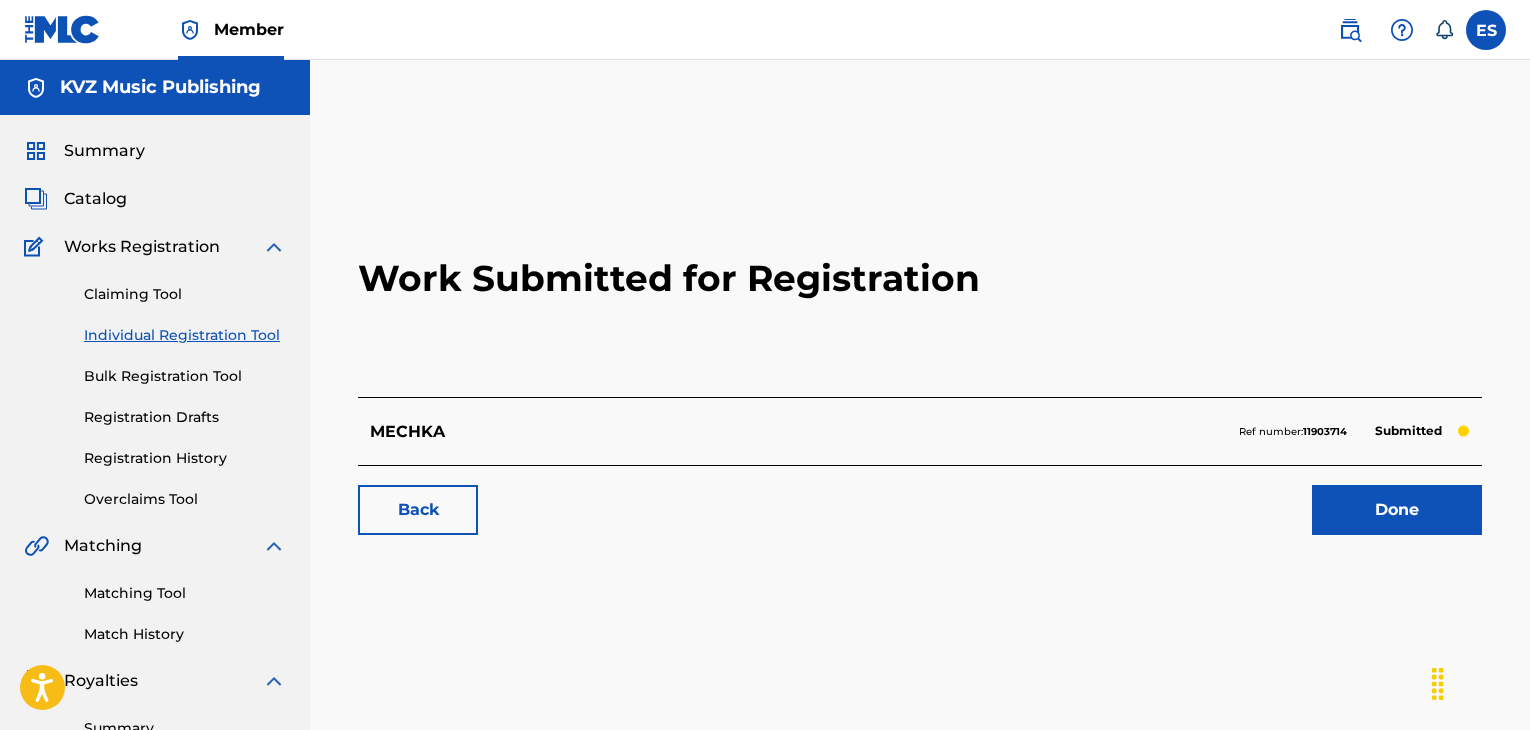 scroll, scrollTop: 0, scrollLeft: 0, axis: both 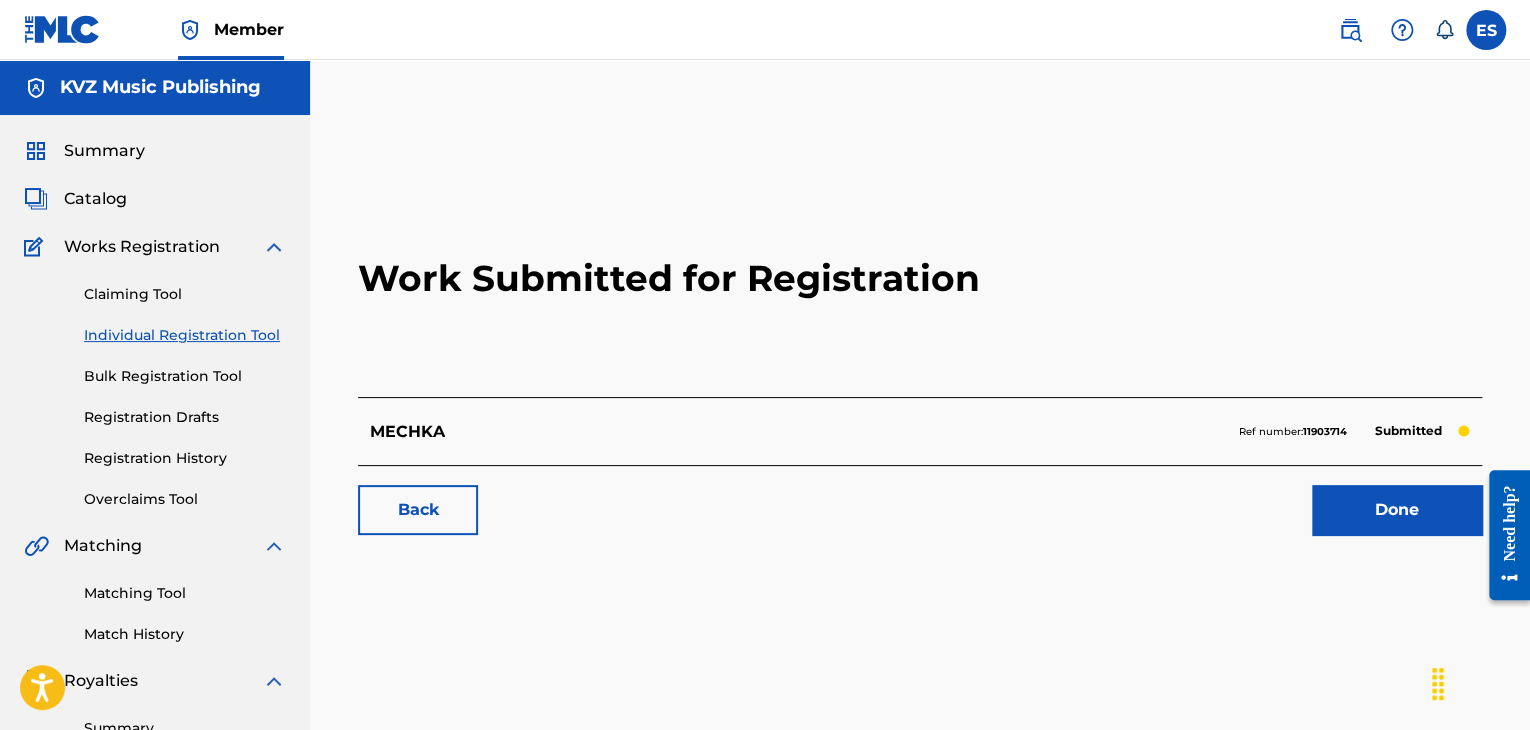 click on "Registration History" at bounding box center (185, 458) 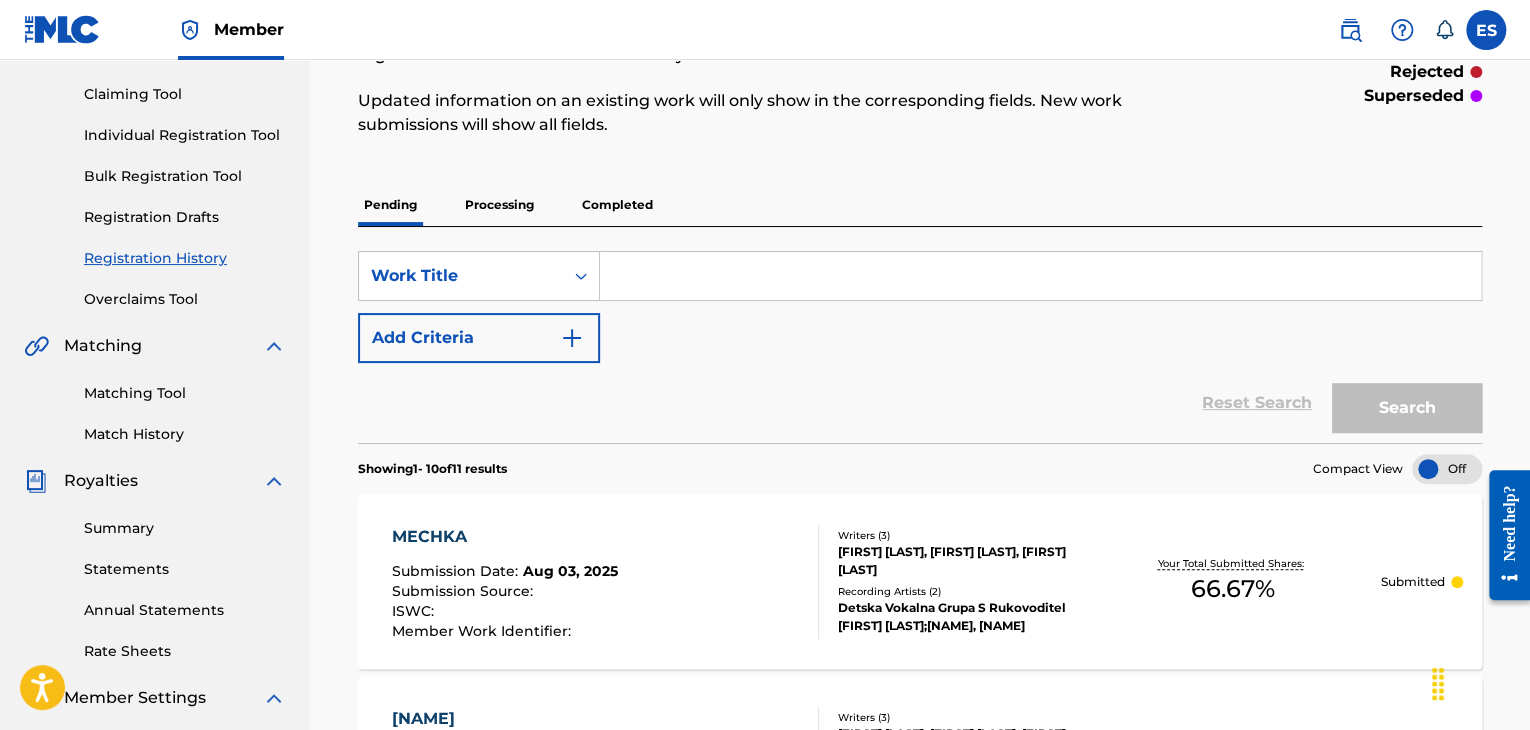 scroll, scrollTop: 0, scrollLeft: 0, axis: both 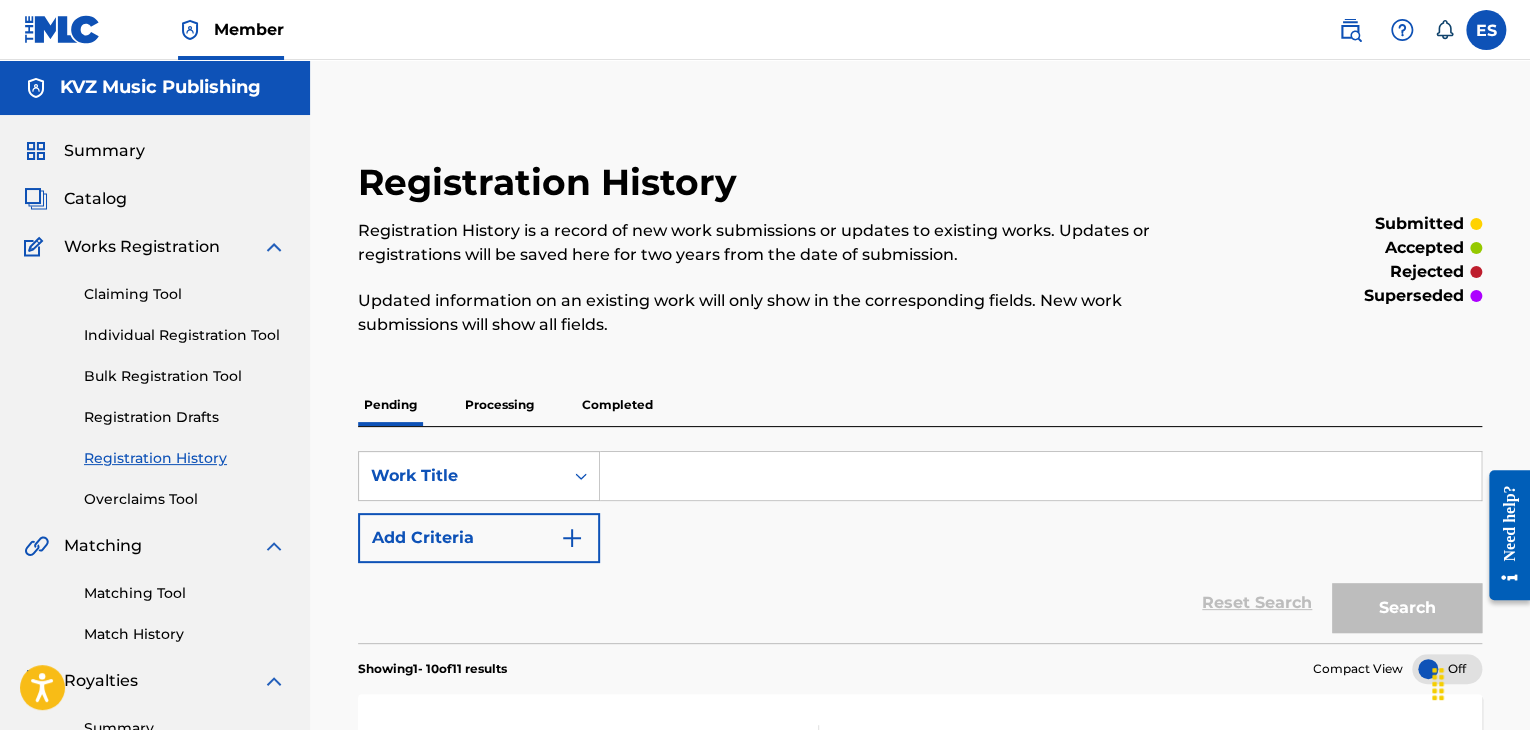 click on "Individual Registration Tool" at bounding box center [185, 335] 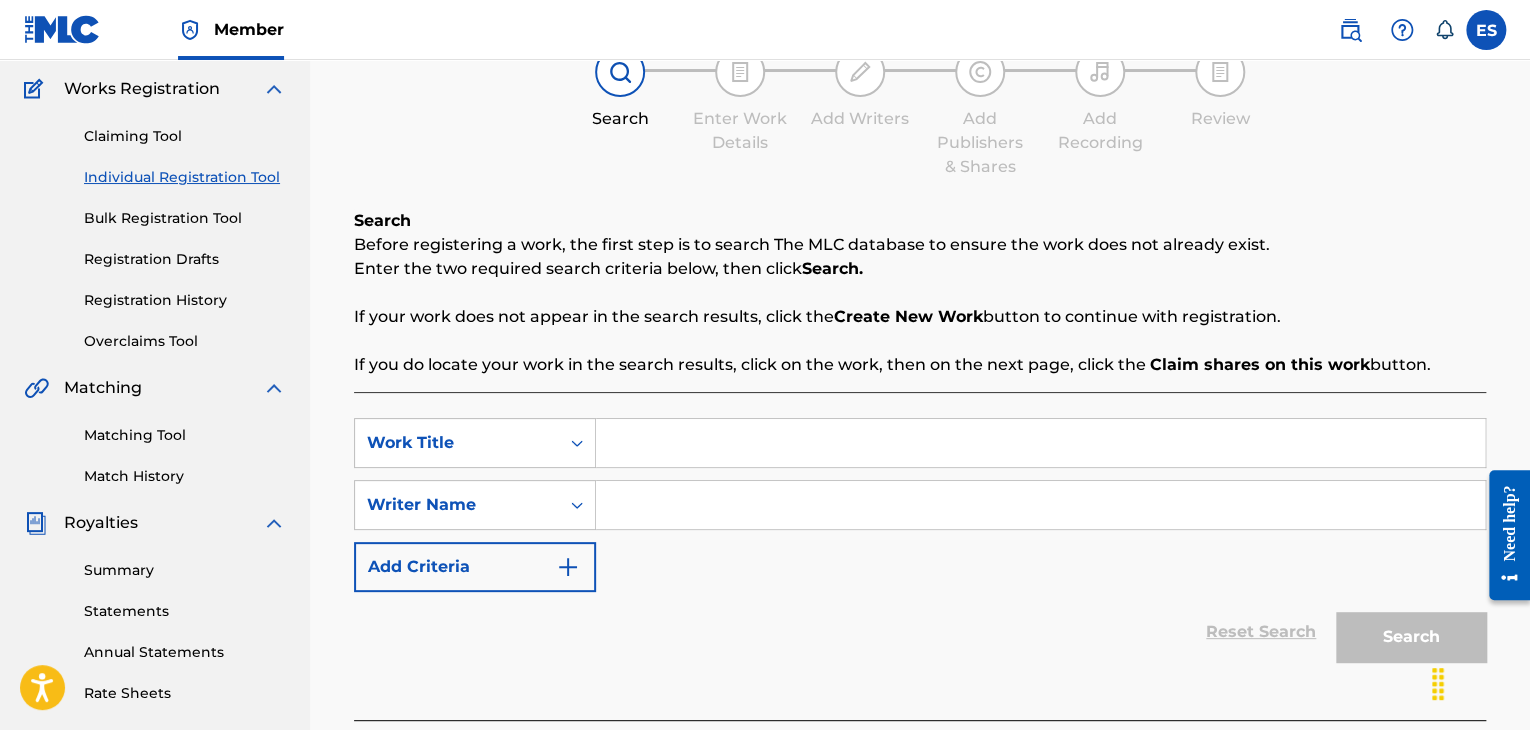 scroll, scrollTop: 400, scrollLeft: 0, axis: vertical 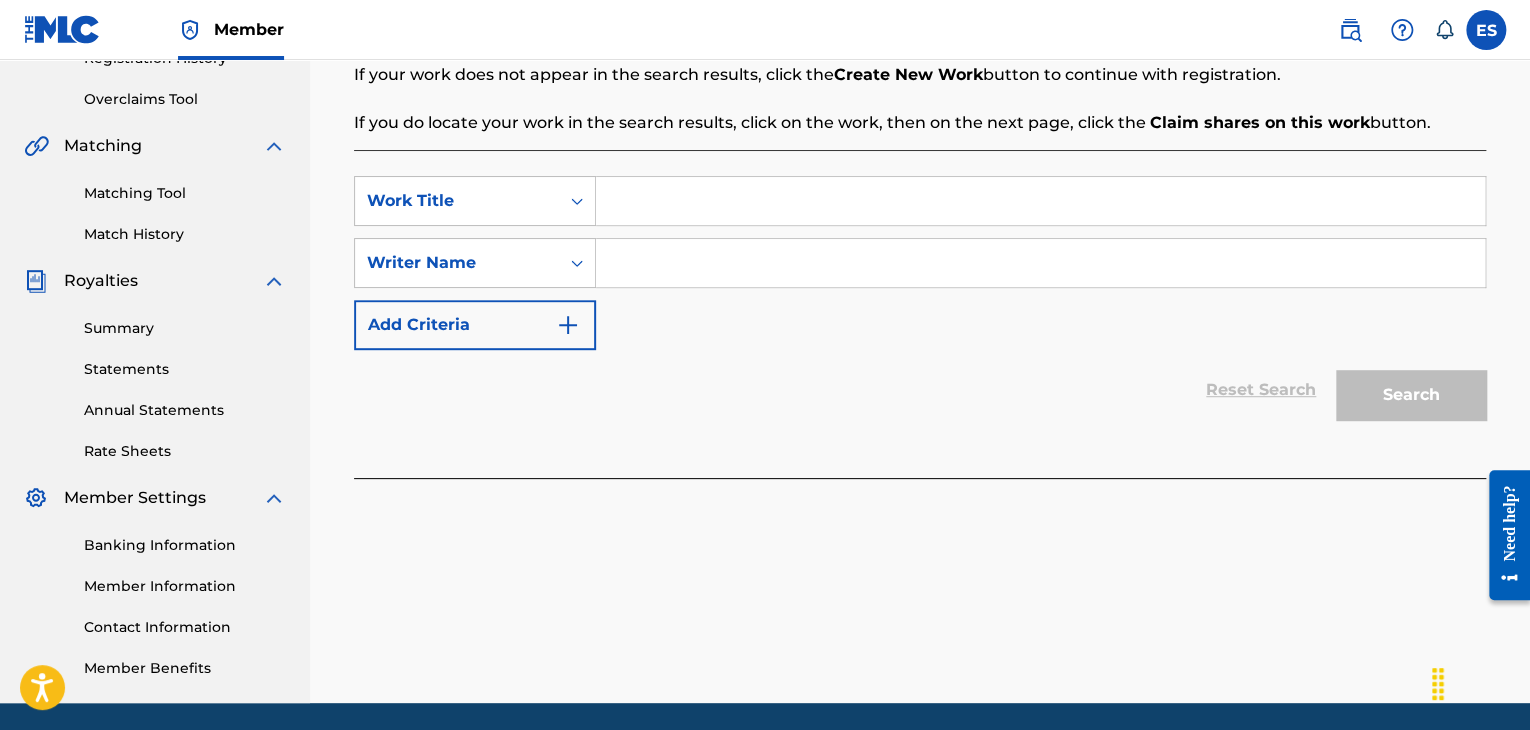 drag, startPoint x: 645, startPoint y: 217, endPoint x: 651, endPoint y: 203, distance: 15.231546 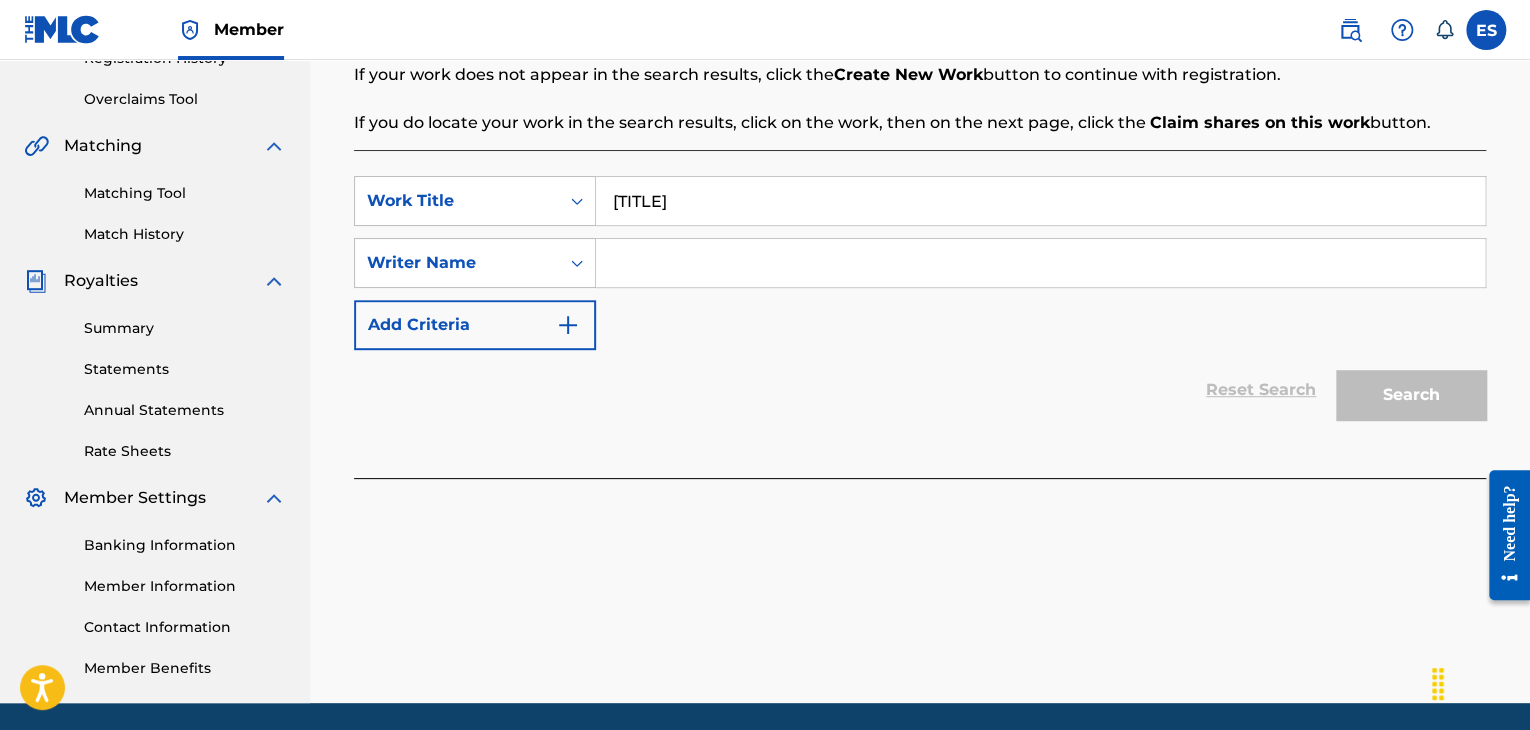 type on "[TITLE]" 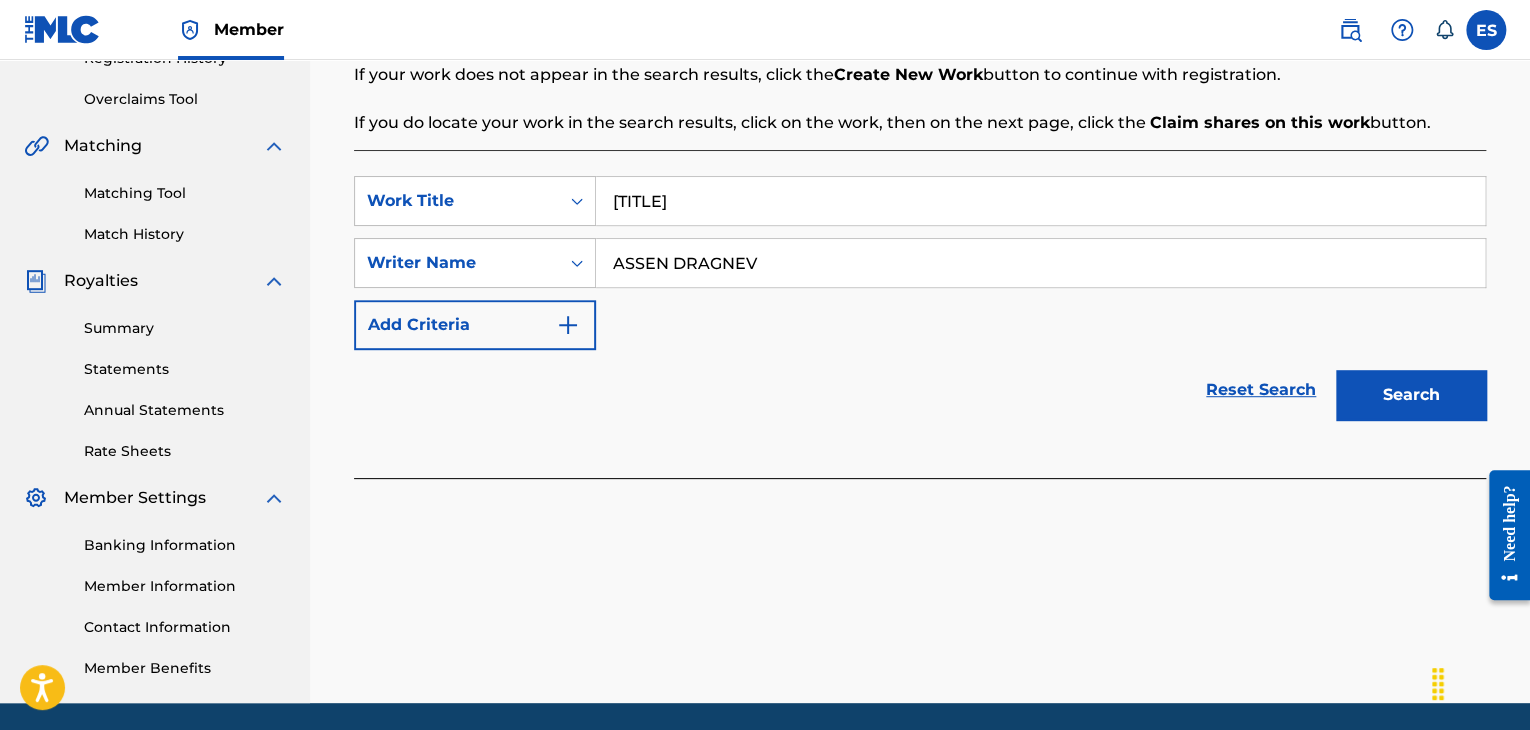 click on "Search" at bounding box center [1411, 395] 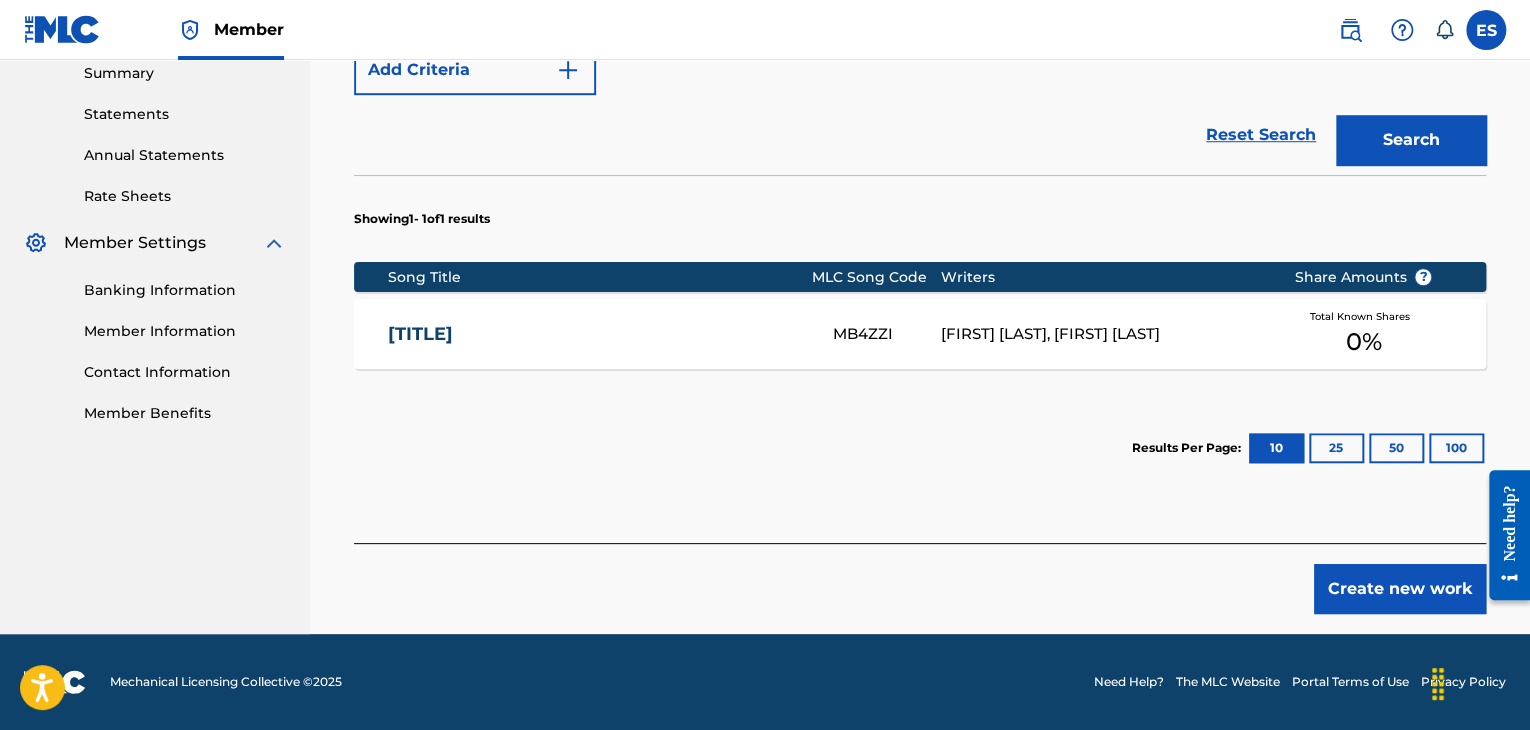 click on "Create new work" at bounding box center [1400, 589] 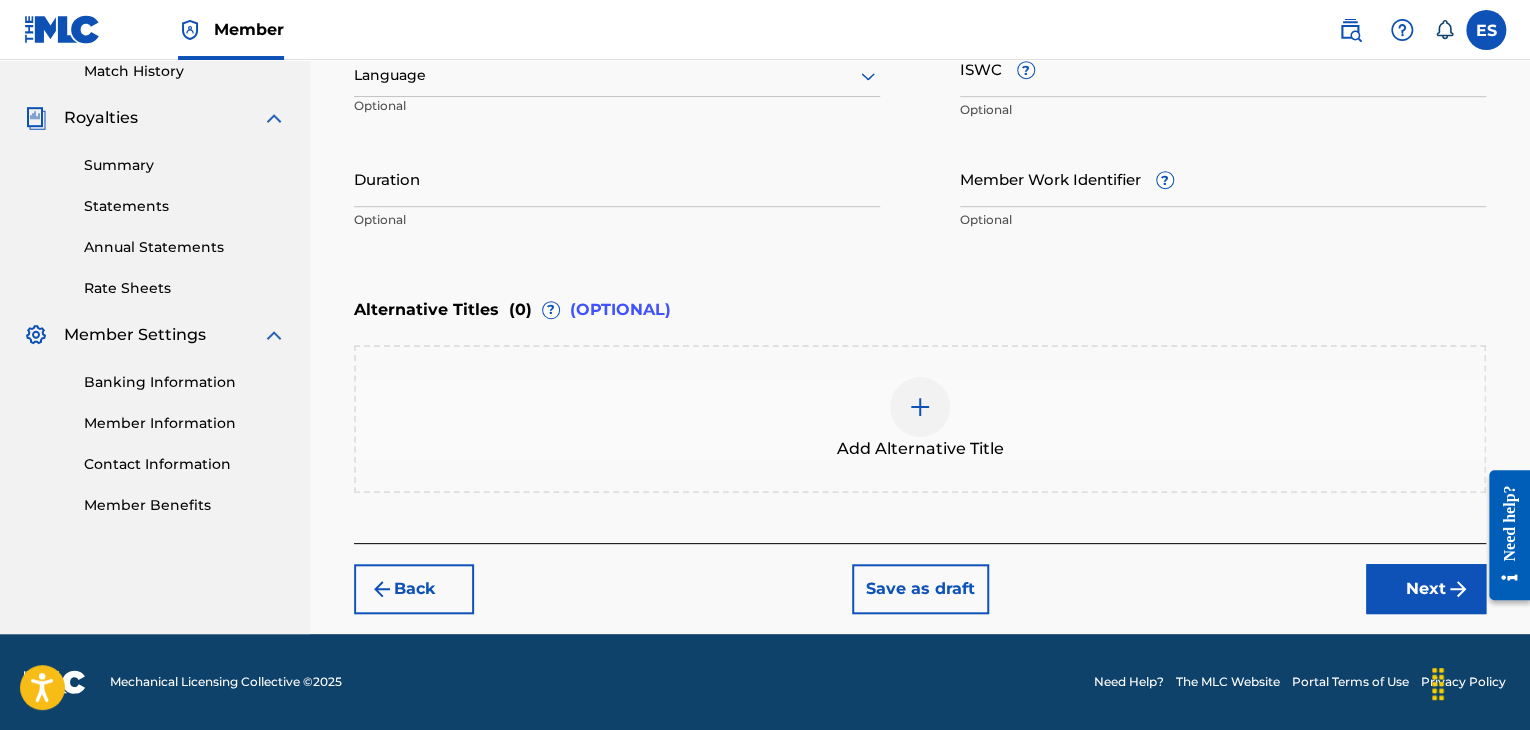 scroll, scrollTop: 561, scrollLeft: 0, axis: vertical 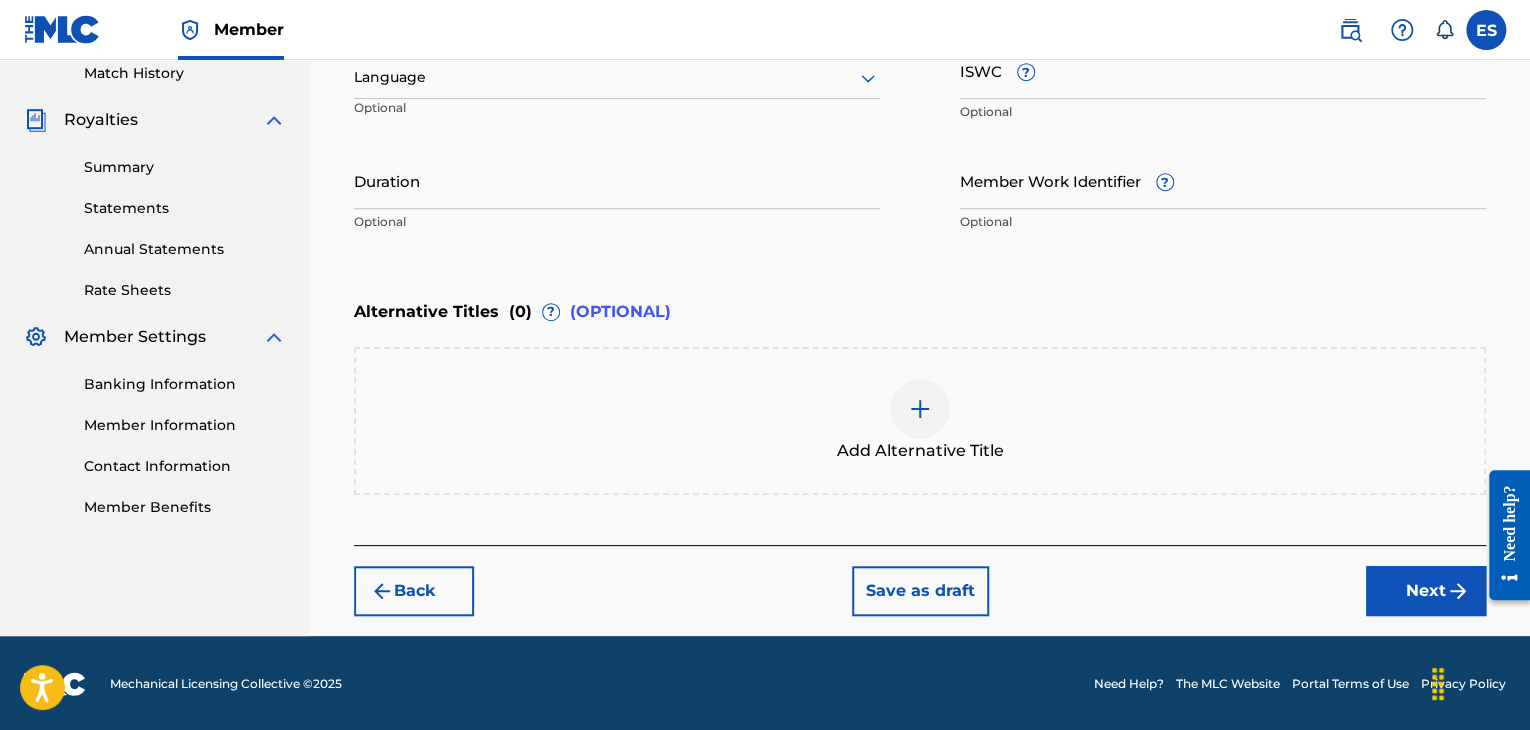 click at bounding box center [617, 77] 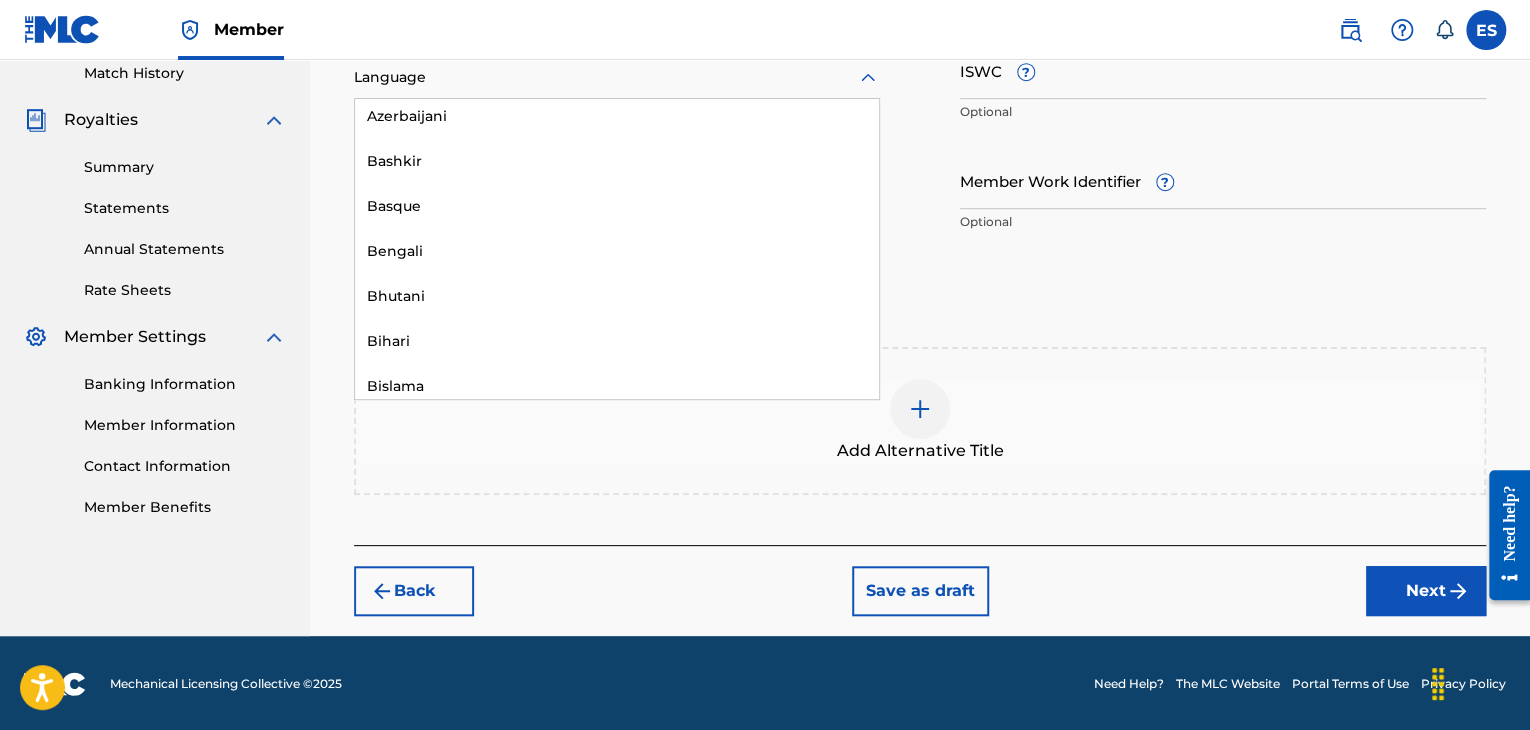 scroll, scrollTop: 700, scrollLeft: 0, axis: vertical 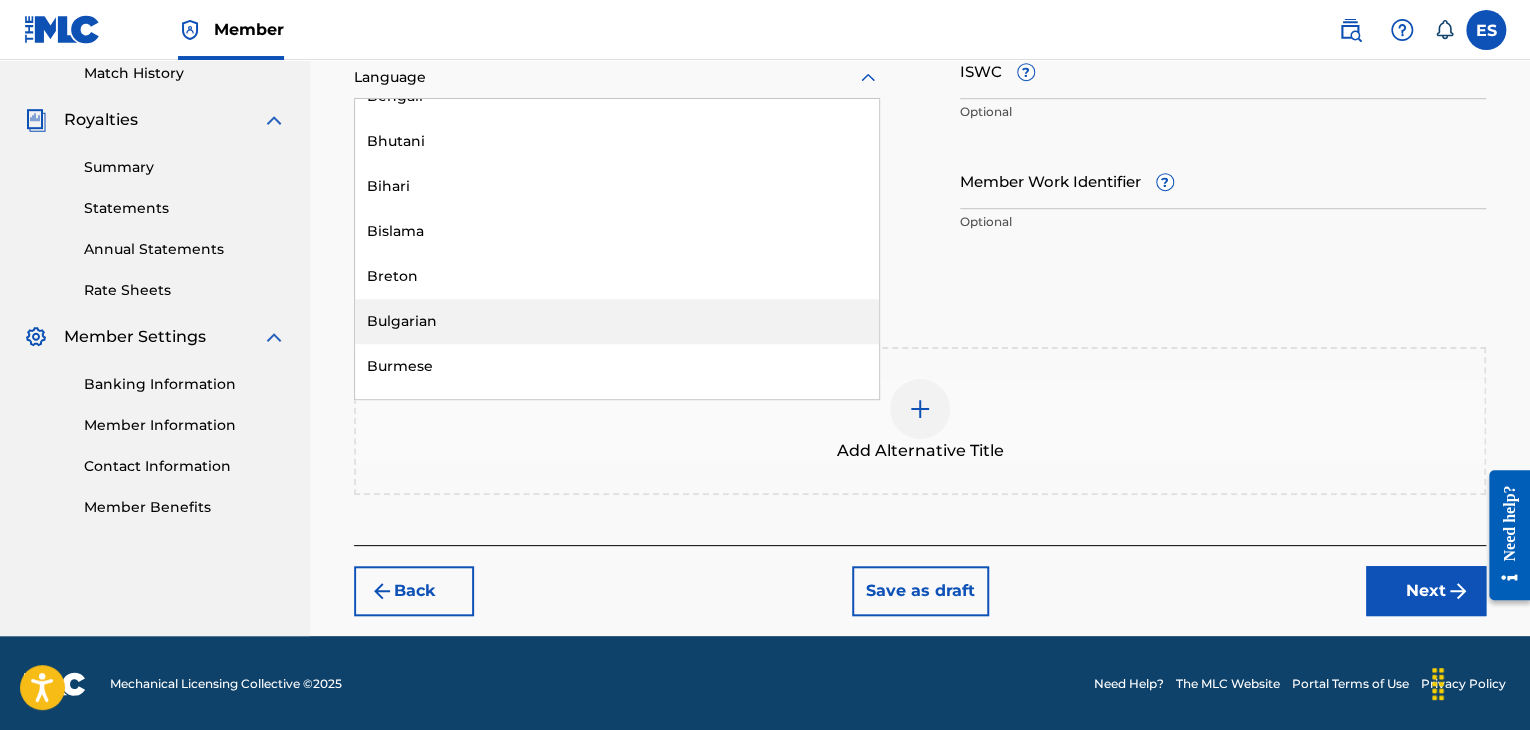 click on "Bulgarian" at bounding box center [617, 321] 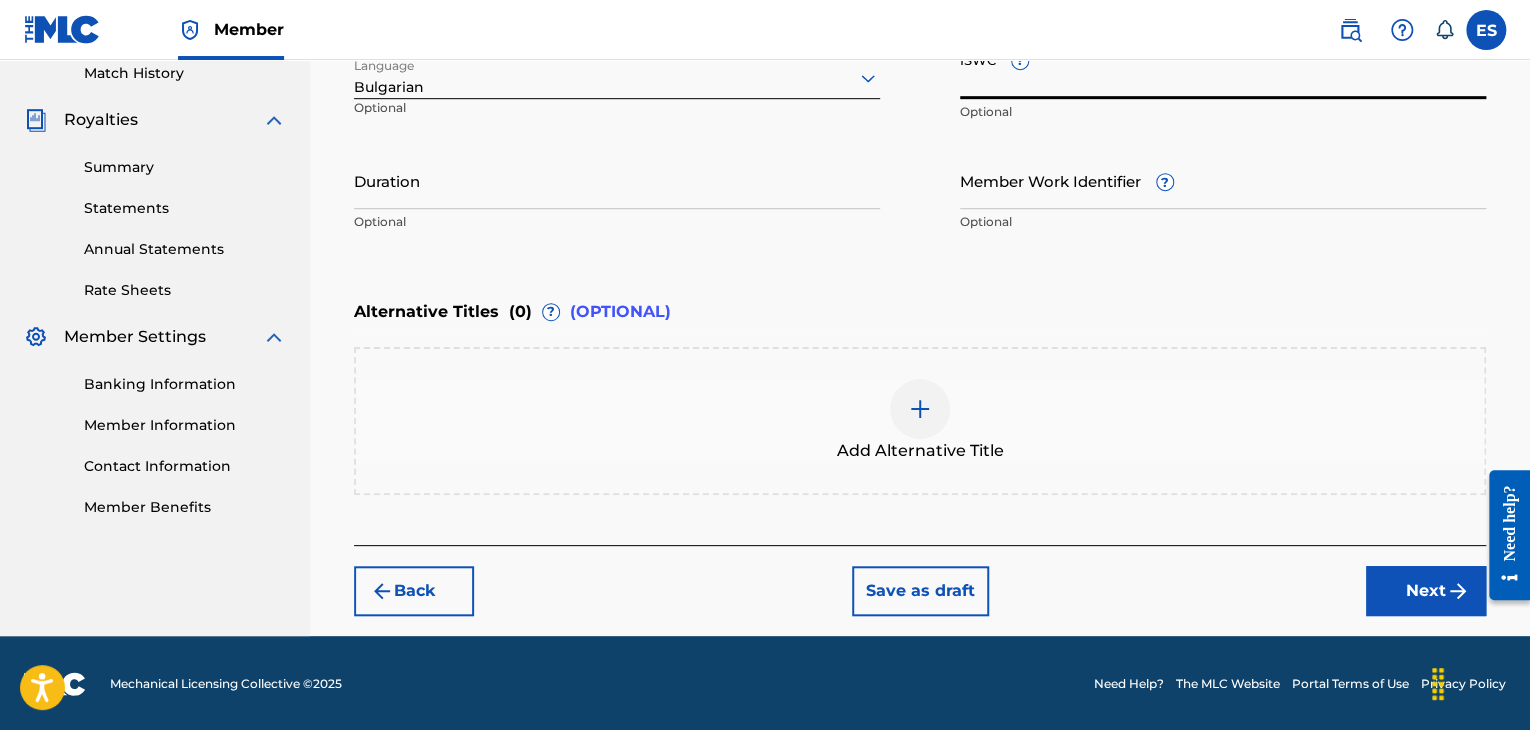 click on "ISWC   ?" at bounding box center [1223, 70] 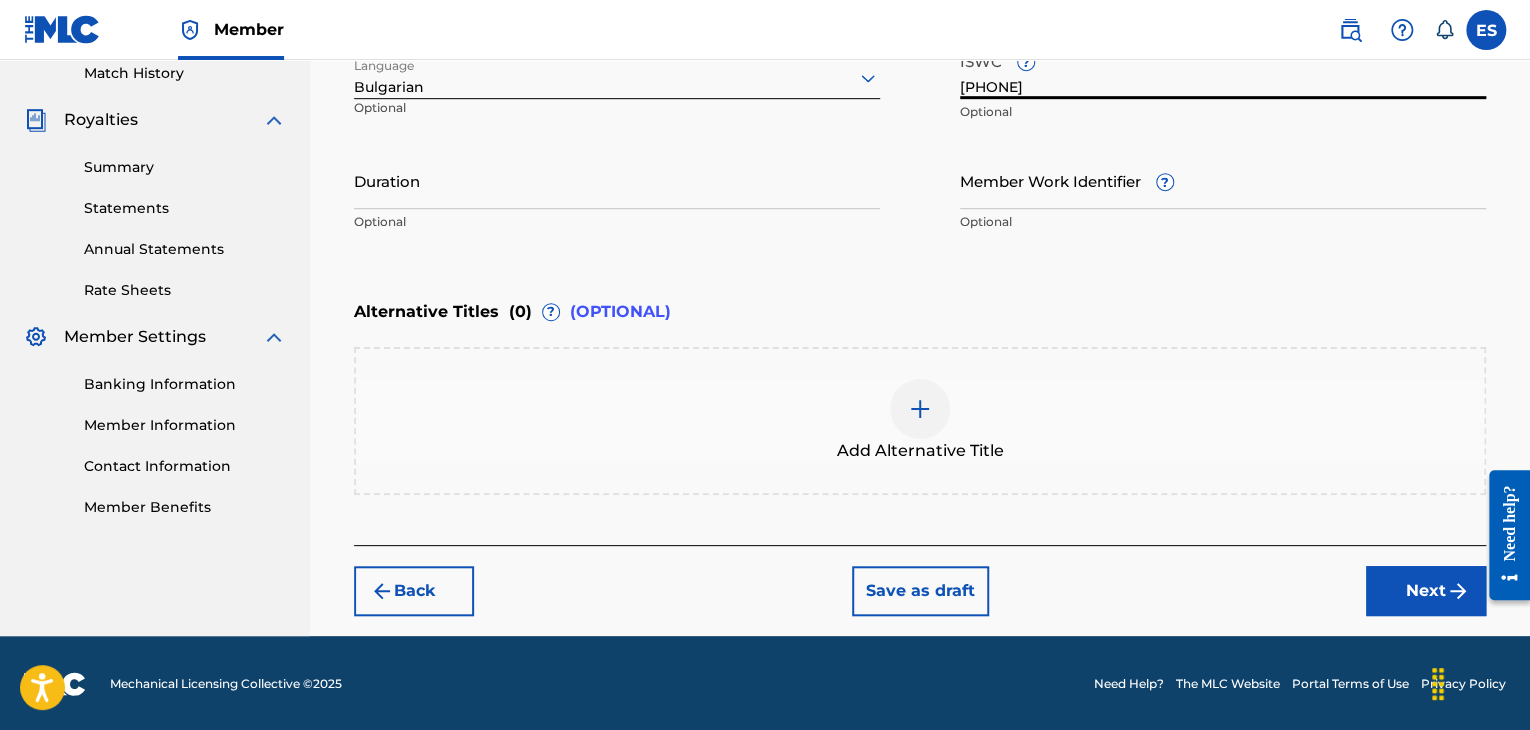 type on "[PHONE]" 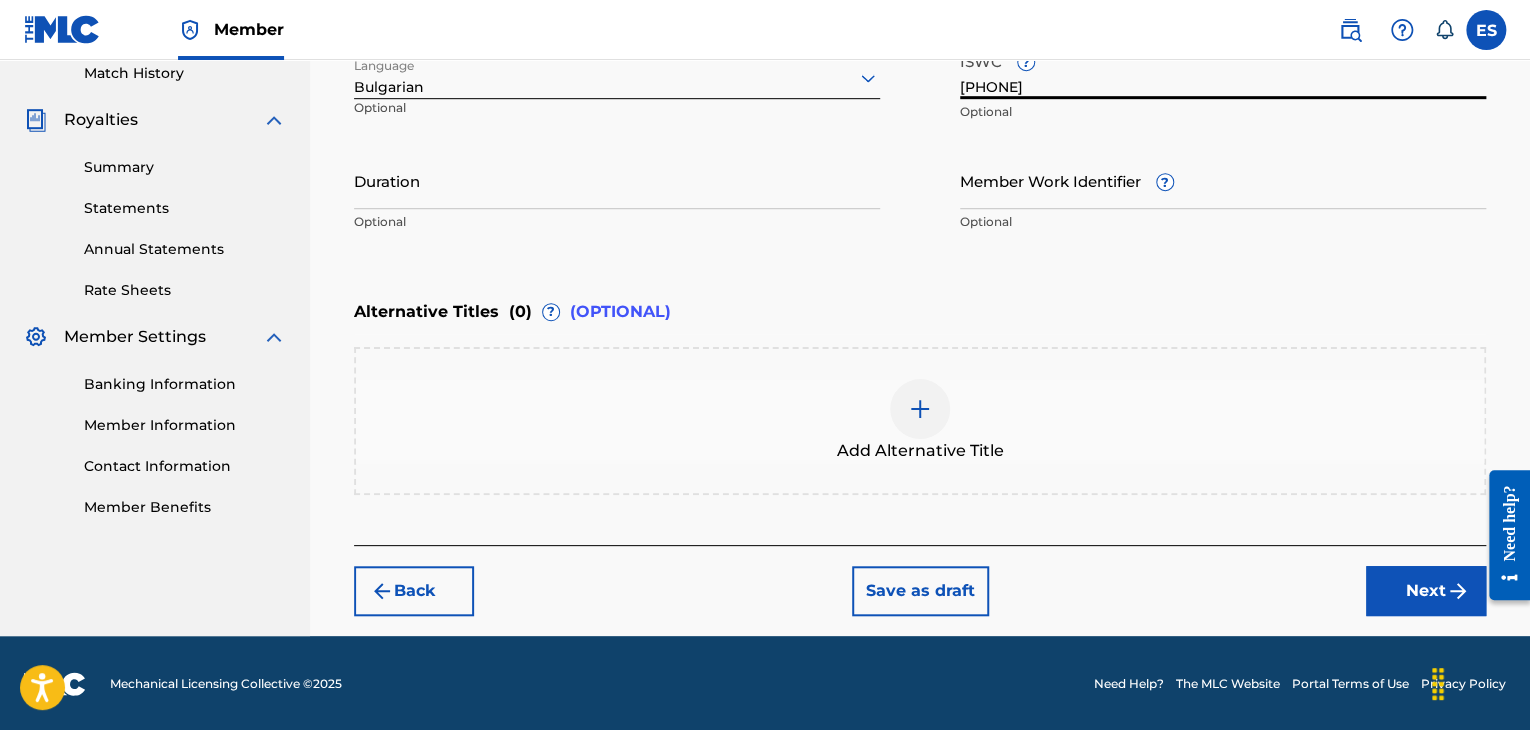 click on "Duration" at bounding box center [617, 180] 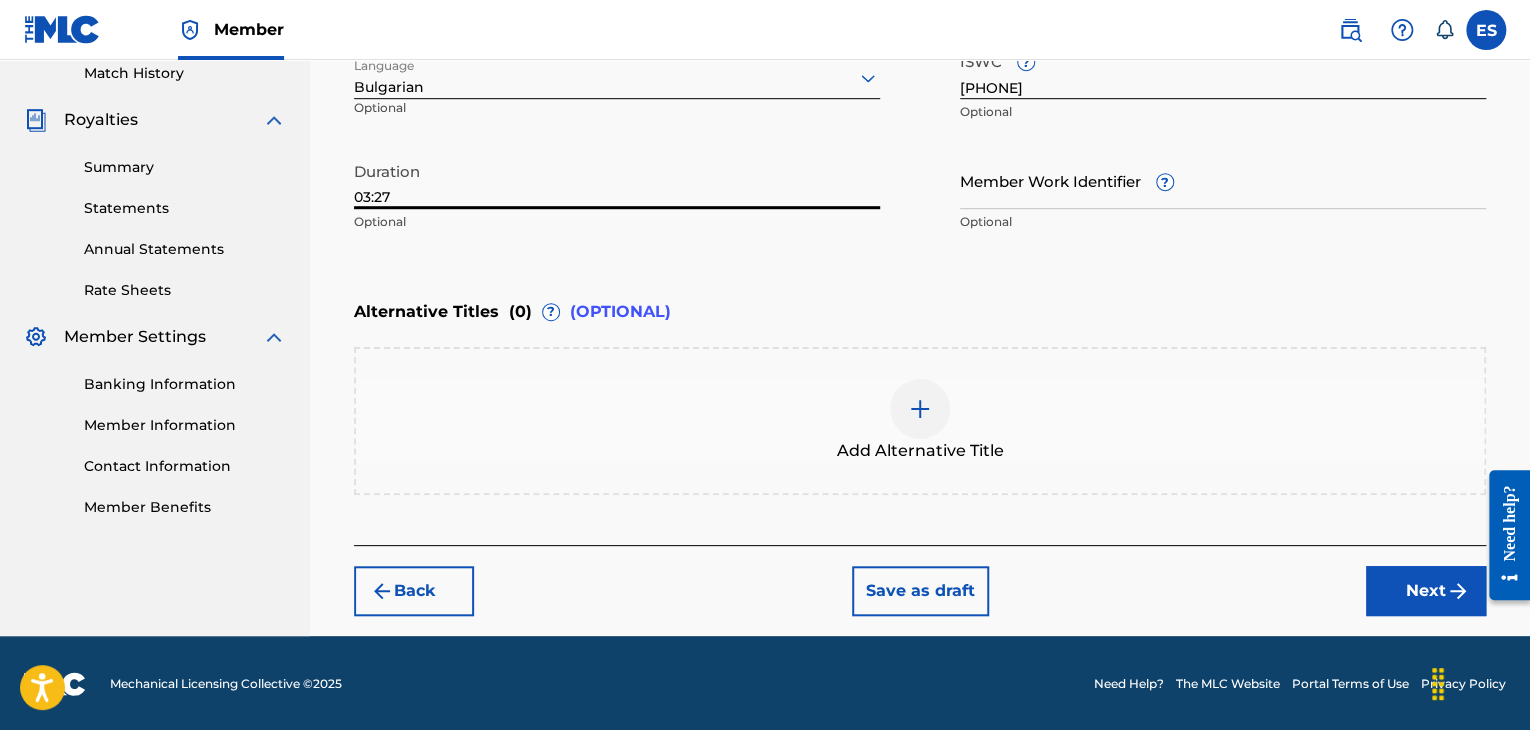type on "03:27" 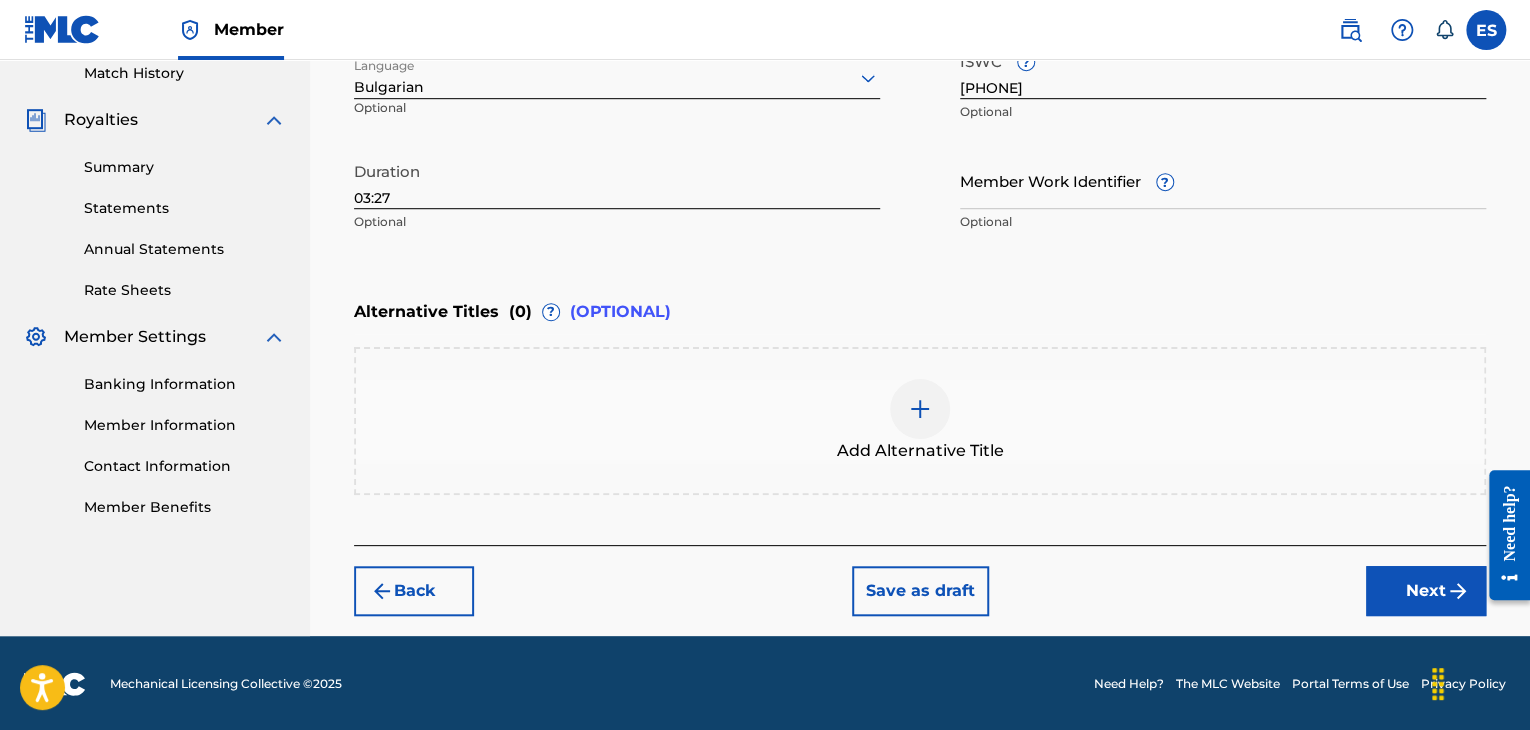 click at bounding box center [920, 409] 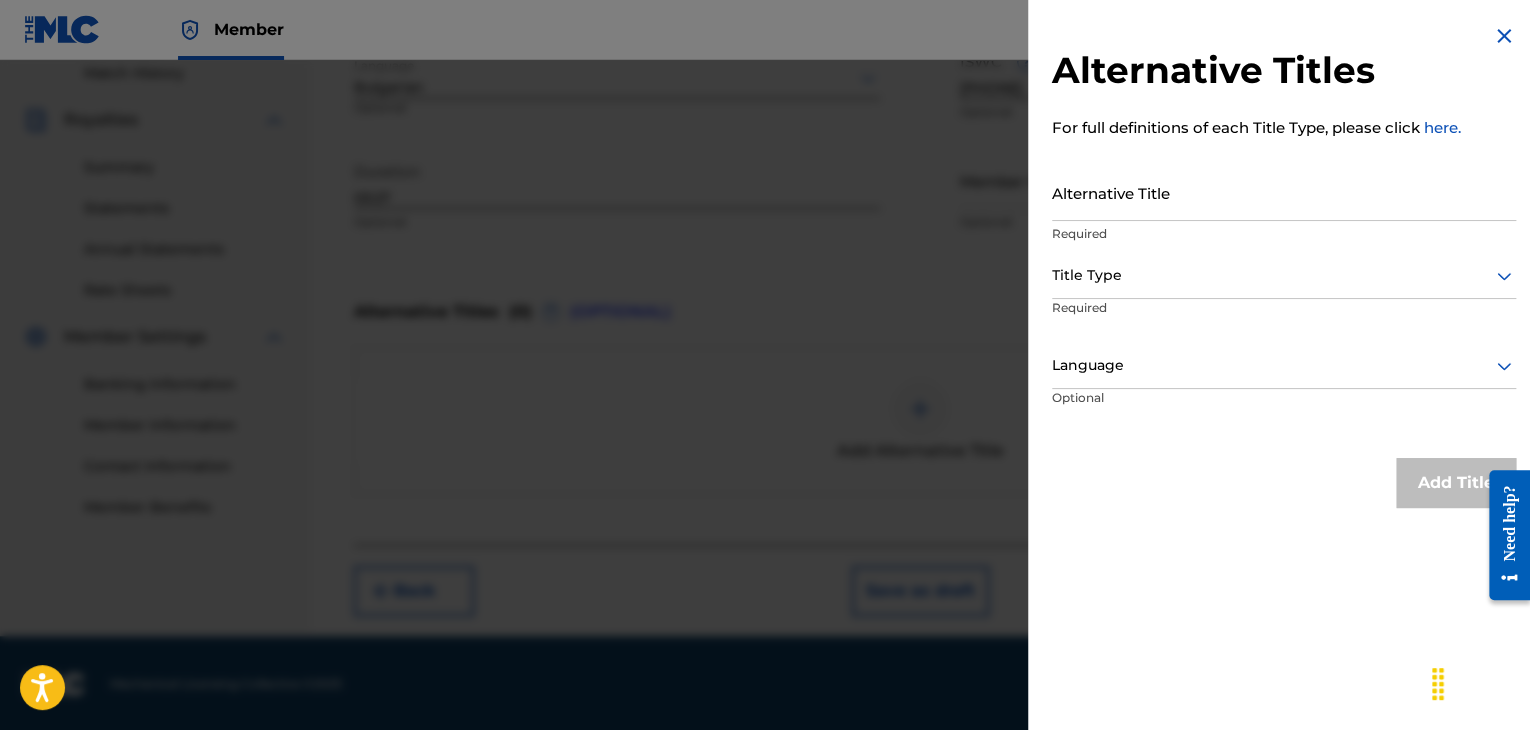 click on "Alternative Title" at bounding box center [1284, 192] 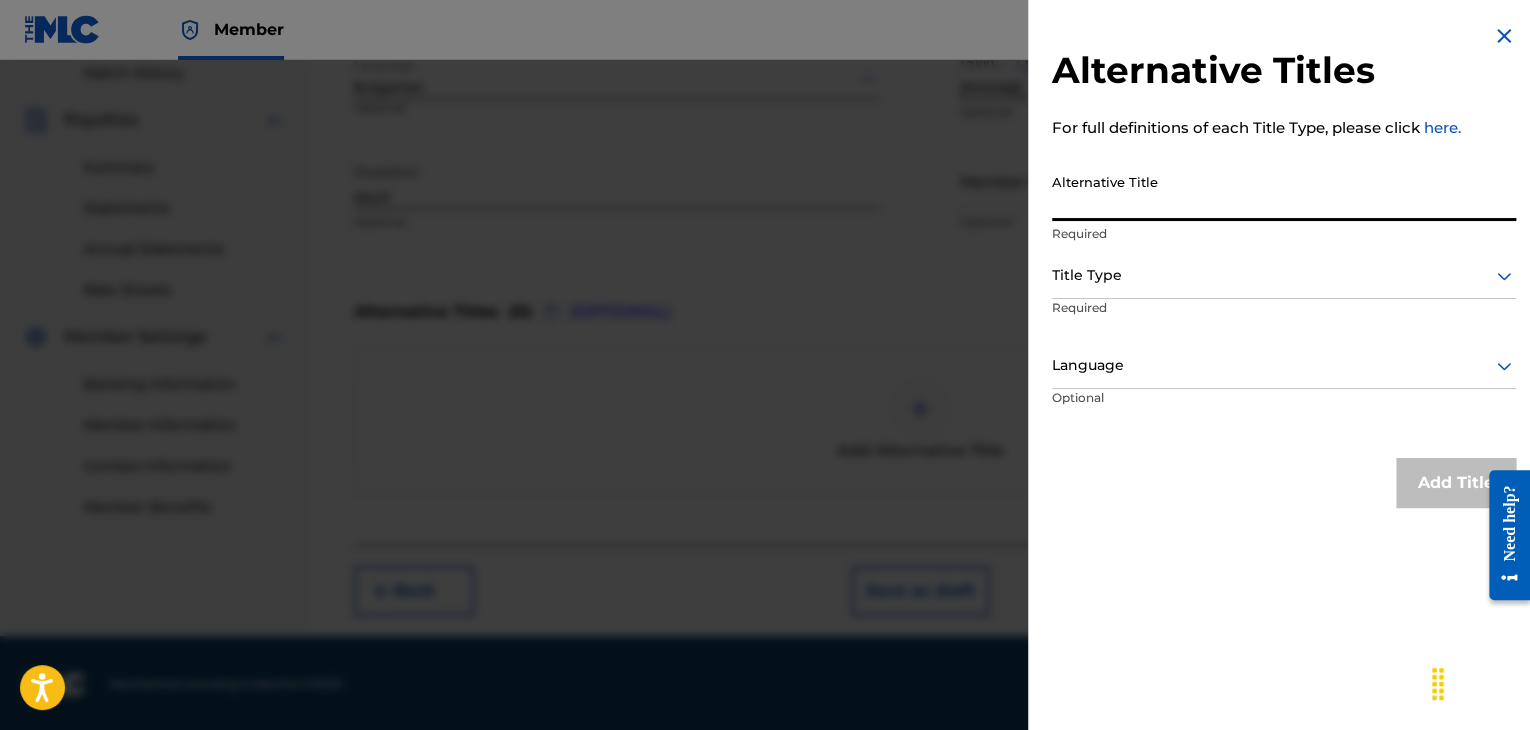 paste on "[TITLE]" 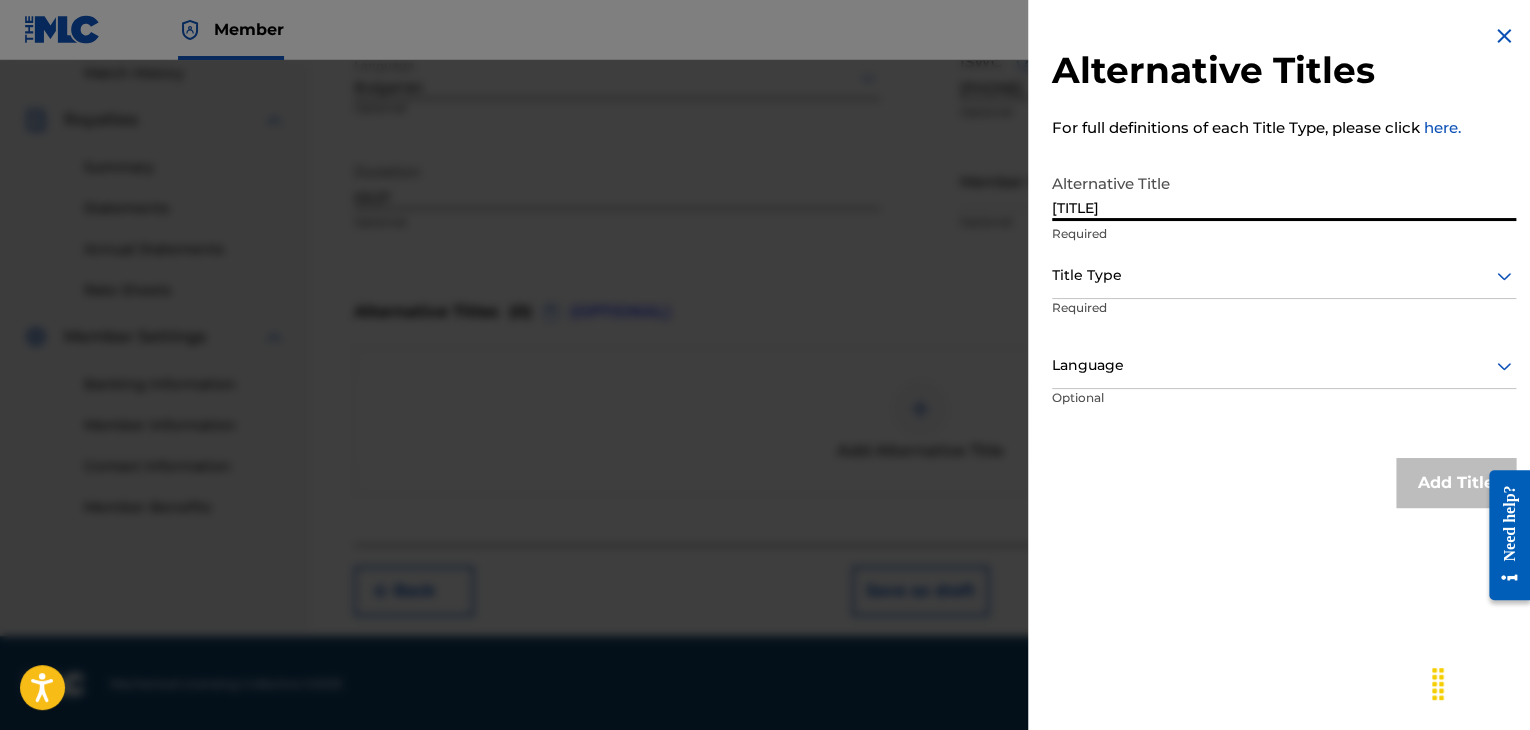 type on "[TITLE]" 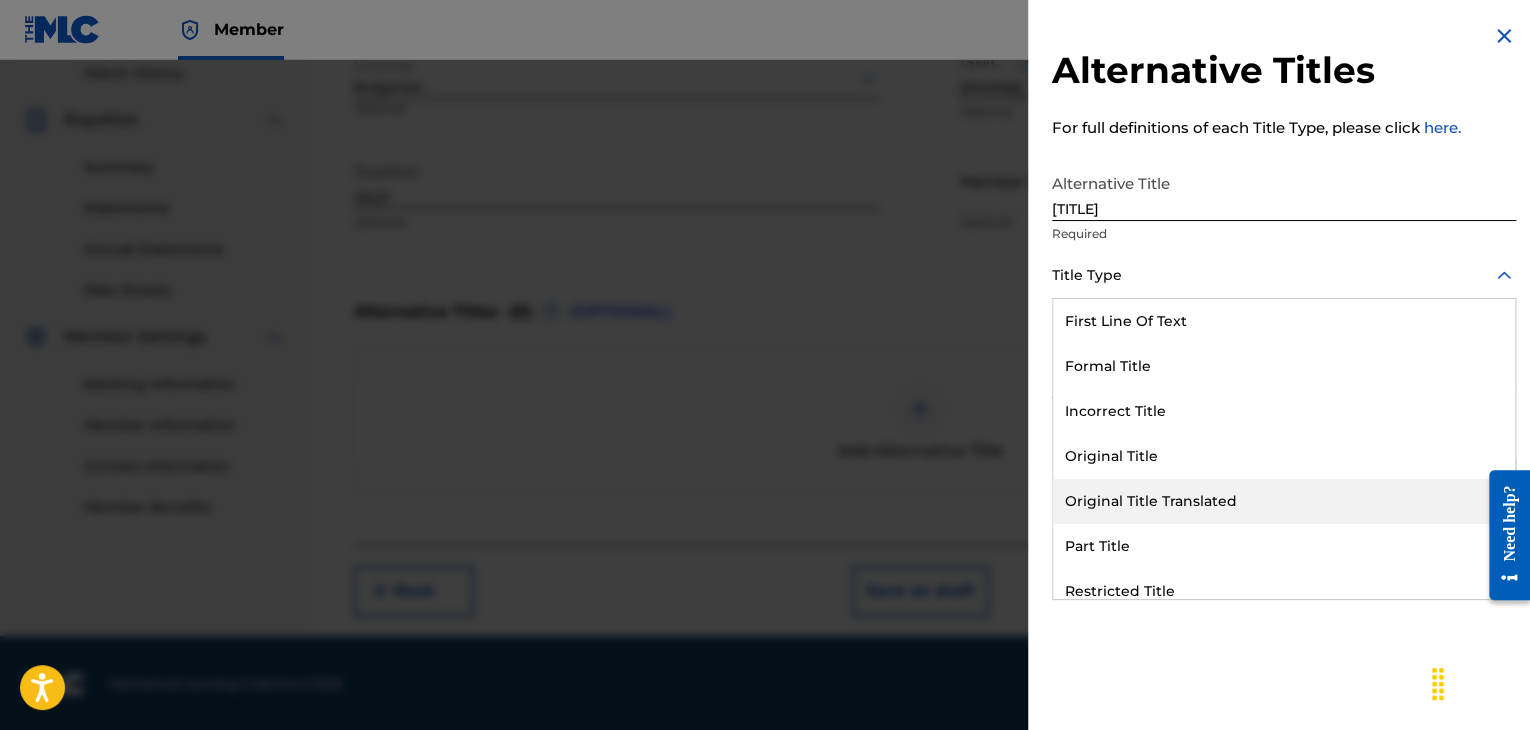 click on "Original Title Translated" at bounding box center (1284, 501) 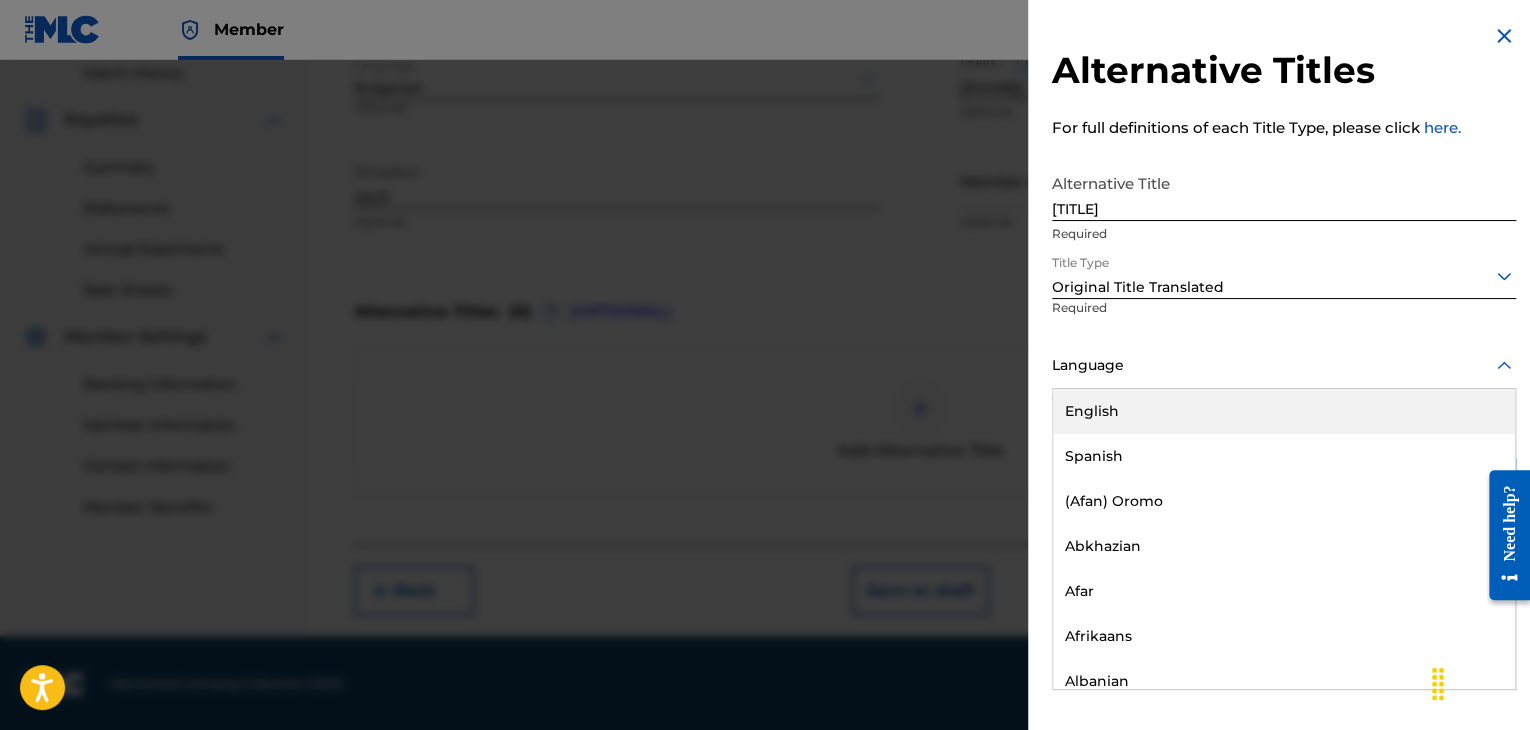 click at bounding box center (1284, 365) 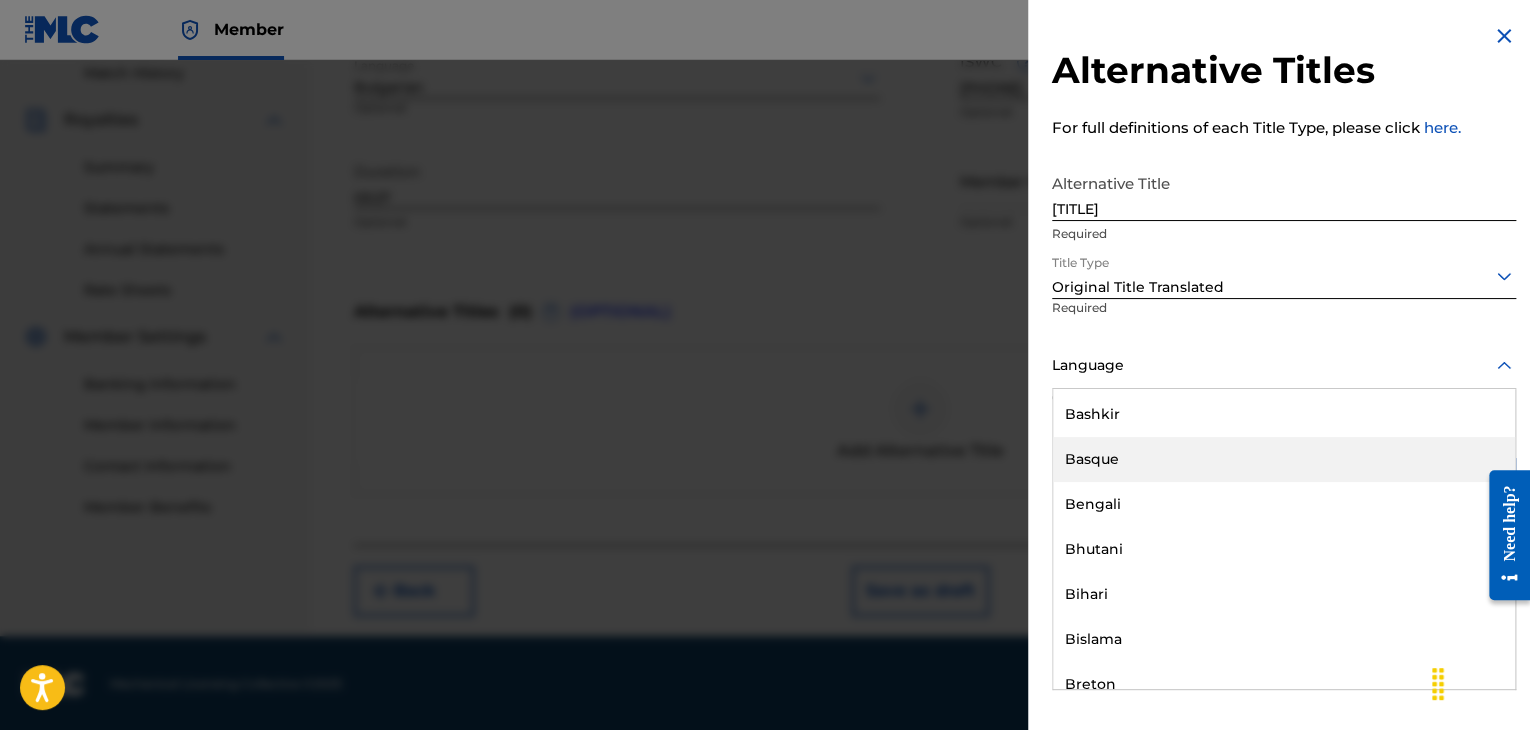 scroll, scrollTop: 700, scrollLeft: 0, axis: vertical 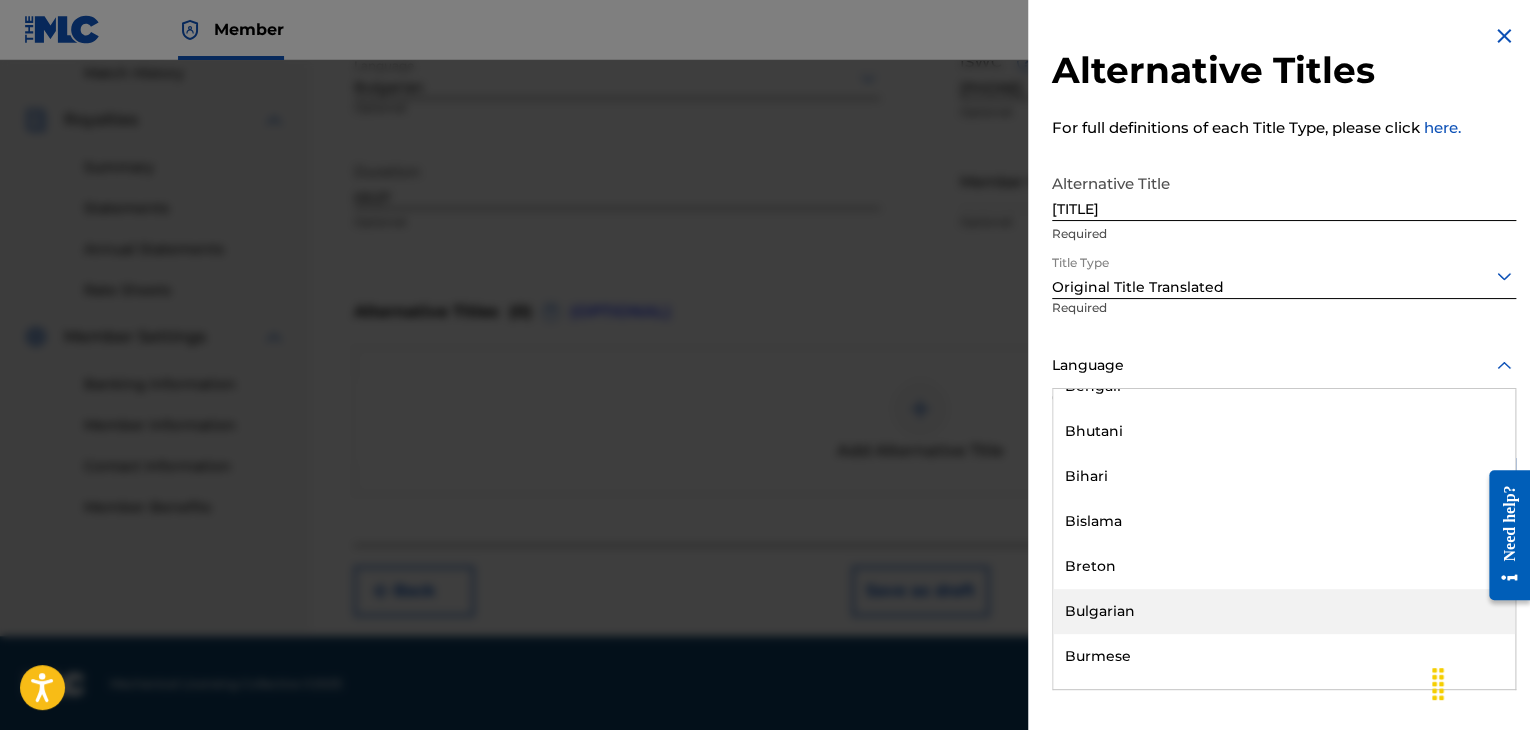 click on "Bulgarian" at bounding box center [1284, 611] 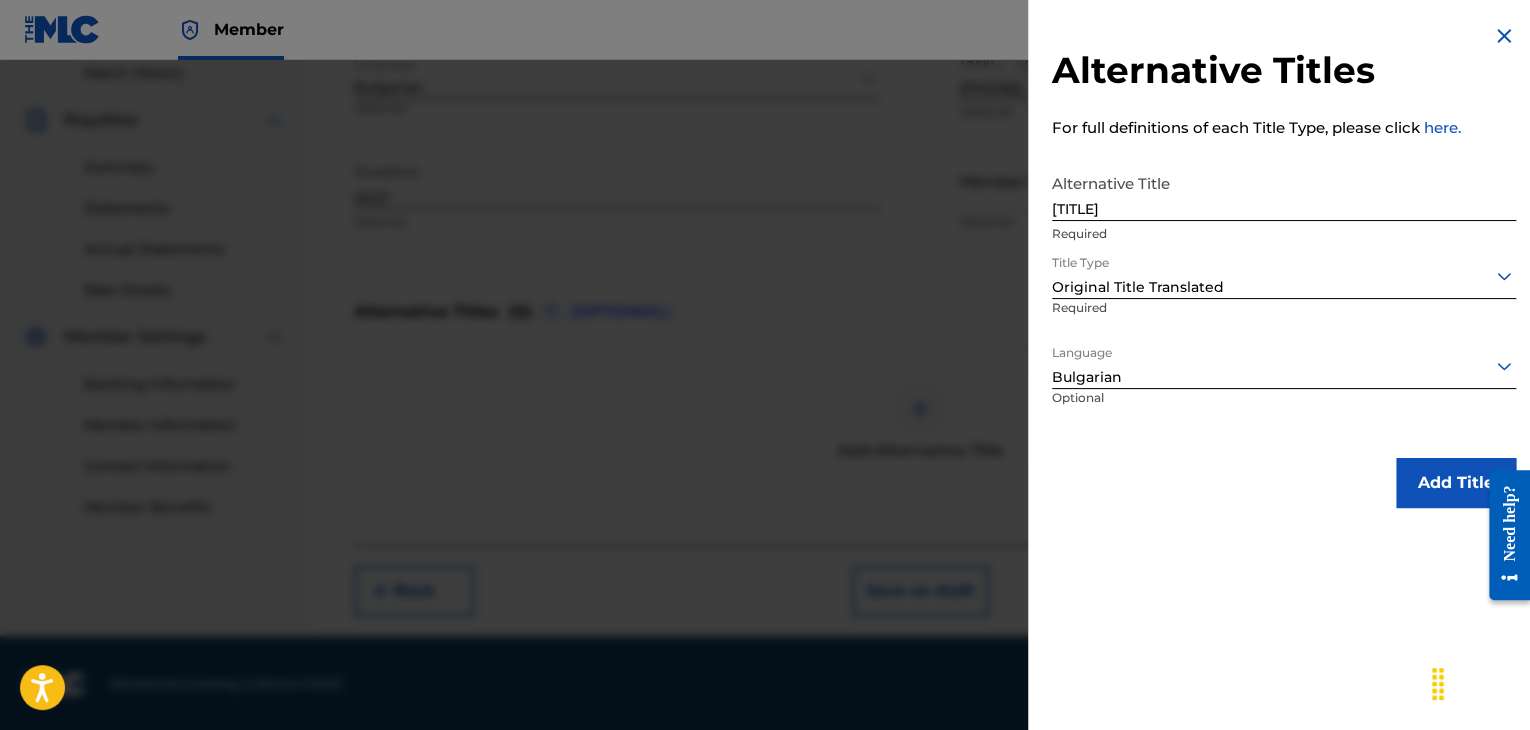 click on "Add Title" at bounding box center (1456, 483) 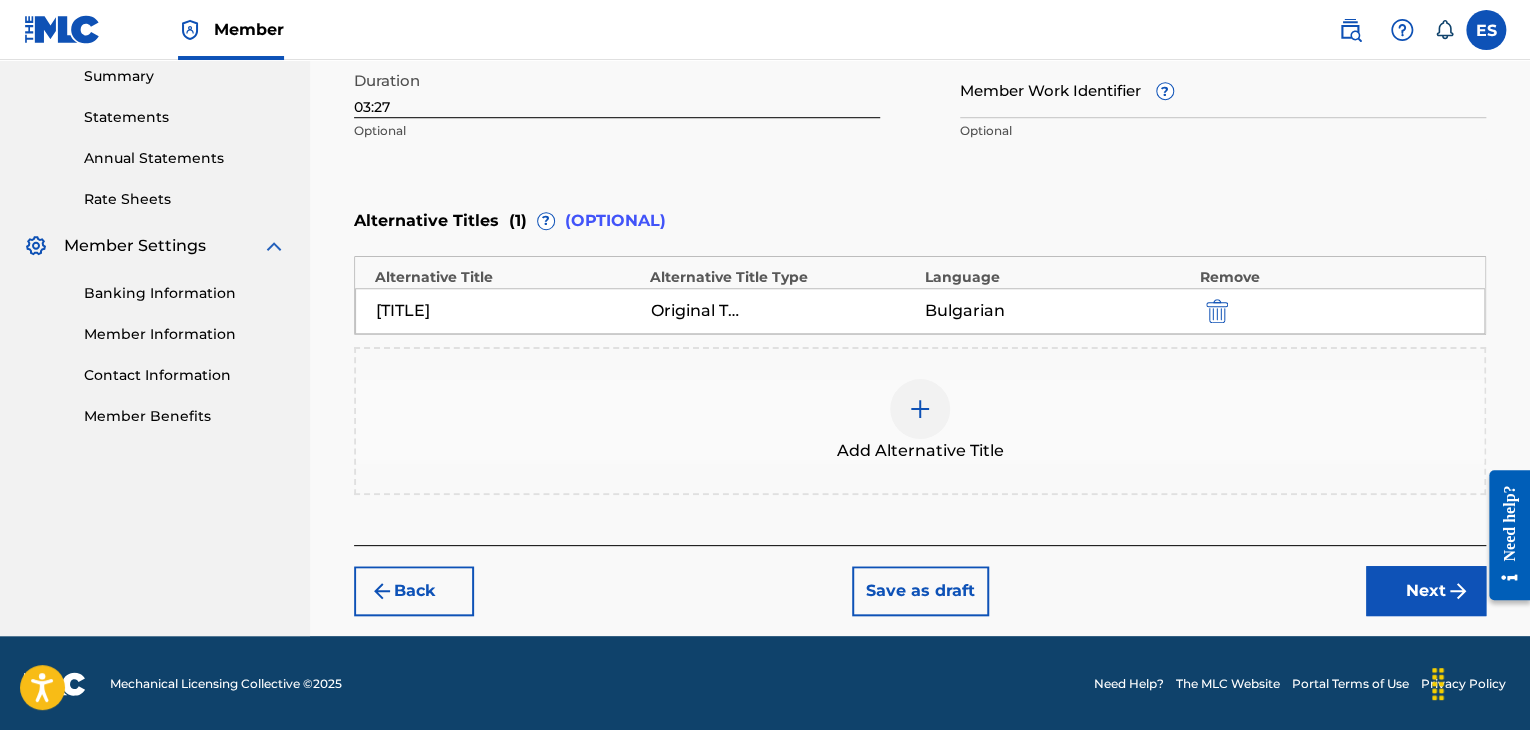 click on "Next" at bounding box center (1426, 591) 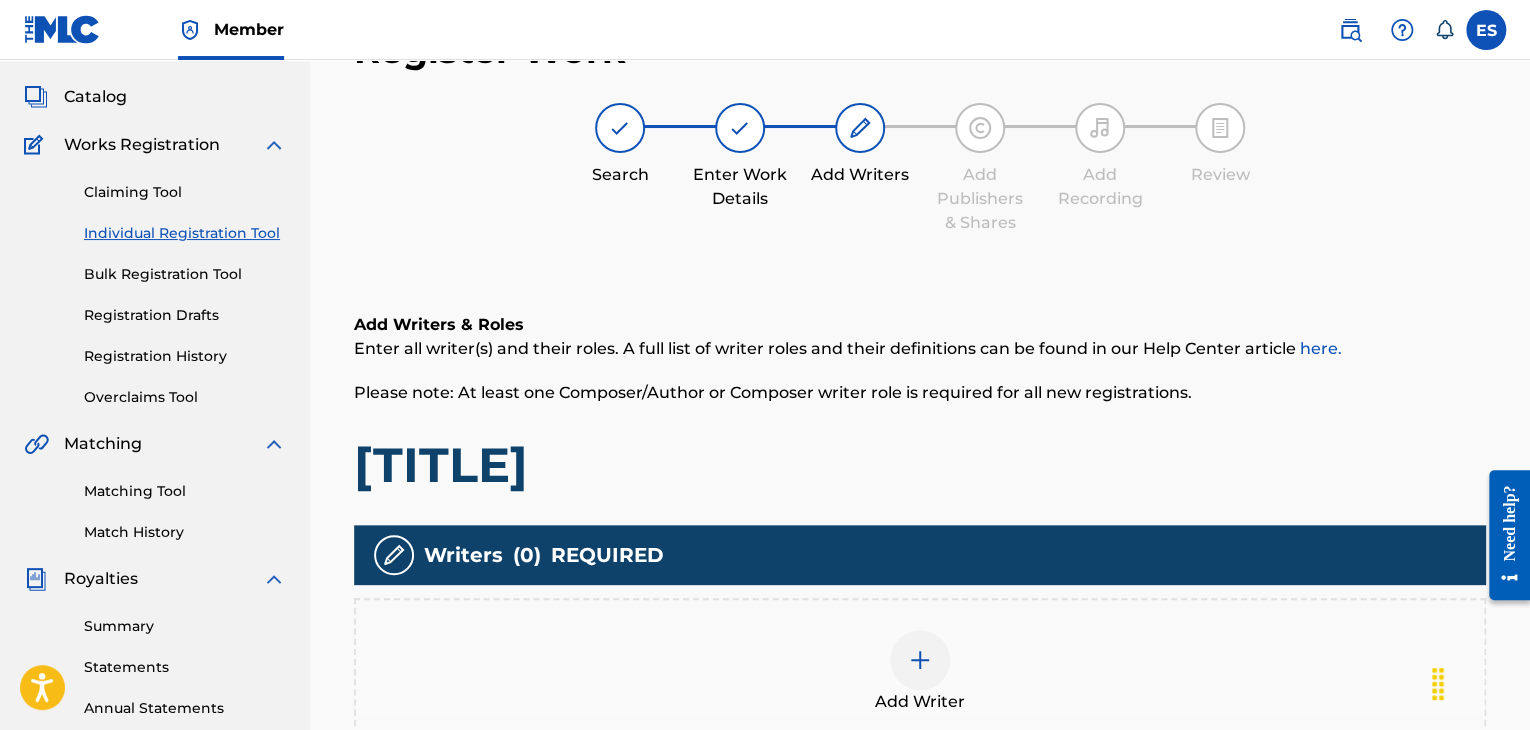 scroll, scrollTop: 469, scrollLeft: 0, axis: vertical 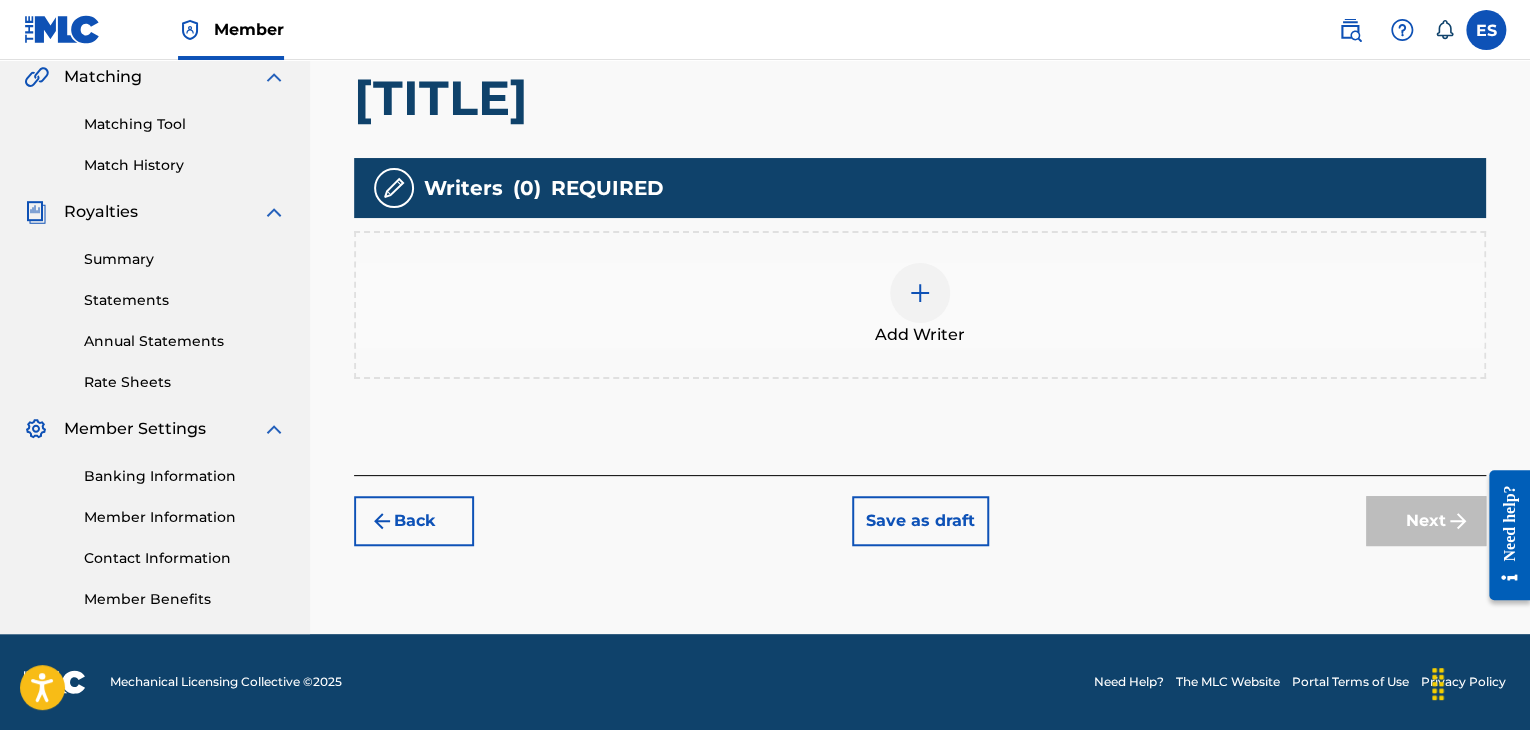 click on "Add Writer" at bounding box center (920, 335) 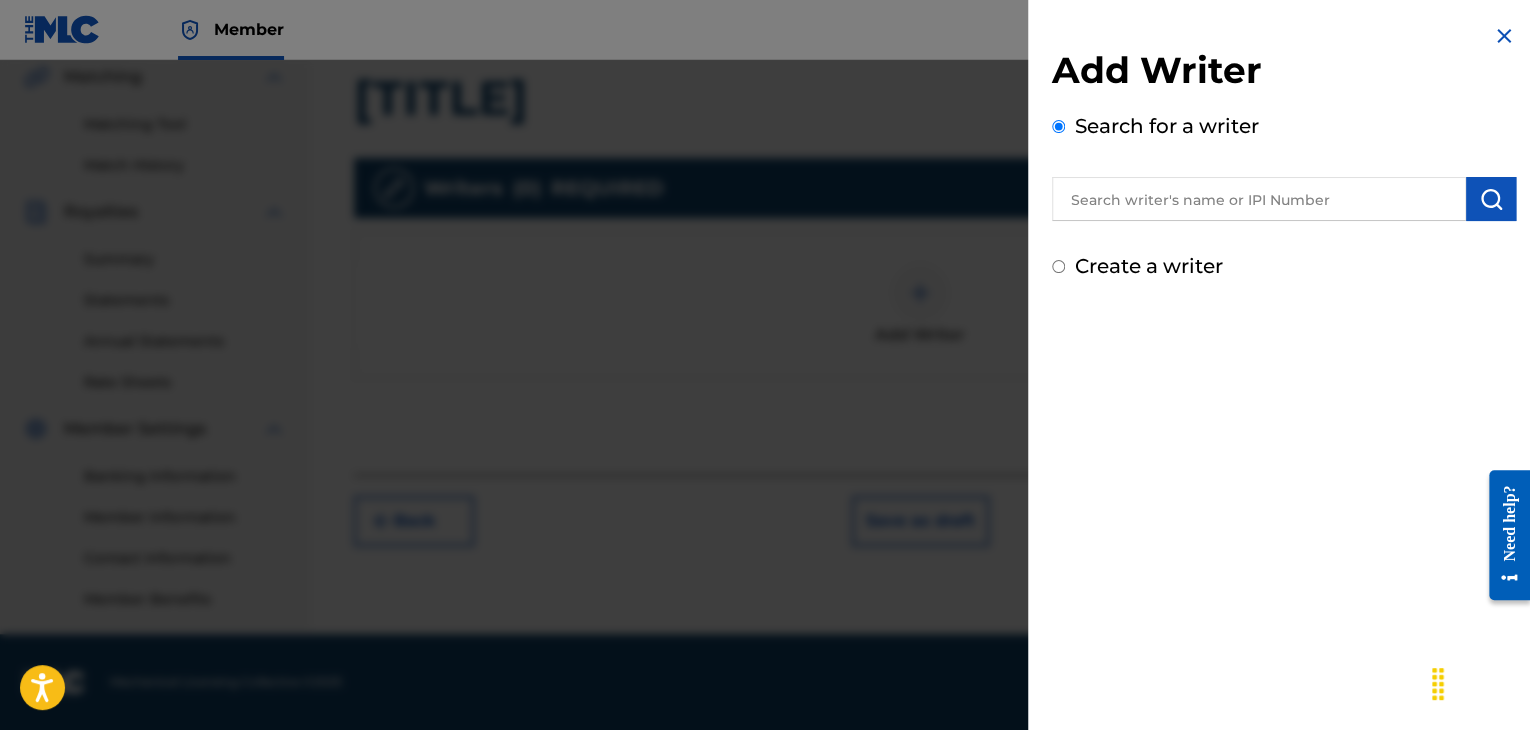 click at bounding box center (1259, 199) 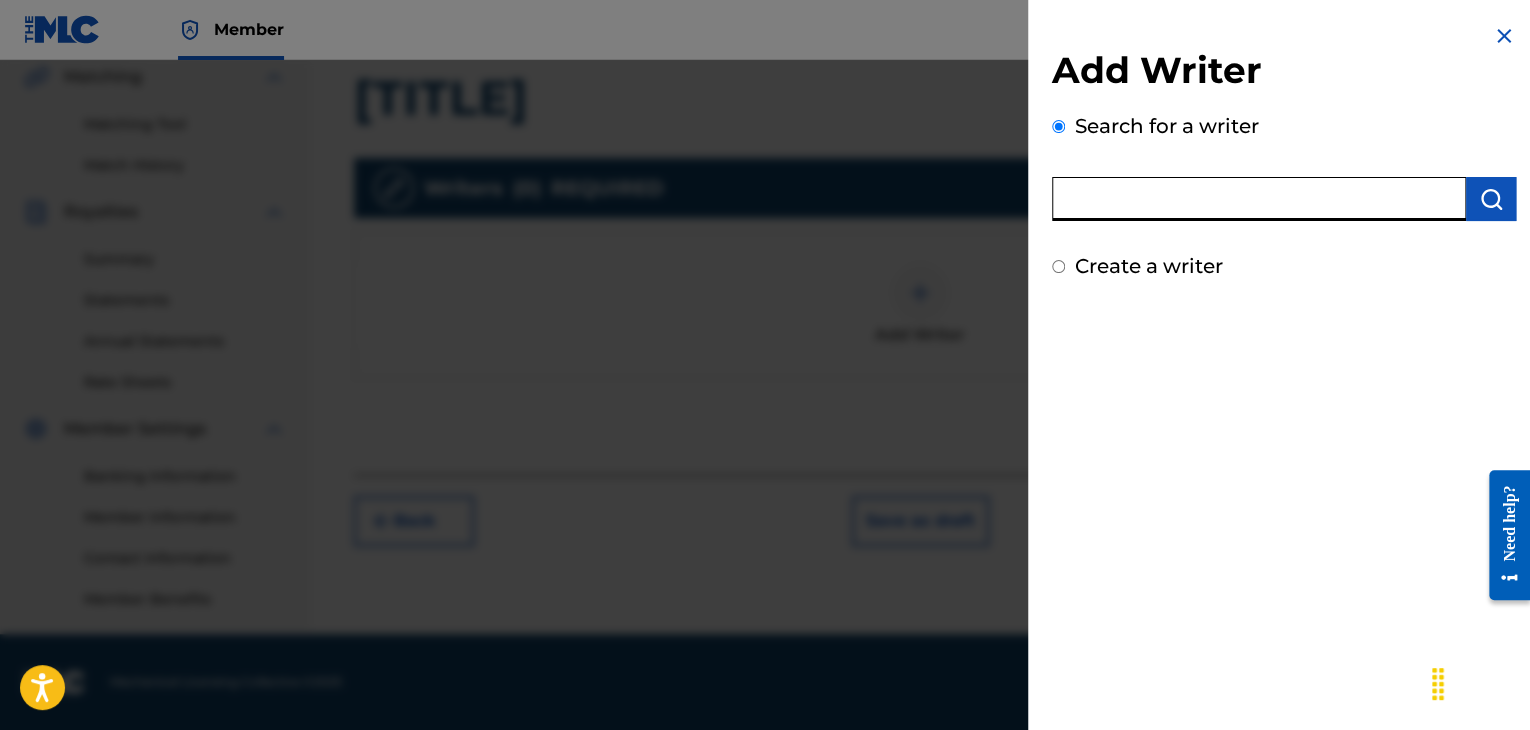 paste on "00258906432" 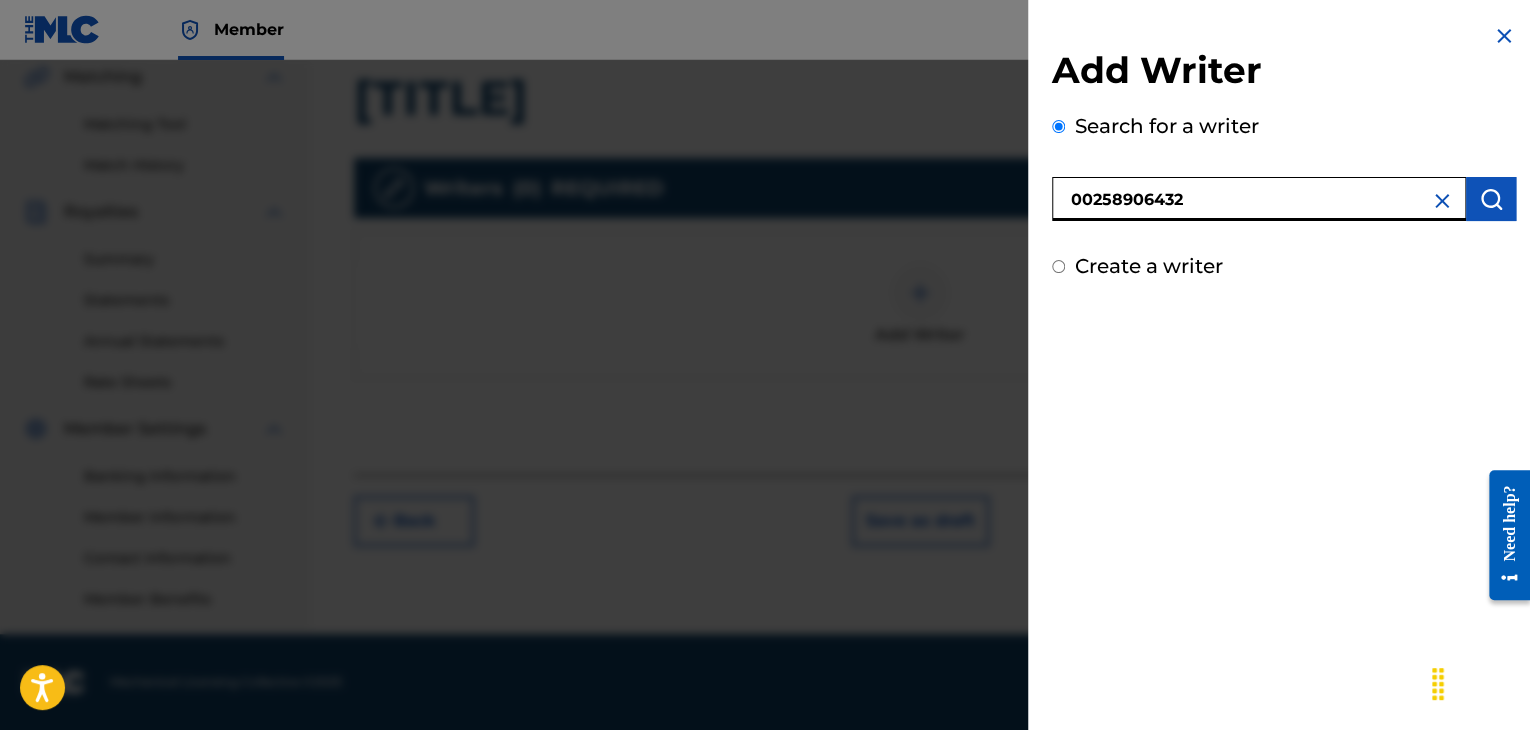type on "00258906432" 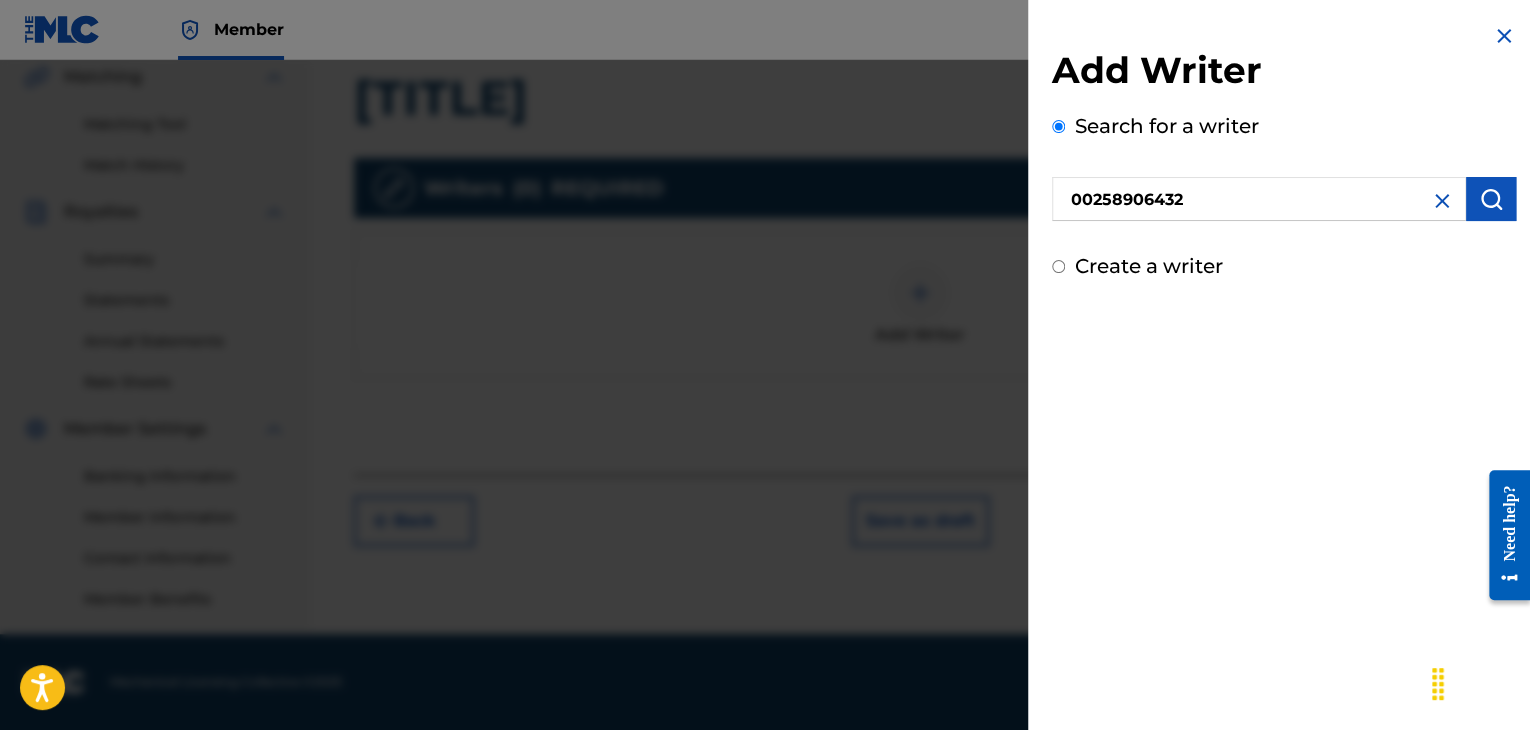 click at bounding box center [1491, 199] 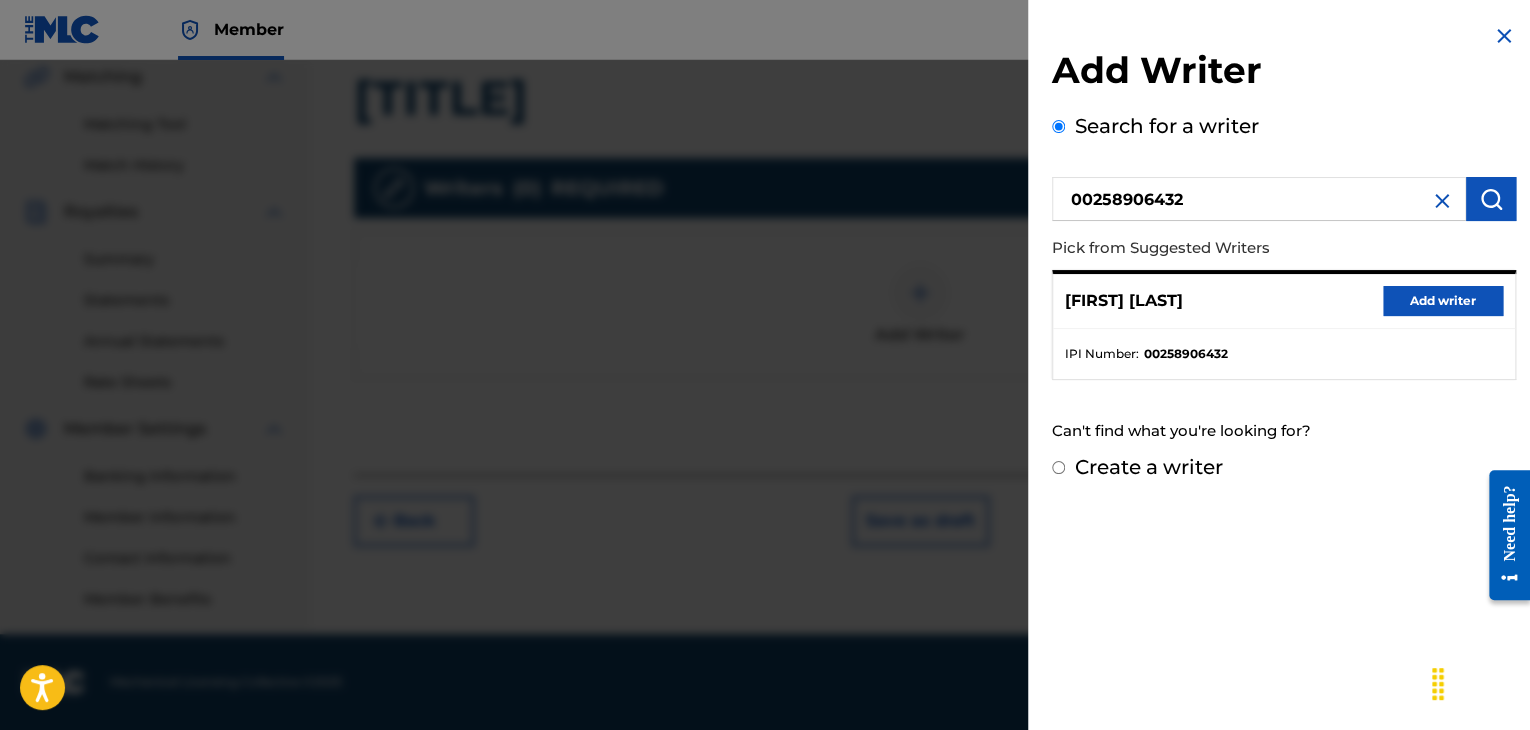 click on "Add writer" at bounding box center (1443, 301) 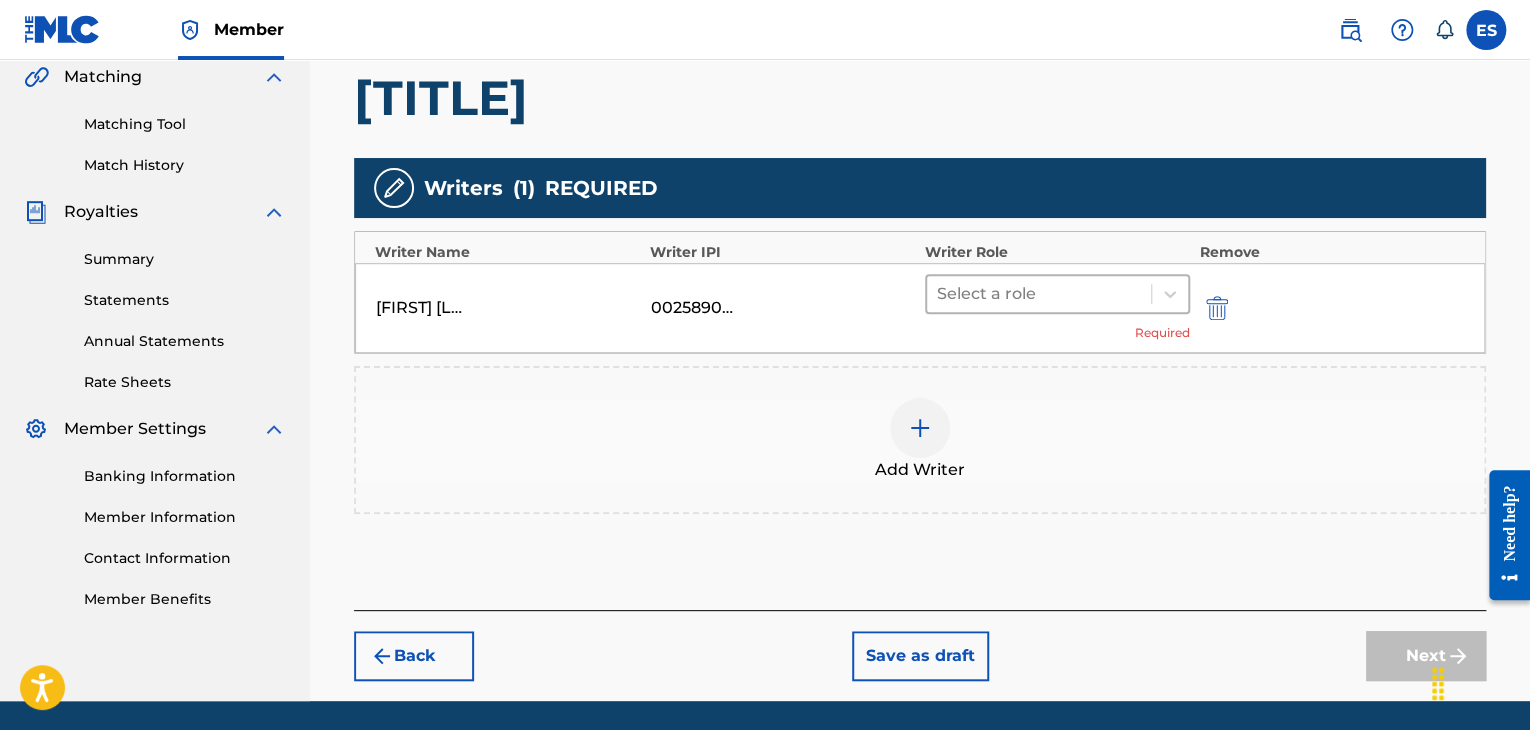 click at bounding box center (1039, 294) 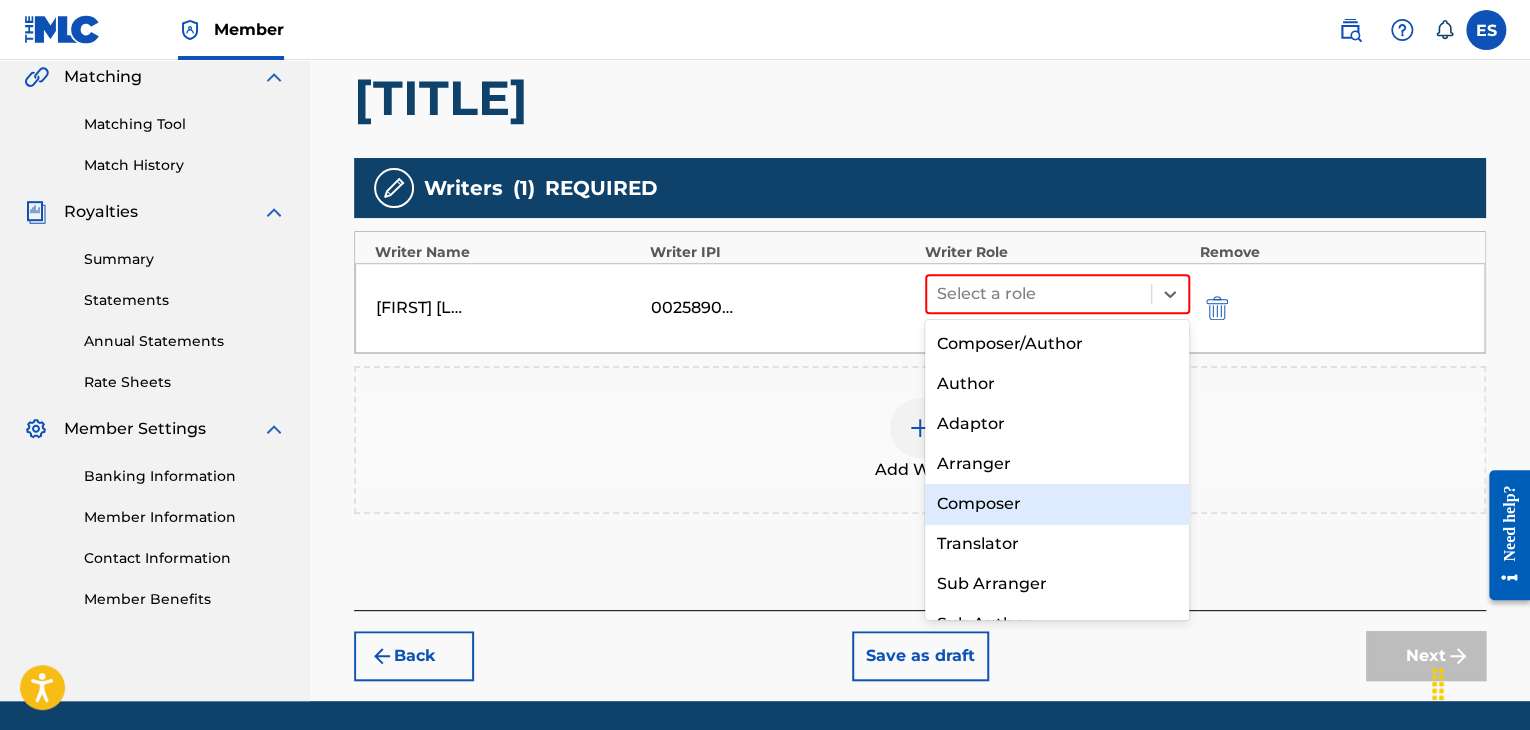 click on "Composer" at bounding box center [1057, 504] 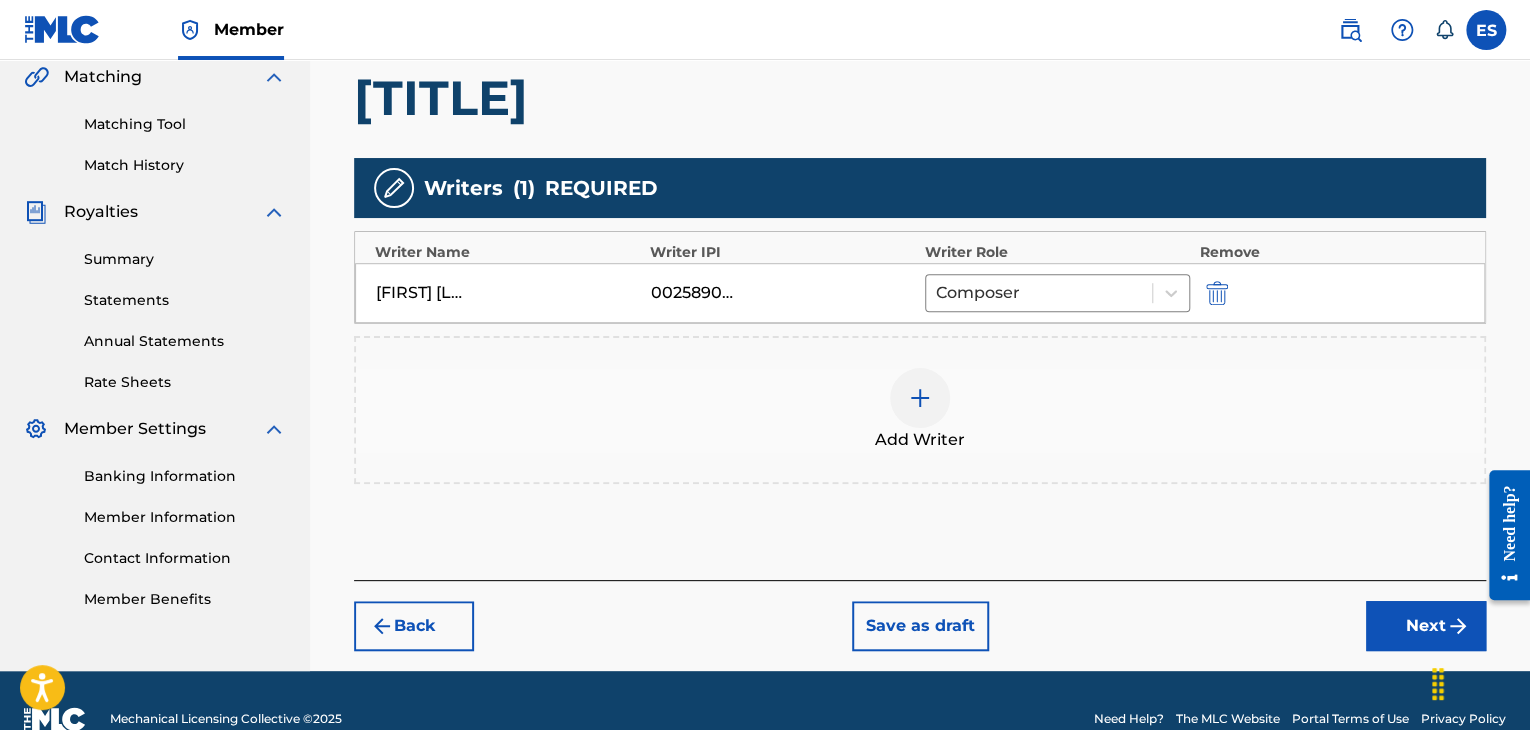 click on "Add Writer" at bounding box center (920, 440) 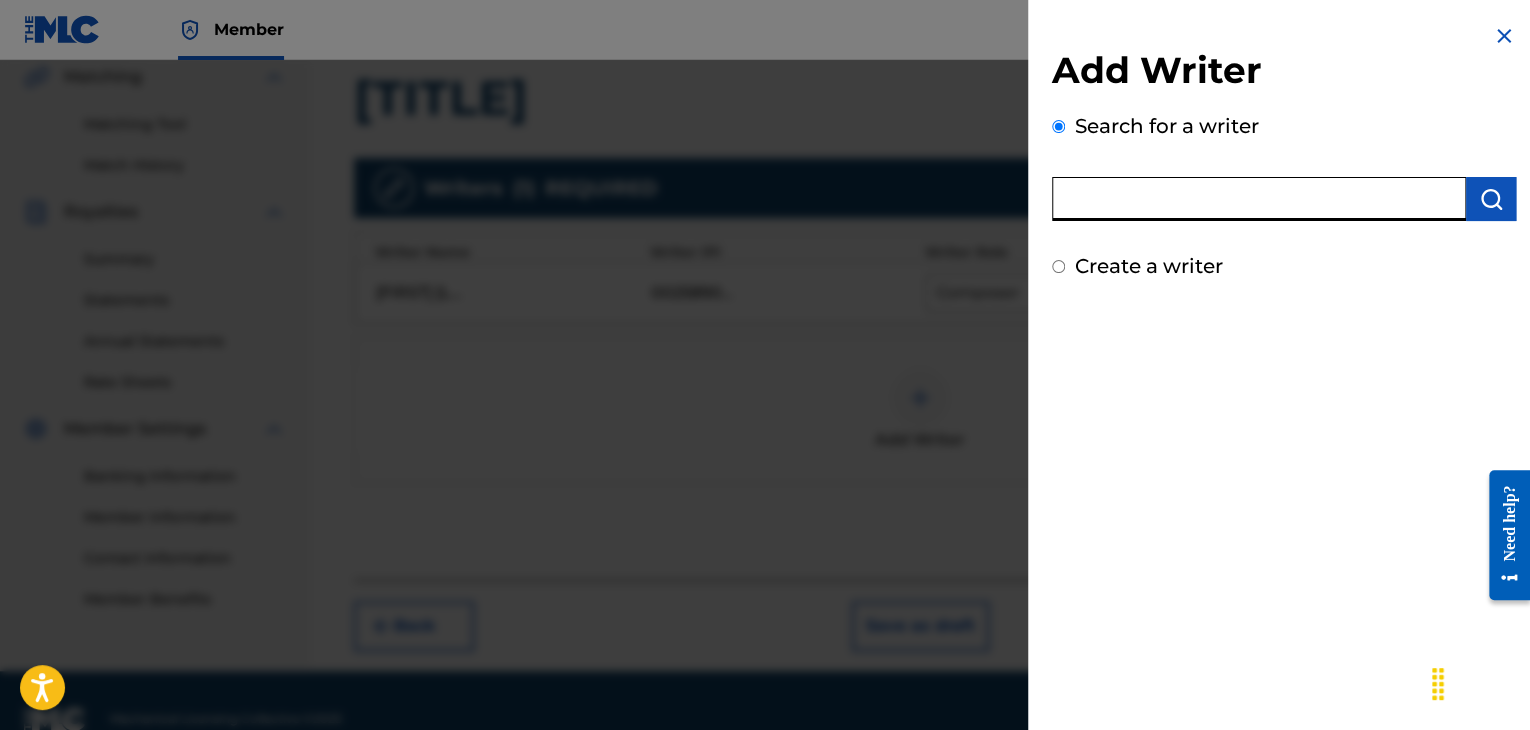 click at bounding box center (1259, 199) 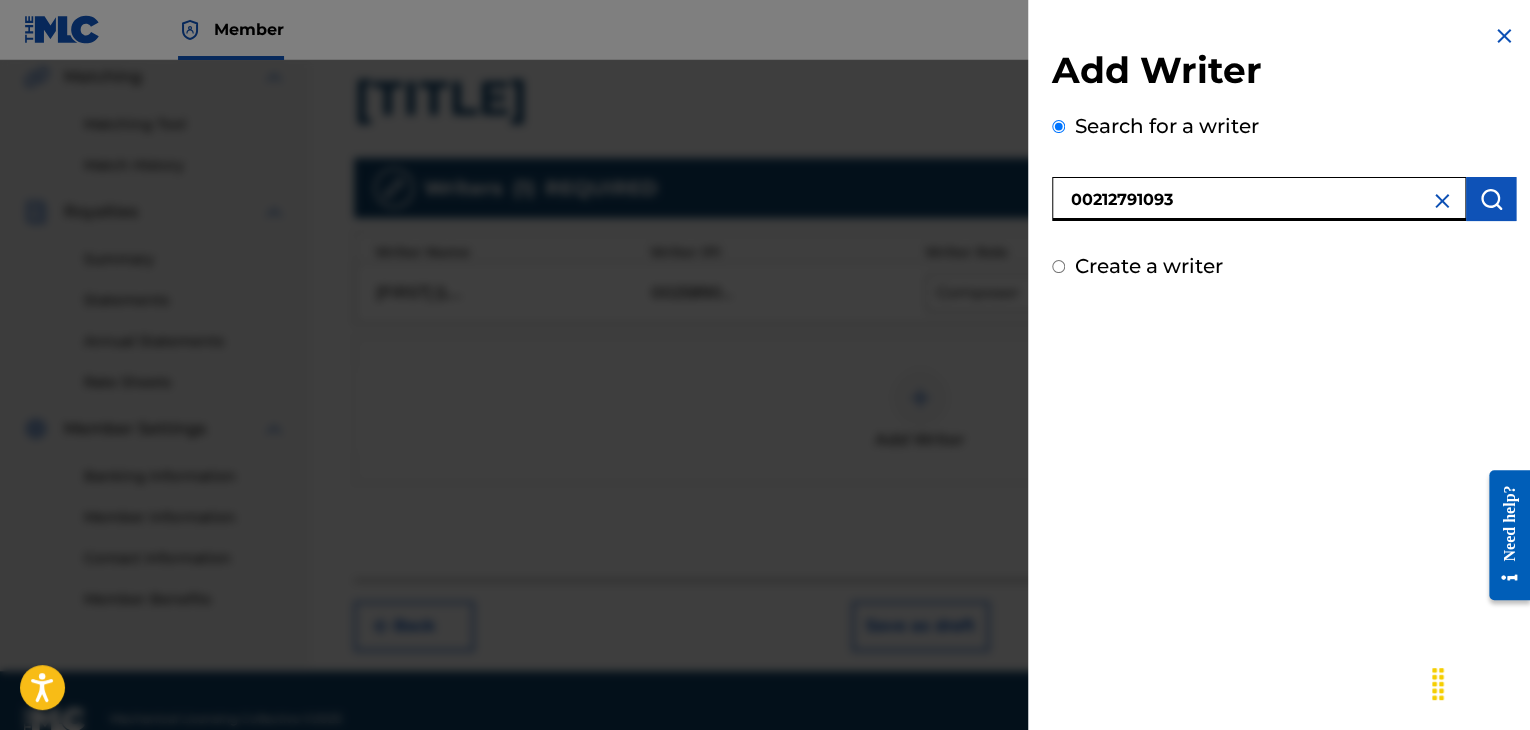 type on "00212791093" 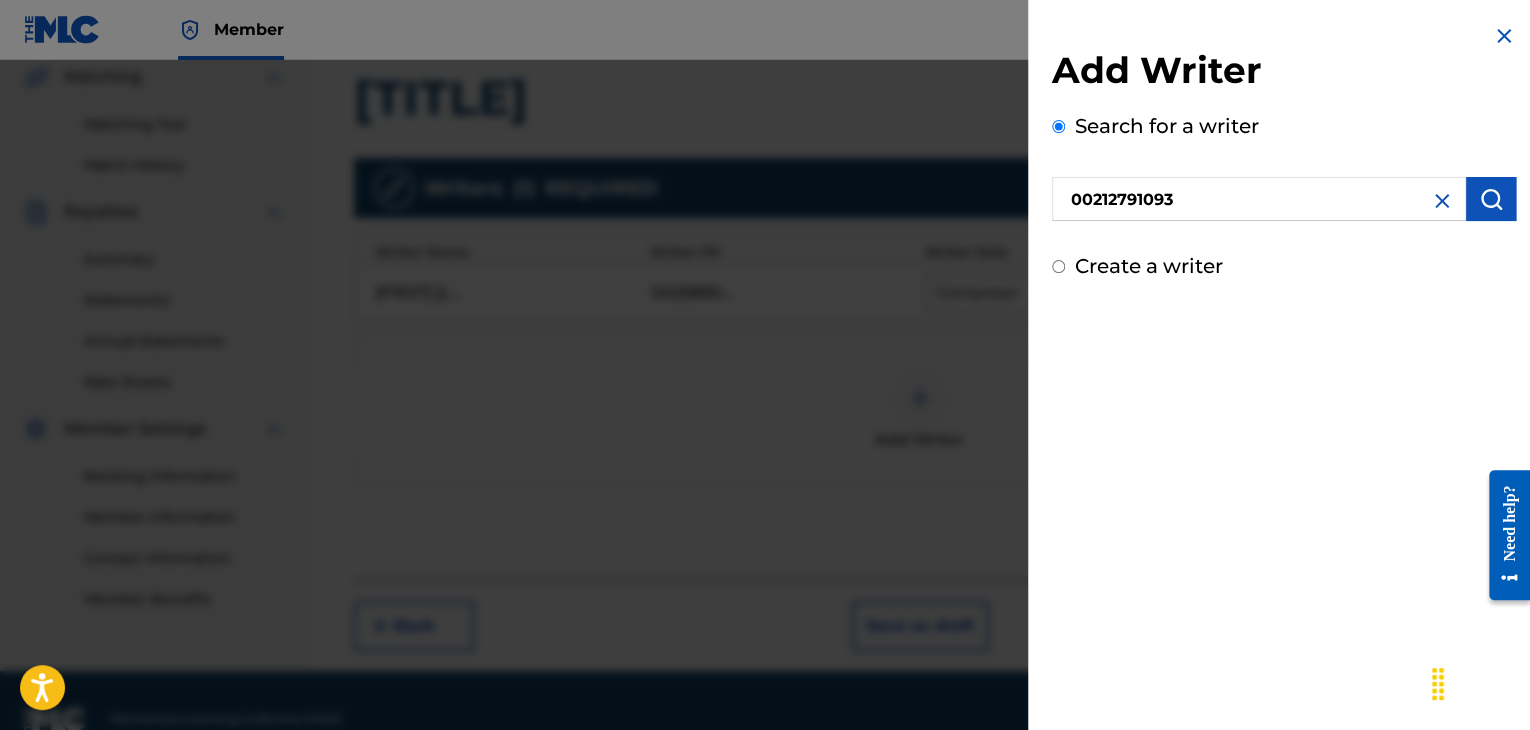 click at bounding box center [1491, 199] 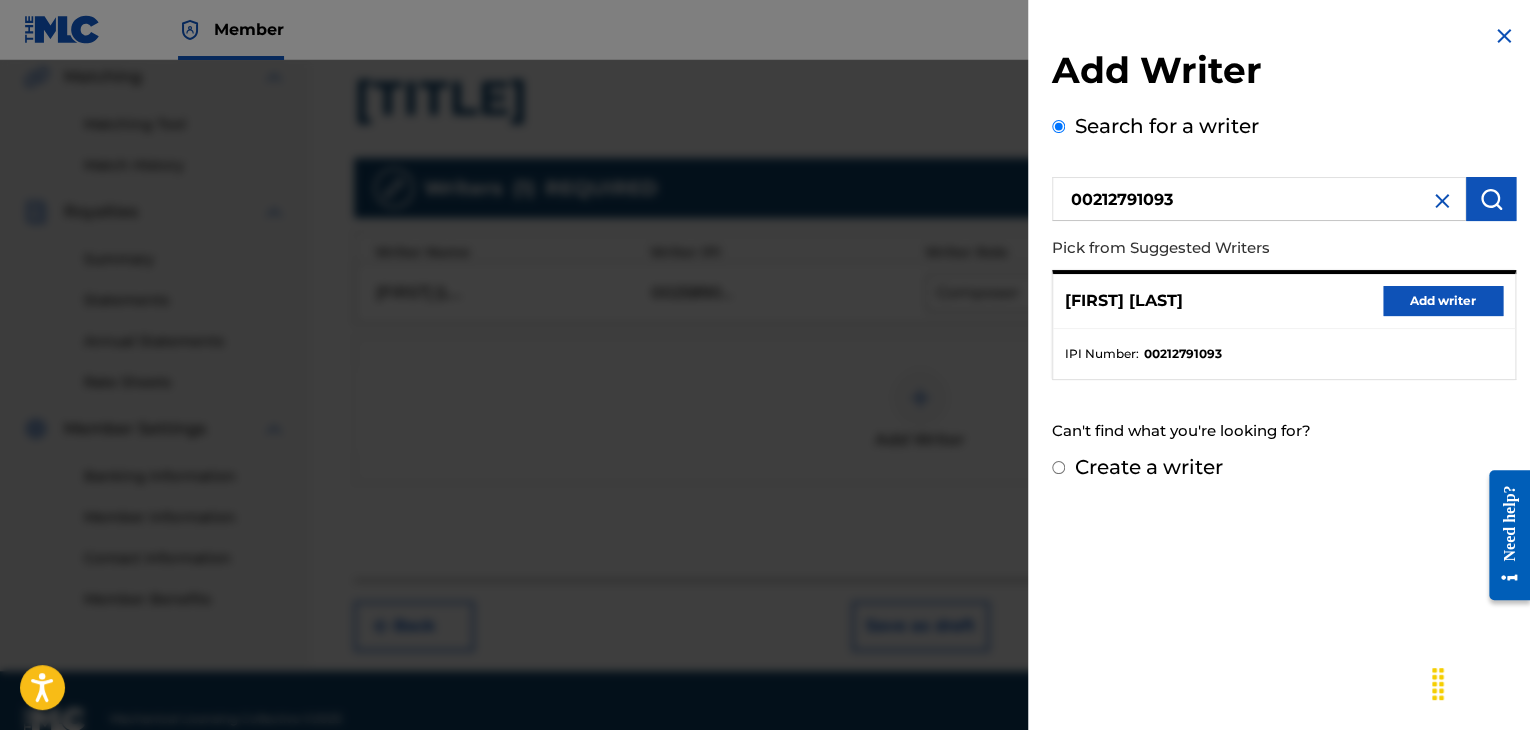 click on "Add writer" at bounding box center (1443, 301) 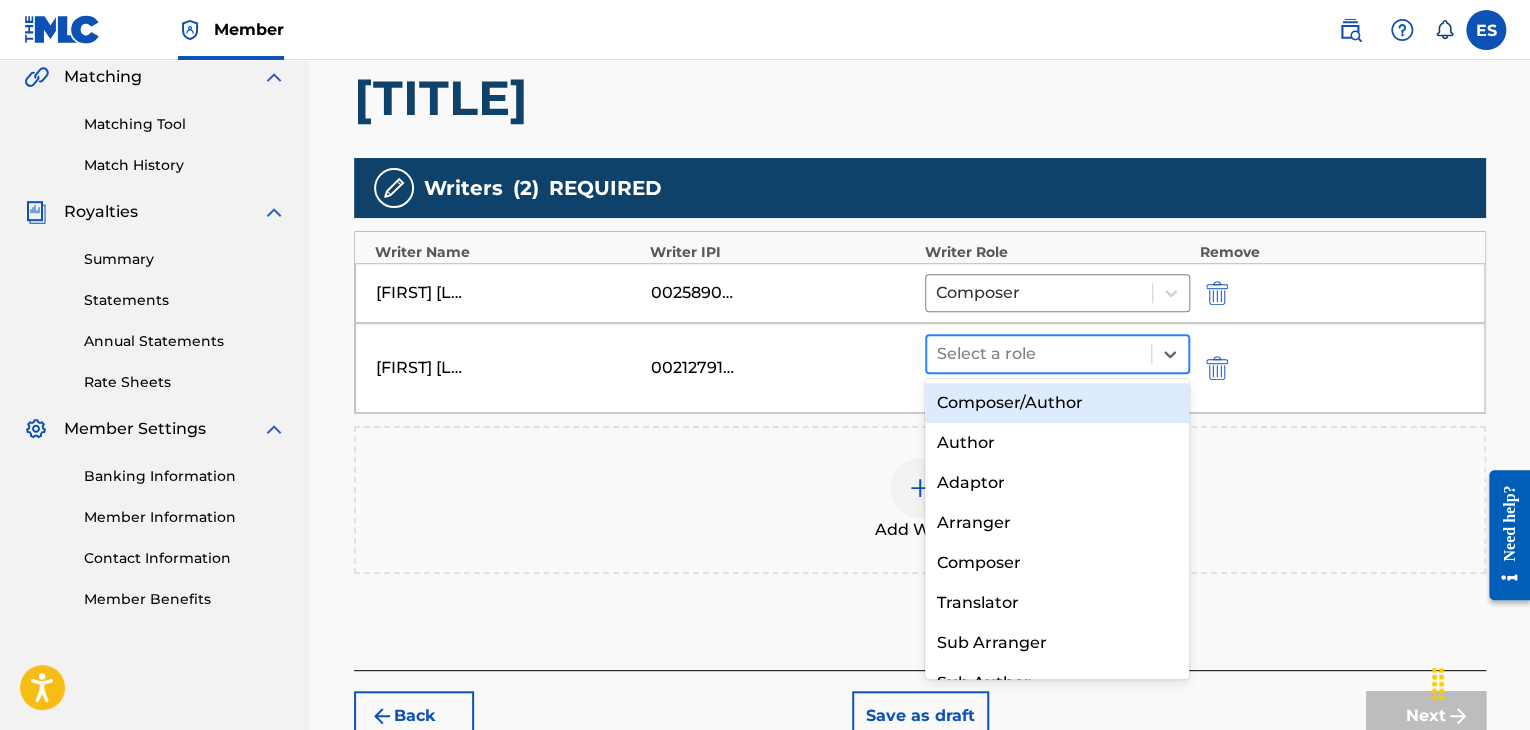 click at bounding box center (1039, 354) 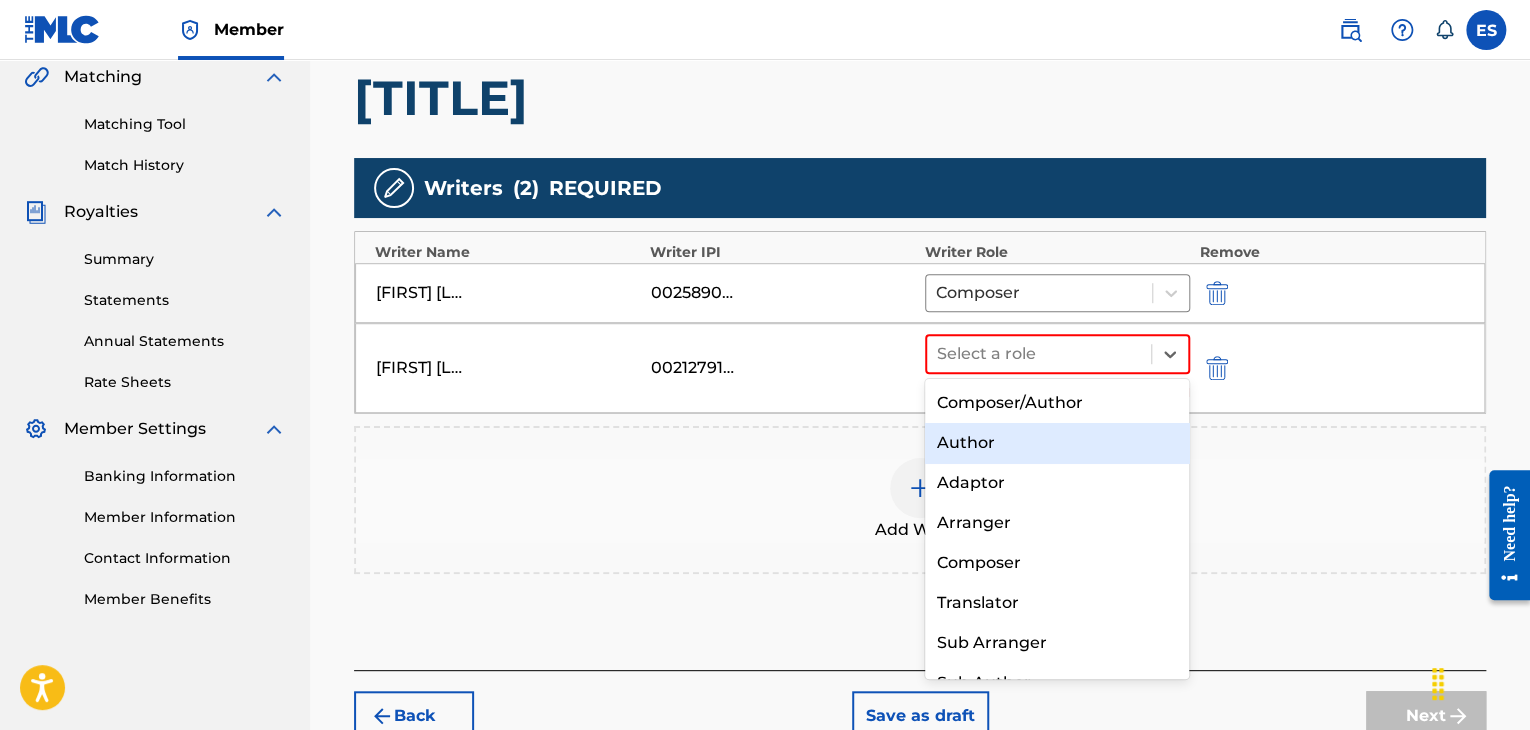 click on "Author" at bounding box center [1057, 443] 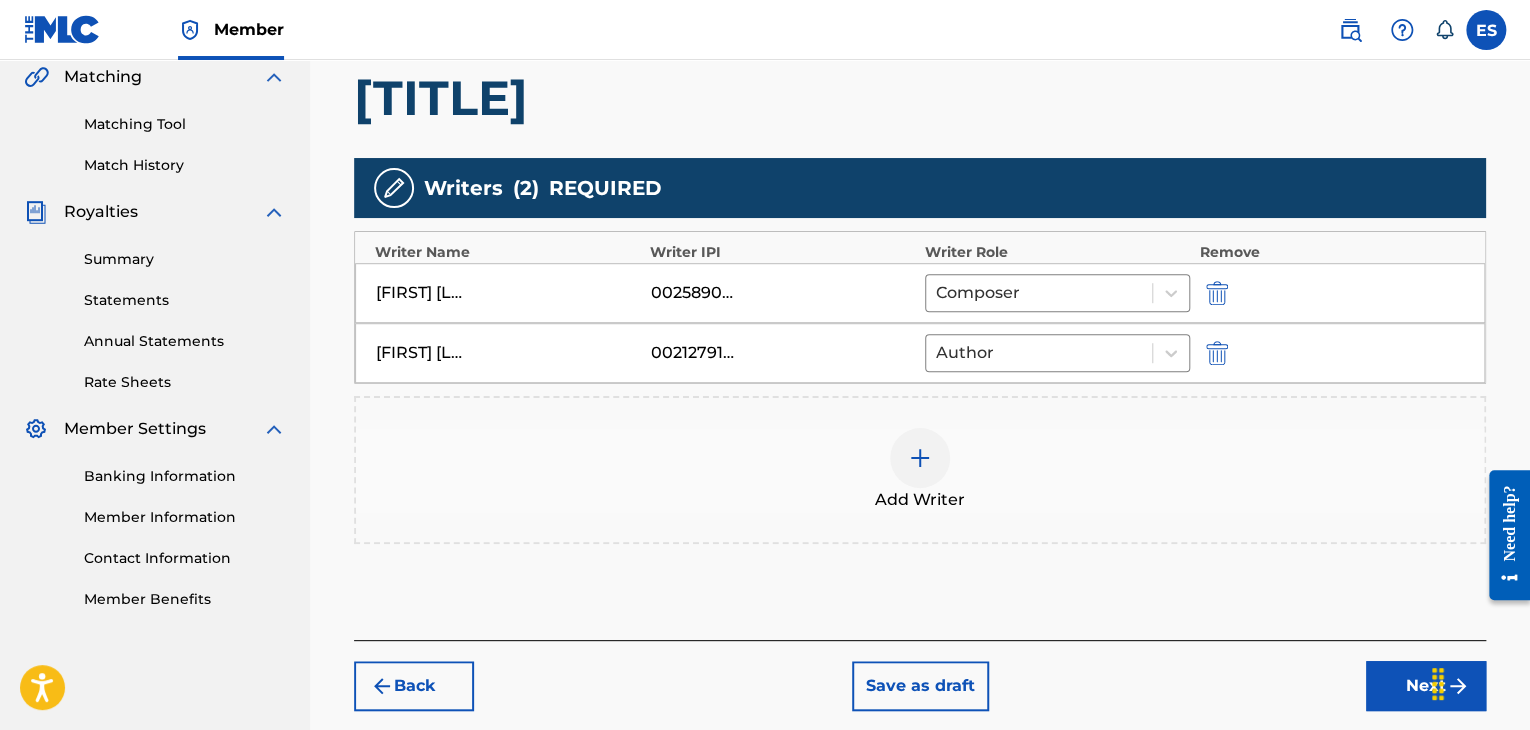 click on "Next" at bounding box center [1426, 686] 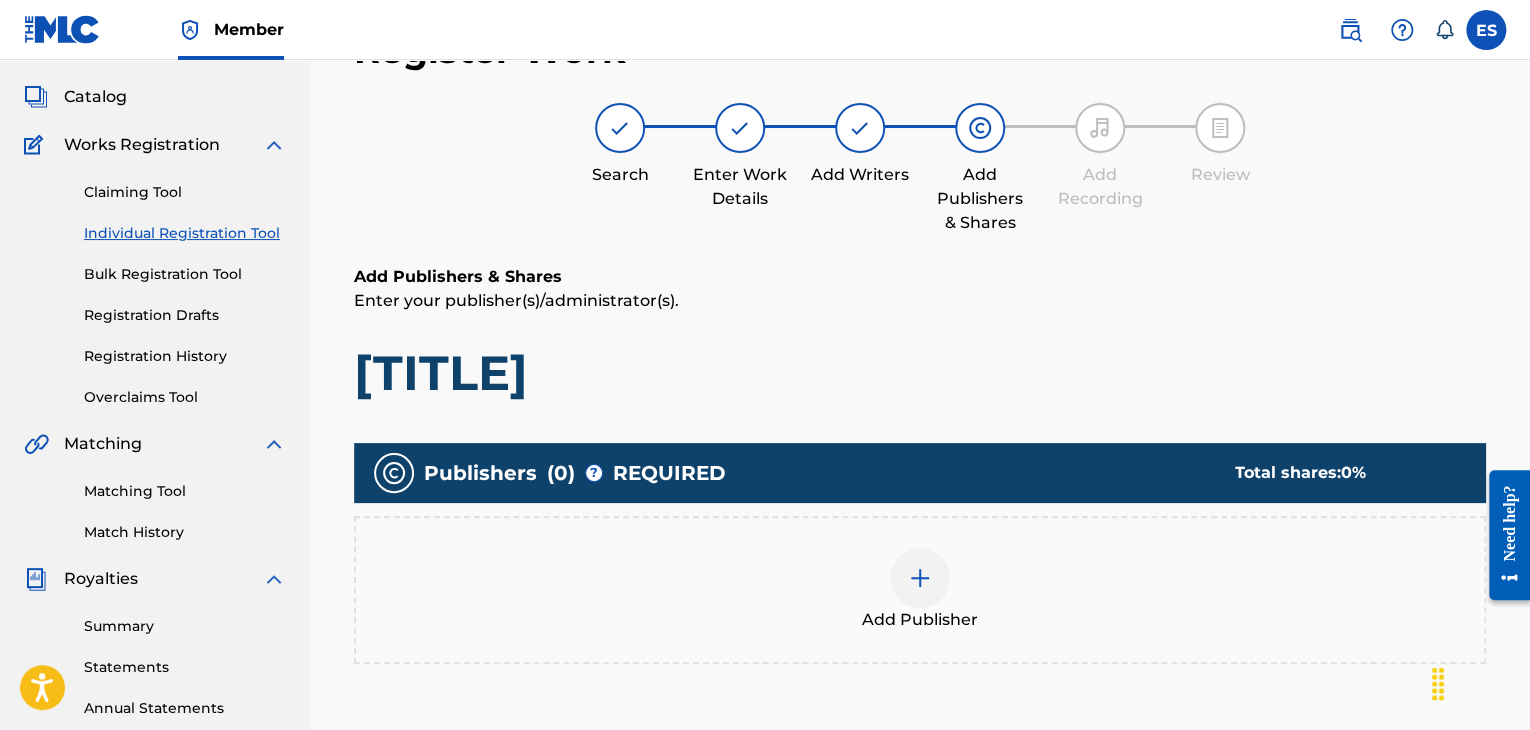 scroll, scrollTop: 446, scrollLeft: 0, axis: vertical 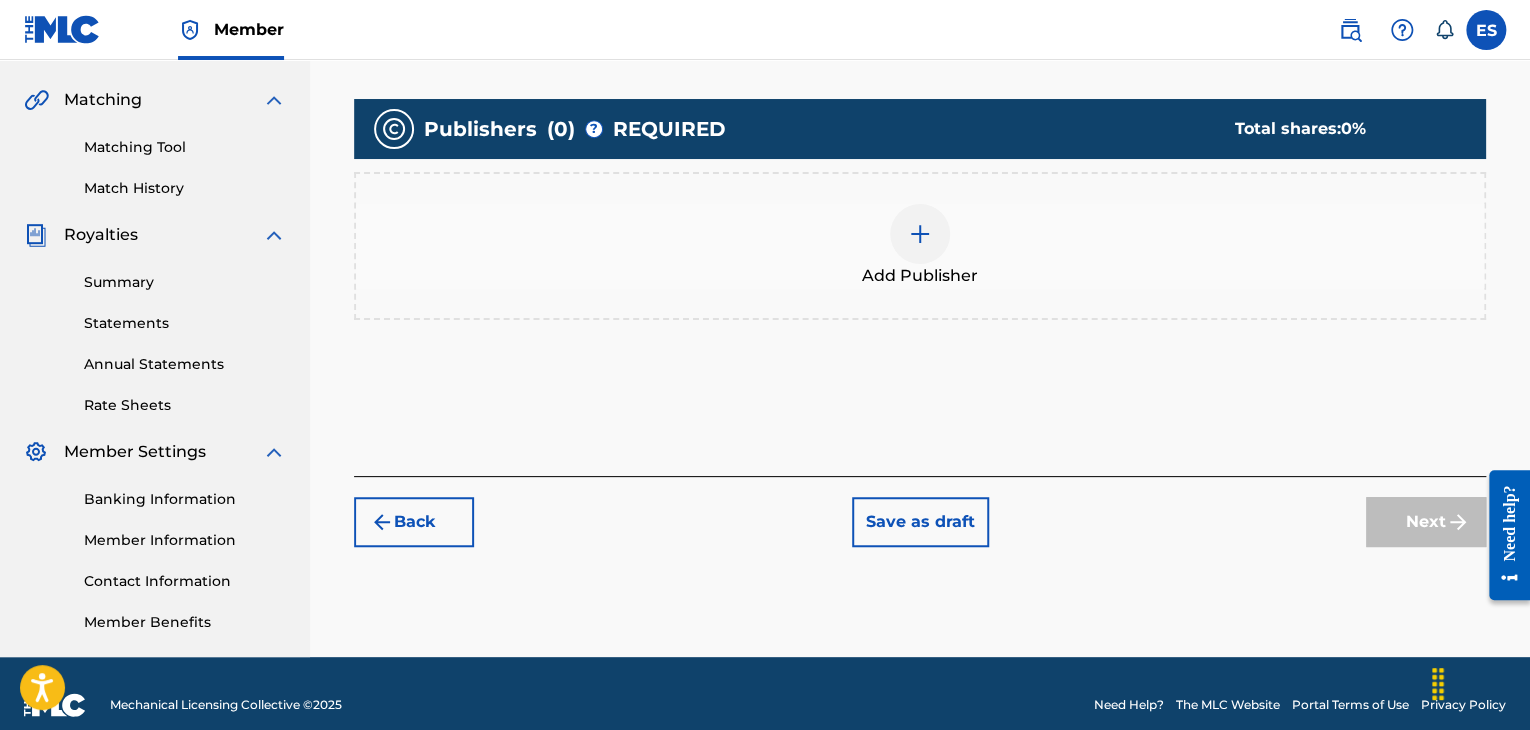 click on "Add Publisher" at bounding box center (920, 276) 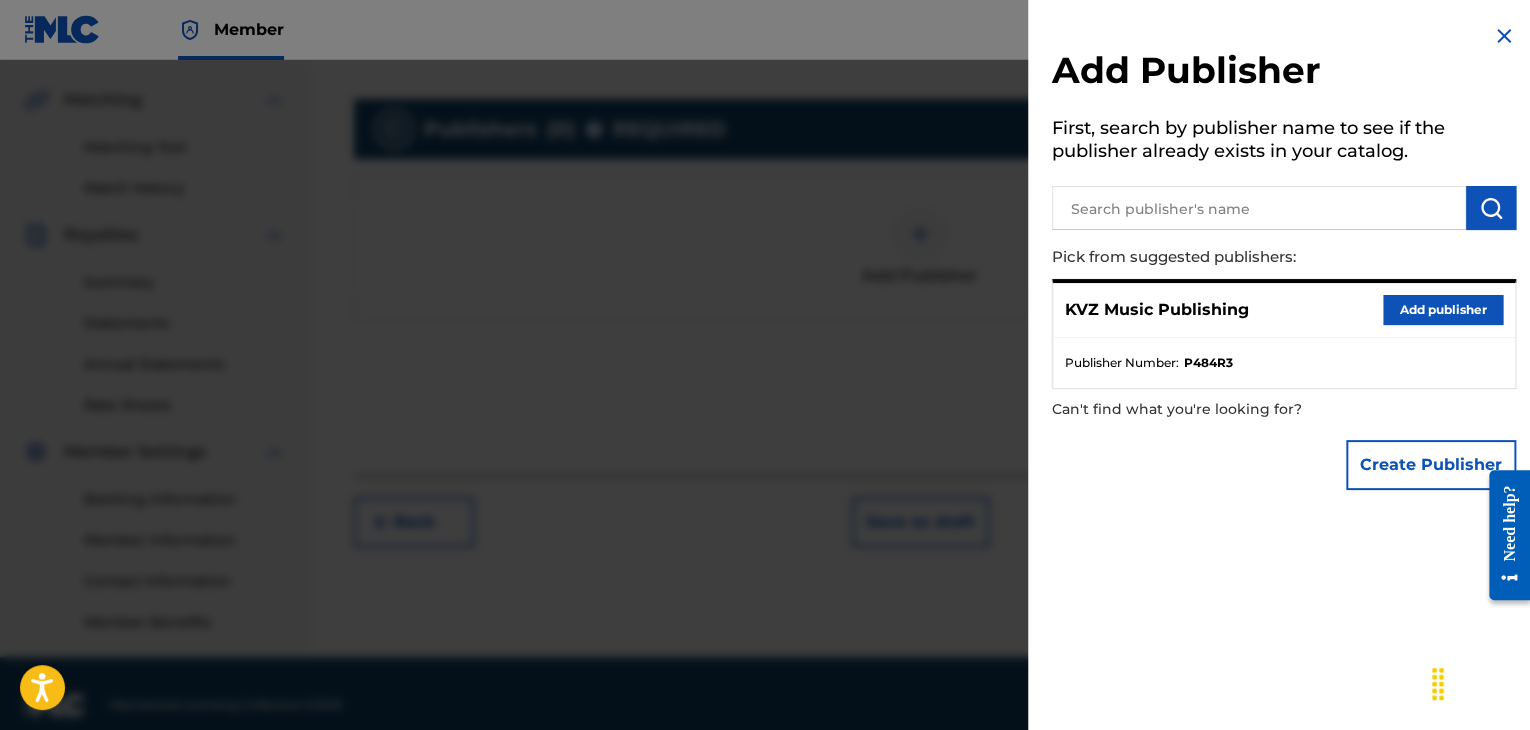 click on "Add publisher" at bounding box center (1443, 310) 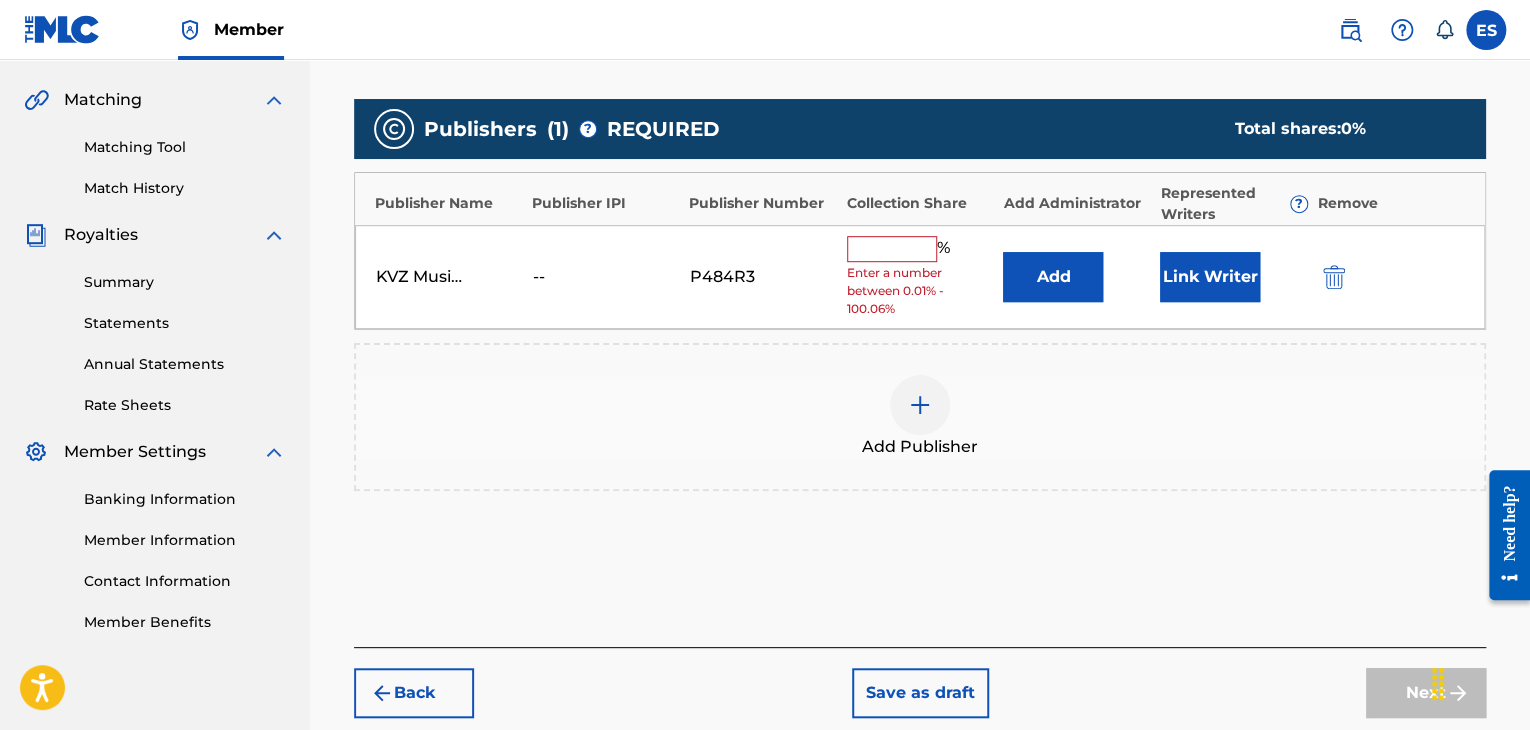 click at bounding box center (920, 405) 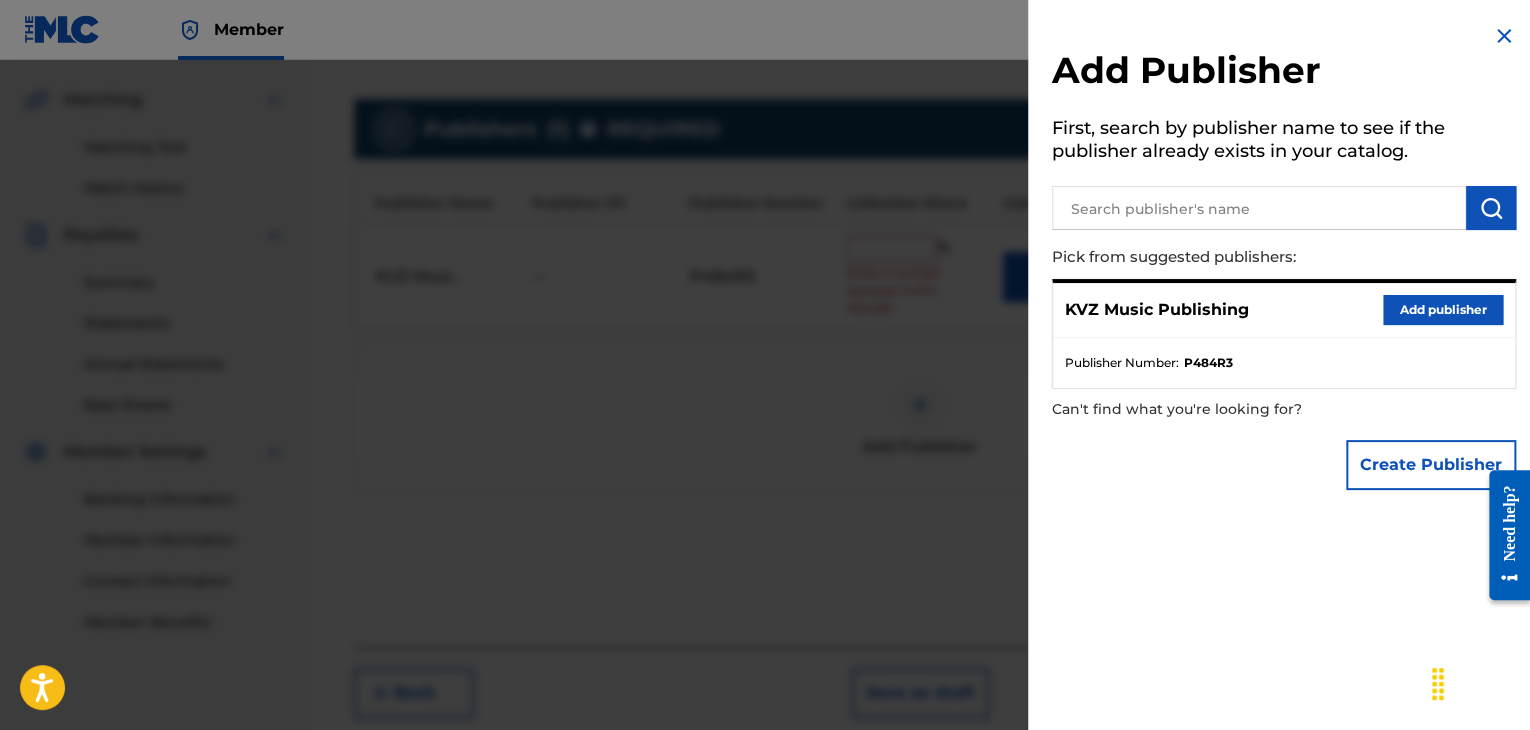click on "Add publisher" at bounding box center [1443, 310] 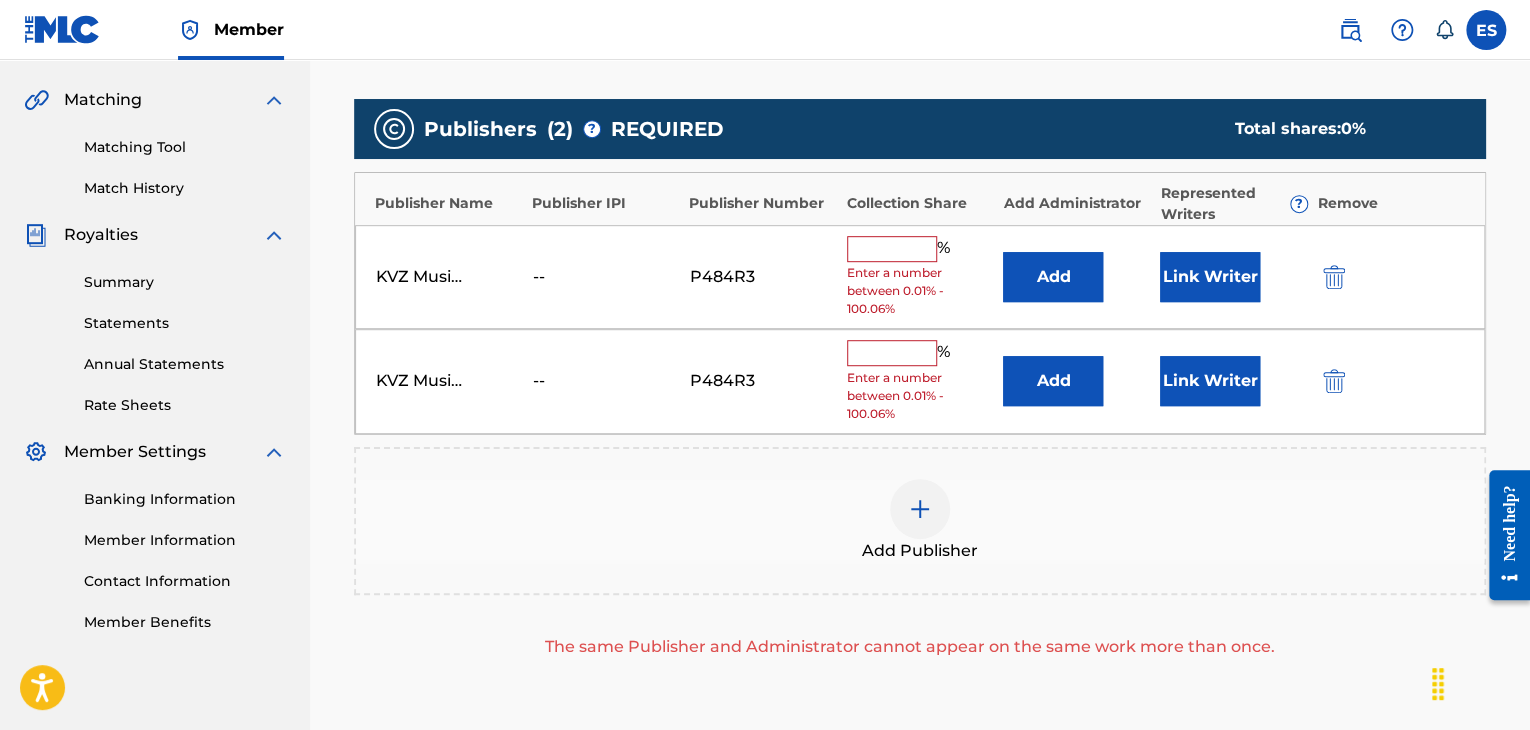 click at bounding box center (1334, 381) 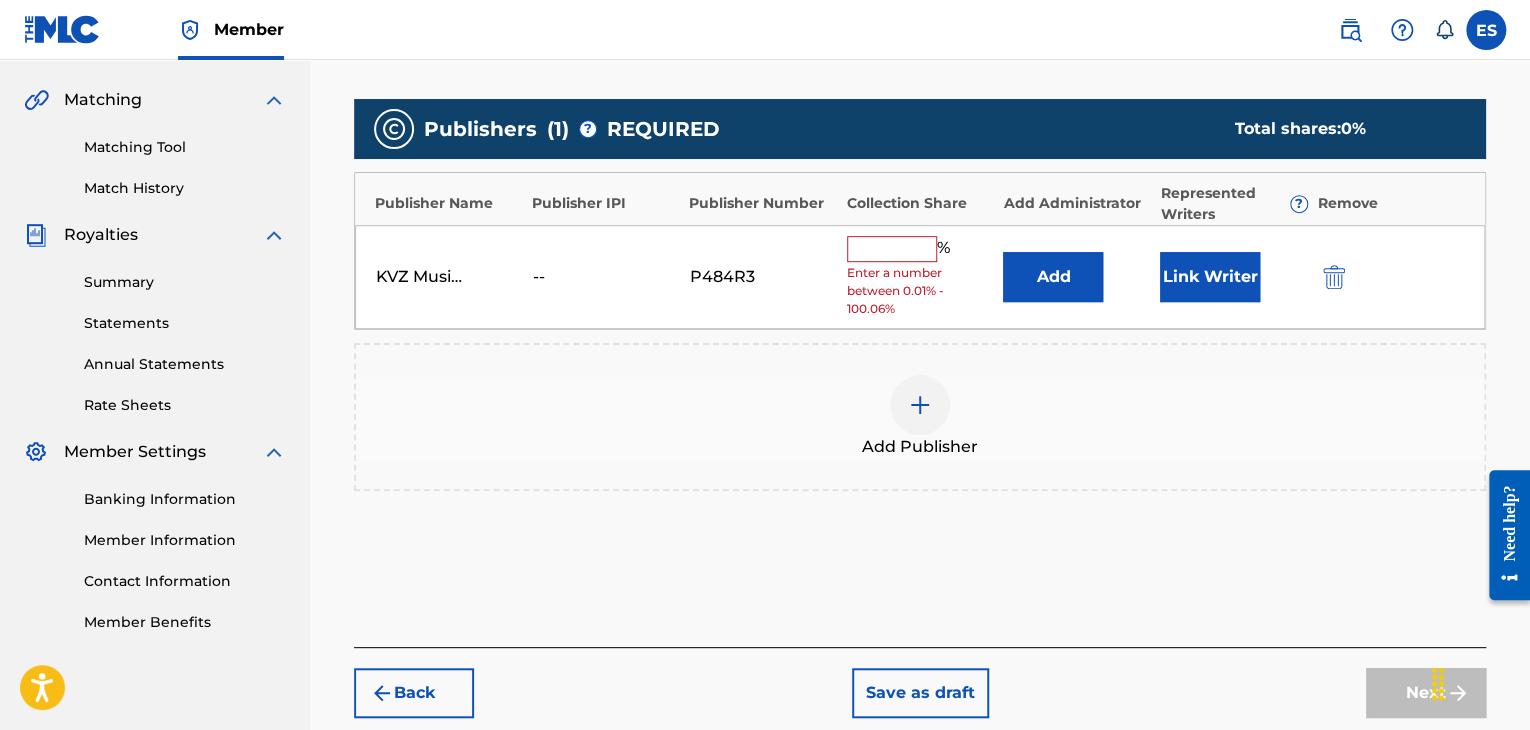 click at bounding box center [892, 249] 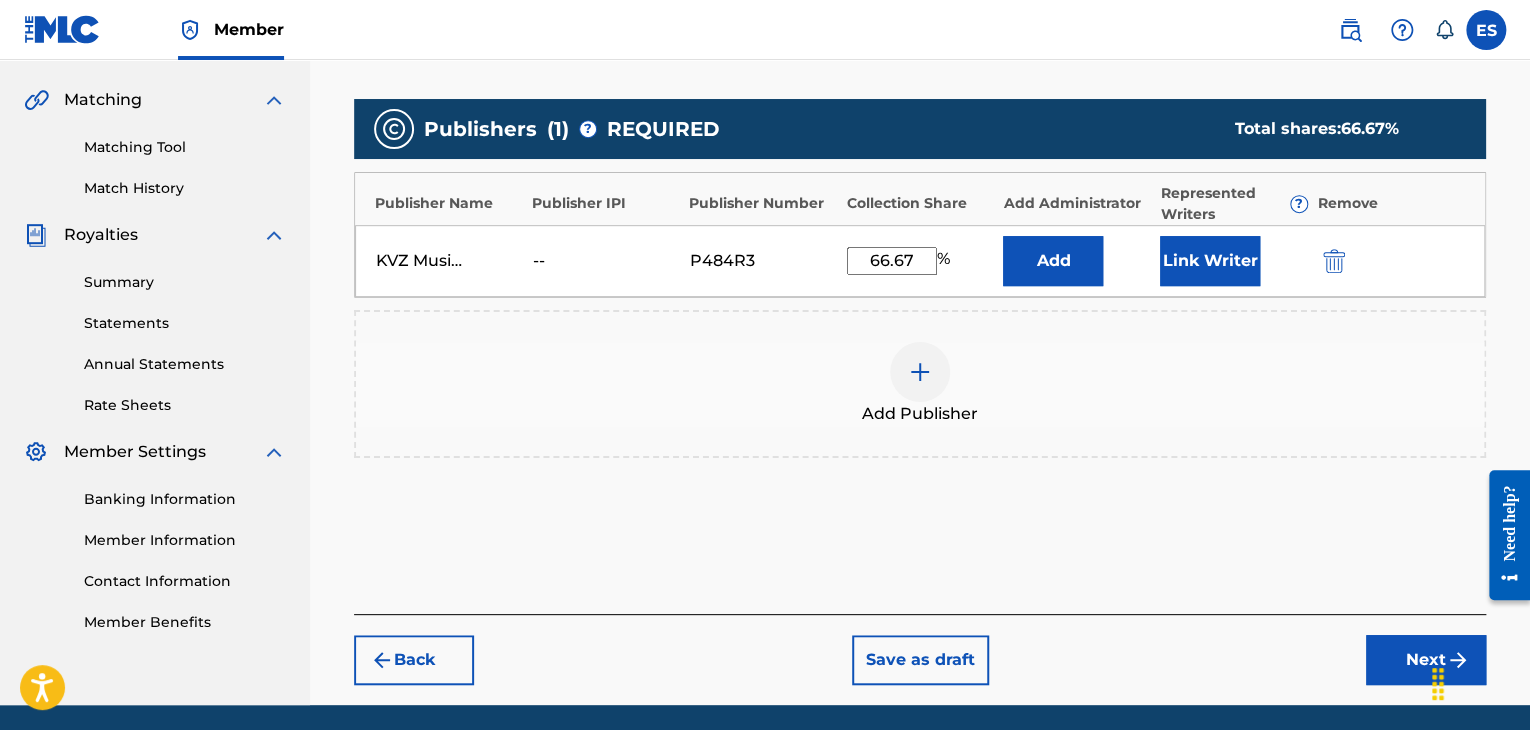 click on "Next" at bounding box center [1426, 660] 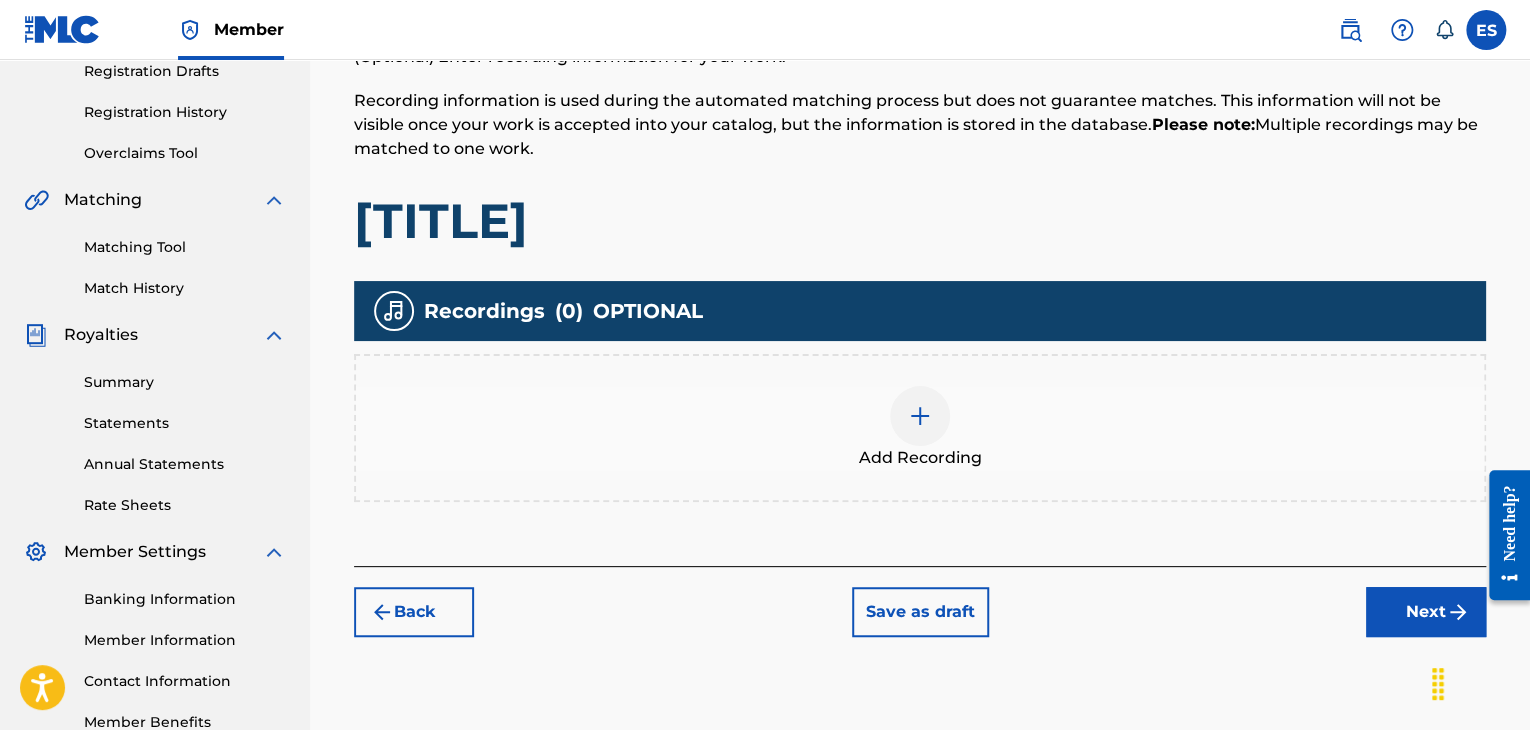 scroll, scrollTop: 417, scrollLeft: 0, axis: vertical 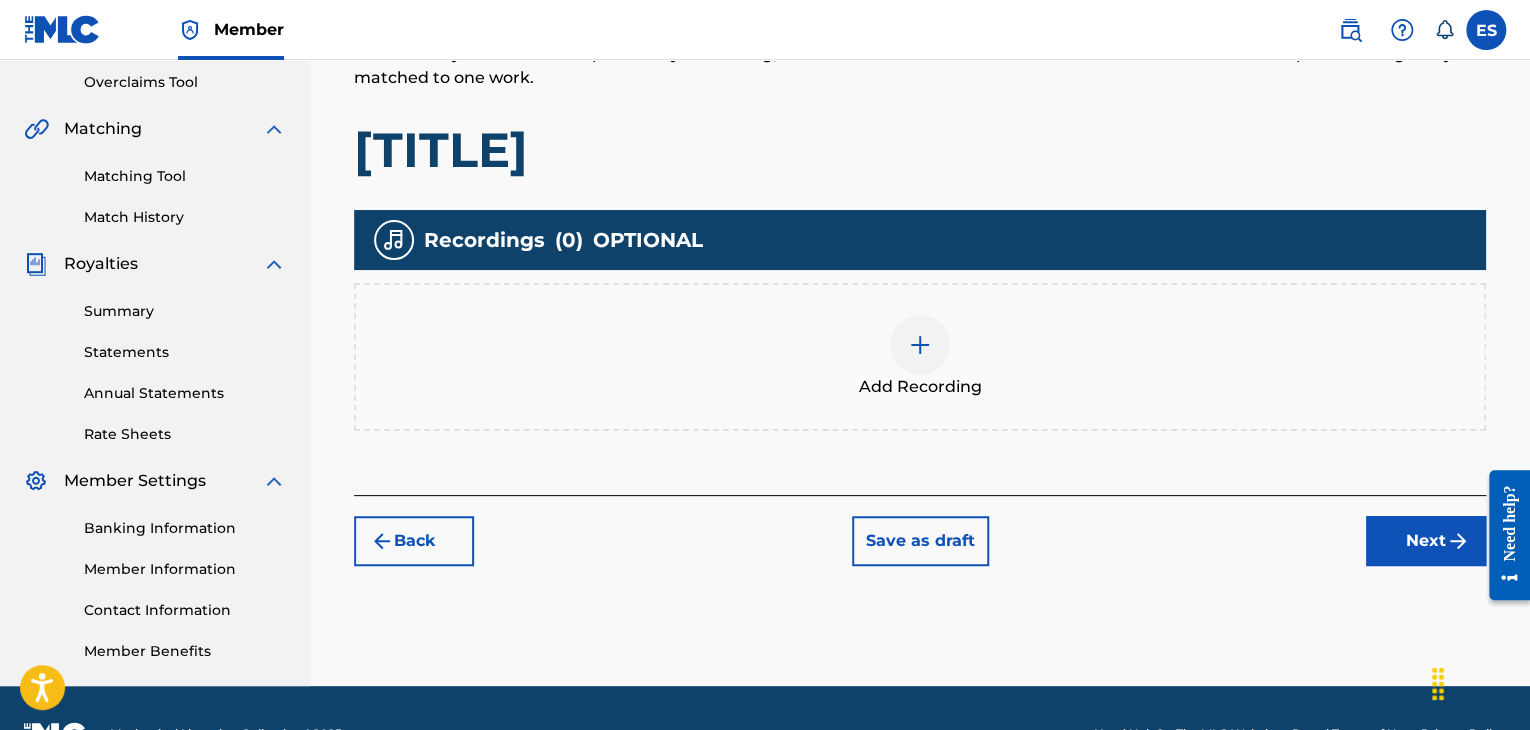 click on "Add Recording" at bounding box center (920, 357) 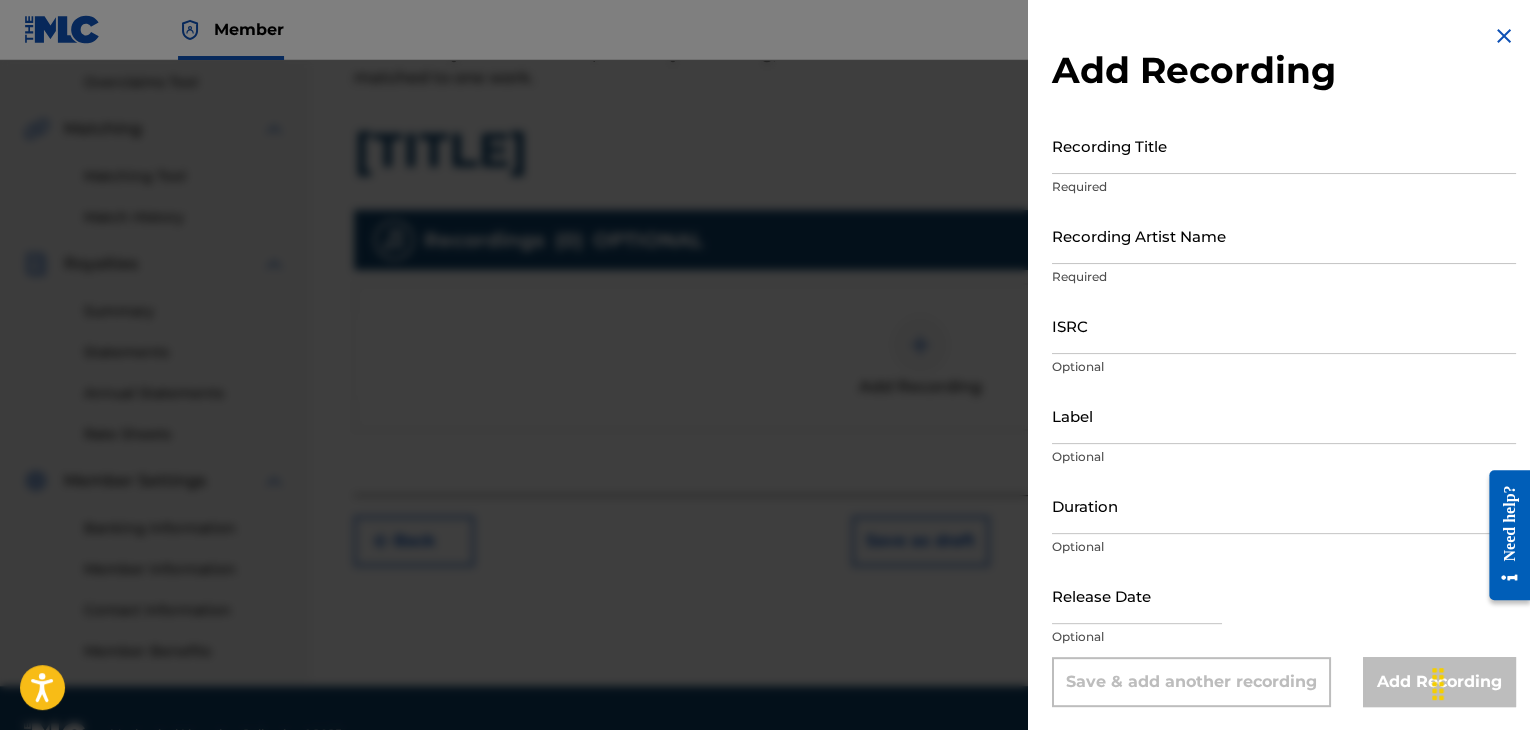 click on "Recording Title" at bounding box center [1284, 145] 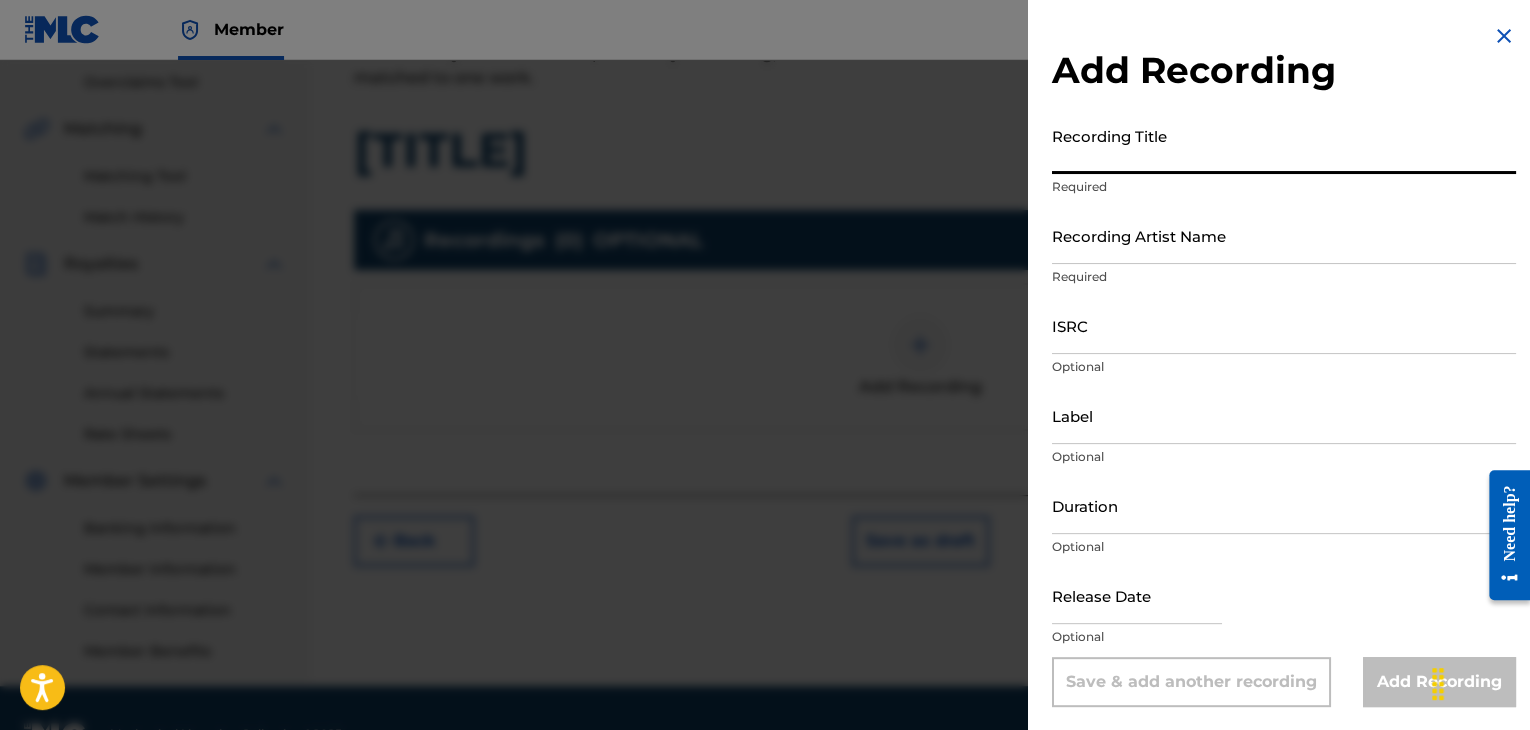 paste on "[TITLE]" 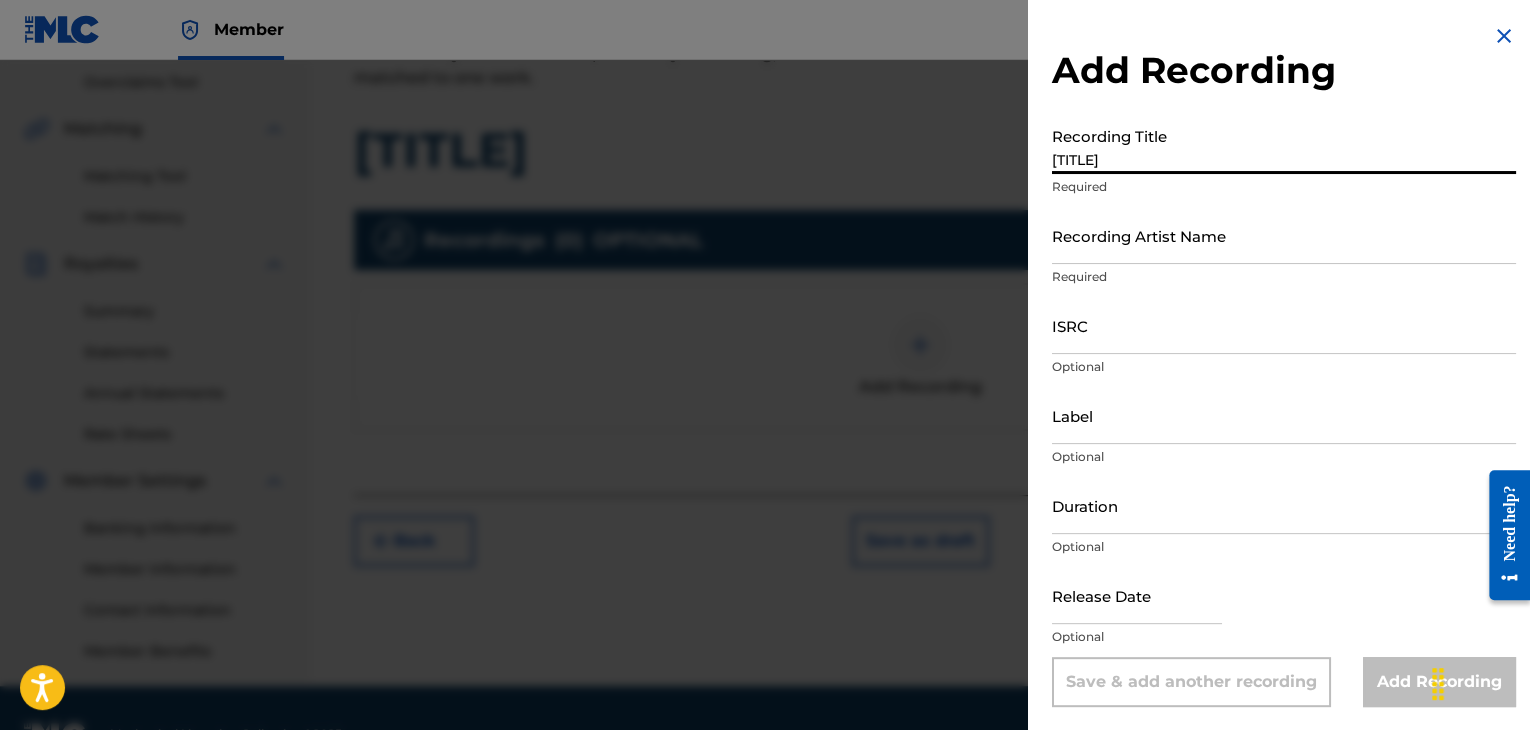 type on "[TITLE]" 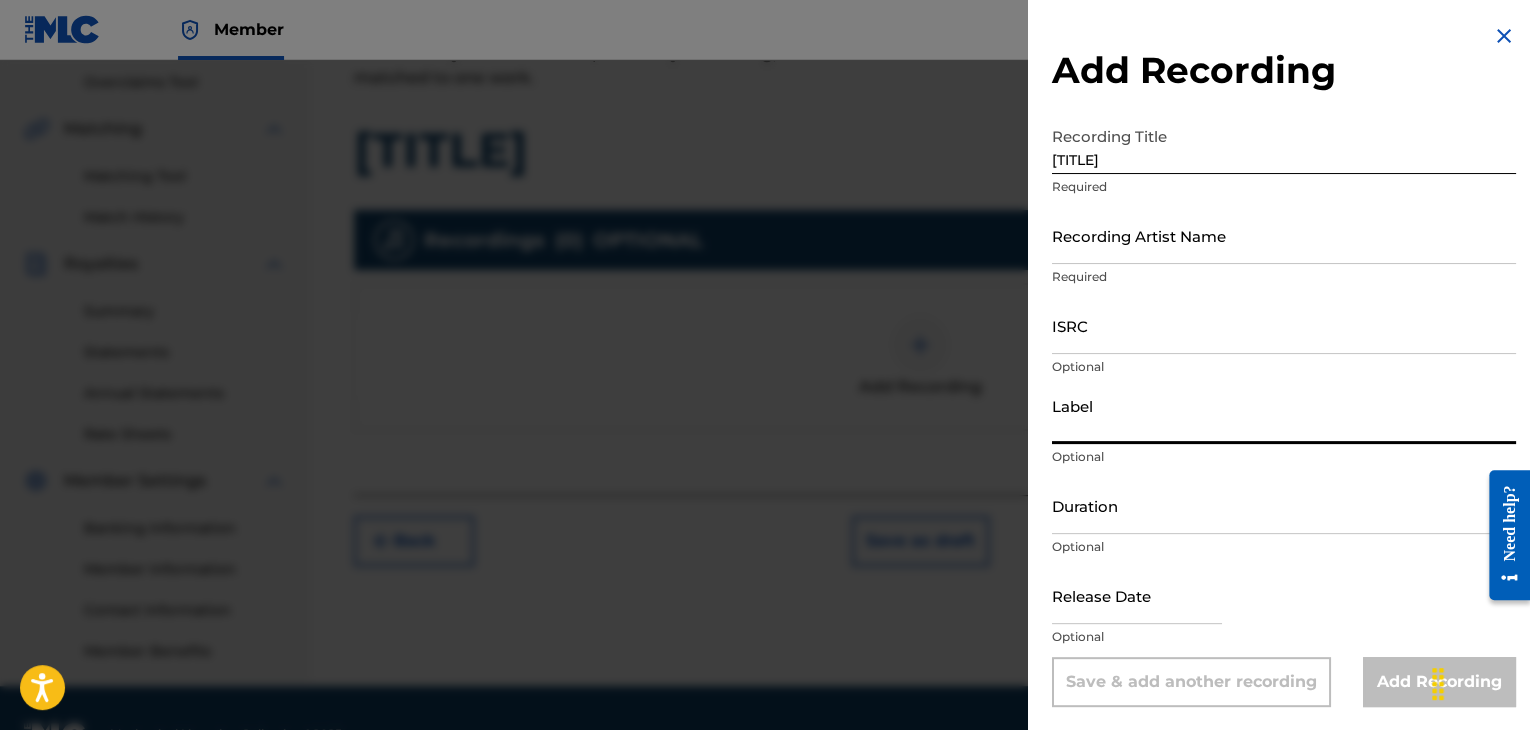 click on "ISRC" at bounding box center [1284, 325] 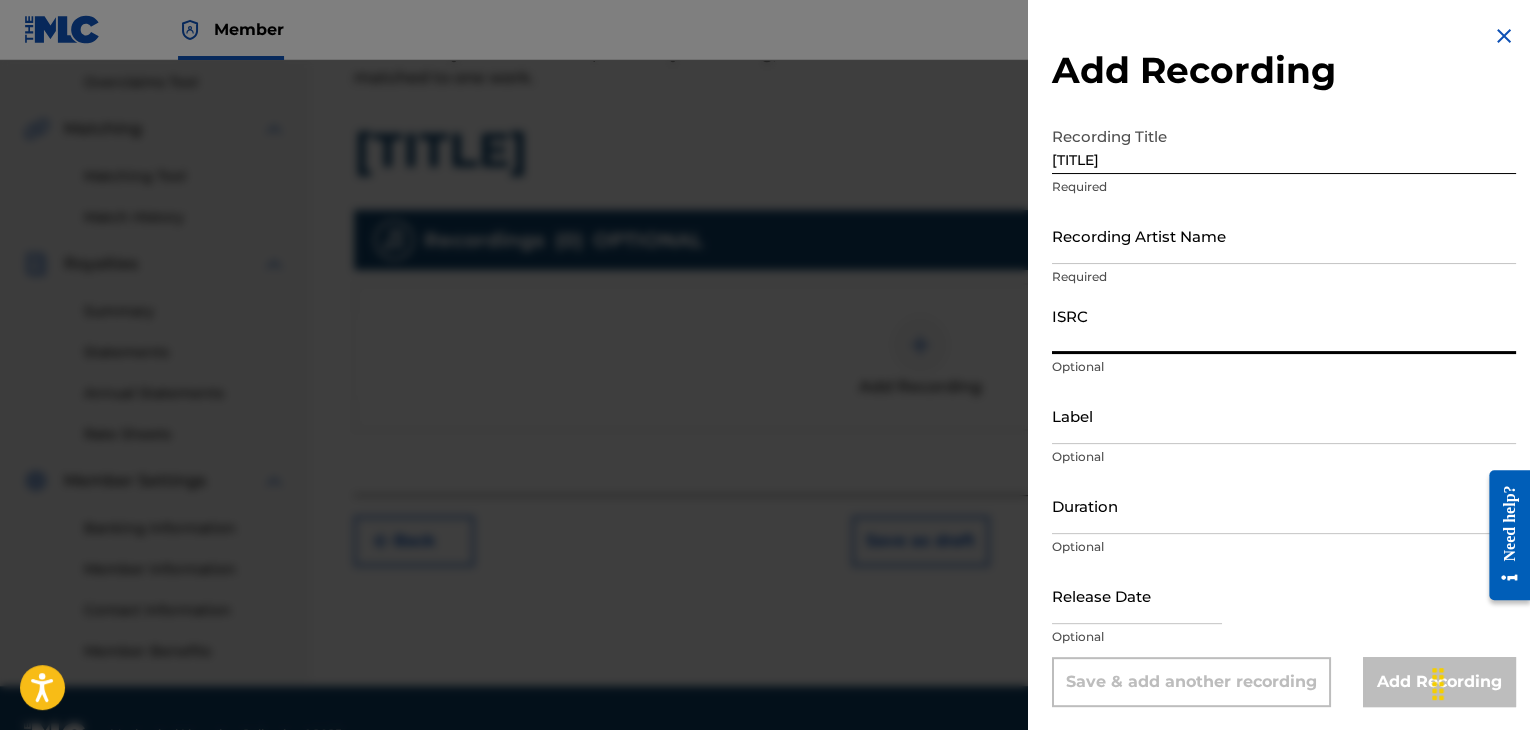 click on "Recording Artist Name" at bounding box center [1284, 235] 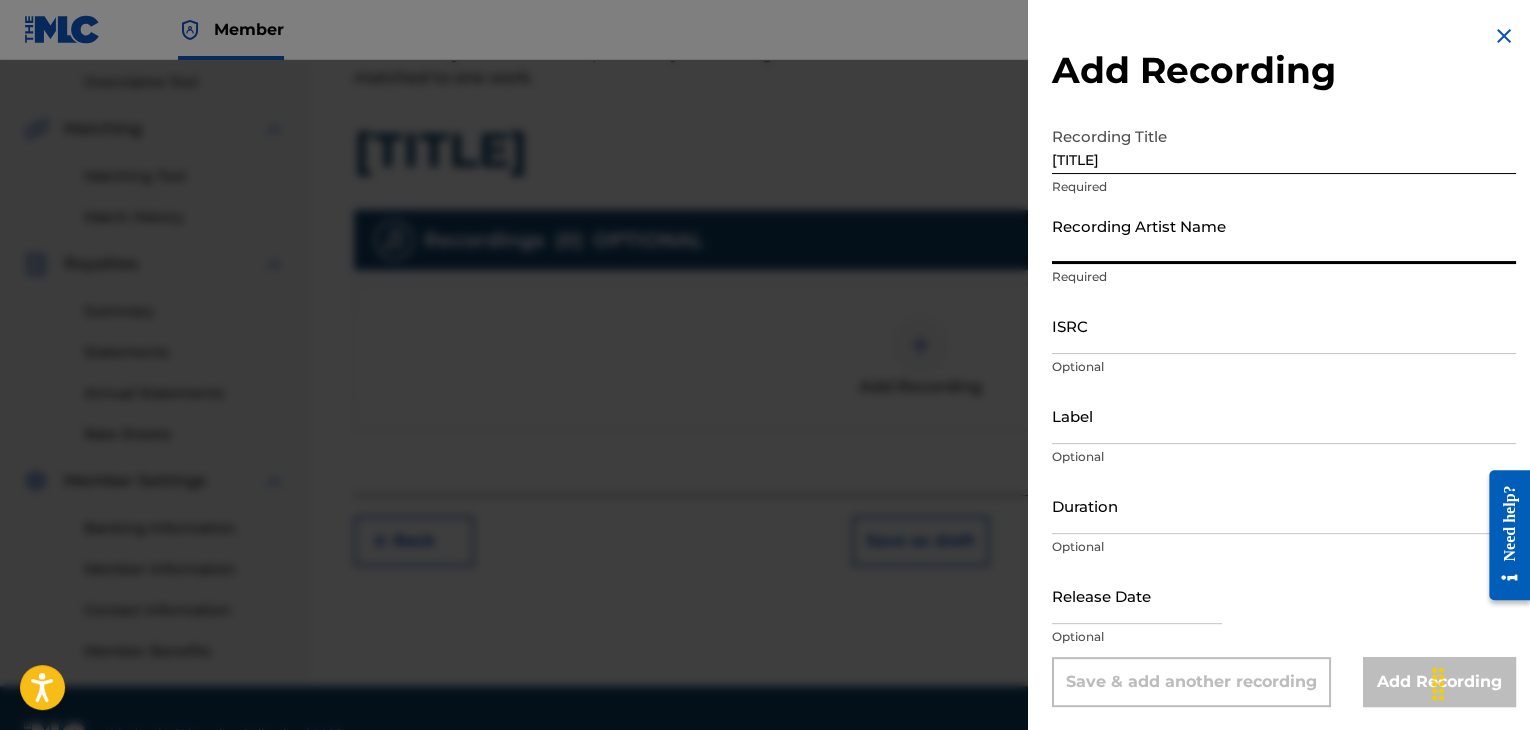 paste on "[FIRST] [LAST]" 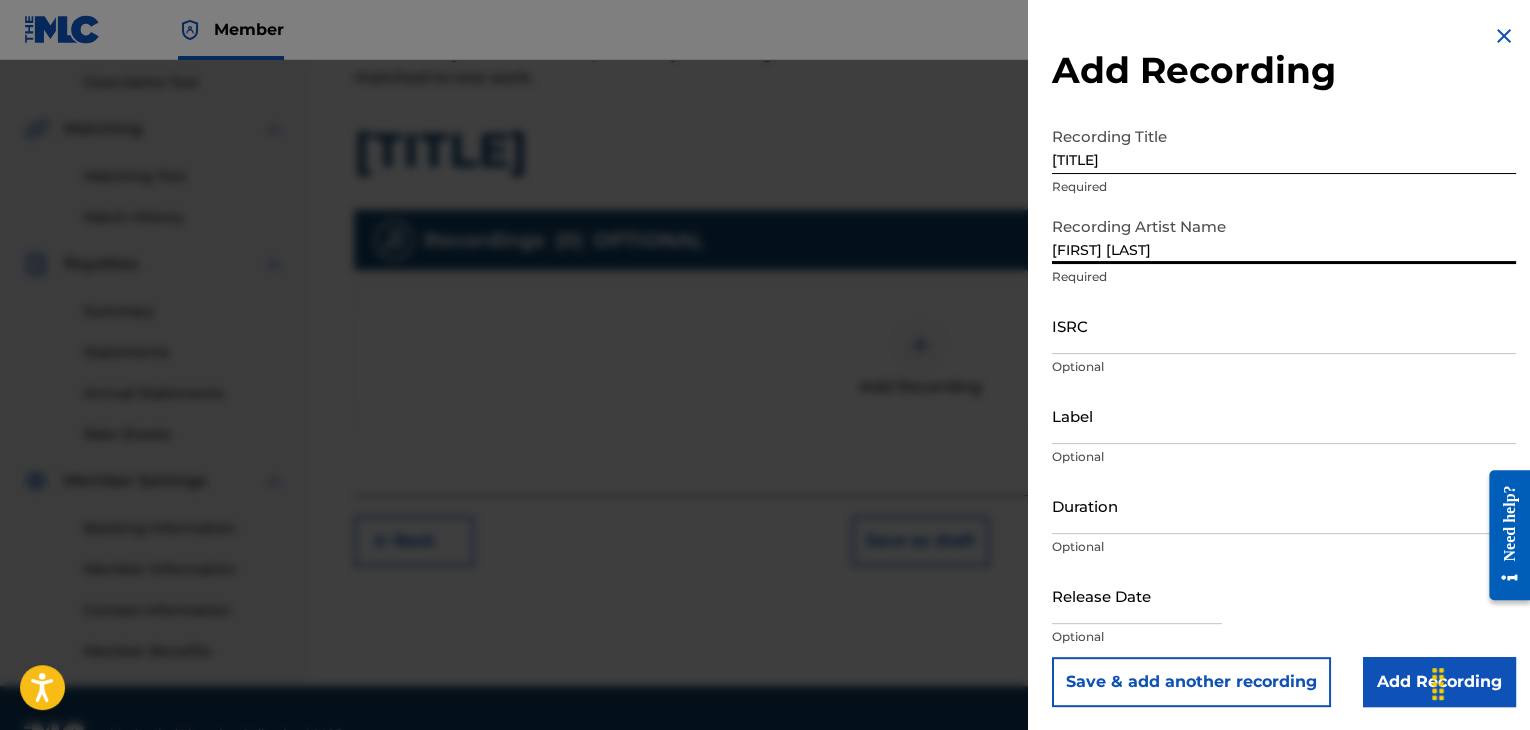 click on "[FIRST] [LAST]" at bounding box center (1284, 235) 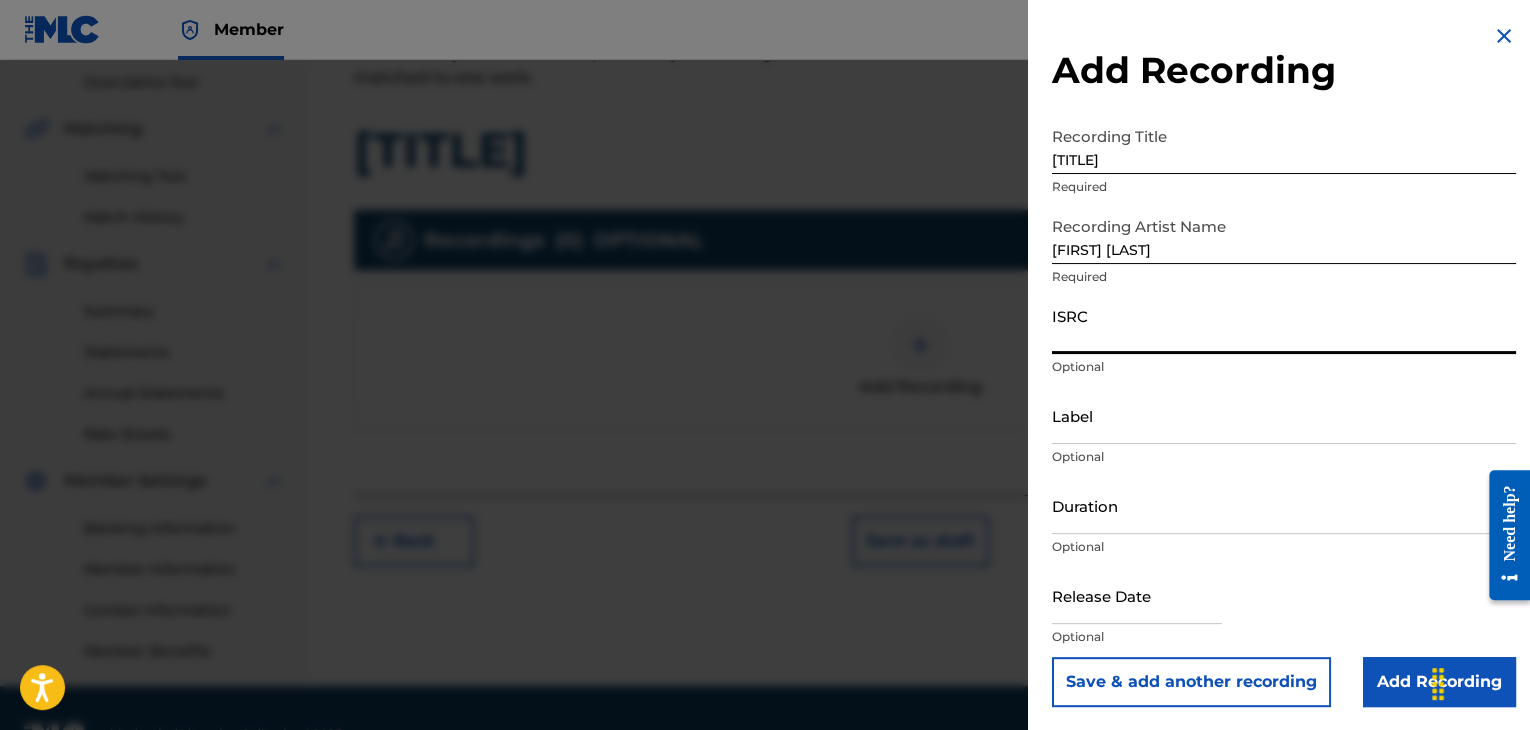 click on "ISRC" at bounding box center (1284, 325) 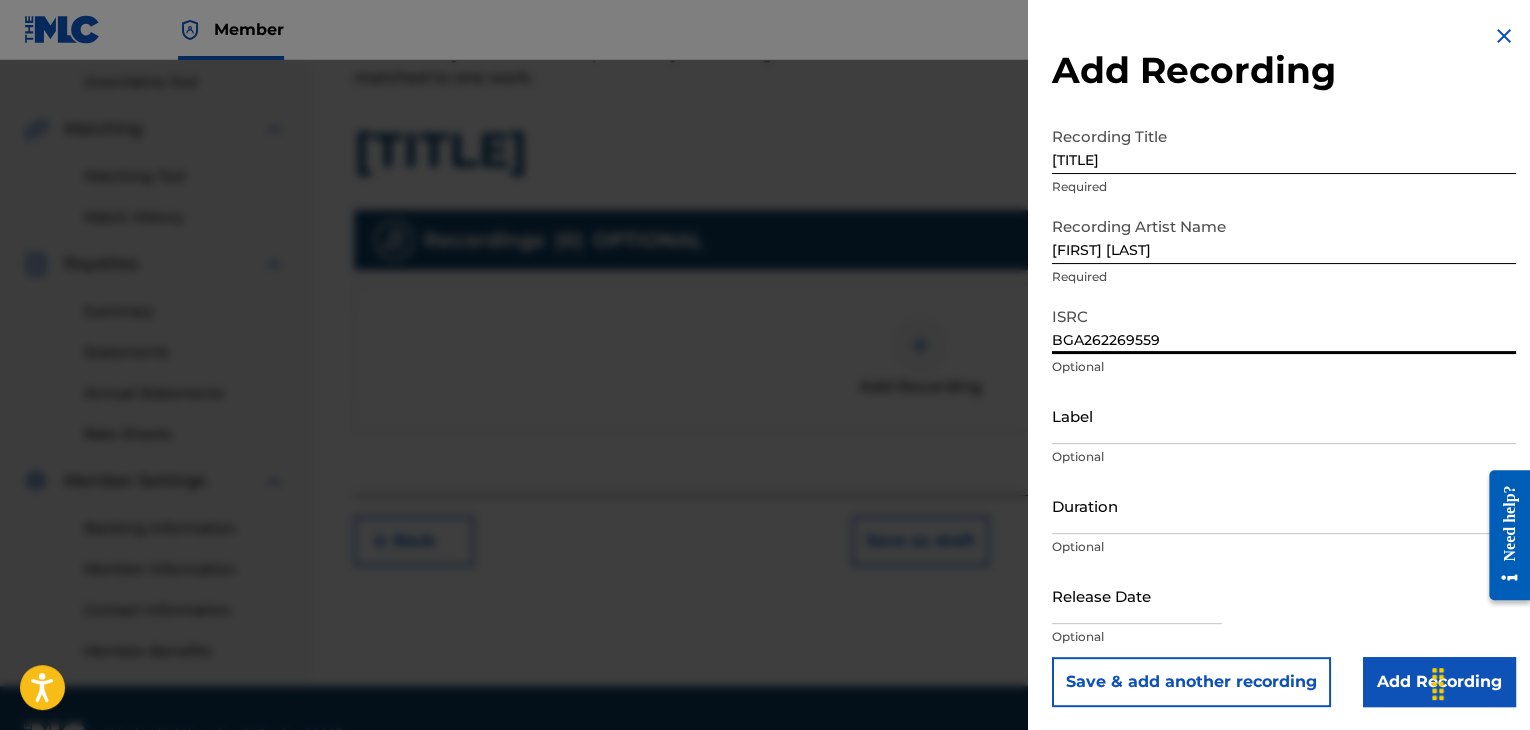 type on "BGA262269559" 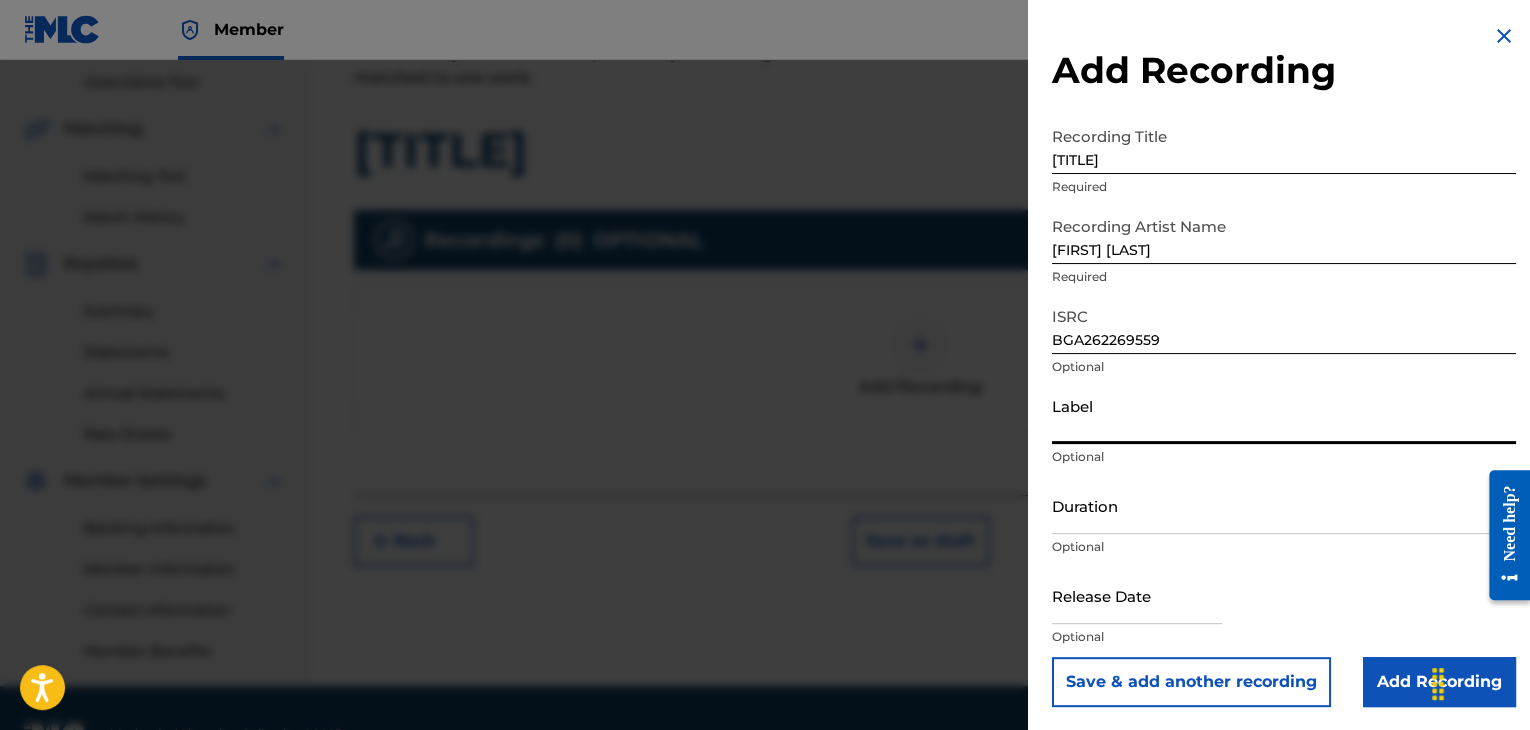 click on "Label" at bounding box center [1284, 415] 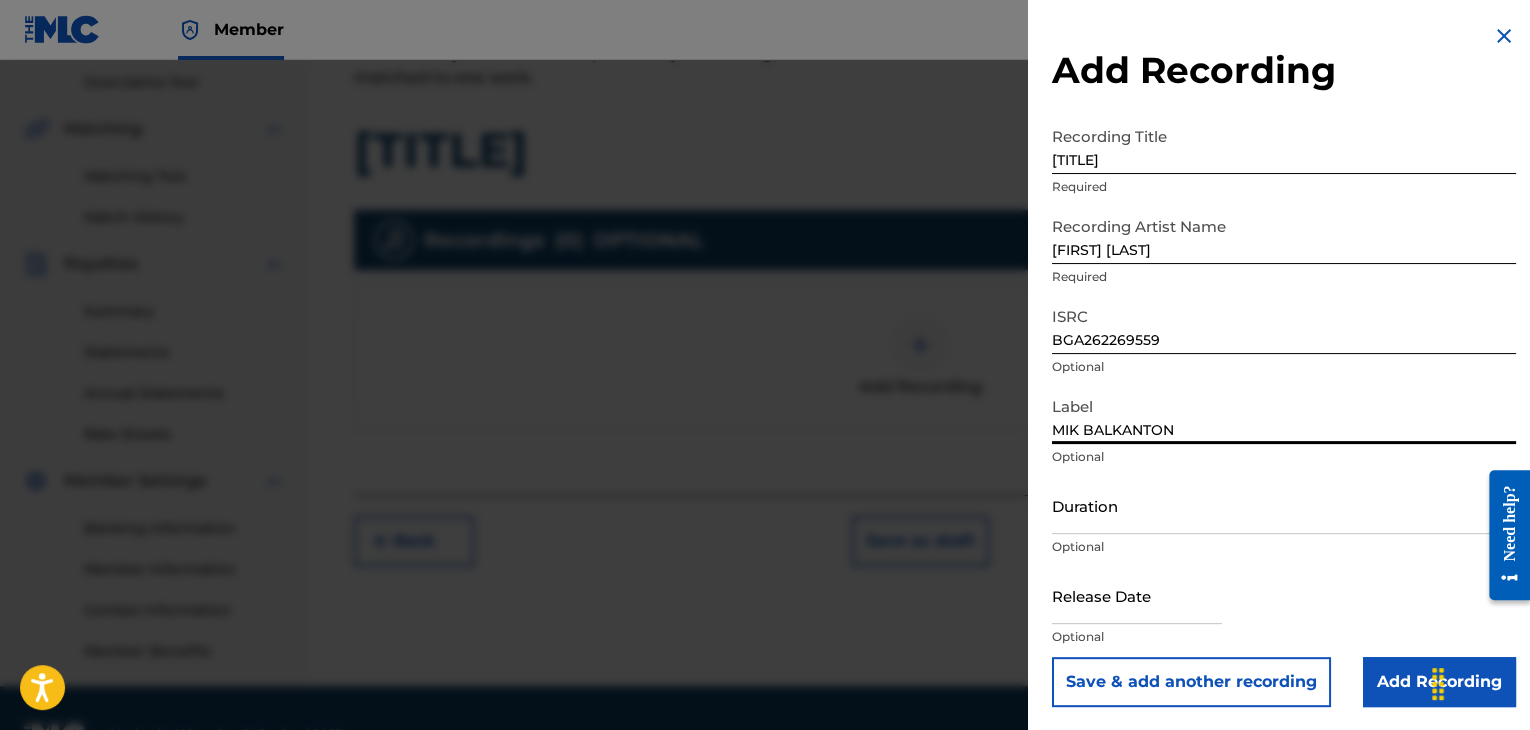 type on "MIK BALKANTON" 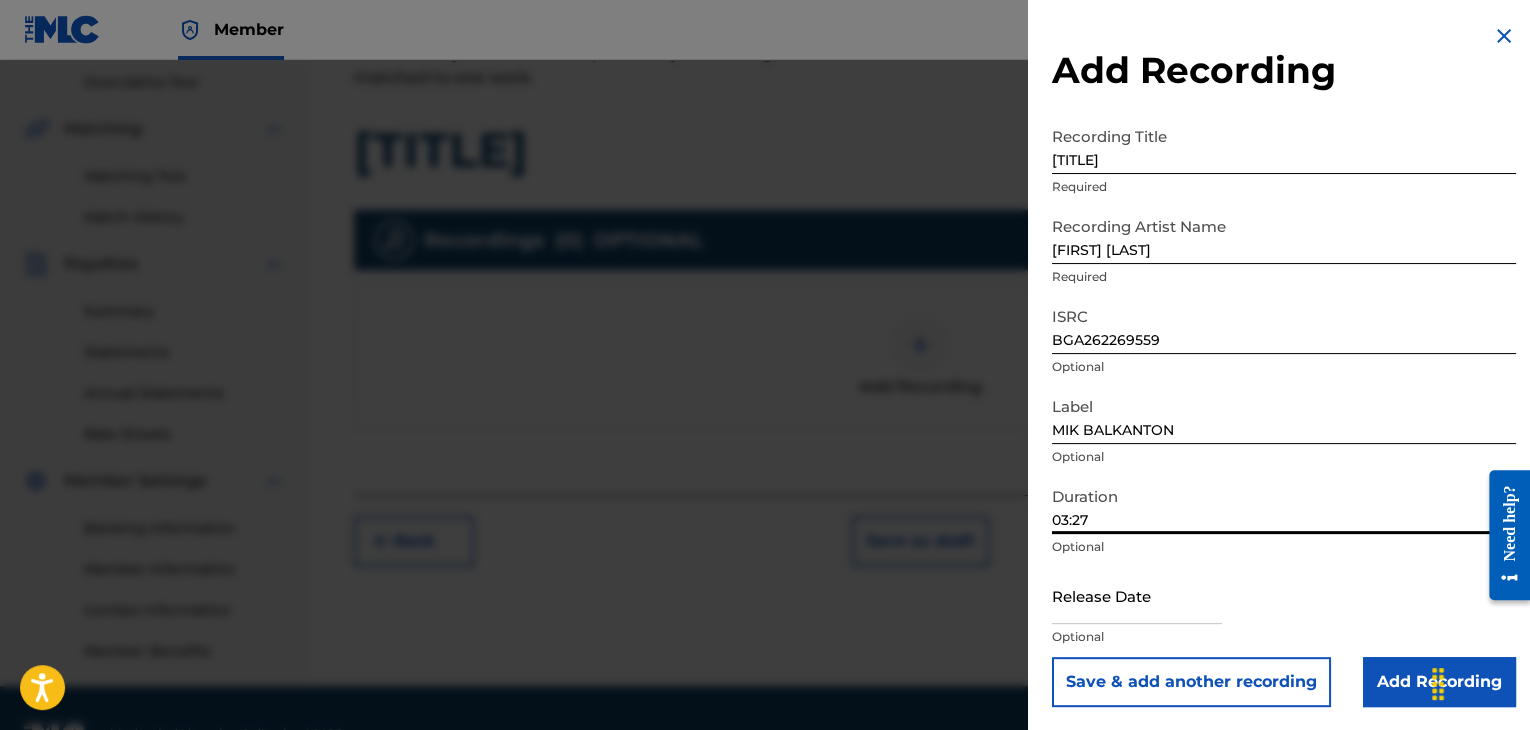 type on "03:27" 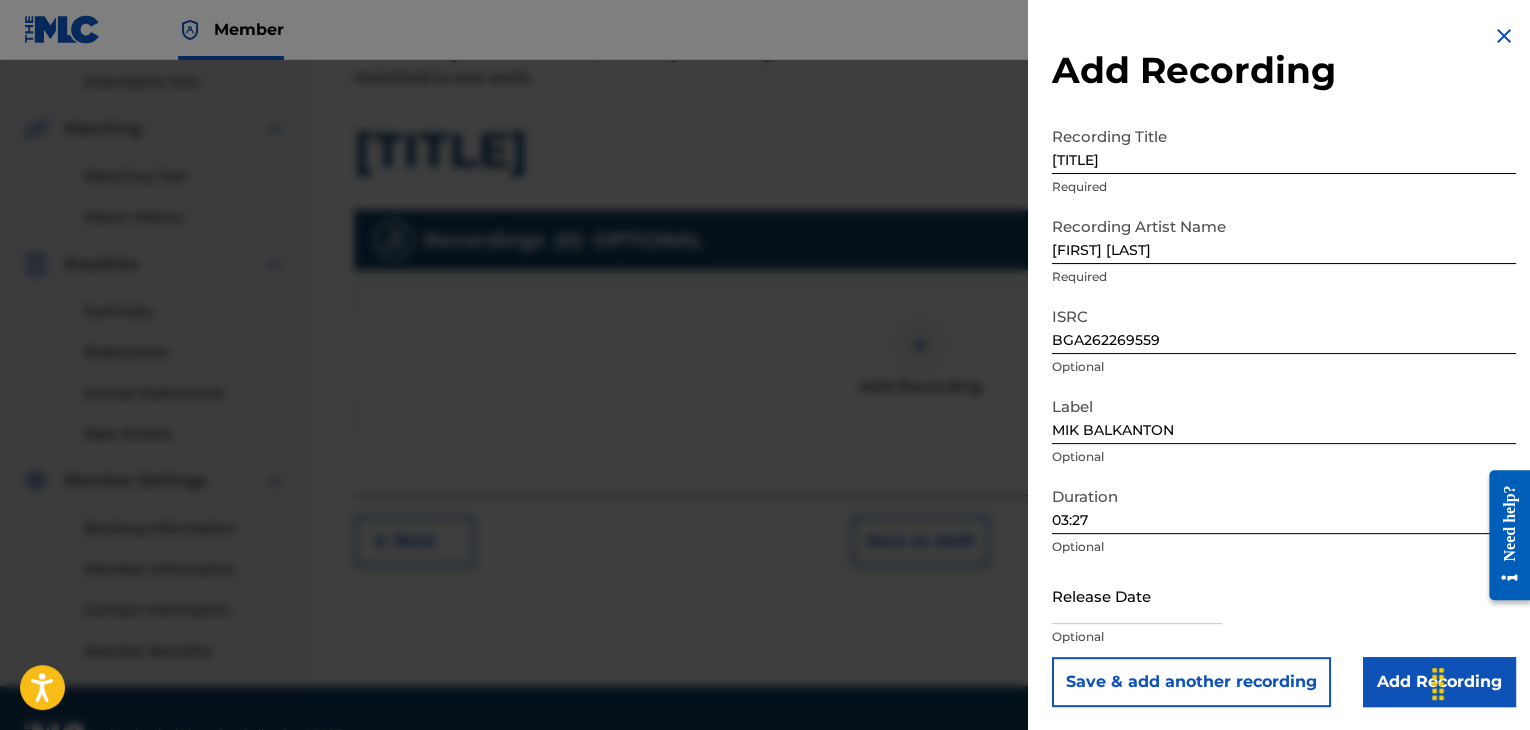 click on "Add Recording" at bounding box center [1439, 682] 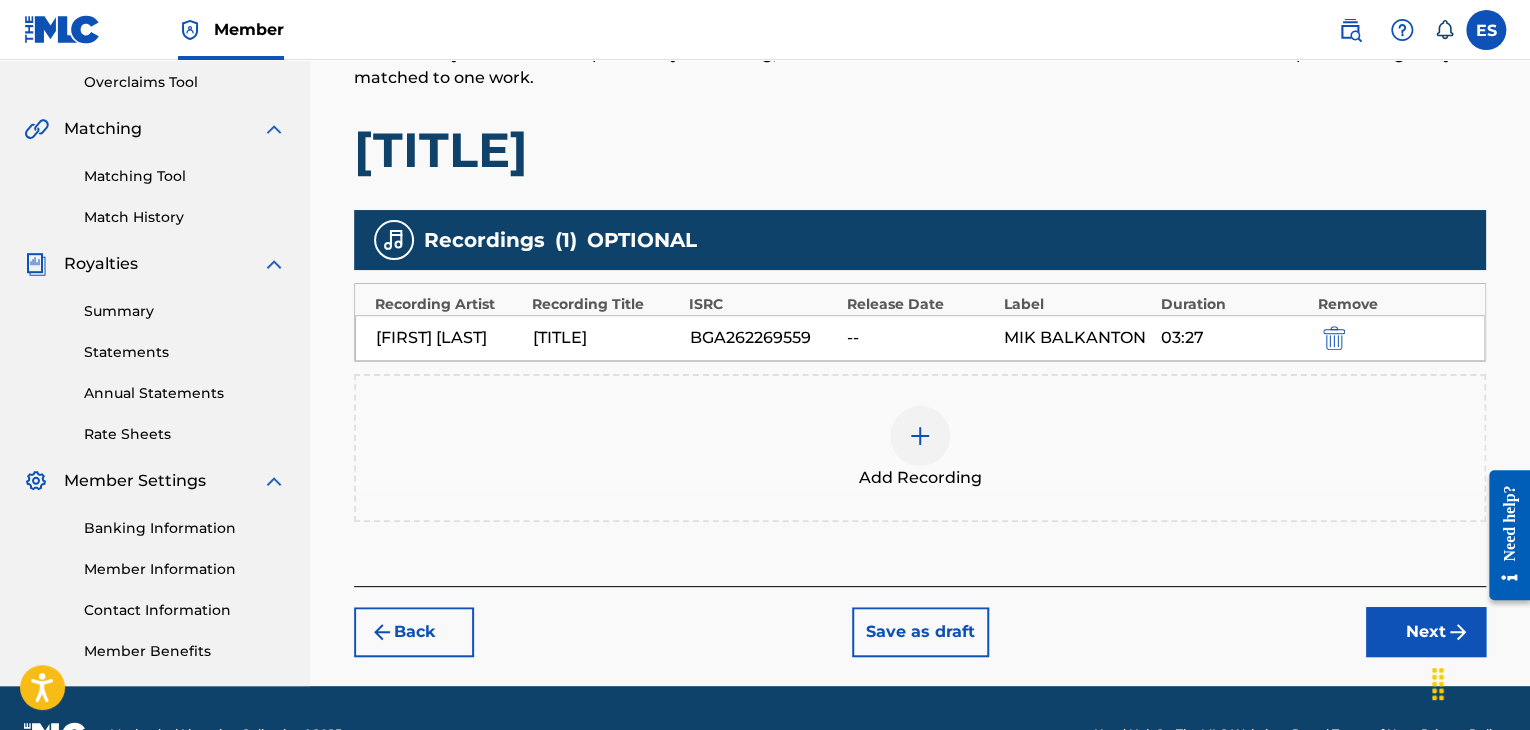 click at bounding box center [920, 436] 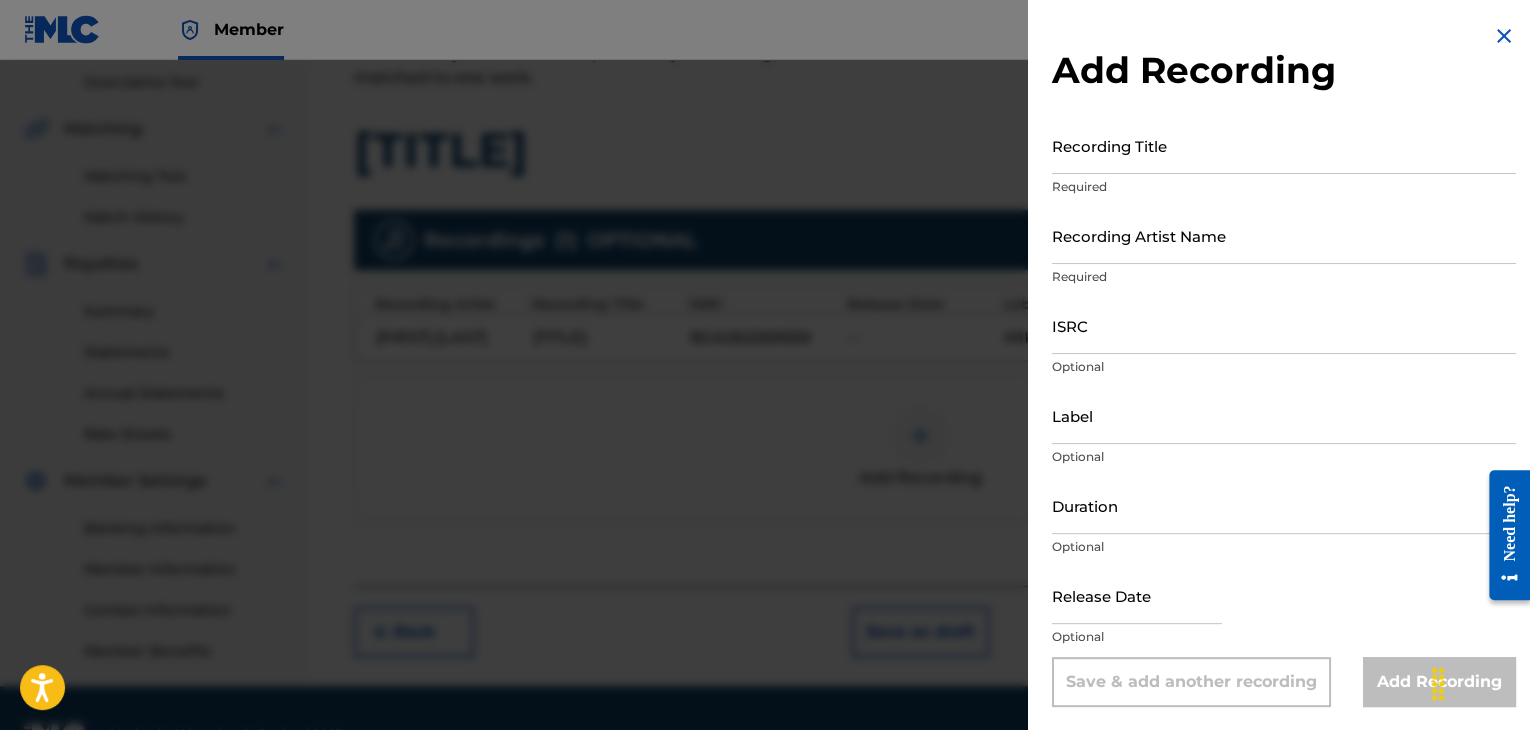 click on "ISRC" at bounding box center (1284, 325) 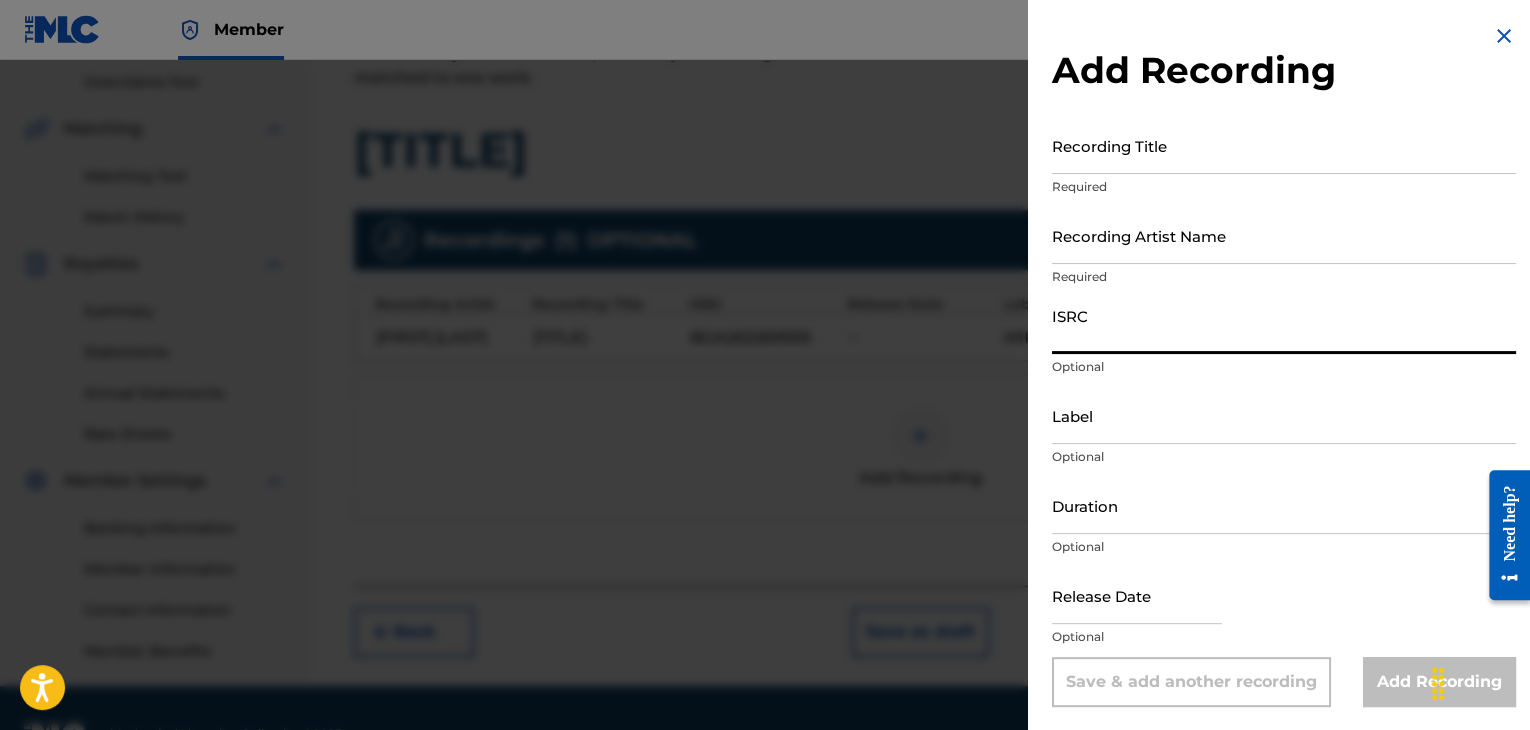 paste on "[NUMBER]" 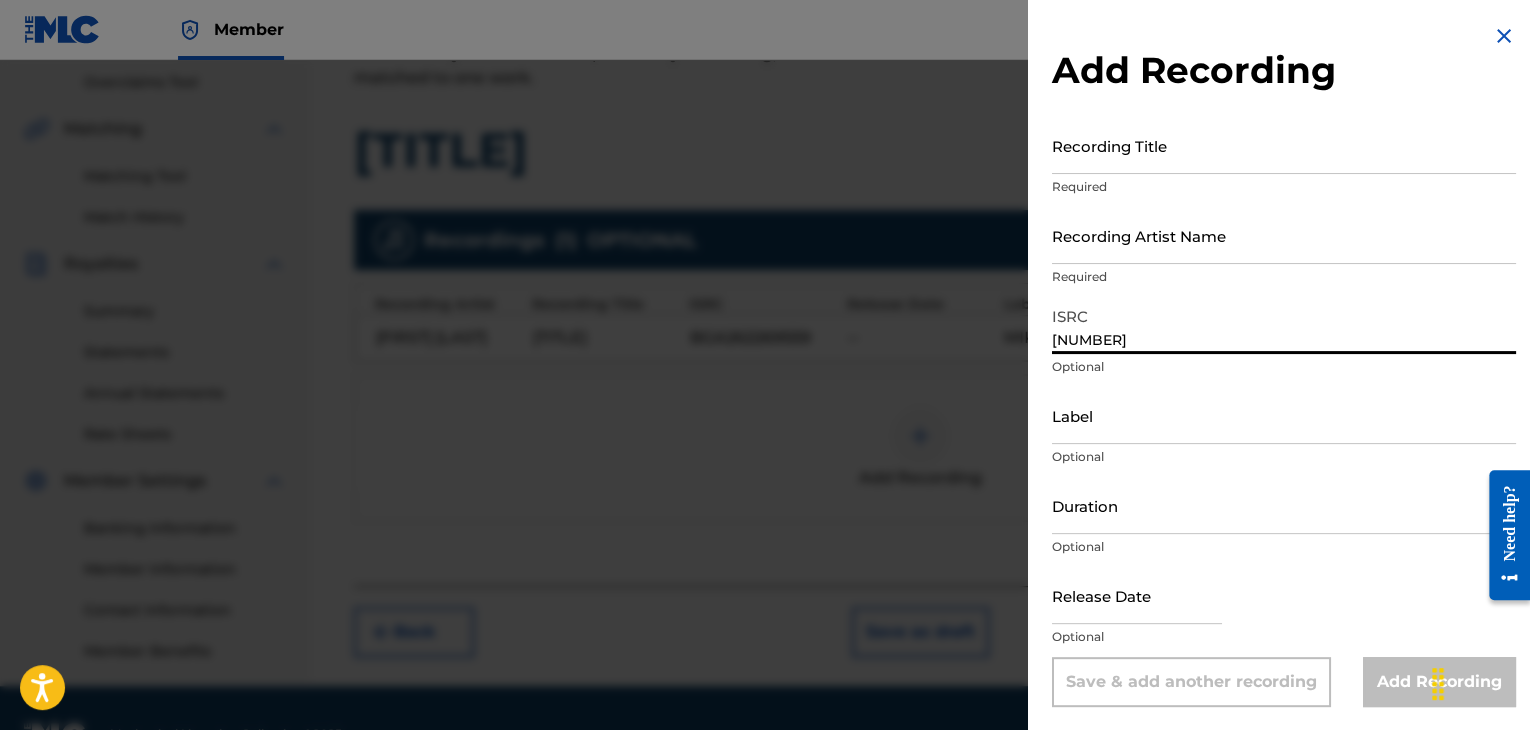 type on "[NUMBER]" 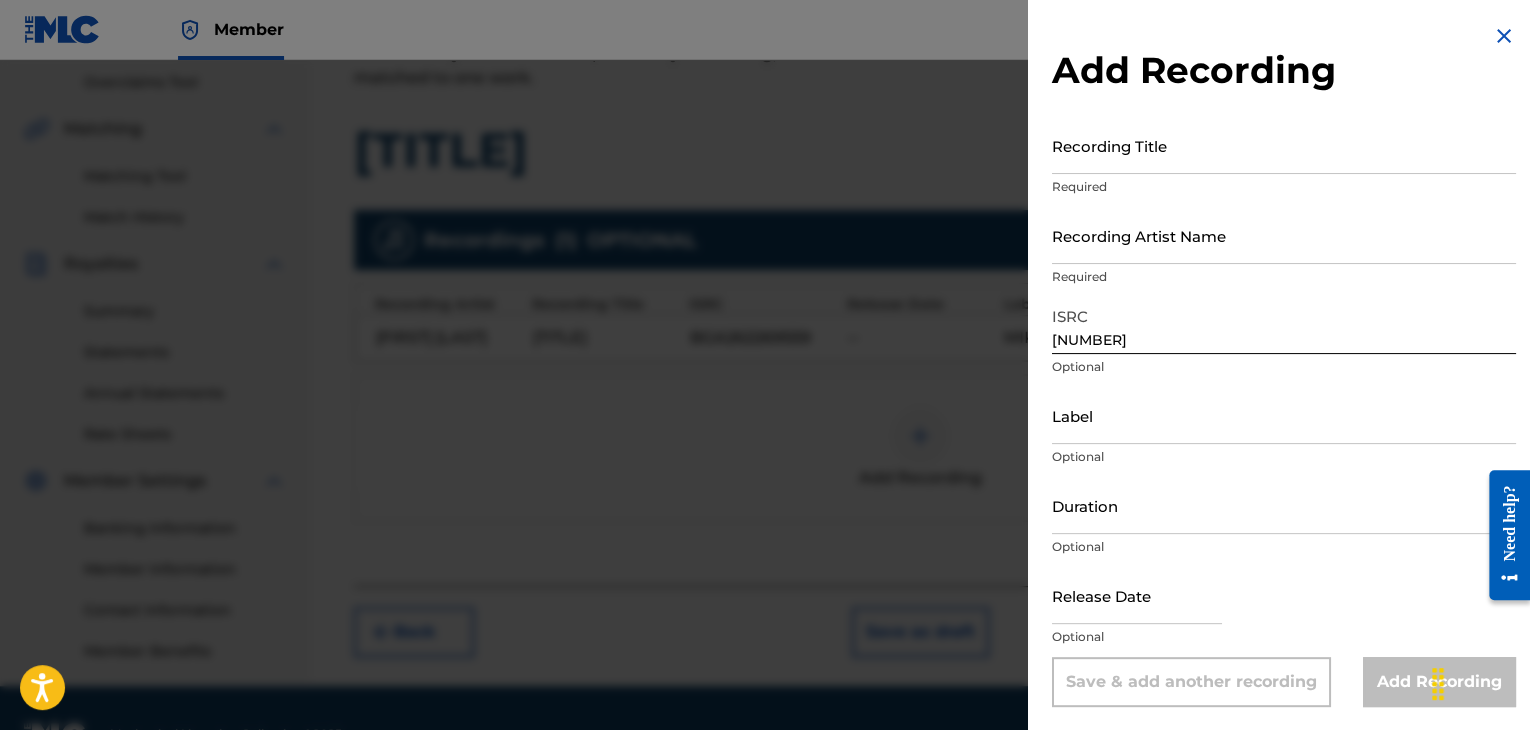click on "Add Recording Recording Title Required Recording Artist Name Required ISRC [NUMBER] Optional Label Optional Duration Optional Release Date Optional Save & add another recording Add Recording" at bounding box center [1284, 365] 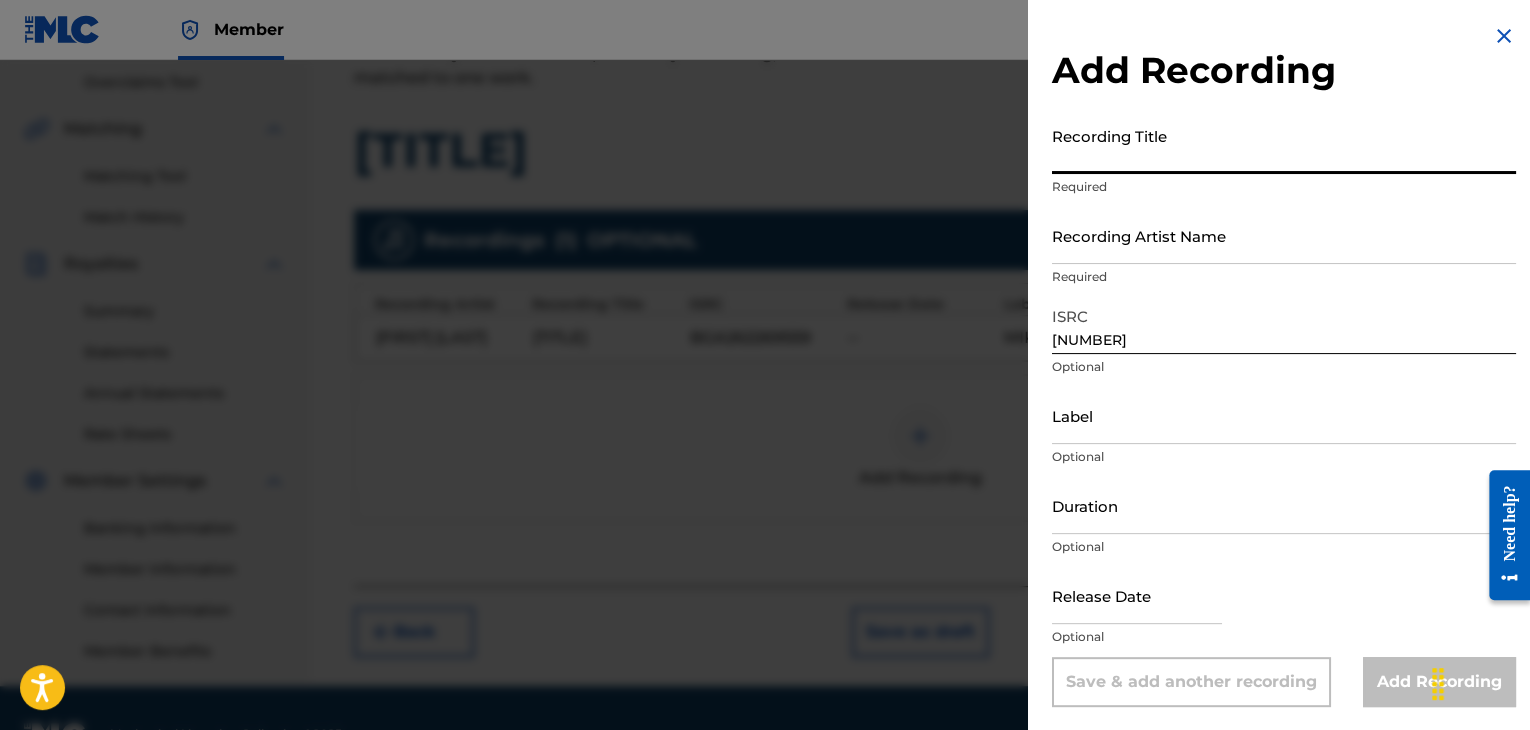 paste on "[TITLE]" 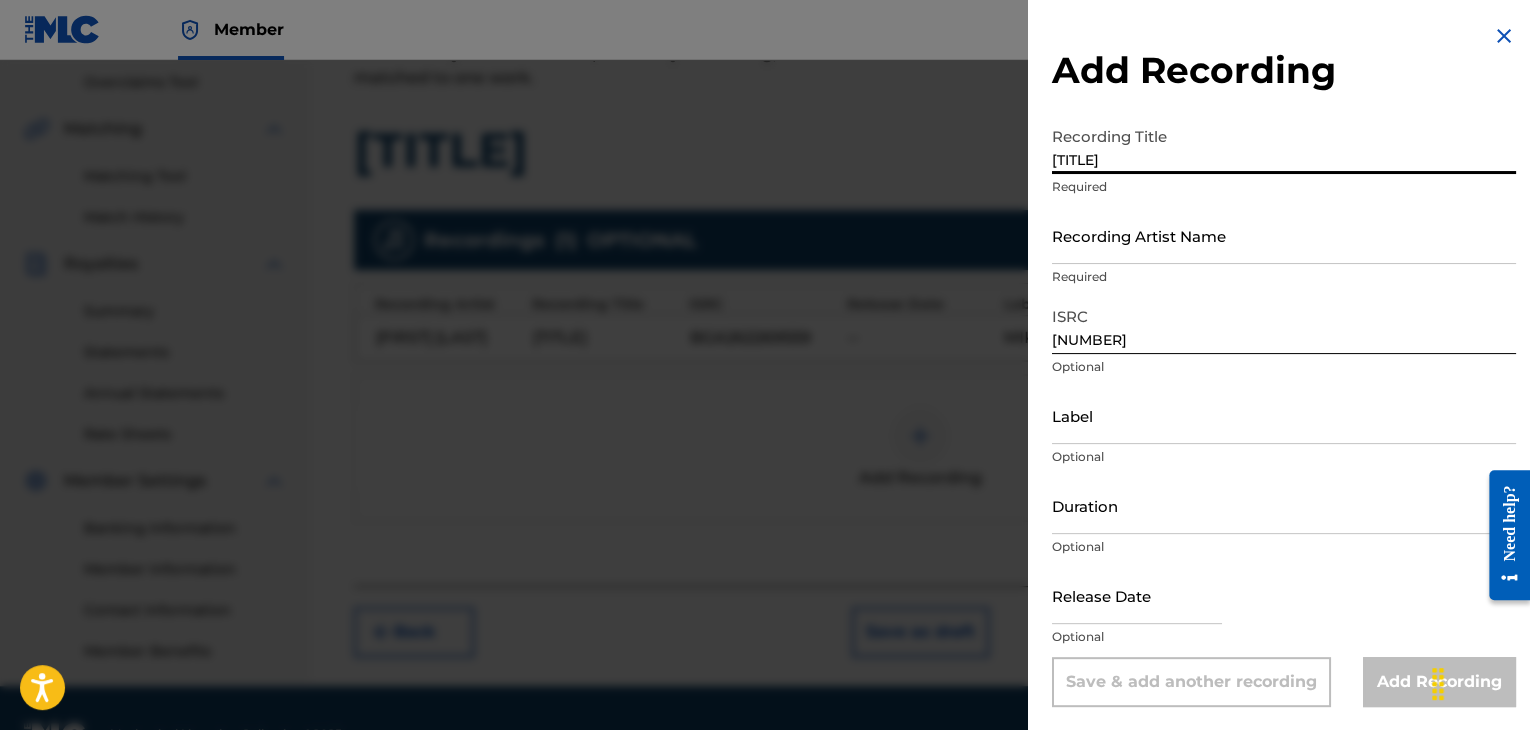 type on "[TITLE]" 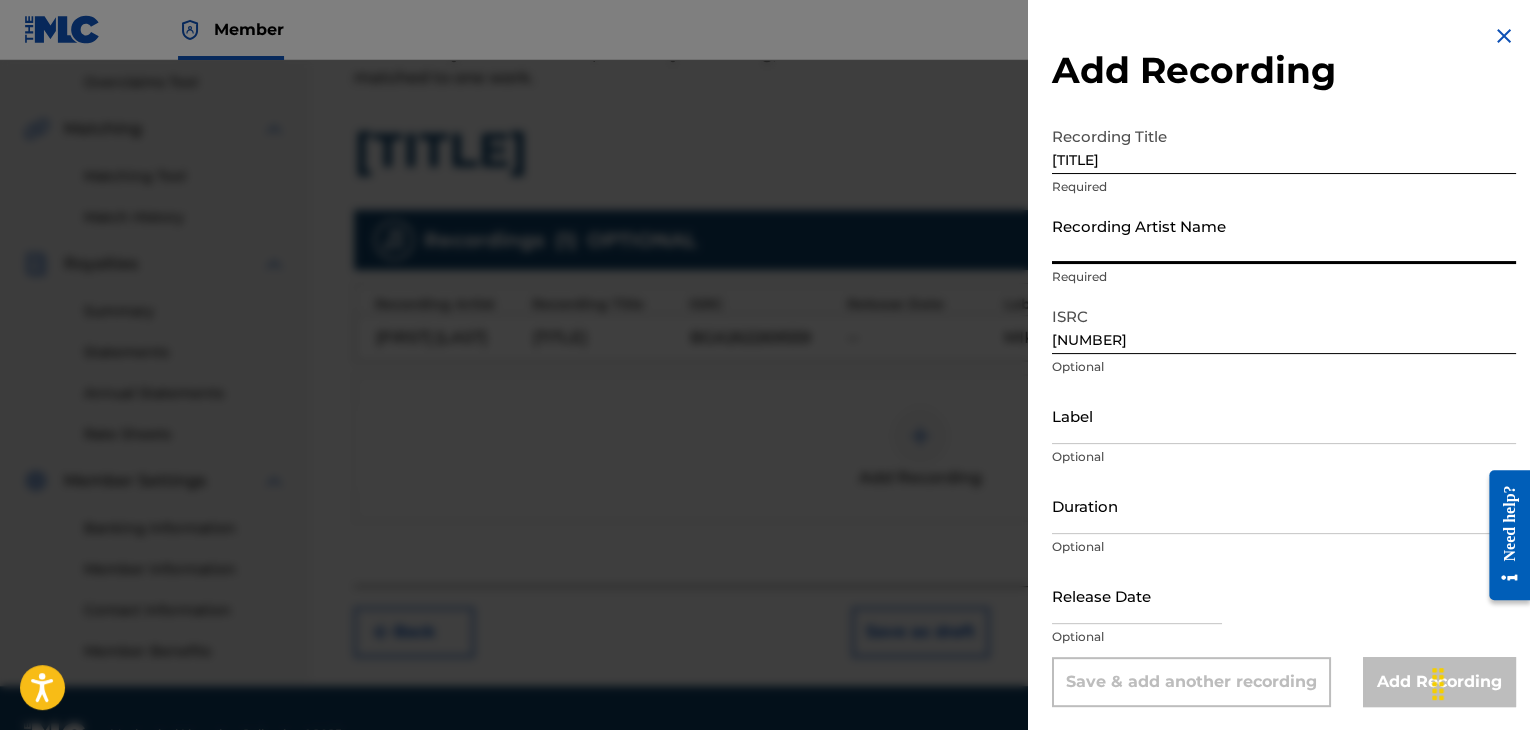 click on "Recording Artist Name" at bounding box center [1284, 235] 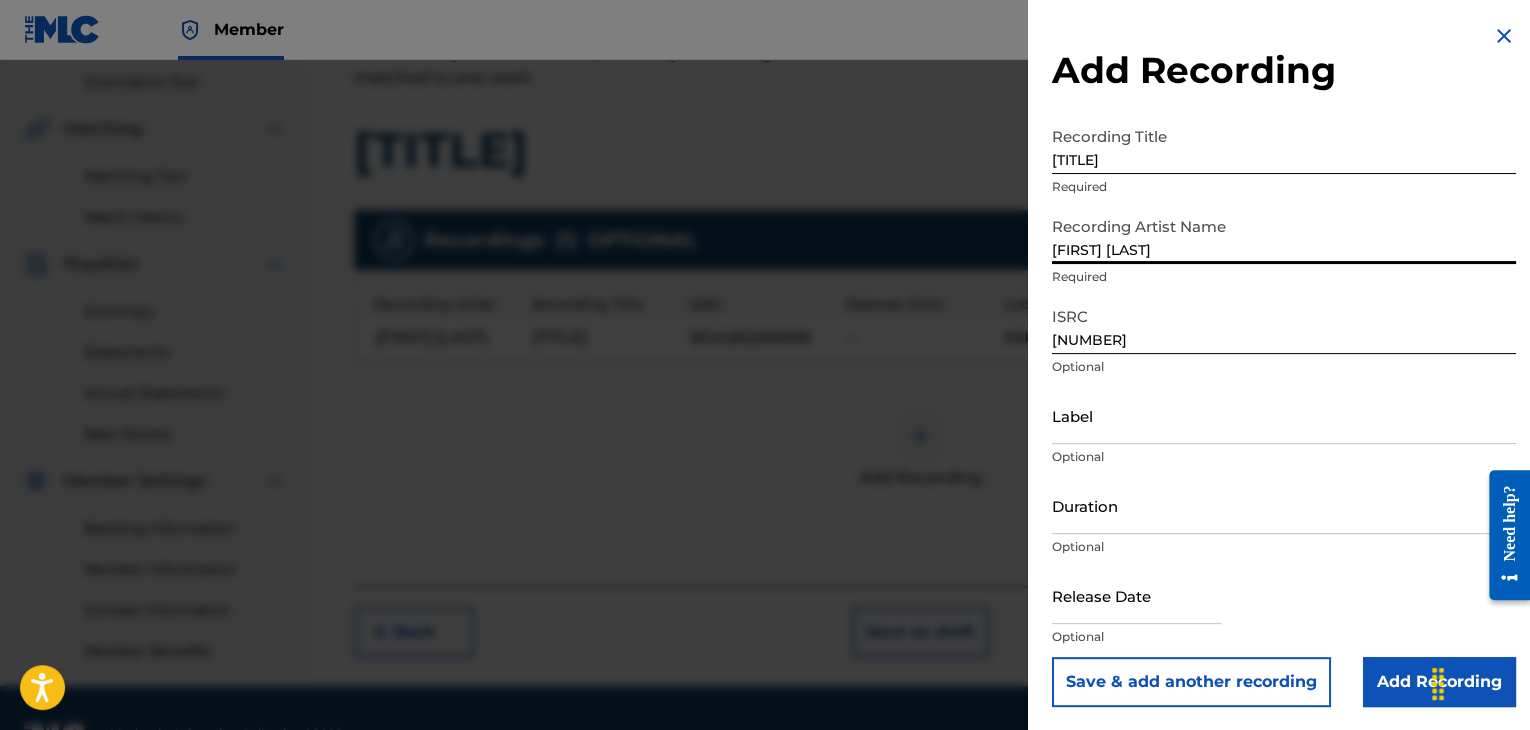 click on "[FIRST] [LAST]" at bounding box center (1284, 235) 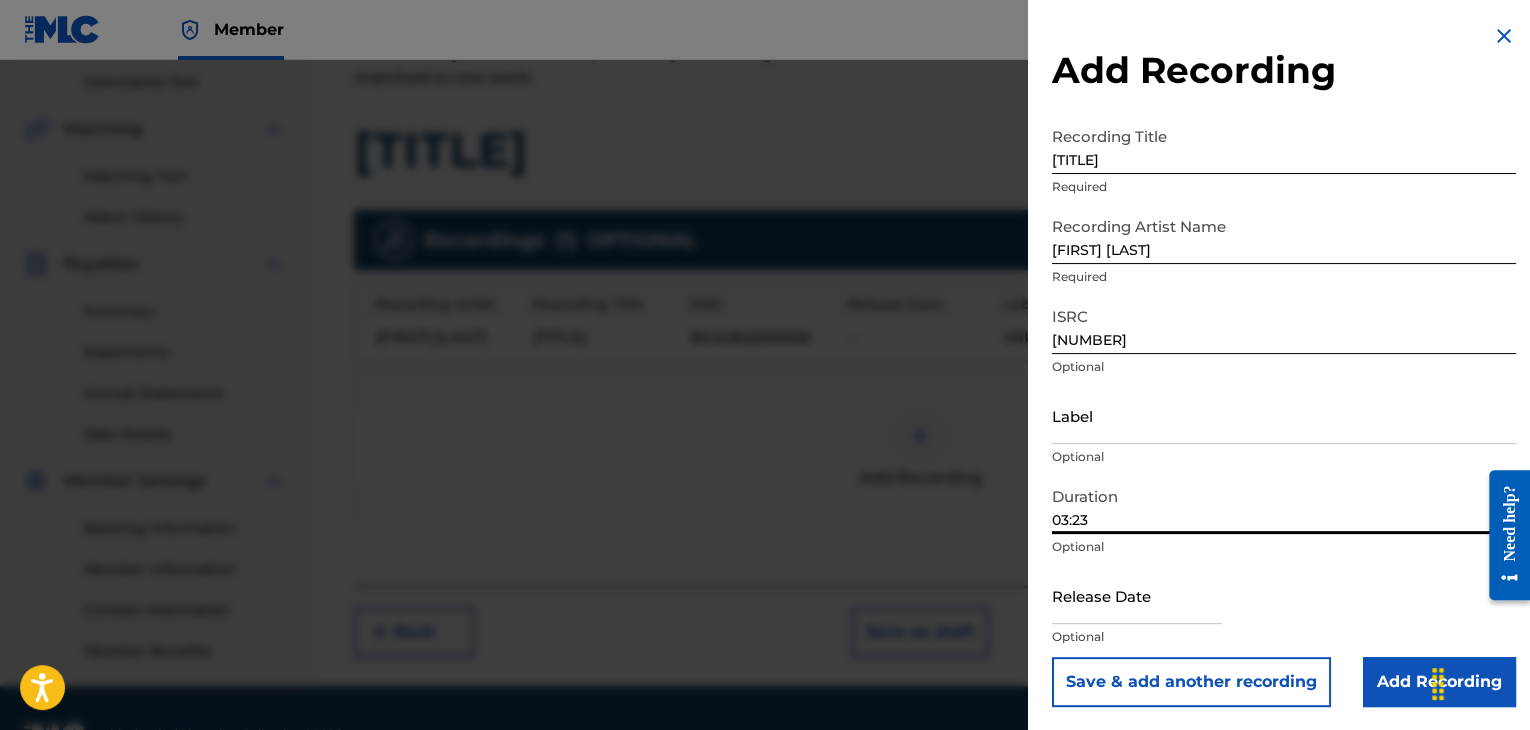 type on "03:23" 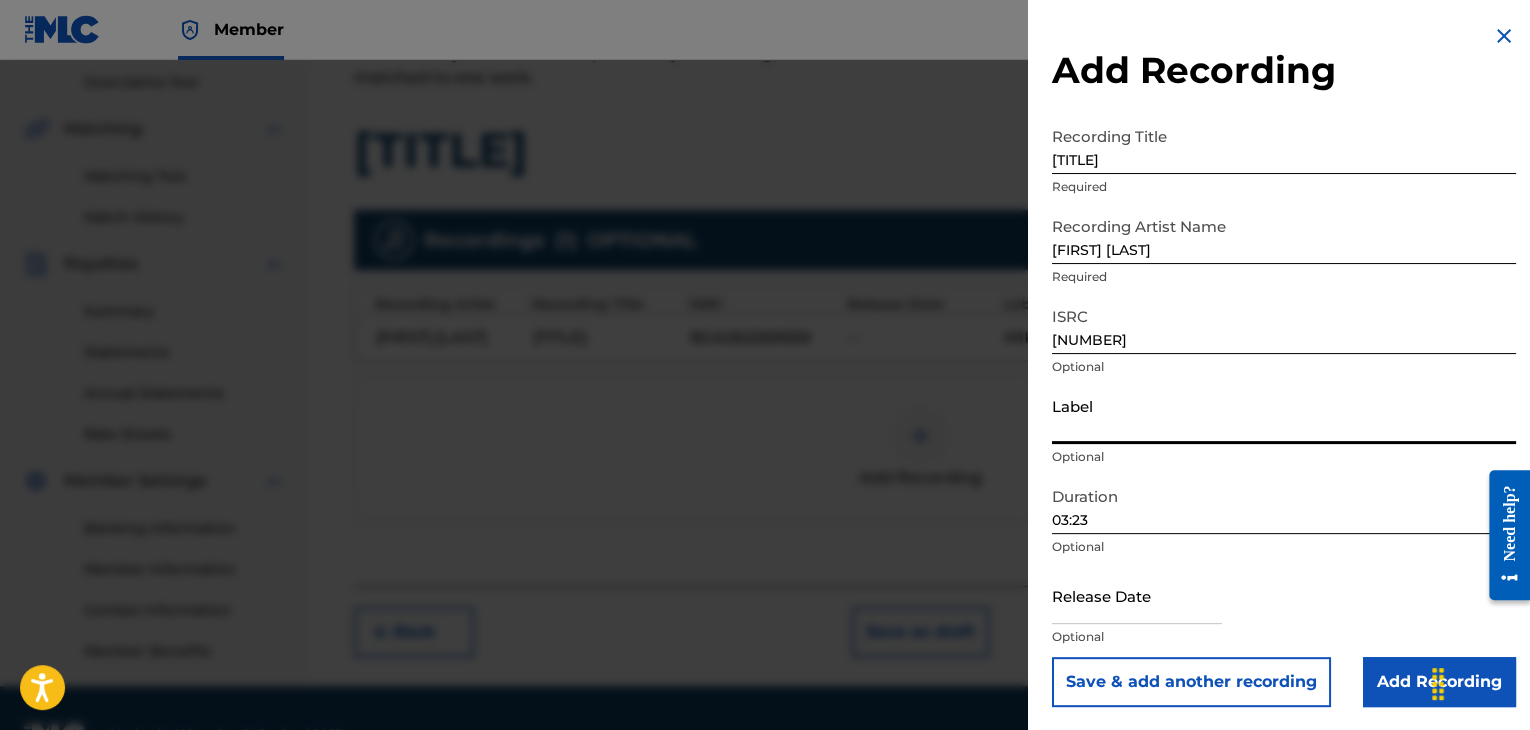 click on "Label" at bounding box center (1284, 415) 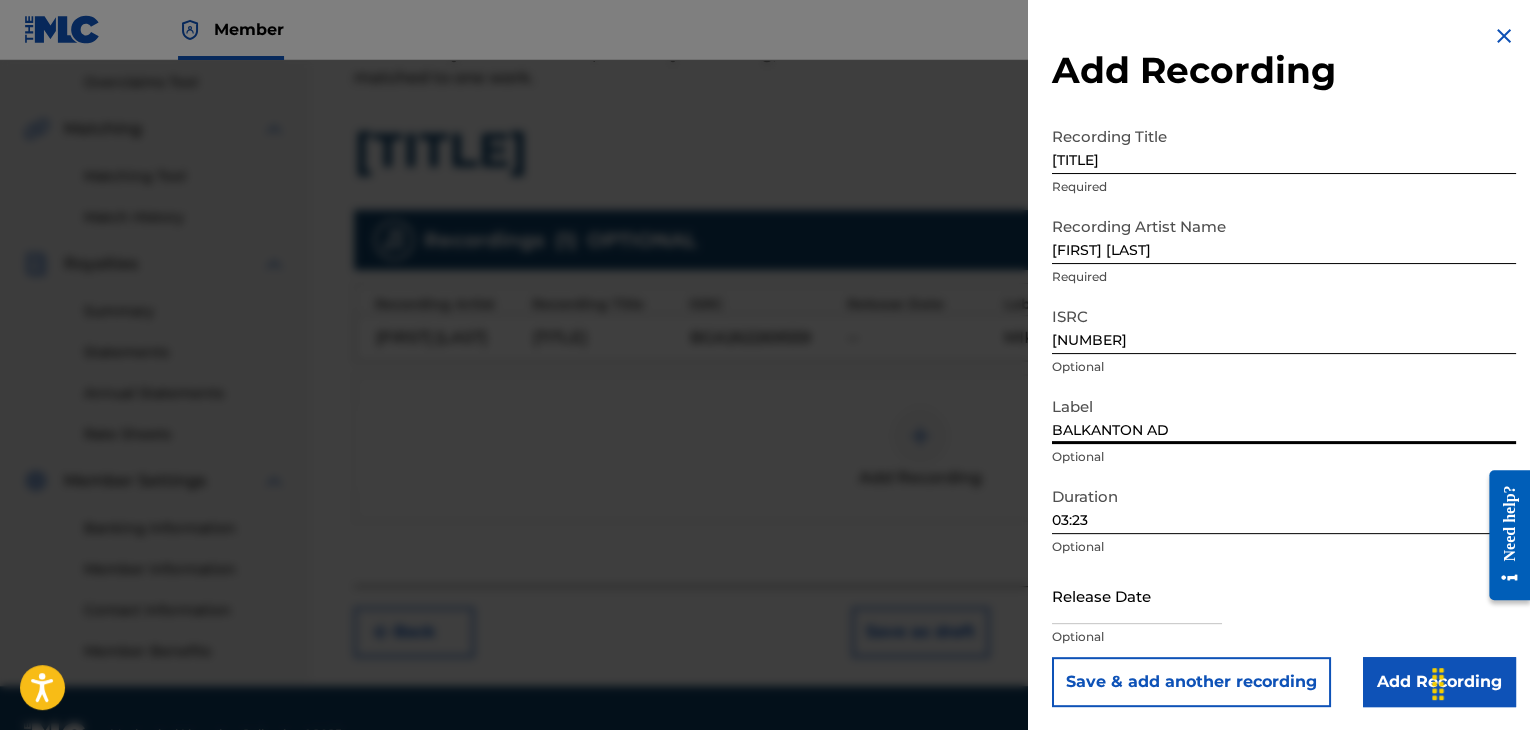 click on "Add Recording" at bounding box center (1439, 682) 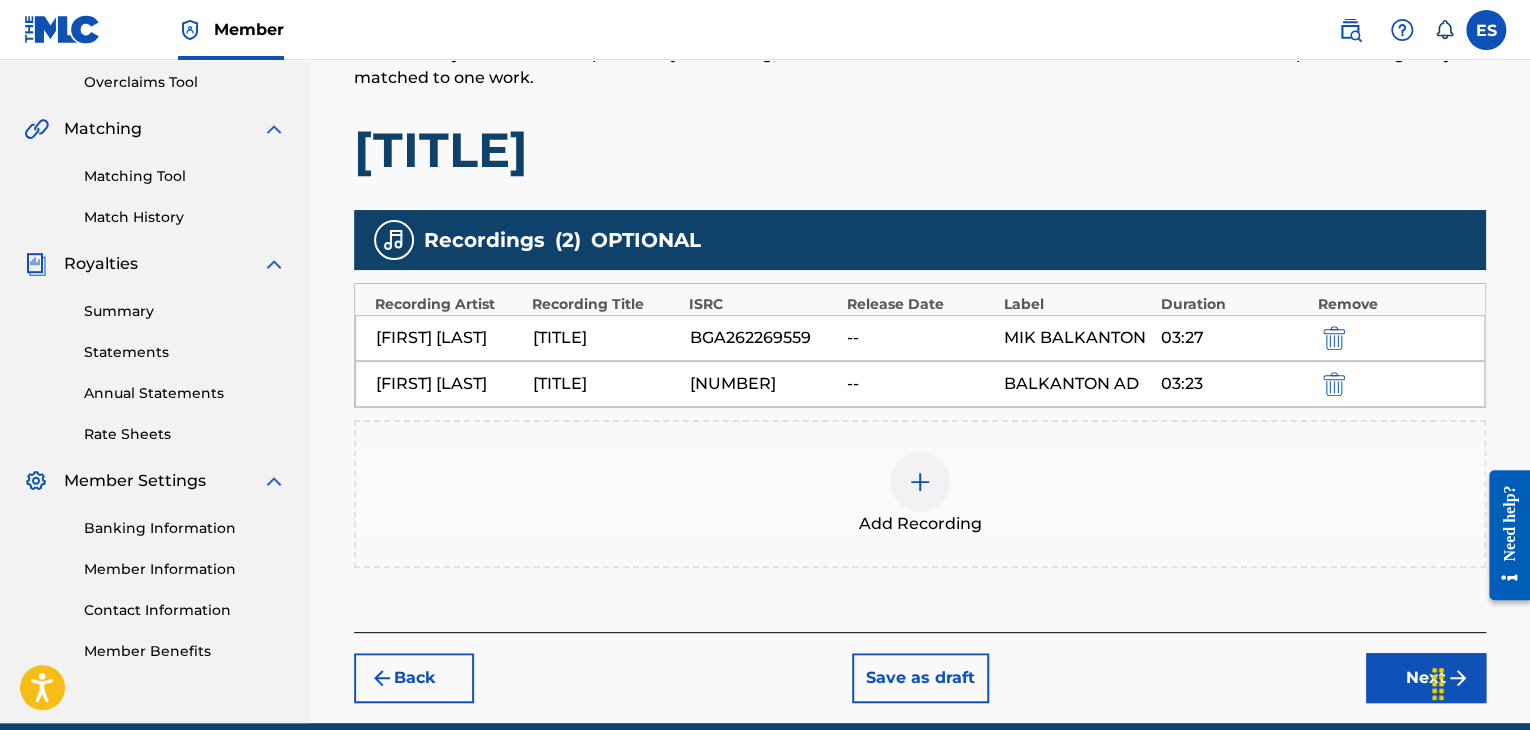 click on "Next" at bounding box center (1426, 678) 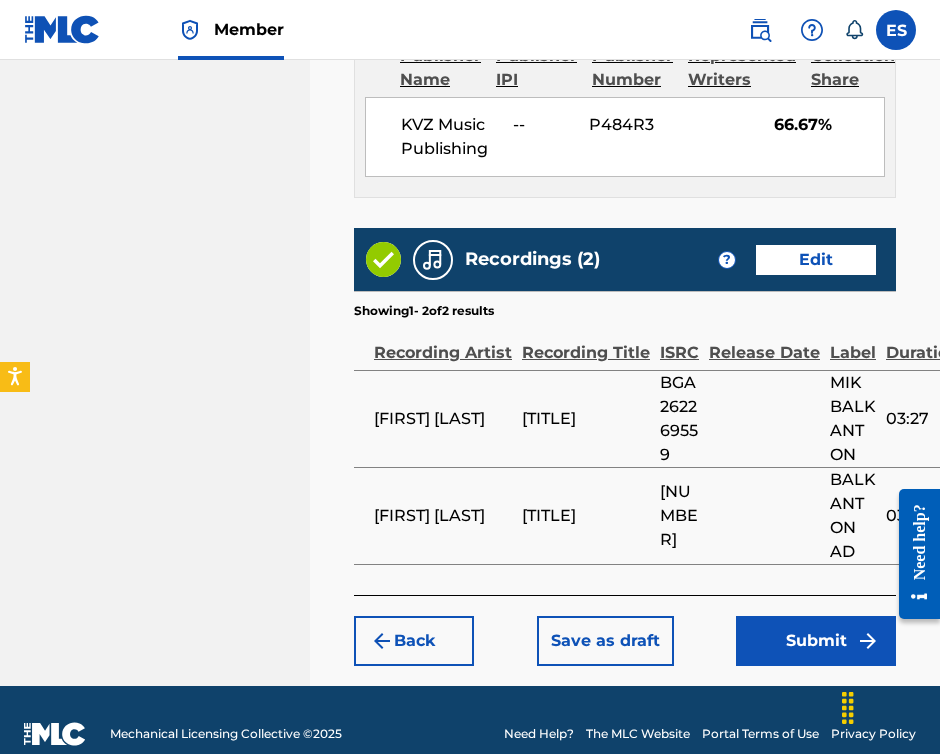 scroll, scrollTop: 1462, scrollLeft: 0, axis: vertical 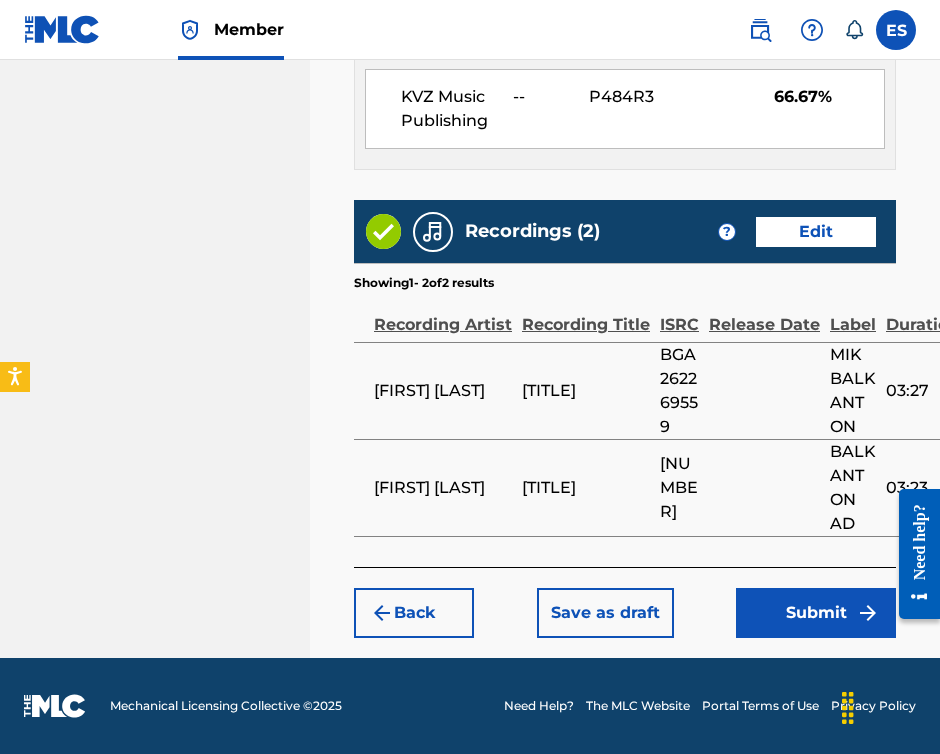 click on "Submit" at bounding box center [816, 613] 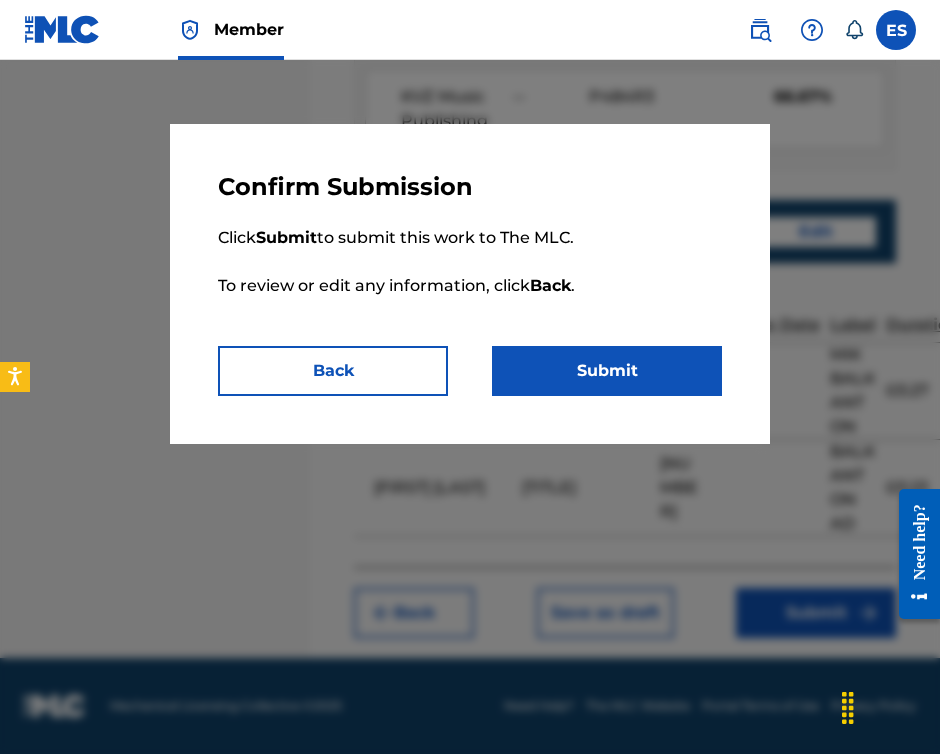 click on "Submit" at bounding box center [607, 371] 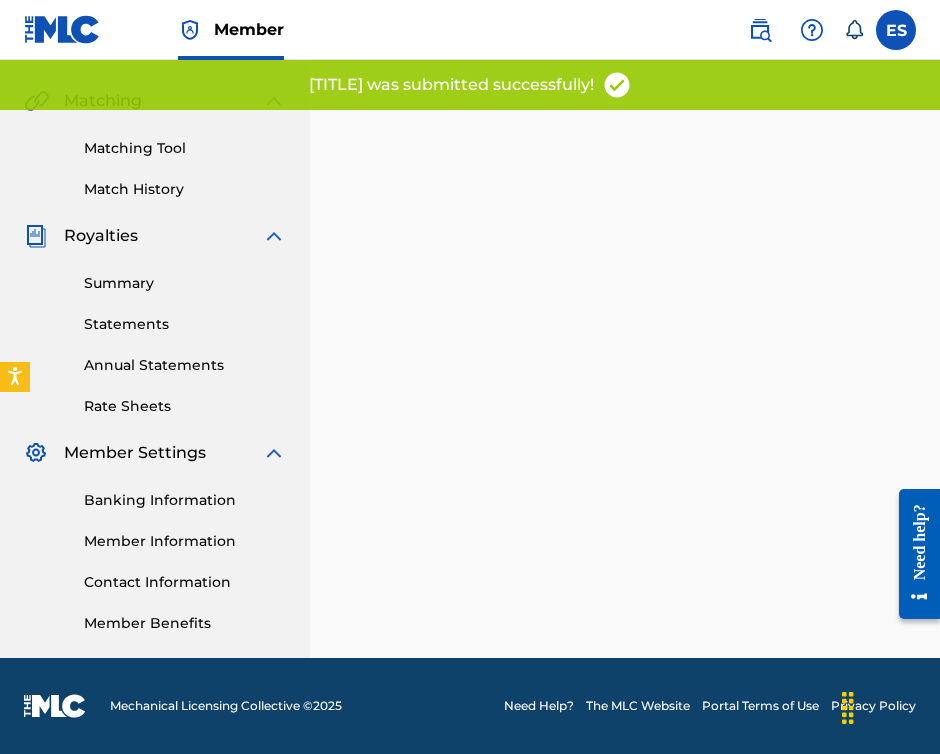 scroll, scrollTop: 0, scrollLeft: 0, axis: both 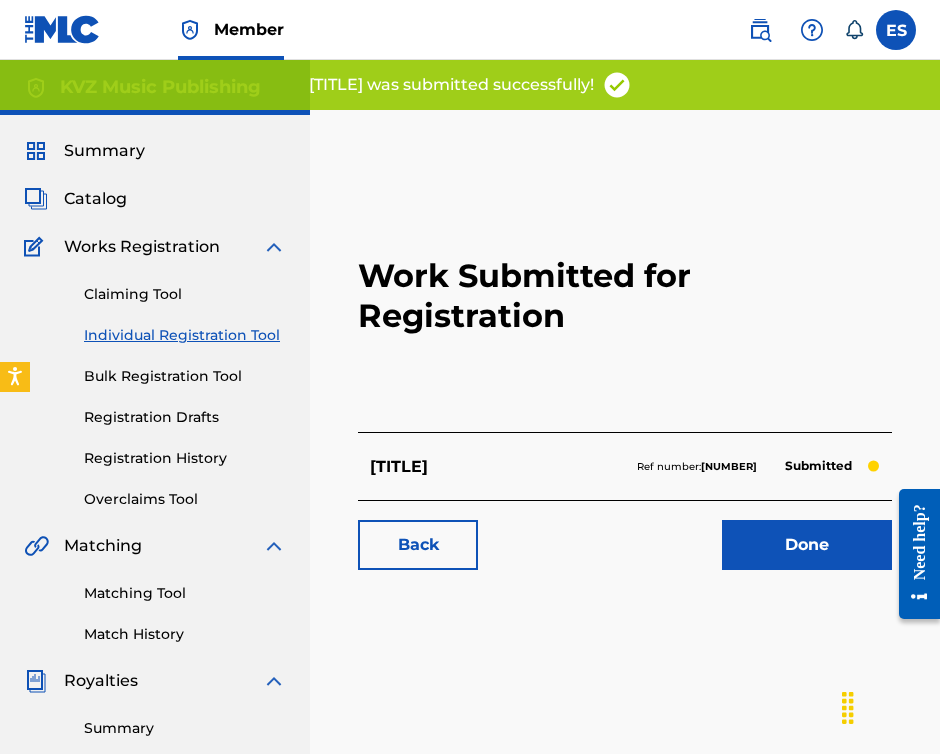 click on "Individual Registration Tool" at bounding box center [185, 335] 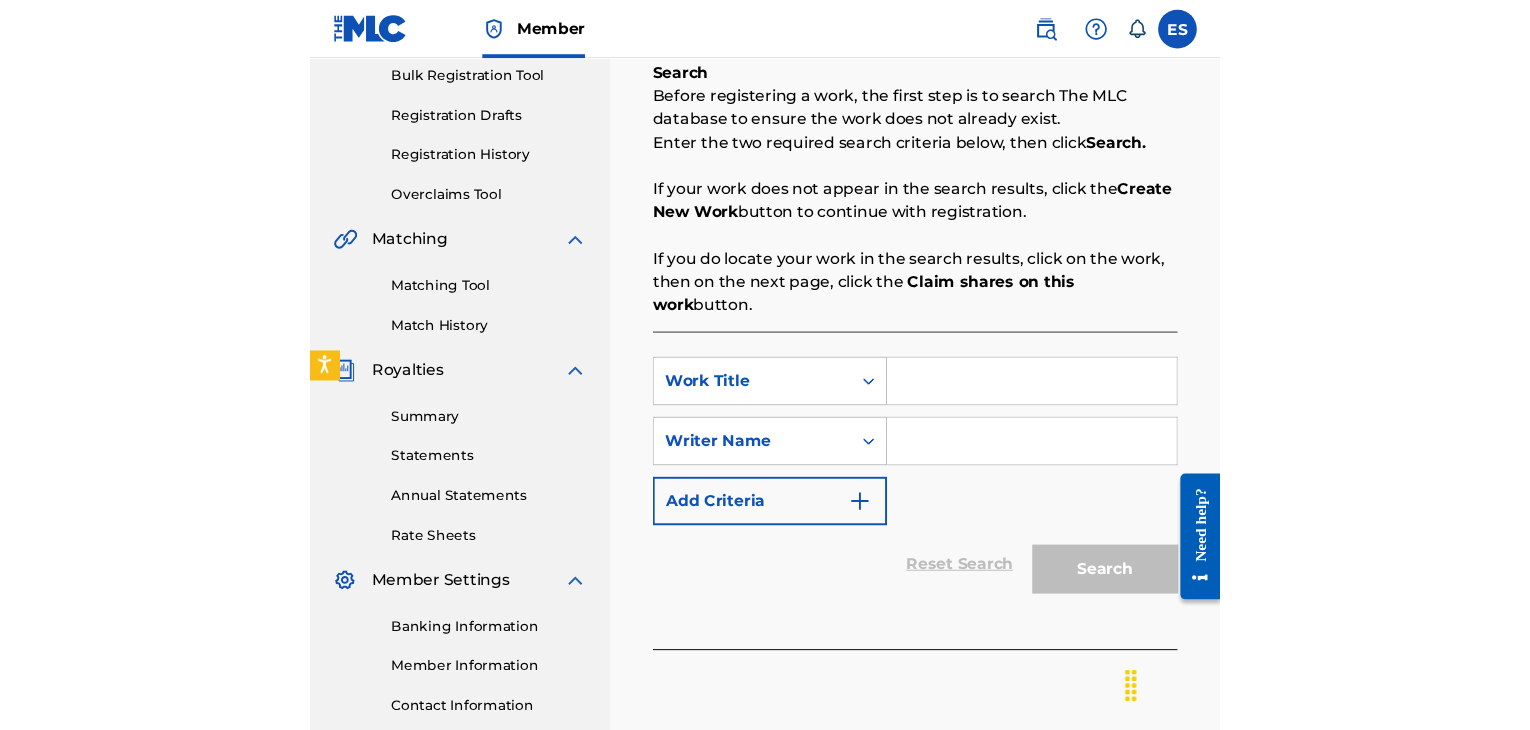 scroll, scrollTop: 300, scrollLeft: 0, axis: vertical 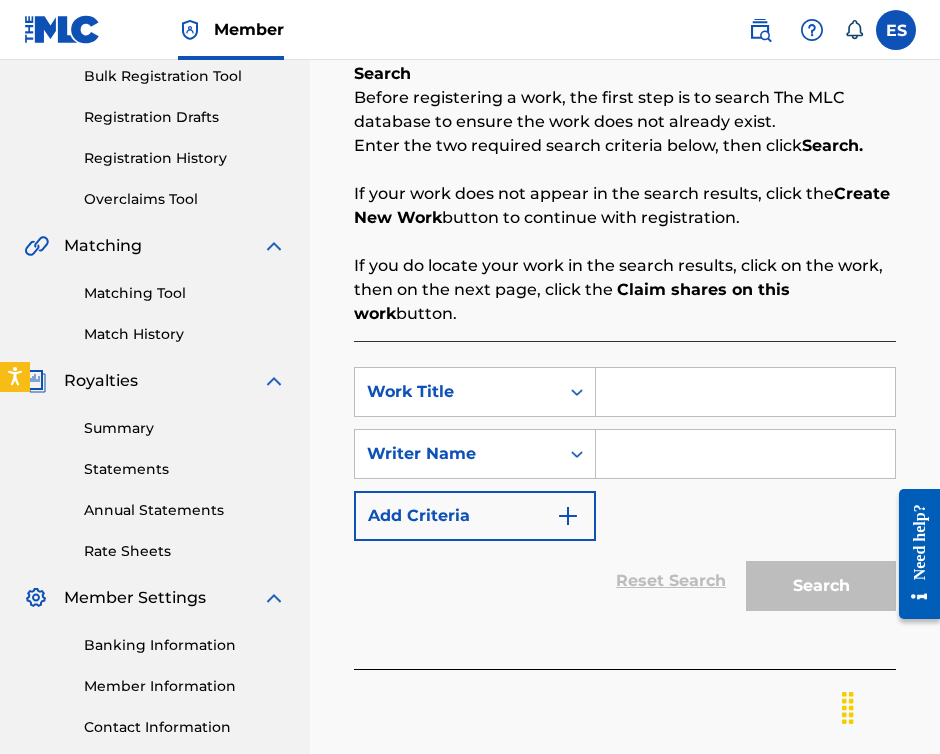 click at bounding box center (745, 392) 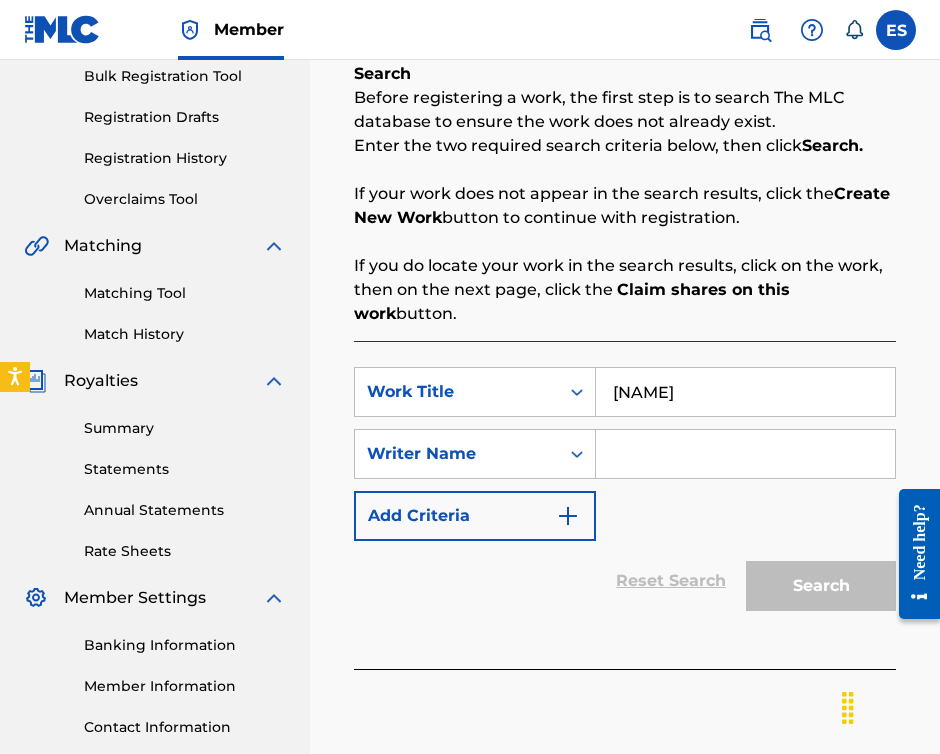 type on "[NAME]" 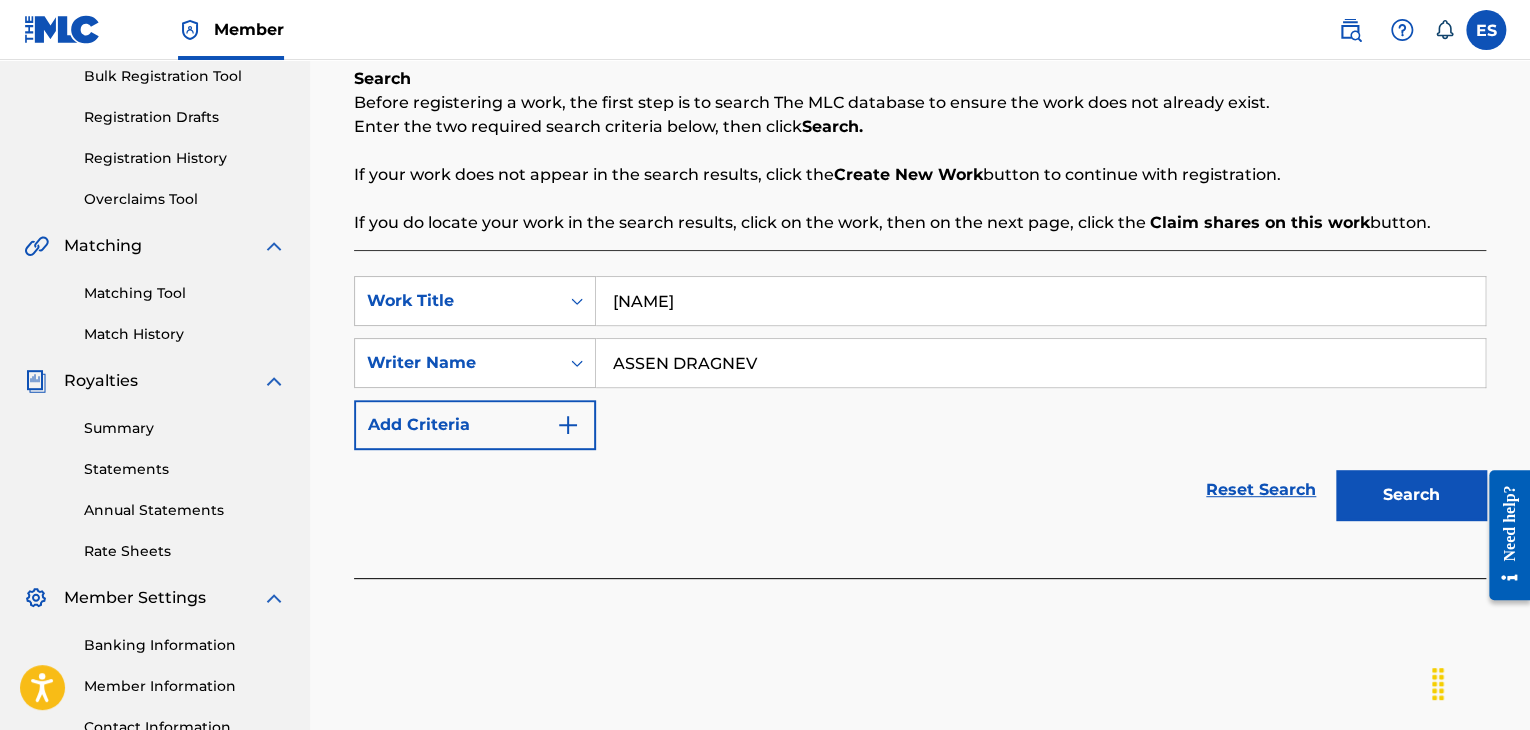 click on "Search" at bounding box center [1411, 495] 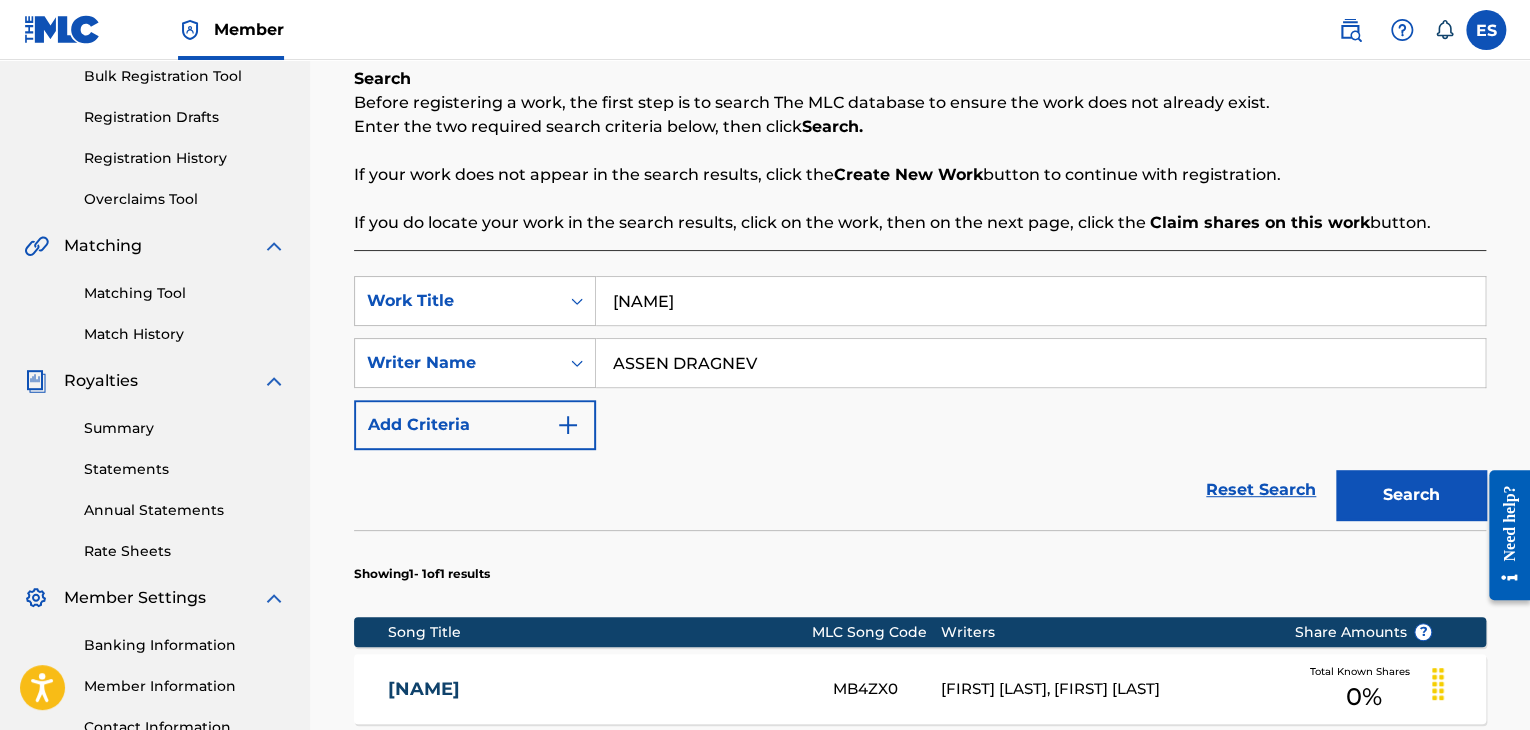 scroll, scrollTop: 500, scrollLeft: 0, axis: vertical 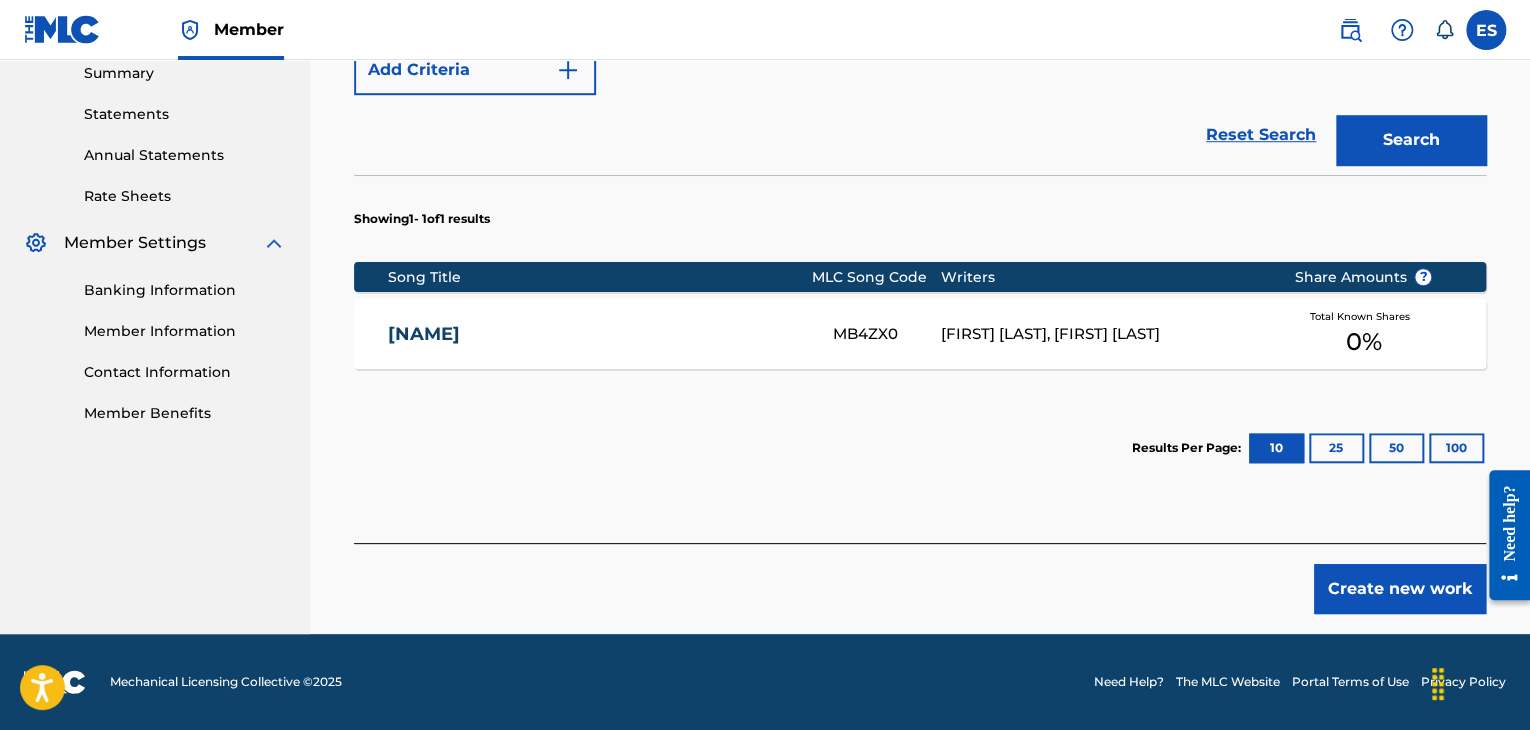 click on "Create new work" at bounding box center (1400, 589) 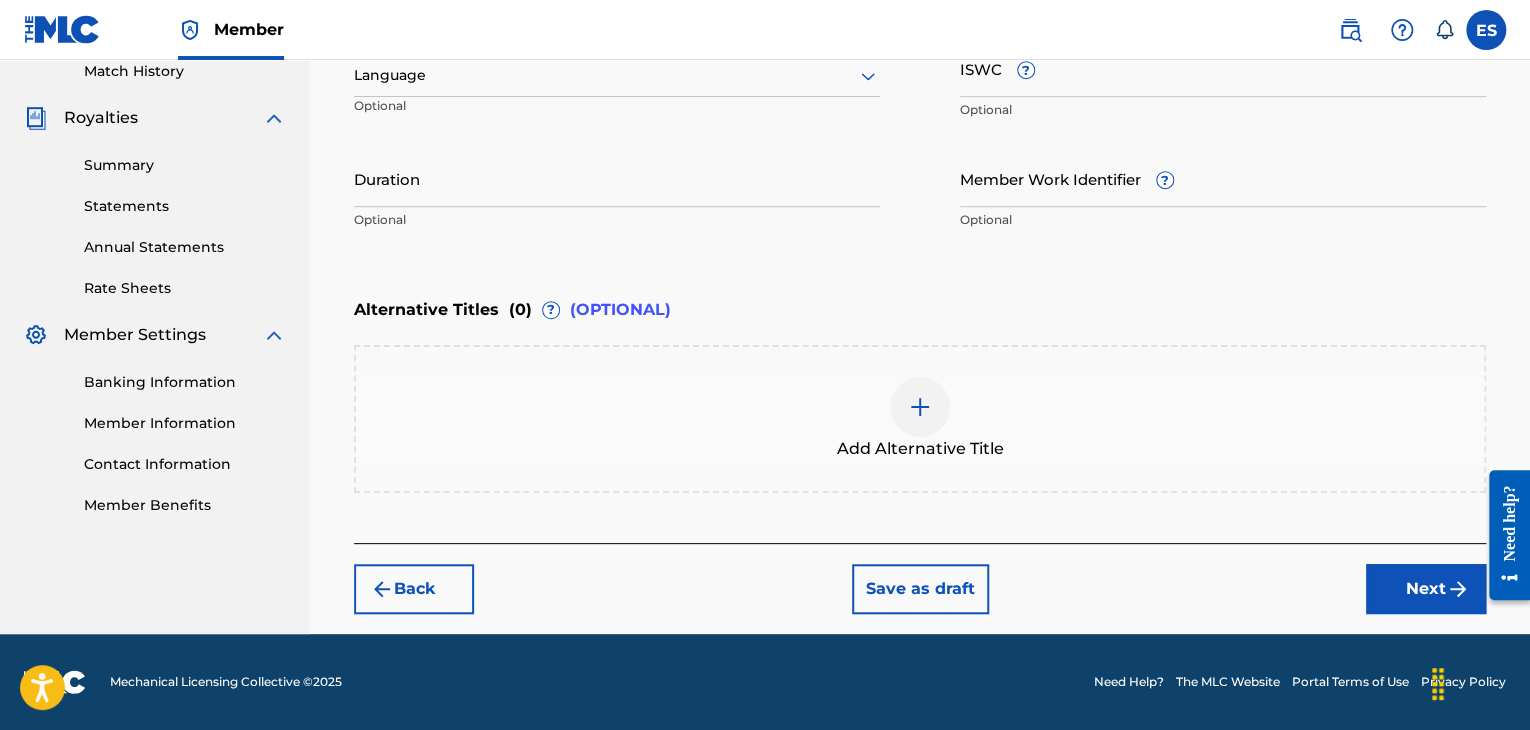 scroll, scrollTop: 561, scrollLeft: 0, axis: vertical 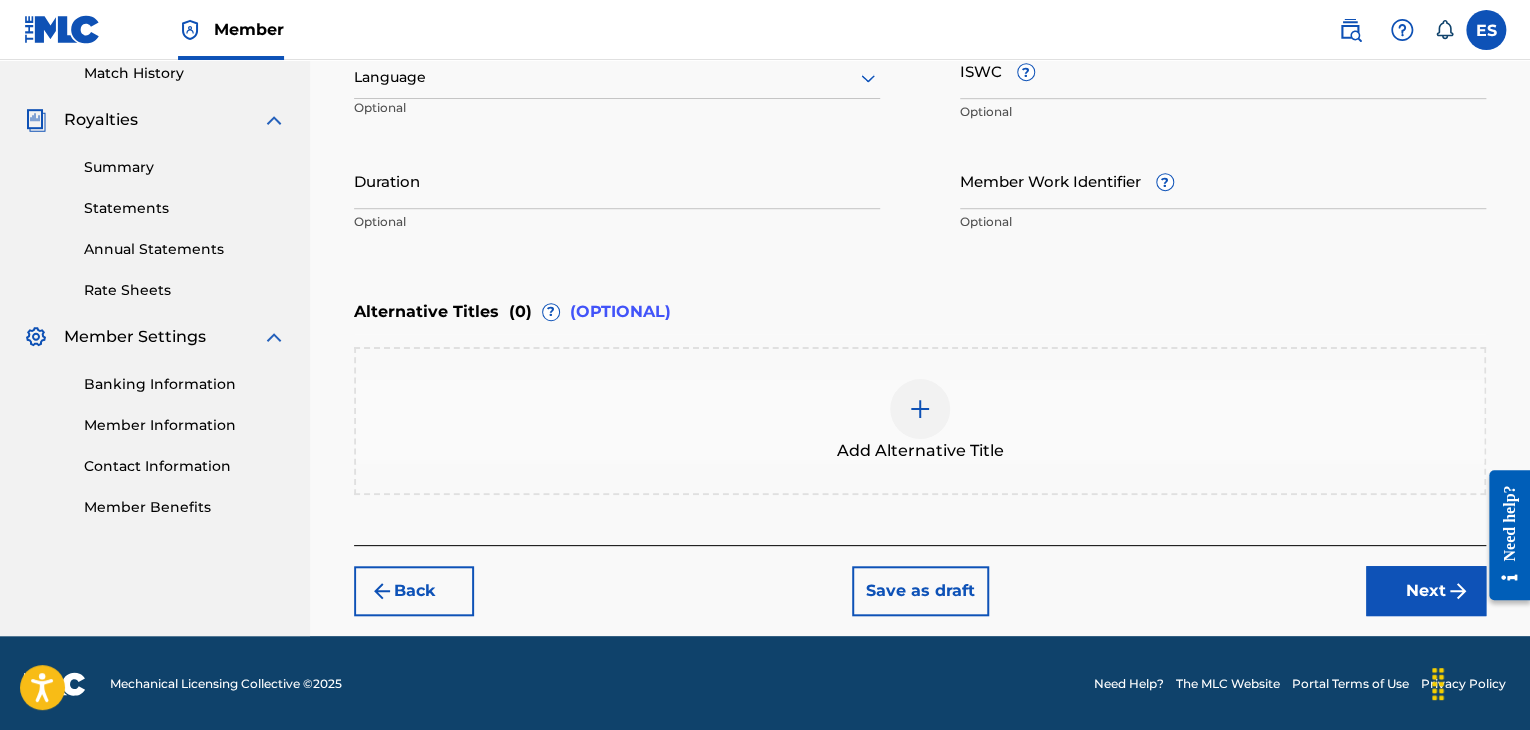 click at bounding box center (617, 77) 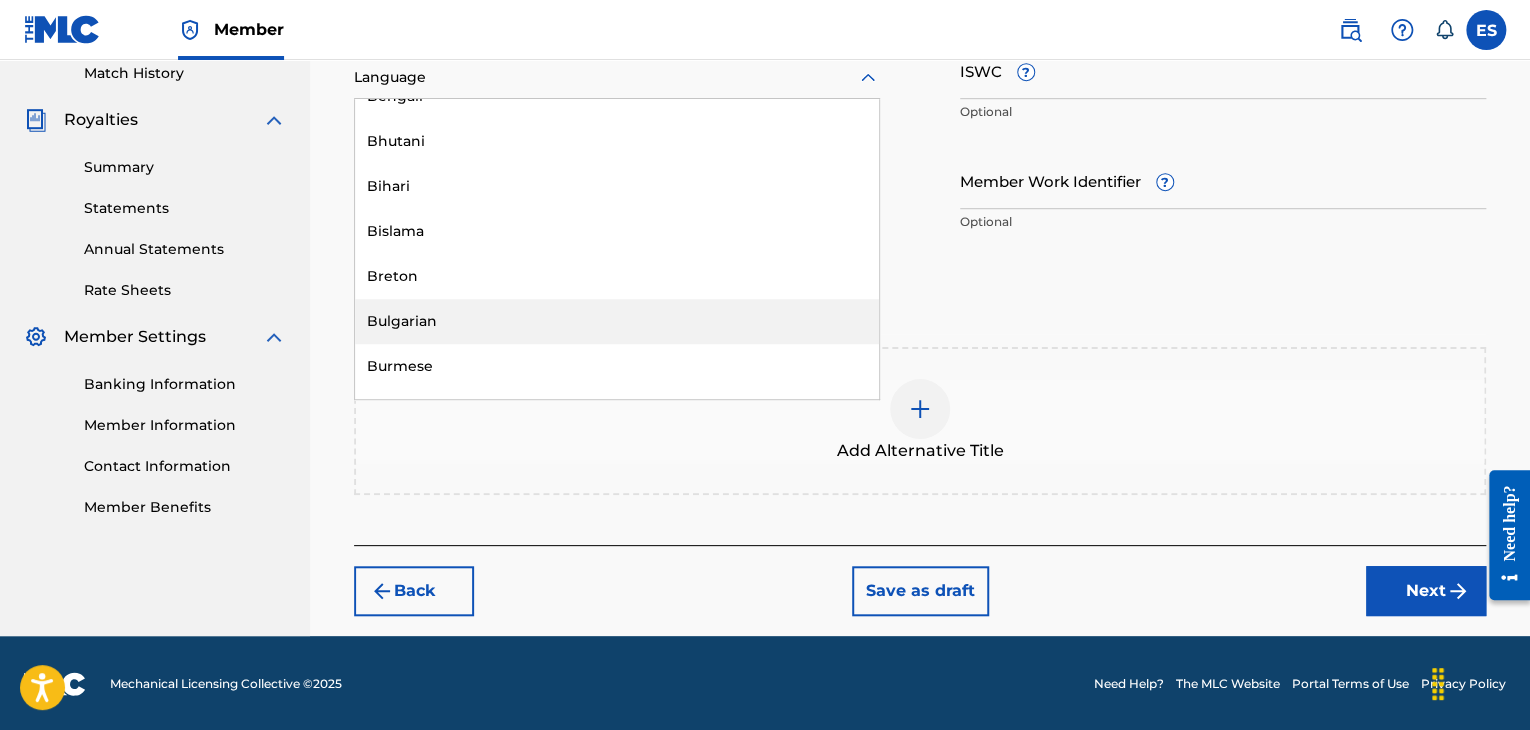 scroll, scrollTop: 800, scrollLeft: 0, axis: vertical 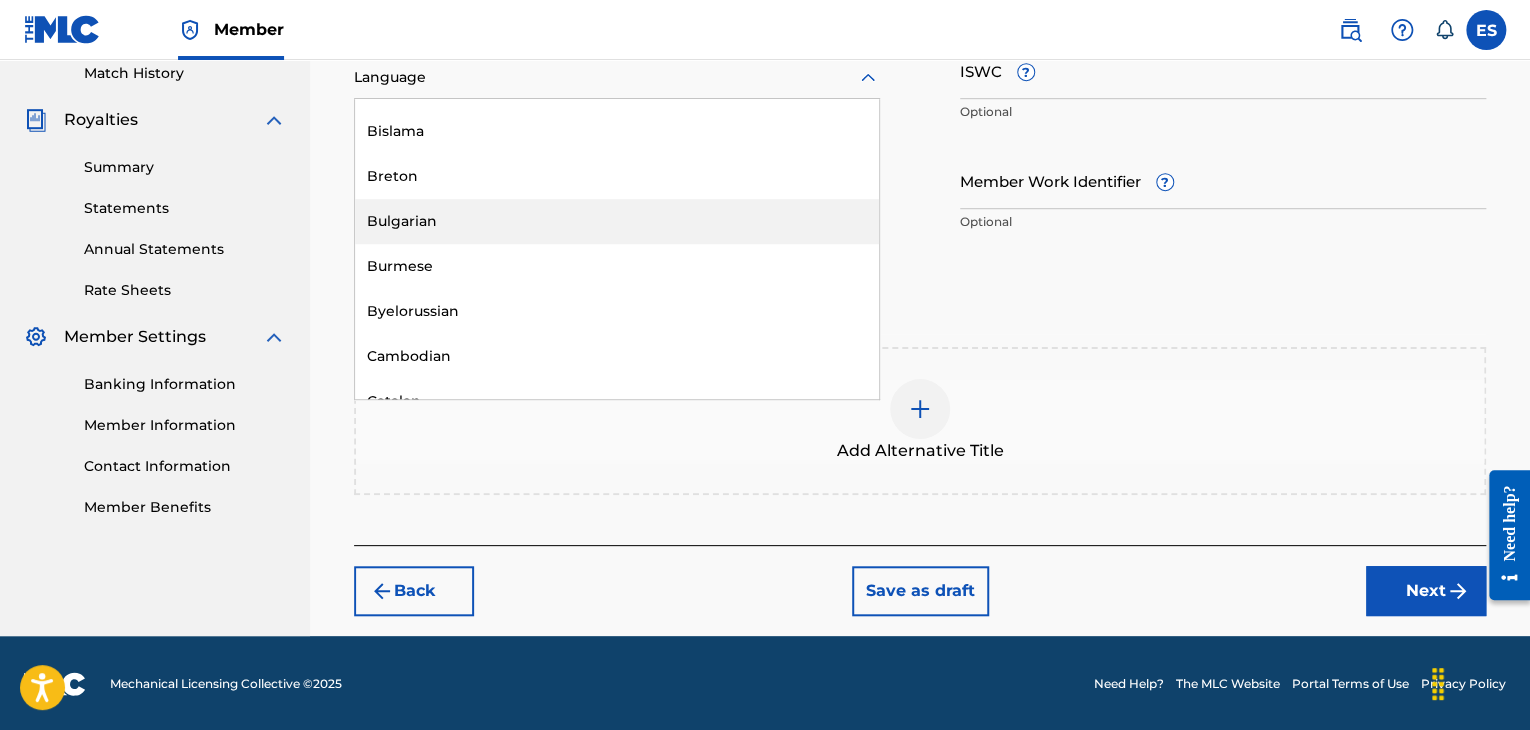 click on "Bulgarian" at bounding box center (617, 221) 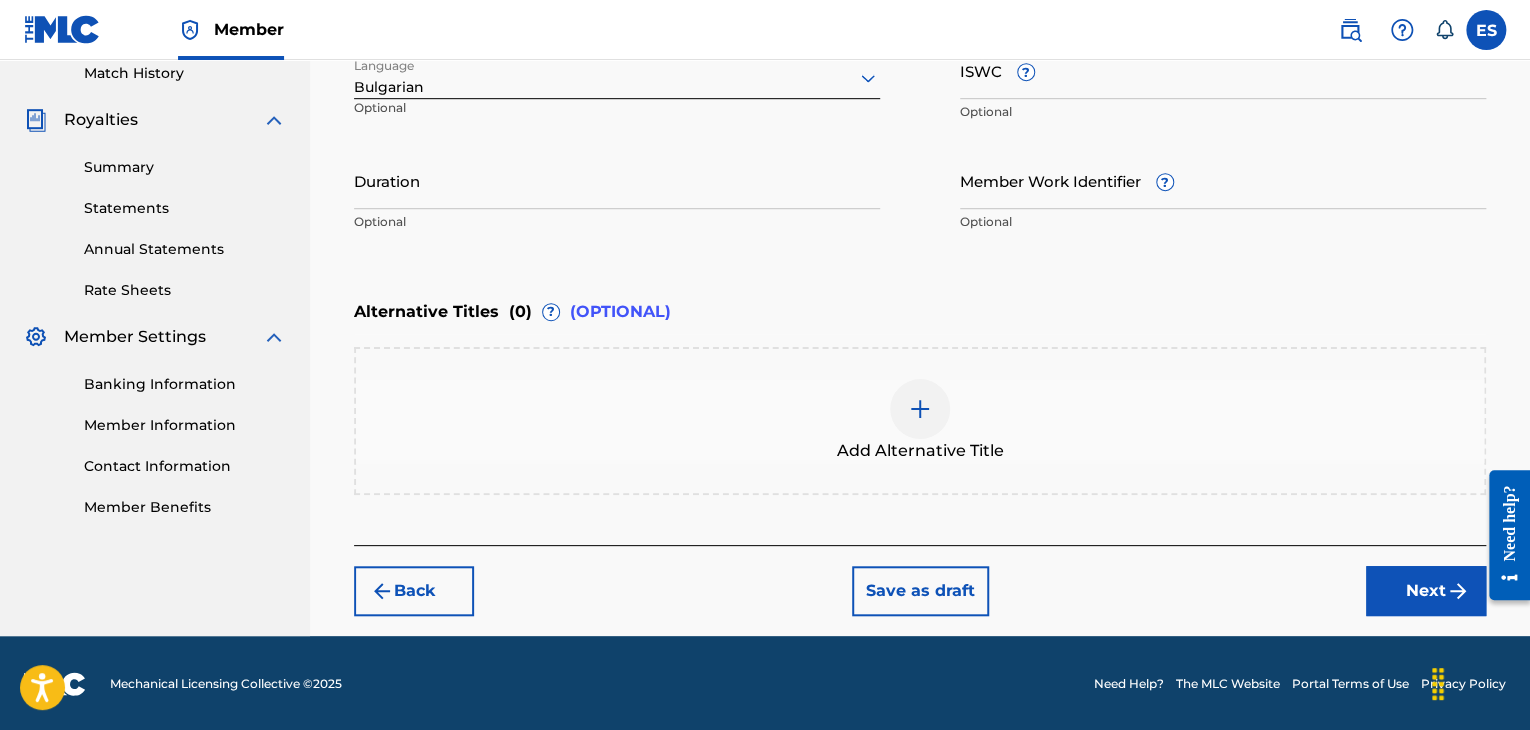 click on "Optional" at bounding box center (1223, 112) 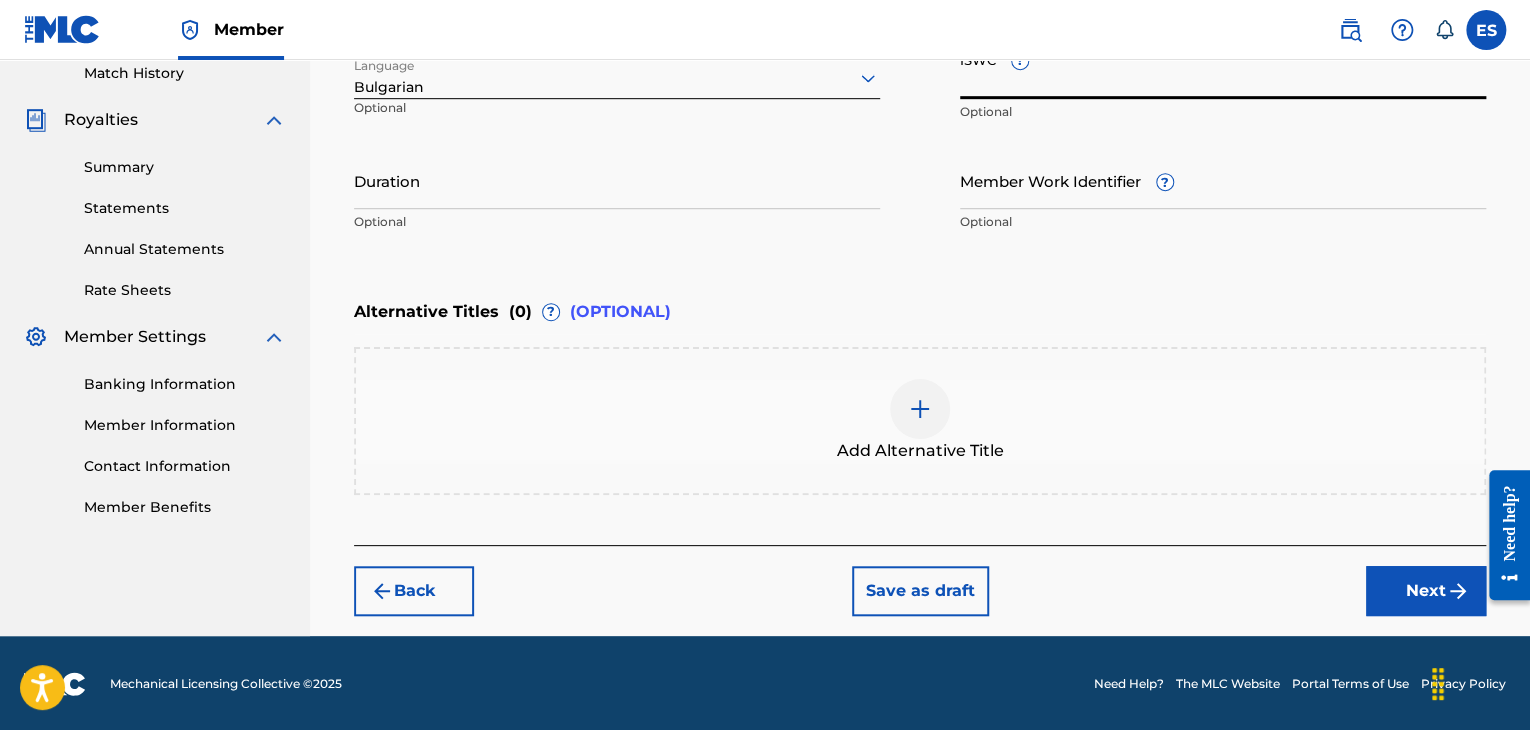 paste on "T9158448614" 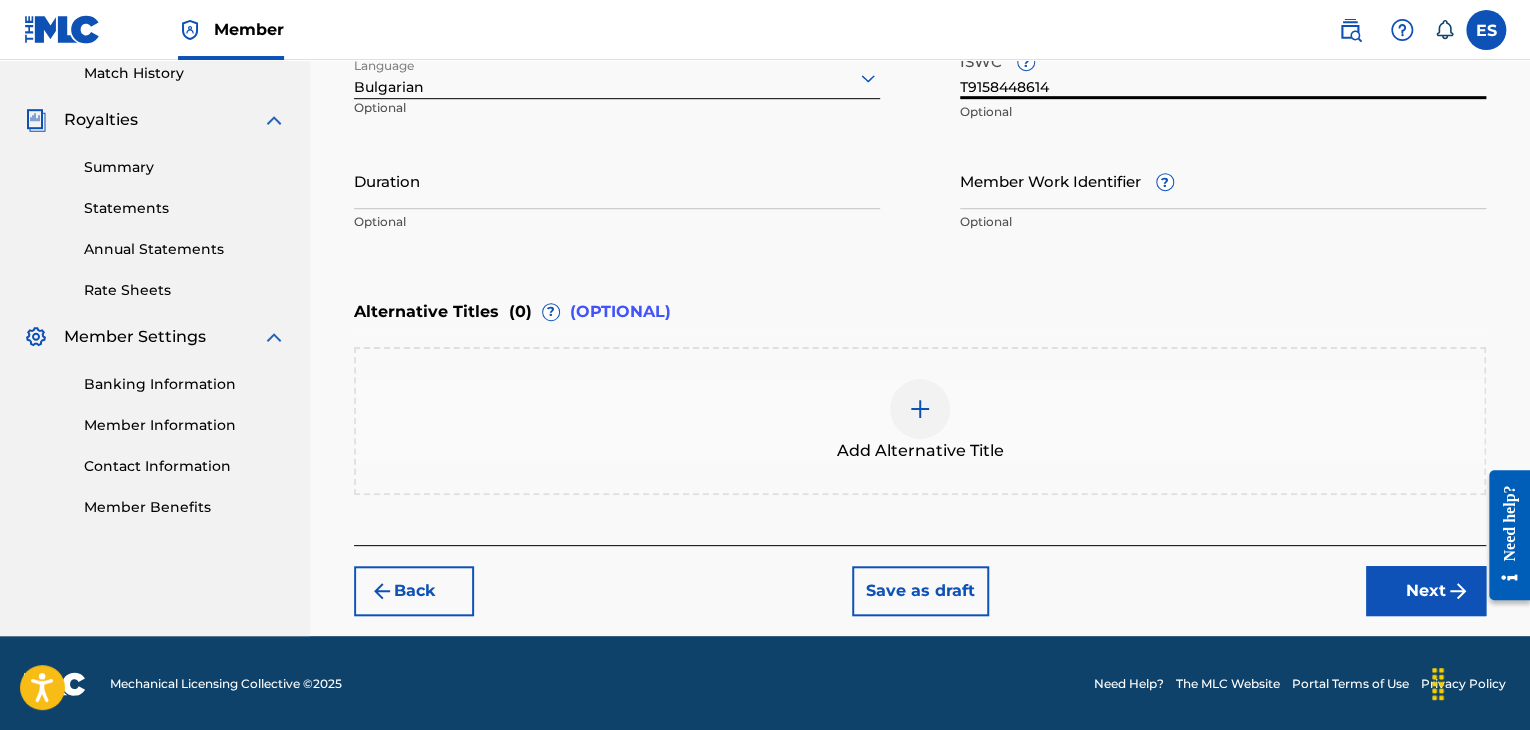 type on "T9158448614" 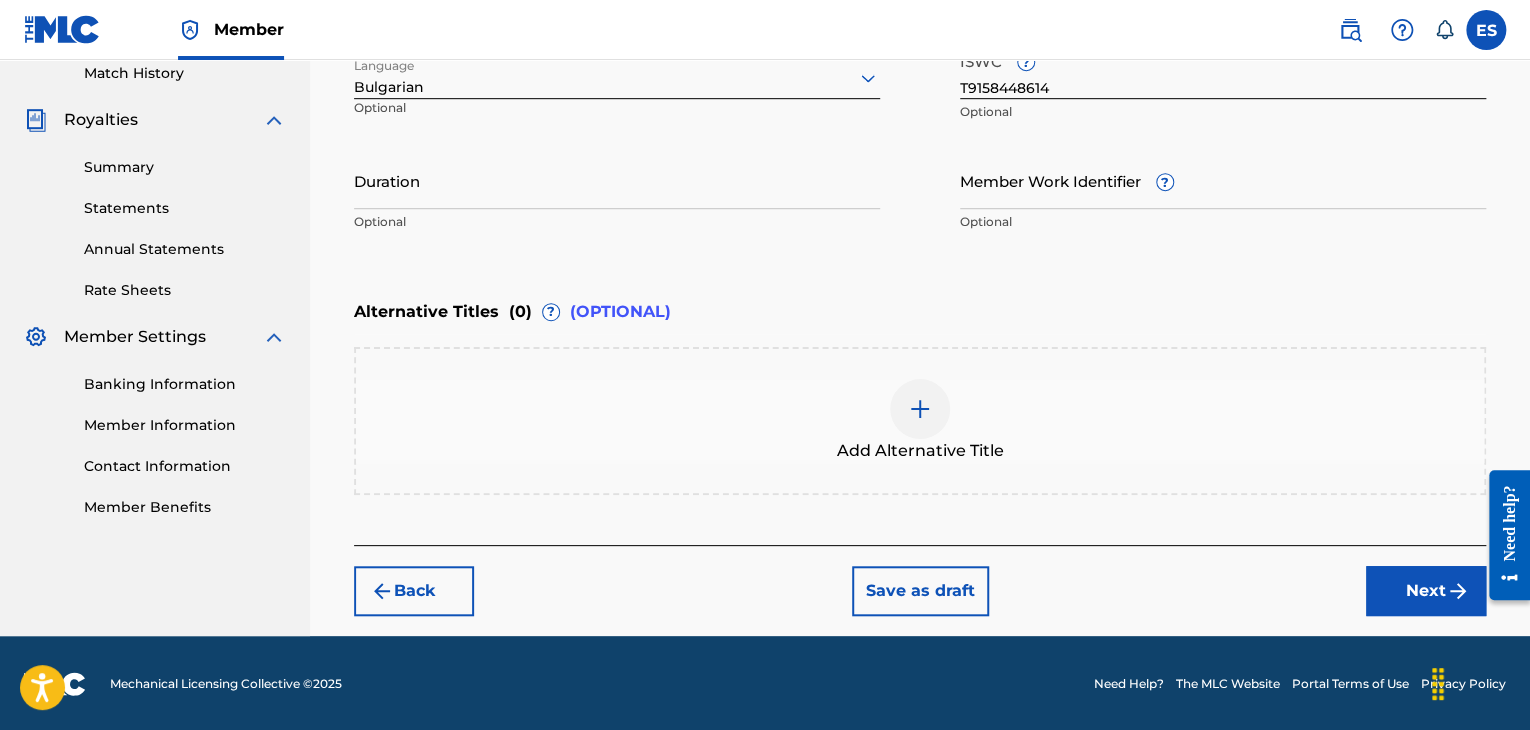 click on "Duration" at bounding box center [617, 180] 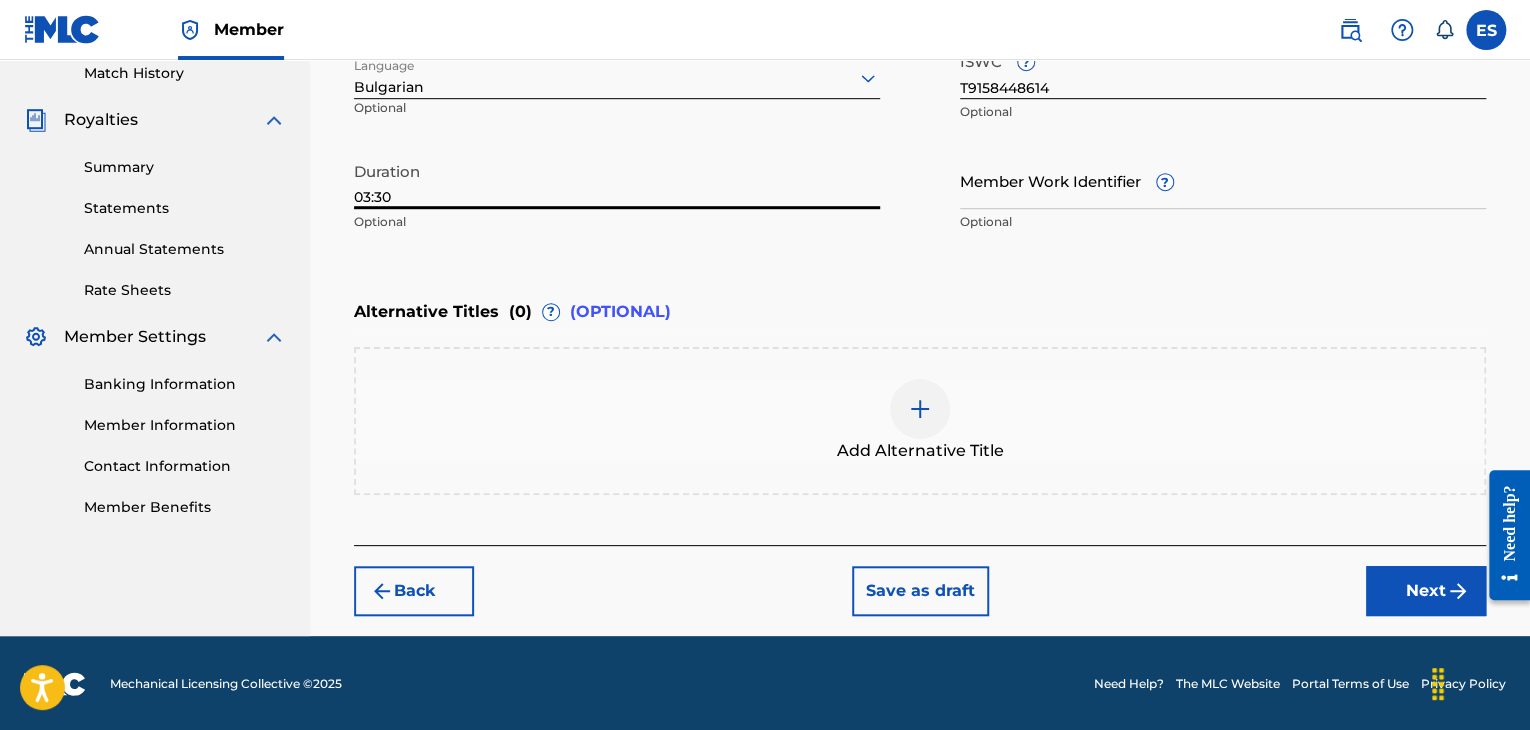 type on "03:30" 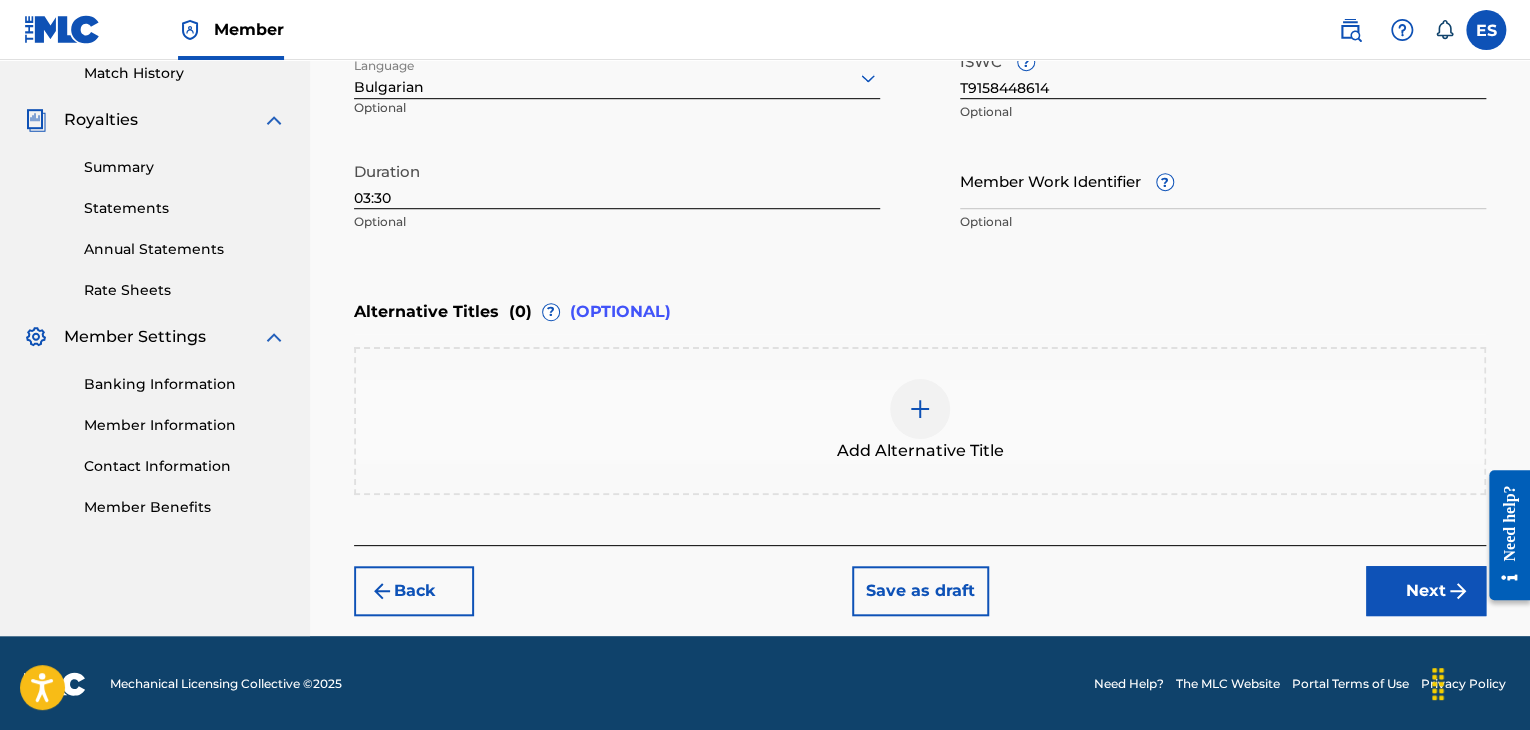 click at bounding box center [920, 409] 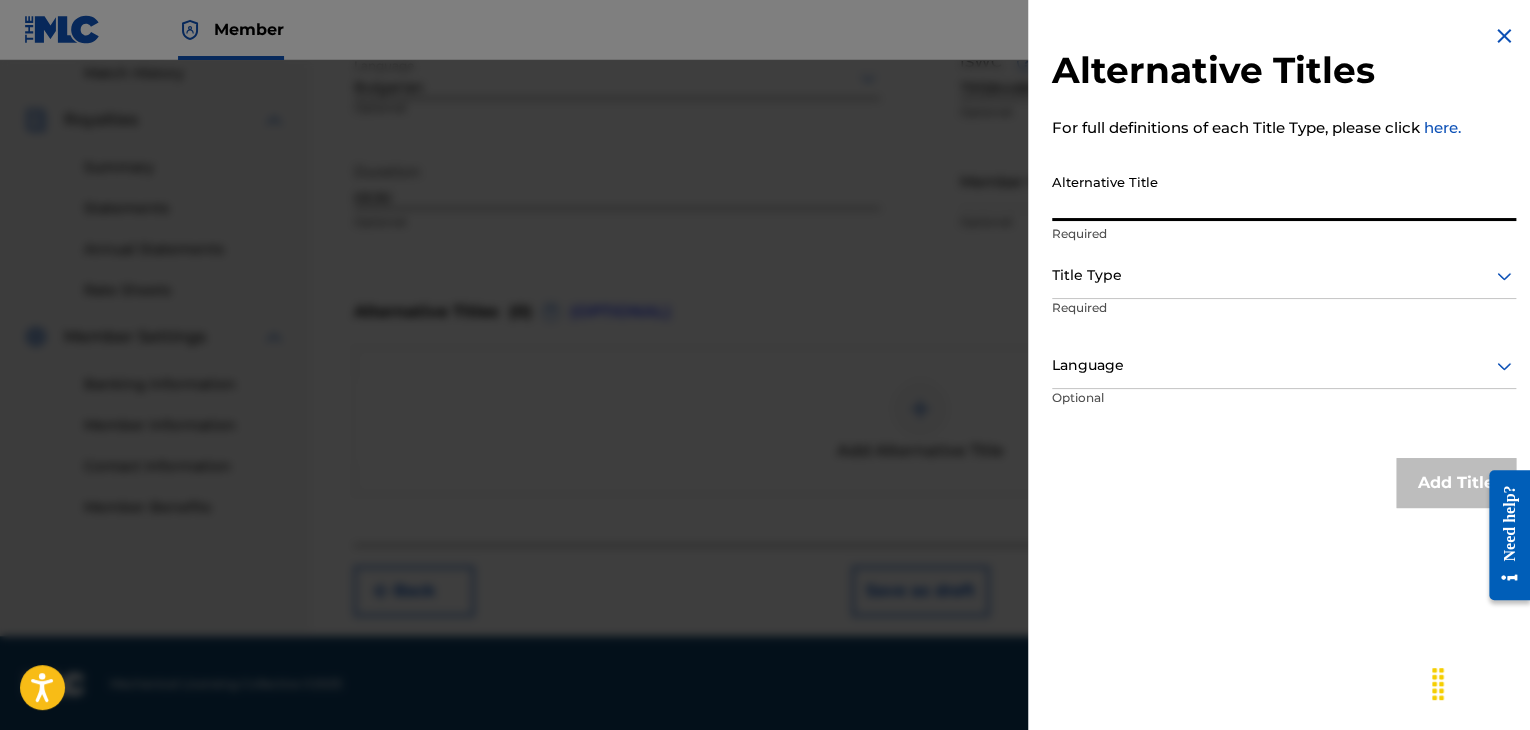 paste on "[NAME]" 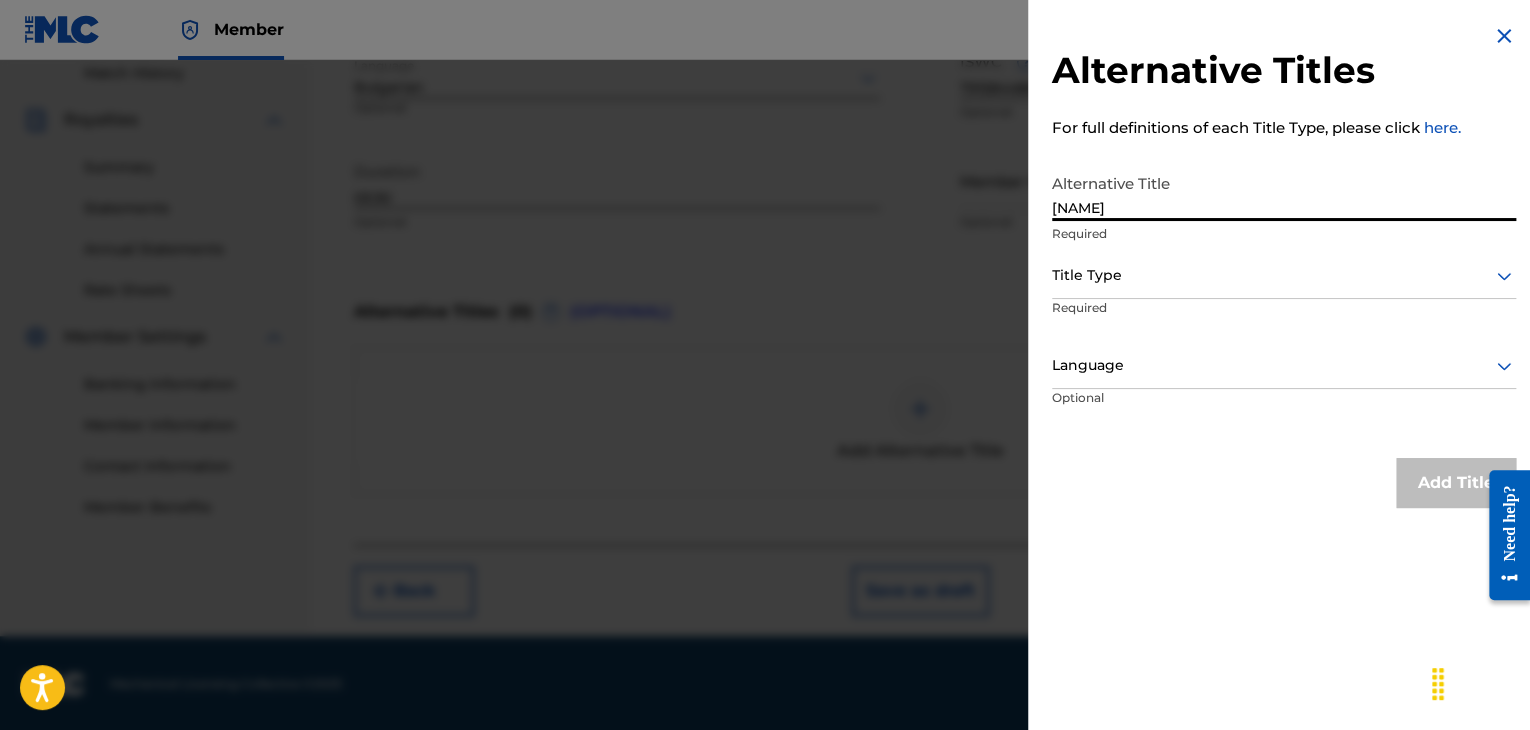 drag, startPoint x: 1110, startPoint y: 207, endPoint x: 896, endPoint y: 179, distance: 215.824 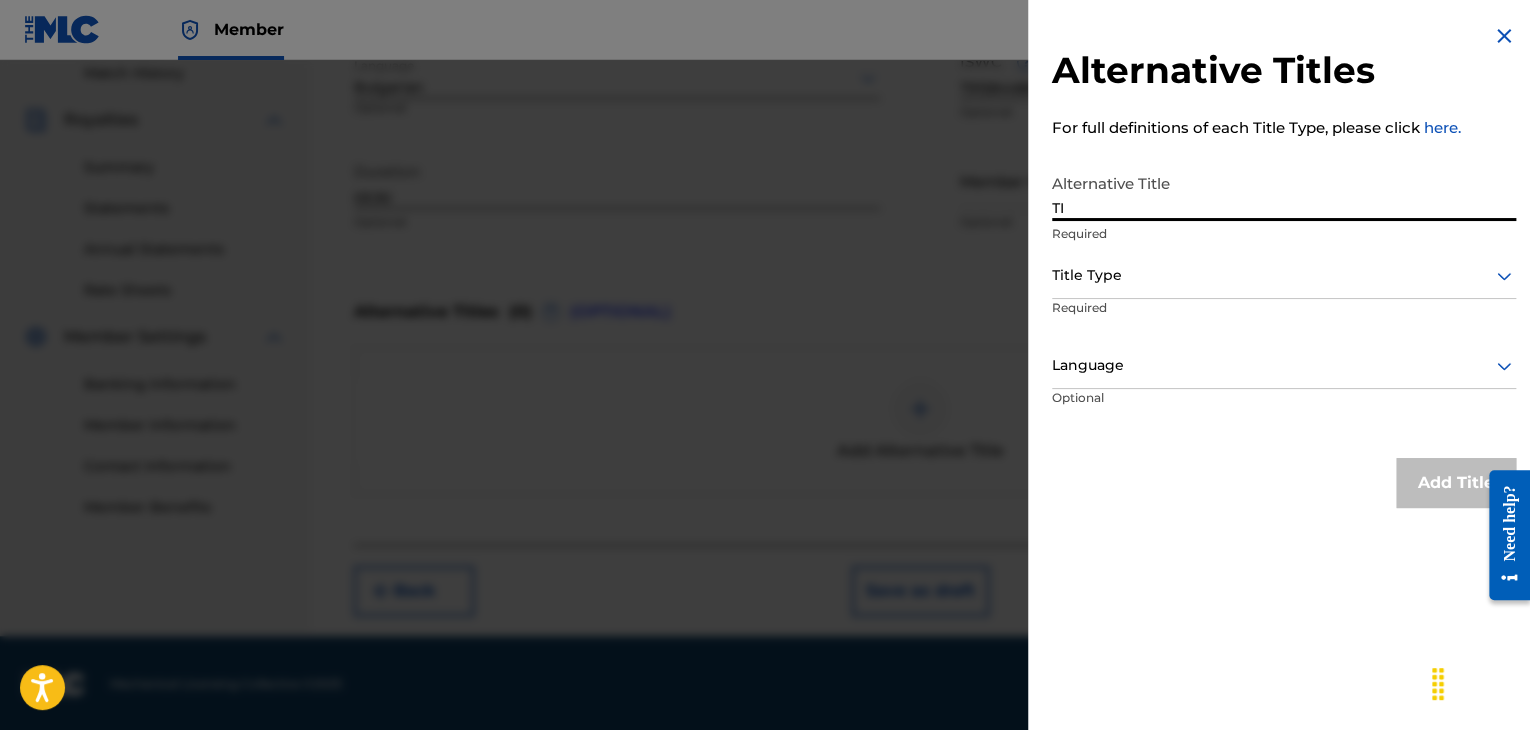 type on "I" 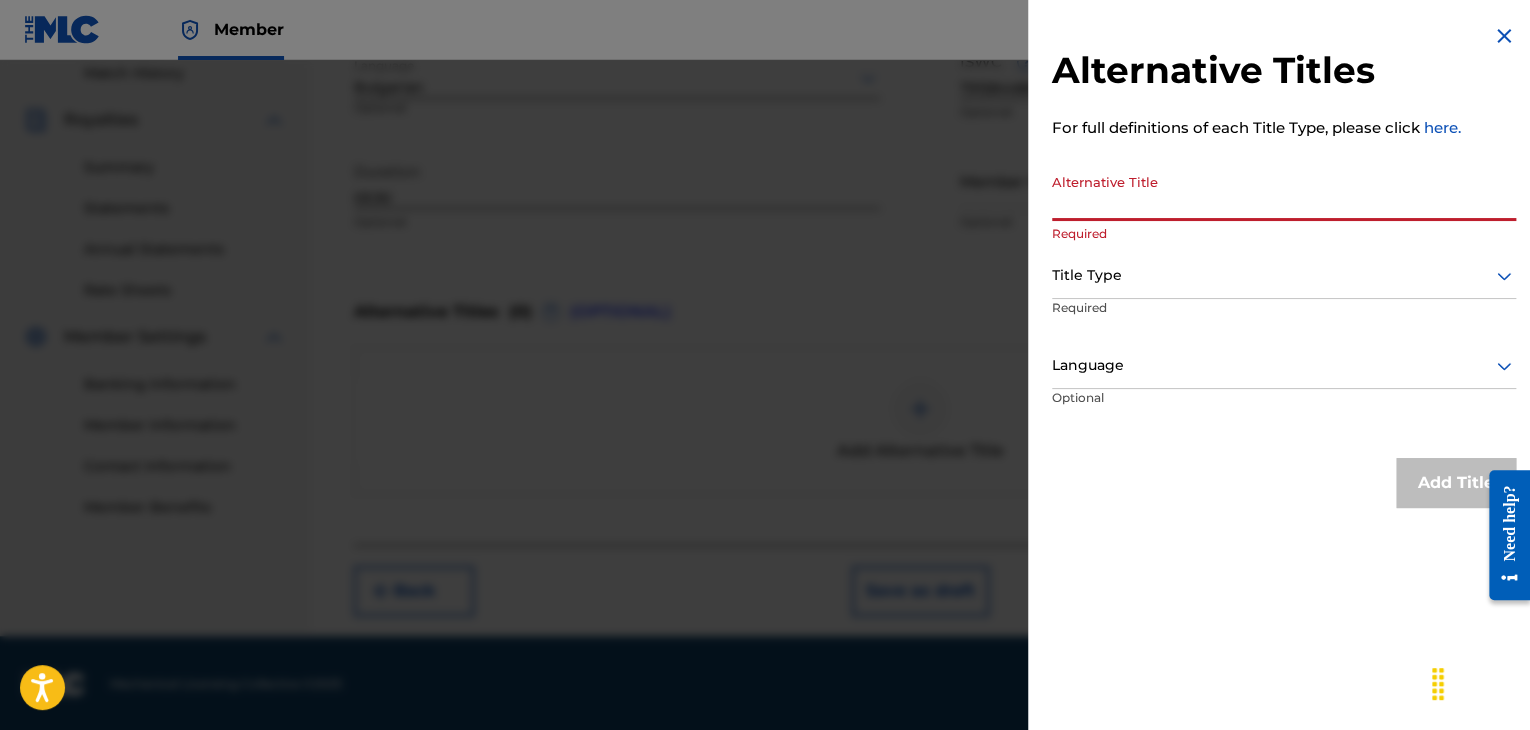 paste on "[NAME]" 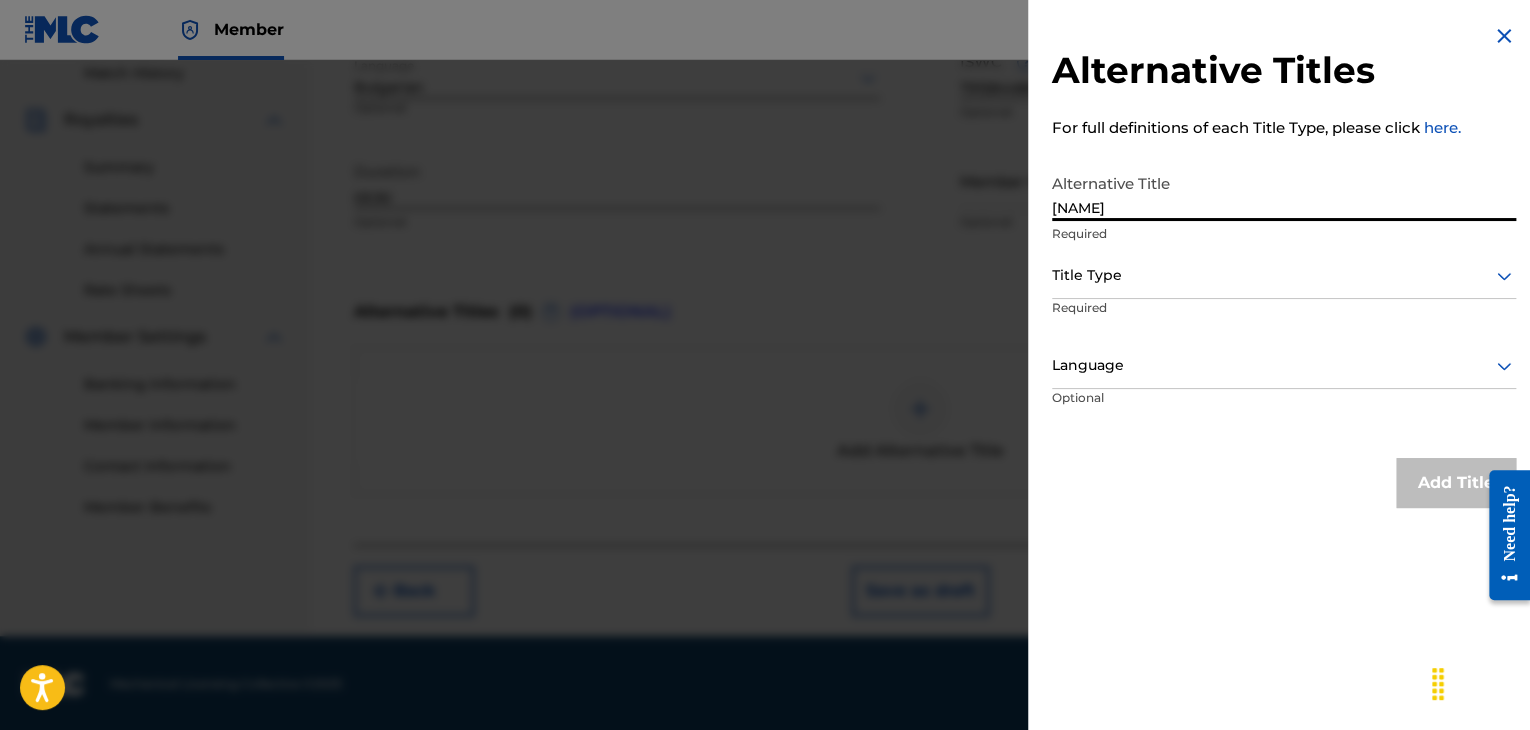 type on "[NAME]" 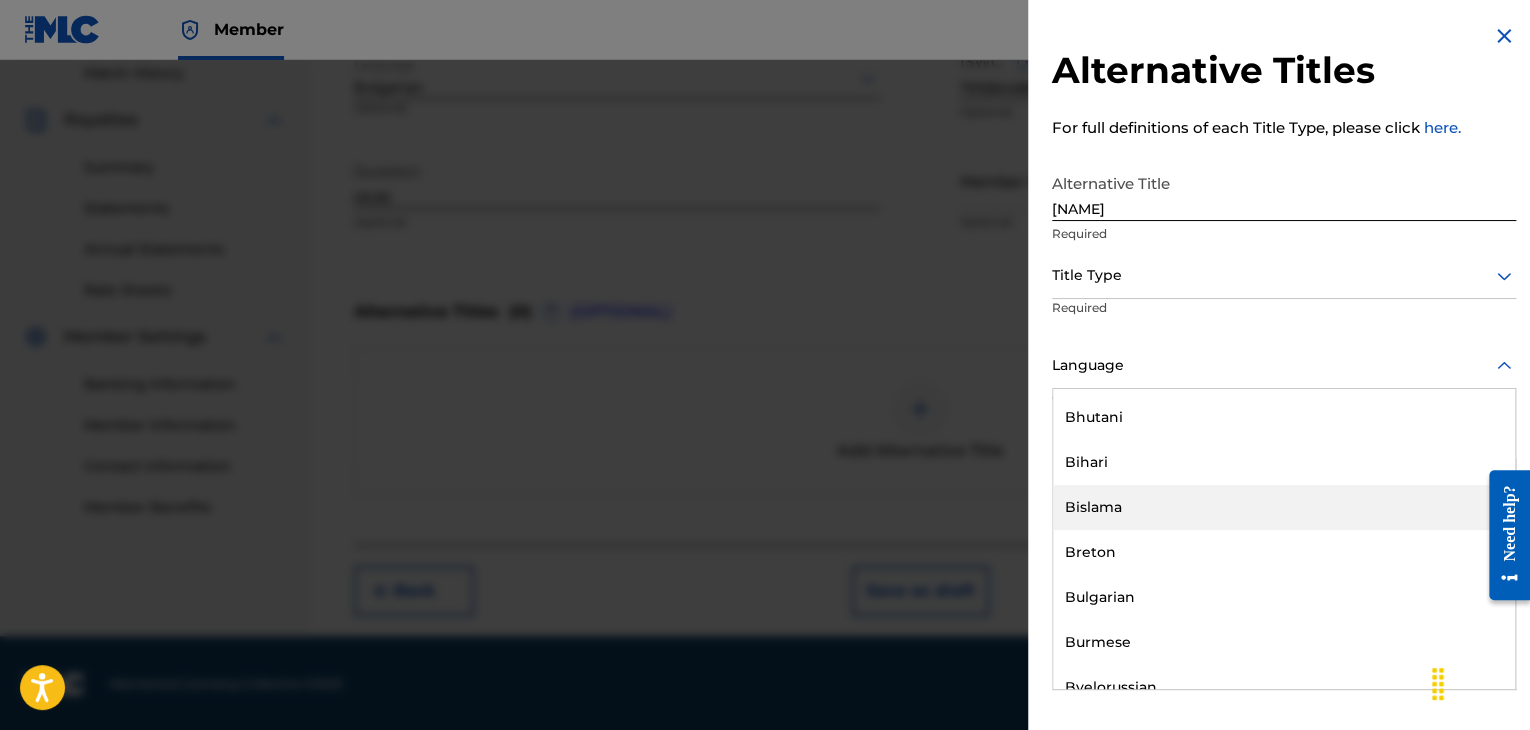 scroll, scrollTop: 800, scrollLeft: 0, axis: vertical 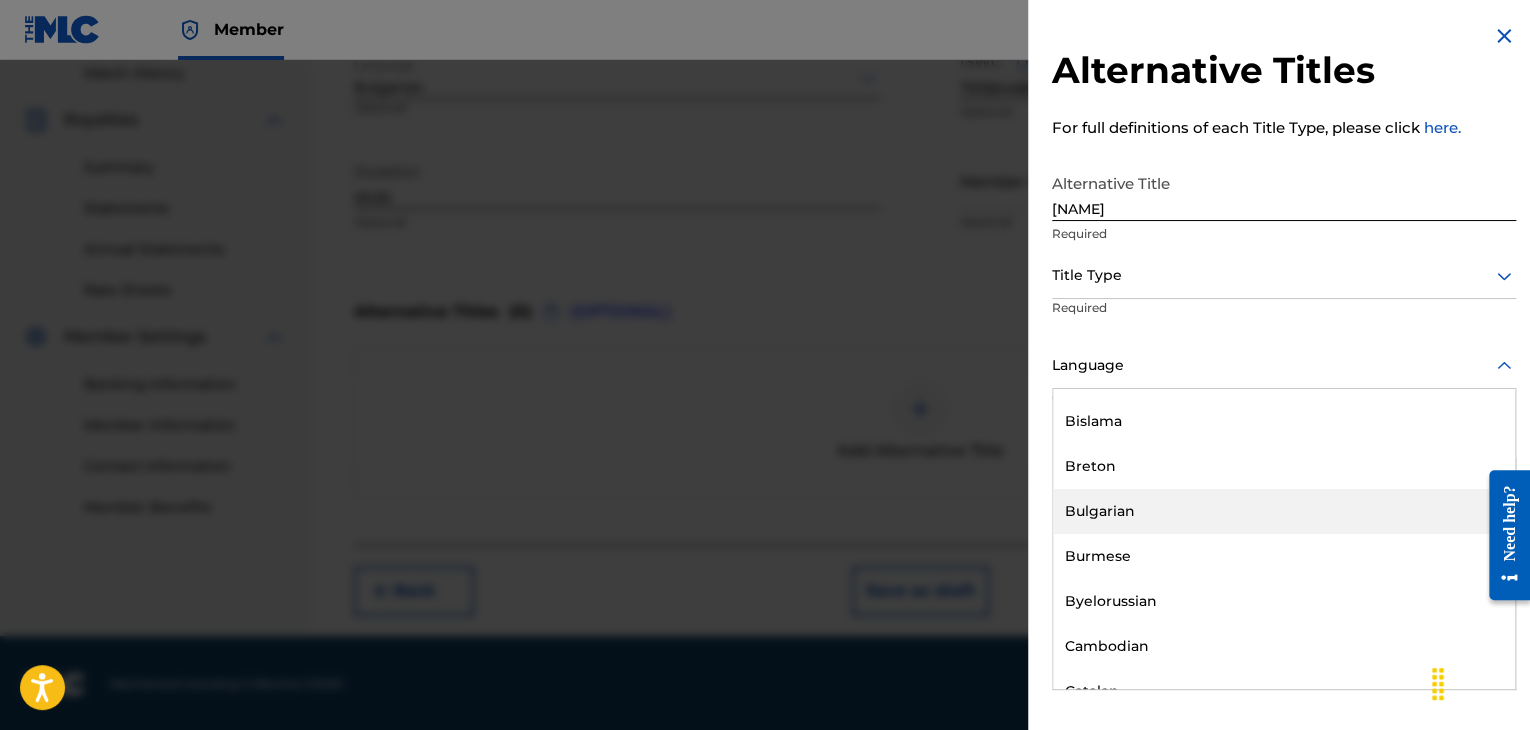 click on "Bulgarian" at bounding box center (1284, 511) 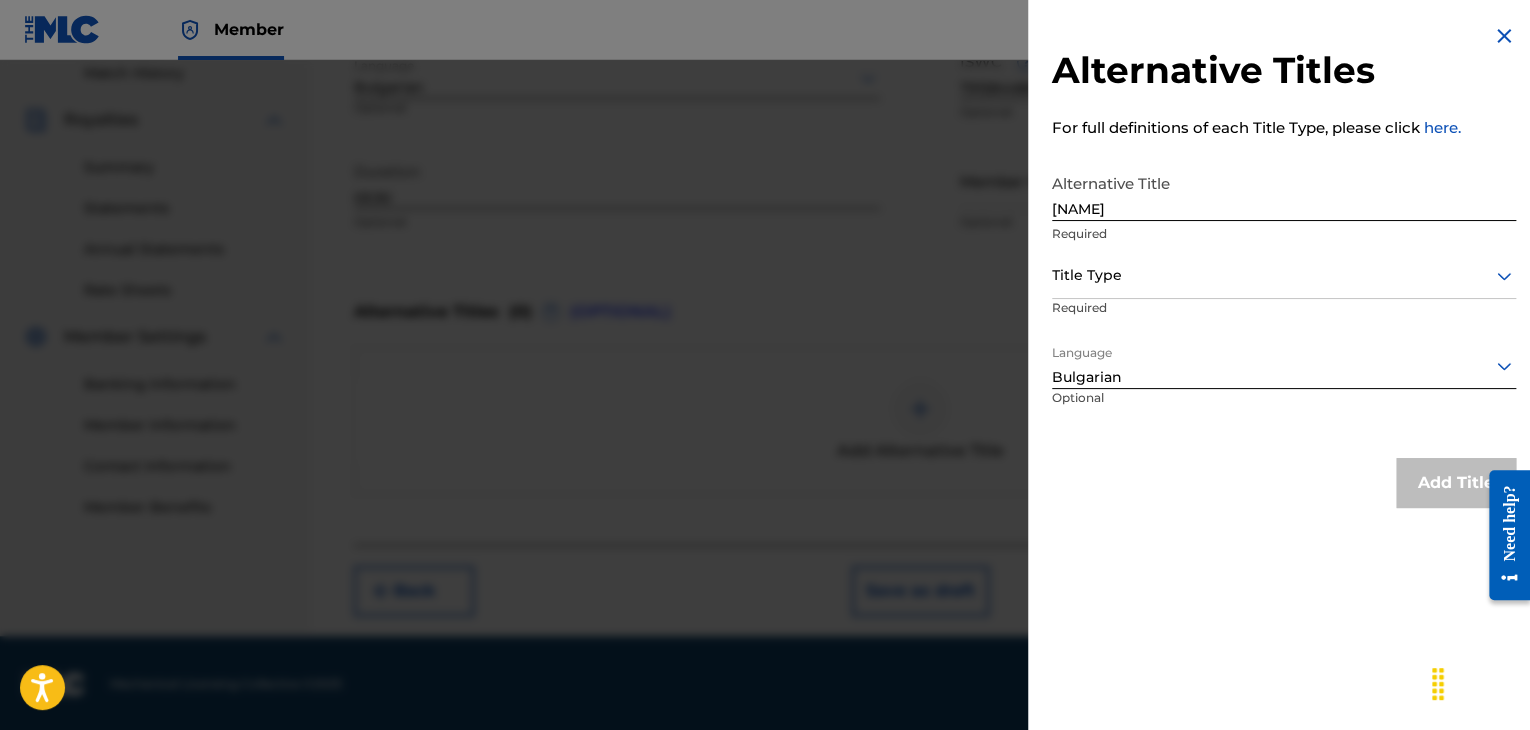 click at bounding box center (1284, 275) 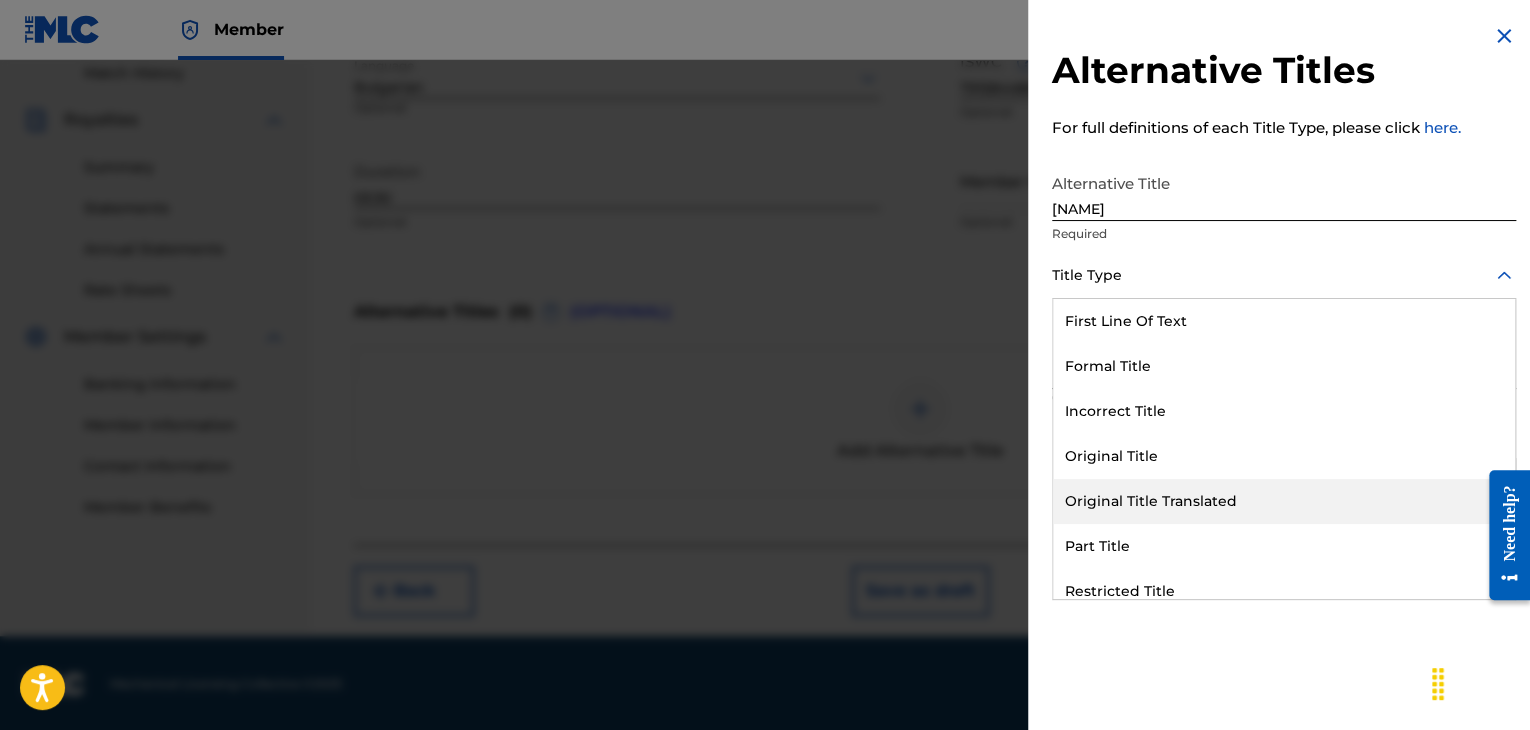 click on "Original Title Translated" at bounding box center [1284, 501] 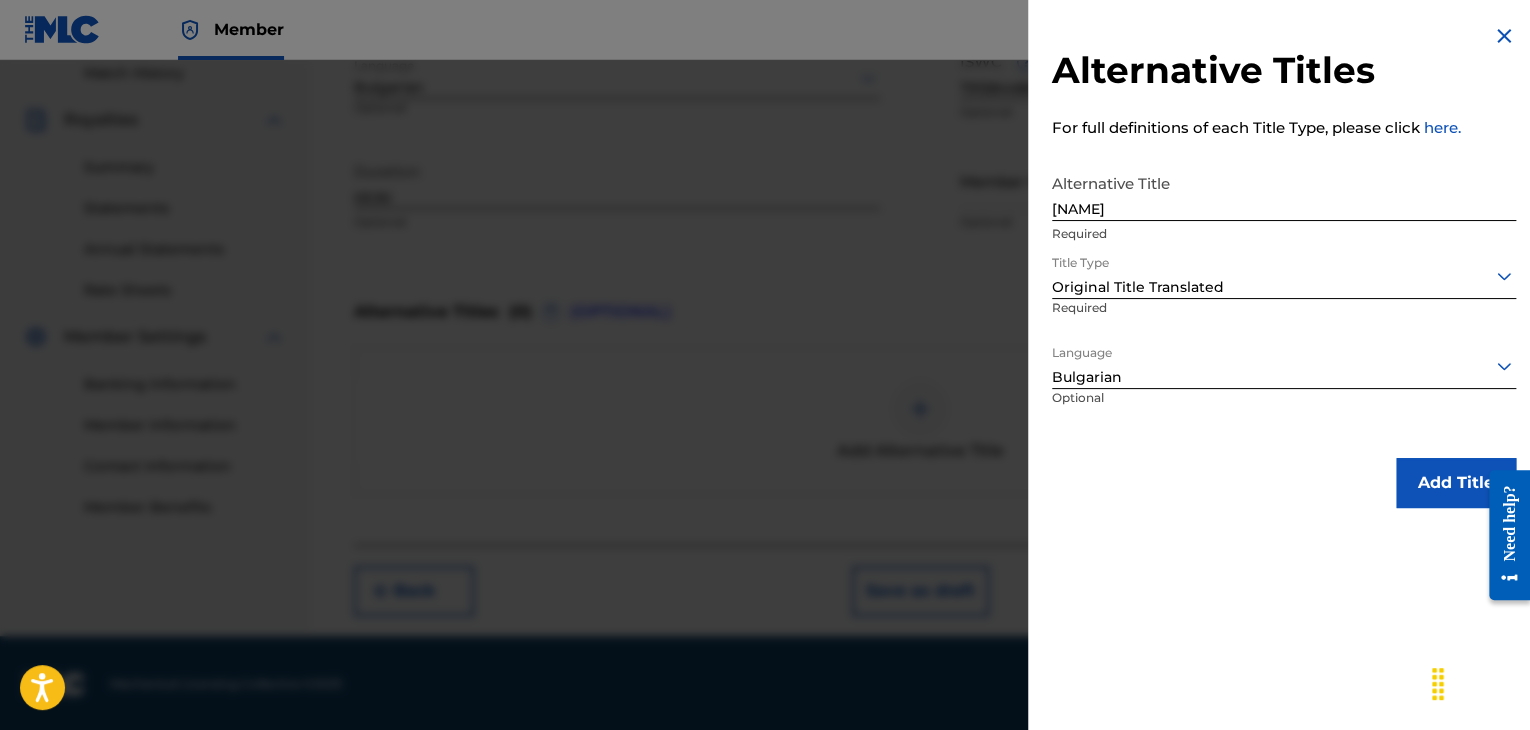 click on "Add Title" at bounding box center [1456, 483] 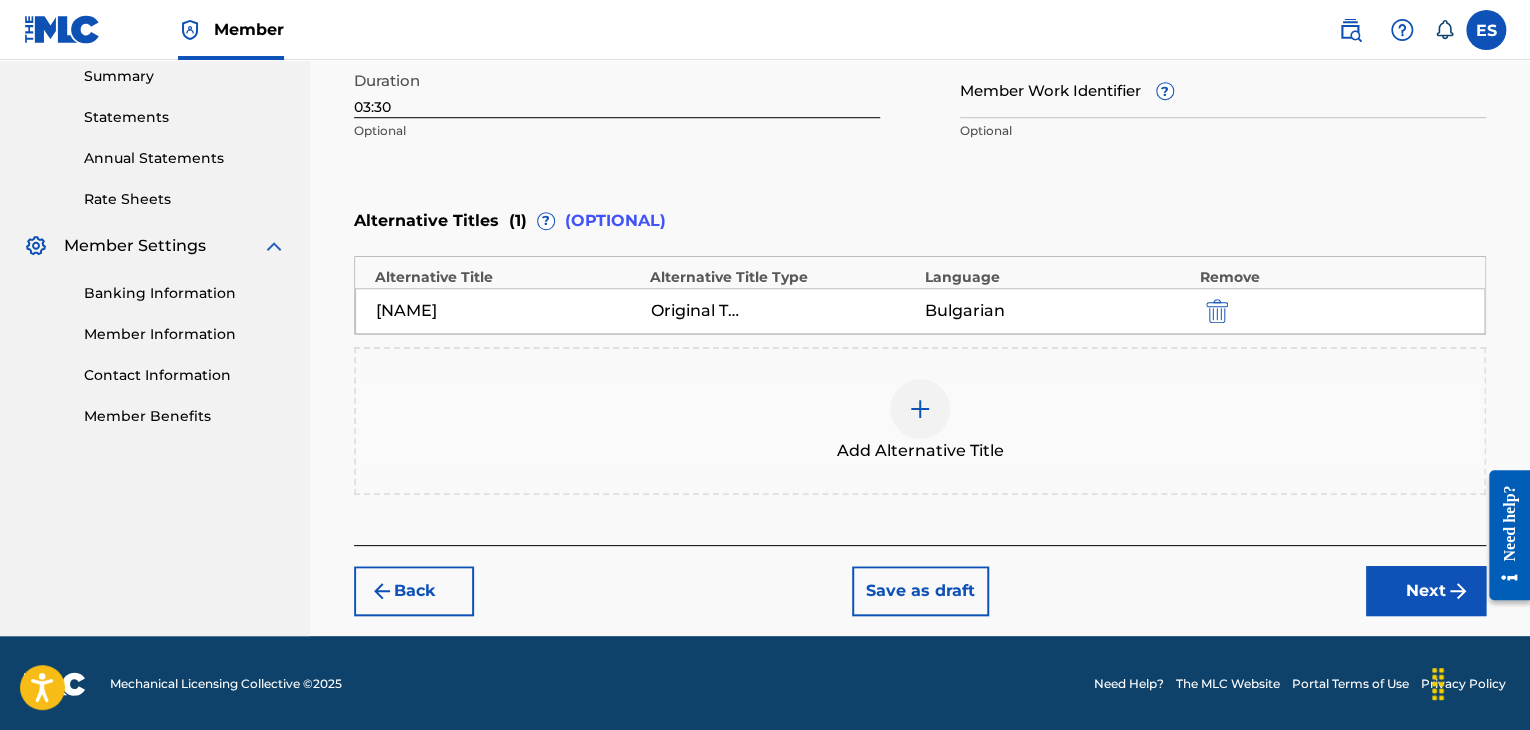 click on "Next" at bounding box center [1426, 591] 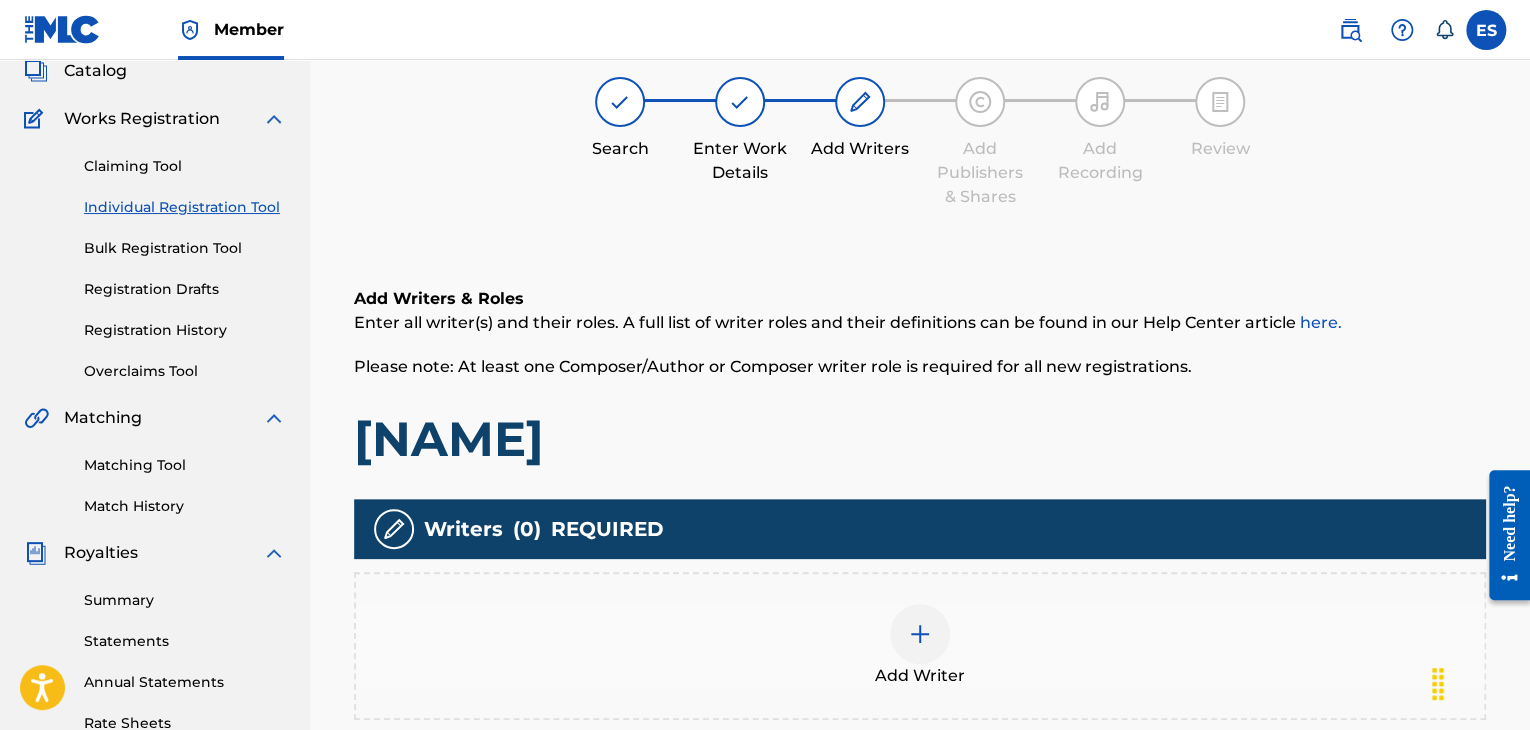 scroll, scrollTop: 469, scrollLeft: 0, axis: vertical 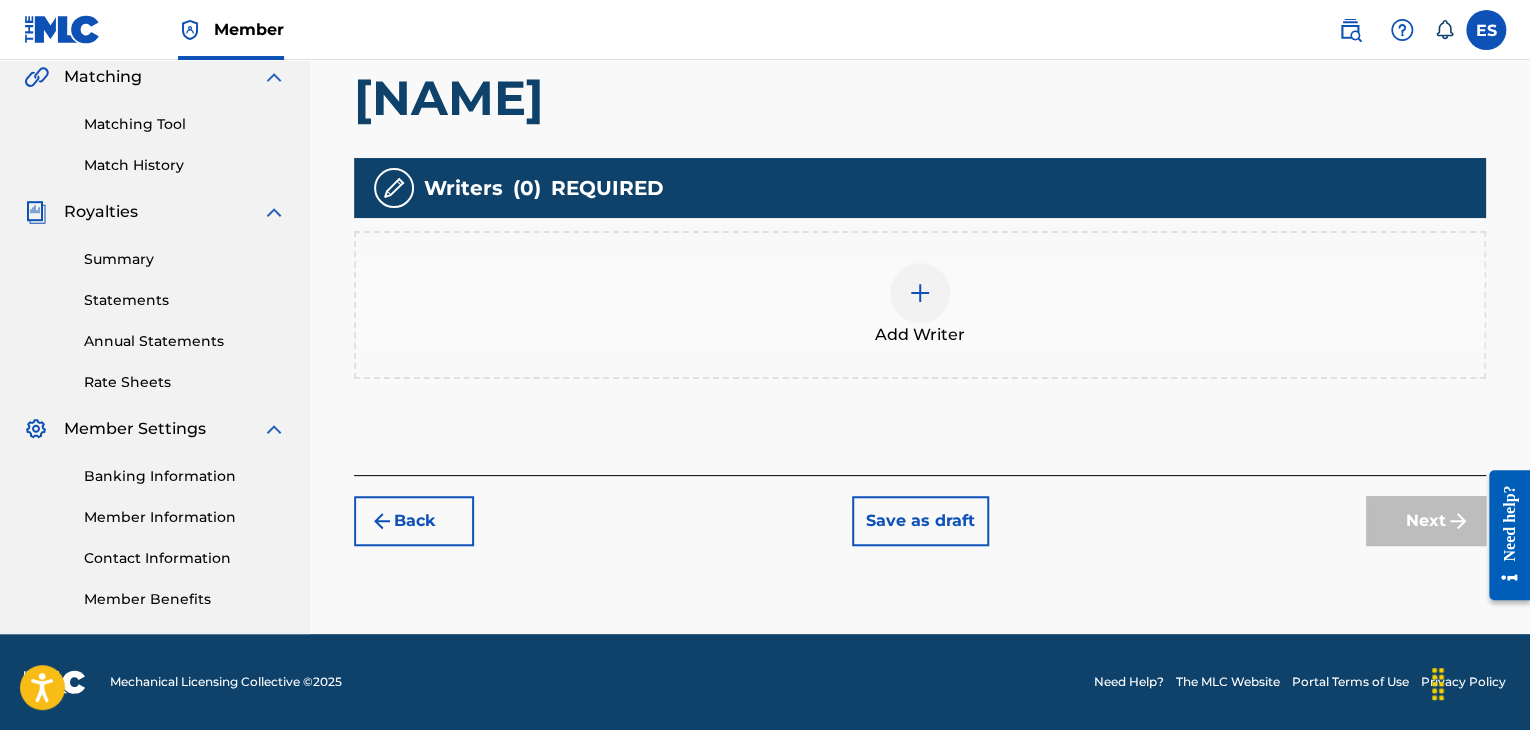 click at bounding box center (920, 293) 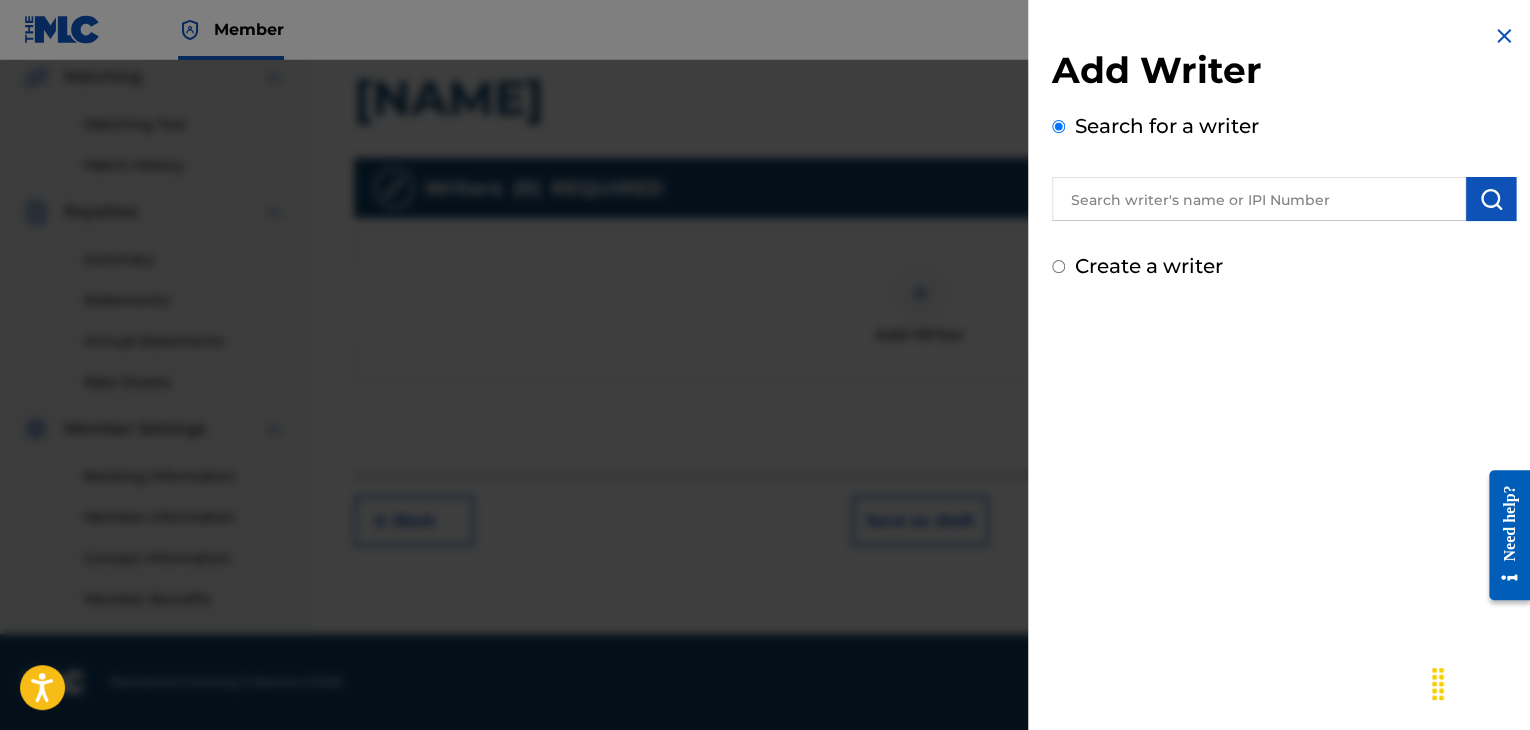 click at bounding box center (1259, 199) 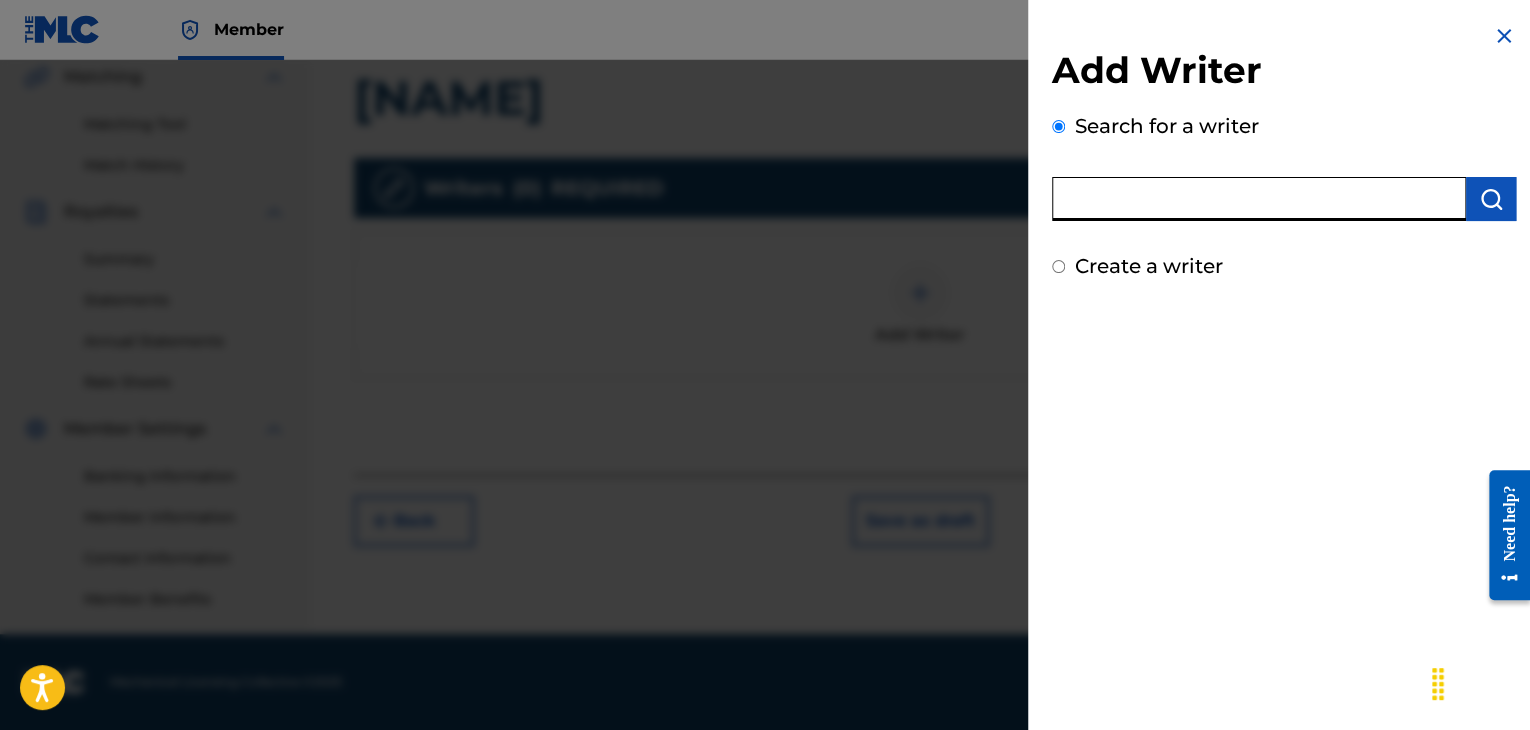 paste on "00258906432" 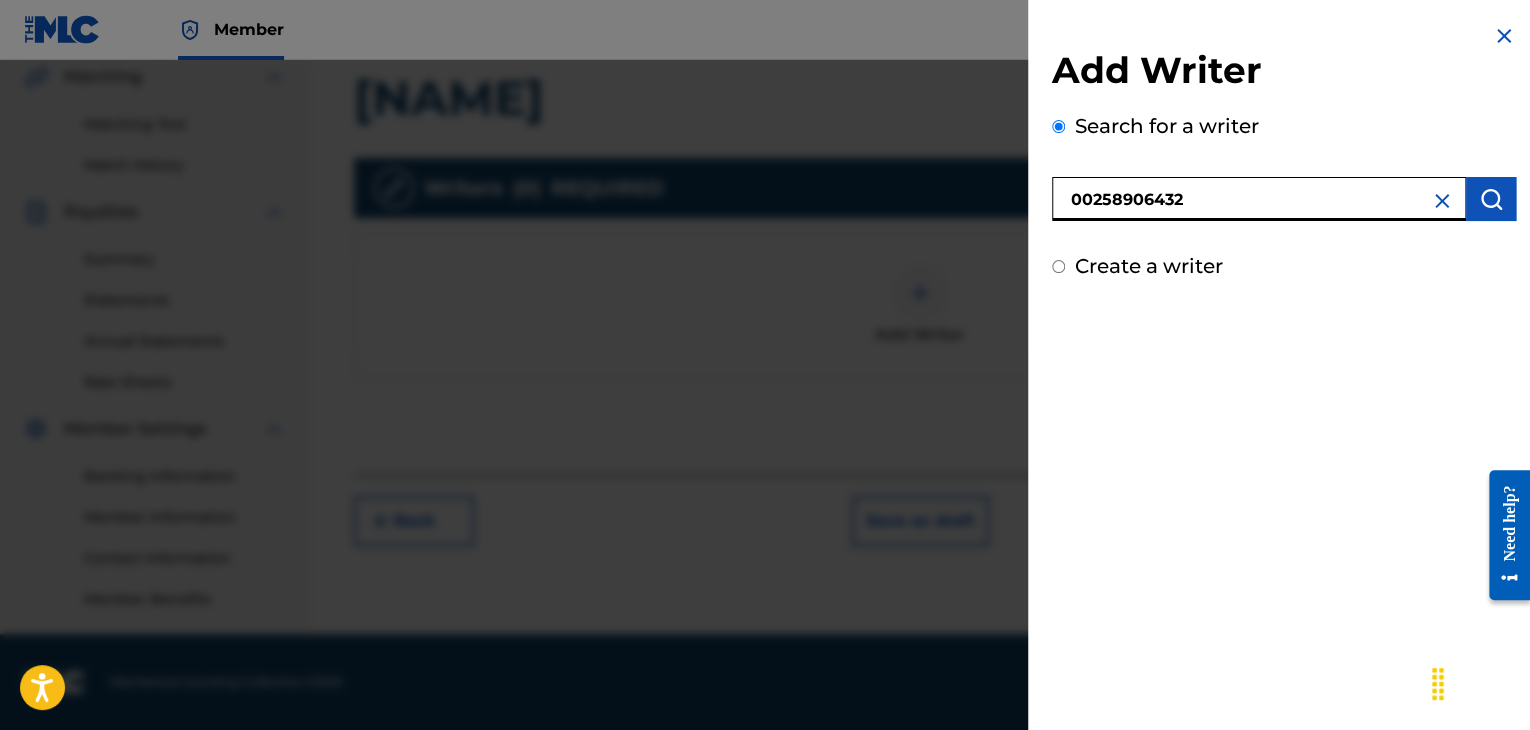 type on "00258906432" 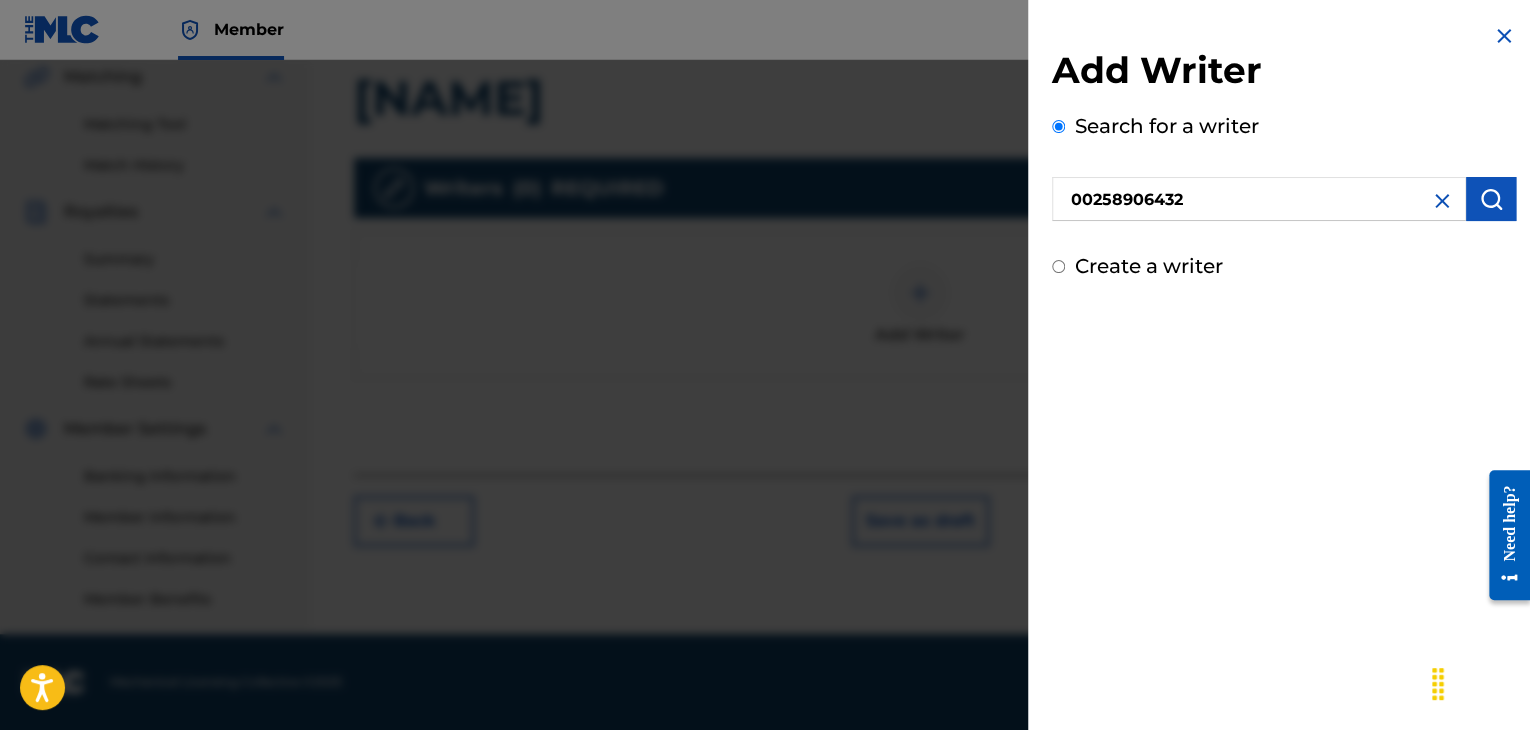 click at bounding box center (1491, 199) 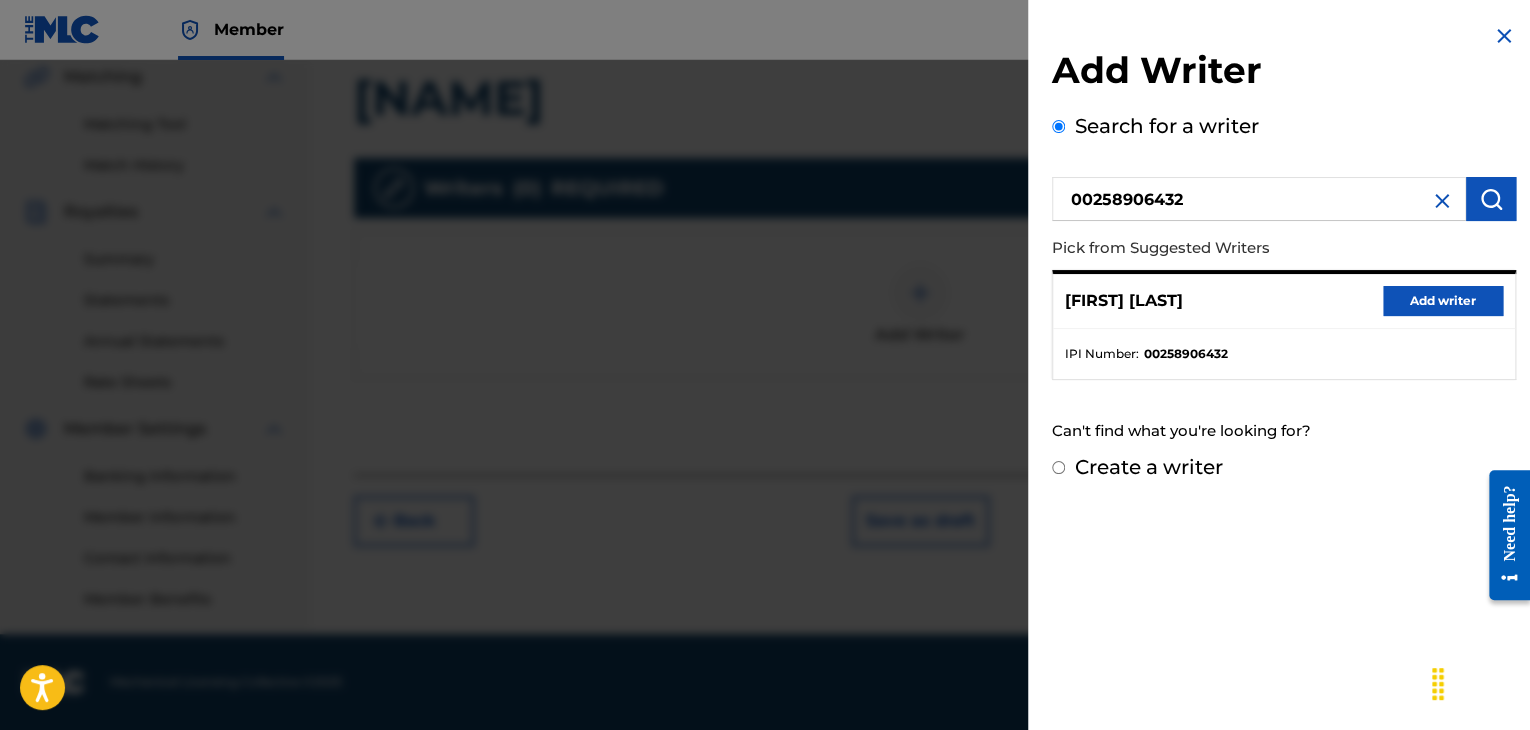 click on "Add writer" at bounding box center (1443, 301) 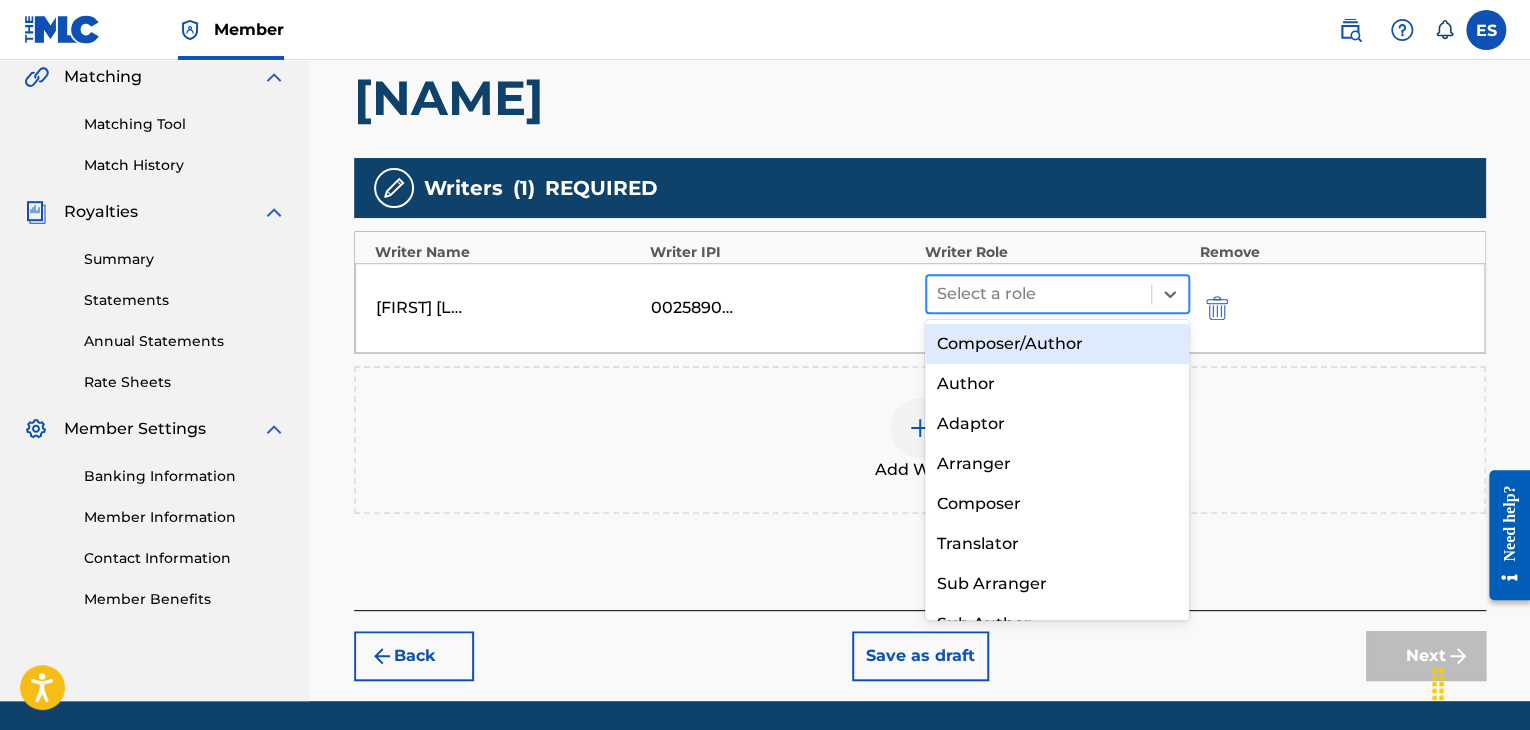 click at bounding box center [1039, 294] 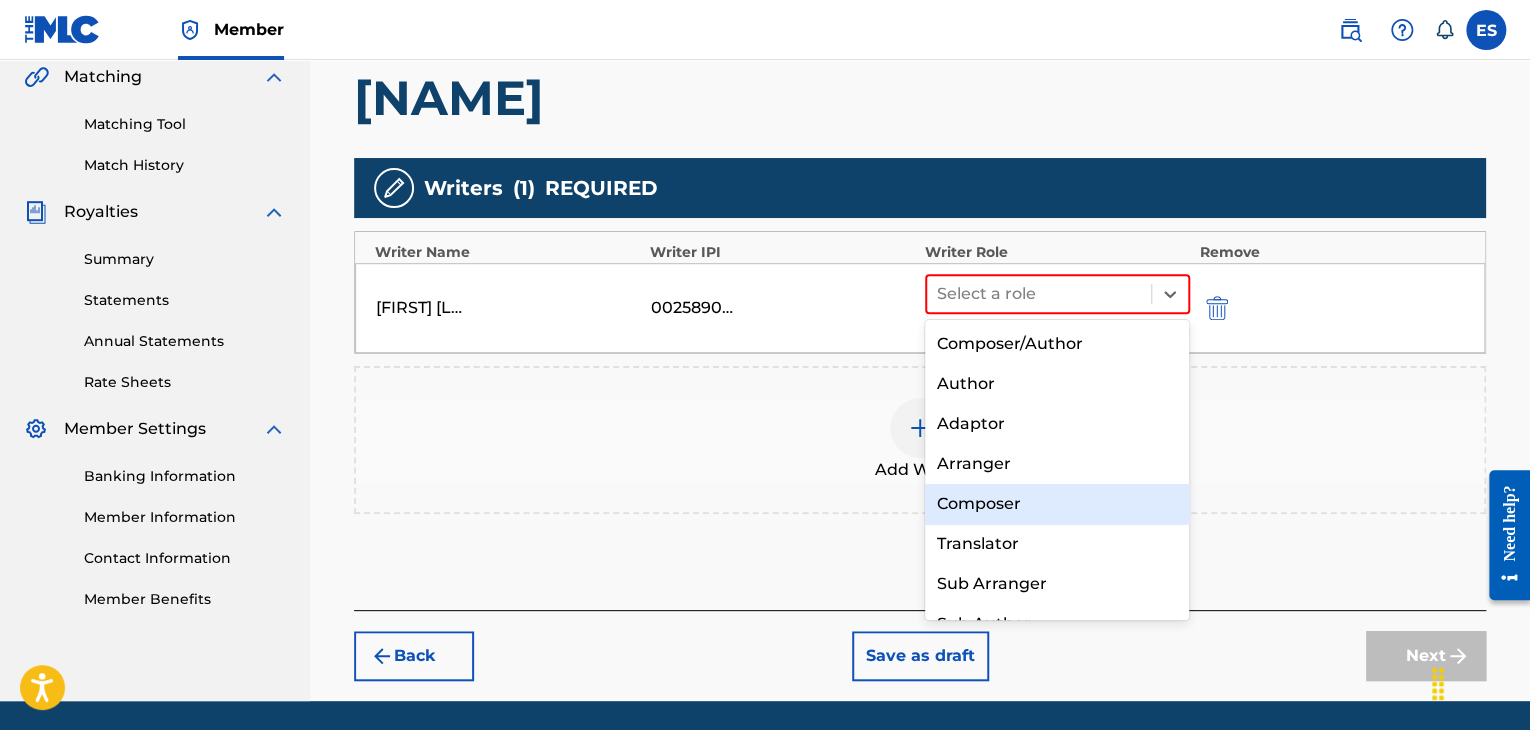 click on "Composer" at bounding box center (1057, 504) 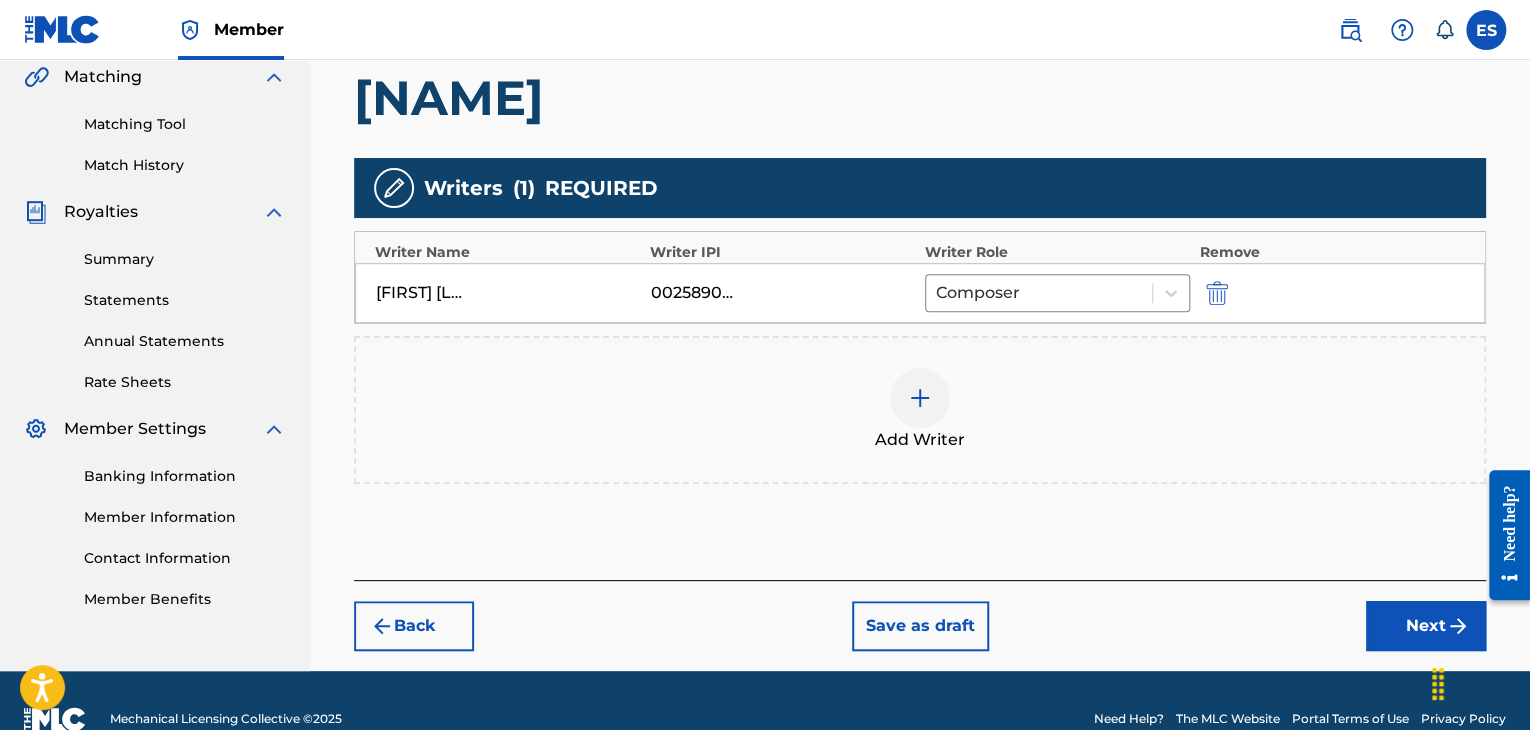 click at bounding box center (920, 398) 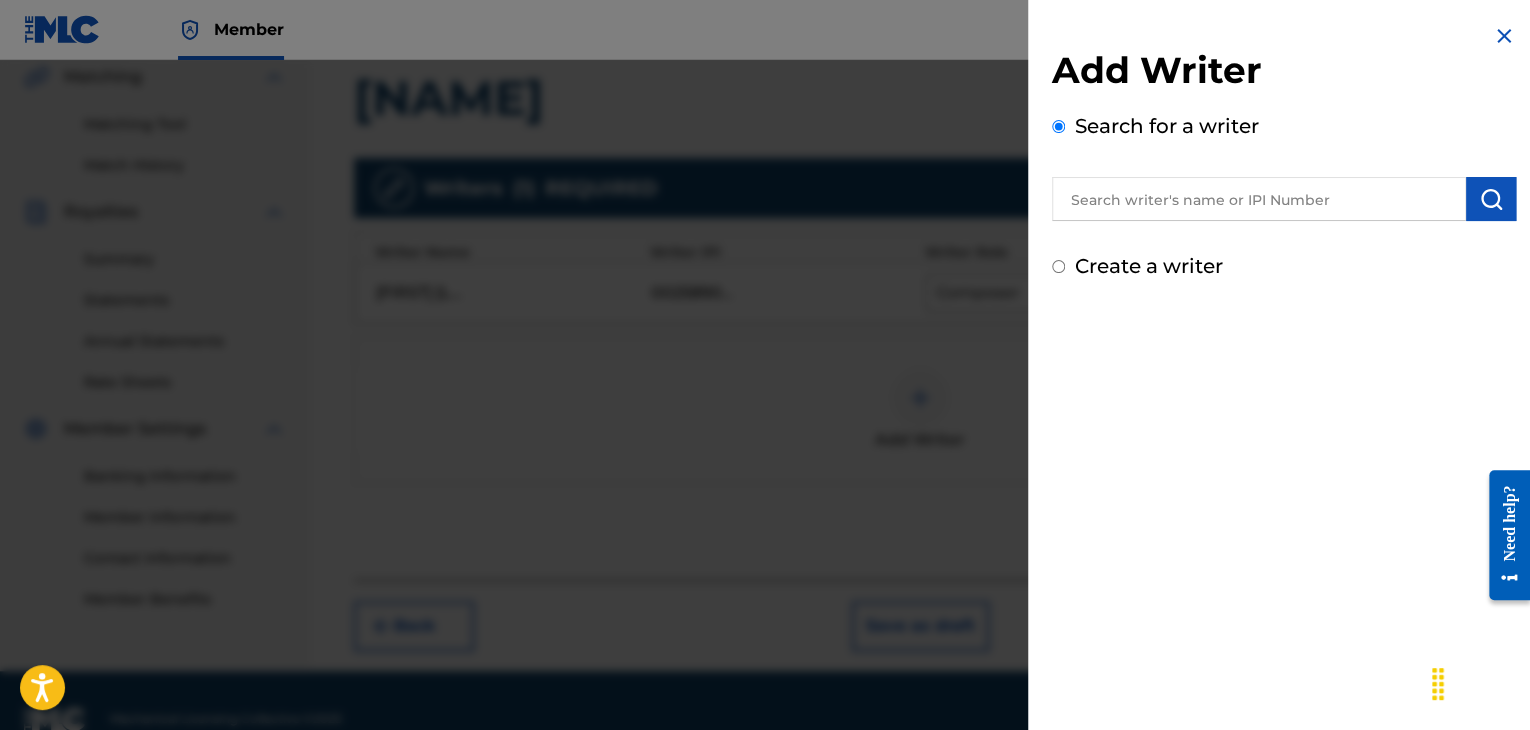 click on "Add Writer Search for a writer Create a writer" at bounding box center (1284, 164) 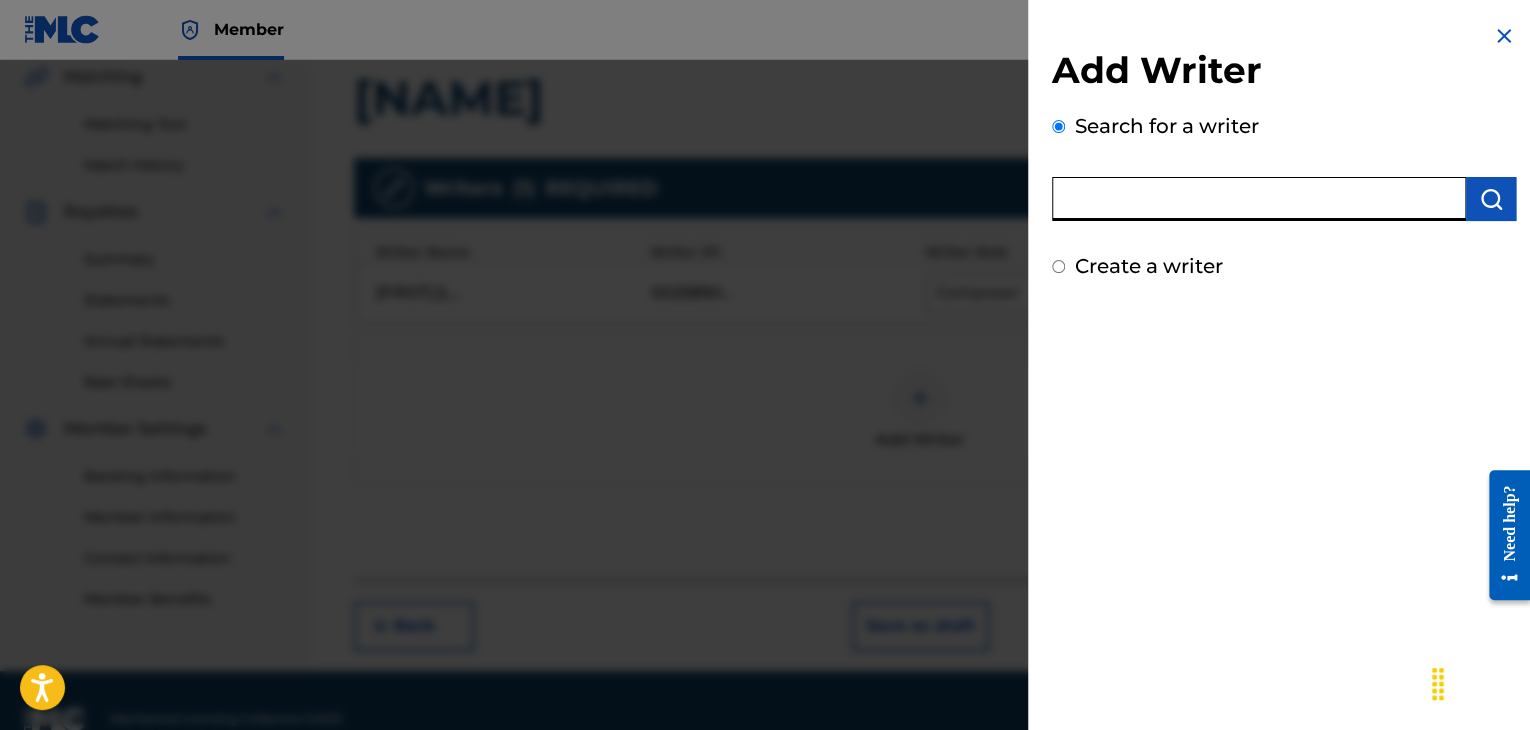 paste on "00212791093" 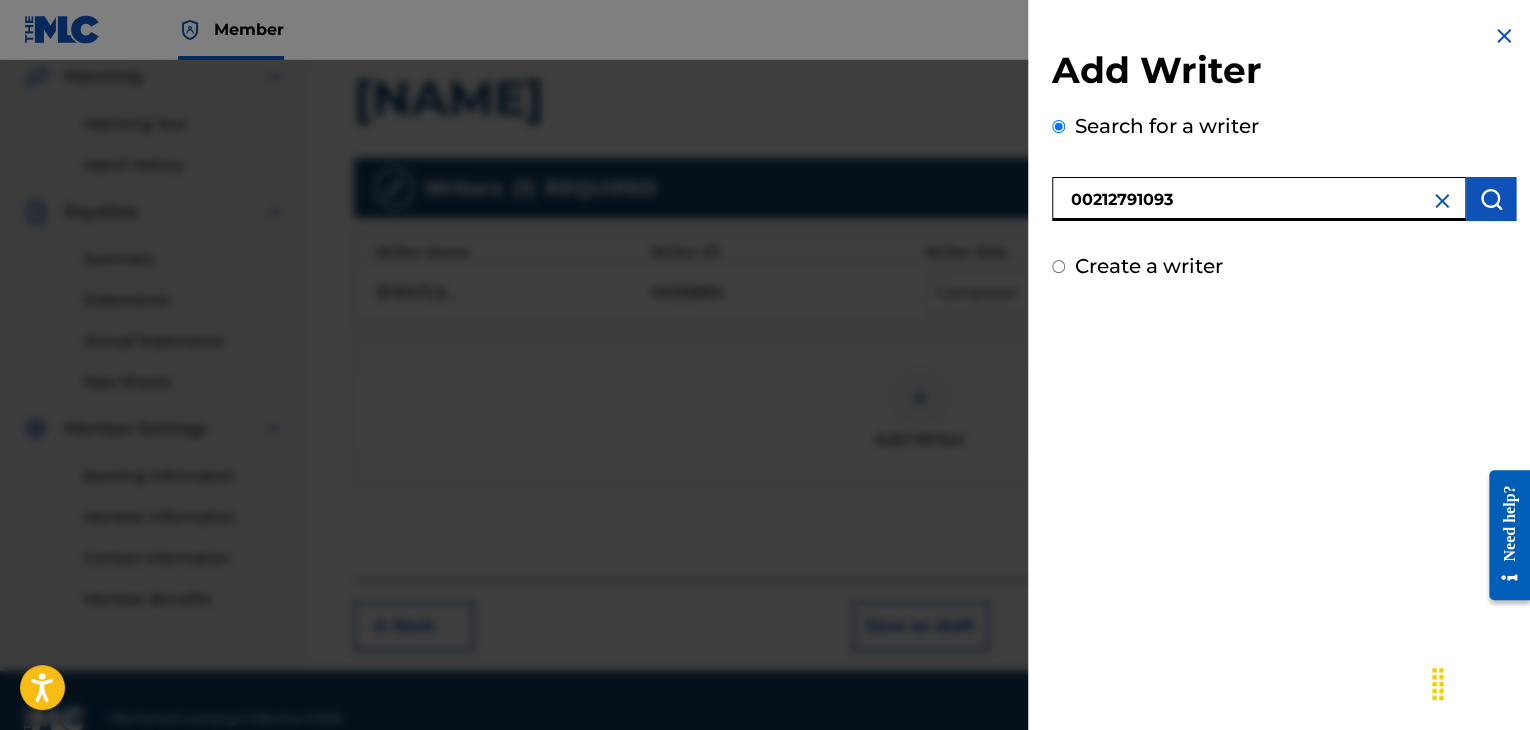 type on "00212791093" 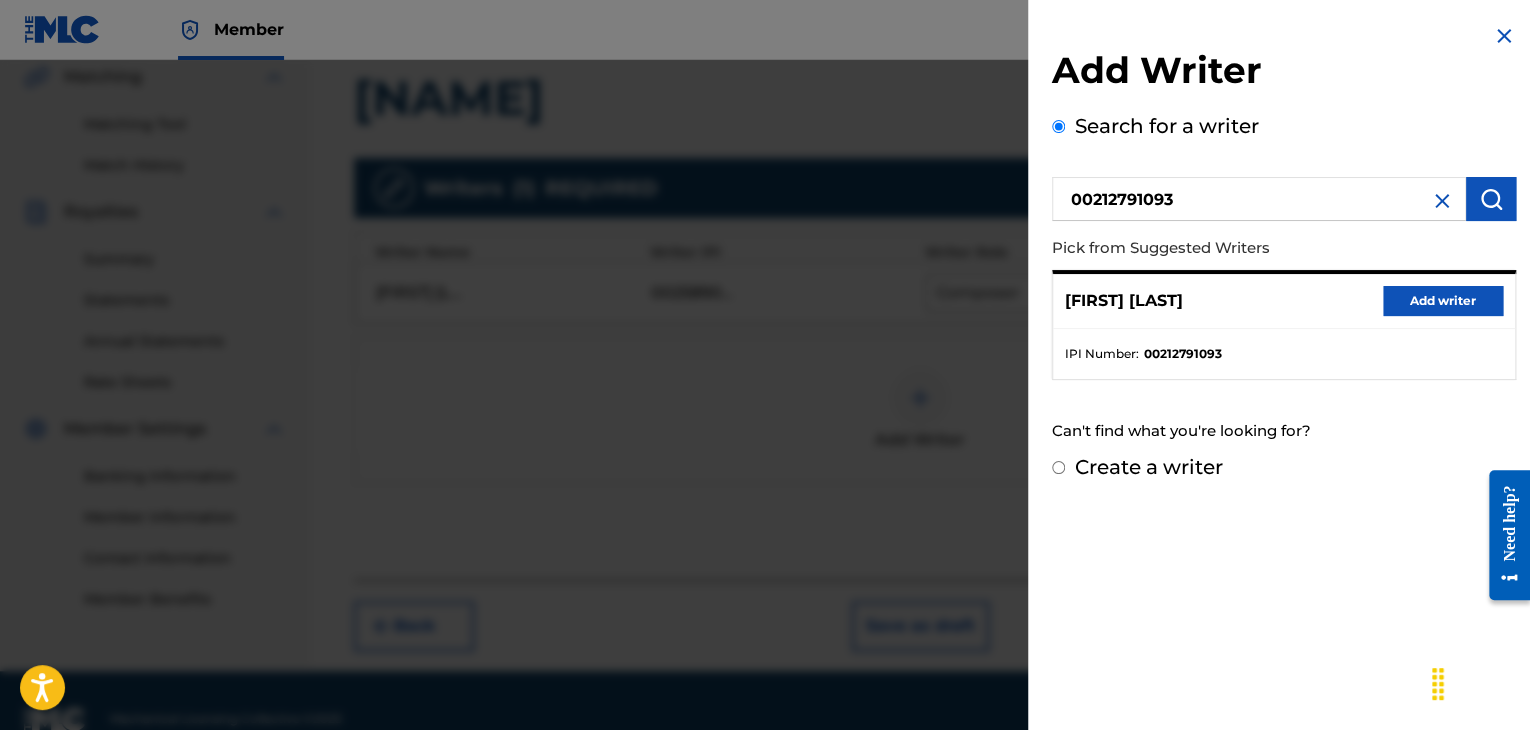 click on "Add writer" at bounding box center [1443, 301] 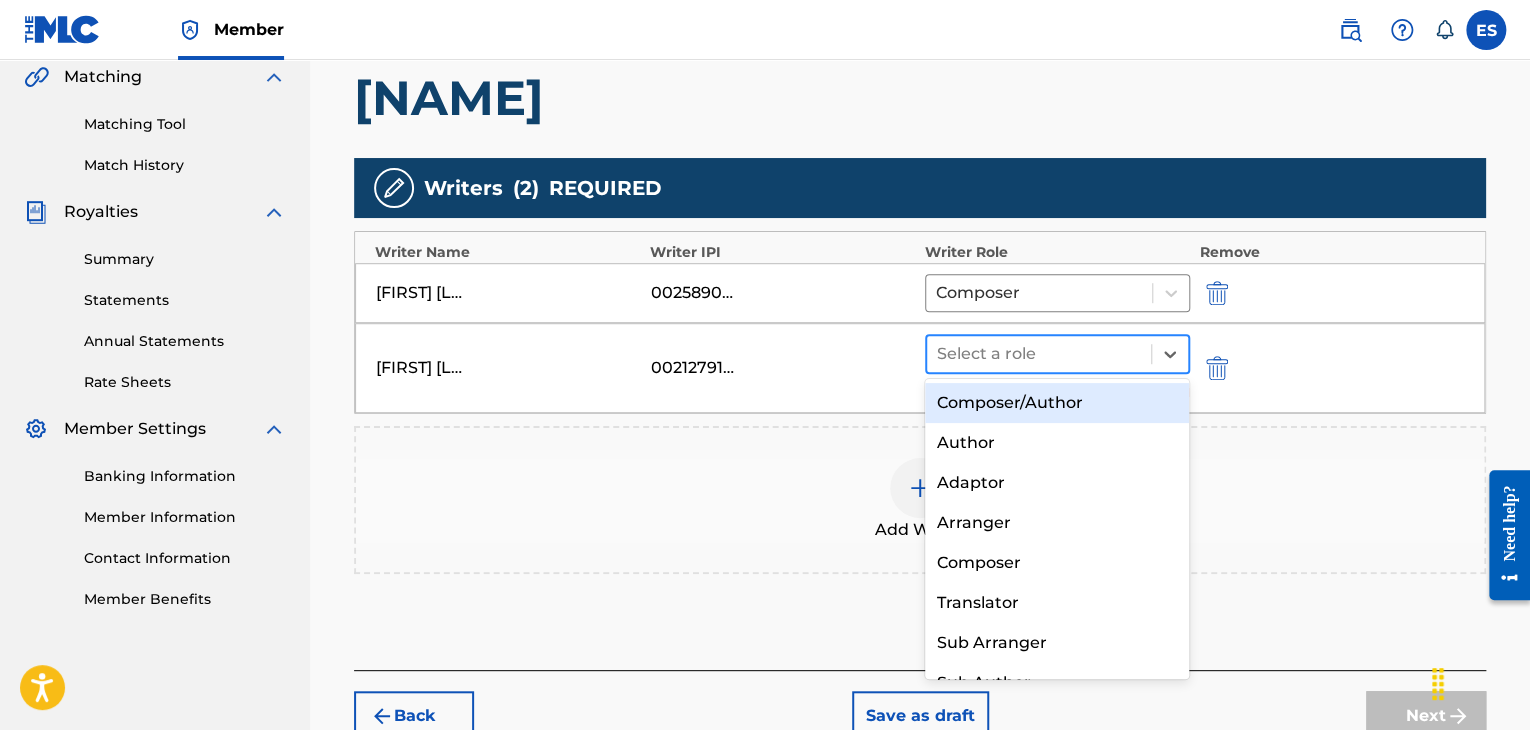 click at bounding box center [1039, 354] 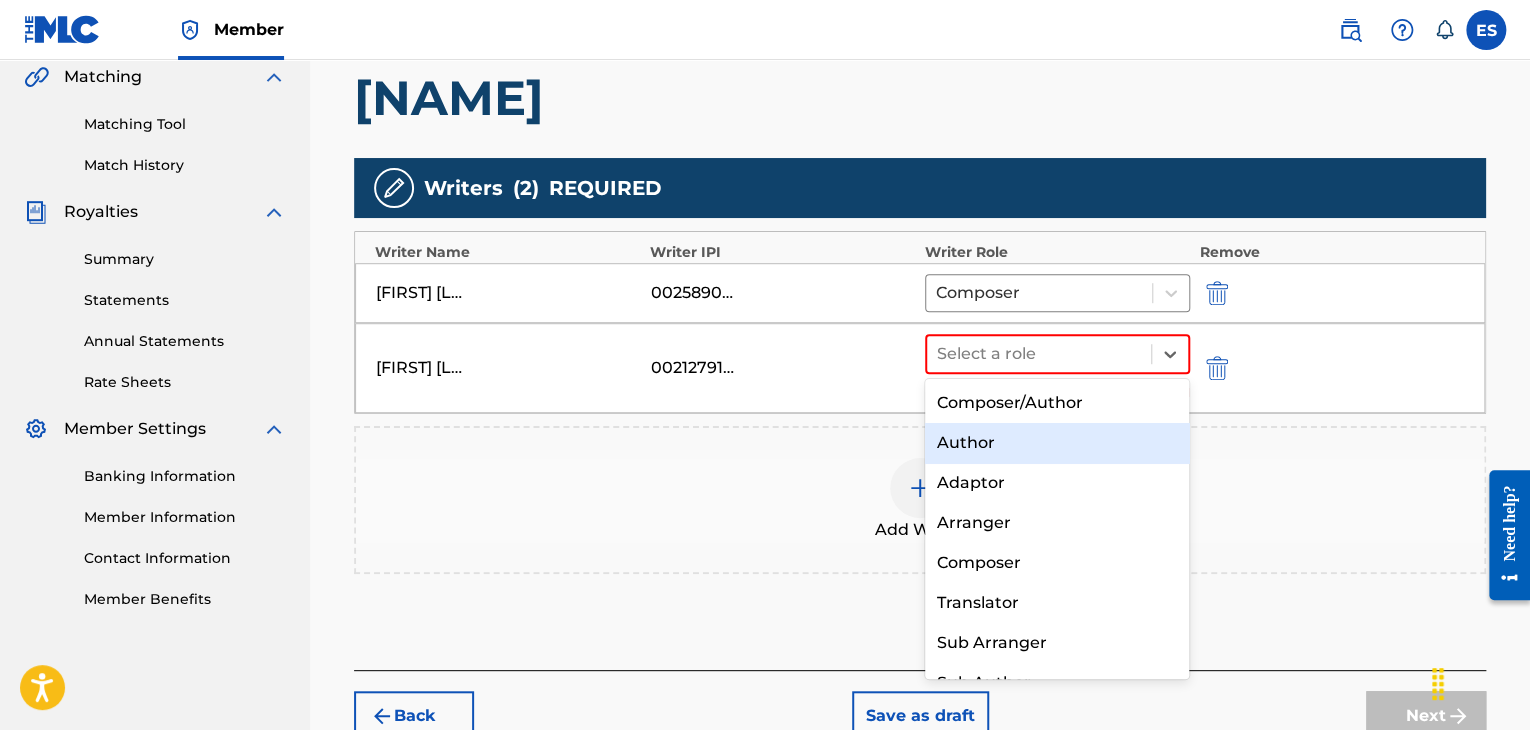 click on "Author" at bounding box center (1057, 443) 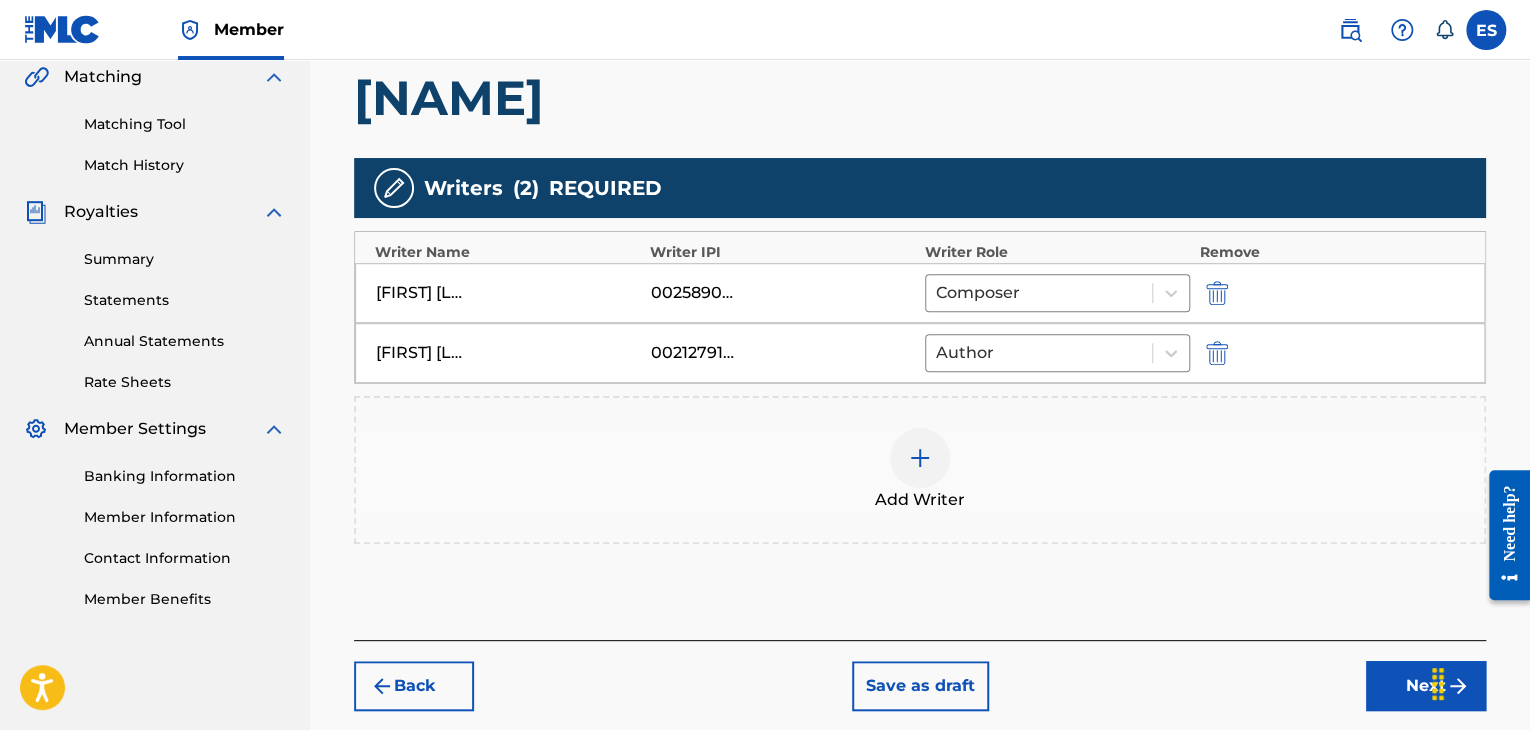 click on "Next" at bounding box center (1426, 686) 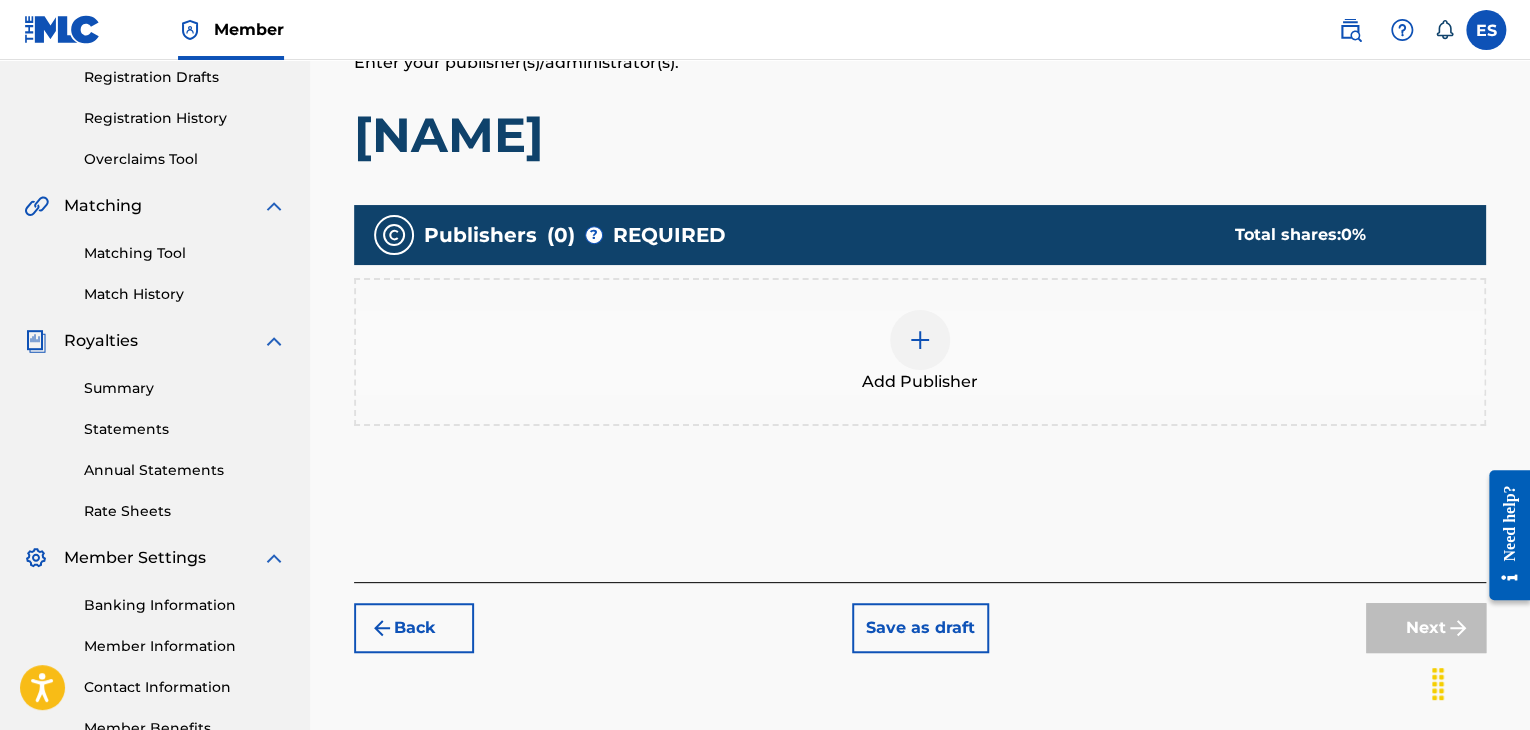 scroll, scrollTop: 469, scrollLeft: 0, axis: vertical 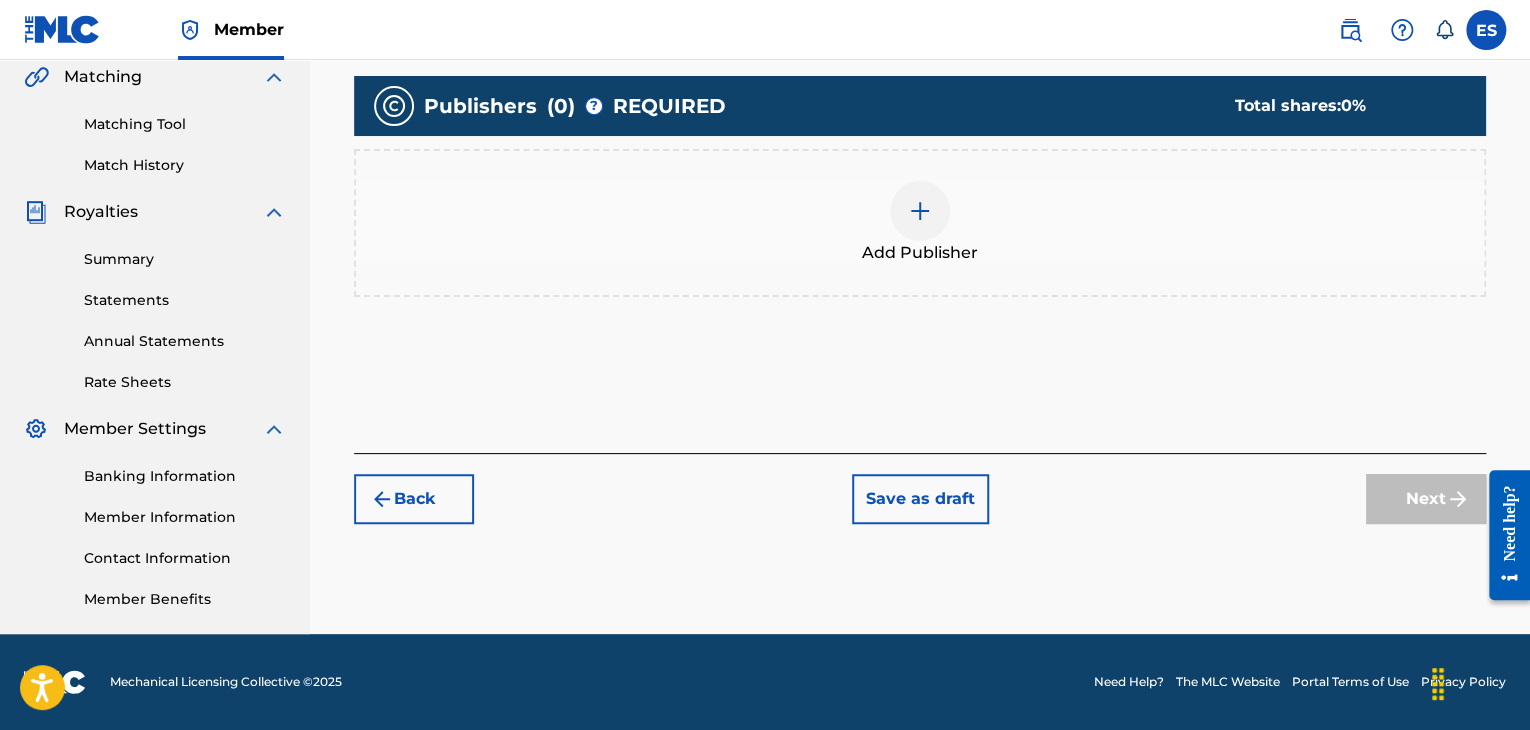click on "Add Publisher" at bounding box center [920, 253] 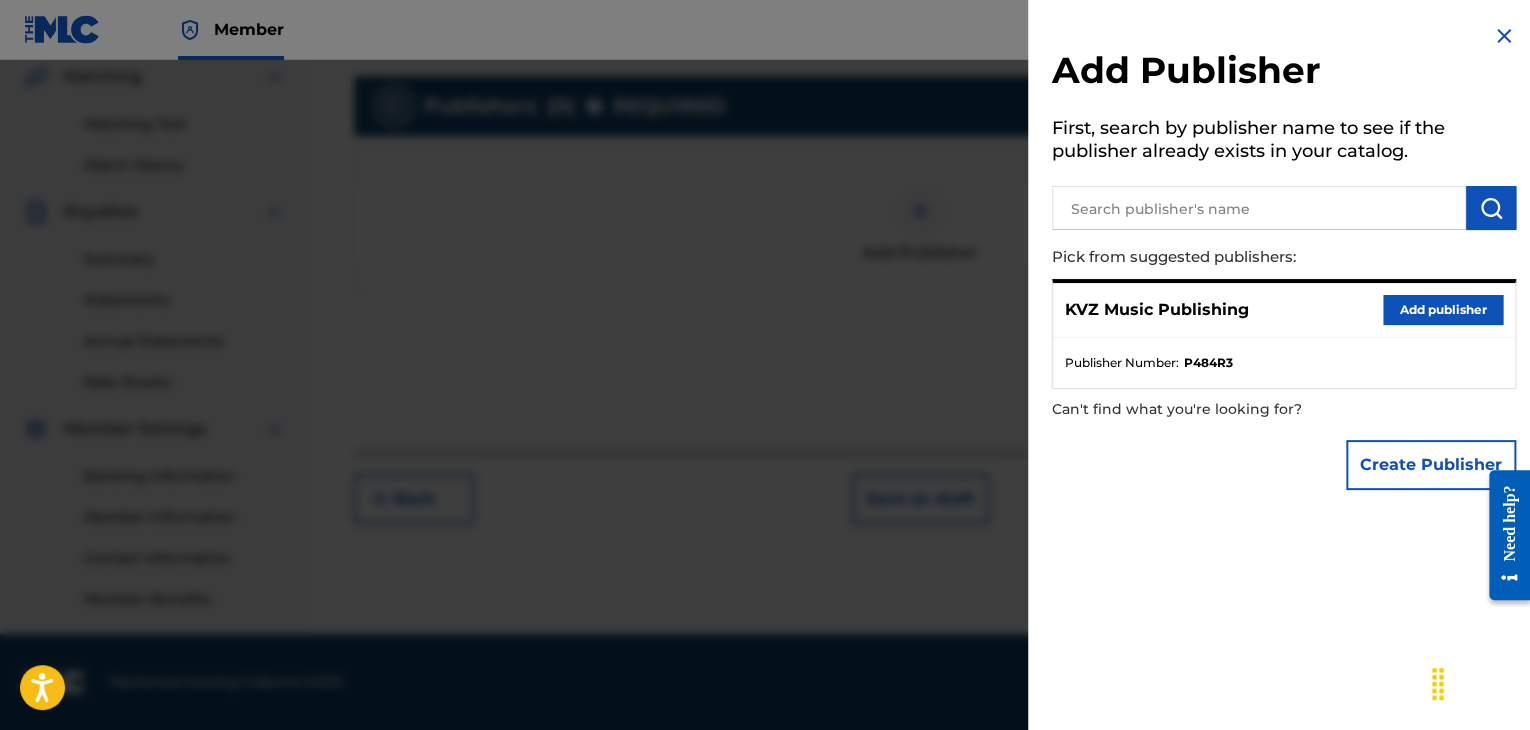 click on "Add publisher" at bounding box center [1443, 310] 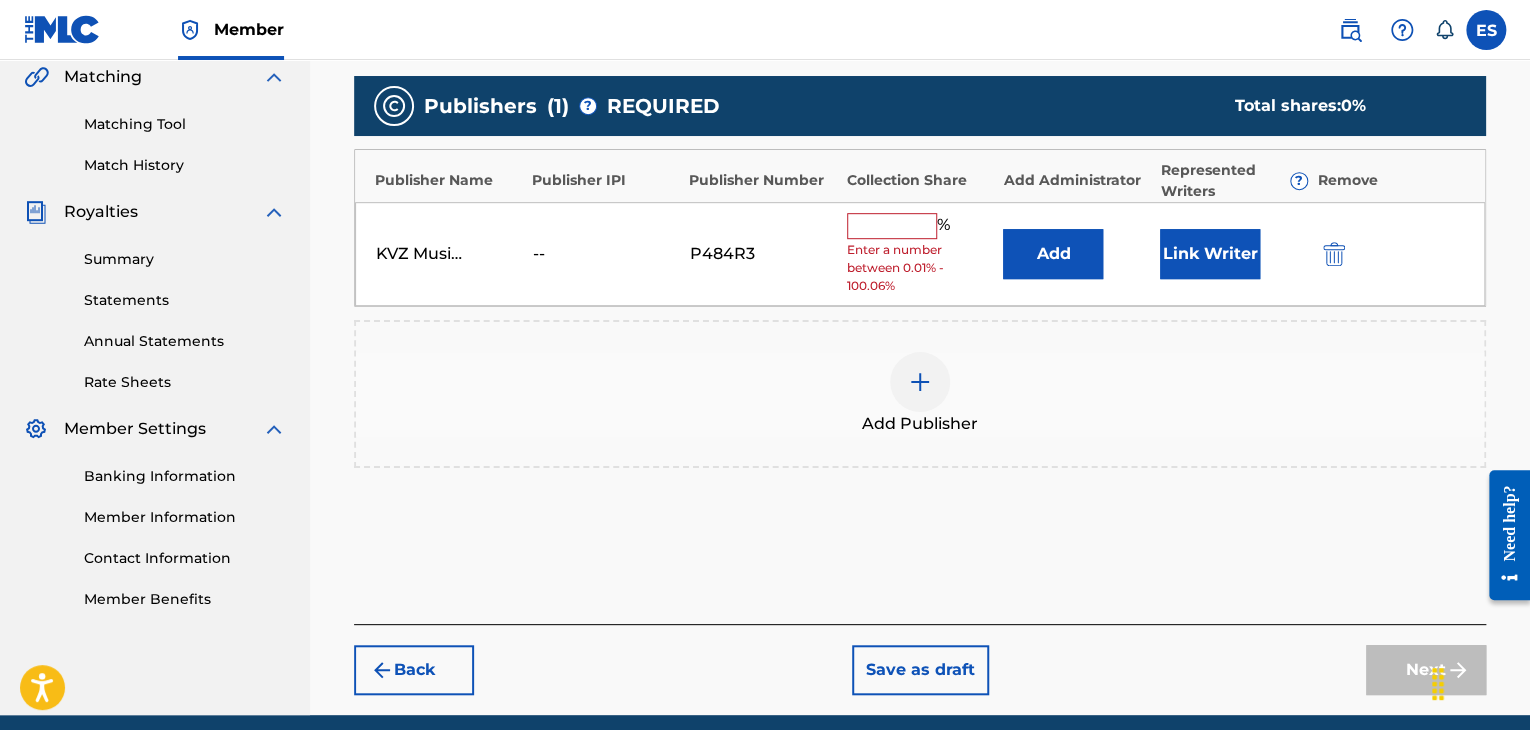 click at bounding box center (892, 226) 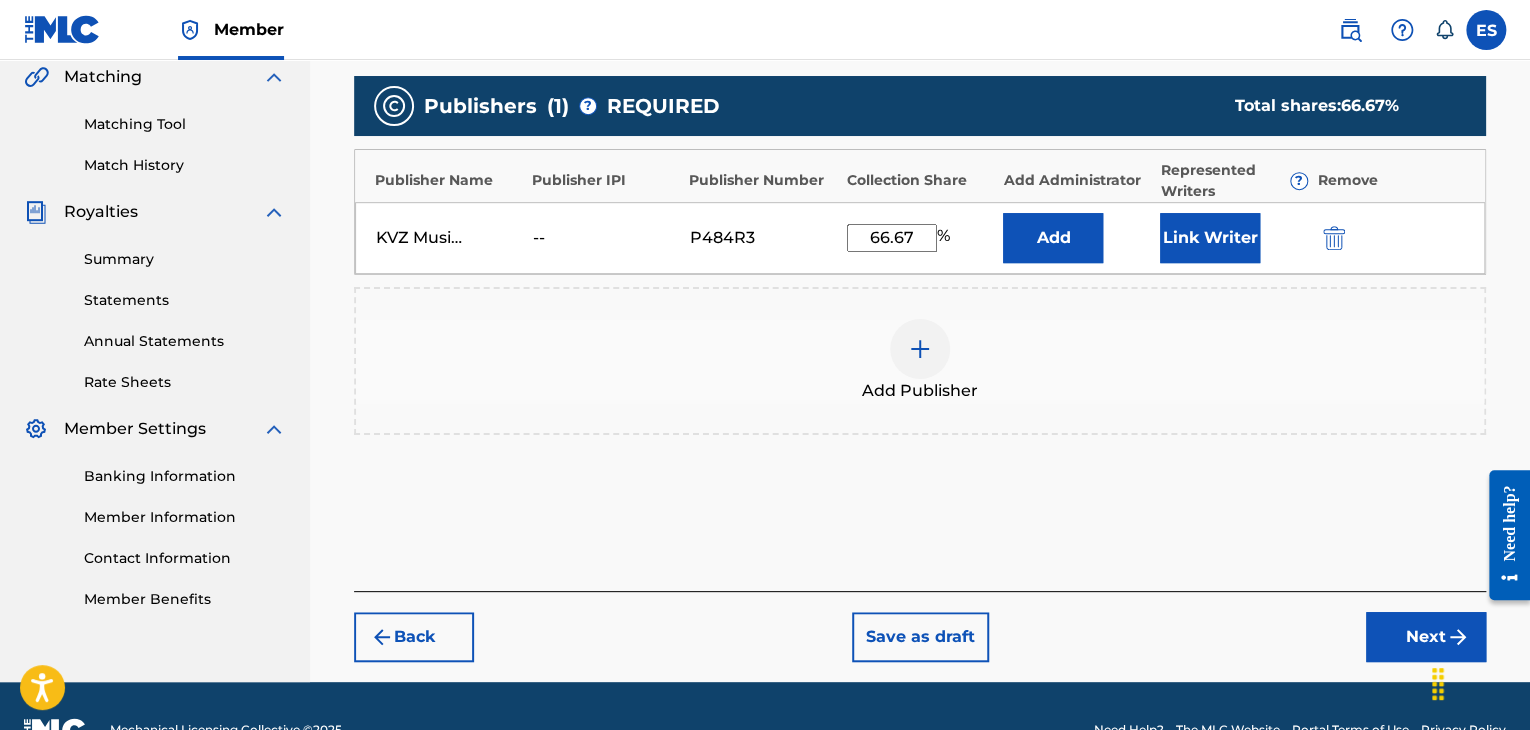 click on "Next" at bounding box center [1426, 637] 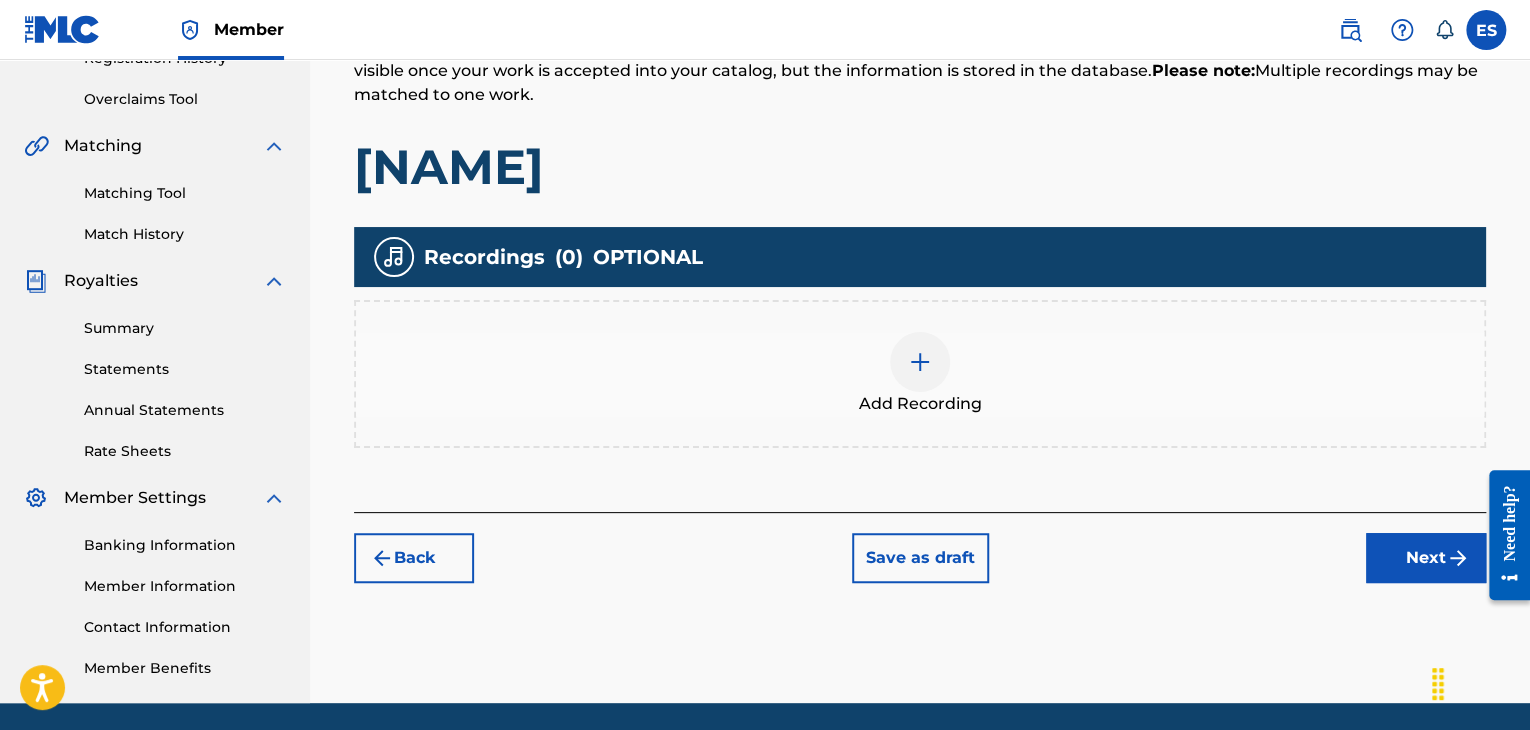 scroll, scrollTop: 466, scrollLeft: 0, axis: vertical 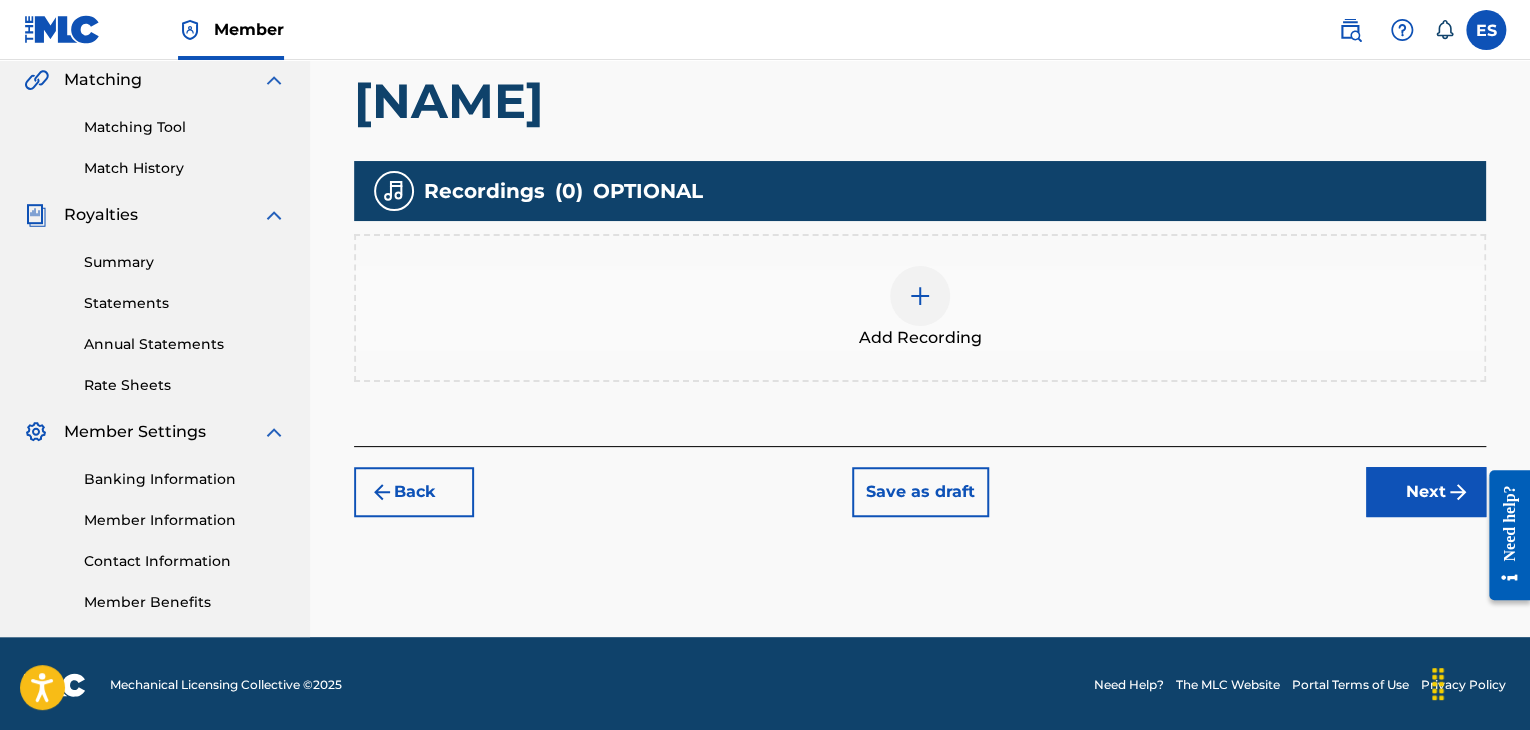 click at bounding box center [920, 296] 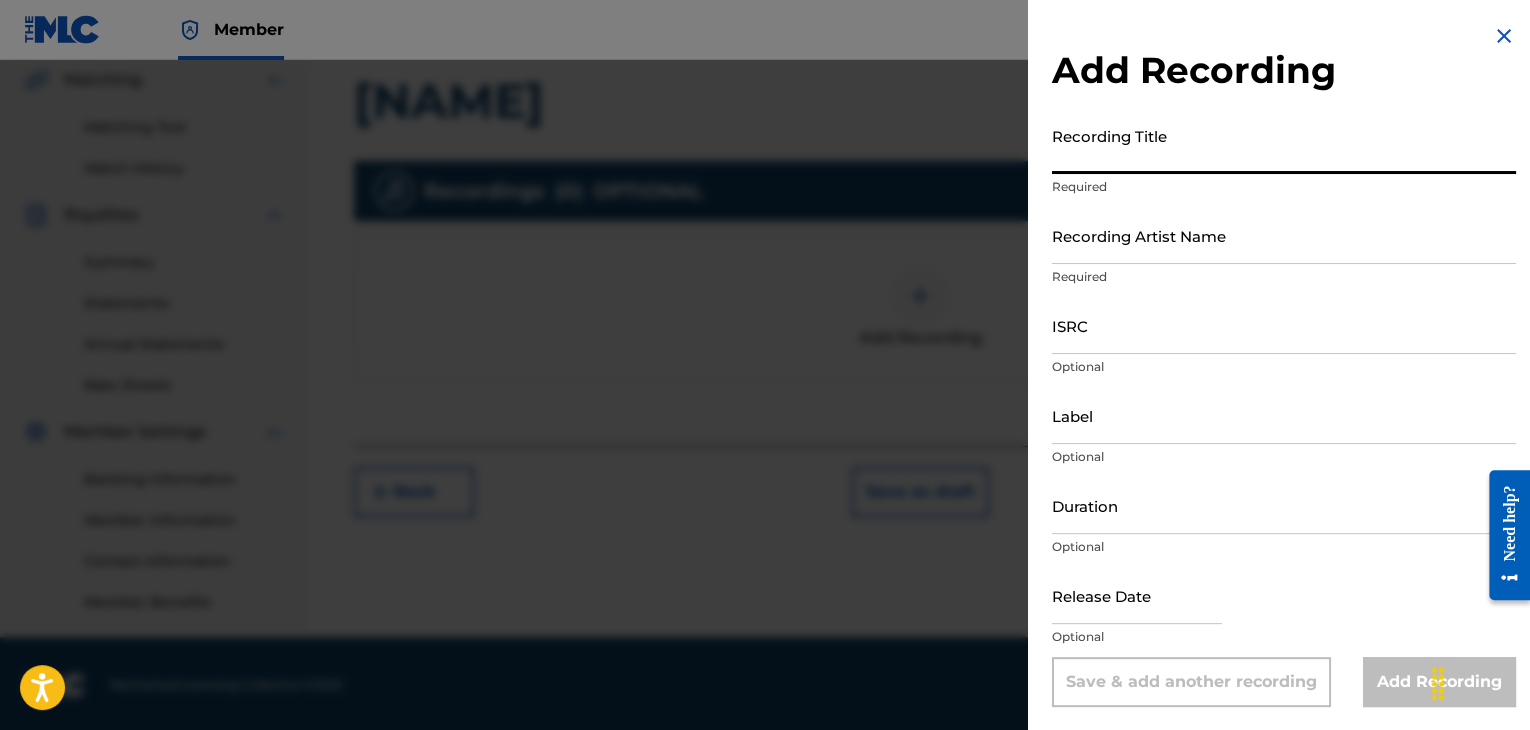 click on "Recording Title" at bounding box center [1284, 145] 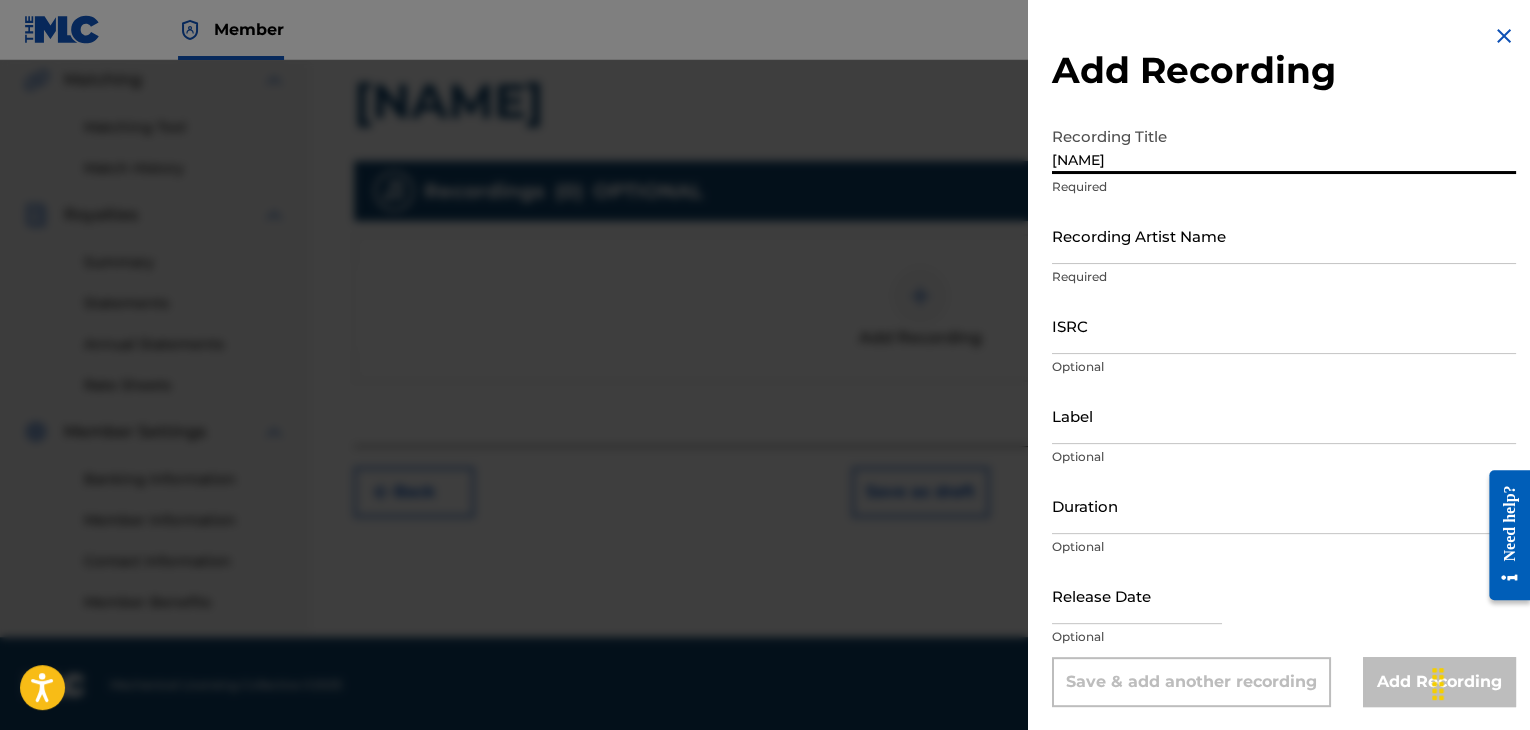 type on "[NAME]" 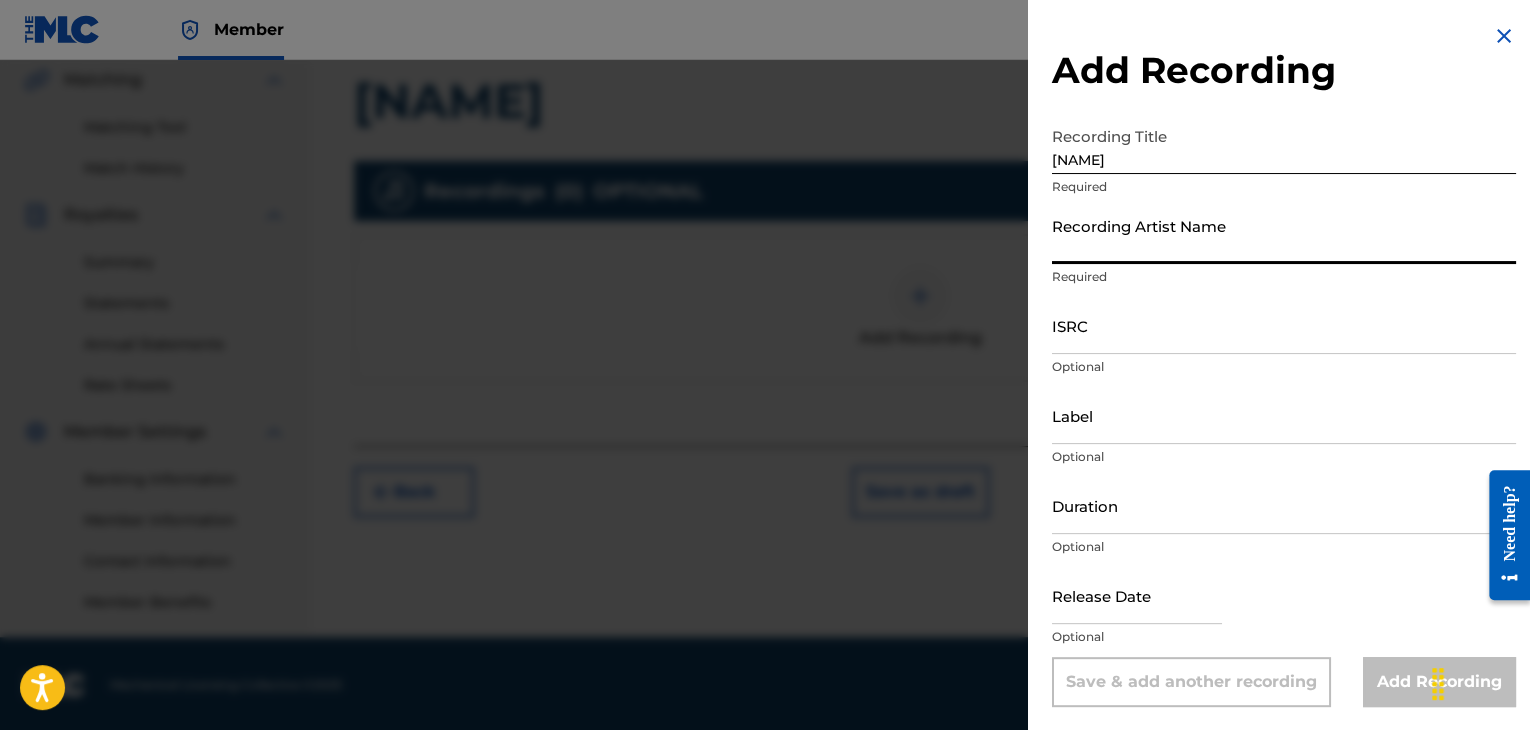 paste on "[FIRST] [LAST]" 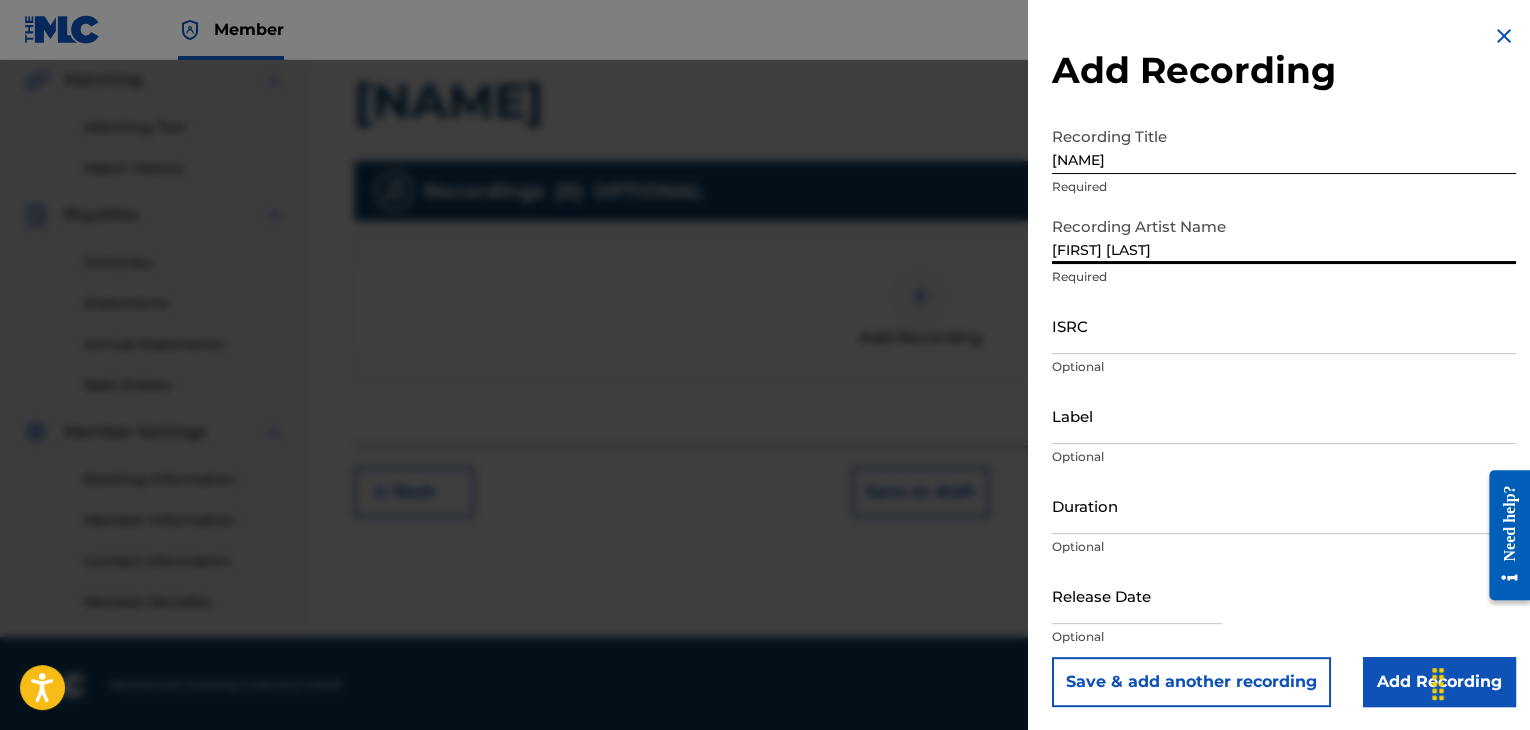 click on "[FIRST] [LAST]" at bounding box center (1284, 235) 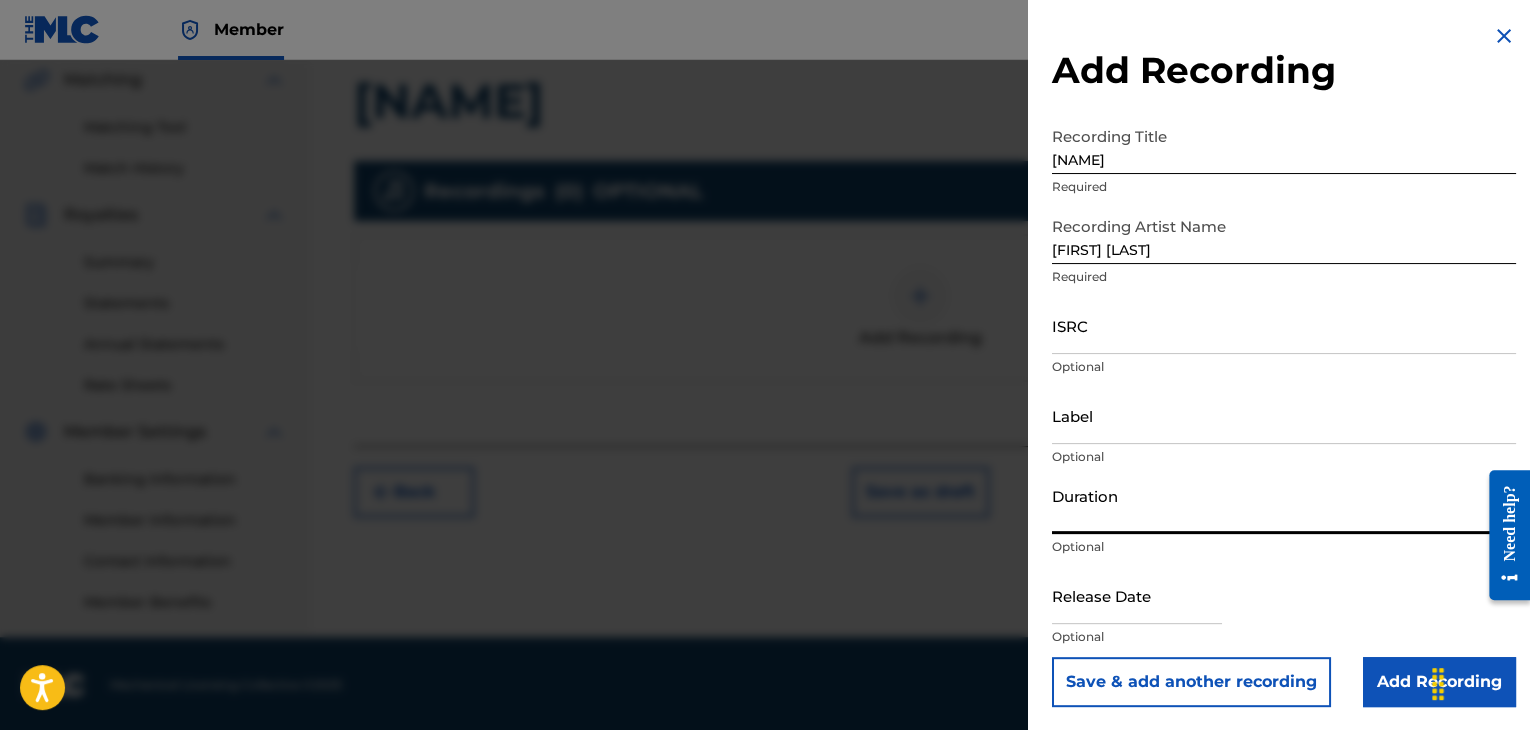 type on "03:30" 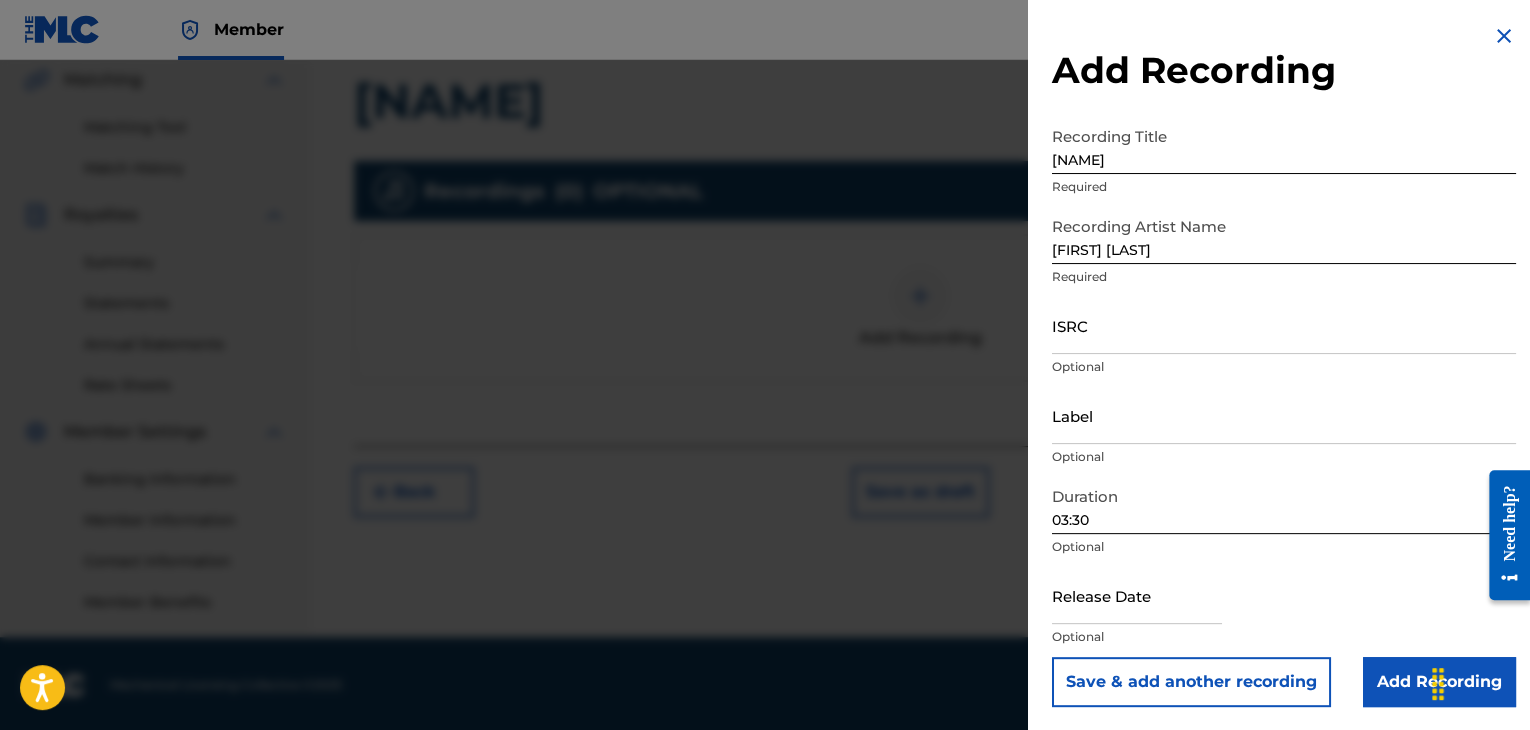 click on "Add Recording" at bounding box center (1439, 682) 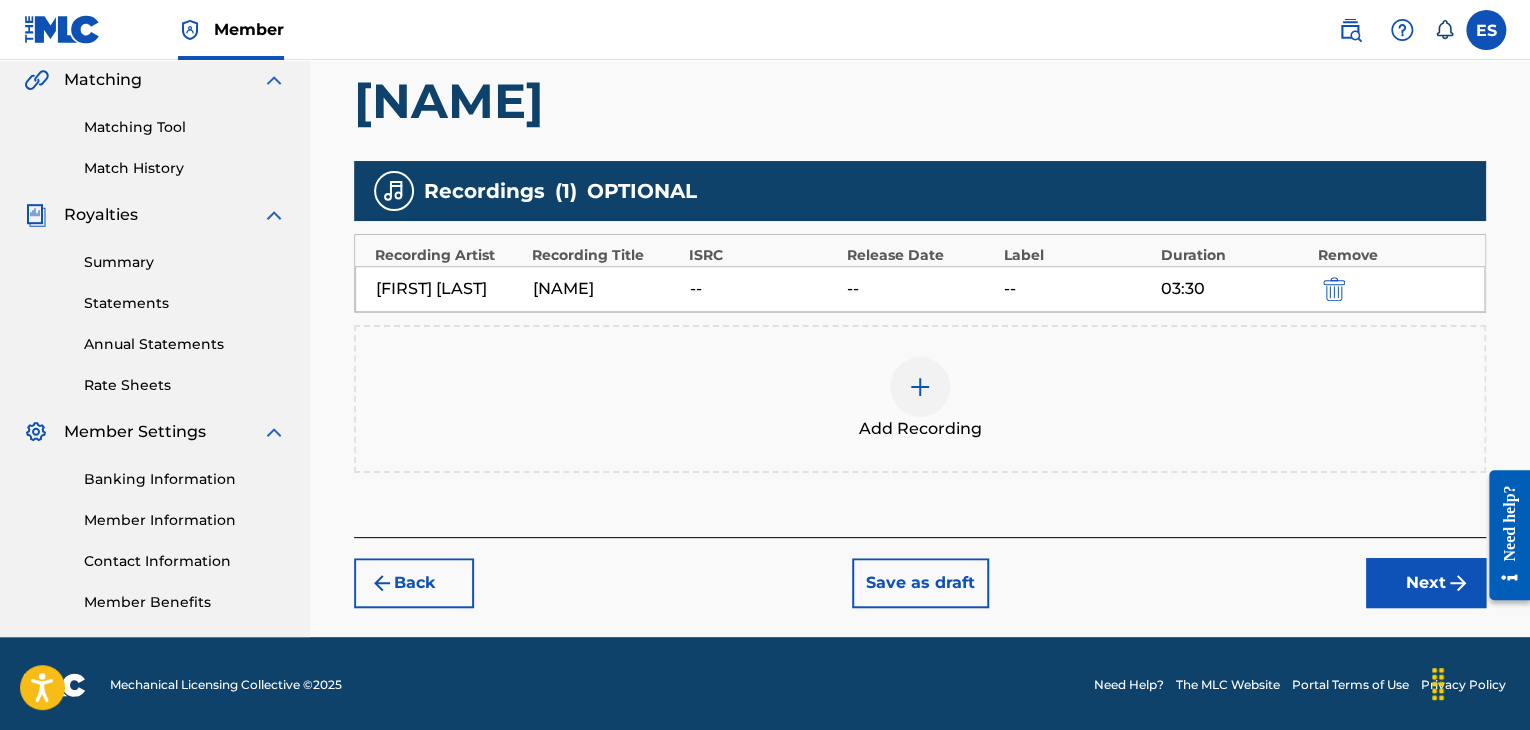 click on "Next" at bounding box center (1426, 583) 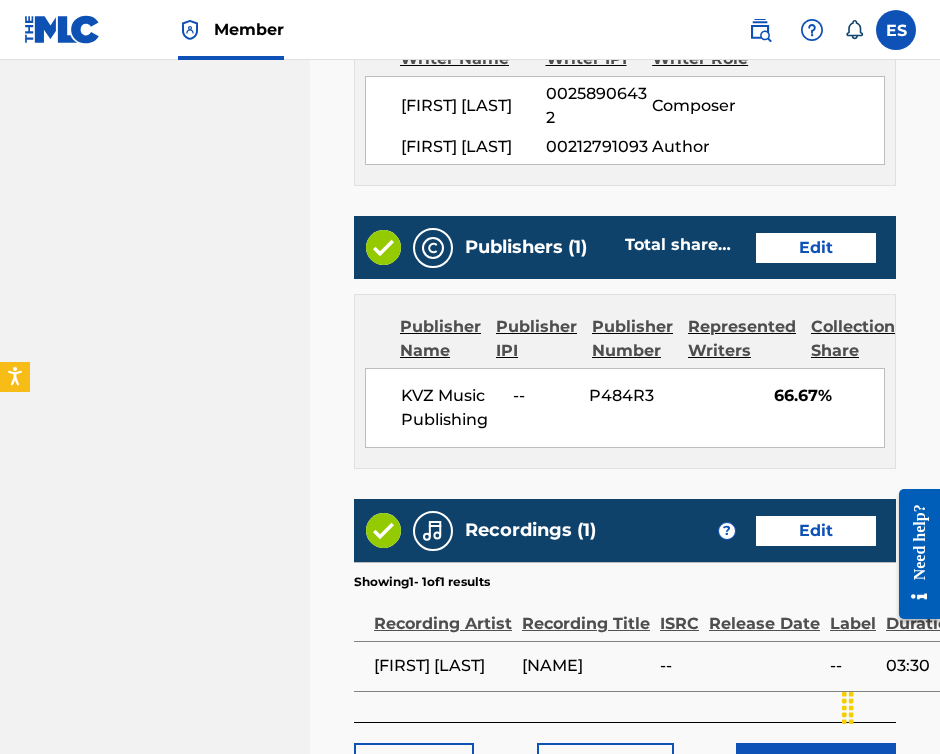 scroll, scrollTop: 1319, scrollLeft: 0, axis: vertical 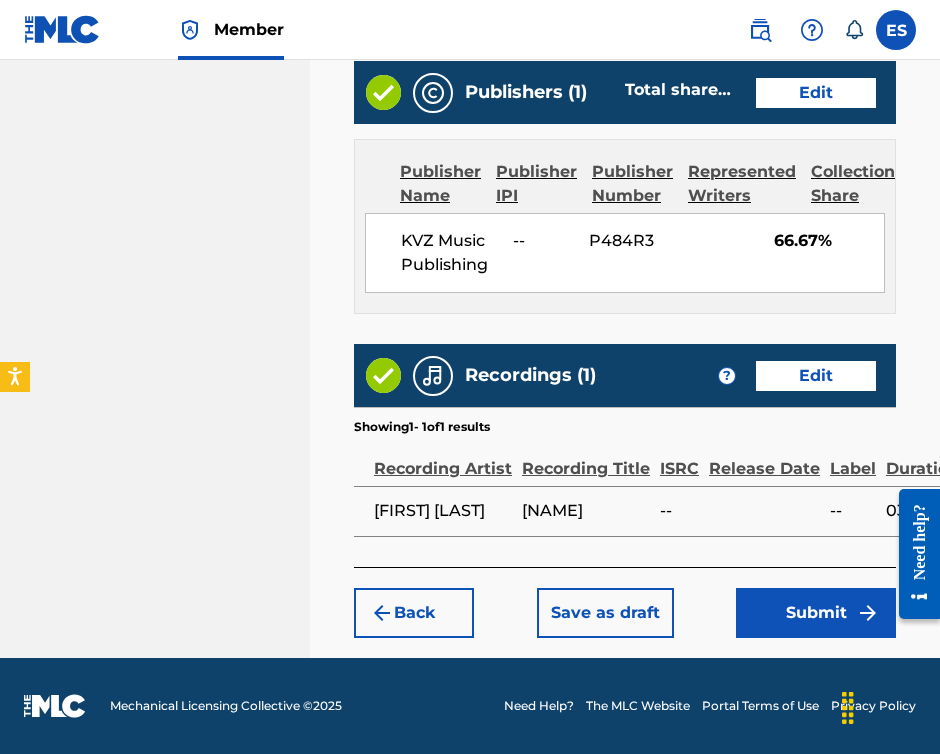 click on "Submit" at bounding box center (816, 613) 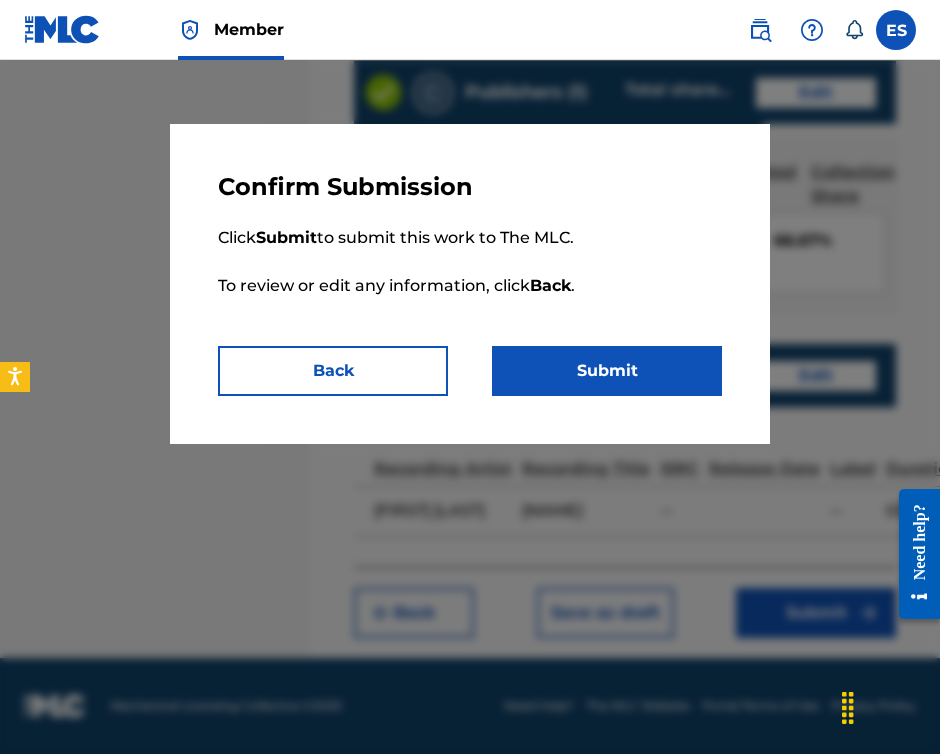 click on "Submit" at bounding box center [607, 371] 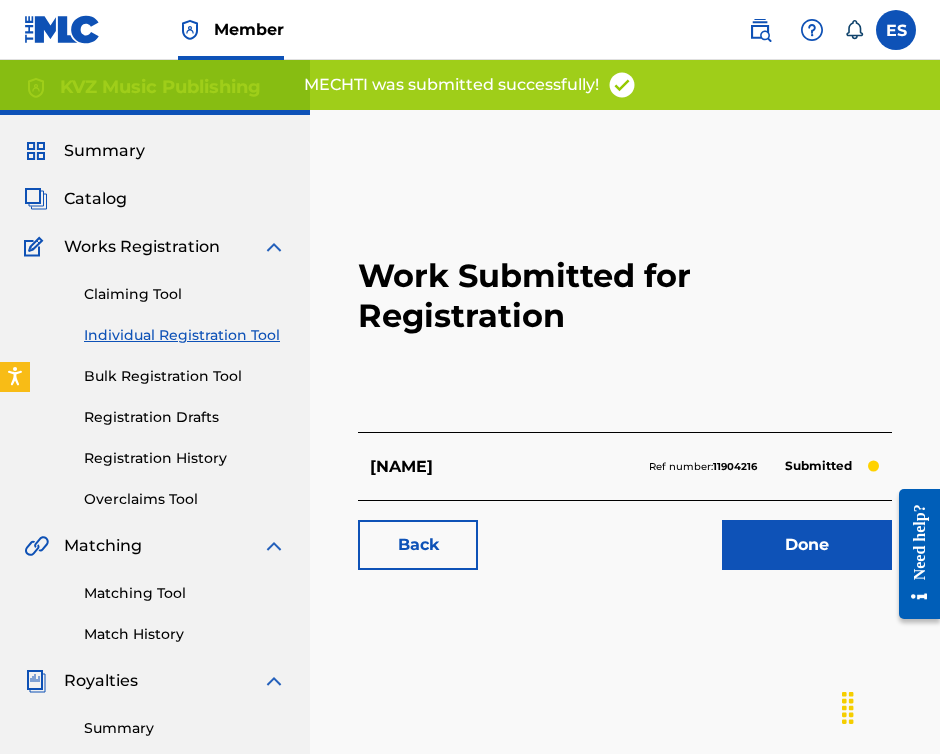 click on "Individual Registration Tool" at bounding box center [185, 335] 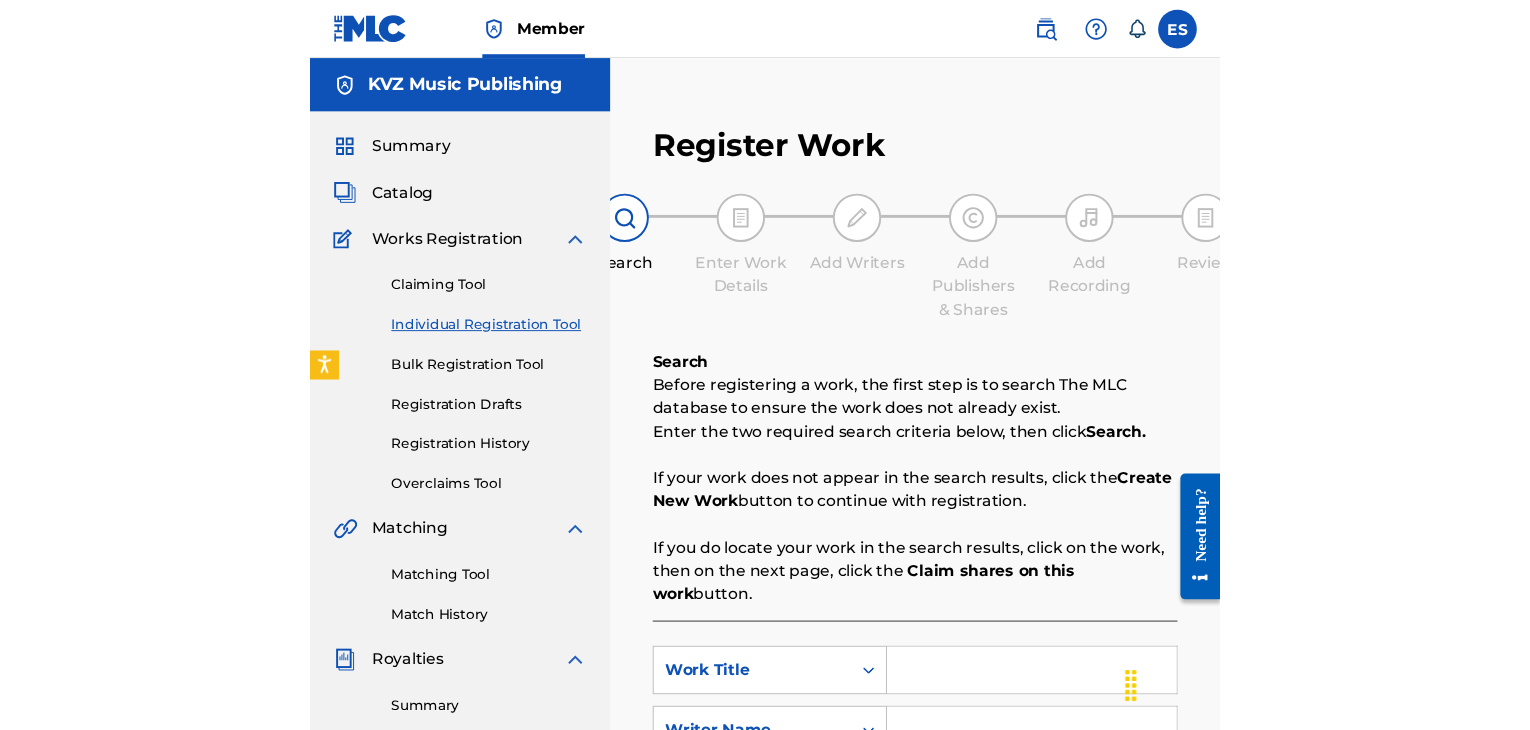 scroll, scrollTop: 200, scrollLeft: 0, axis: vertical 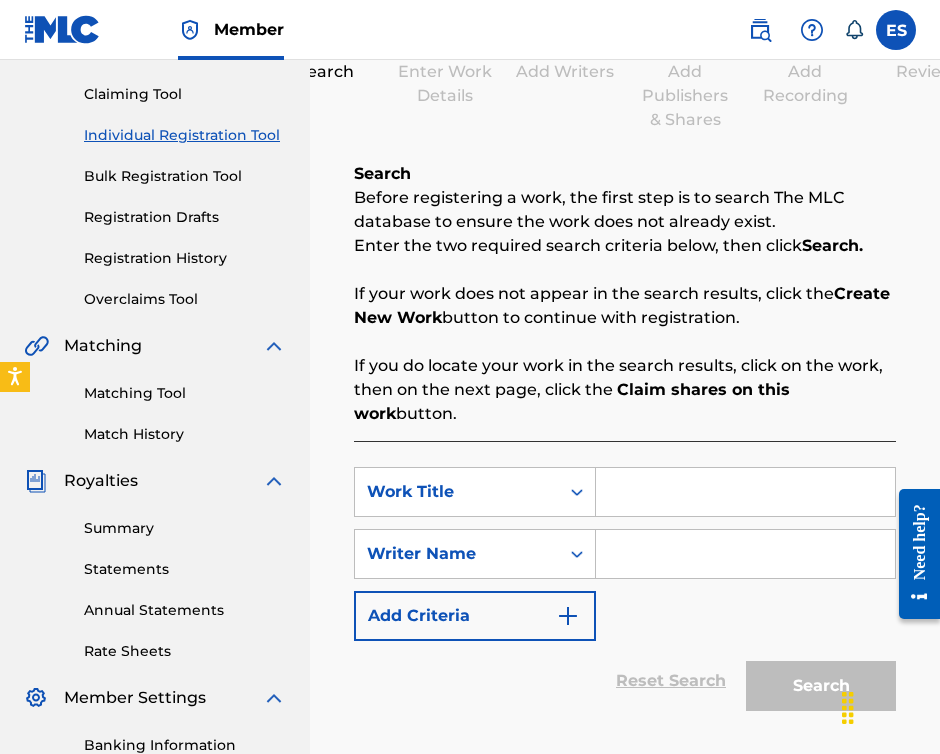 click at bounding box center (745, 492) 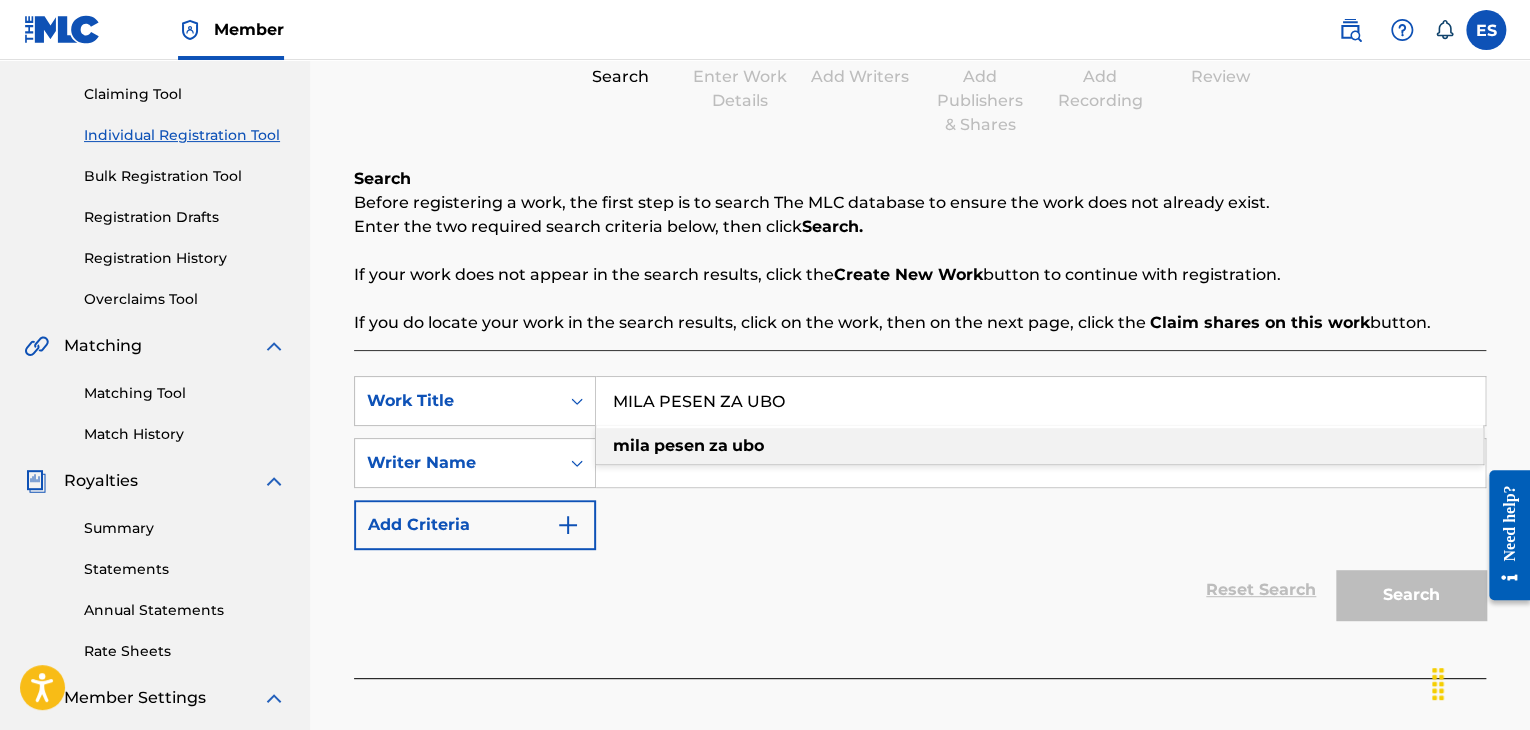 type on "MILA PESEN ZA UBO" 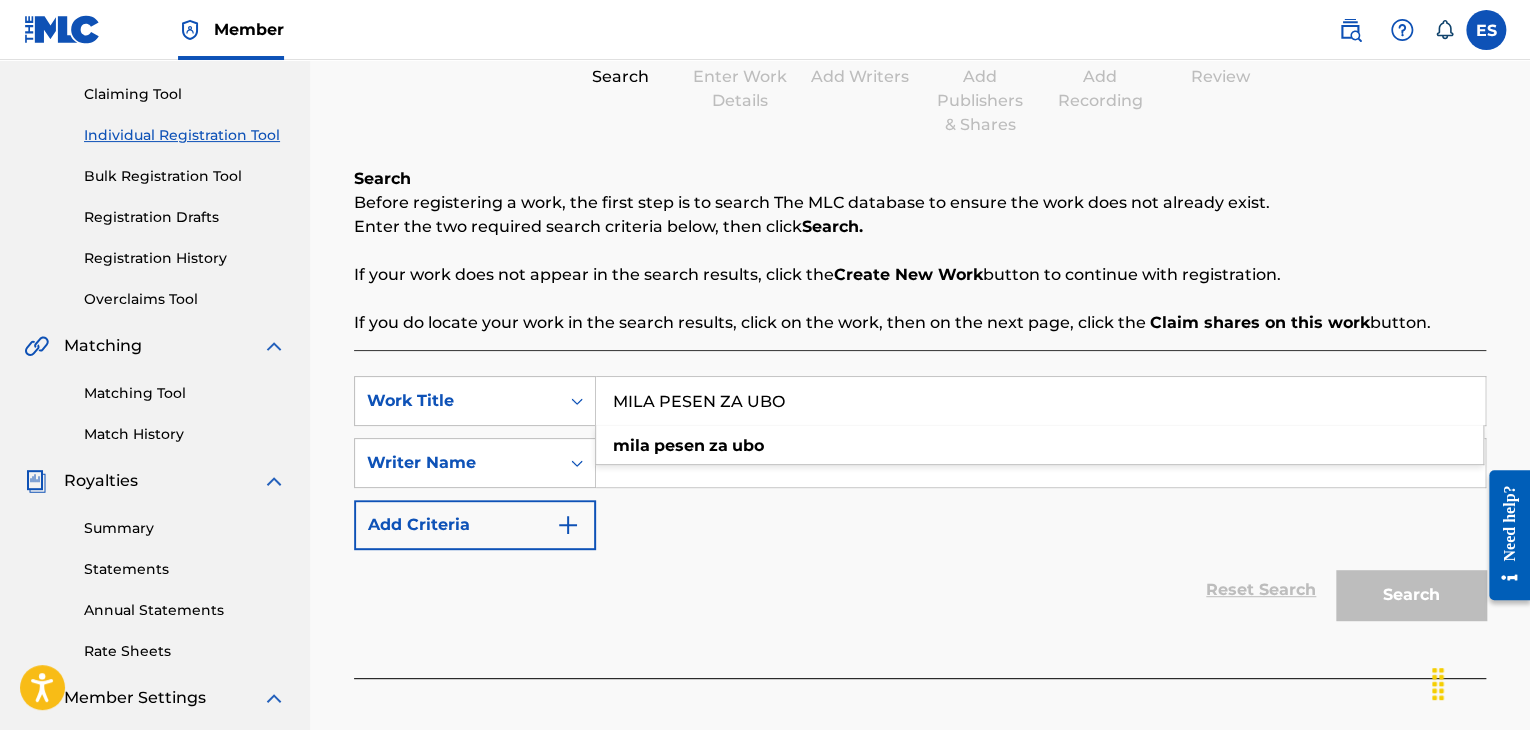click on "Reset Search Search" at bounding box center [920, 590] 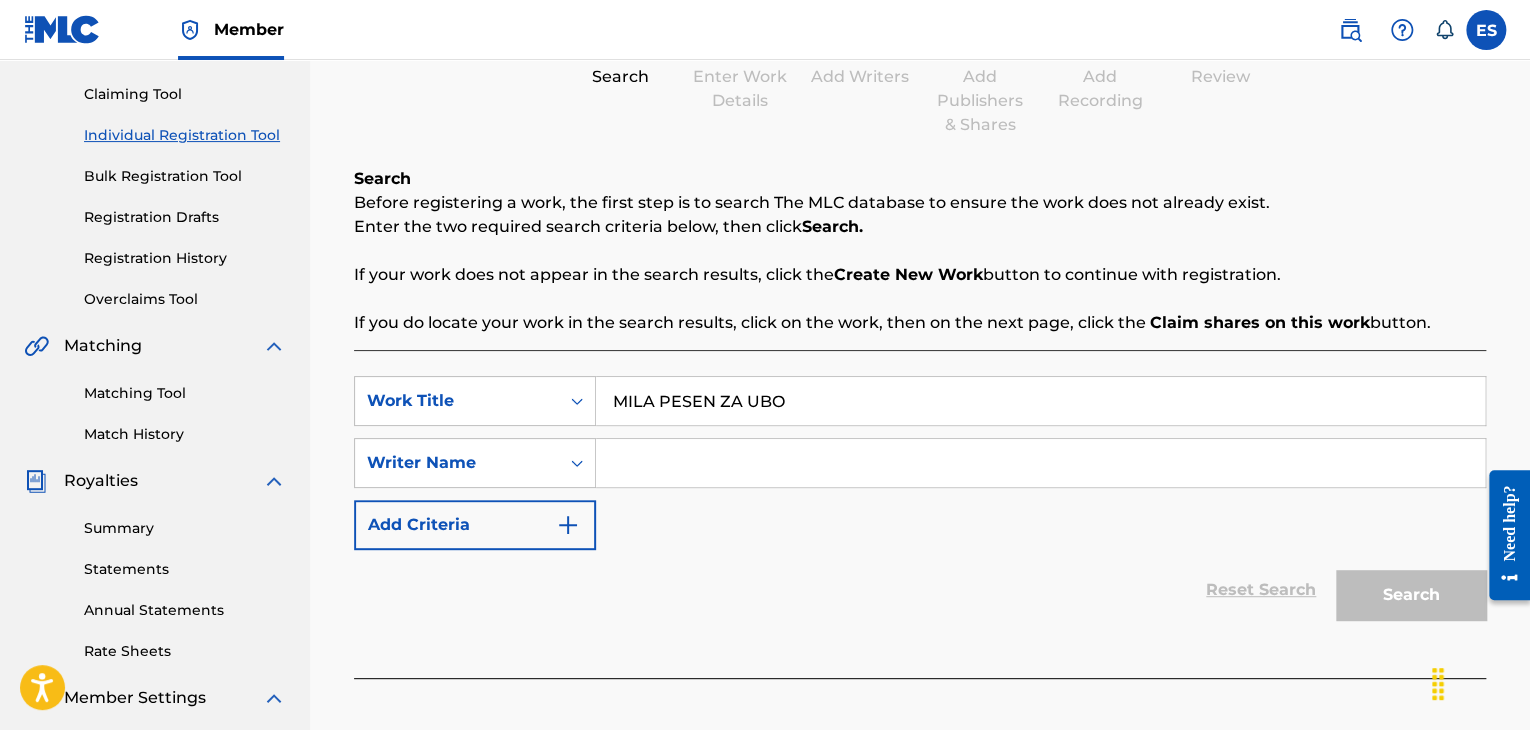click at bounding box center (1040, 463) 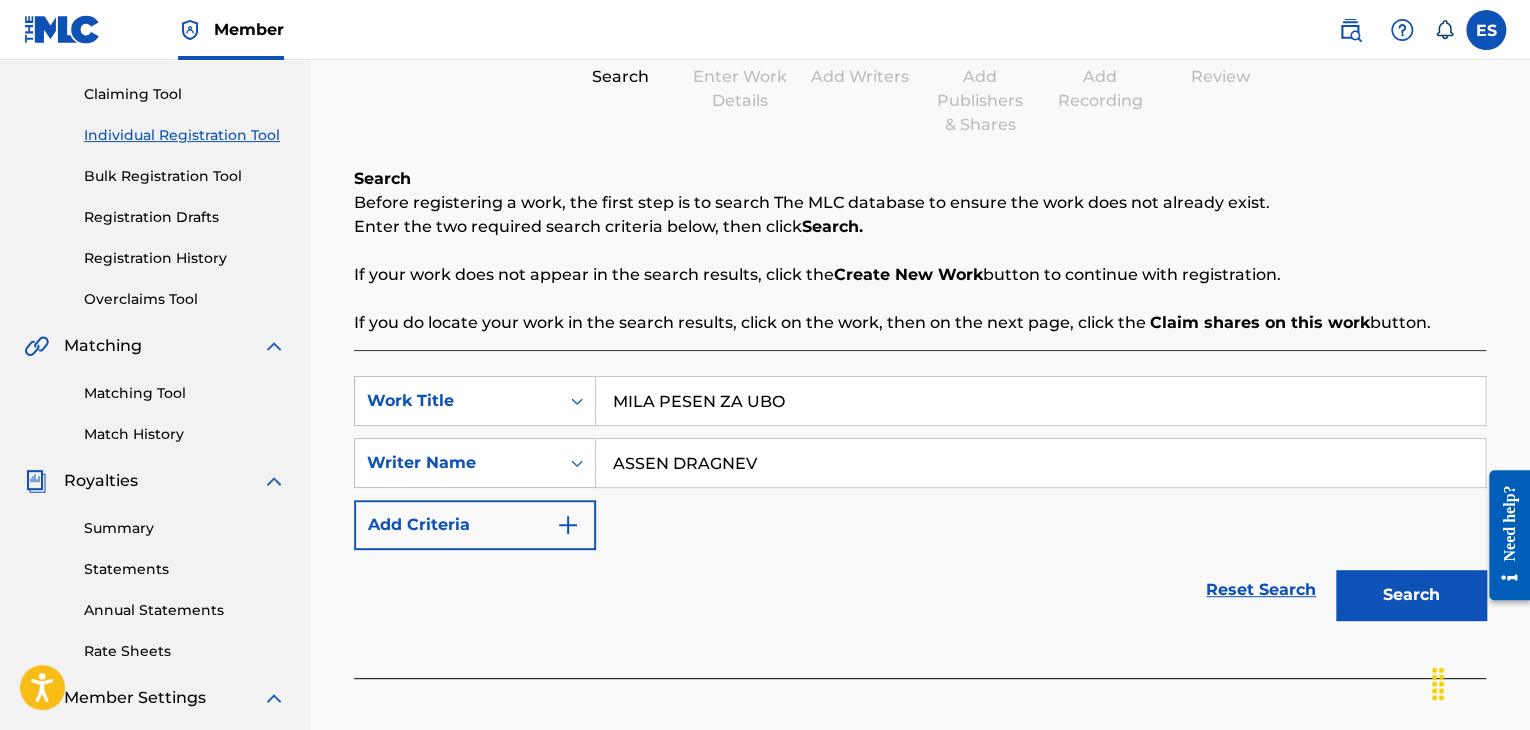click on "Search" at bounding box center [1411, 595] 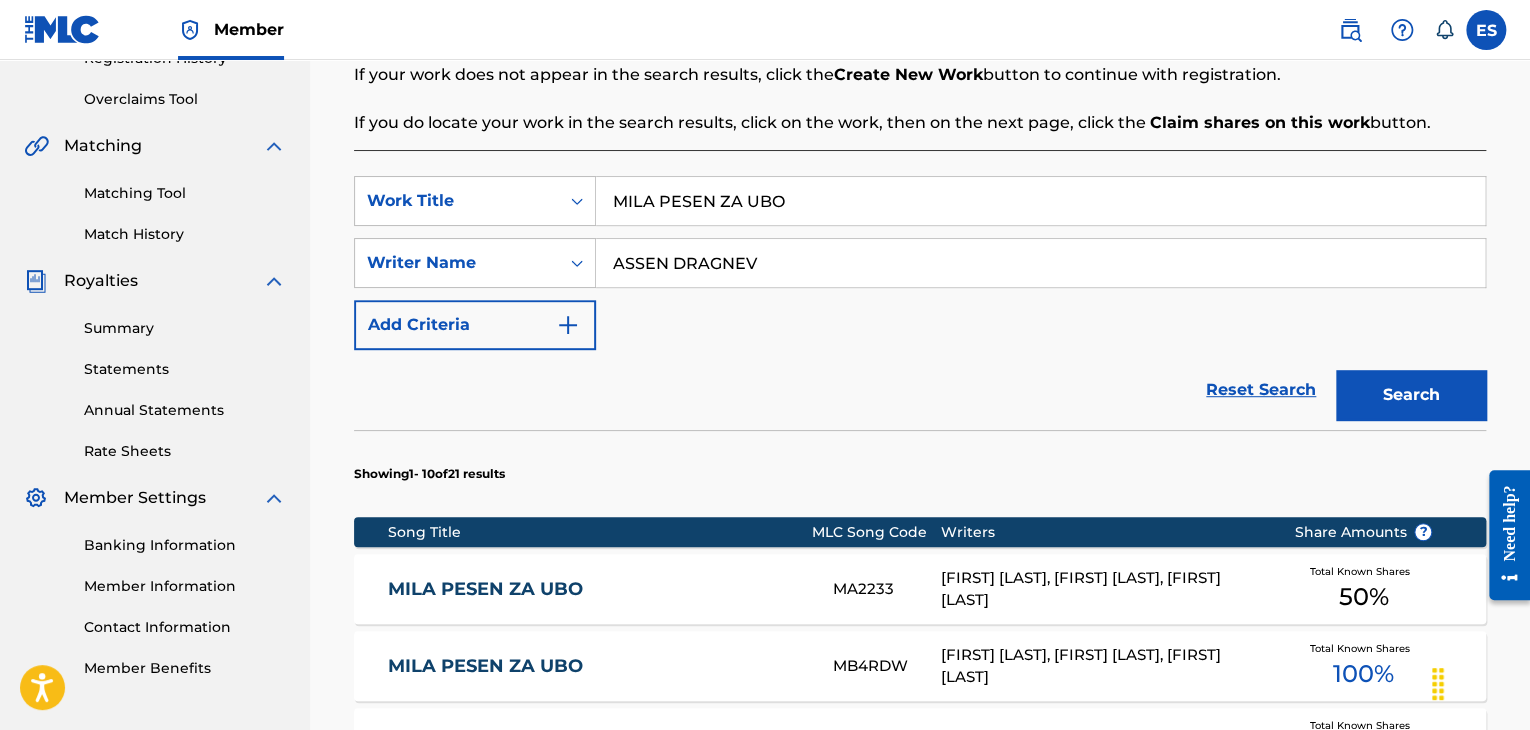 scroll, scrollTop: 500, scrollLeft: 0, axis: vertical 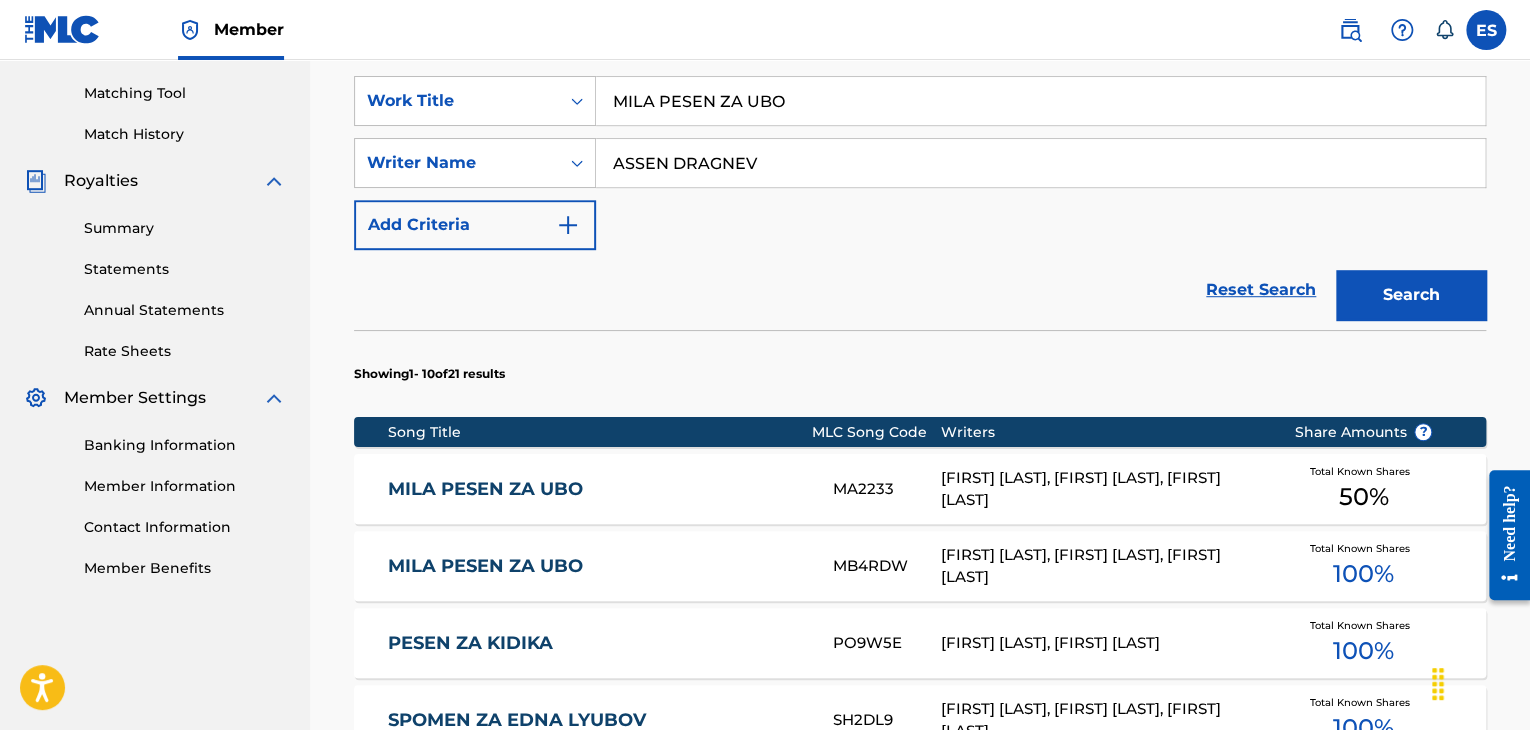 click on "[FIRST] [LAST], [FIRST] [LAST], [FIRST] [LAST]" at bounding box center [1102, 489] 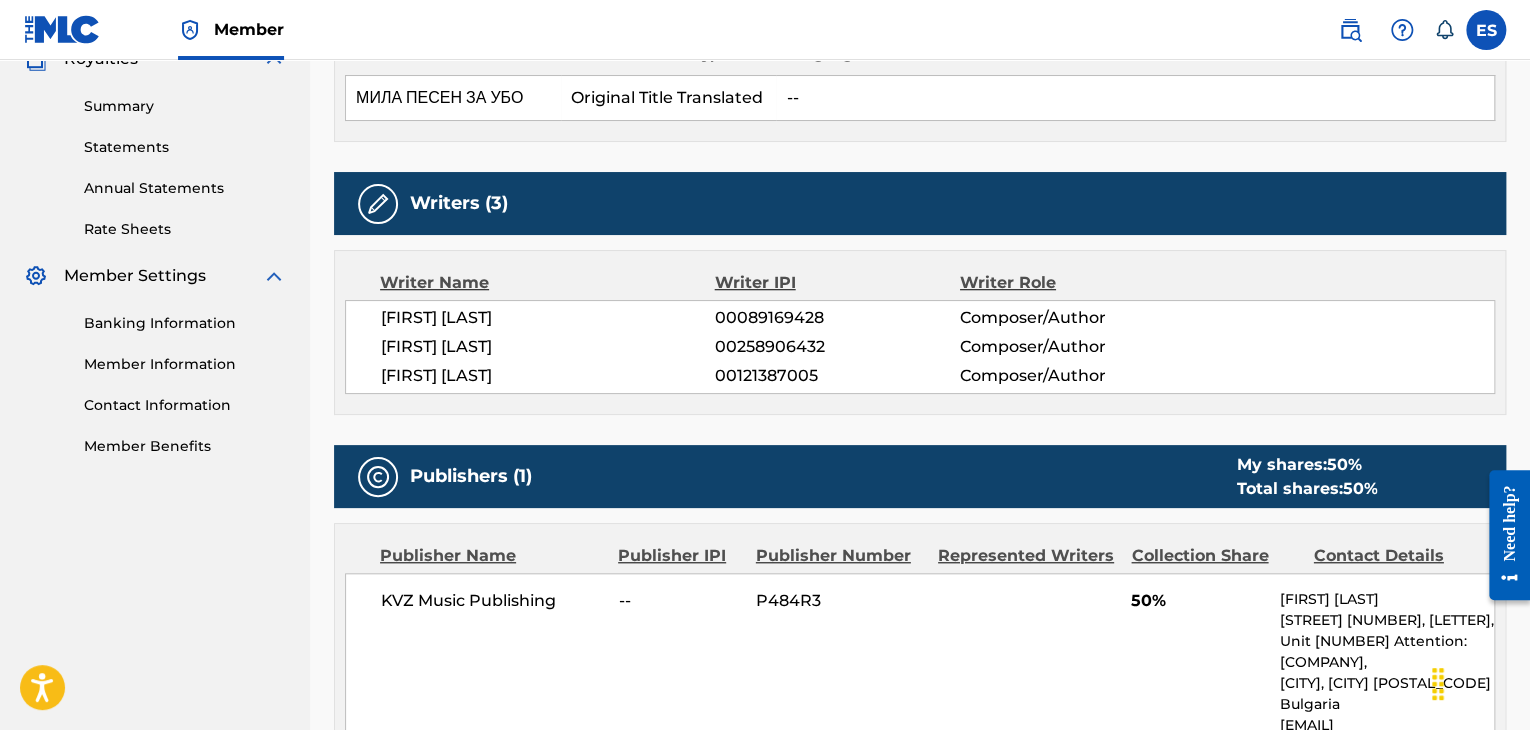 scroll, scrollTop: 800, scrollLeft: 0, axis: vertical 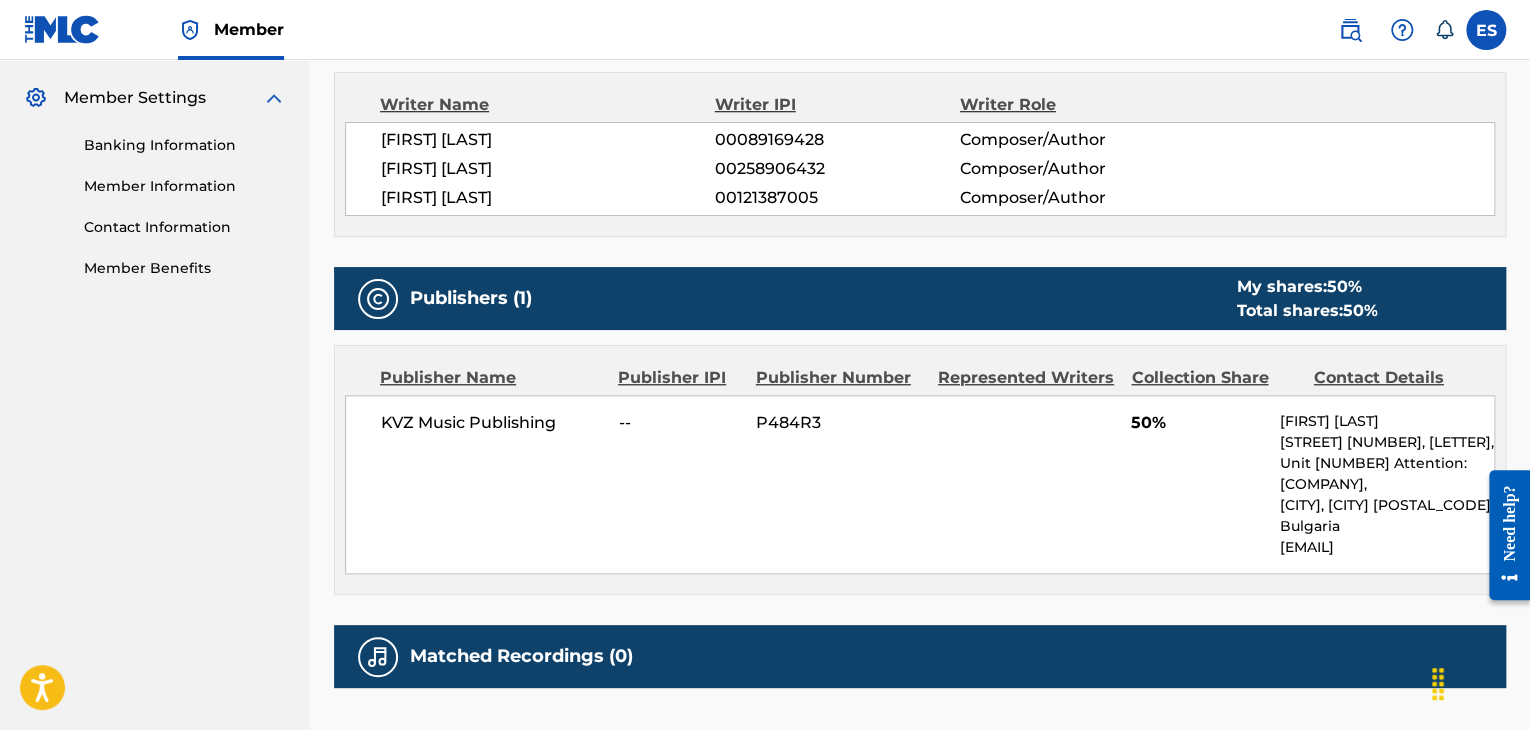 click on "[COMPANY] Summary Catalog Works Registration Claiming Tool Individual Registration Tool Bulk Registration Tool Registration Drafts Registration History Overclaims Tool Matching Matching Tool Match History Royalties Summary Statements Annual Statements Rate Sheets Member Settings Banking Information Member Information Contact Information Member Benefits" at bounding box center [155, 46] 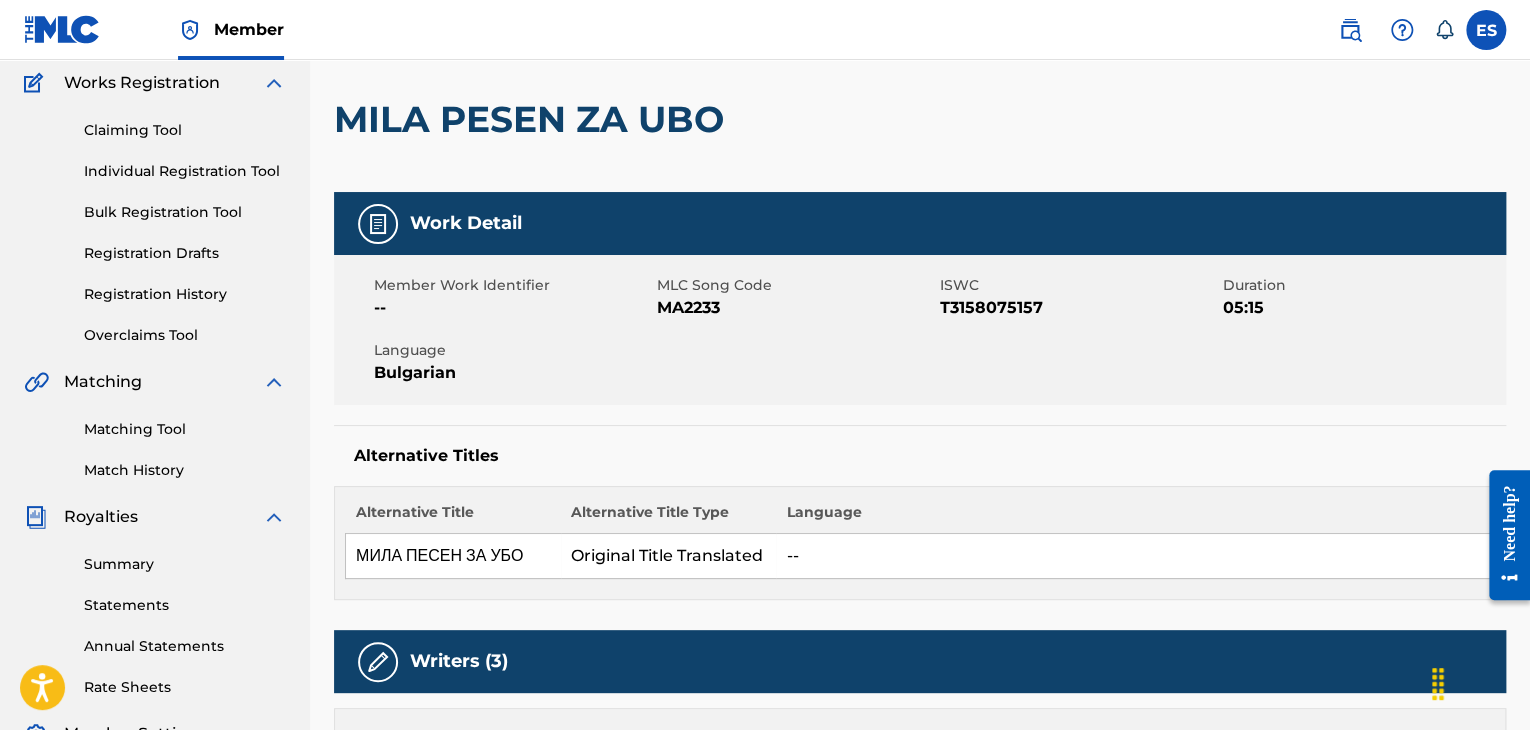 scroll, scrollTop: 100, scrollLeft: 0, axis: vertical 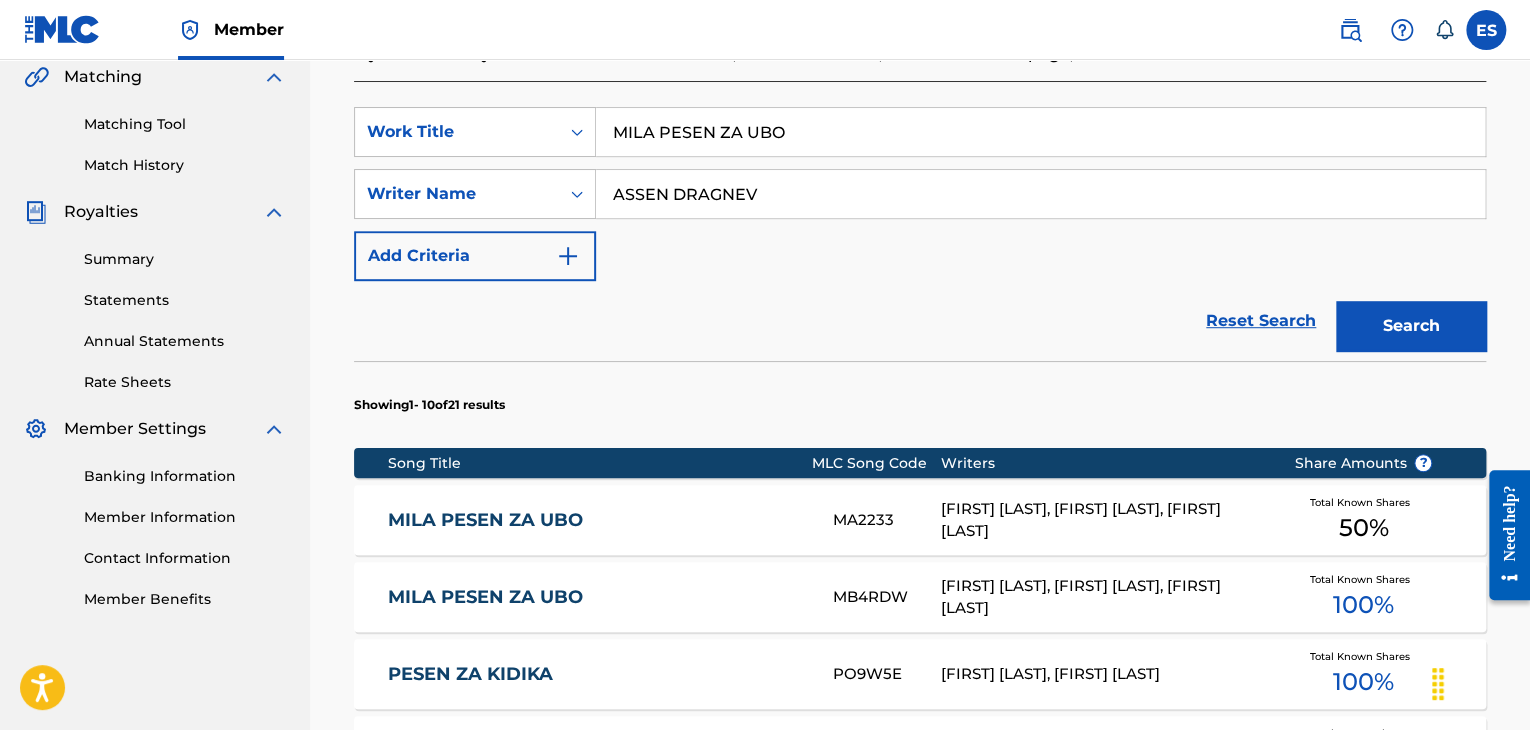 click on "MILA PESEN ZA UBO" at bounding box center [1040, 132] 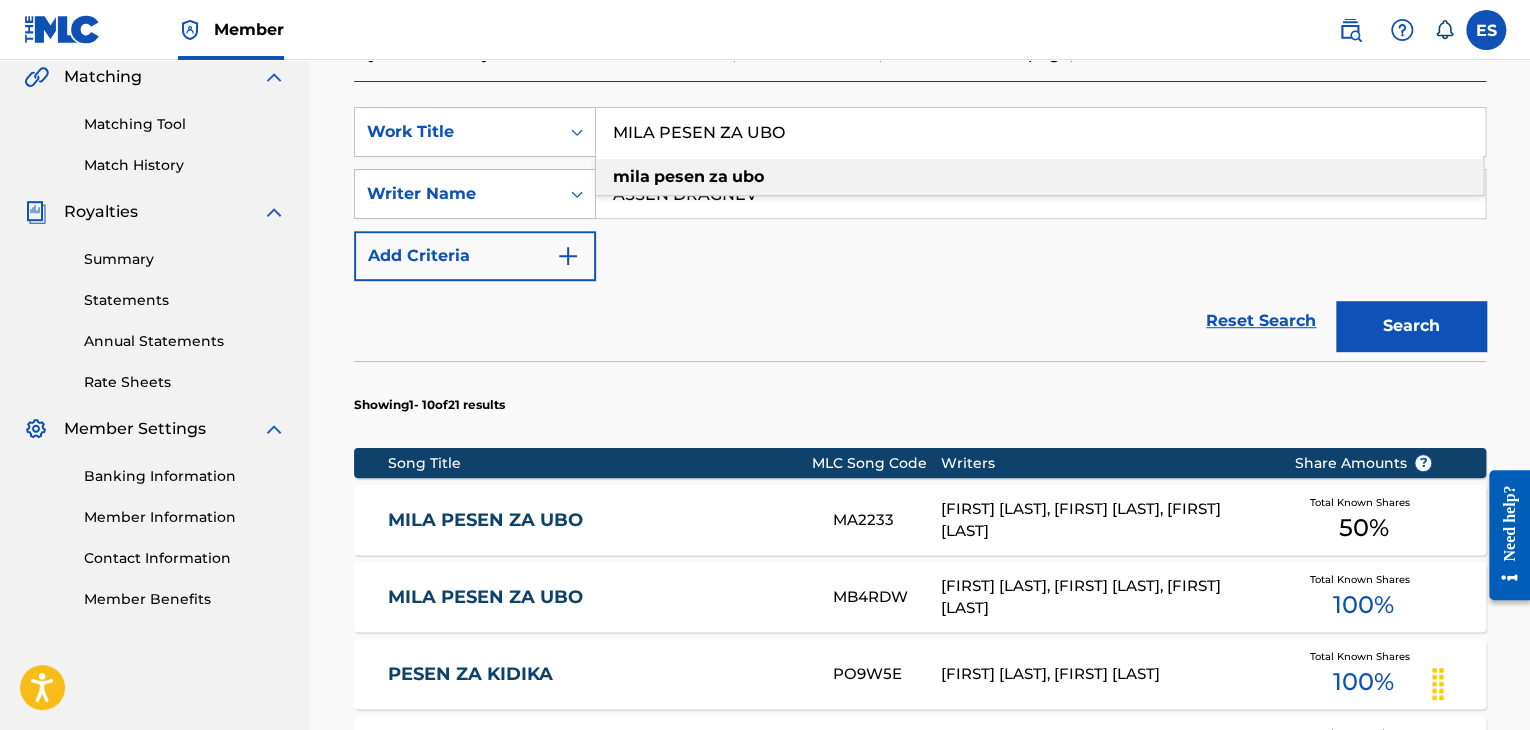 paste on ", [TITLE], [TITLE]" 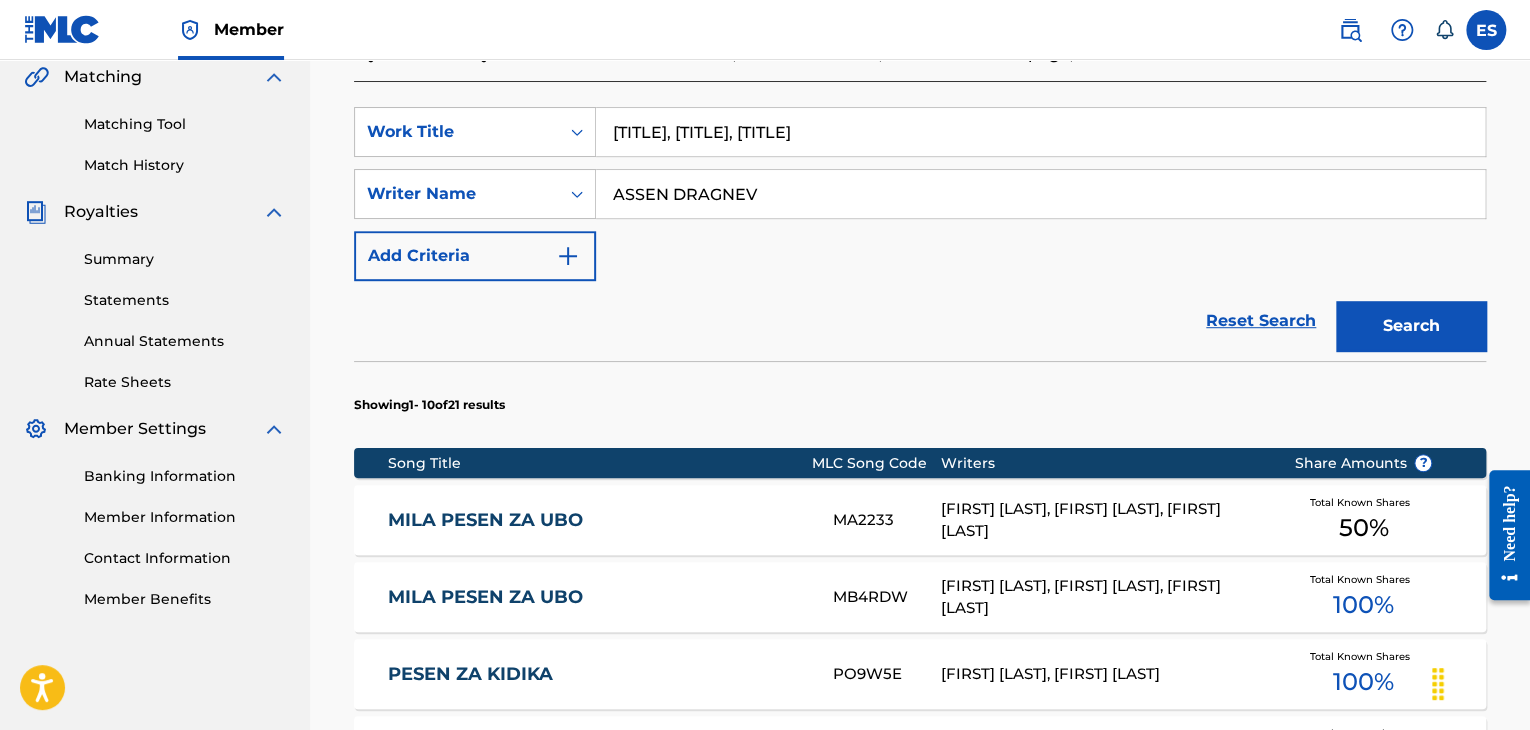 click on "Search" at bounding box center [1411, 326] 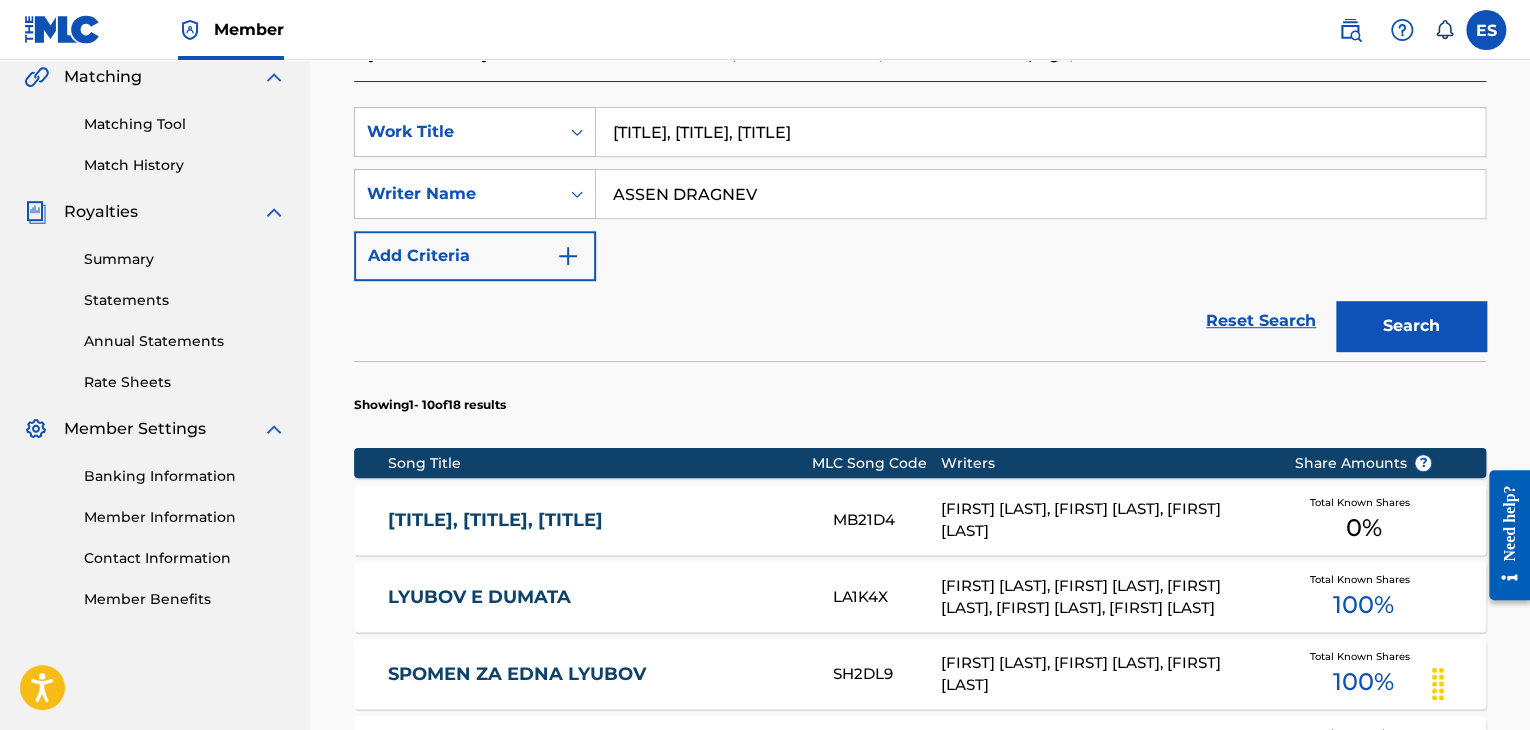 click on "[TITLE], [TITLE], [TITLE]" at bounding box center [1040, 132] 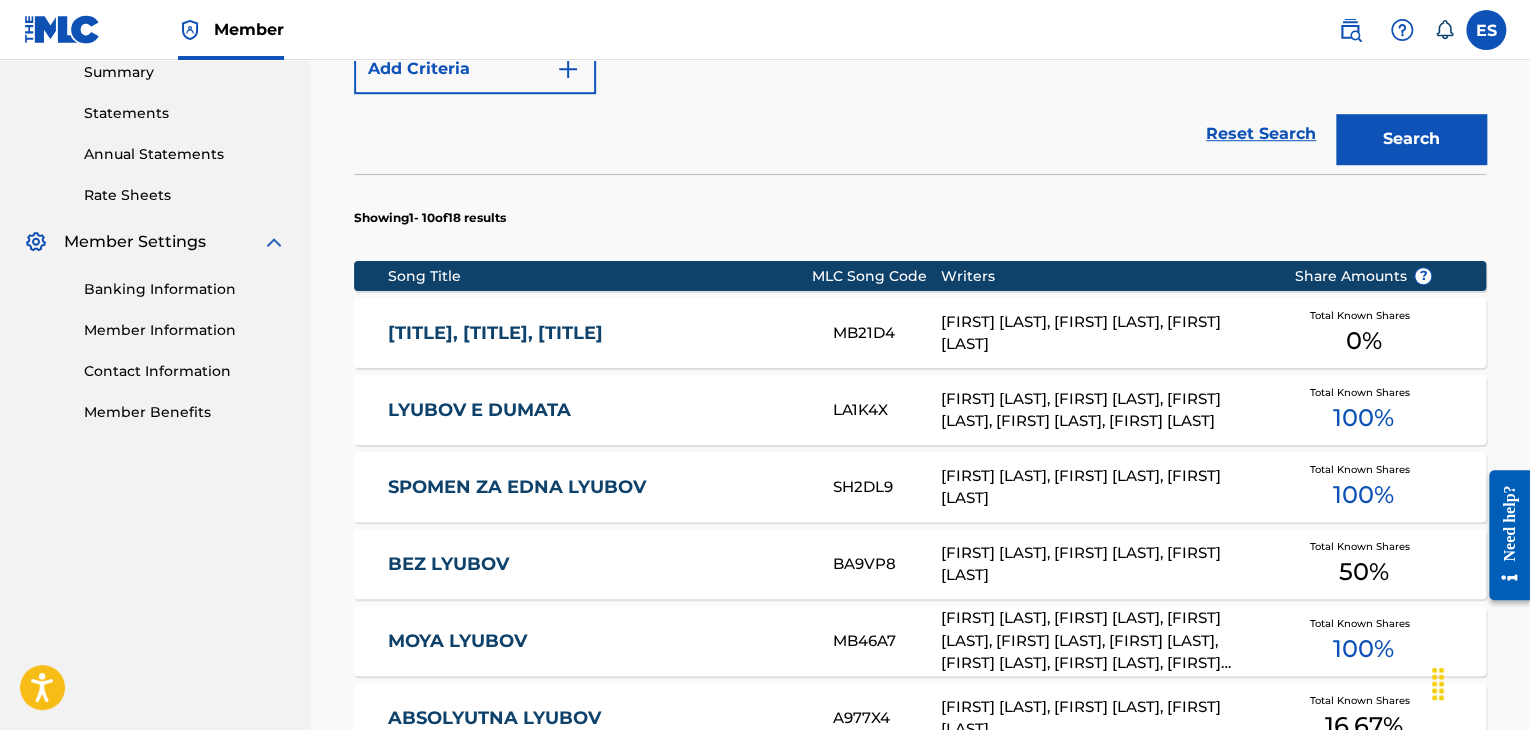 scroll, scrollTop: 669, scrollLeft: 0, axis: vertical 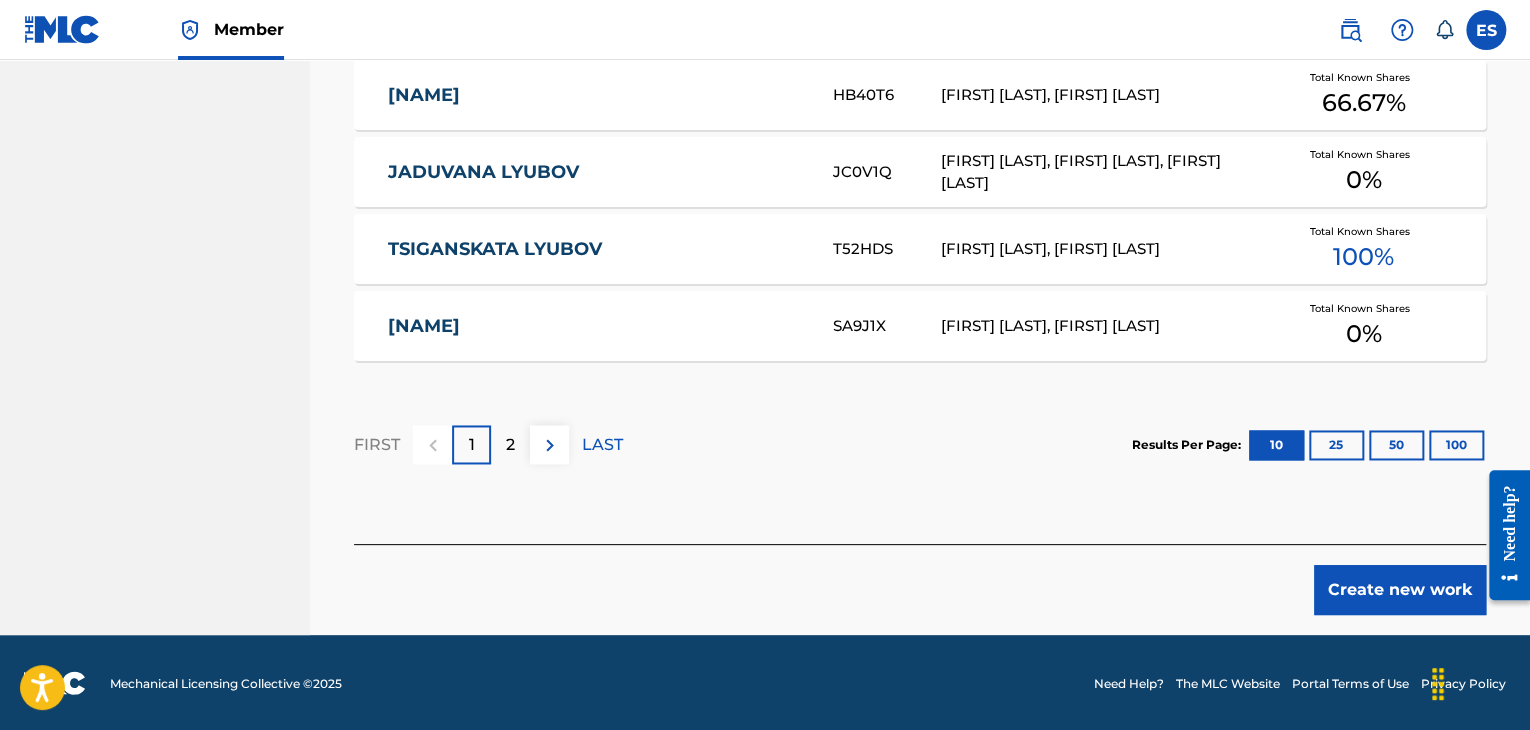 click on "Create new work" at bounding box center (1400, 590) 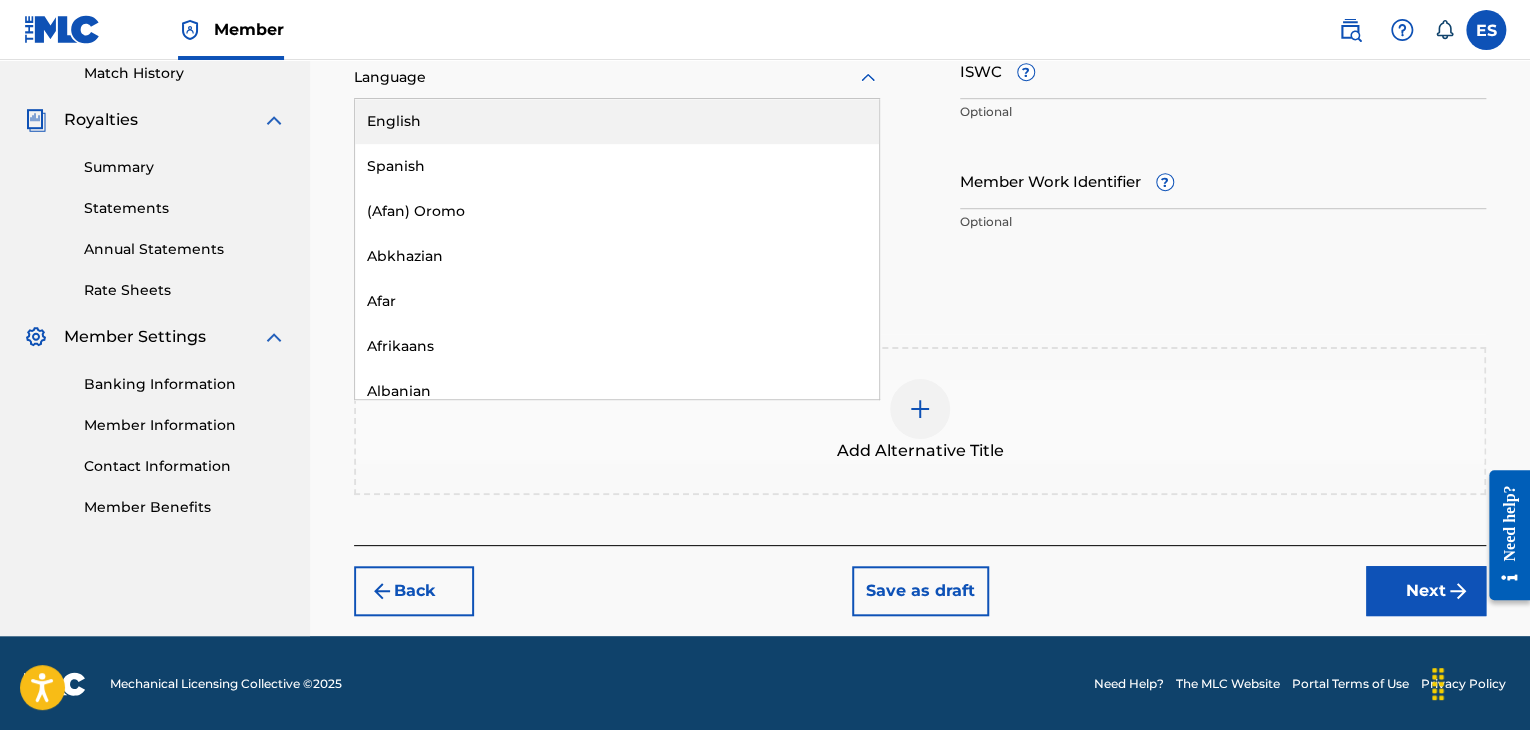 click at bounding box center [617, 77] 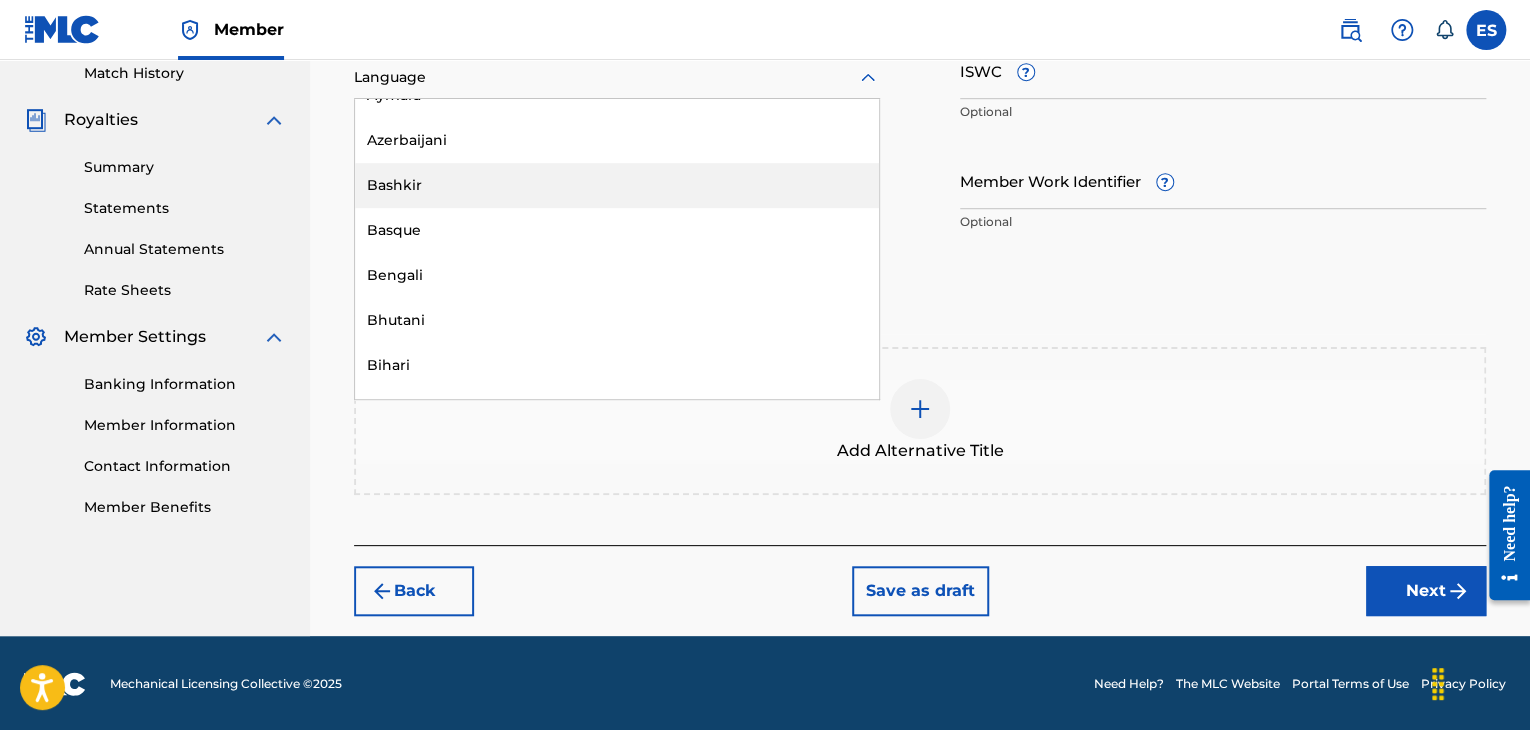 scroll, scrollTop: 900, scrollLeft: 0, axis: vertical 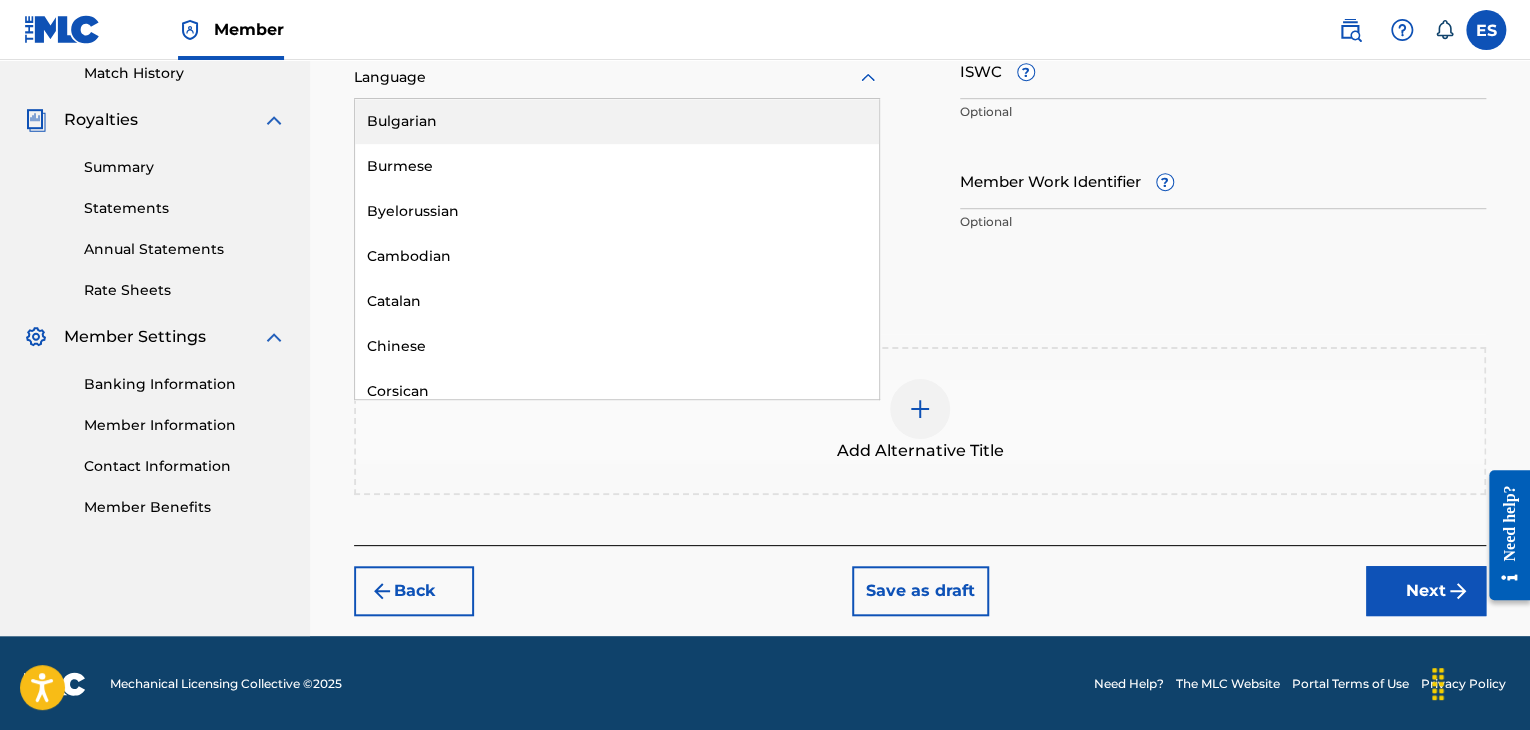 click on "Bulgarian" at bounding box center (617, 121) 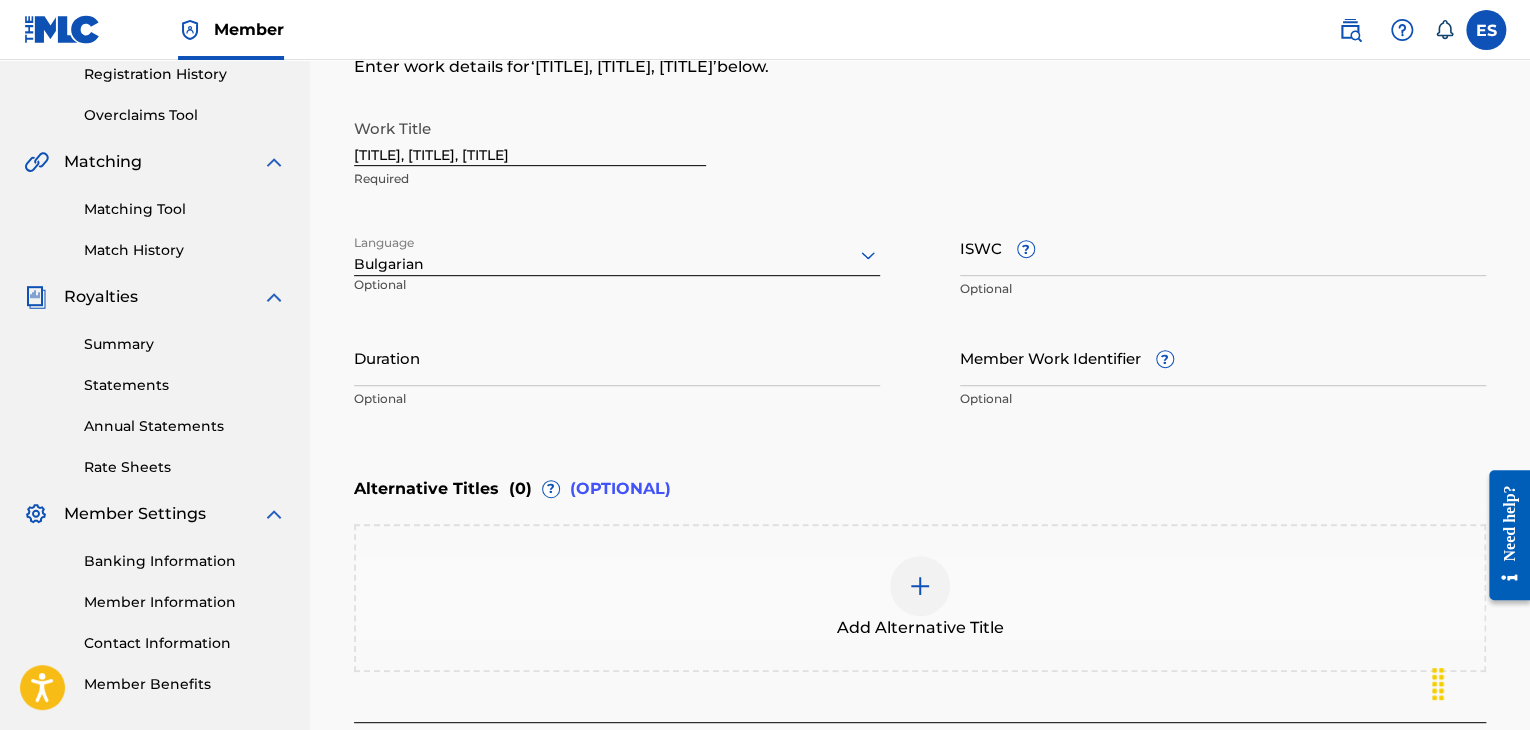 scroll, scrollTop: 361, scrollLeft: 0, axis: vertical 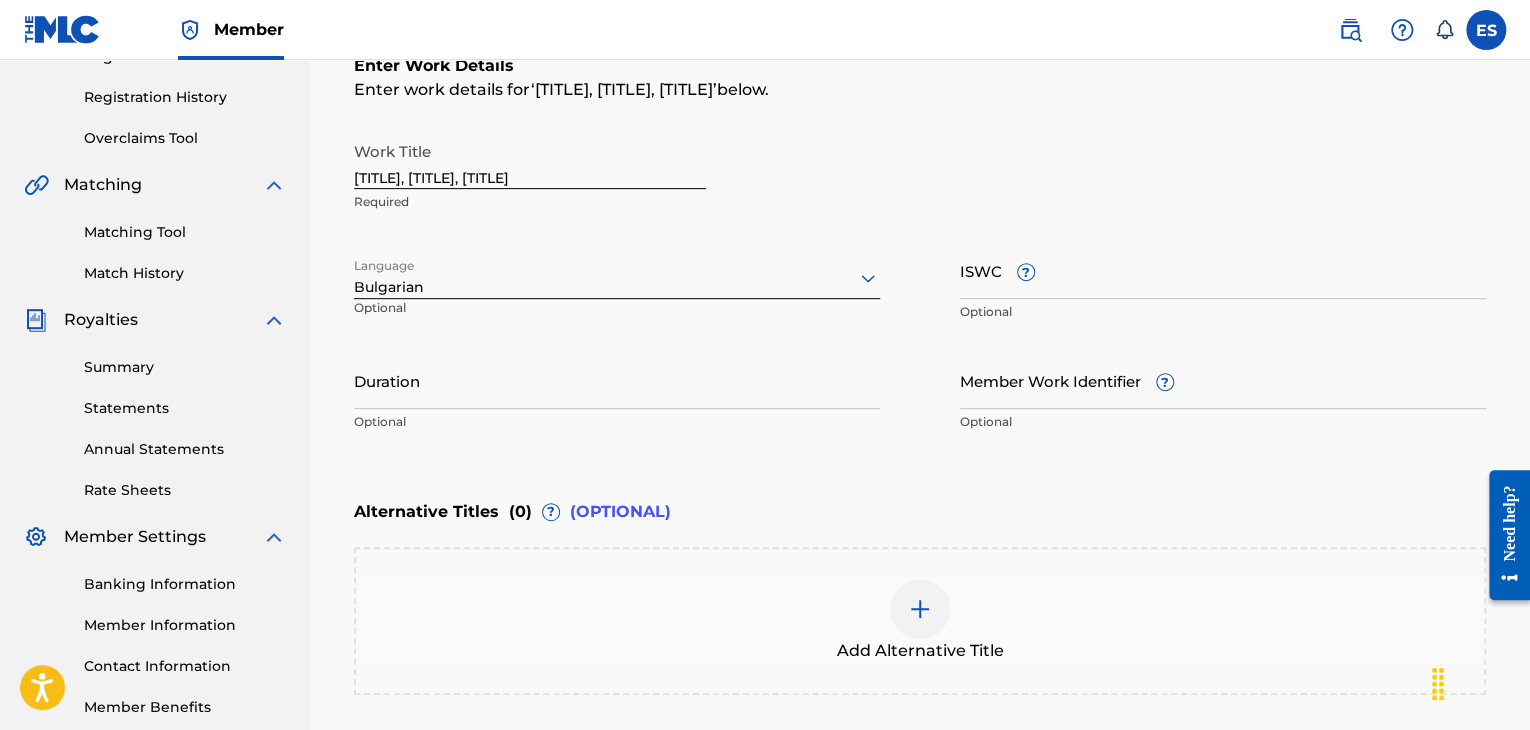 drag, startPoint x: 573, startPoint y: 391, endPoint x: 573, endPoint y: 380, distance: 11 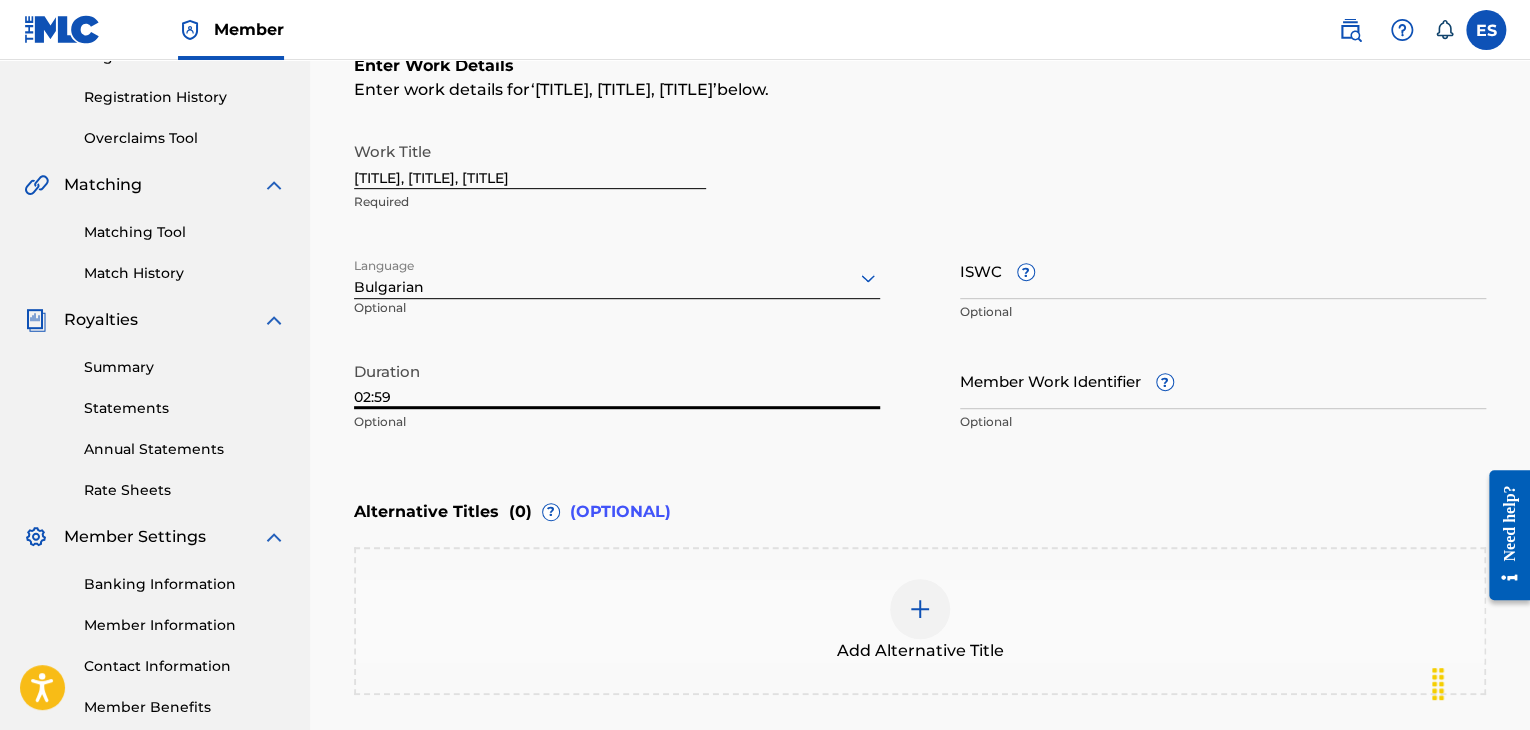type on "02:59" 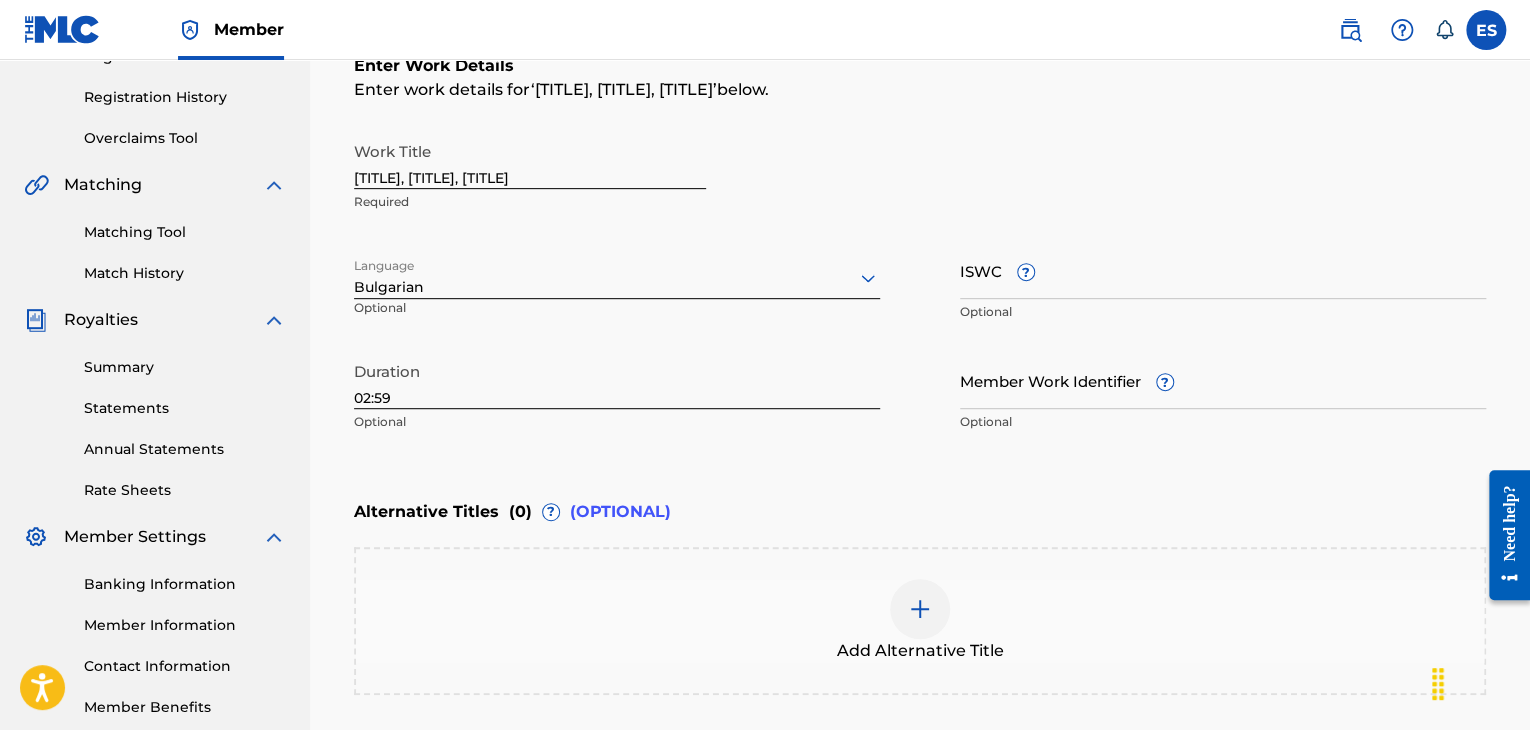 click on "Work Title   MIR, LYUBOV, KRASOTA Required Language Bulgarian Optional ISWC   ? Optional Duration   02:59 Optional Member Work Identifier   ? Optional" at bounding box center [920, 287] 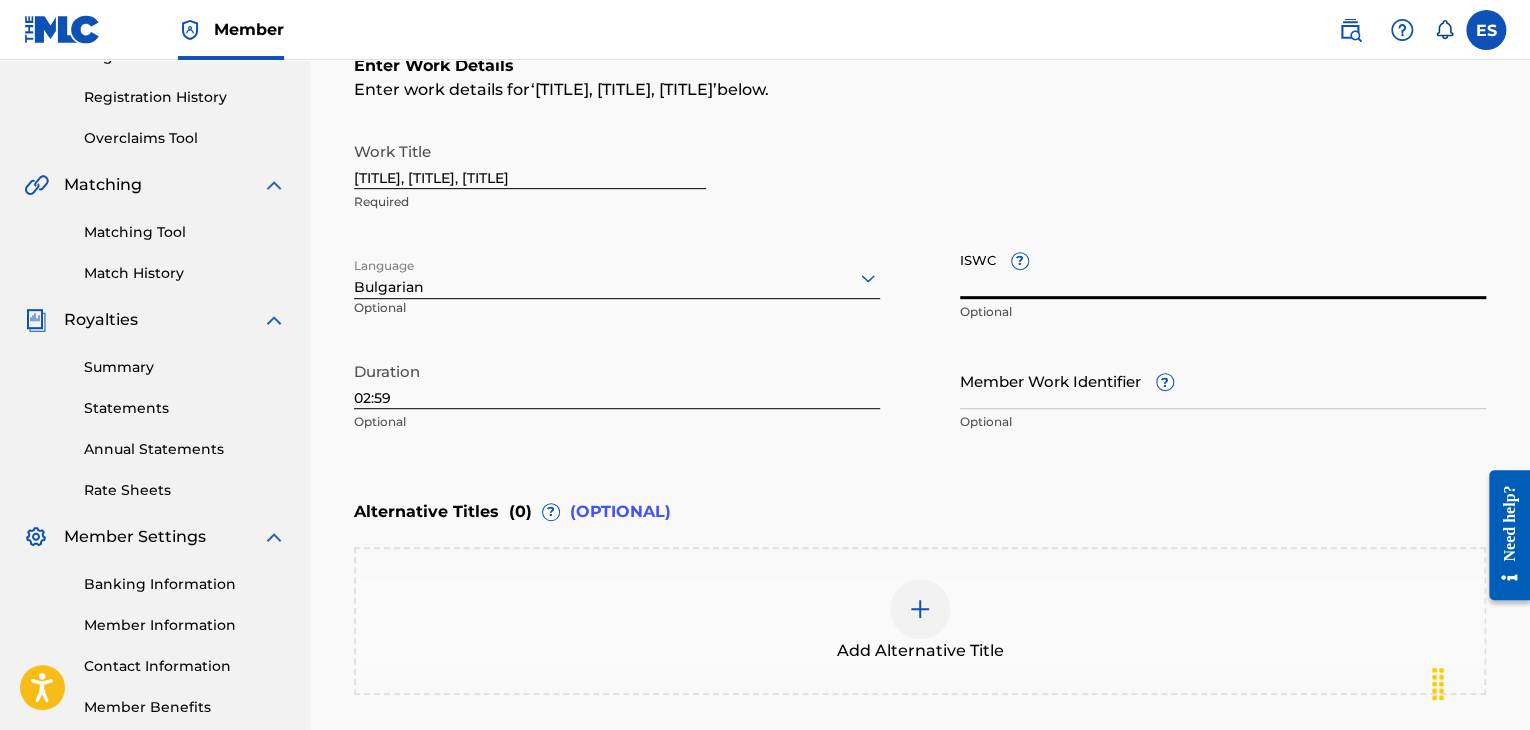 paste on "[ID]" 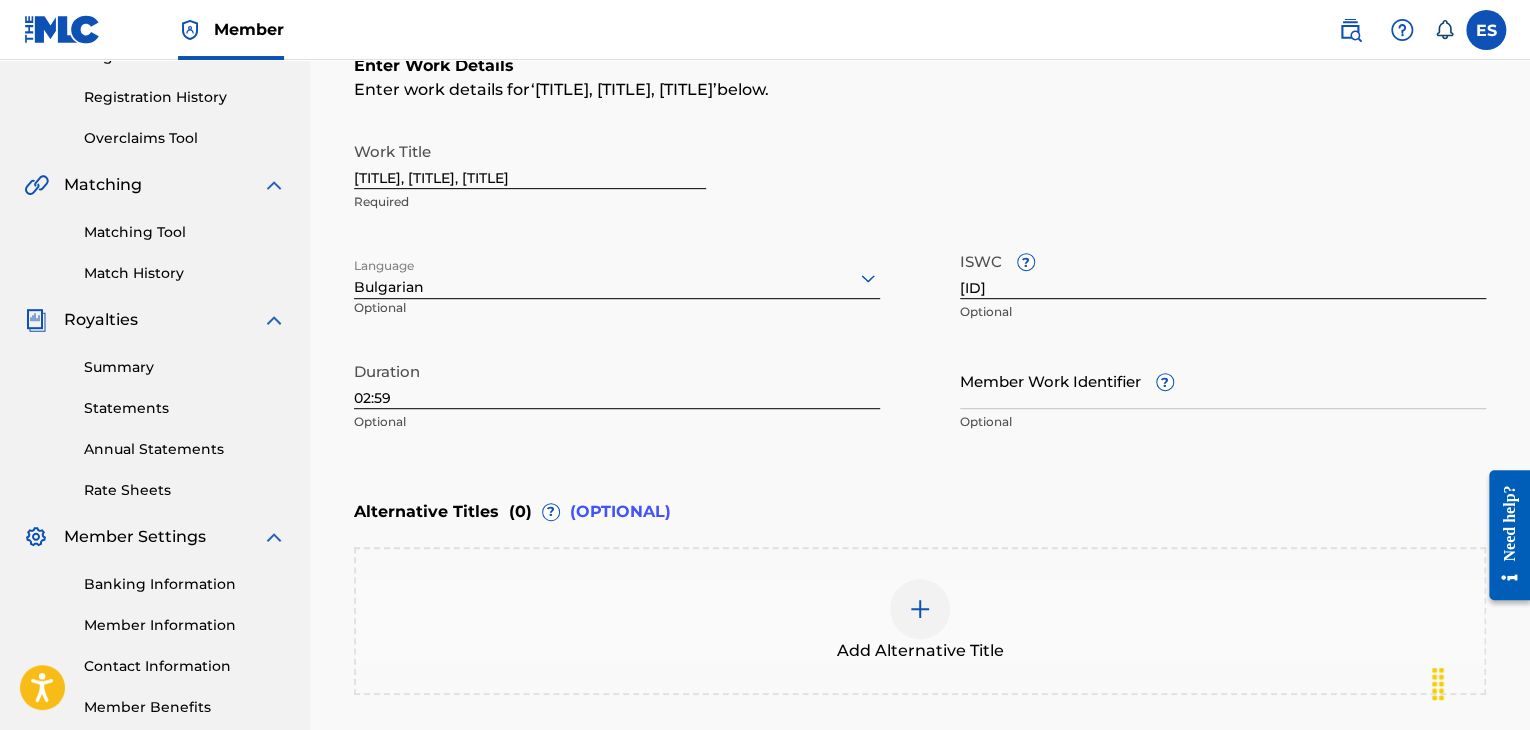 click on "Alternative Titles ( 0 ) ? (OPTIONAL)" at bounding box center [920, 512] 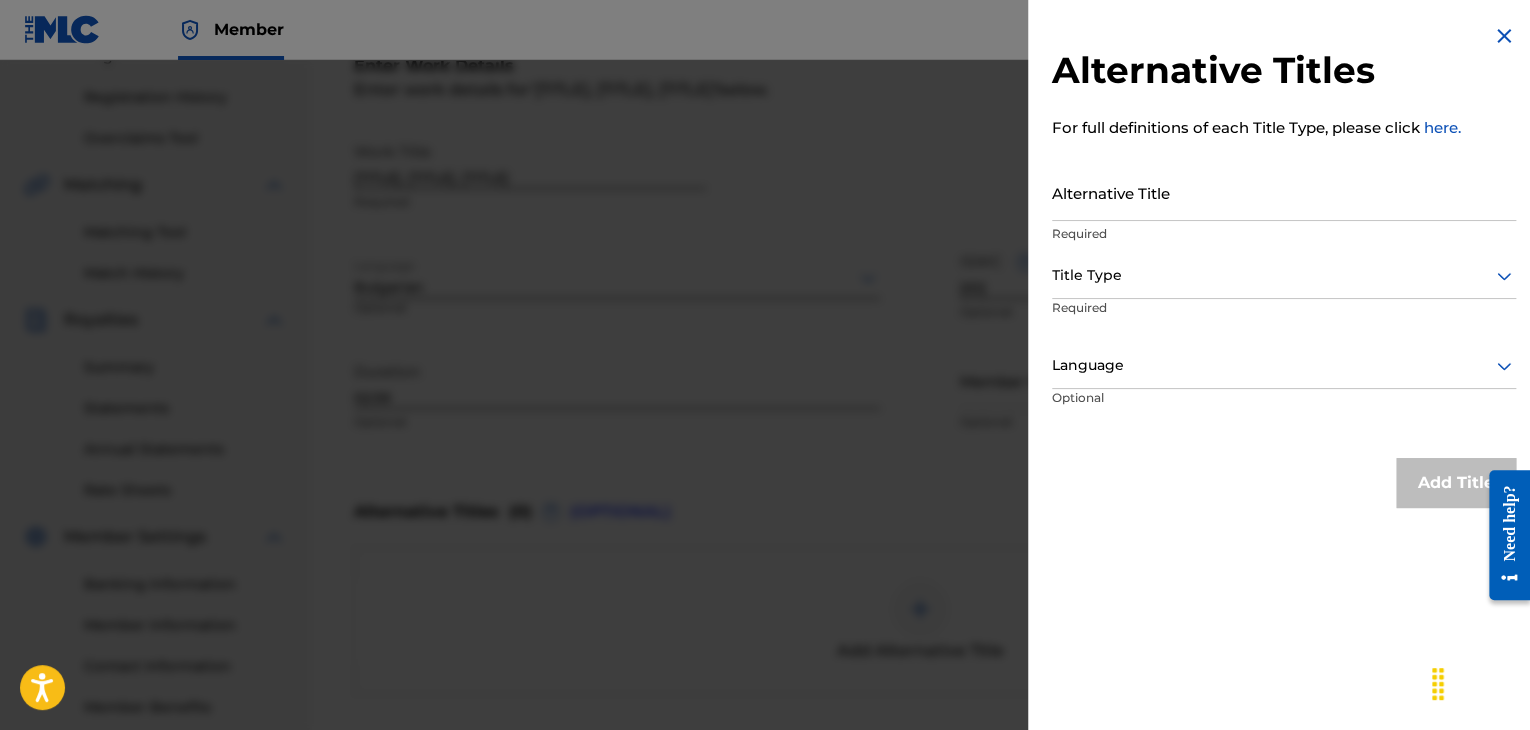click on "Alternative Title" at bounding box center [1284, 192] 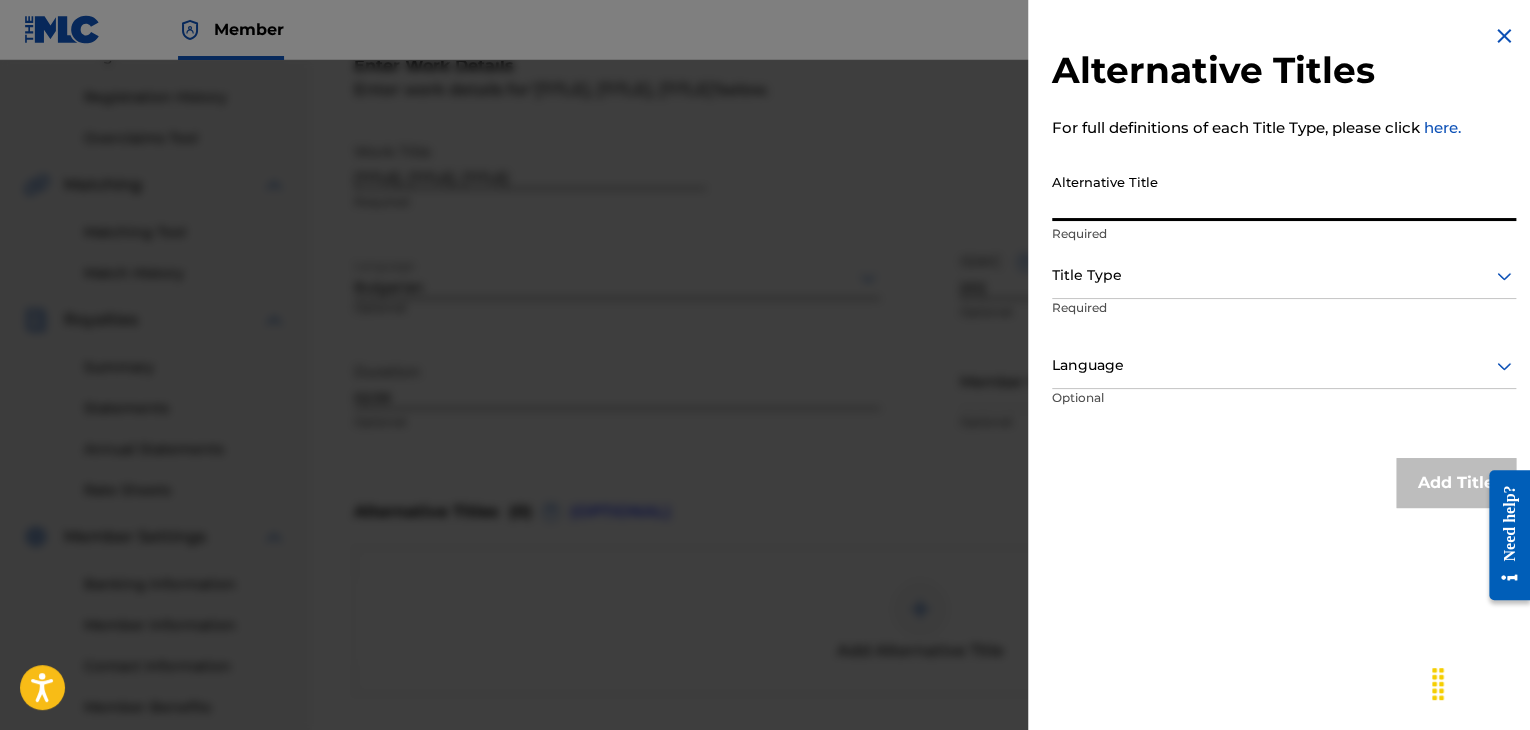 paste on "[NAME]" 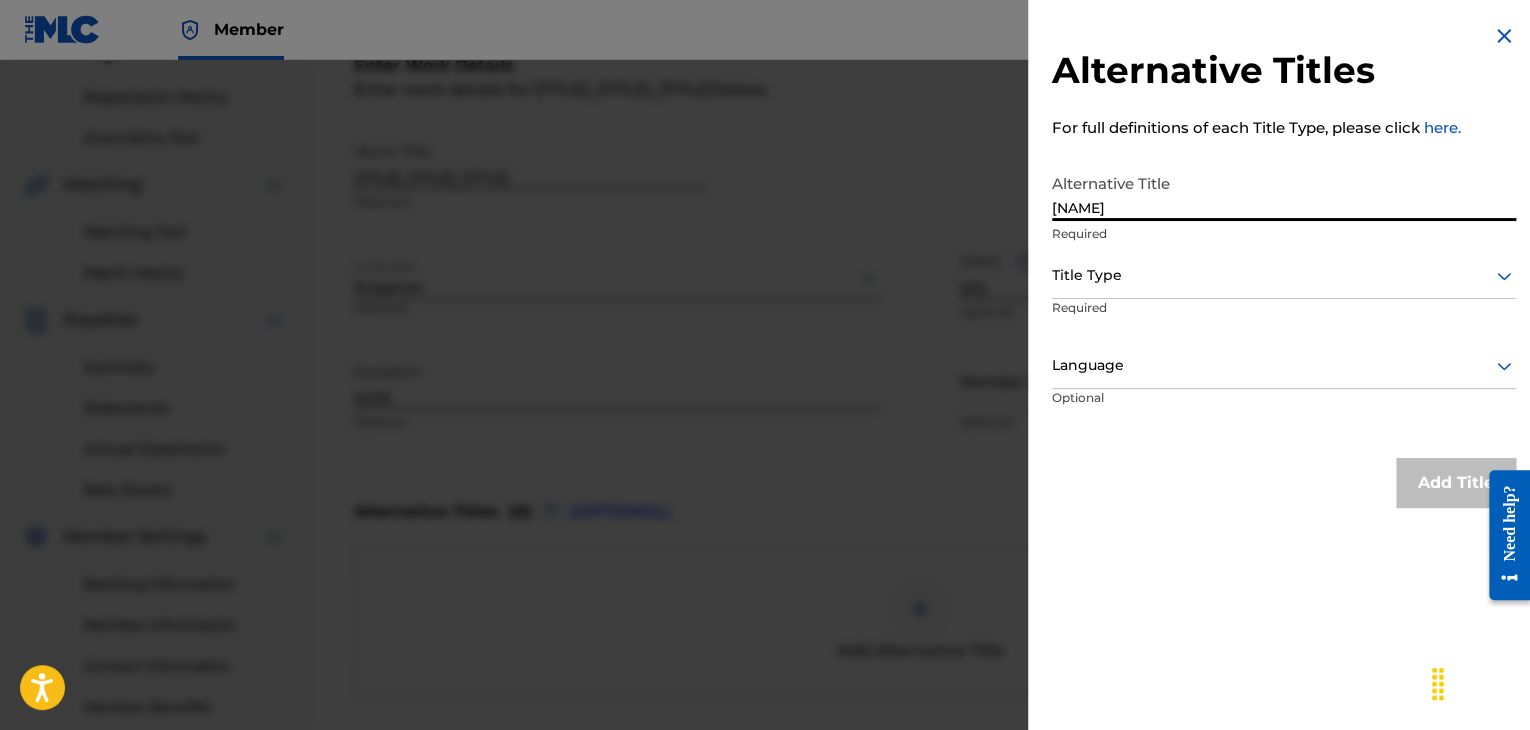 type on "[NAME]" 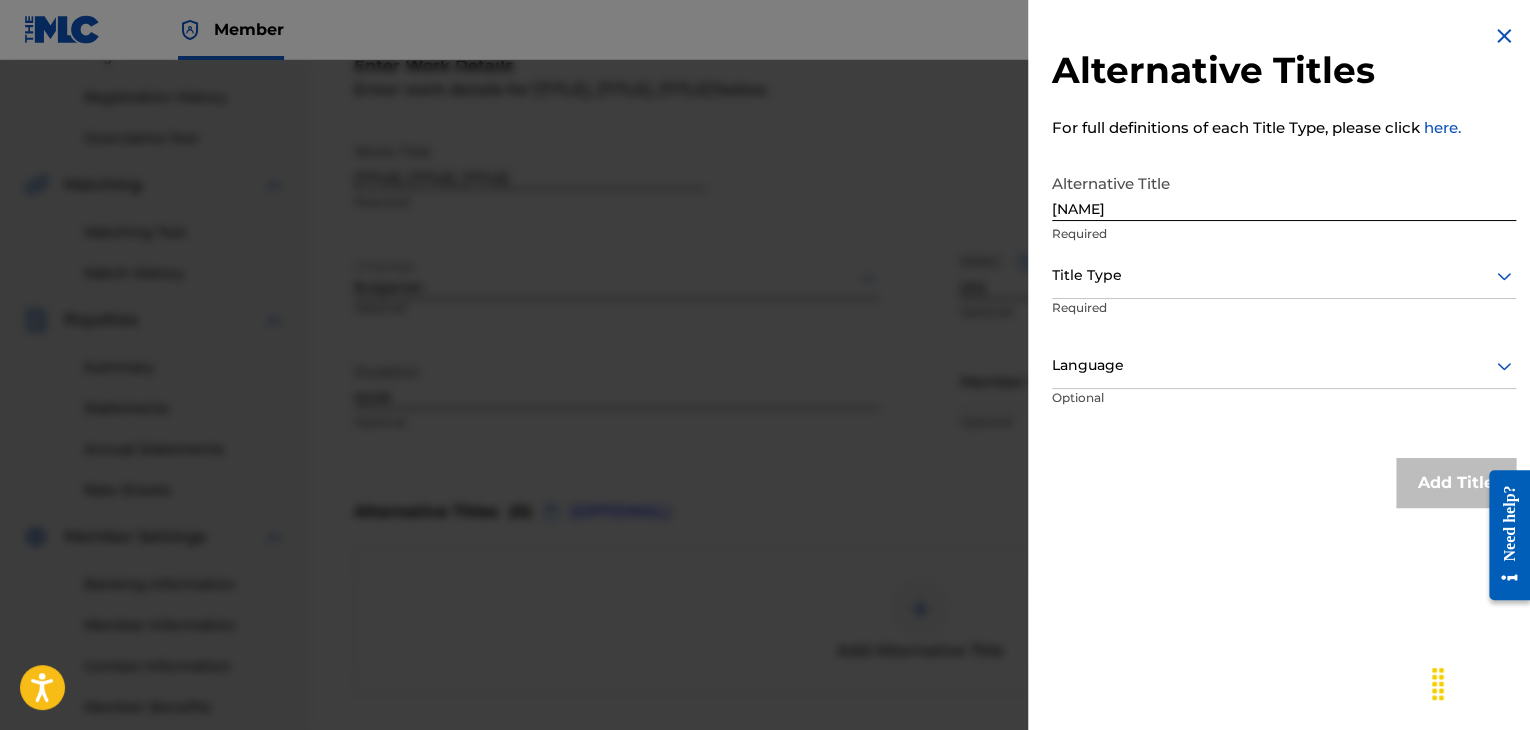 click at bounding box center [1284, 275] 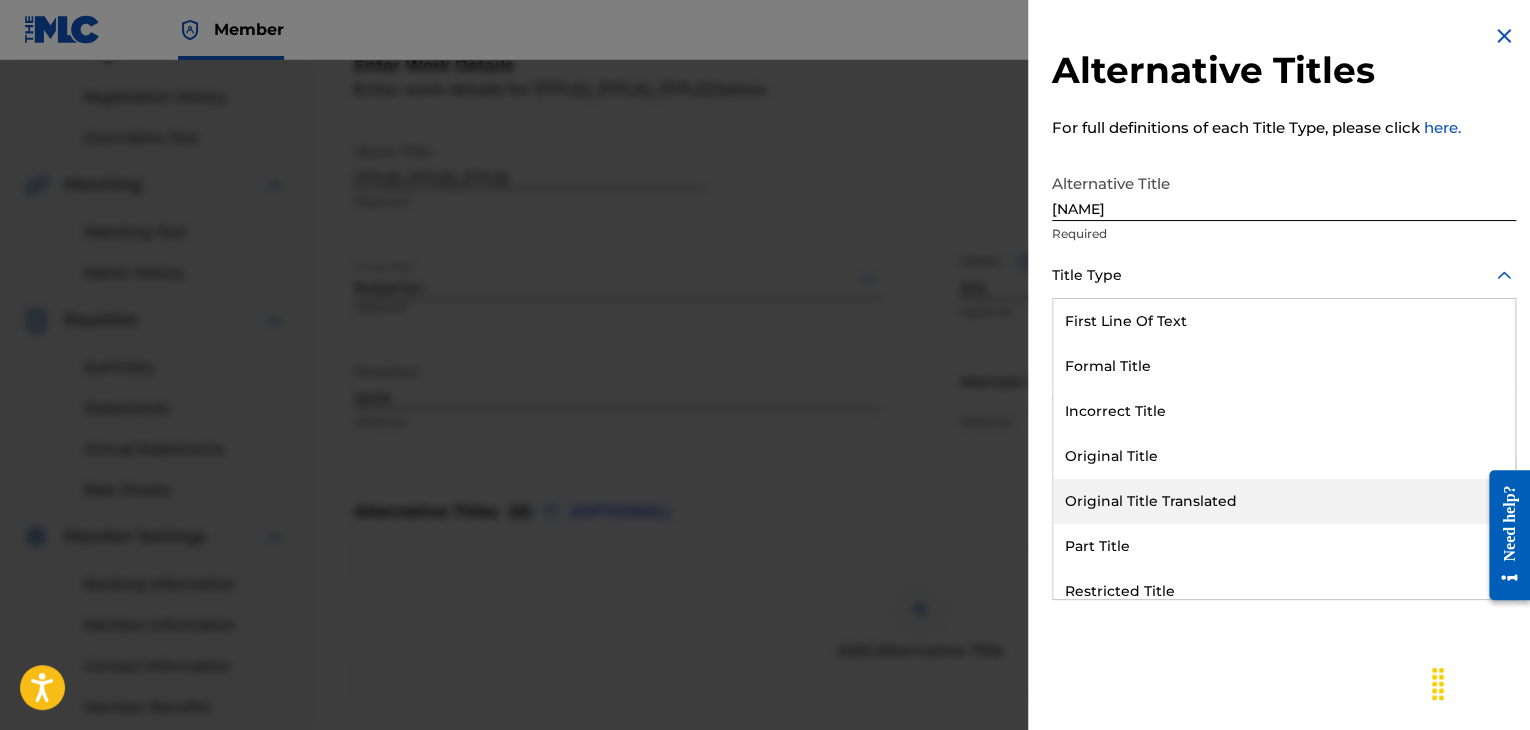 click on "Original Title Translated" at bounding box center [1284, 501] 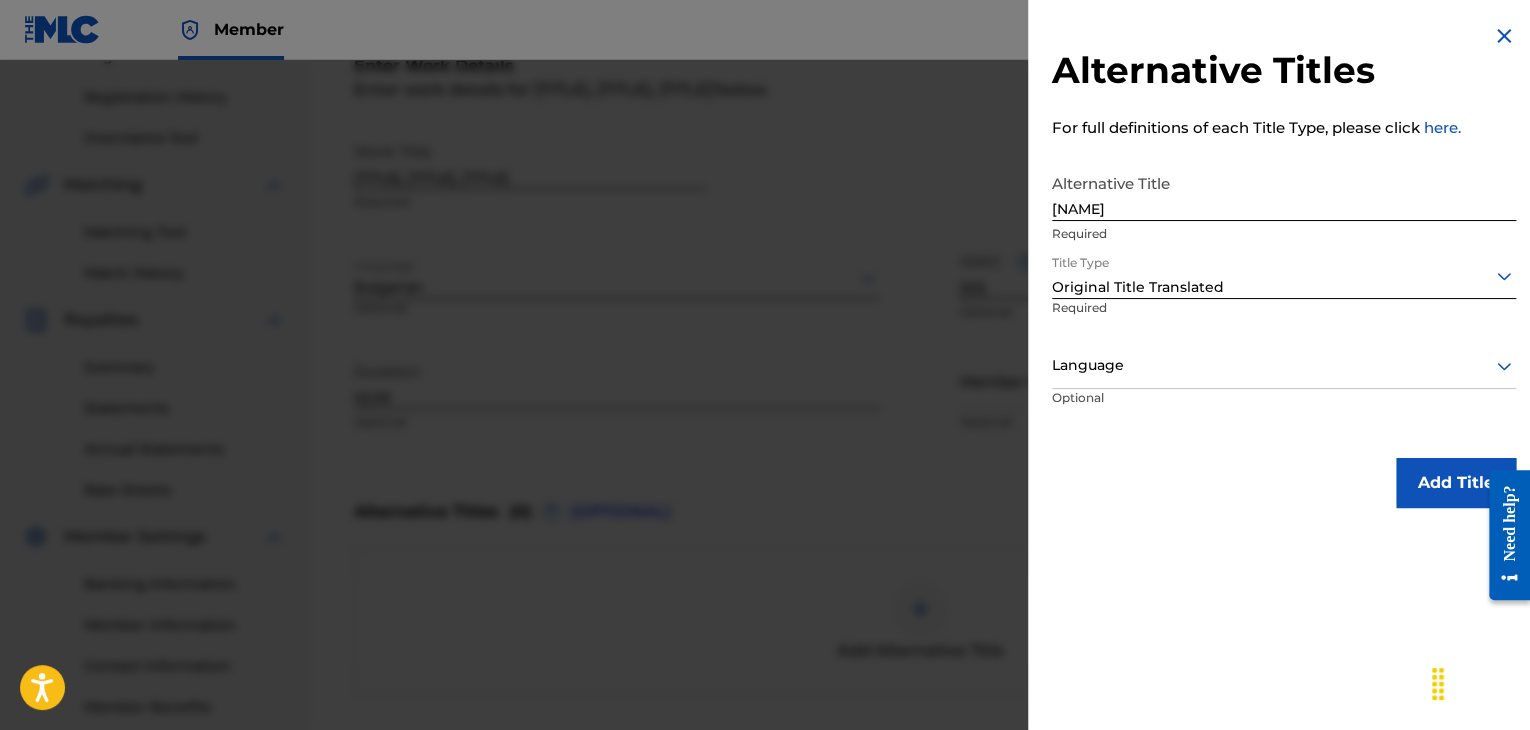 click at bounding box center (1284, 365) 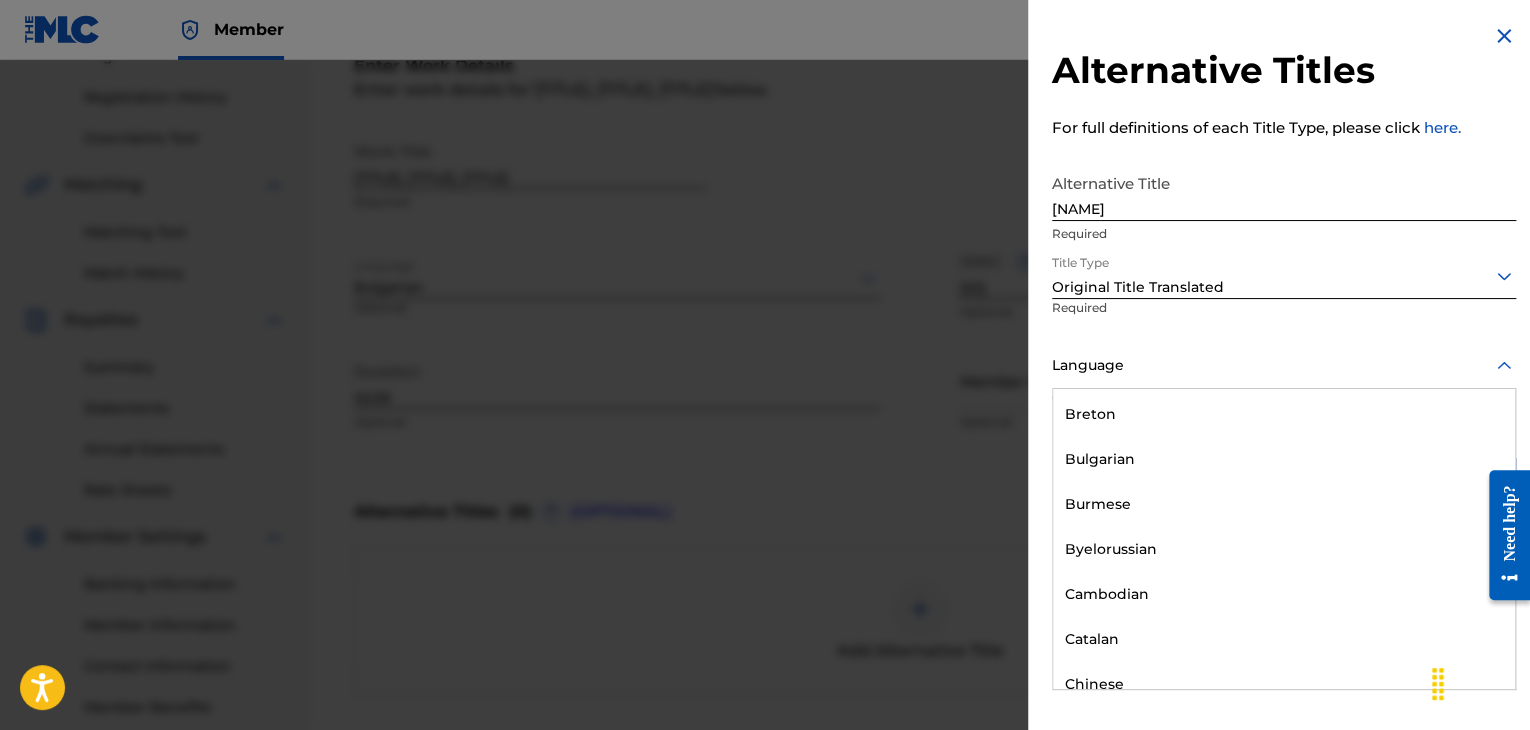 scroll, scrollTop: 900, scrollLeft: 0, axis: vertical 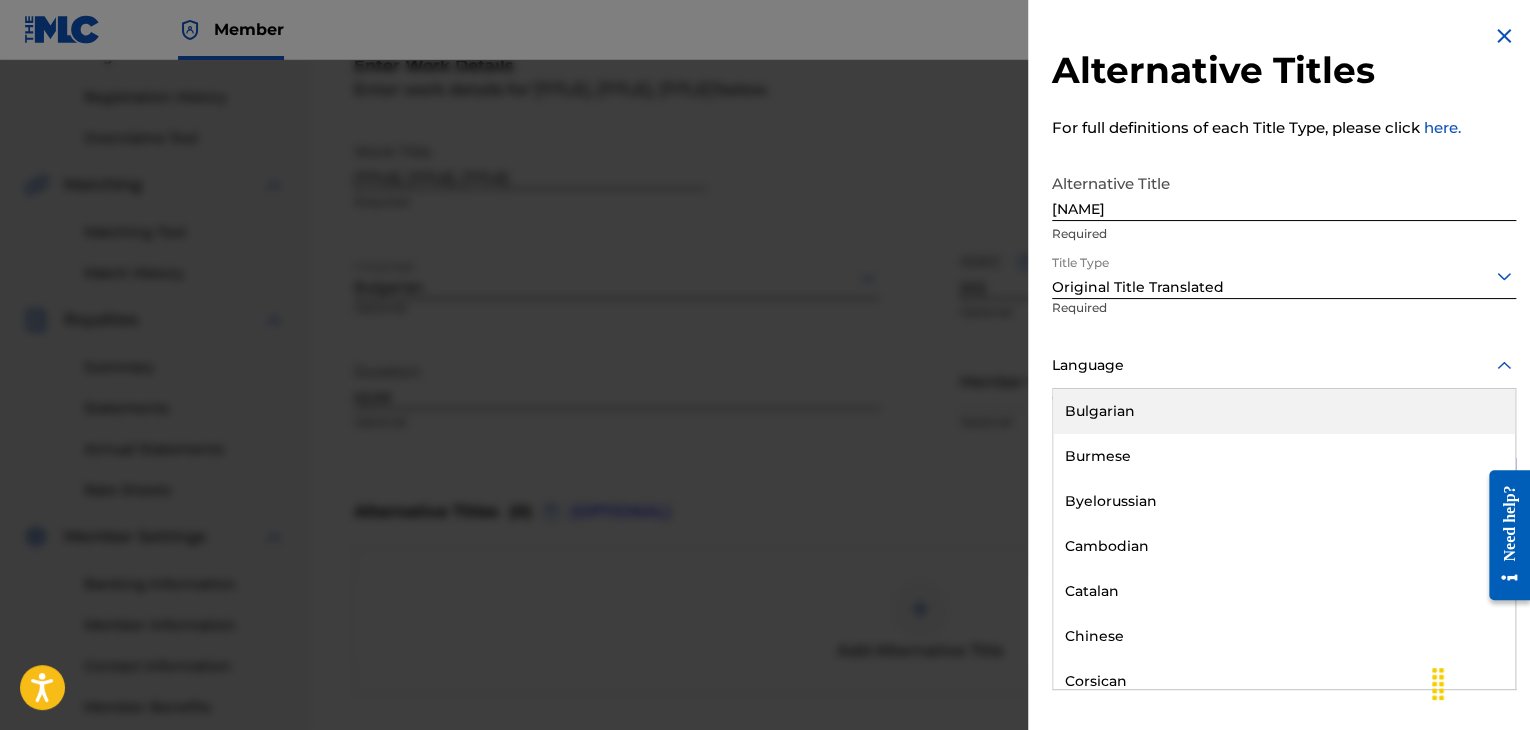 click on "Bulgarian" at bounding box center [1284, 411] 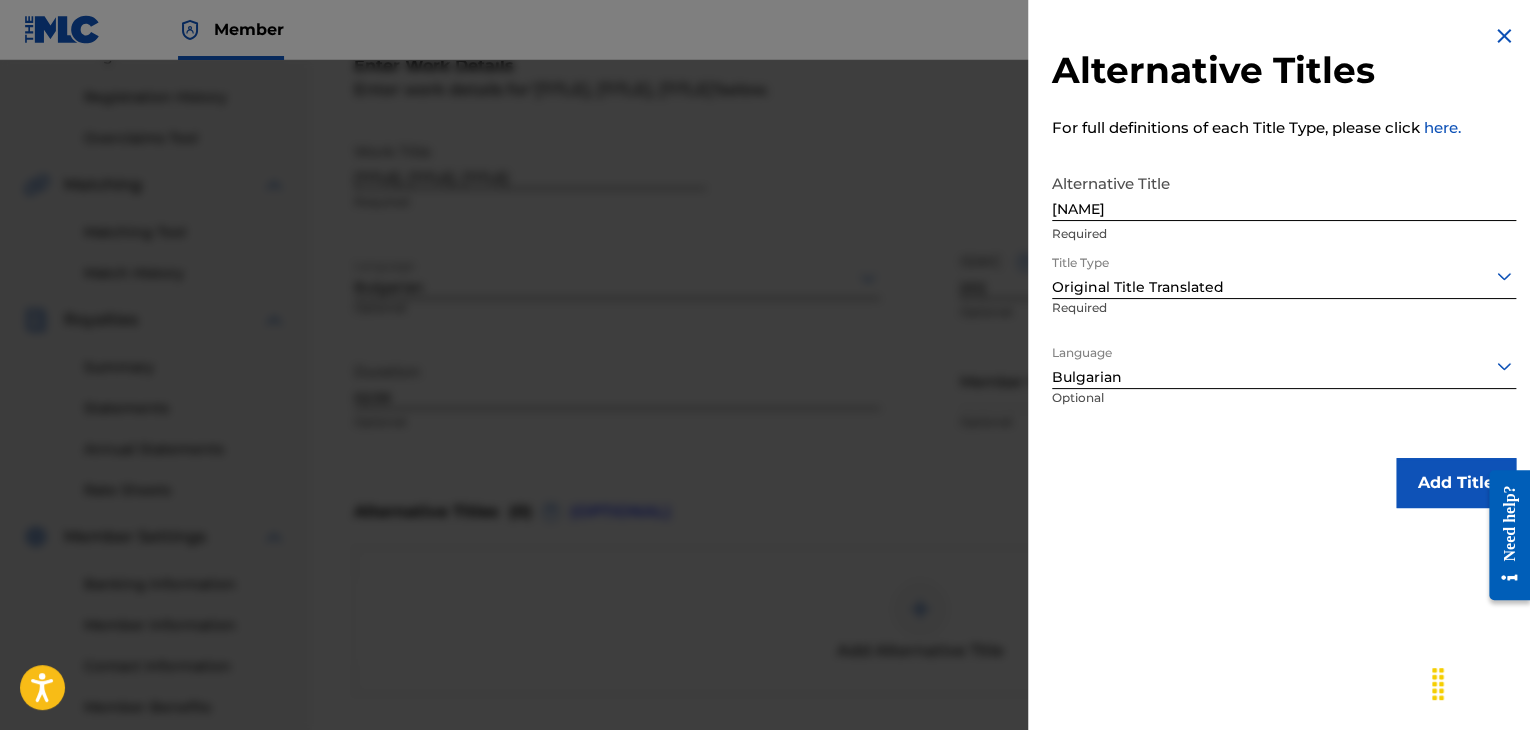 click on "Add Title" at bounding box center [1456, 483] 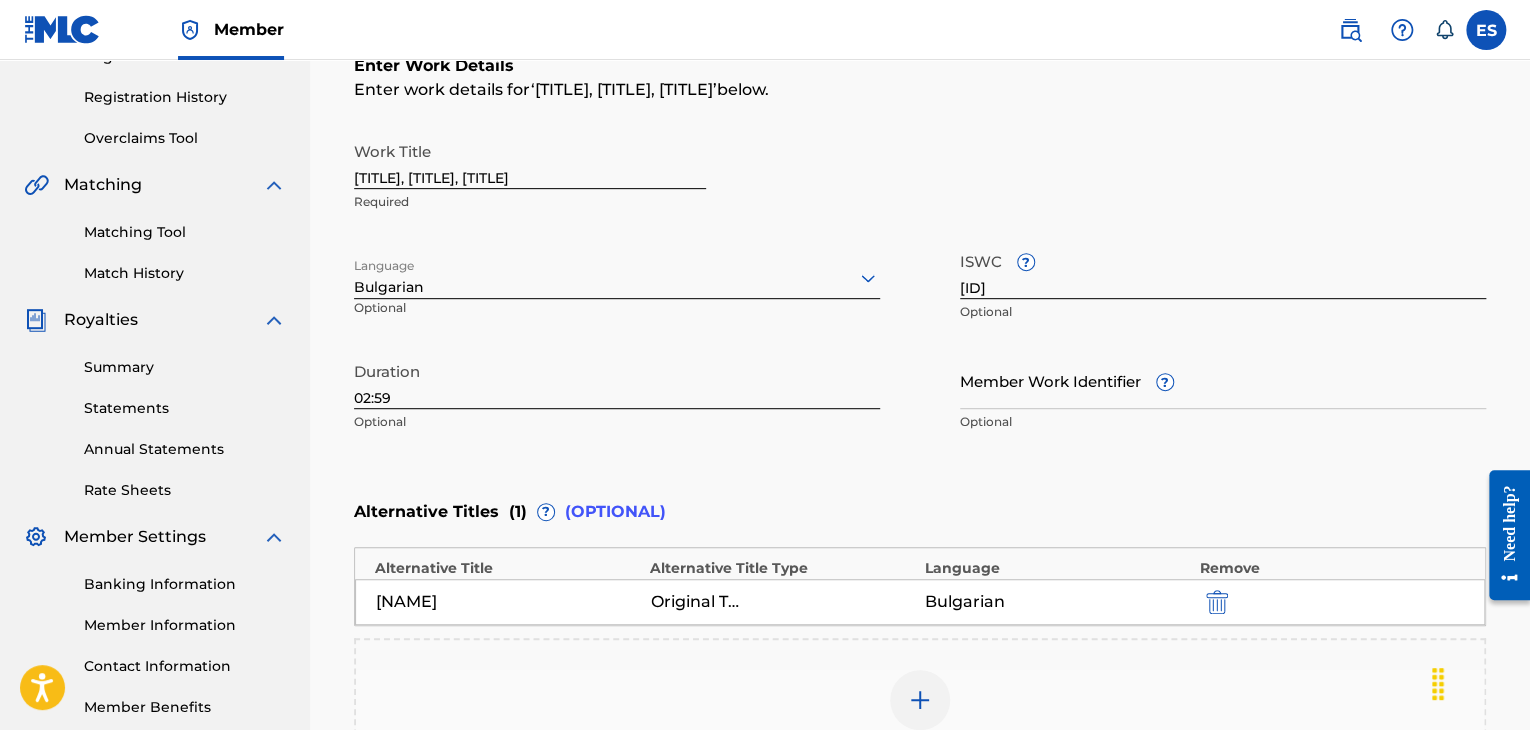 scroll, scrollTop: 652, scrollLeft: 0, axis: vertical 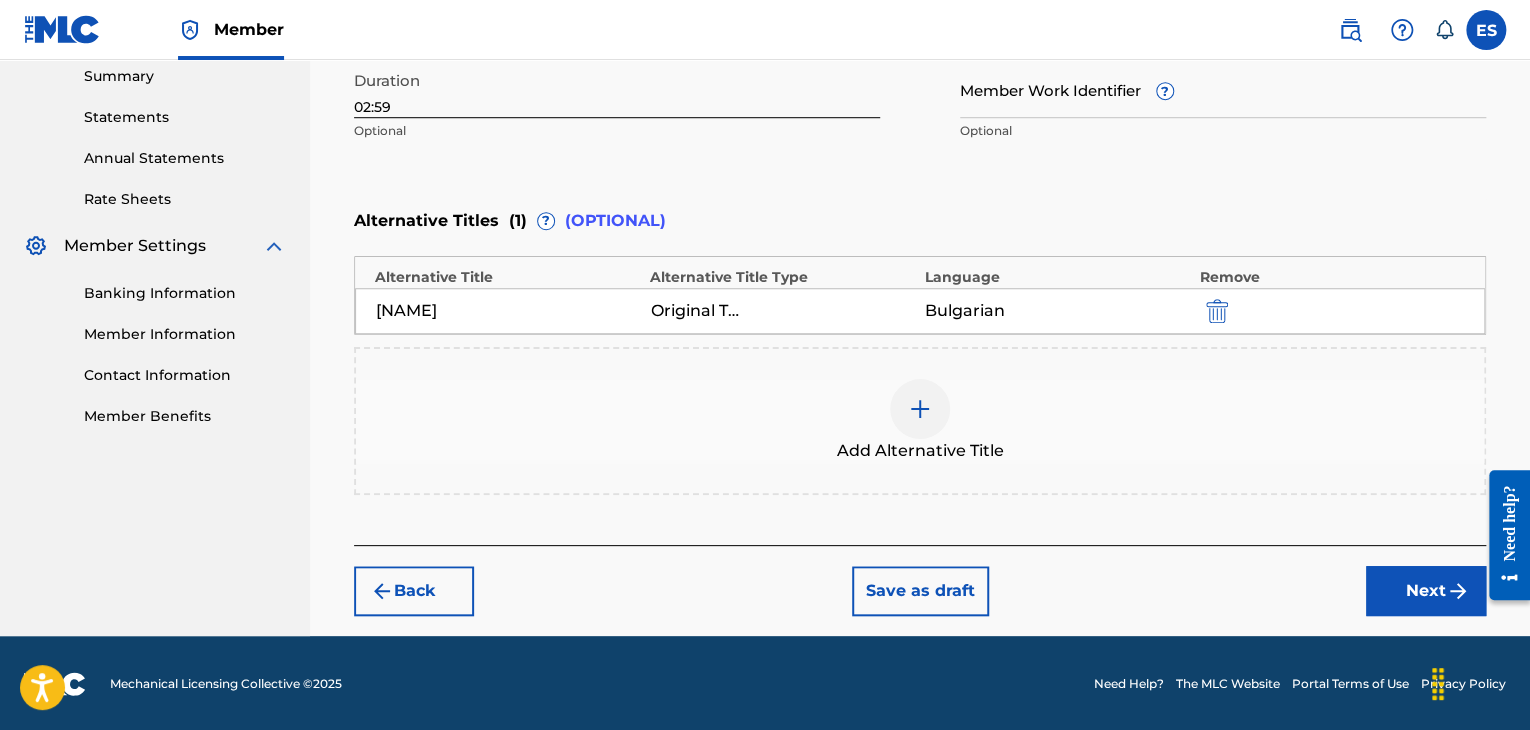 click on "Next" at bounding box center [1426, 591] 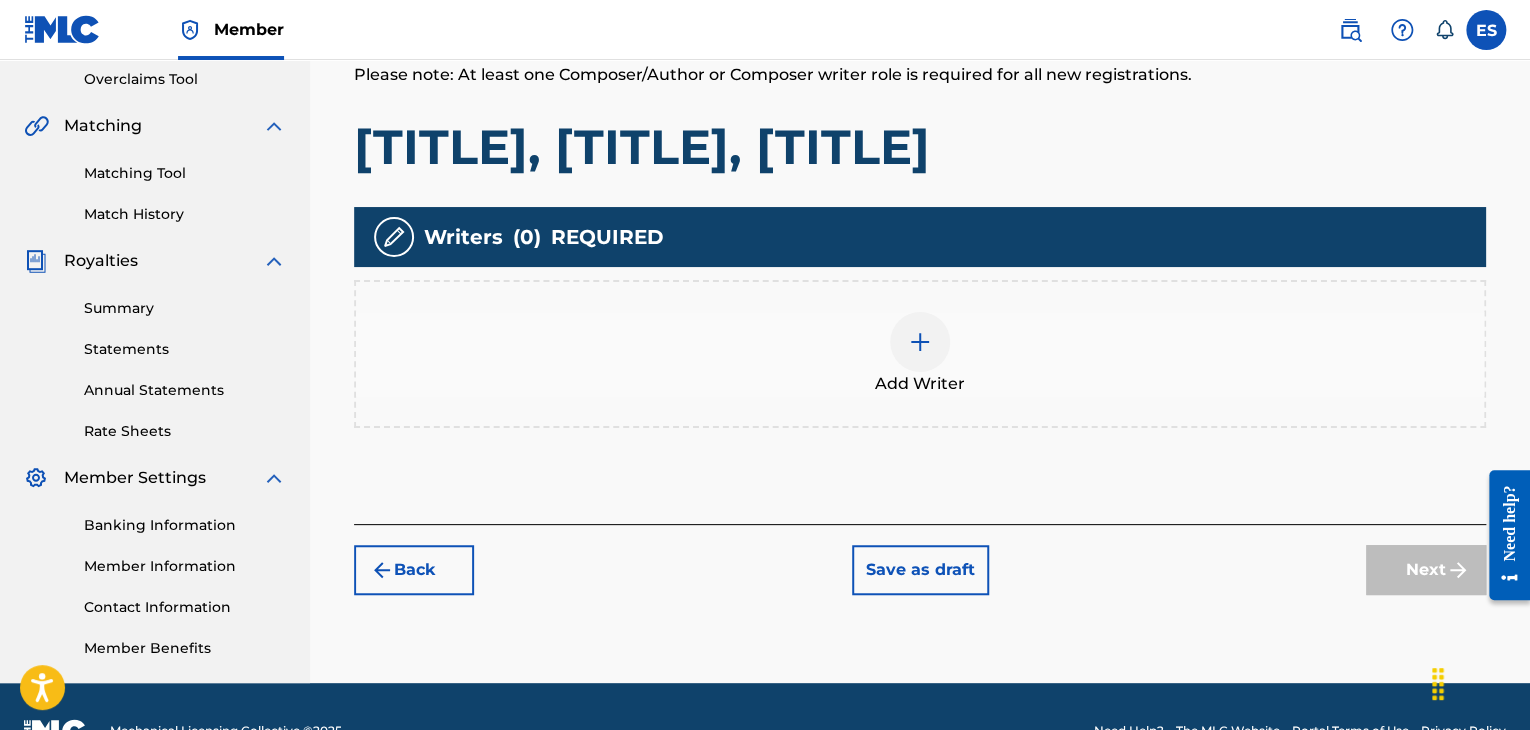scroll, scrollTop: 469, scrollLeft: 0, axis: vertical 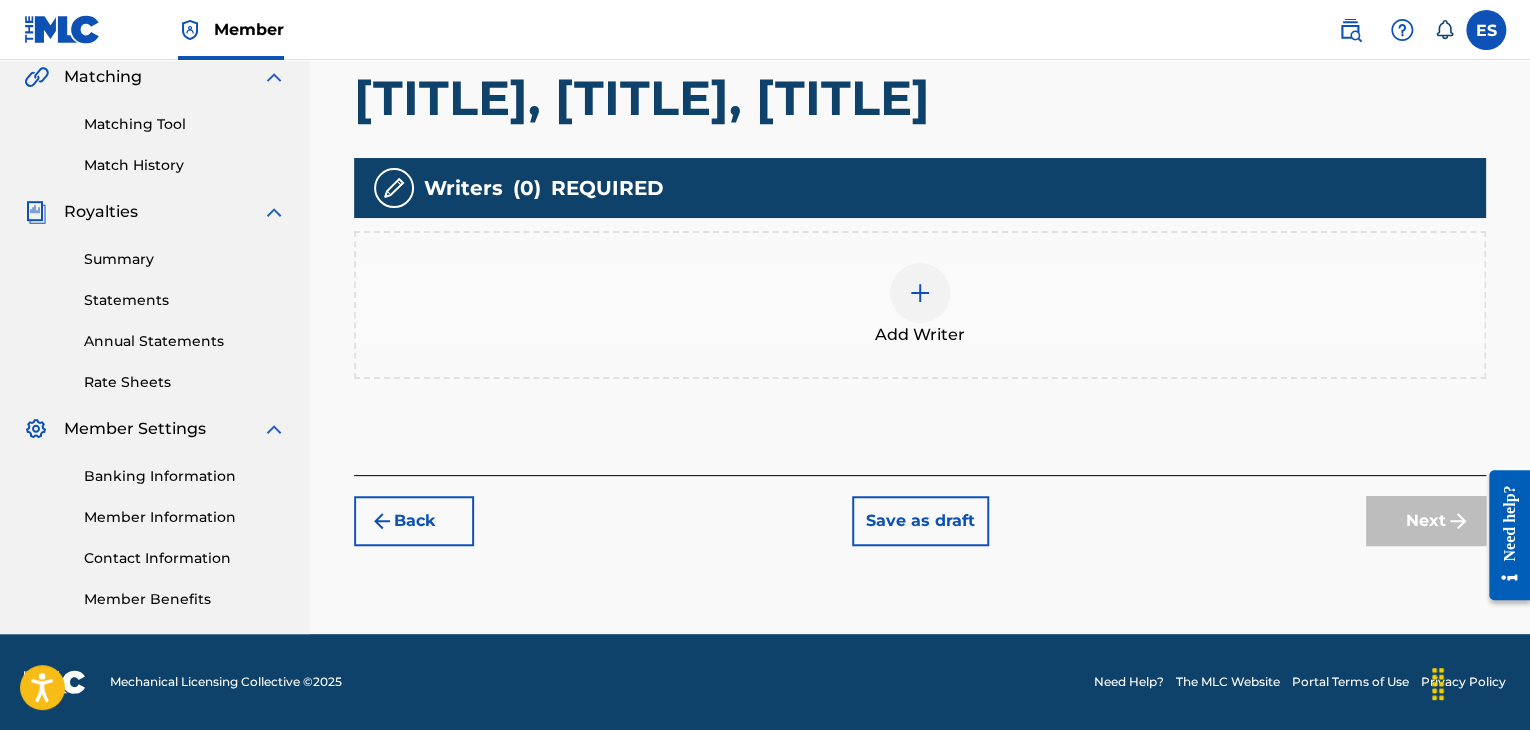 click on "Add Writer" at bounding box center (920, 305) 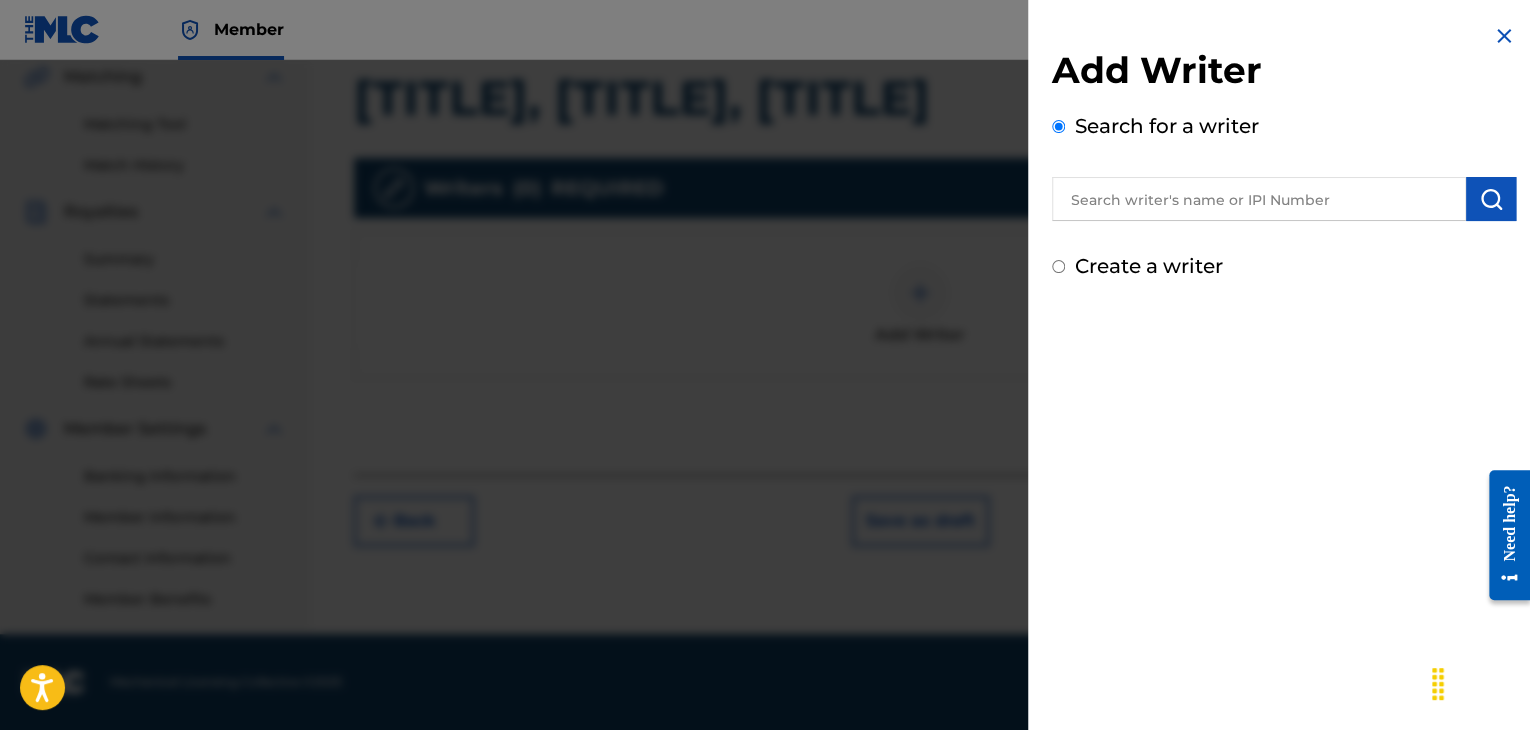 drag, startPoint x: 1220, startPoint y: 228, endPoint x: 1213, endPoint y: 205, distance: 24.04163 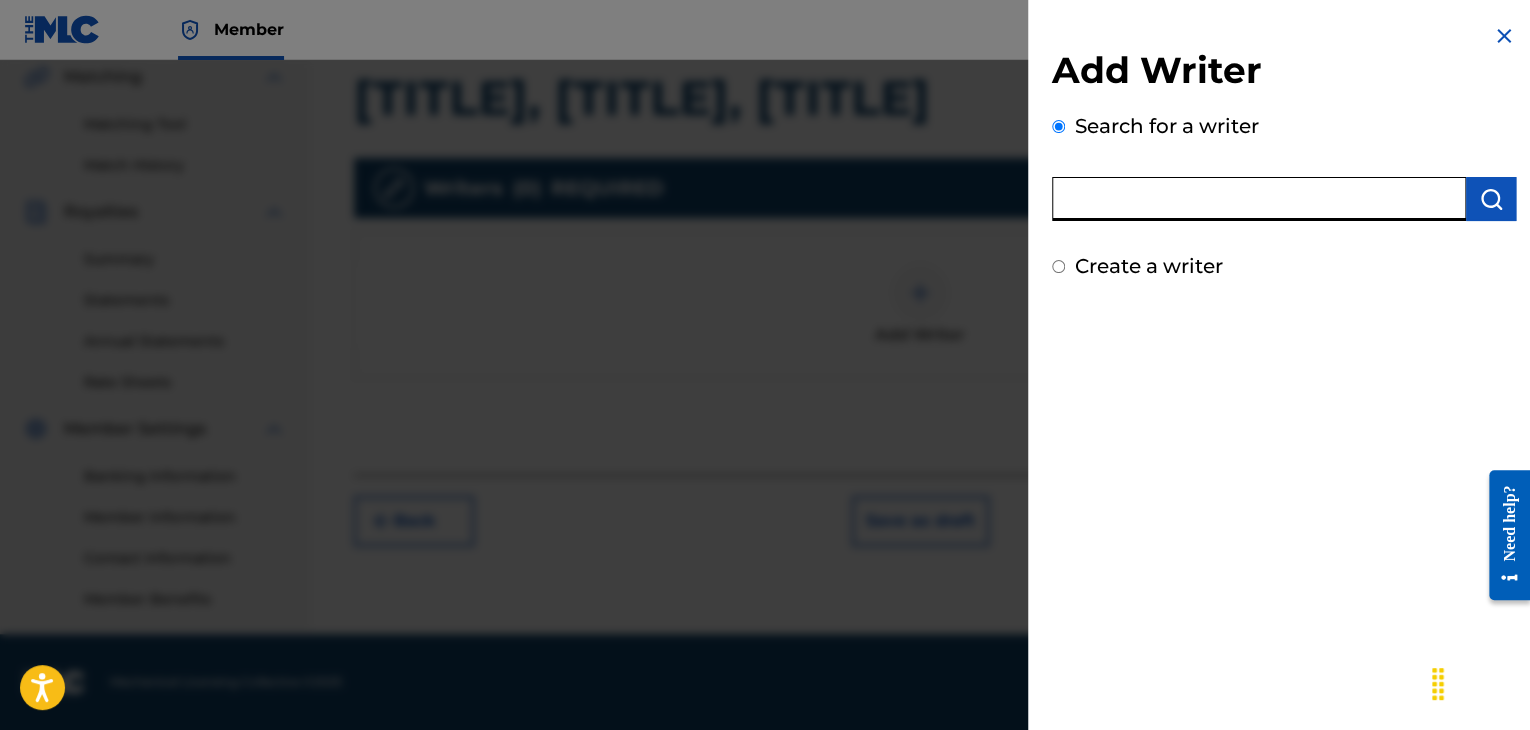 click at bounding box center (1259, 199) 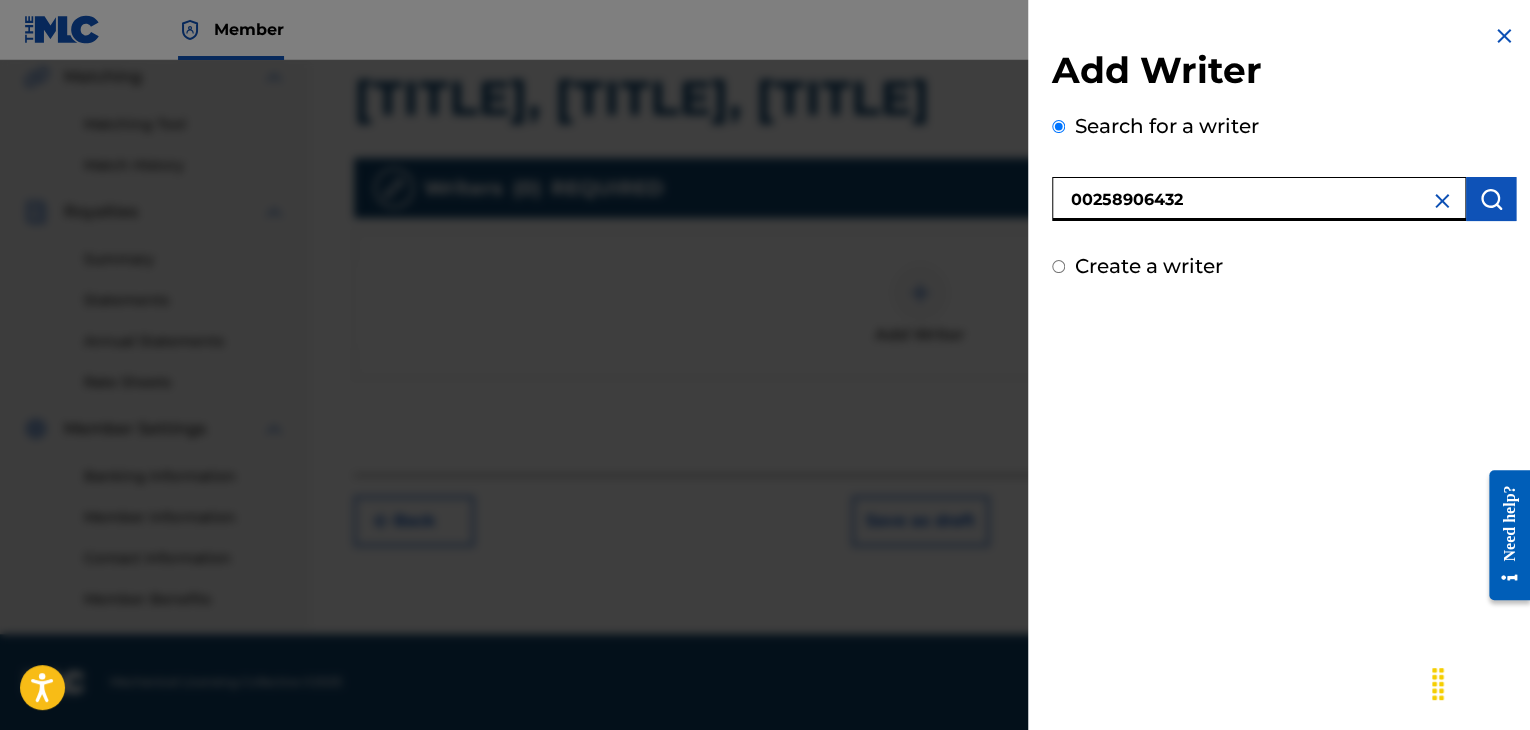 type on "00258906432" 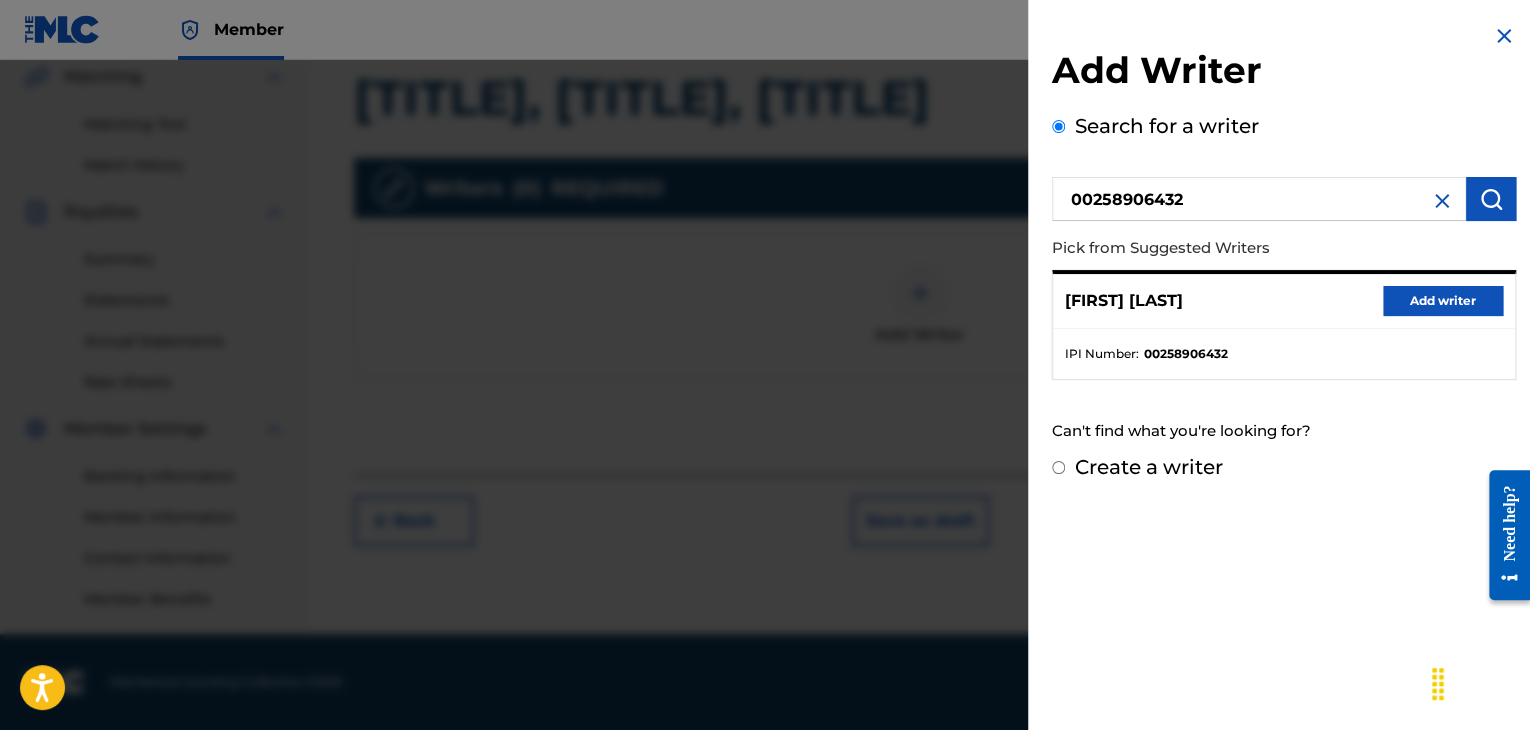click on "Add writer" at bounding box center [1443, 301] 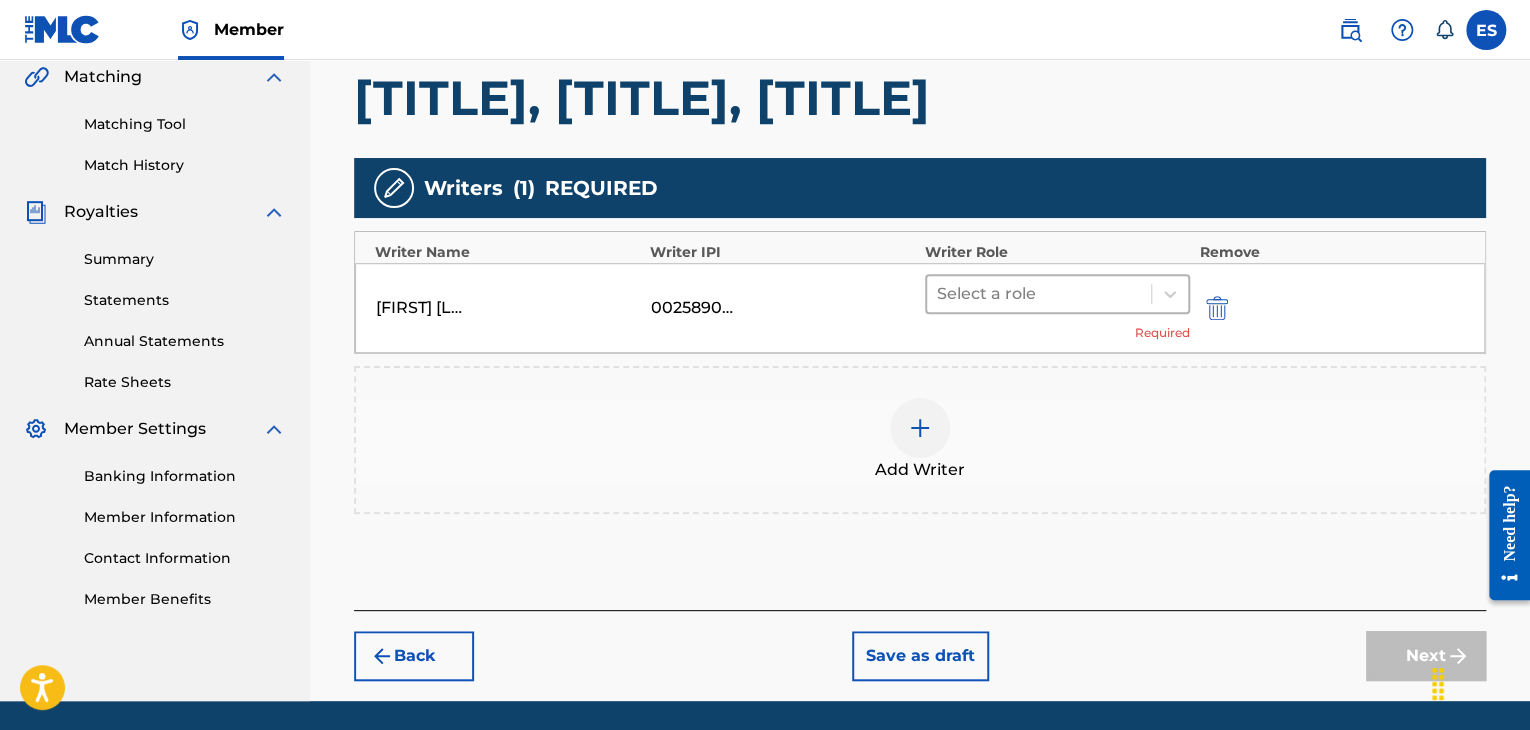 click at bounding box center (1039, 294) 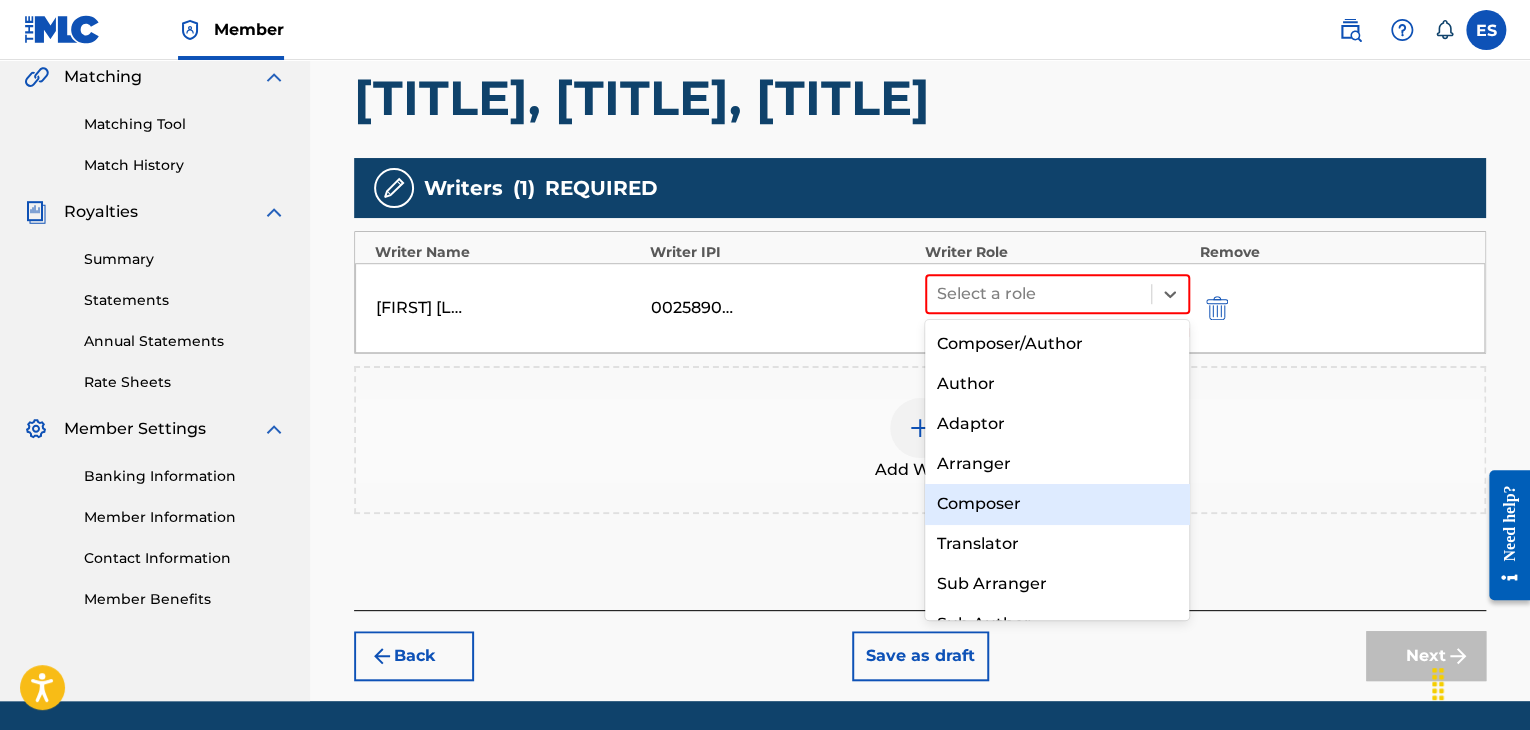 click on "Composer" at bounding box center [1057, 504] 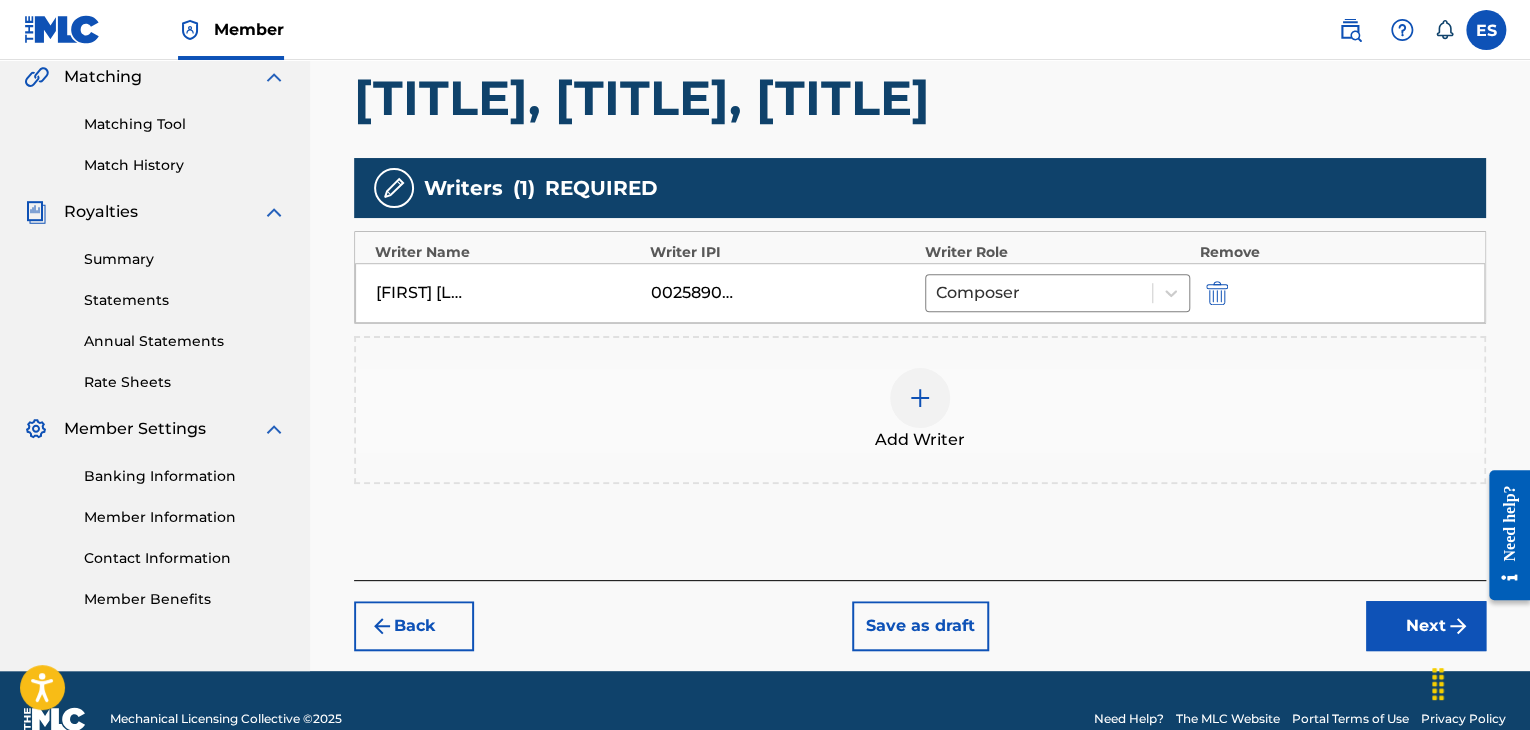 click at bounding box center [920, 398] 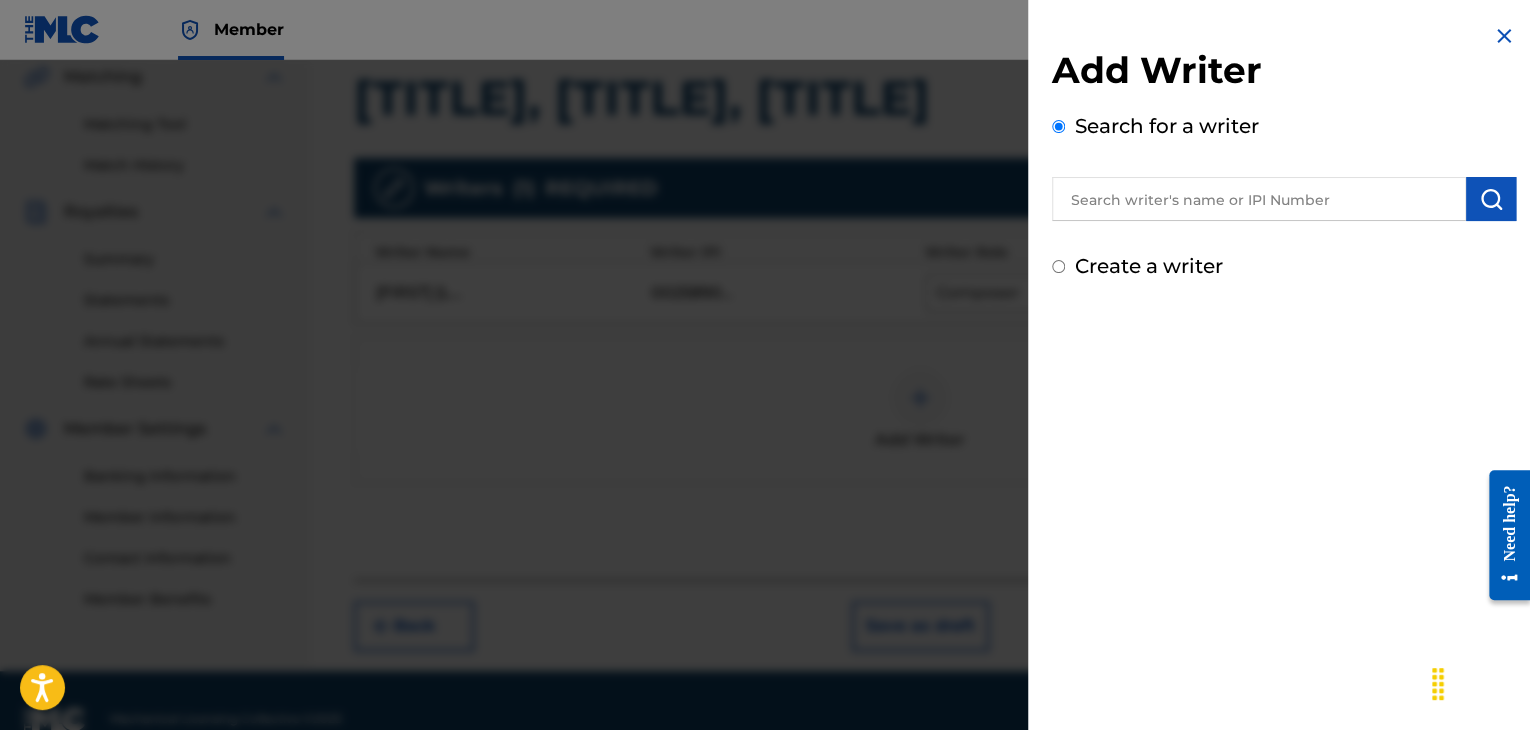 click at bounding box center [1504, 36] 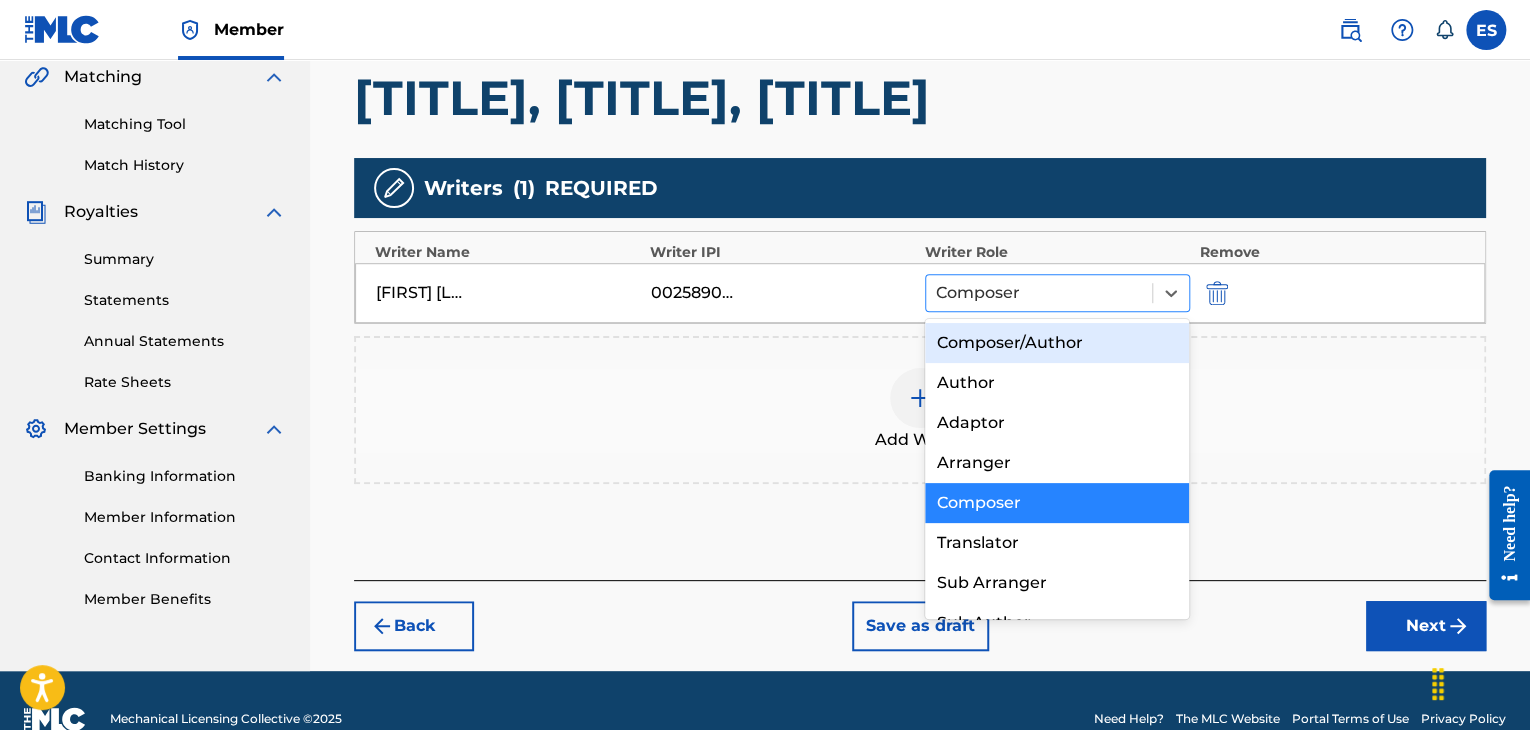 click at bounding box center [1039, 293] 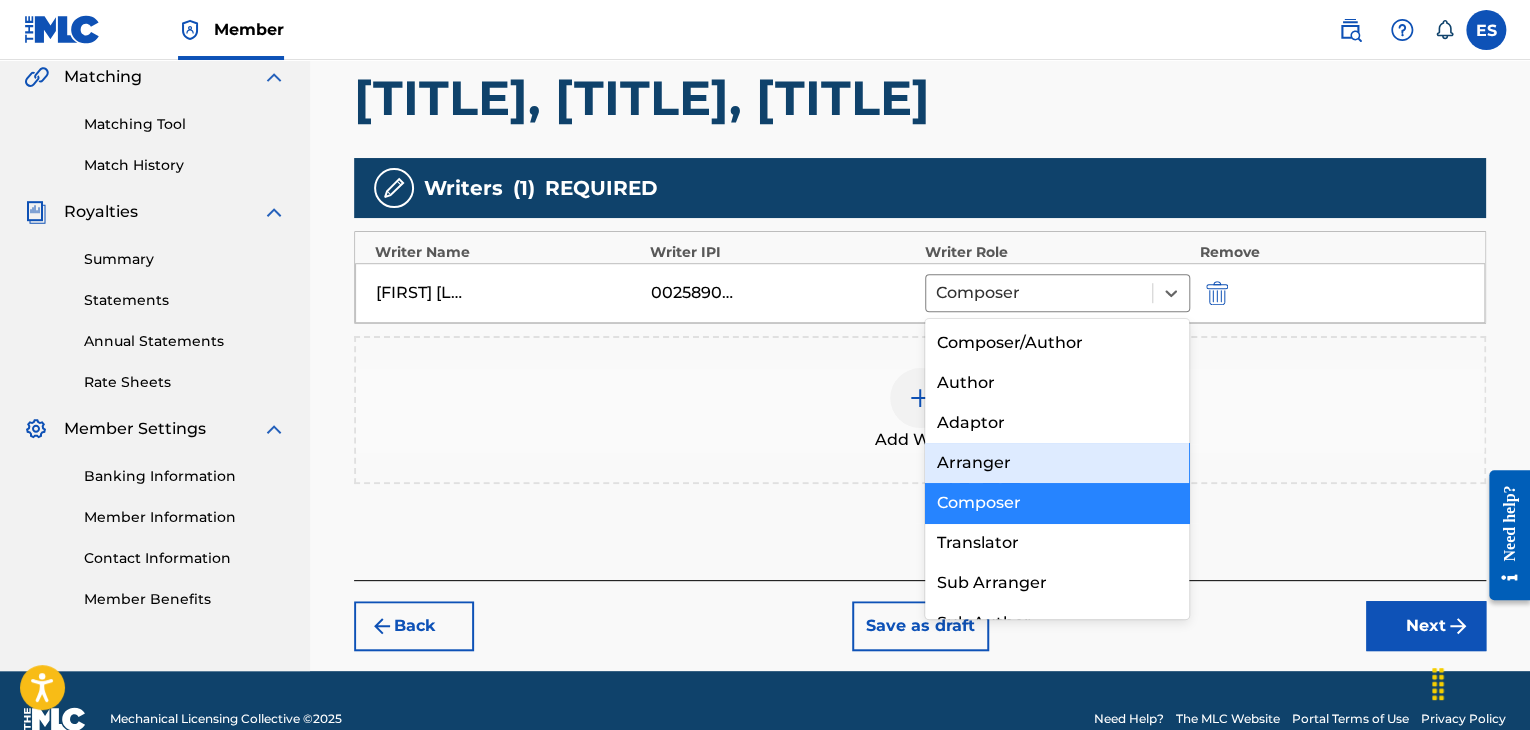 click on "Arranger" at bounding box center [1057, 463] 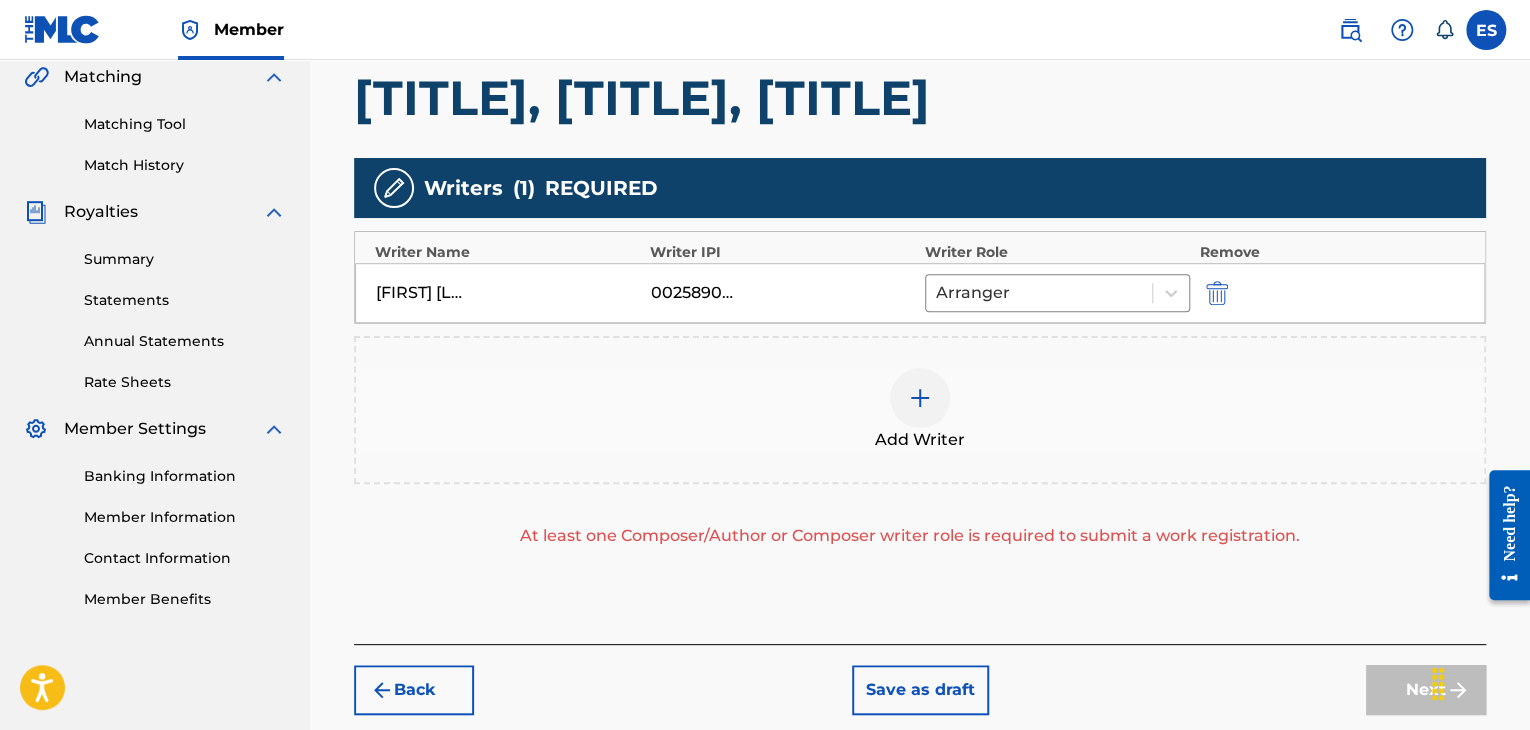 click at bounding box center (920, 398) 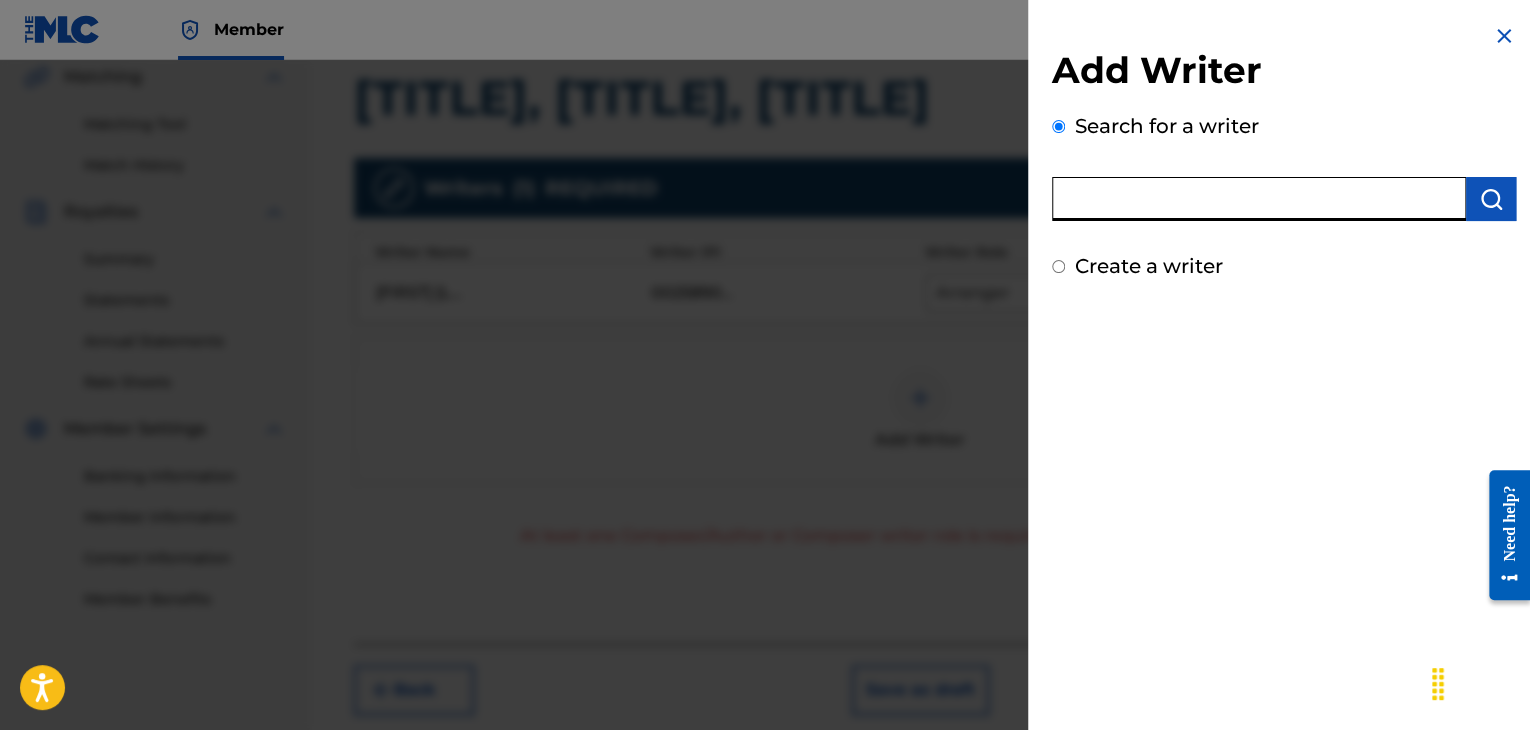 click at bounding box center [1259, 199] 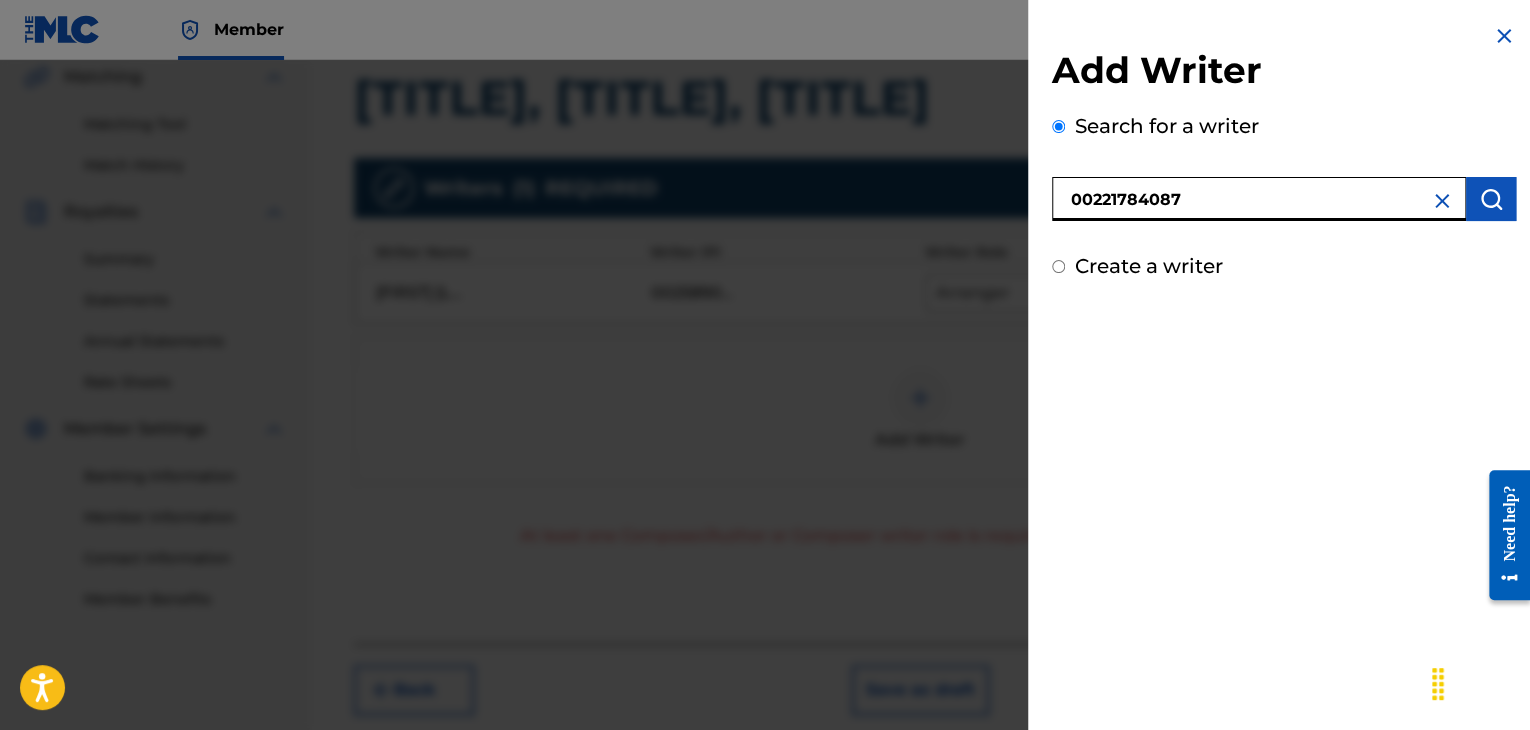 type on "00221784087" 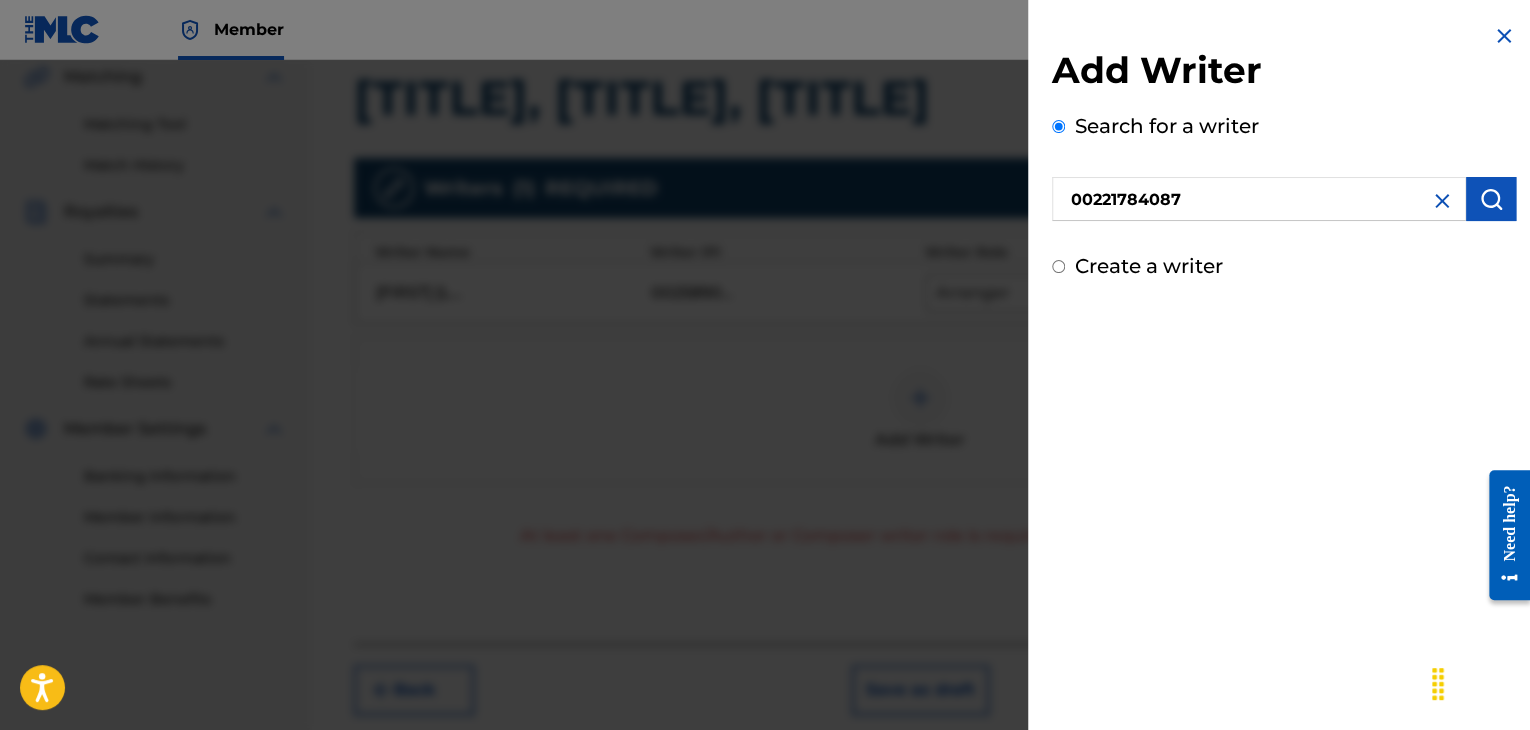 click at bounding box center (1491, 199) 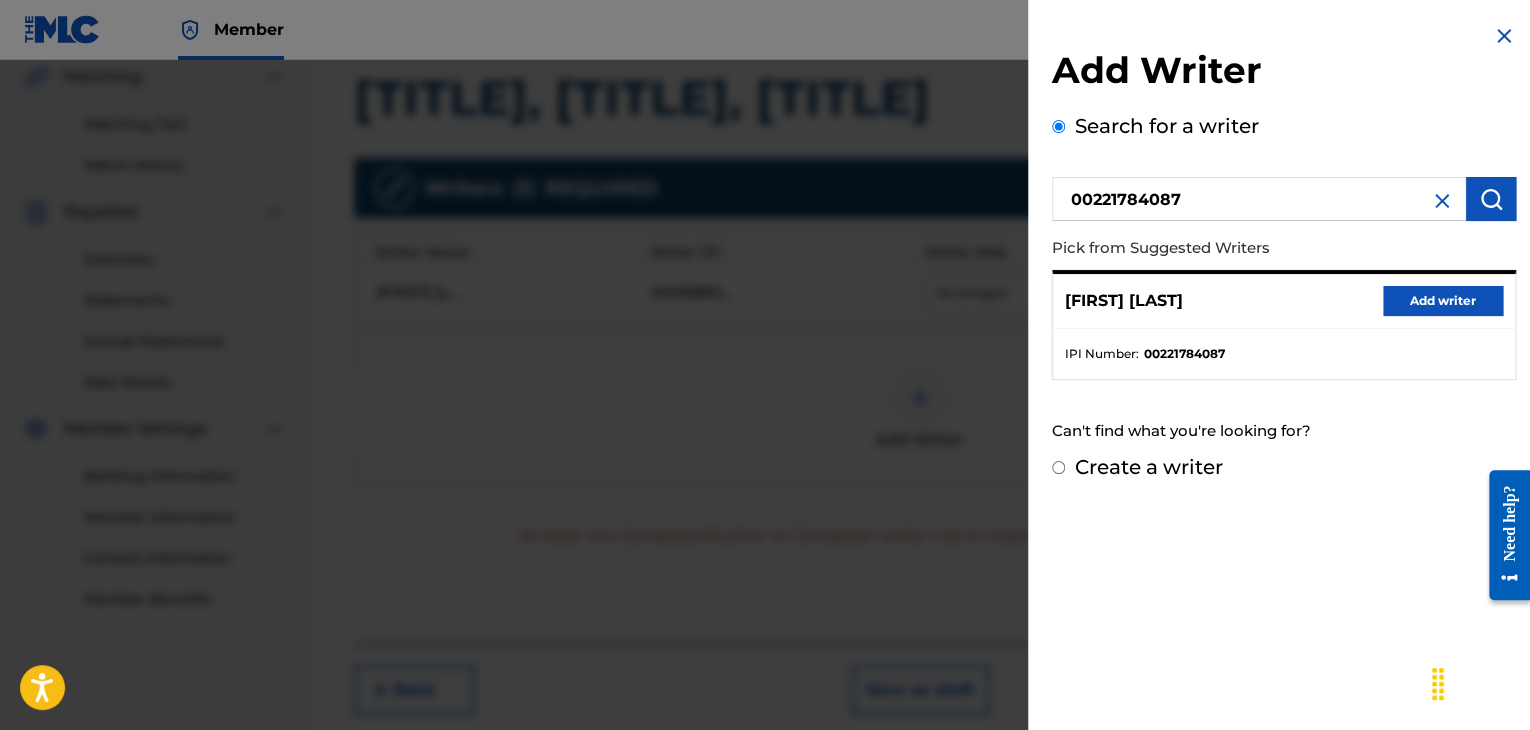 click on "Add writer" at bounding box center (1443, 301) 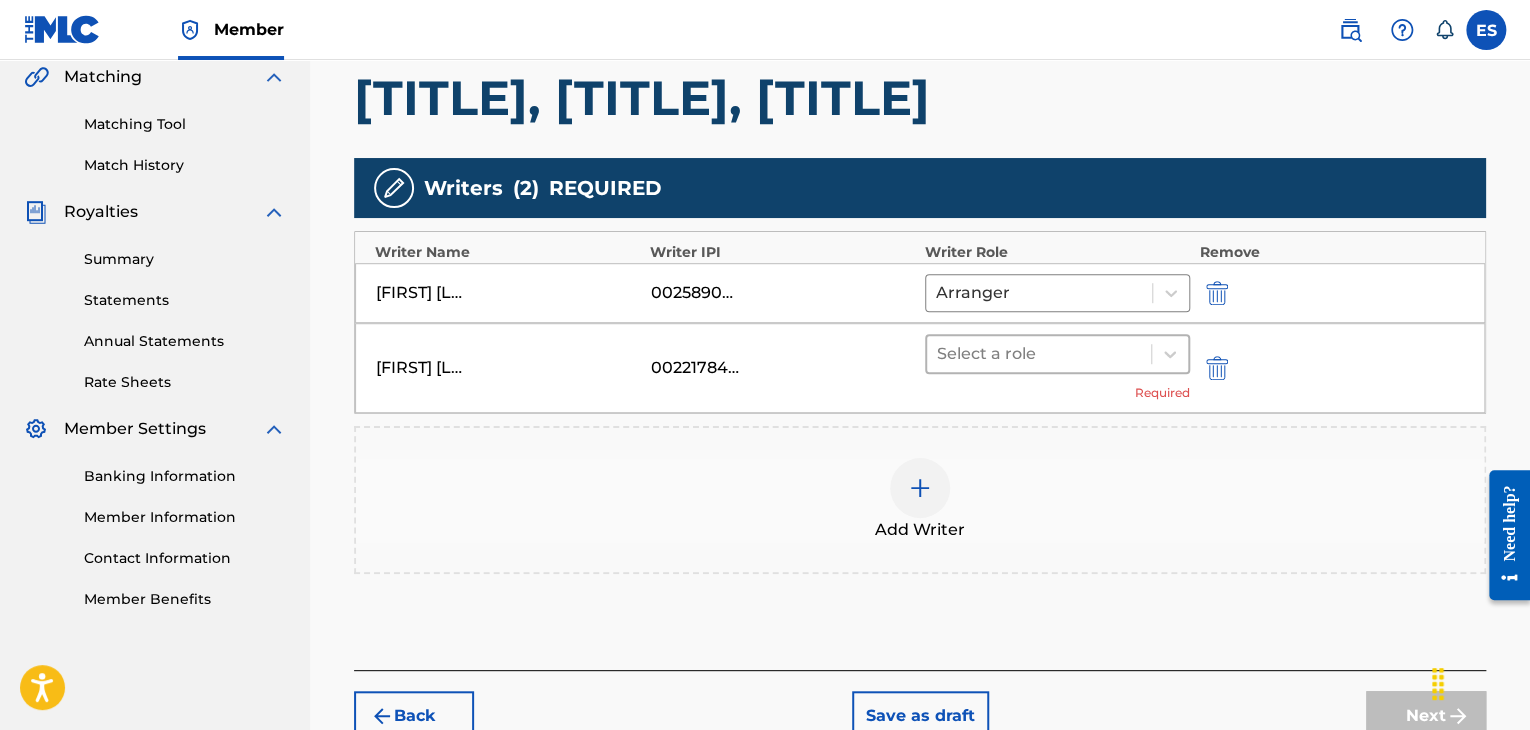 drag, startPoint x: 1036, startPoint y: 360, endPoint x: 1038, endPoint y: 349, distance: 11.18034 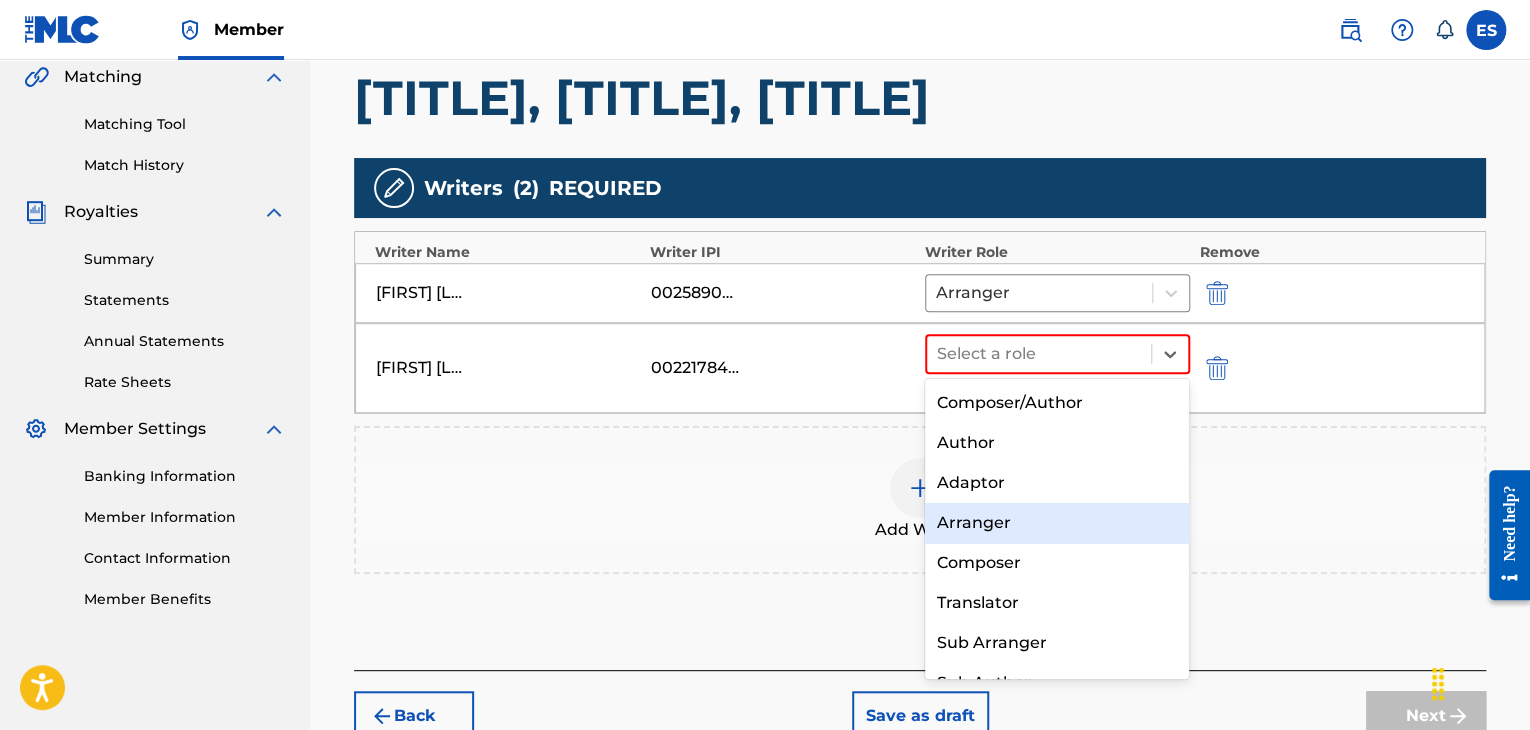 click on "Arranger" at bounding box center [1057, 523] 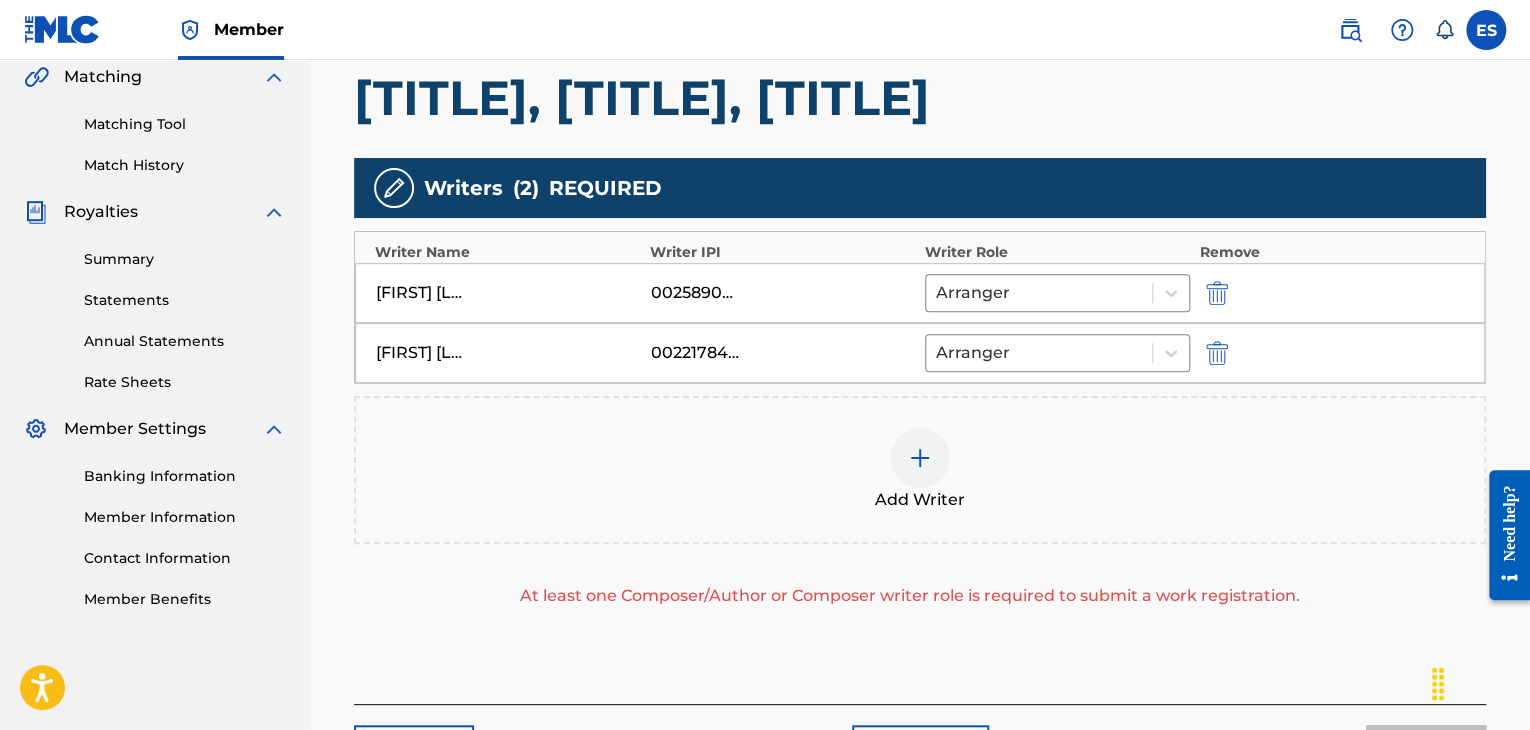 click at bounding box center [920, 458] 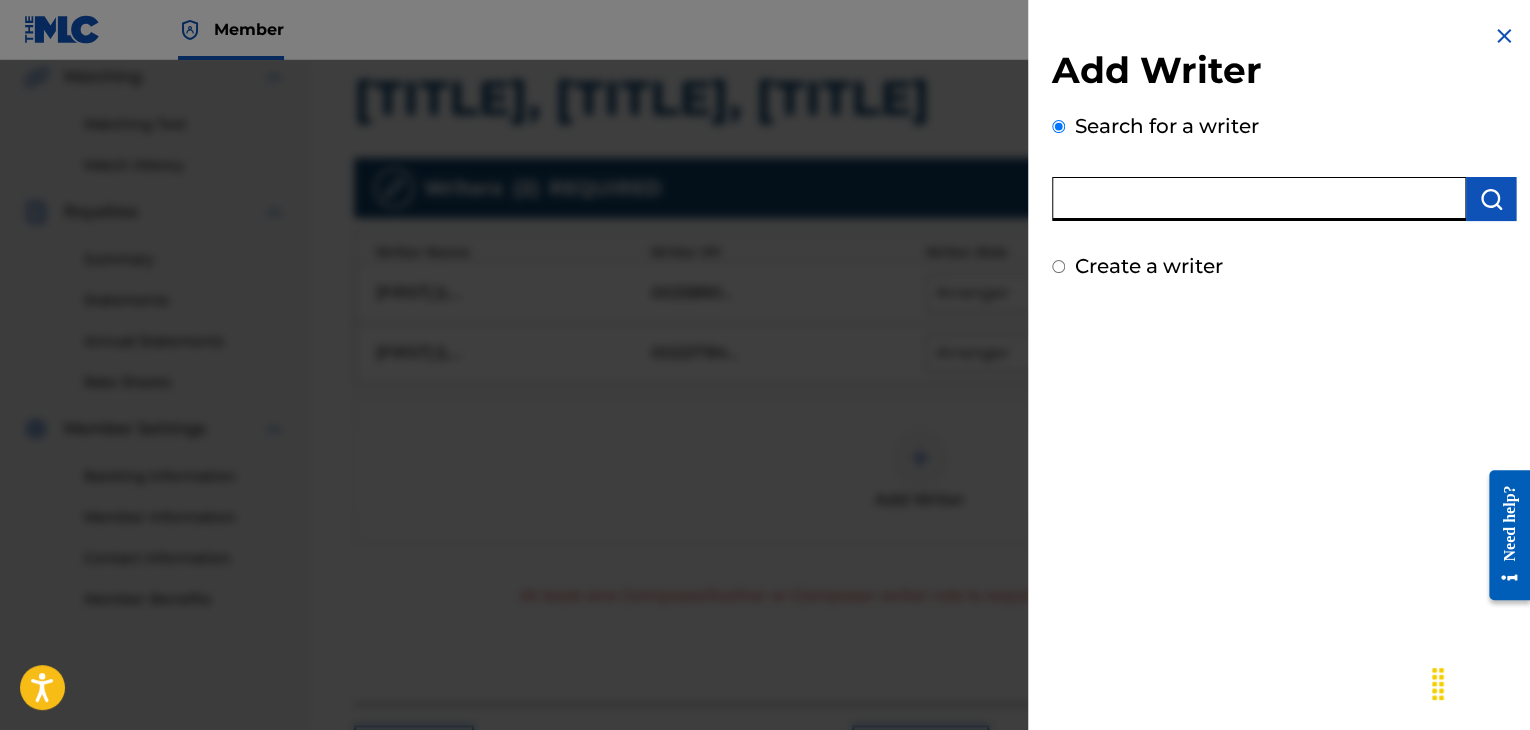 click at bounding box center (1259, 199) 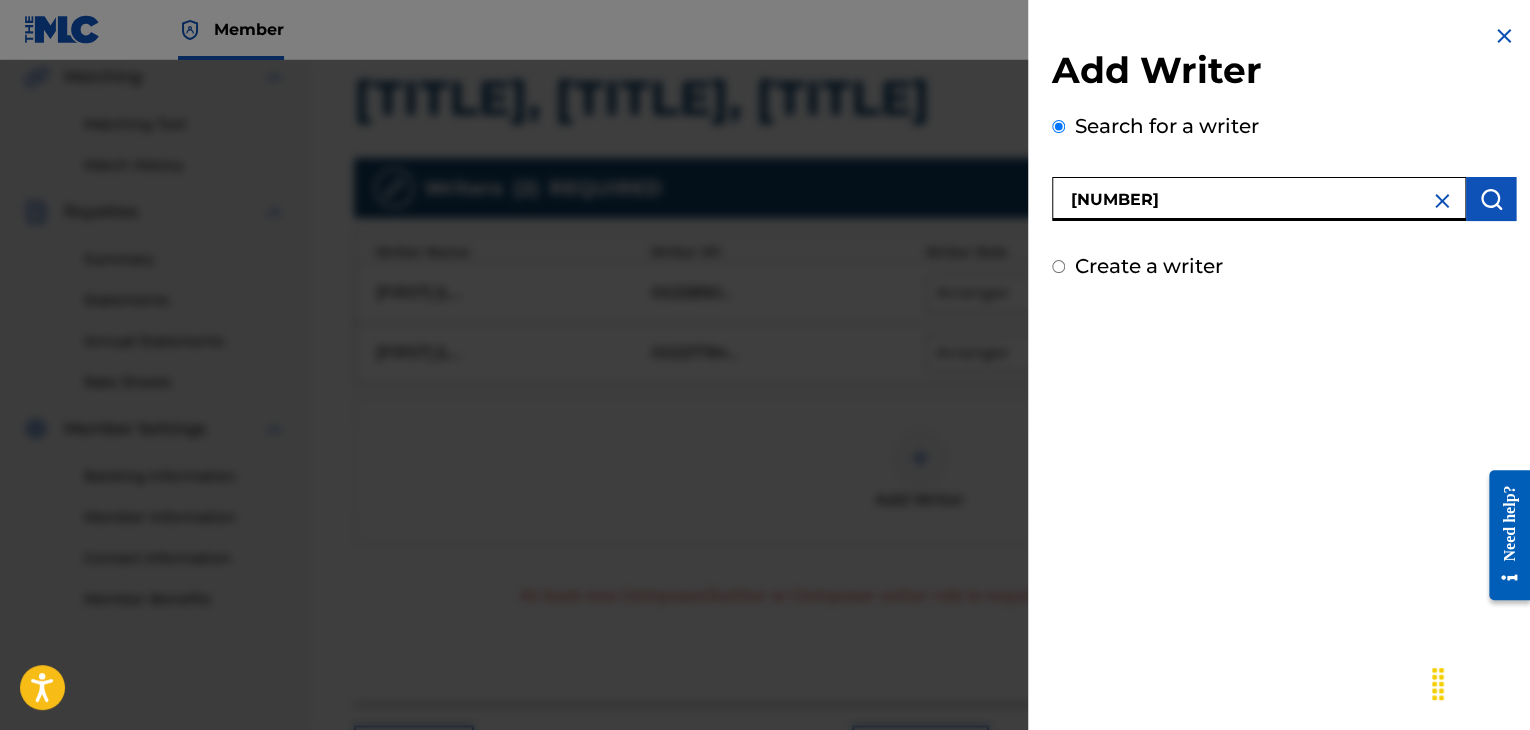 type on "[NUMBER]" 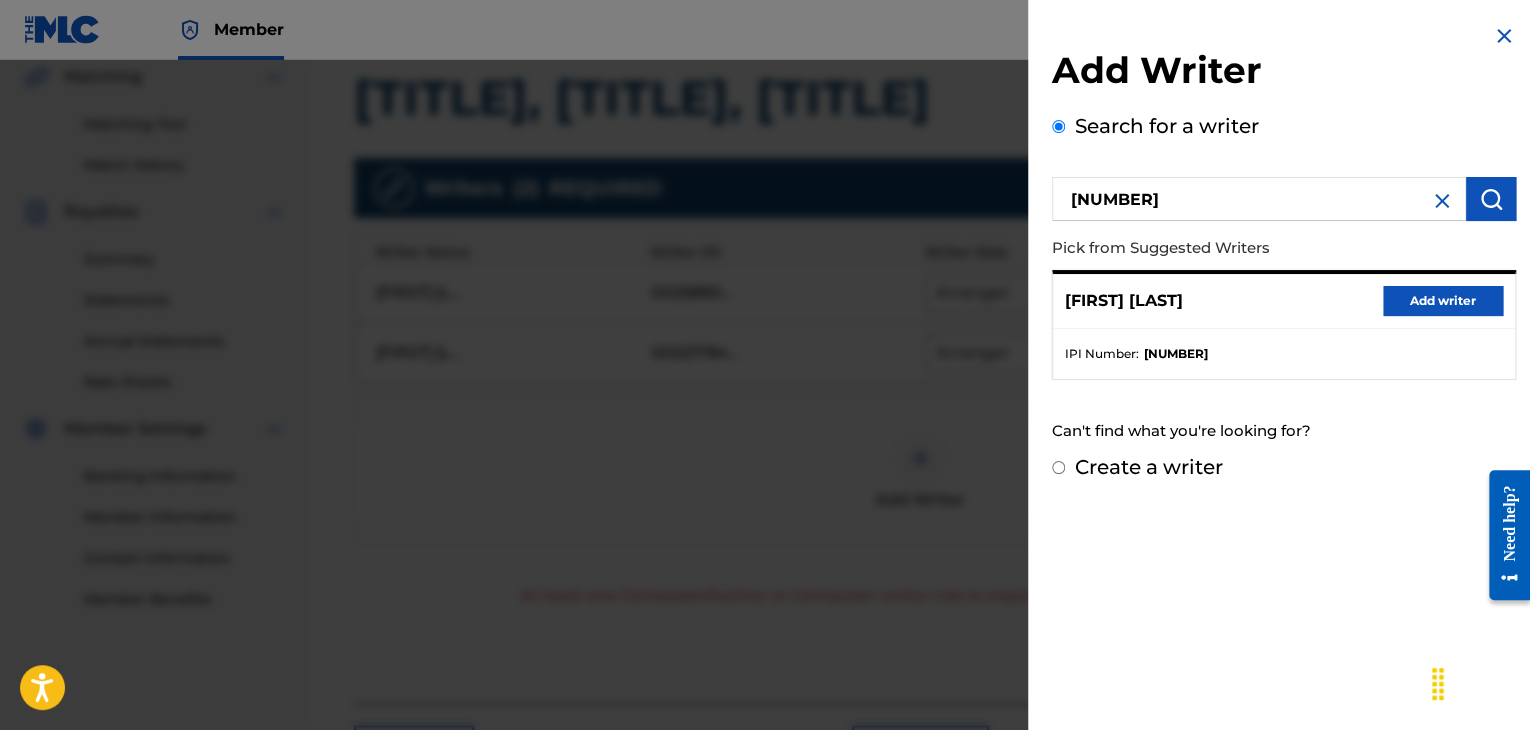 click on "Add writer" at bounding box center [1443, 301] 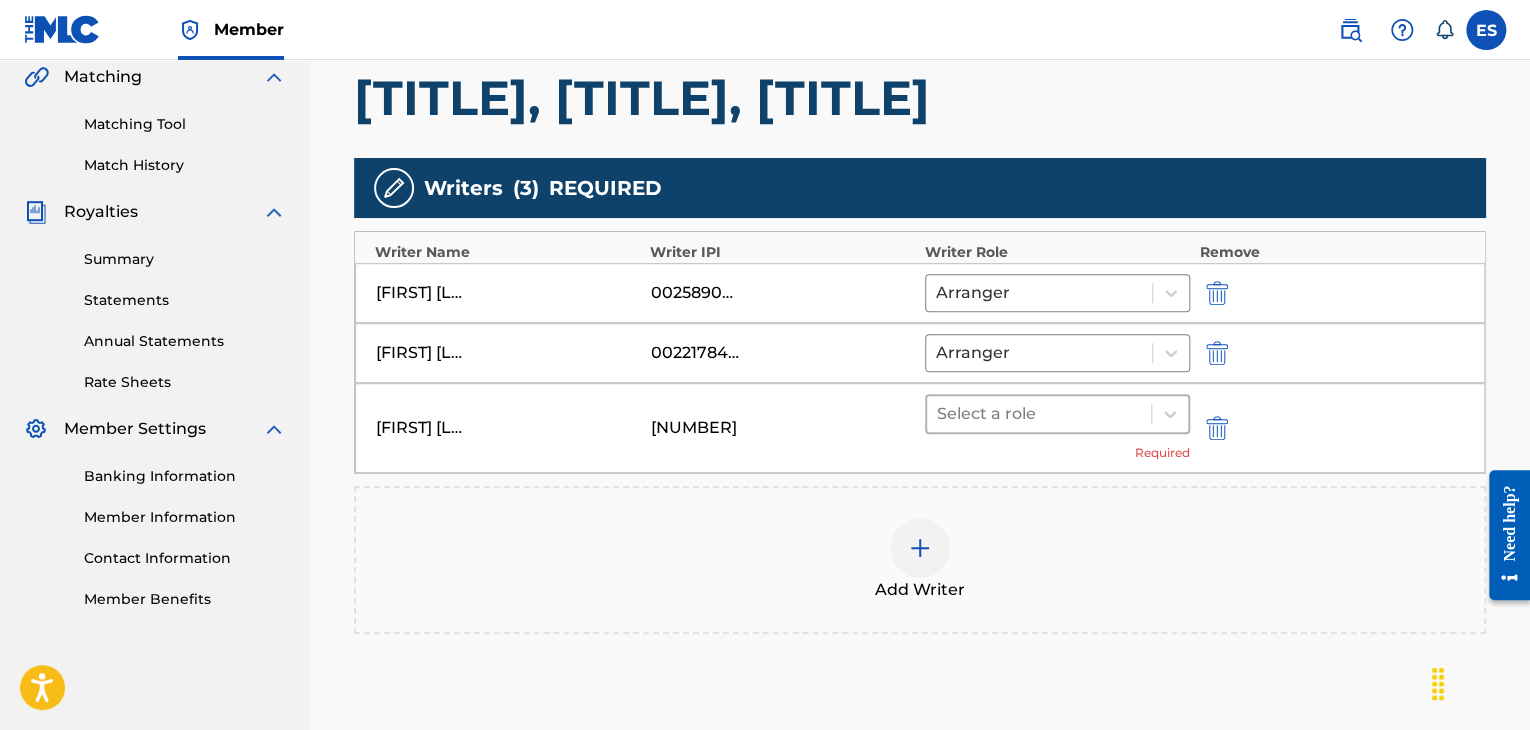 click at bounding box center [1039, 414] 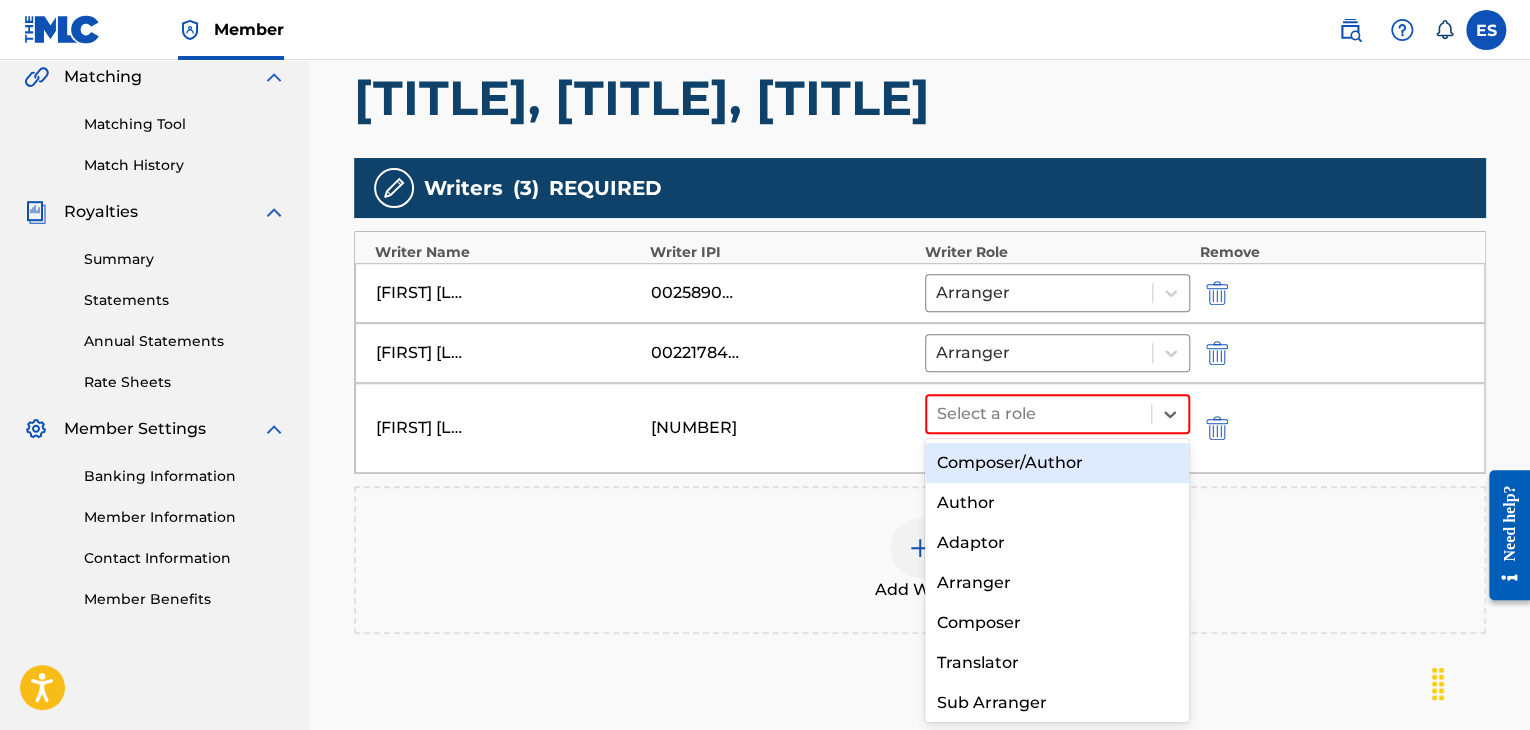 click on "Composer/Author" at bounding box center [1057, 463] 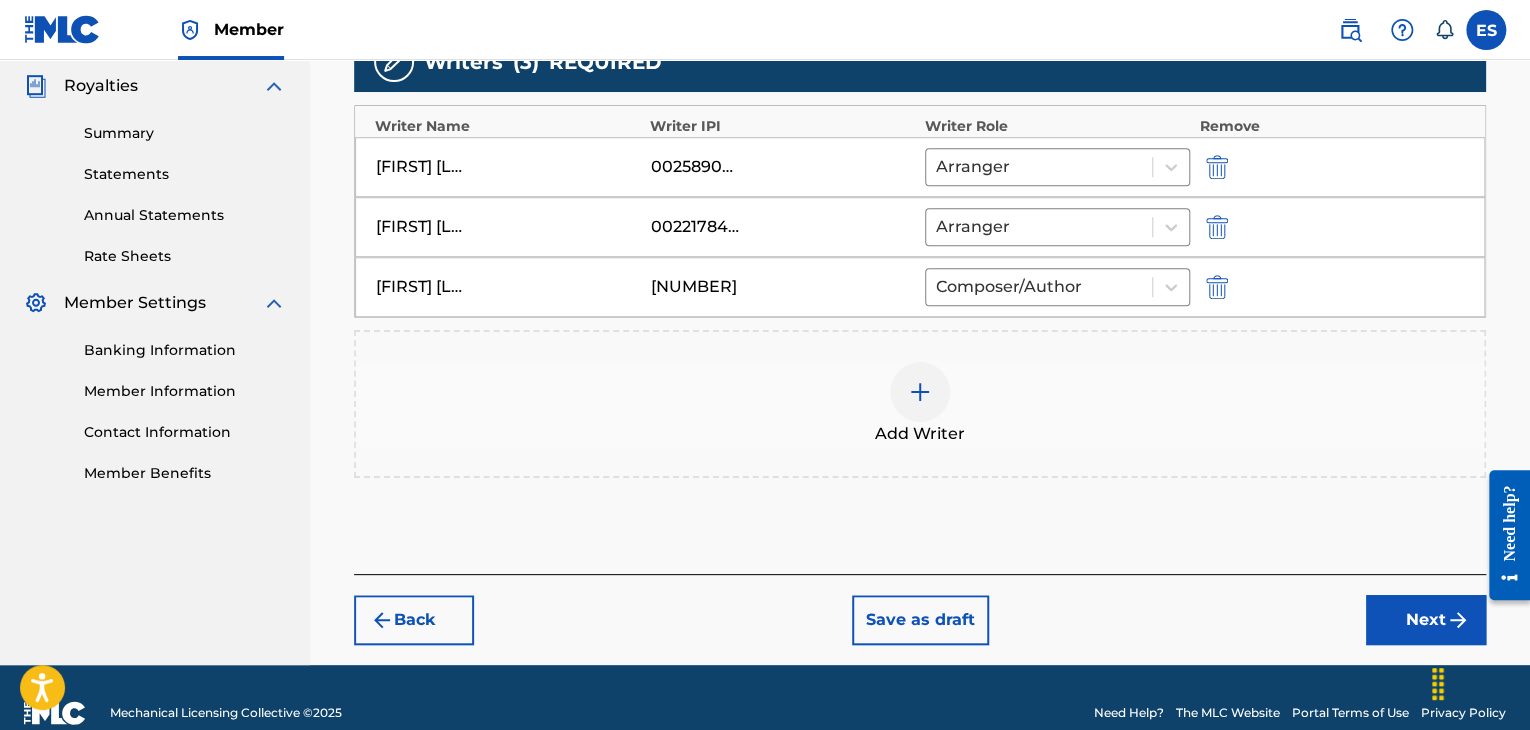 scroll, scrollTop: 624, scrollLeft: 0, axis: vertical 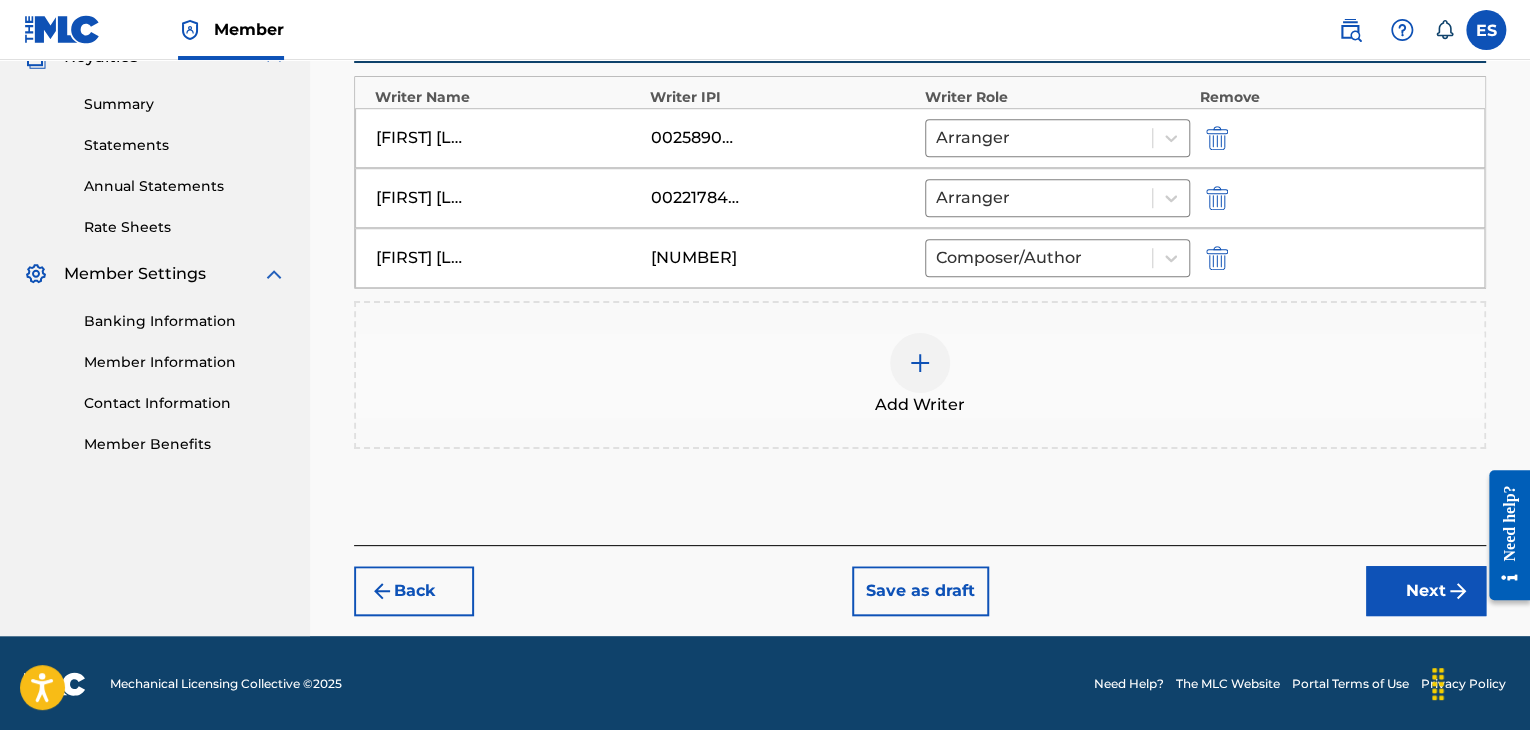 click on "Next" at bounding box center (1426, 591) 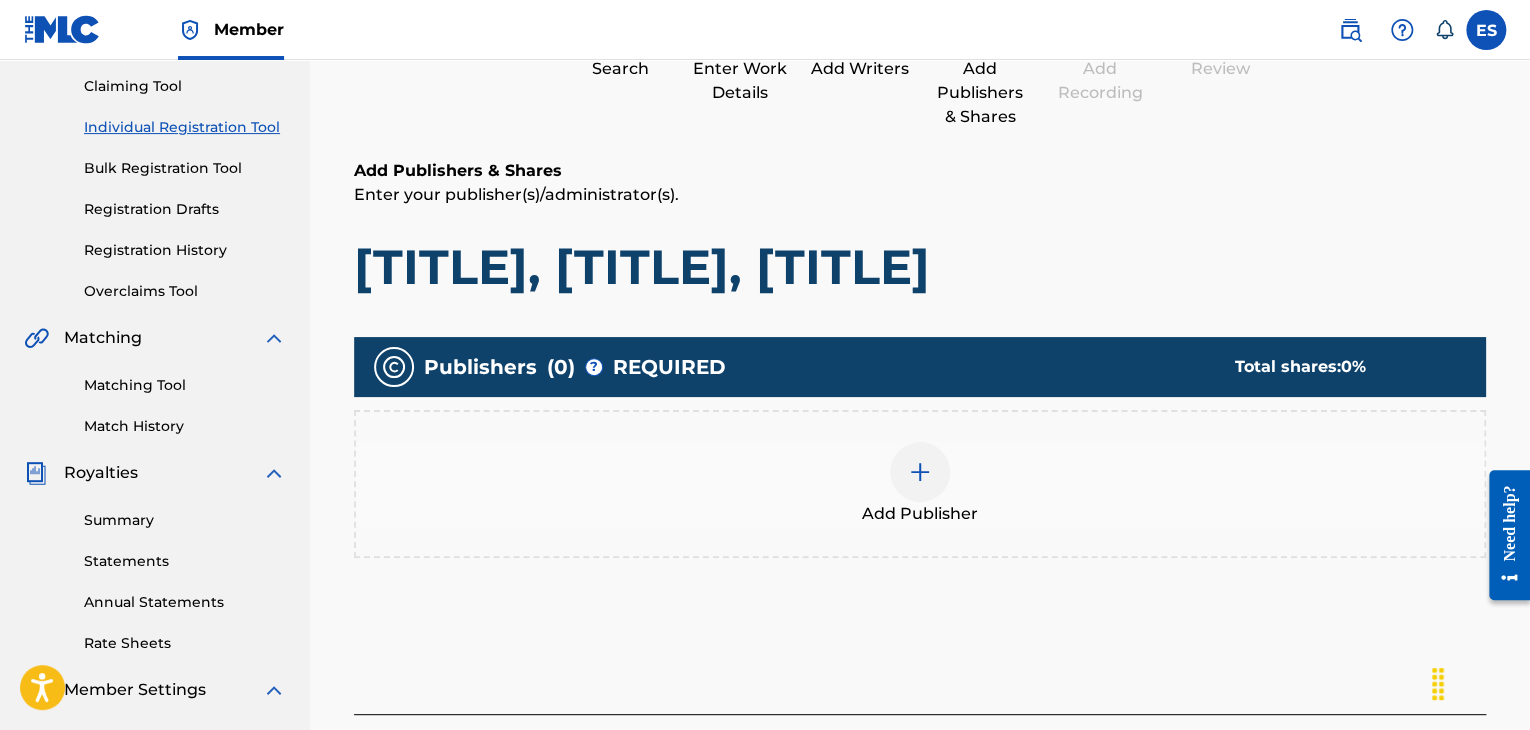 scroll, scrollTop: 295, scrollLeft: 0, axis: vertical 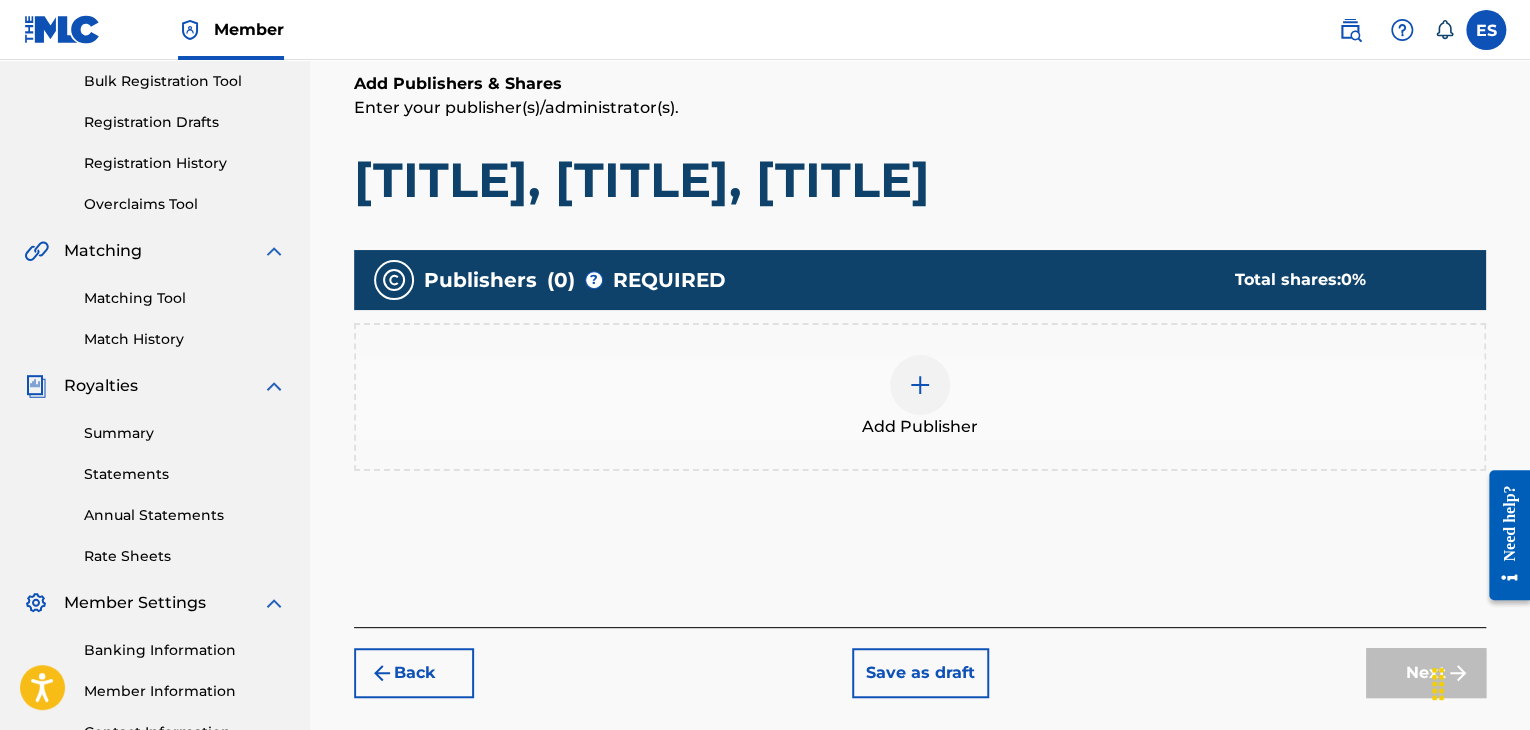 click at bounding box center [920, 385] 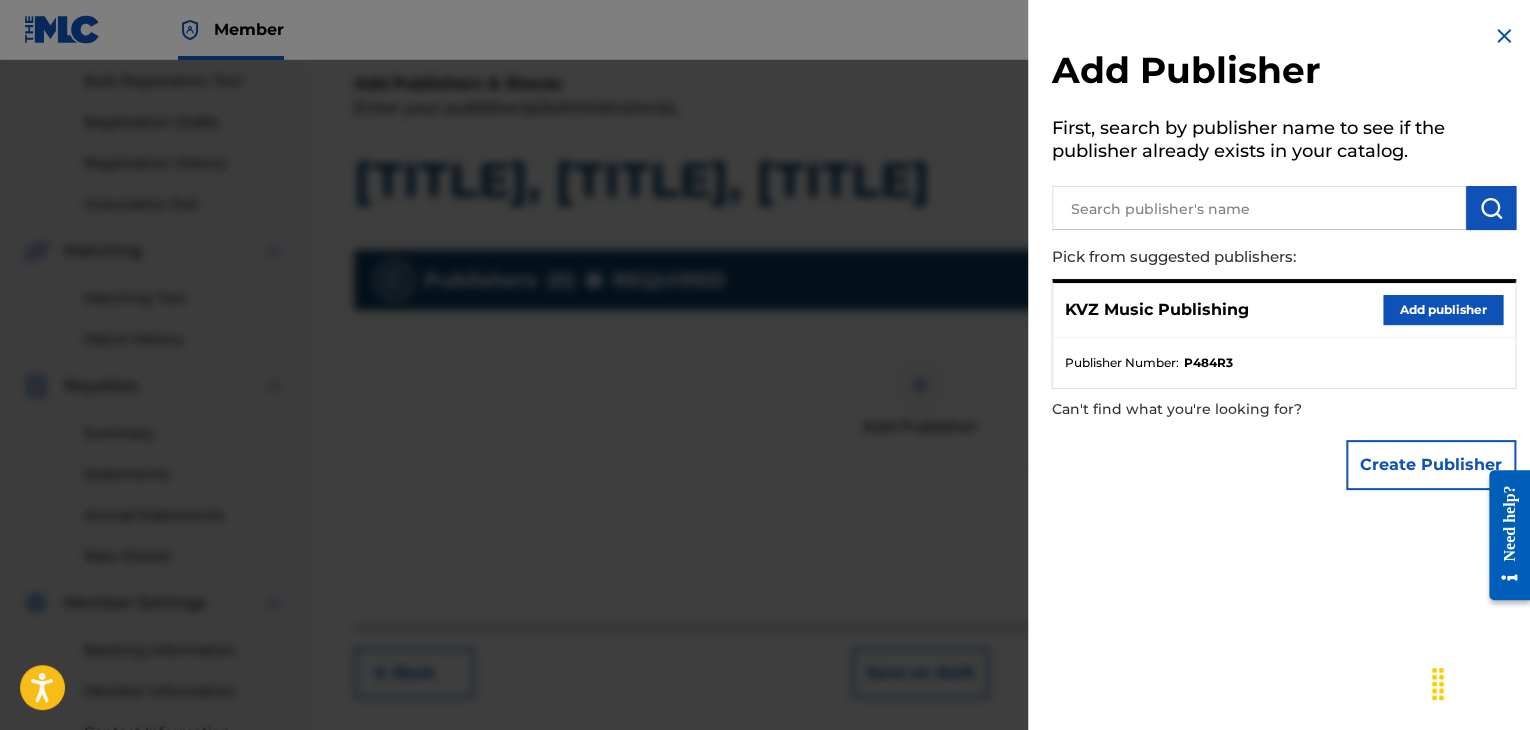 click on "Add publisher" at bounding box center [1443, 310] 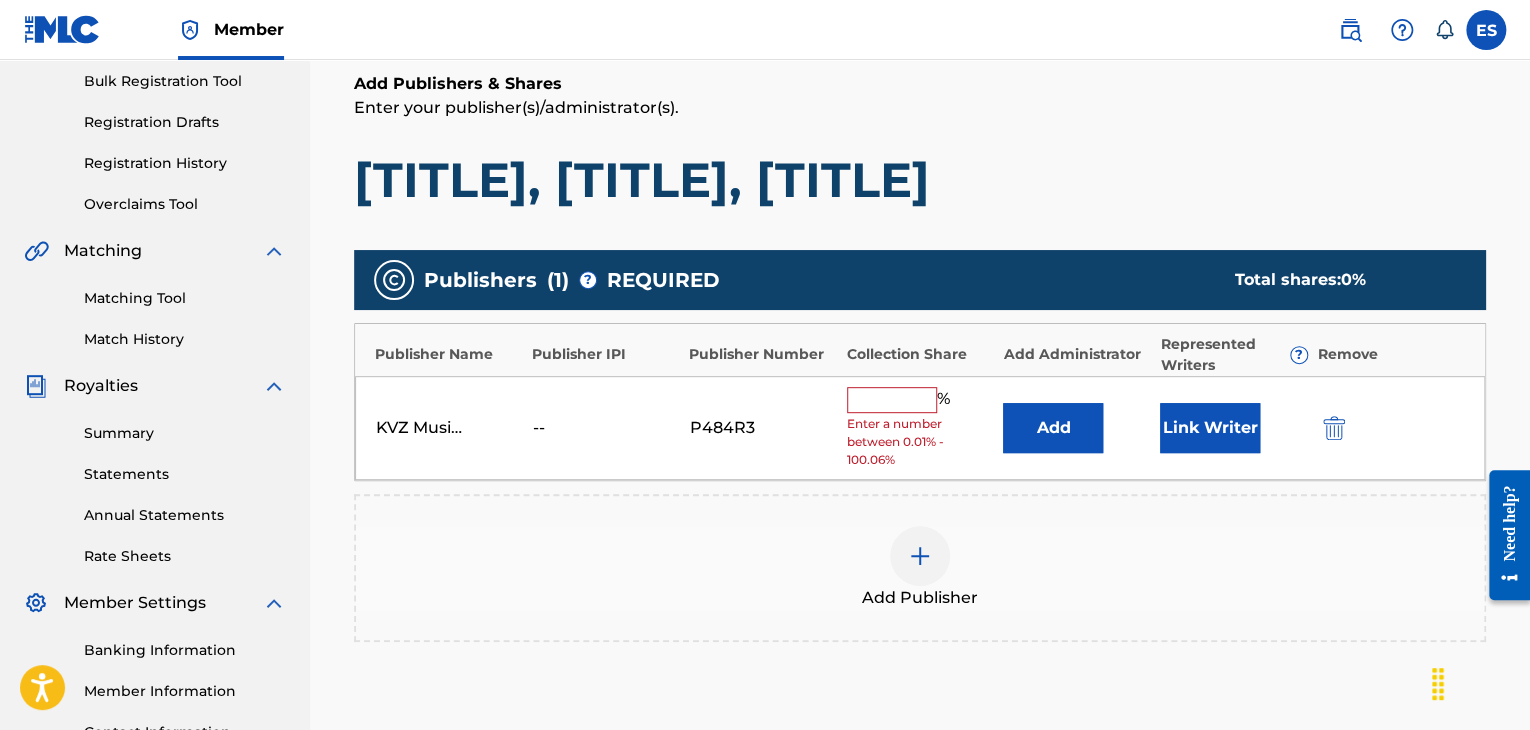 click at bounding box center [892, 400] 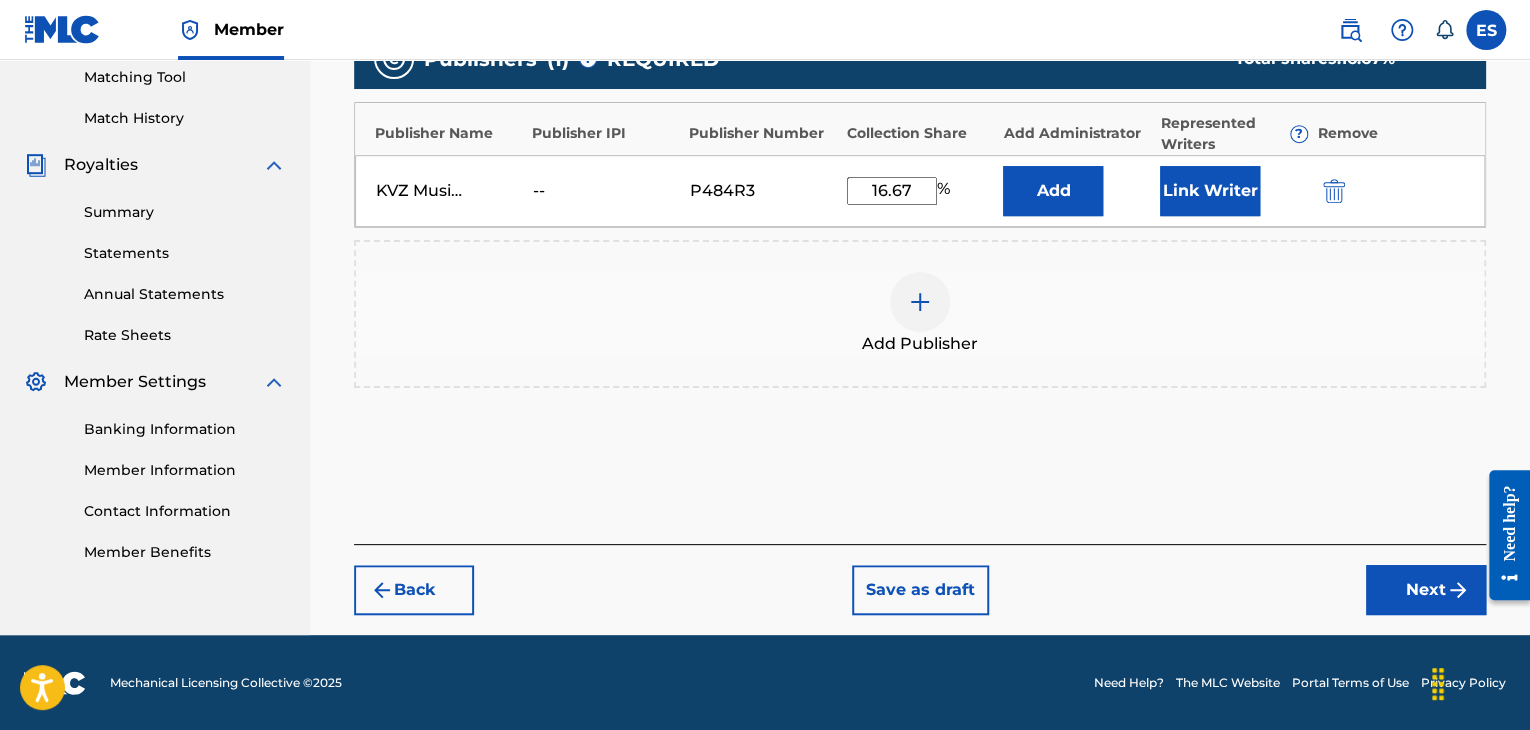 drag, startPoint x: 1374, startPoint y: 588, endPoint x: 1320, endPoint y: 561, distance: 60.373837 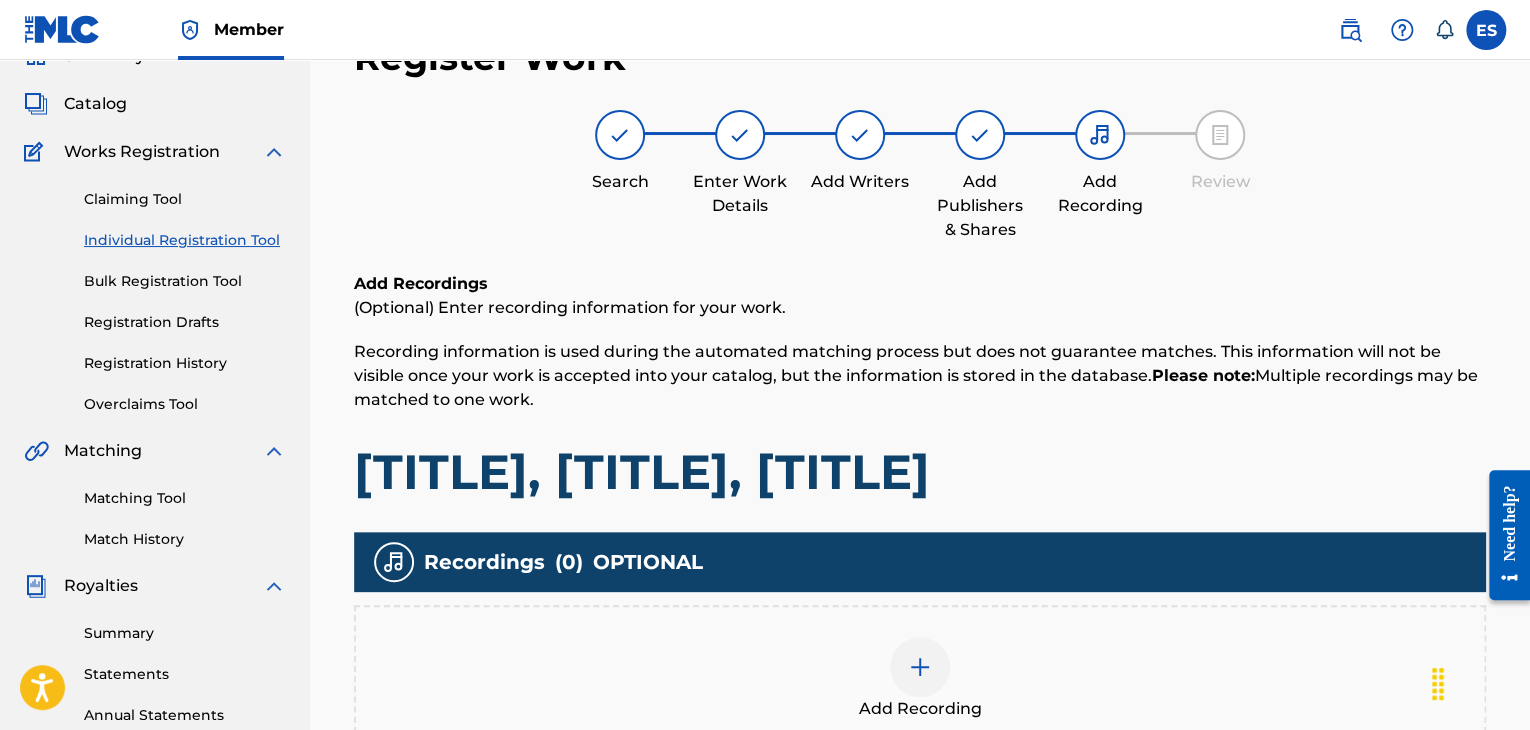 scroll, scrollTop: 469, scrollLeft: 0, axis: vertical 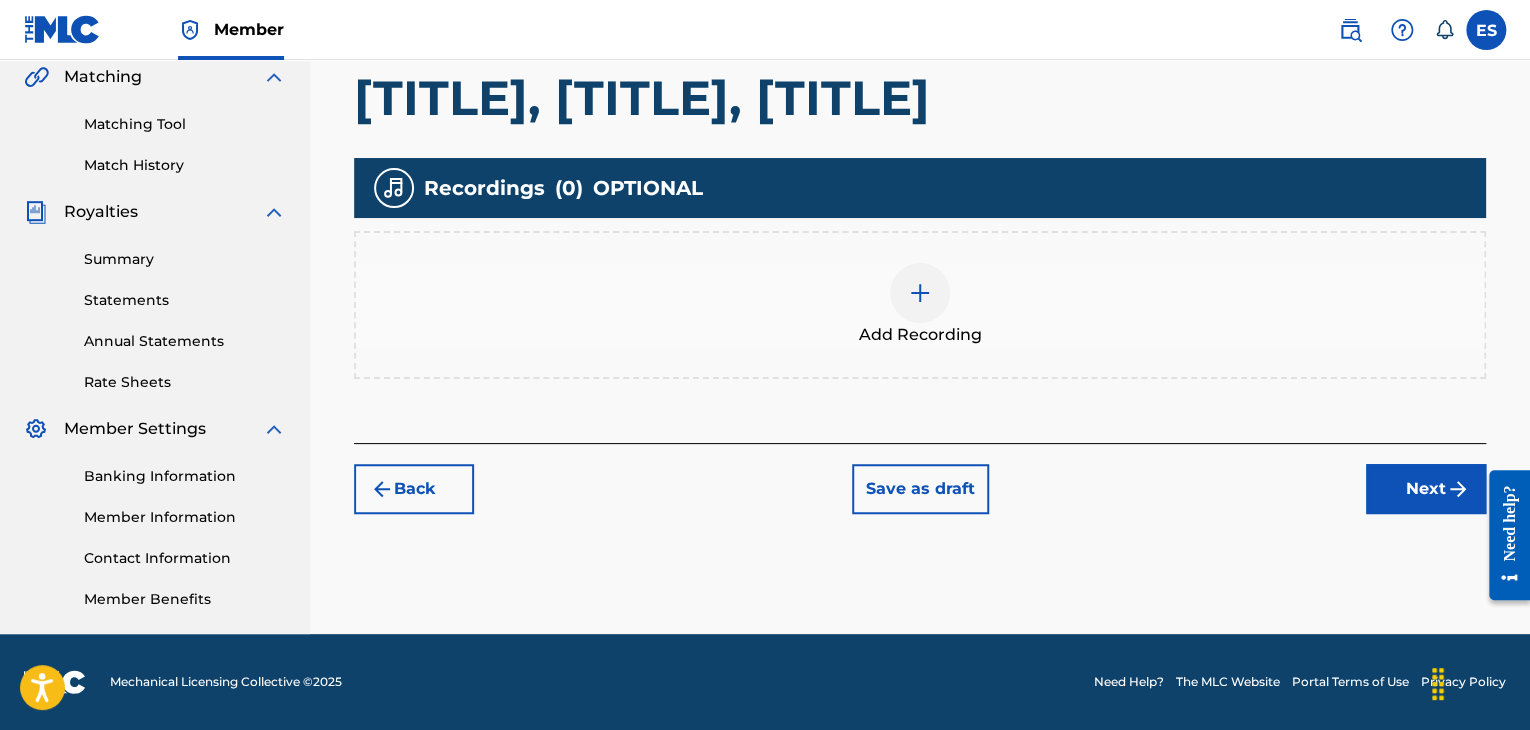 click on "Add Recording" at bounding box center [920, 335] 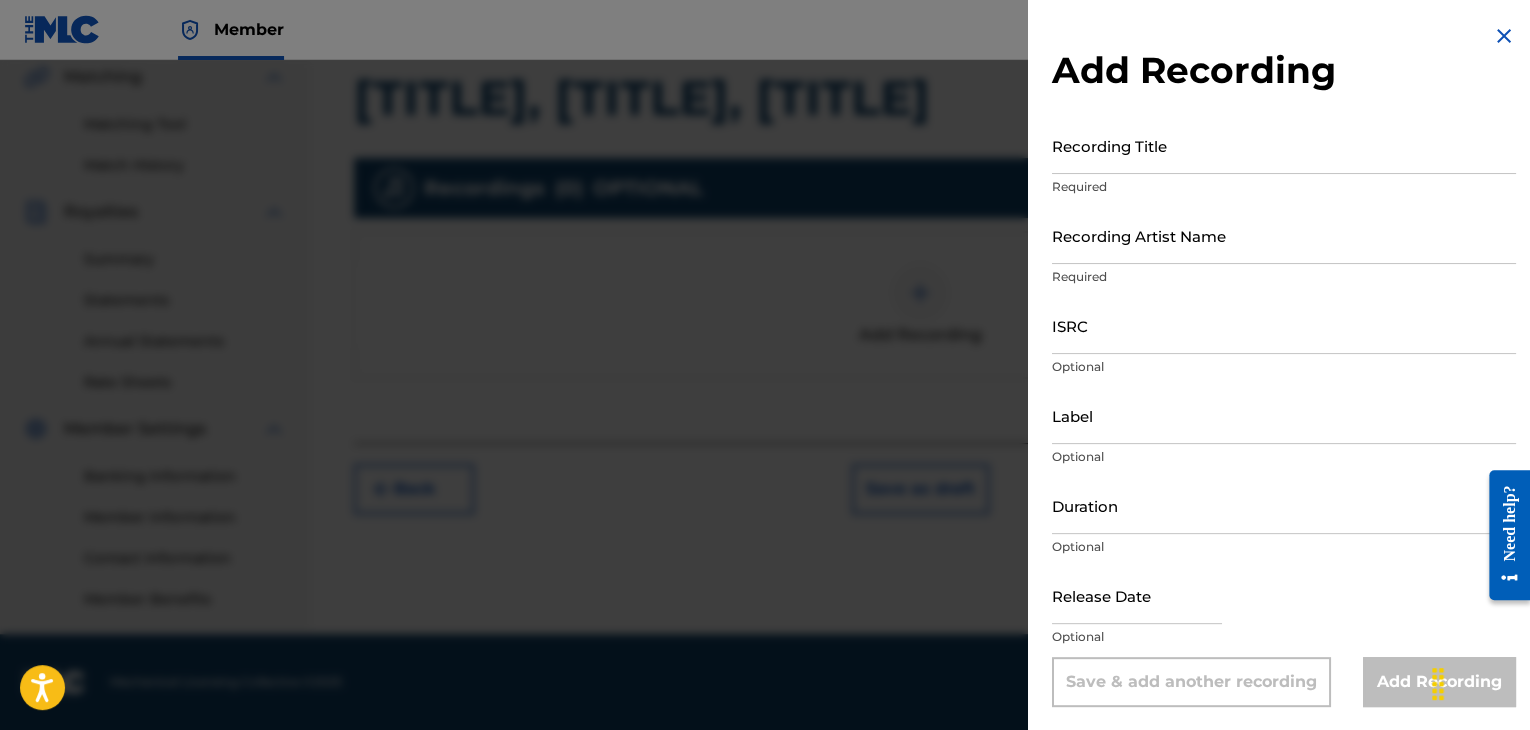 click on "Recording Title" at bounding box center [1284, 145] 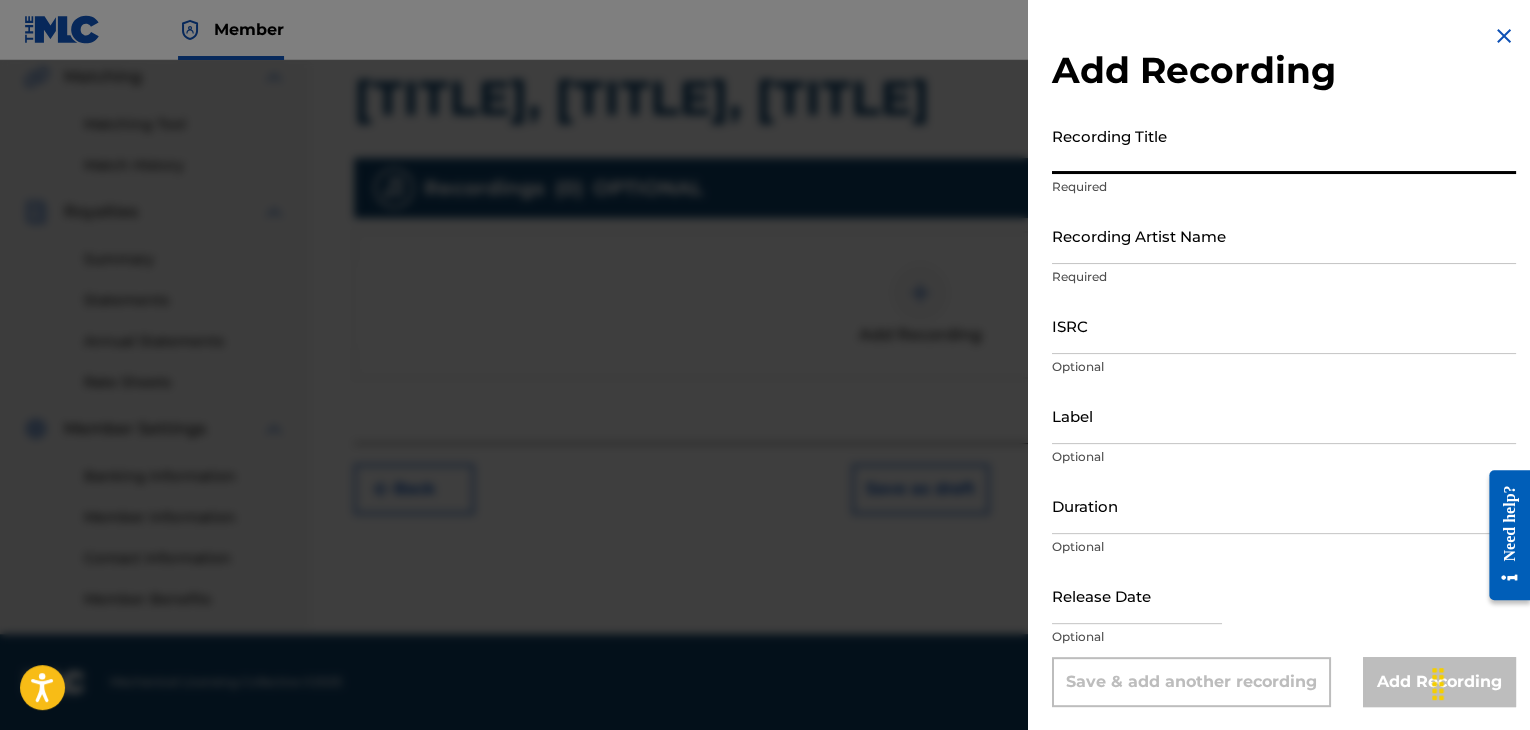 paste on "[TITLE], [TITLE], [TITLE]" 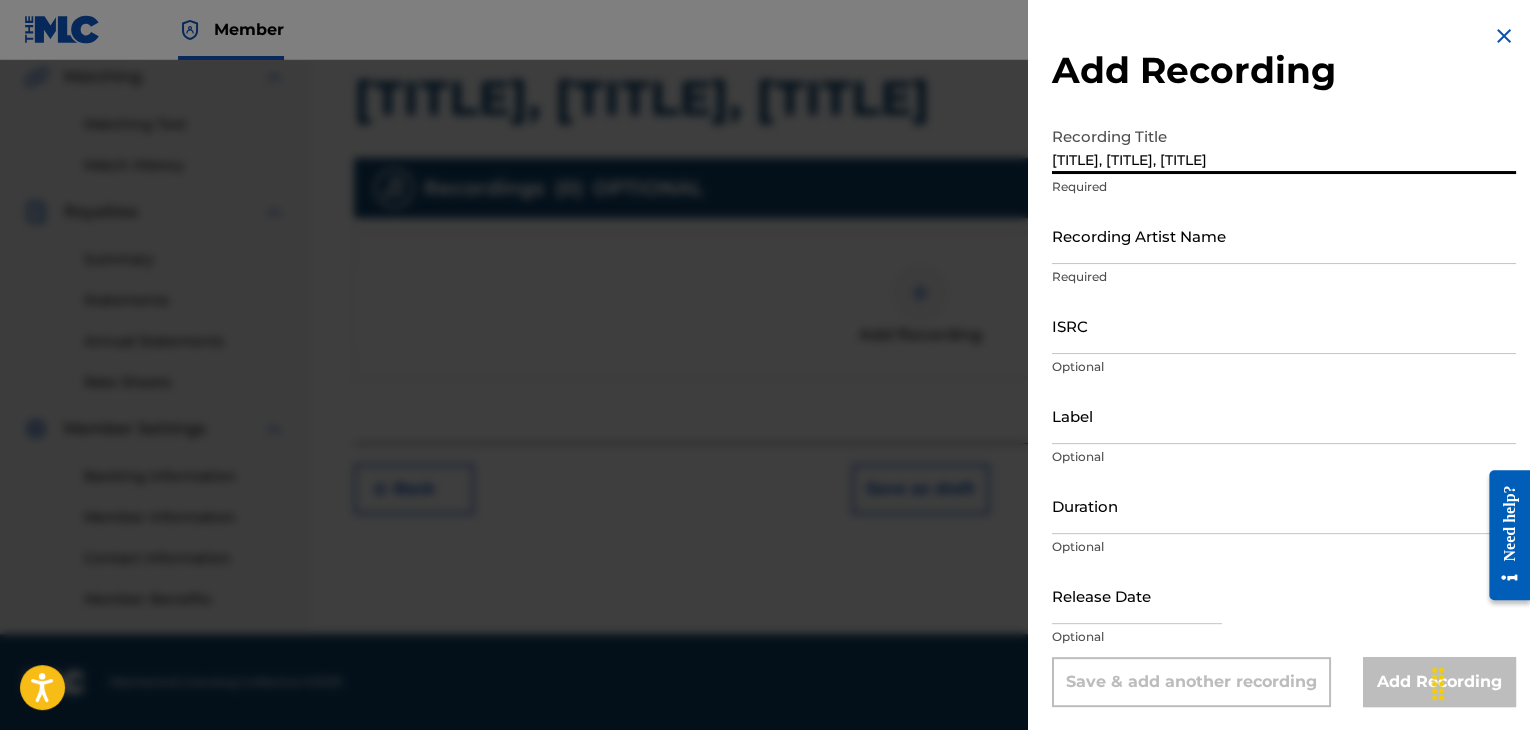 click on "[TITLE], [TITLE], [TITLE]" at bounding box center (1284, 145) 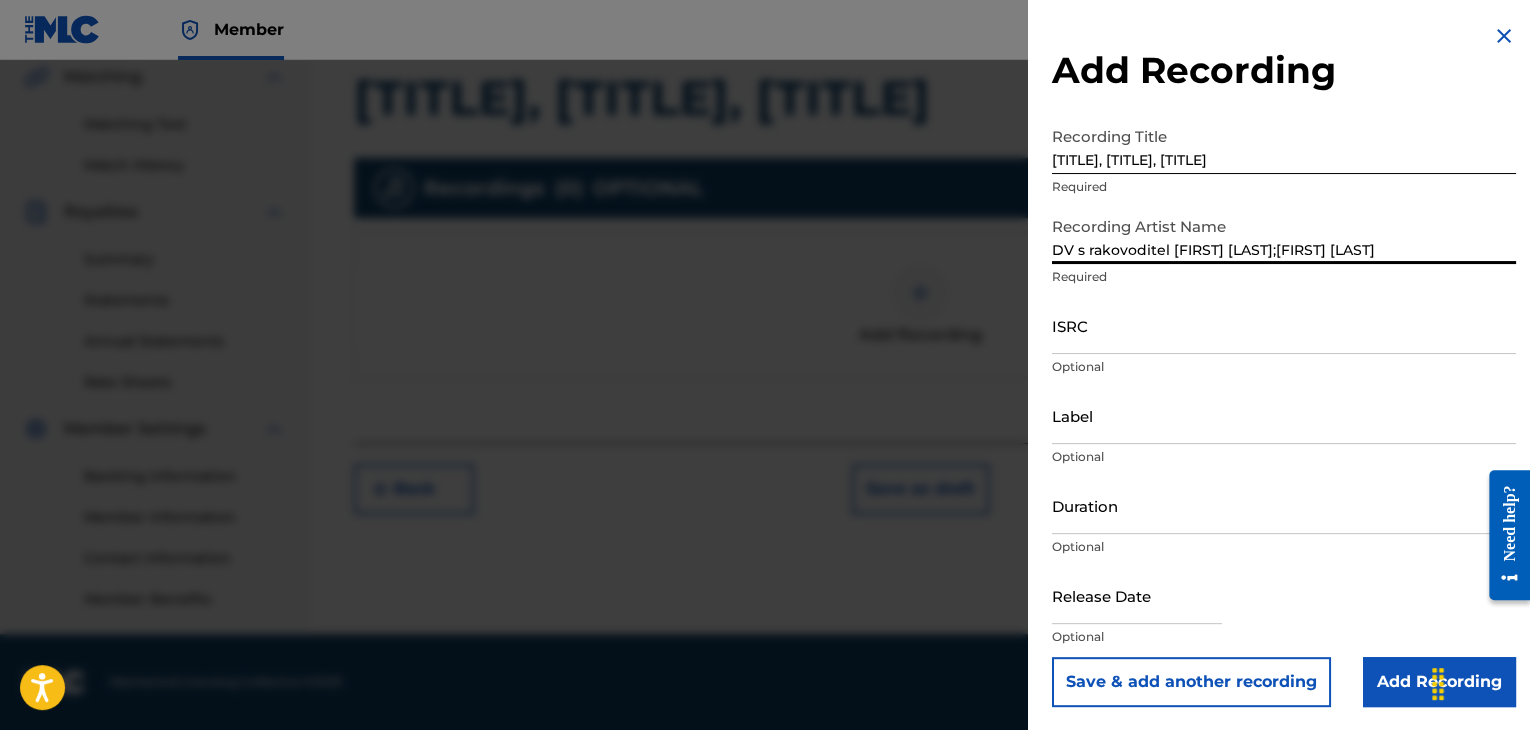 drag, startPoint x: 1087, startPoint y: 251, endPoint x: 1423, endPoint y: 255, distance: 336.0238 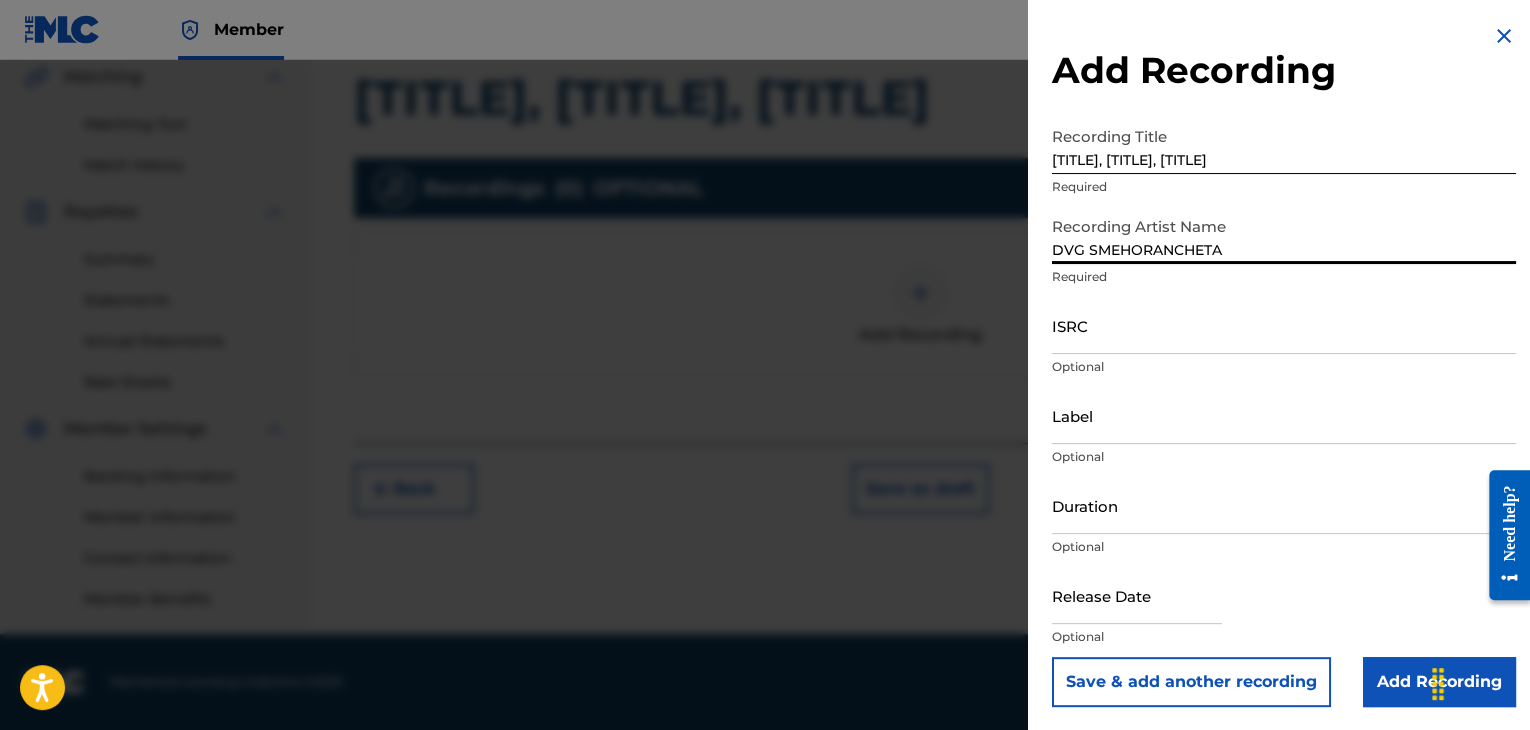 type on "DVG SMEHORANCHETA" 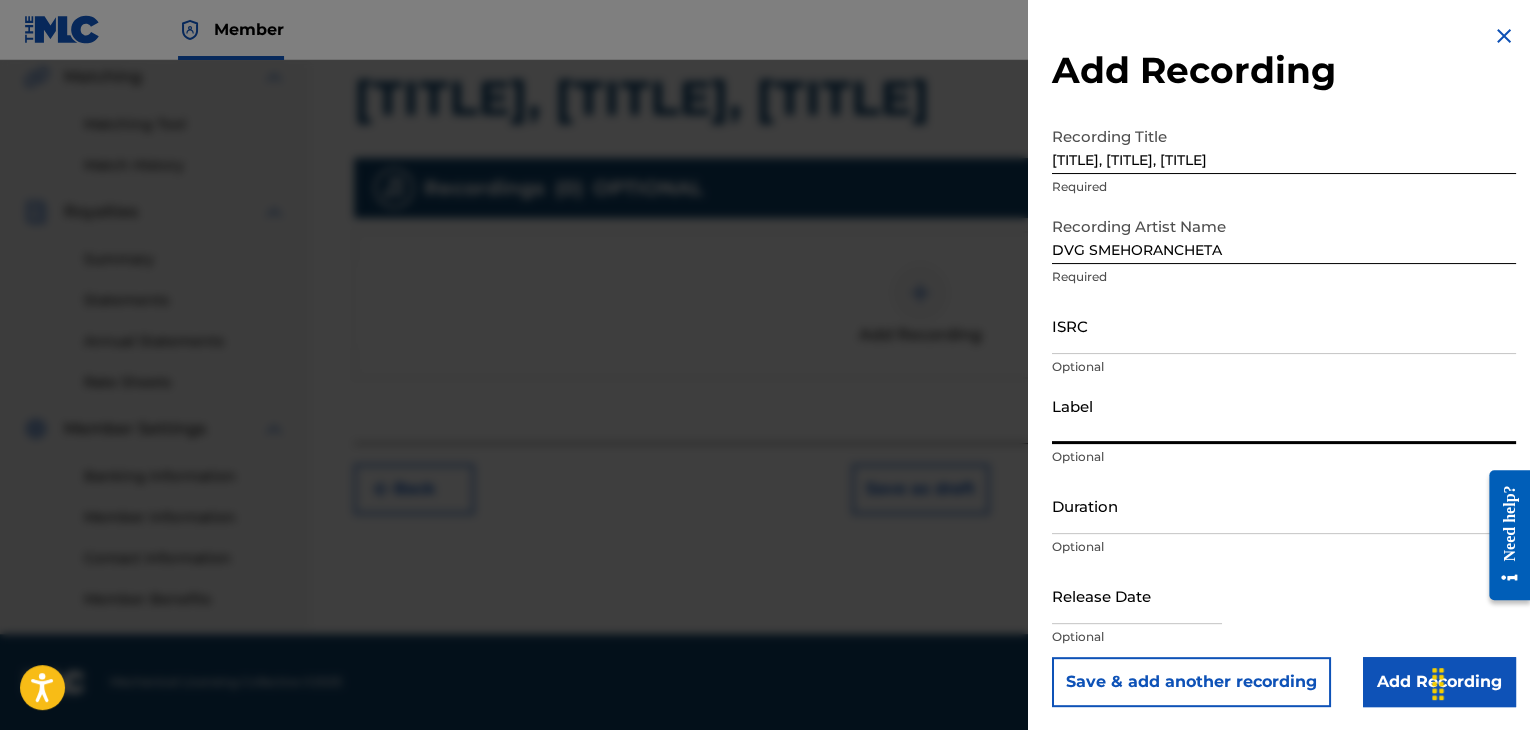 click on "Label" at bounding box center (1284, 415) 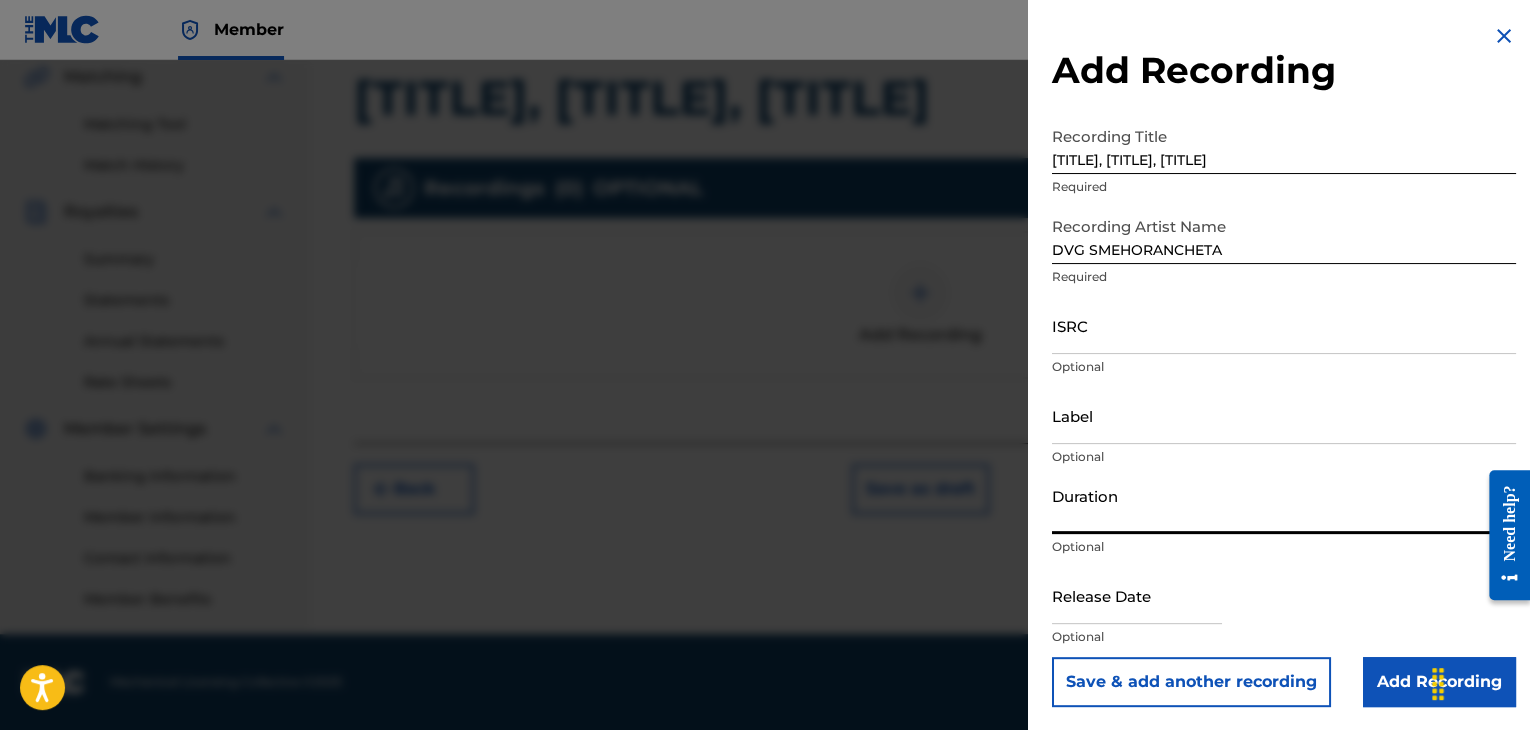 click on "Duration" at bounding box center (1284, 505) 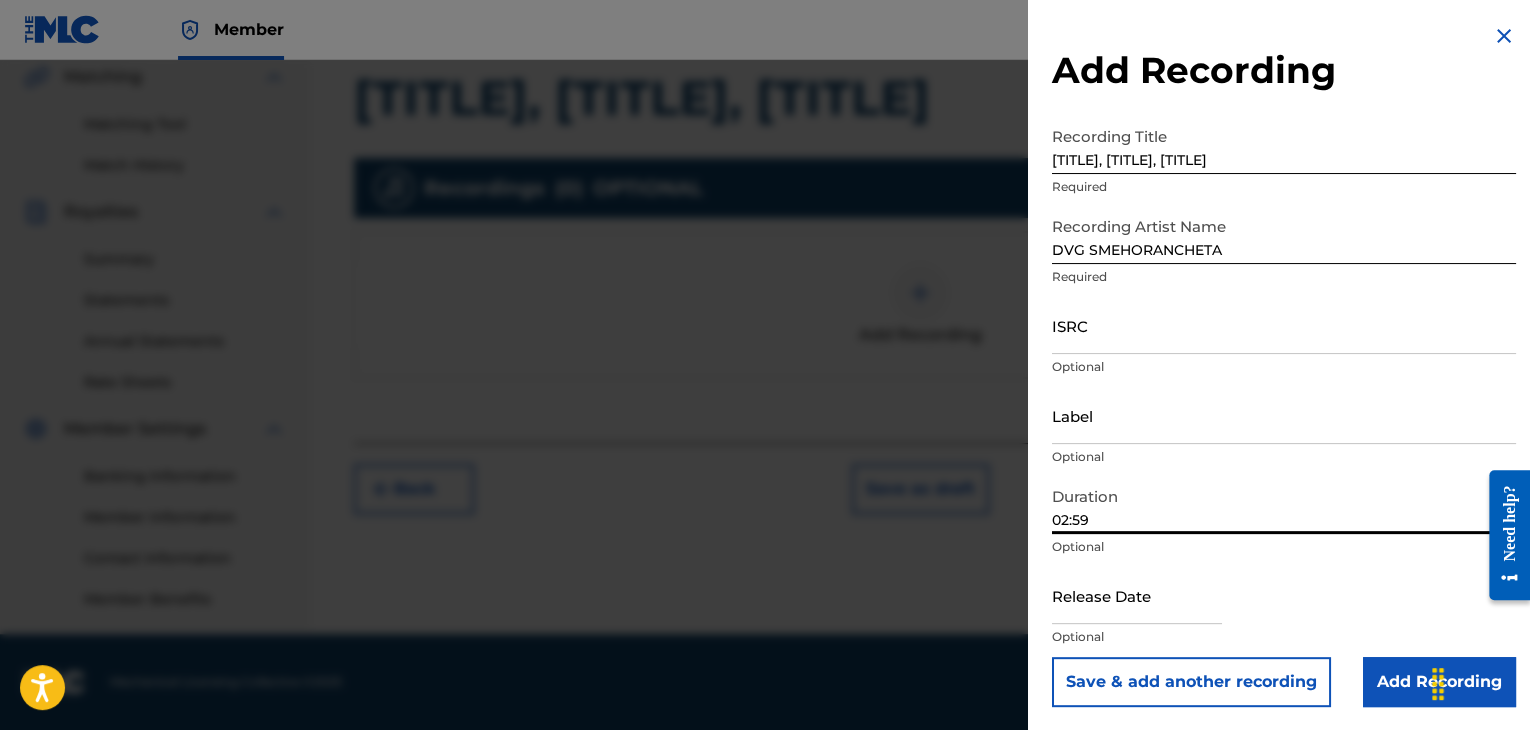 type on "02:59" 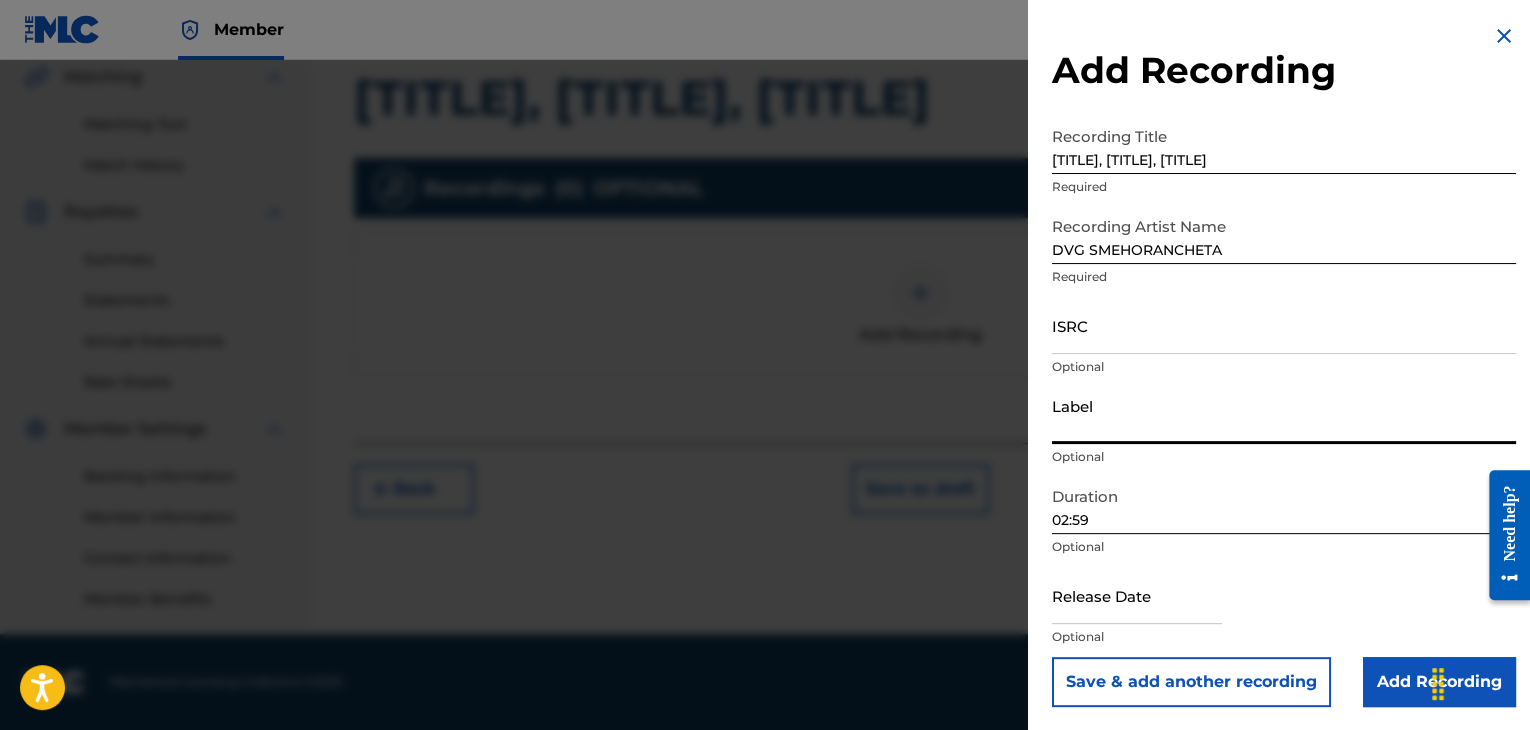 click on "Label" at bounding box center [1284, 415] 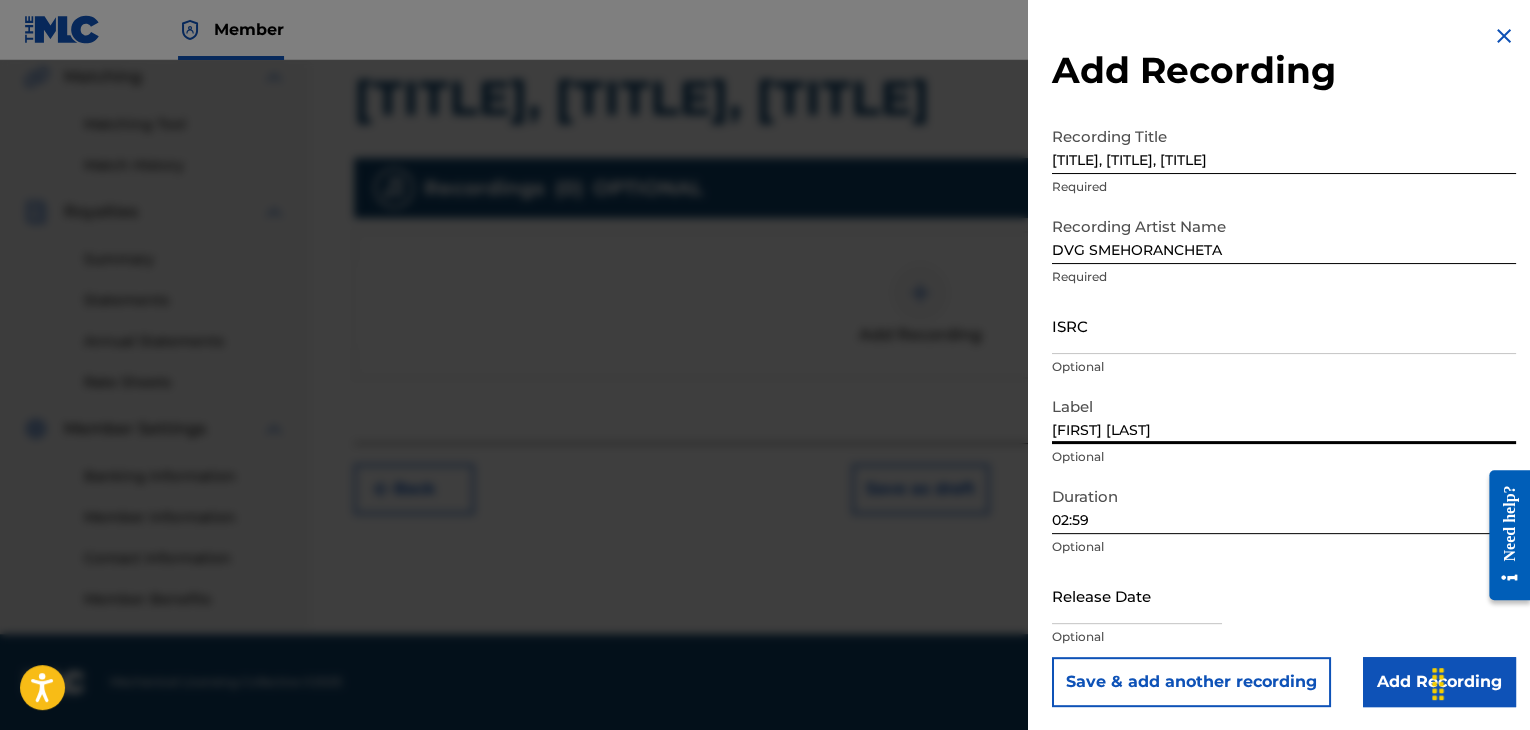 type on "[FIRST] [LAST]" 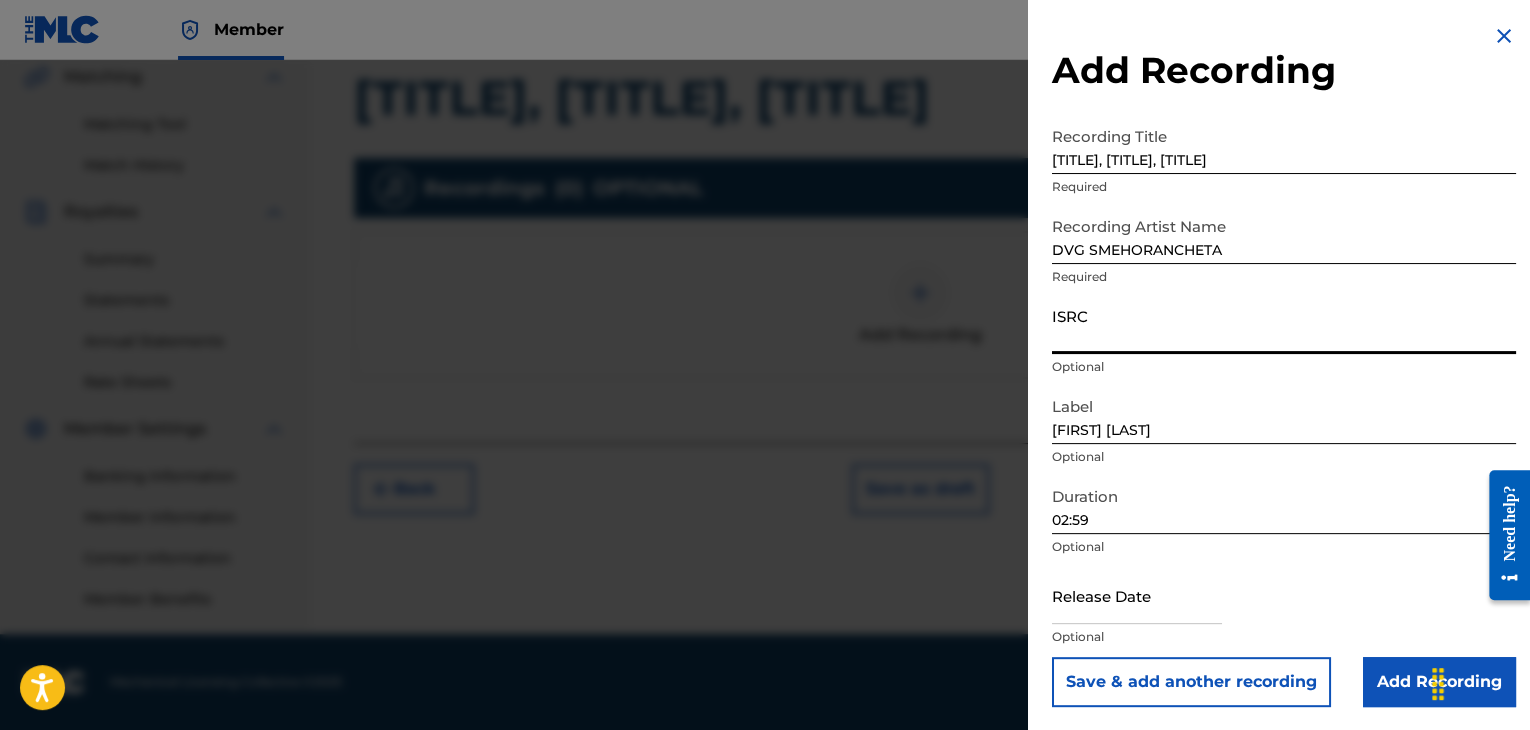 paste on "QM6P42092787" 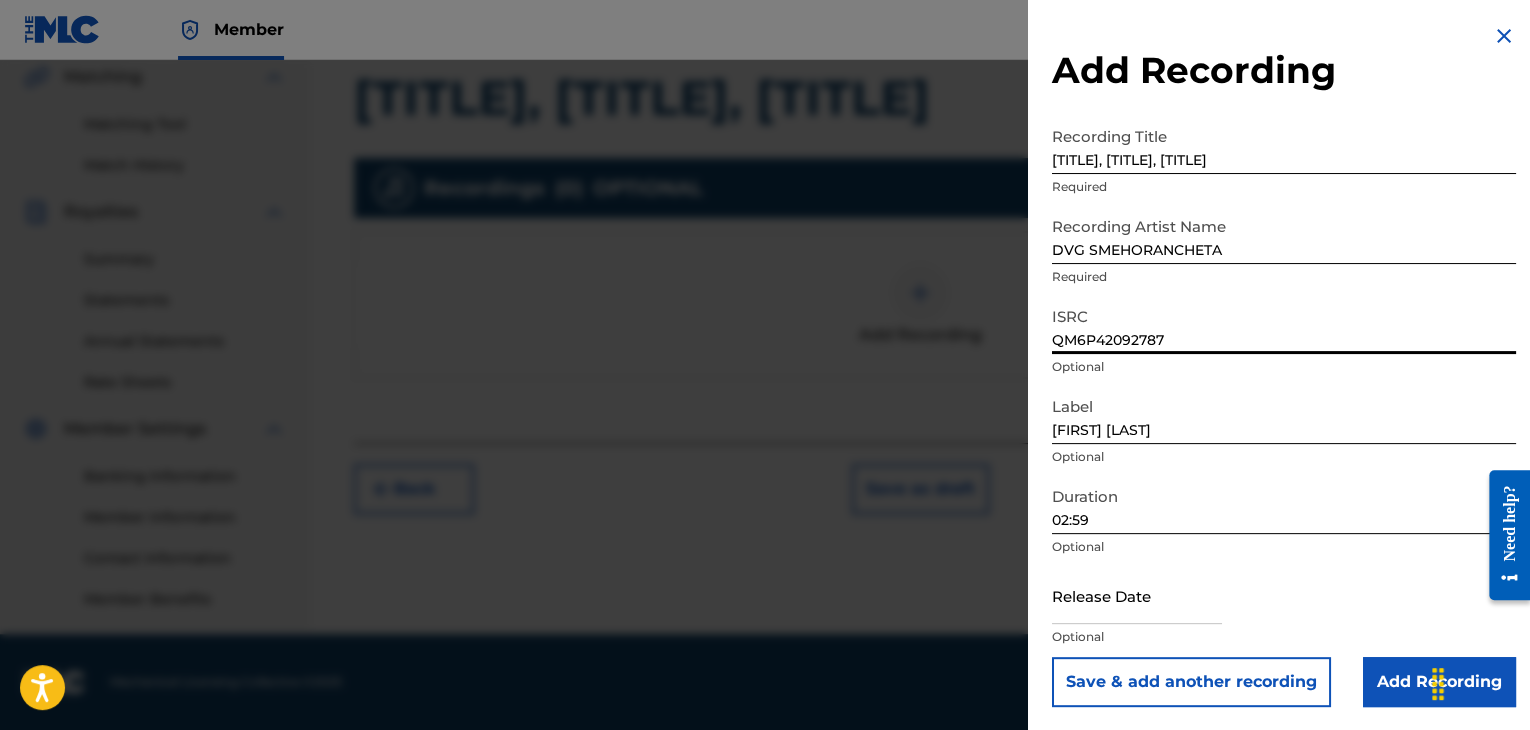 type on "QM6P42092787" 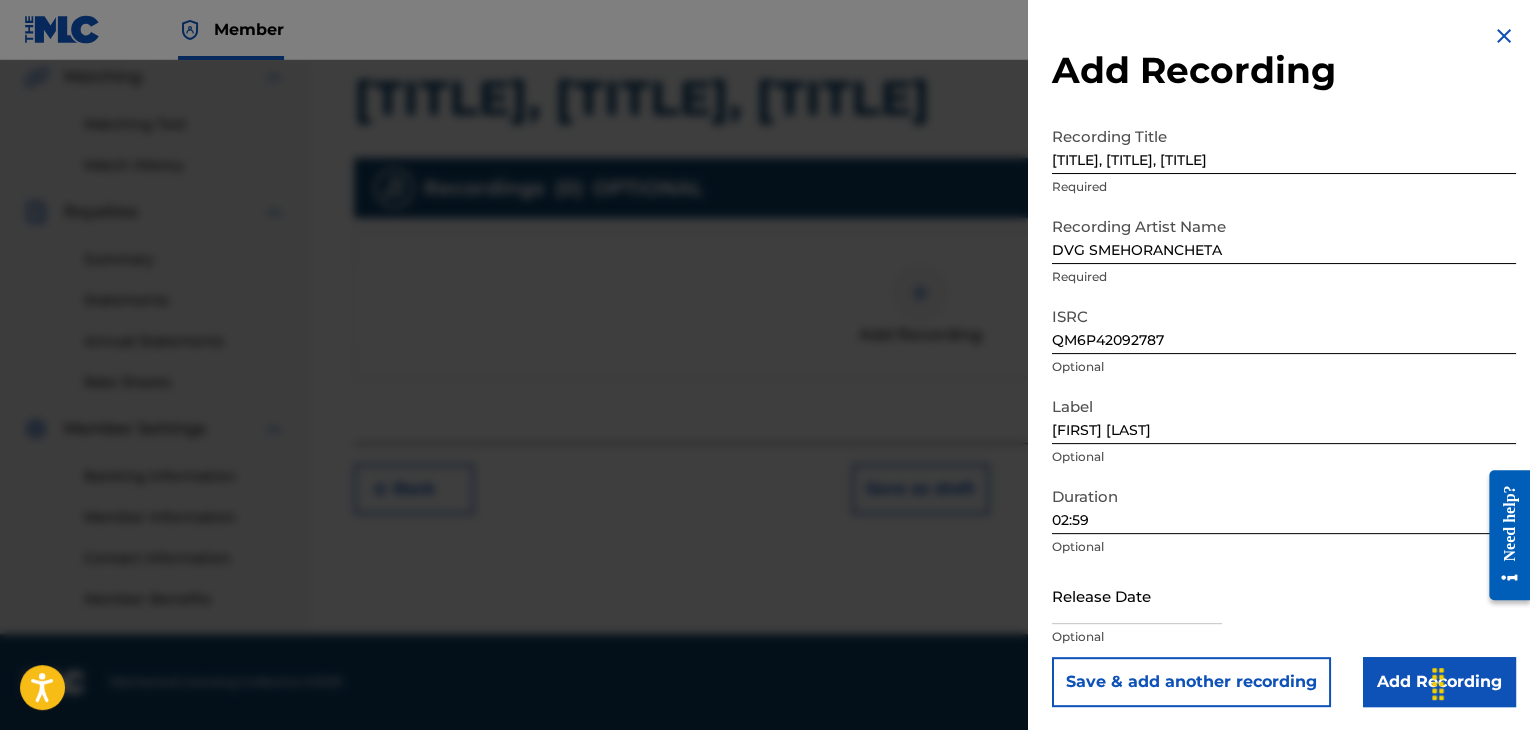 click on "Add Recording" at bounding box center [1439, 682] 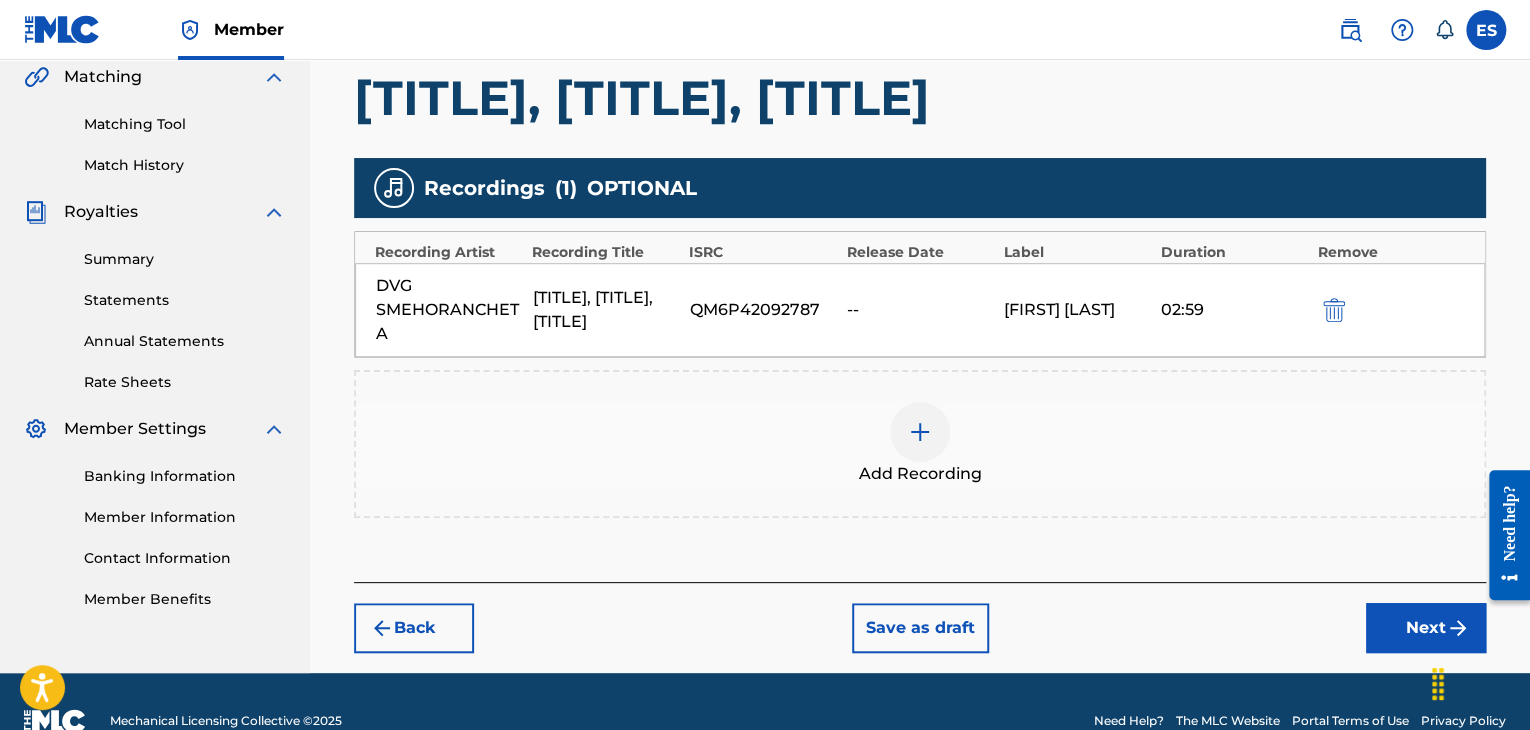 click on "Next" at bounding box center [1426, 628] 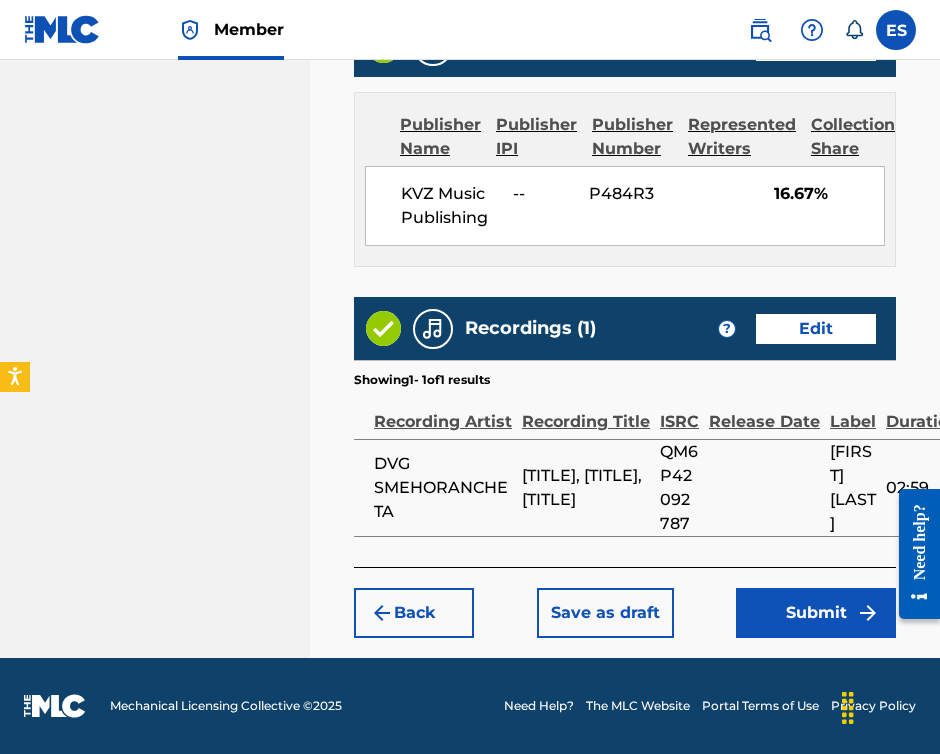 scroll, scrollTop: 1490, scrollLeft: 0, axis: vertical 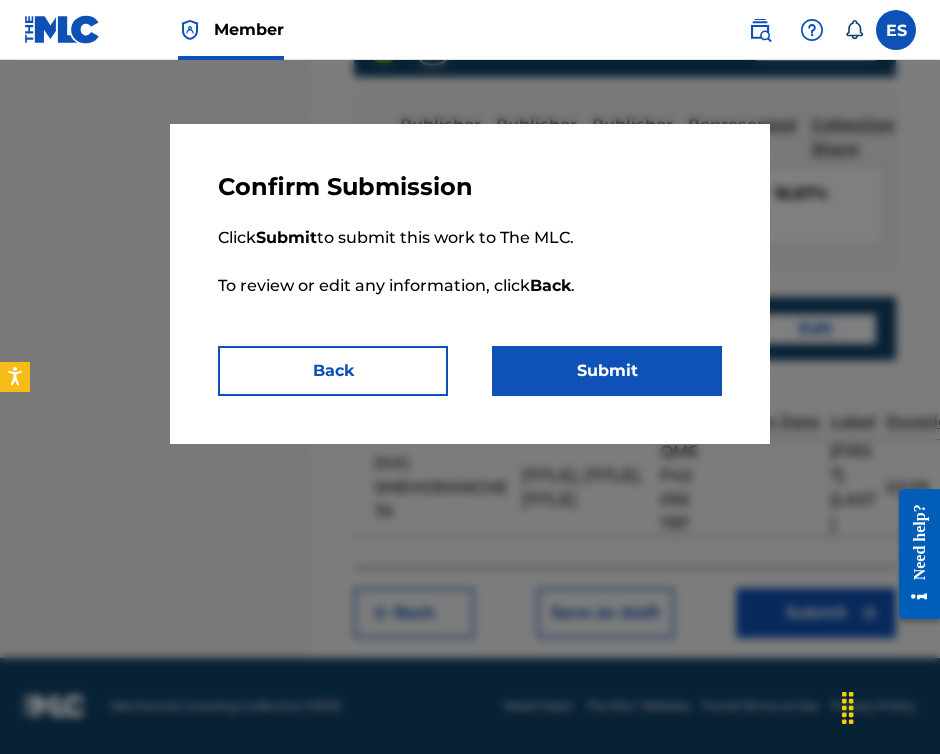 click on "Submit" at bounding box center [607, 371] 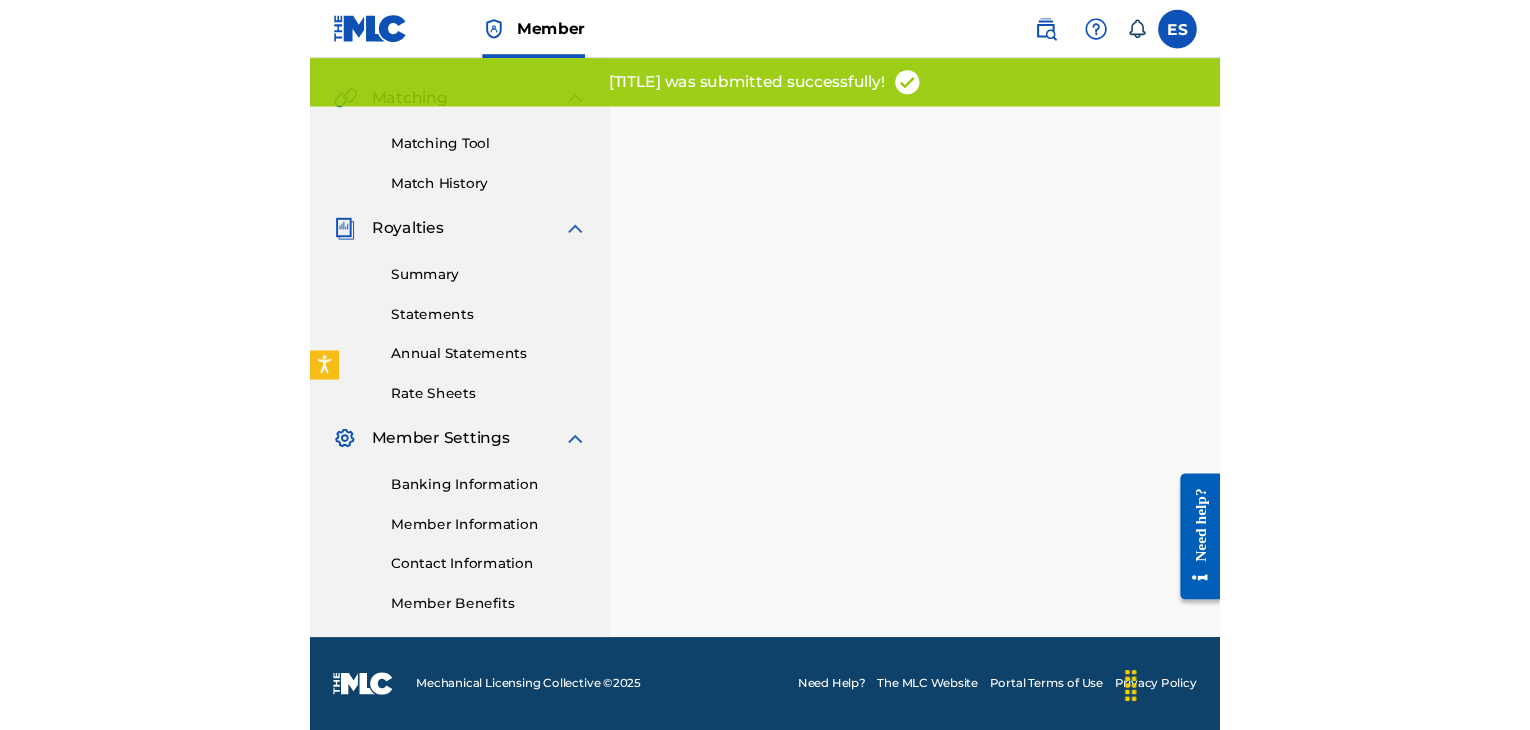 scroll, scrollTop: 0, scrollLeft: 0, axis: both 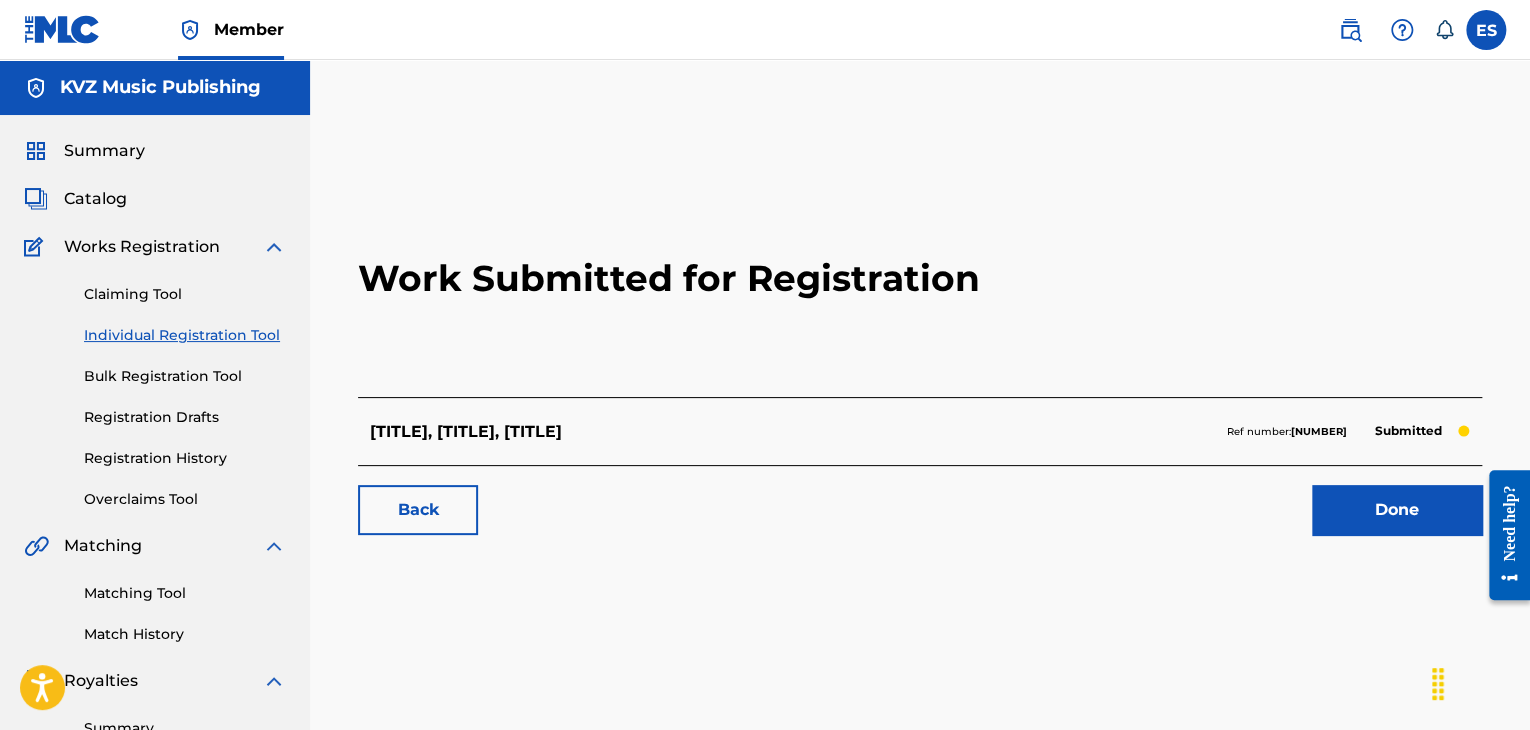 click on "Individual Registration Tool" at bounding box center [185, 335] 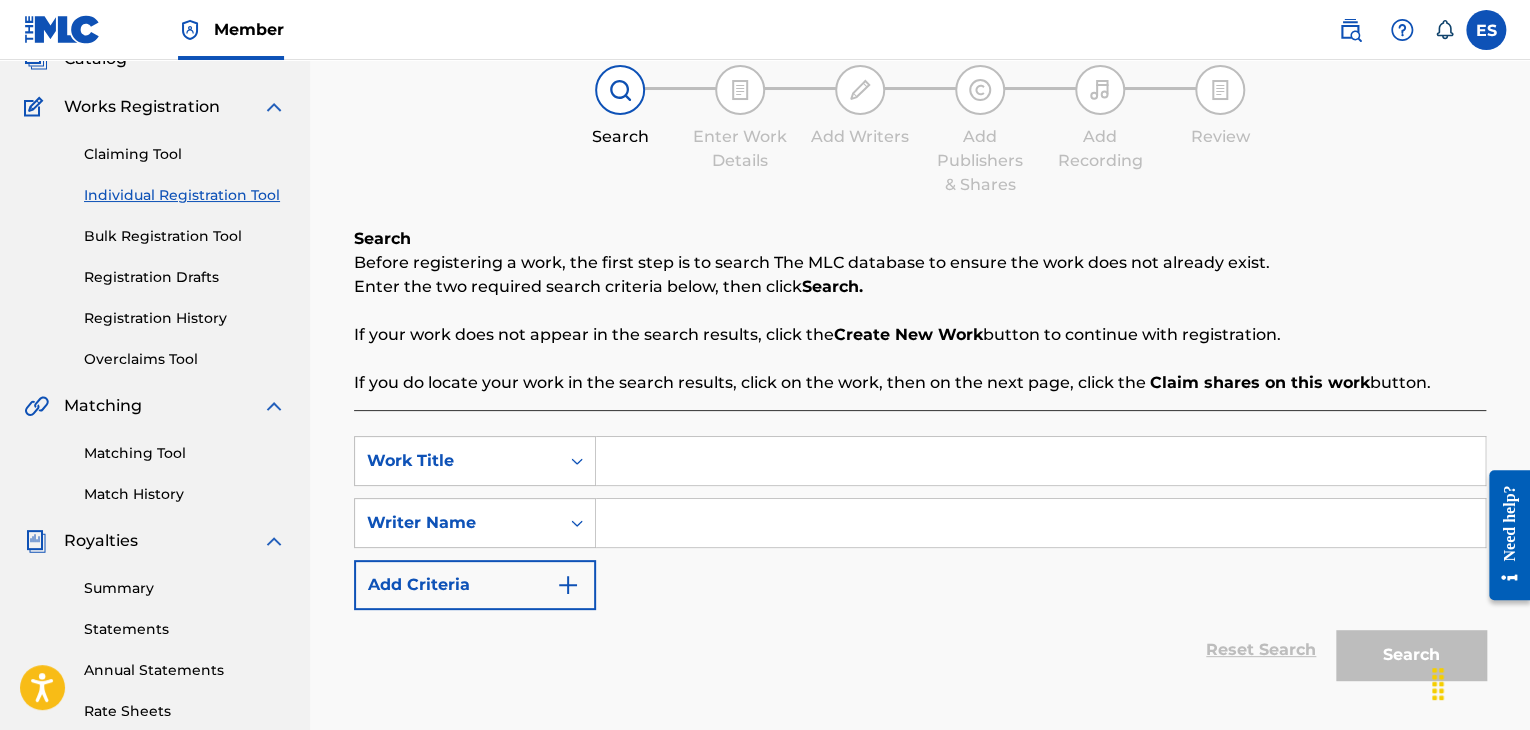 scroll, scrollTop: 200, scrollLeft: 0, axis: vertical 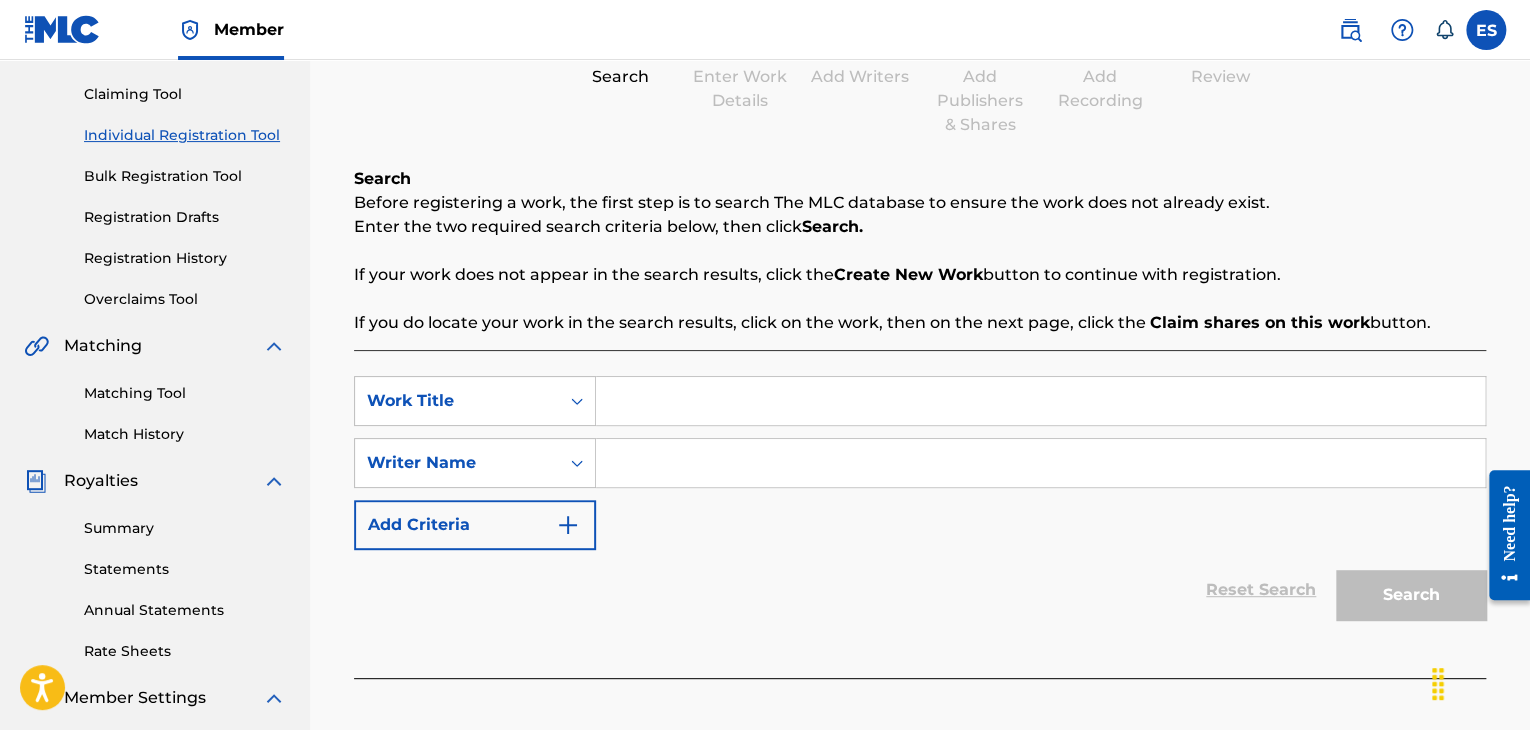 click at bounding box center (1040, 401) 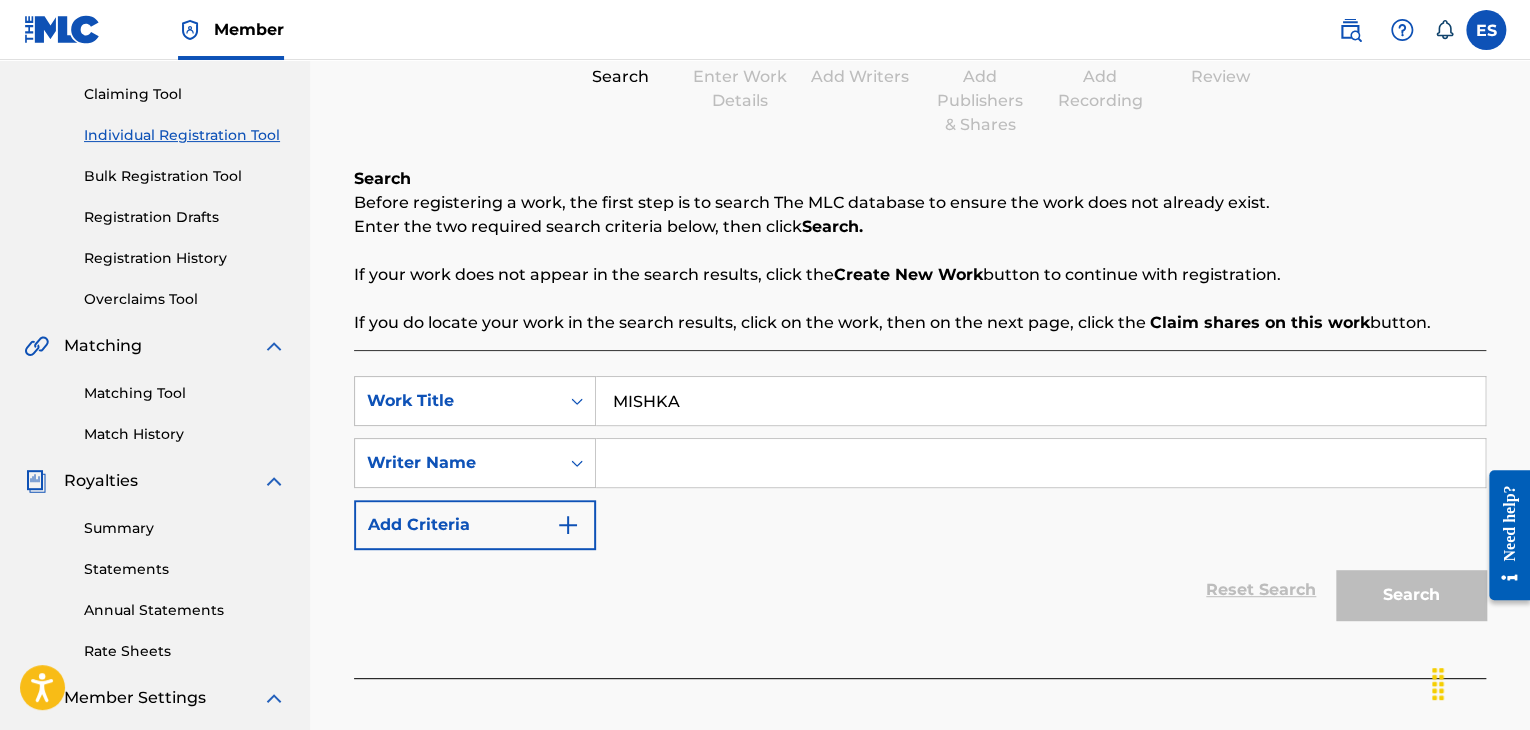 click on "MISHKA" at bounding box center [1040, 401] 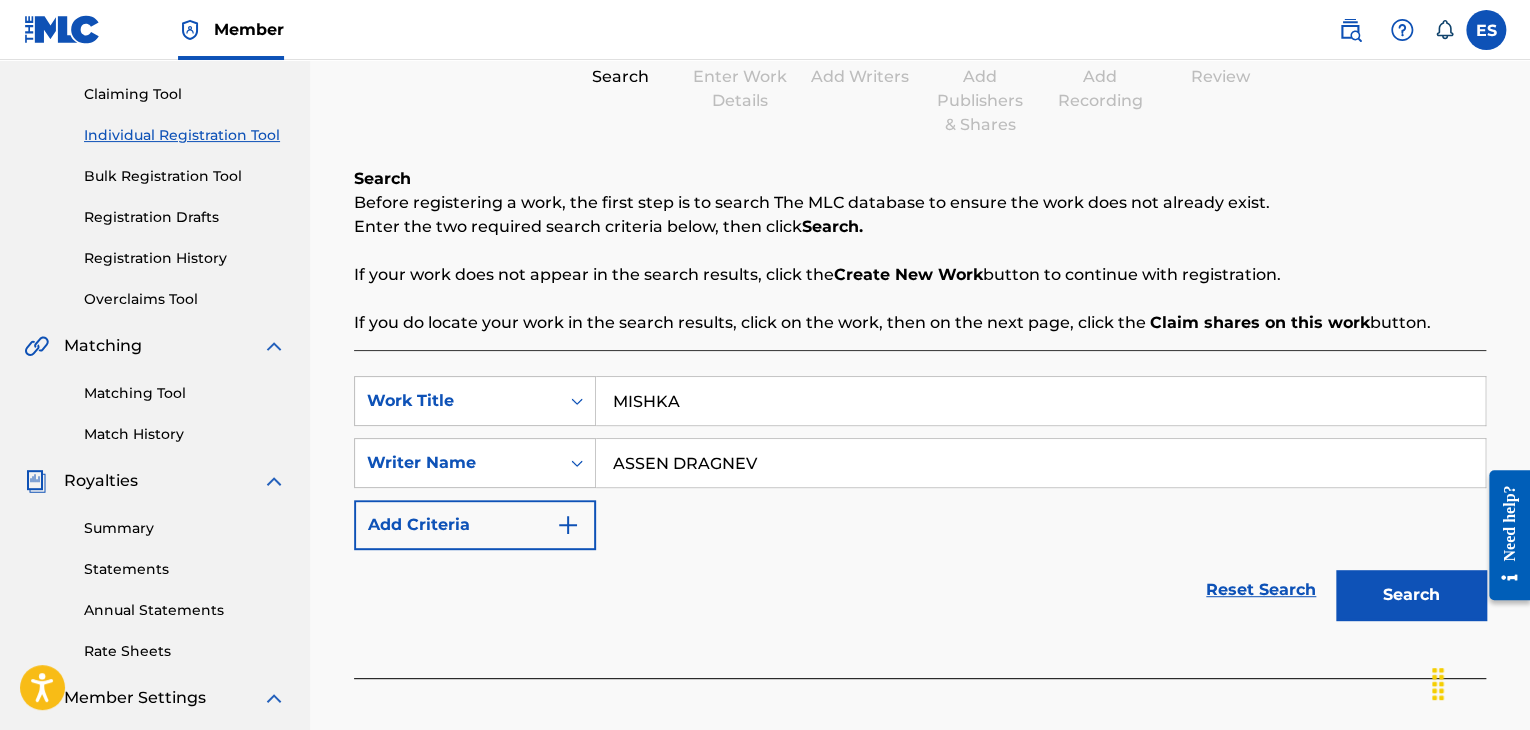 click on "Search" at bounding box center (1411, 595) 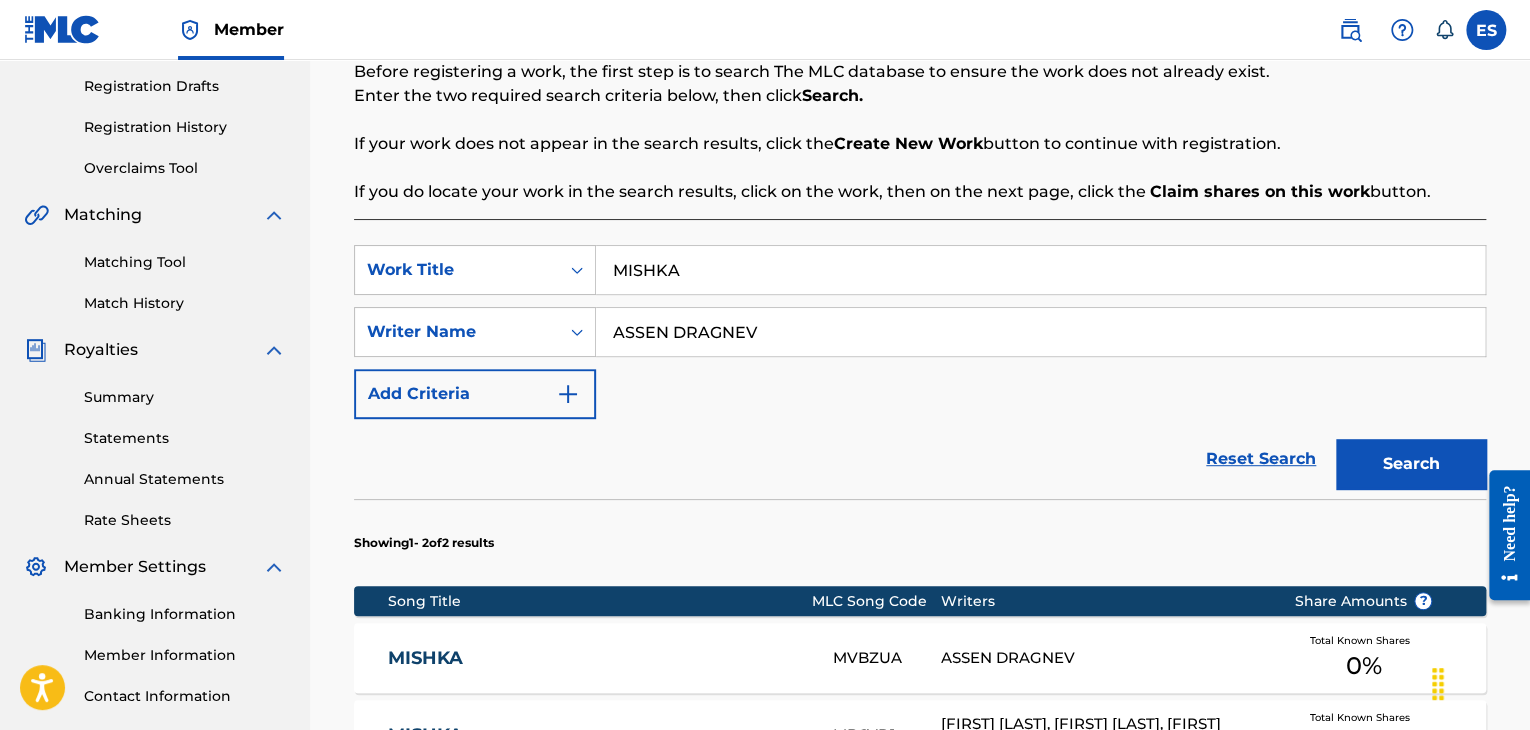 scroll, scrollTop: 400, scrollLeft: 0, axis: vertical 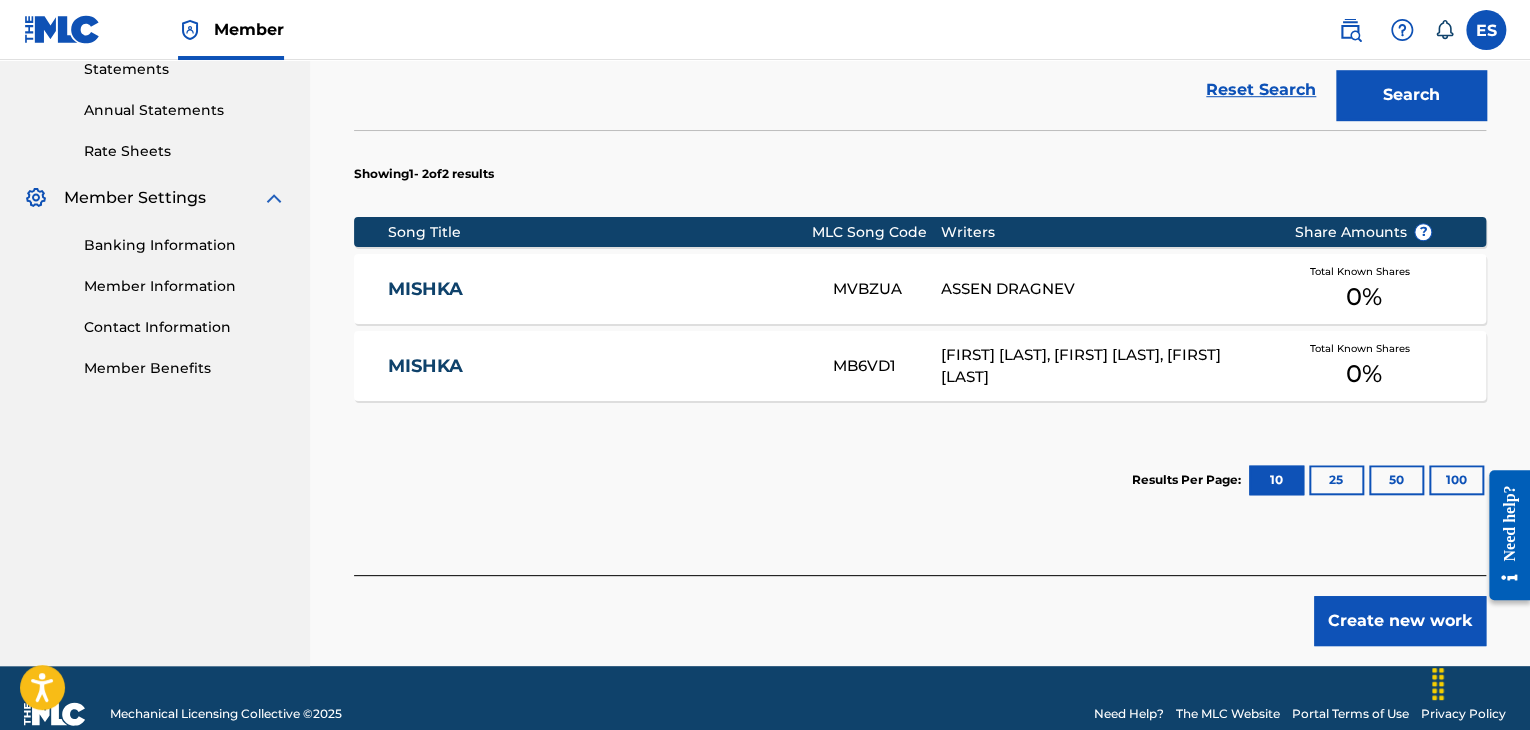 click on "Create new work" at bounding box center [1400, 621] 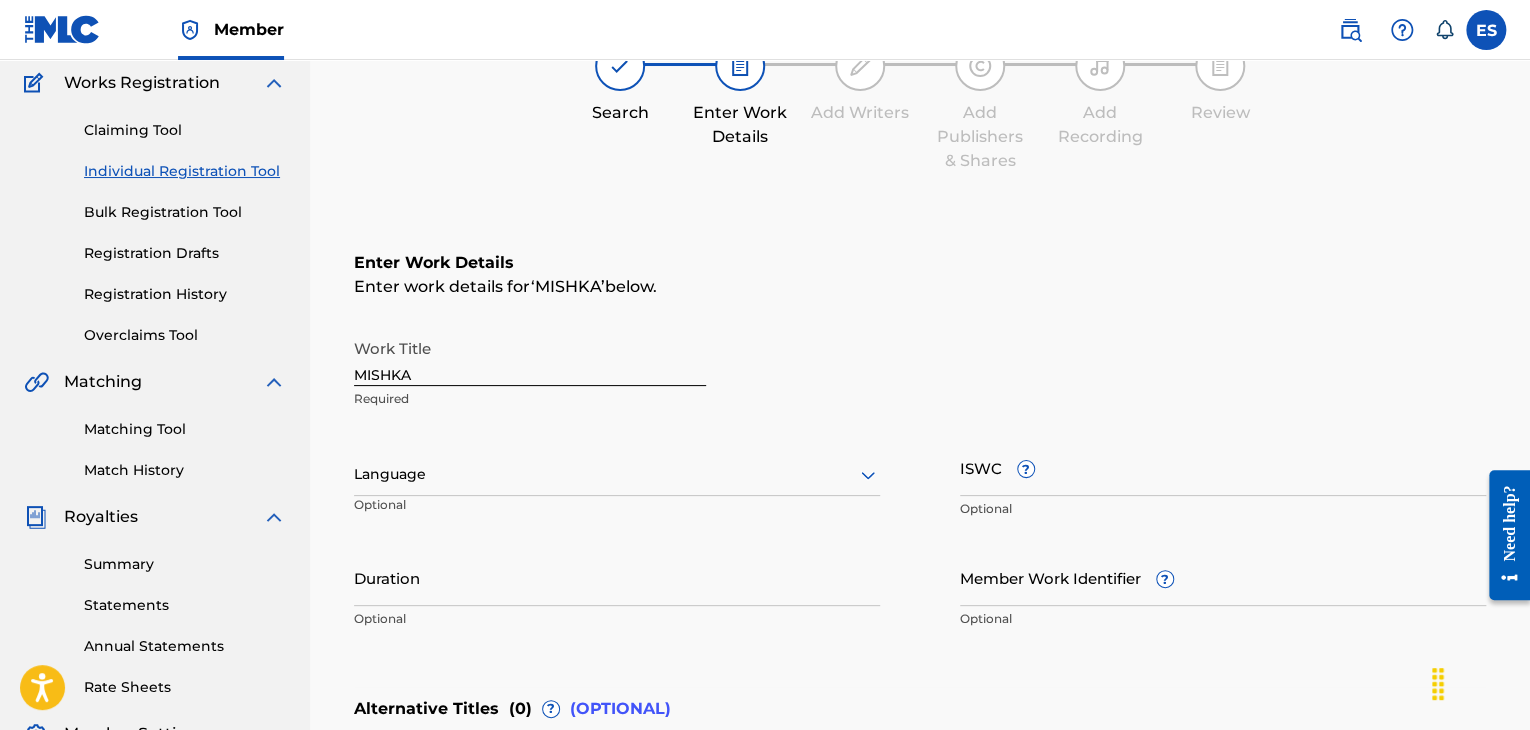 scroll, scrollTop: 161, scrollLeft: 0, axis: vertical 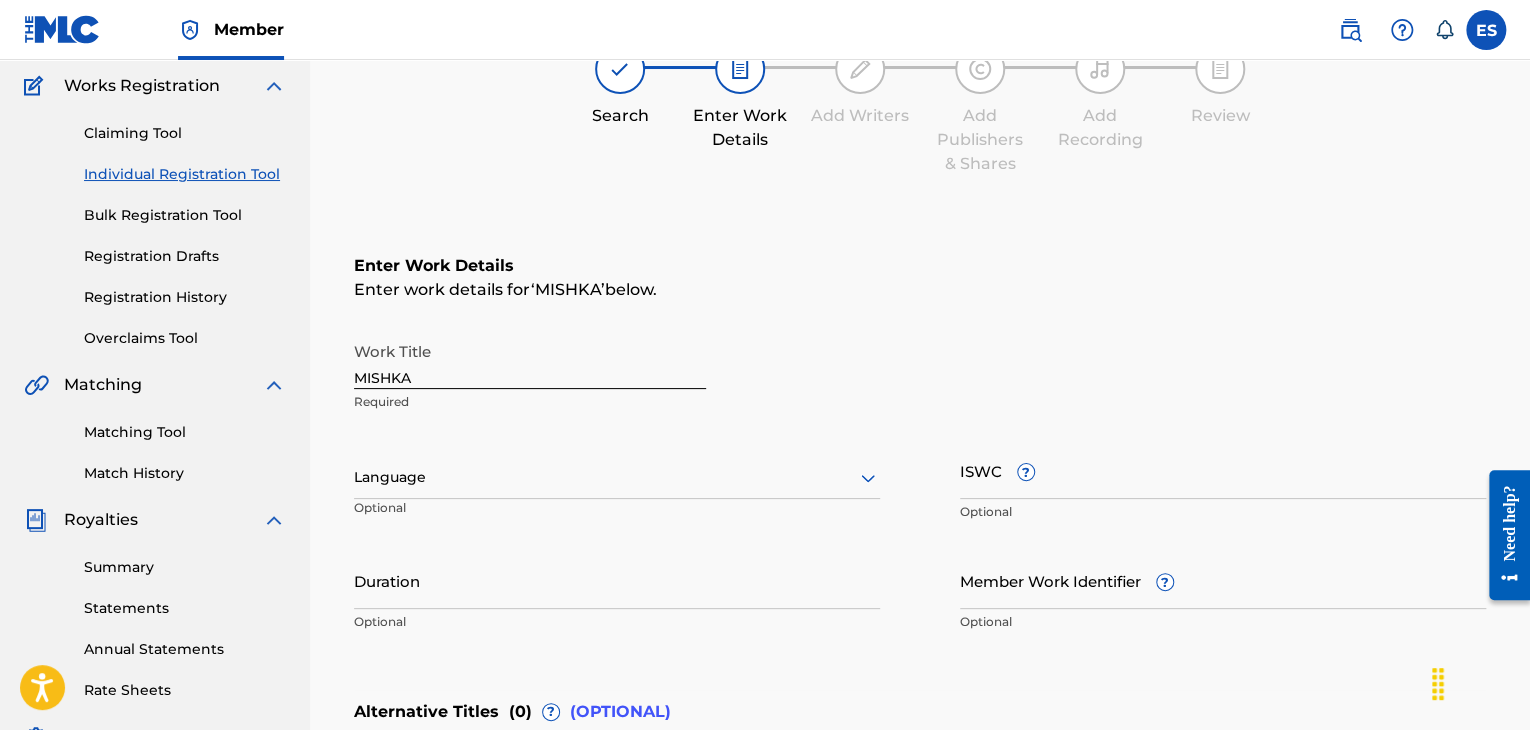 click on "Individual Registration Tool" at bounding box center (185, 174) 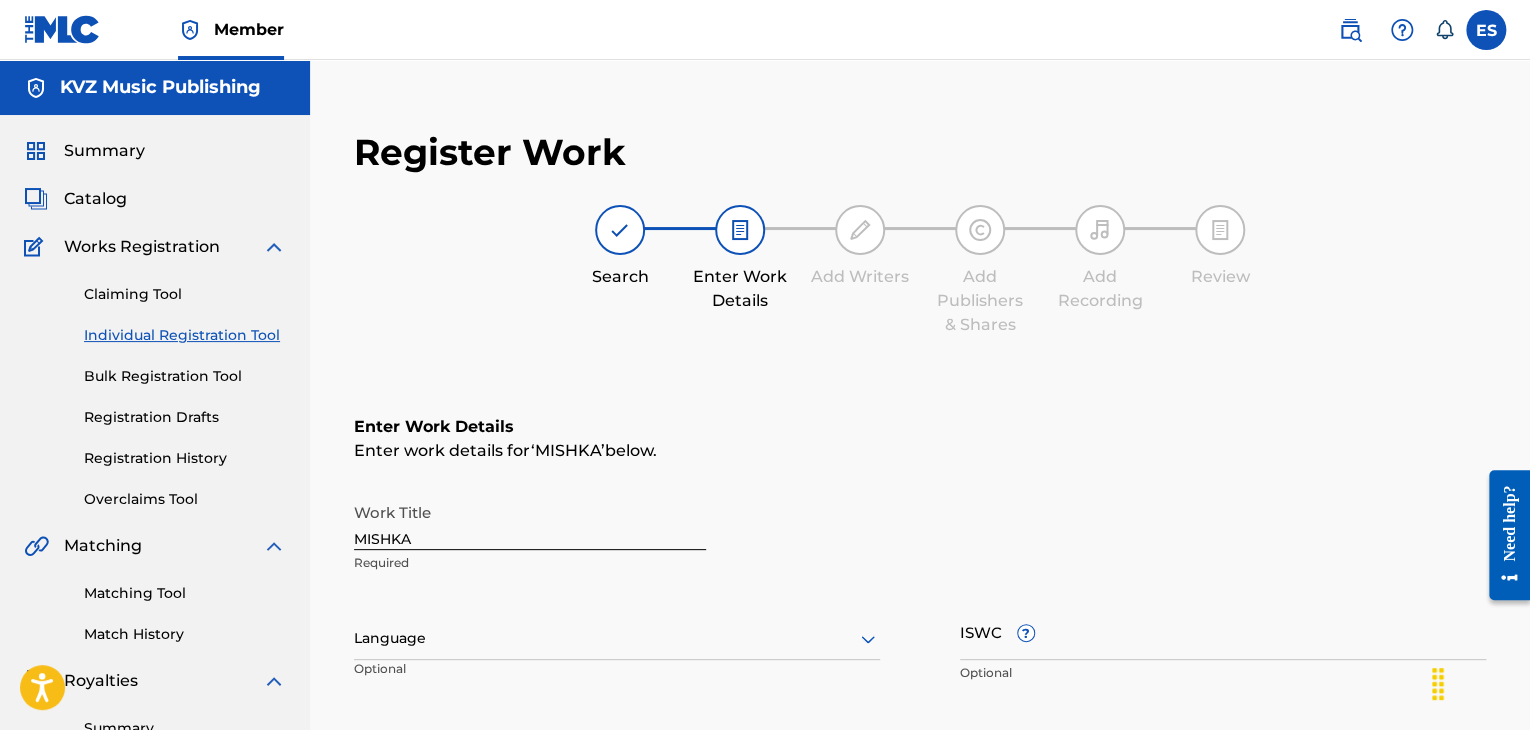 click on "Individual Registration Tool" at bounding box center [185, 335] 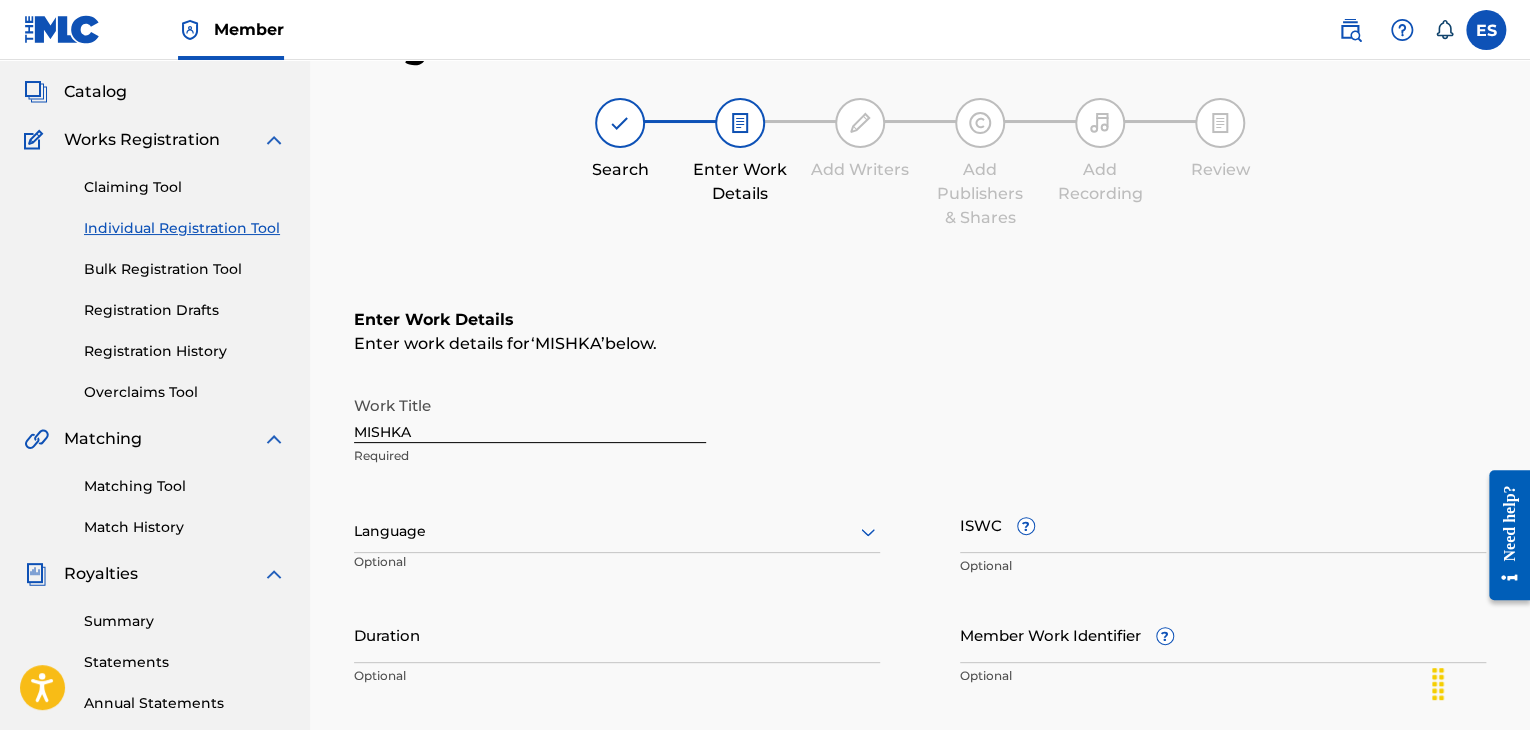scroll, scrollTop: 100, scrollLeft: 0, axis: vertical 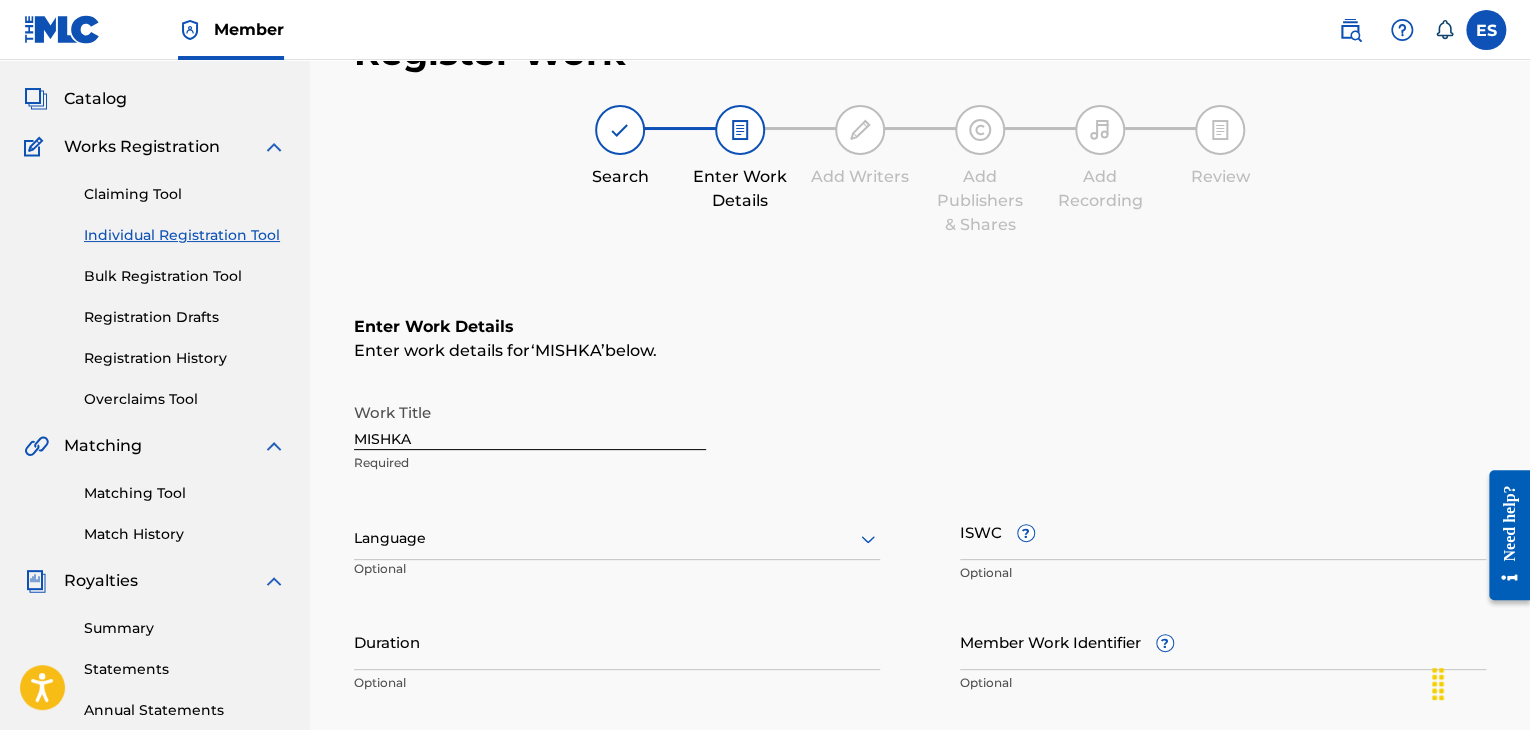 click on "Registration History" at bounding box center (185, 358) 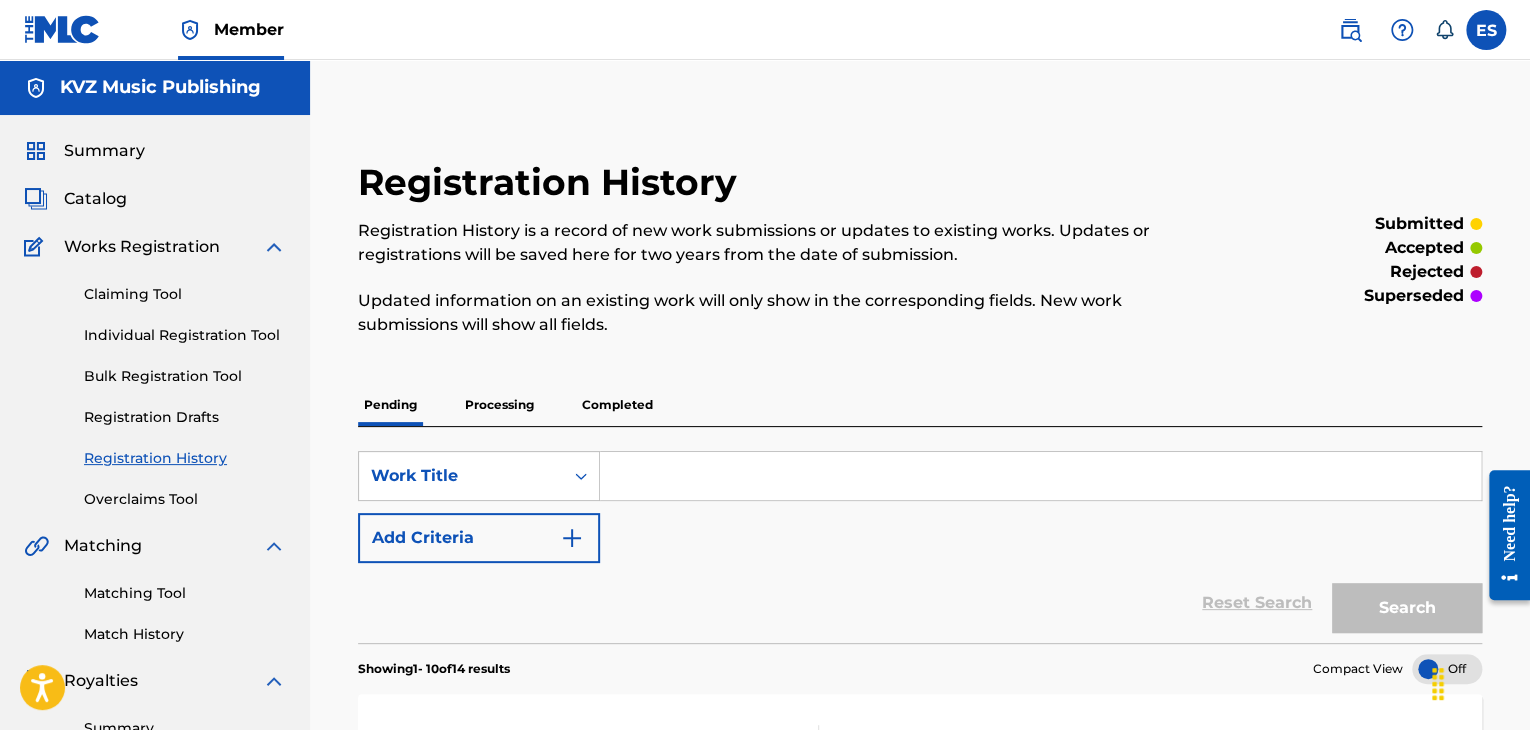 click on "Individual Registration Tool" at bounding box center [185, 335] 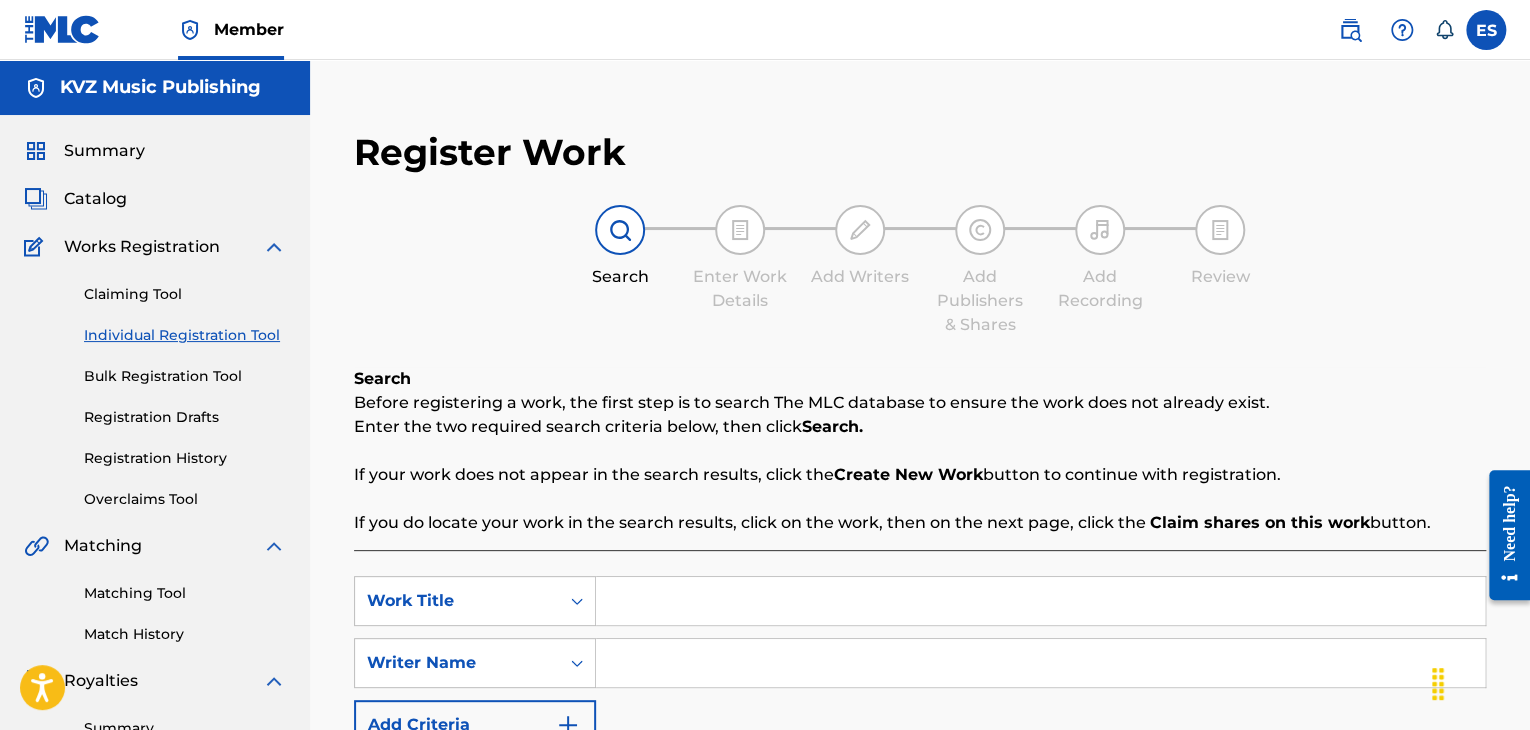 click at bounding box center (1040, 601) 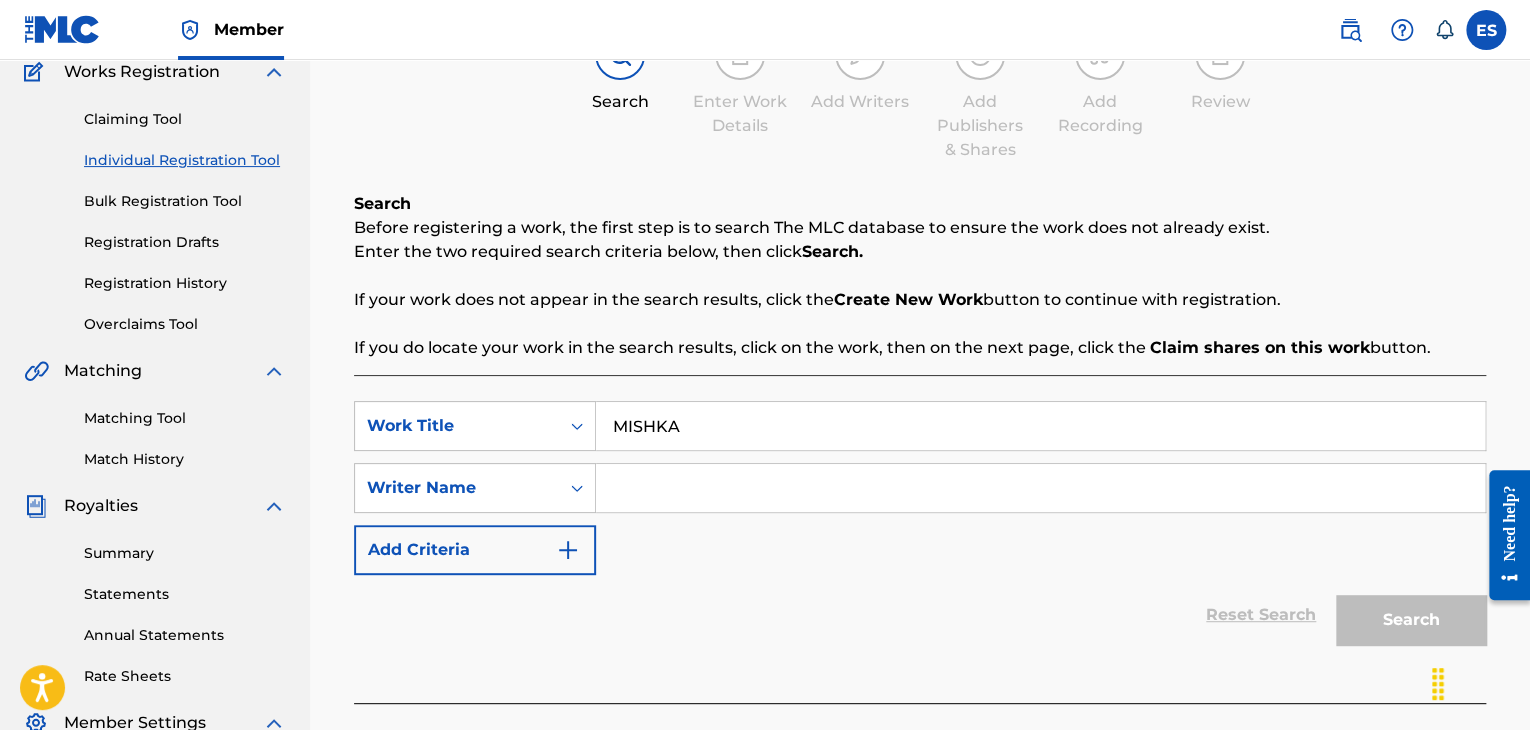 scroll, scrollTop: 300, scrollLeft: 0, axis: vertical 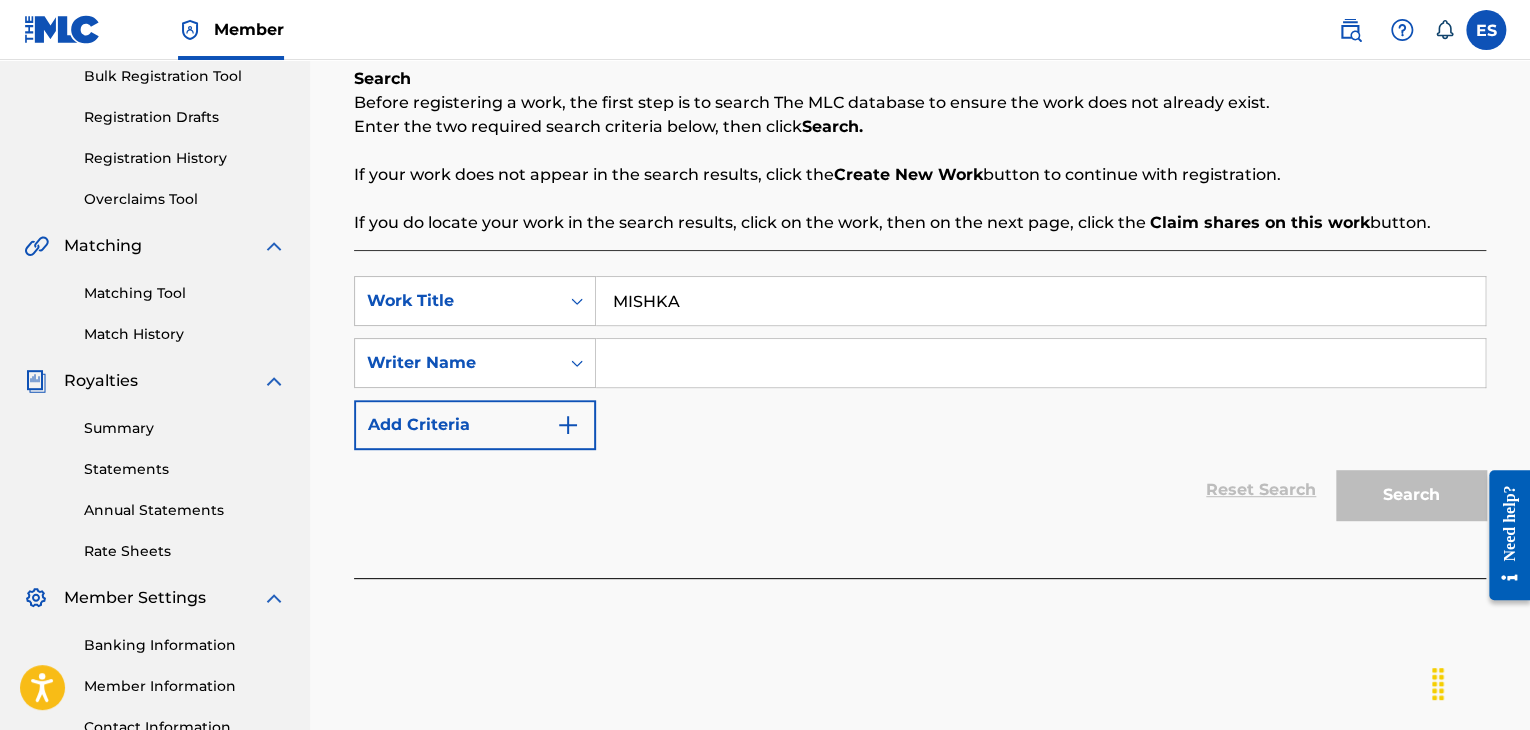 type on "MISHKA" 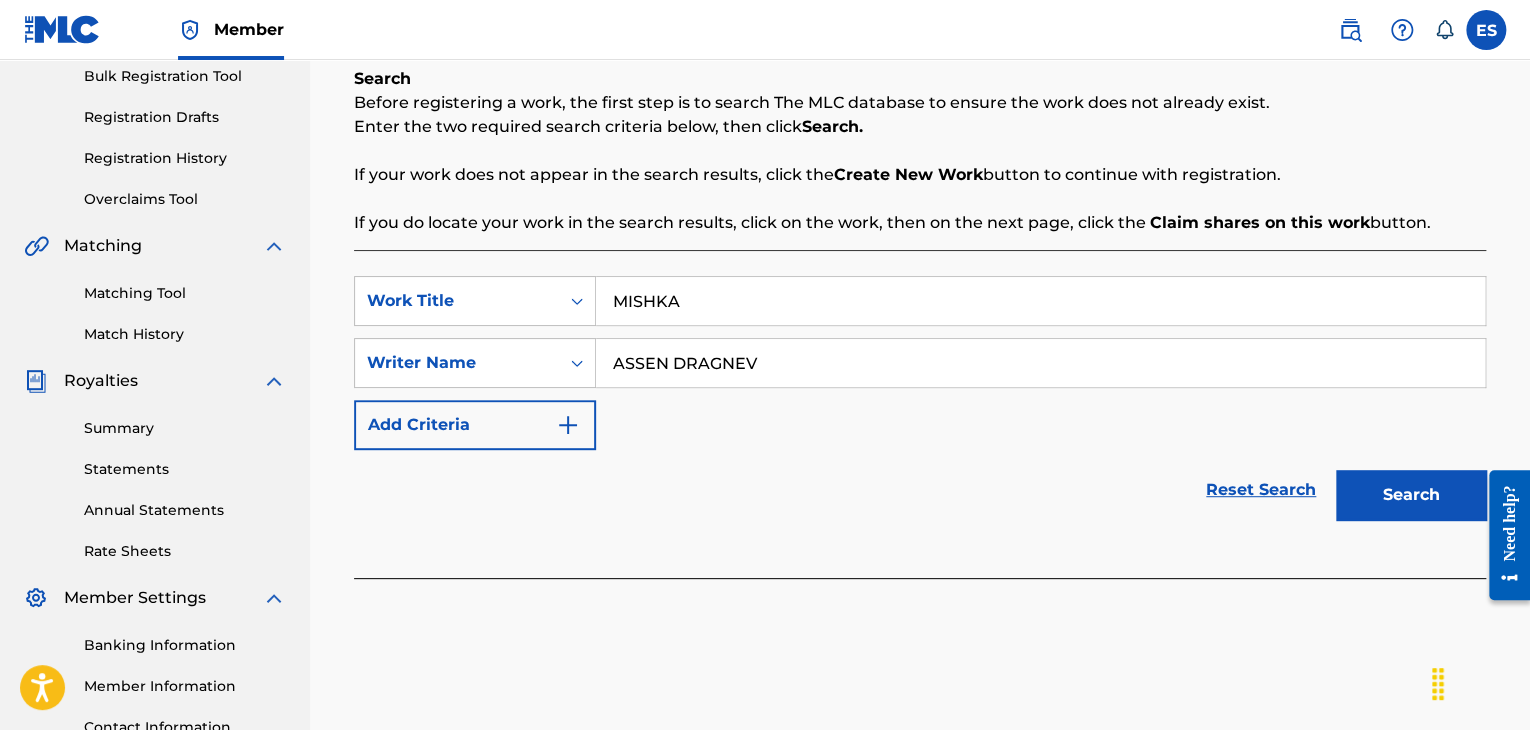 click on "Search" at bounding box center [1411, 495] 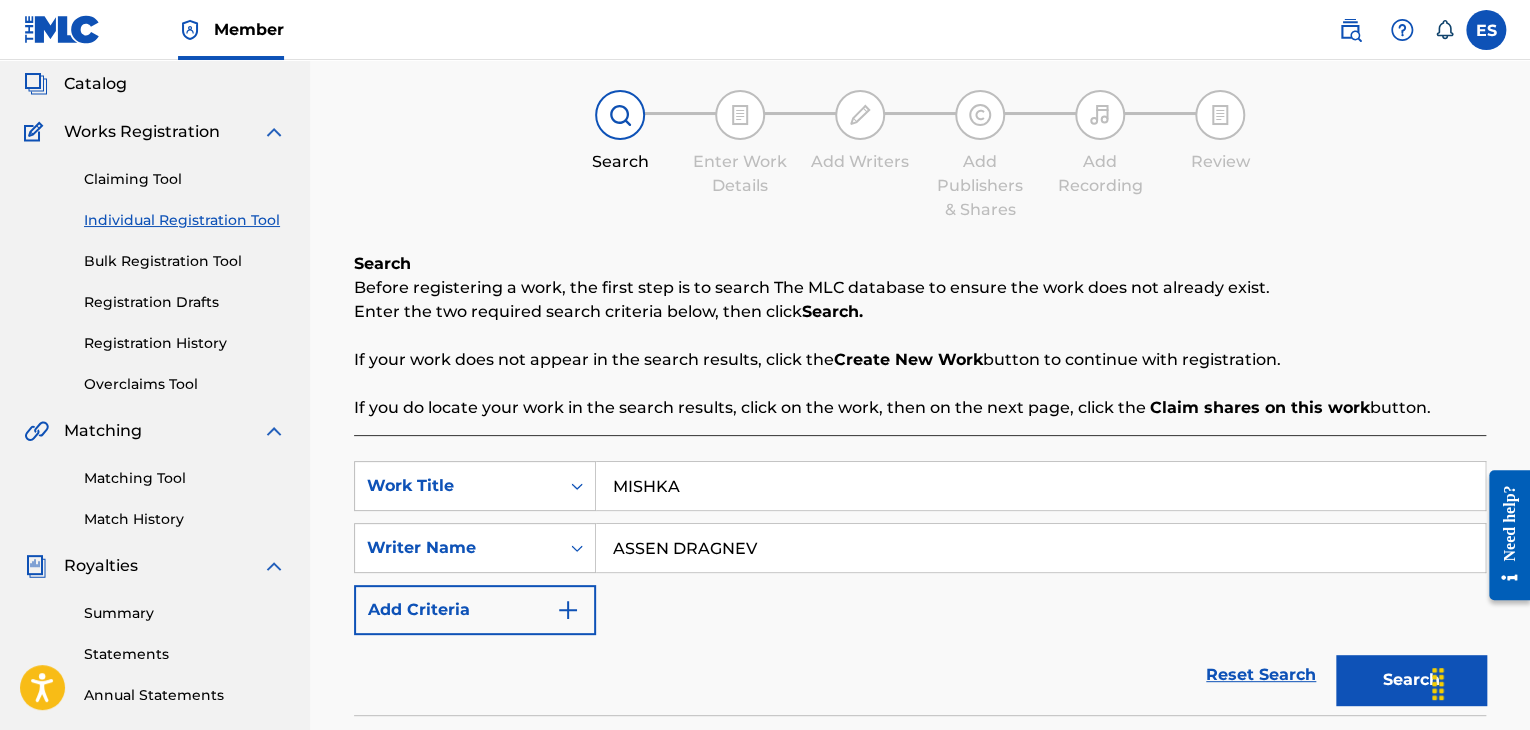 scroll, scrollTop: 0, scrollLeft: 0, axis: both 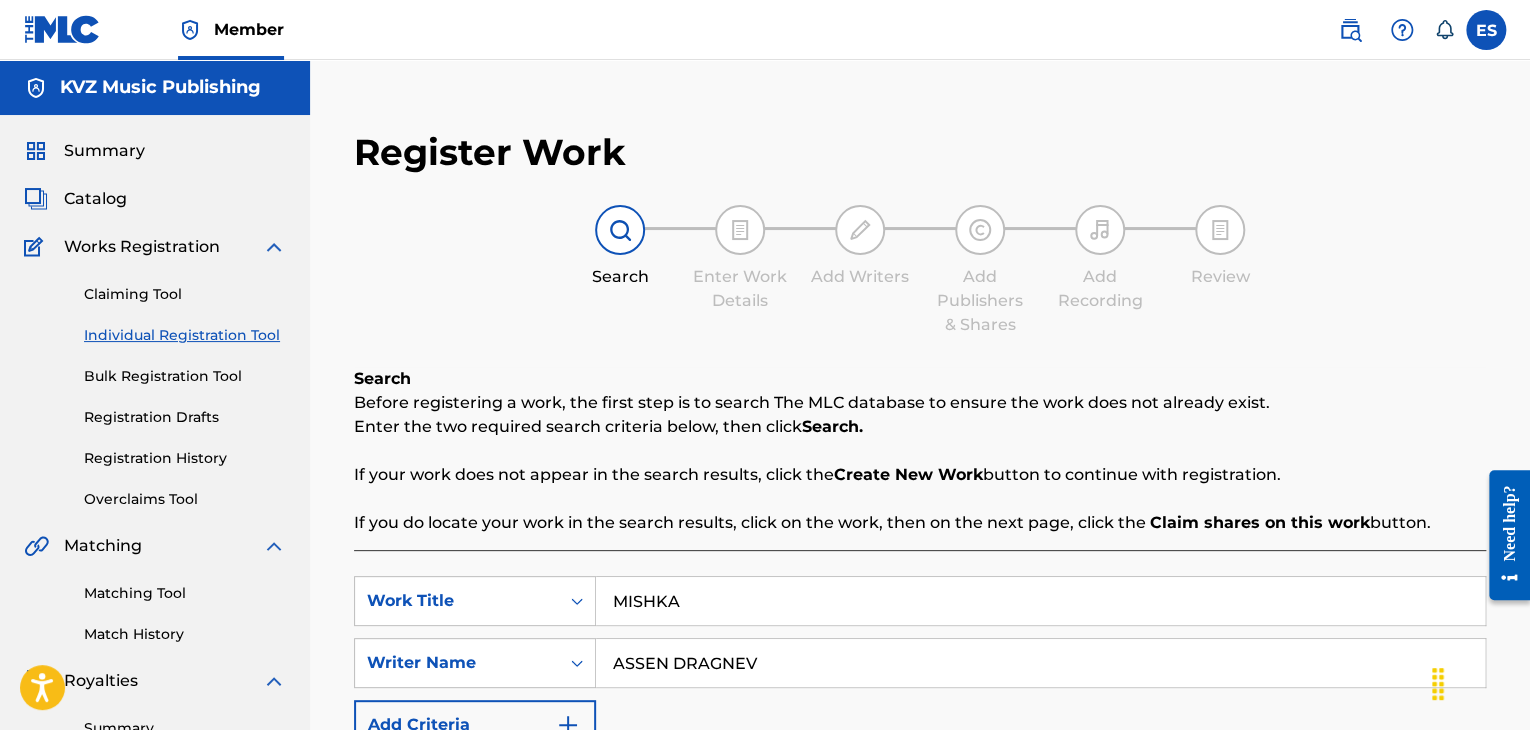 click on "Registration History" at bounding box center (185, 458) 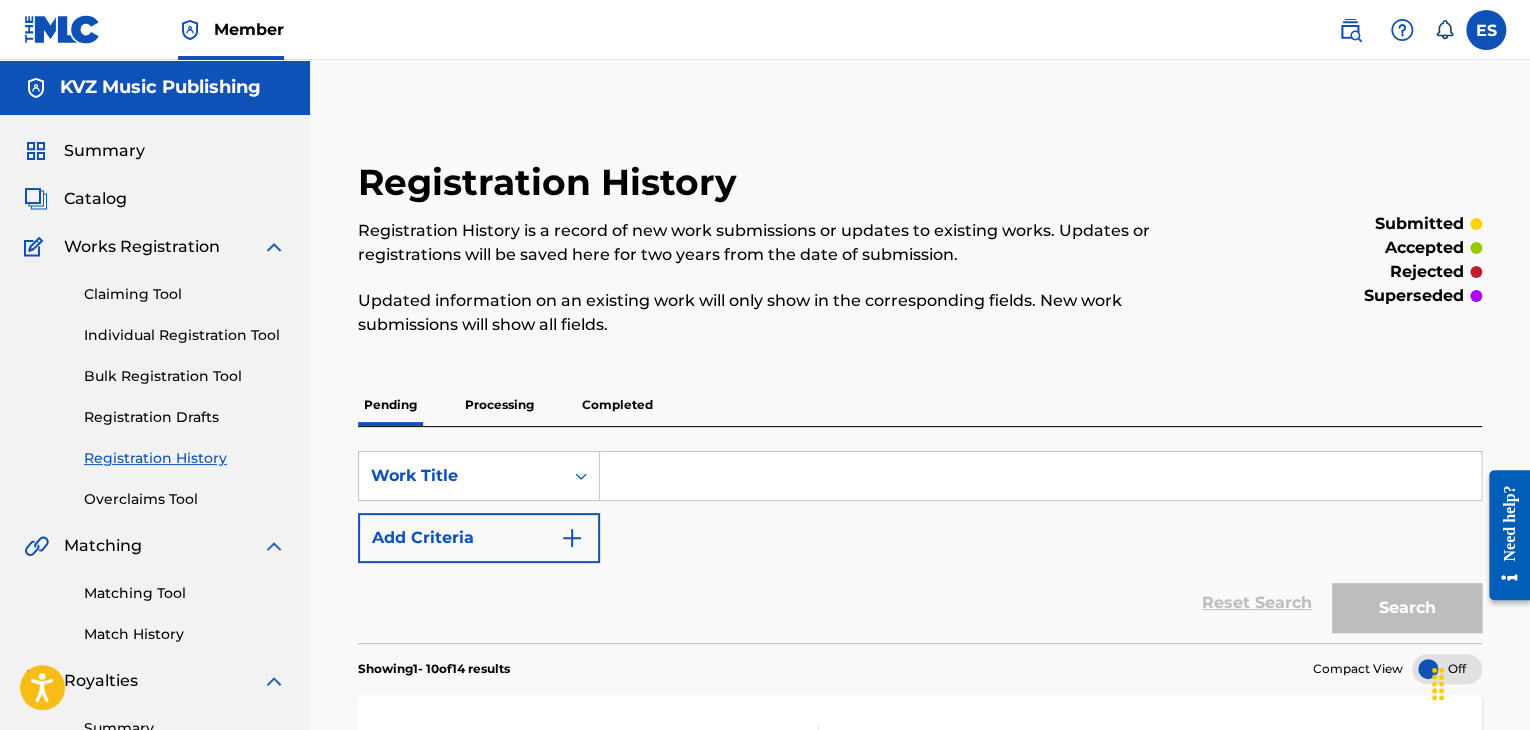 click at bounding box center (1040, 476) 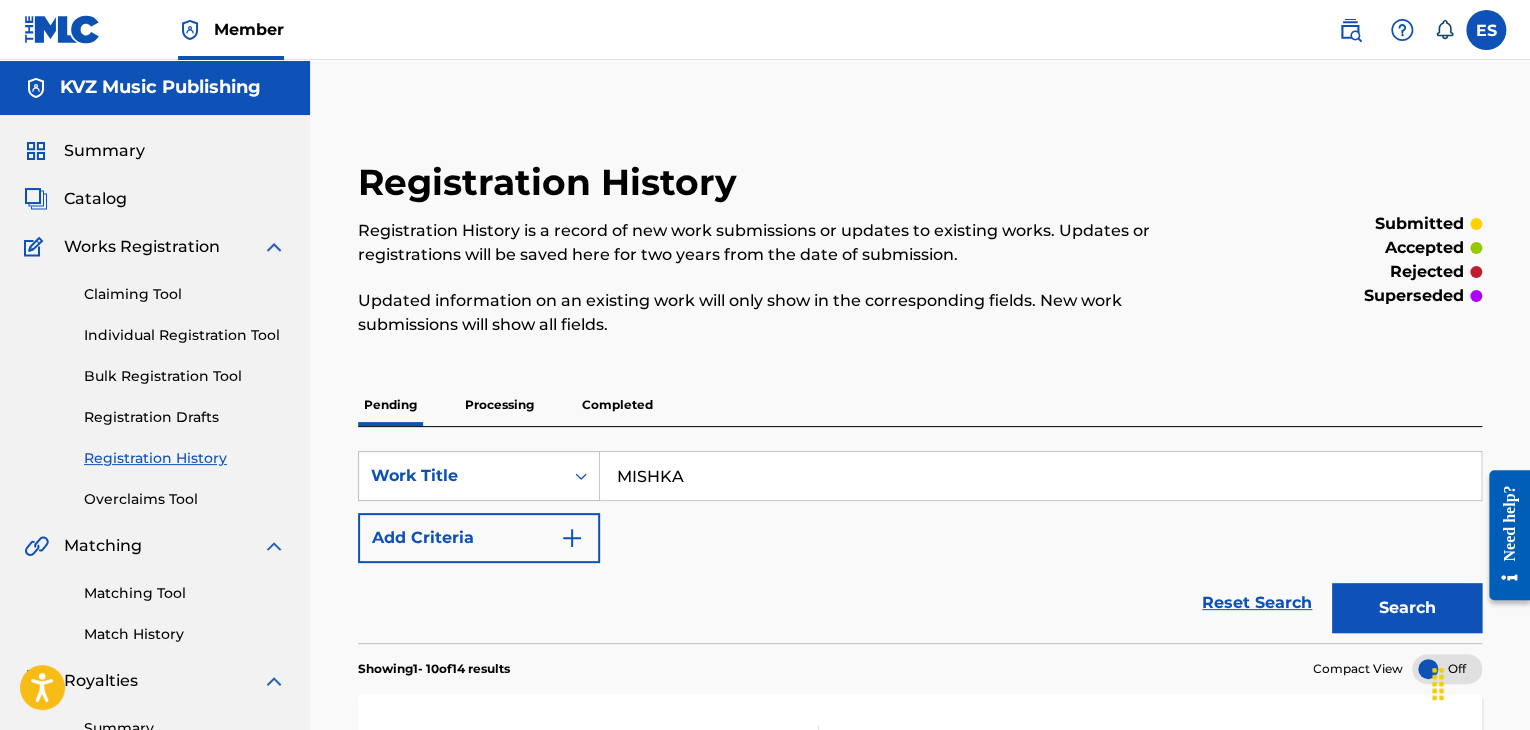 type on "MISHKA" 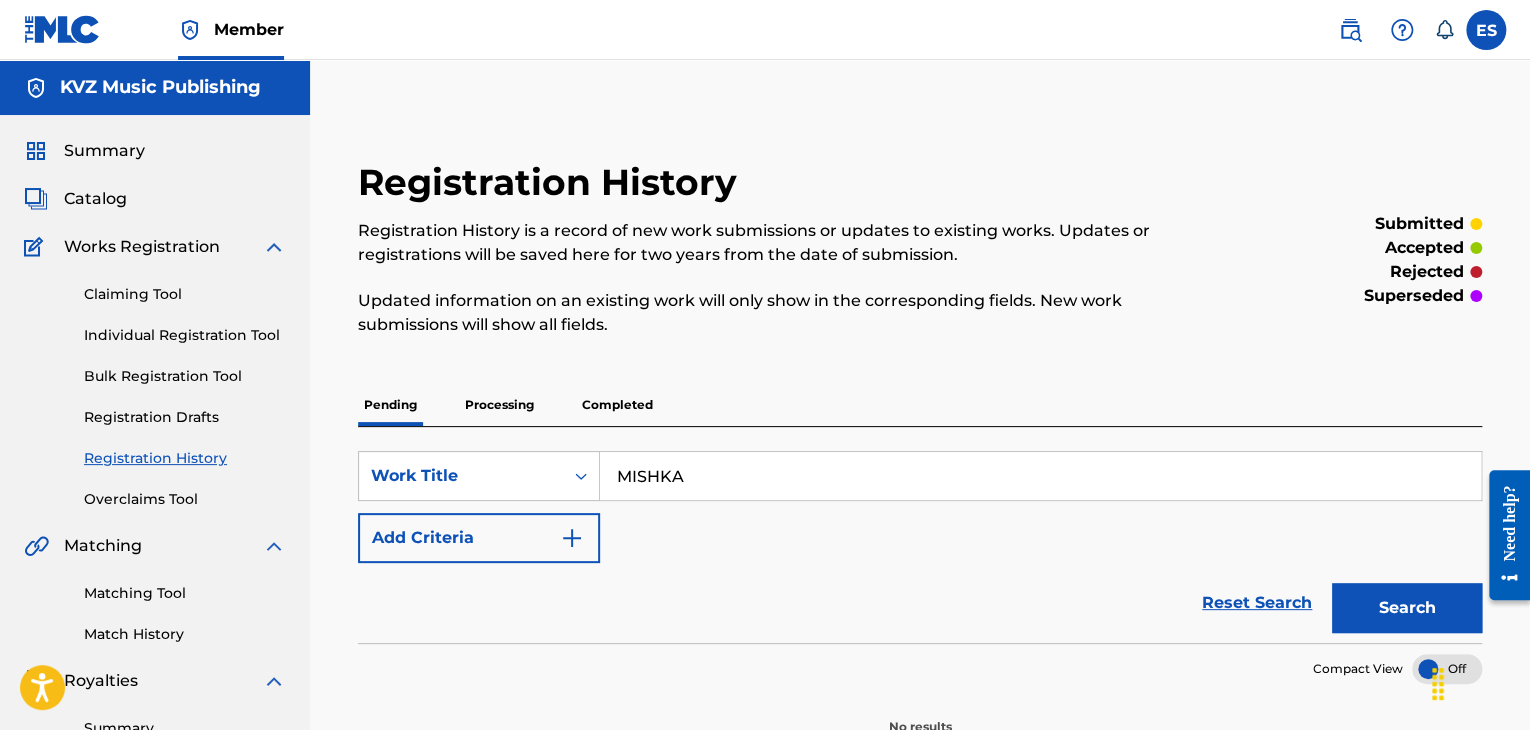 click on "Processing" at bounding box center [499, 405] 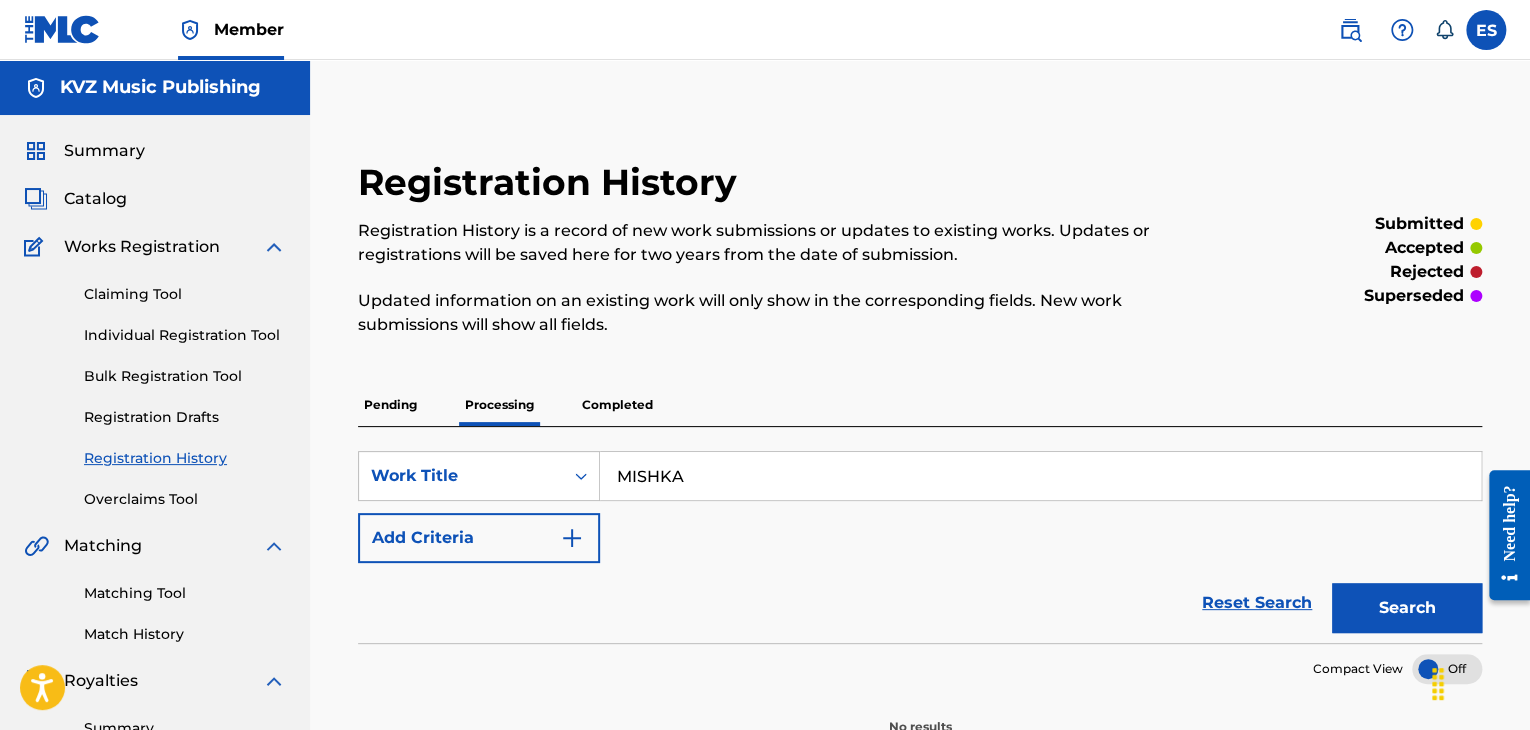 scroll, scrollTop: 100, scrollLeft: 0, axis: vertical 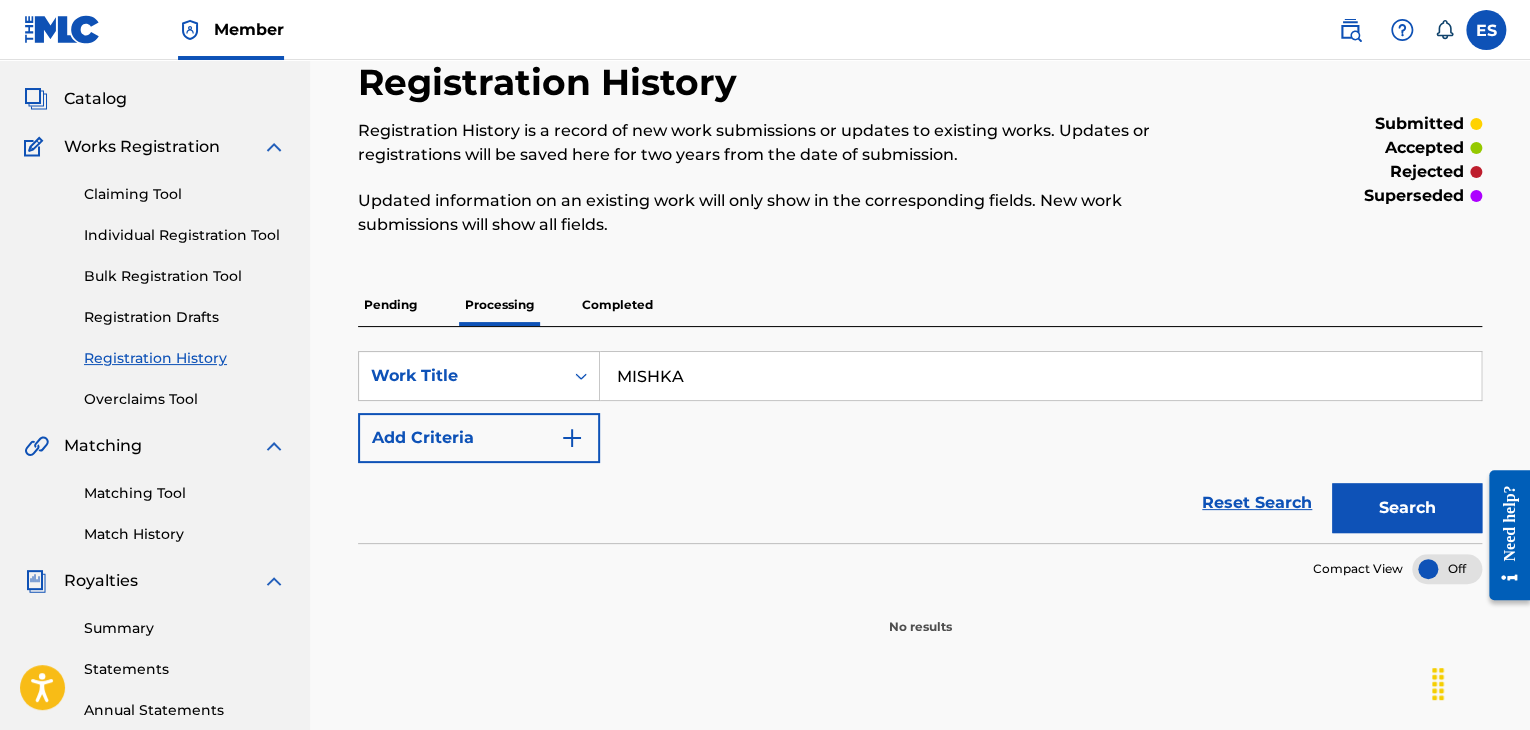 click on "Search" at bounding box center (1407, 508) 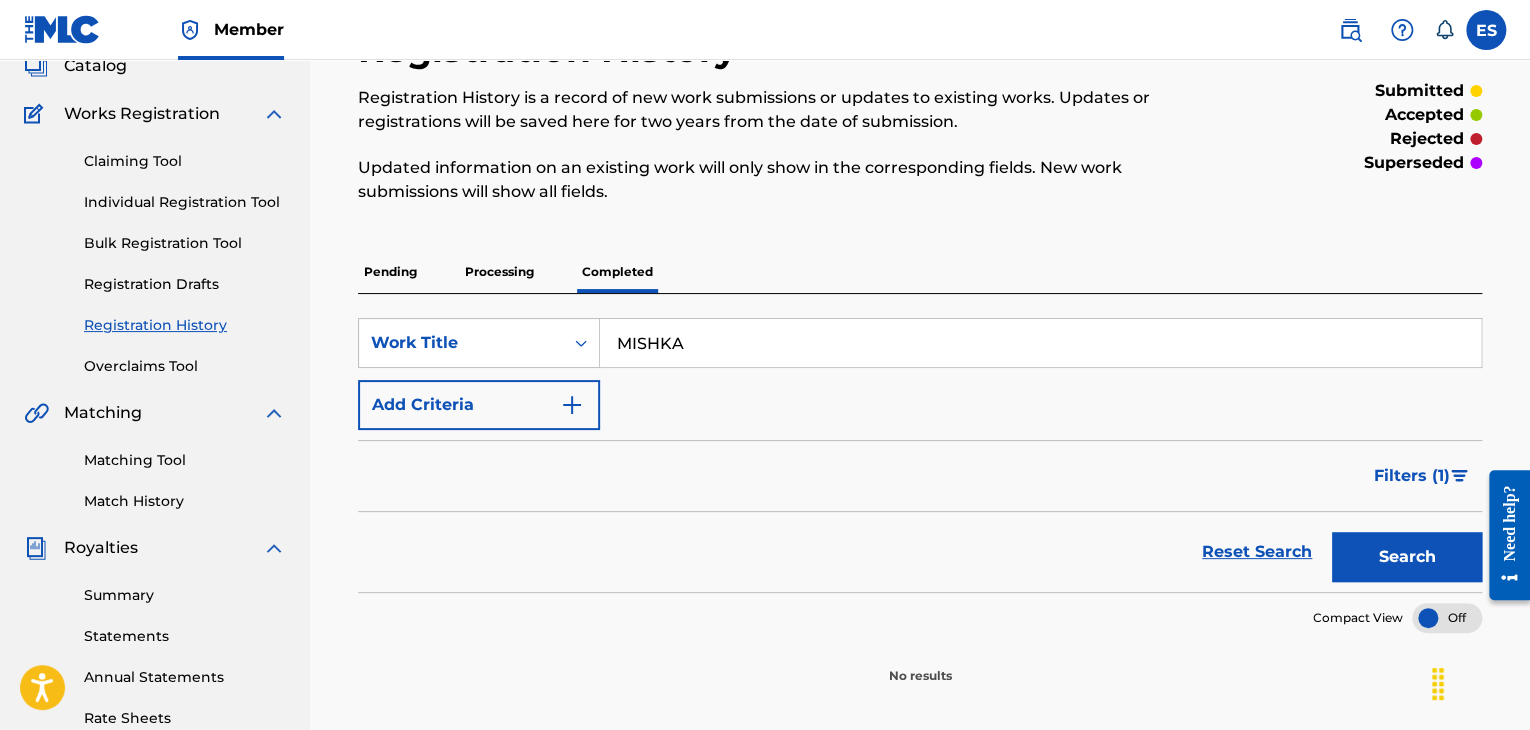 scroll, scrollTop: 300, scrollLeft: 0, axis: vertical 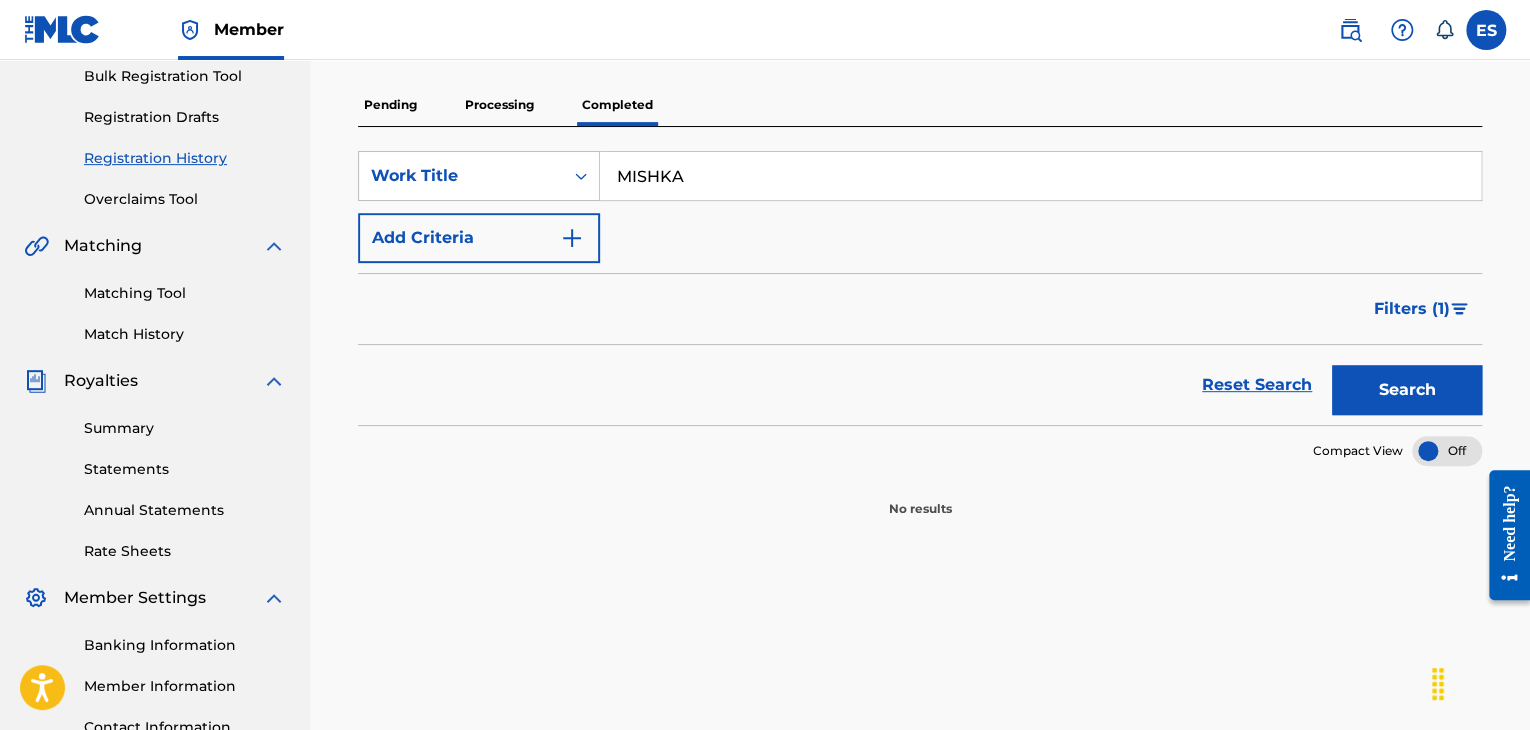 click on "Search" at bounding box center (1407, 390) 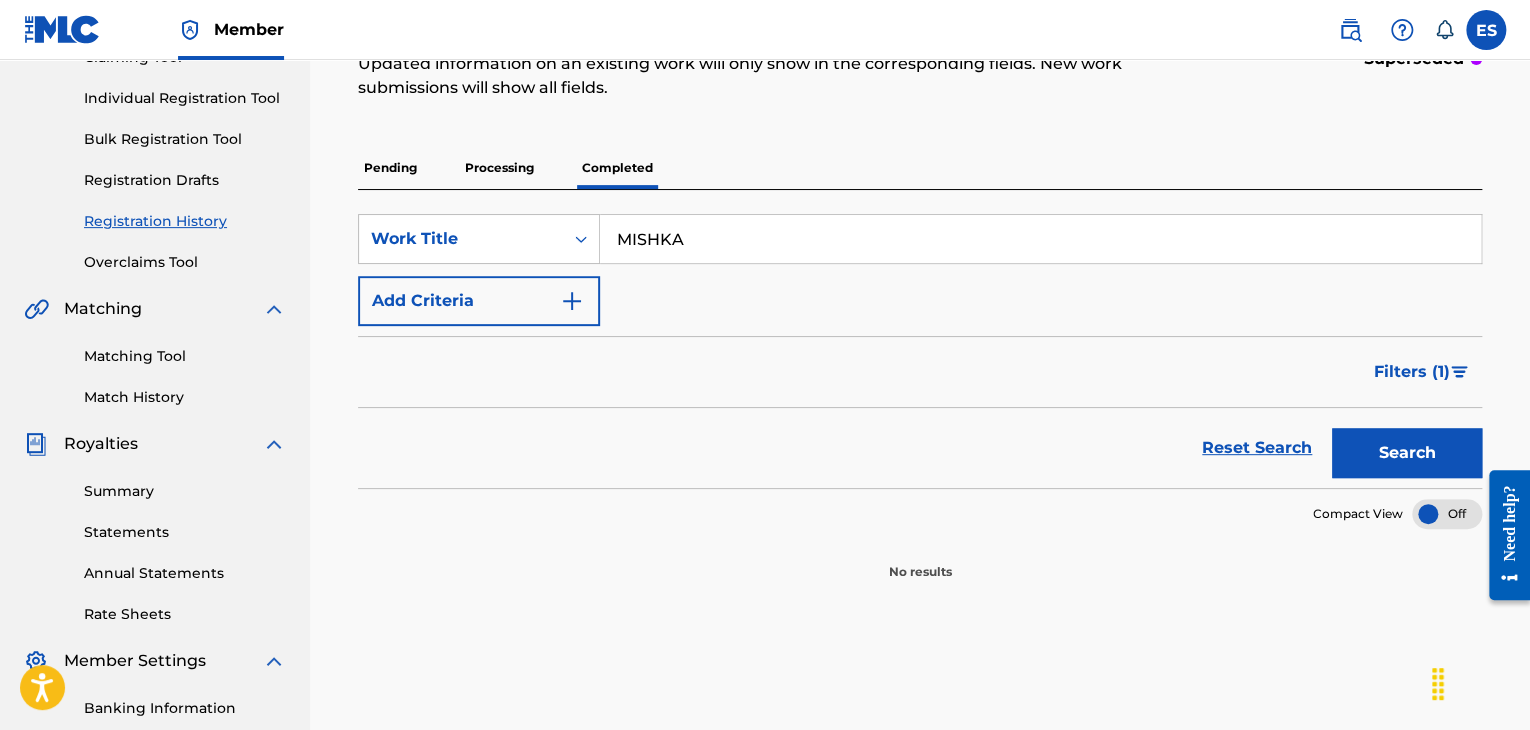 scroll, scrollTop: 0, scrollLeft: 0, axis: both 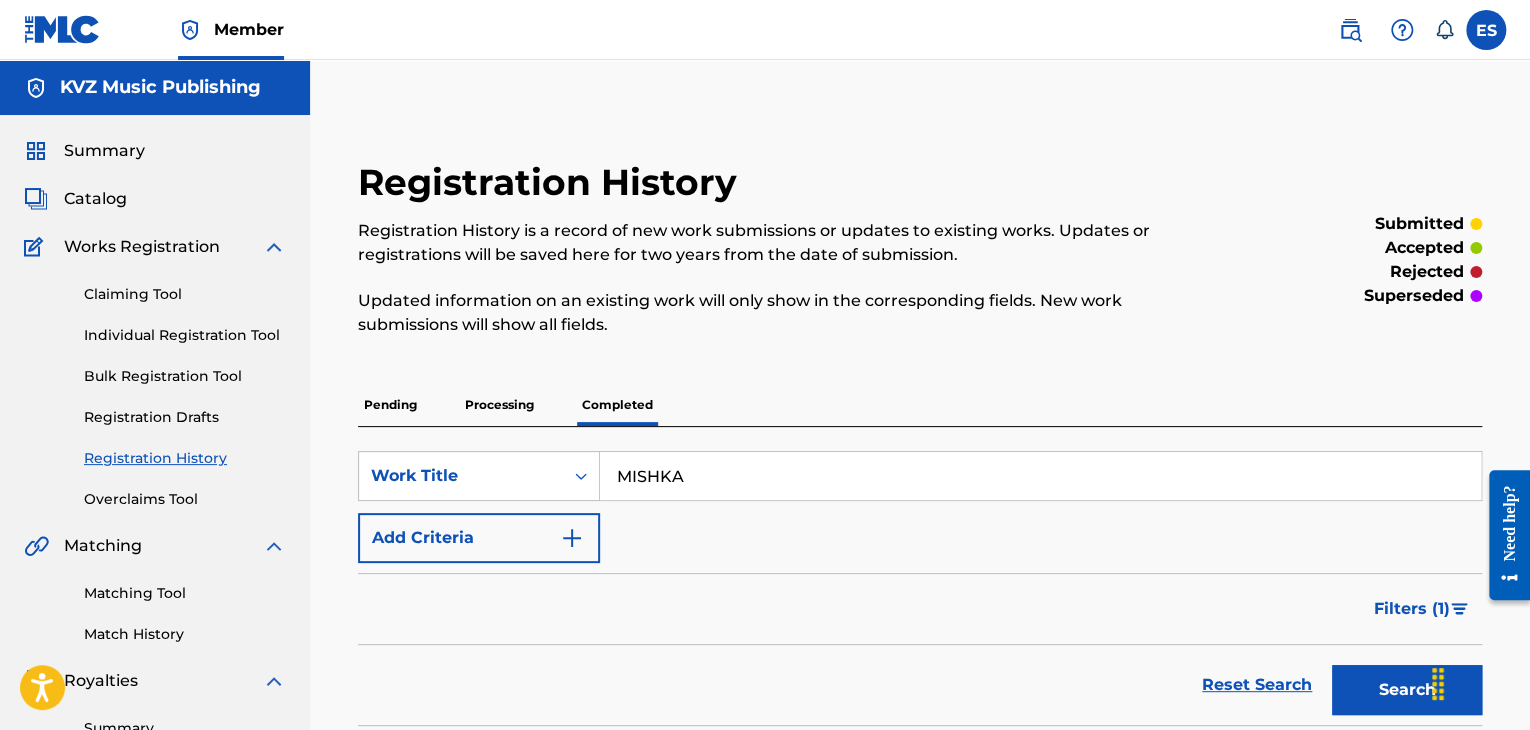 click on "Individual Registration Tool" at bounding box center [185, 335] 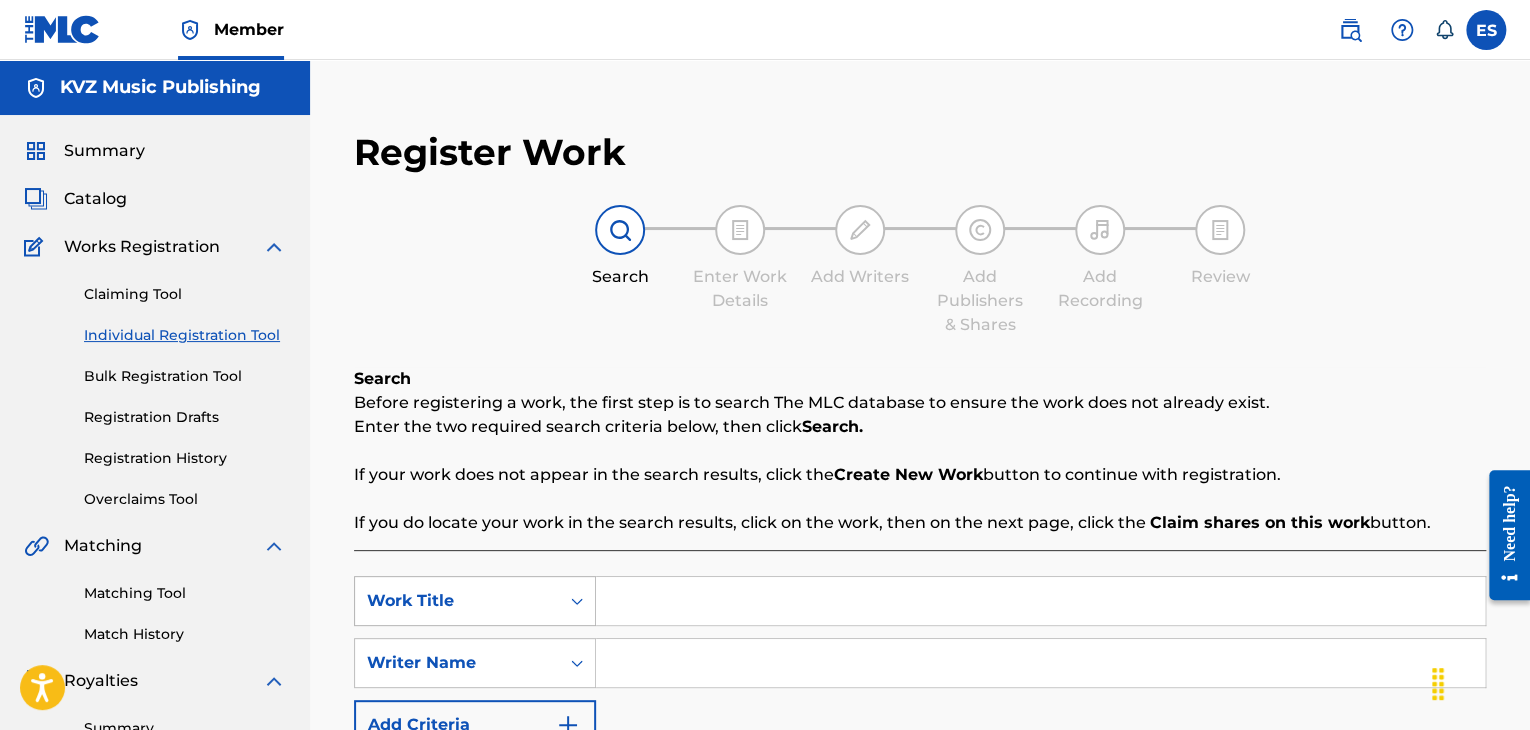scroll, scrollTop: 200, scrollLeft: 0, axis: vertical 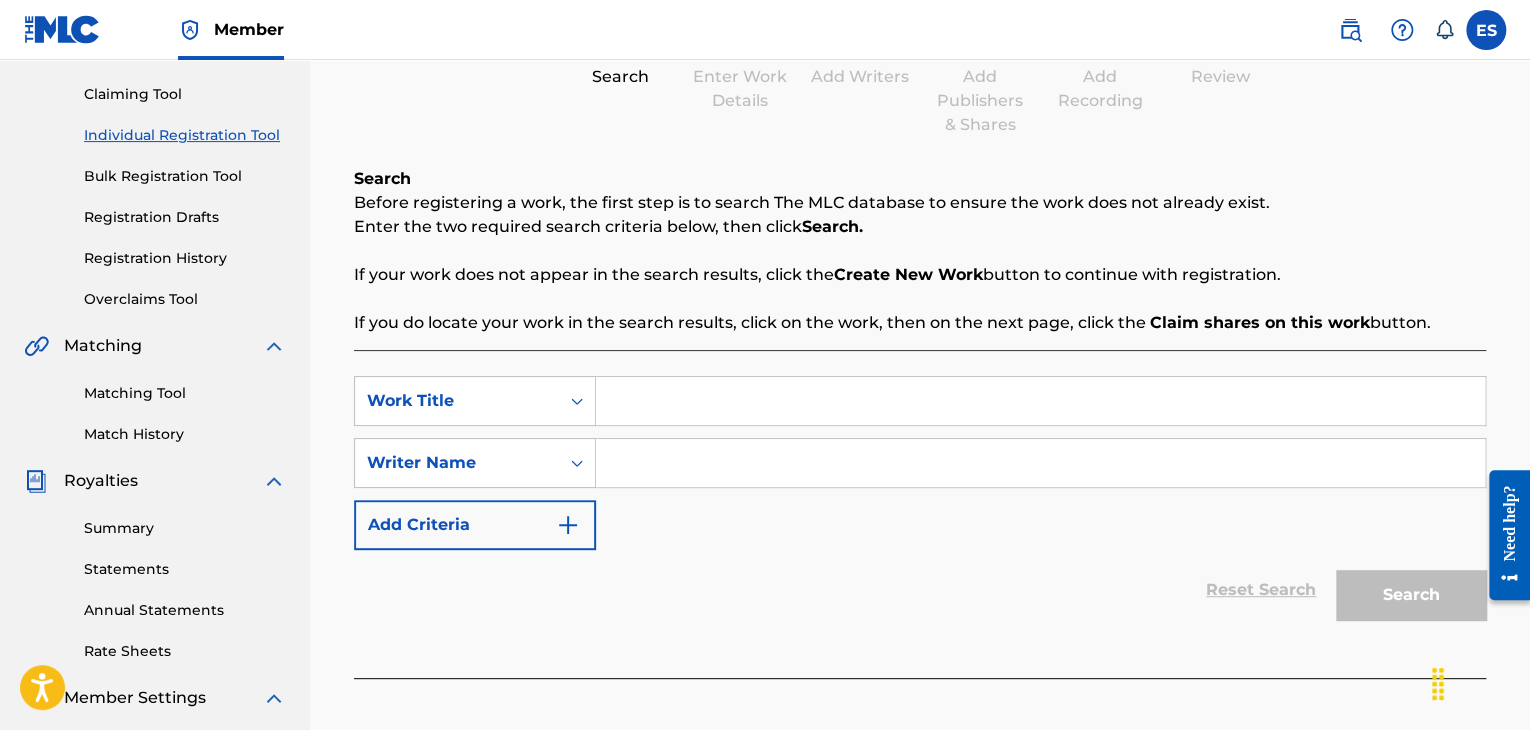 click at bounding box center [1040, 401] 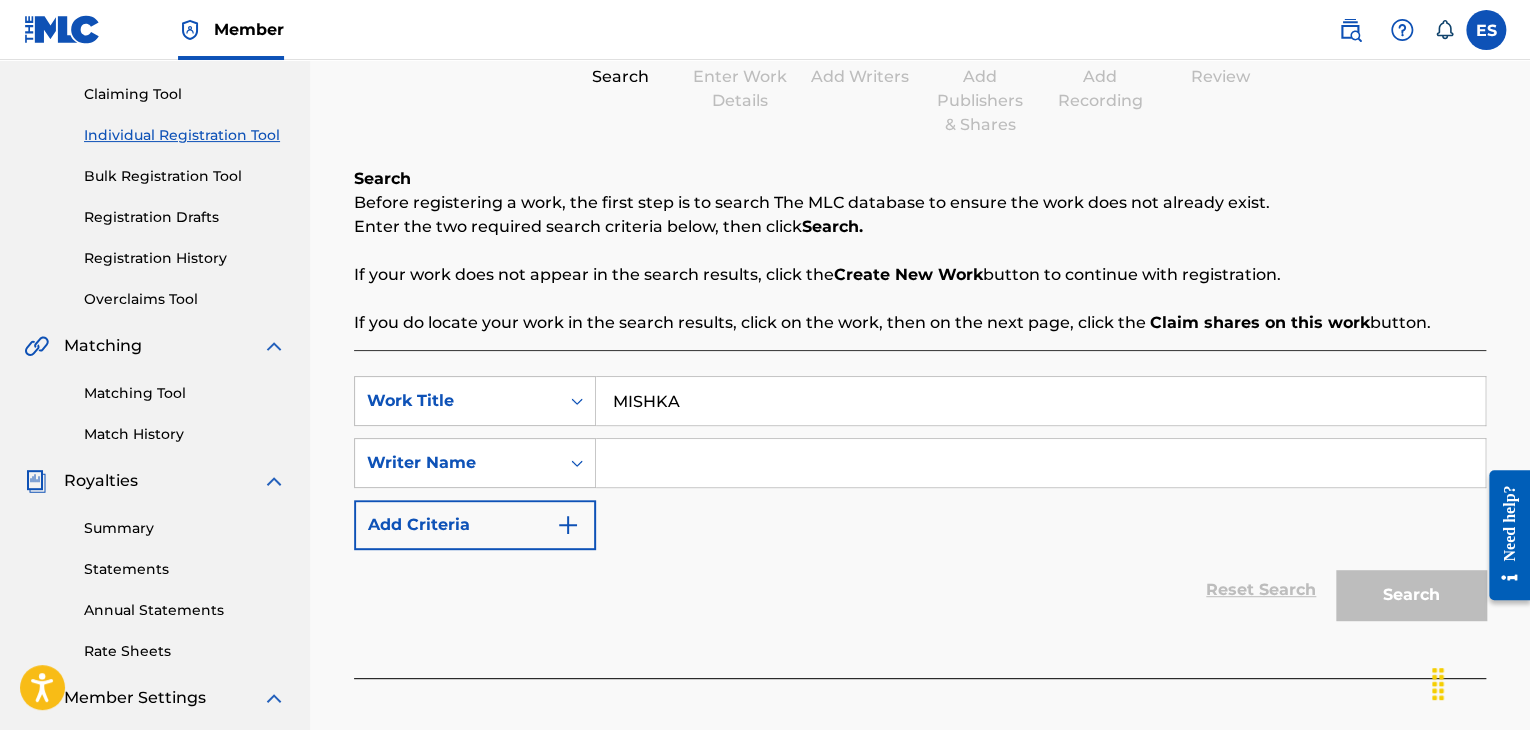 type on "MISHKA" 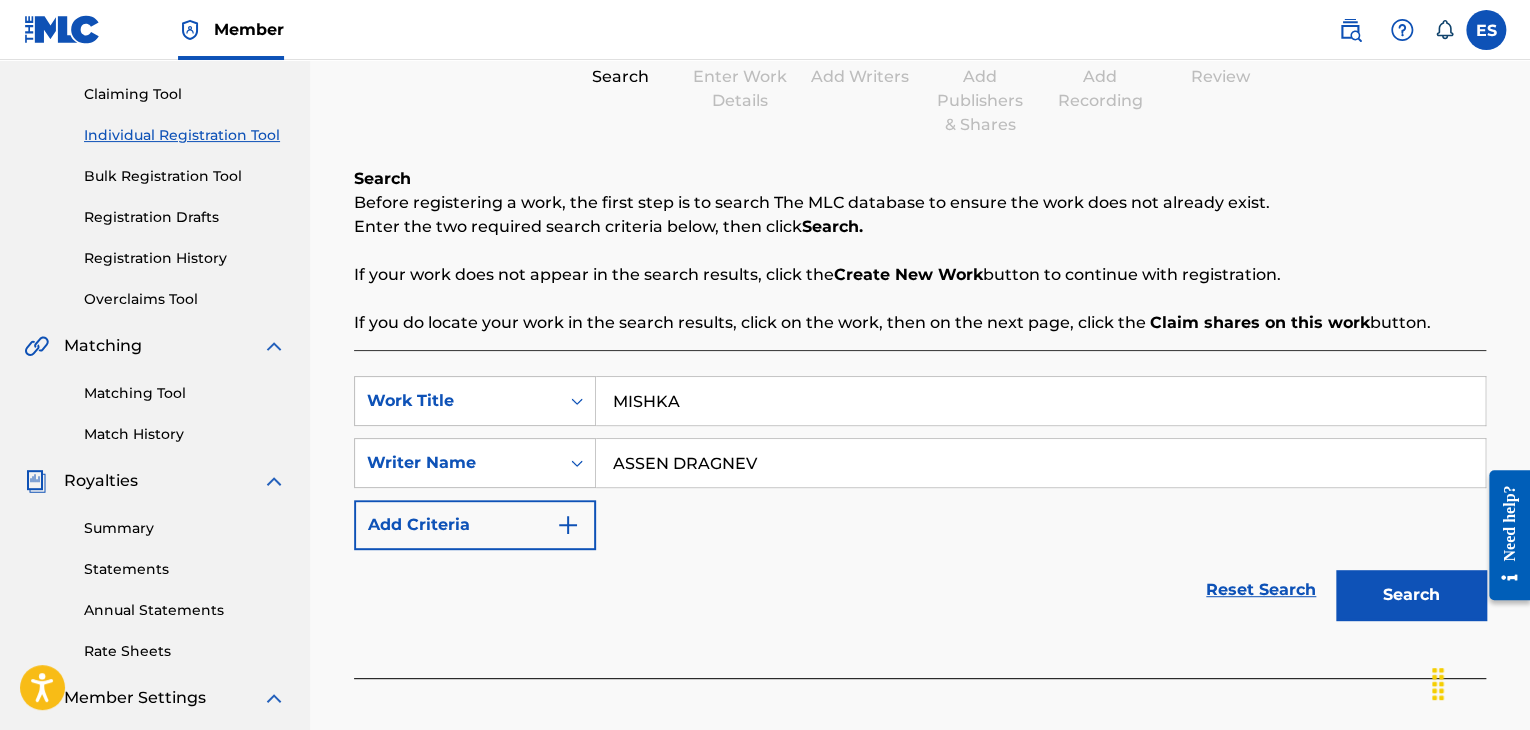 click on "Search" at bounding box center (1411, 595) 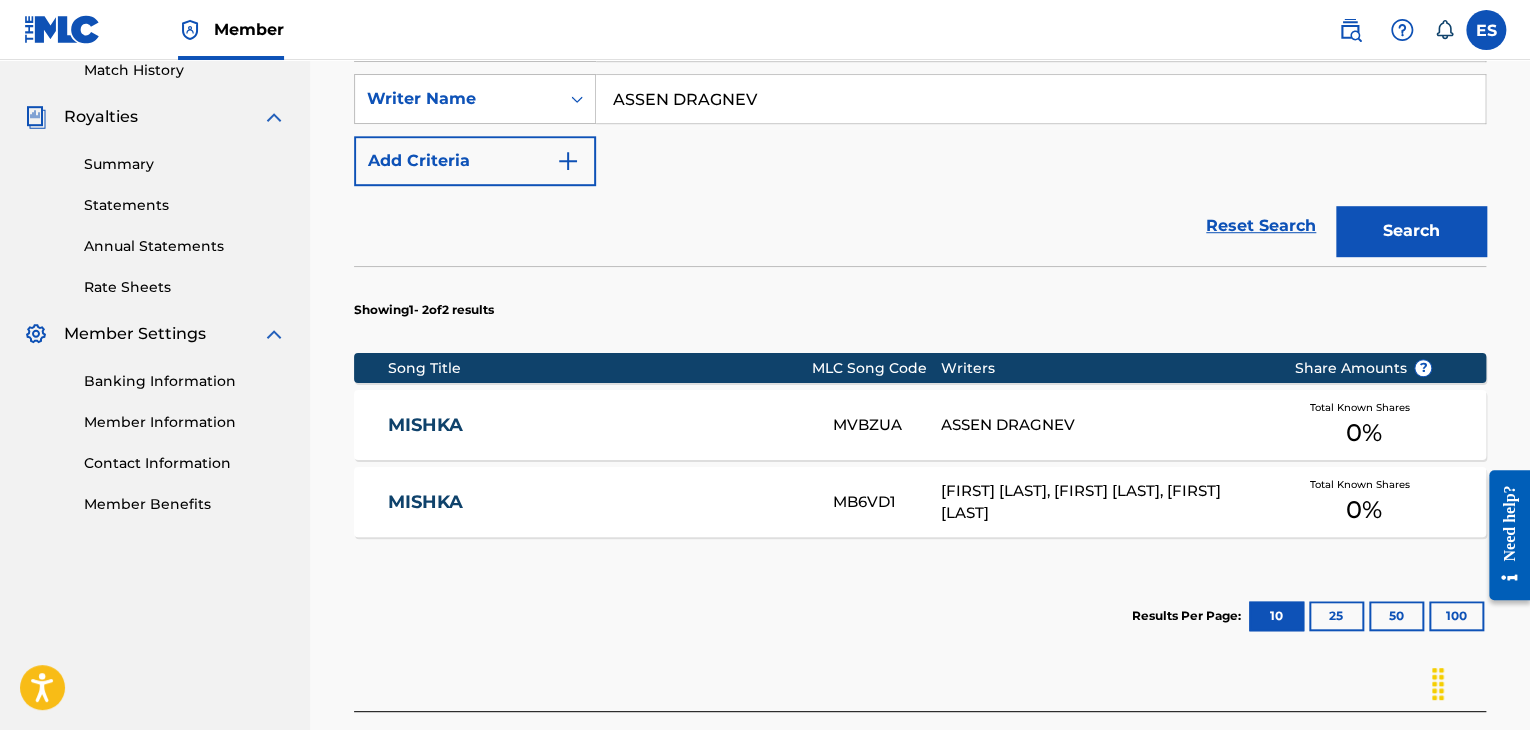 scroll, scrollTop: 700, scrollLeft: 0, axis: vertical 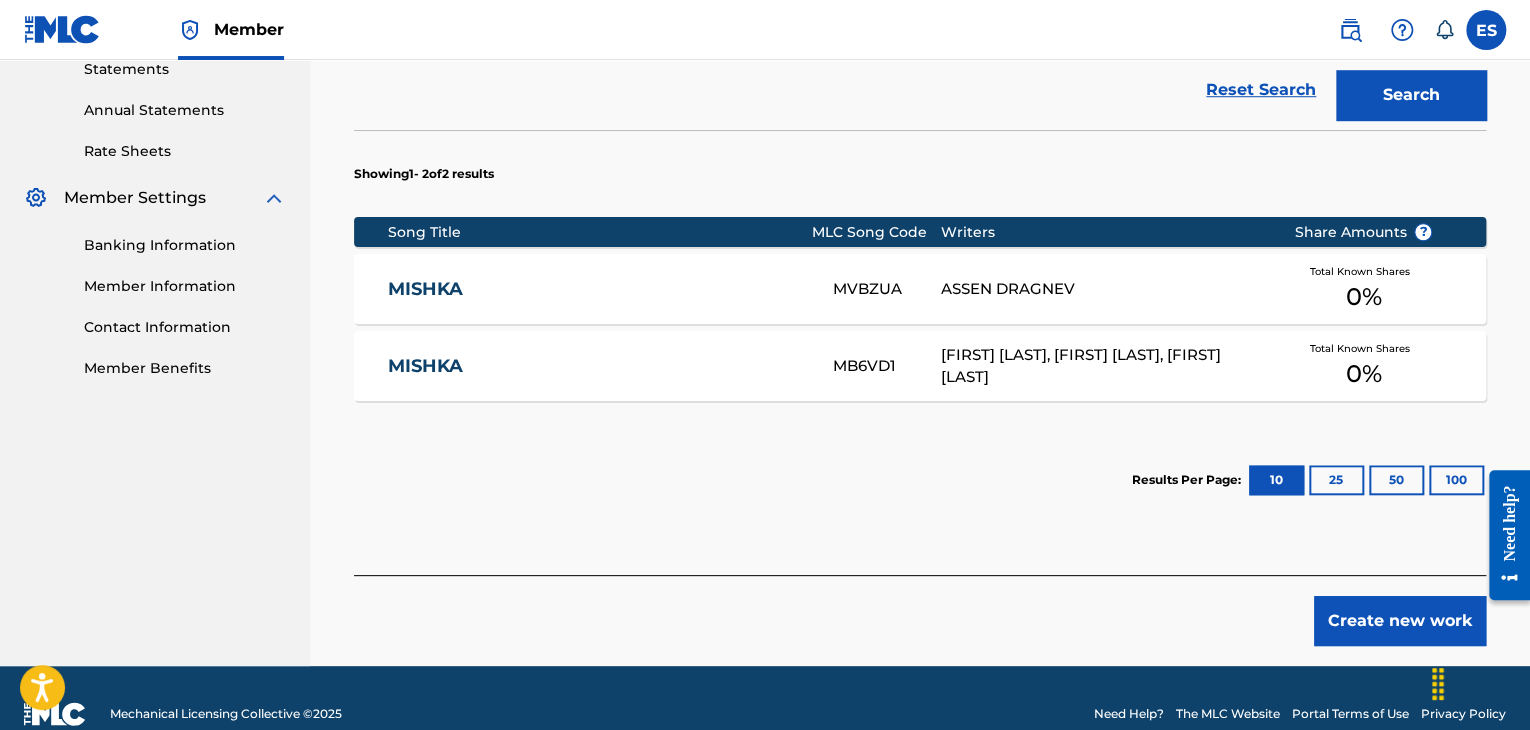 drag, startPoint x: 1351, startPoint y: 635, endPoint x: 1343, endPoint y: 617, distance: 19.697716 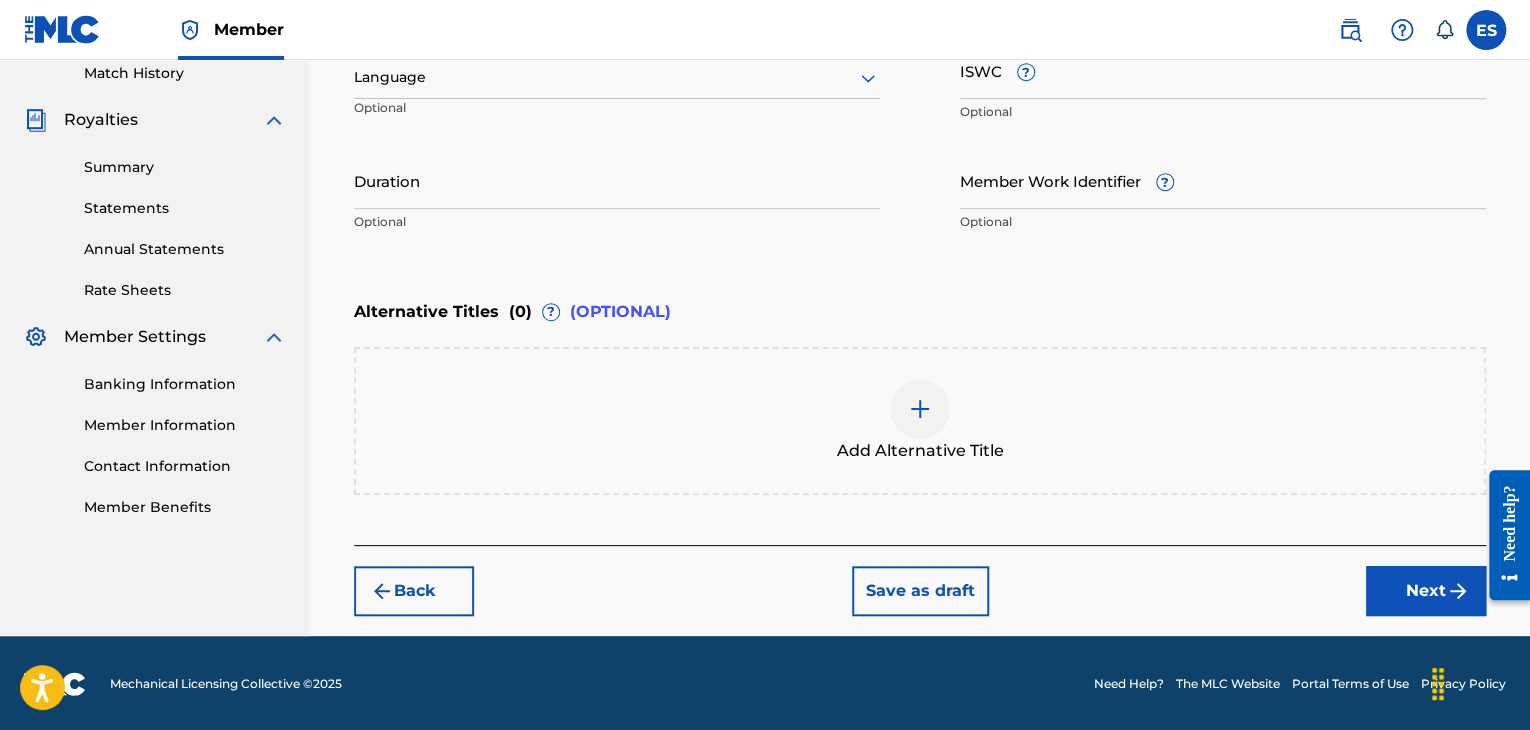 click at bounding box center (617, 77) 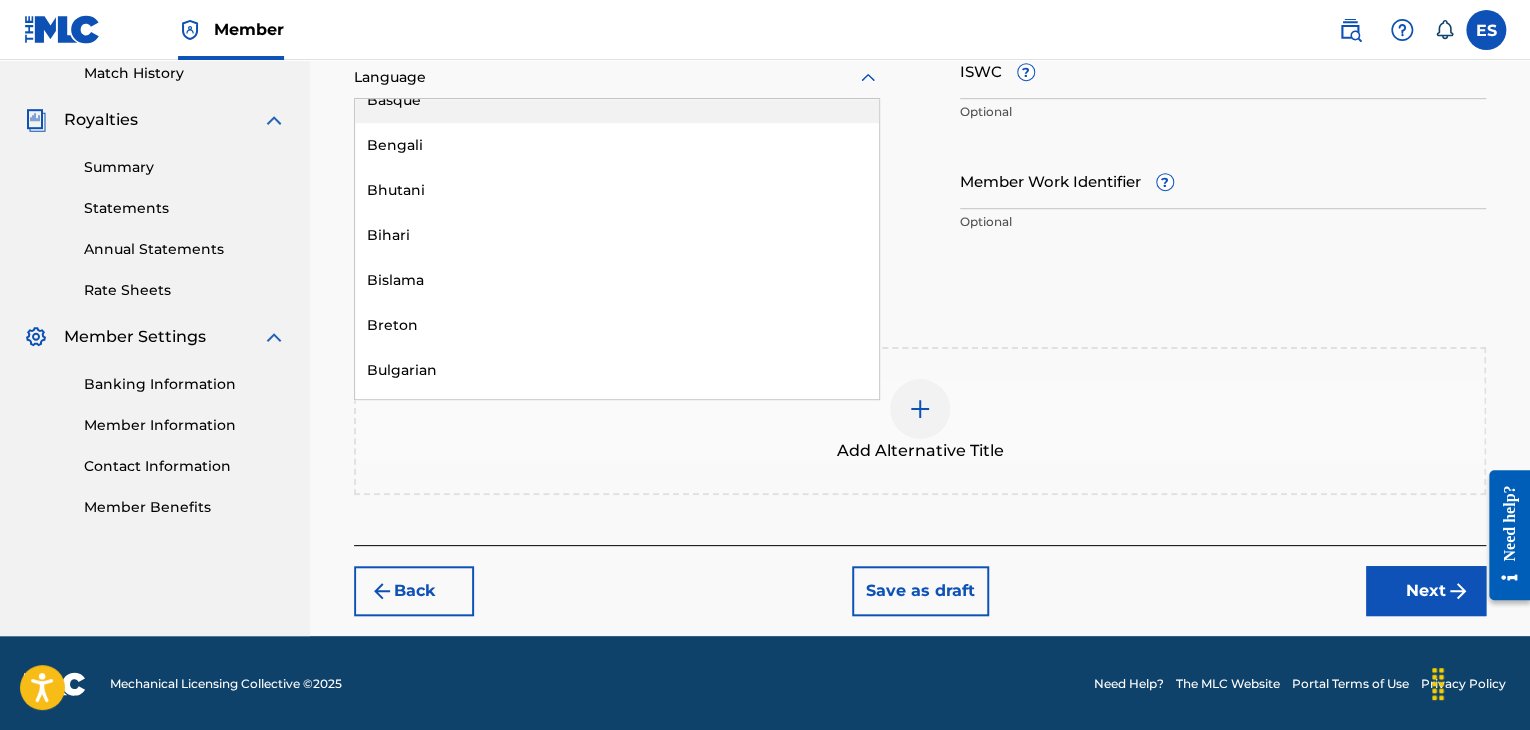 scroll, scrollTop: 800, scrollLeft: 0, axis: vertical 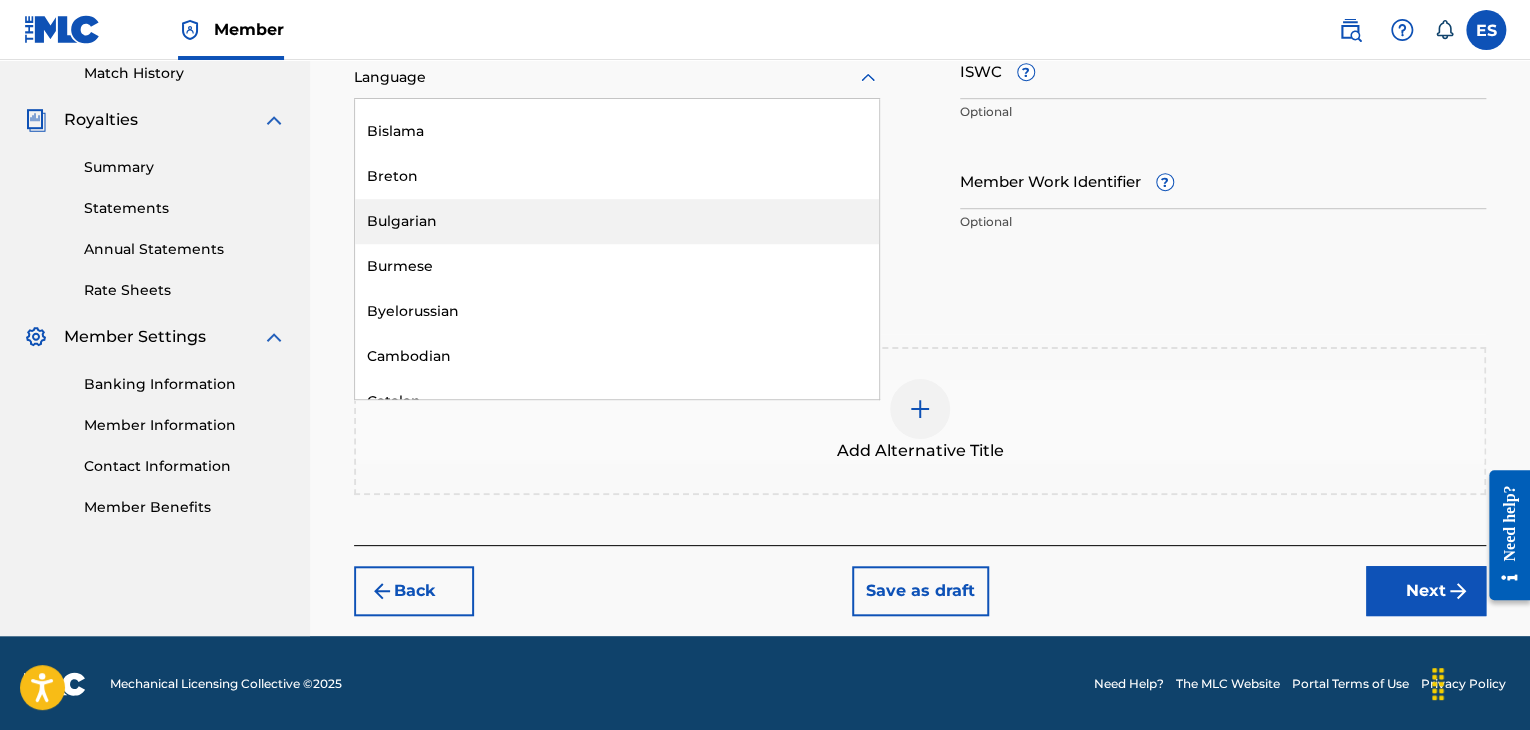 click on "Bulgarian" at bounding box center [617, 221] 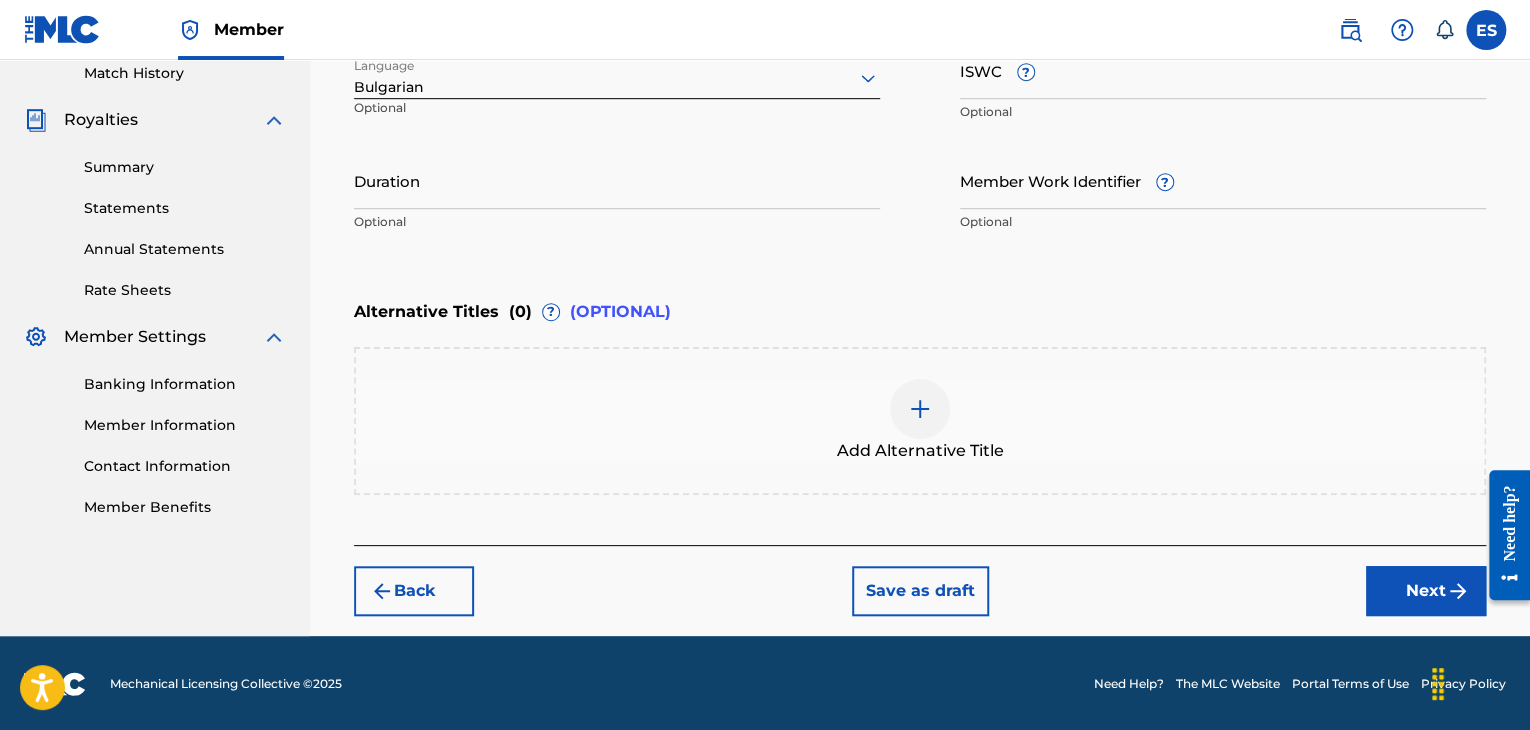 click on "Duration" at bounding box center [617, 180] 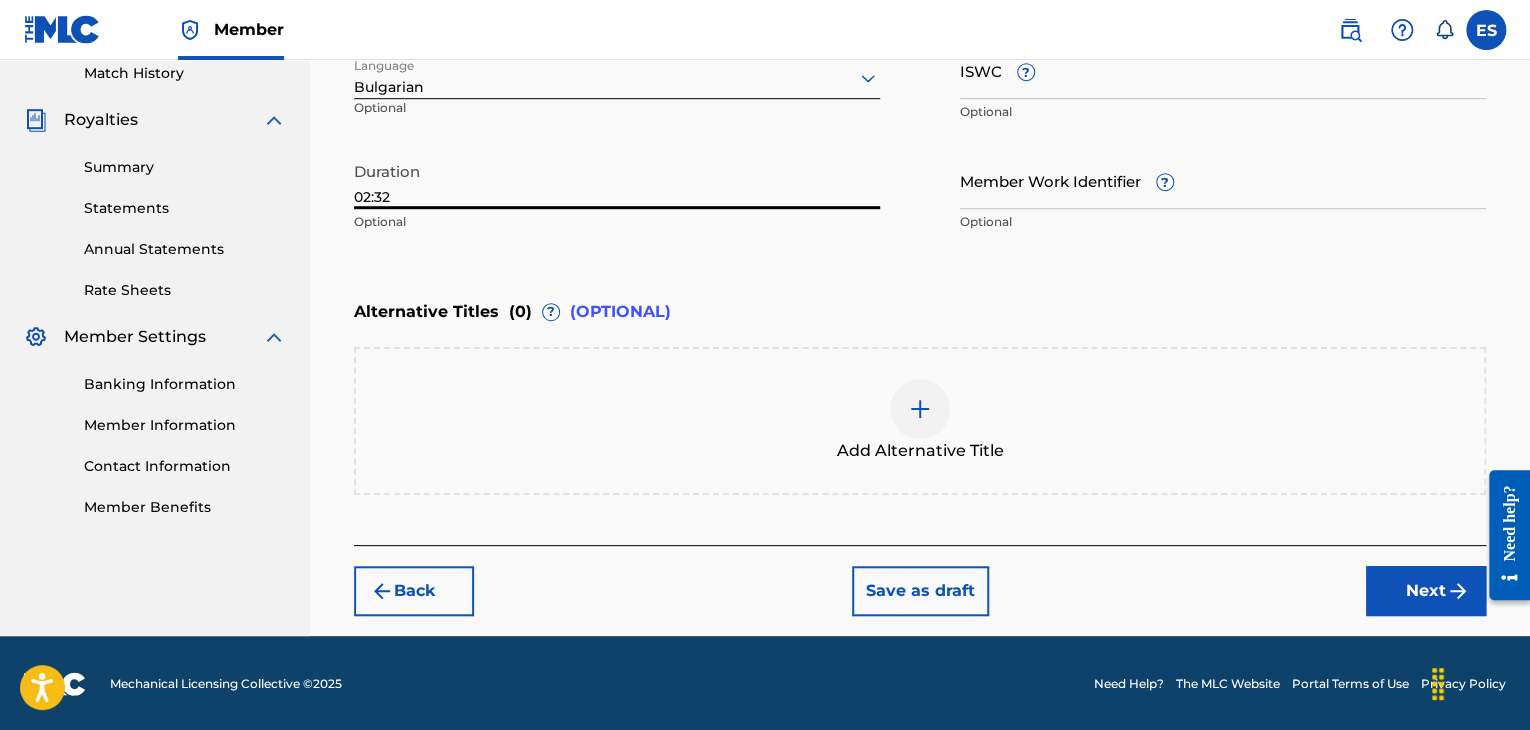 type on "02:32" 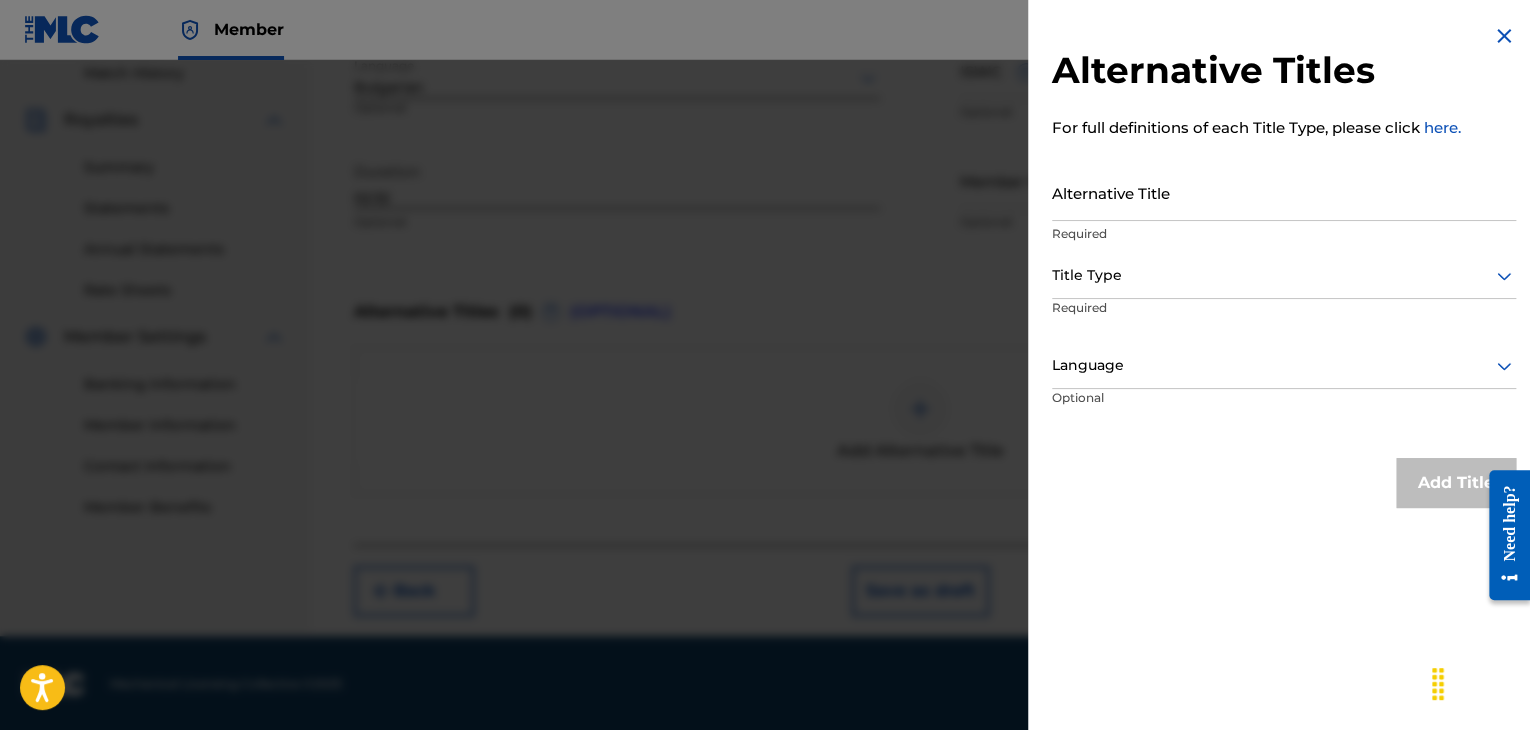 click on "Alternative Title" at bounding box center (1284, 192) 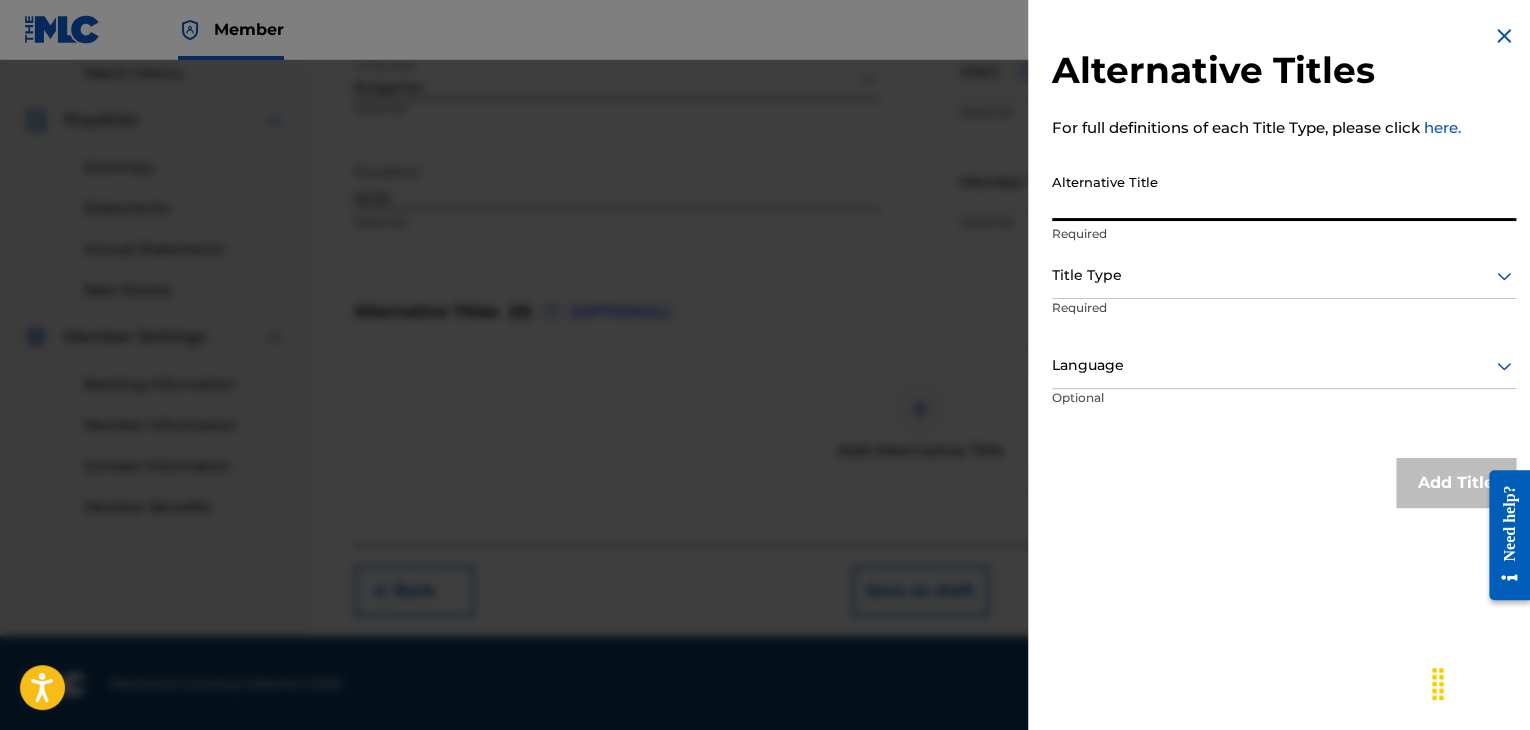 paste on "[NAME]" 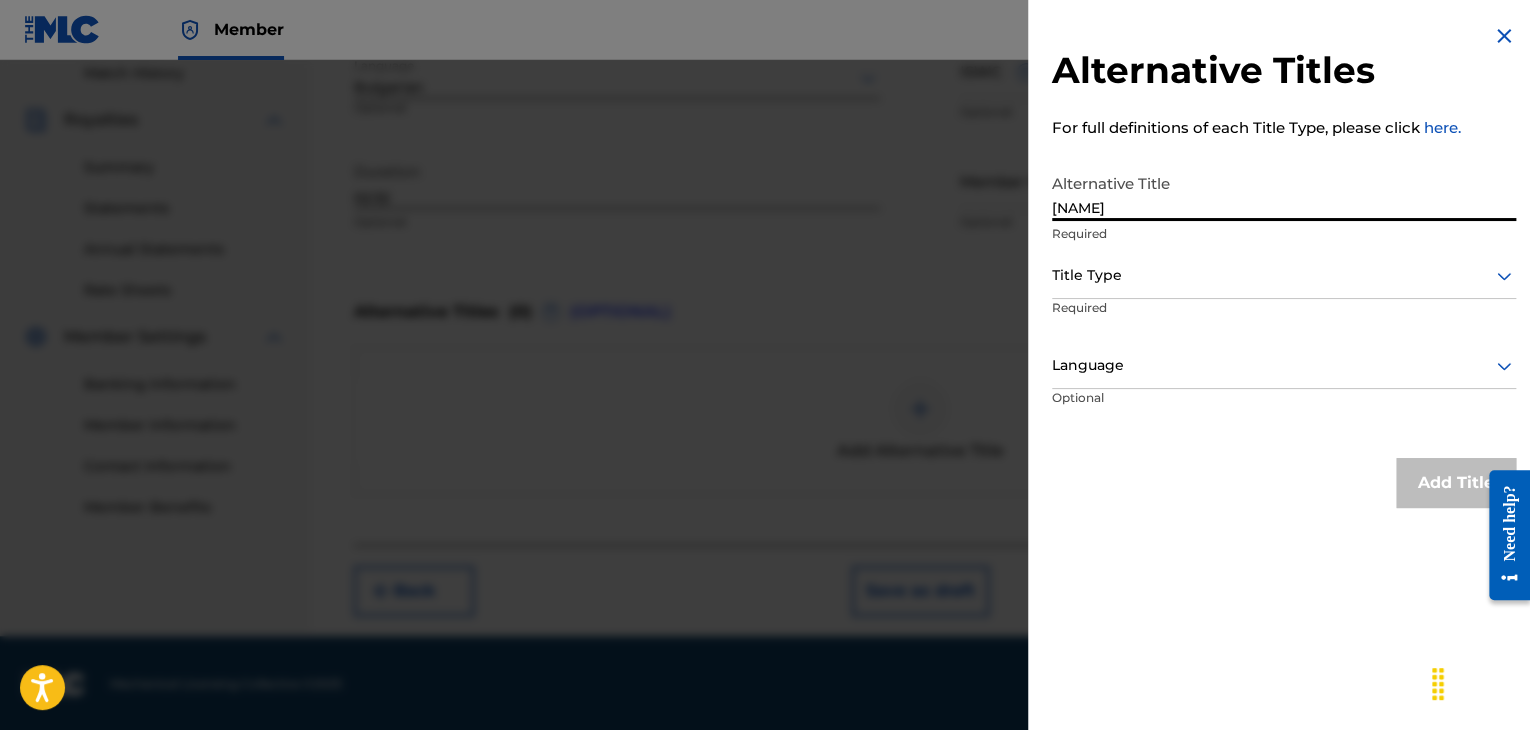 type on "[NAME]" 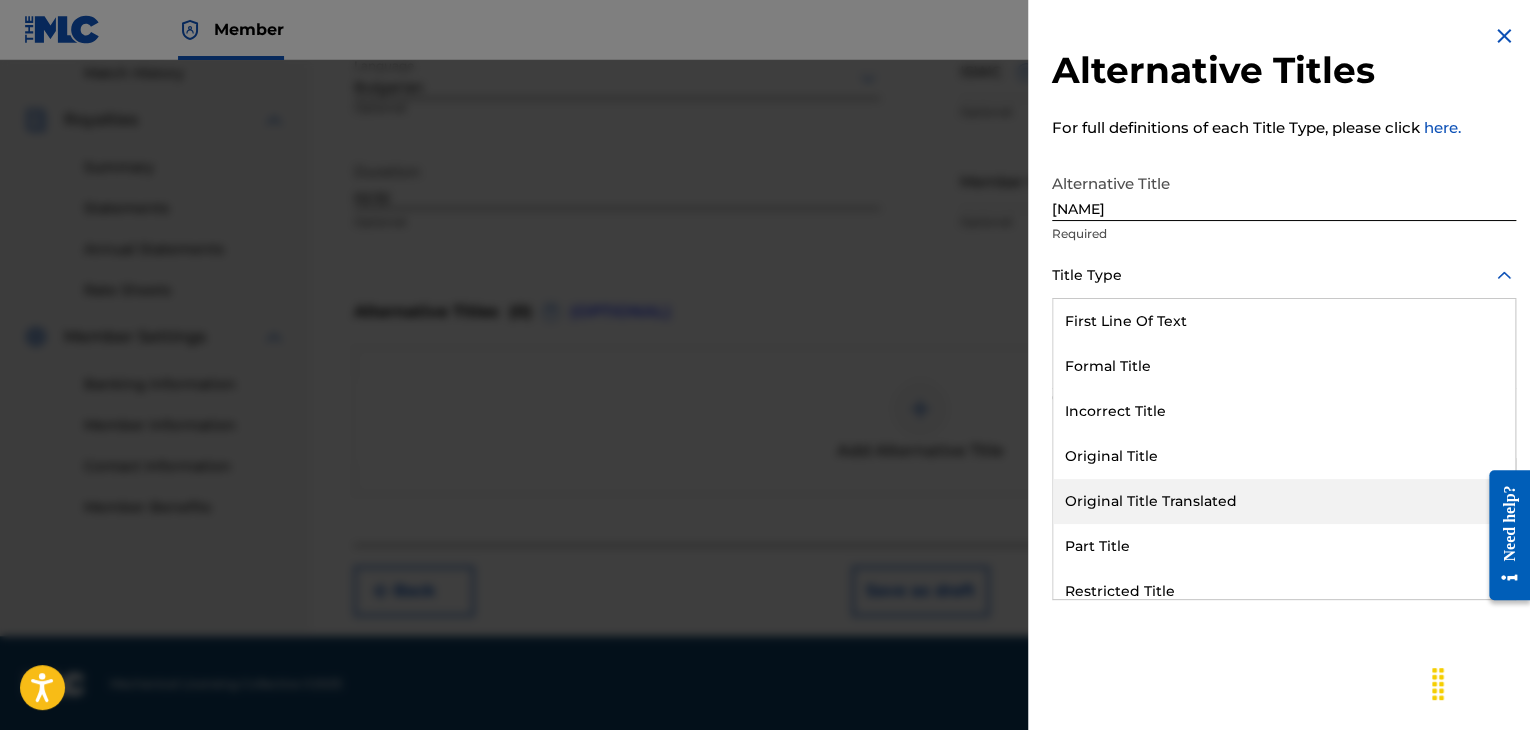 drag, startPoint x: 1129, startPoint y: 508, endPoint x: 1122, endPoint y: 410, distance: 98.24968 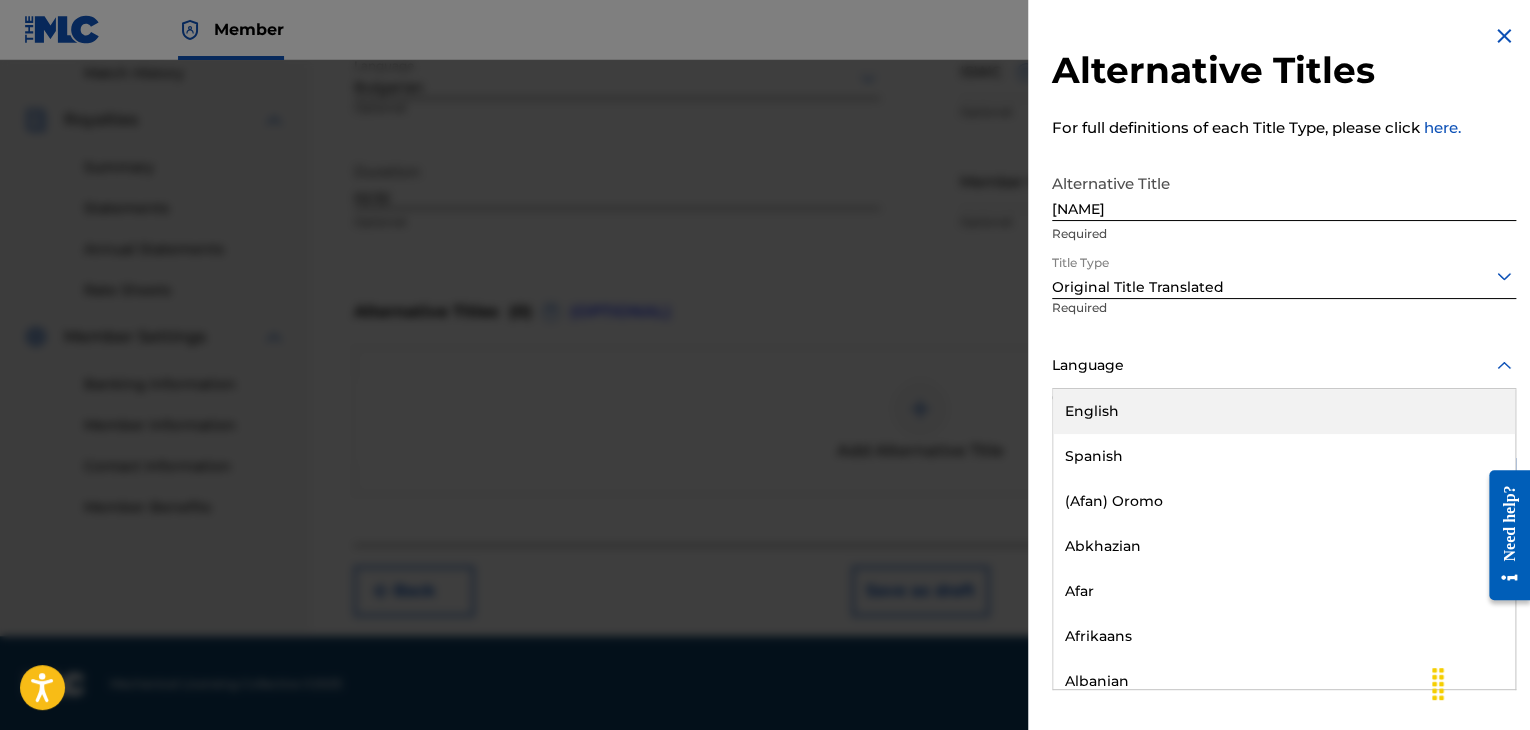 click on "Language" at bounding box center (1284, 366) 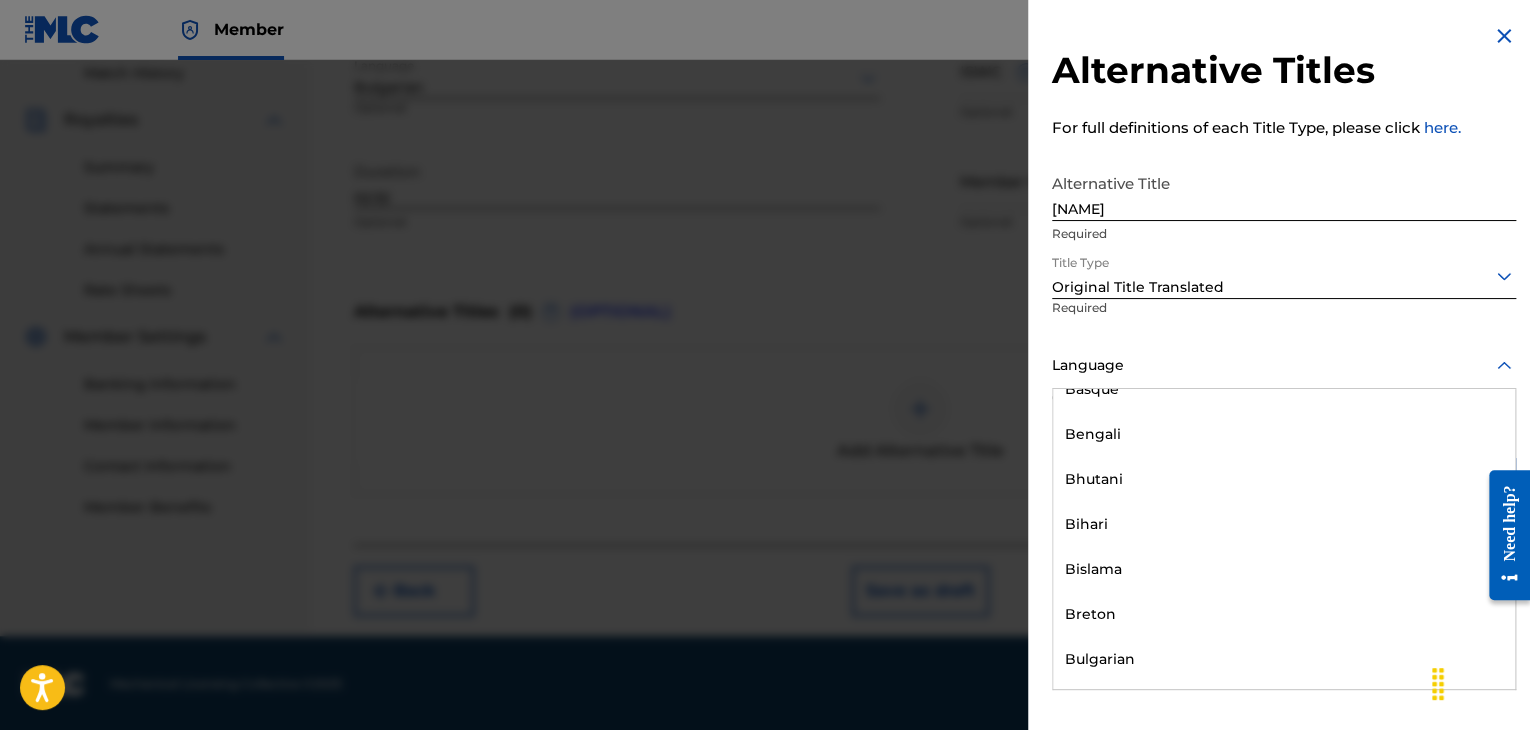 scroll, scrollTop: 700, scrollLeft: 0, axis: vertical 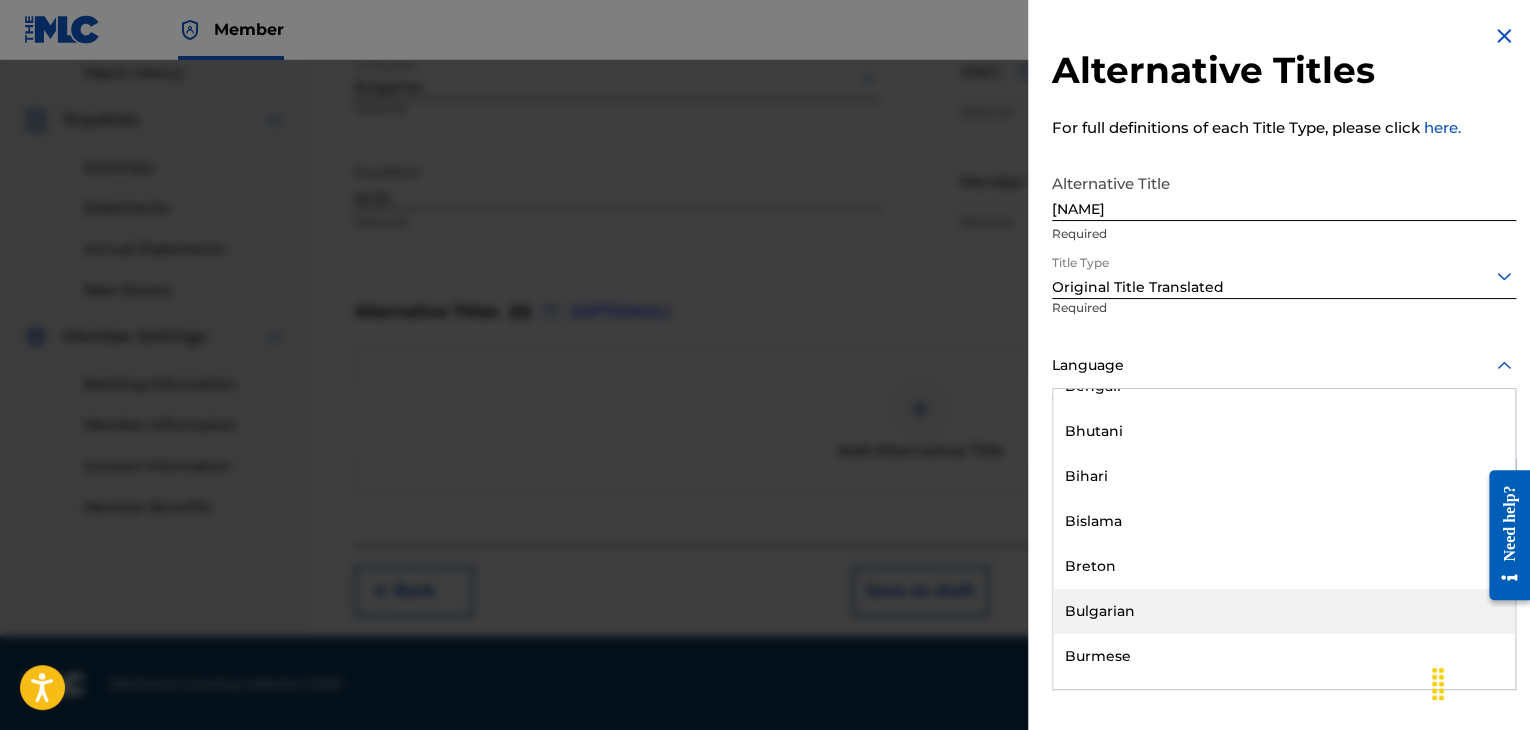 click on "Bulgarian" at bounding box center [1284, 611] 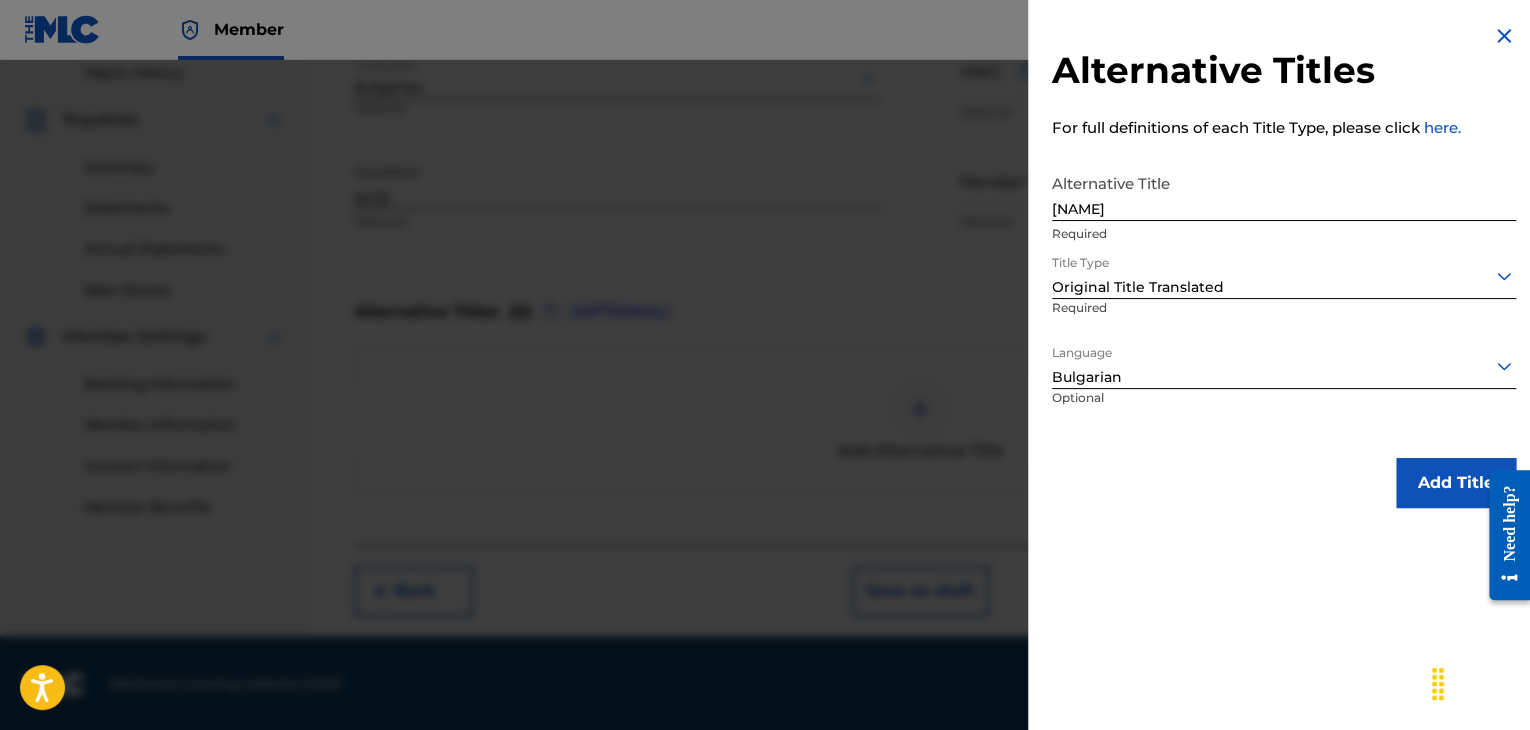 click on "Add Title" at bounding box center [1456, 483] 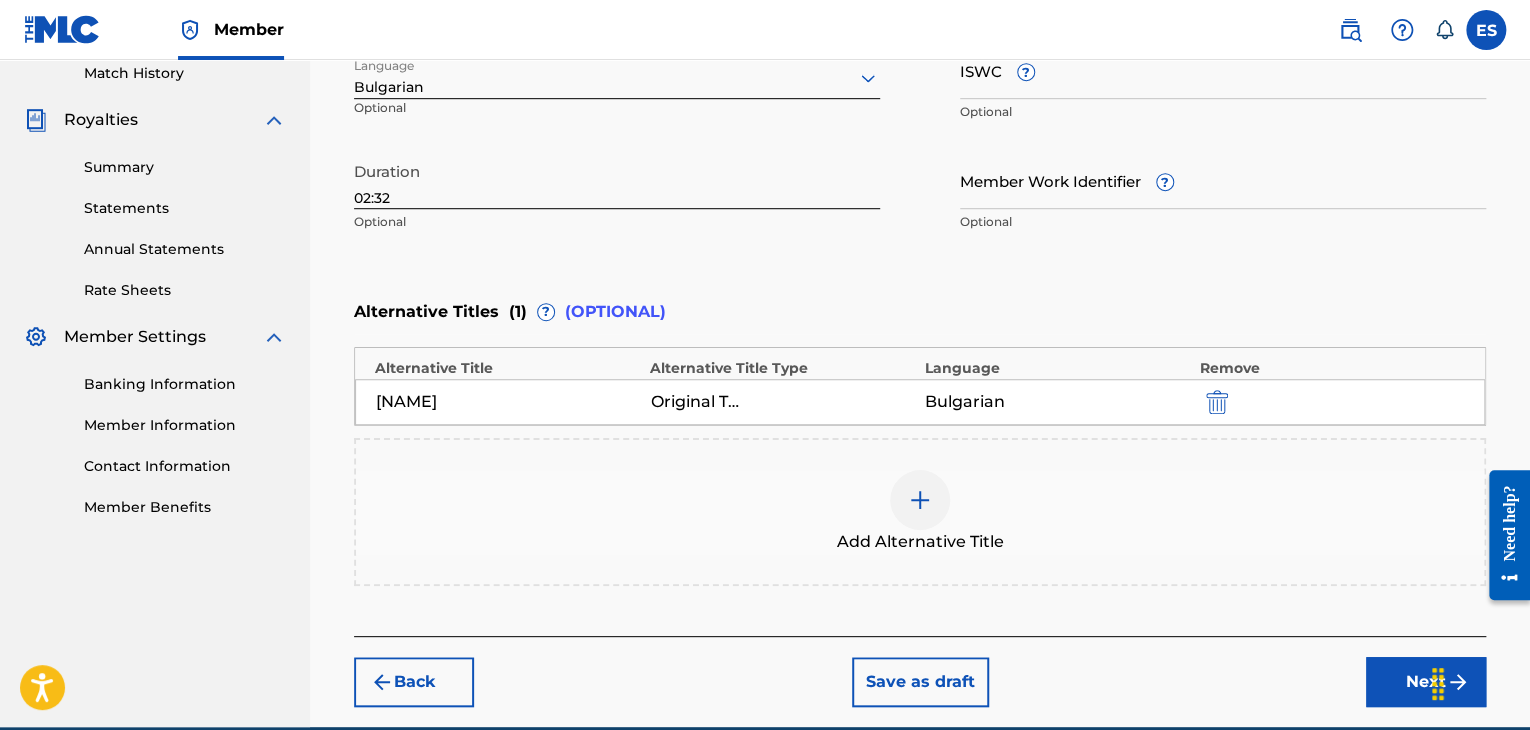 click on "Next" at bounding box center (1426, 682) 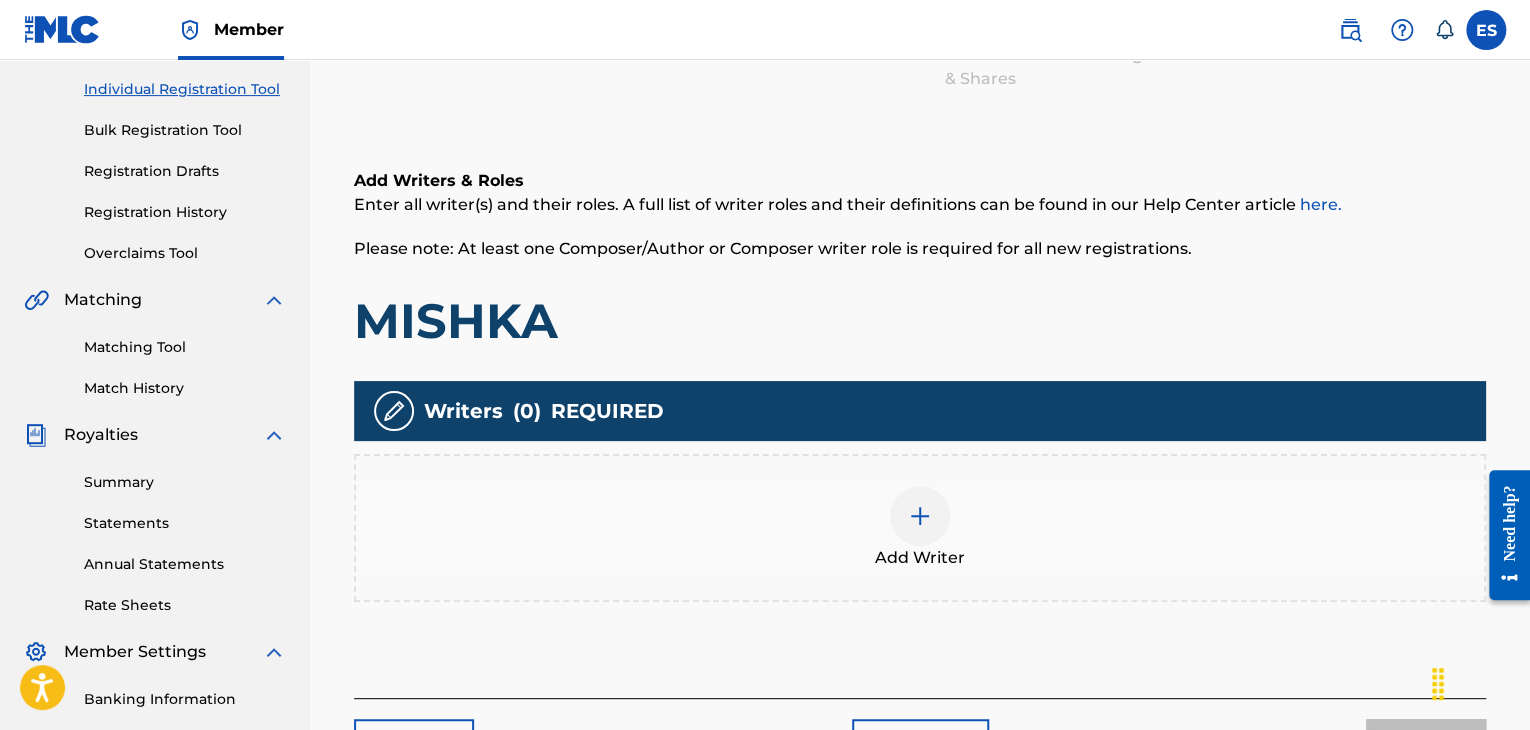 scroll, scrollTop: 469, scrollLeft: 0, axis: vertical 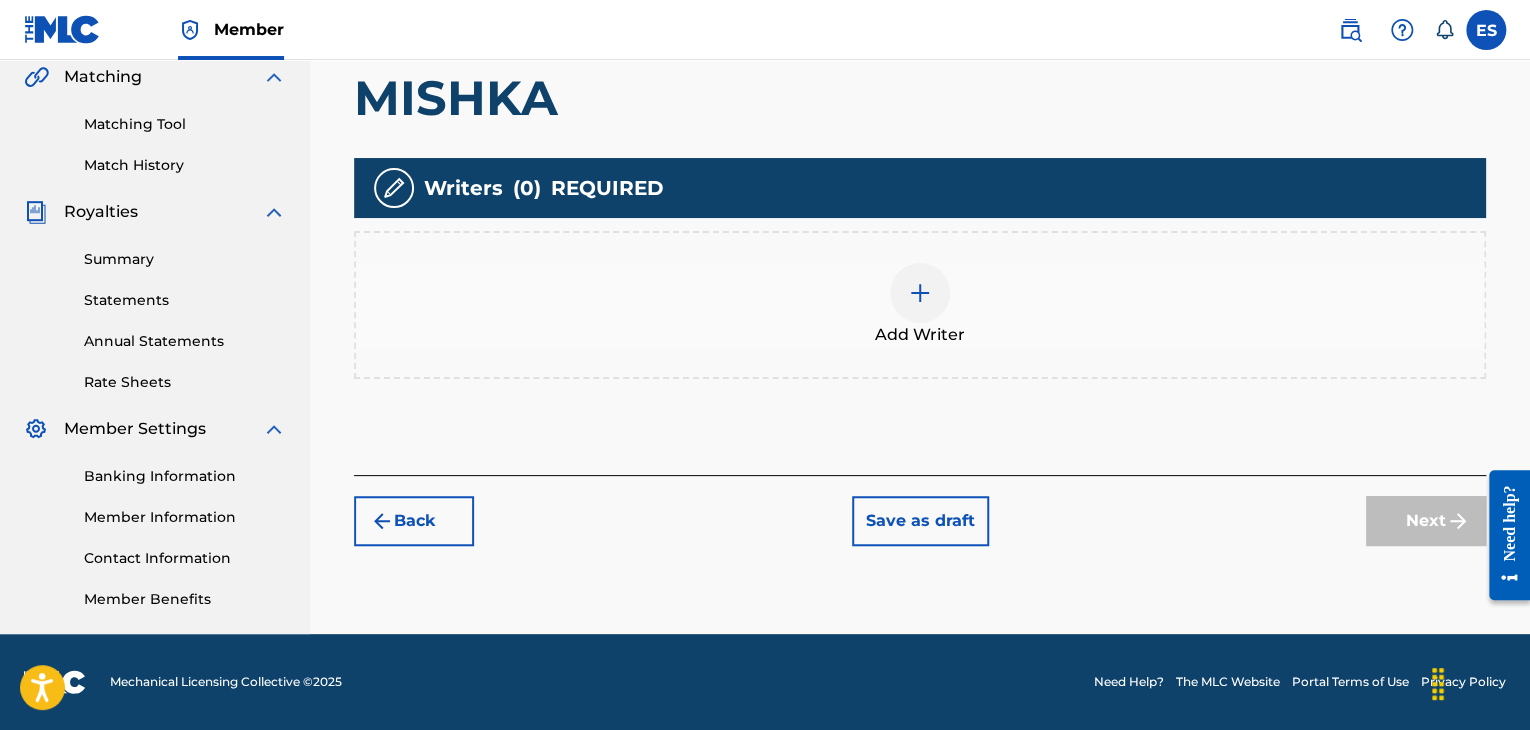 click at bounding box center (920, 293) 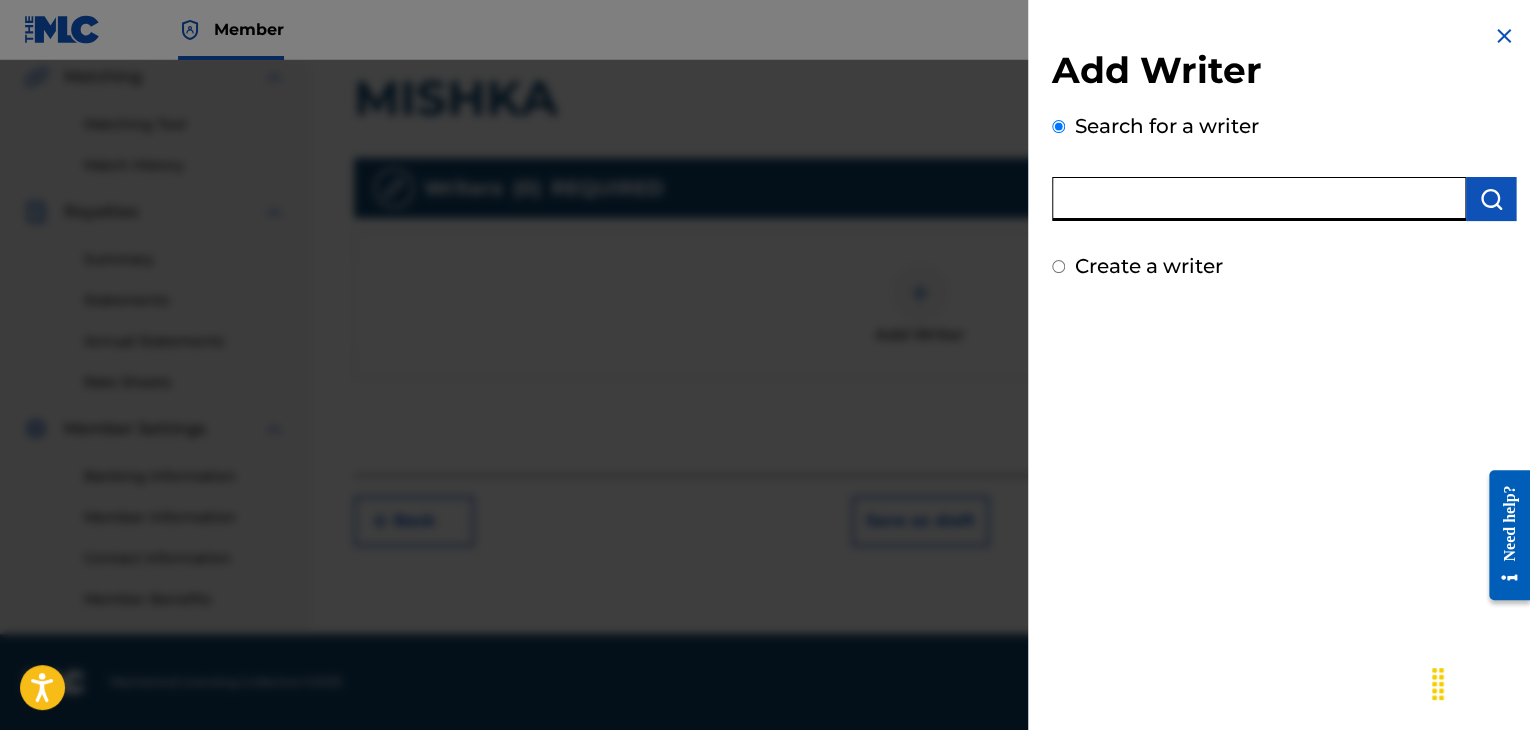 click at bounding box center [1259, 199] 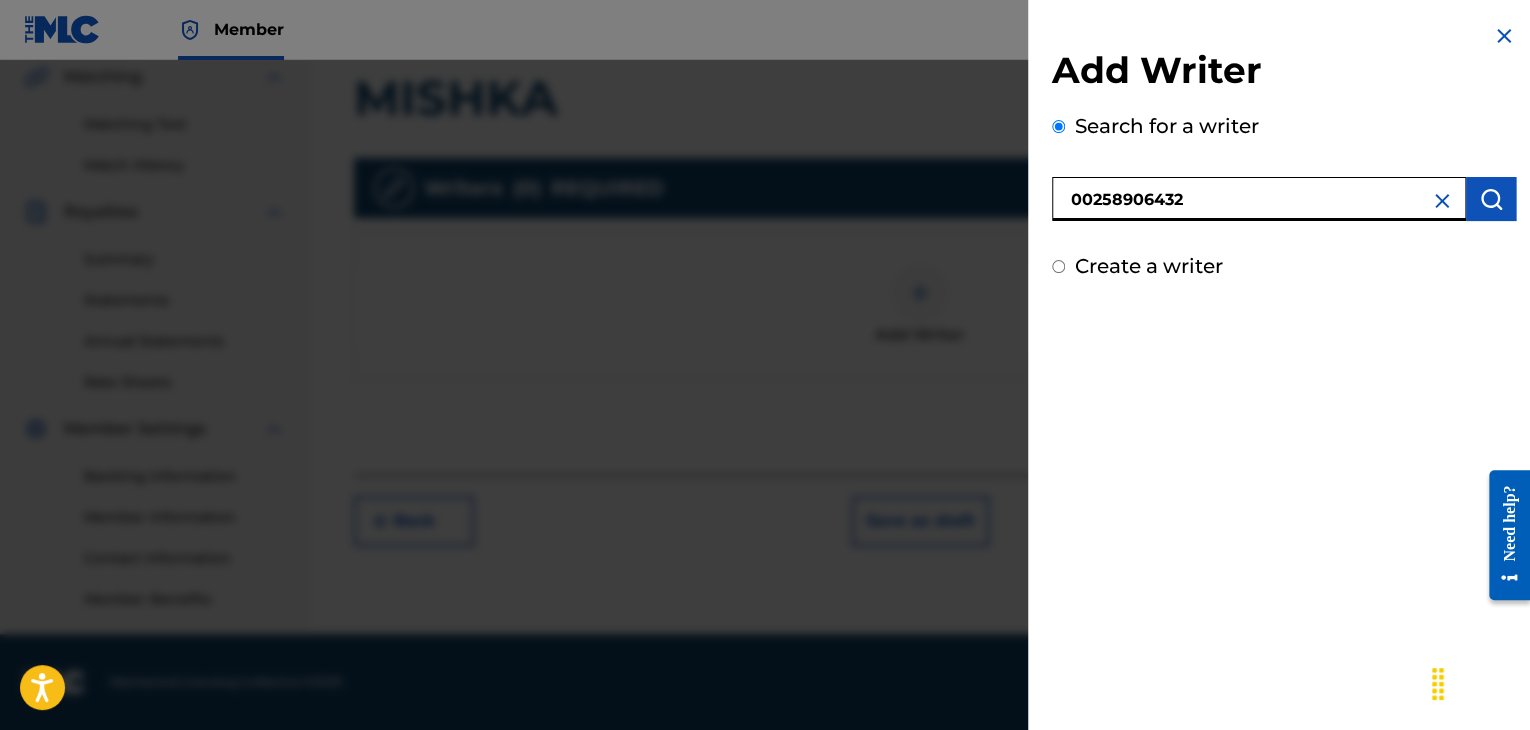 type on "00258906432" 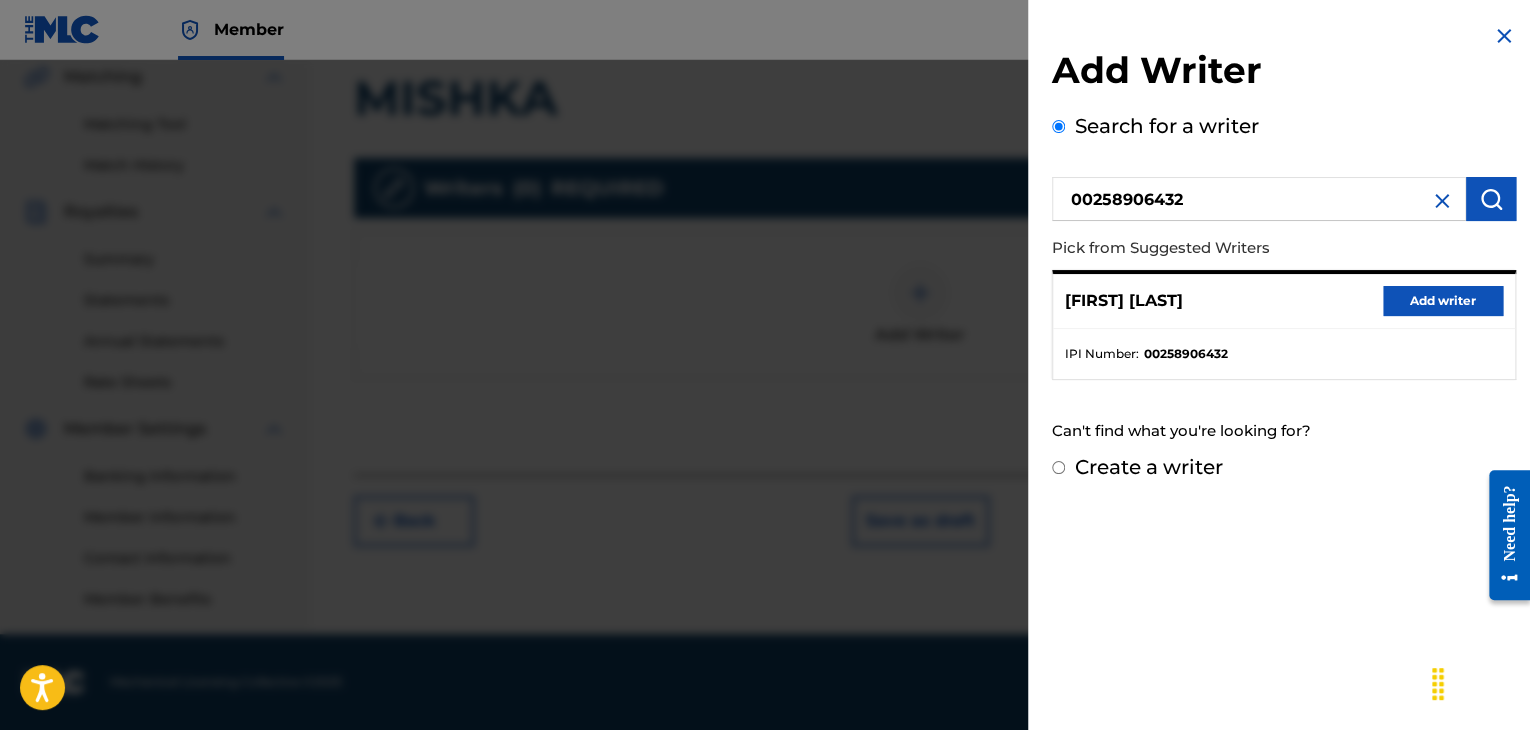 click on "Add writer" at bounding box center [1443, 301] 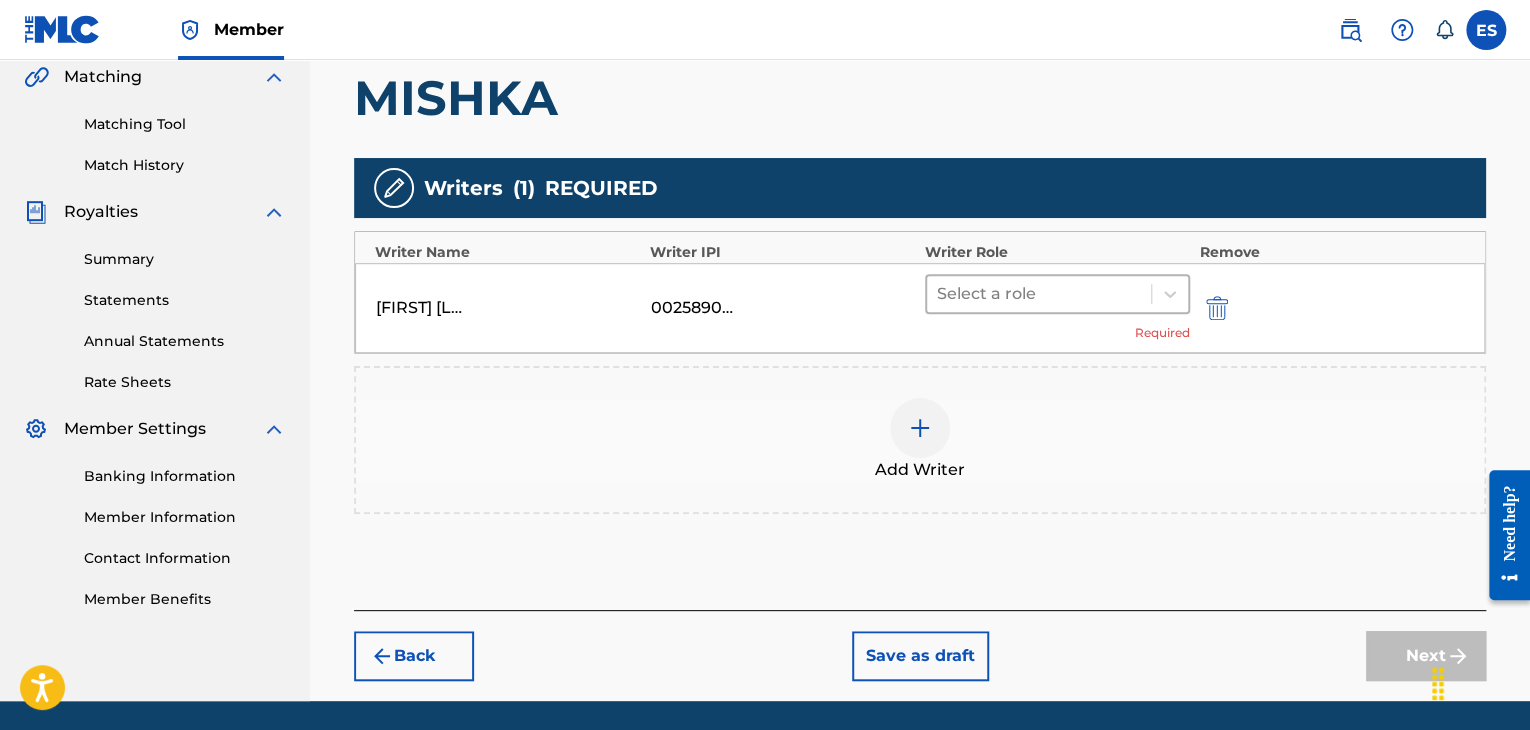 click at bounding box center [1039, 294] 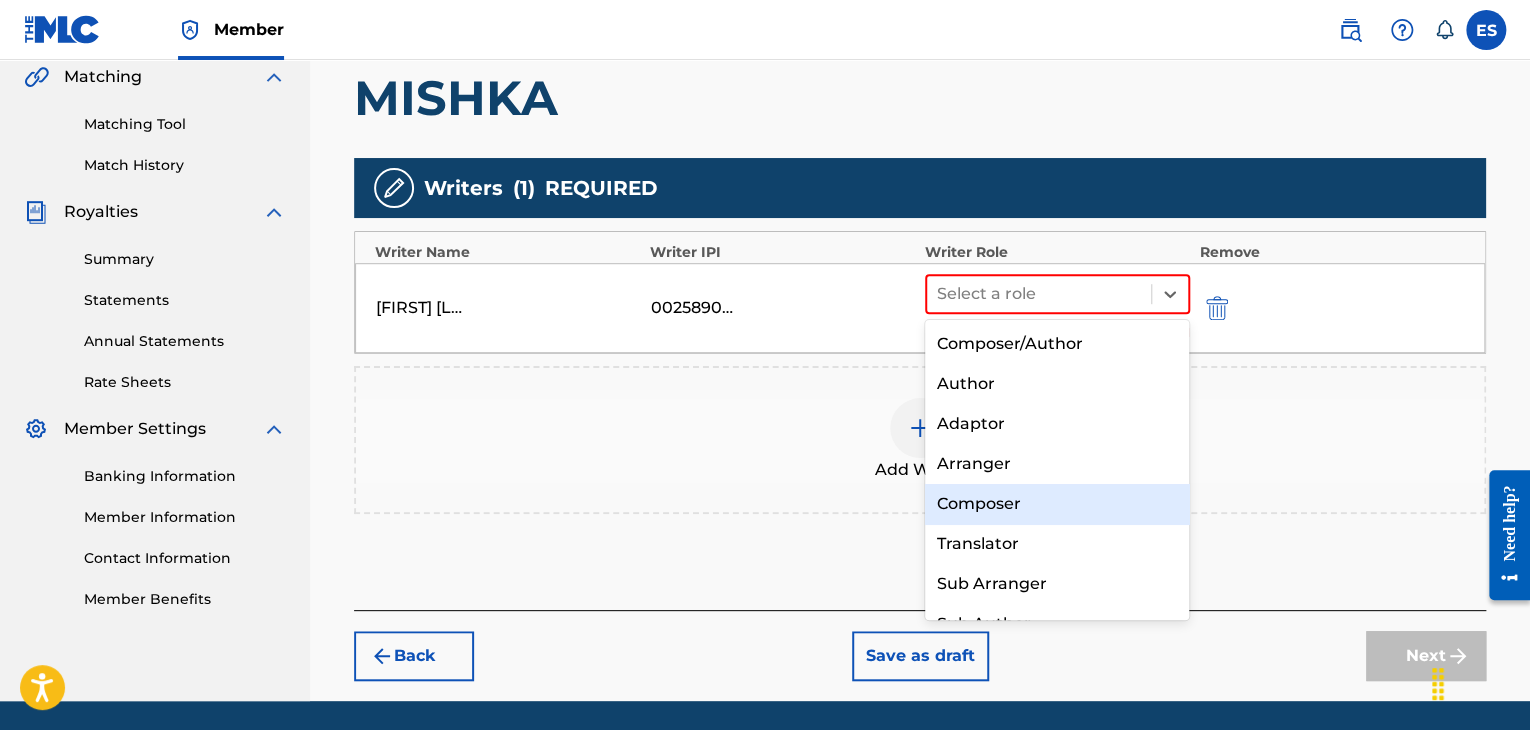 click on "Composer" at bounding box center [1057, 504] 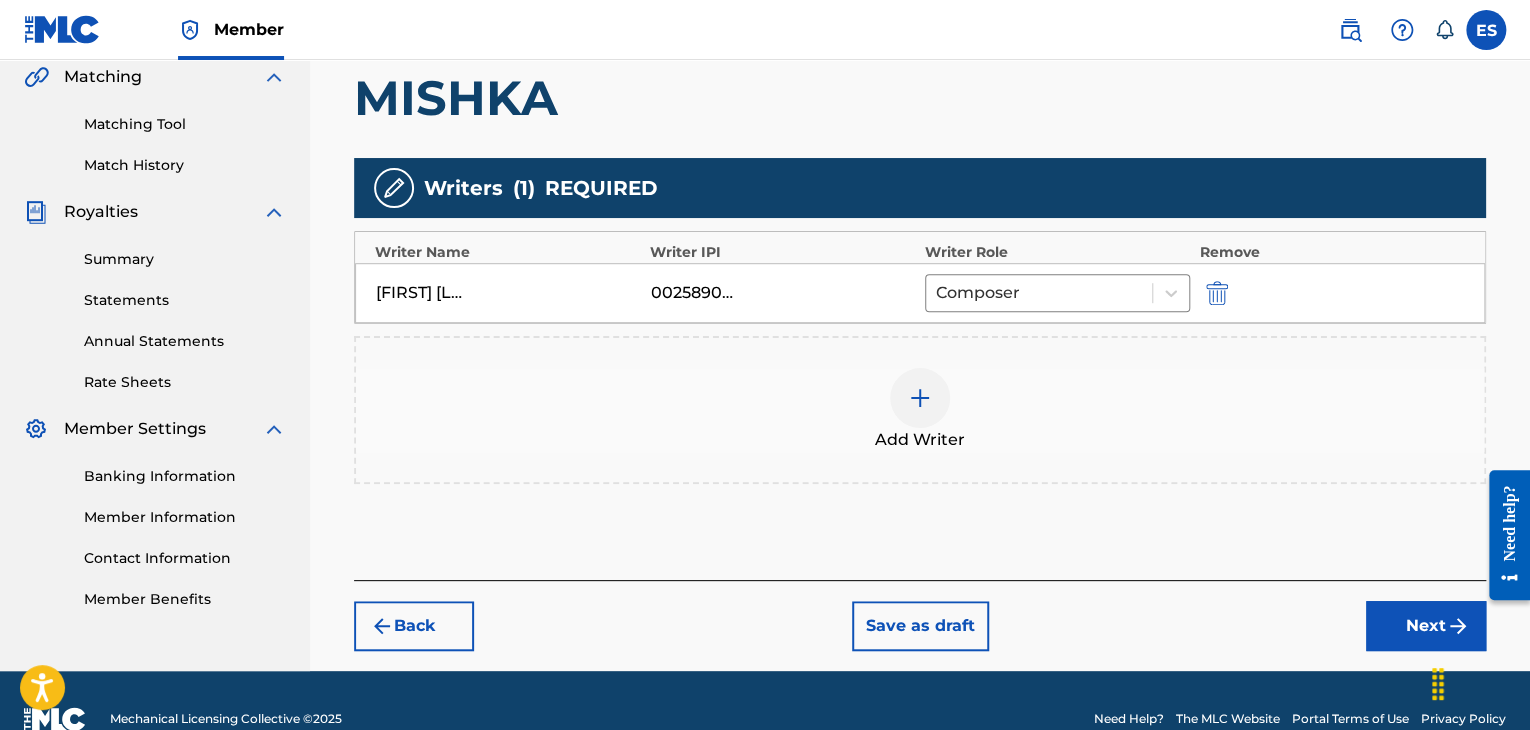 click at bounding box center [920, 398] 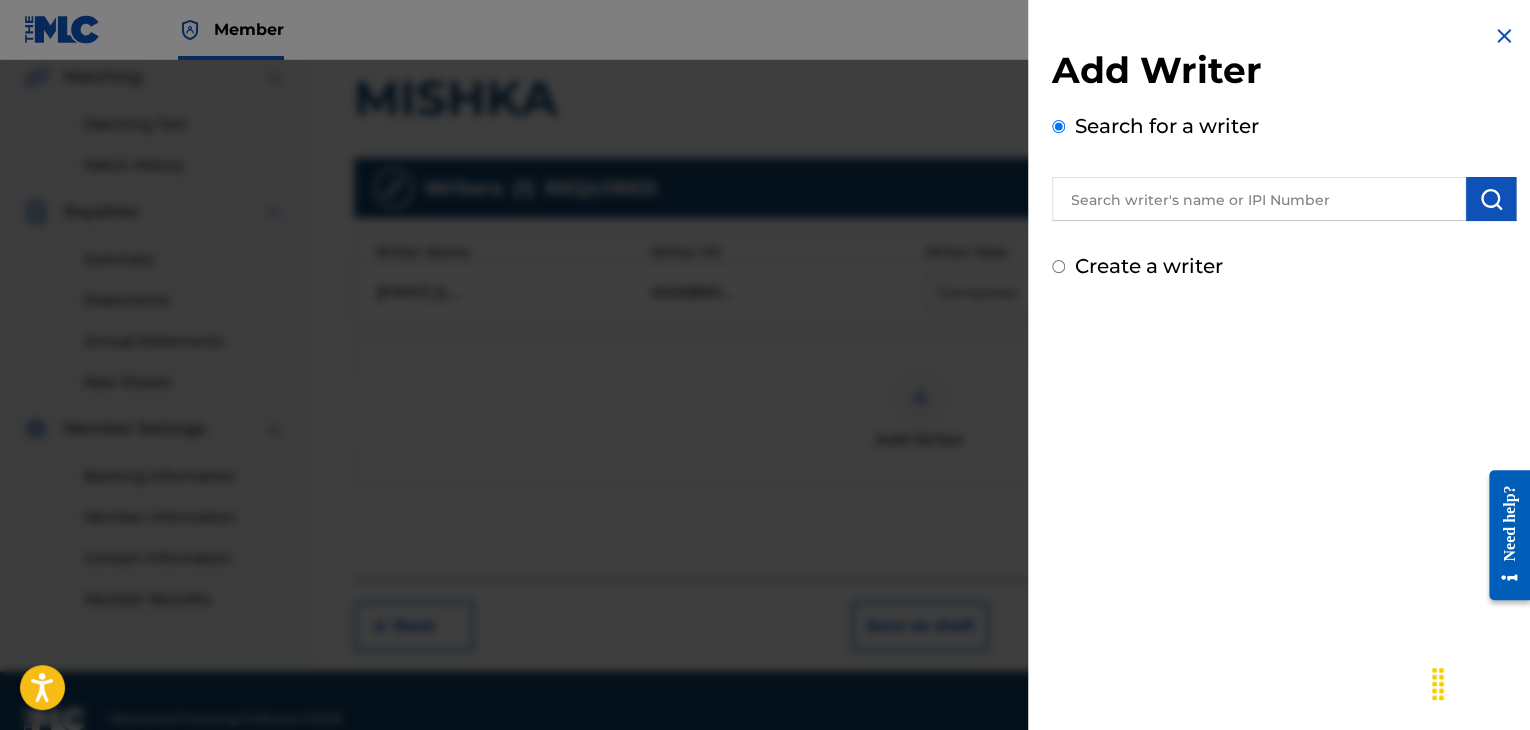 click at bounding box center (1259, 199) 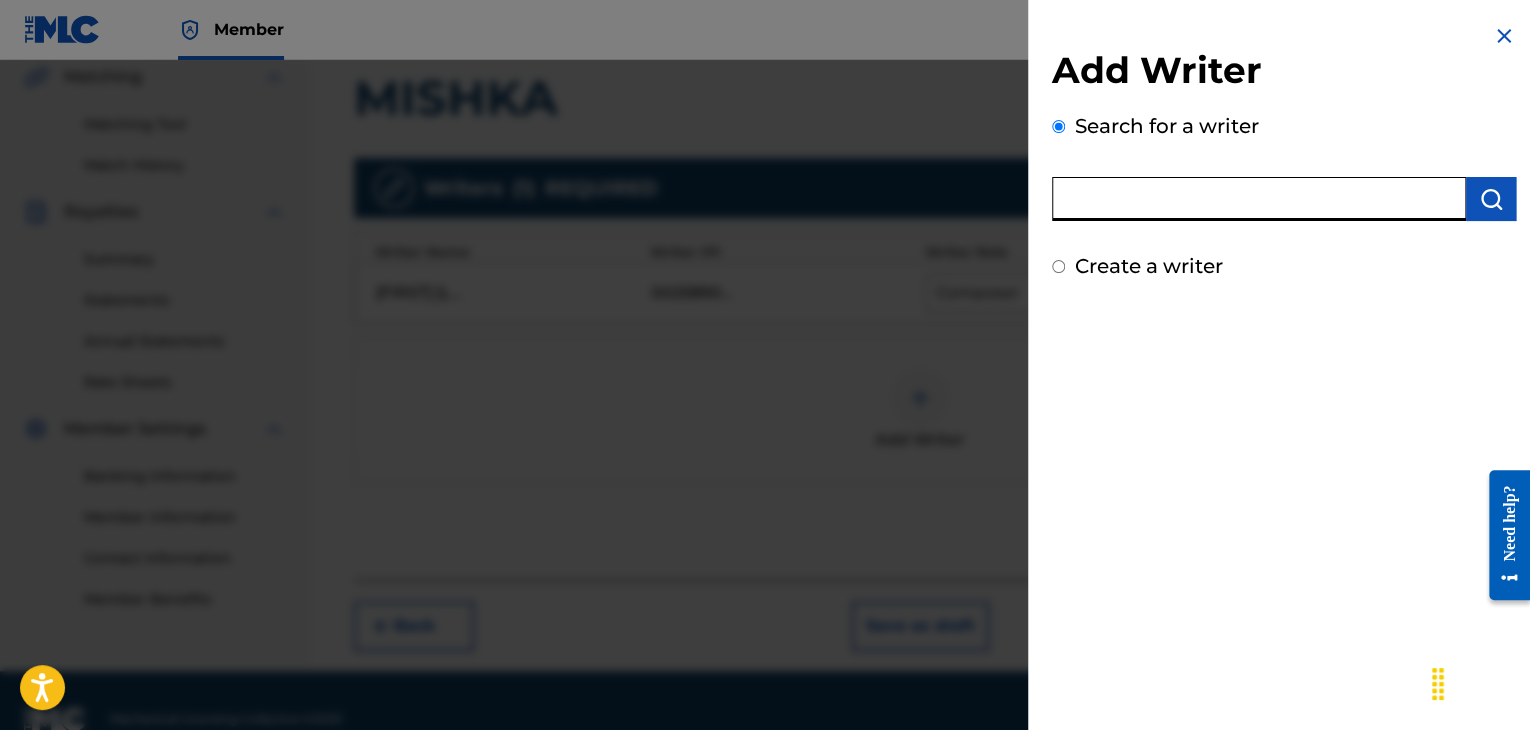 paste on "[NUMBER]" 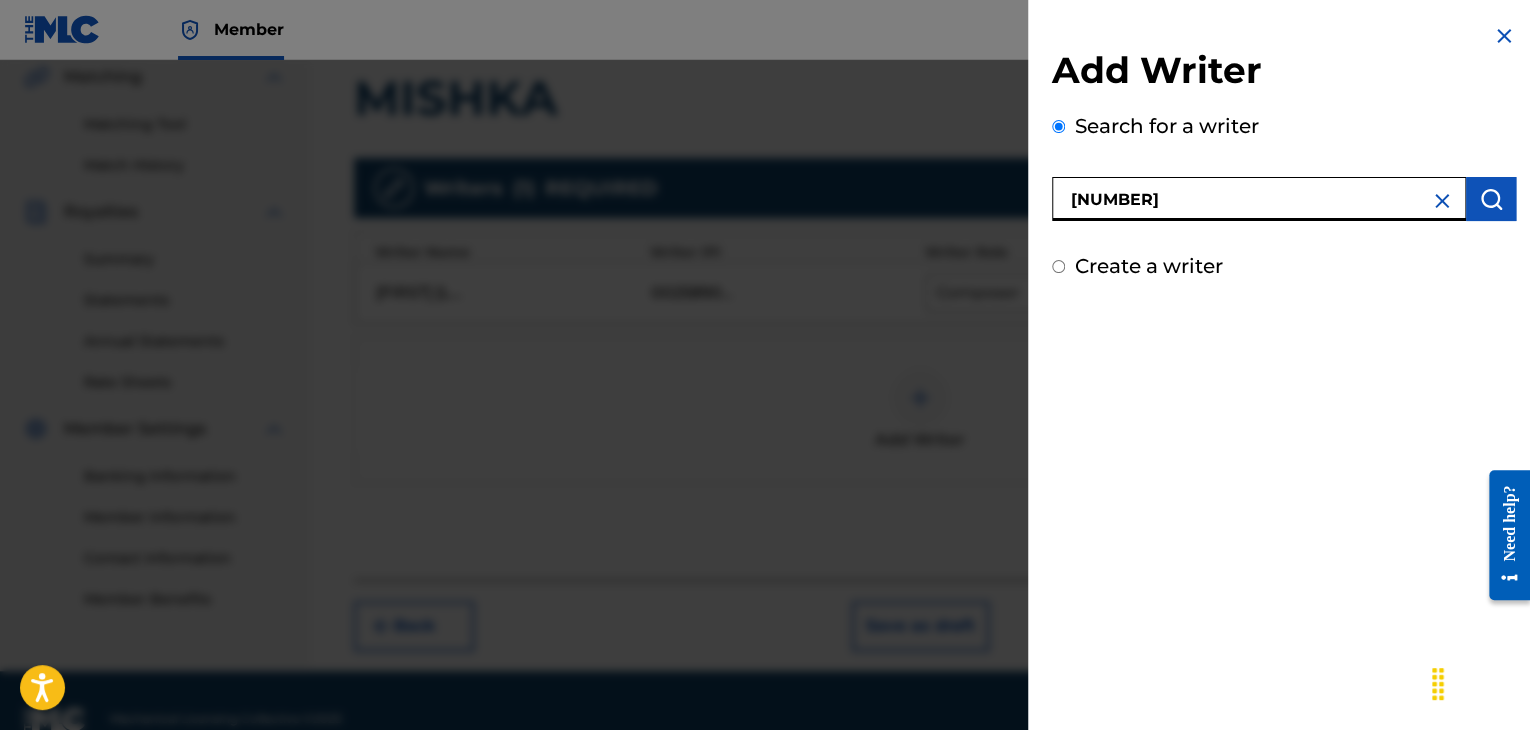 type on "[NUMBER]" 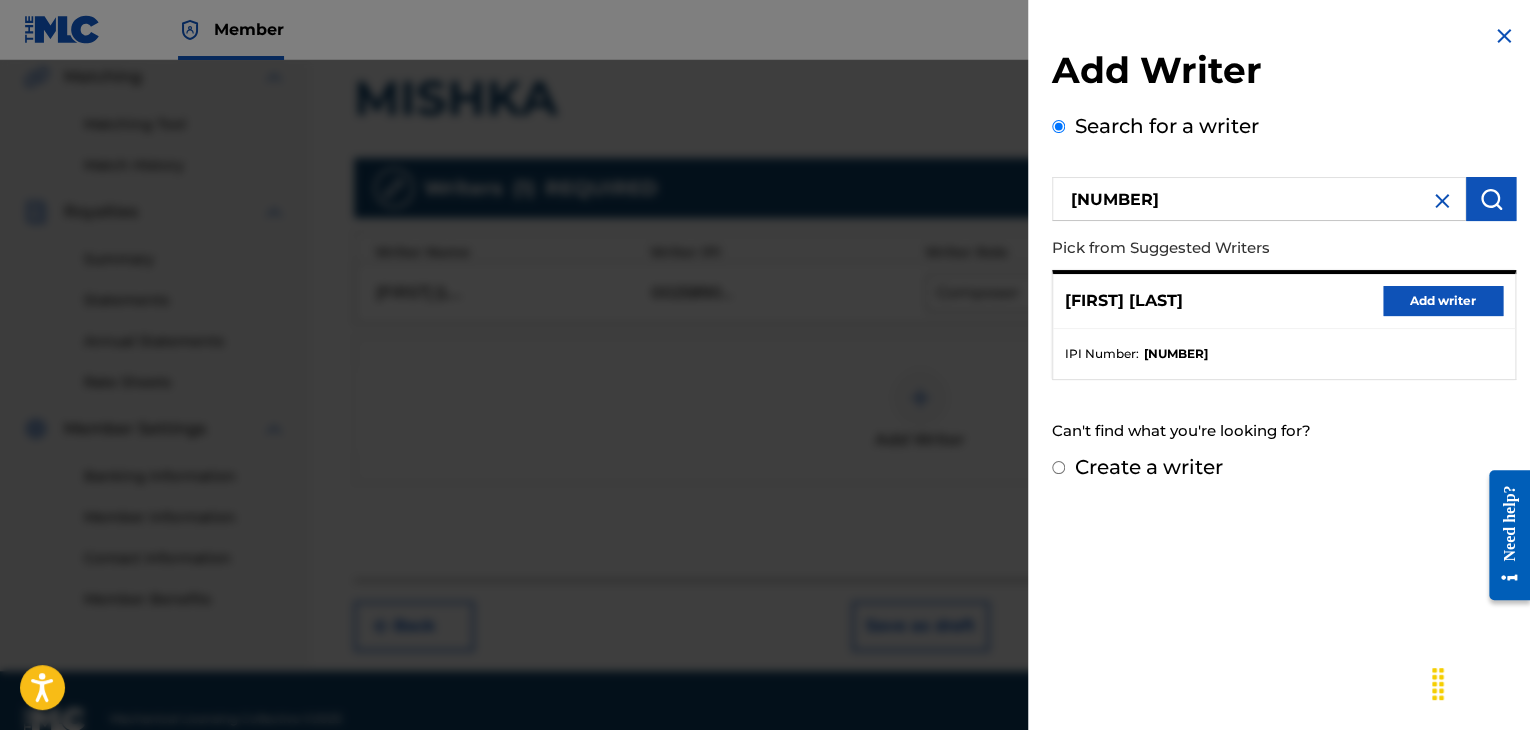 click on "Add writer" at bounding box center [1443, 301] 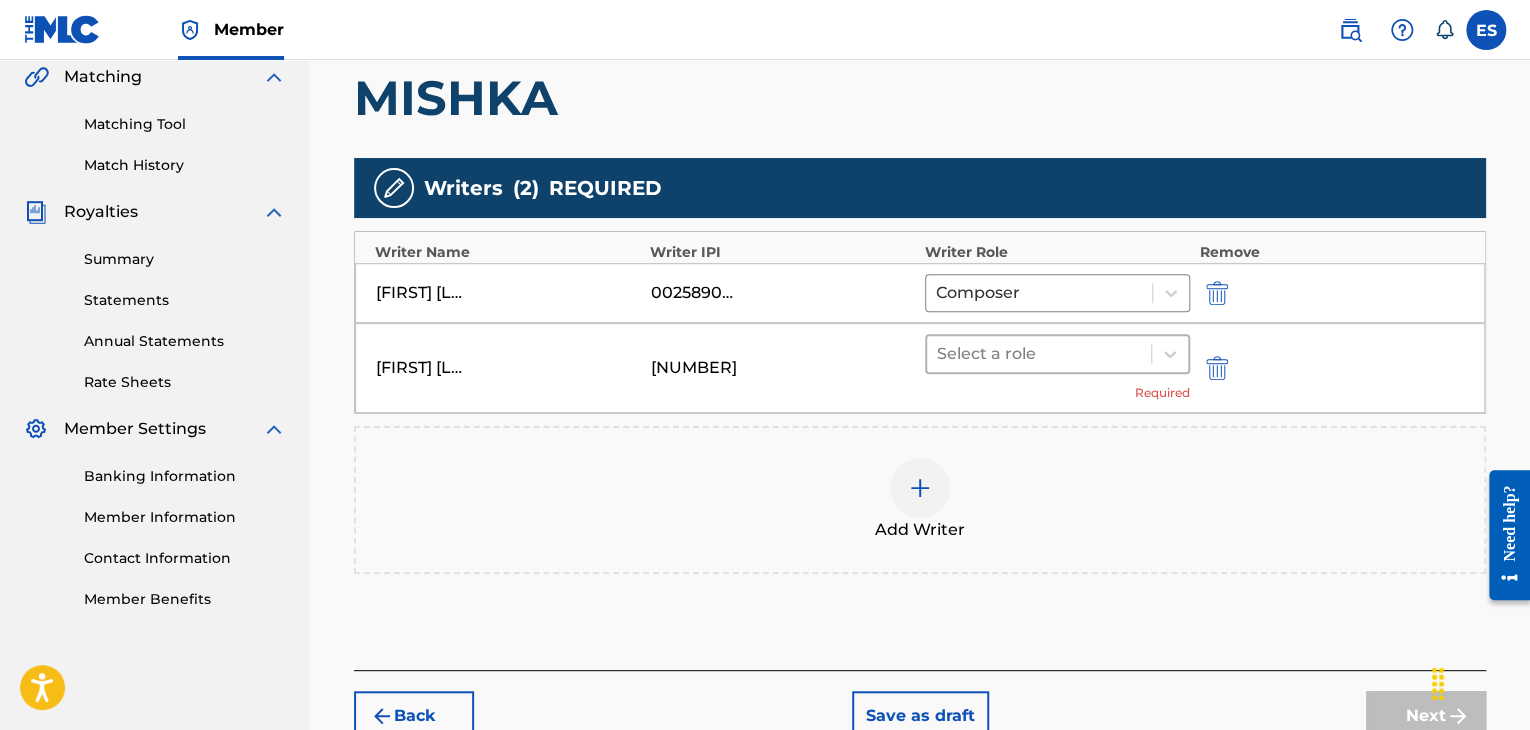 click at bounding box center [1039, 354] 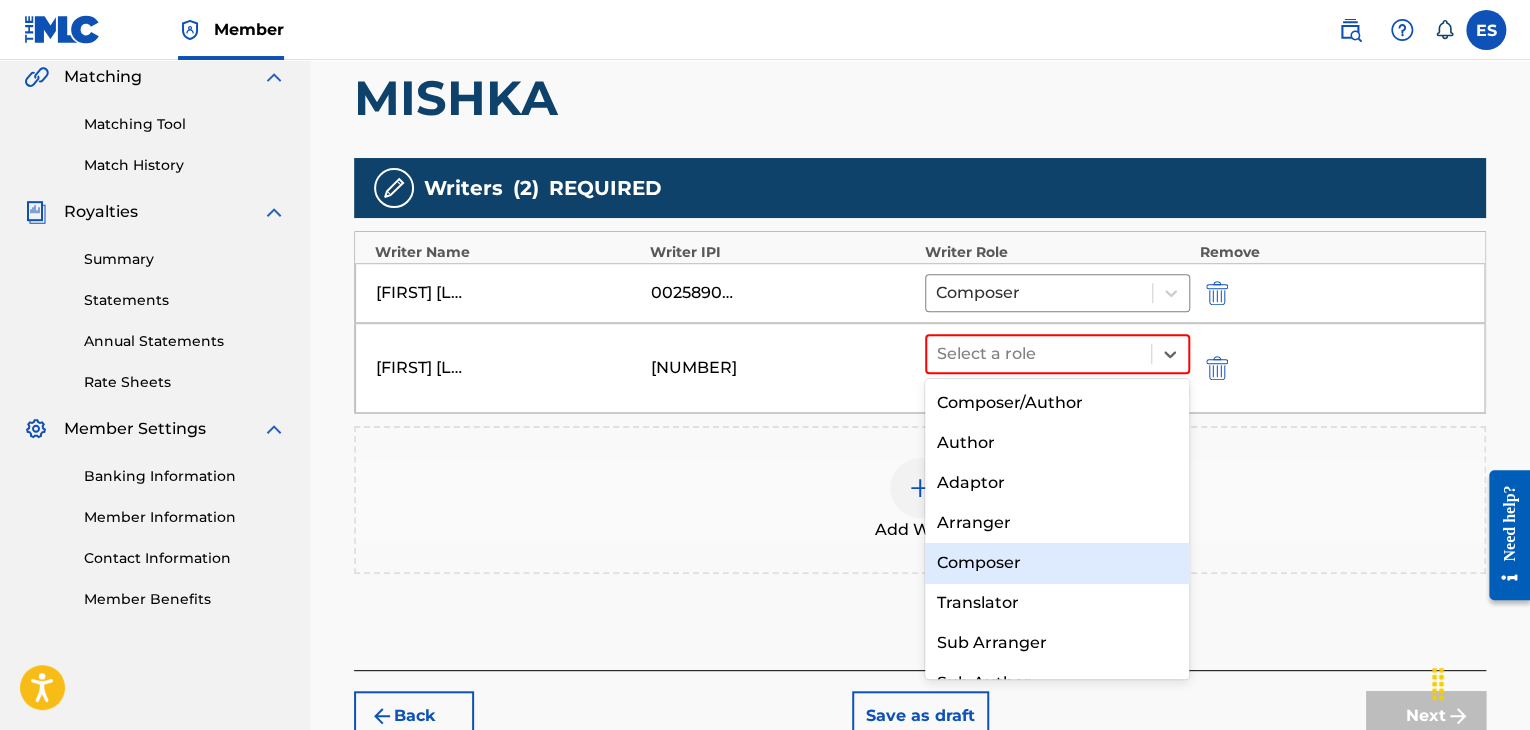 click on "Composer" at bounding box center [1057, 563] 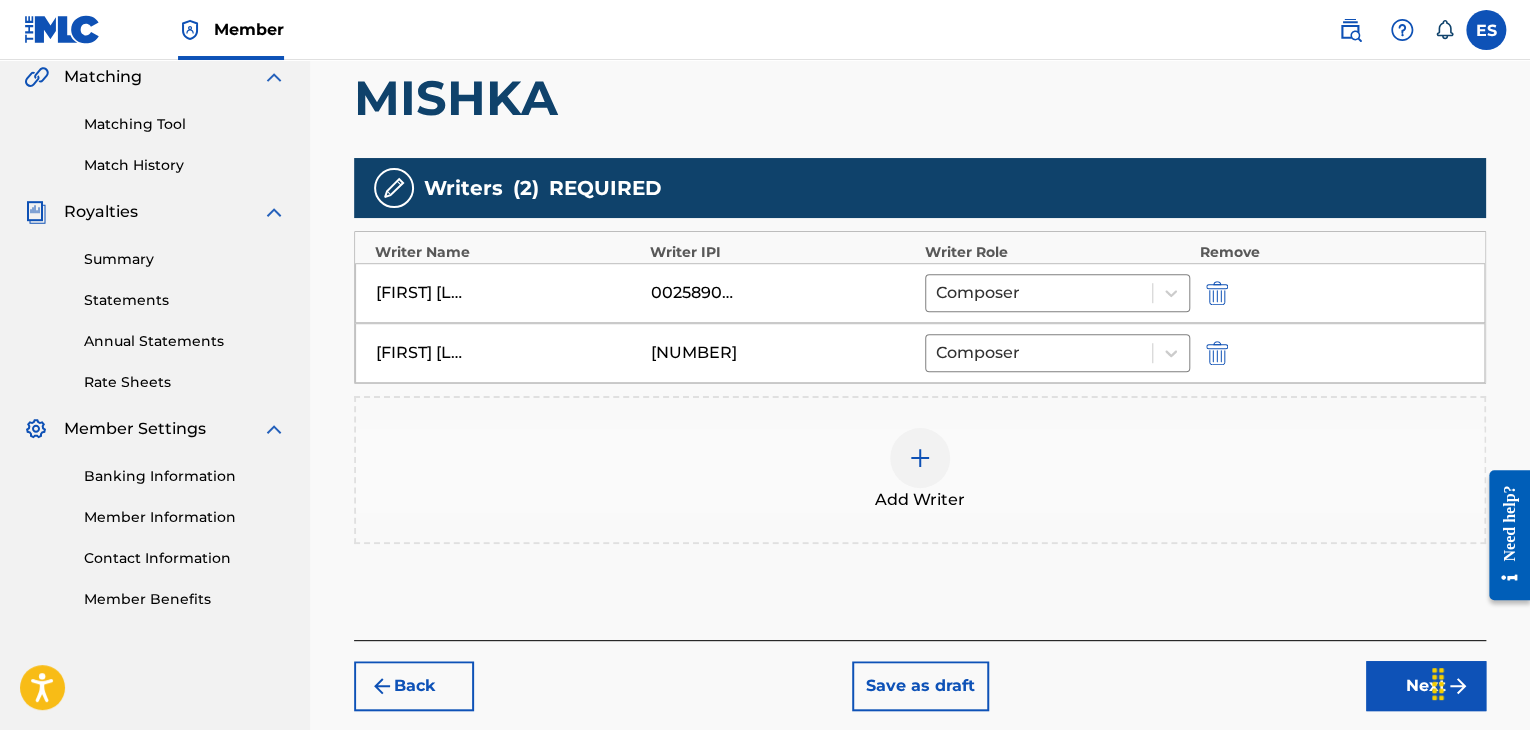click at bounding box center (920, 458) 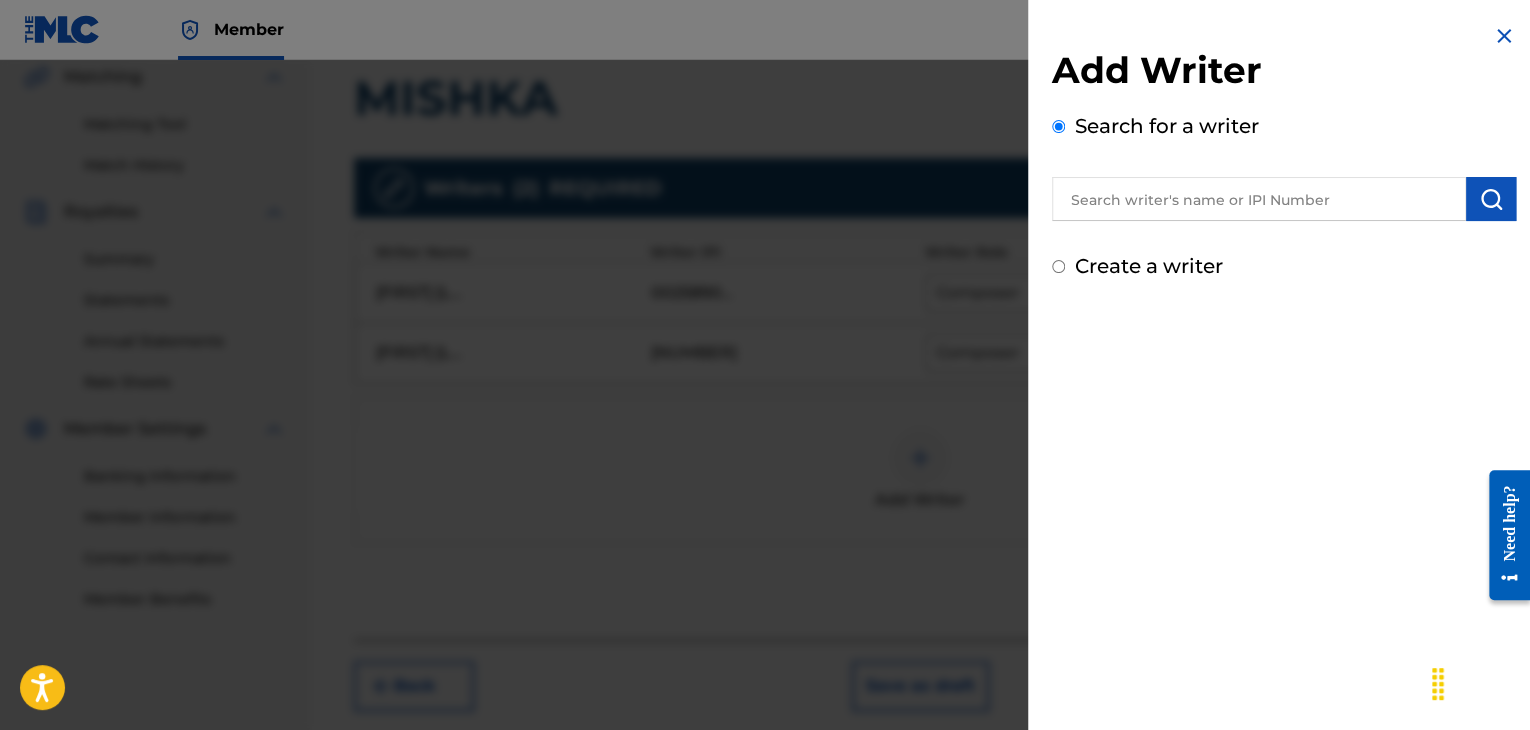 click at bounding box center [1259, 199] 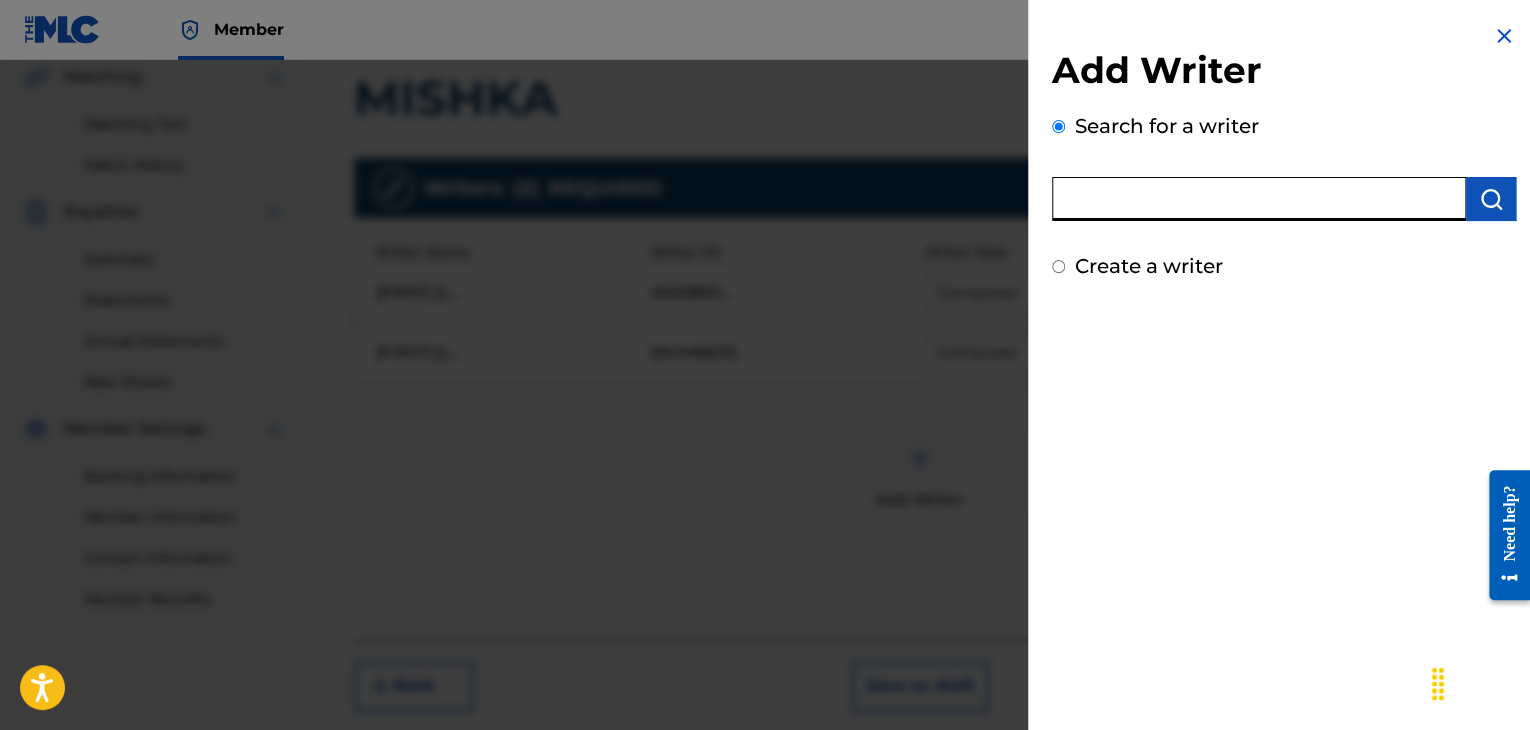 paste on "00121387005" 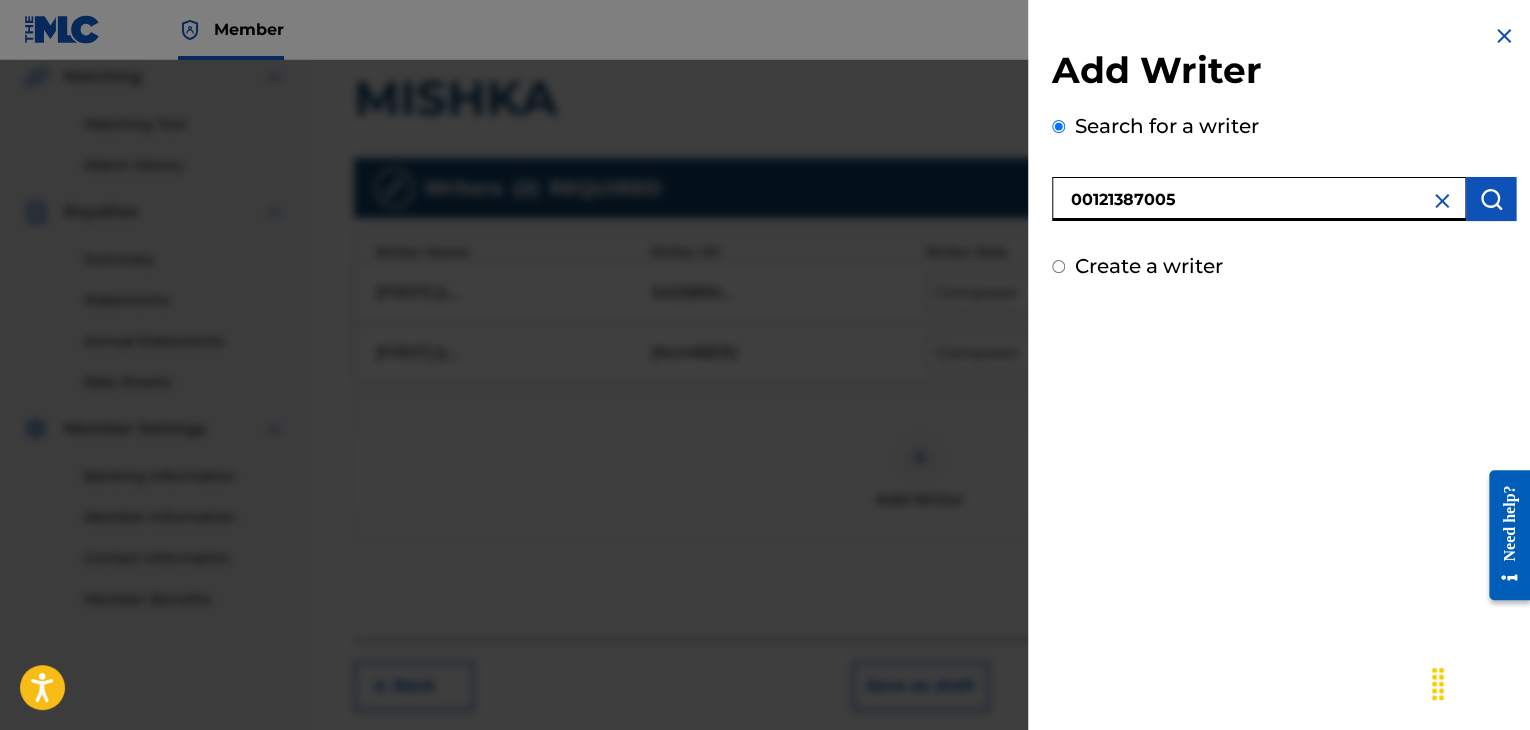 type on "00121387005" 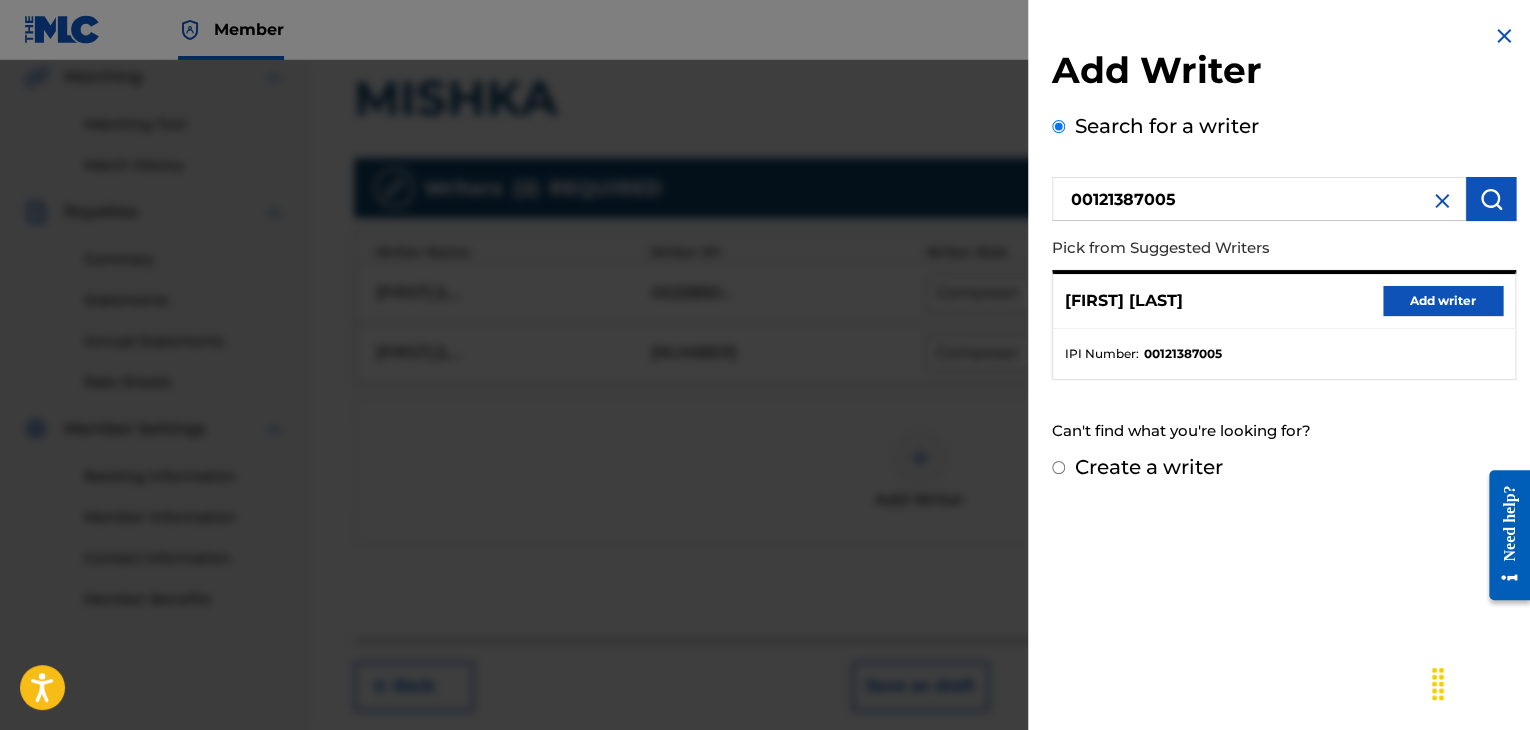 drag, startPoint x: 1437, startPoint y: 293, endPoint x: 1429, endPoint y: 304, distance: 13.601471 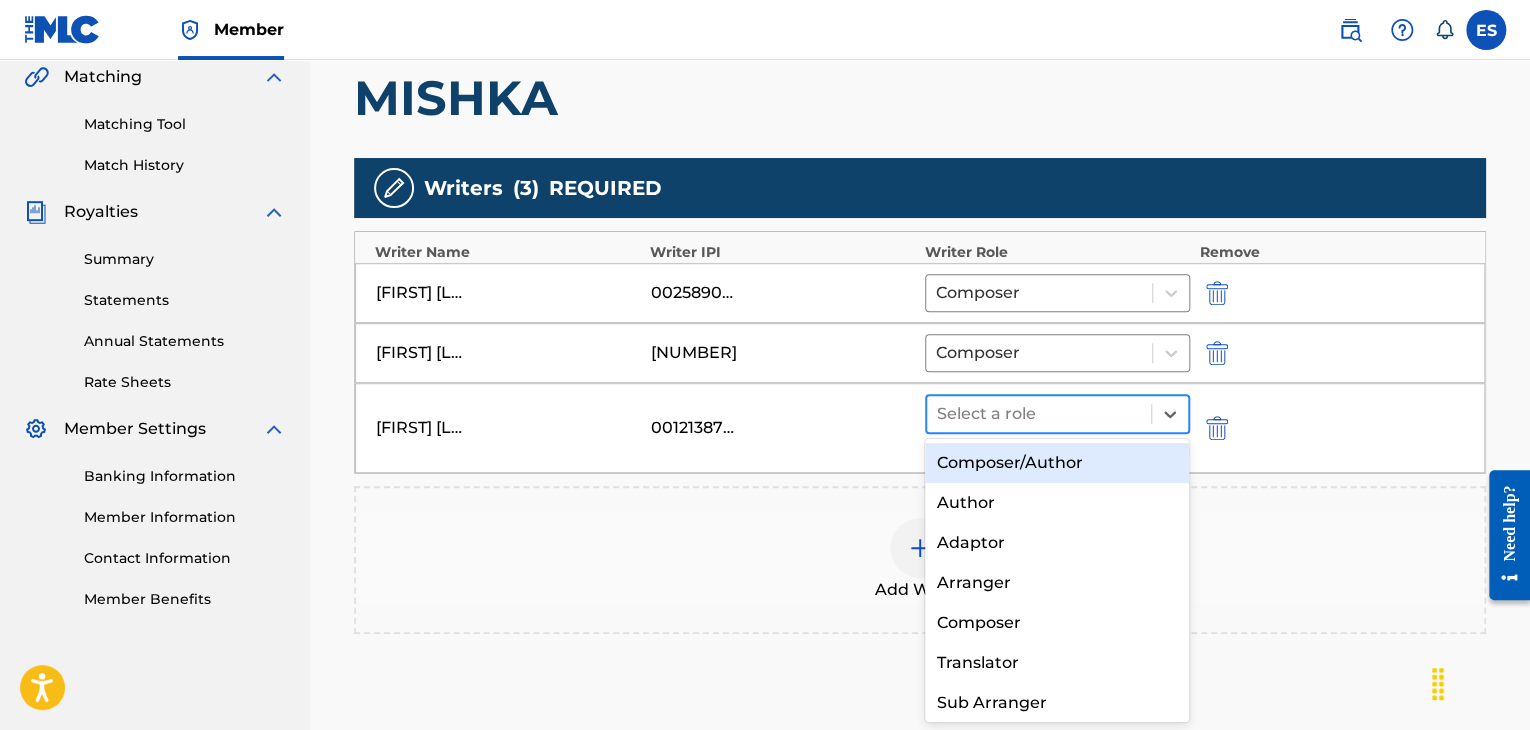 click at bounding box center [1039, 414] 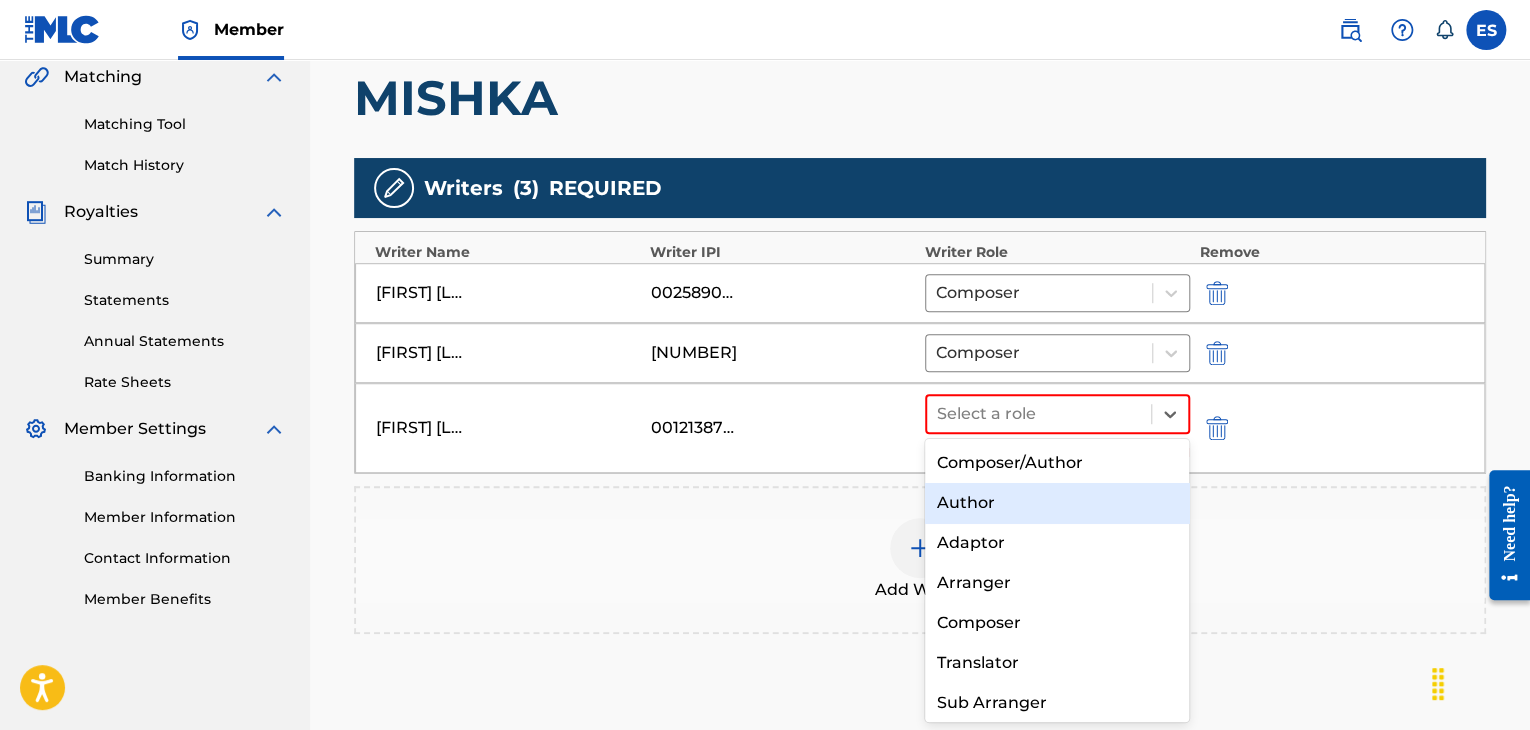 click on "Author" at bounding box center [1057, 503] 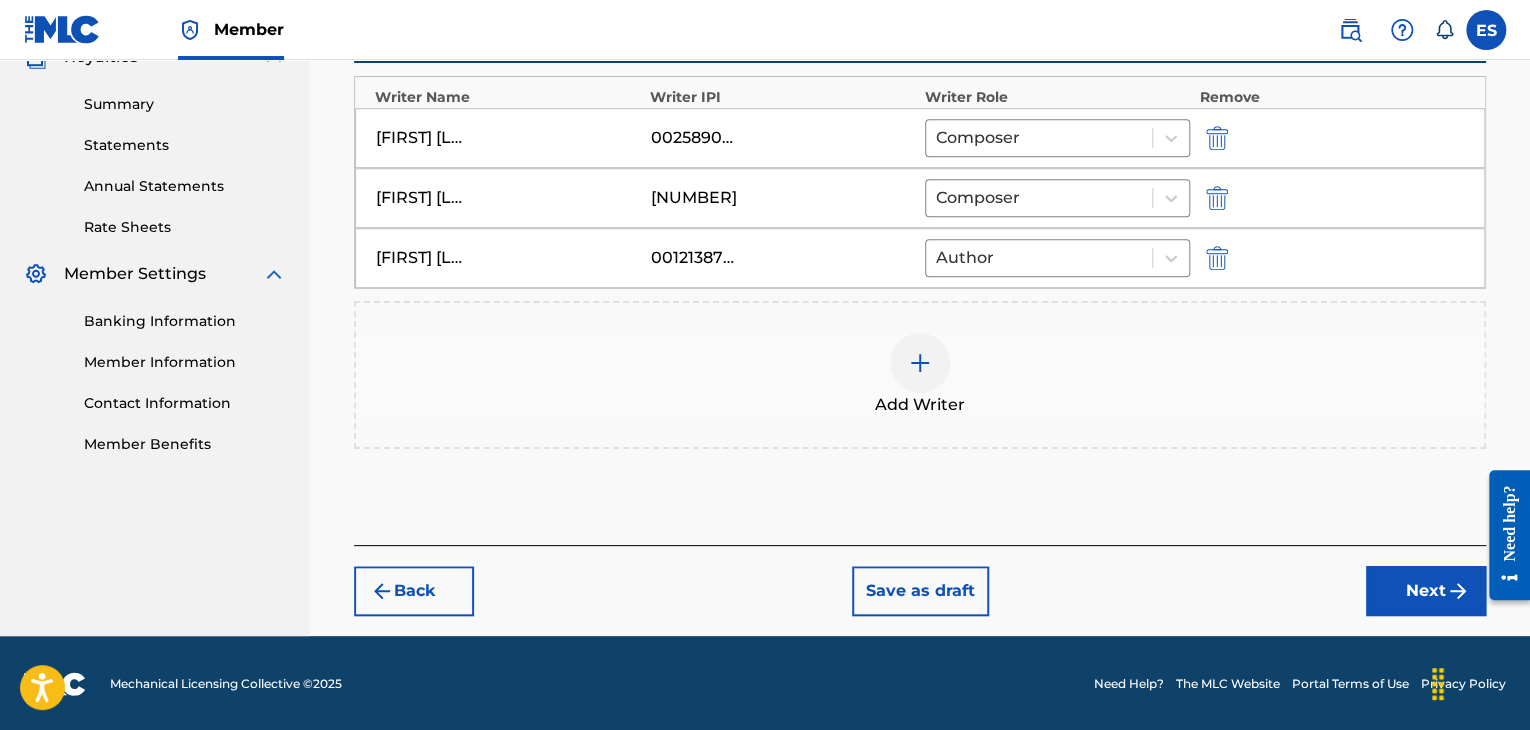 click on "Next" at bounding box center (1426, 591) 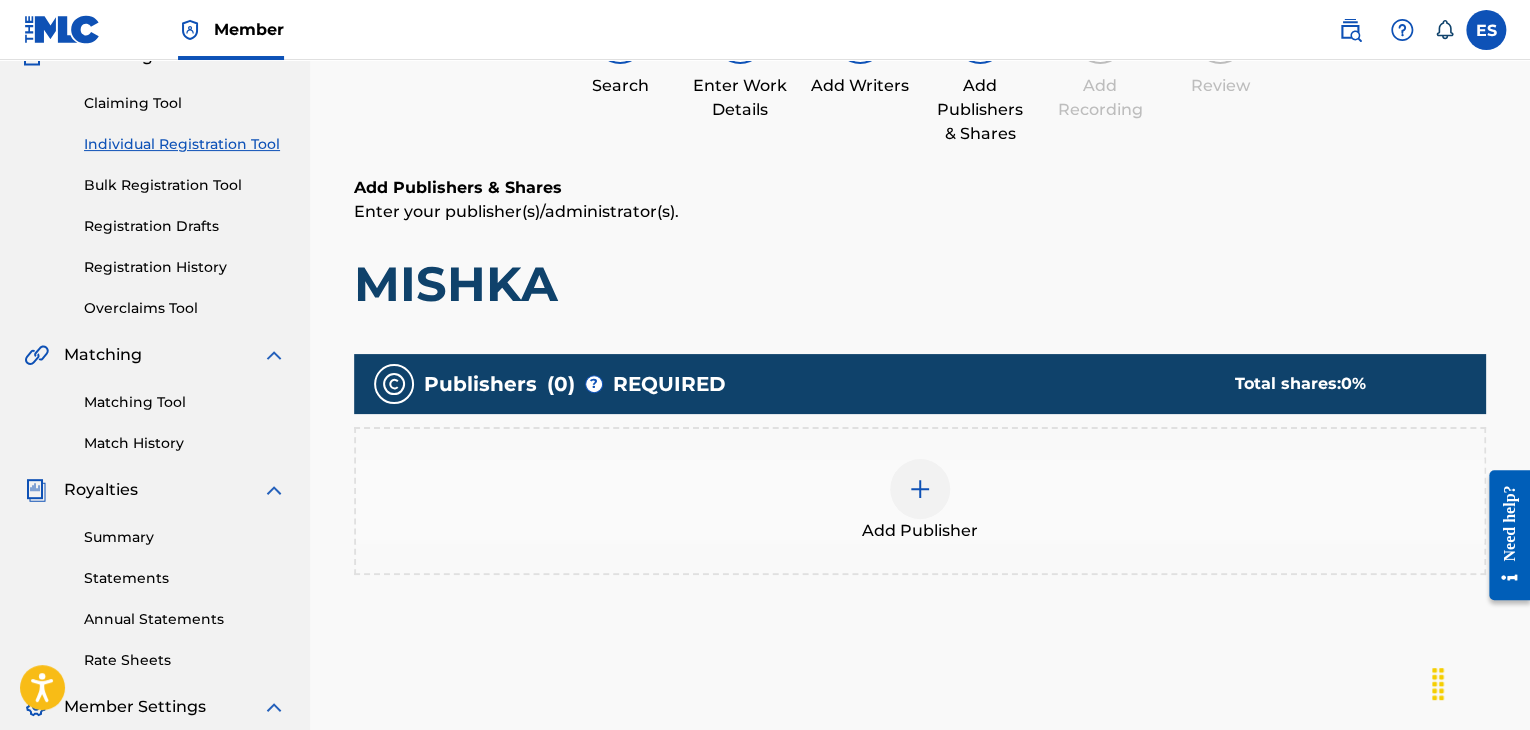 scroll, scrollTop: 90, scrollLeft: 0, axis: vertical 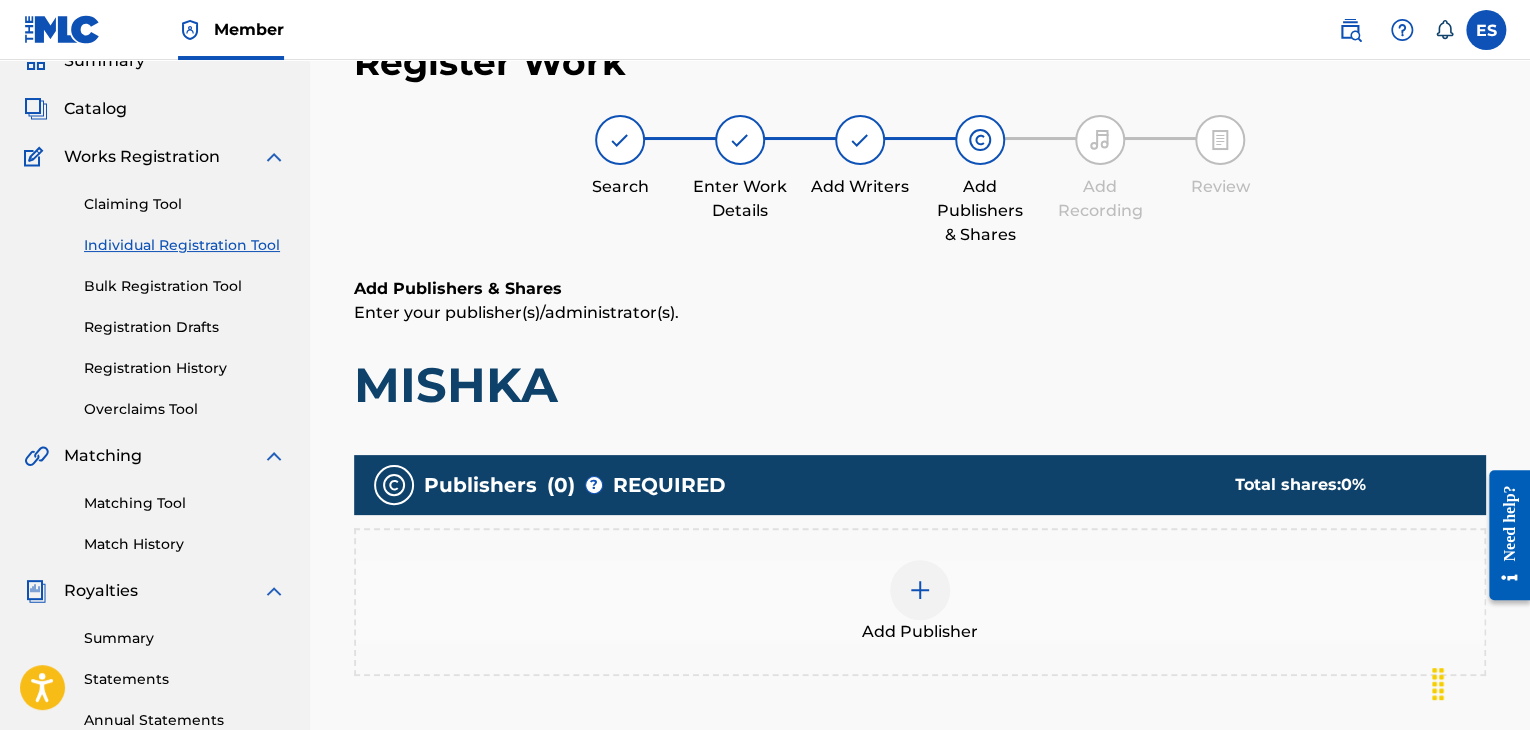 click on "Add Publisher" at bounding box center (920, 632) 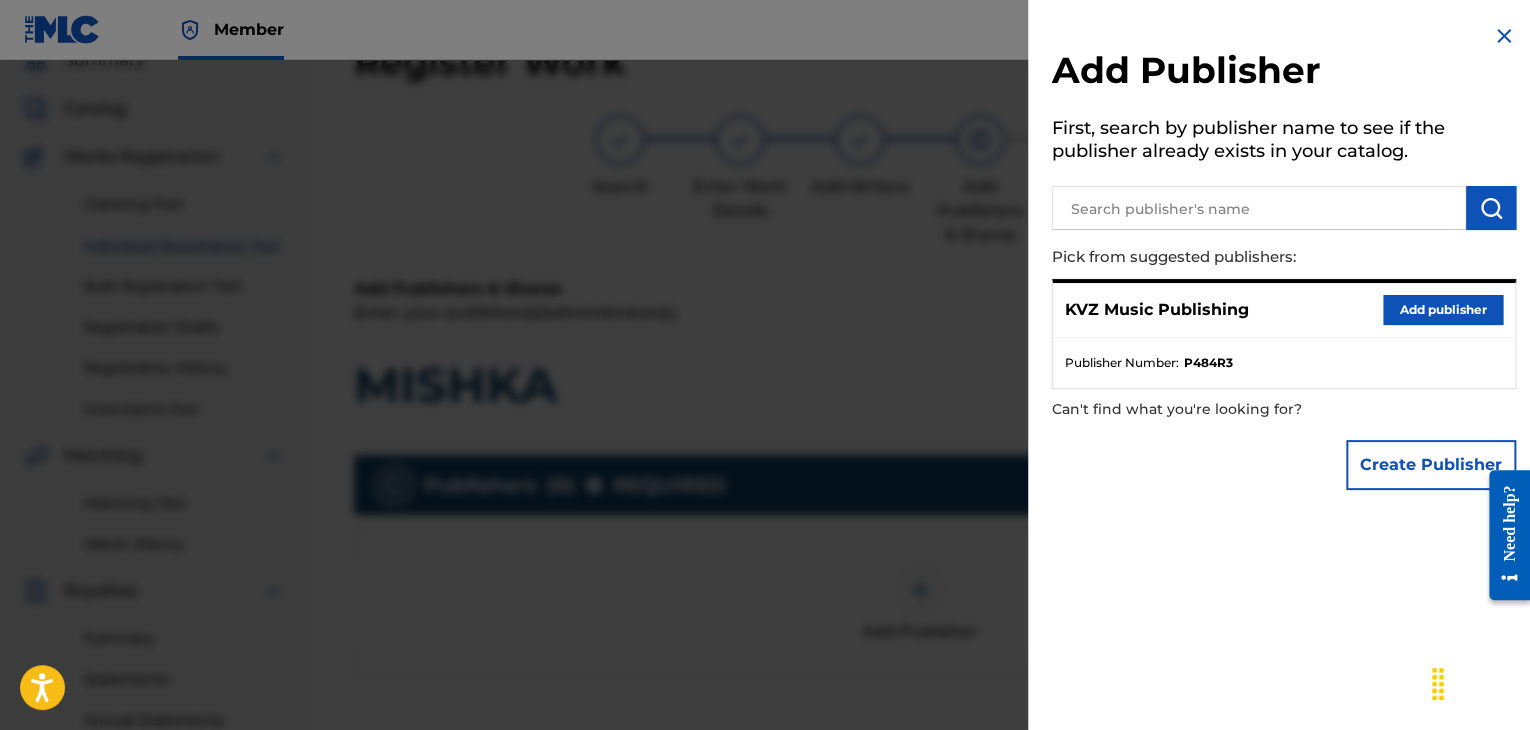 click on "Add publisher" at bounding box center (1443, 310) 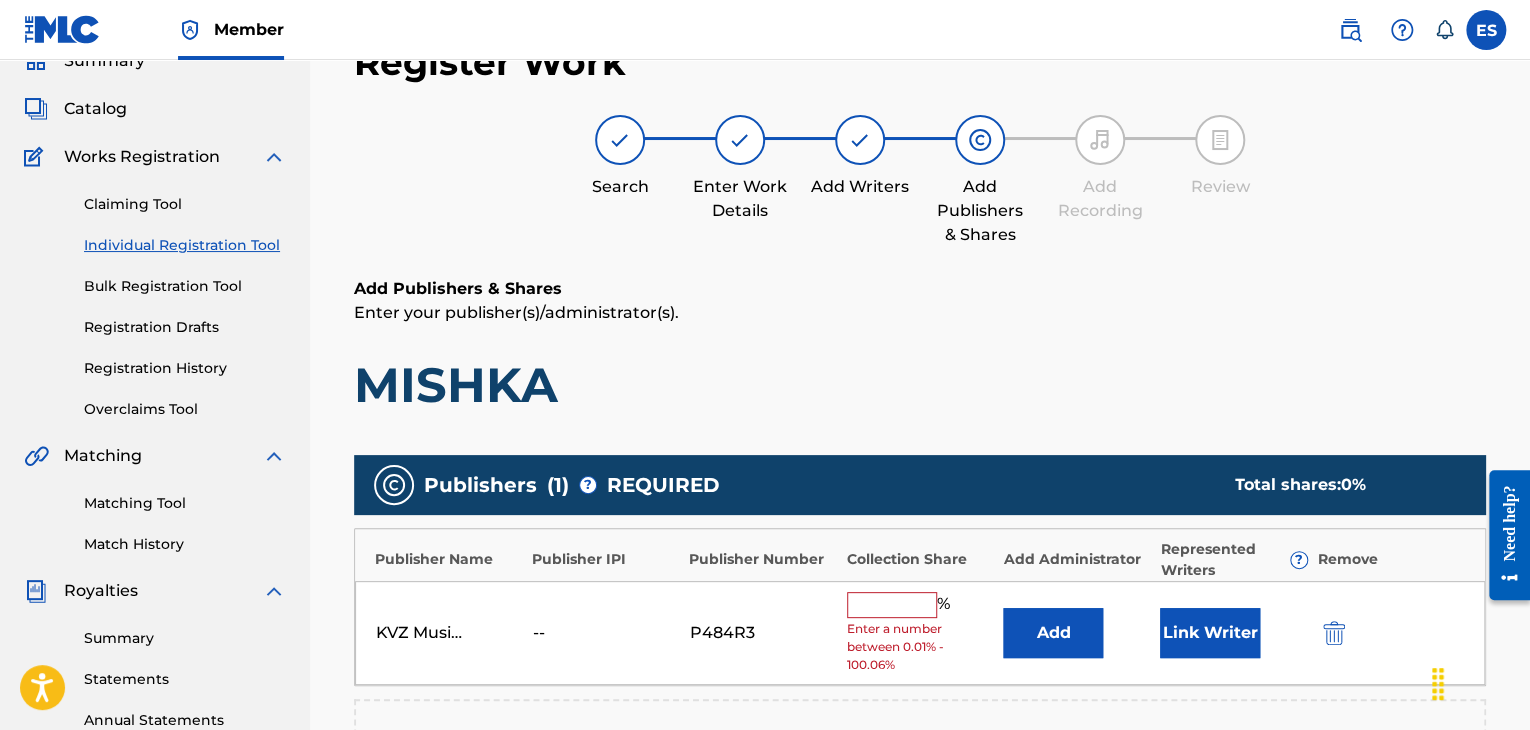 click at bounding box center [892, 605] 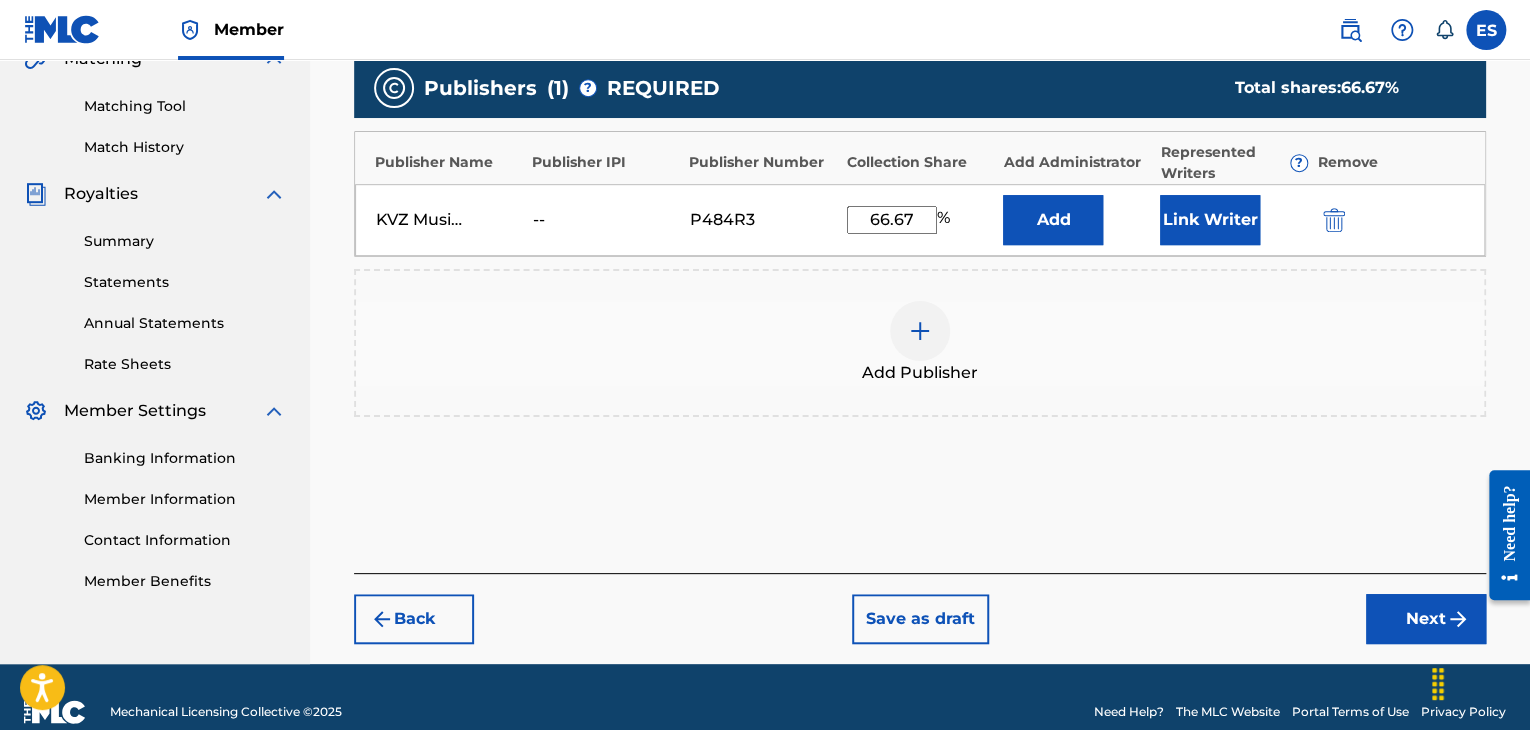 scroll, scrollTop: 490, scrollLeft: 0, axis: vertical 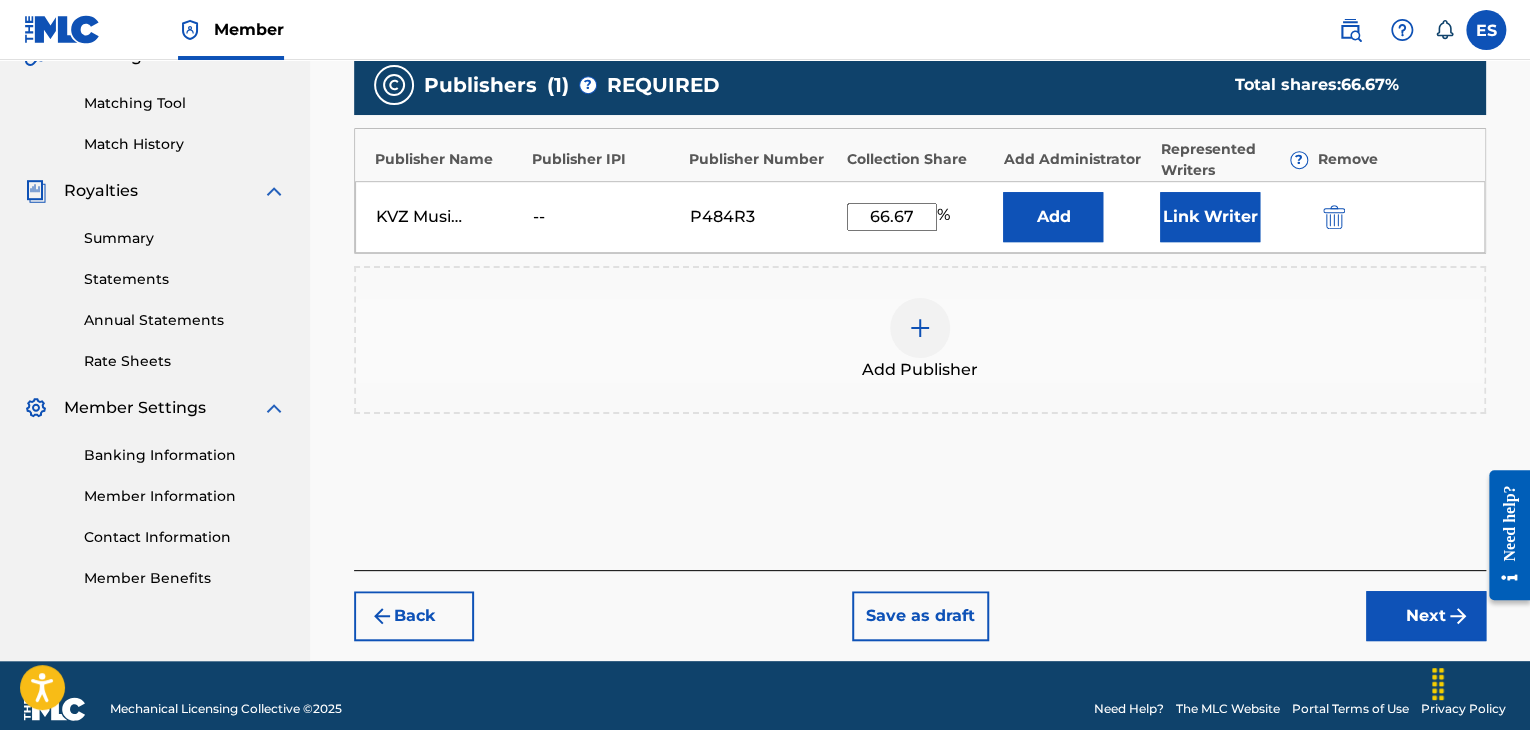 click on "Next" at bounding box center (1426, 616) 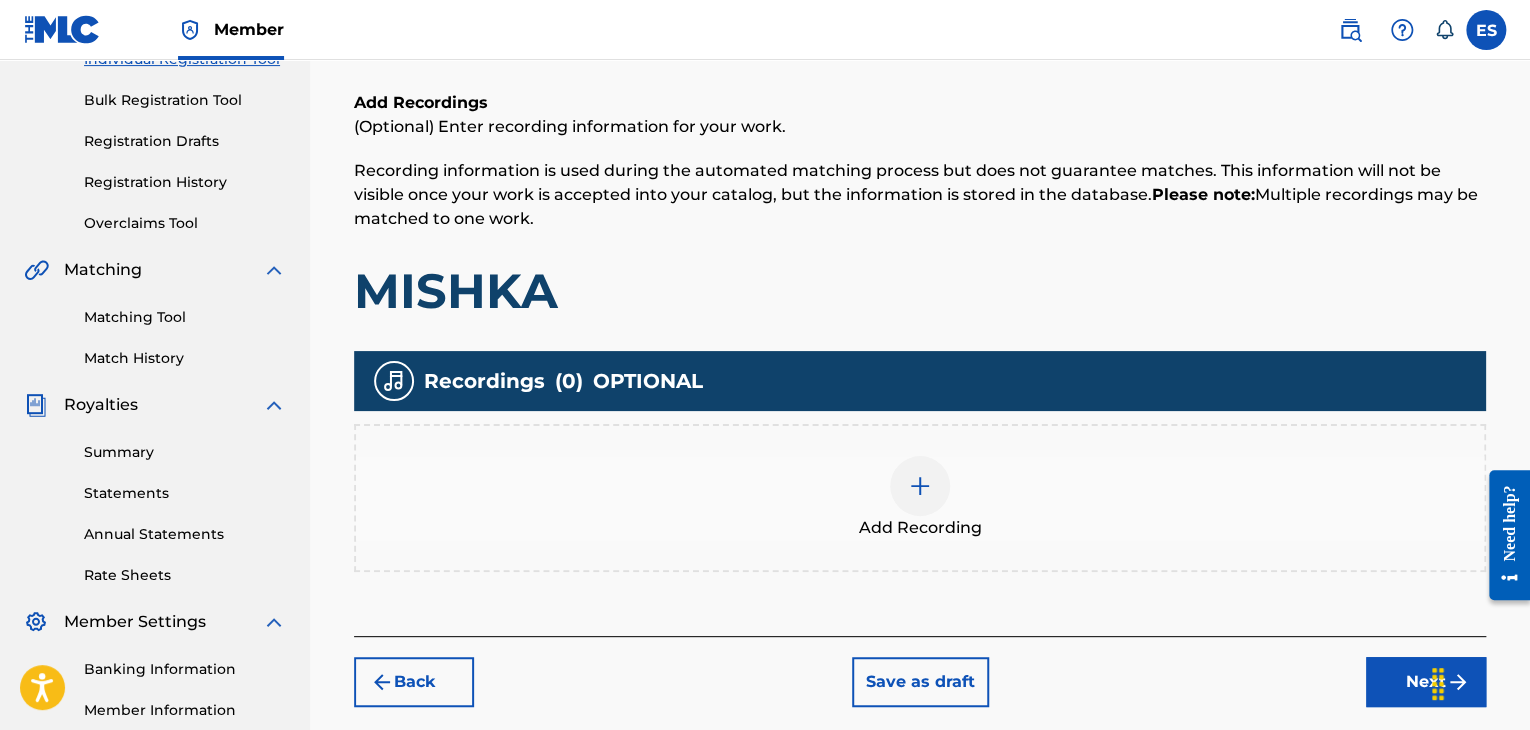 scroll, scrollTop: 427, scrollLeft: 0, axis: vertical 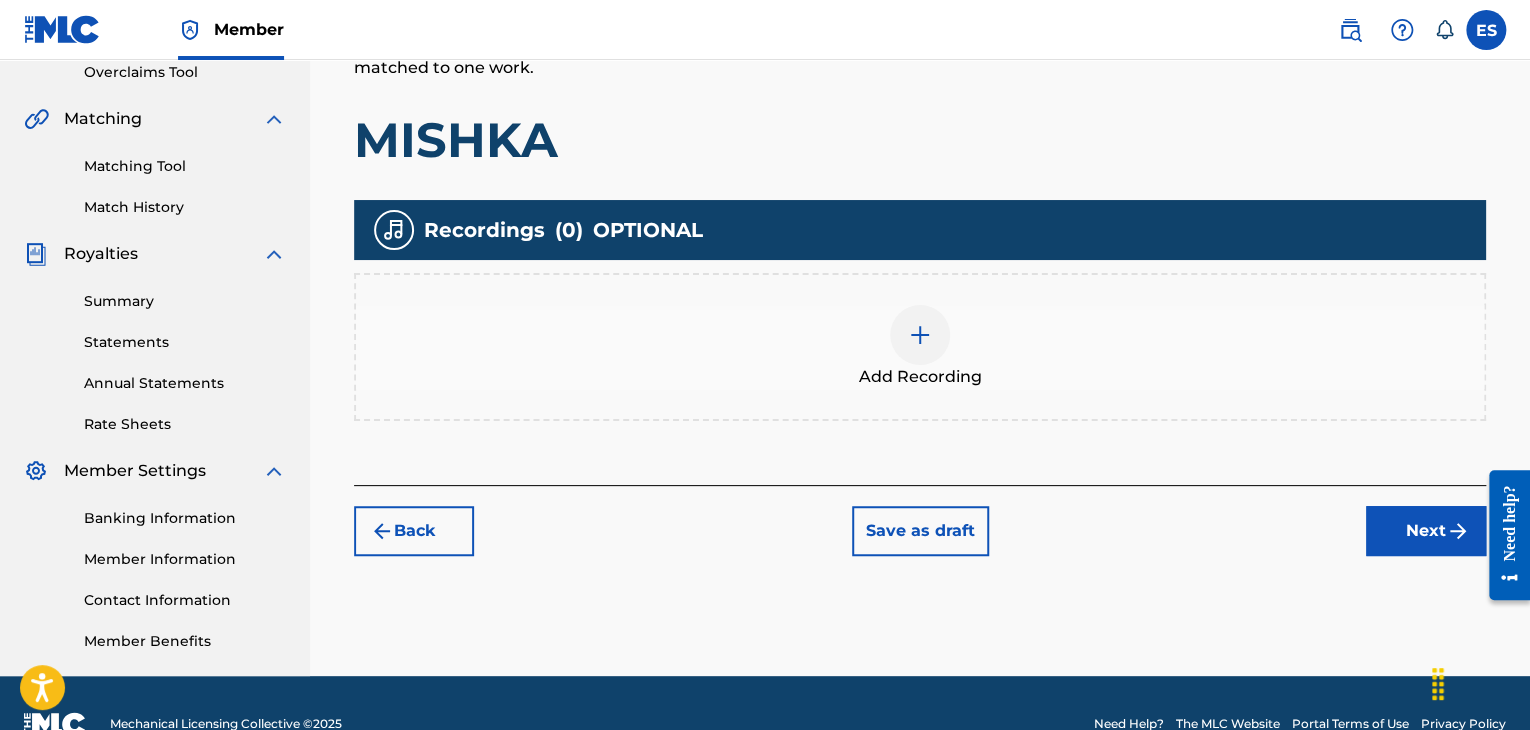 click at bounding box center [920, 335] 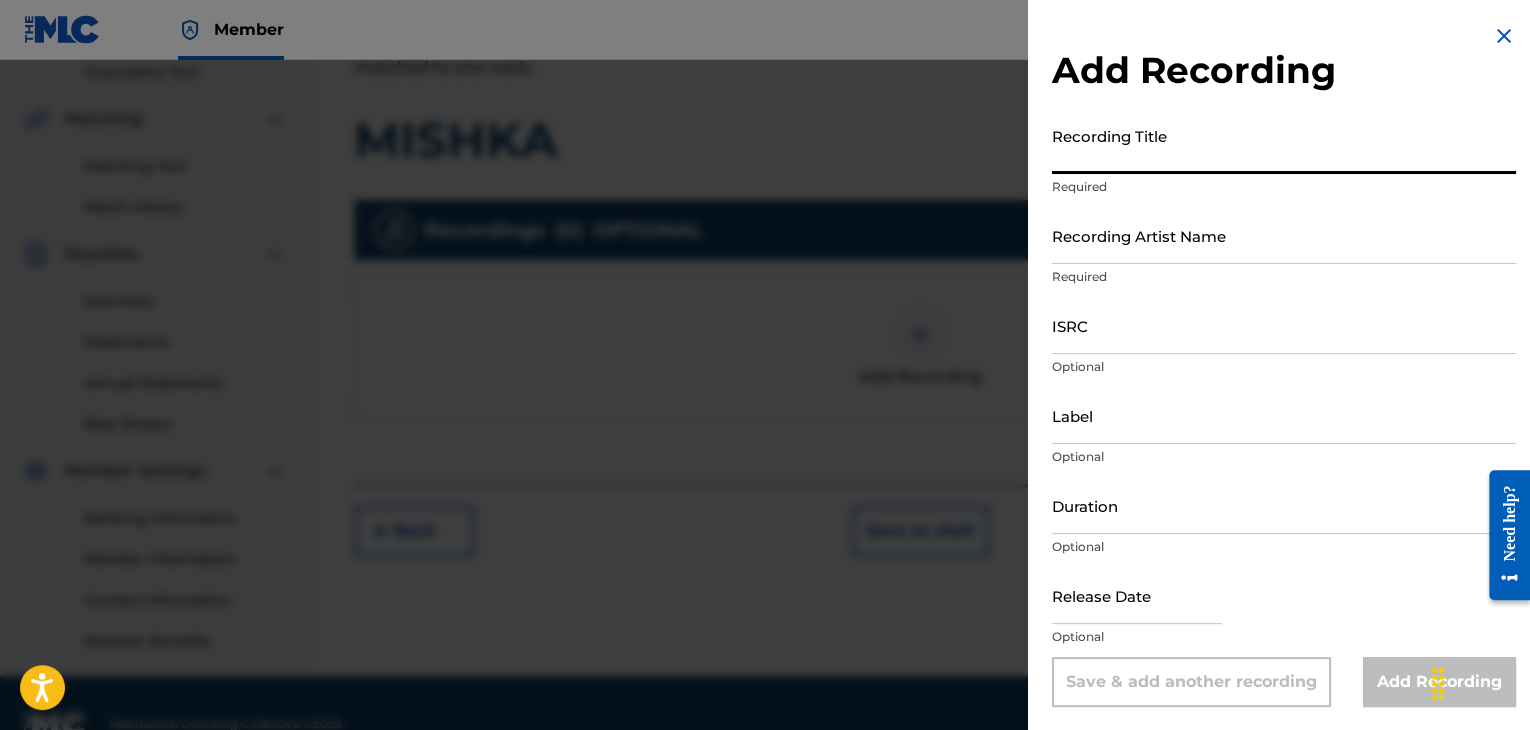 drag, startPoint x: 1172, startPoint y: 161, endPoint x: 1175, endPoint y: 141, distance: 20.22375 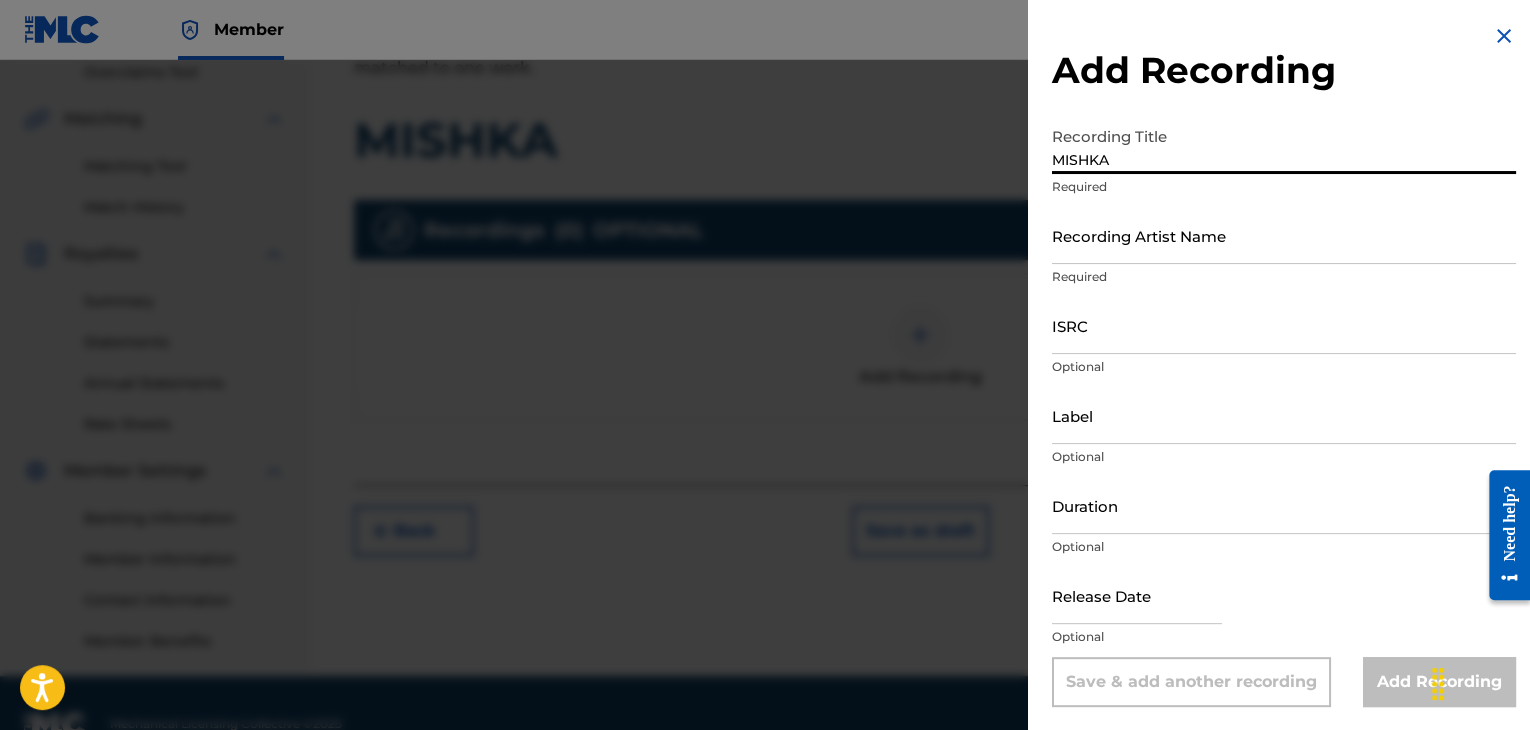 type on "MISHKA" 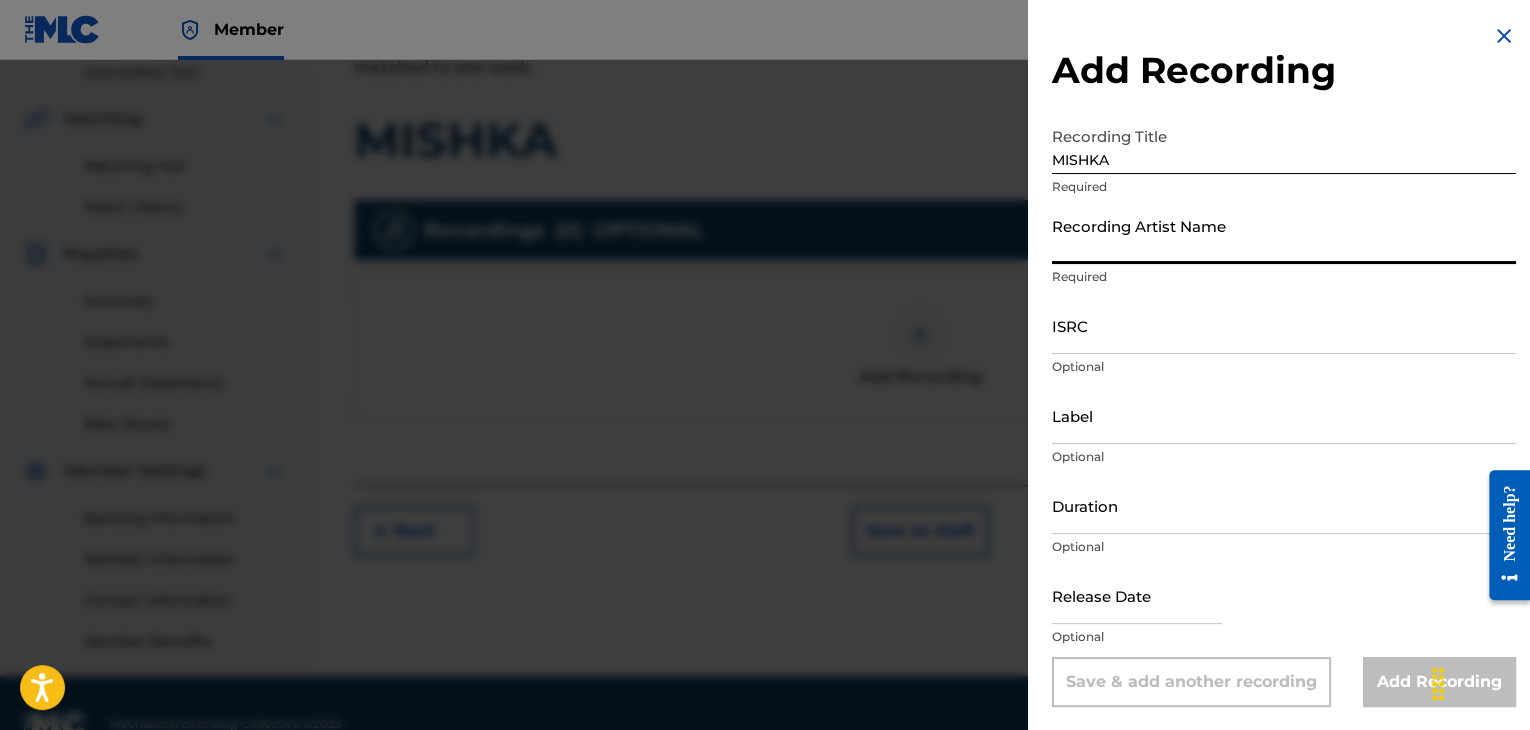paste on "[FIRST] [LAST]" 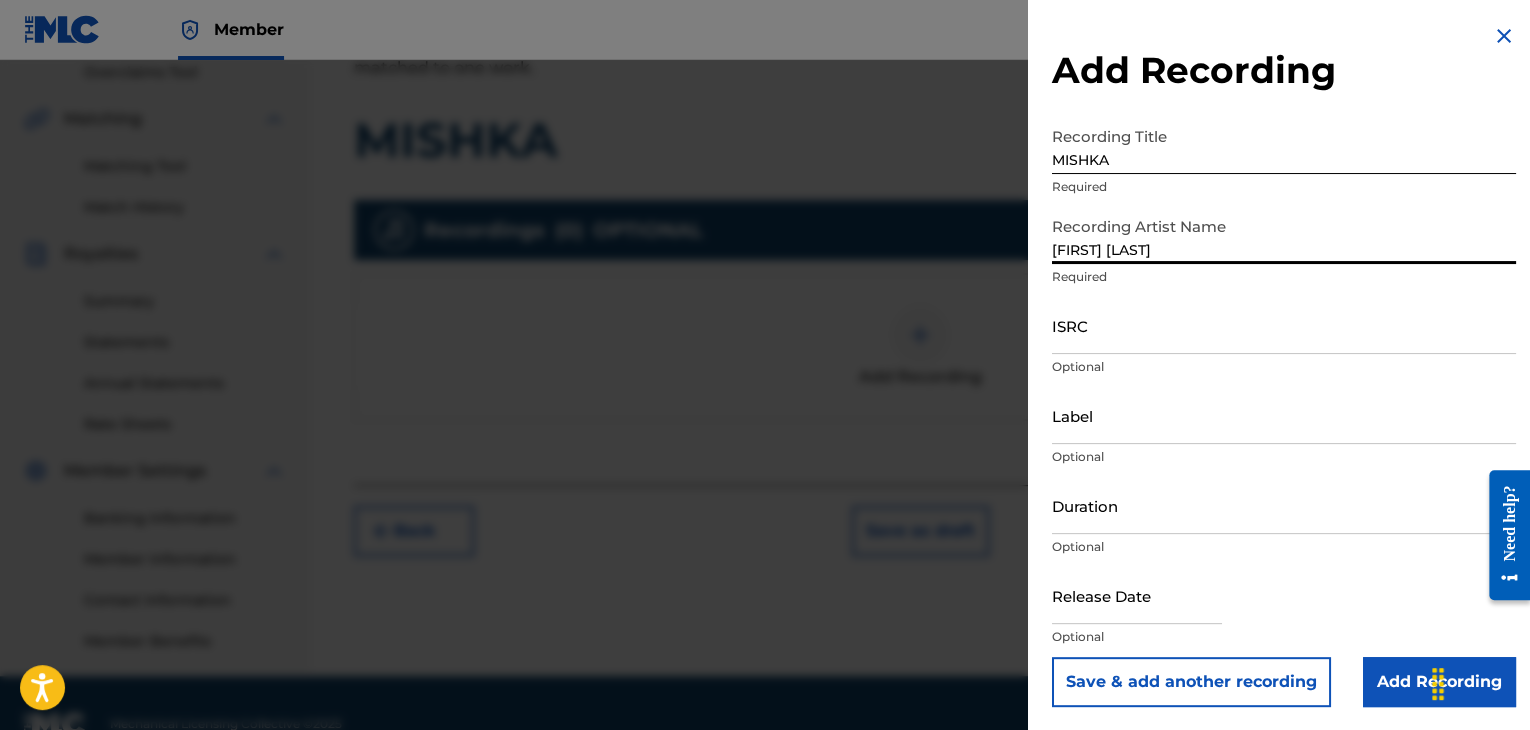 click on "[FIRST] [LAST]" at bounding box center (1284, 235) 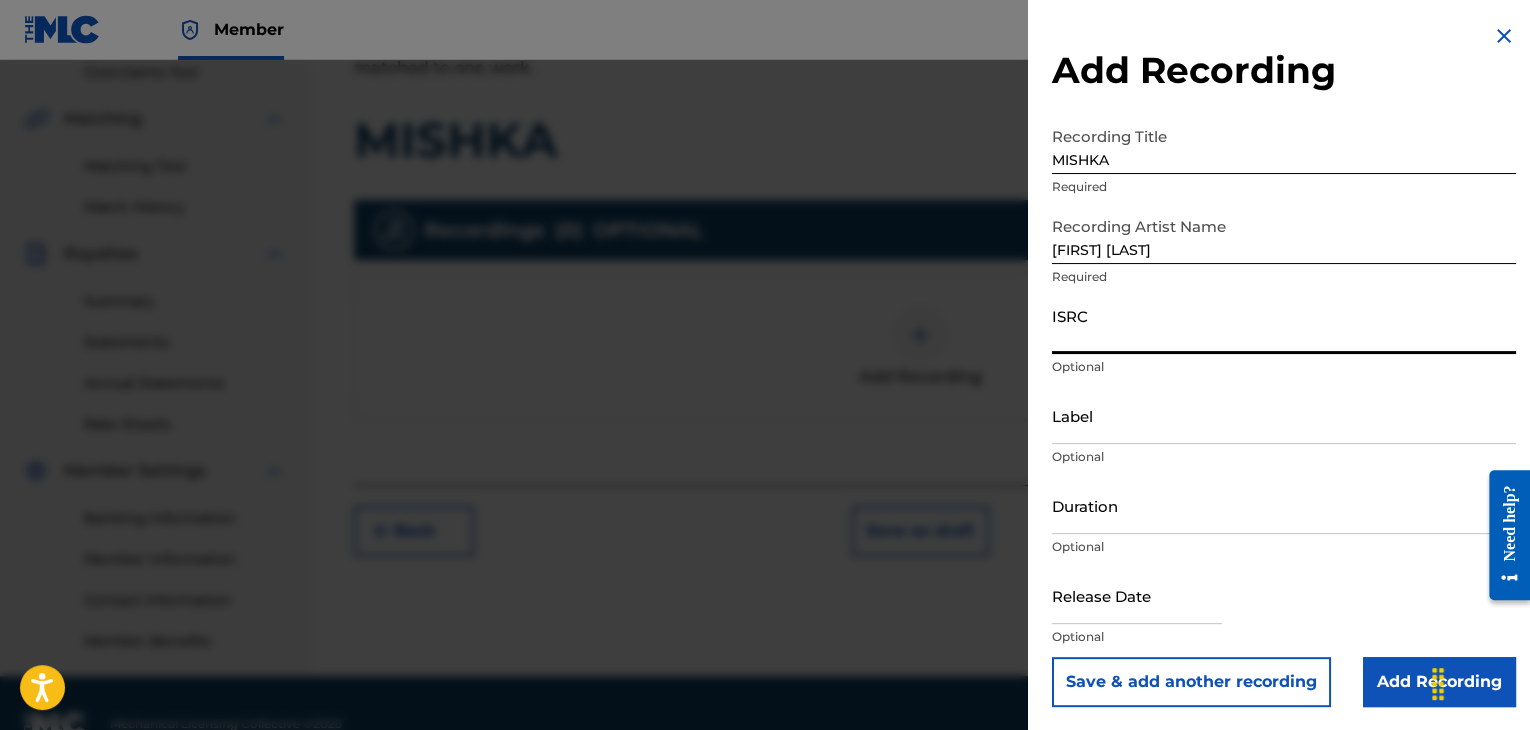 paste on "BGA260951316" 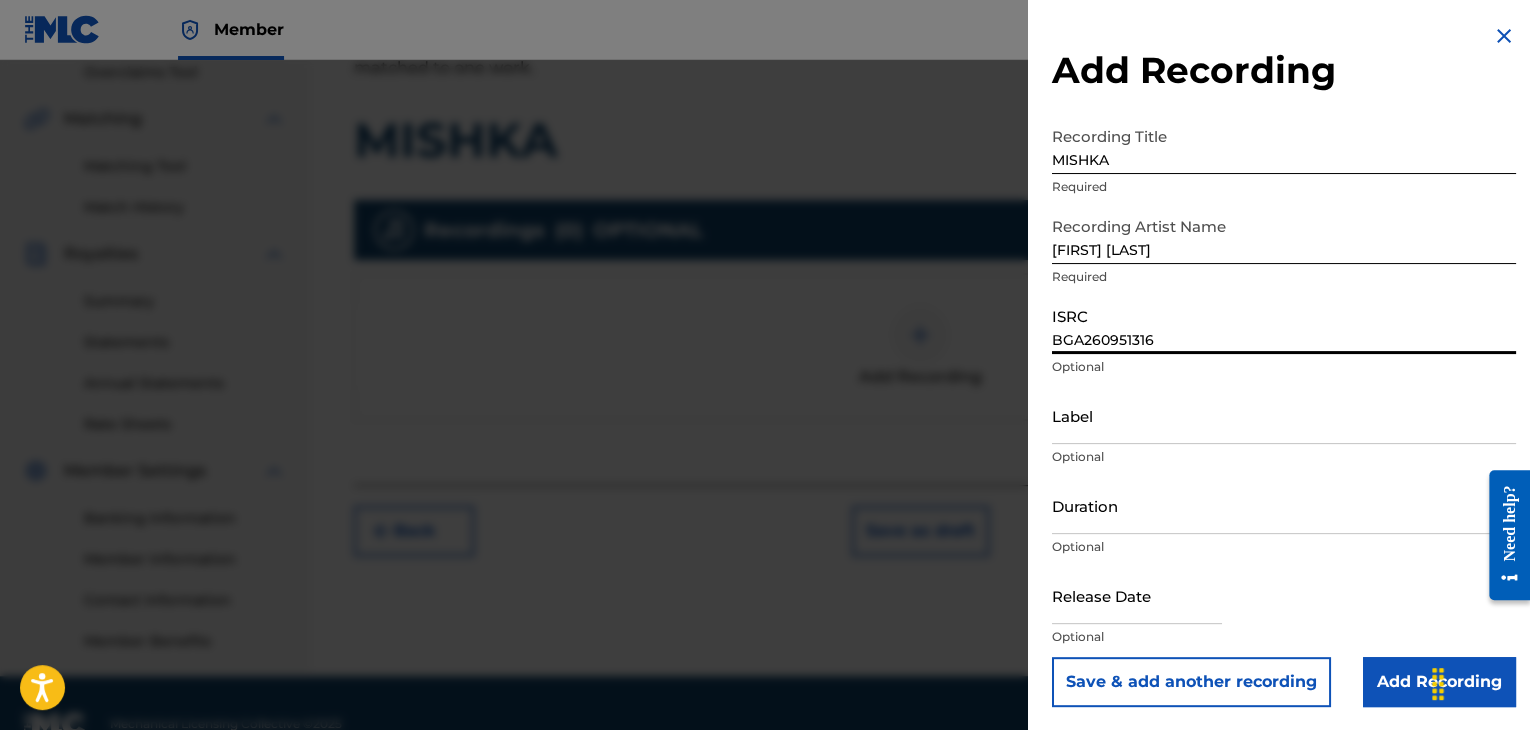 type on "BGA260951316" 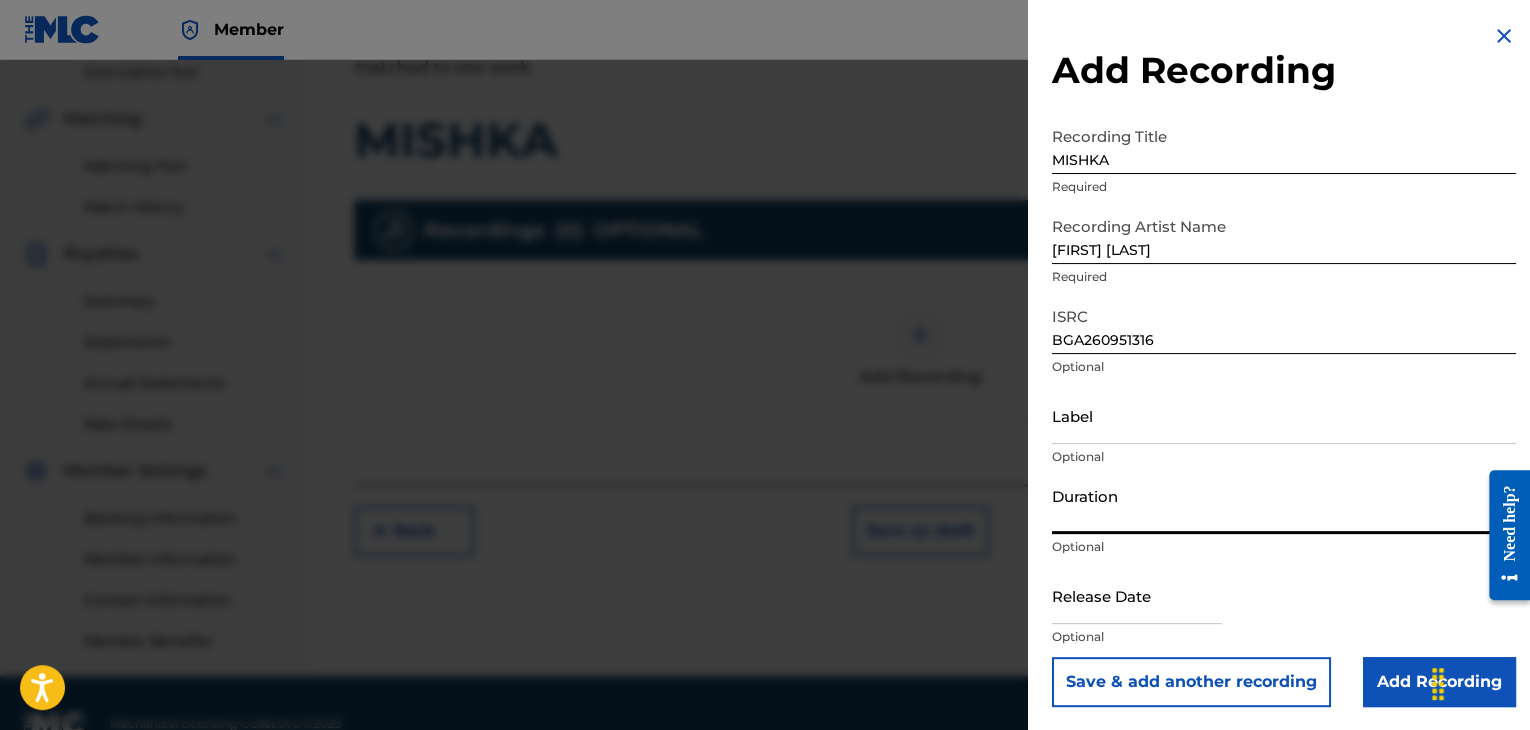 click on "Duration" at bounding box center (1284, 505) 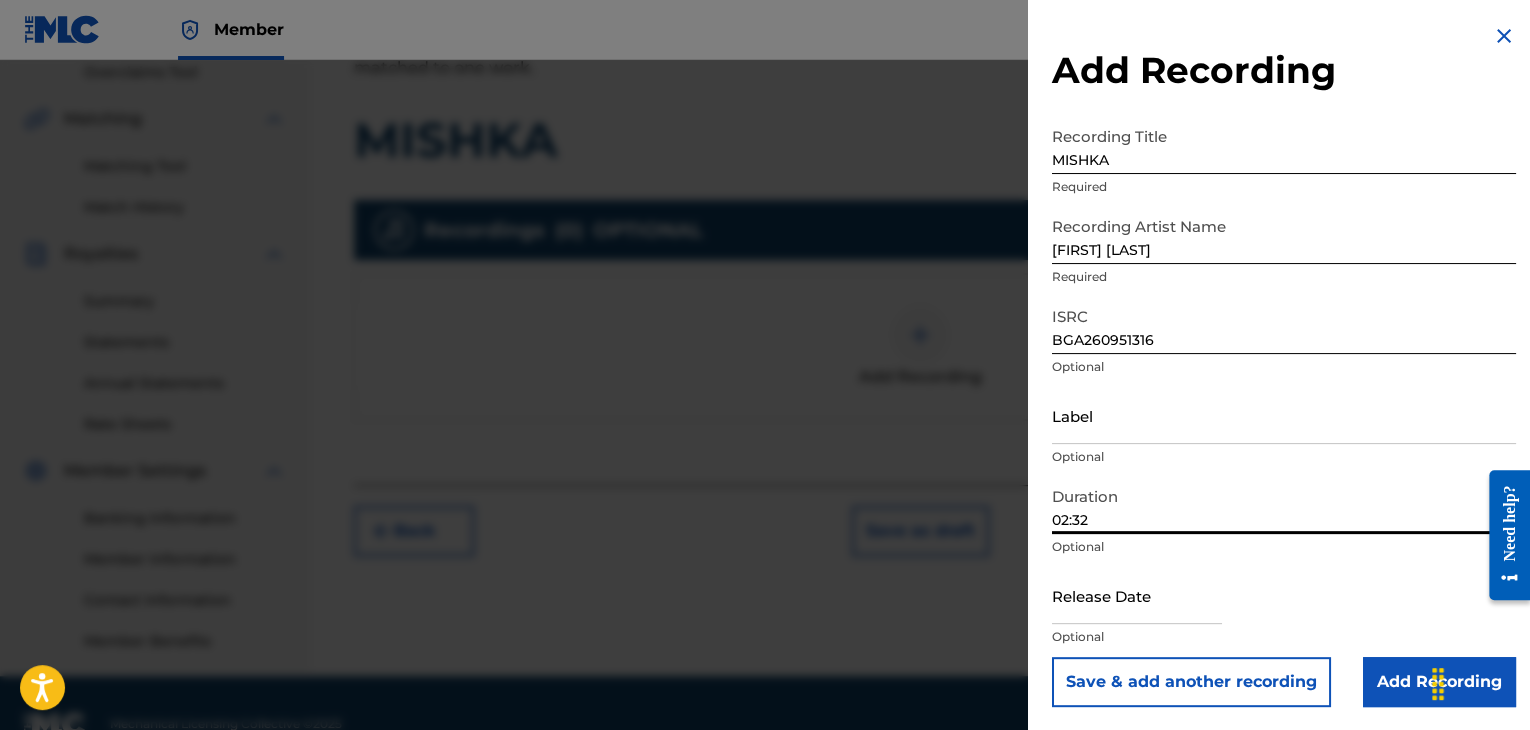 type on "02:32" 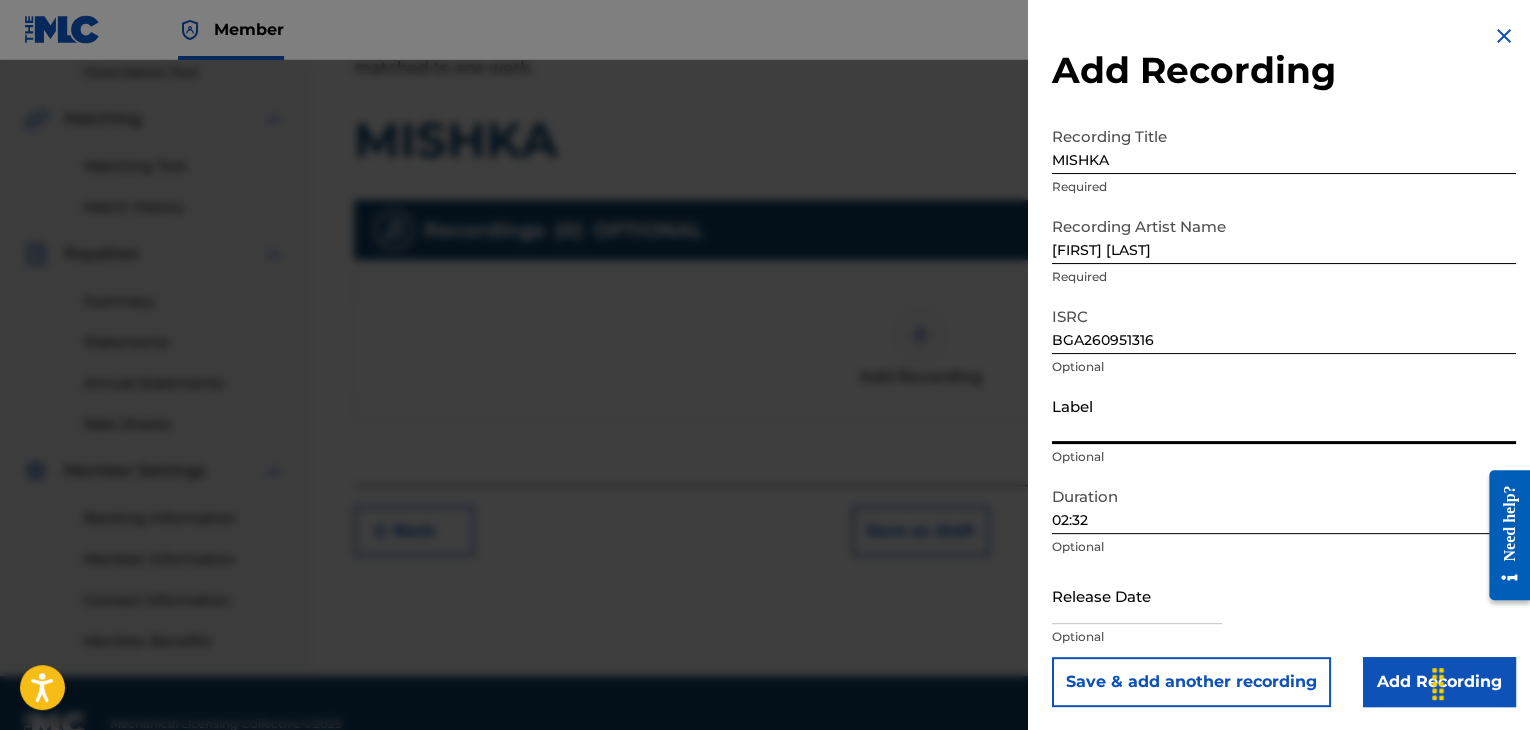 paste on "KVZ Music Ltd." 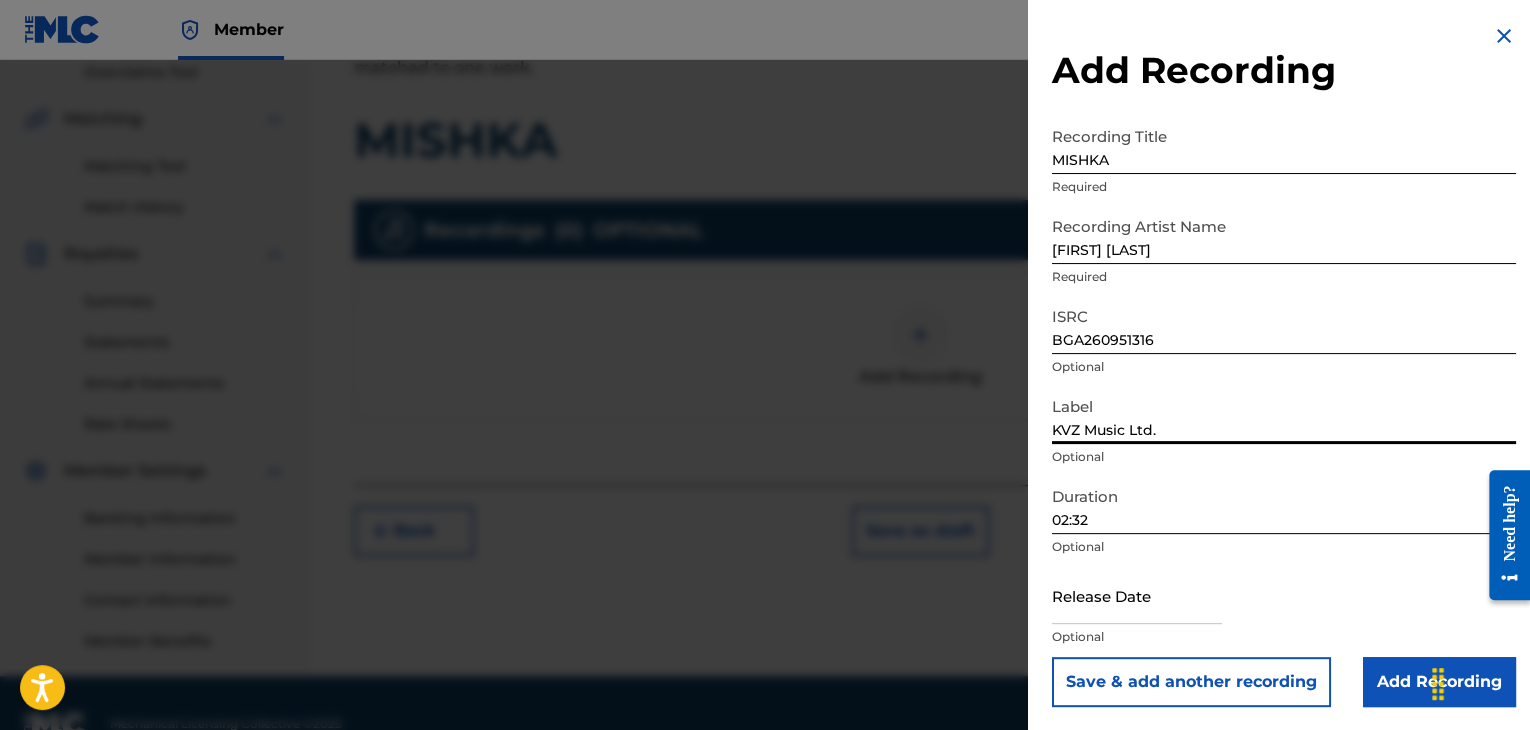 type on "KVZ Music Ltd." 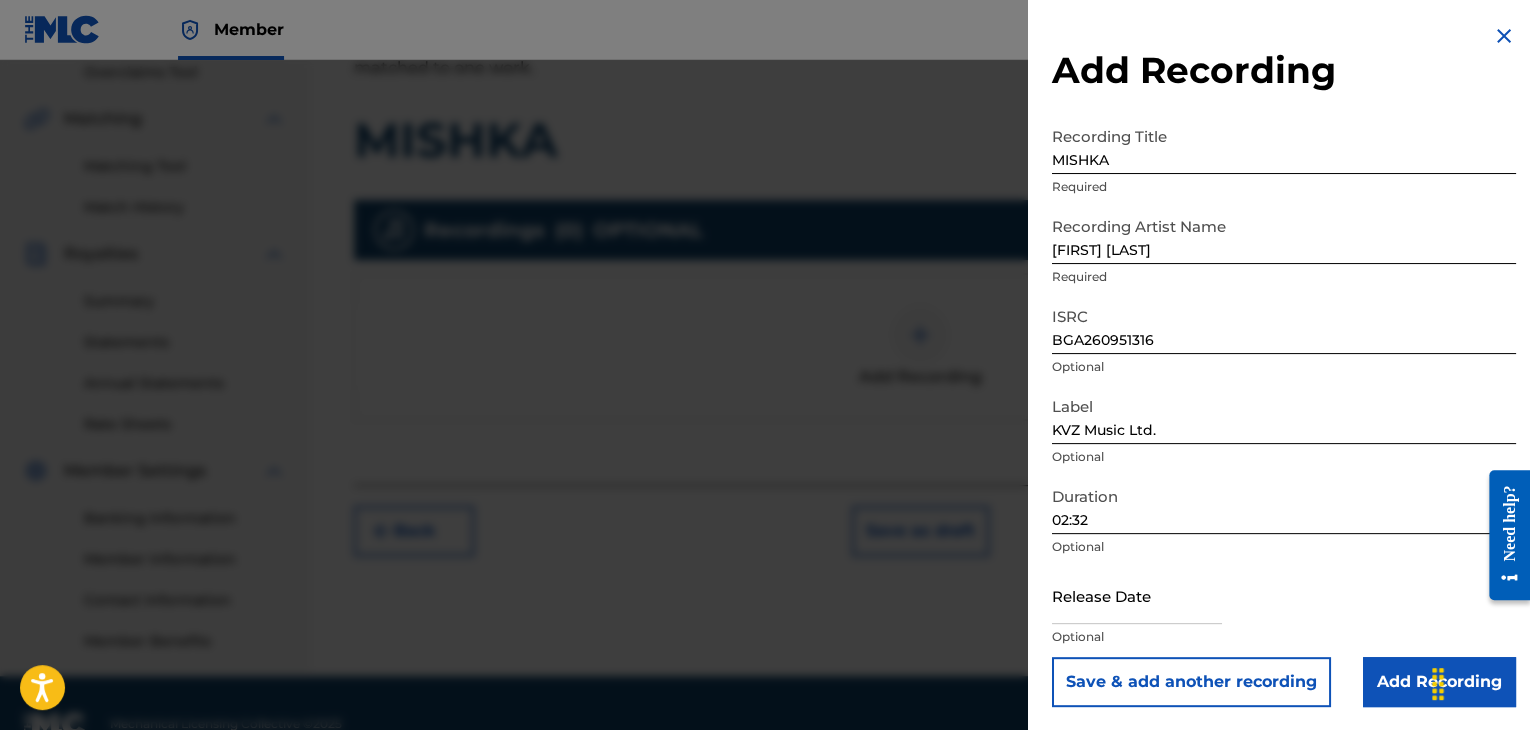 click on "Add Recording" at bounding box center (1439, 682) 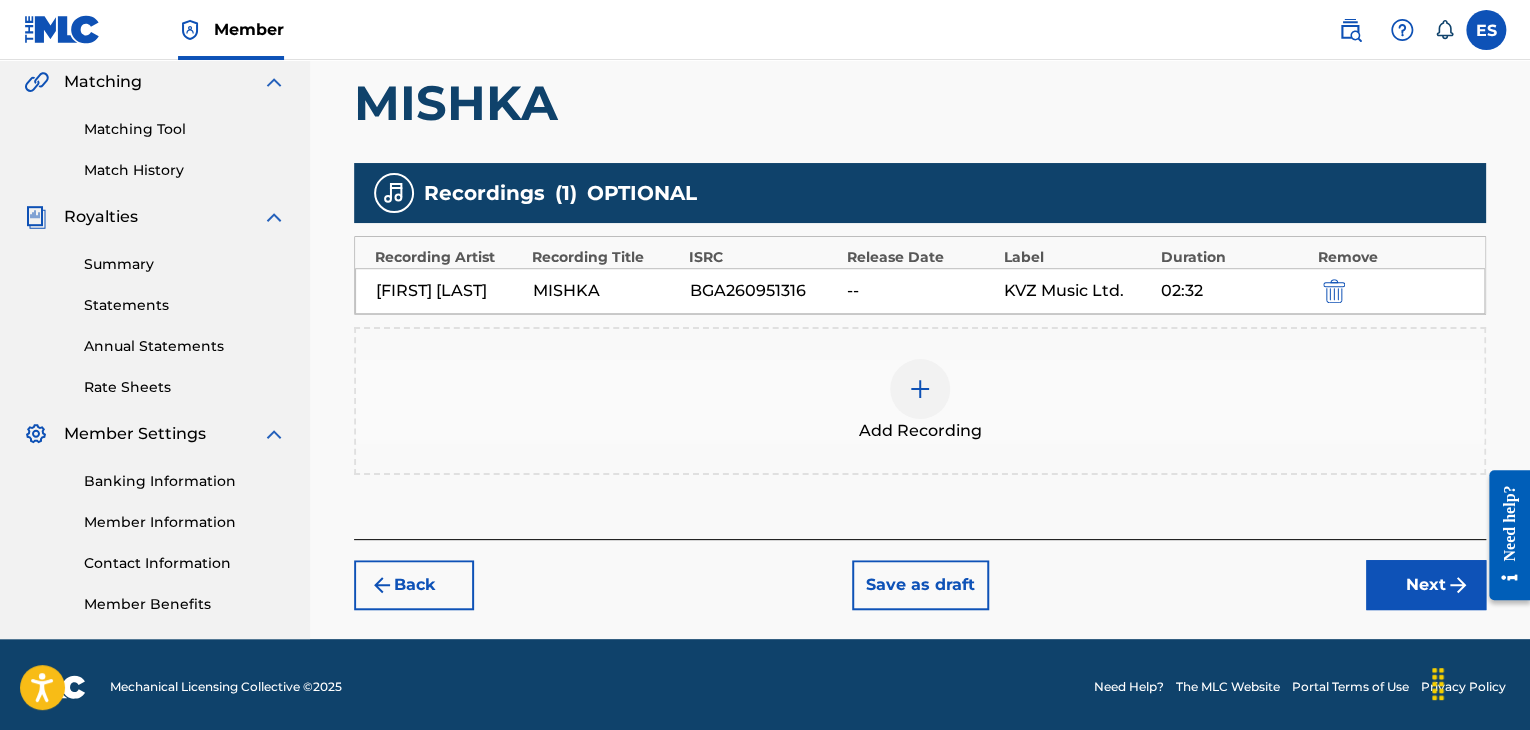 scroll, scrollTop: 482, scrollLeft: 0, axis: vertical 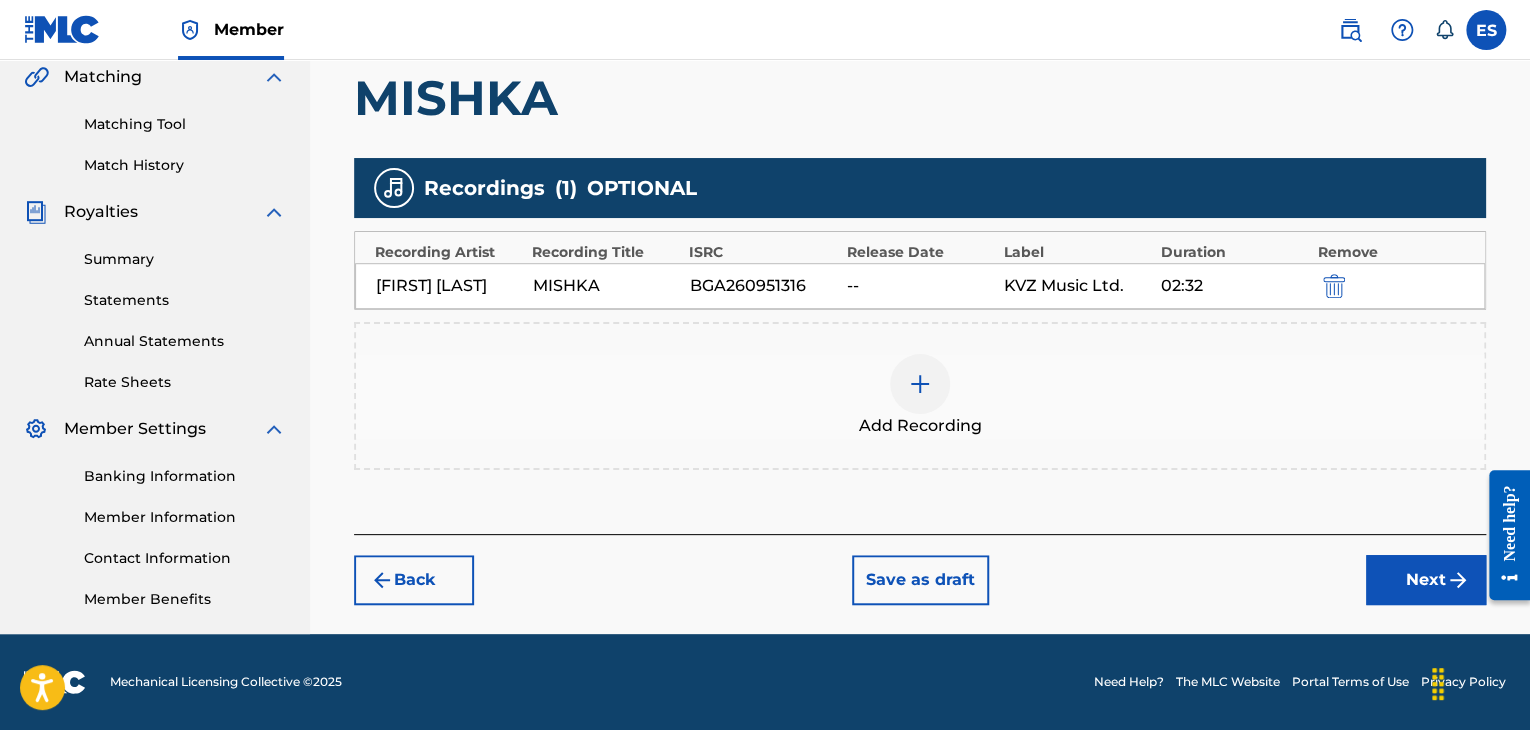 click at bounding box center [920, 384] 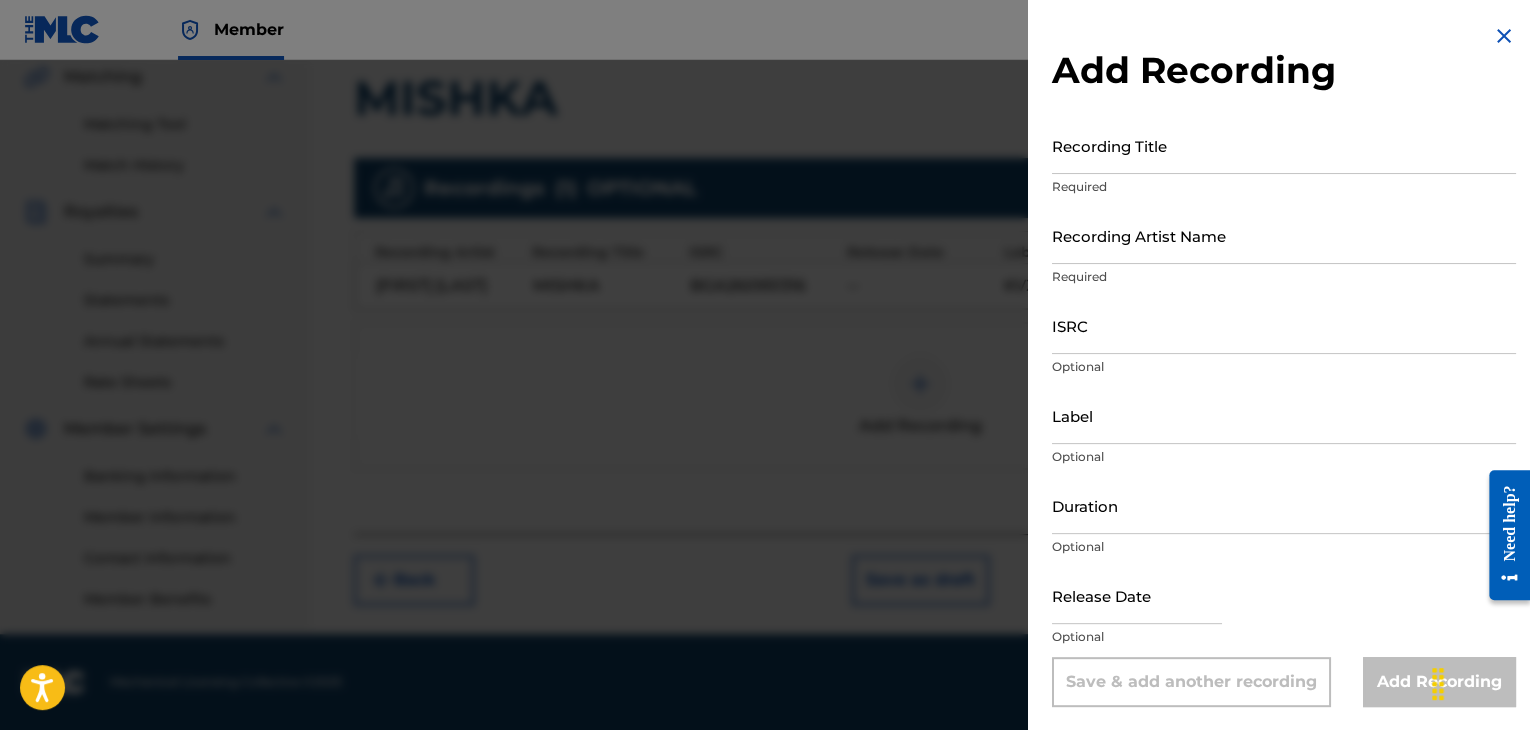 click on "Recording Title" at bounding box center (1284, 145) 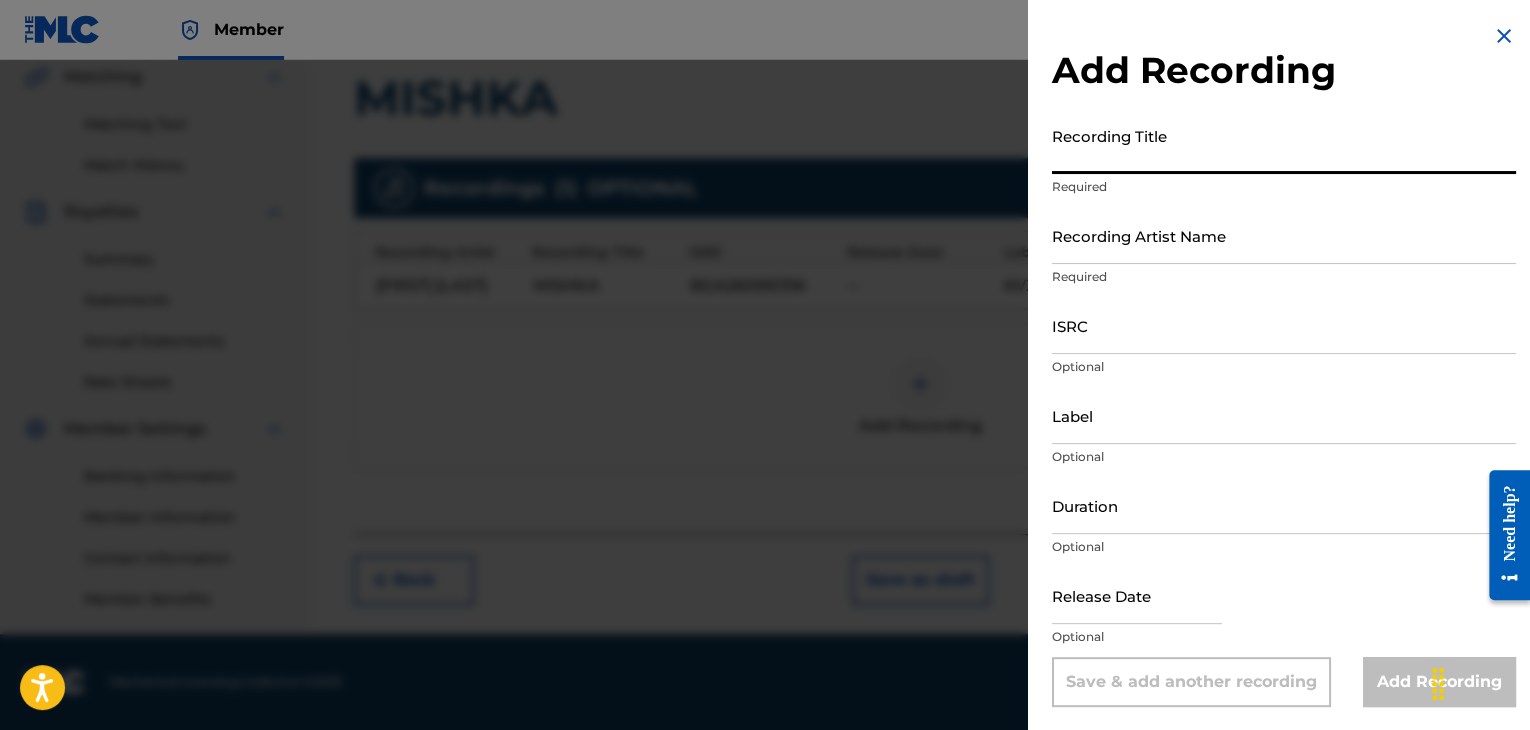 paste on "[NAME]" 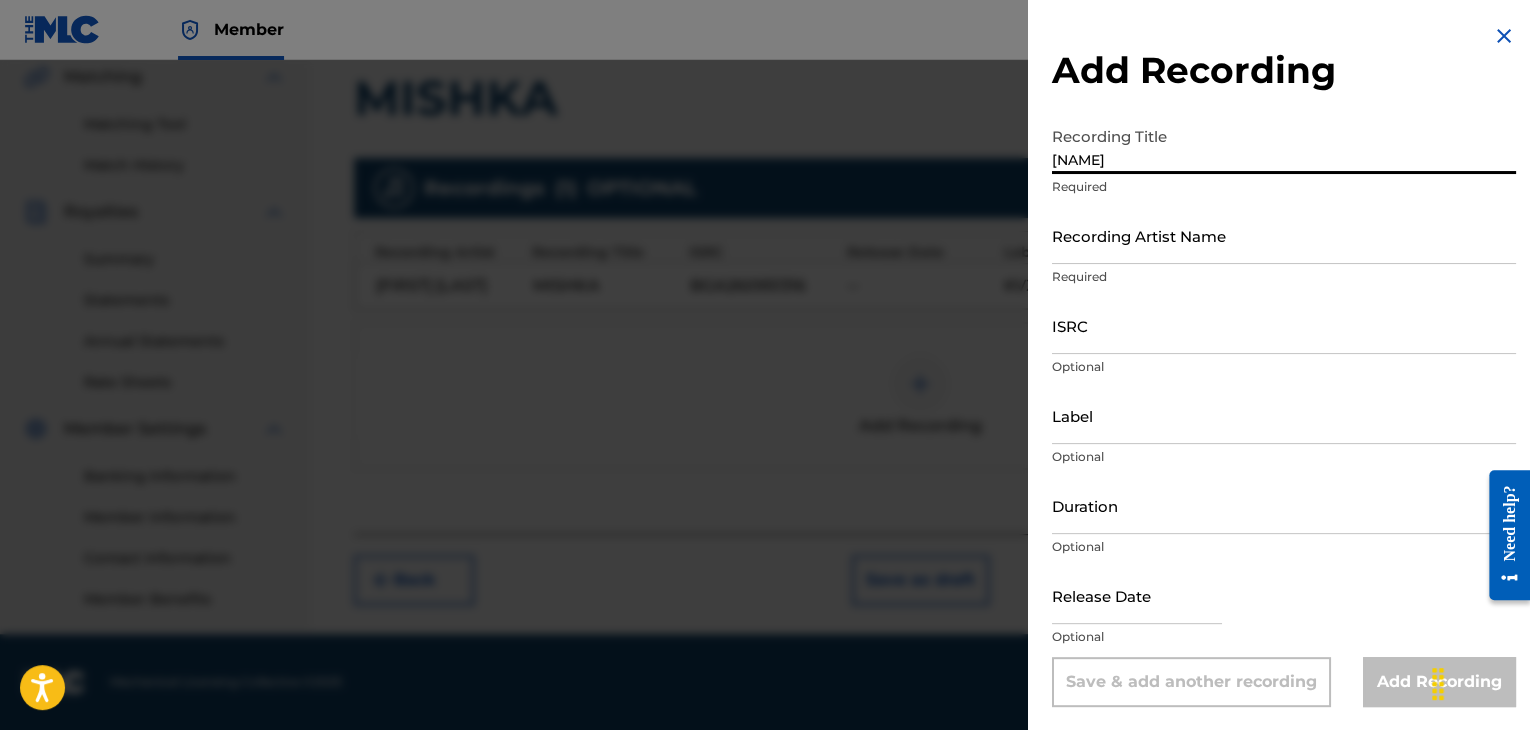 type on "[NAME]" 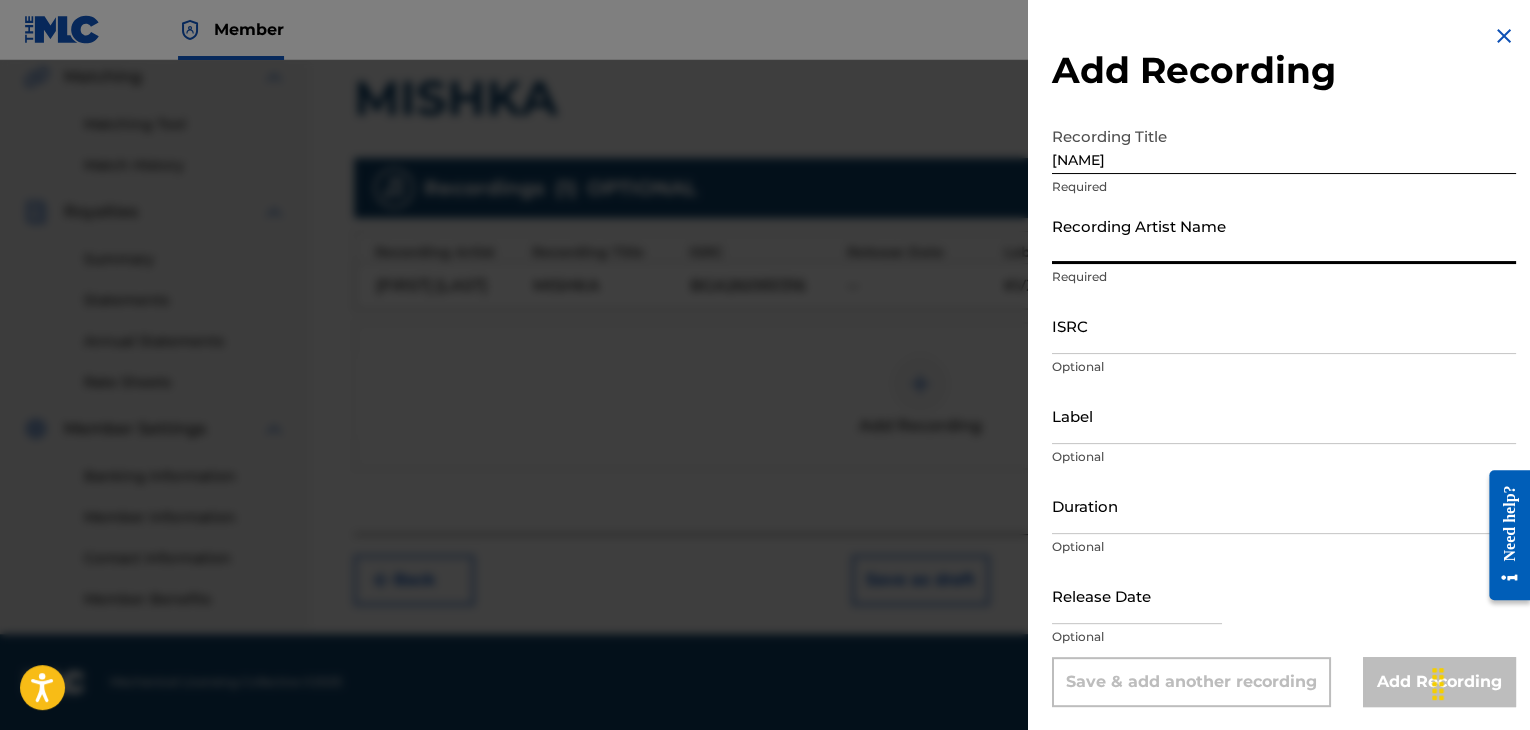 paste on "[FIRST] [LAST]" 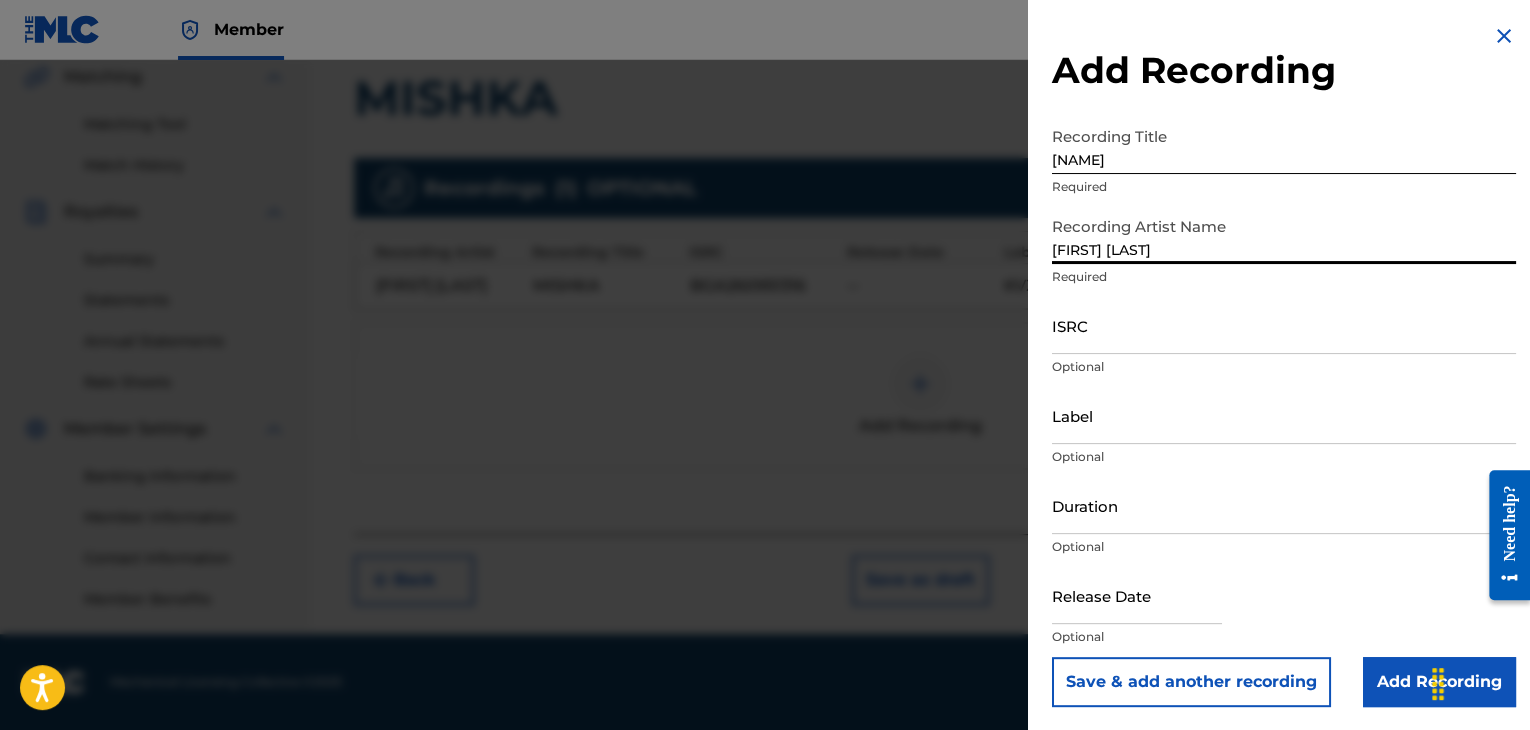 click on "[FIRST] [LAST]" at bounding box center (1284, 235) 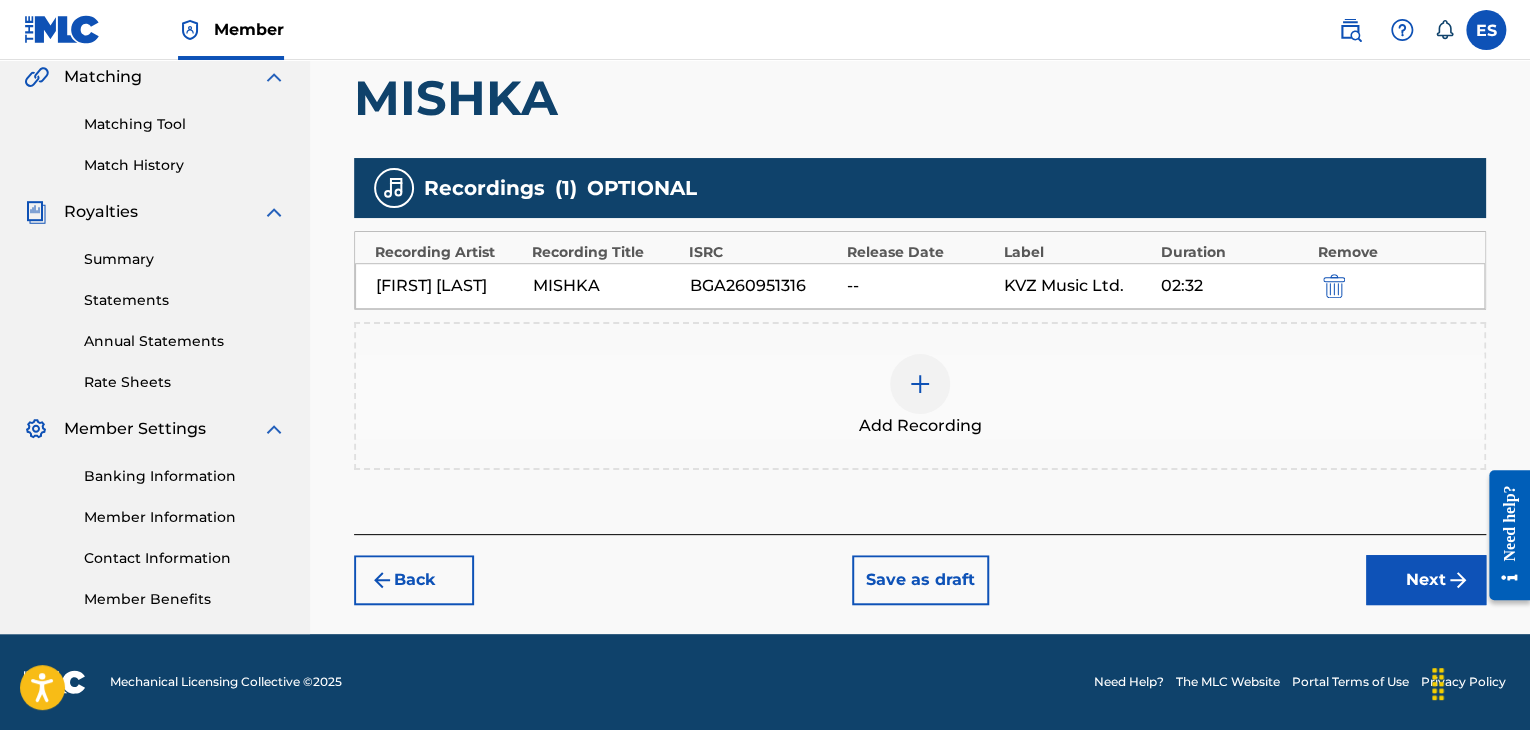 click at bounding box center [920, 384] 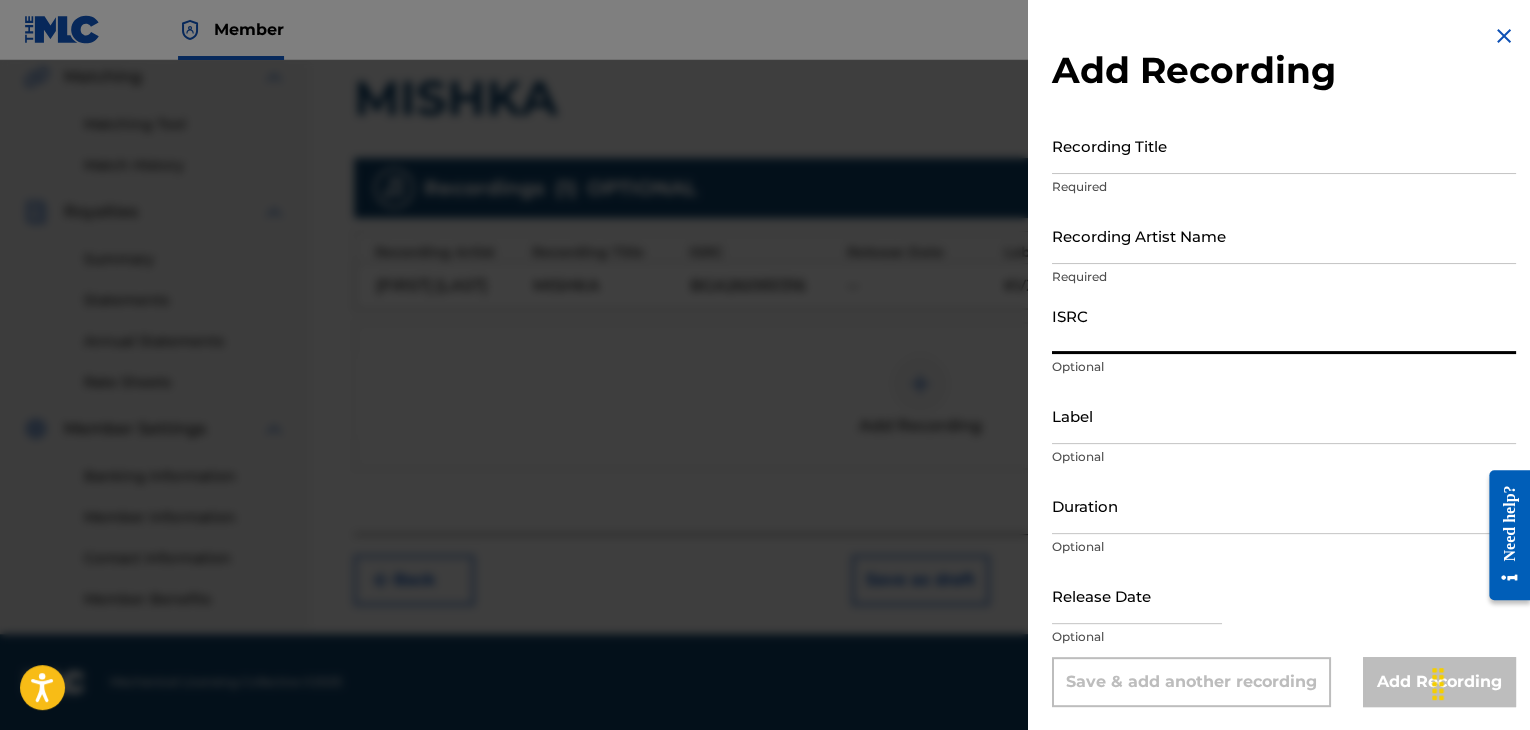 drag, startPoint x: 1101, startPoint y: 325, endPoint x: 1104, endPoint y: 336, distance: 11.401754 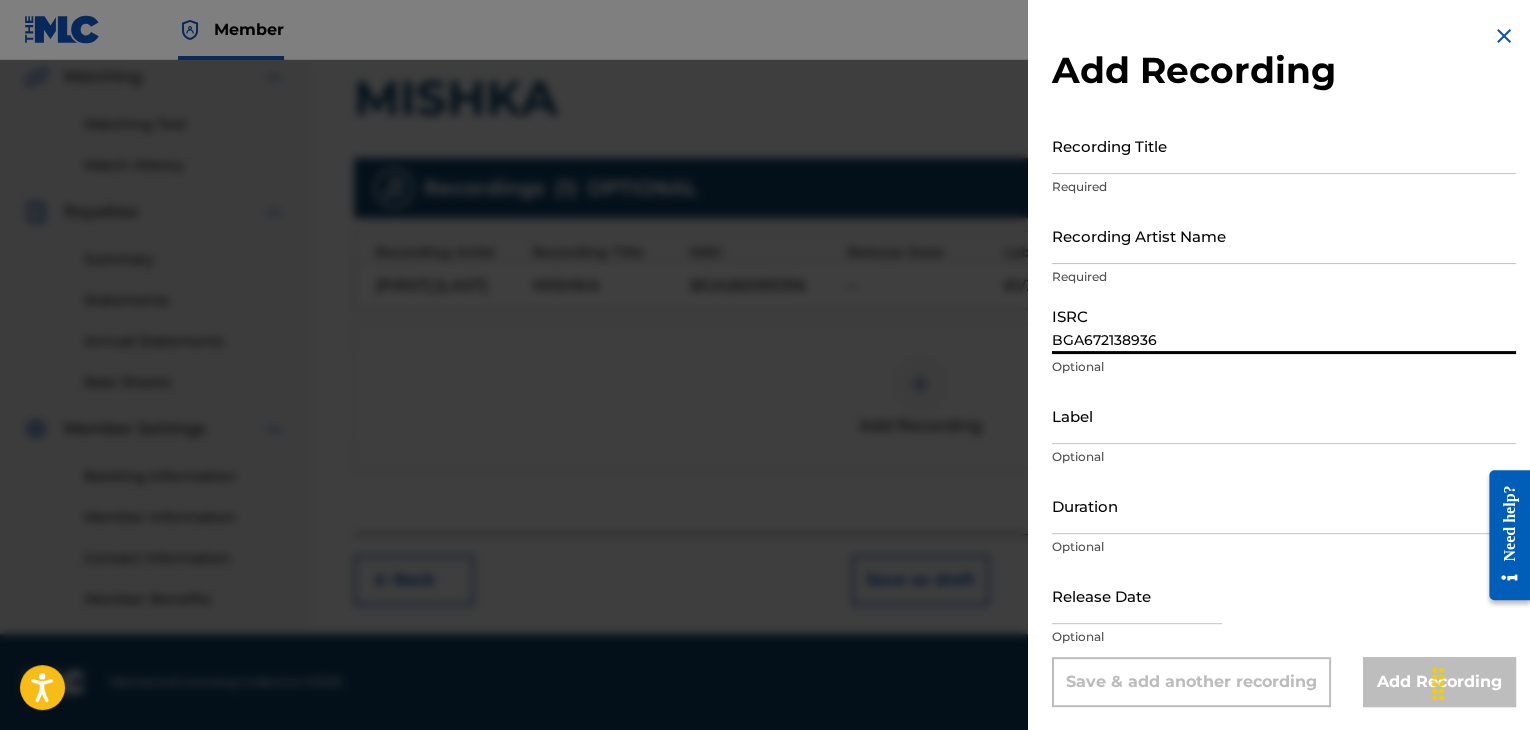 type on "BGA672138936" 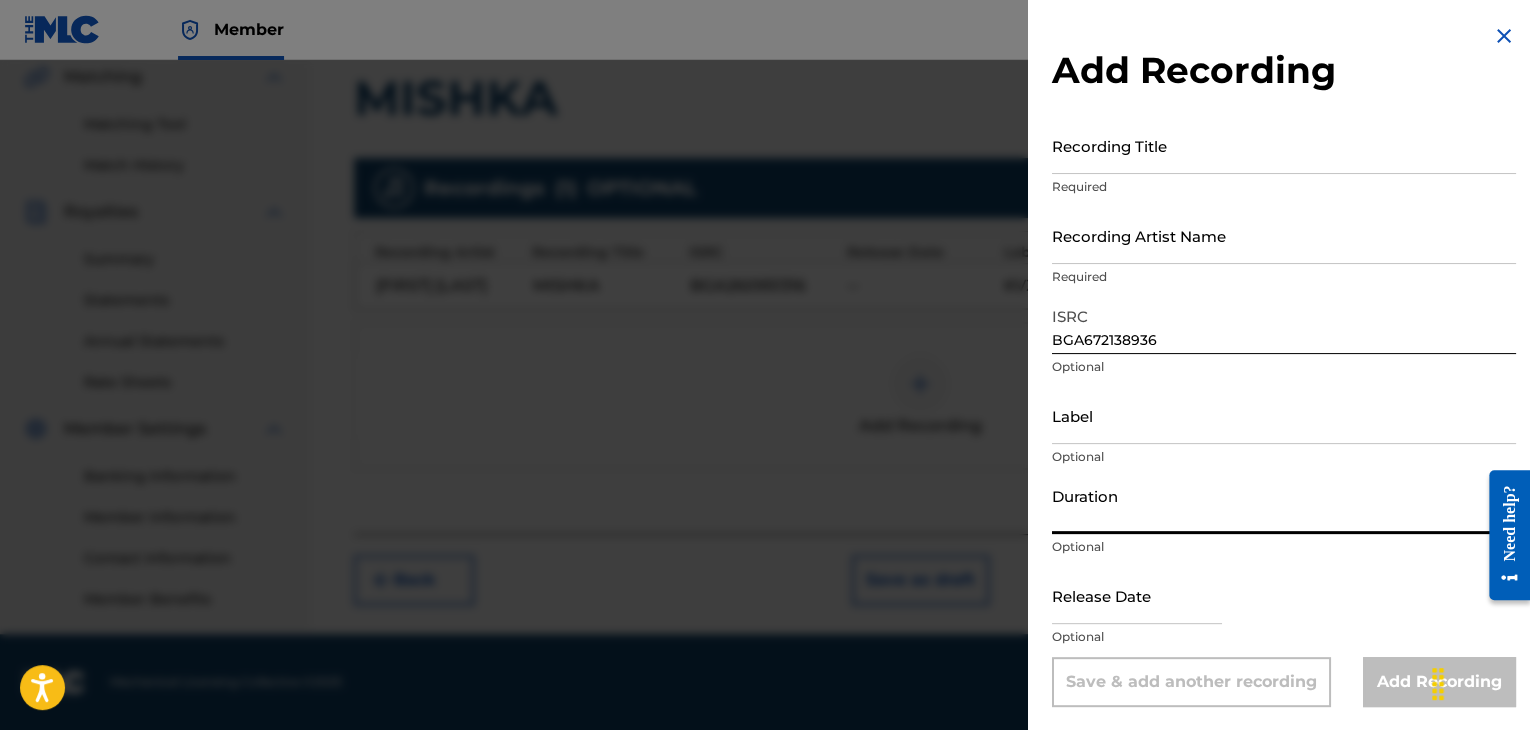 click on "Duration" at bounding box center [1284, 505] 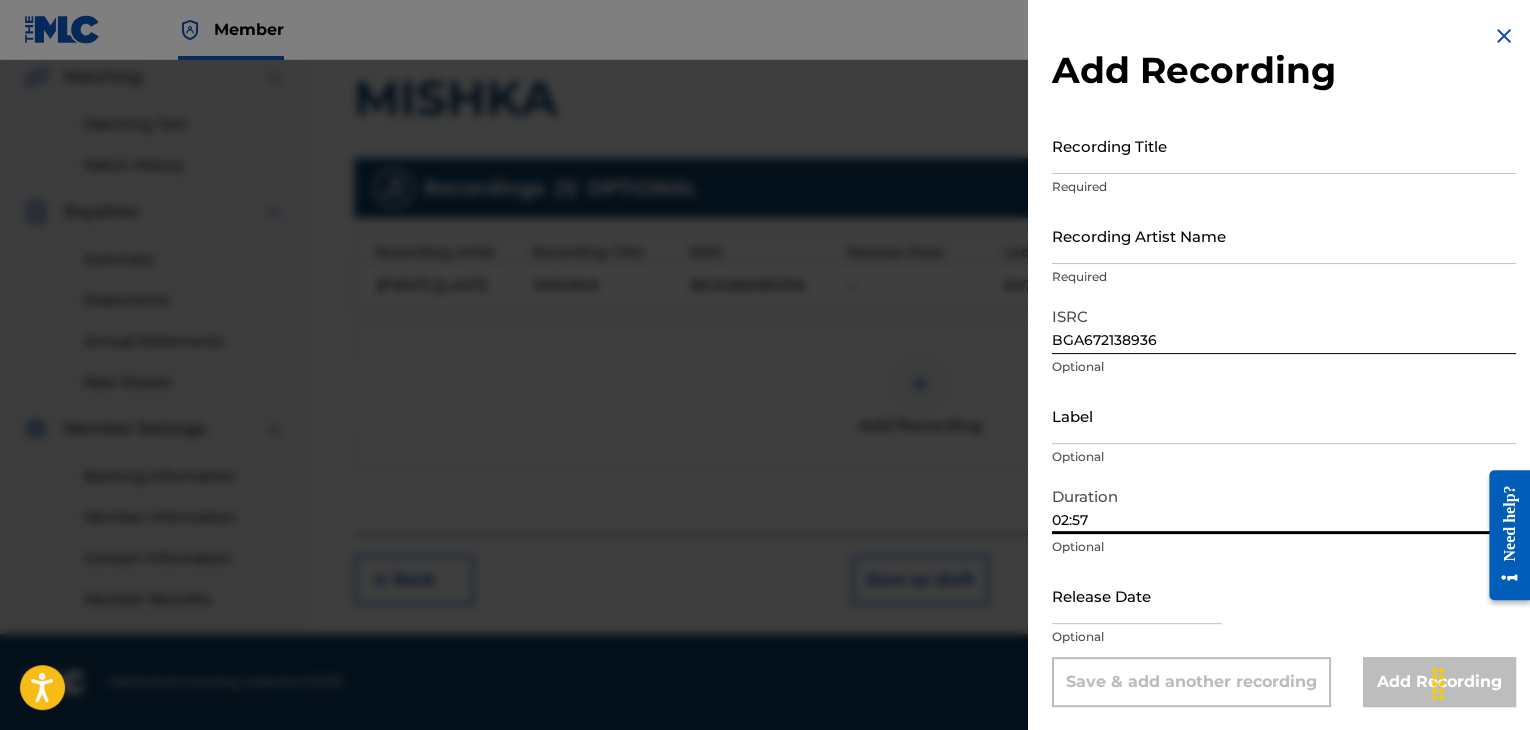type on "02:57" 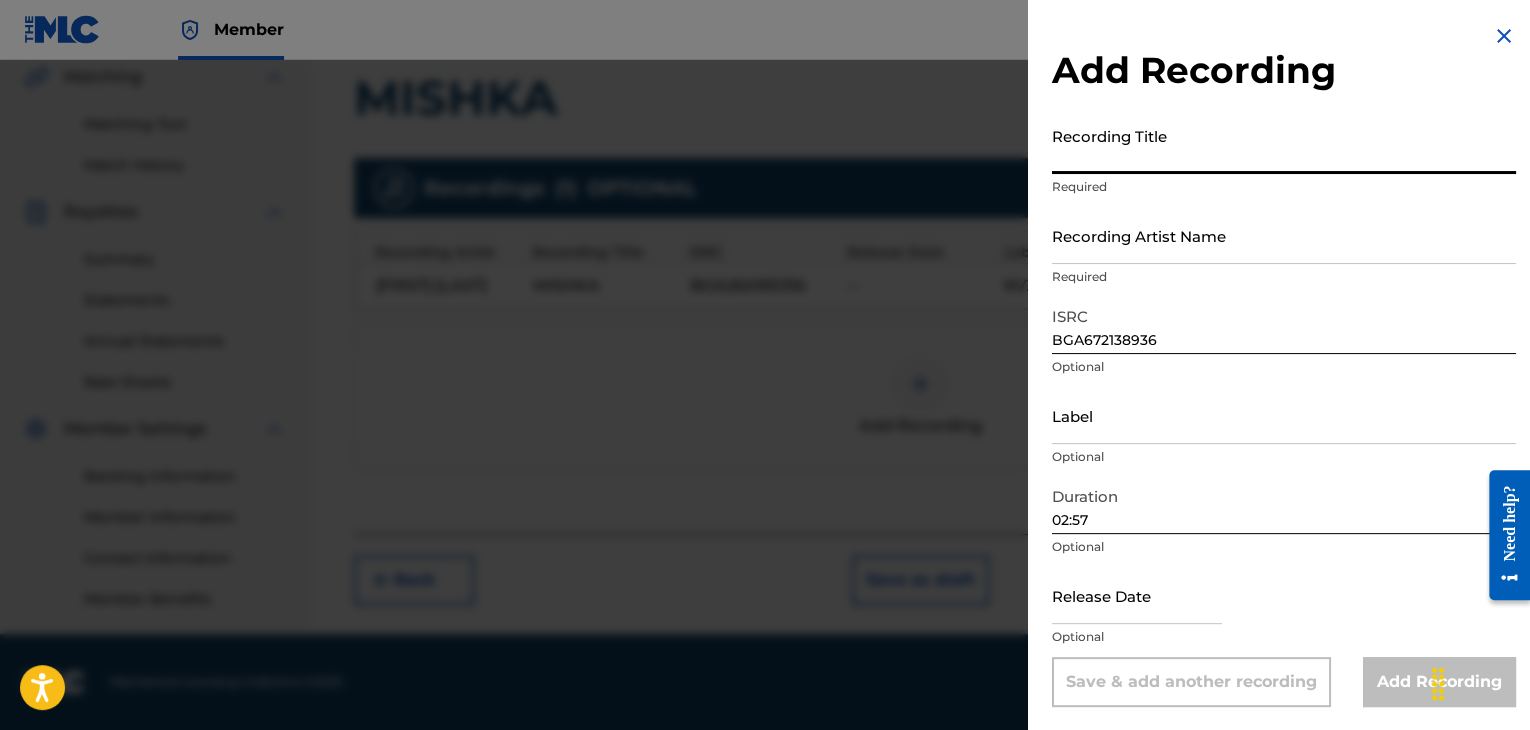 paste on "MISHKA" 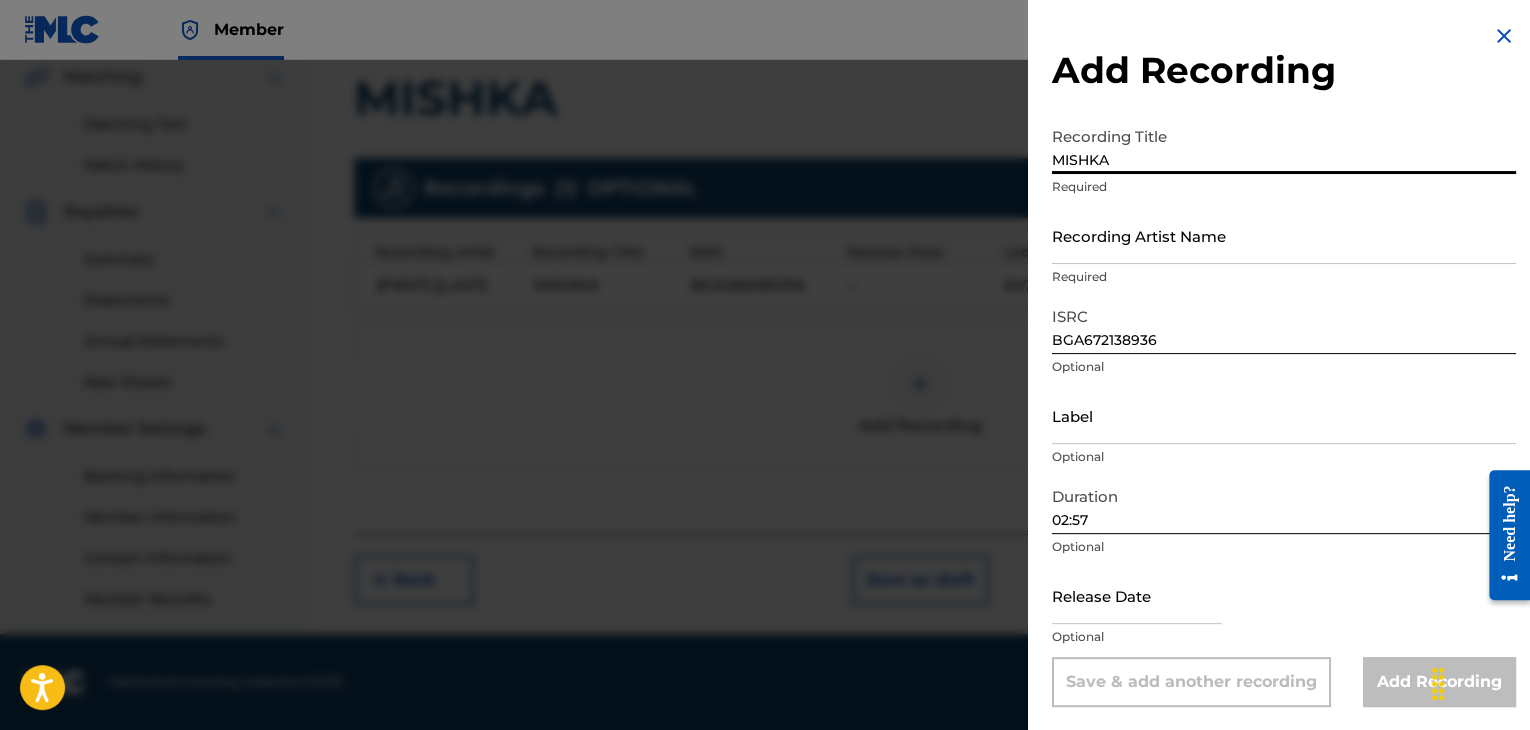 type on "MISHKA" 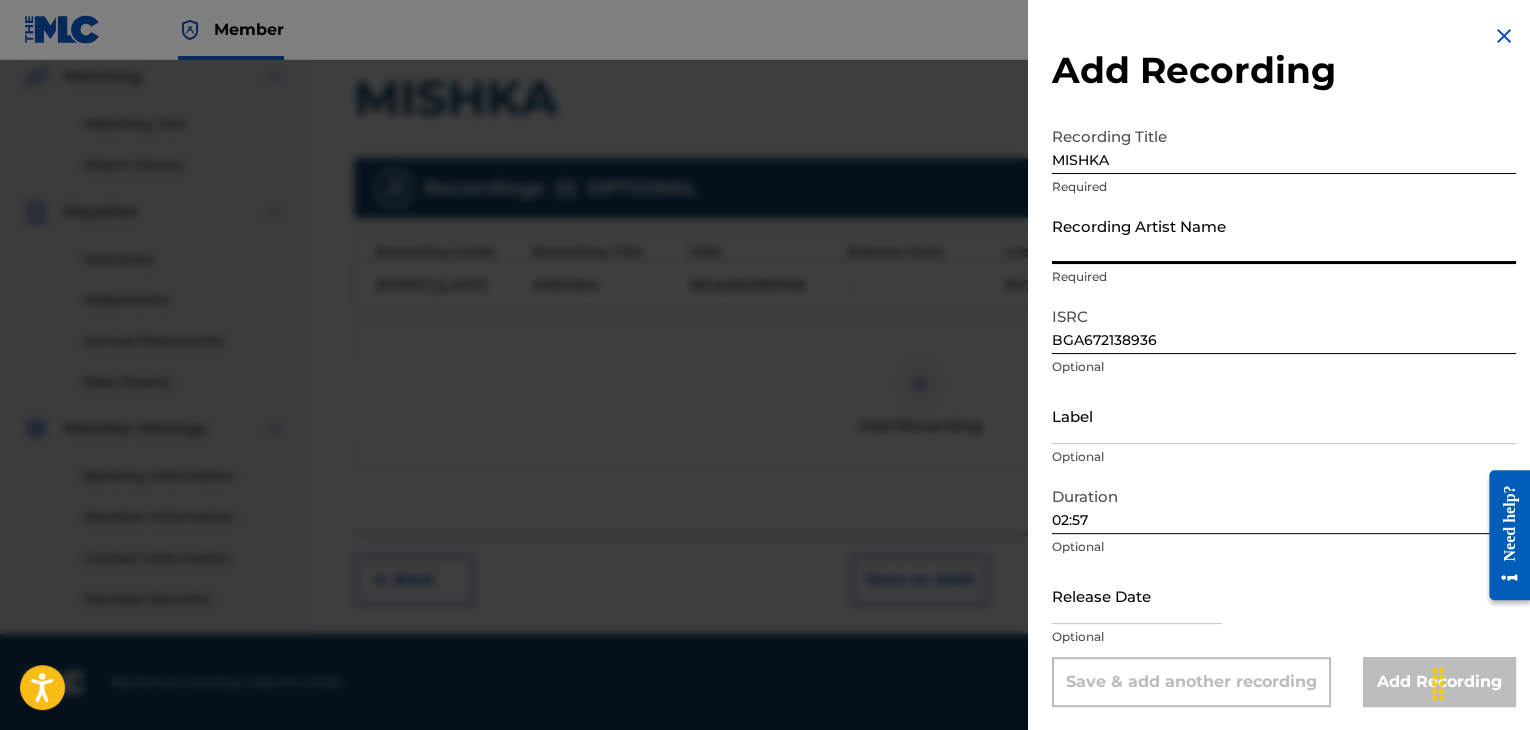 click on "Recording Artist Name" at bounding box center [1284, 235] 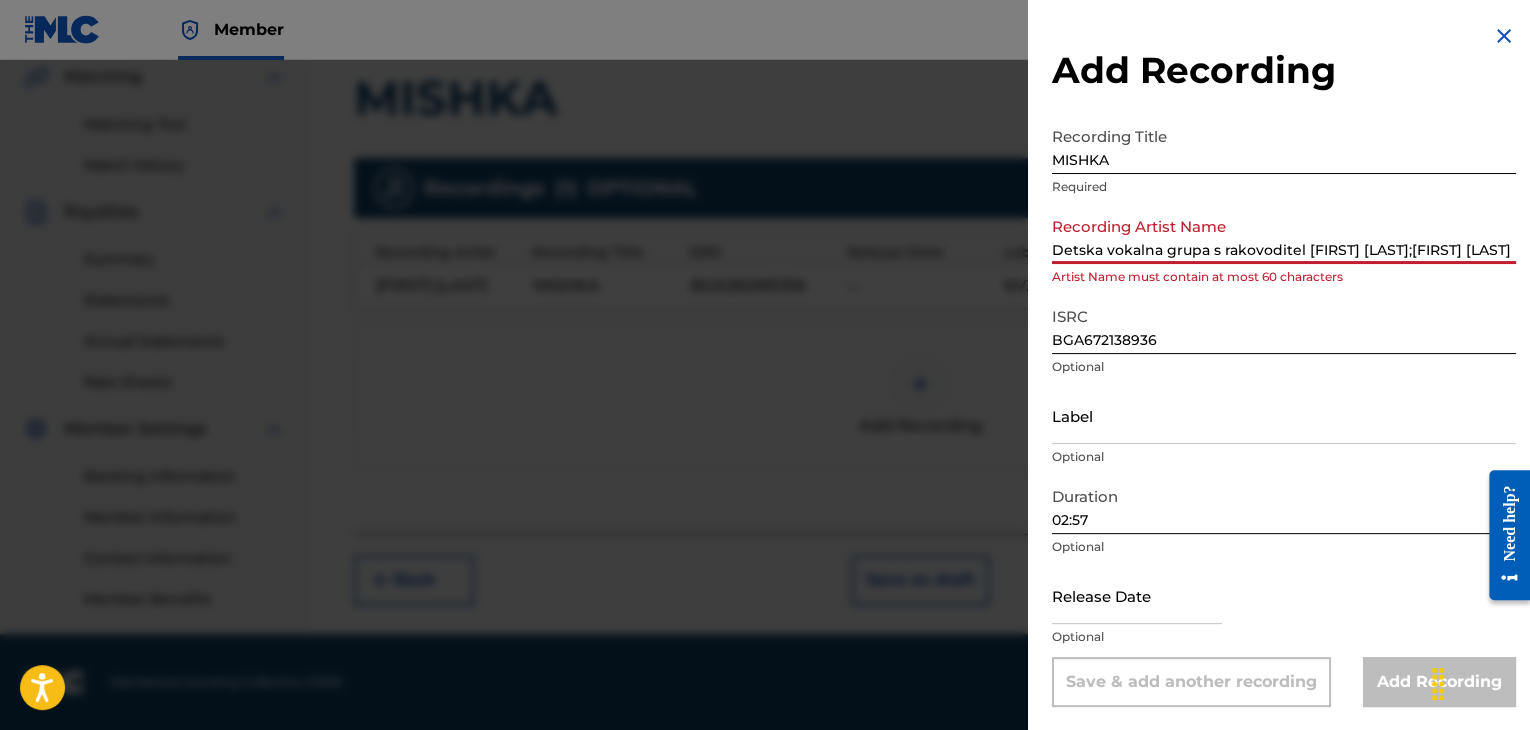scroll, scrollTop: 0, scrollLeft: 15, axis: horizontal 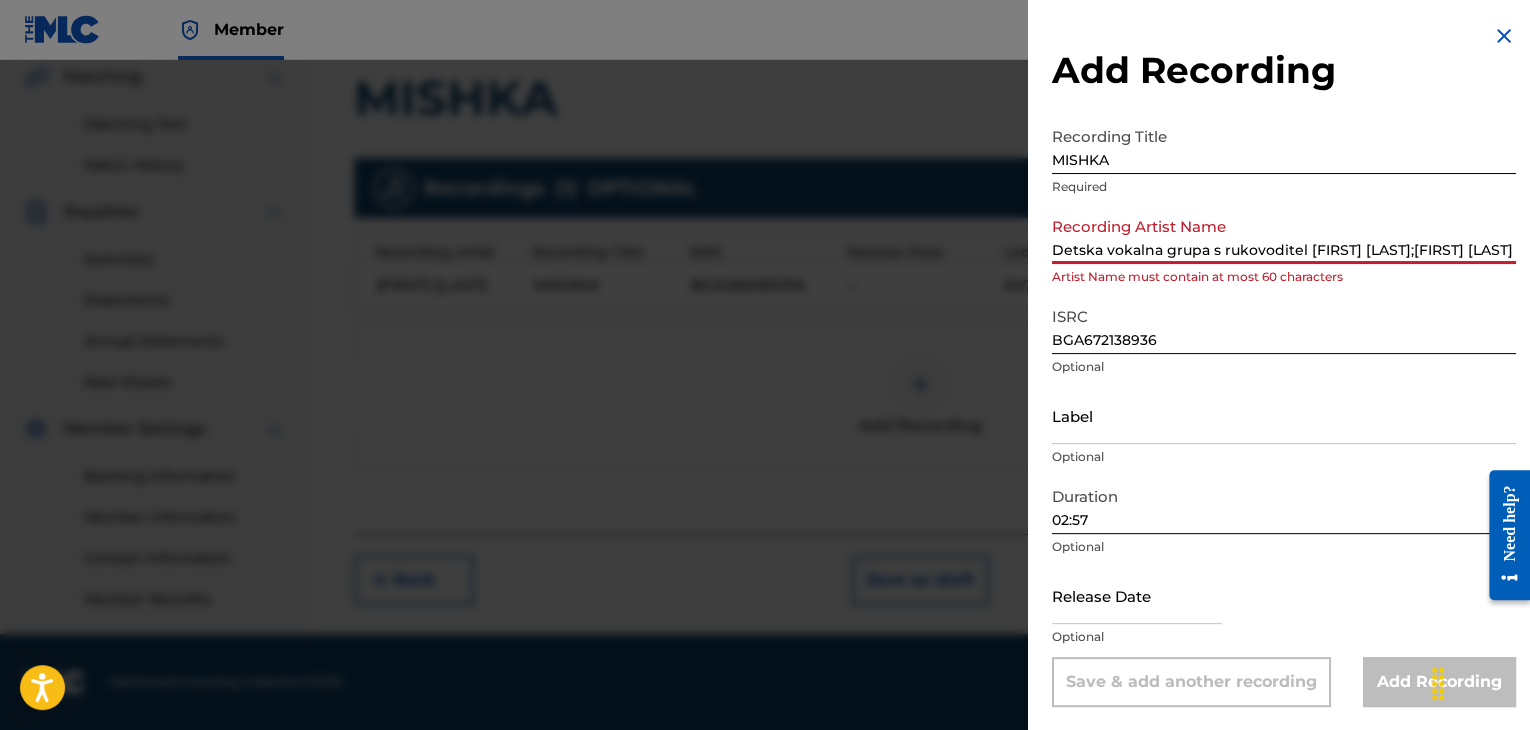 drag, startPoint x: 1059, startPoint y: 245, endPoint x: 1199, endPoint y: 241, distance: 140.05713 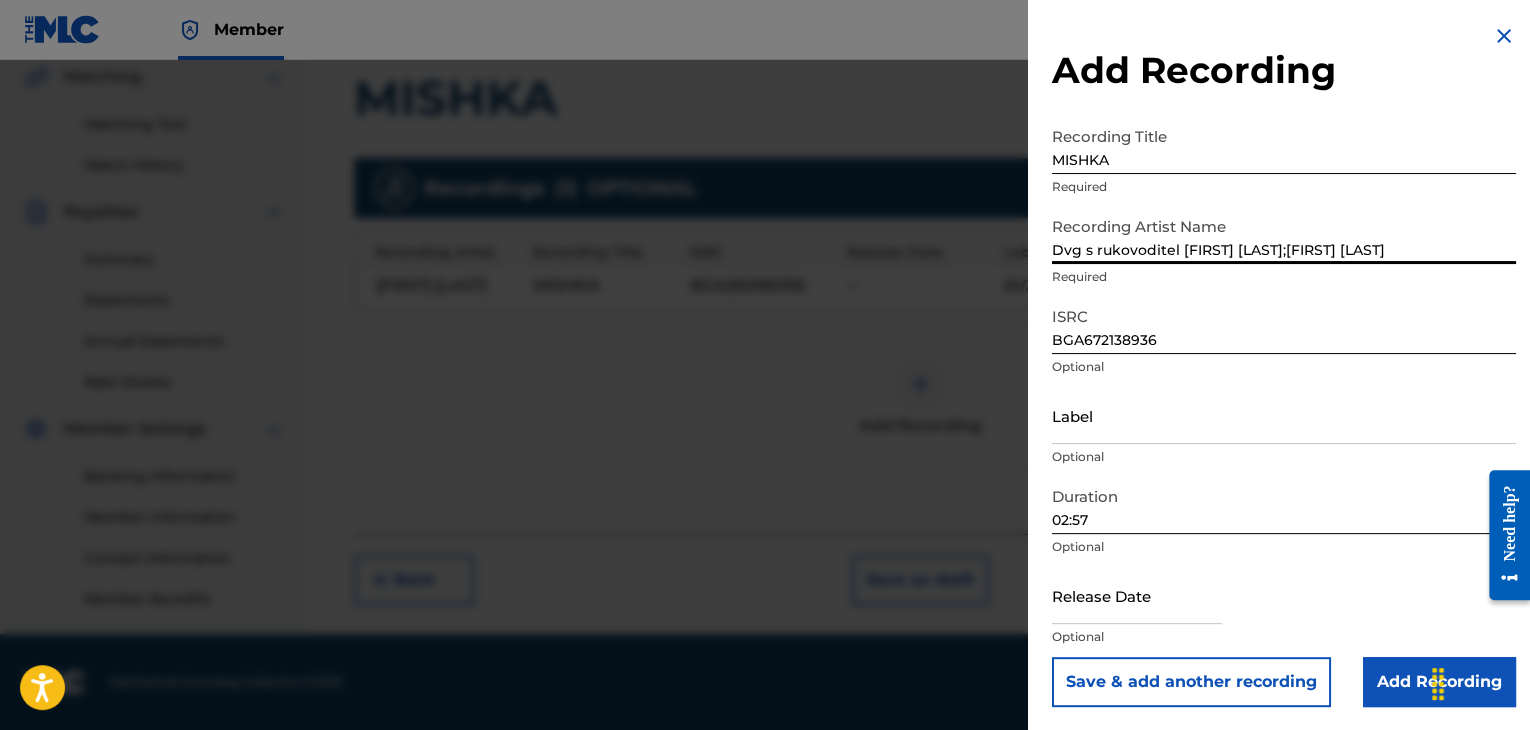 type on "Dvg s rukovoditel [FIRST] [LAST];[FIRST] [LAST]" 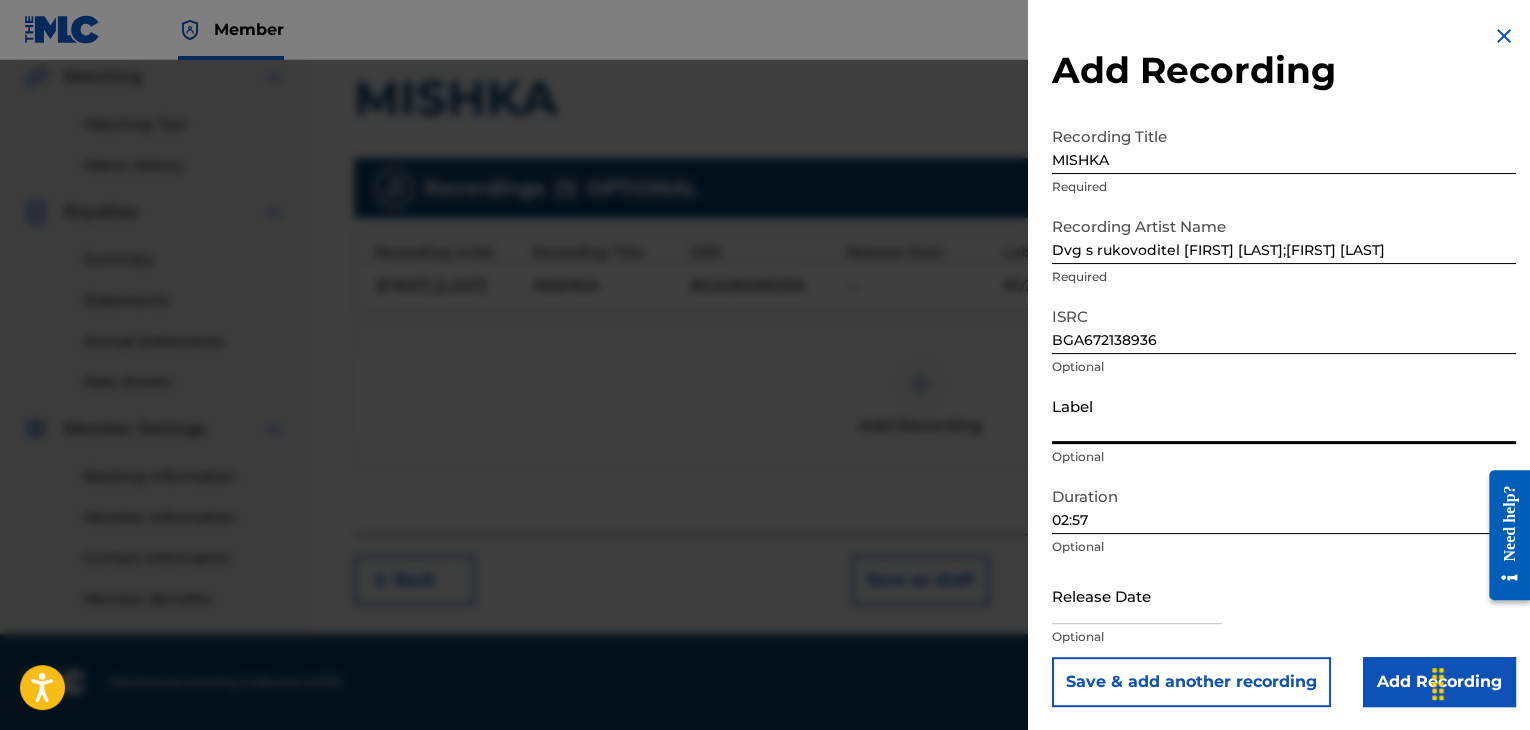 click on "Label" at bounding box center (1284, 415) 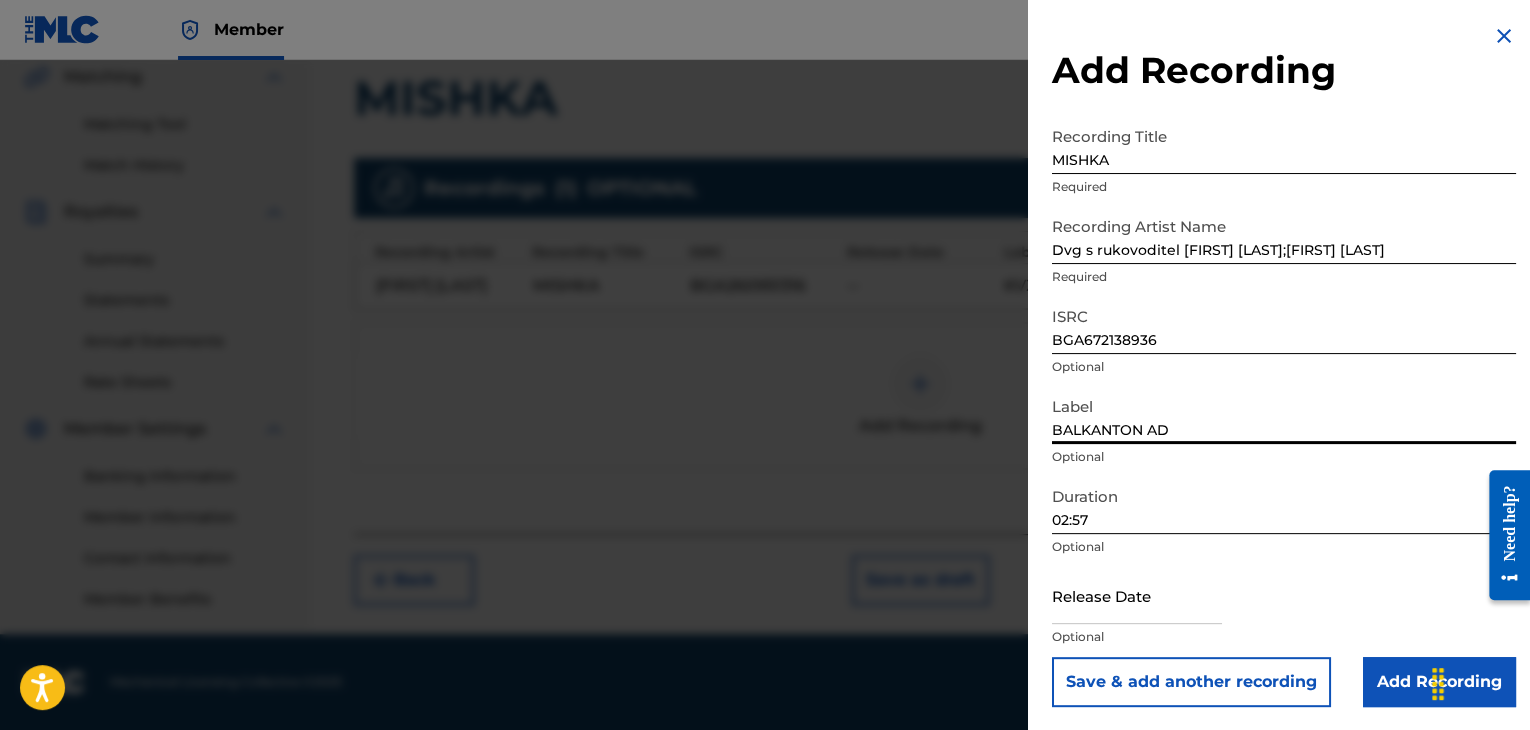 click on "BALKANTON AD" at bounding box center [1284, 415] 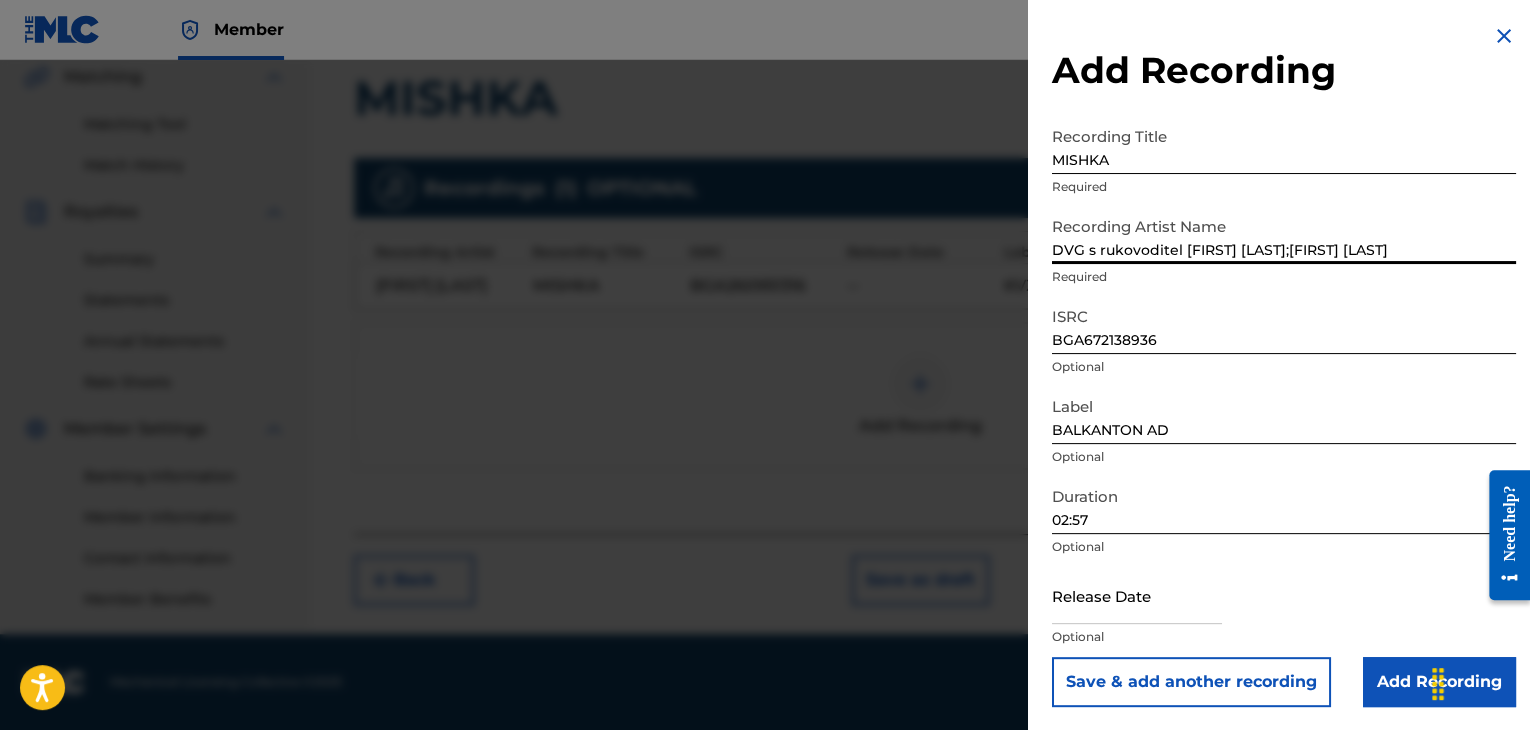 type on "DVG s rukovoditel [FIRST] [LAST];[FIRST] [LAST]" 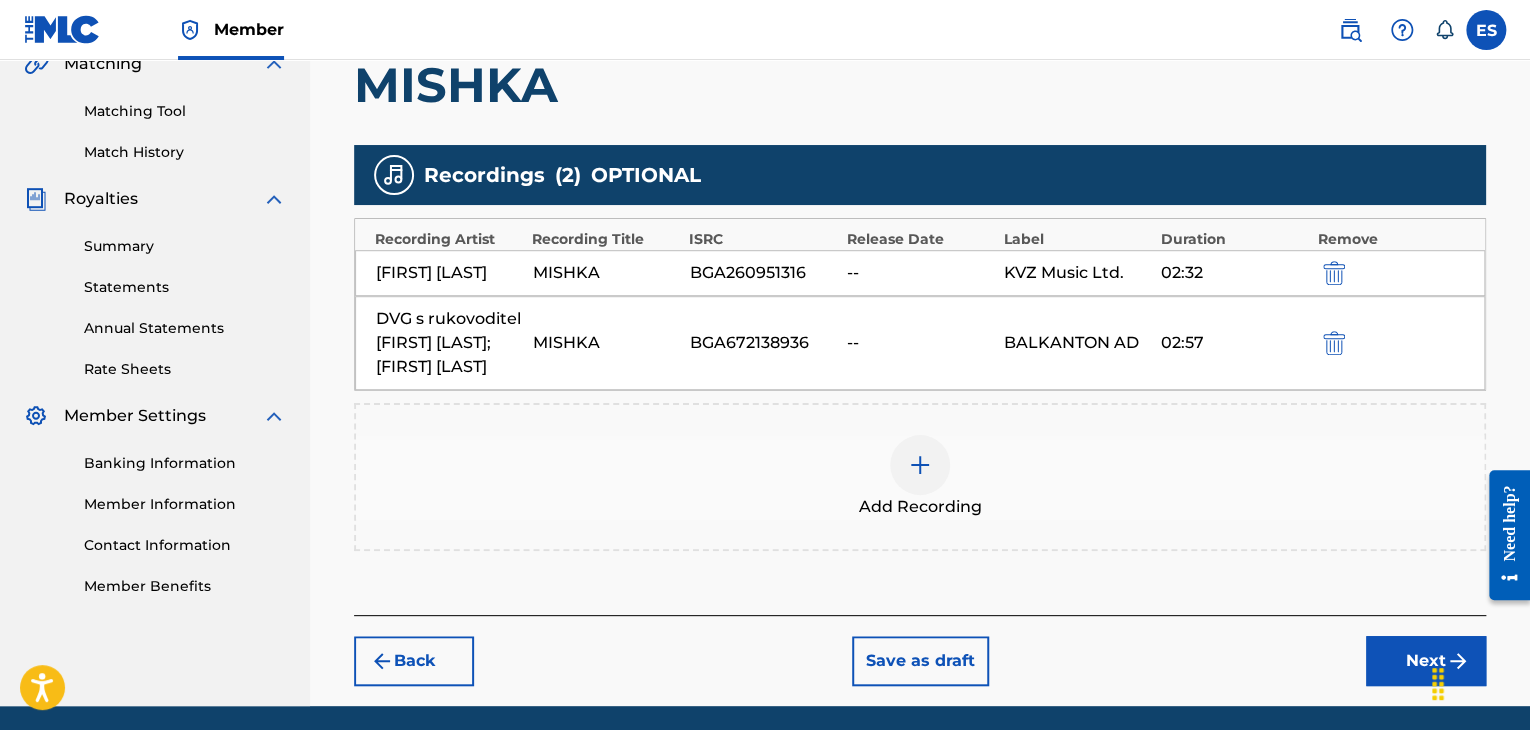 click on "Next" at bounding box center [1426, 661] 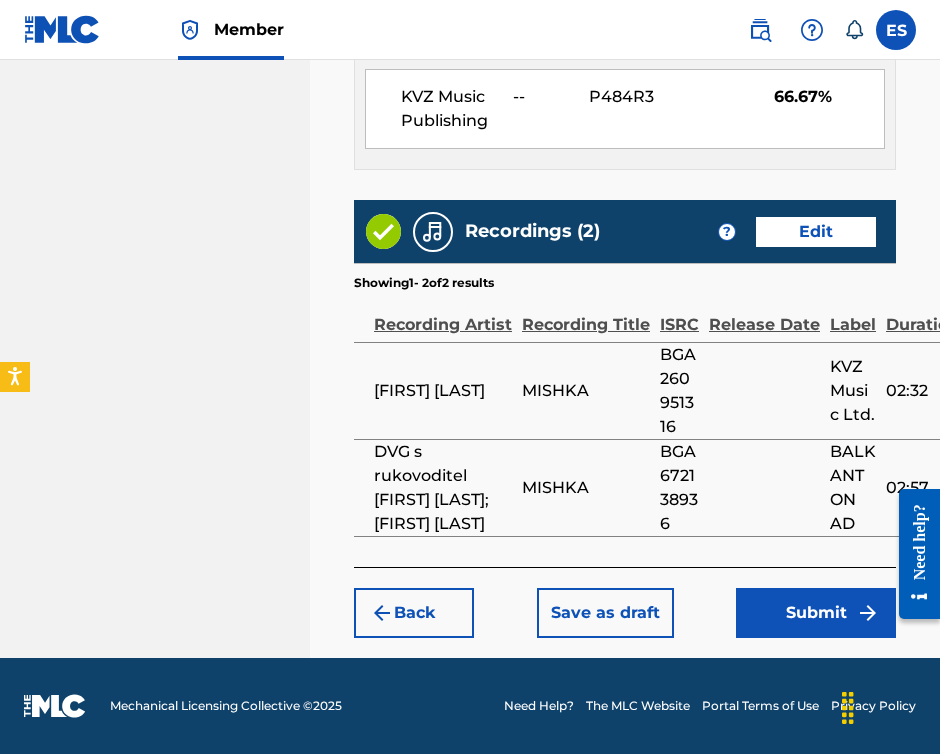 scroll, scrollTop: 1539, scrollLeft: 0, axis: vertical 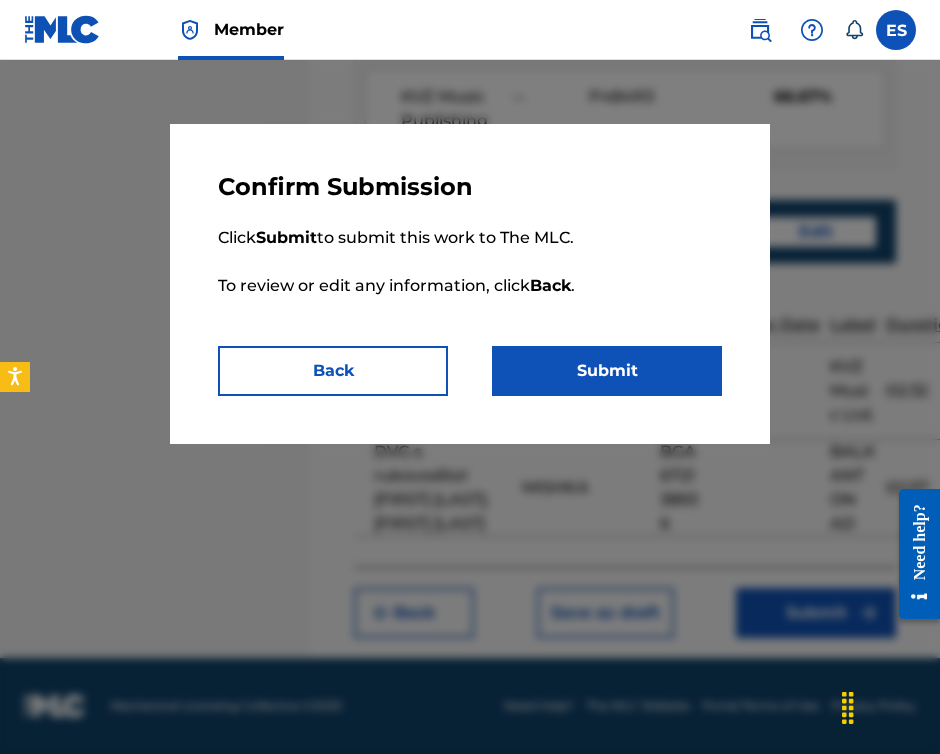 click on "Submit" at bounding box center (607, 371) 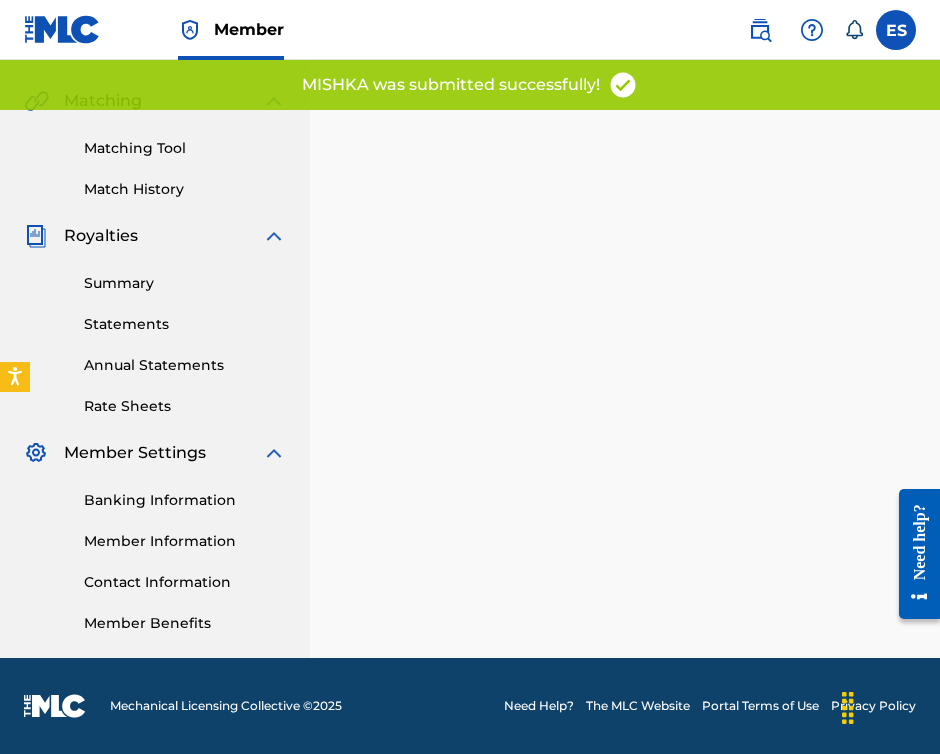 scroll, scrollTop: 0, scrollLeft: 0, axis: both 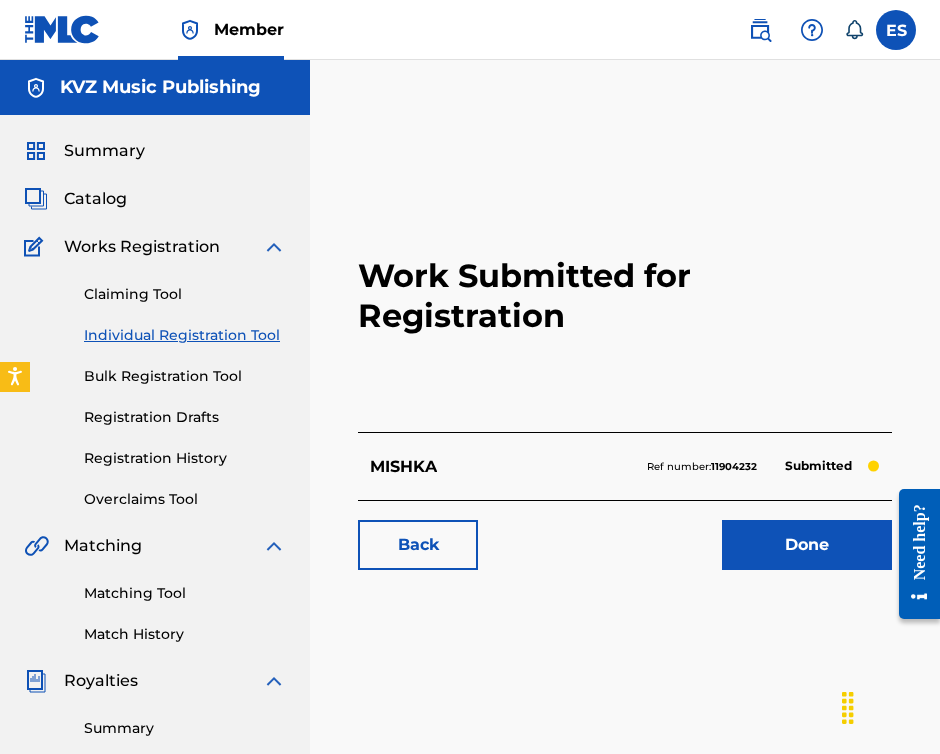 click on "Individual Registration Tool" at bounding box center [185, 335] 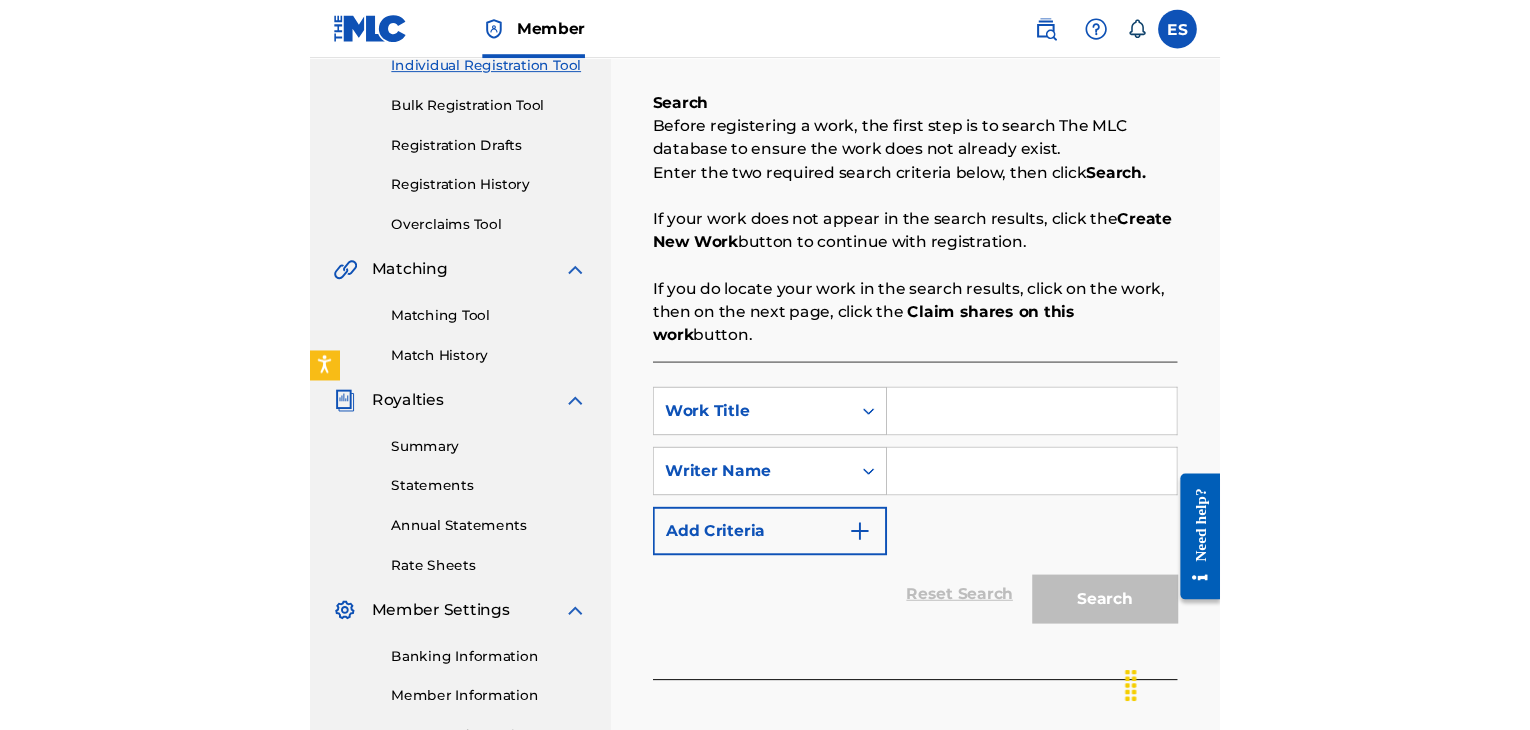 scroll, scrollTop: 300, scrollLeft: 0, axis: vertical 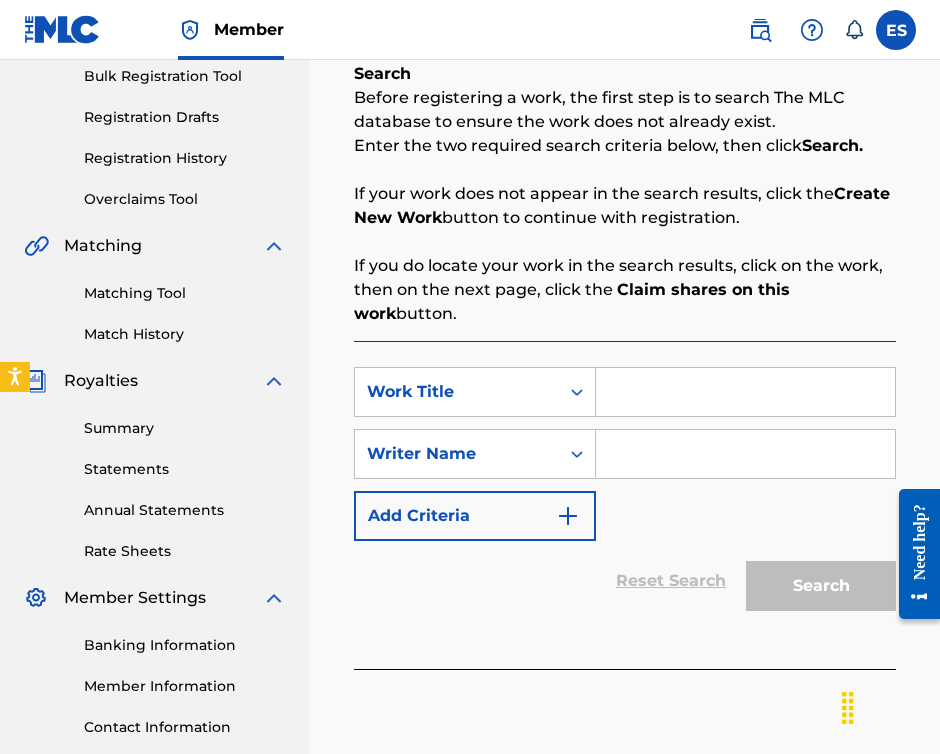 click at bounding box center [745, 392] 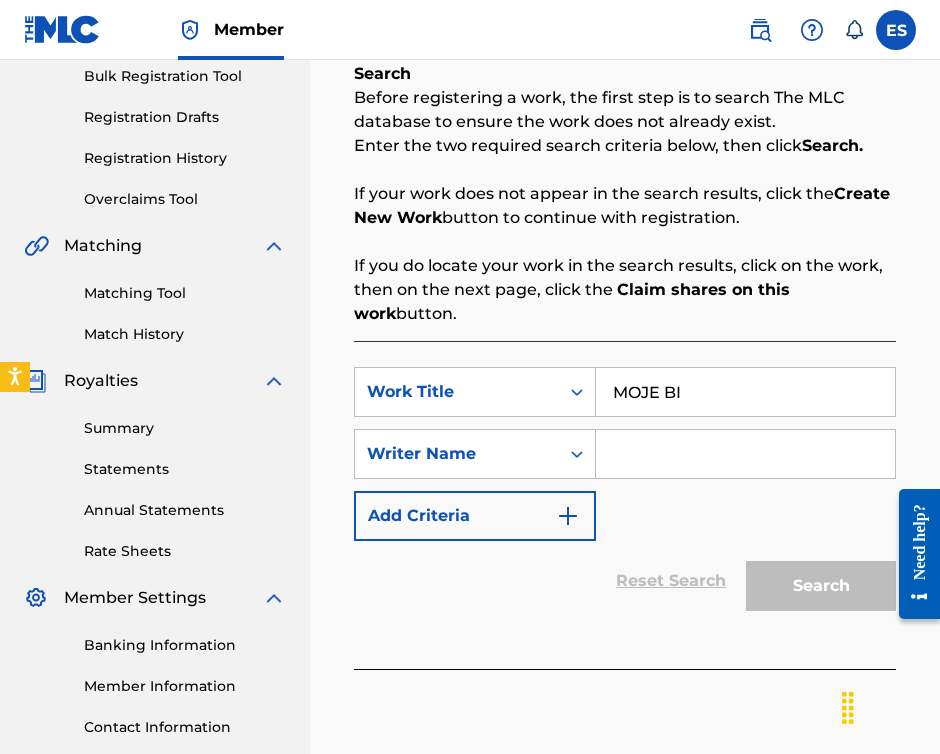 type on "moje bi" 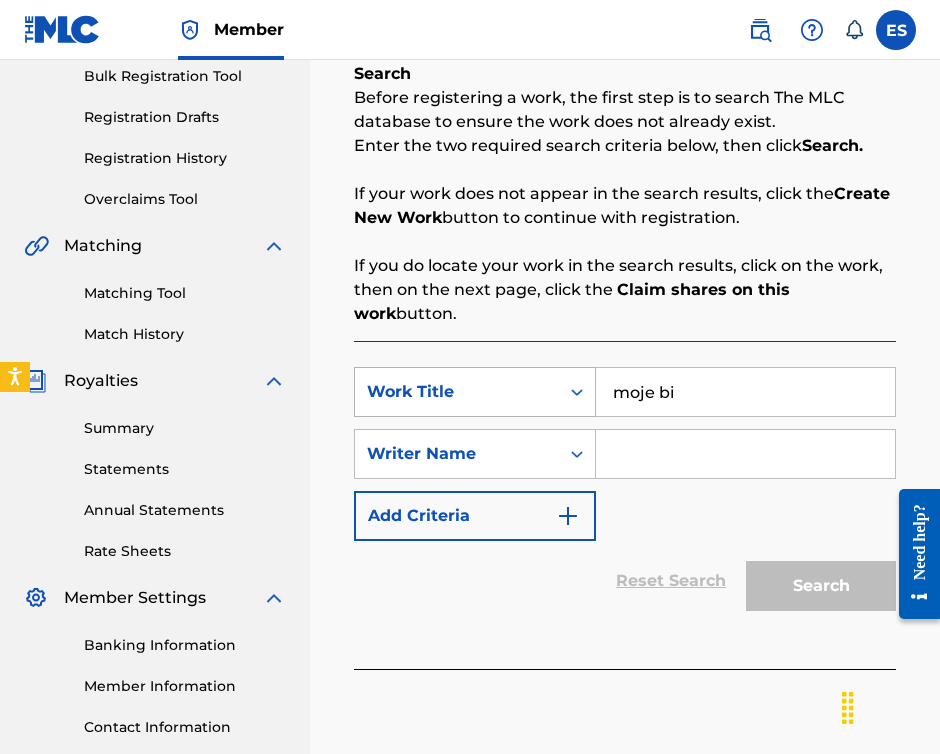 drag, startPoint x: 513, startPoint y: 375, endPoint x: 502, endPoint y: 373, distance: 11.18034 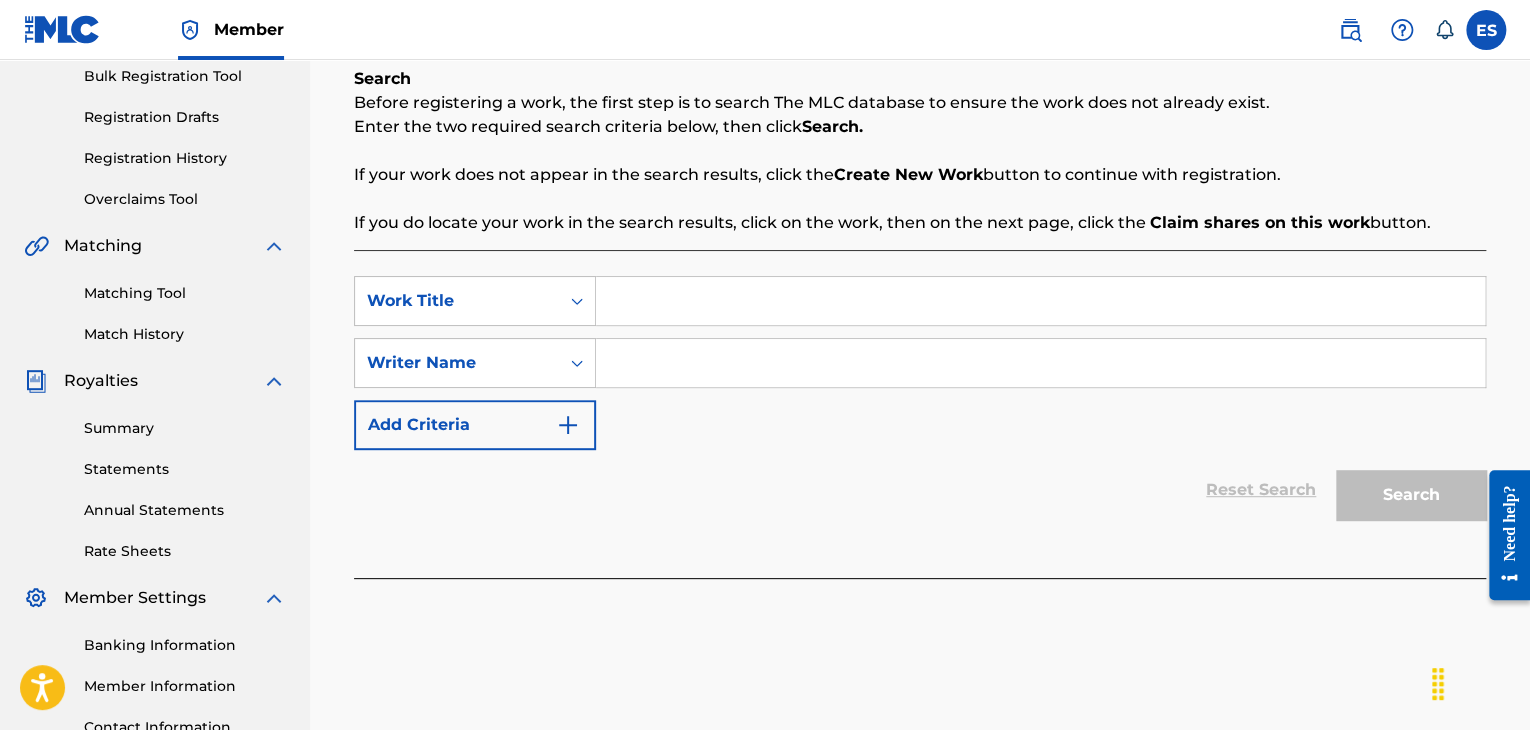 click on "Work Title [NAME] Writer Name Add Criteria Reset Search Search" at bounding box center (920, 414) 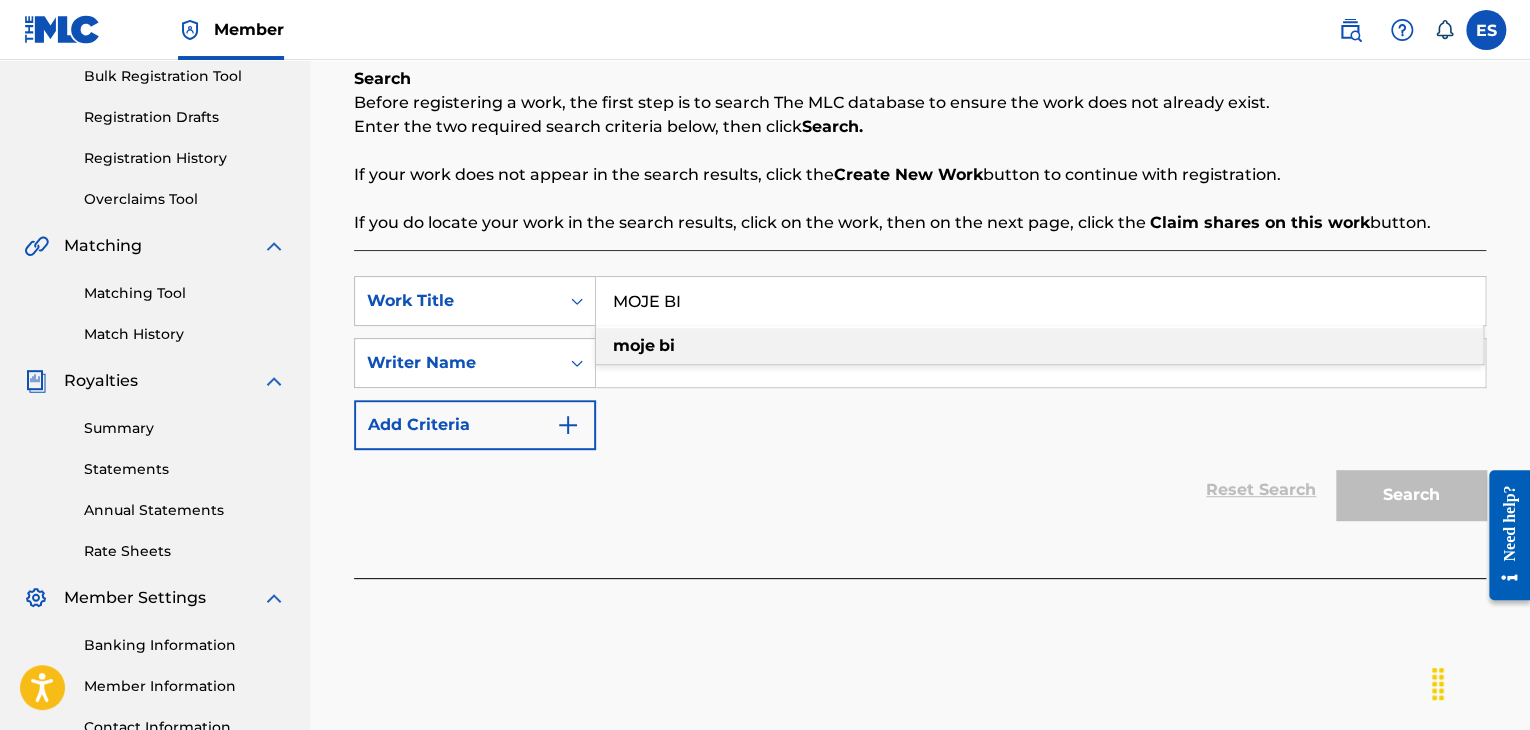 type on "MOJE BI" 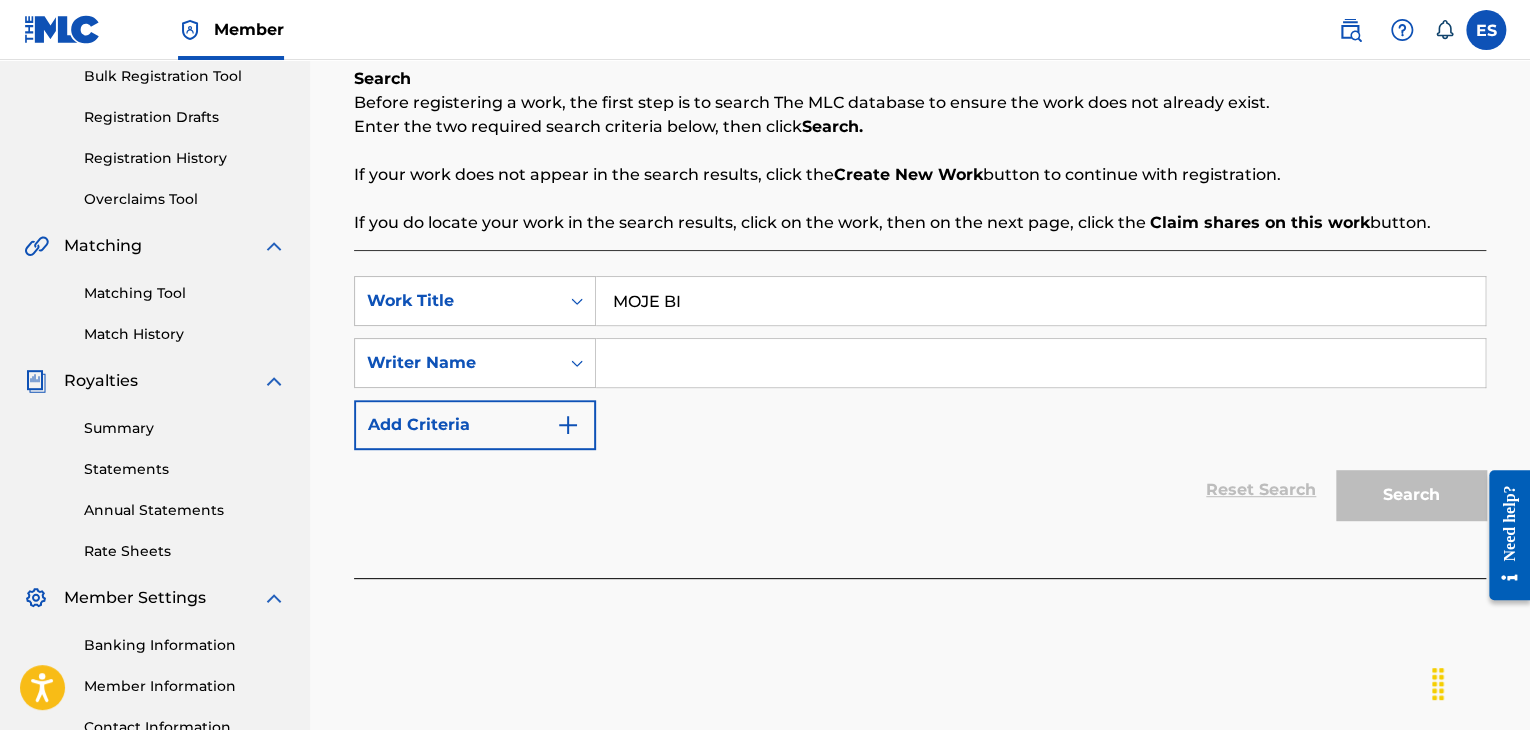 type on "ASSEN DRAGNEV" 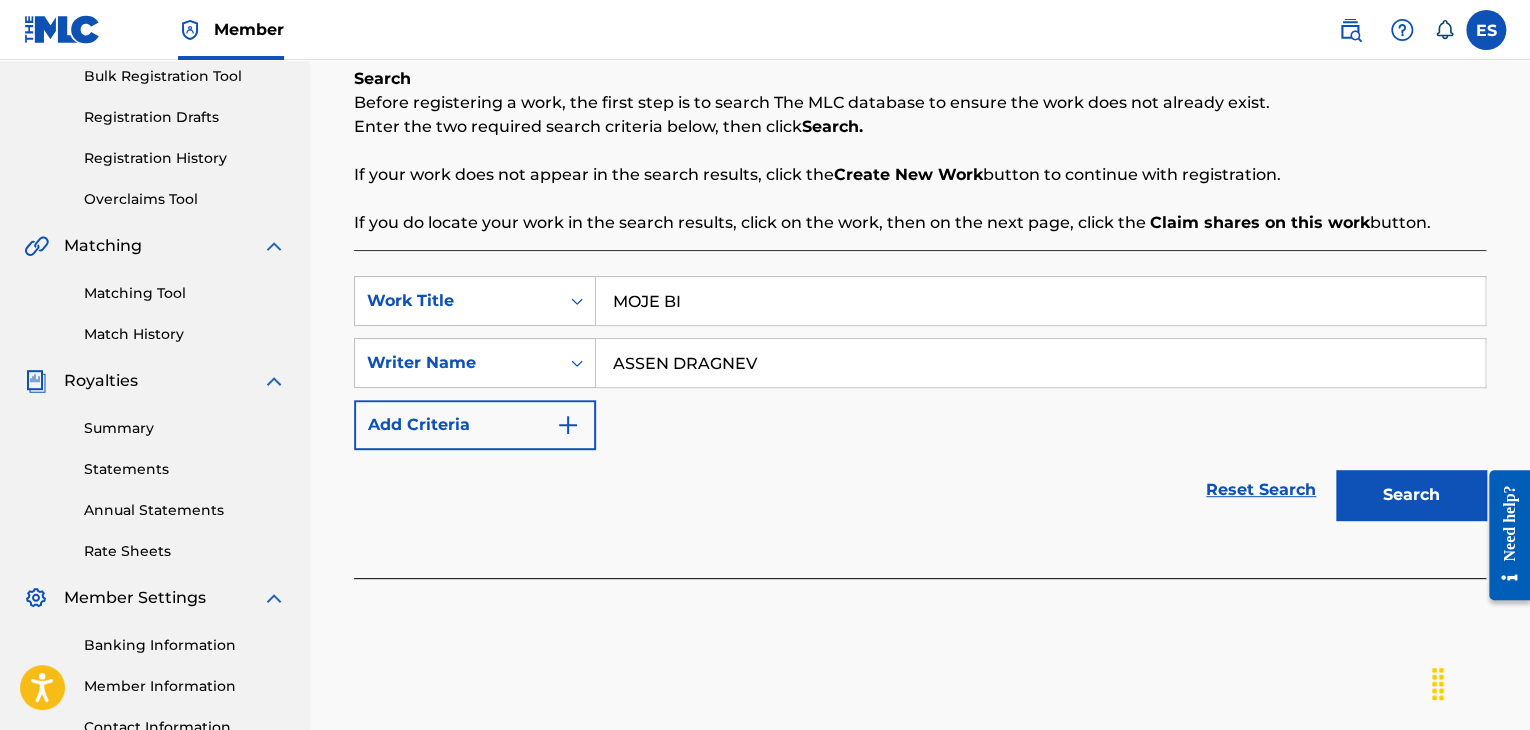 click on "MOJE BI" at bounding box center (1040, 301) 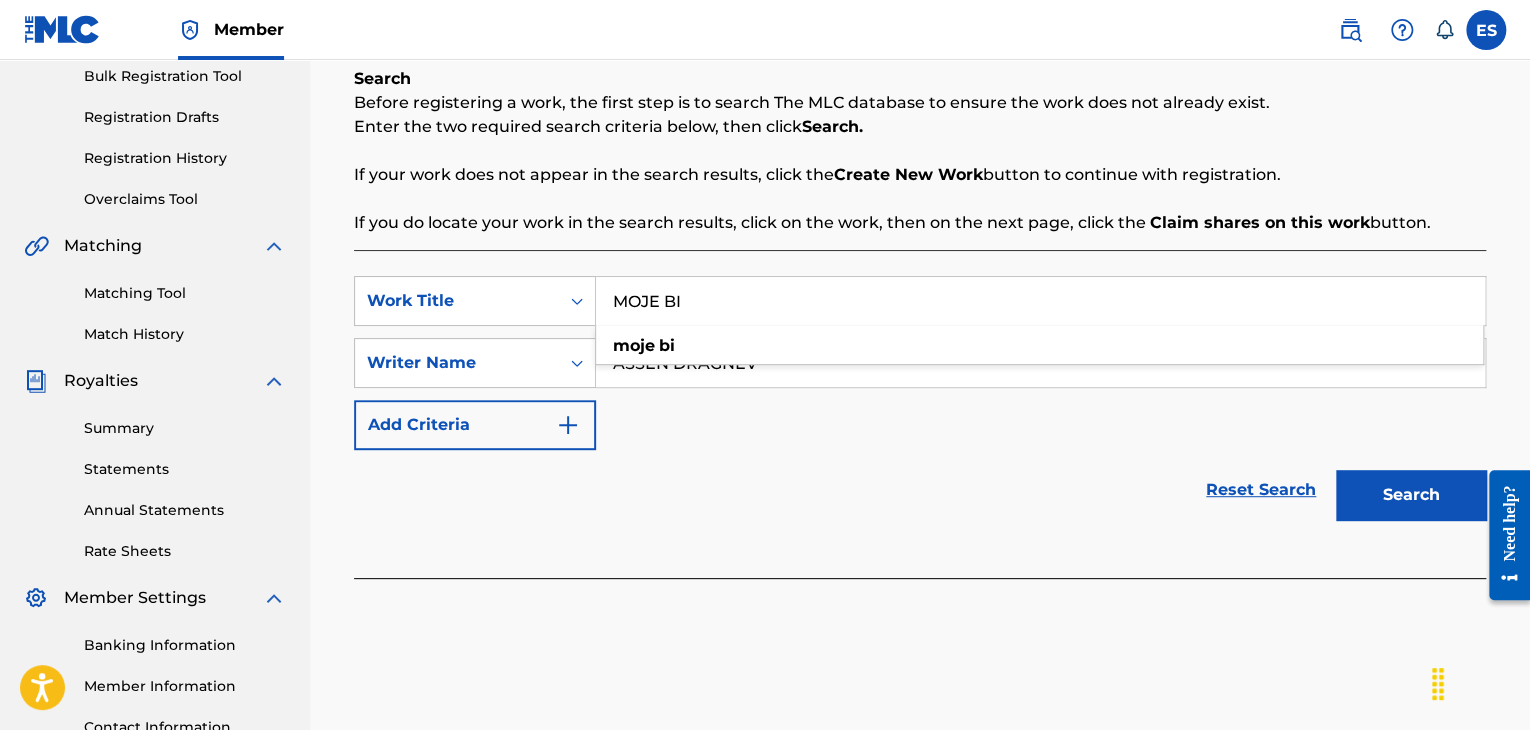 type on "MOJE BI" 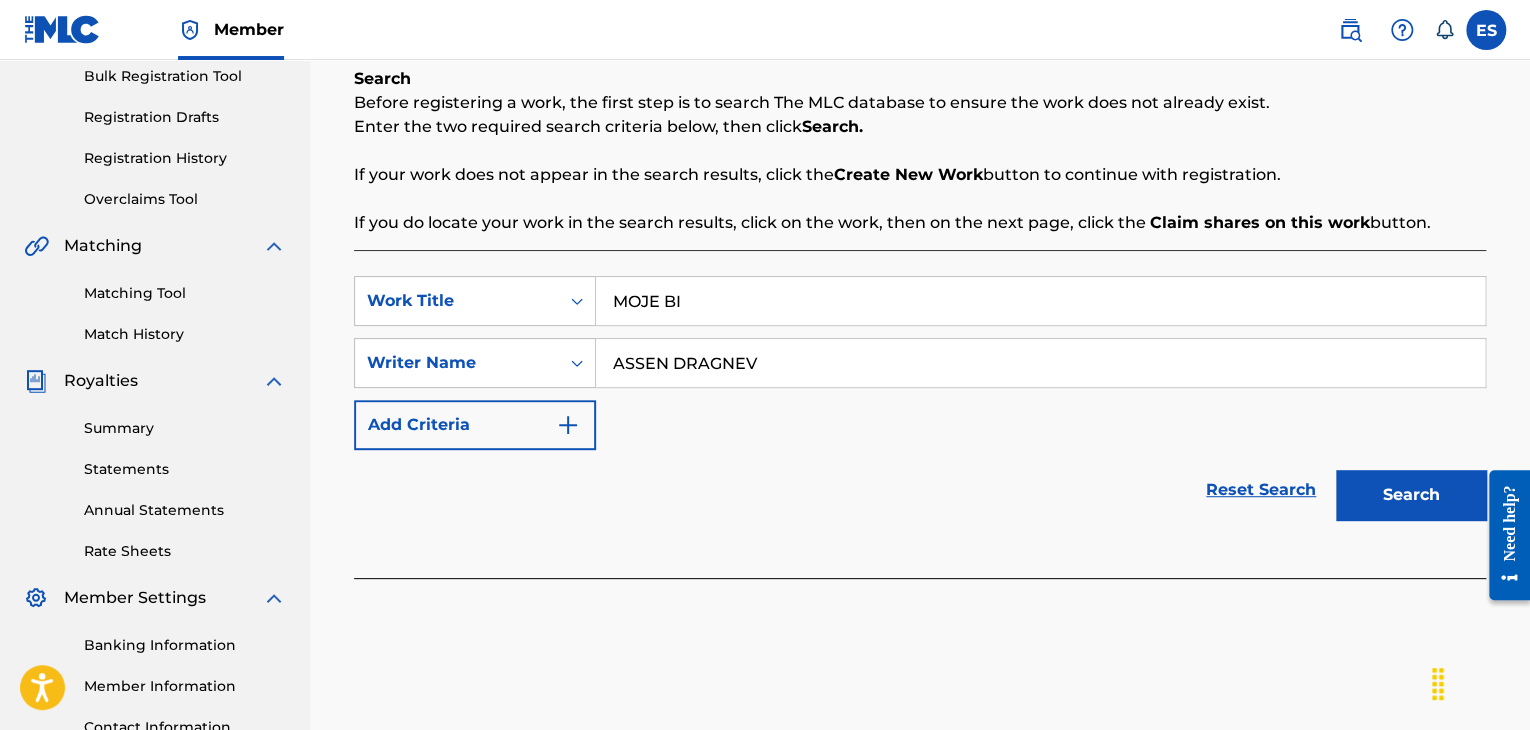 click on "Search" at bounding box center (1411, 495) 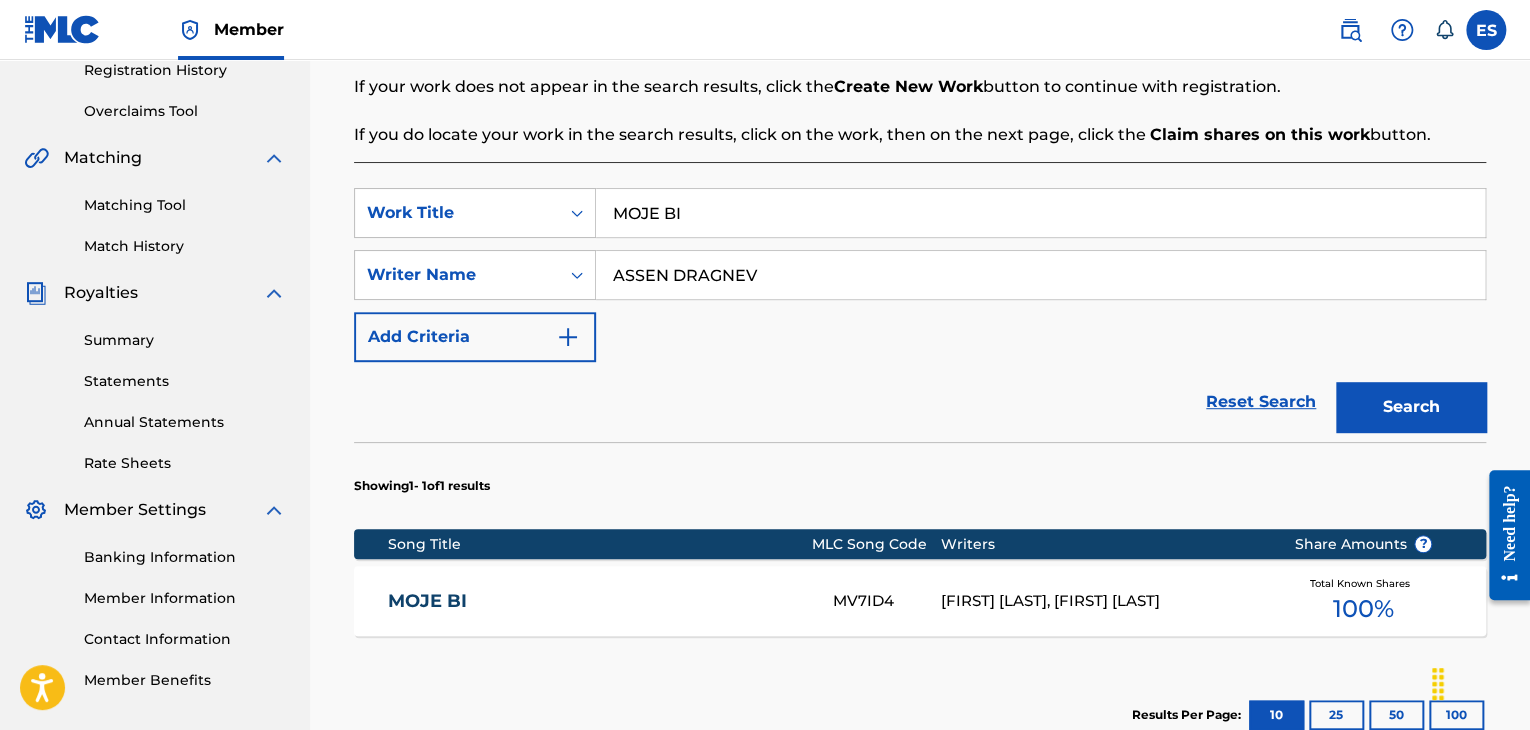 scroll, scrollTop: 600, scrollLeft: 0, axis: vertical 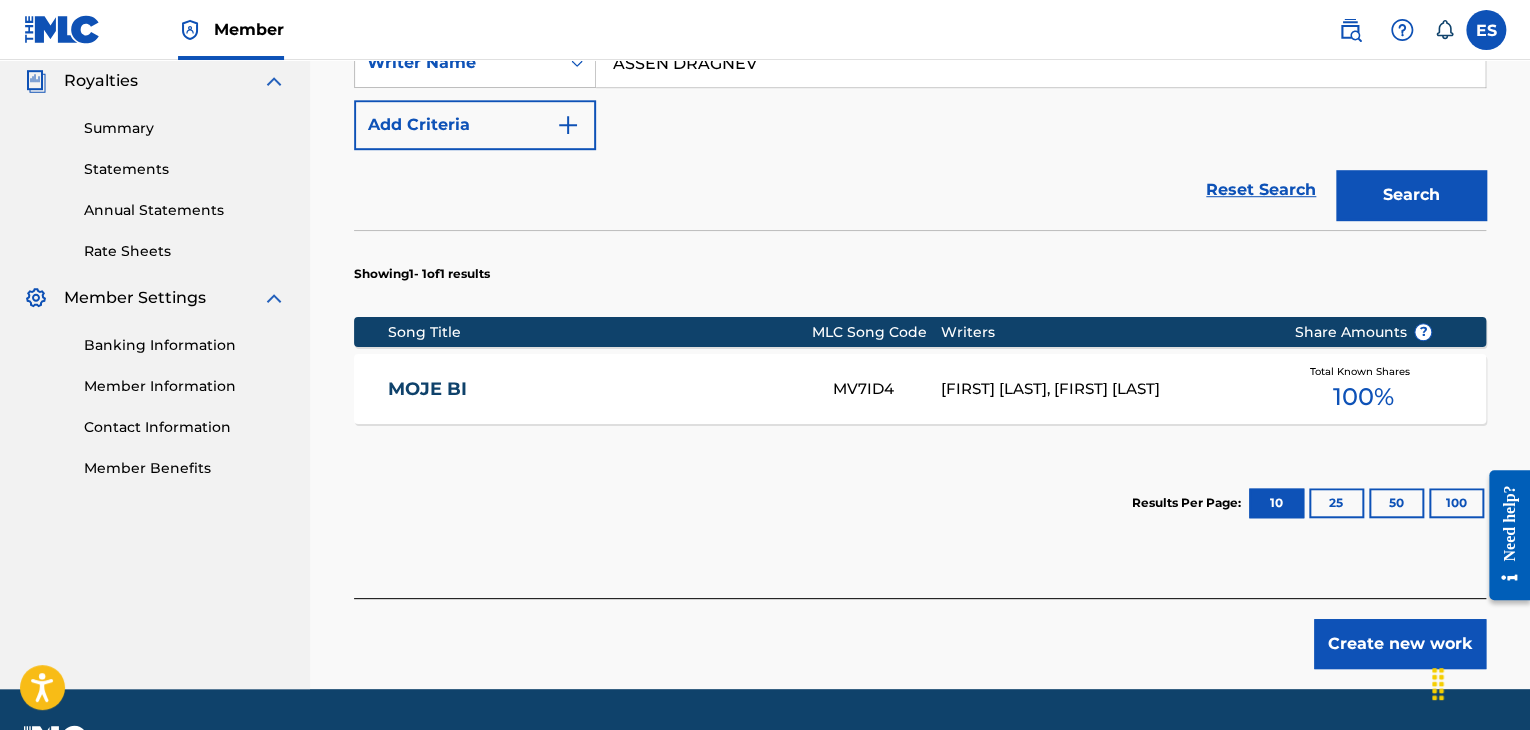 click on "[FIRST] [LAST], [FIRST] [LAST]" at bounding box center [1102, 389] 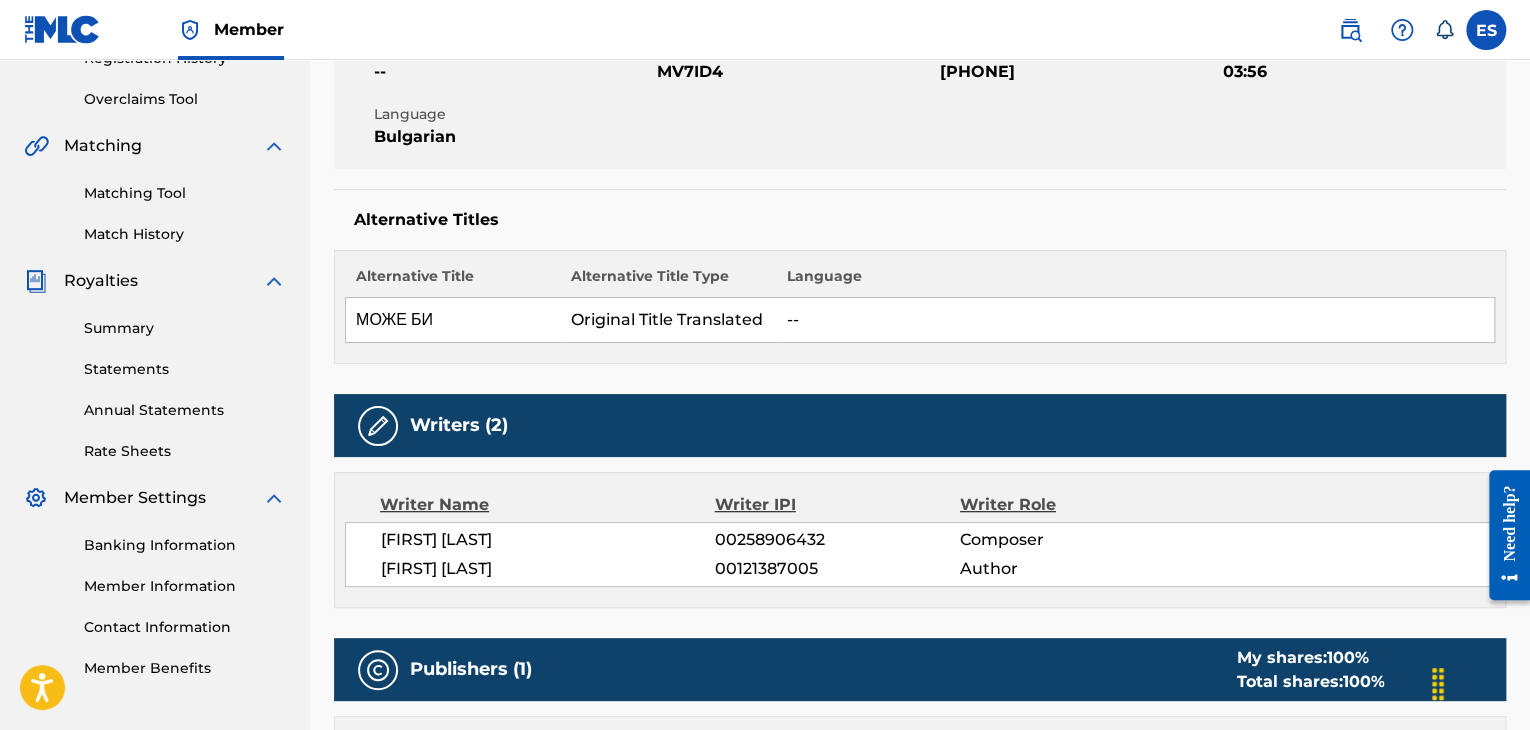 scroll, scrollTop: 700, scrollLeft: 0, axis: vertical 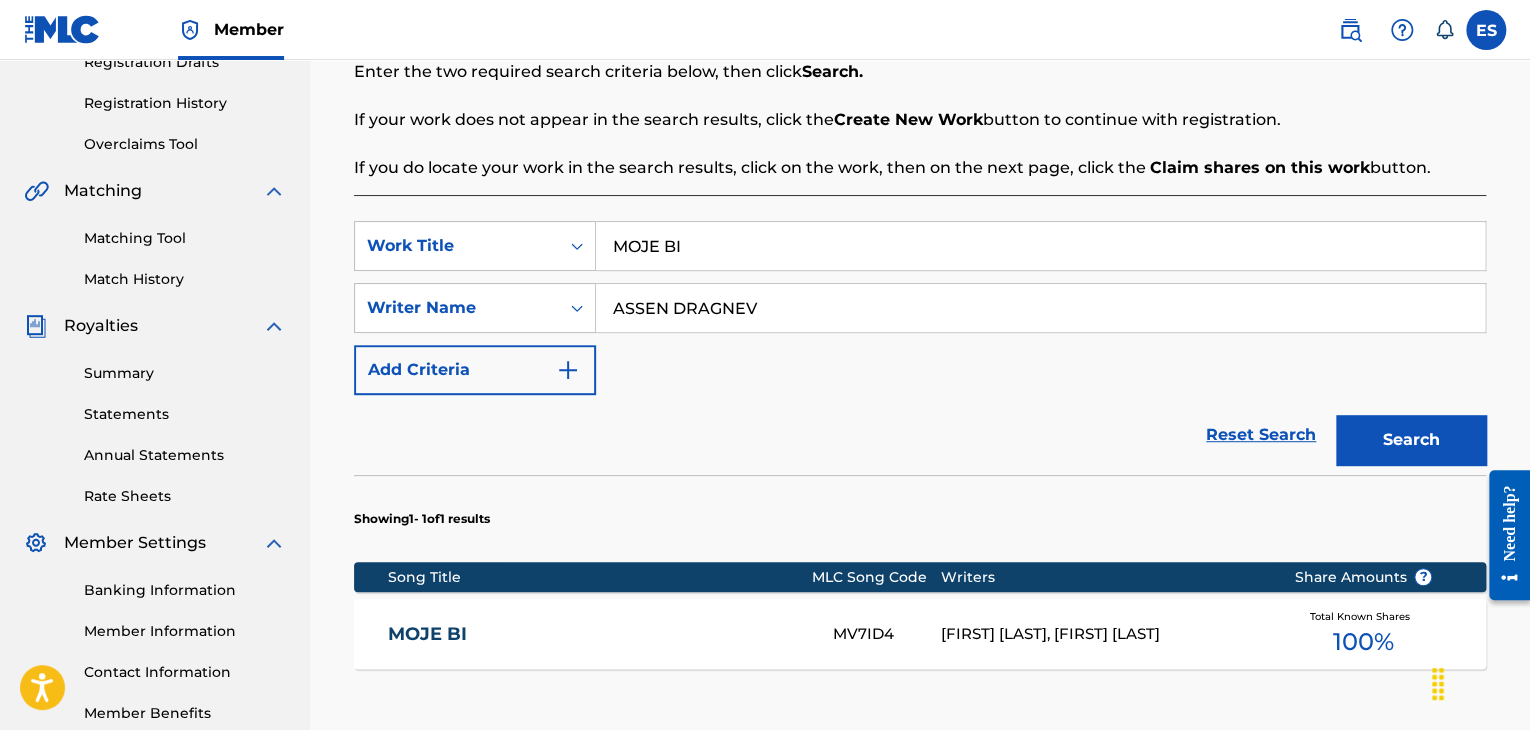 click on "MOJE BI" at bounding box center [1040, 246] 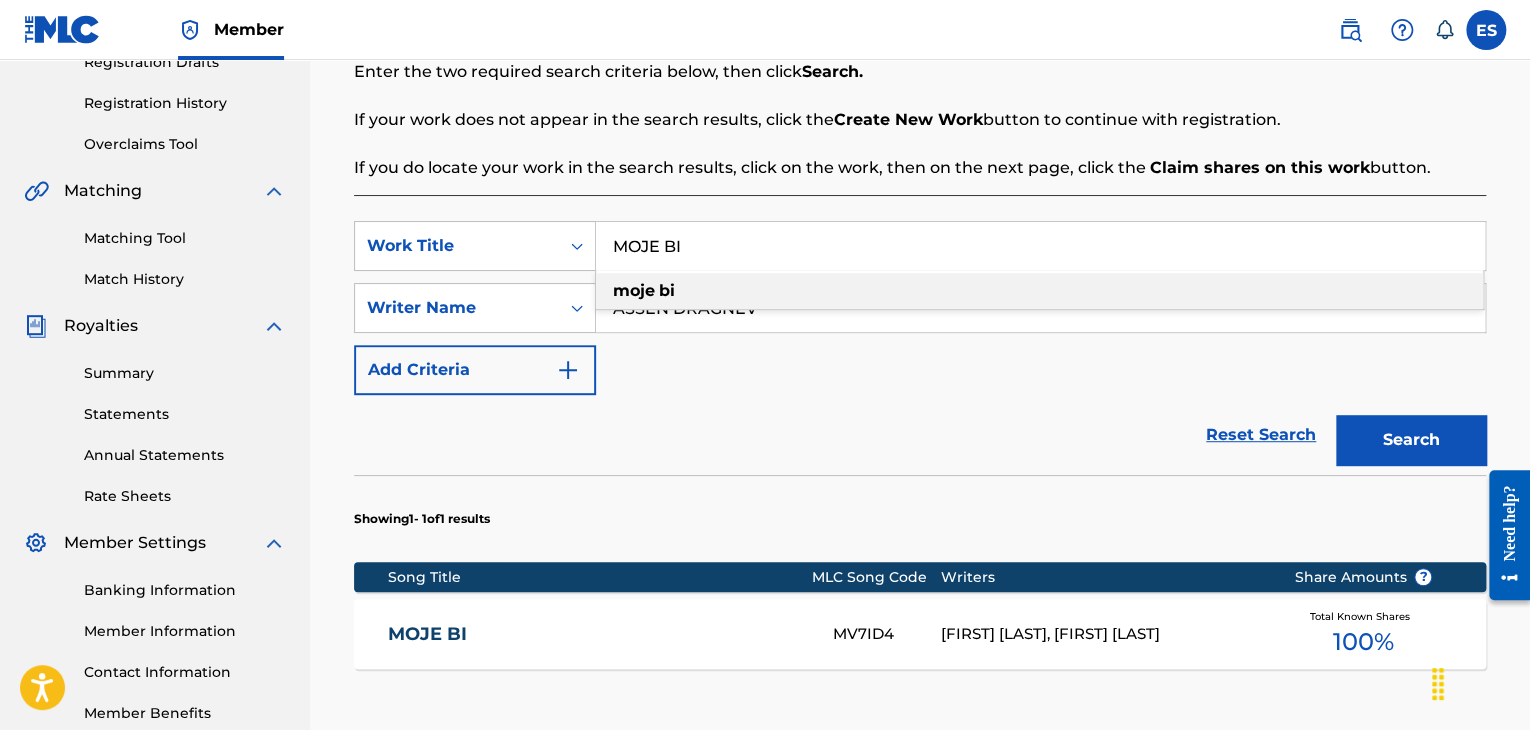 click on "MOJE BI" at bounding box center (1040, 246) 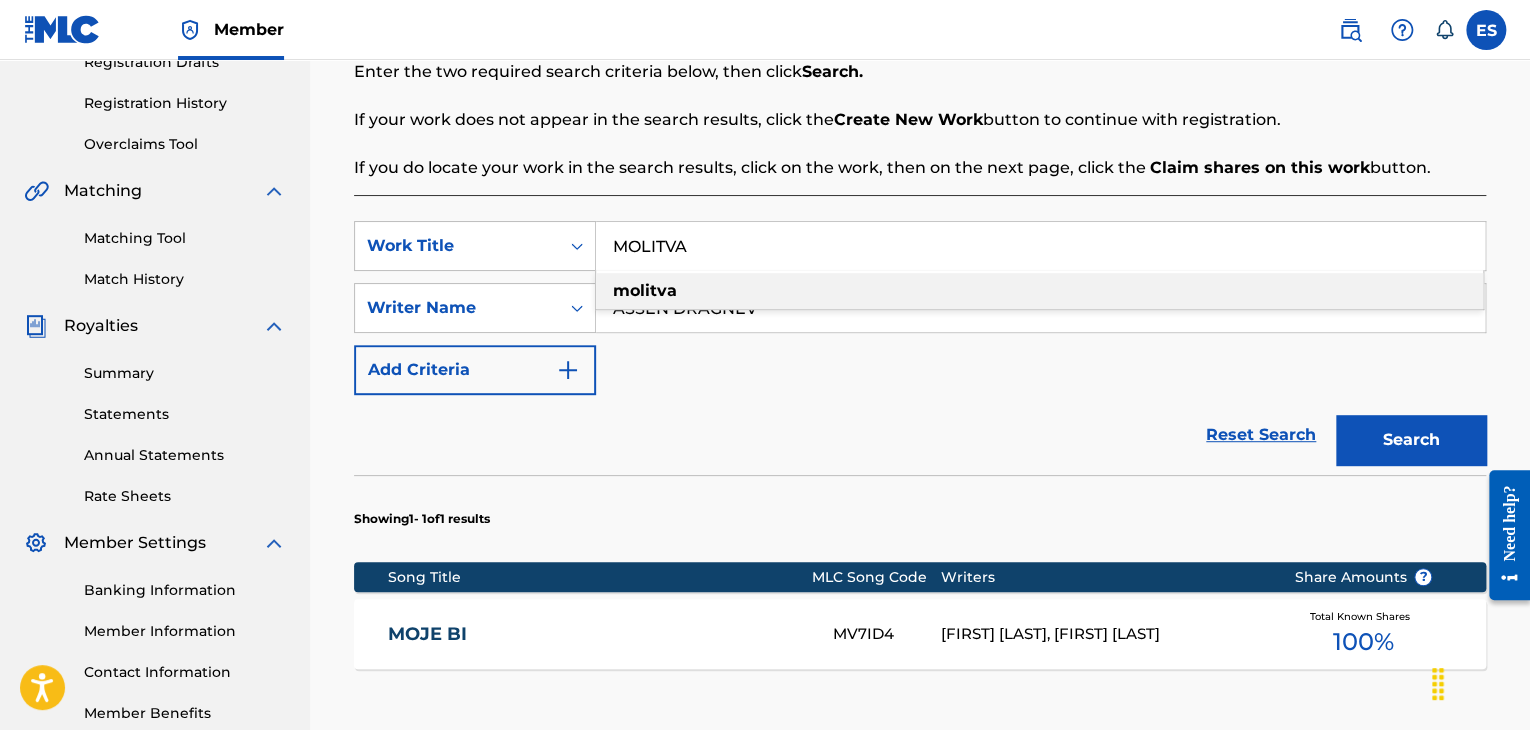 type on "MOLITVA" 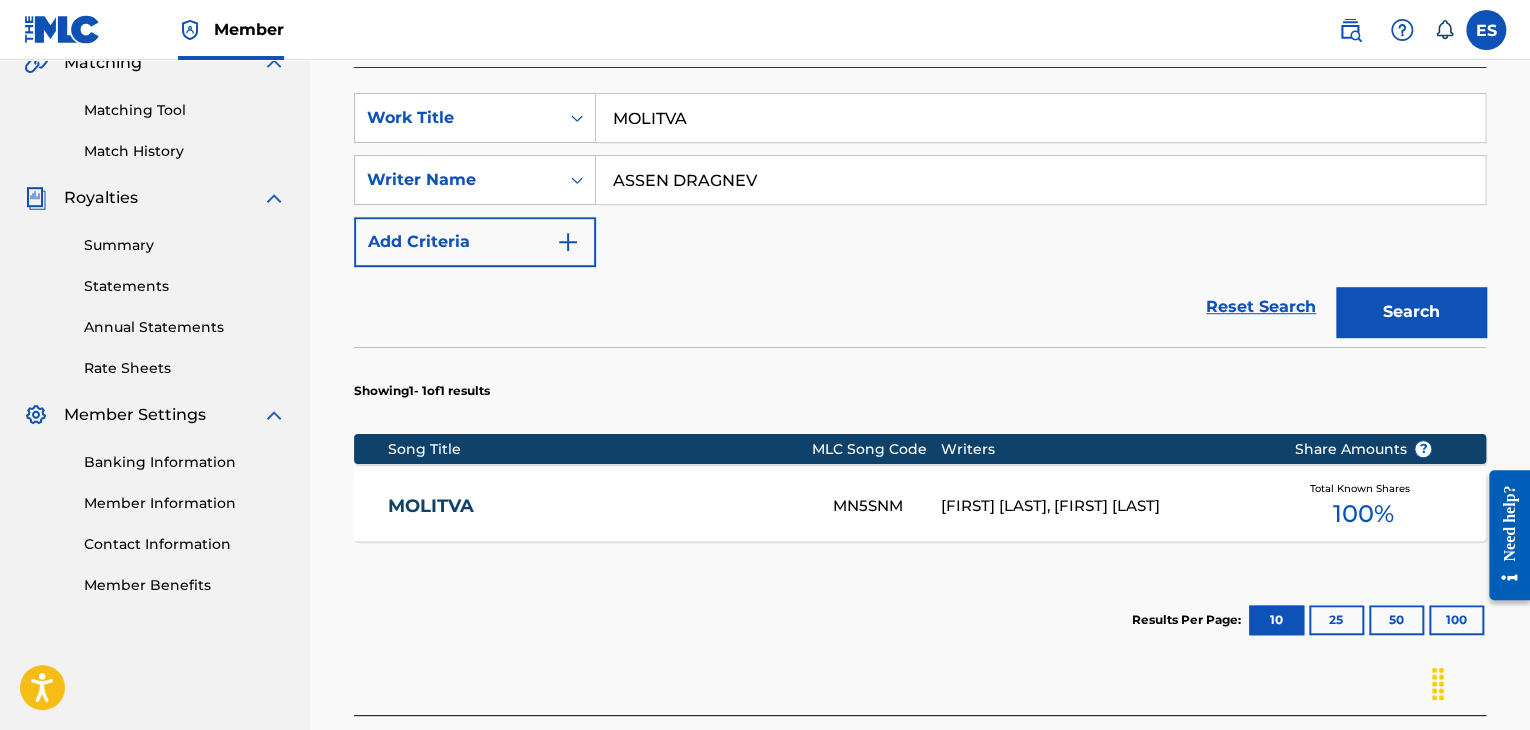 scroll, scrollTop: 555, scrollLeft: 0, axis: vertical 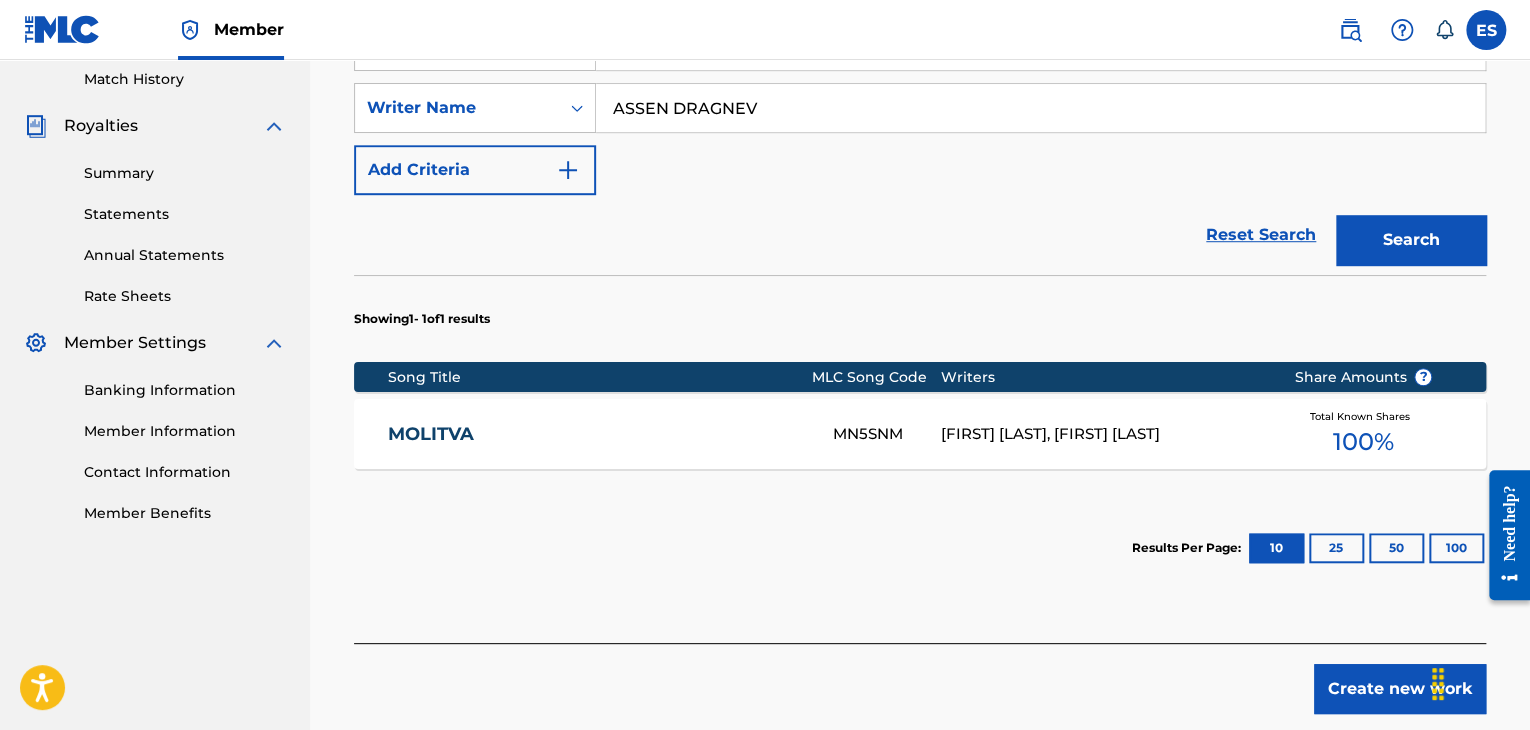 click on "[FIRST] [LAST], [FIRST] [LAST]" at bounding box center (1102, 434) 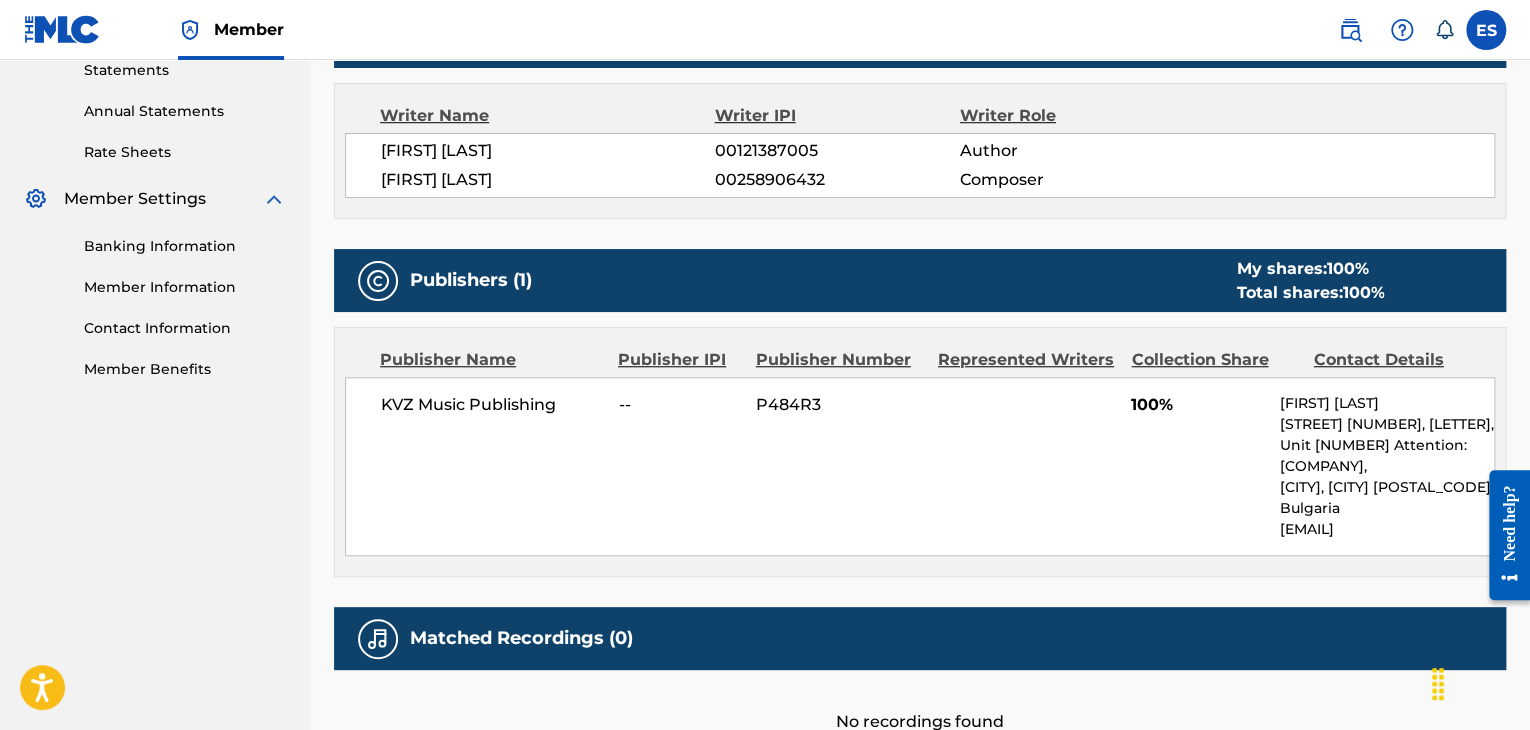 scroll, scrollTop: 700, scrollLeft: 0, axis: vertical 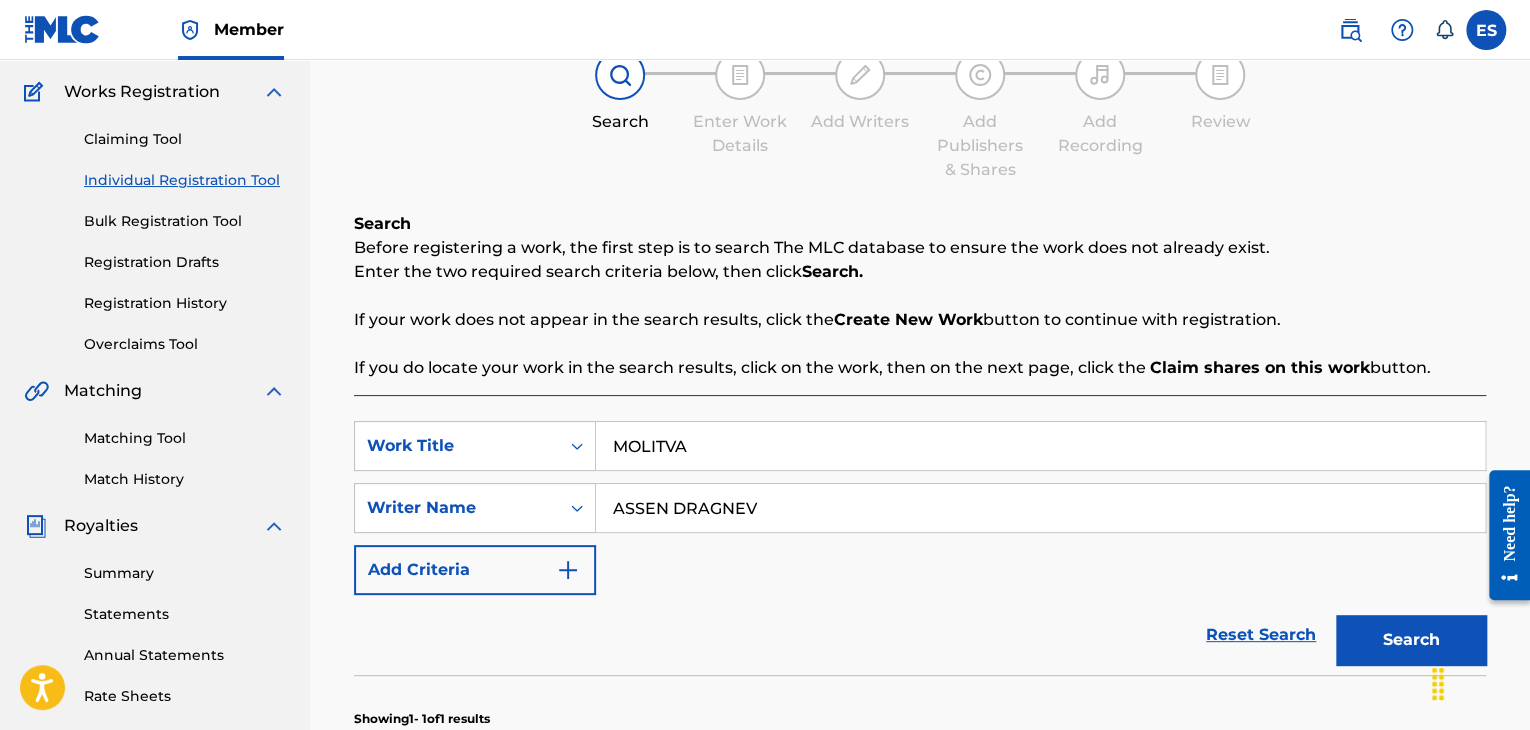 click on "Individual Registration Tool" at bounding box center [185, 180] 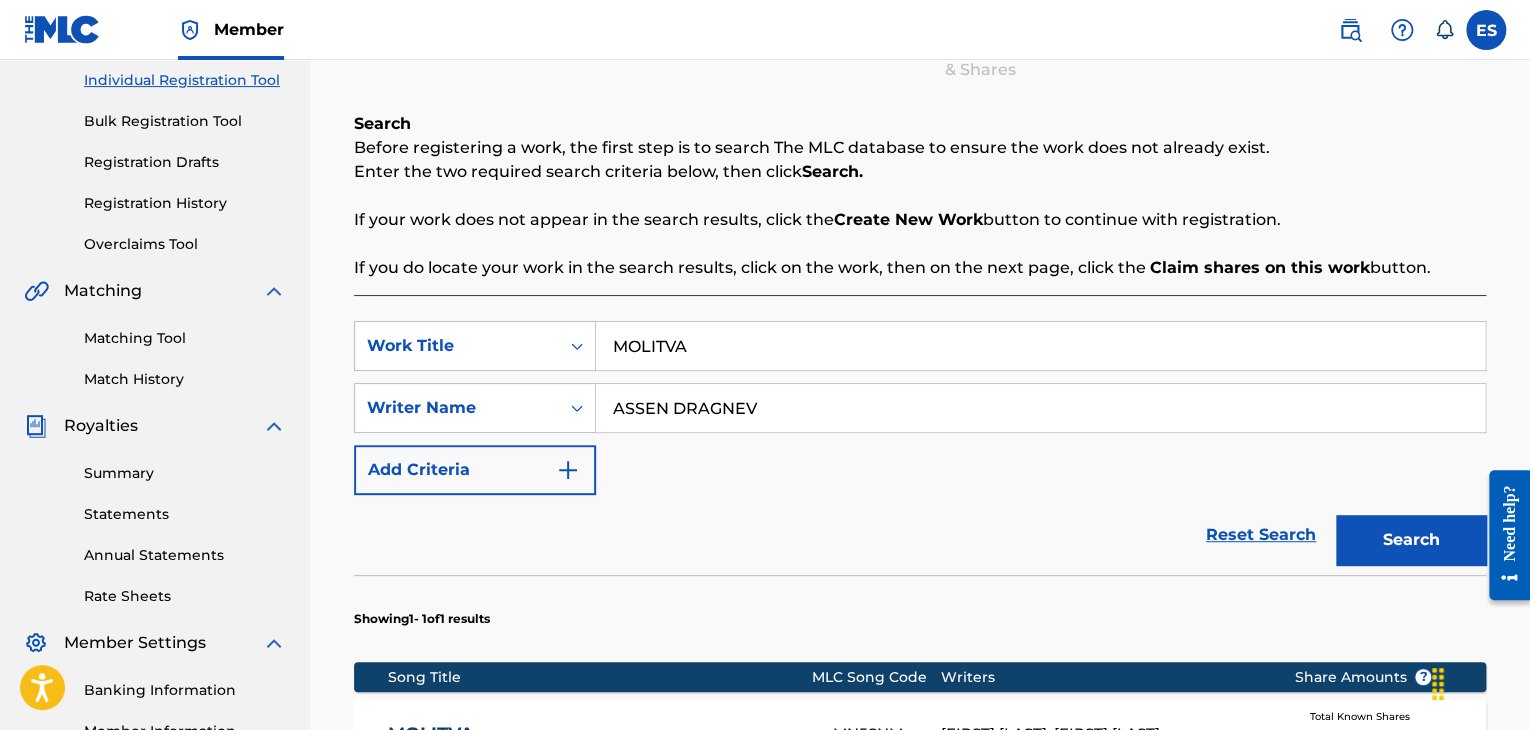 scroll, scrollTop: 300, scrollLeft: 0, axis: vertical 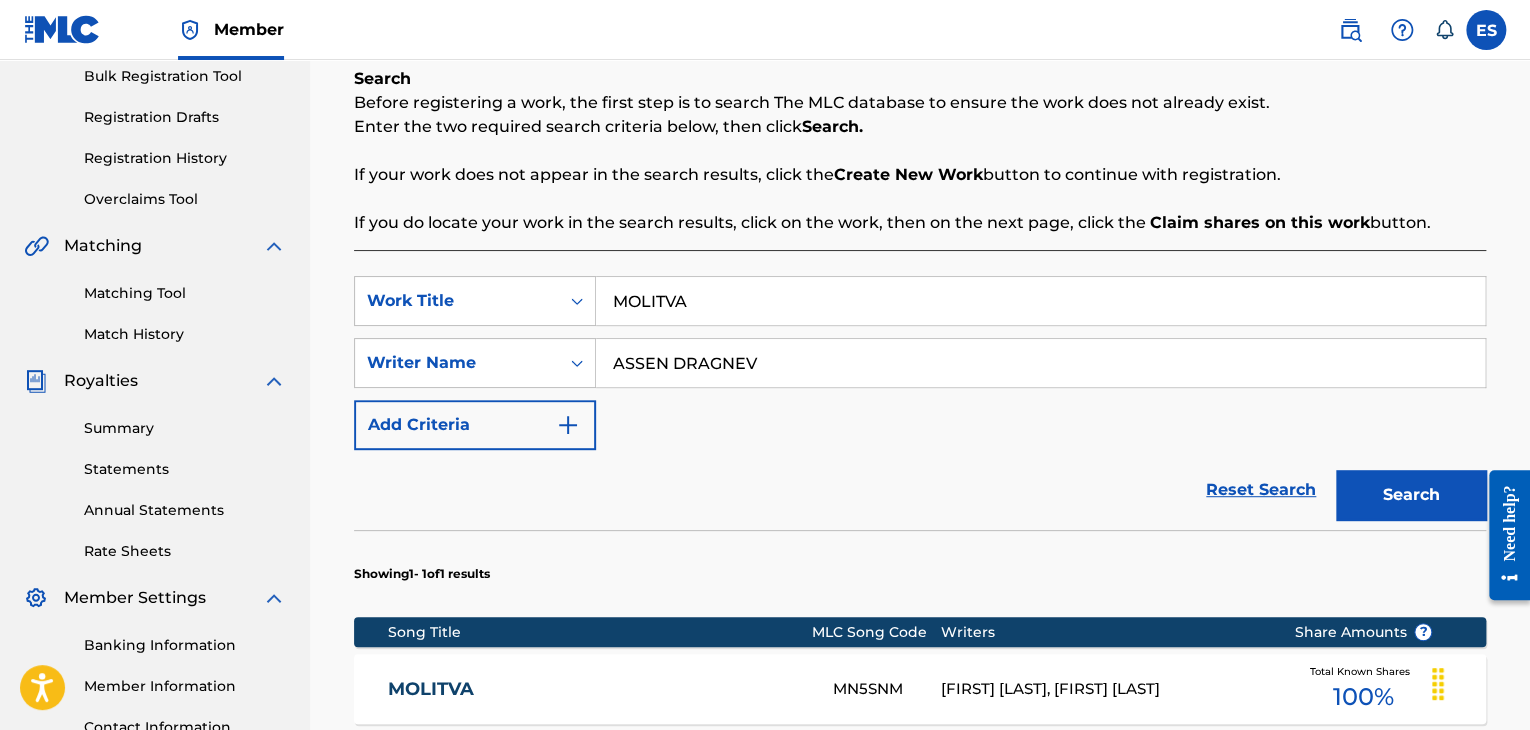 click on "MOLITVA" at bounding box center [1040, 301] 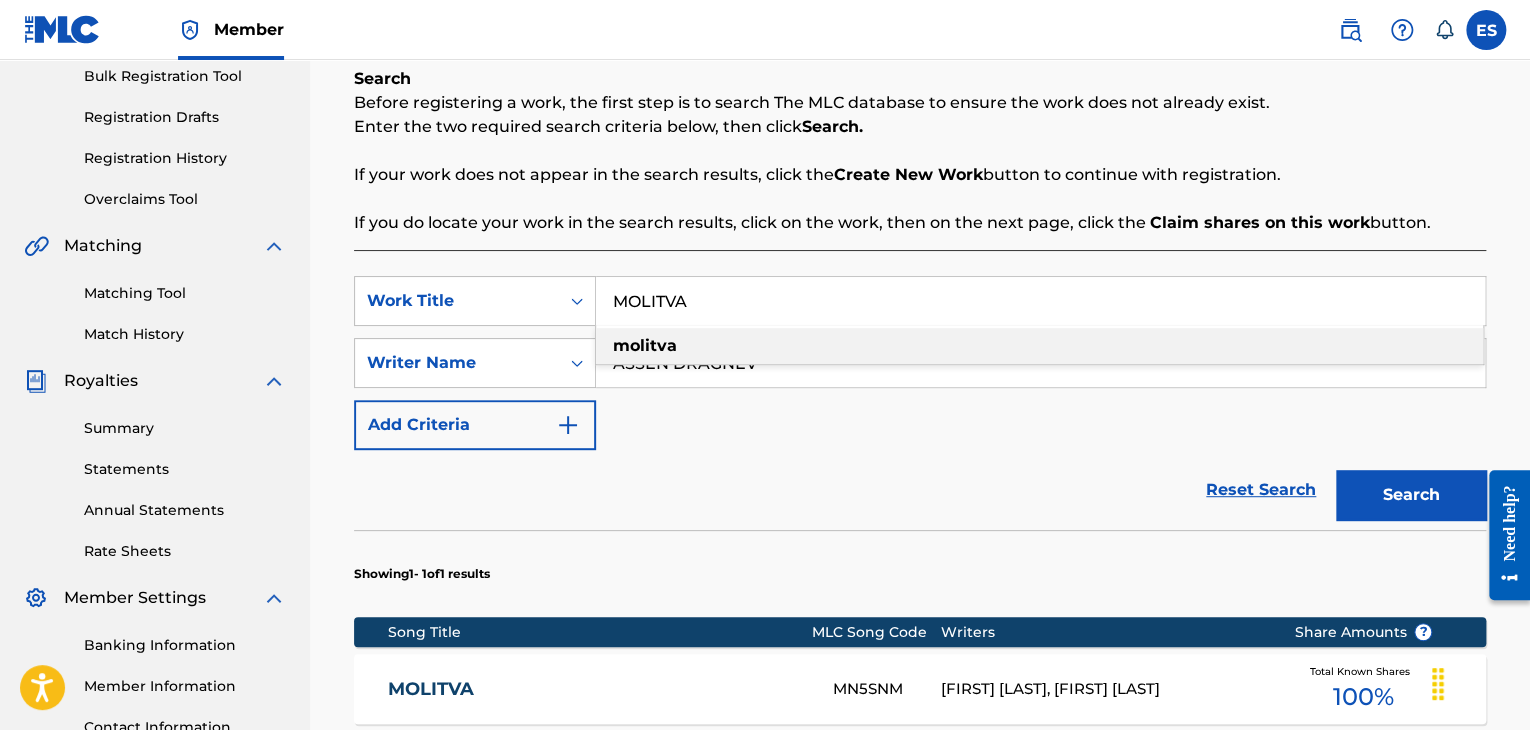 paste on "MOLYA TE OSTANI" 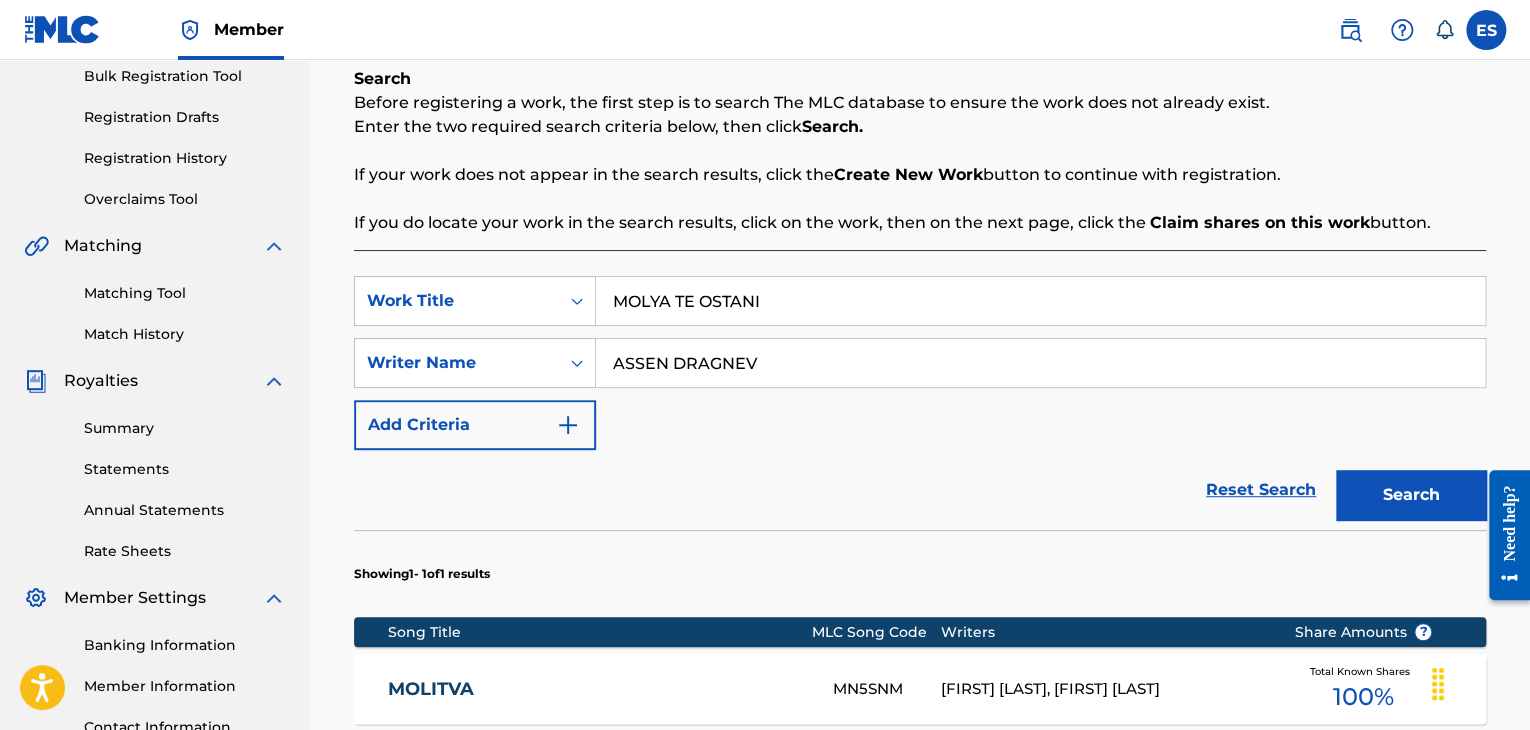 type on "MOLYA TE OSTANI" 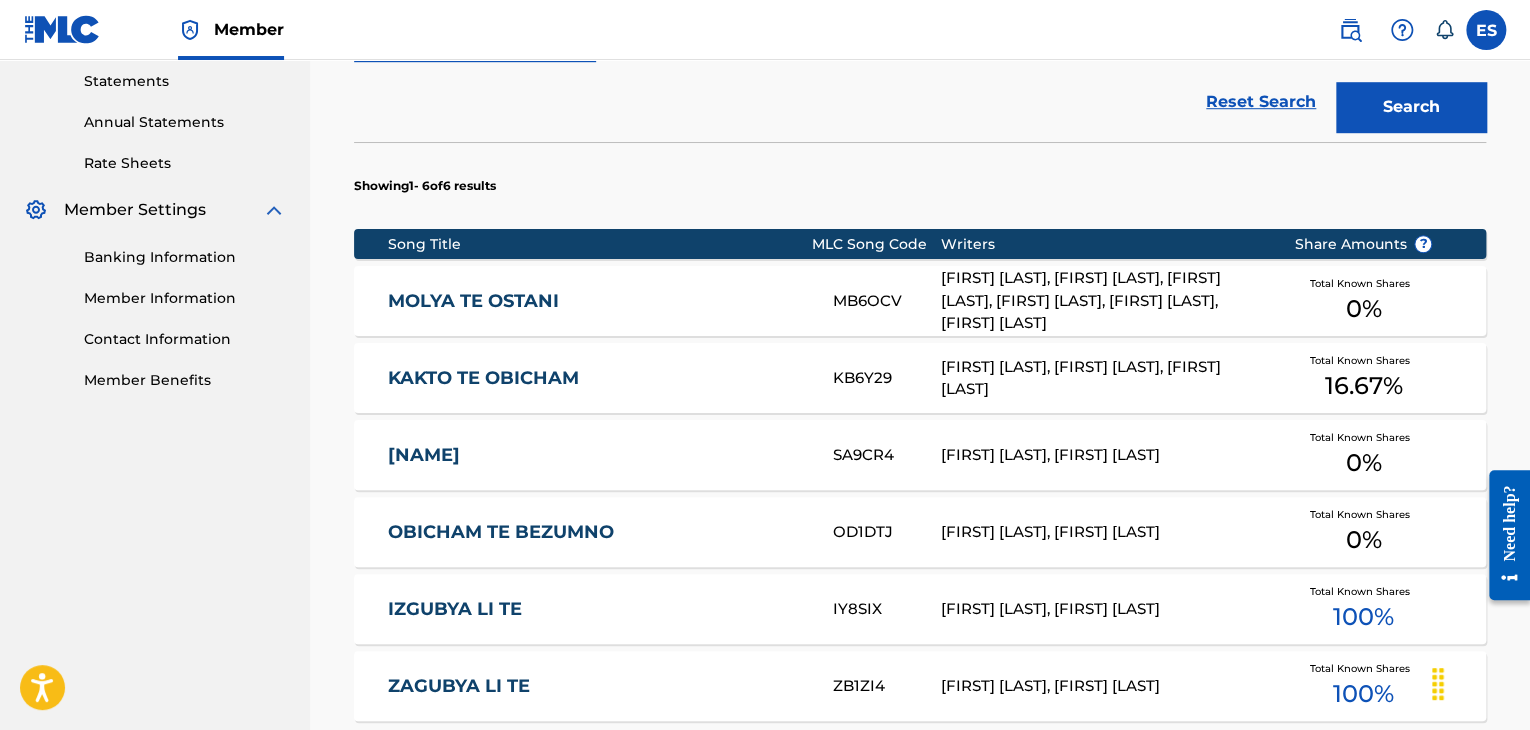 scroll, scrollTop: 700, scrollLeft: 0, axis: vertical 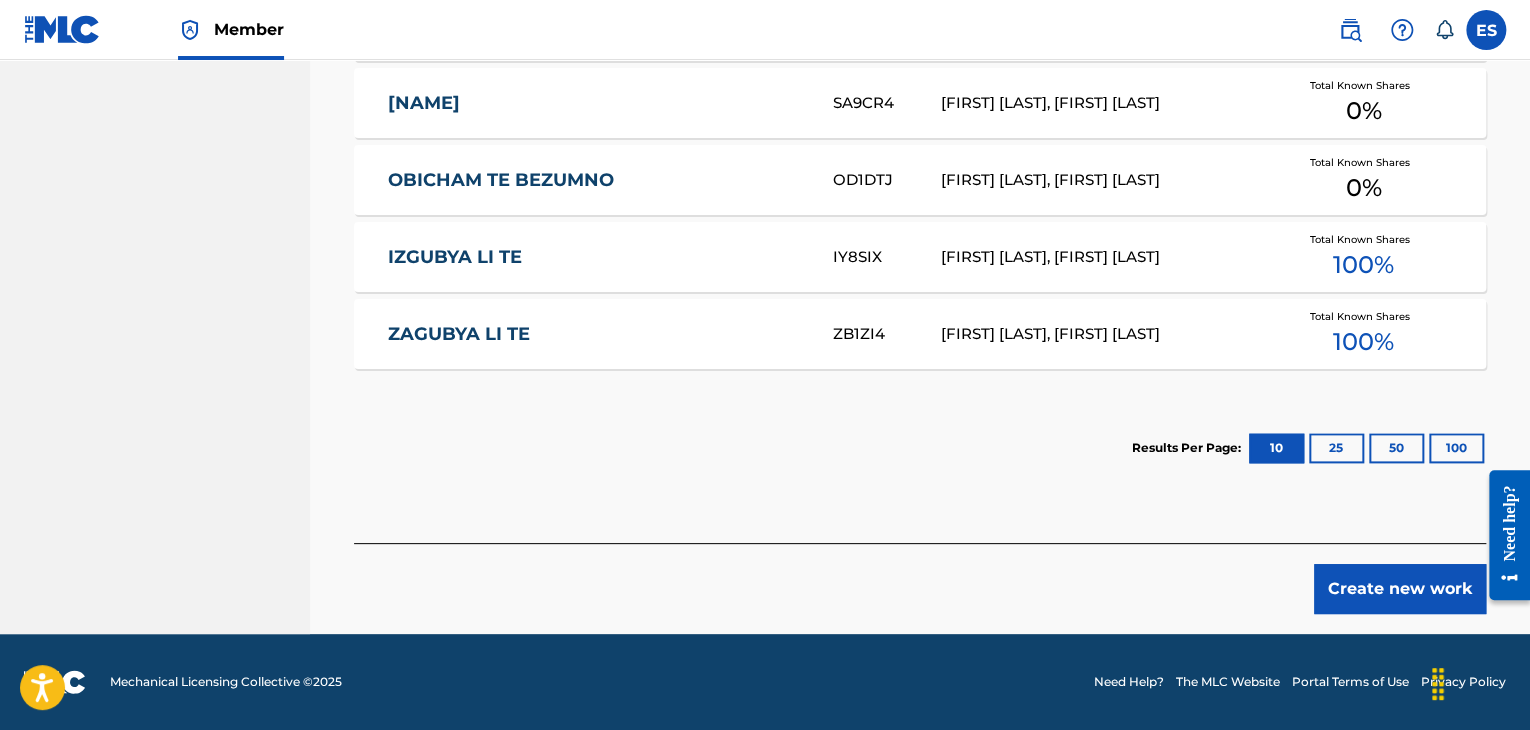 click on "Create new work" at bounding box center (1400, 589) 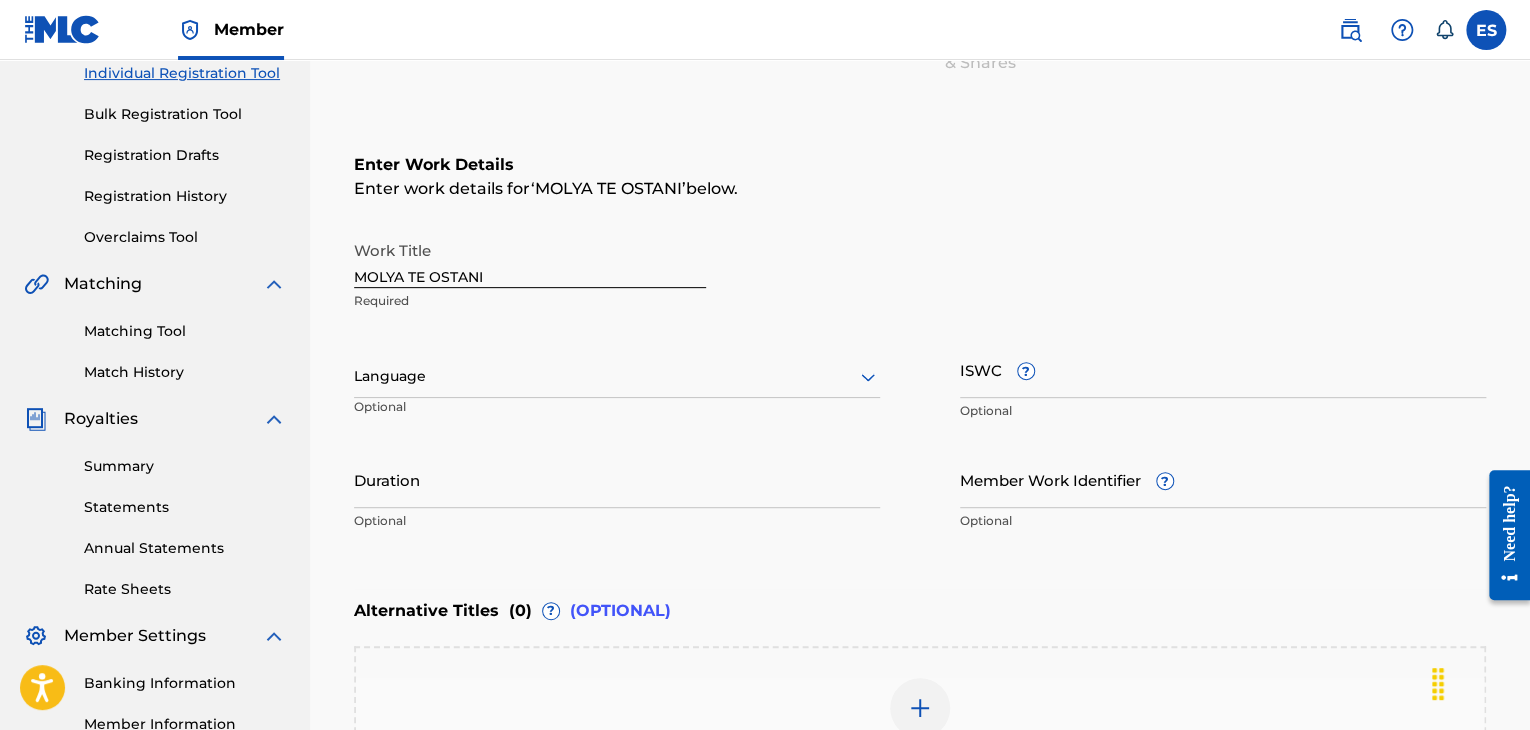 scroll, scrollTop: 261, scrollLeft: 0, axis: vertical 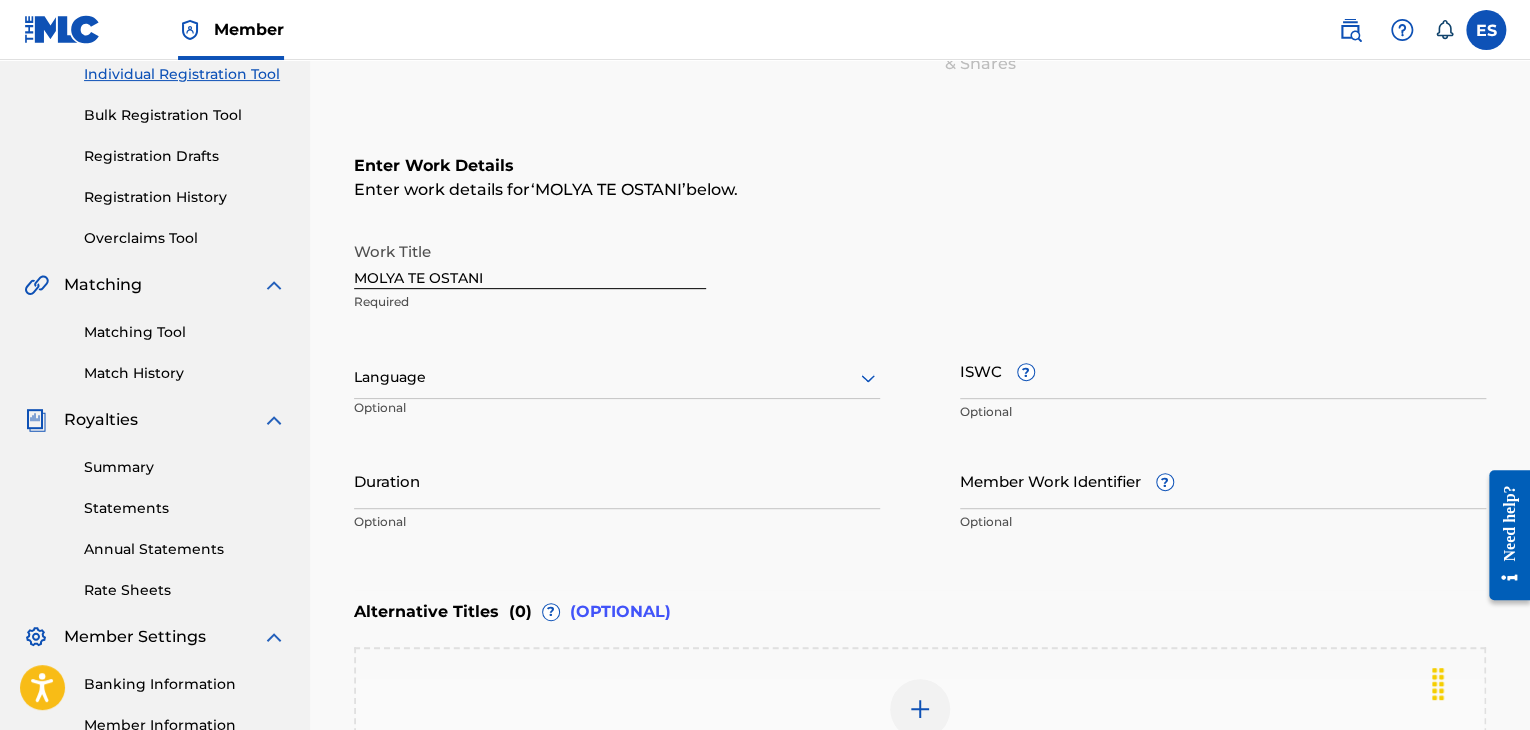 click on "MOLYA TE OSTANI" at bounding box center [530, 260] 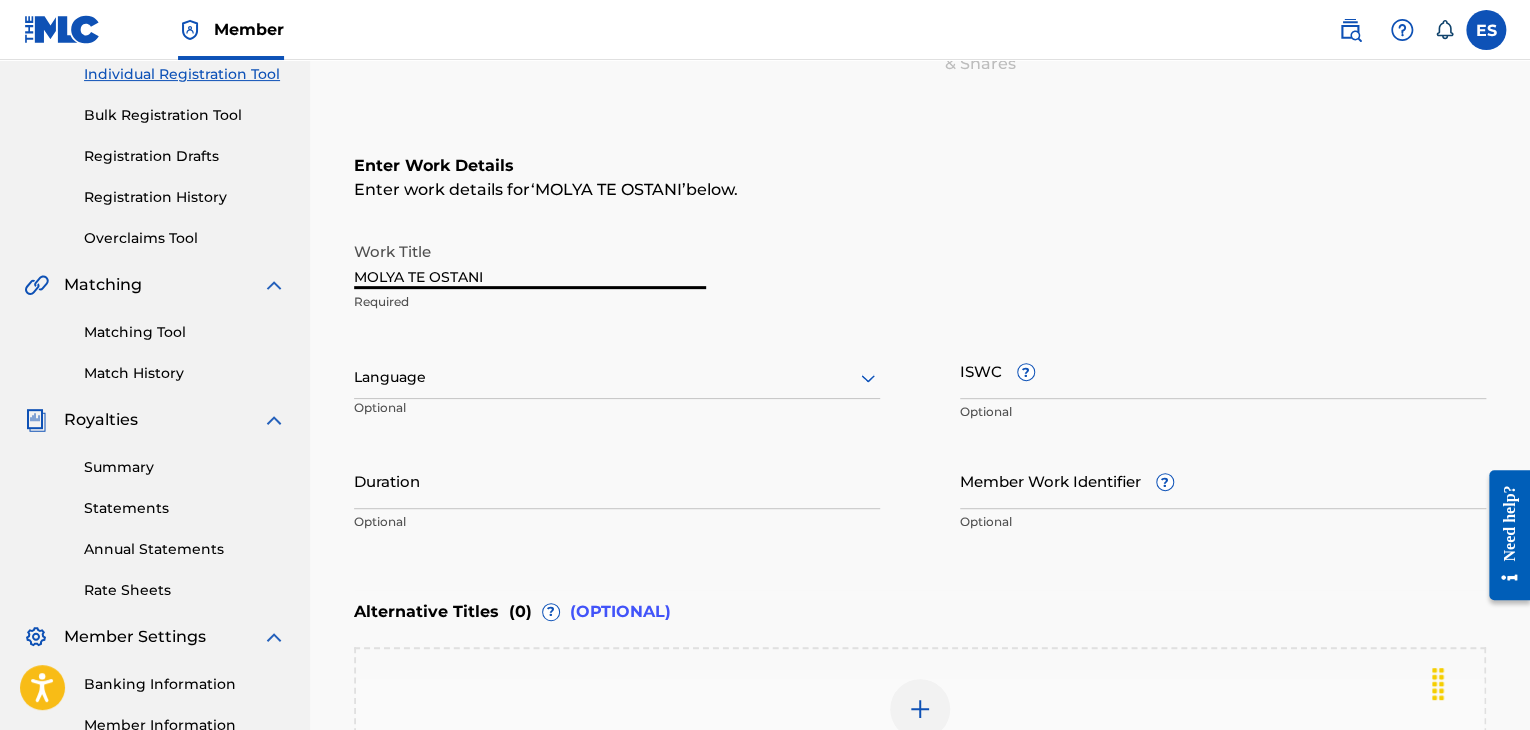 type on "MOLYA TE OSTANI" 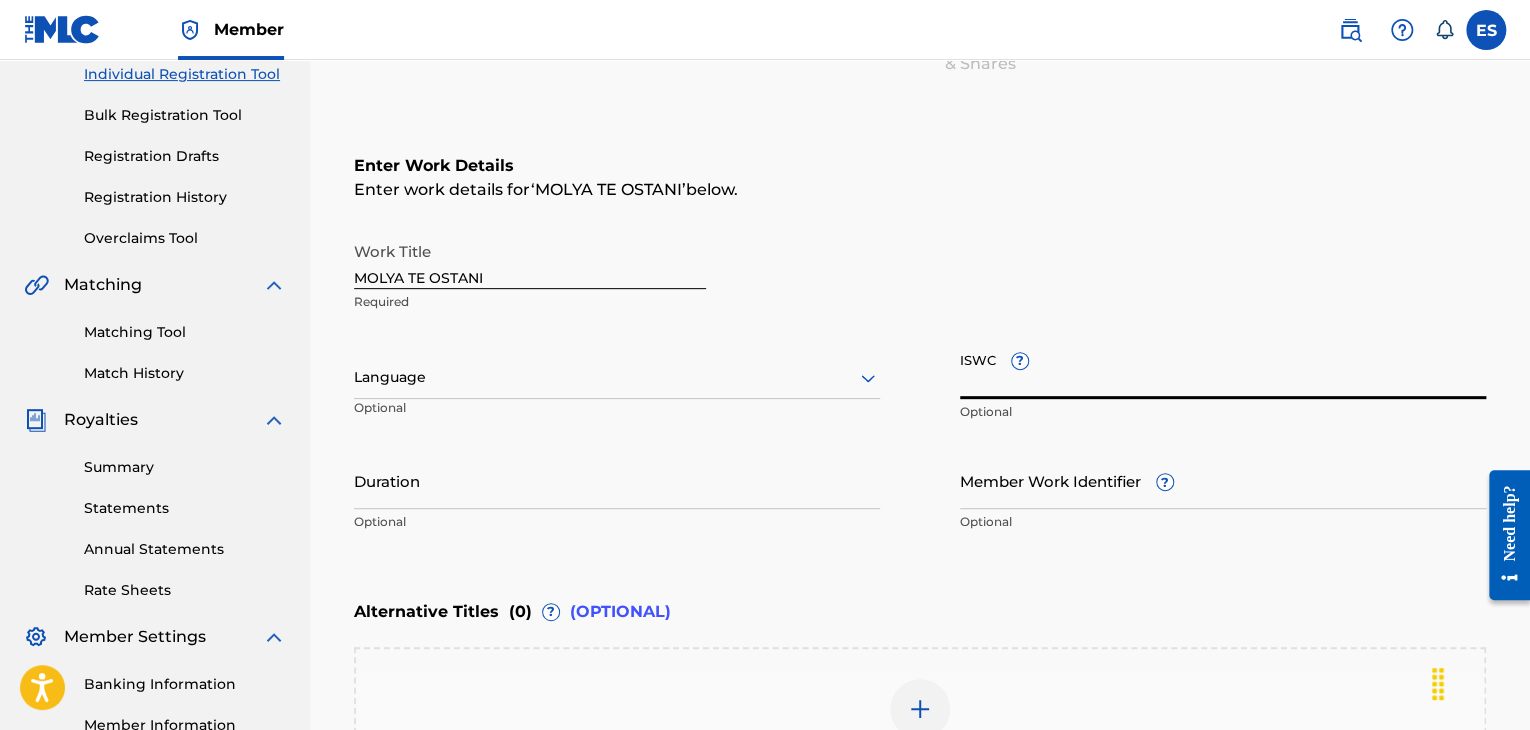 click on "ISWC   ?" at bounding box center [1223, 370] 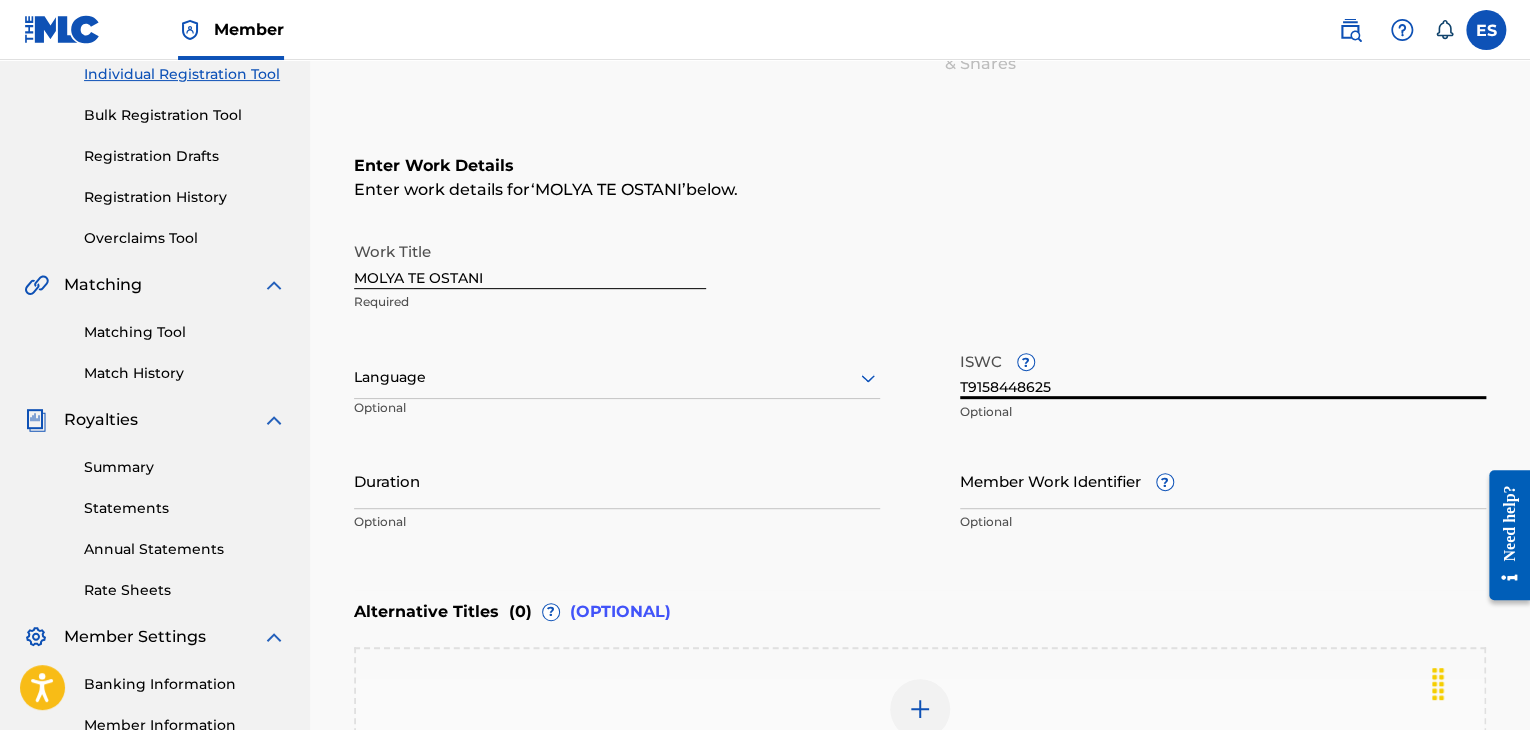 type on "T9158448625" 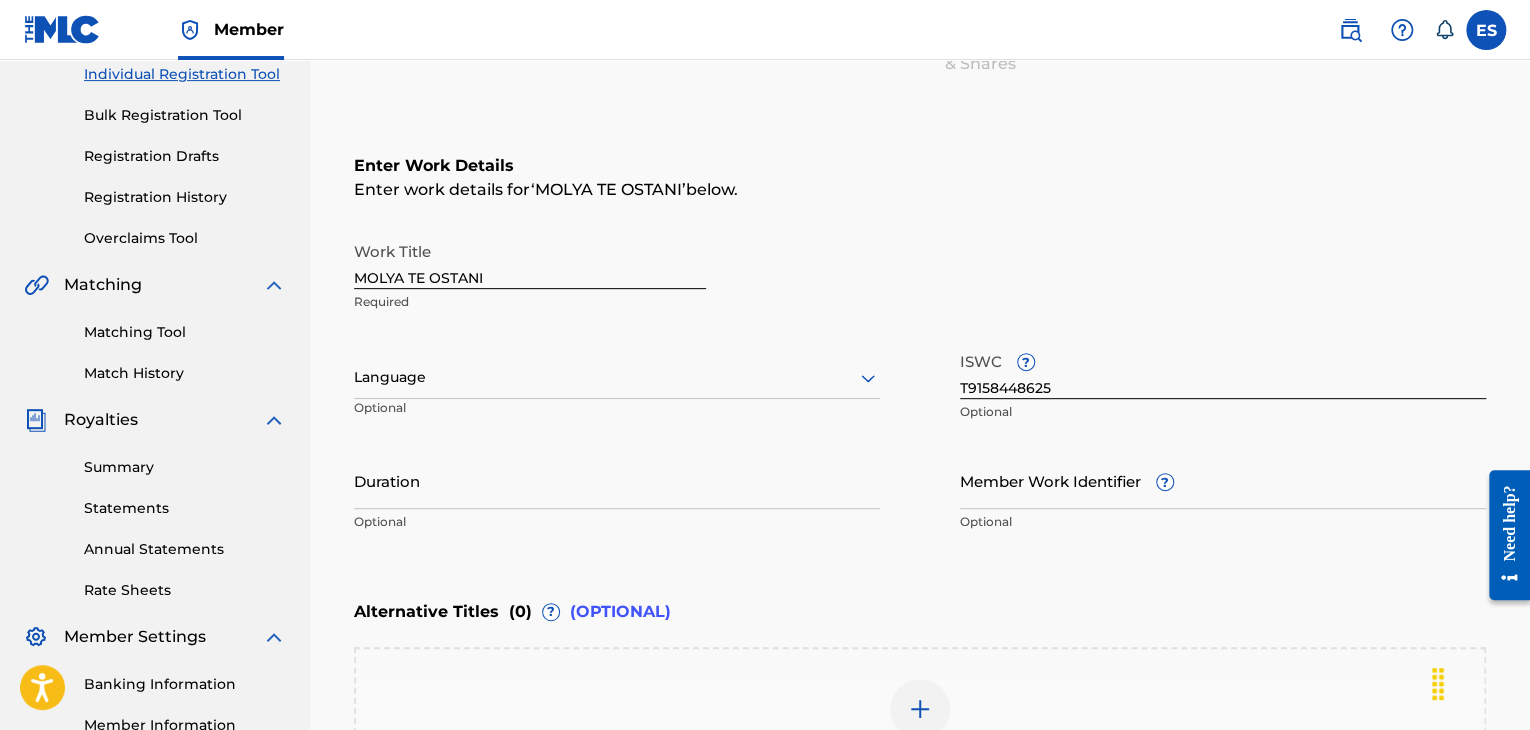 click at bounding box center (617, 377) 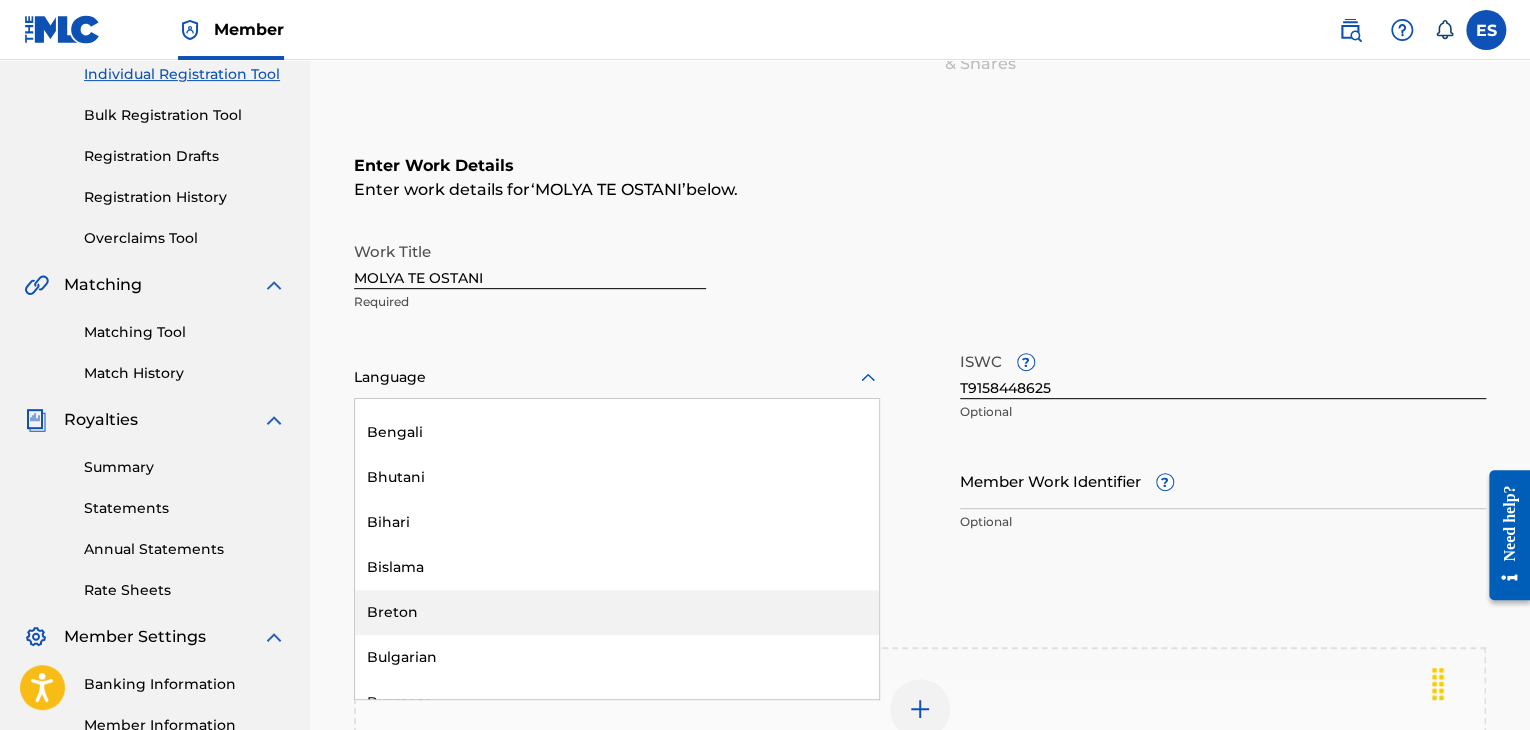 scroll, scrollTop: 800, scrollLeft: 0, axis: vertical 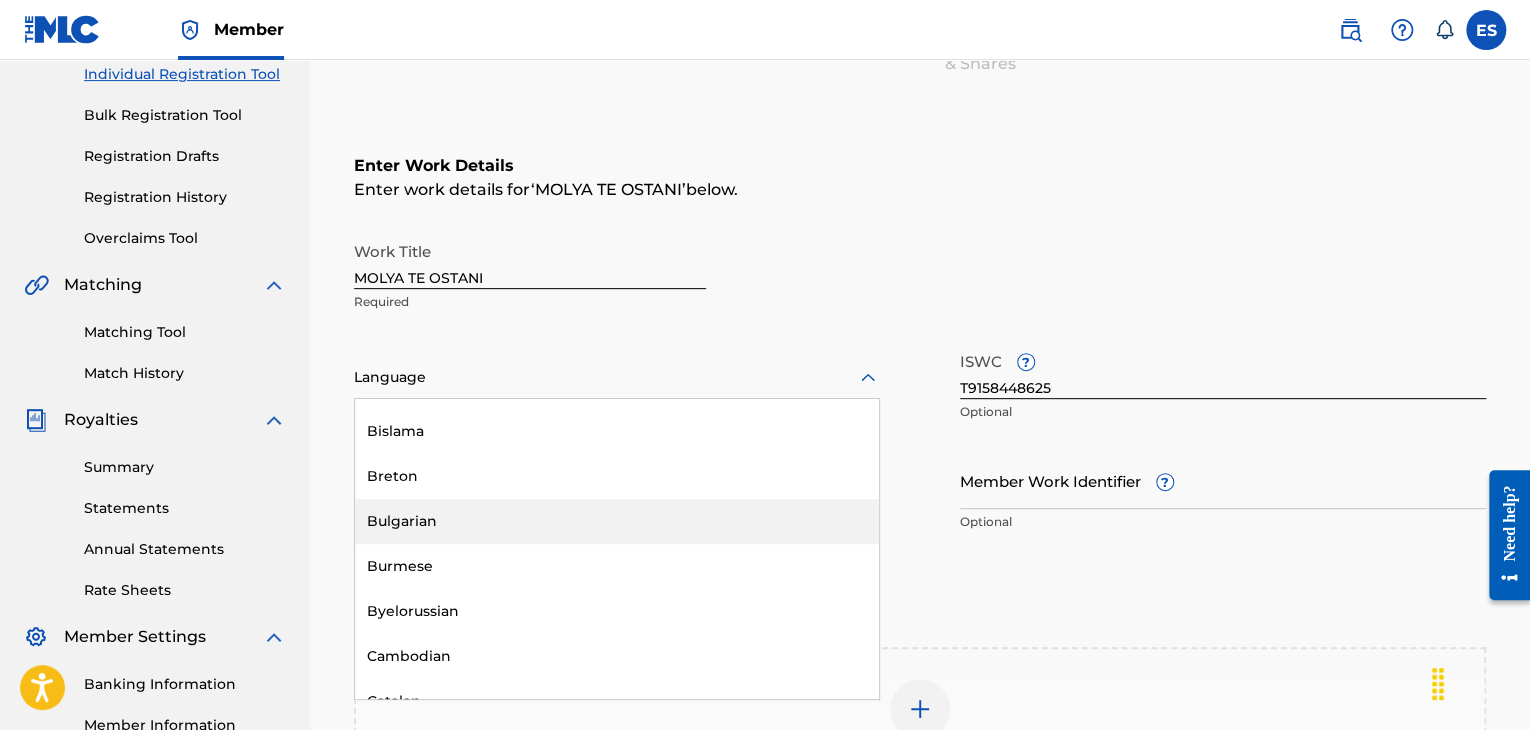click on "Bulgarian" at bounding box center (617, 521) 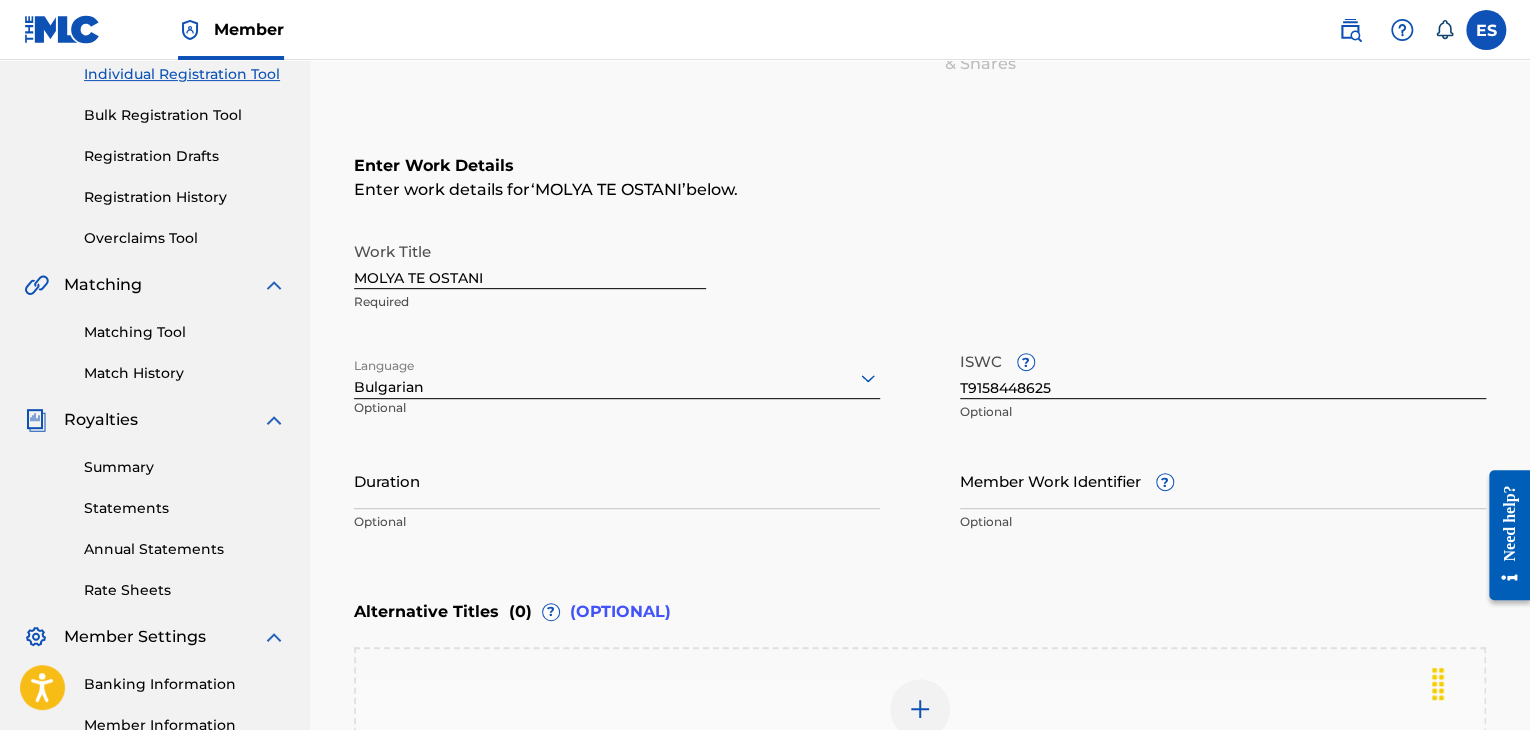 click on "Duration" at bounding box center [617, 480] 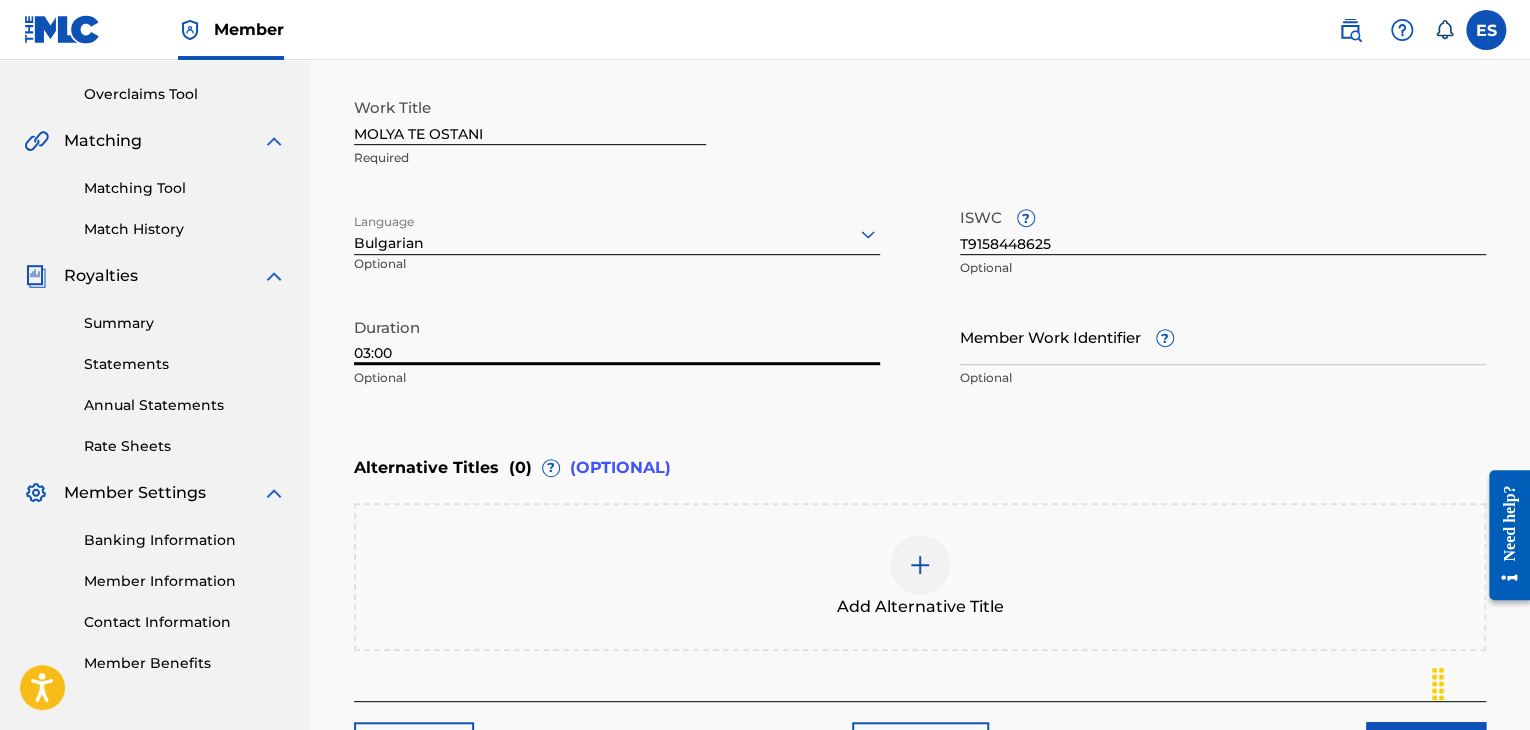 scroll, scrollTop: 561, scrollLeft: 0, axis: vertical 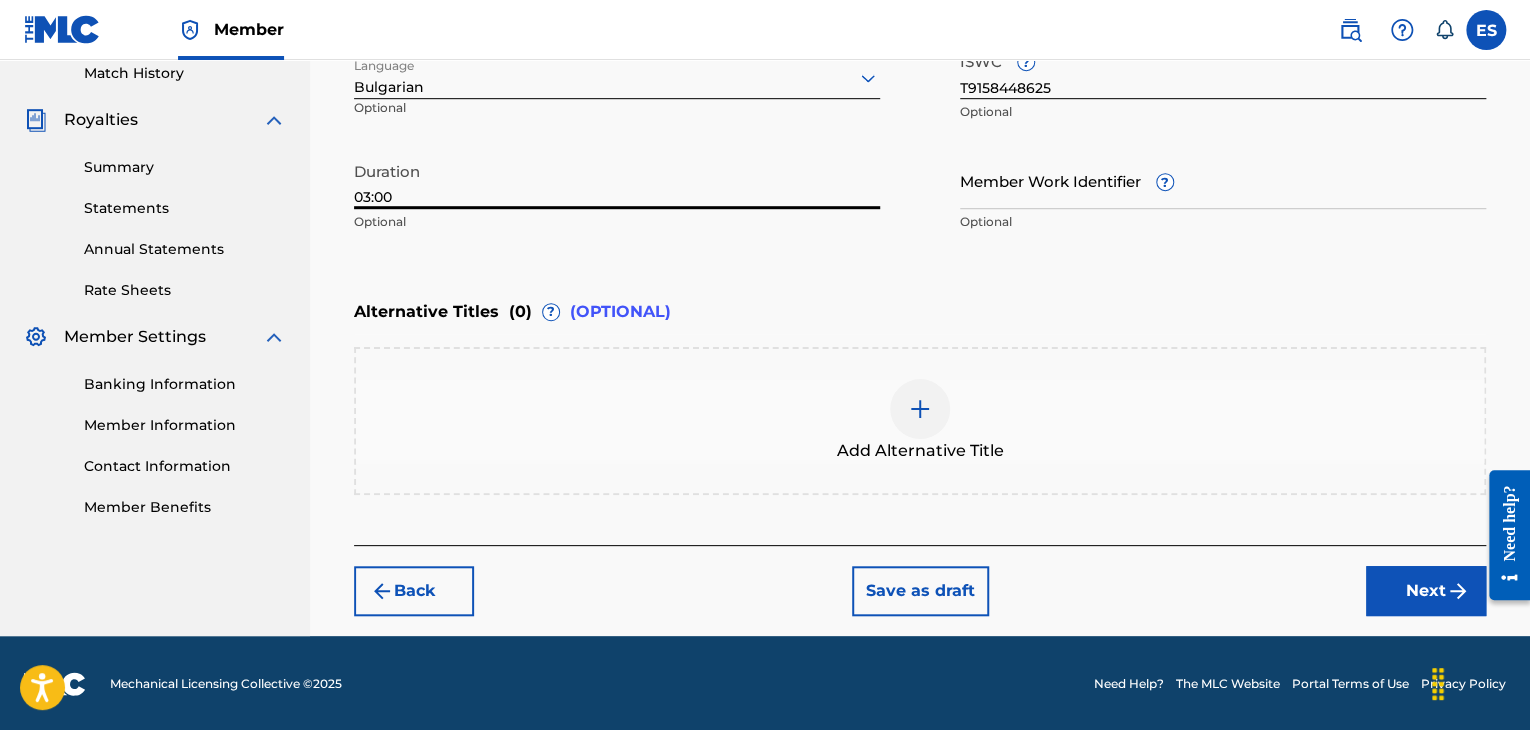 type on "03:00" 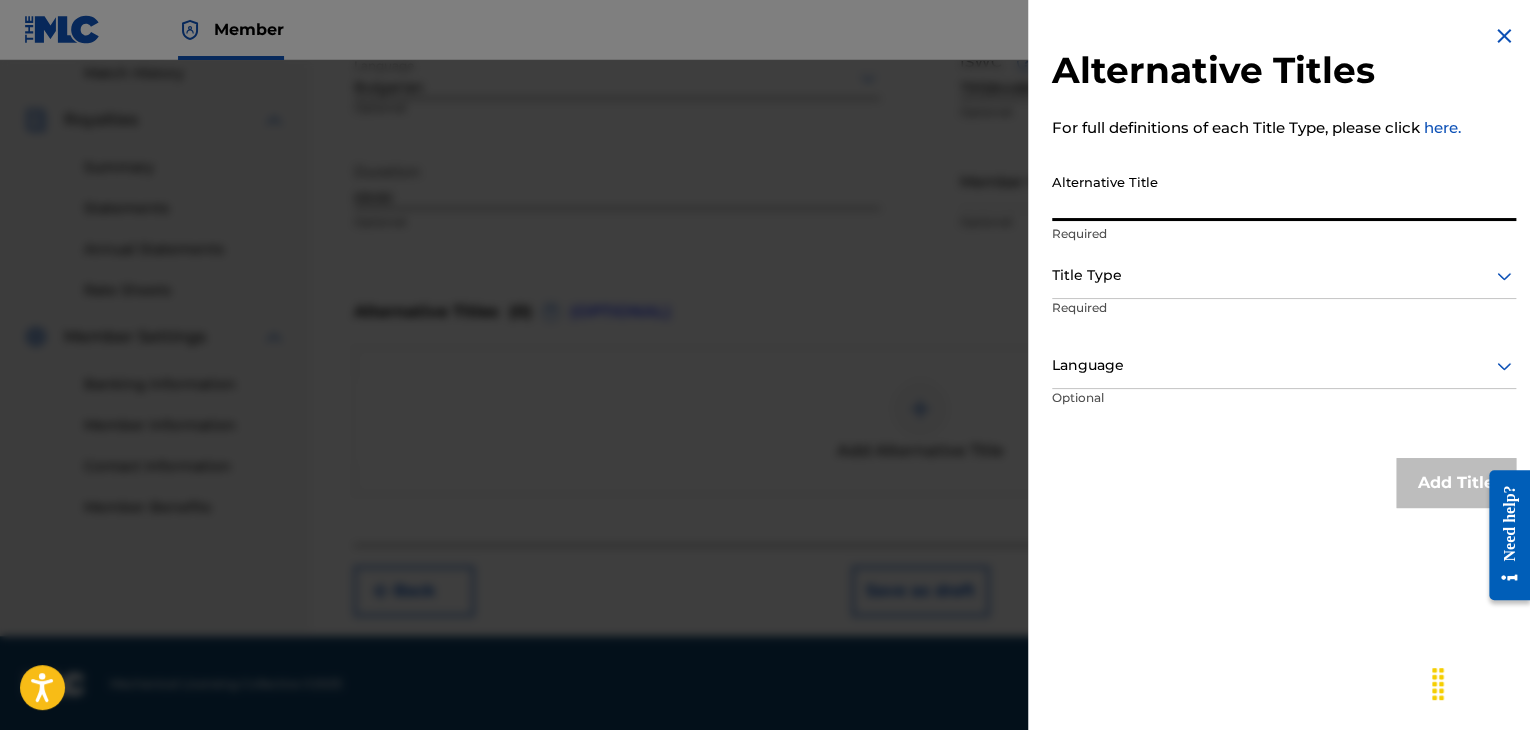 paste on "[FIRST] [LAST]" 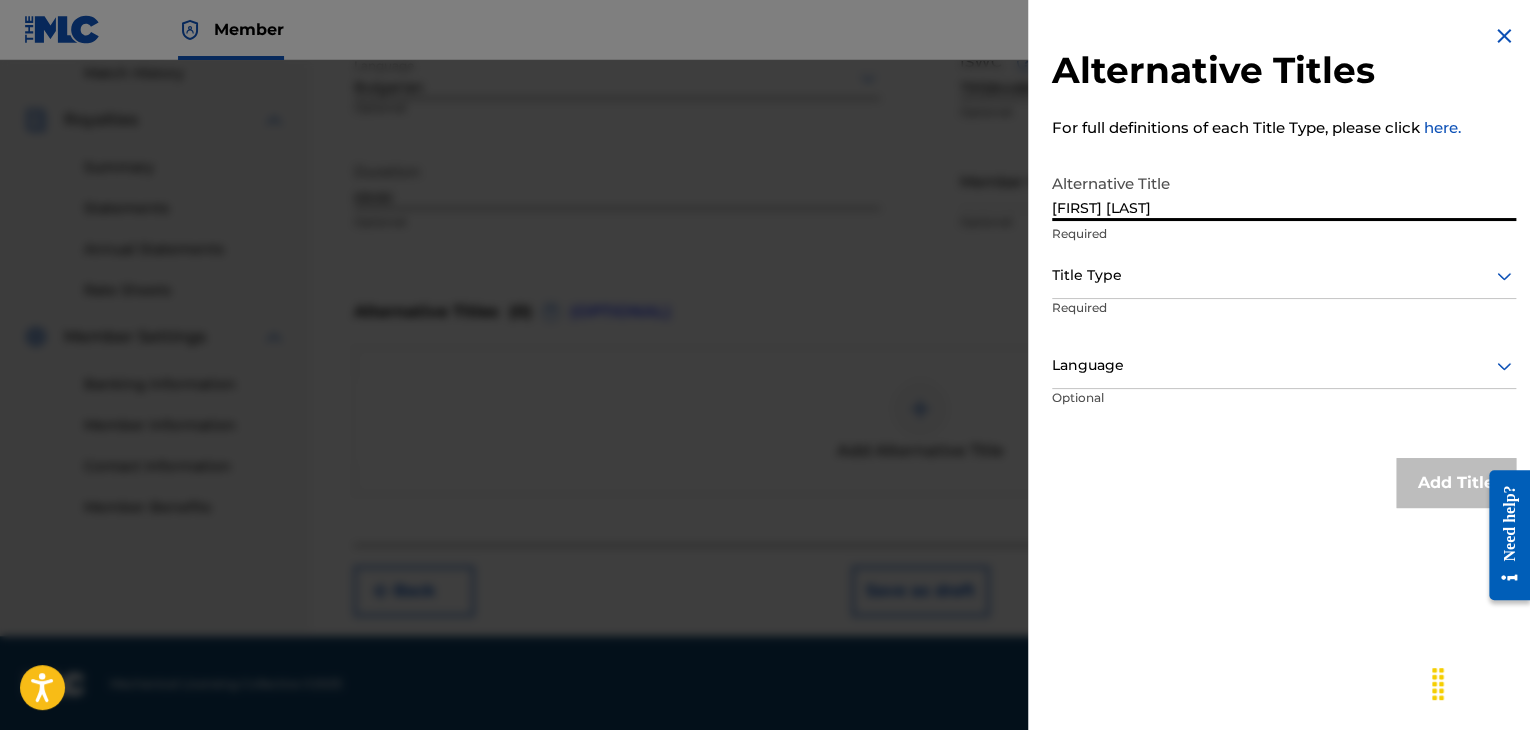 click on "[FIRST] [LAST]" at bounding box center [1284, 192] 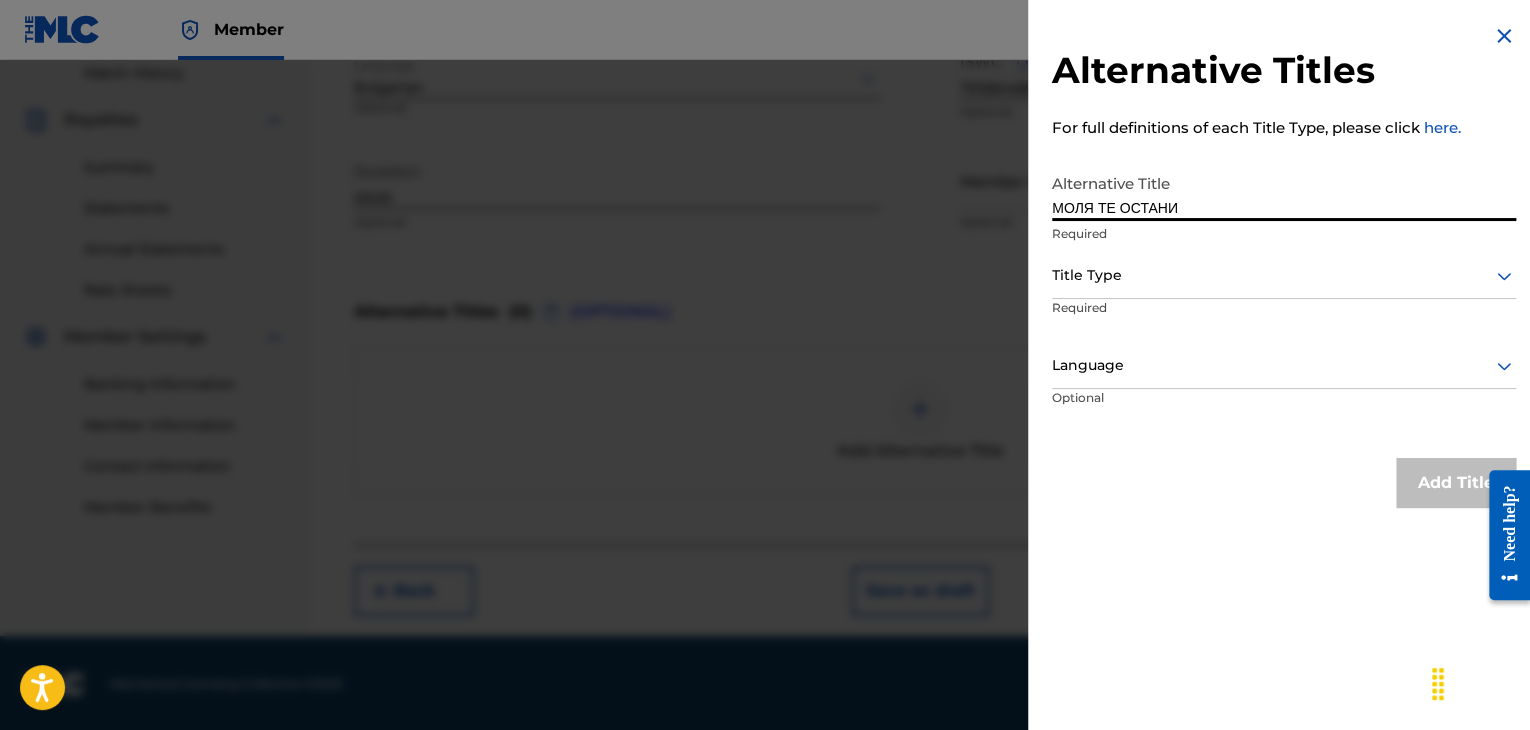 type on "МОЛЯ ТЕ ОСТАНИ" 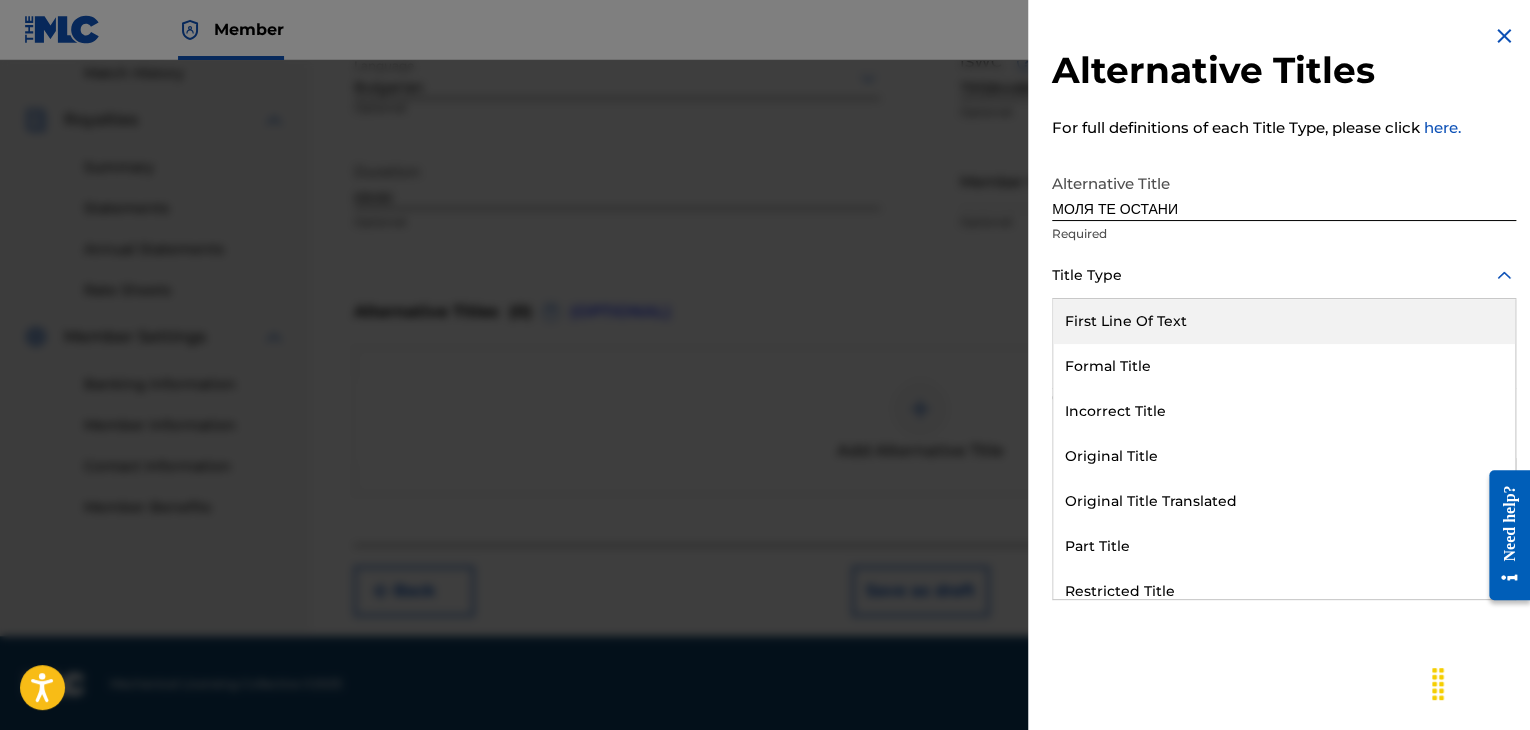 click on "Title Type" at bounding box center [1284, 276] 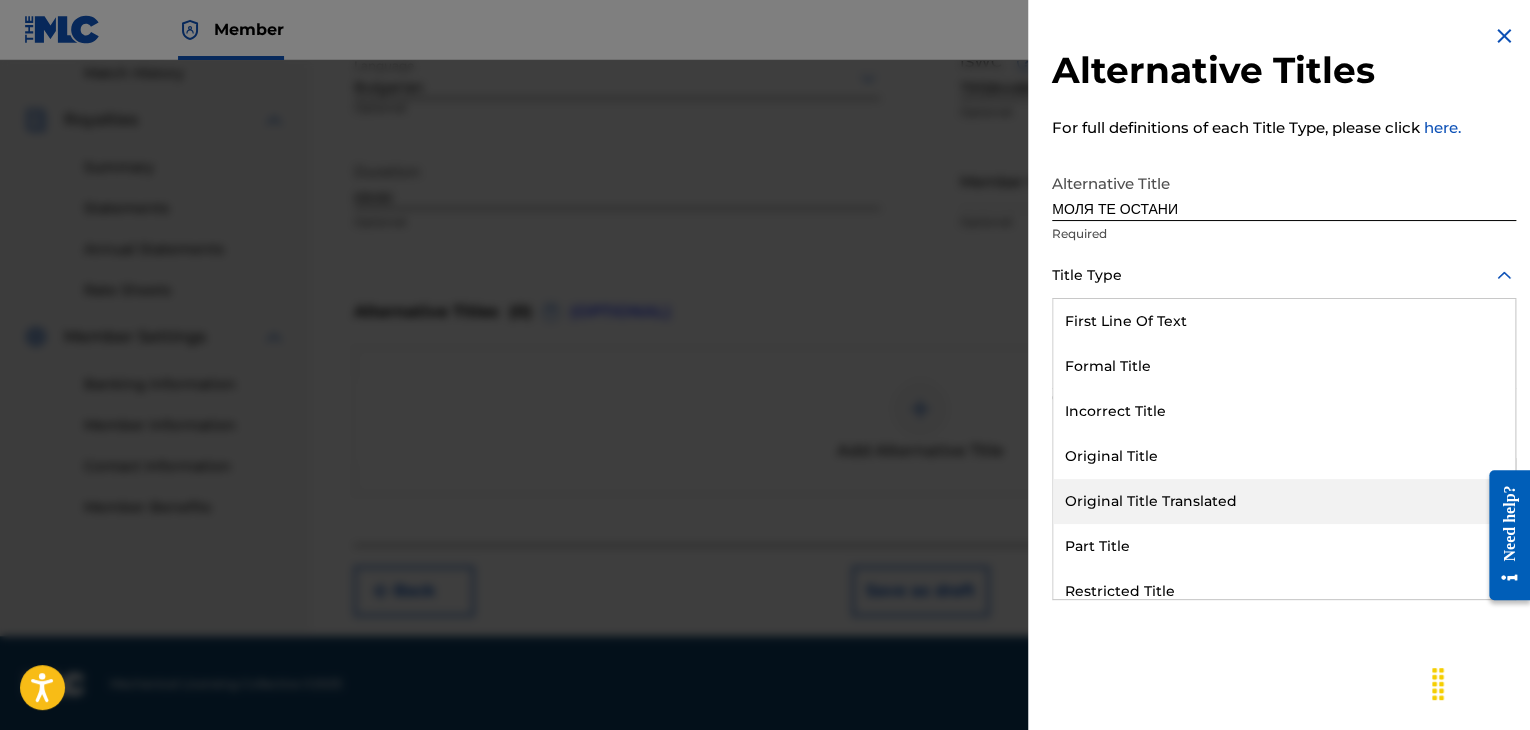 click on "Original Title Translated" at bounding box center (1284, 501) 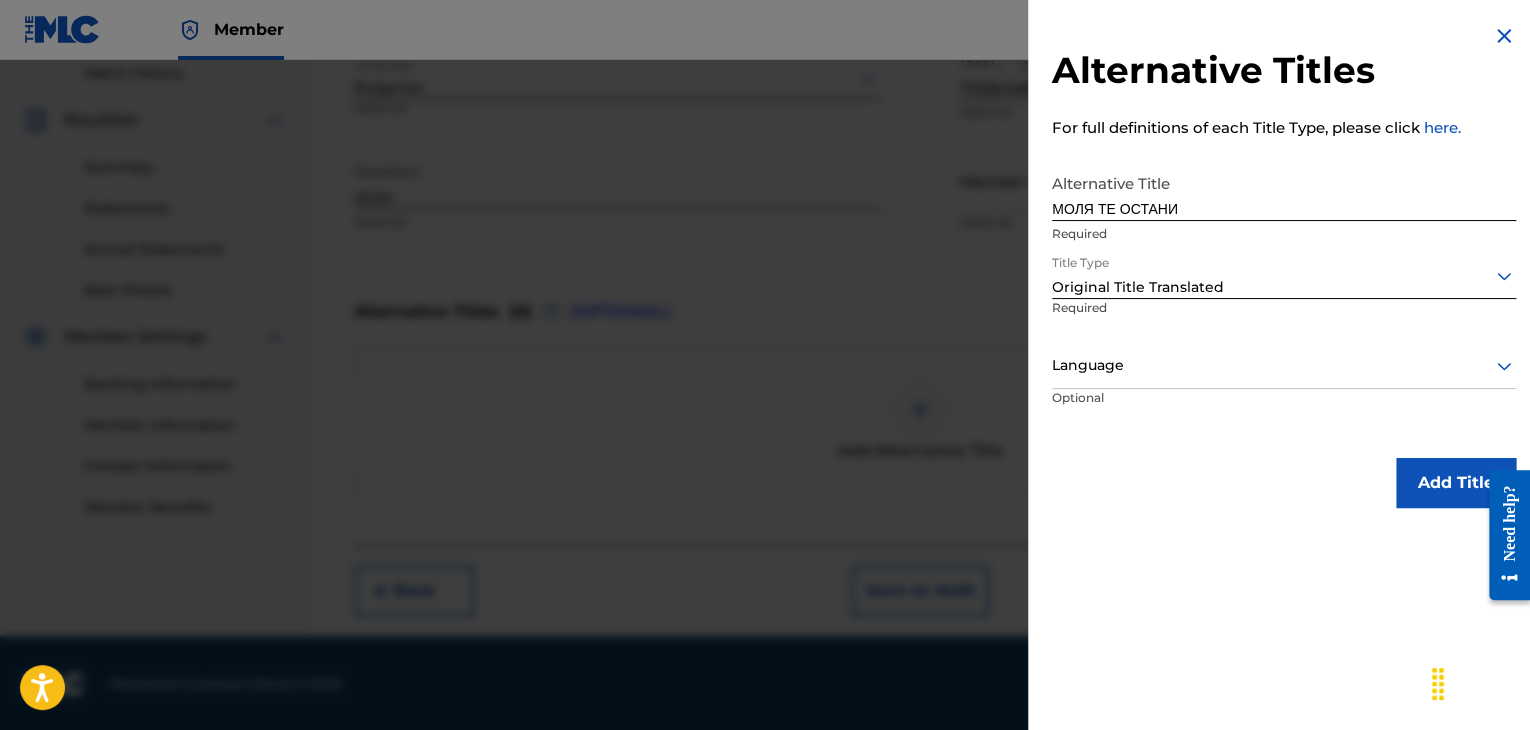 click at bounding box center (1284, 365) 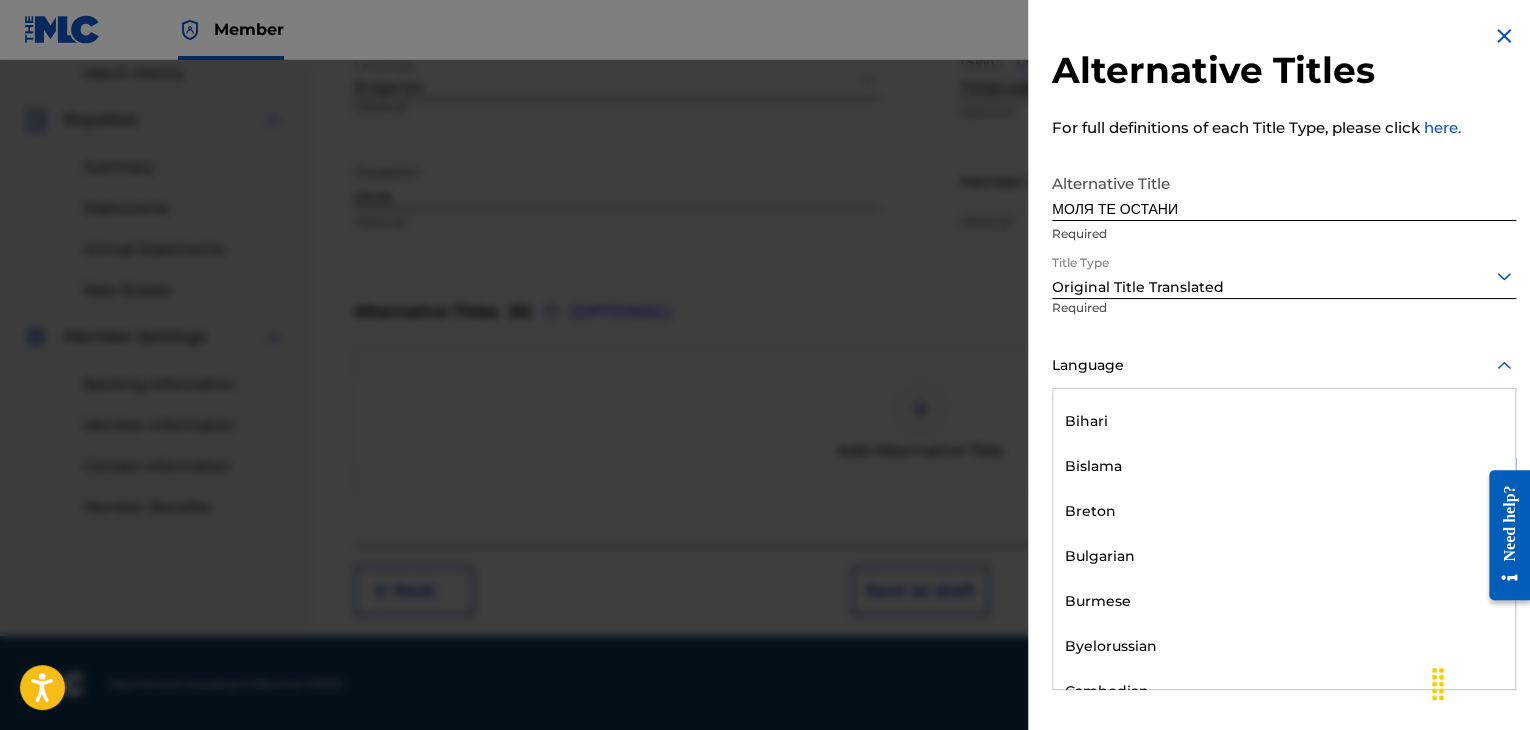 scroll, scrollTop: 800, scrollLeft: 0, axis: vertical 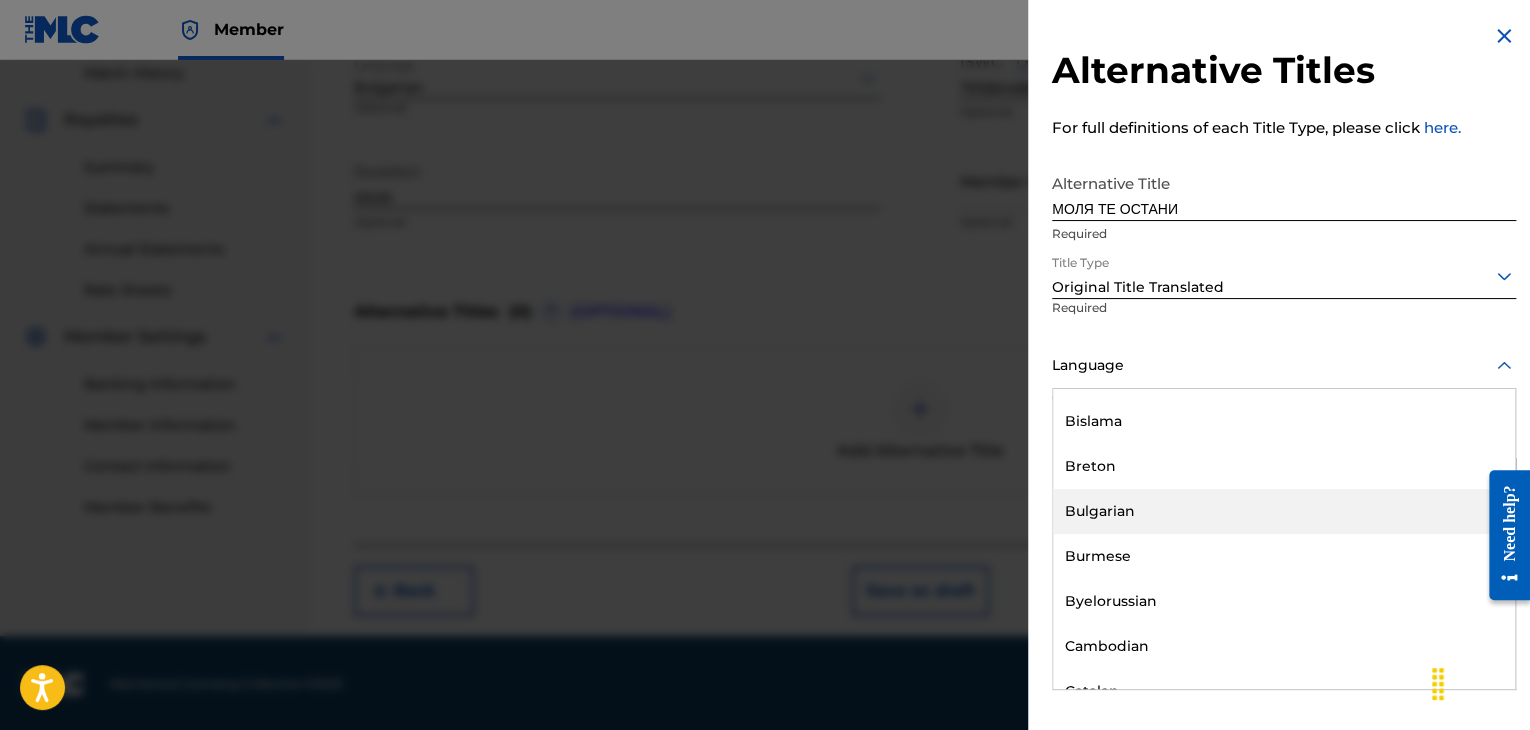 click on "Bulgarian" at bounding box center [1284, 511] 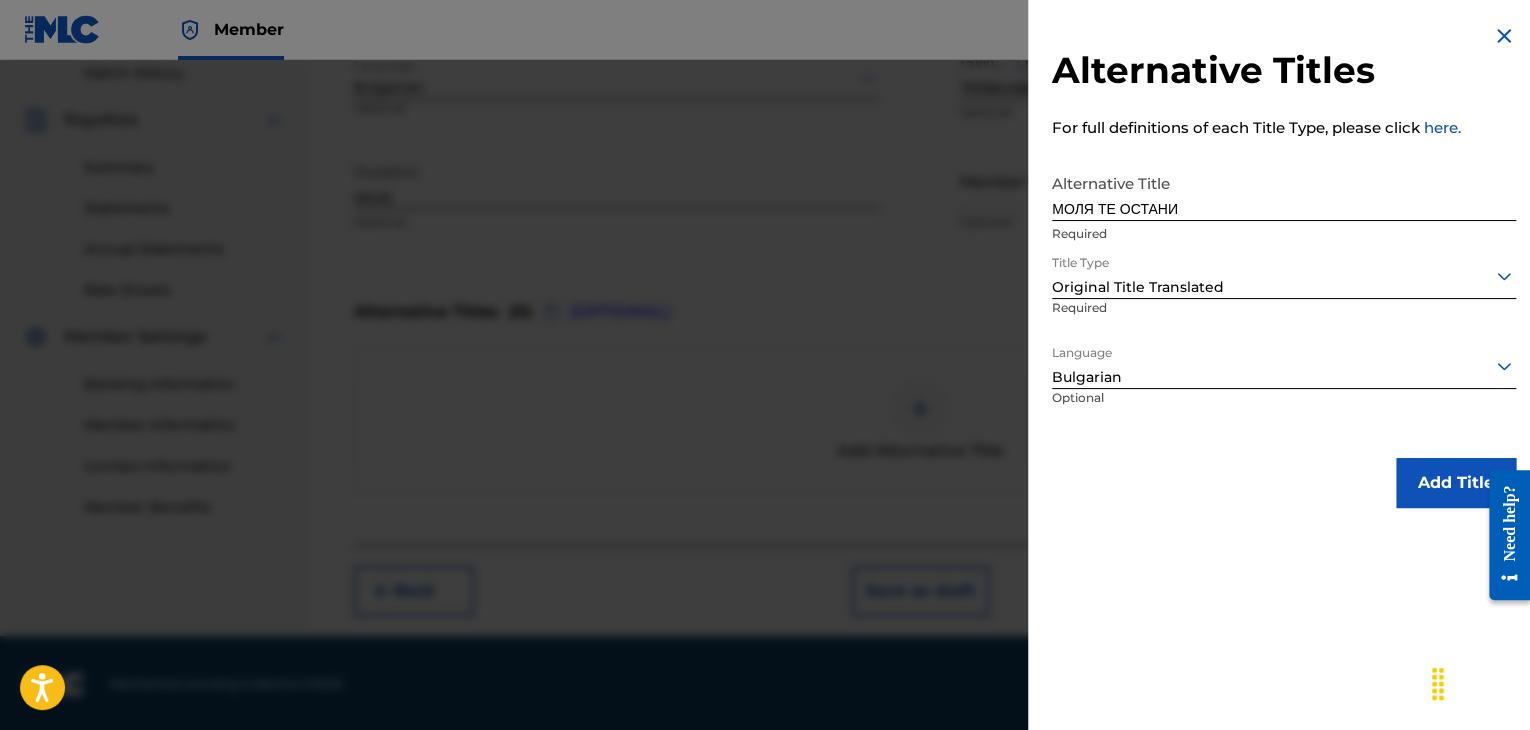 click on "Add Title" at bounding box center [1456, 483] 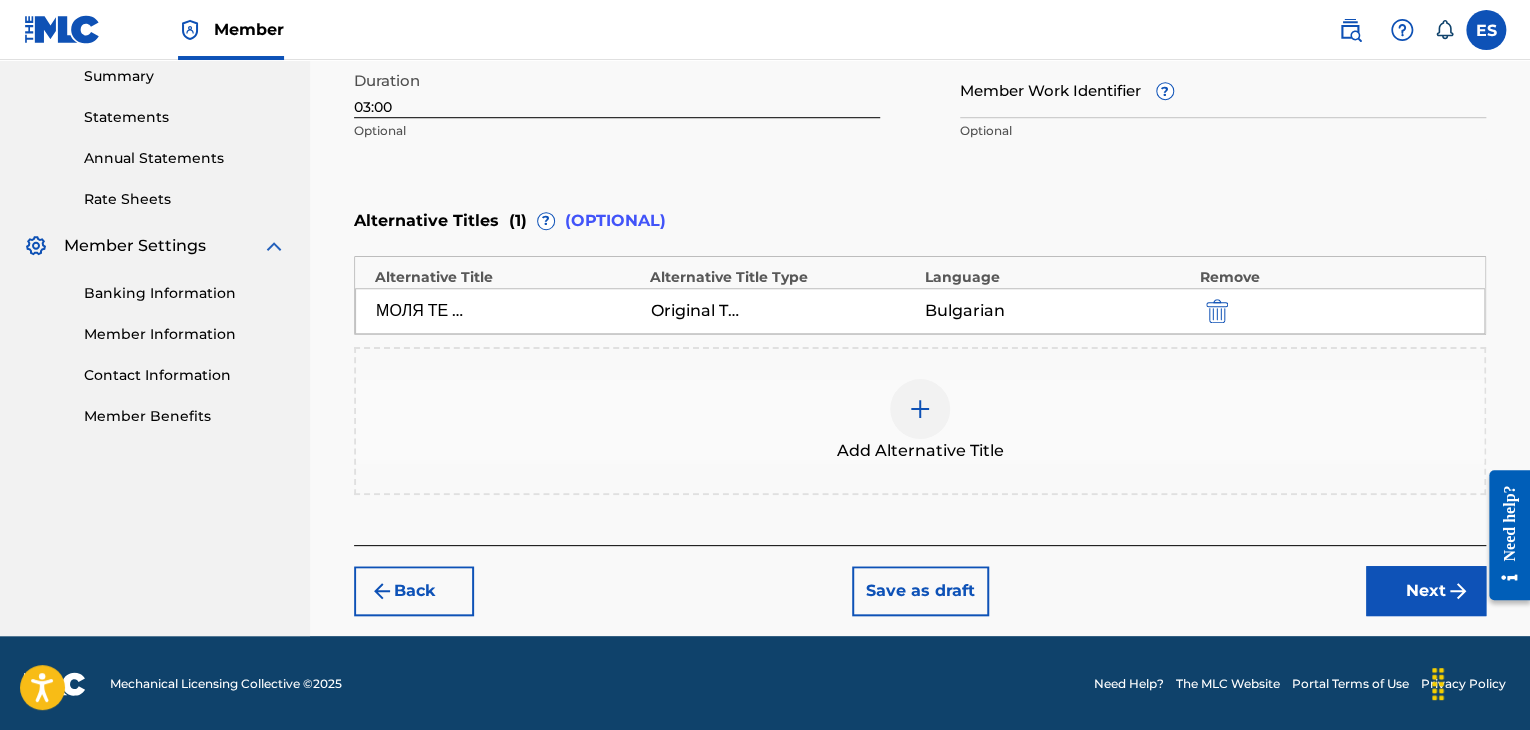 click on "Next" at bounding box center [1426, 591] 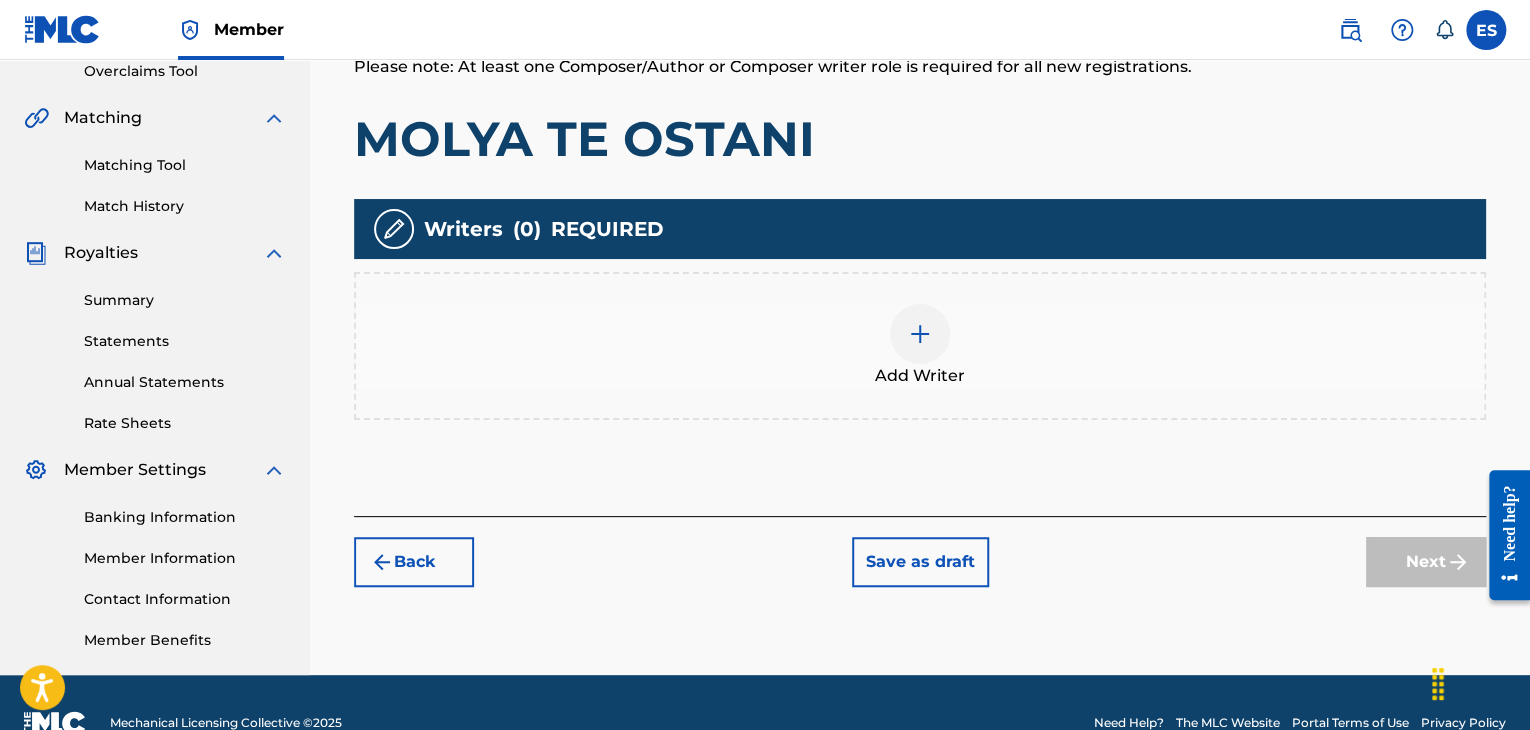scroll, scrollTop: 469, scrollLeft: 0, axis: vertical 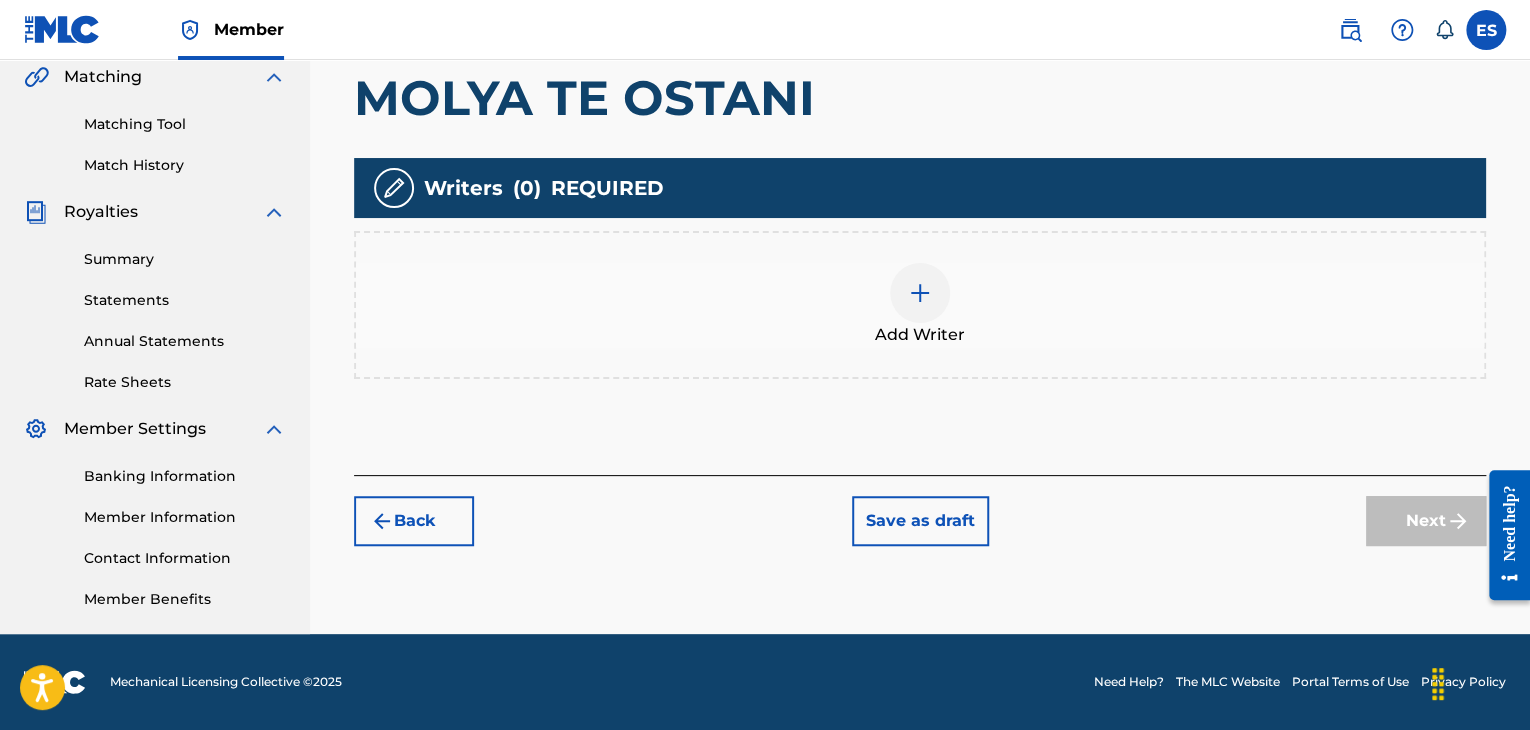 click on "Add Writer" at bounding box center (920, 335) 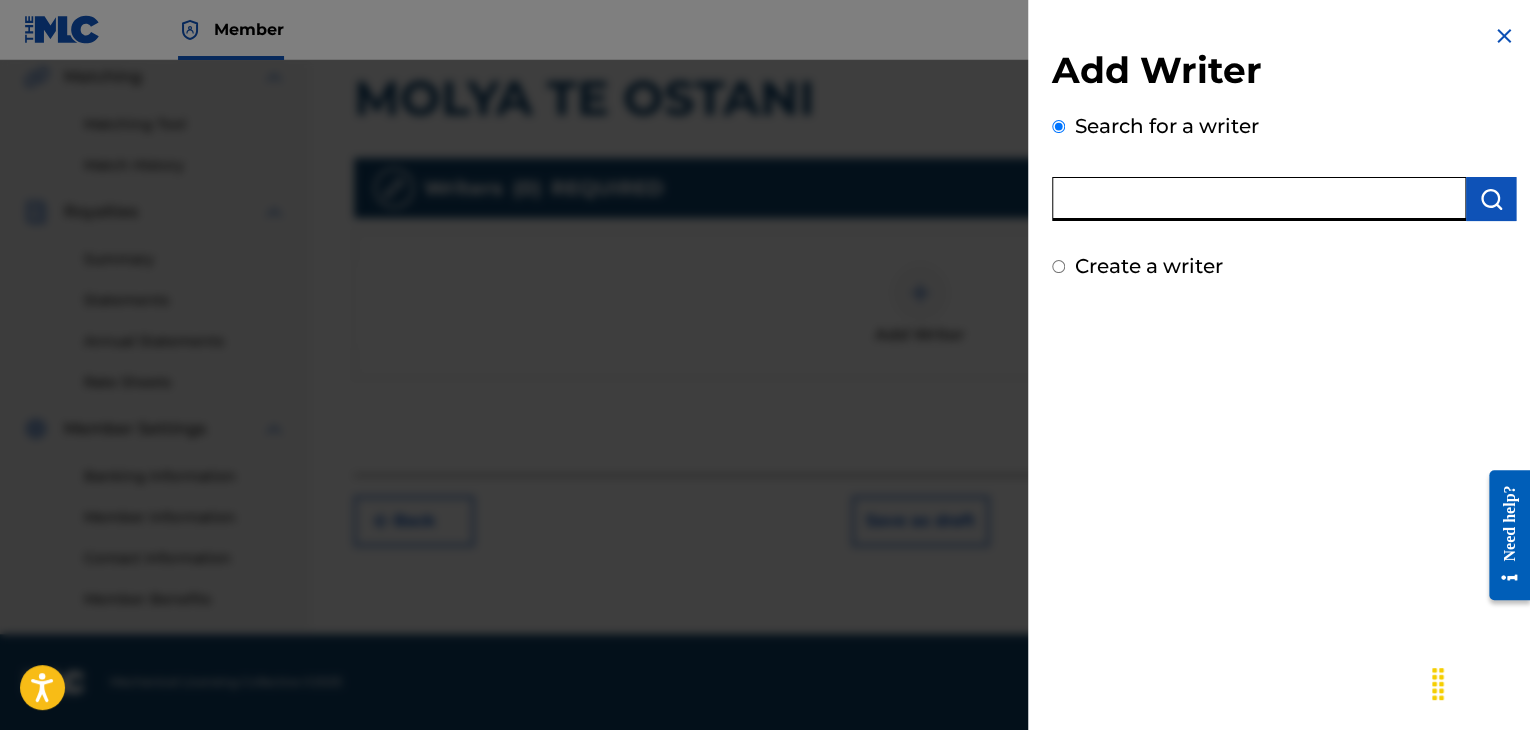 click at bounding box center (1259, 199) 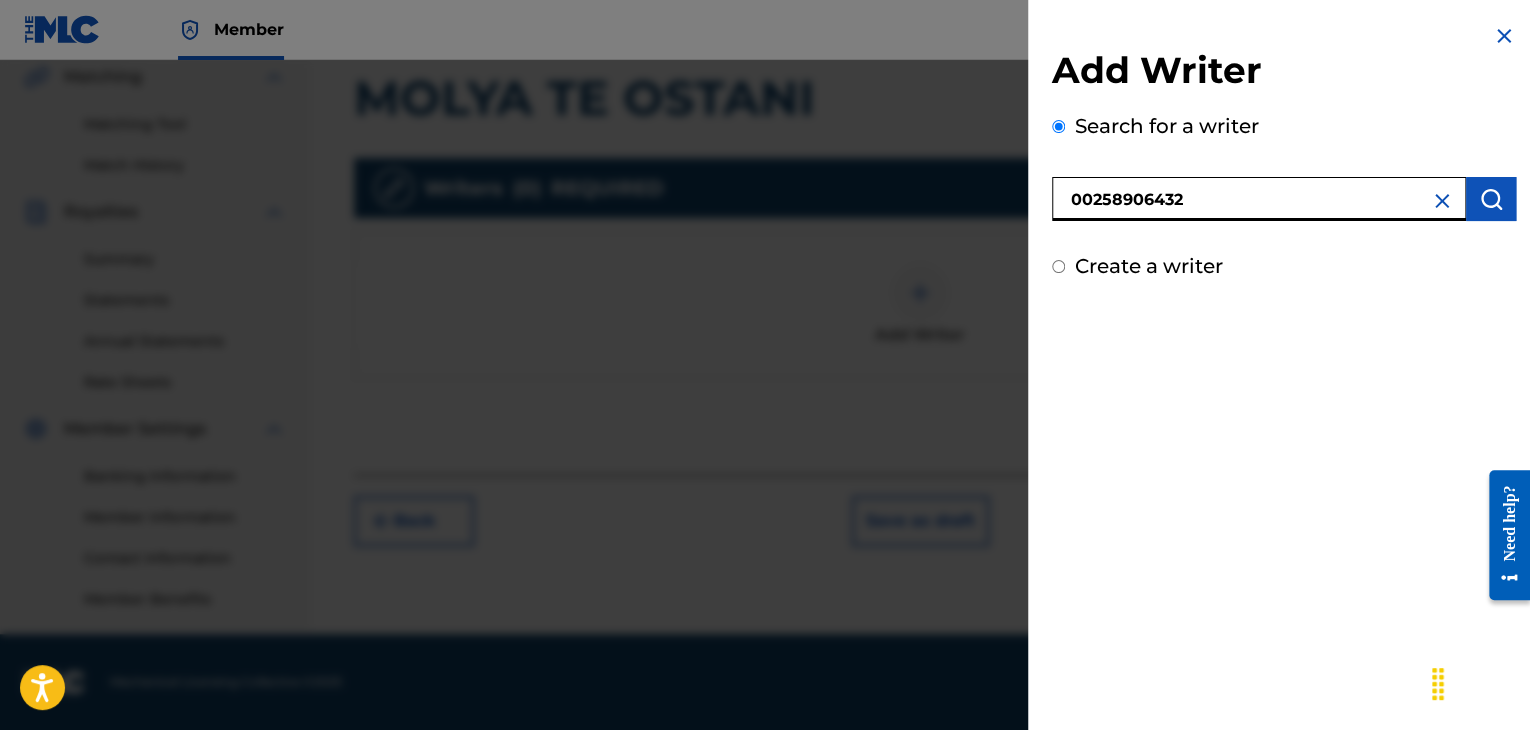 type on "00258906432" 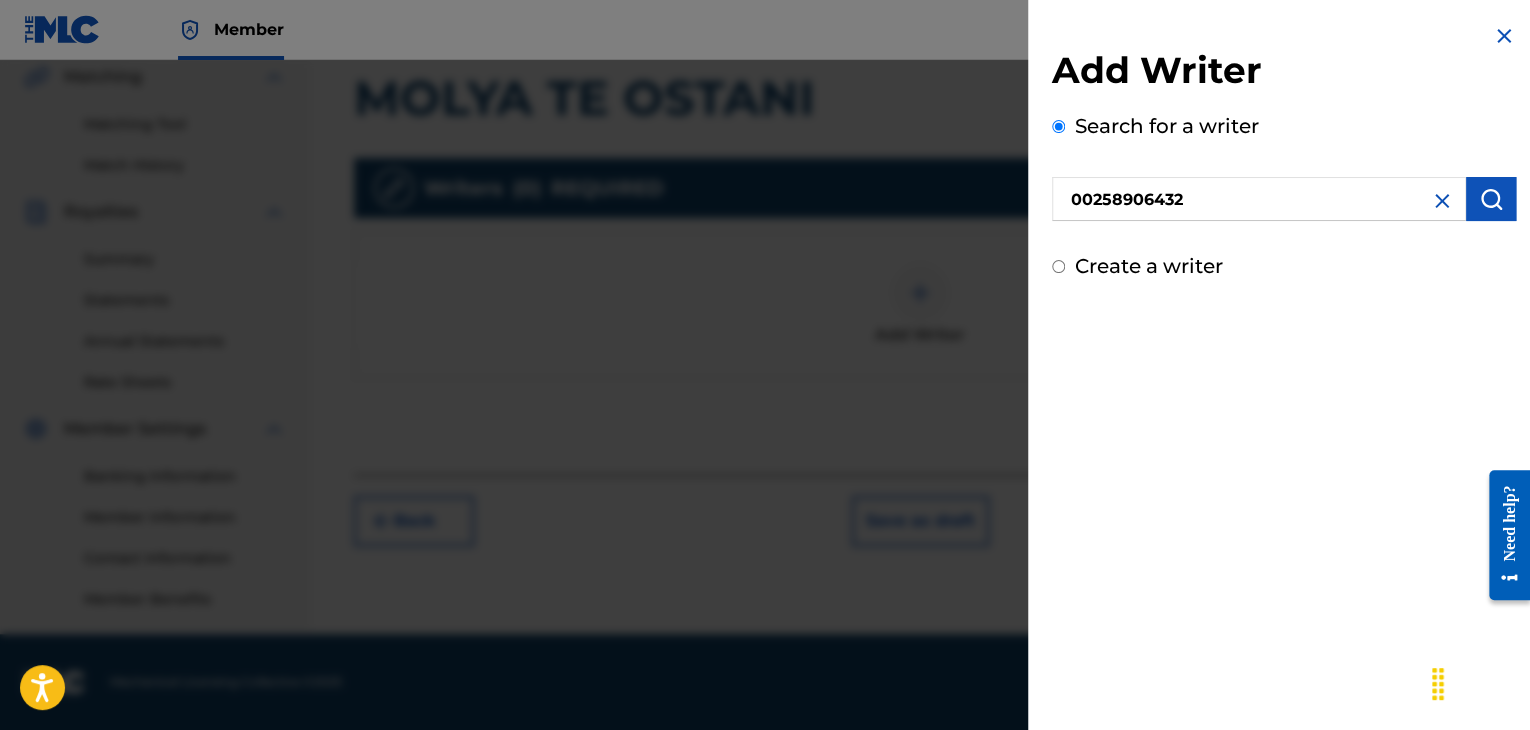 click at bounding box center [1491, 199] 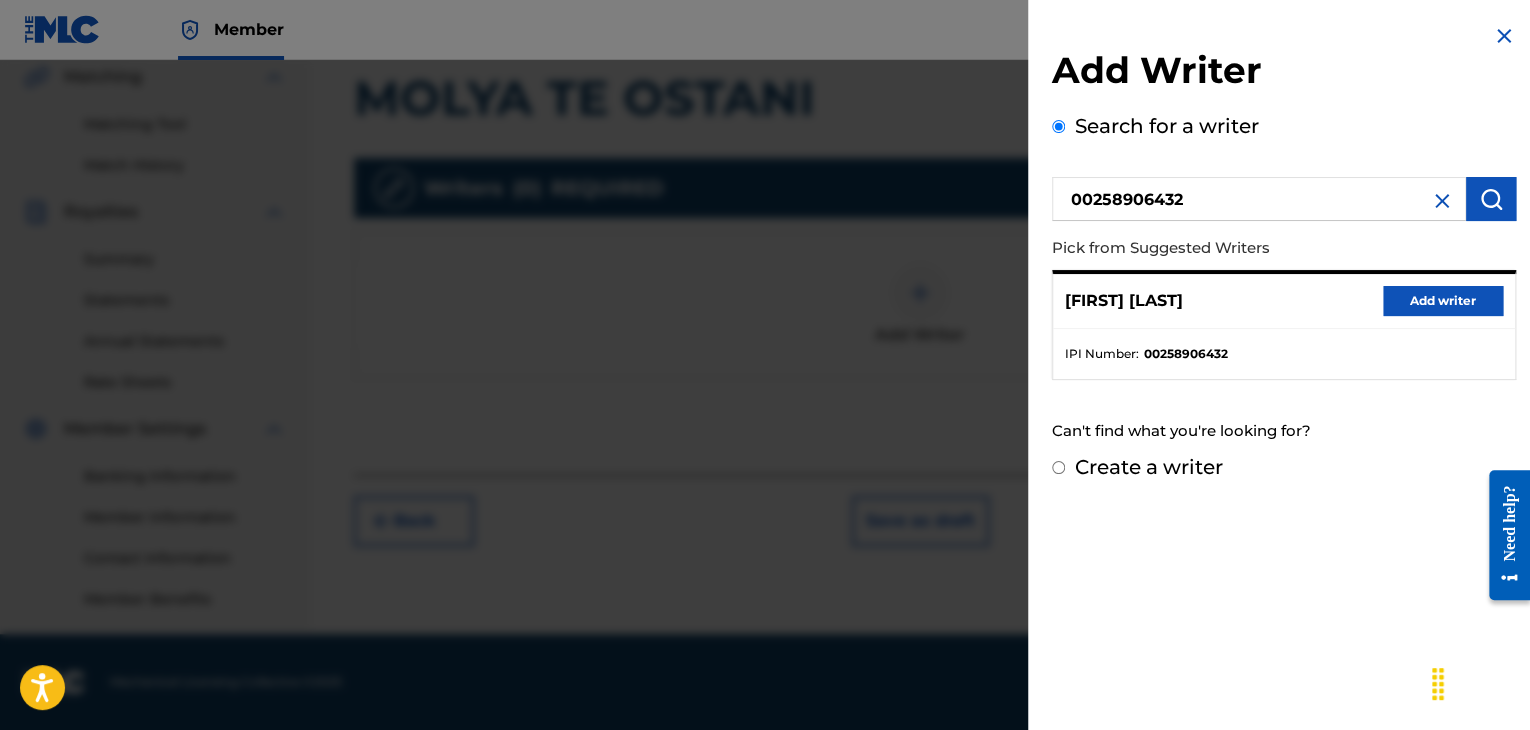 click on "[FIRST] [LAST] Add writer" at bounding box center [1284, 301] 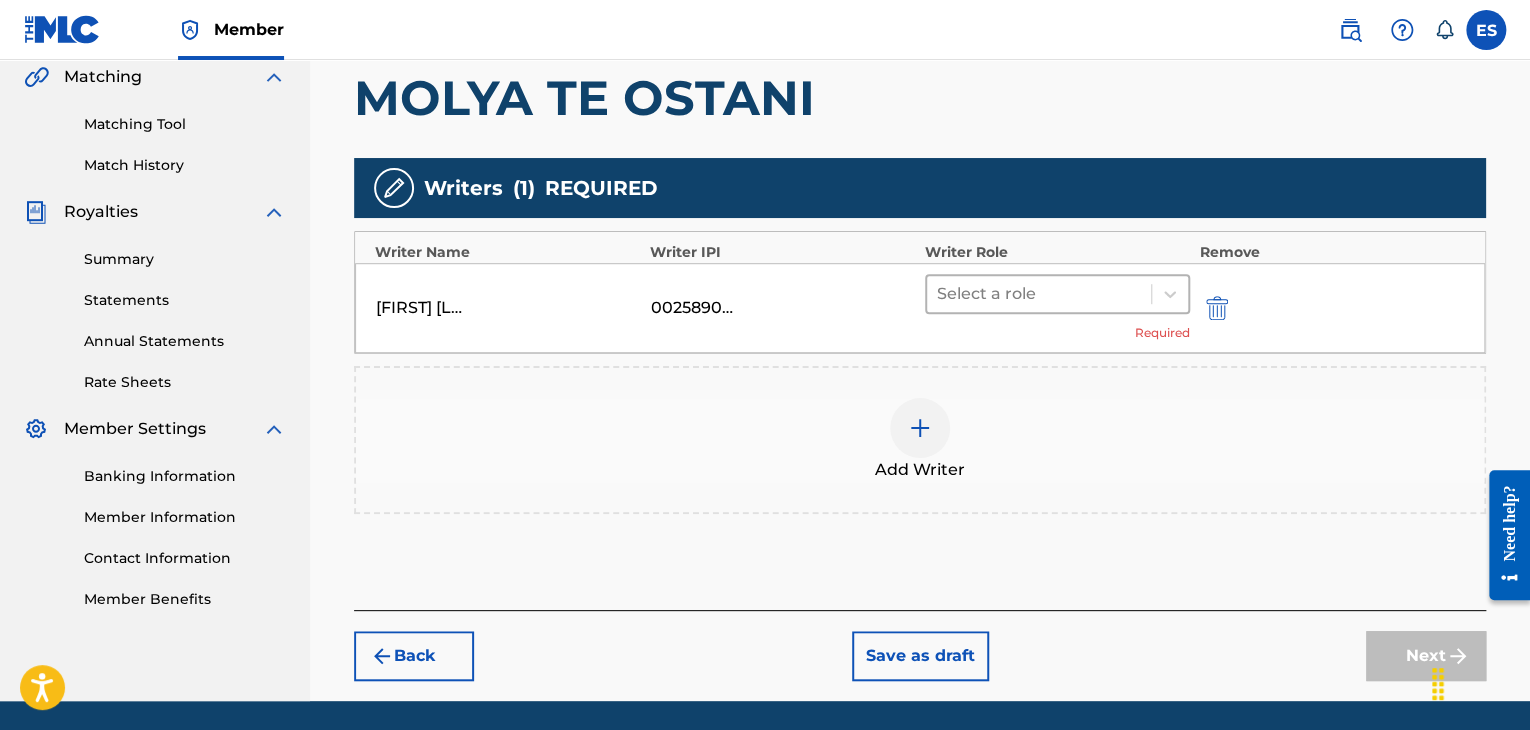 click at bounding box center [1039, 294] 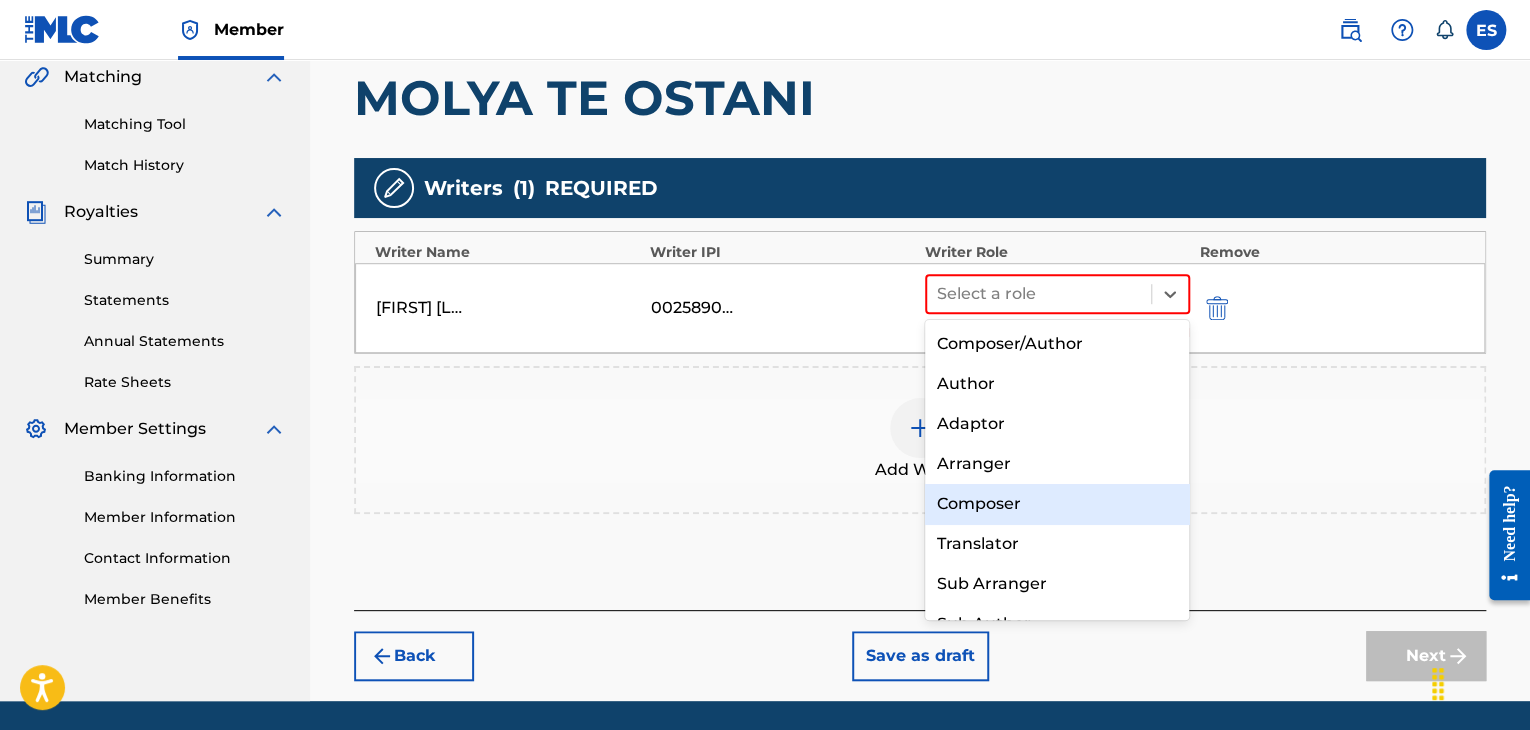 click on "Composer" at bounding box center [1057, 504] 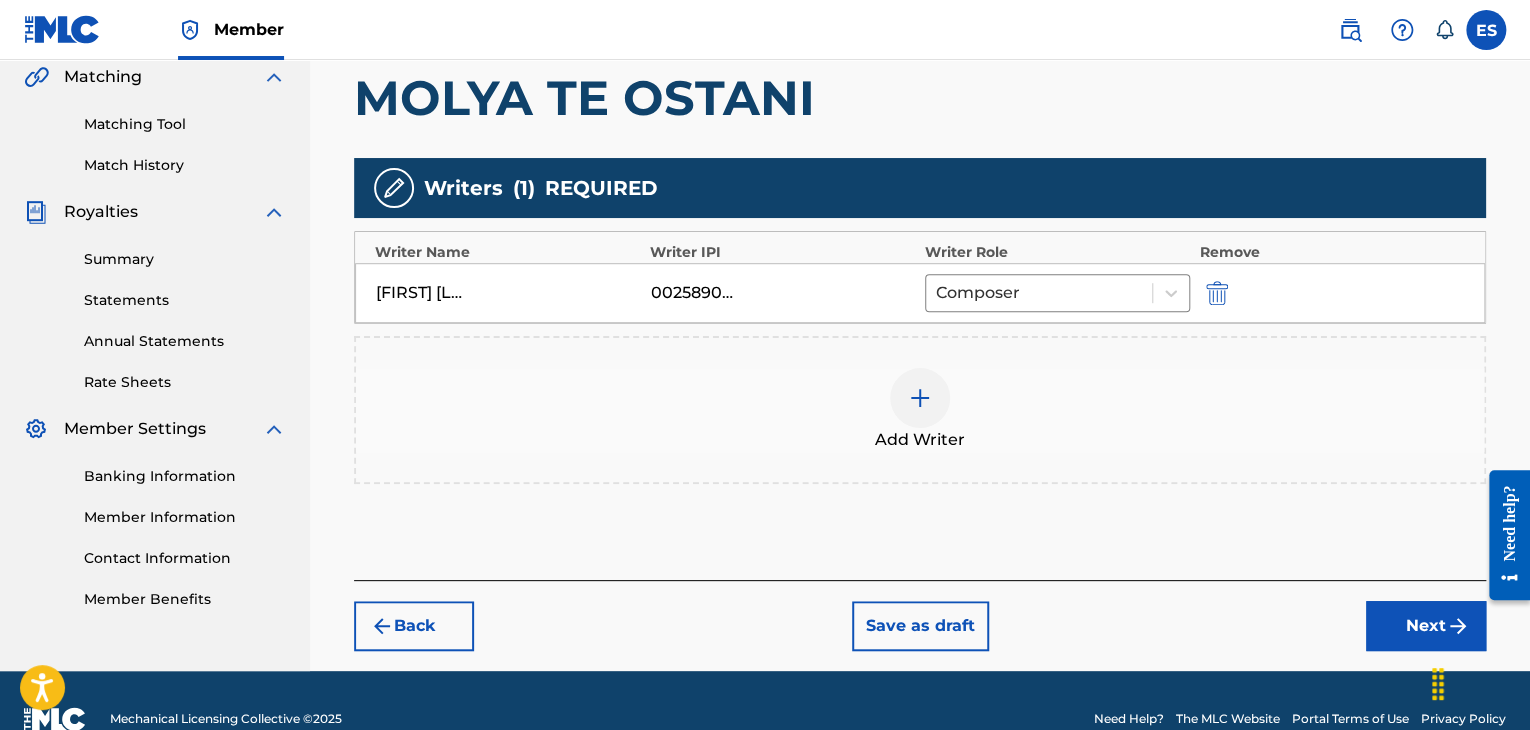 click at bounding box center [920, 398] 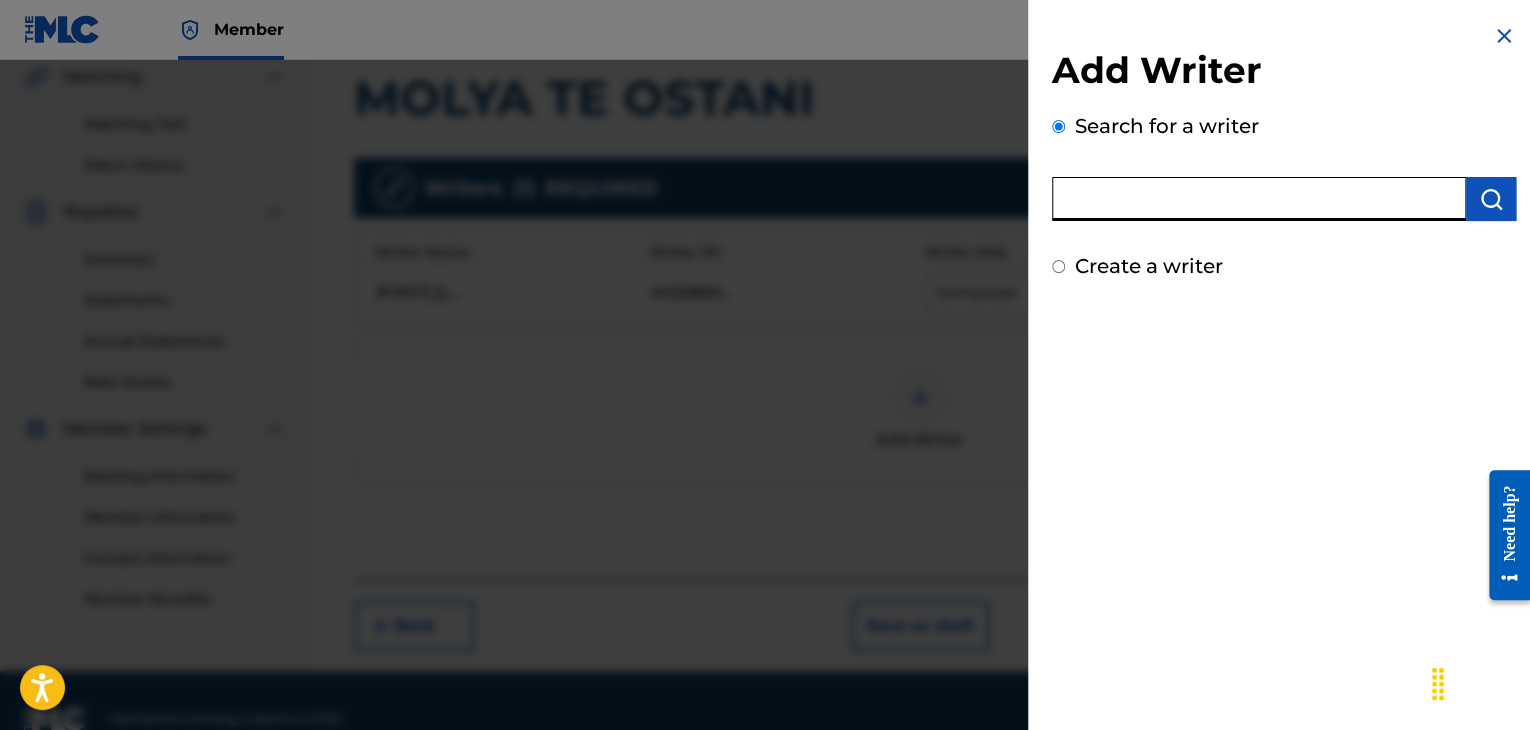 click at bounding box center (1259, 199) 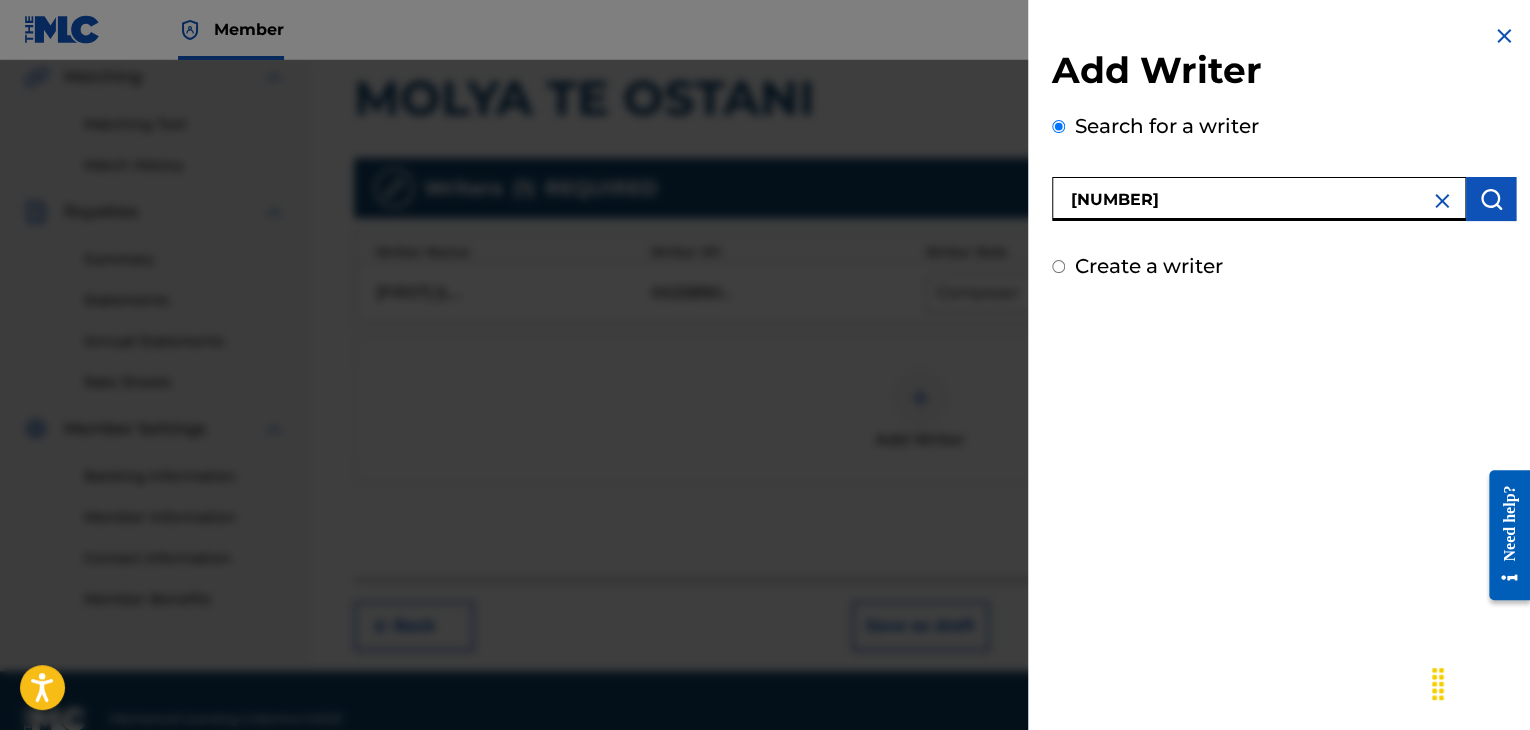 type on "[NUMBER]" 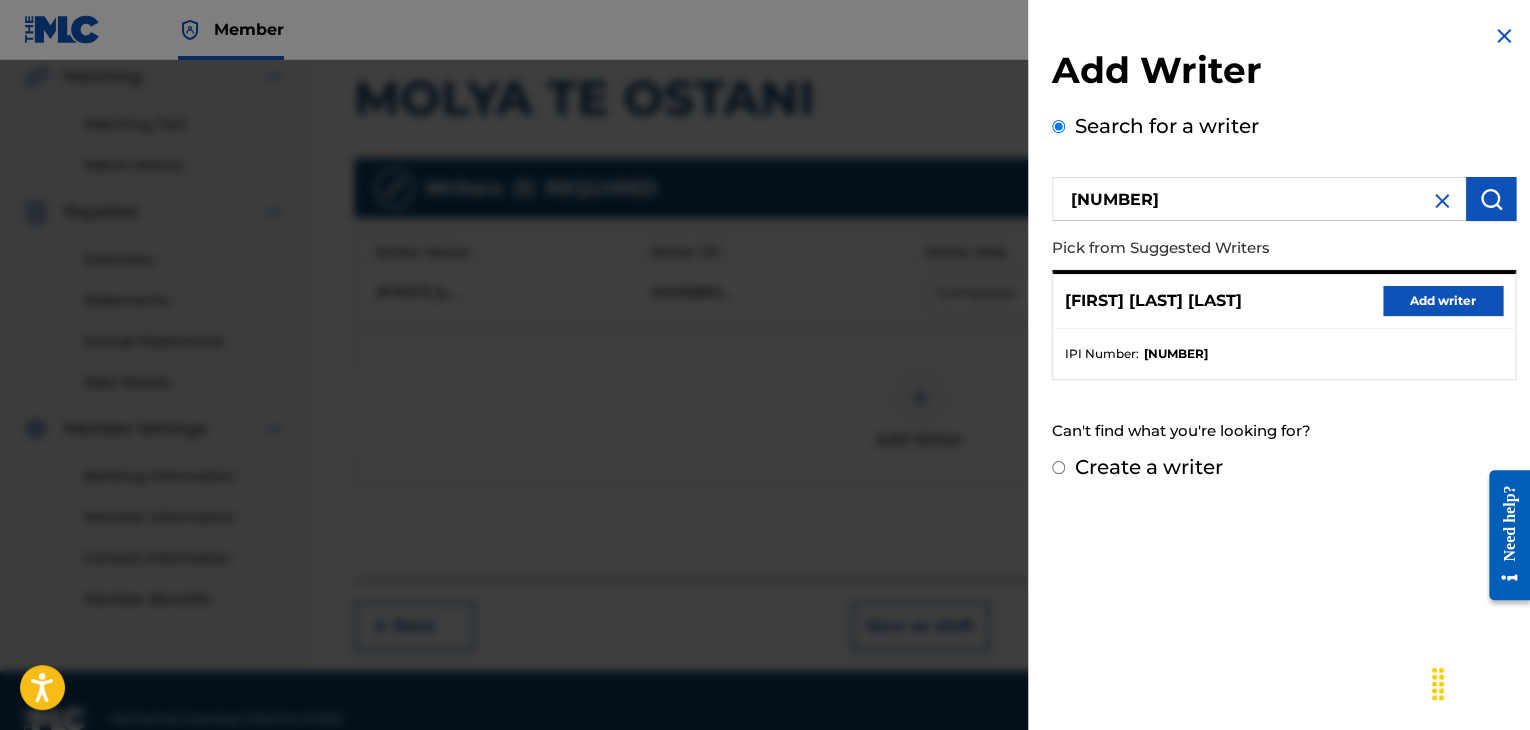 click on "Add writer" at bounding box center [1443, 301] 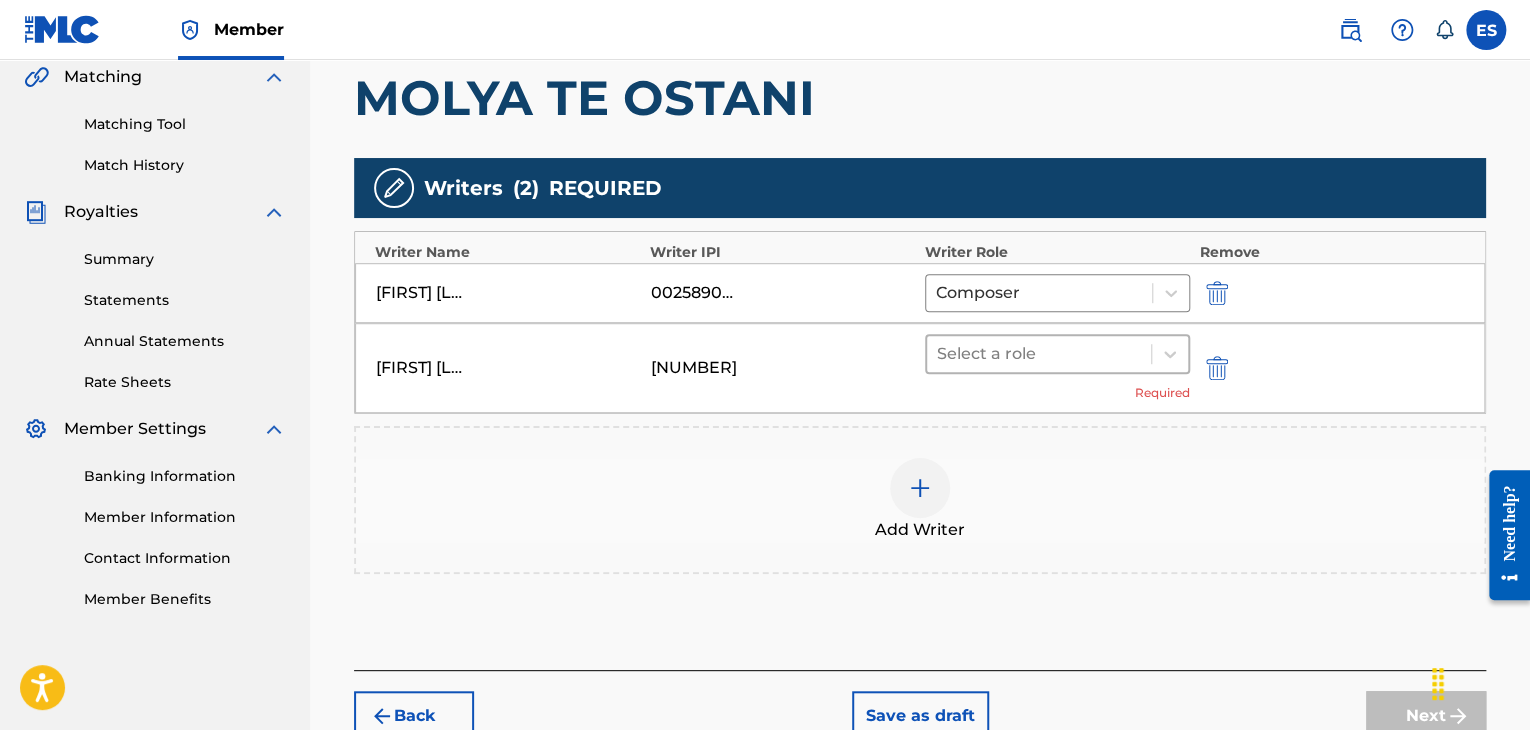 click at bounding box center [1039, 354] 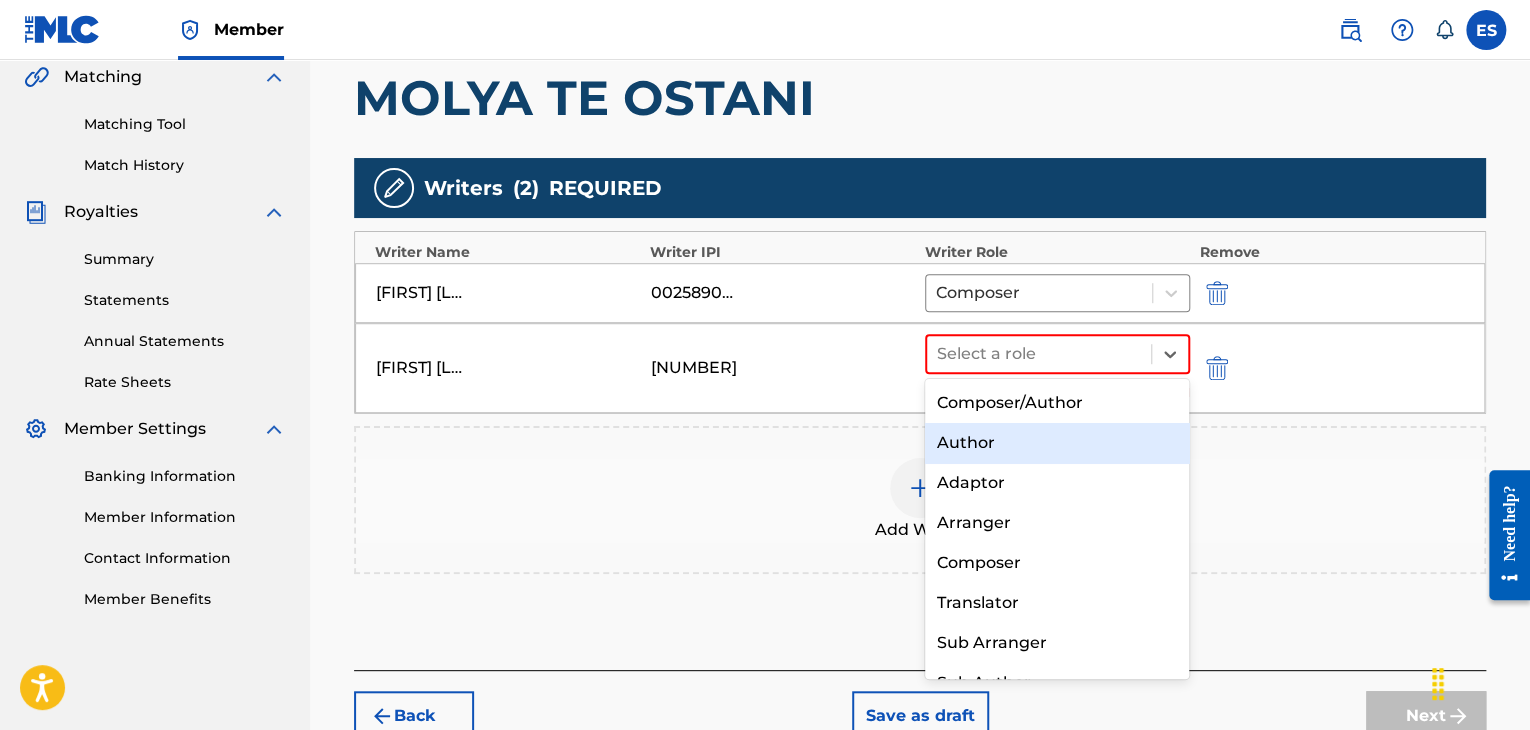 click on "Author" at bounding box center [1057, 443] 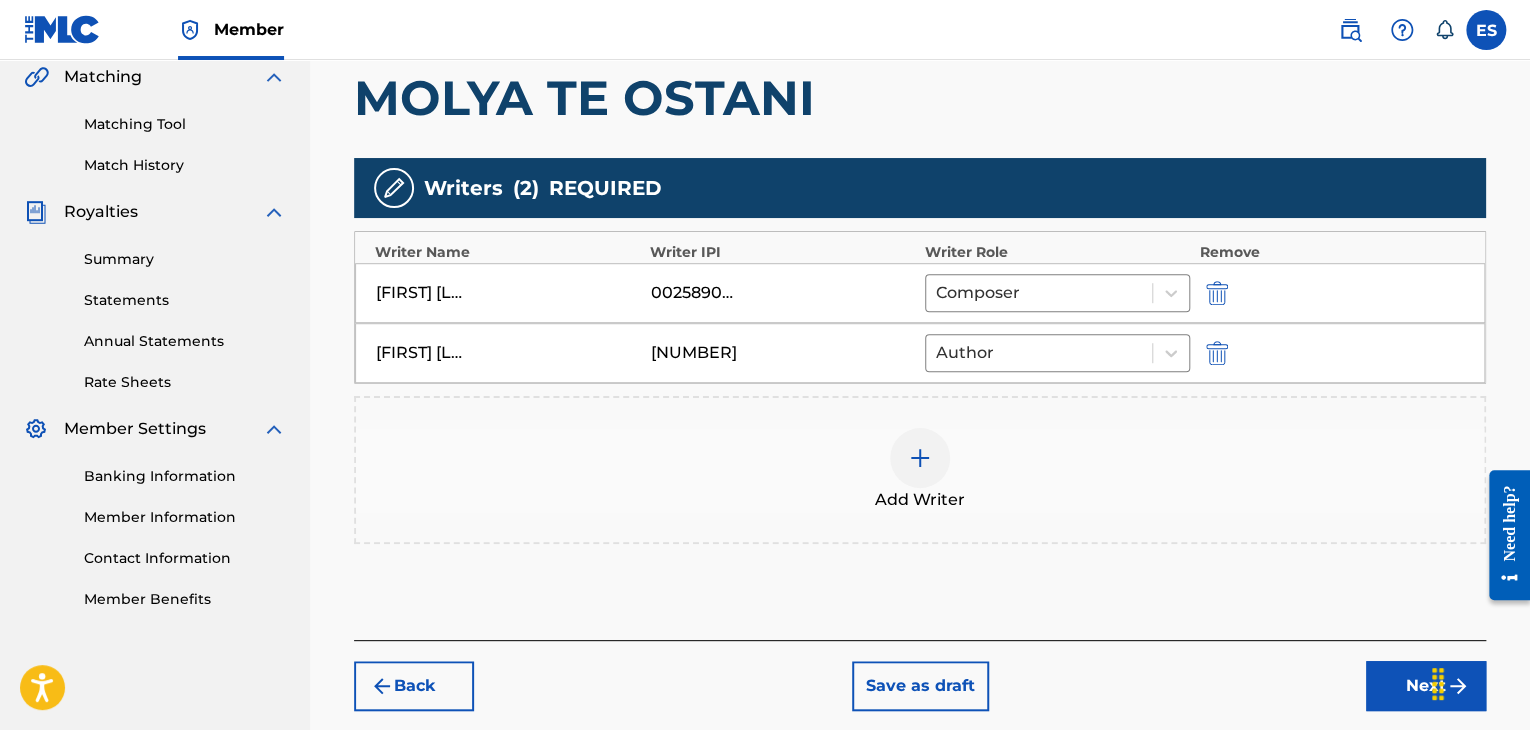 click at bounding box center (920, 458) 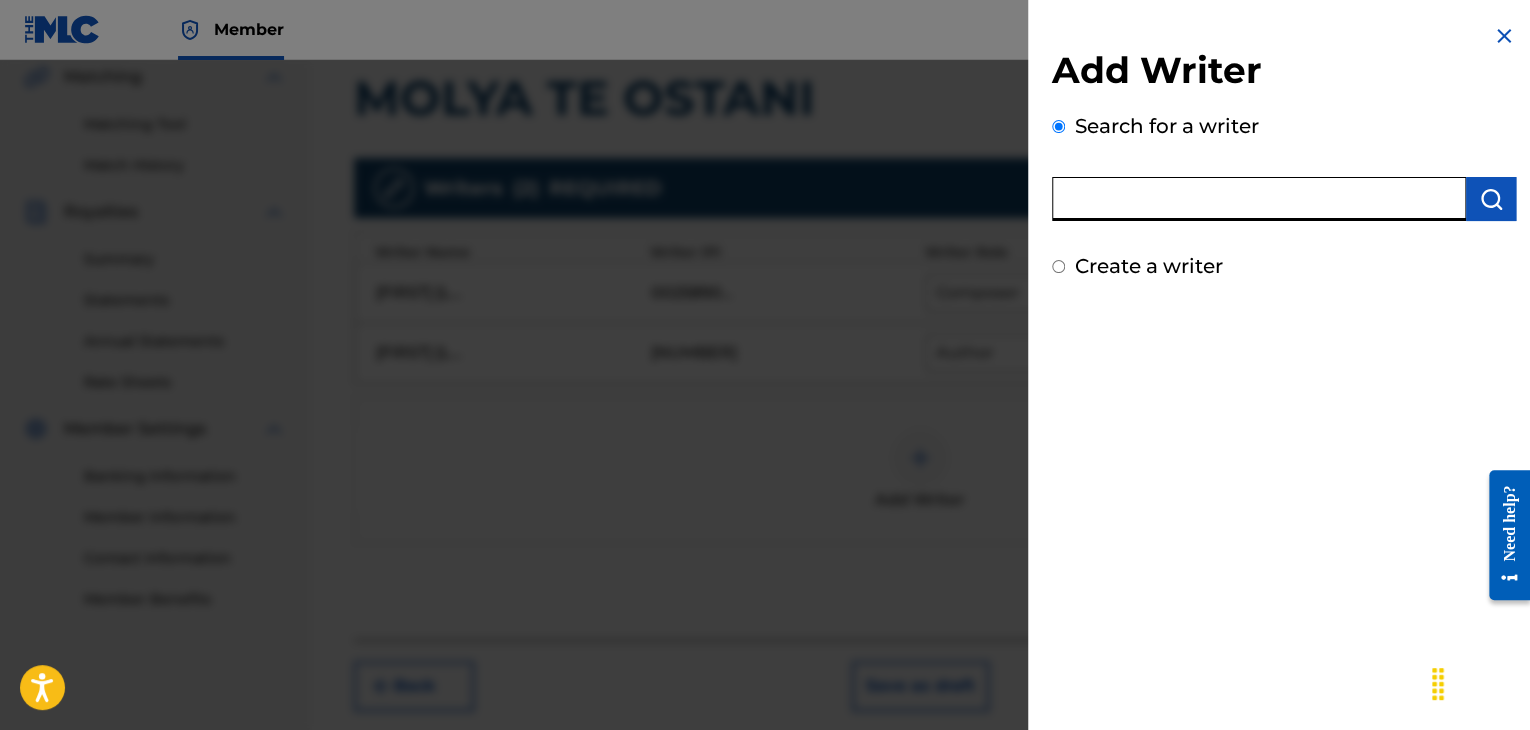 click at bounding box center (1259, 199) 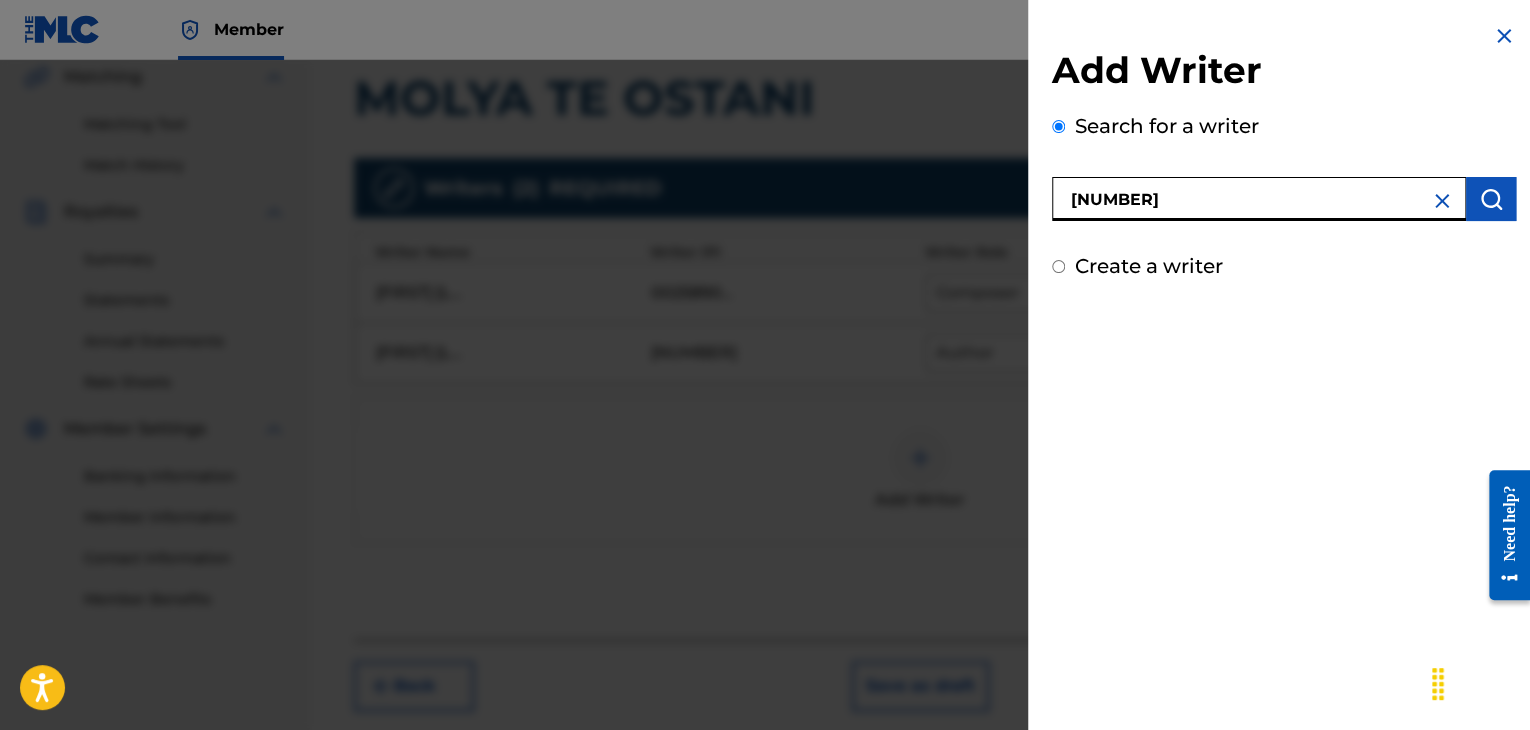 type on "[NUMBER]" 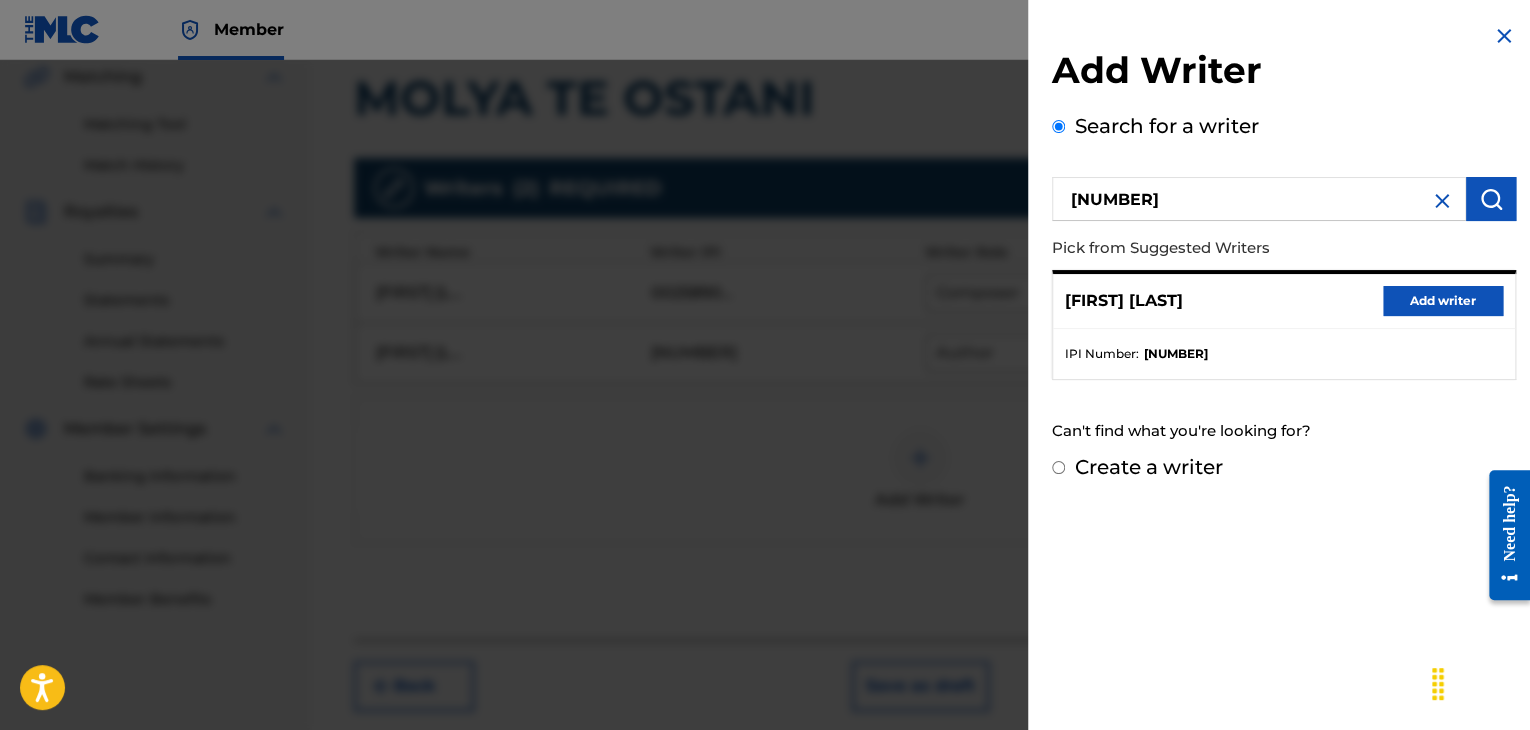 click on "Add writer" at bounding box center (1443, 301) 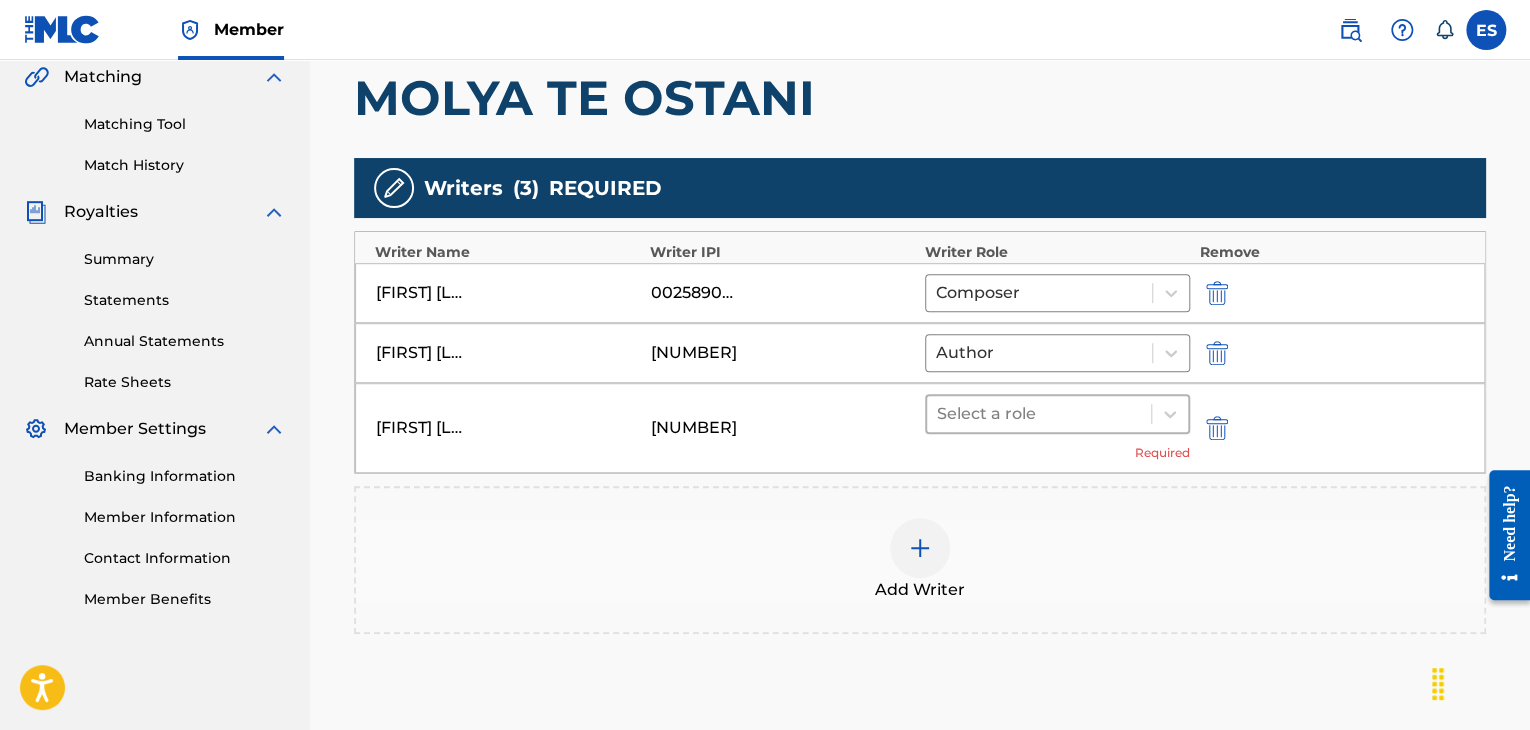 click at bounding box center [1039, 414] 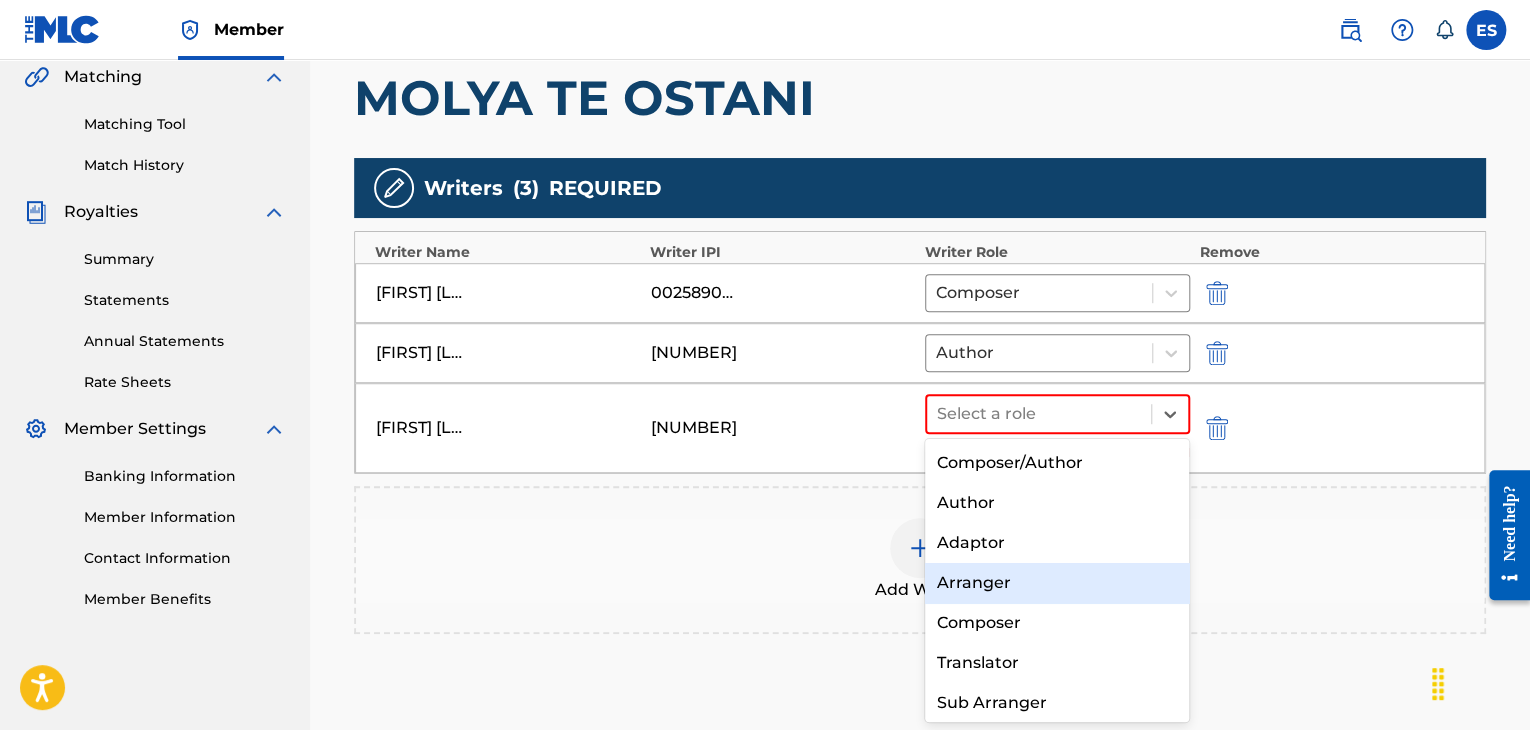 click on "Arranger" at bounding box center (1057, 583) 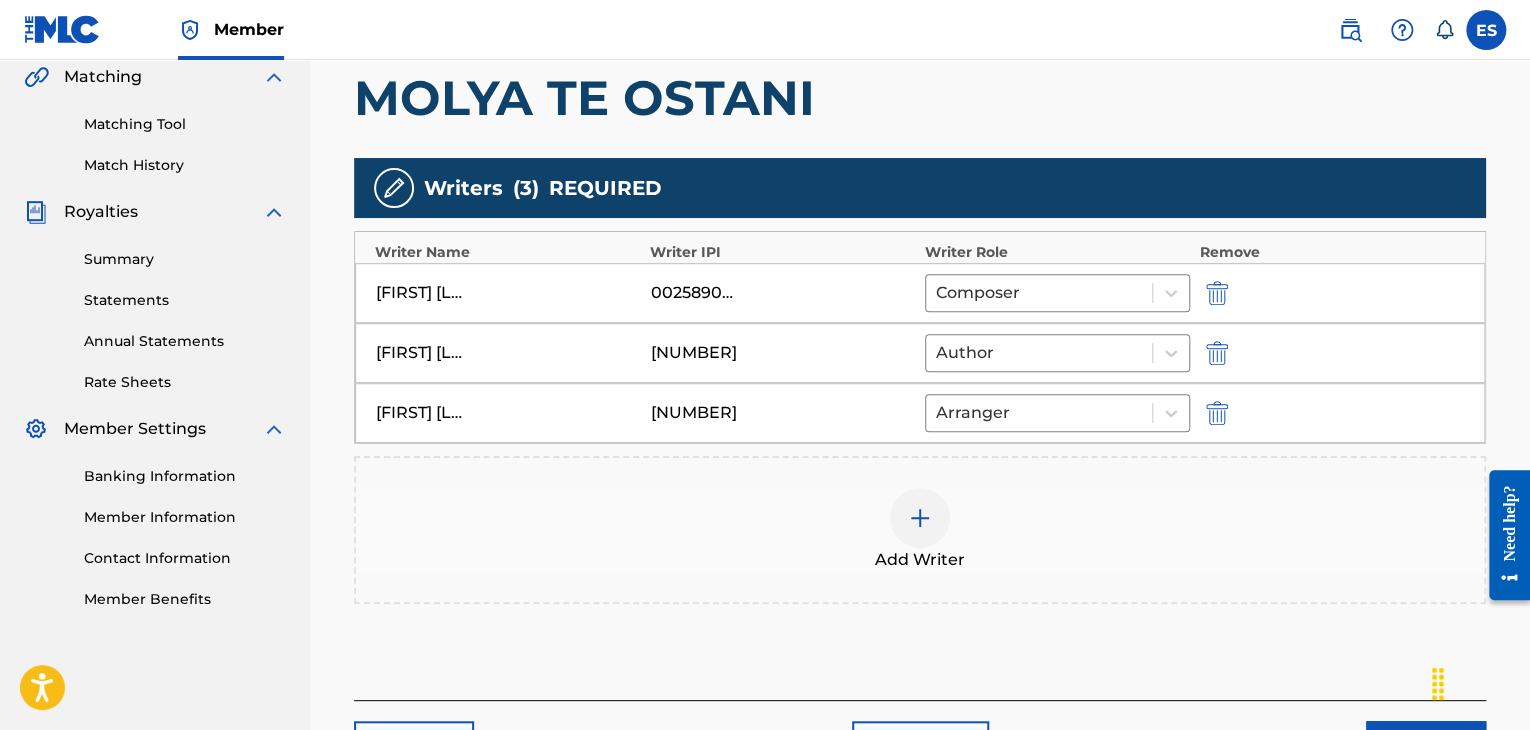 click at bounding box center [920, 518] 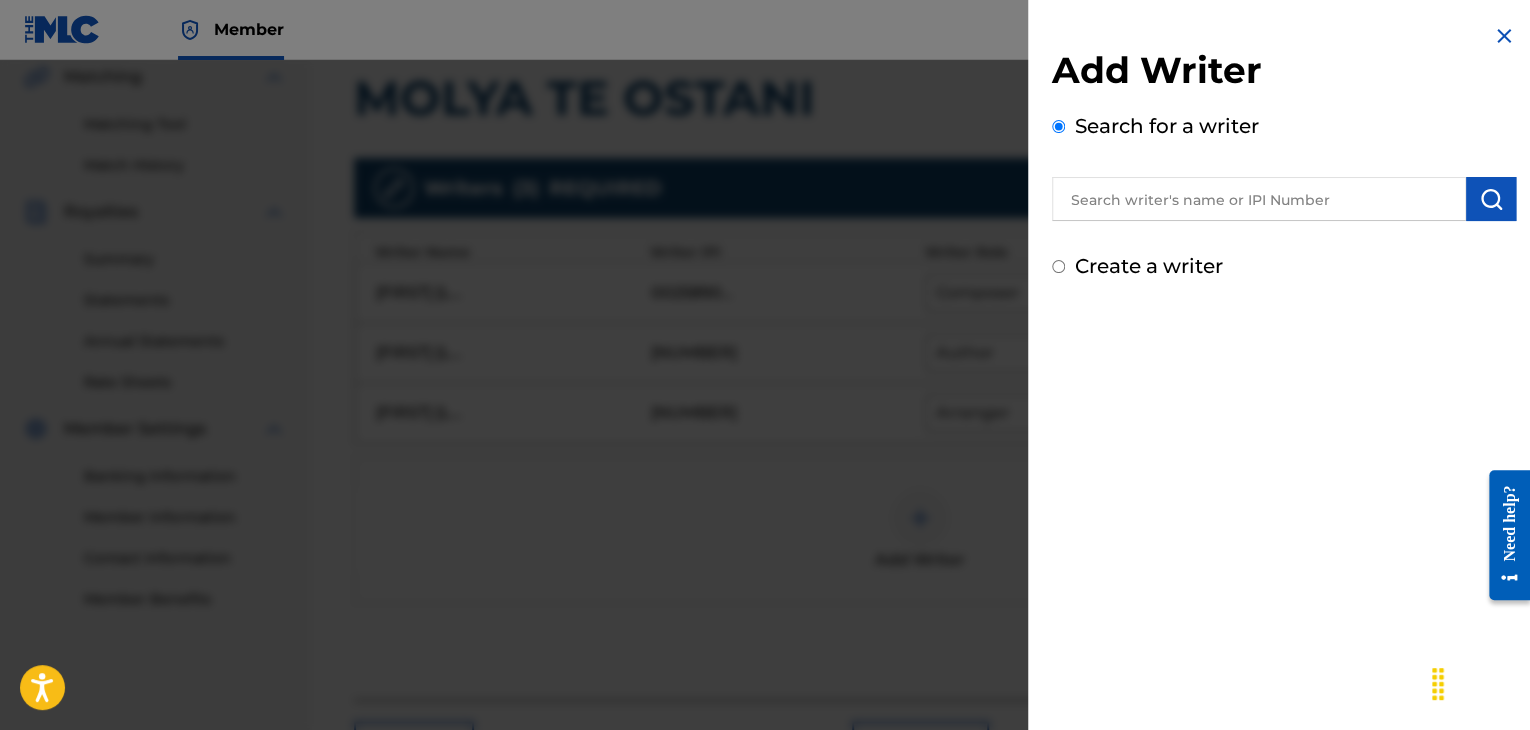 click at bounding box center (1259, 199) 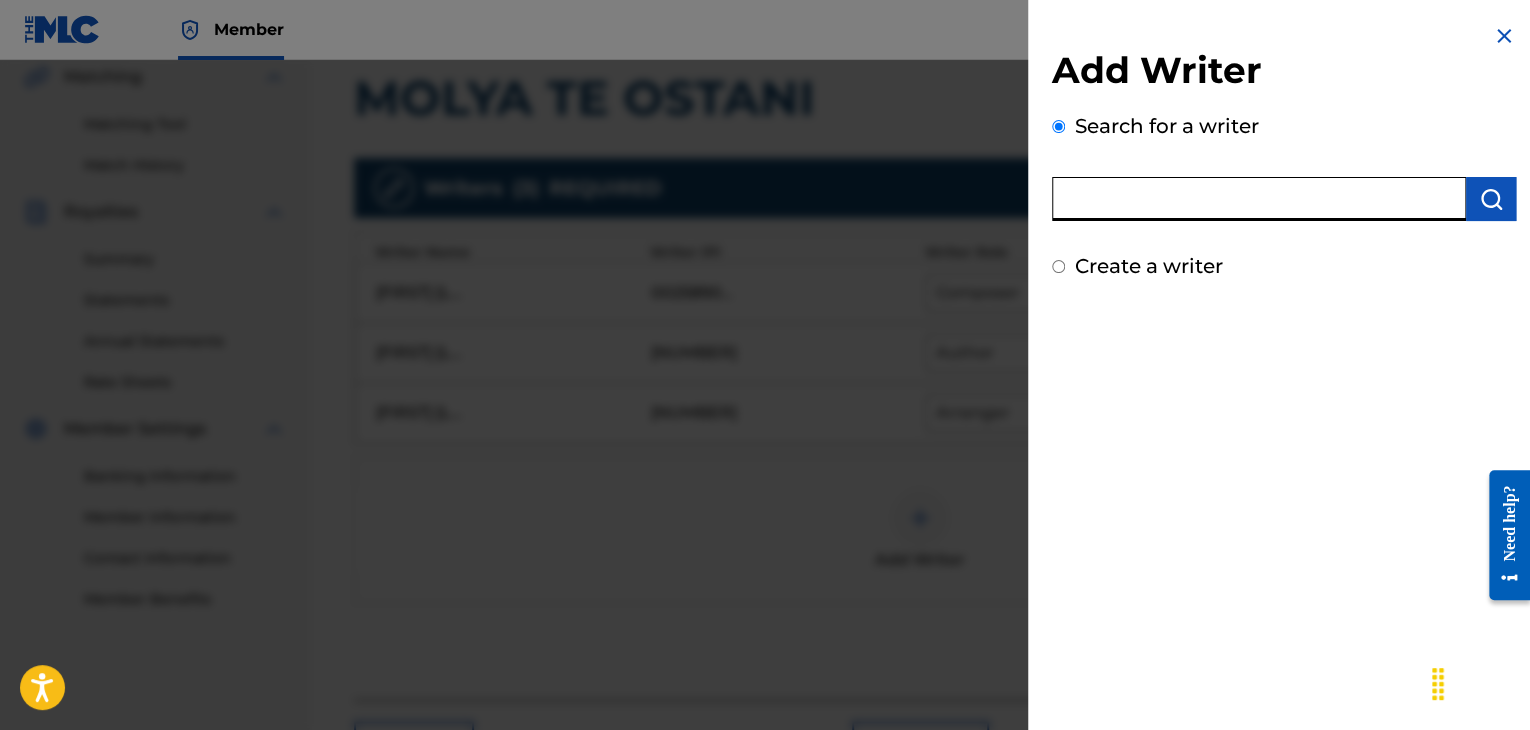 paste on "00143941476" 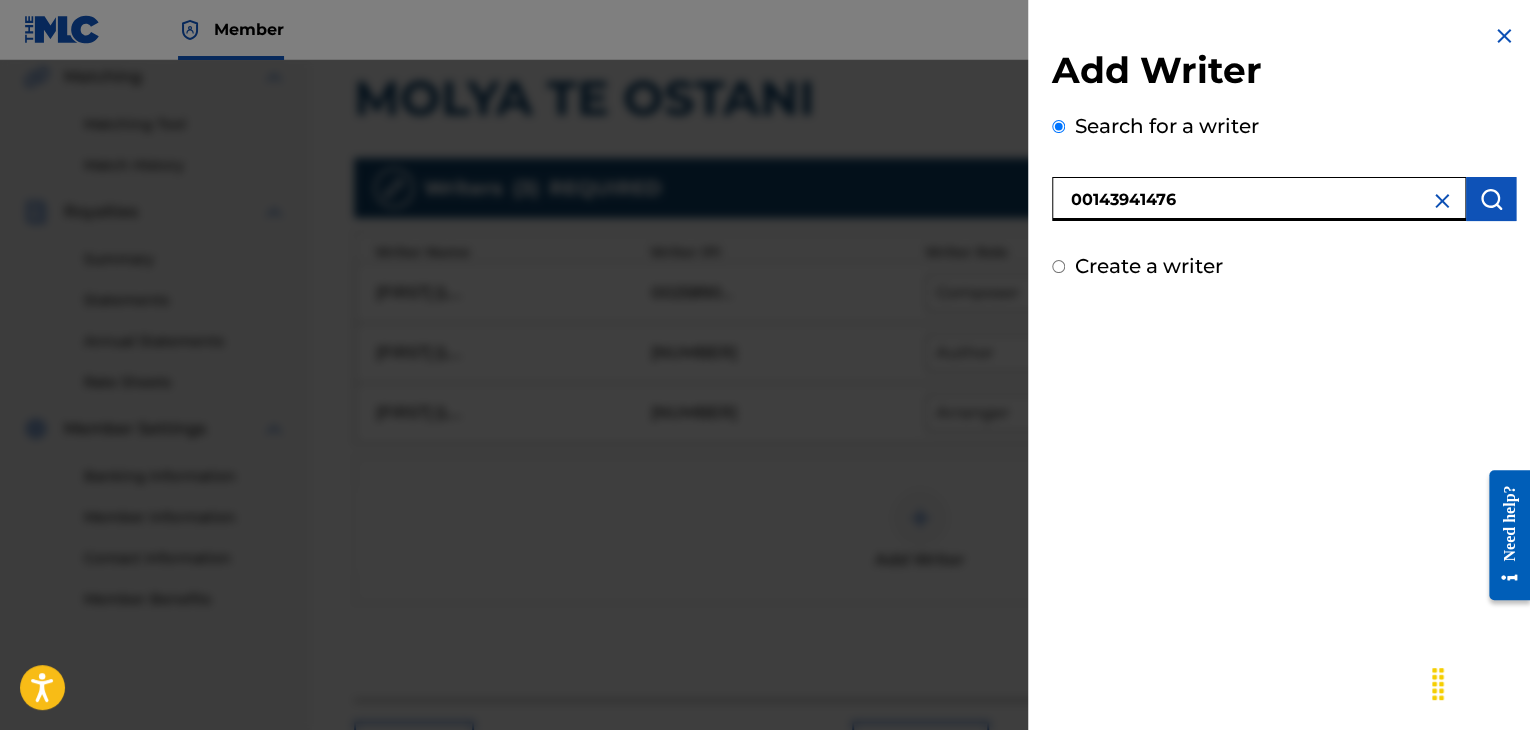 type on "00143941476" 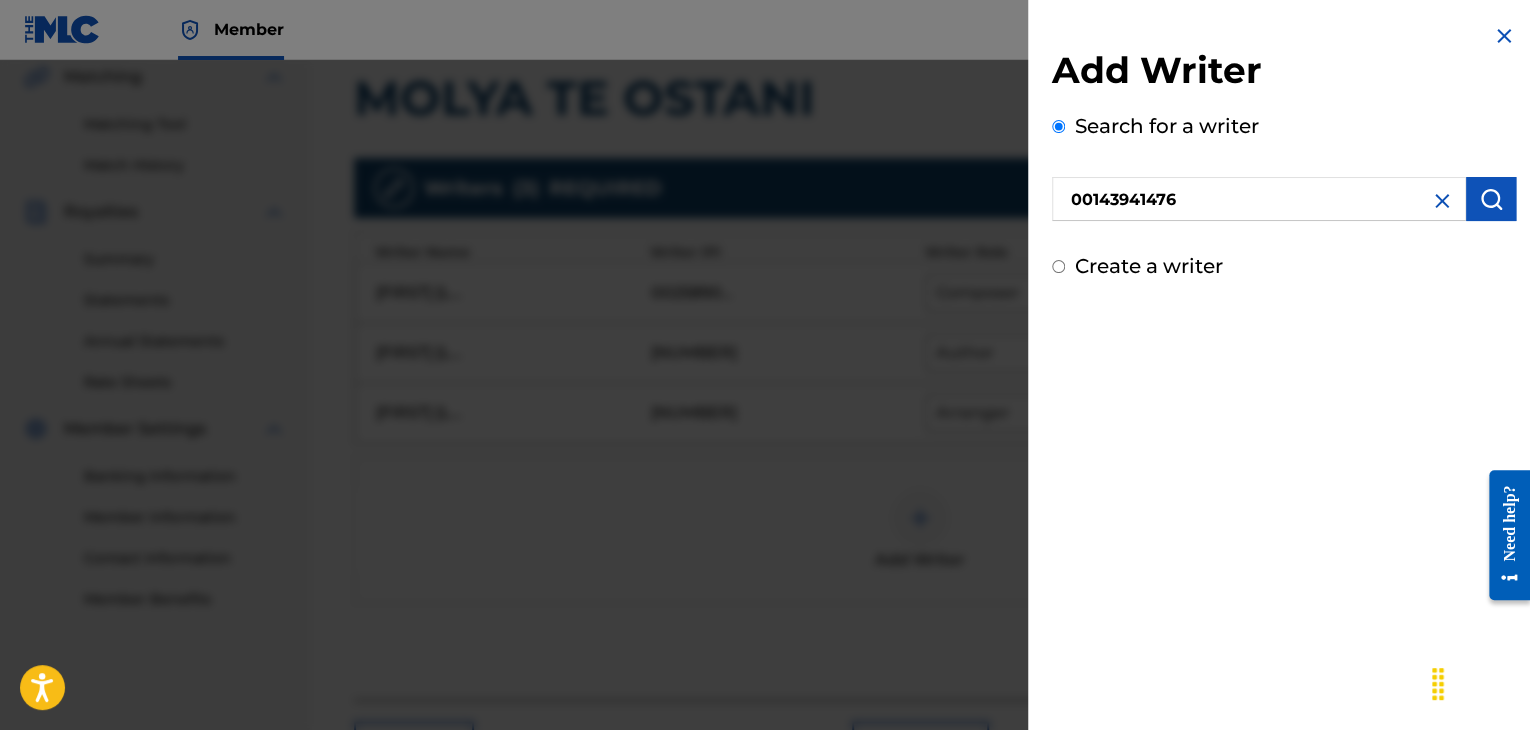 click at bounding box center (1491, 199) 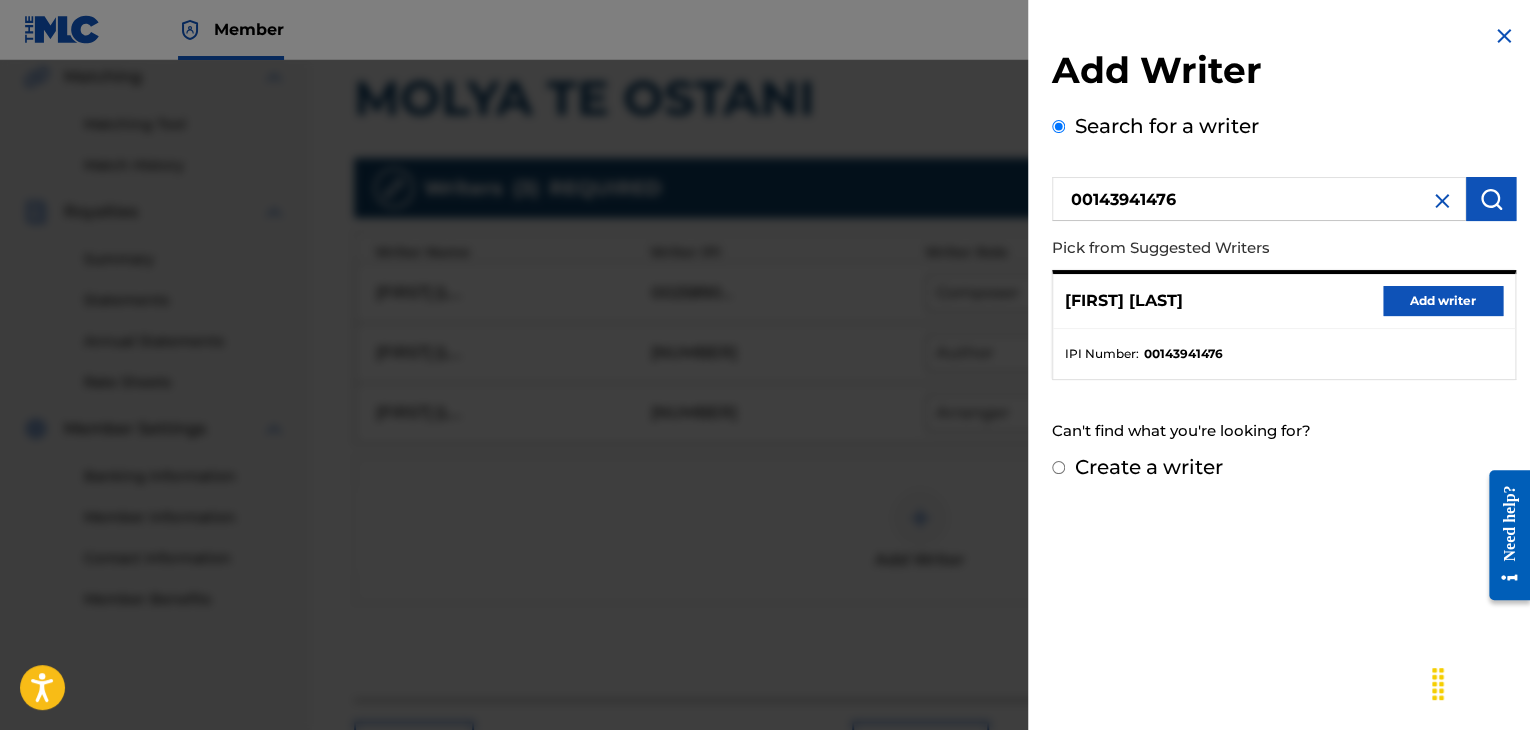 click on "Add writer" at bounding box center [1443, 301] 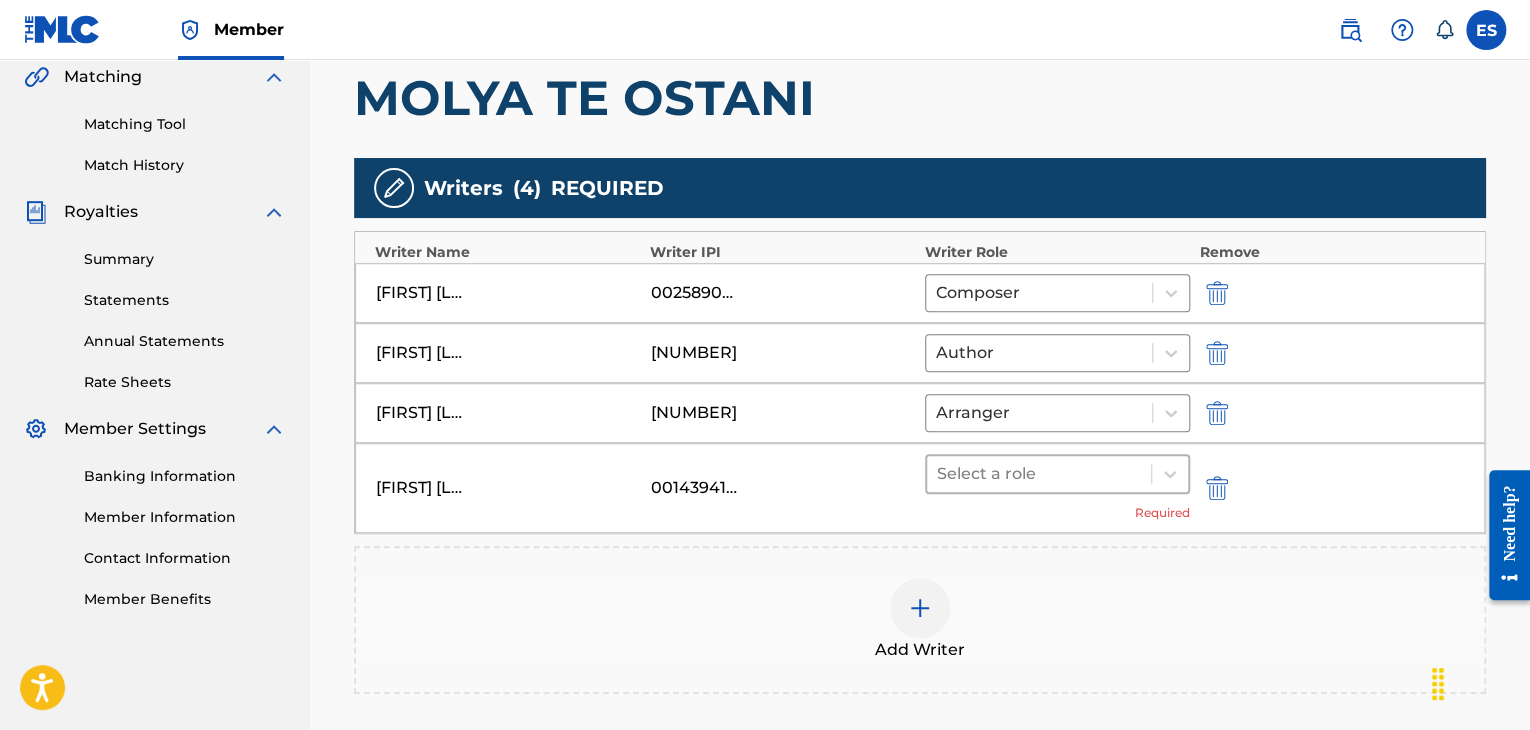 click at bounding box center [1039, 474] 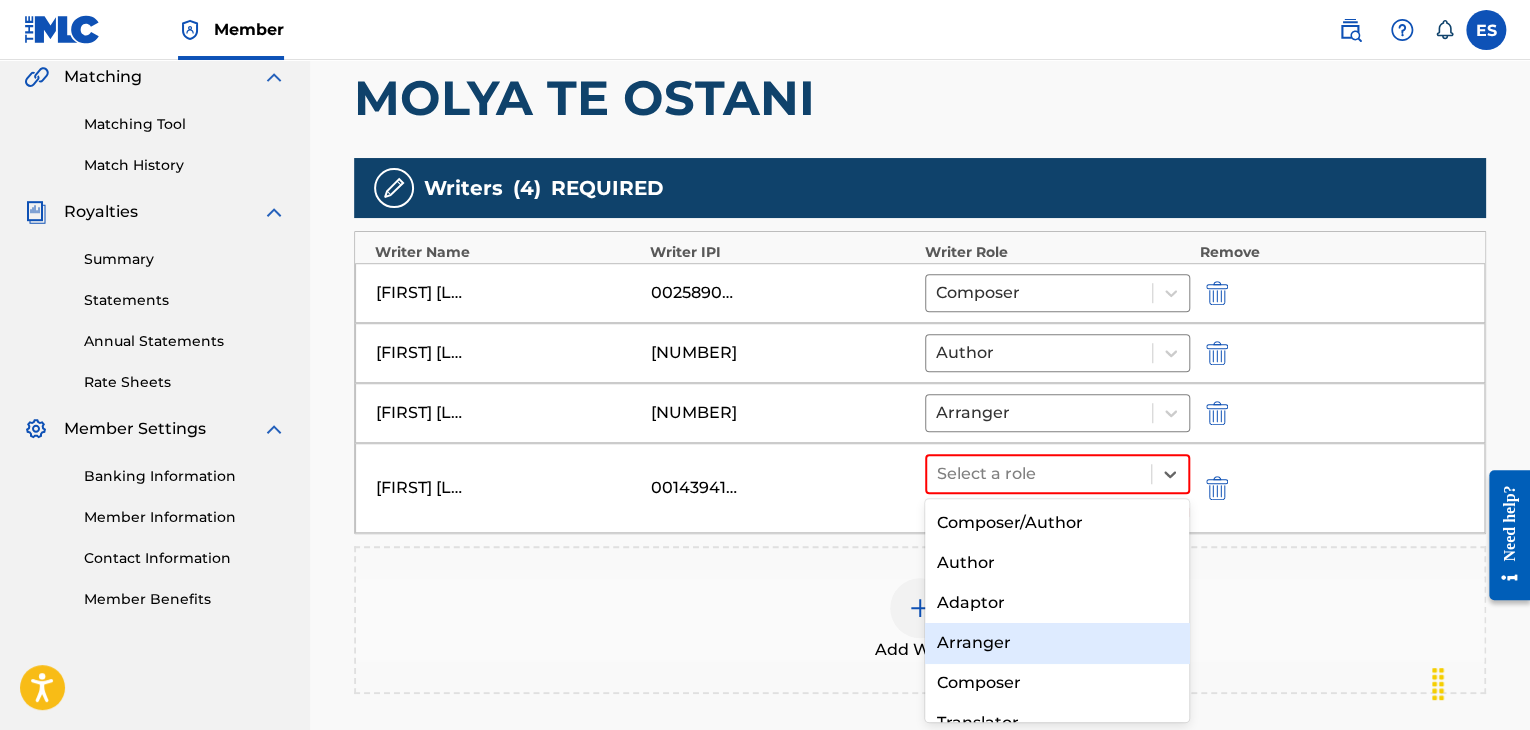 click on "Arranger" at bounding box center (1057, 643) 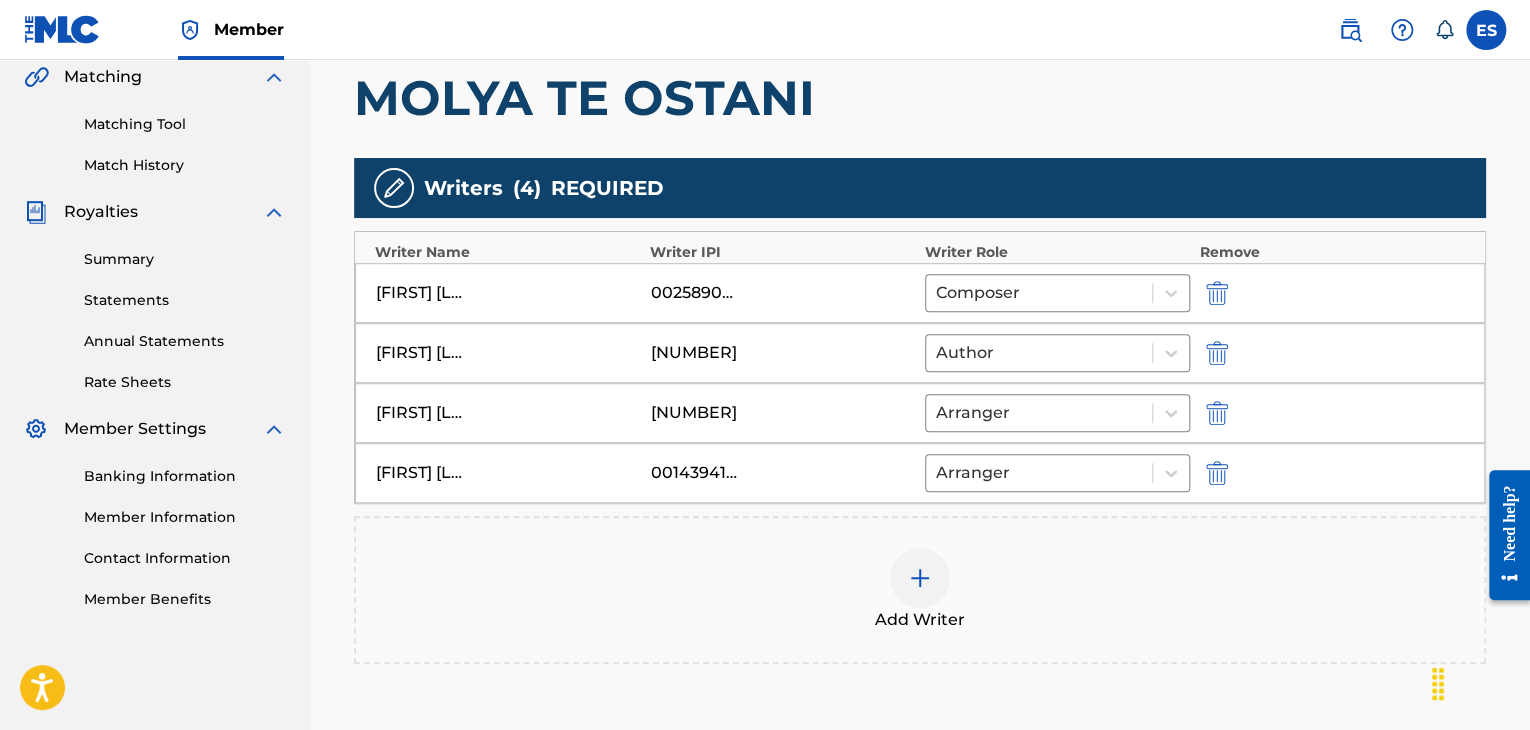 click at bounding box center (920, 578) 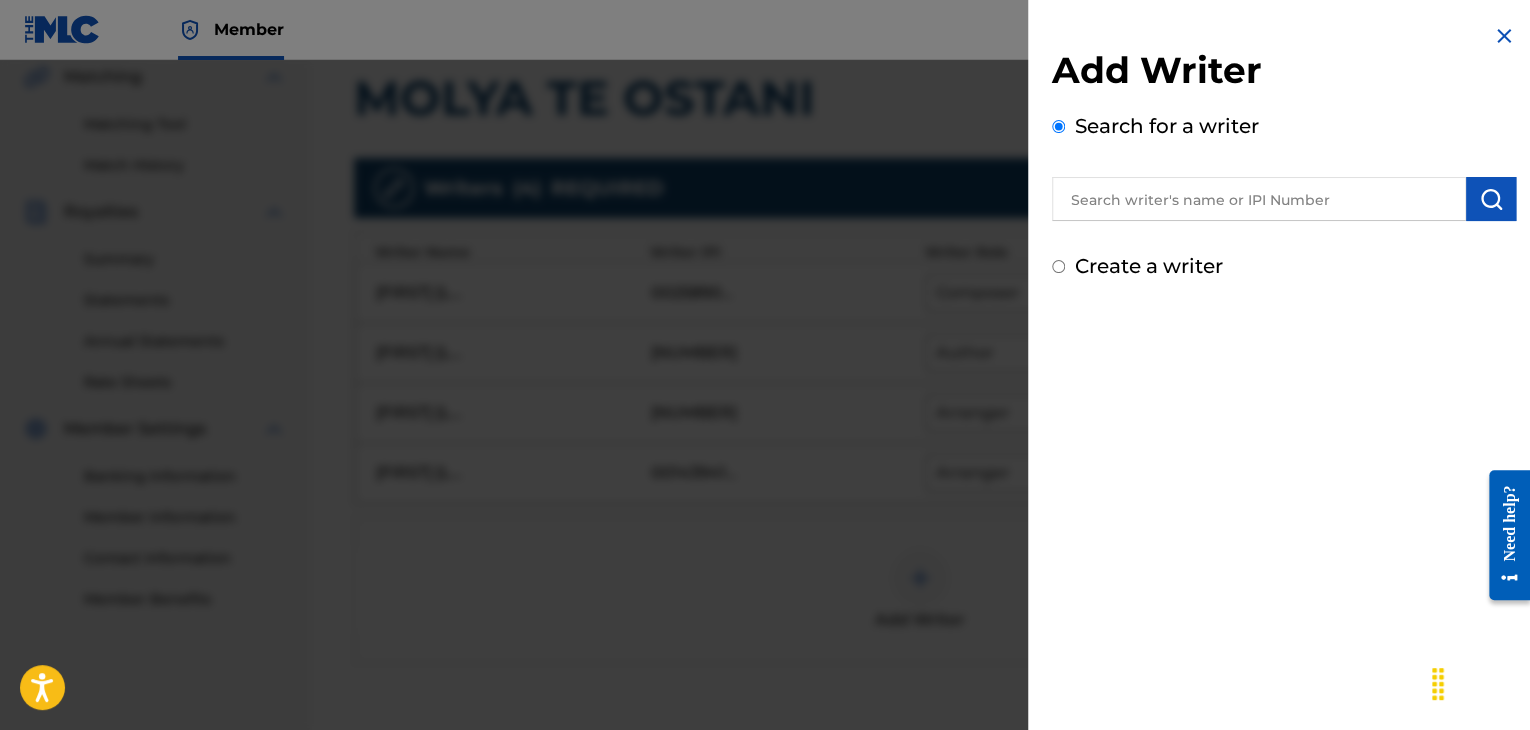 click at bounding box center (1259, 199) 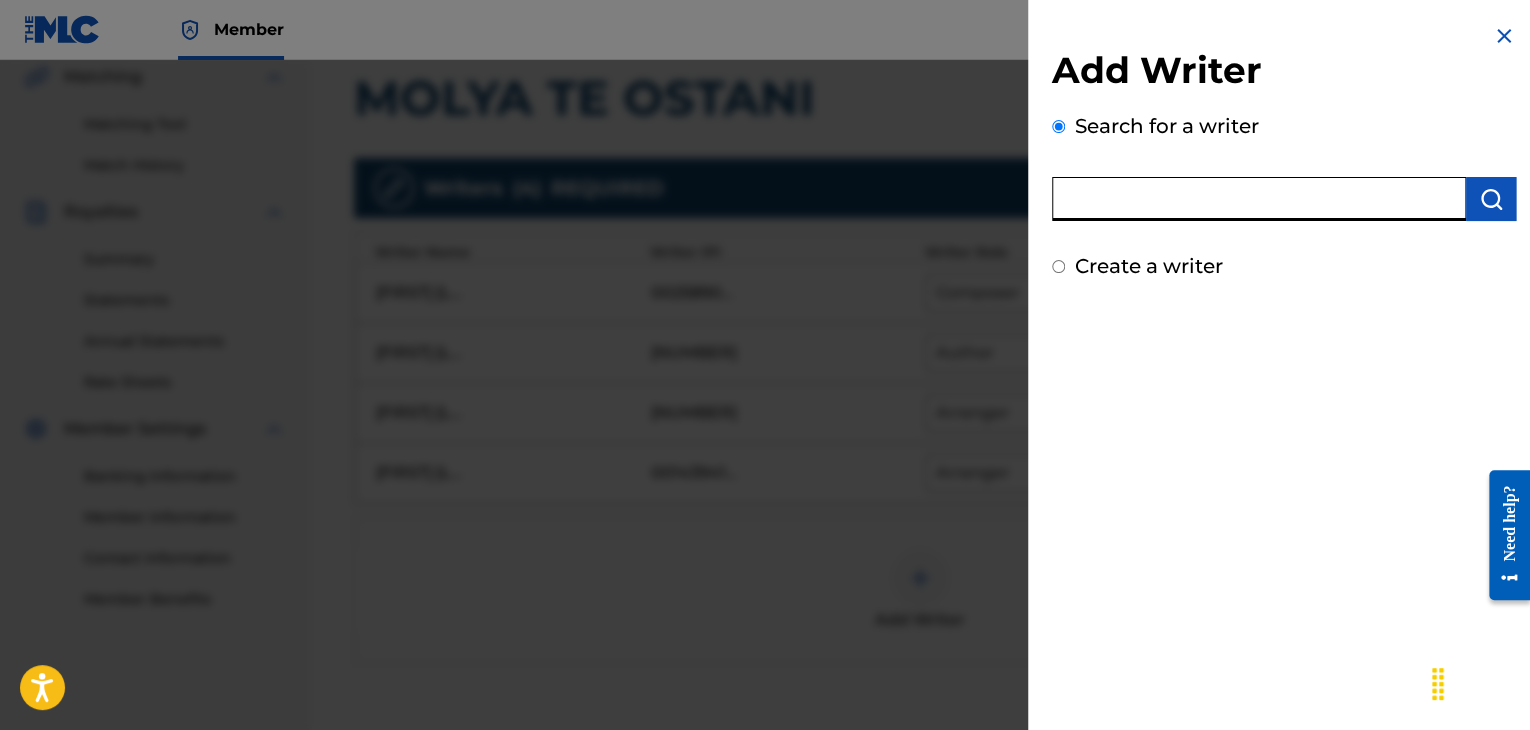 paste on "00143942571" 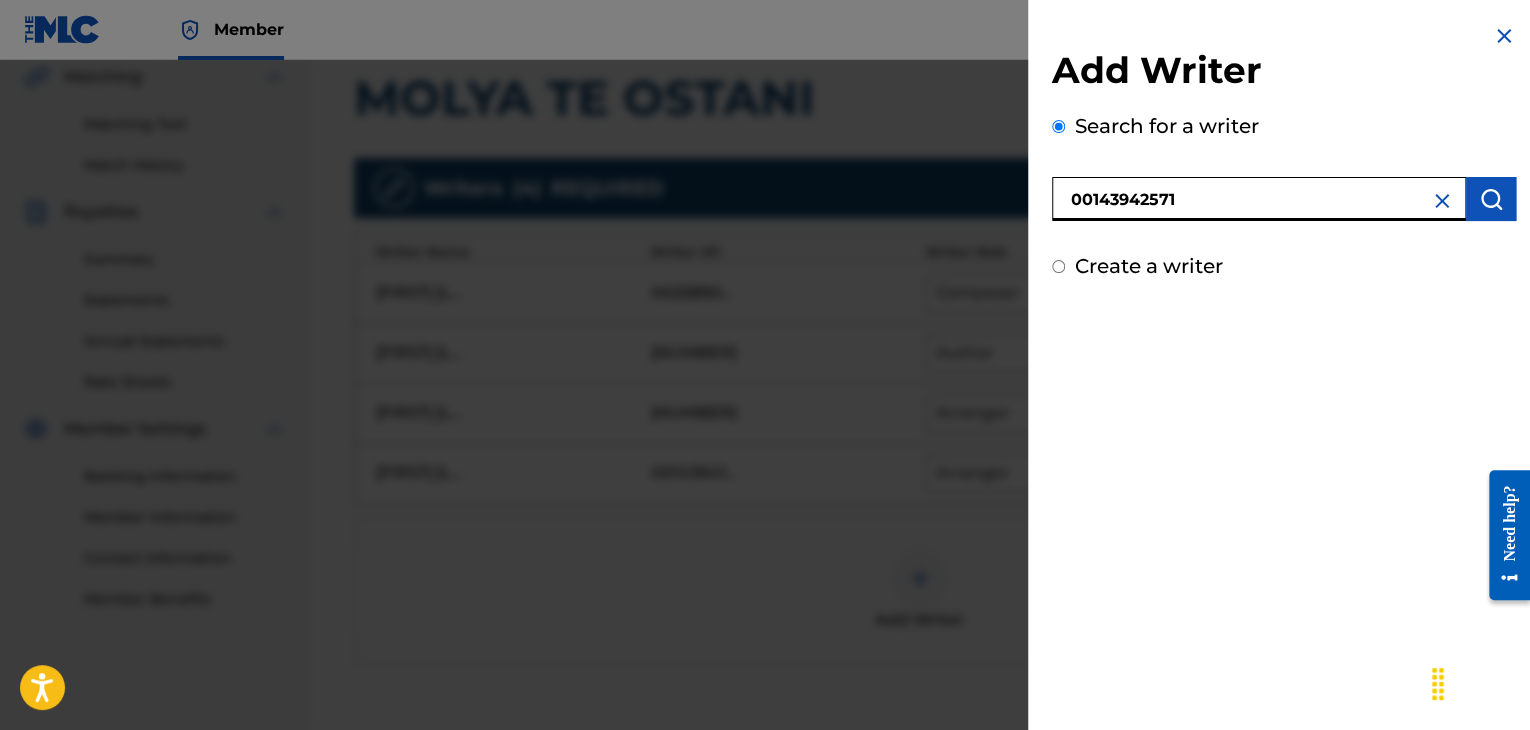 type on "00143942571" 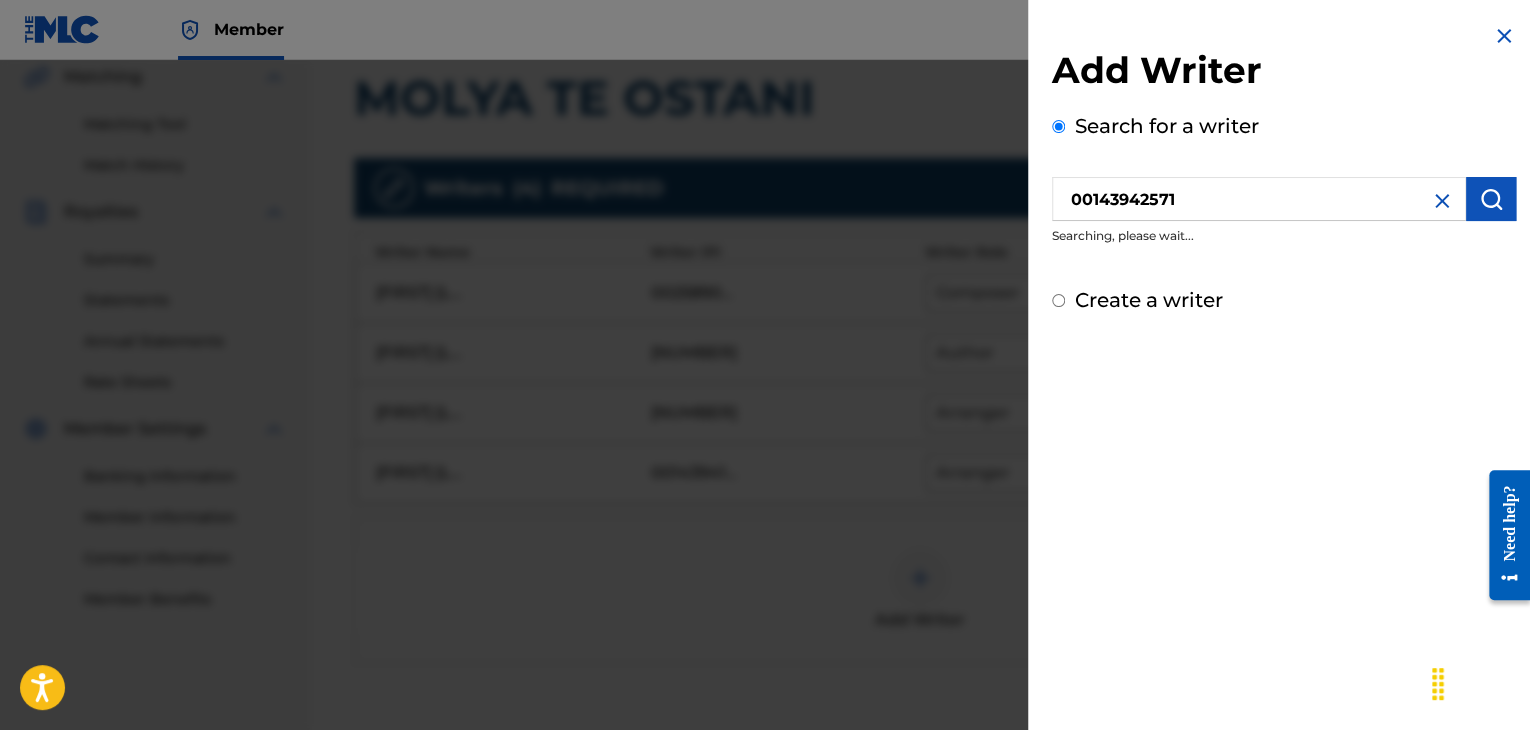 click at bounding box center (1491, 199) 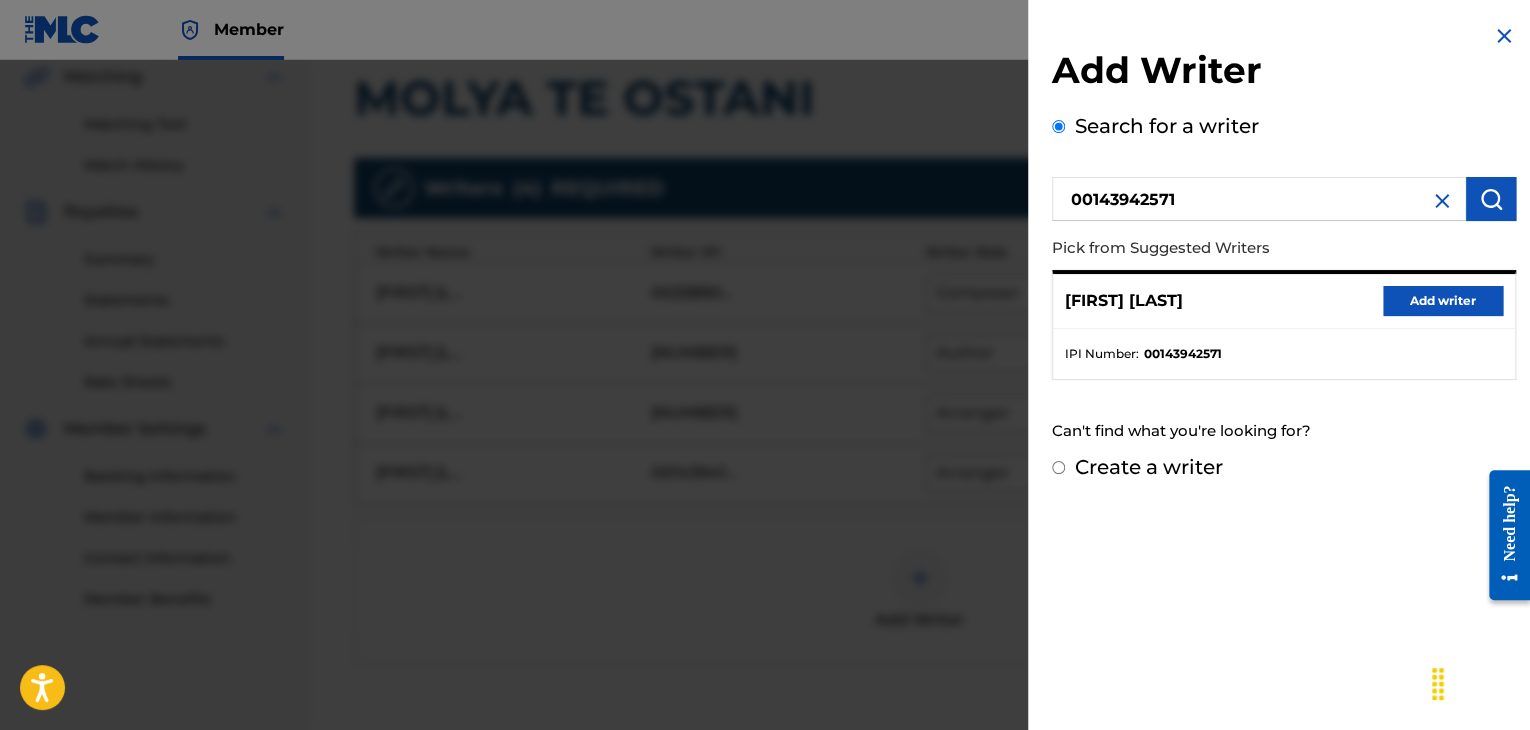 click on "Add writer" at bounding box center (1443, 301) 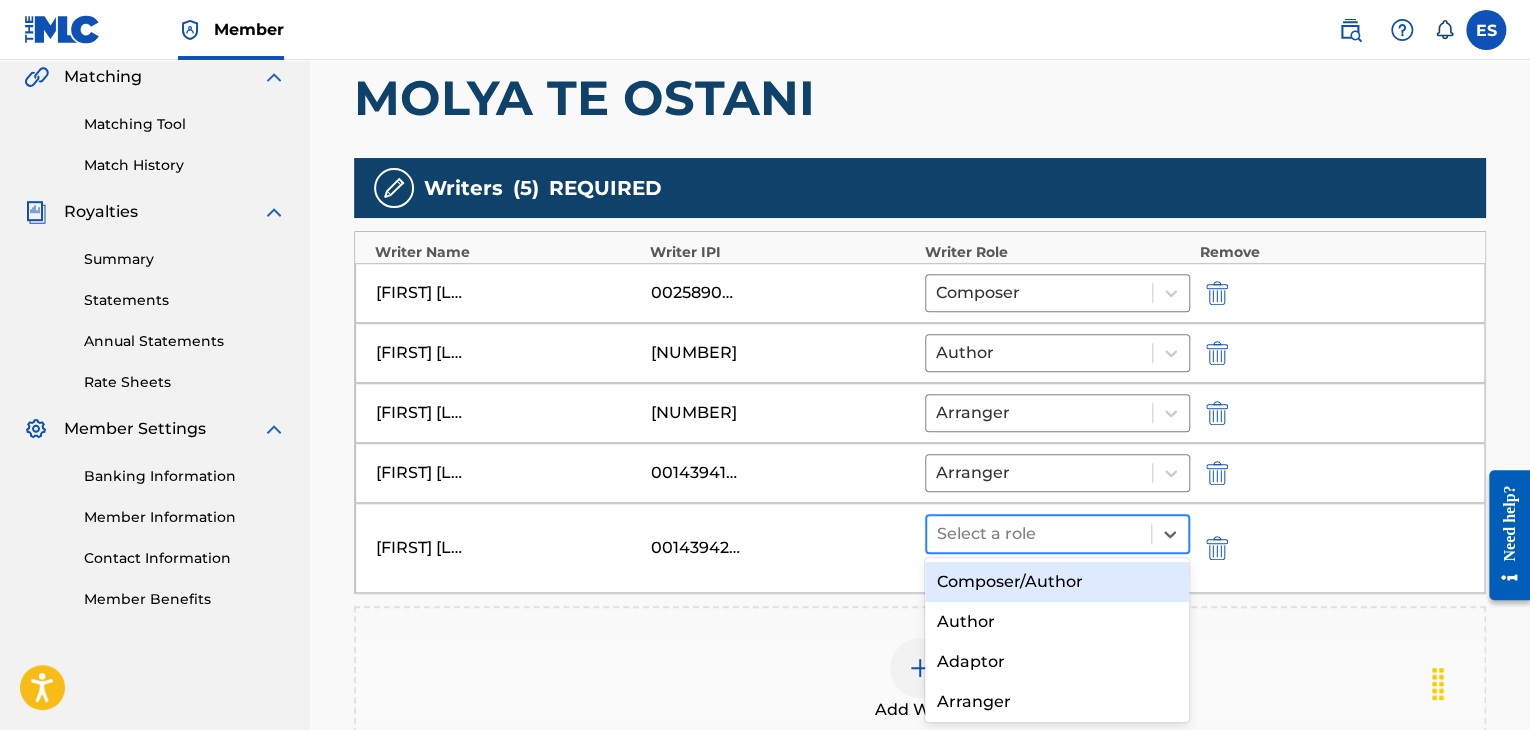 click at bounding box center [1039, 534] 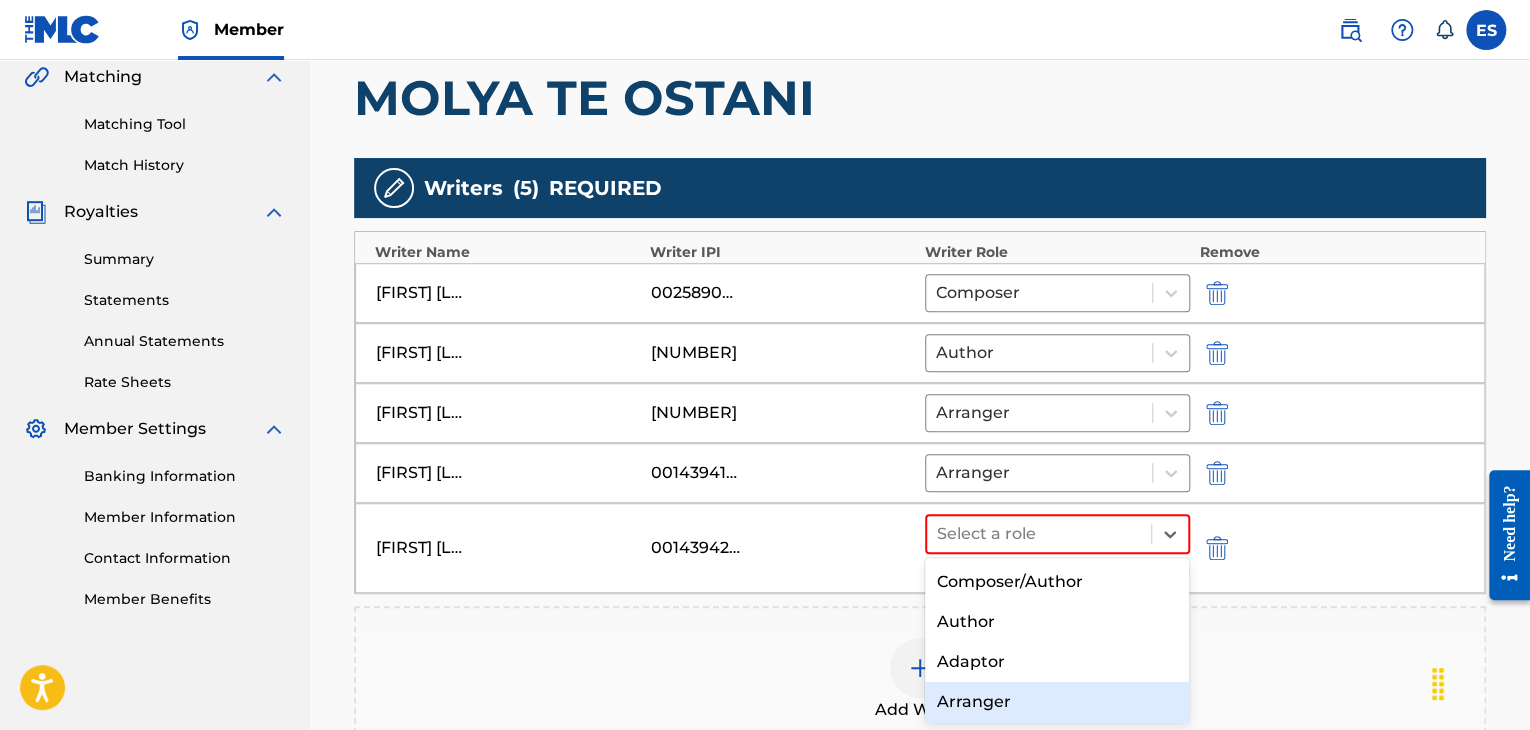 click on "Arranger" at bounding box center (1057, 702) 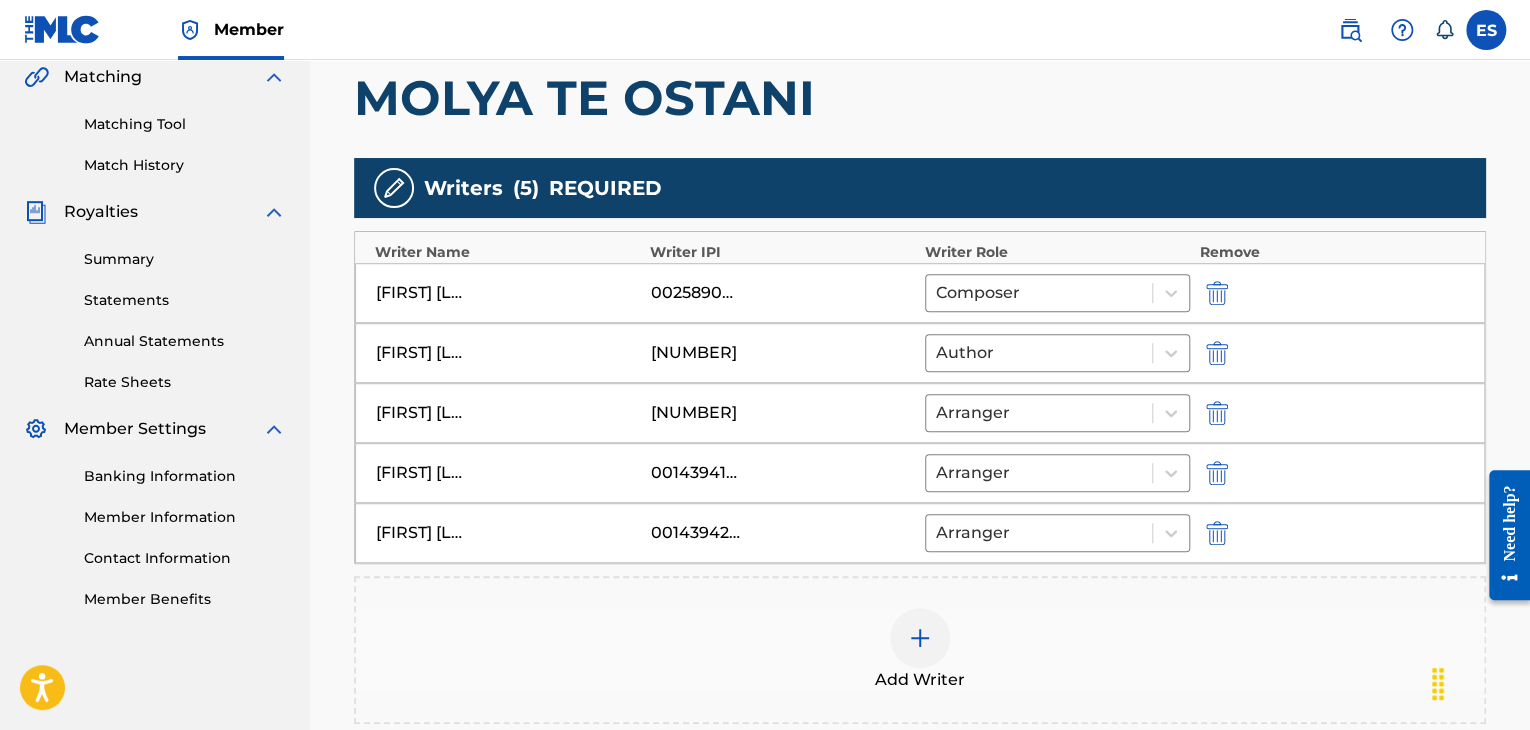 click at bounding box center [920, 638] 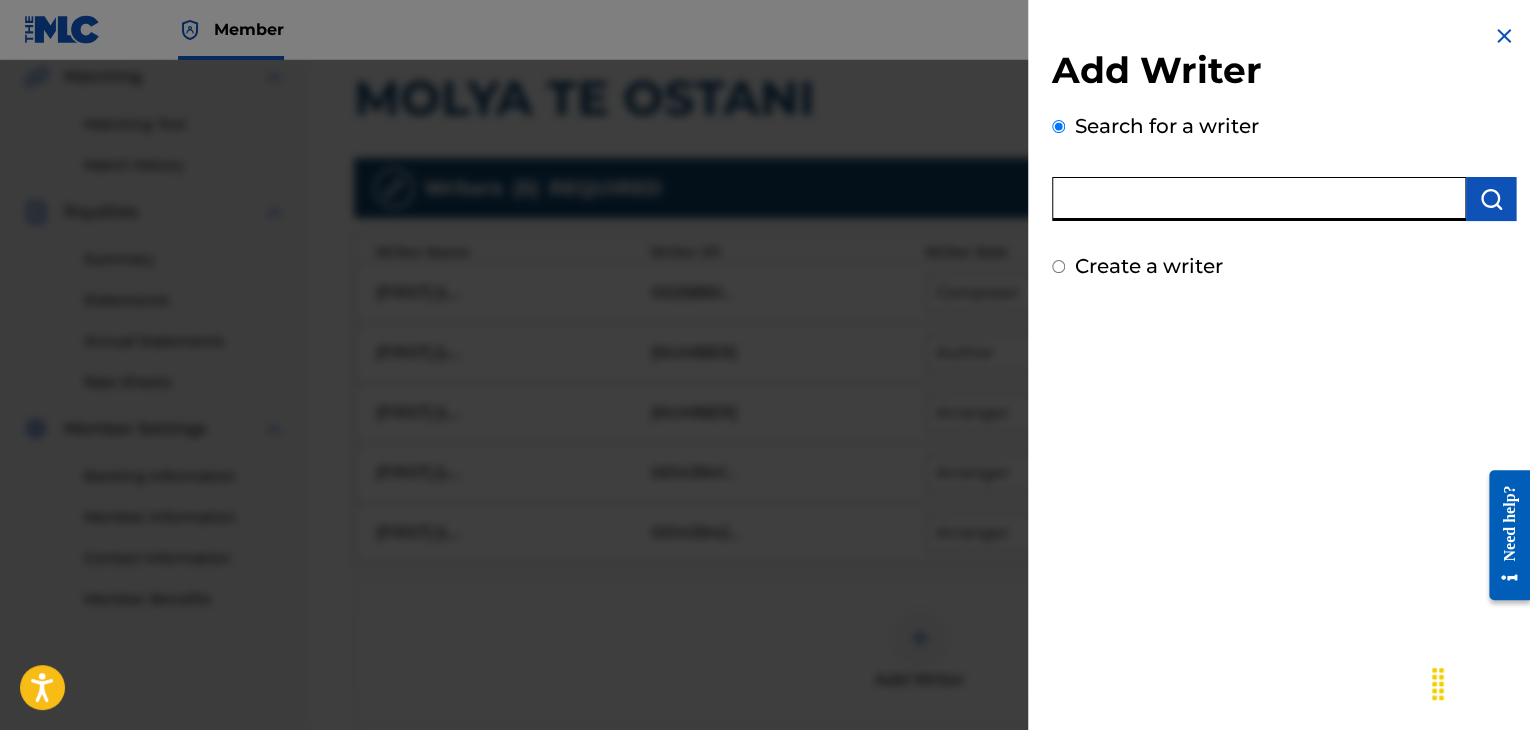 paste on "00295628227" 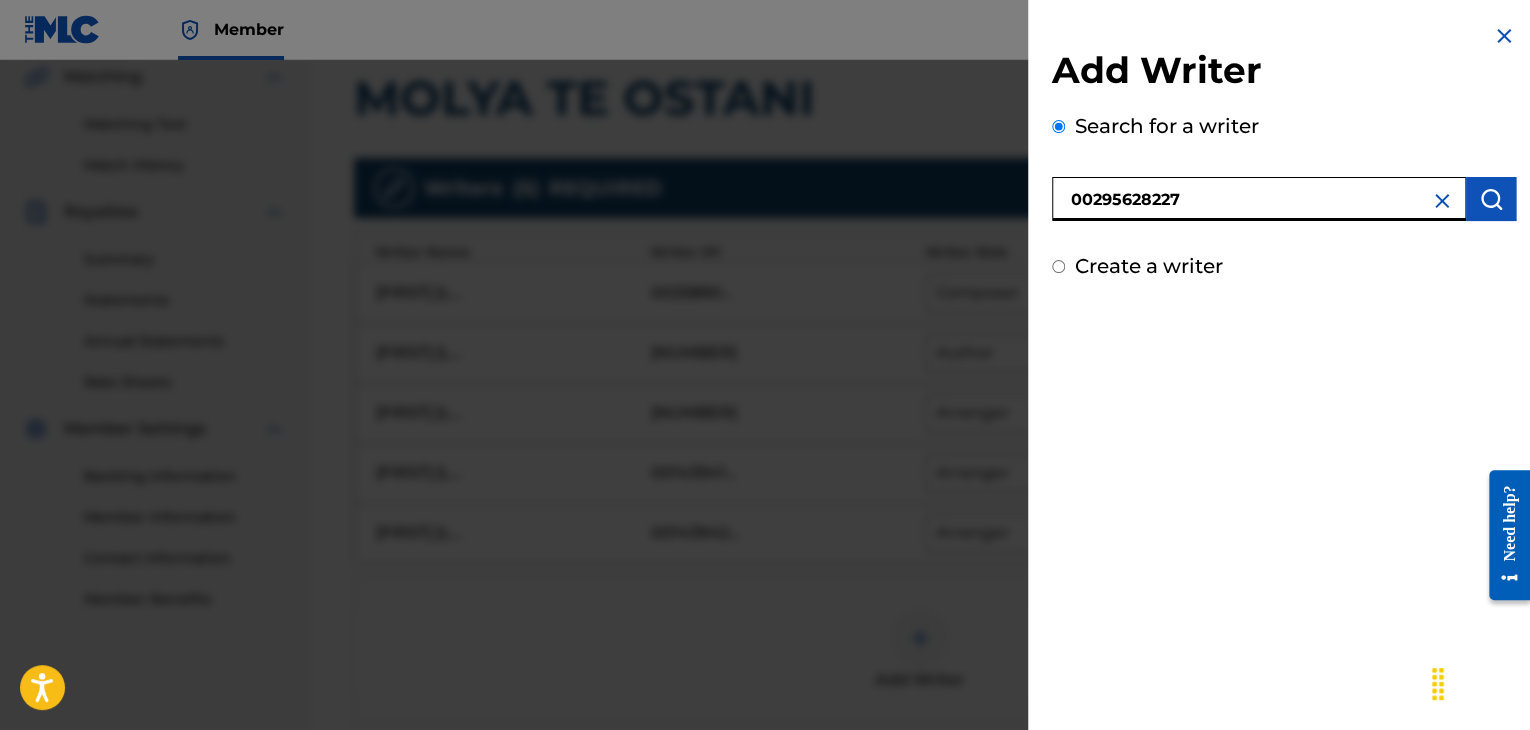 type on "00295628227" 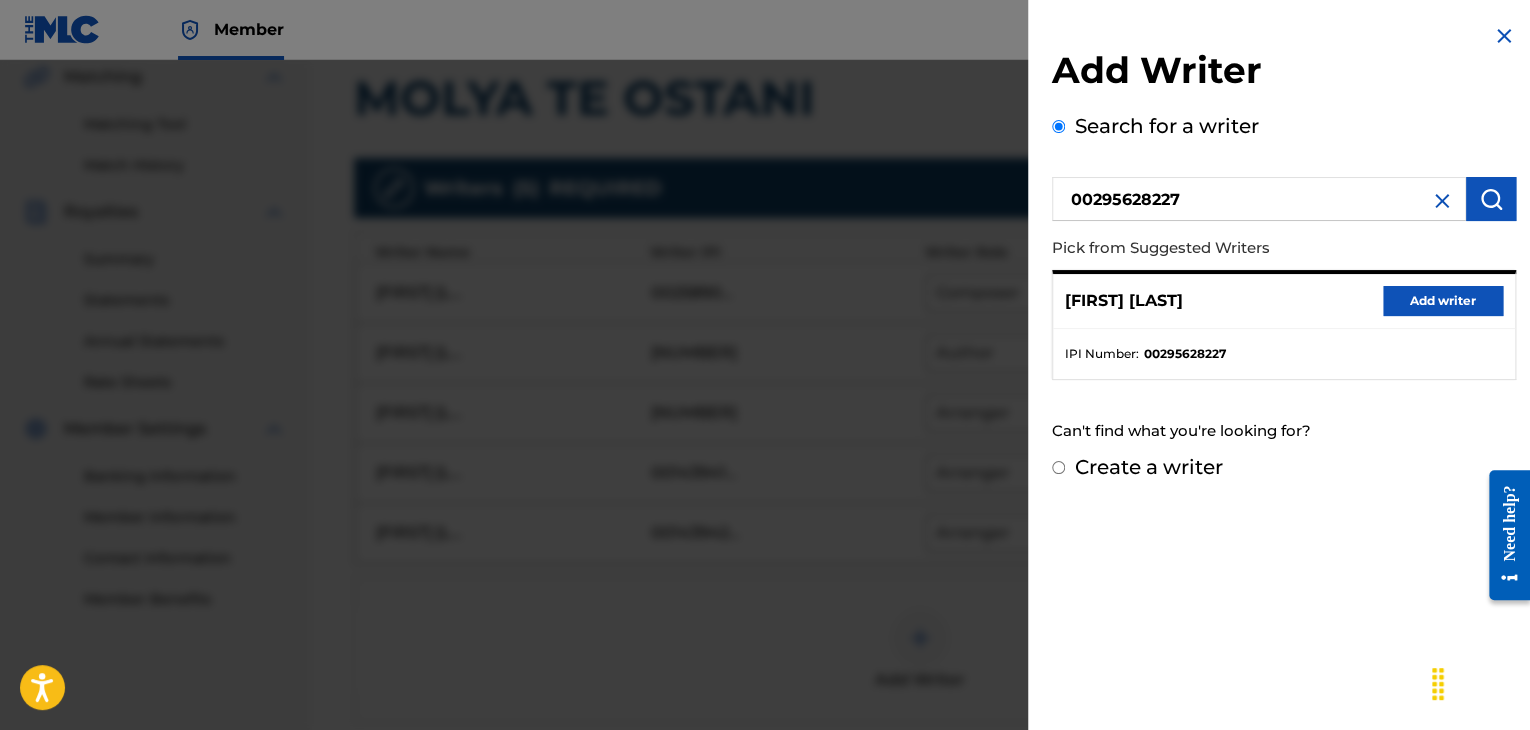 click on "Add writer" at bounding box center (1443, 301) 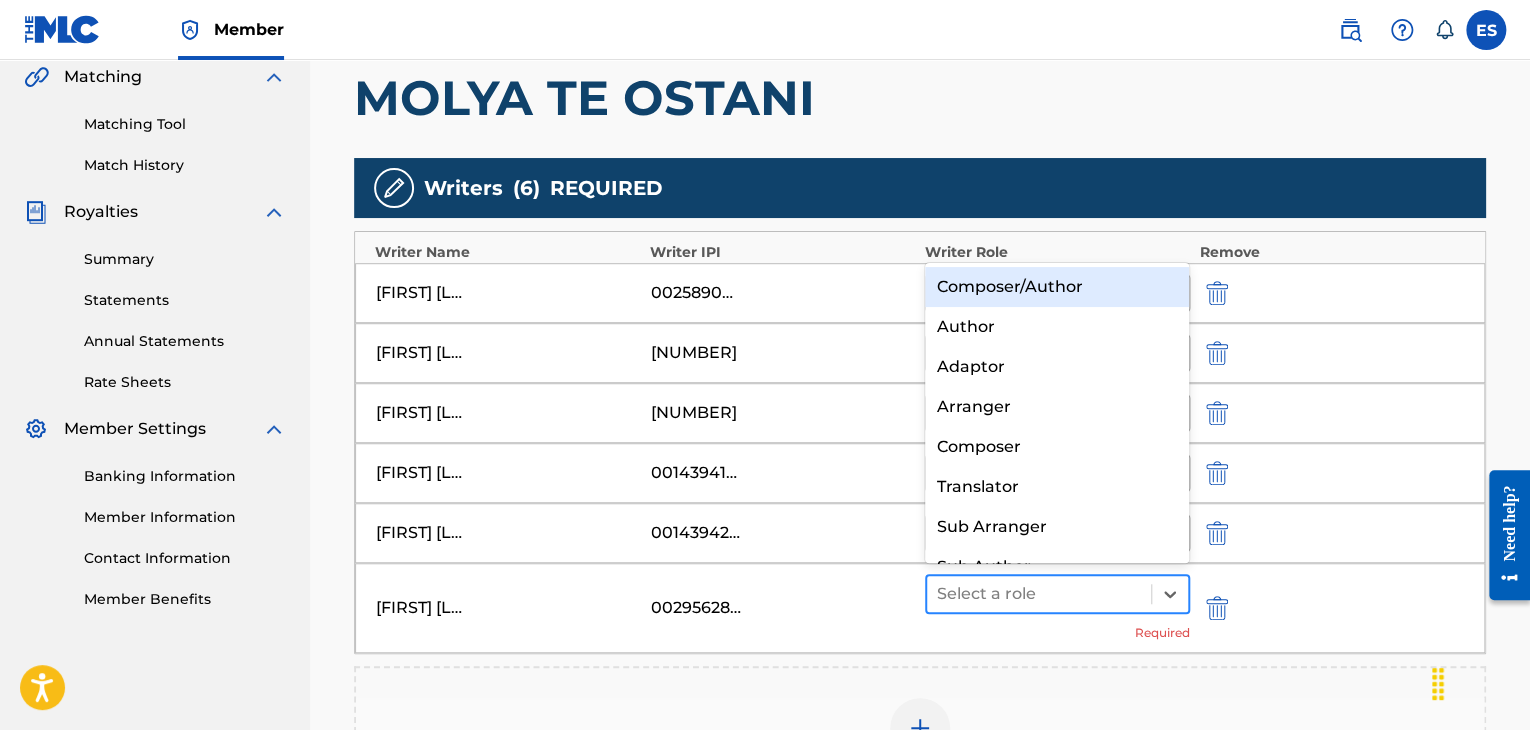 click at bounding box center [1039, 594] 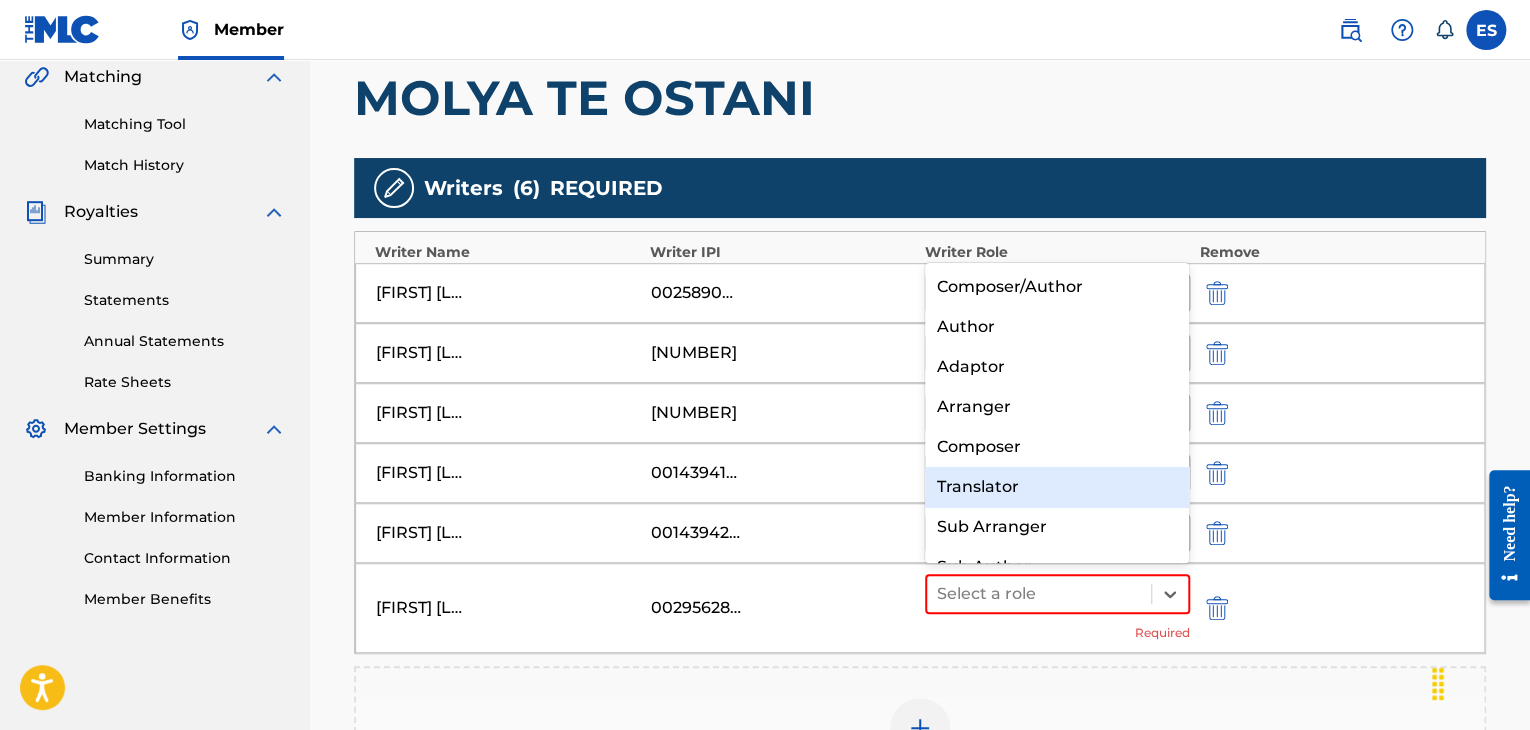 scroll, scrollTop: 28, scrollLeft: 0, axis: vertical 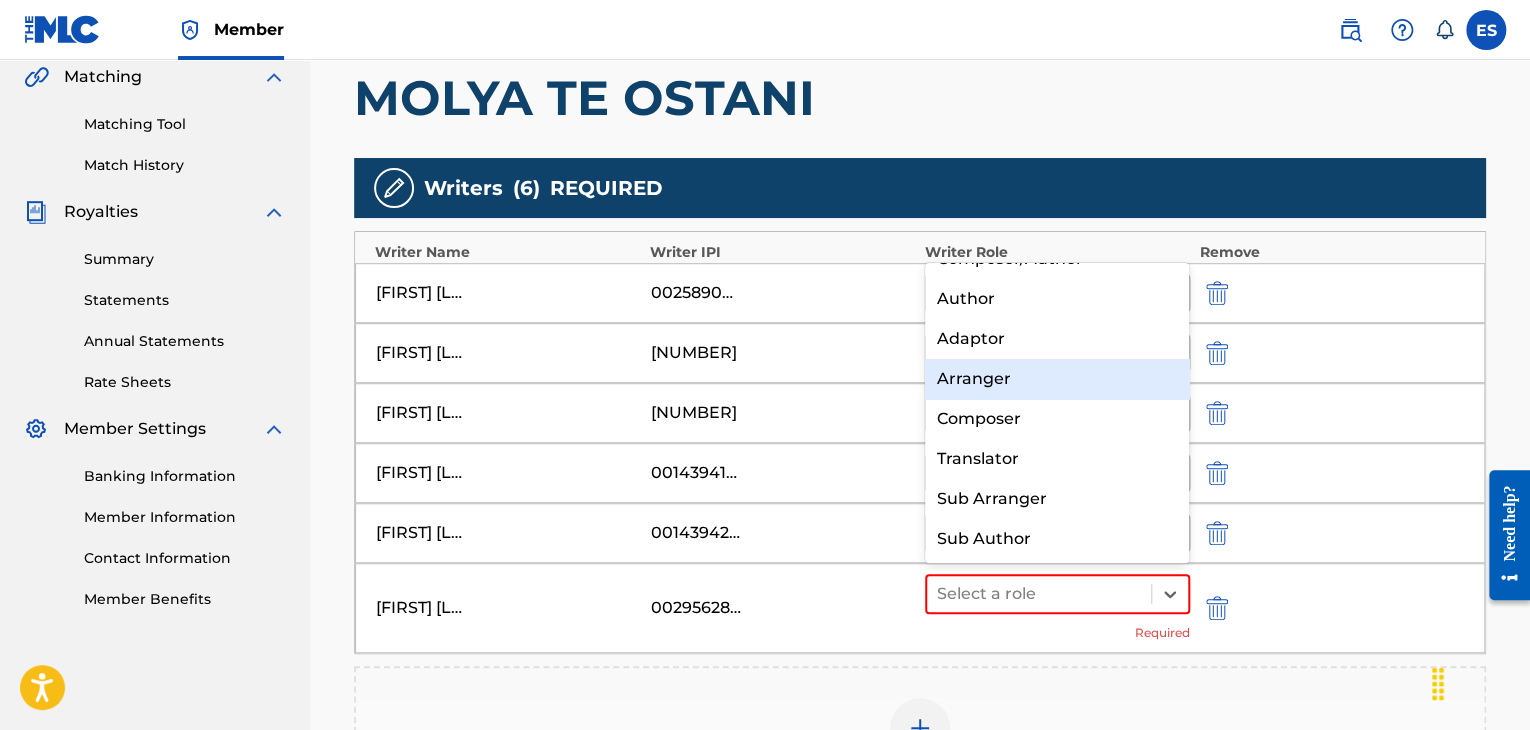 click on "Arranger" at bounding box center [1057, 379] 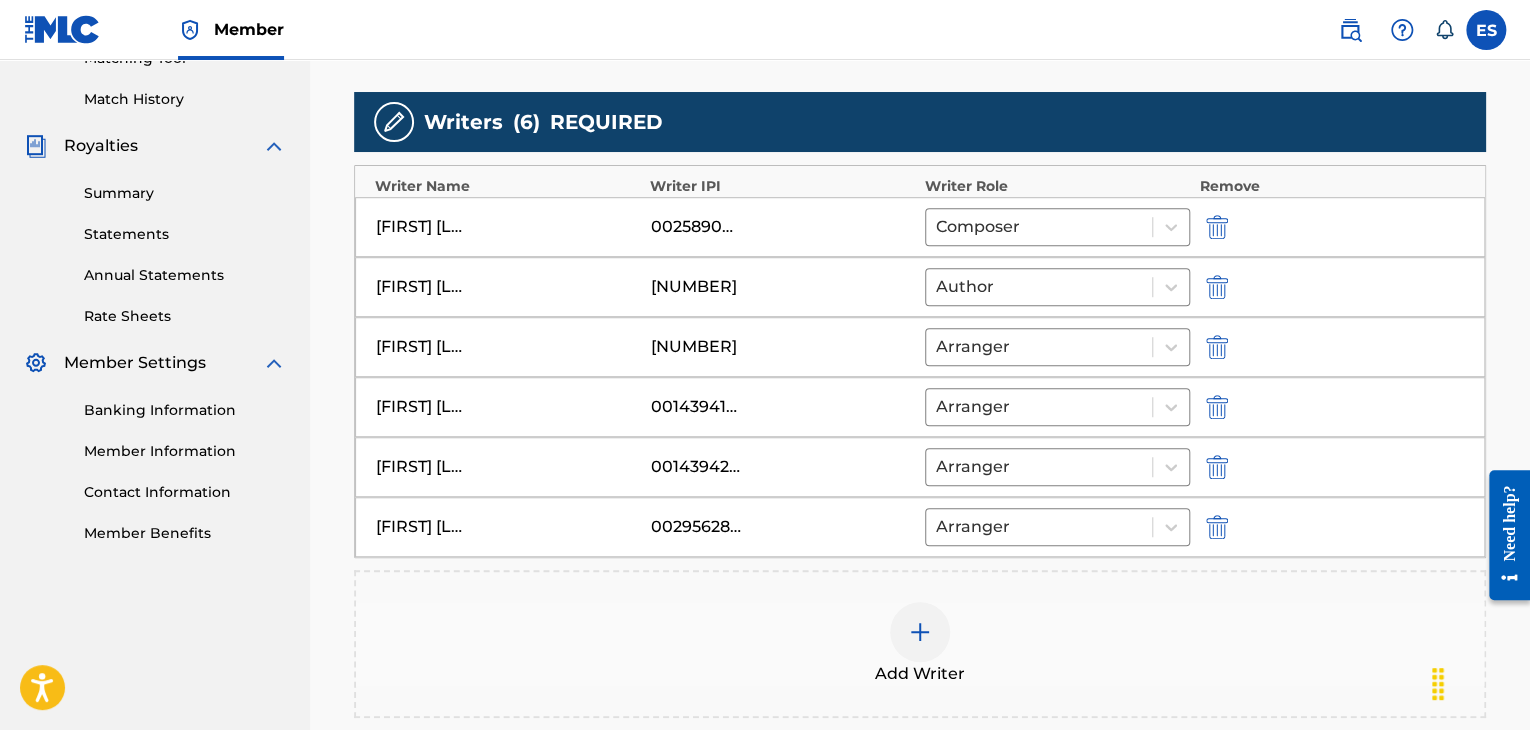 scroll, scrollTop: 569, scrollLeft: 0, axis: vertical 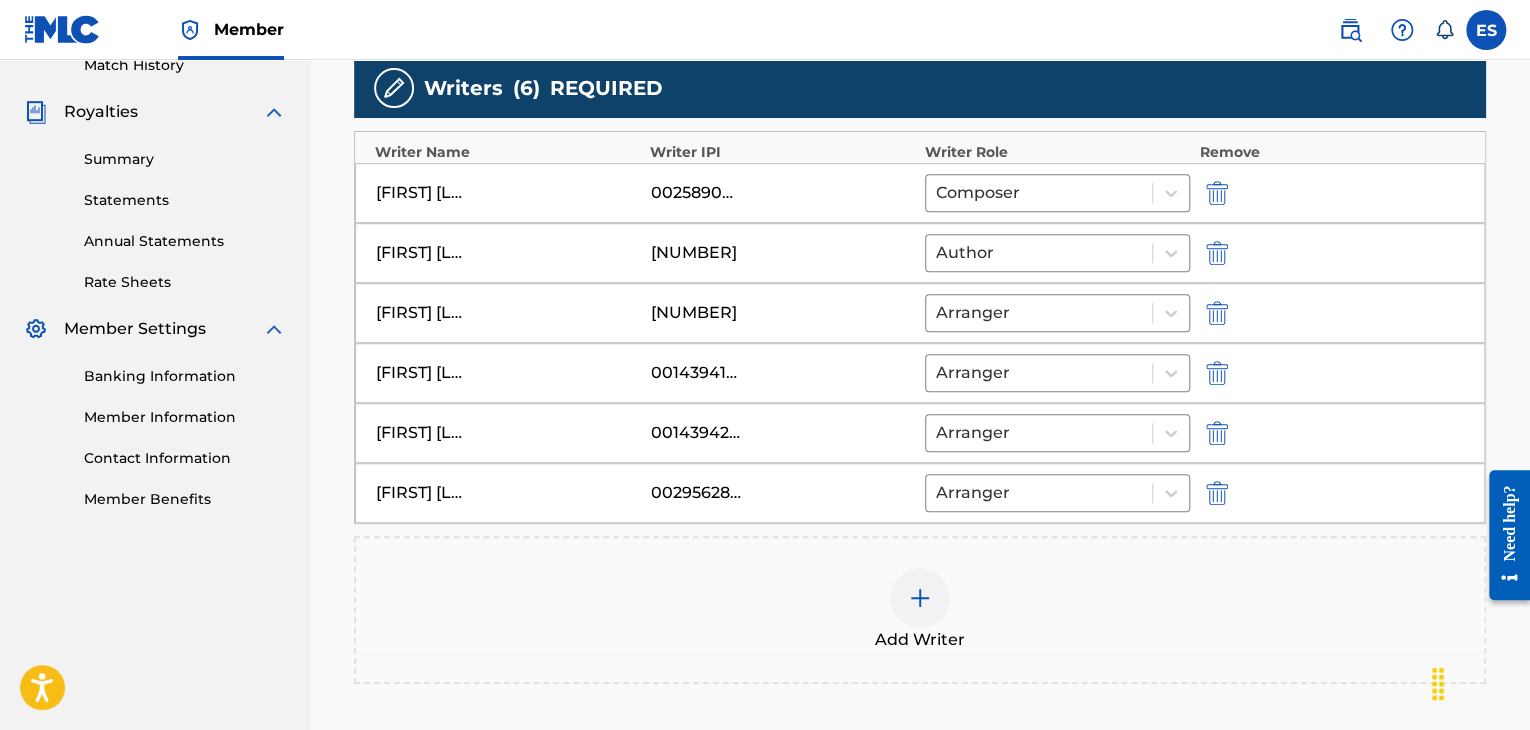 click at bounding box center (920, 598) 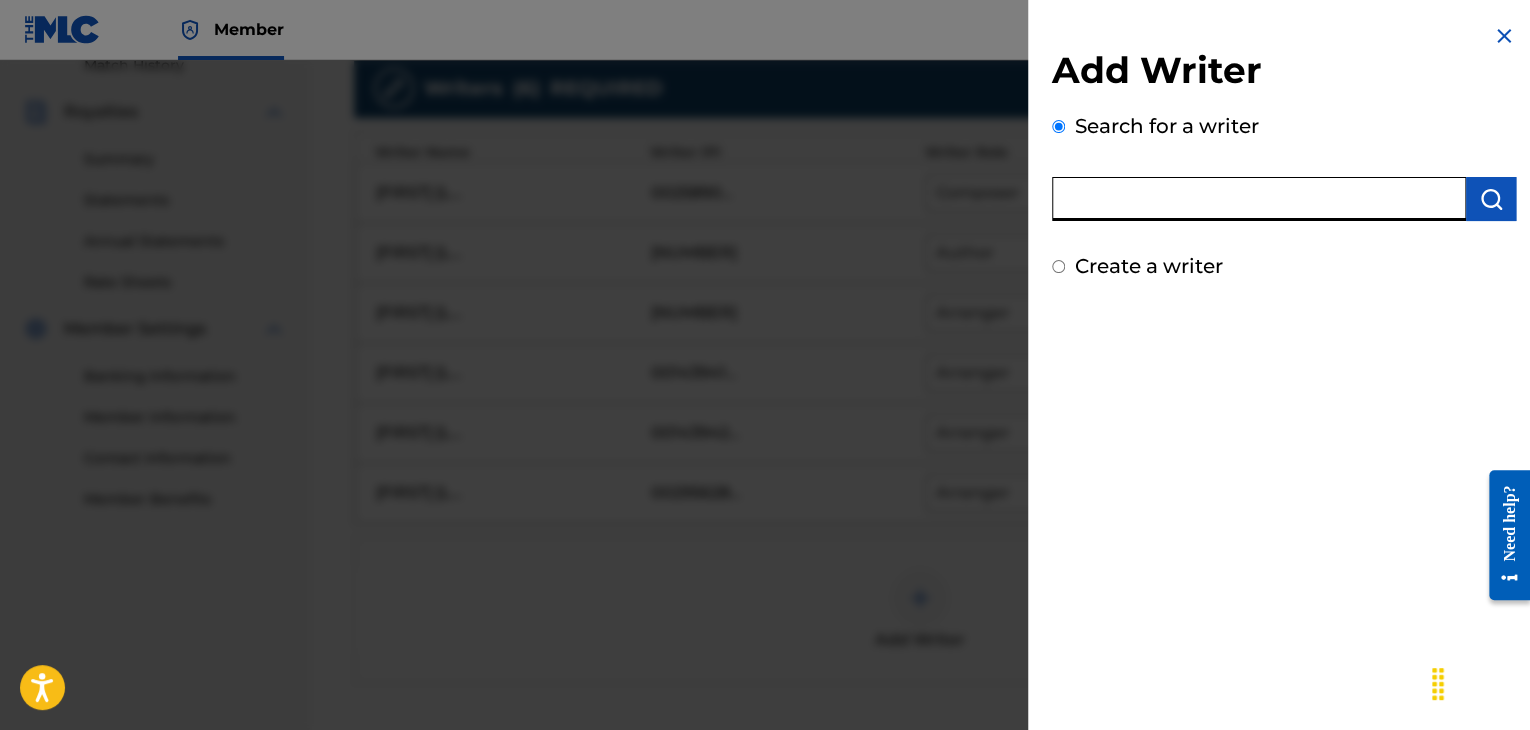 click at bounding box center [1259, 199] 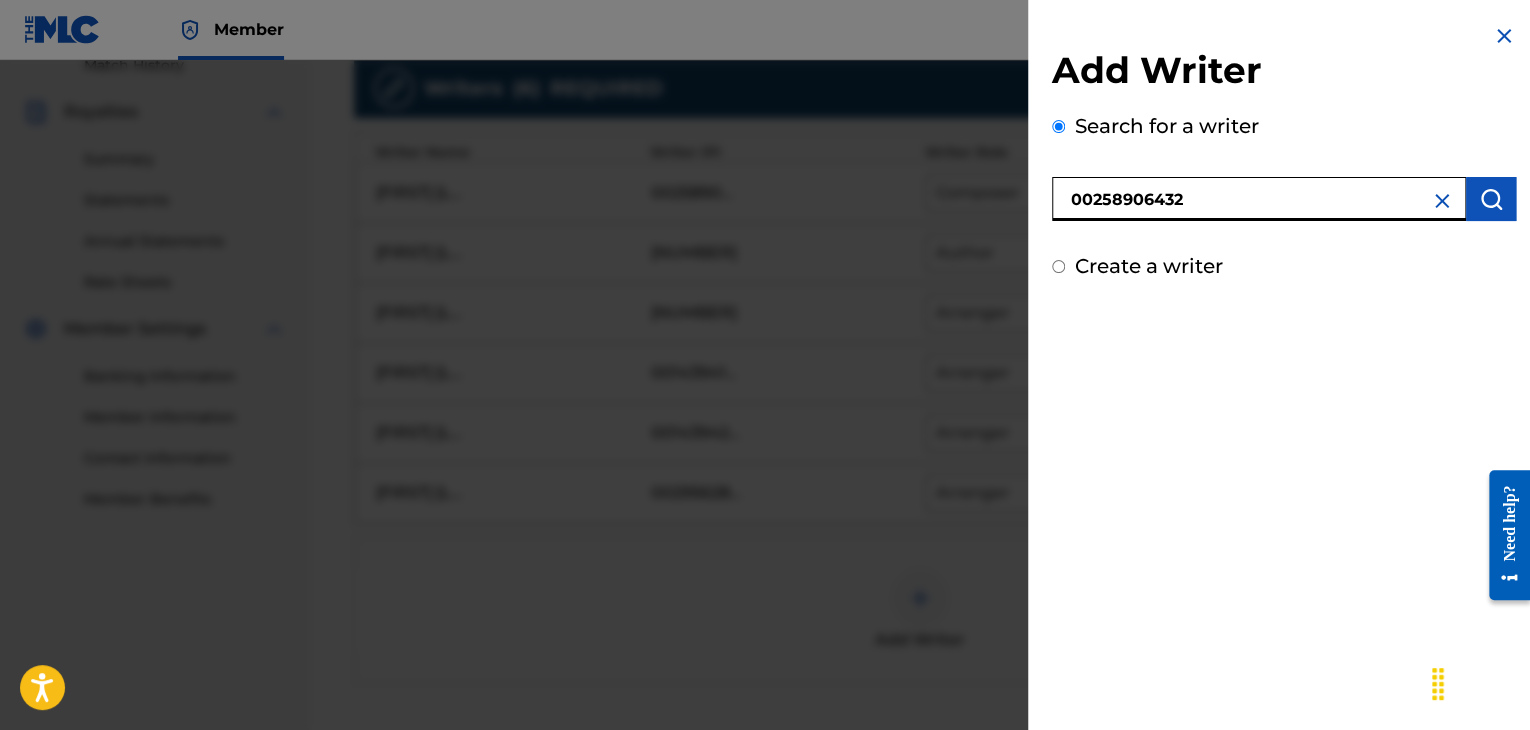 type on "00258906432" 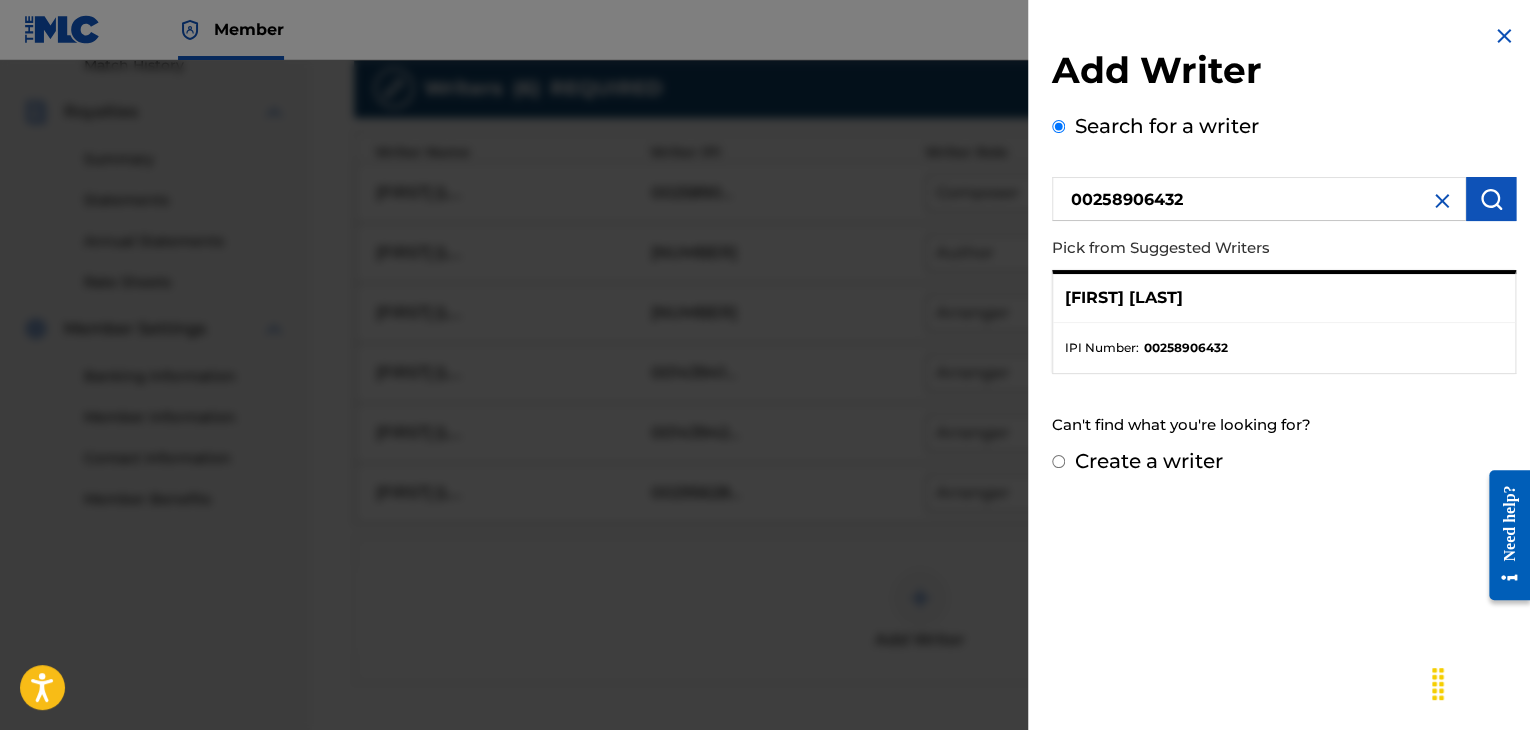 click on "Create a writer" at bounding box center (1149, 461) 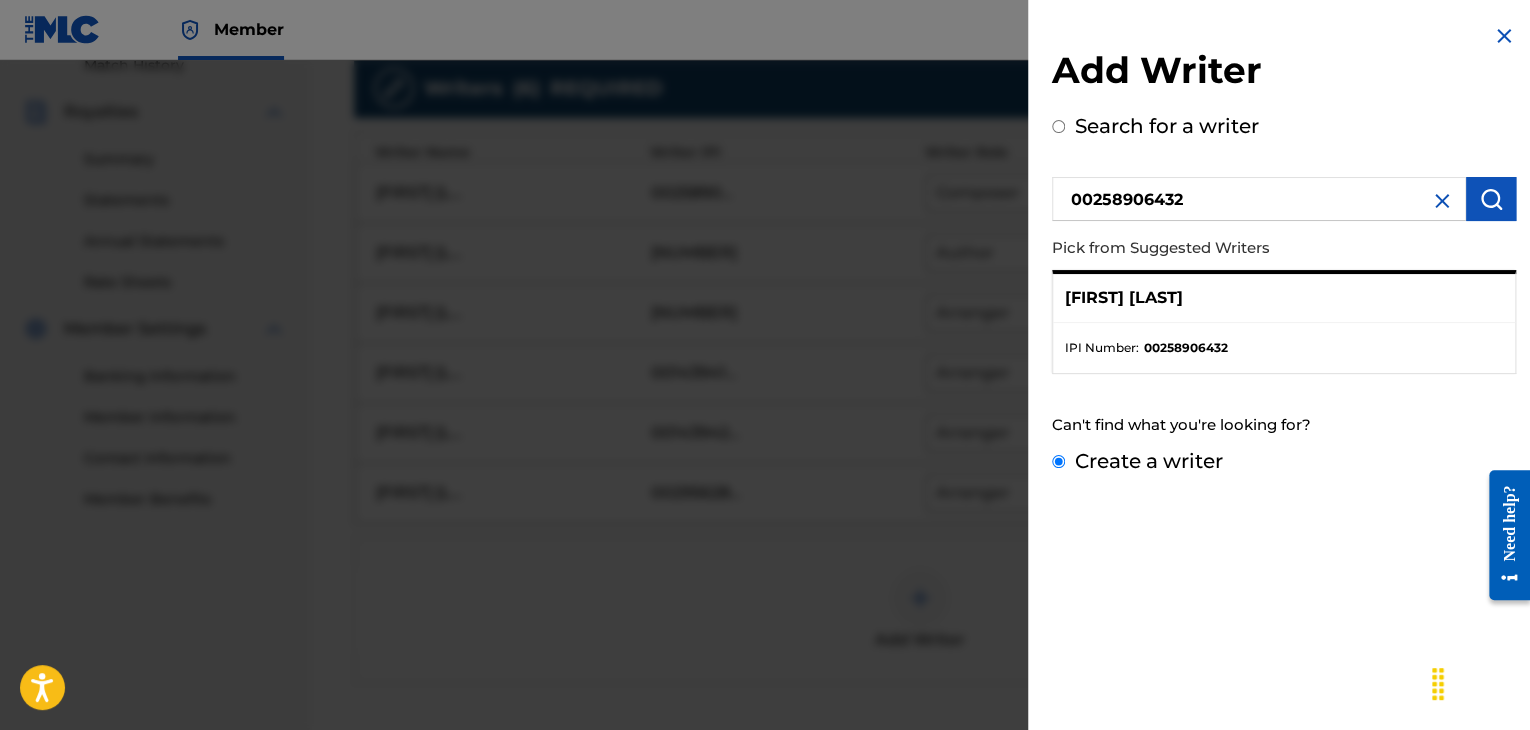 click on "Create a writer" at bounding box center (1058, 461) 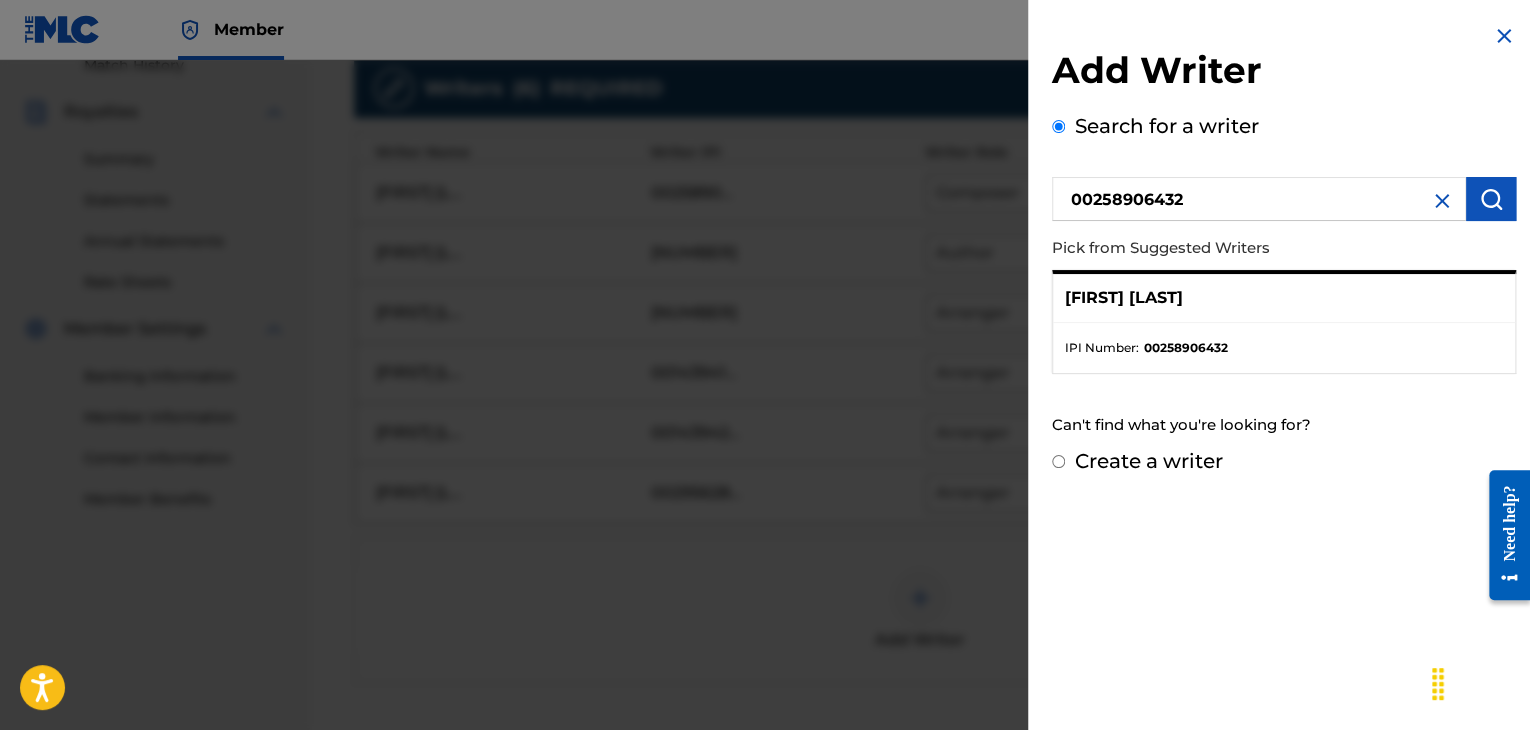 radio on "false" 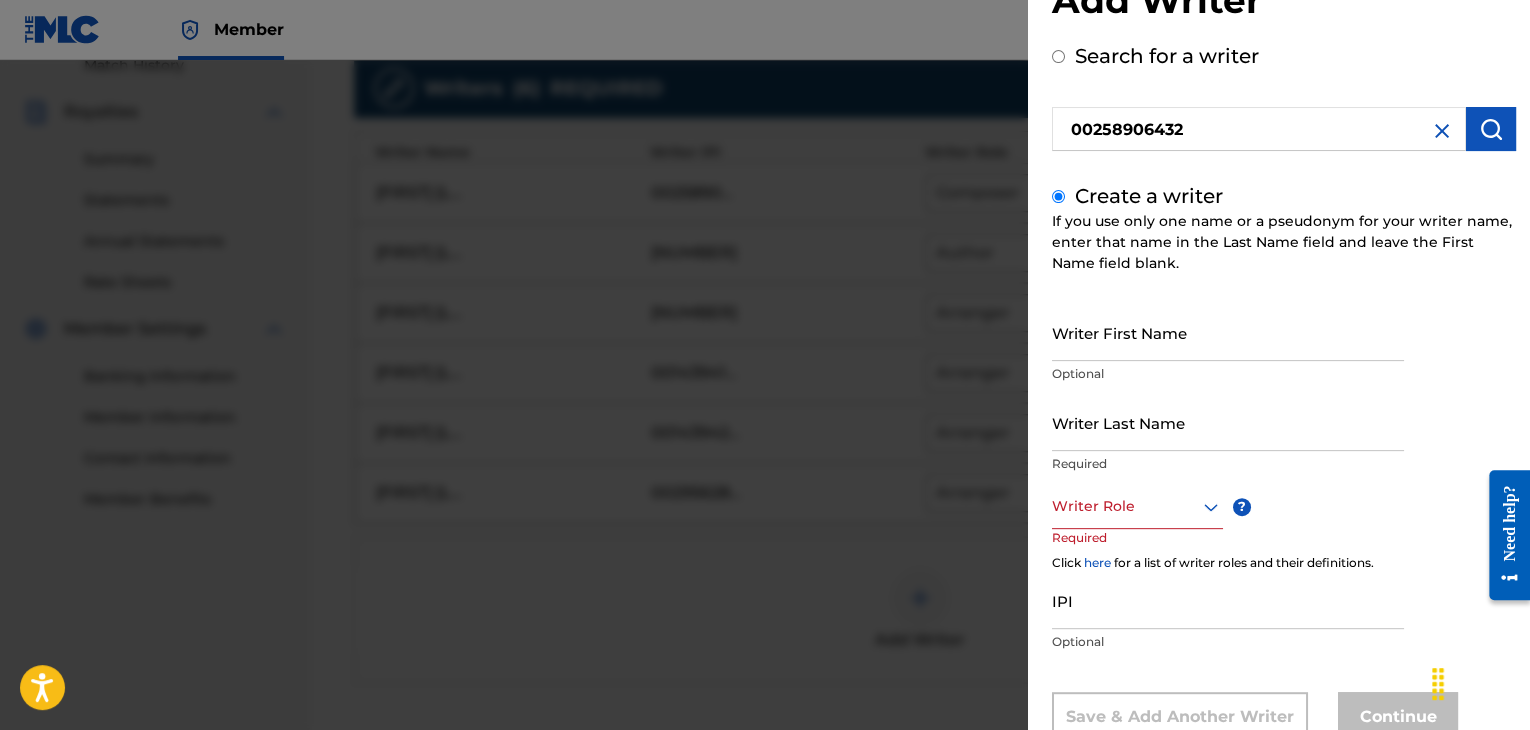 scroll, scrollTop: 136, scrollLeft: 0, axis: vertical 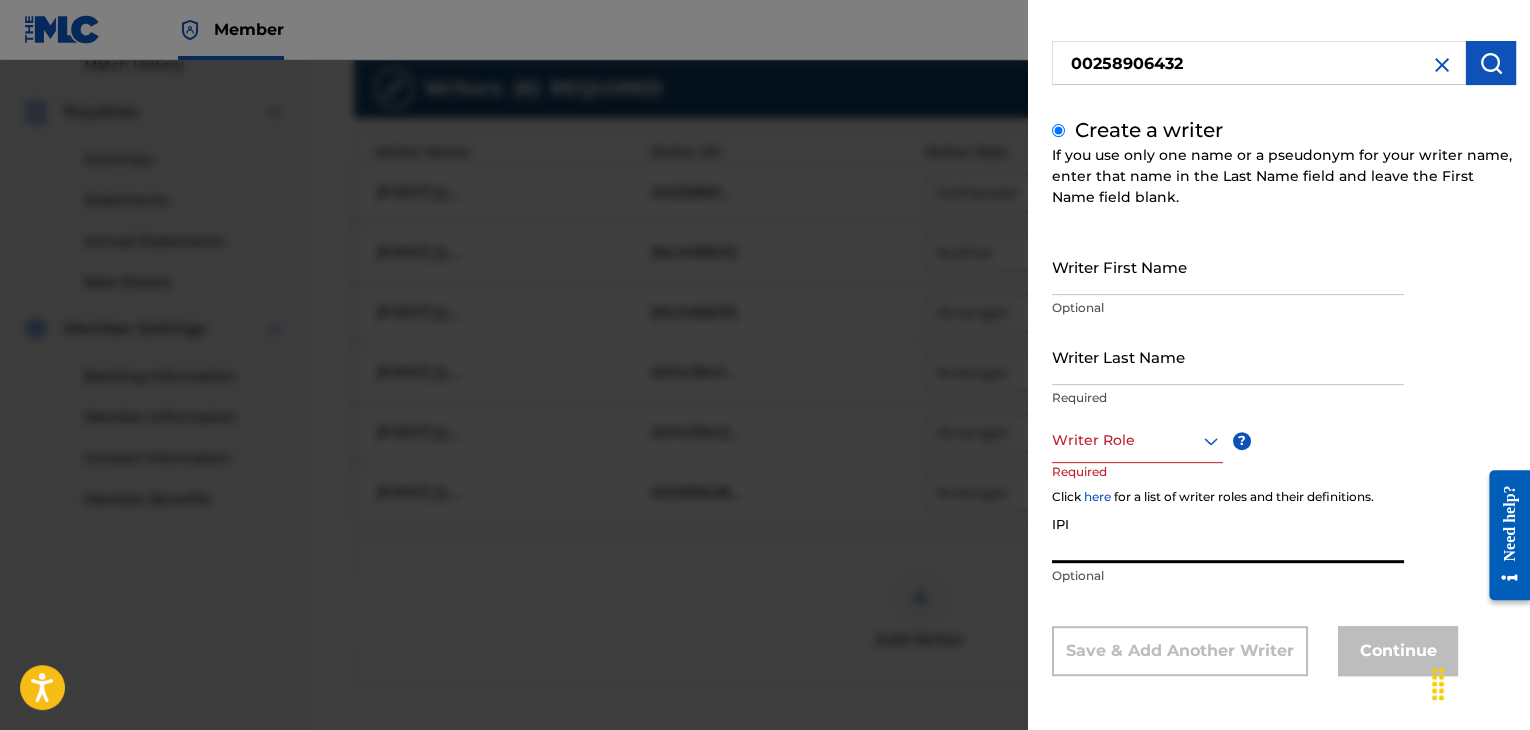 click on "IPI" at bounding box center (1228, 534) 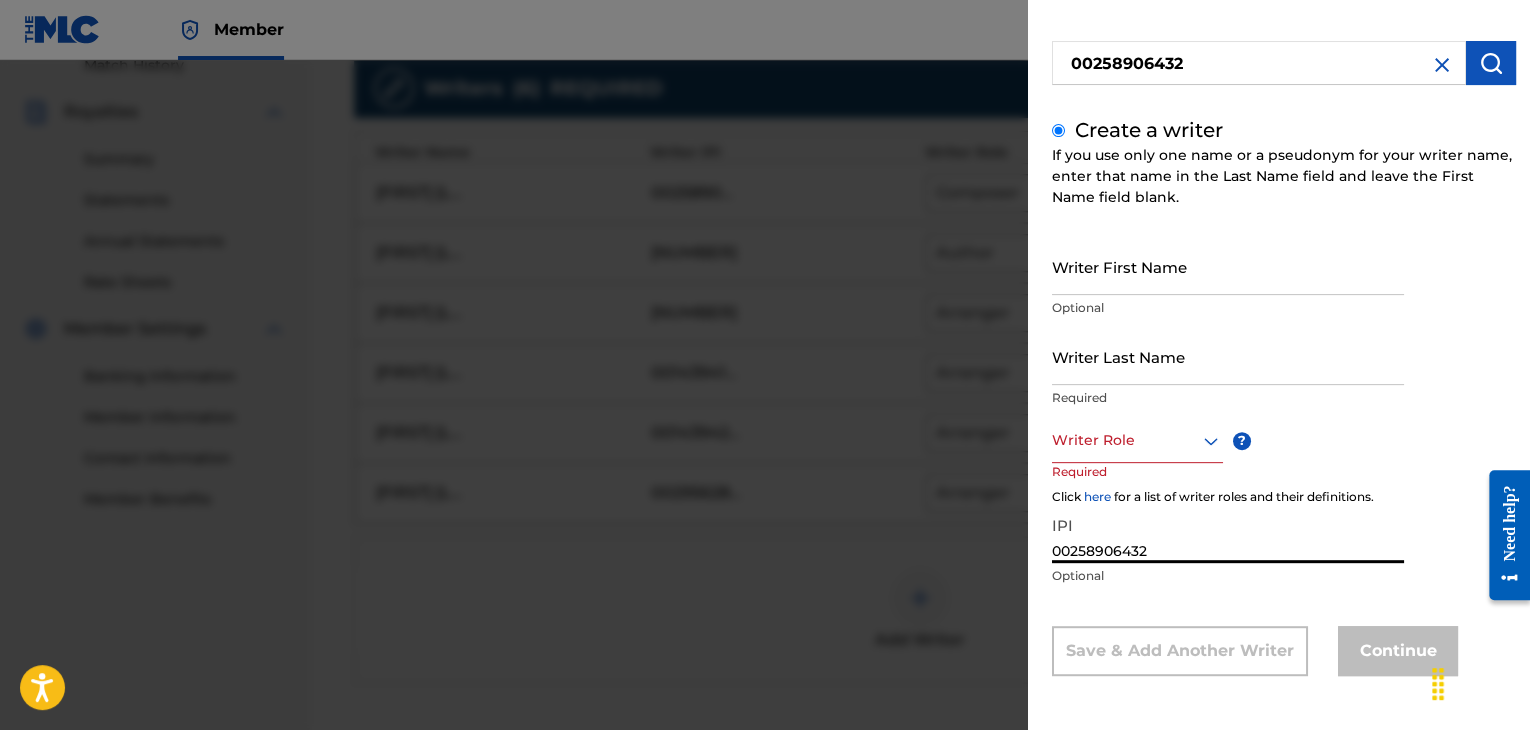 type on "00258906432" 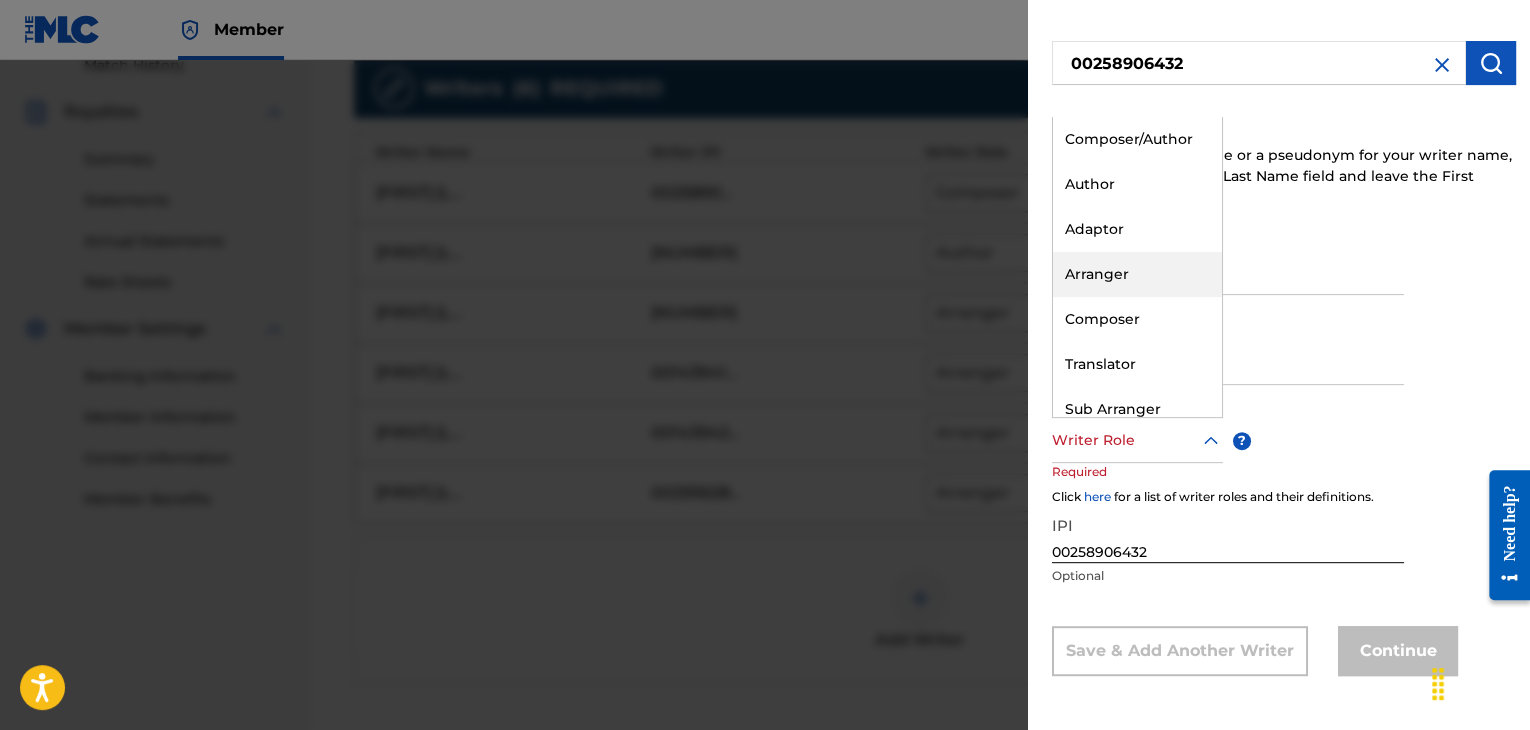 click on "Arranger" at bounding box center (1137, 274) 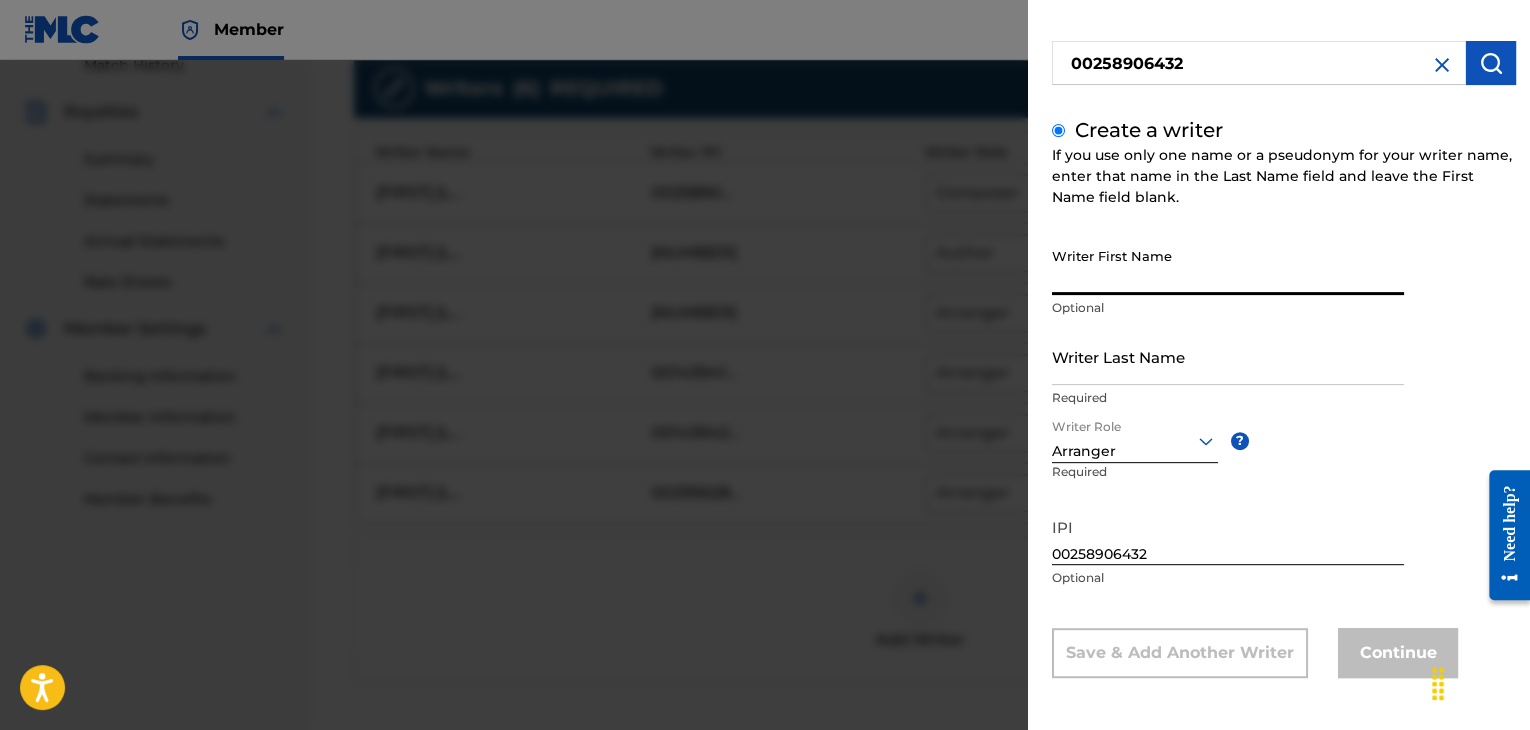 click on "Writer First Name" at bounding box center (1228, 266) 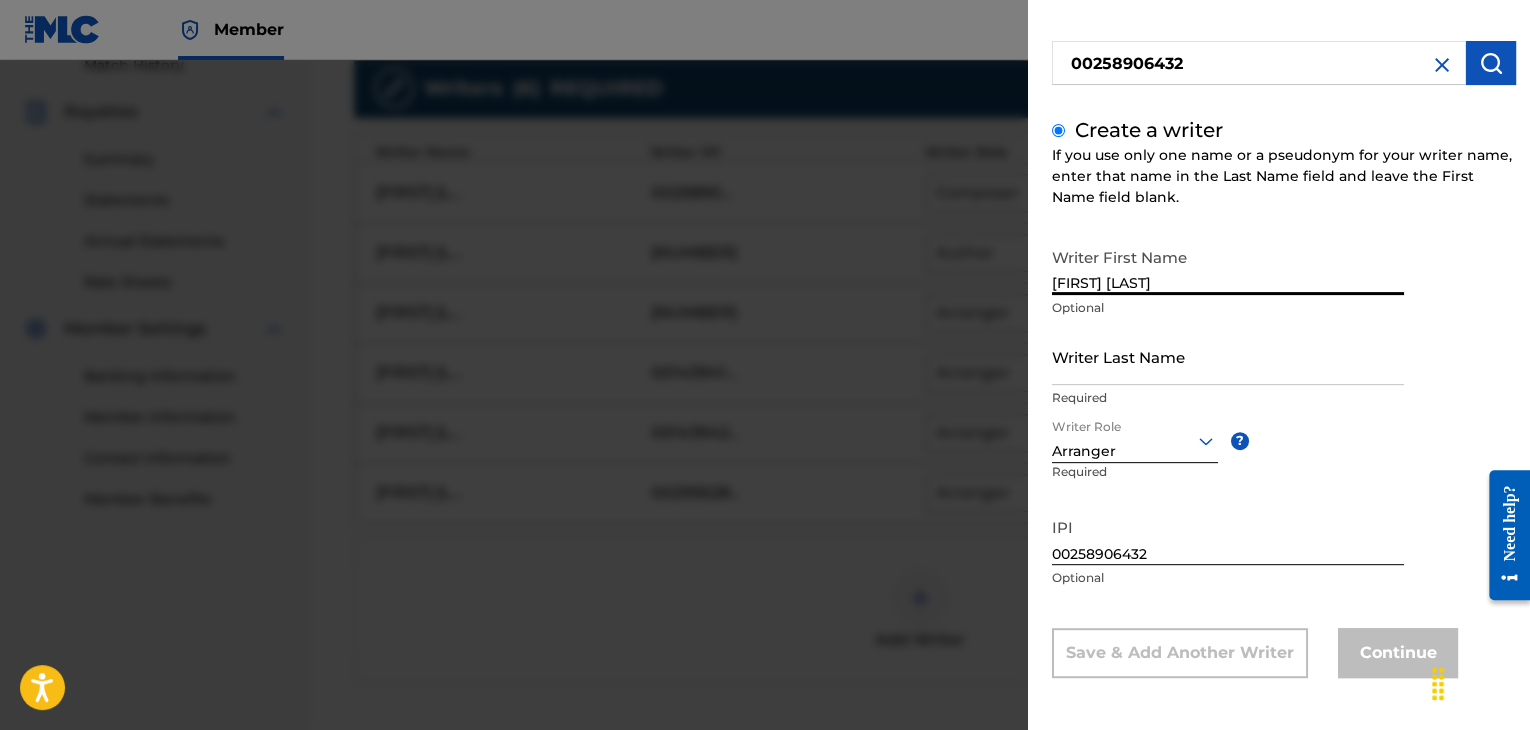 type on "[FIRST] [LAST]" 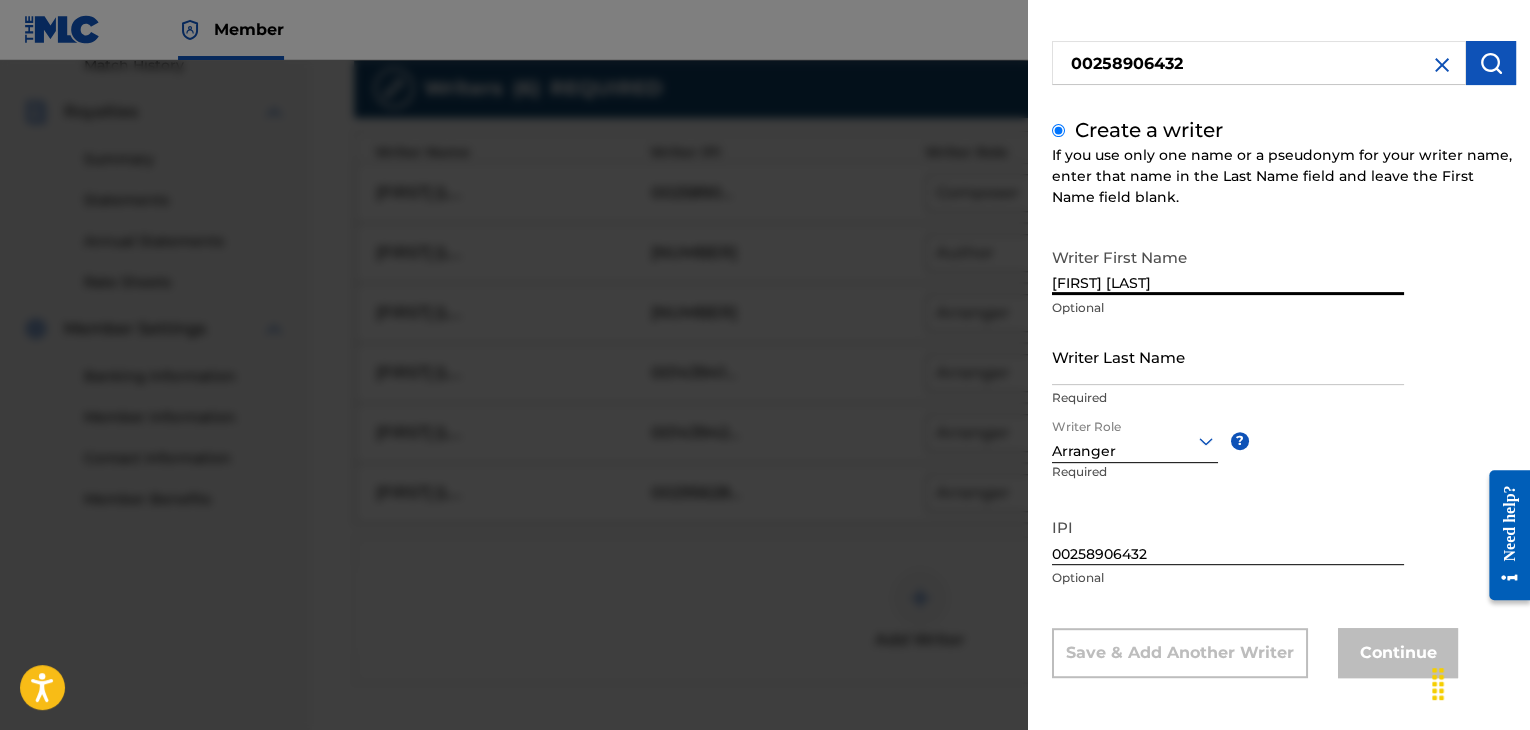 click on "Writer Last Name" at bounding box center (1228, 356) 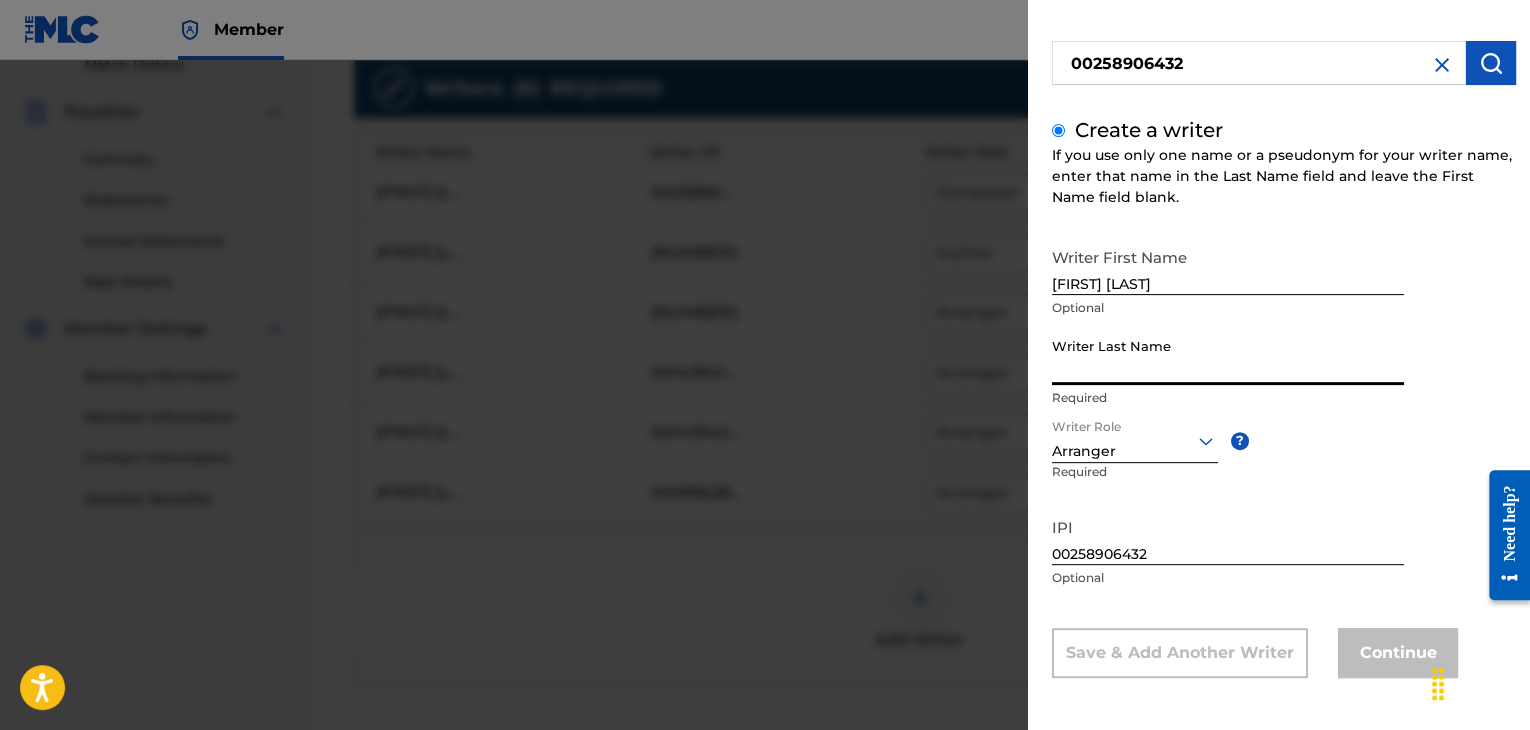 paste on "[FIRST] [LAST]" 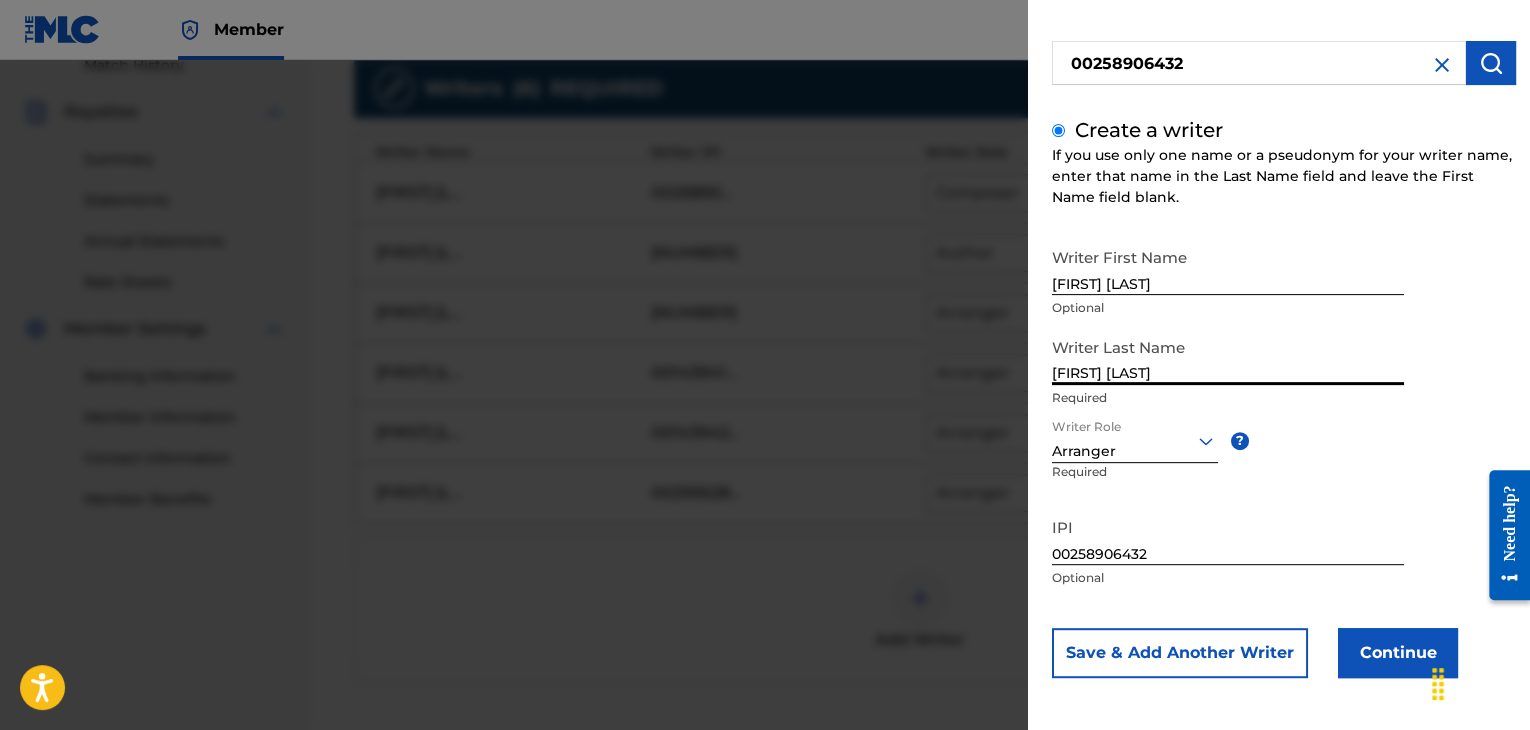 type on "[FIRST] [LAST]" 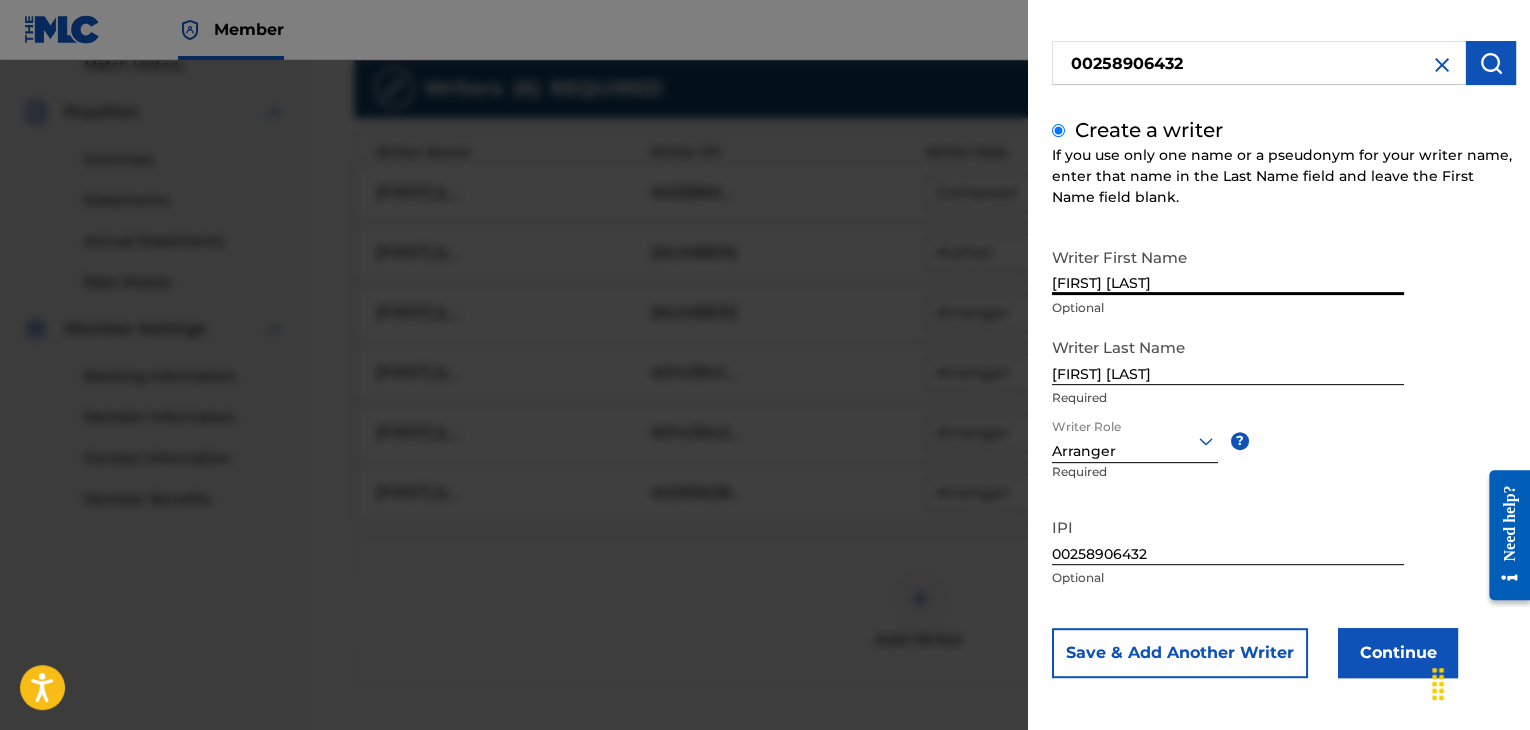 drag, startPoint x: 1107, startPoint y: 281, endPoint x: 1198, endPoint y: 281, distance: 91 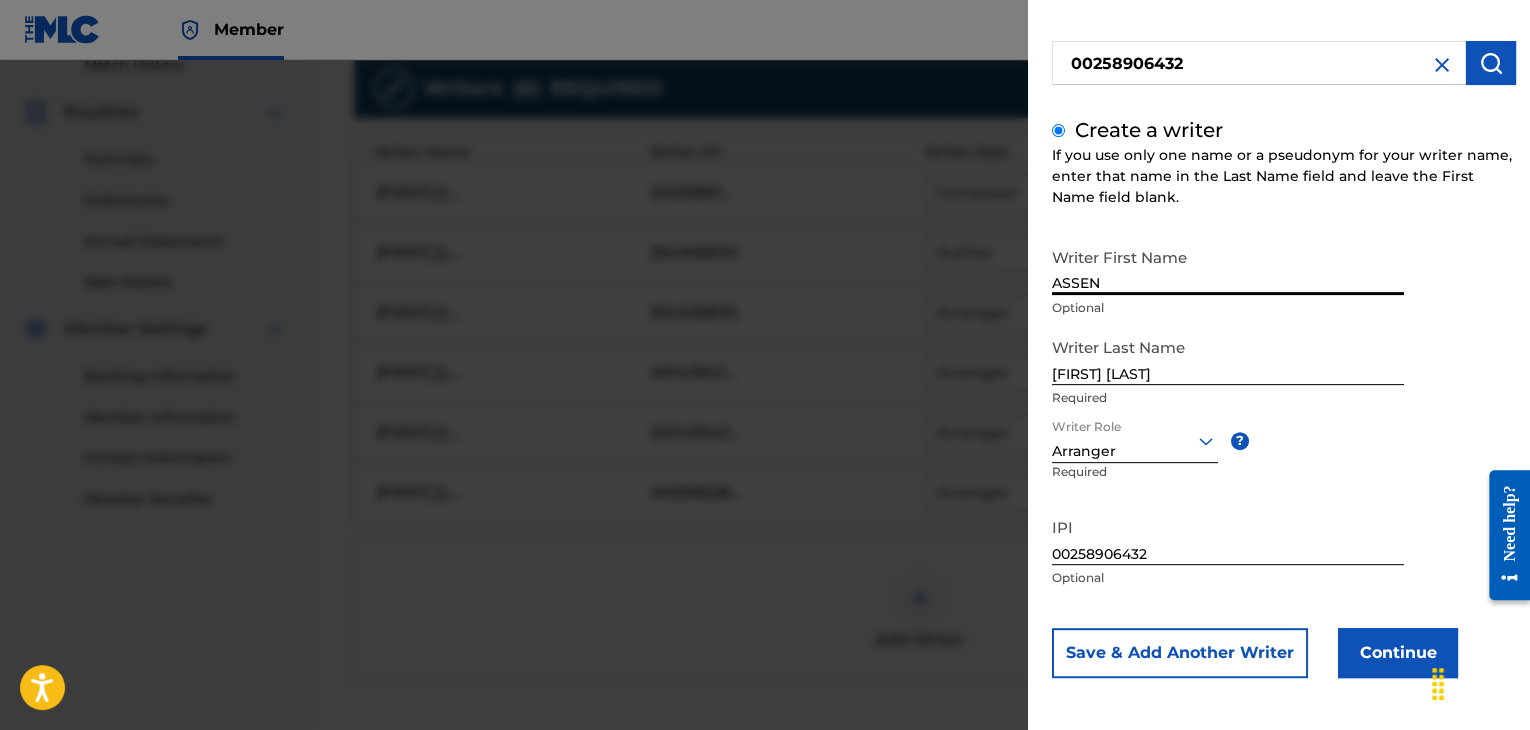 type on "ASSEN" 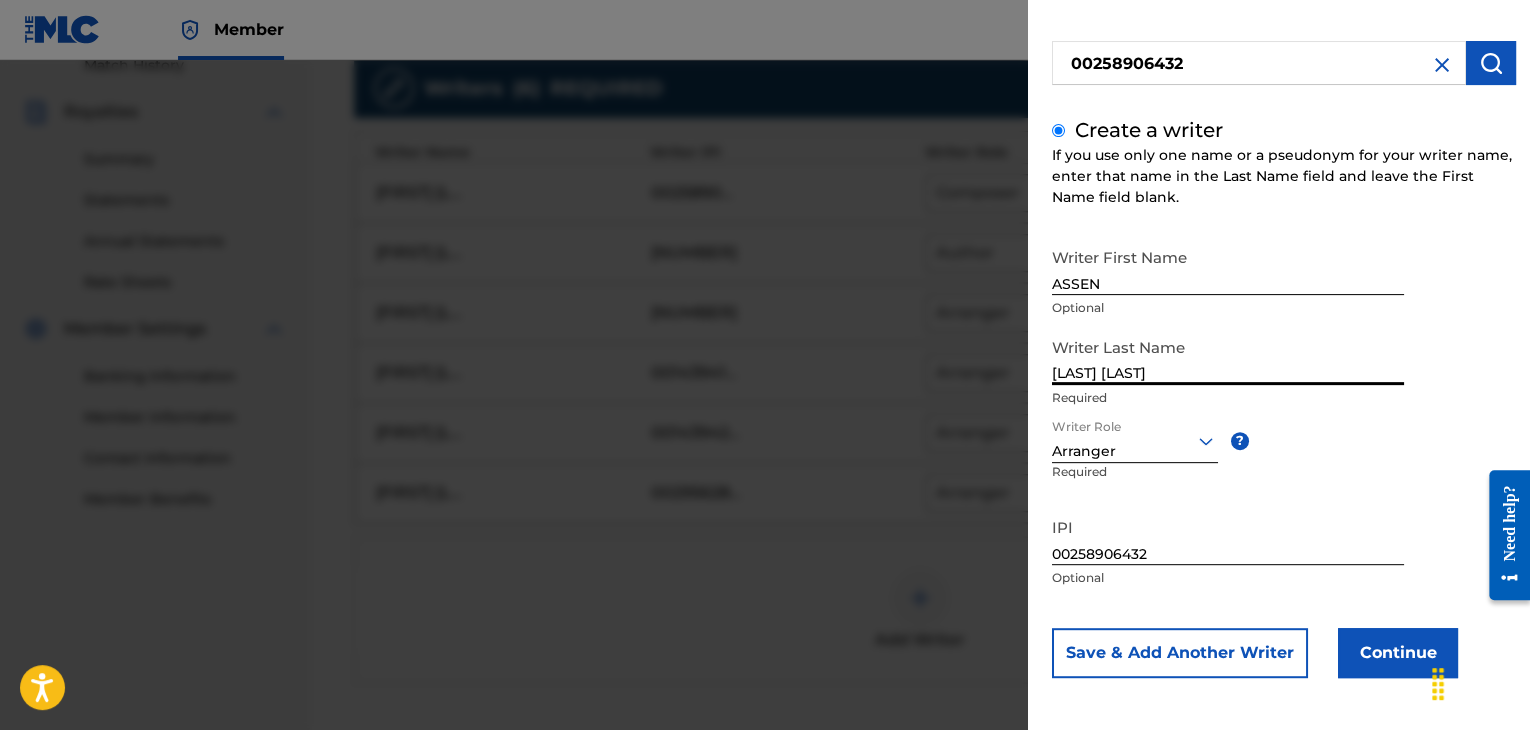 type on "[LAST] [LAST]" 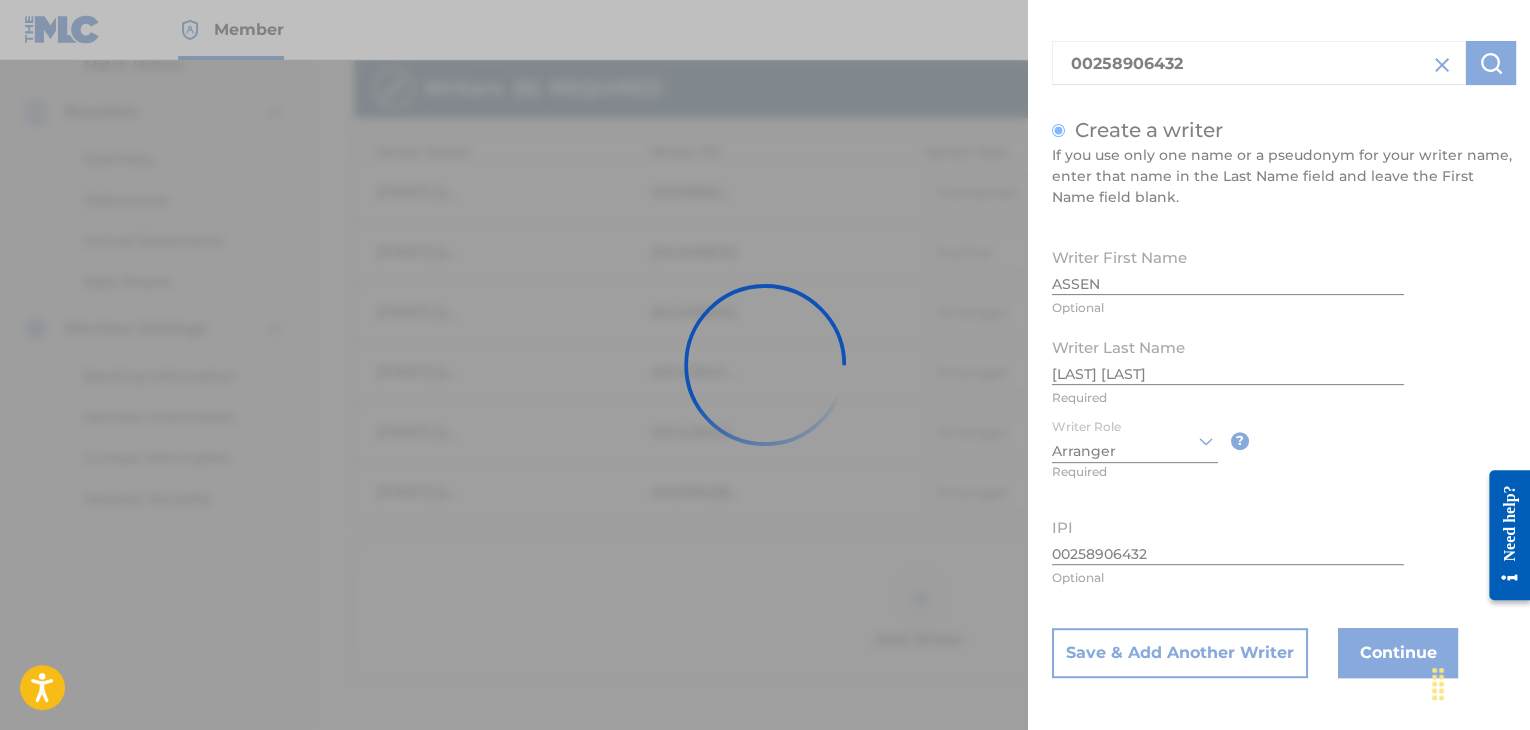 scroll, scrollTop: 0, scrollLeft: 0, axis: both 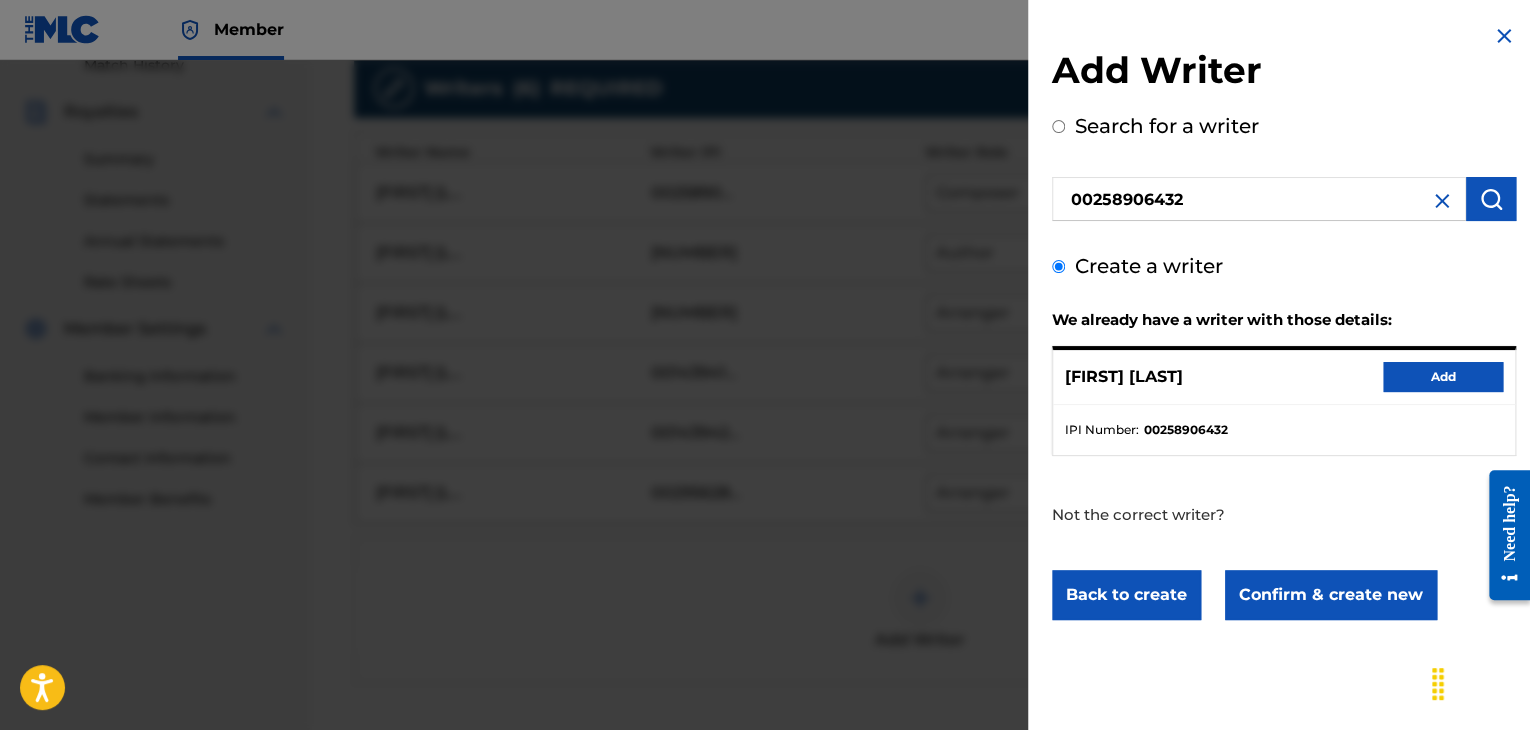 click on "Confirm & create new" at bounding box center (1331, 595) 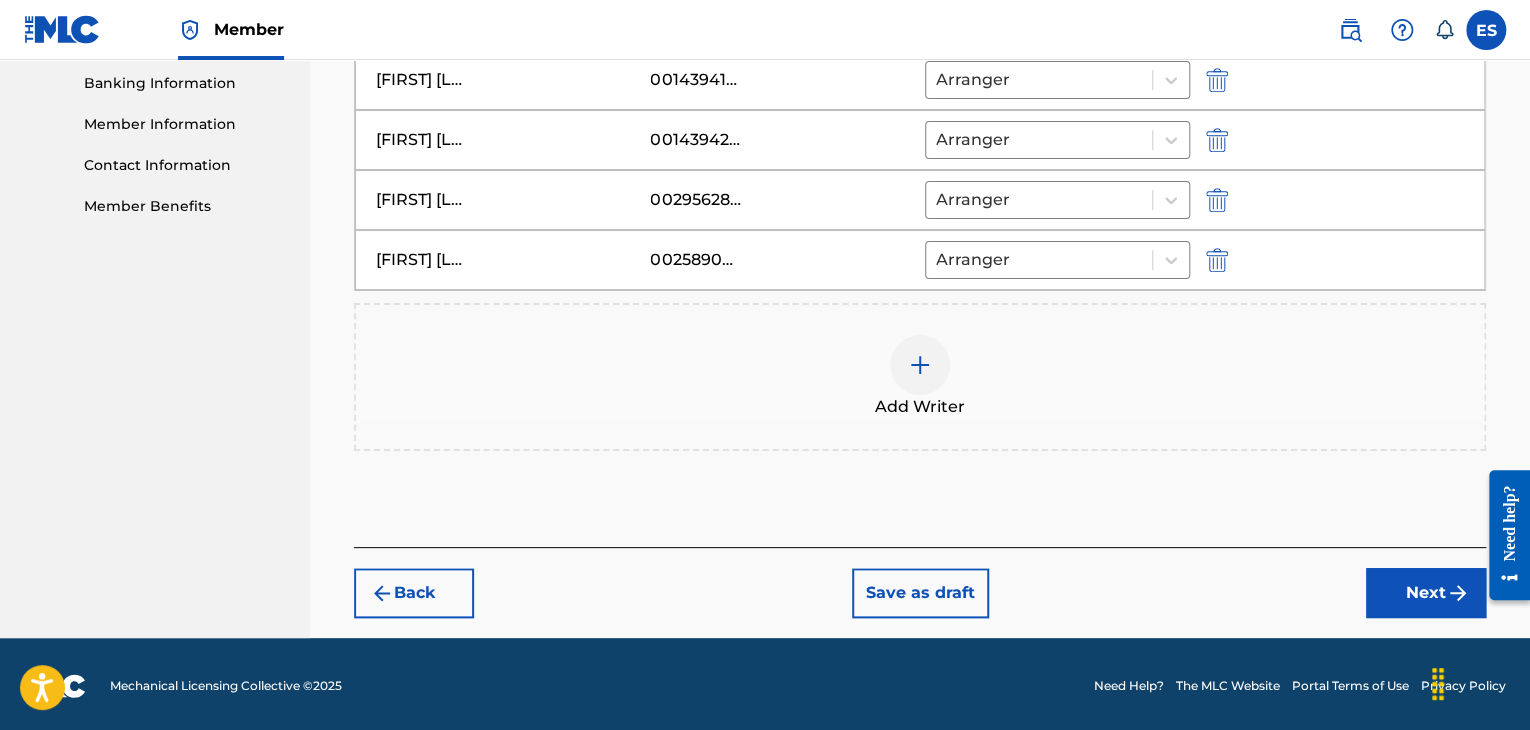 click on "Next" at bounding box center (1426, 593) 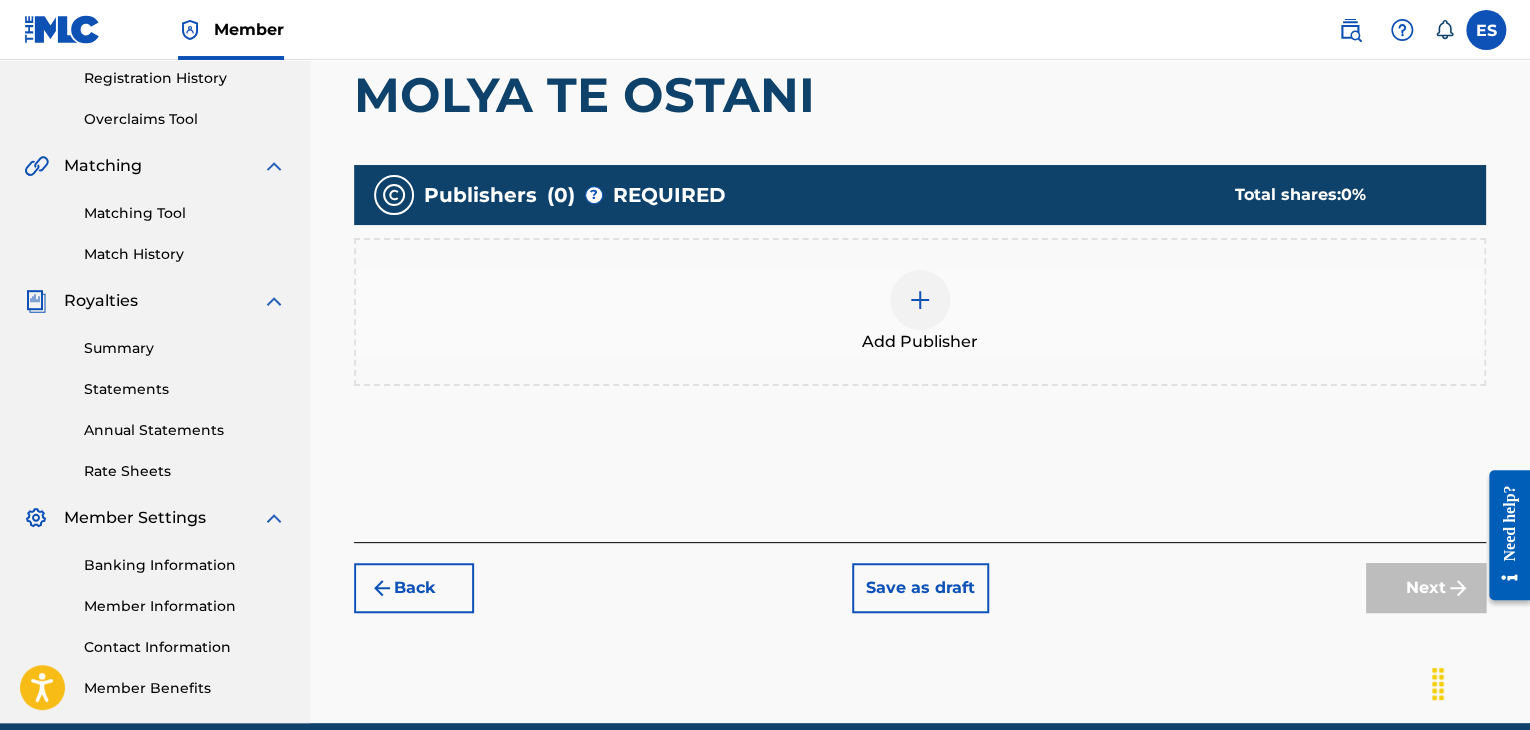 scroll, scrollTop: 395, scrollLeft: 0, axis: vertical 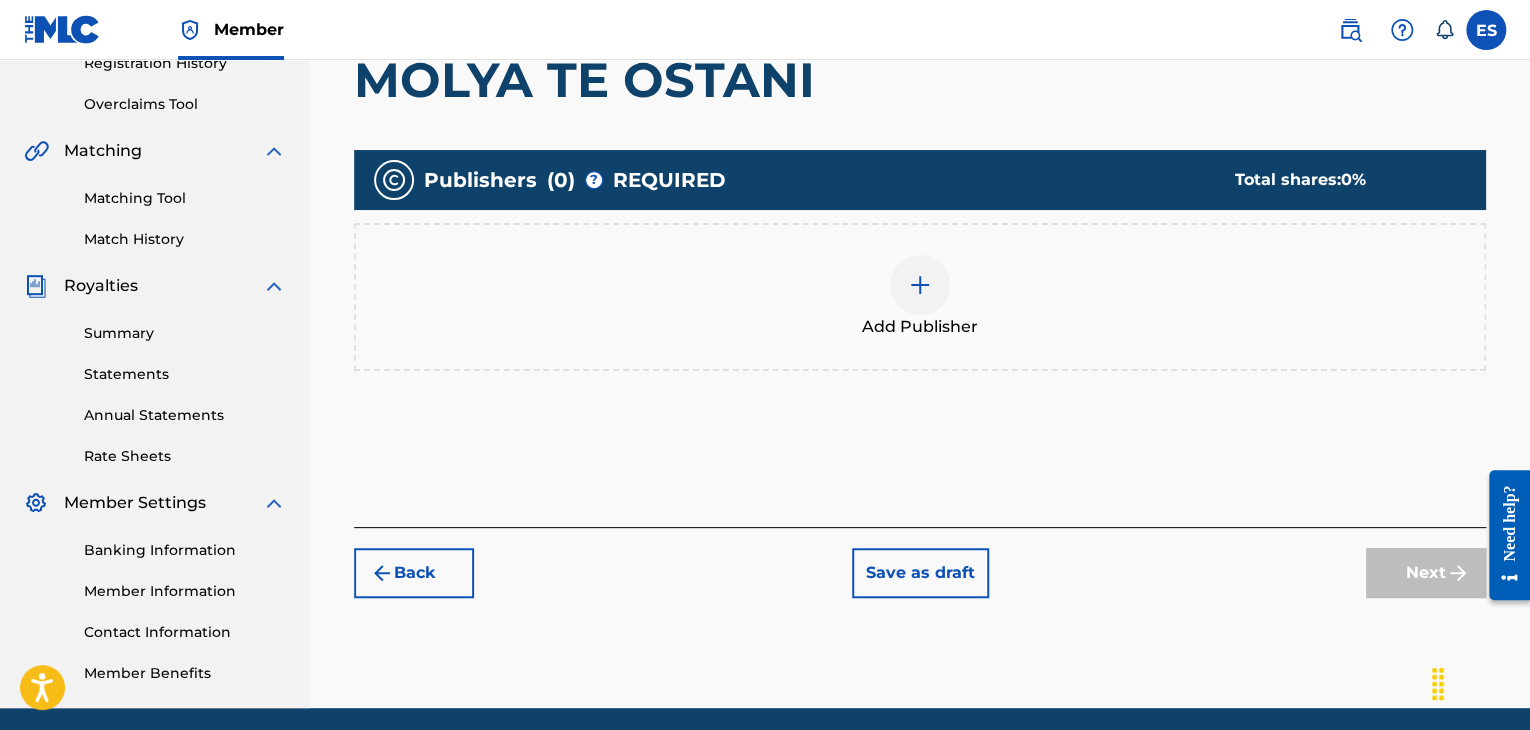 click on "Add Publisher" at bounding box center (920, 297) 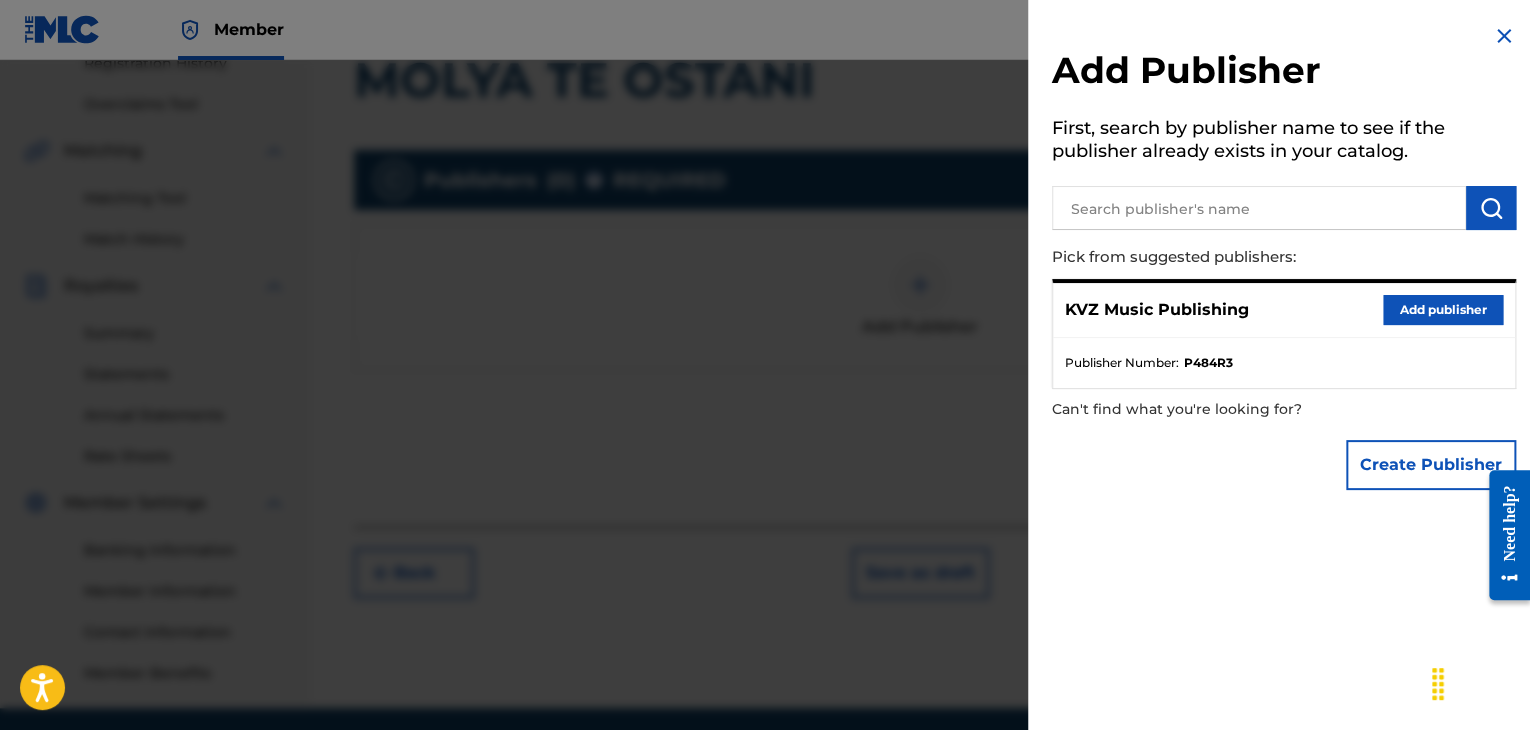 click on "Add publisher" at bounding box center (1443, 310) 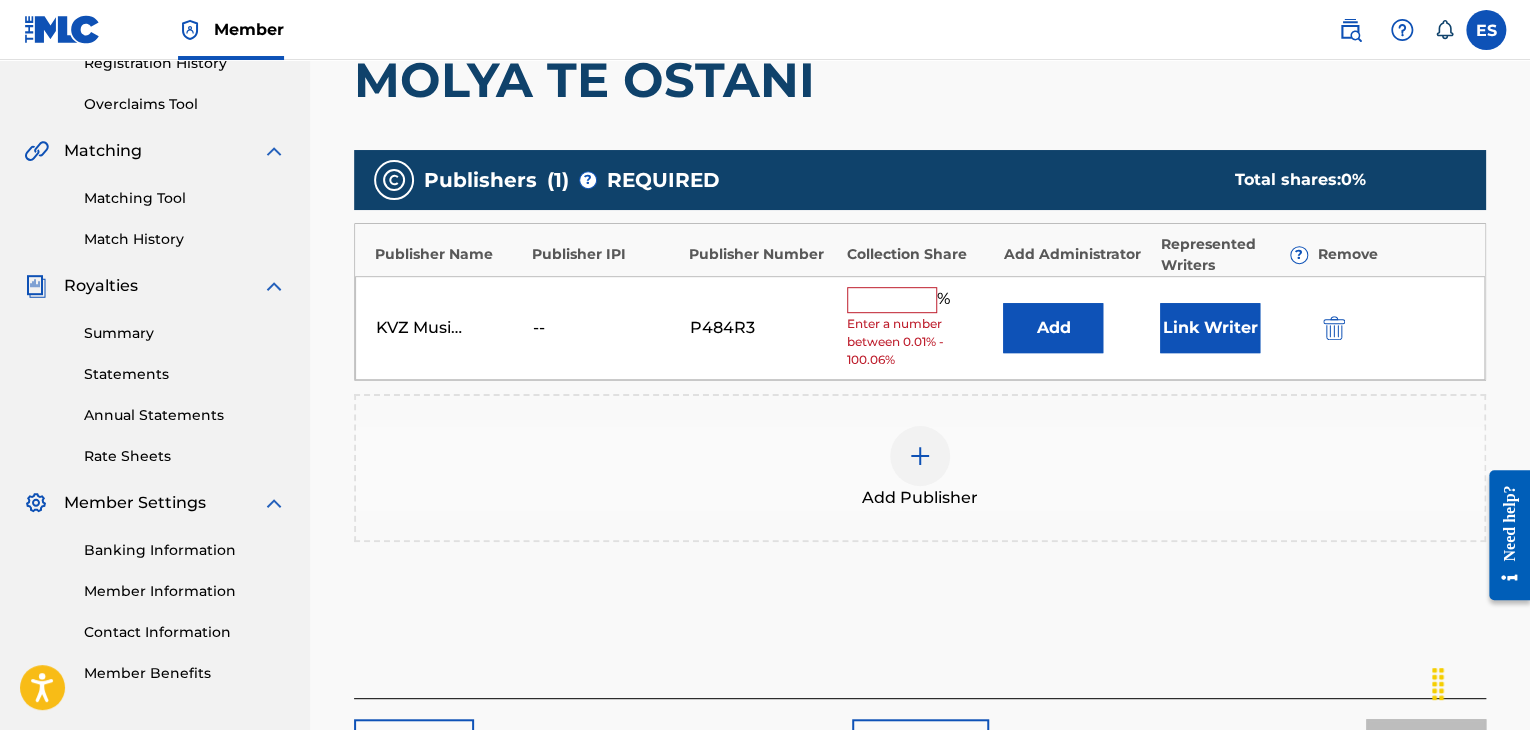 click at bounding box center [892, 300] 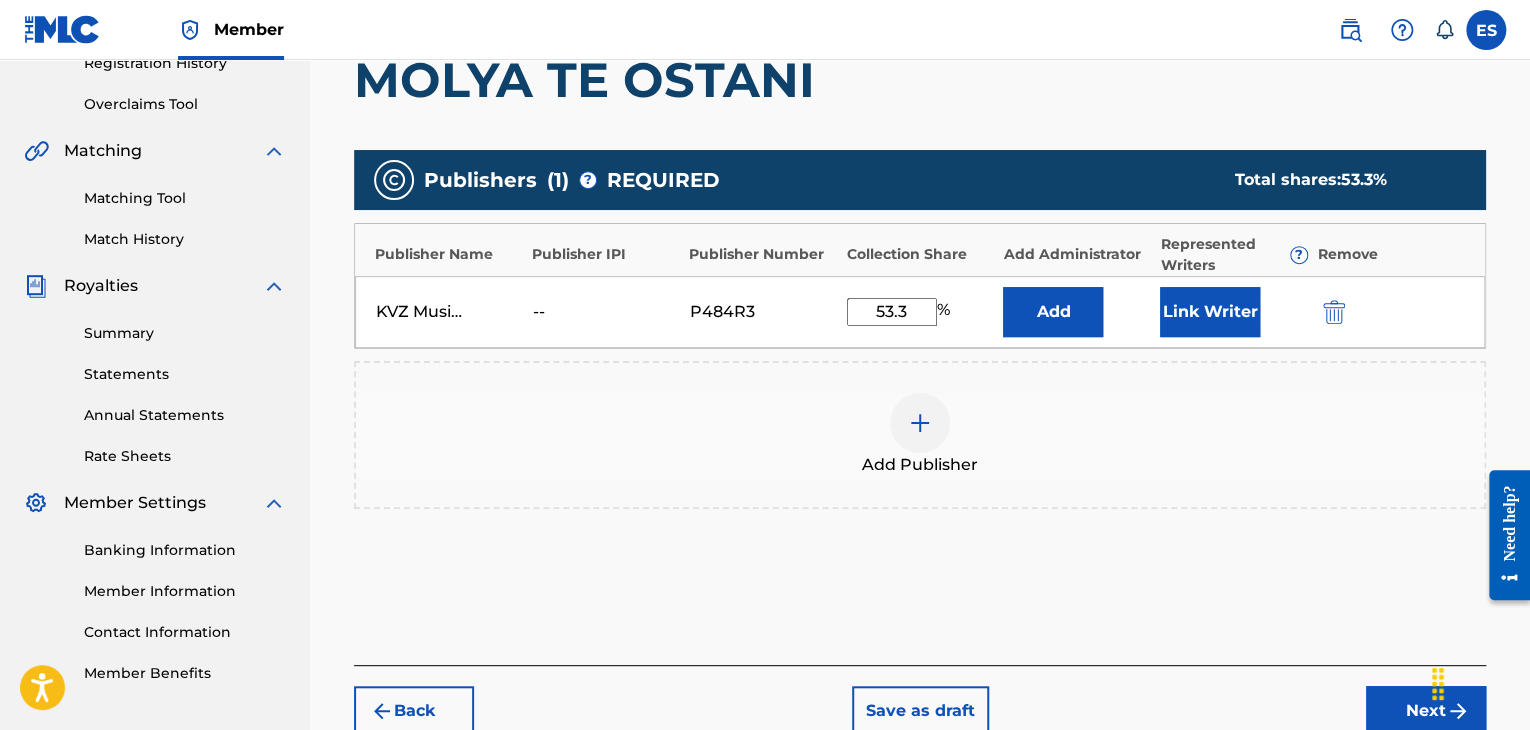 type on "53.34" 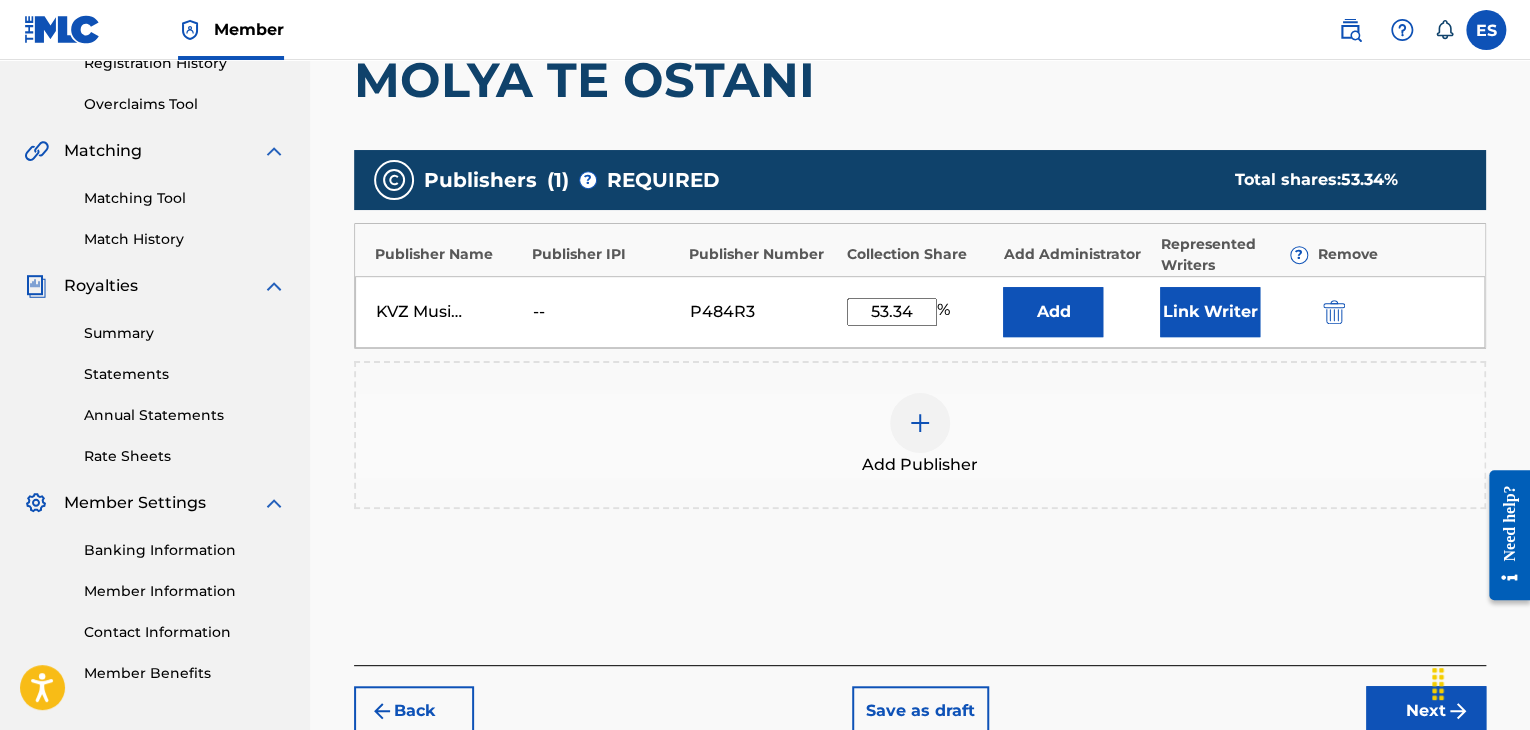 click on "Next" at bounding box center [1426, 711] 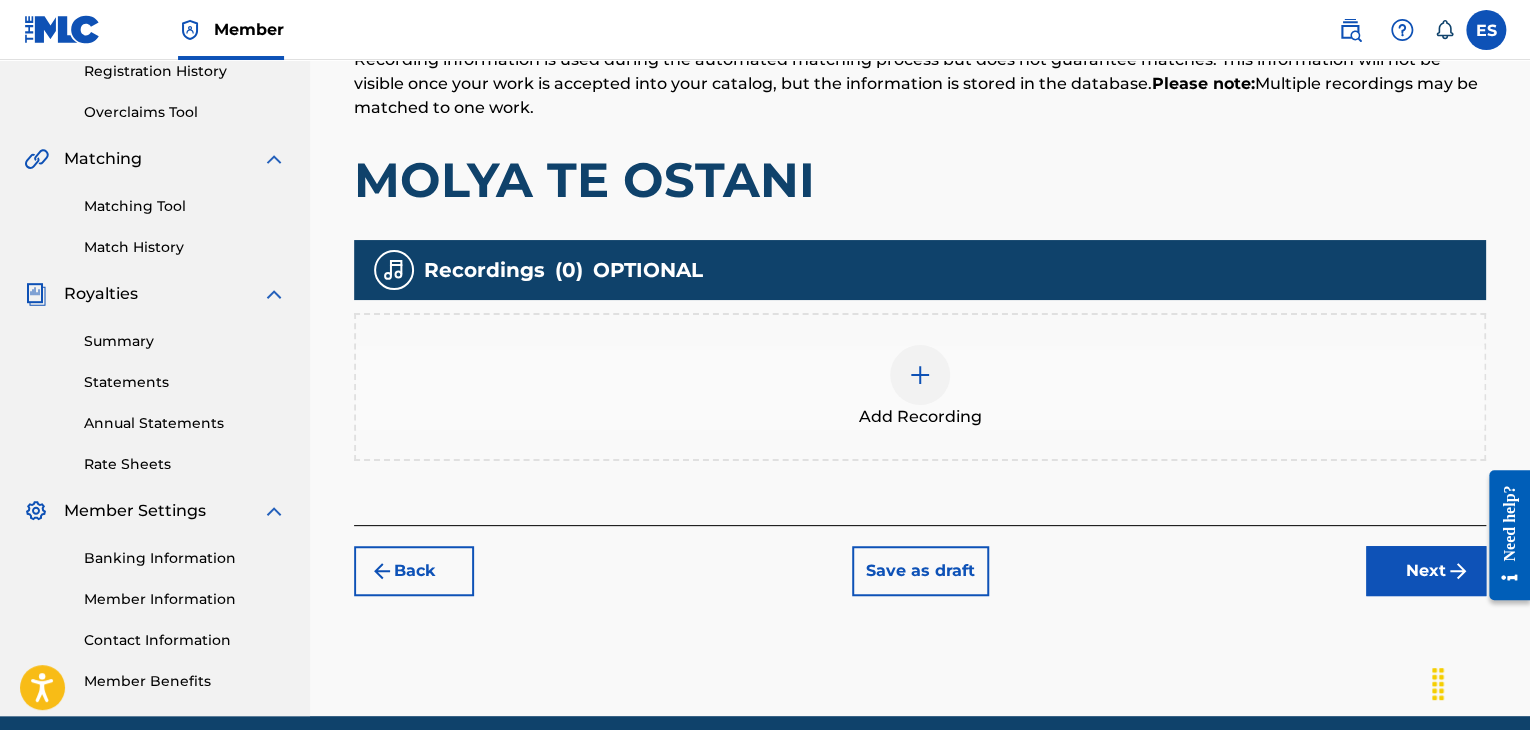 scroll, scrollTop: 390, scrollLeft: 0, axis: vertical 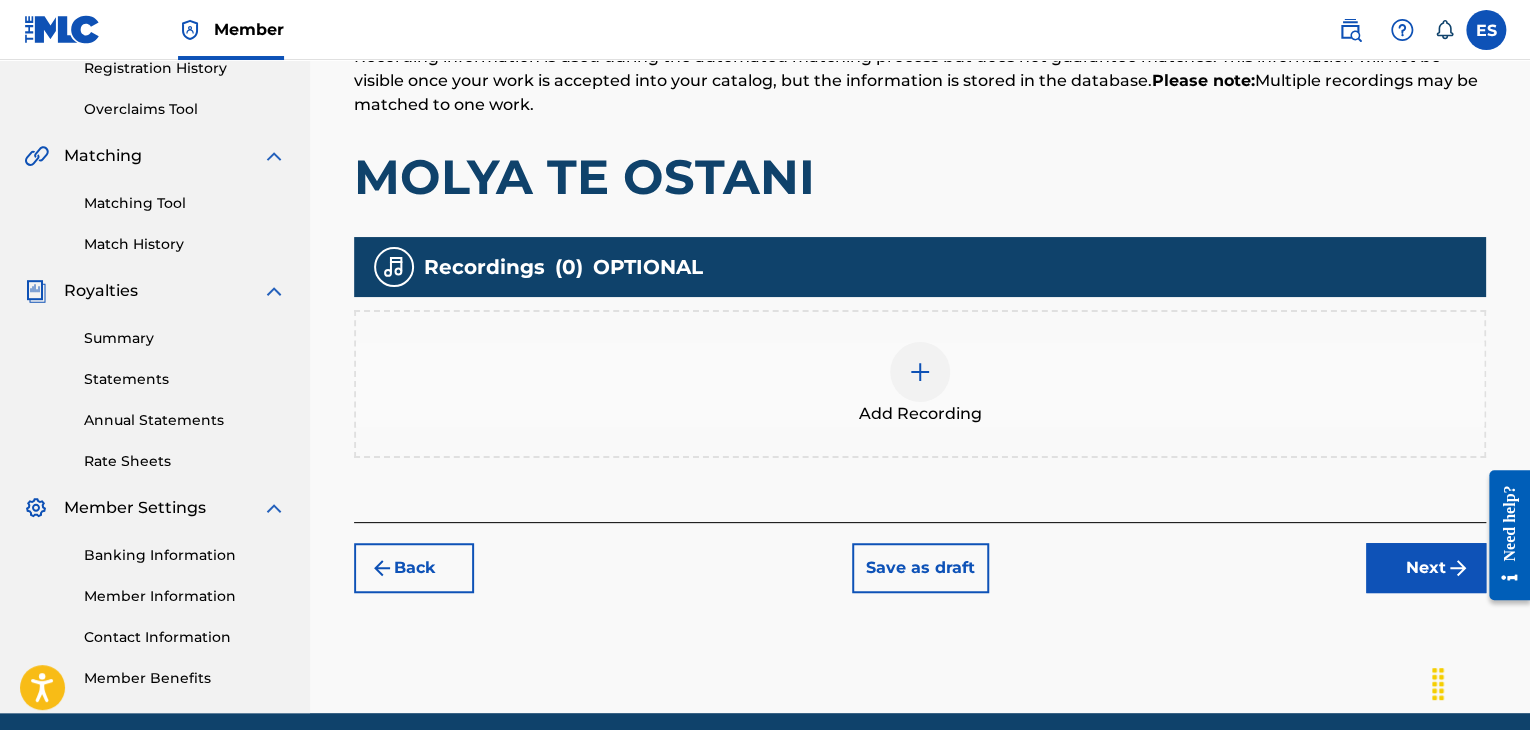 click at bounding box center (920, 372) 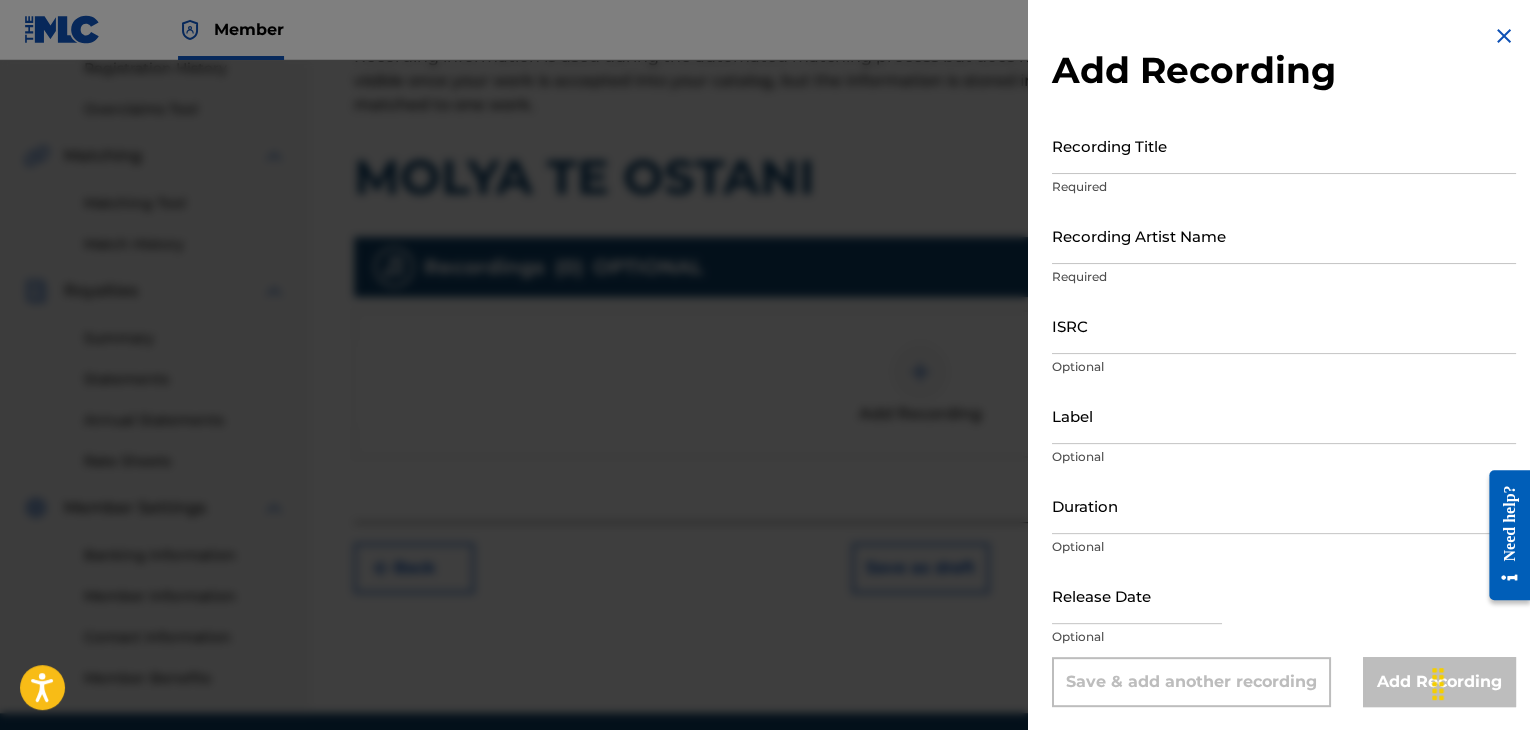click at bounding box center (765, 425) 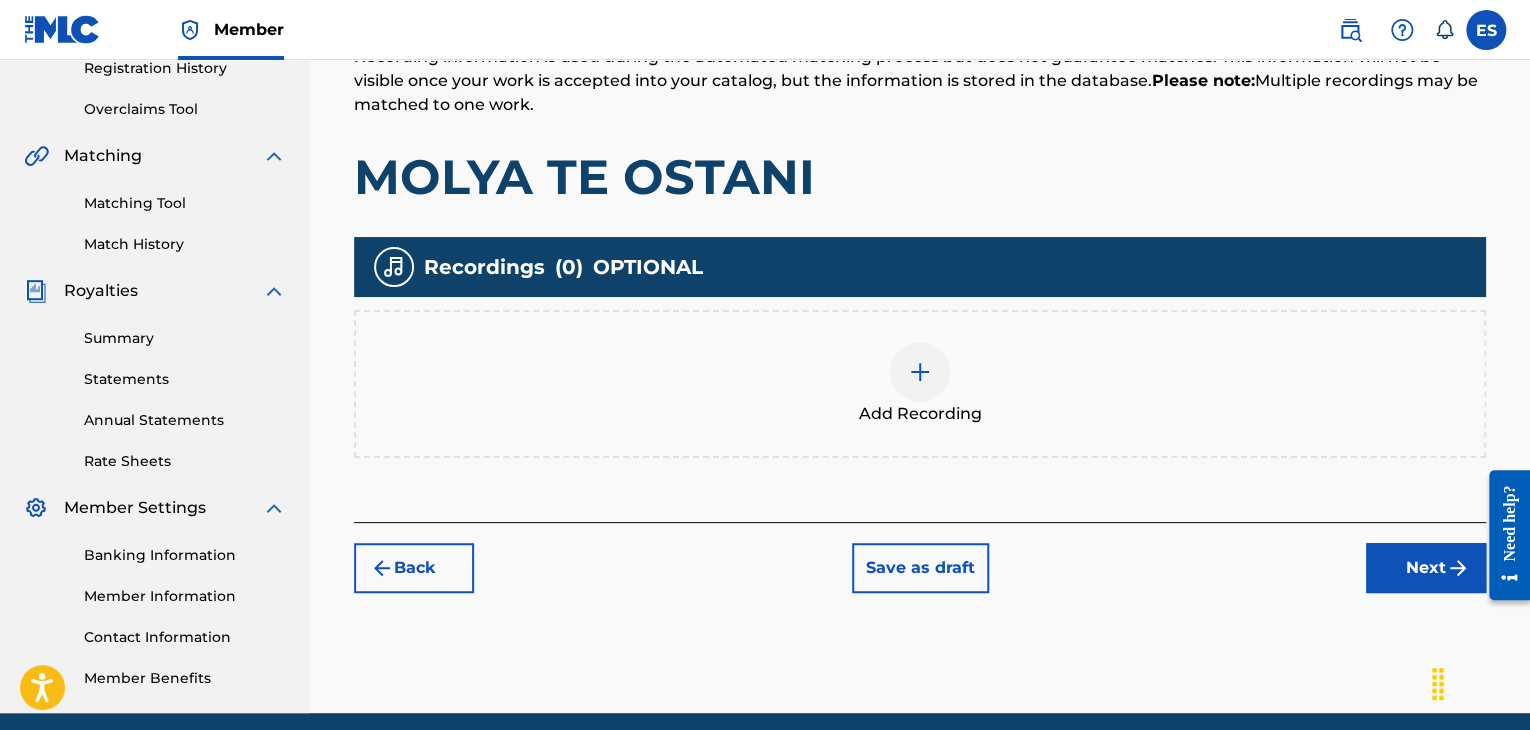 click at bounding box center (920, 372) 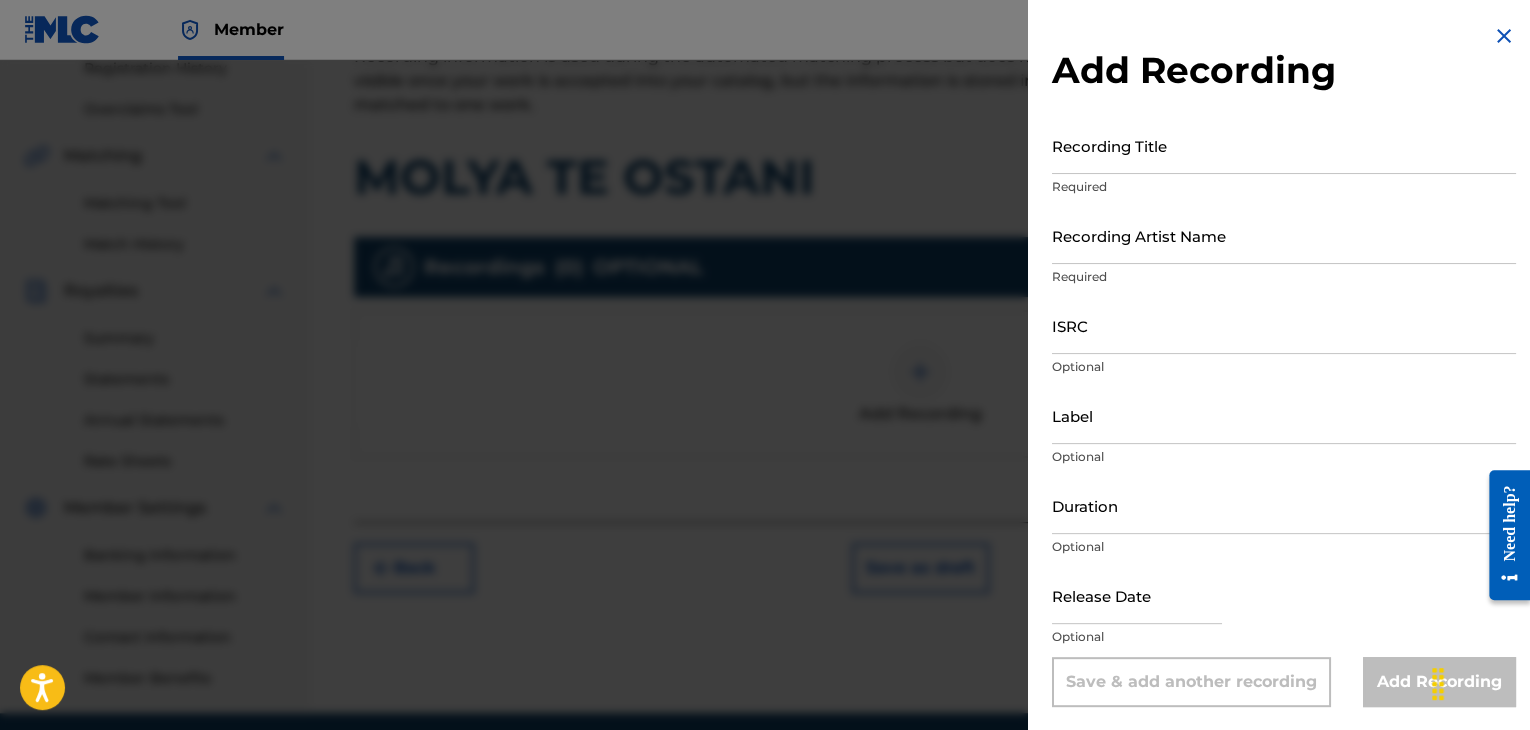 click on "Recording Title" at bounding box center [1284, 145] 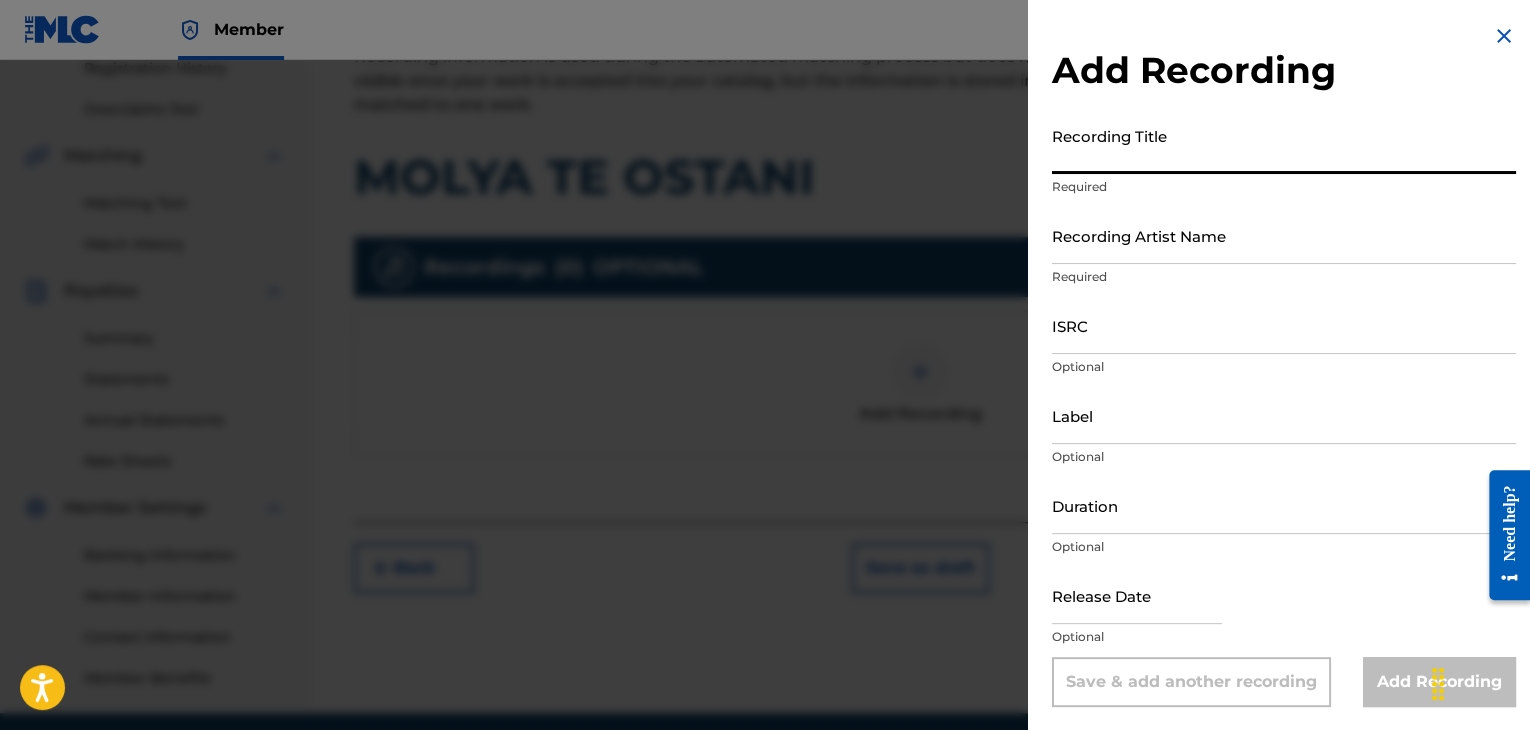 paste on "MOLYA TE OSTANI" 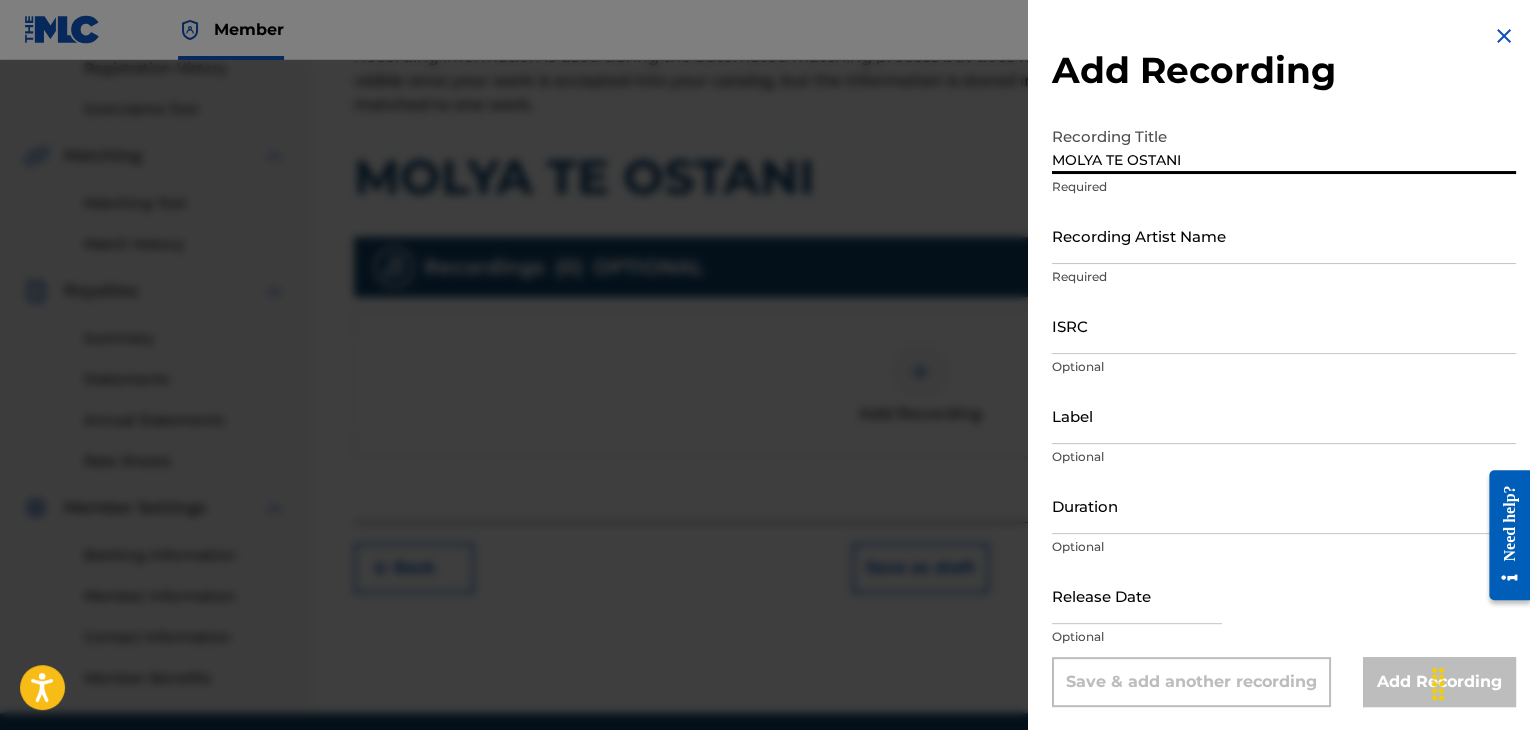 click on "MOLYA TE OSTANI" at bounding box center (1284, 145) 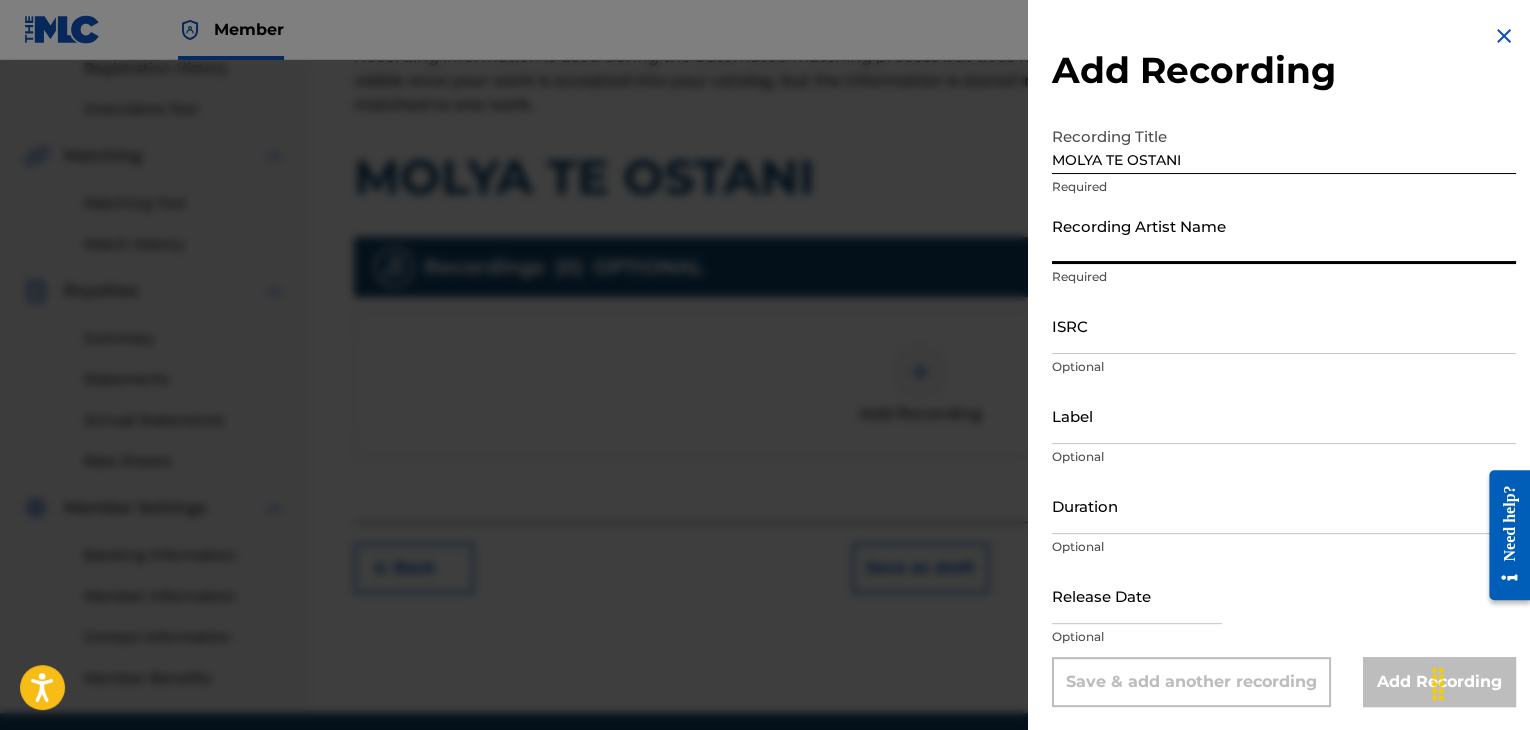 click on "Recording Artist Name" at bounding box center [1284, 235] 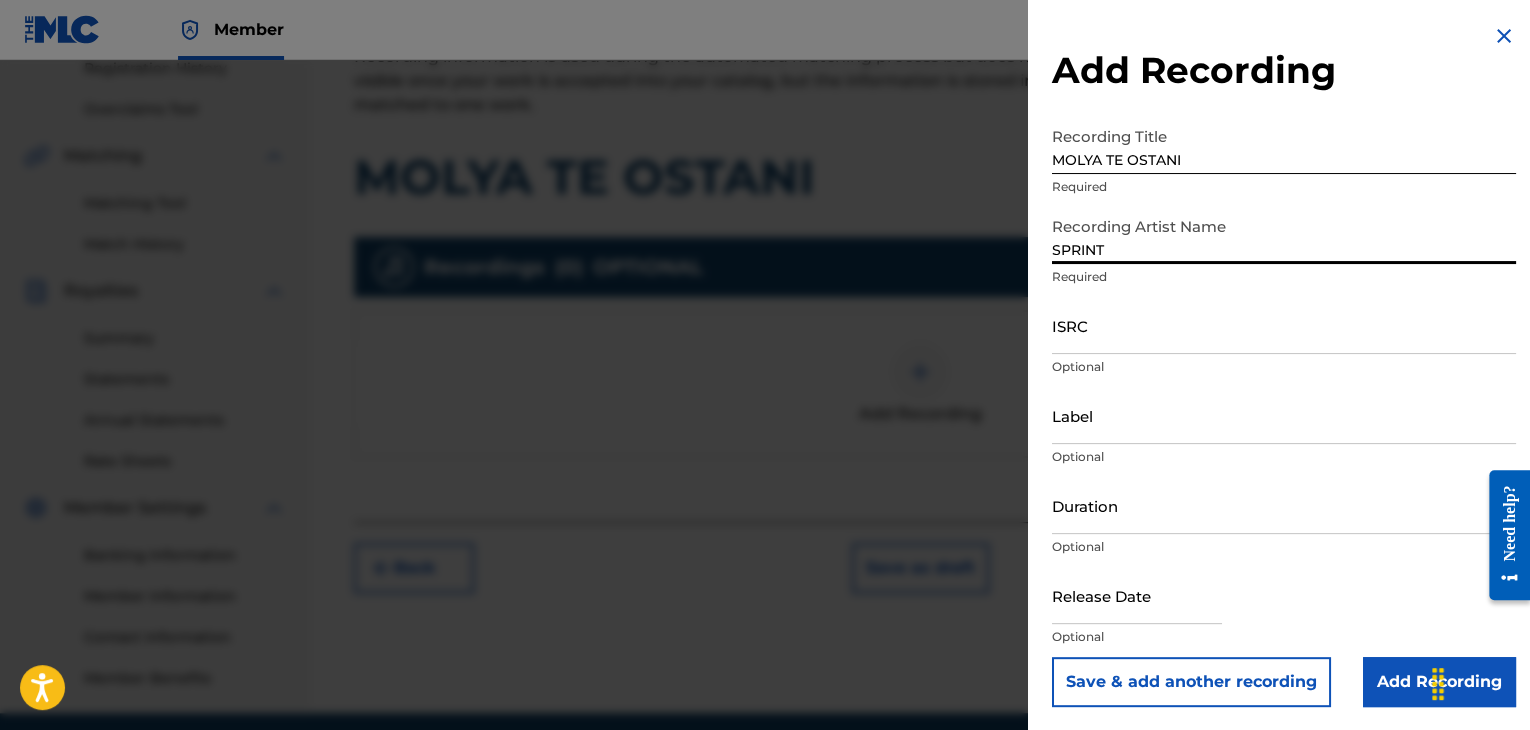 type on "SPRINT" 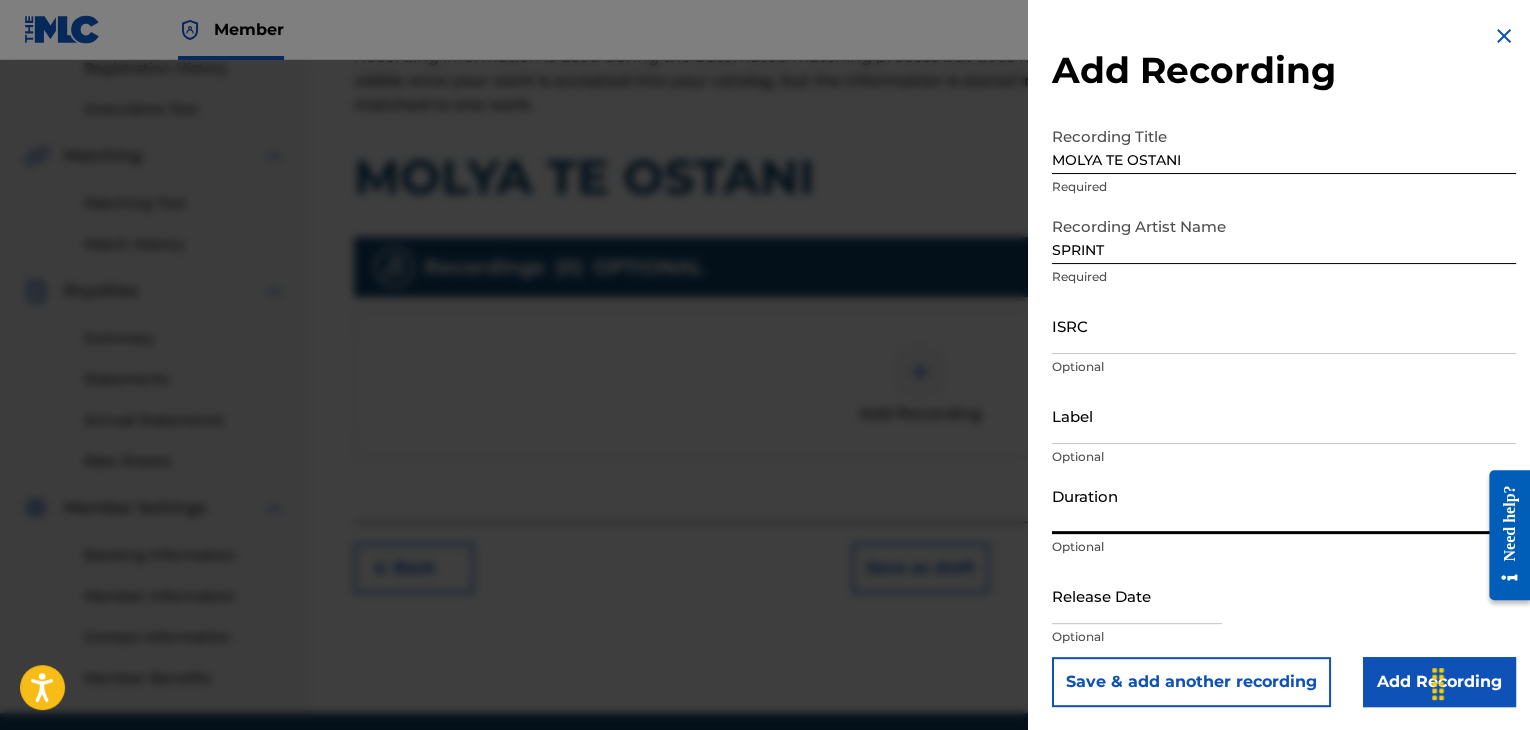 type on "03:00" 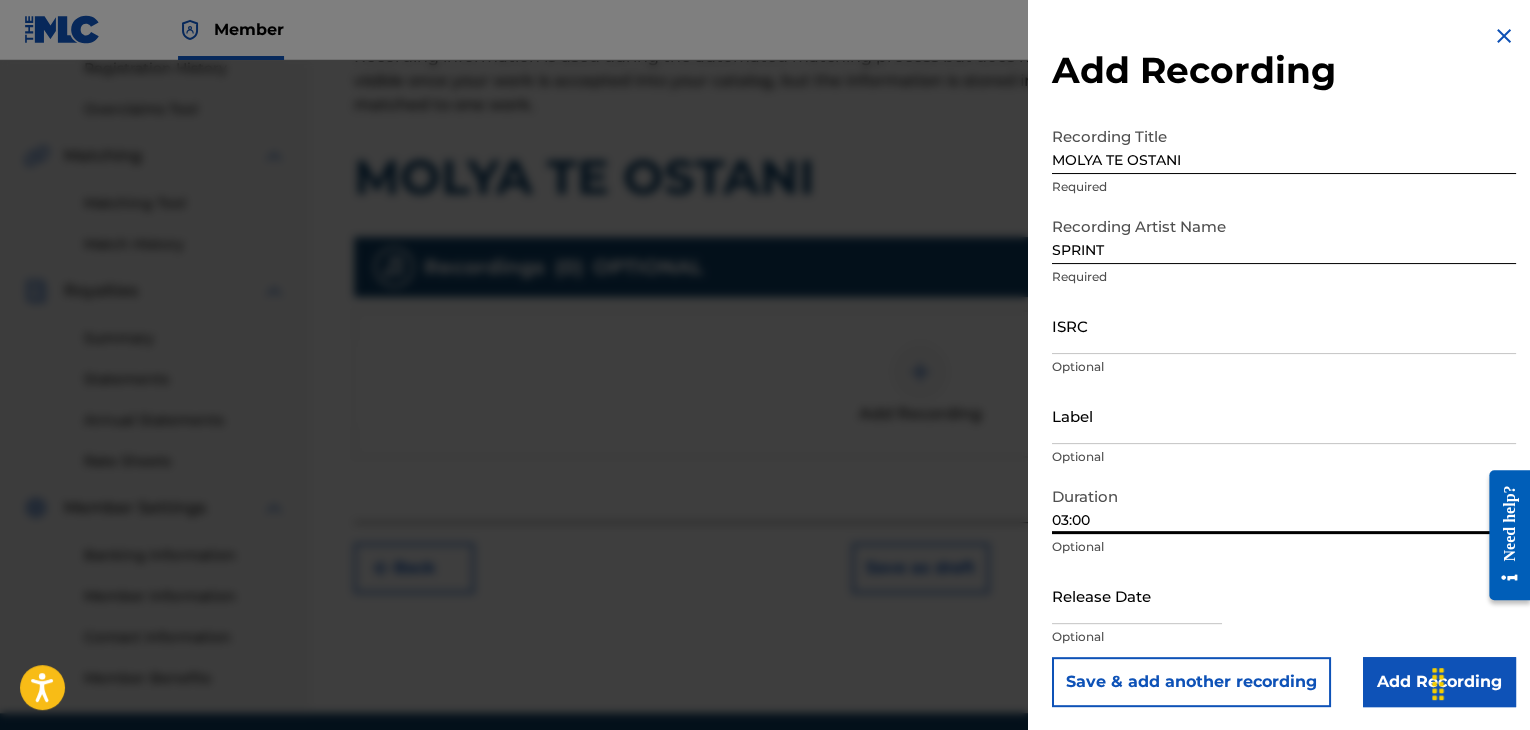 scroll, scrollTop: 1, scrollLeft: 0, axis: vertical 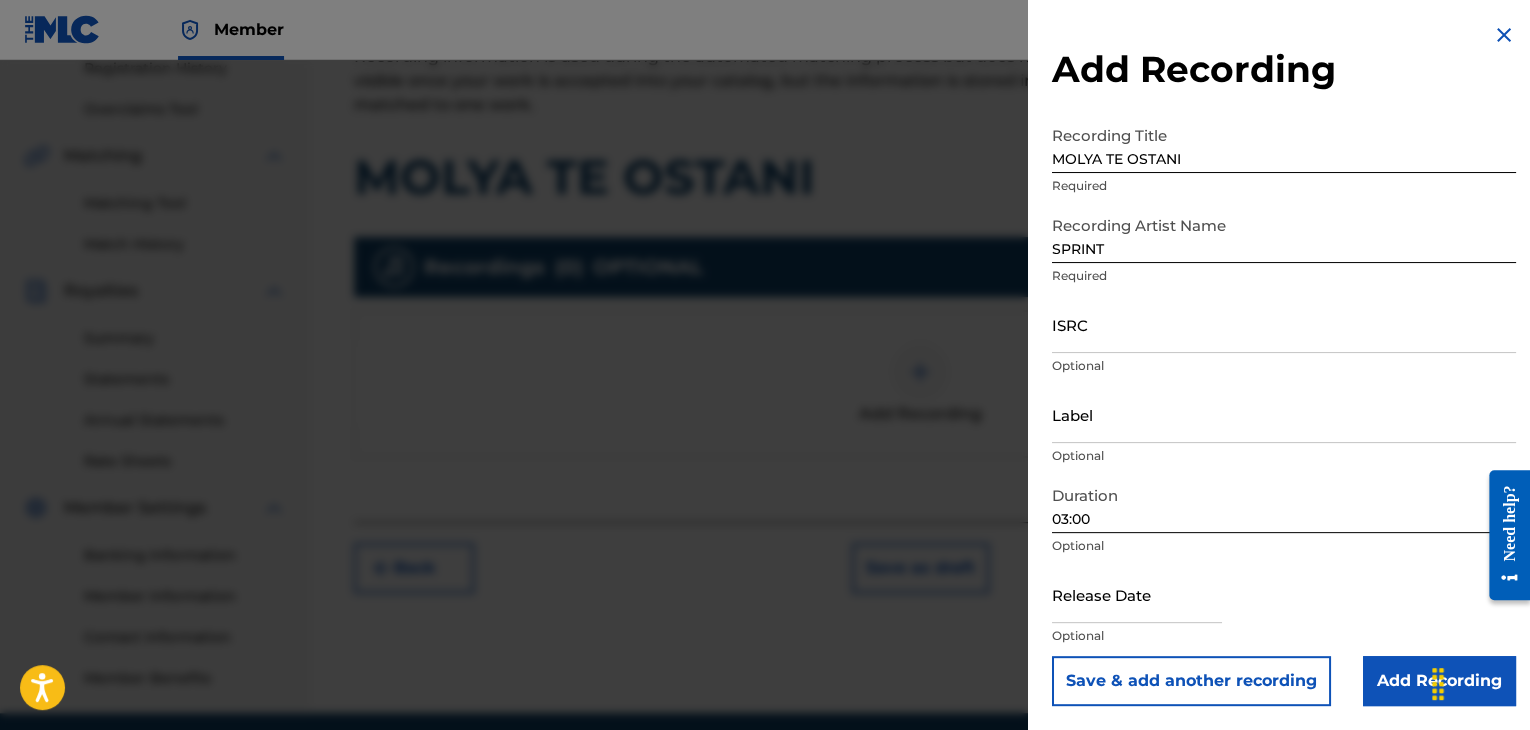 click on "Add Recording" at bounding box center [1439, 681] 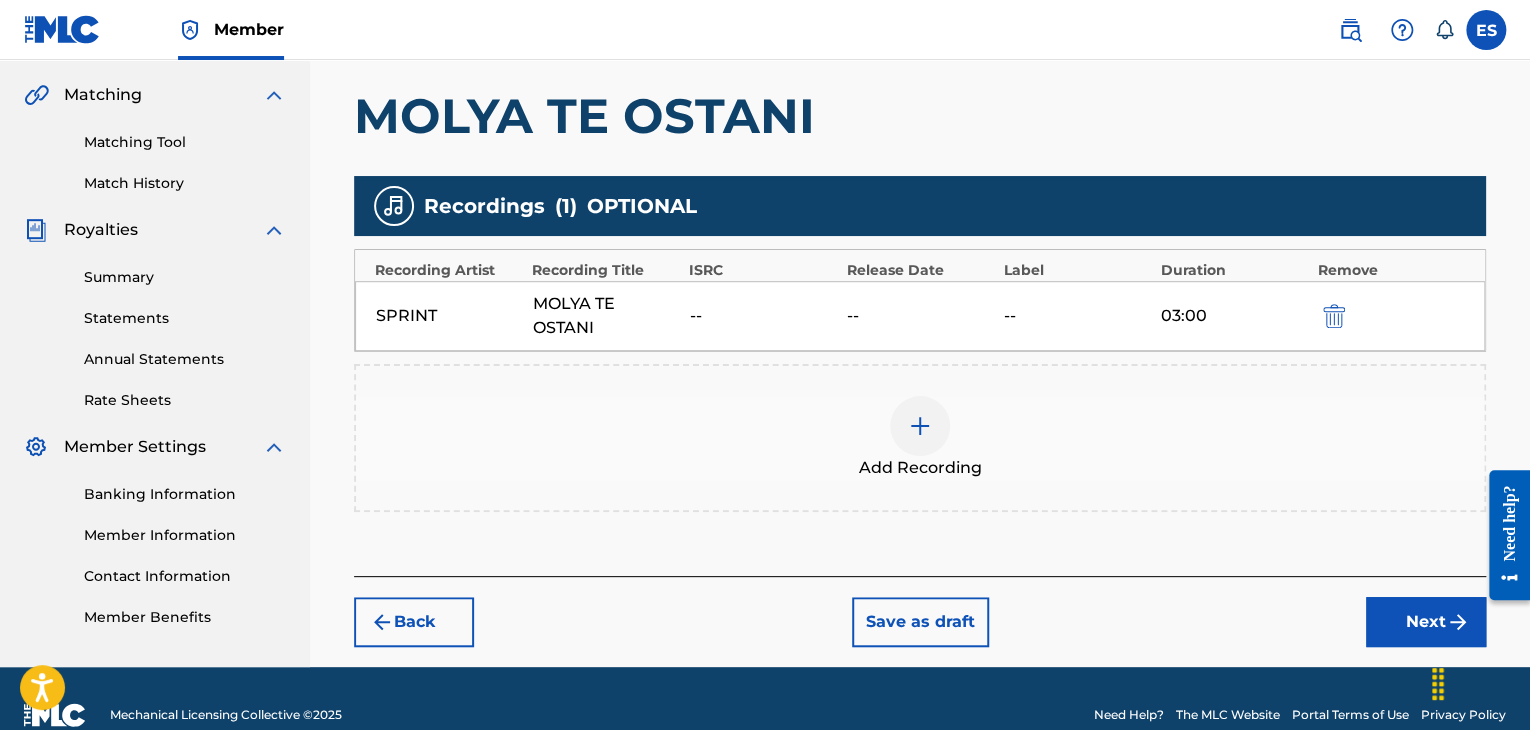 scroll, scrollTop: 482, scrollLeft: 0, axis: vertical 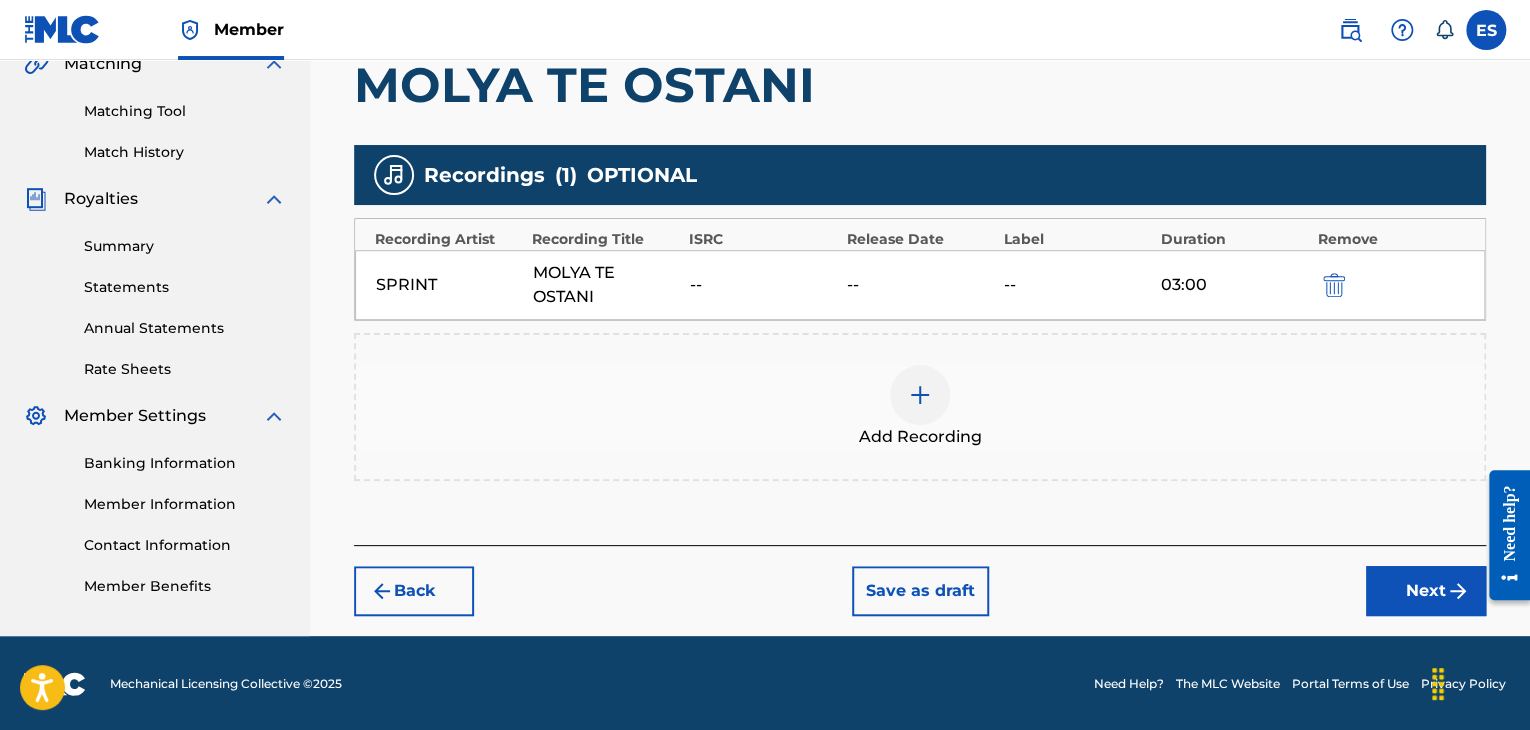 click on "Next" at bounding box center (1426, 591) 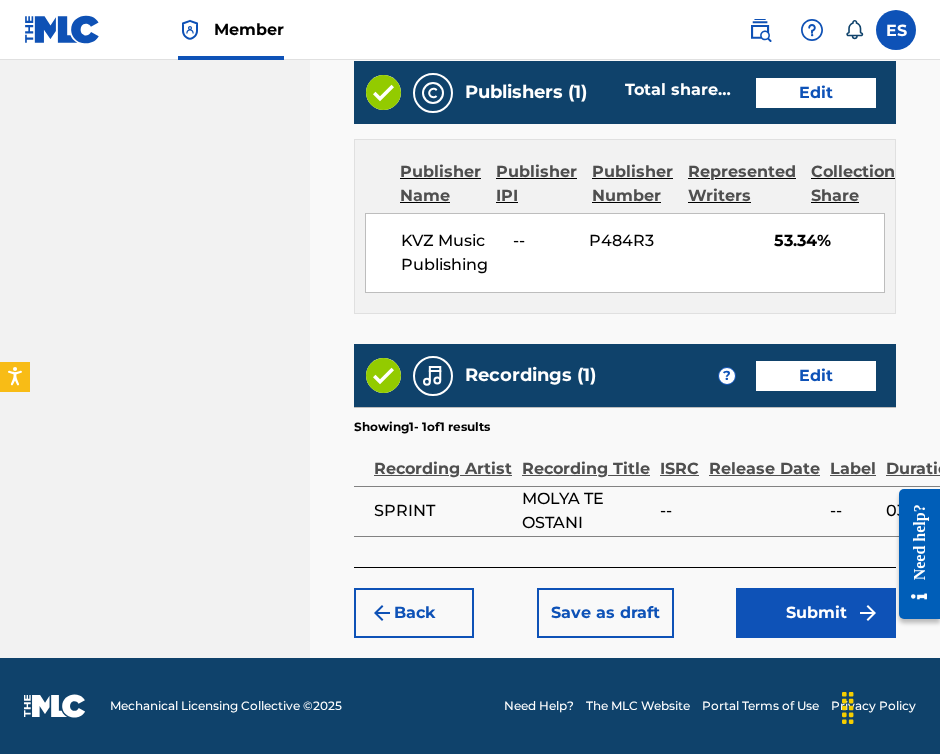scroll, scrollTop: 1680, scrollLeft: 0, axis: vertical 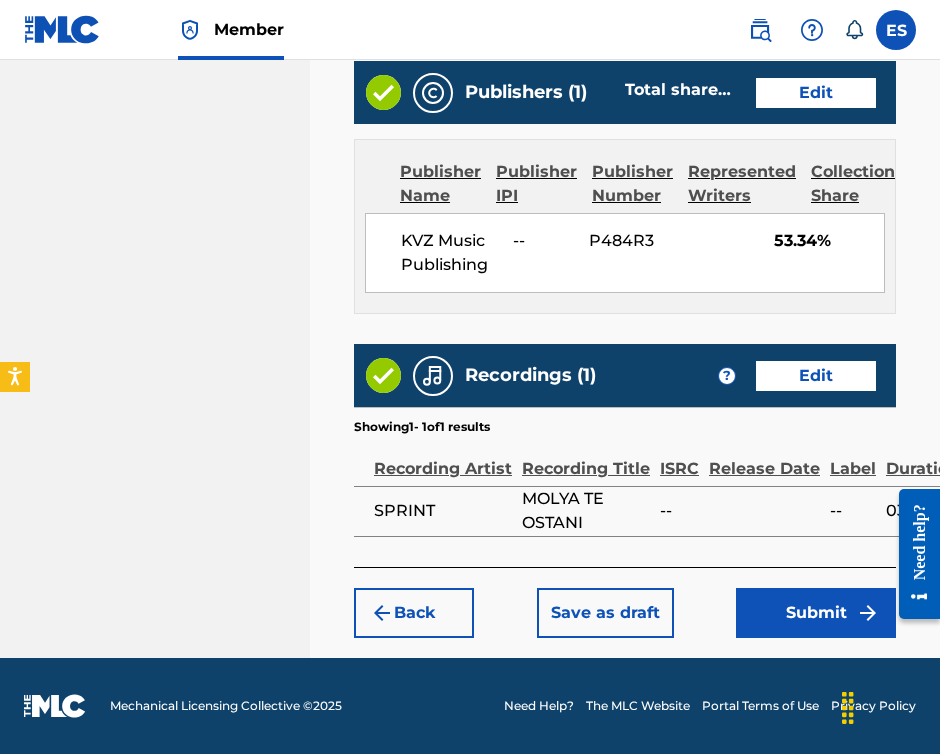 click on "Submit" at bounding box center [816, 613] 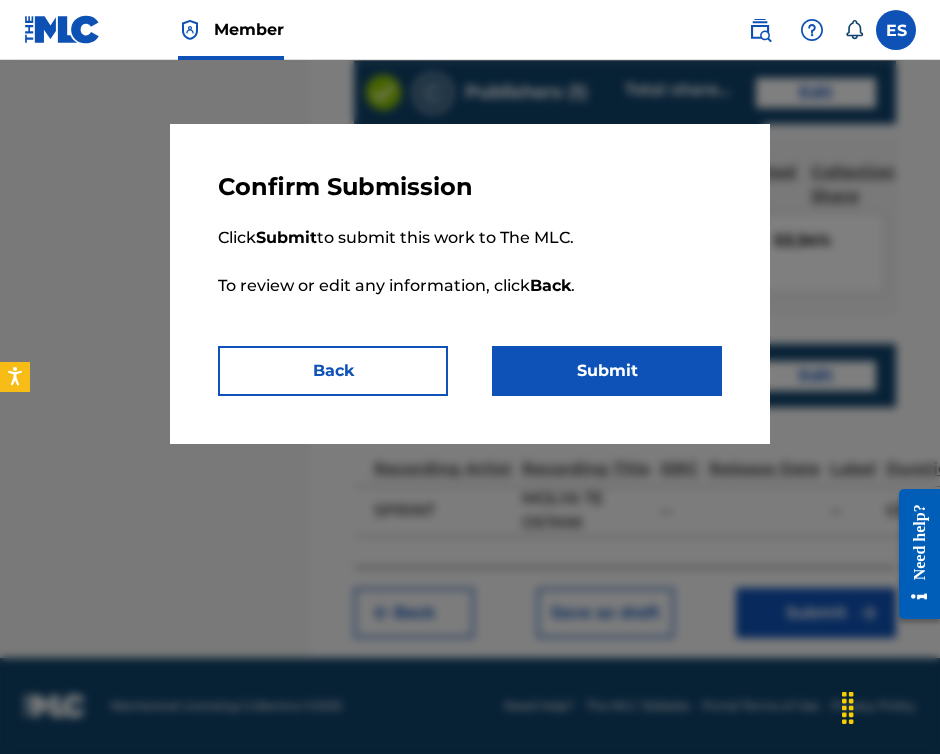 click on "Submit" at bounding box center [607, 371] 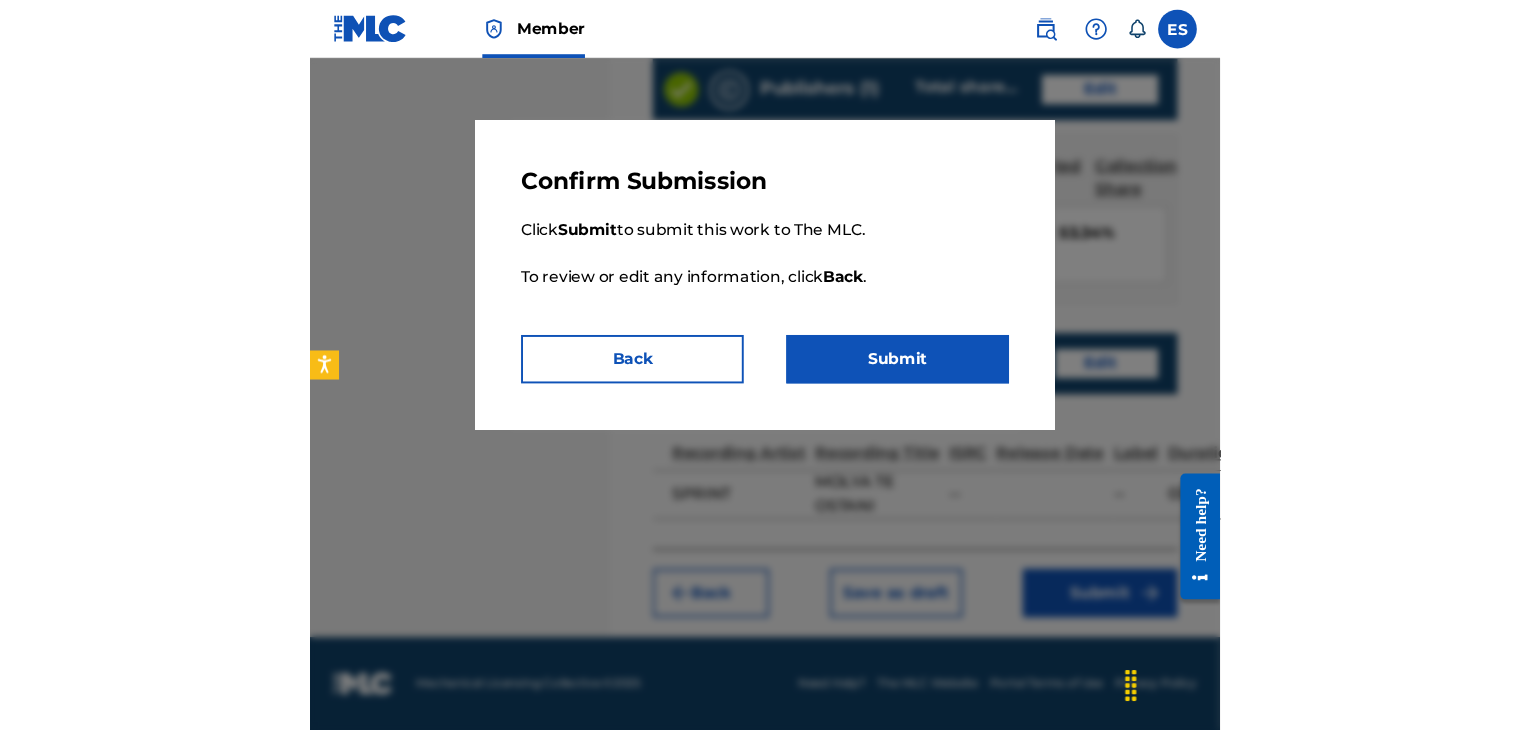 scroll, scrollTop: 0, scrollLeft: 0, axis: both 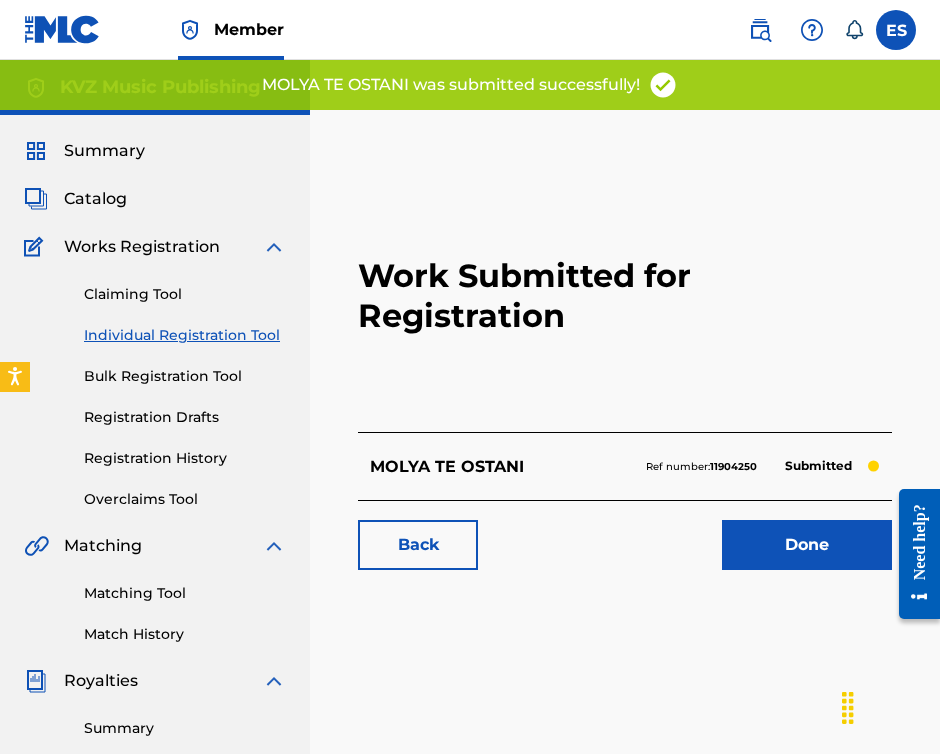 click on "Individual Registration Tool" at bounding box center [185, 335] 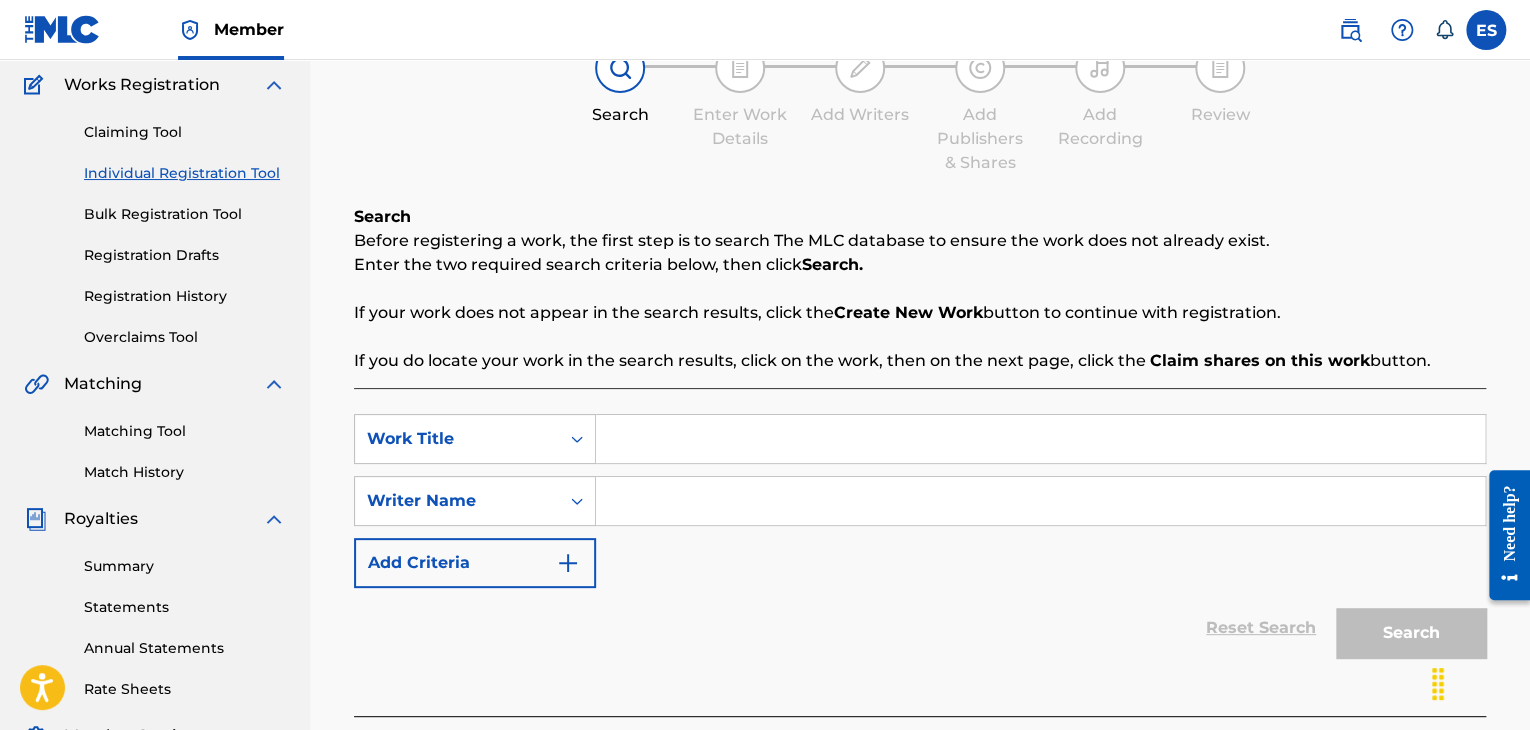 scroll, scrollTop: 200, scrollLeft: 0, axis: vertical 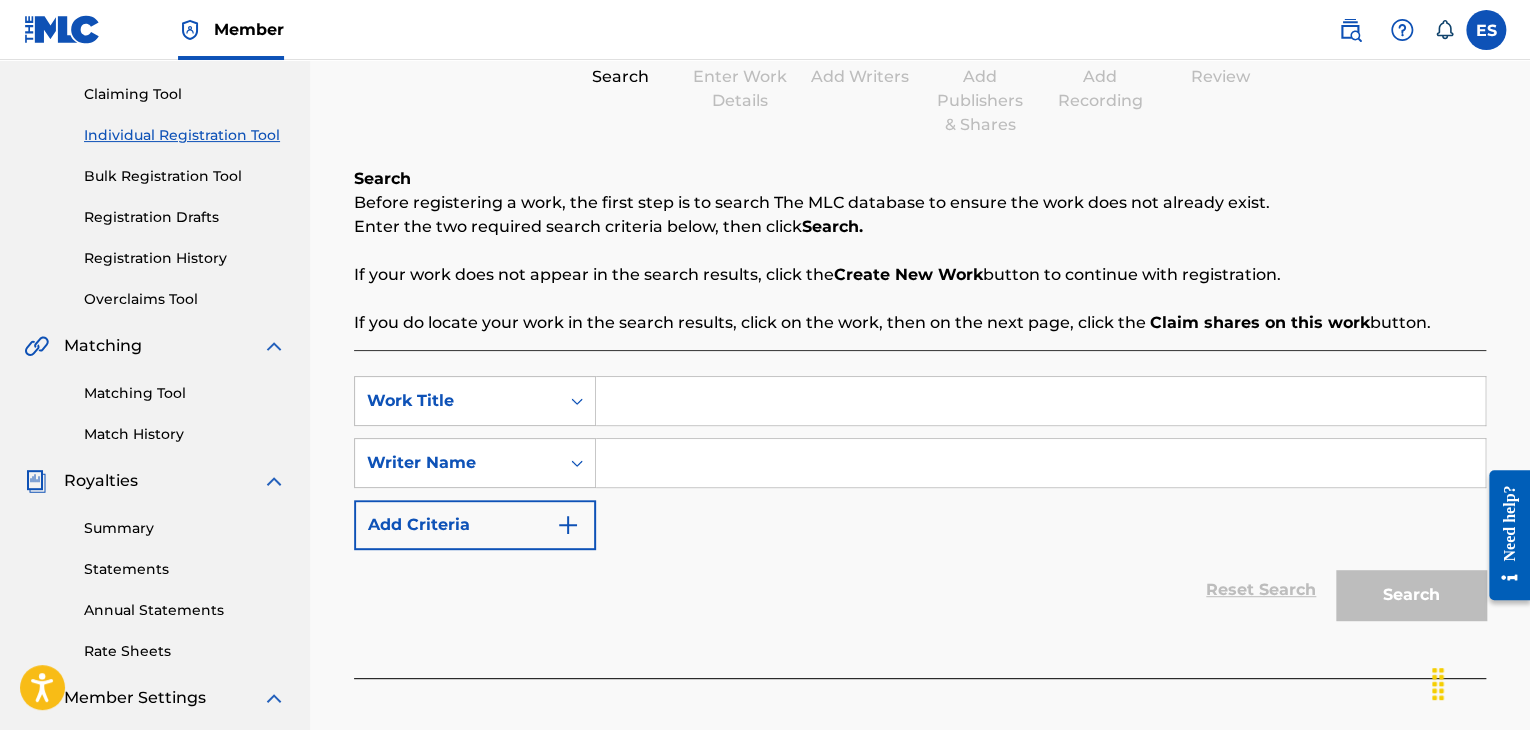 click at bounding box center (1040, 401) 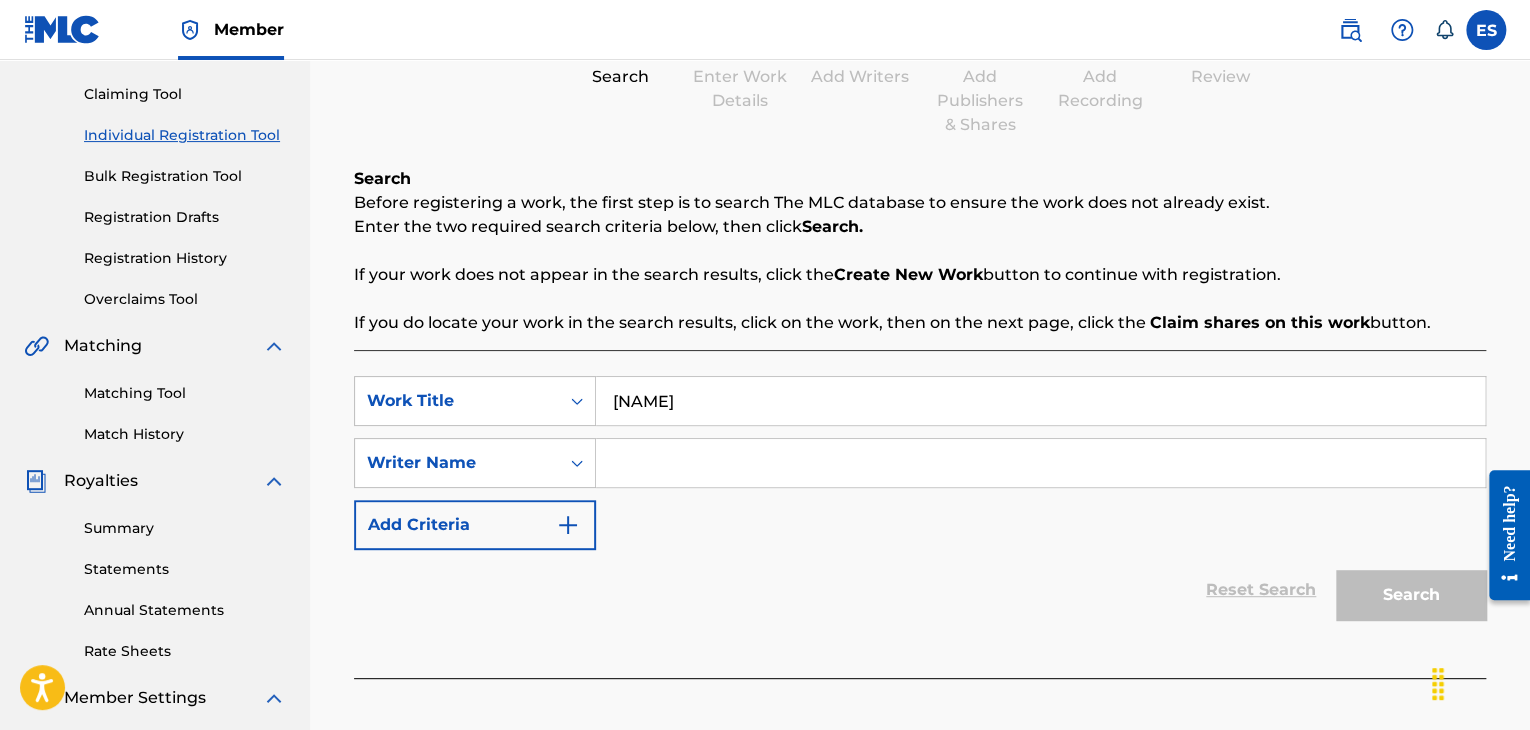 click on "Search Before registering a work, the first step is to search The MLC database to ensure the work does not already exist. Enter the two required search criteria below, then click   Search.  If your work does not appear in the search results, click the  Create New Work   button to continue with registration. If you do locate your work in the search results, click on the work, then on the next page, click the   Claim shares on this work  button." at bounding box center [920, 251] 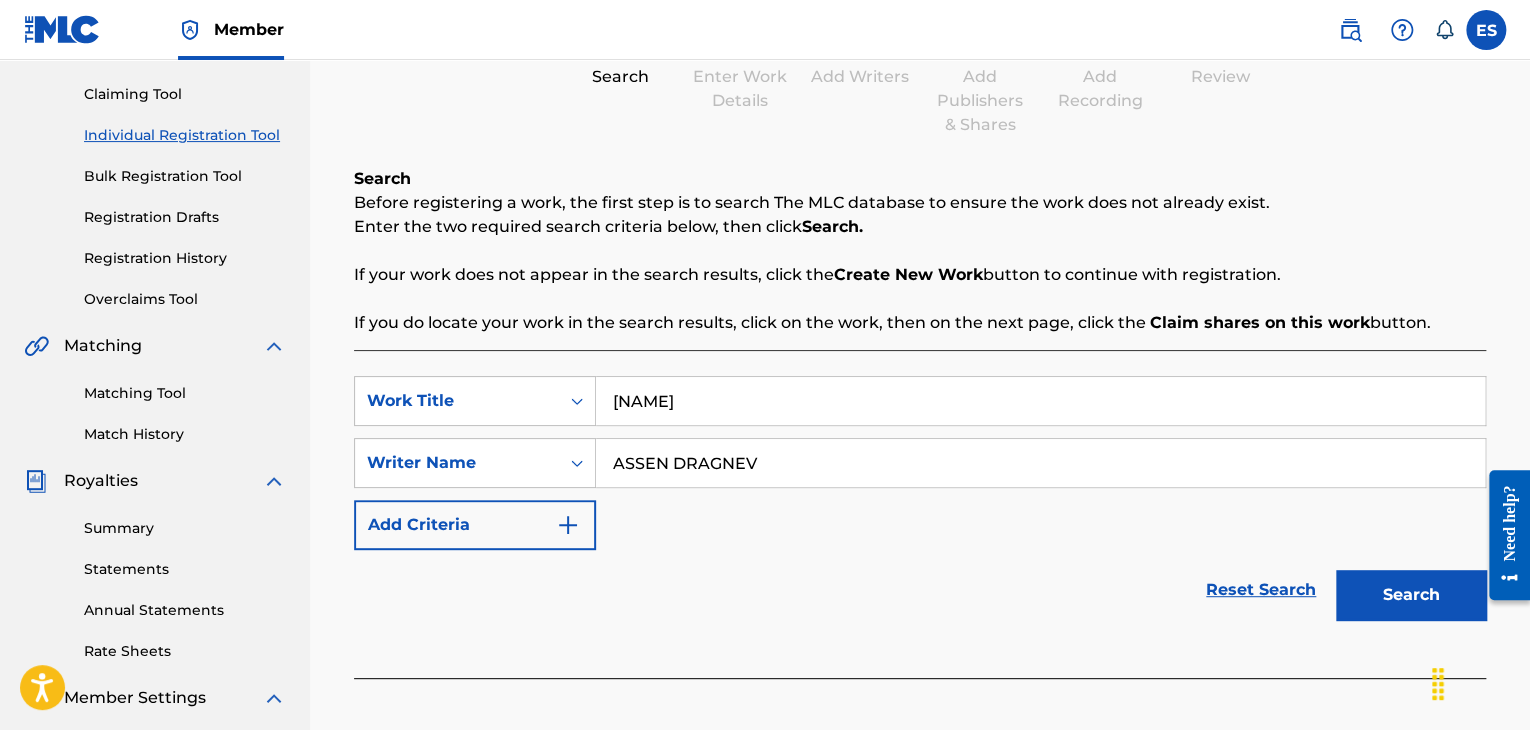 click on "Search" at bounding box center [1411, 595] 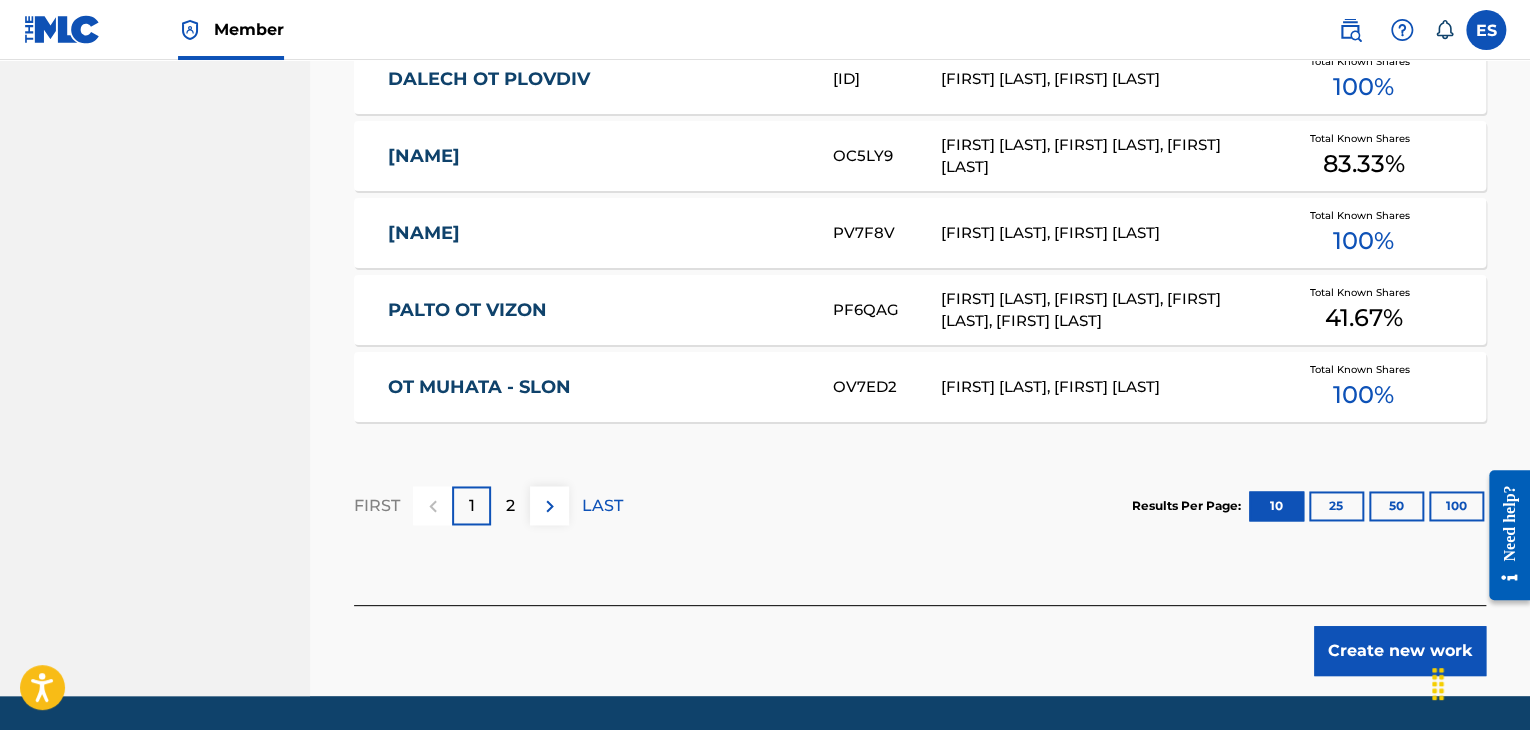scroll, scrollTop: 1356, scrollLeft: 0, axis: vertical 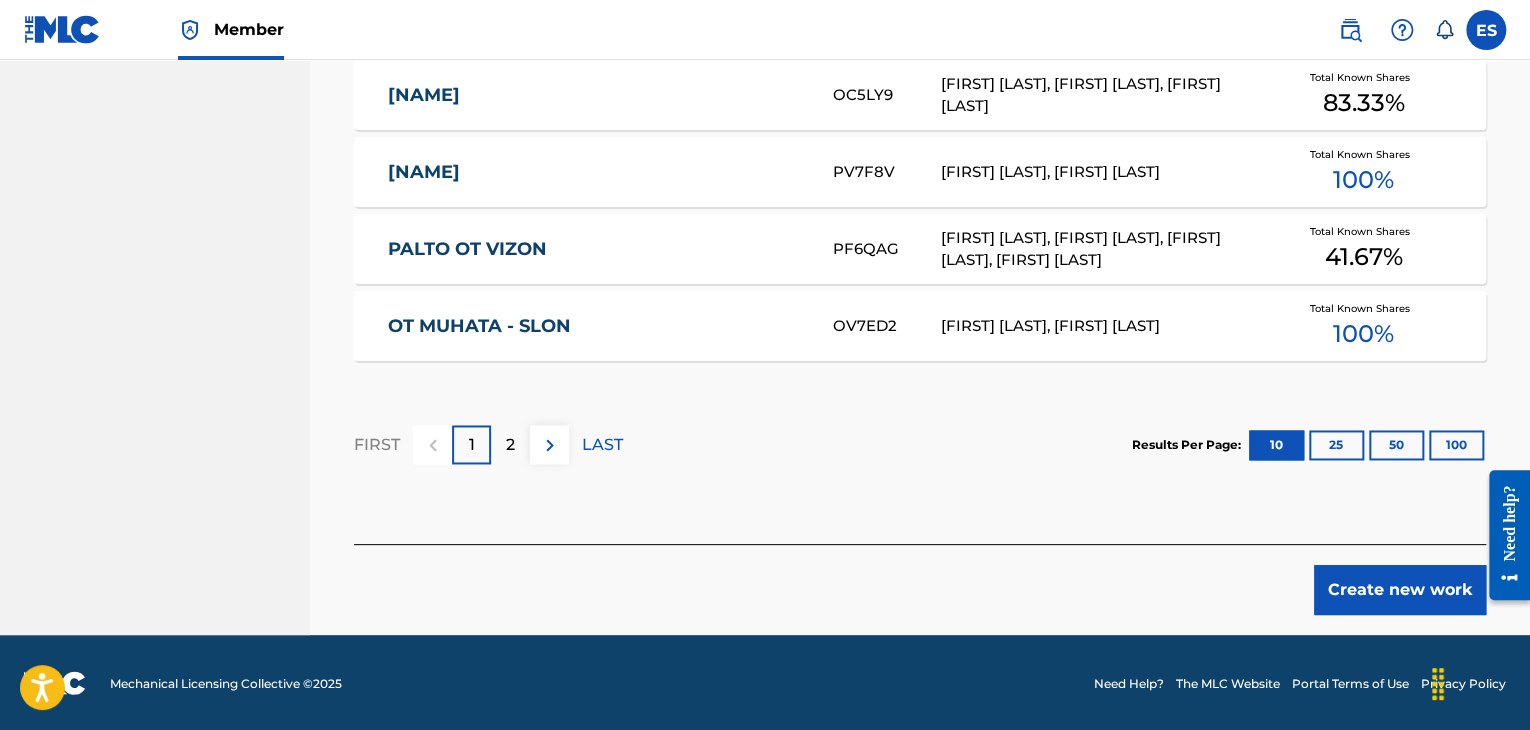 drag, startPoint x: 1370, startPoint y: 608, endPoint x: 1374, endPoint y: 593, distance: 15.524175 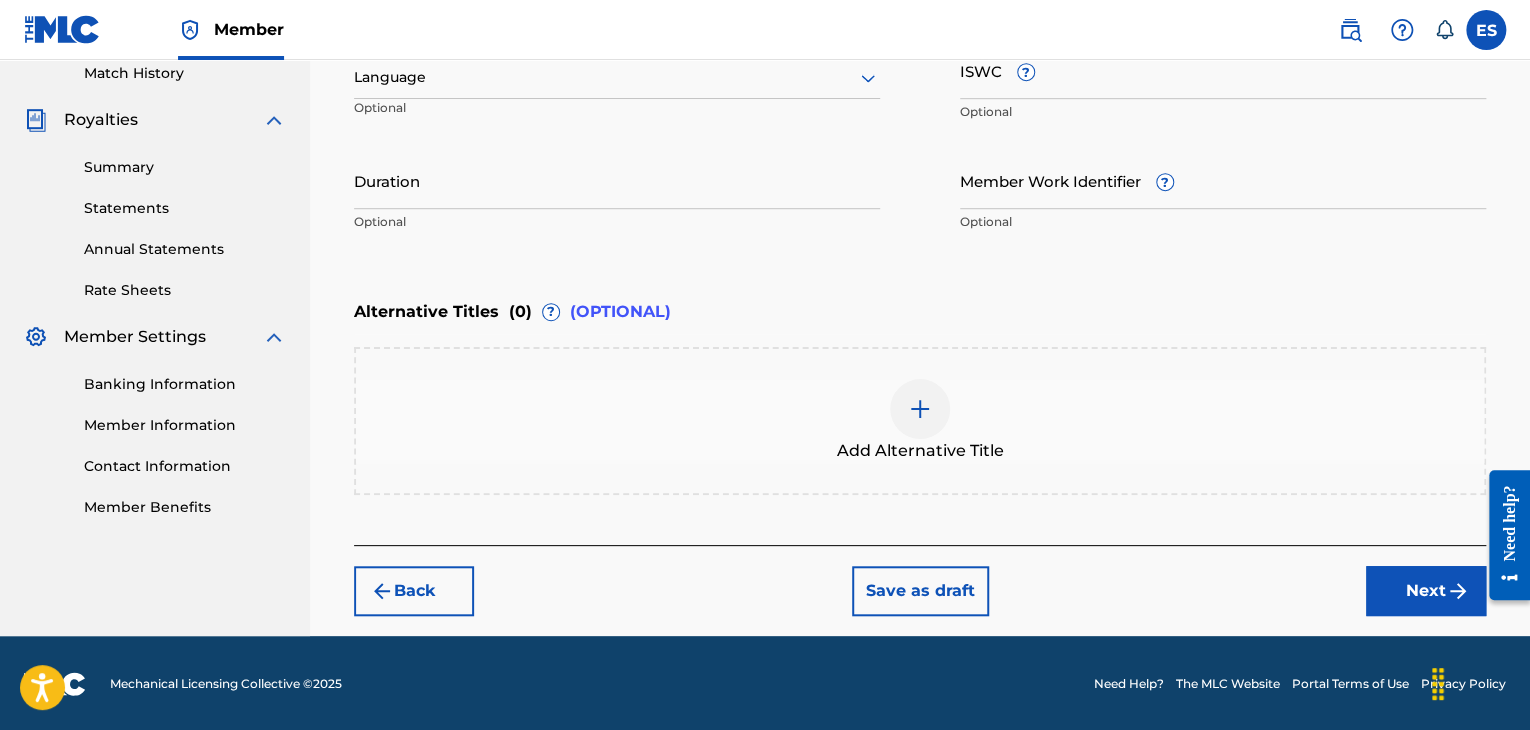 click on "Language" at bounding box center (617, 78) 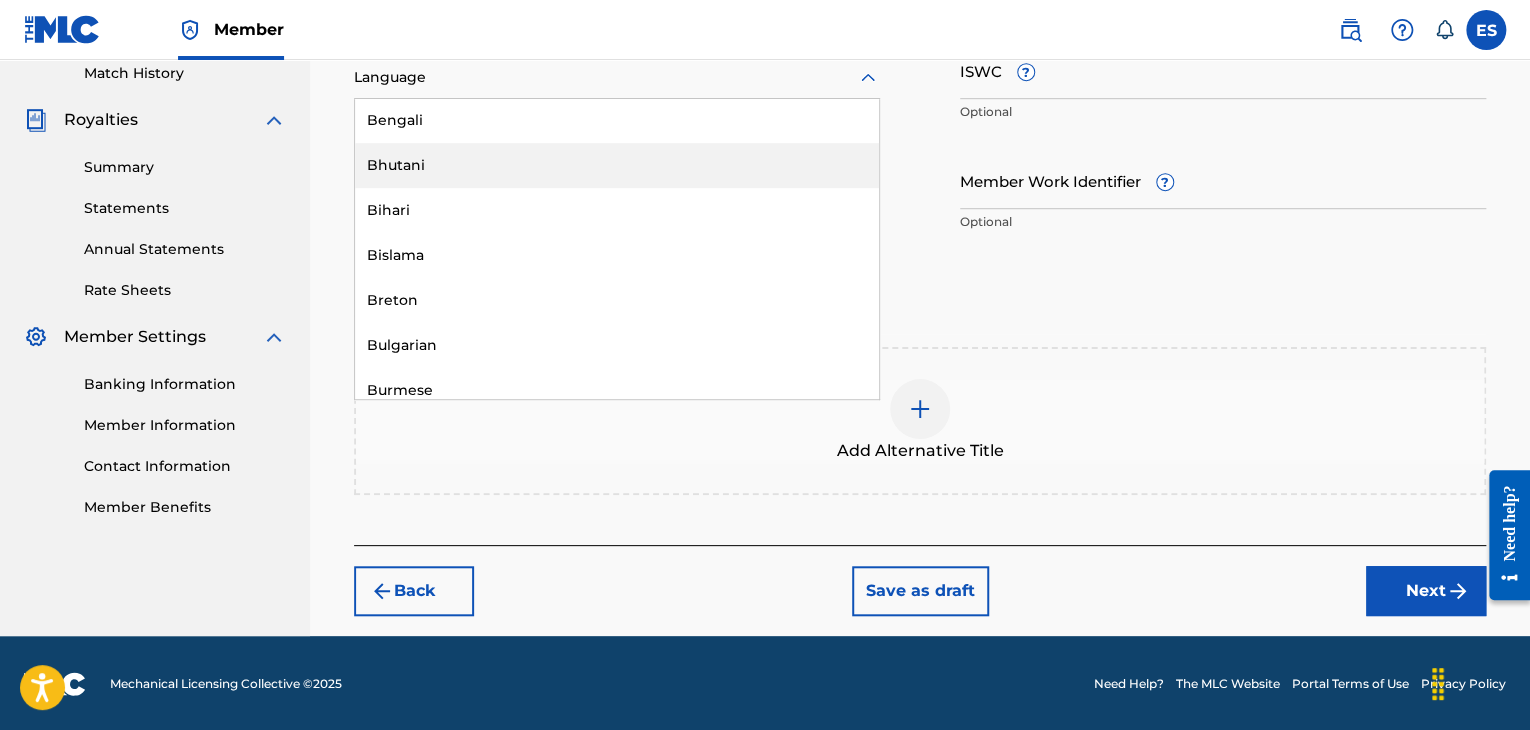 scroll, scrollTop: 700, scrollLeft: 0, axis: vertical 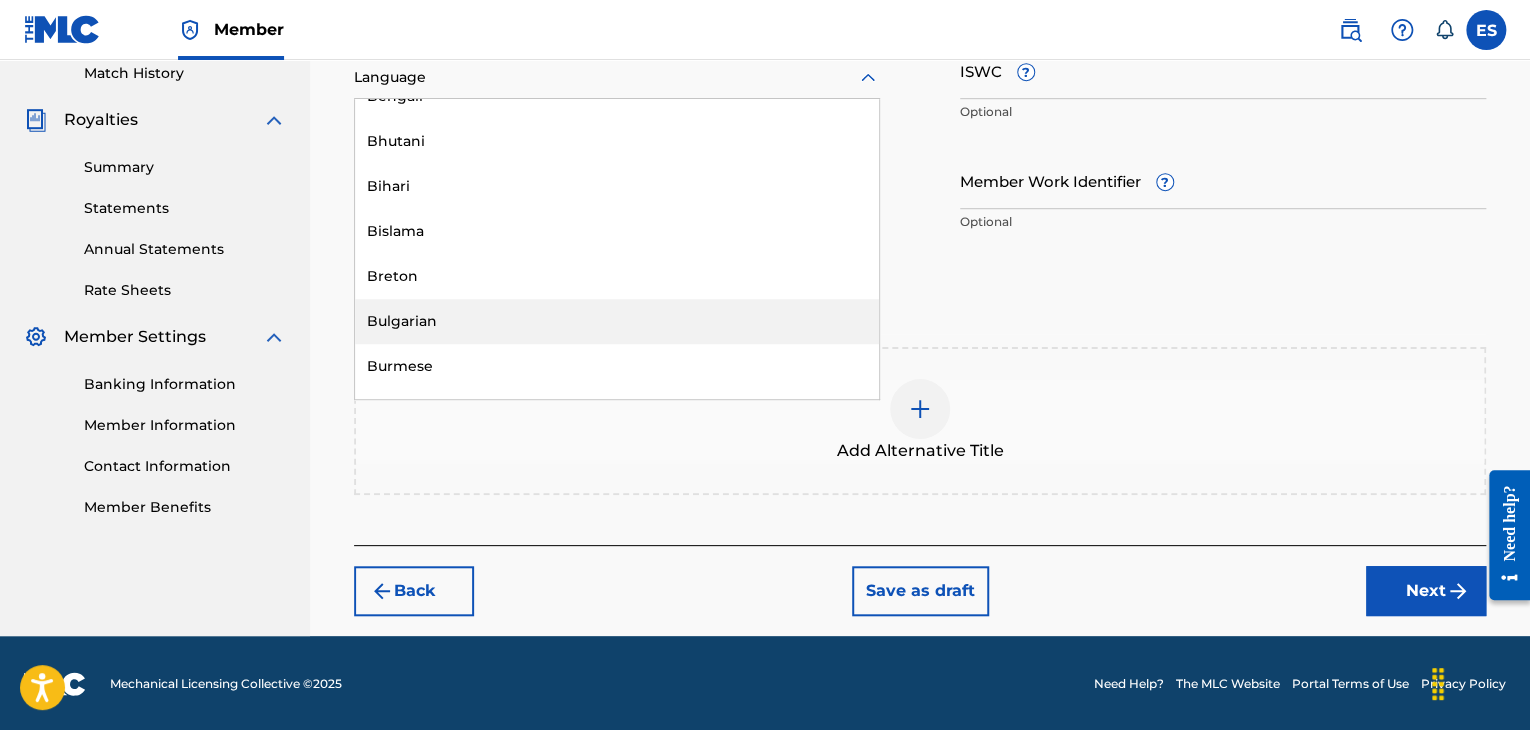 click on "Bulgarian" at bounding box center (617, 321) 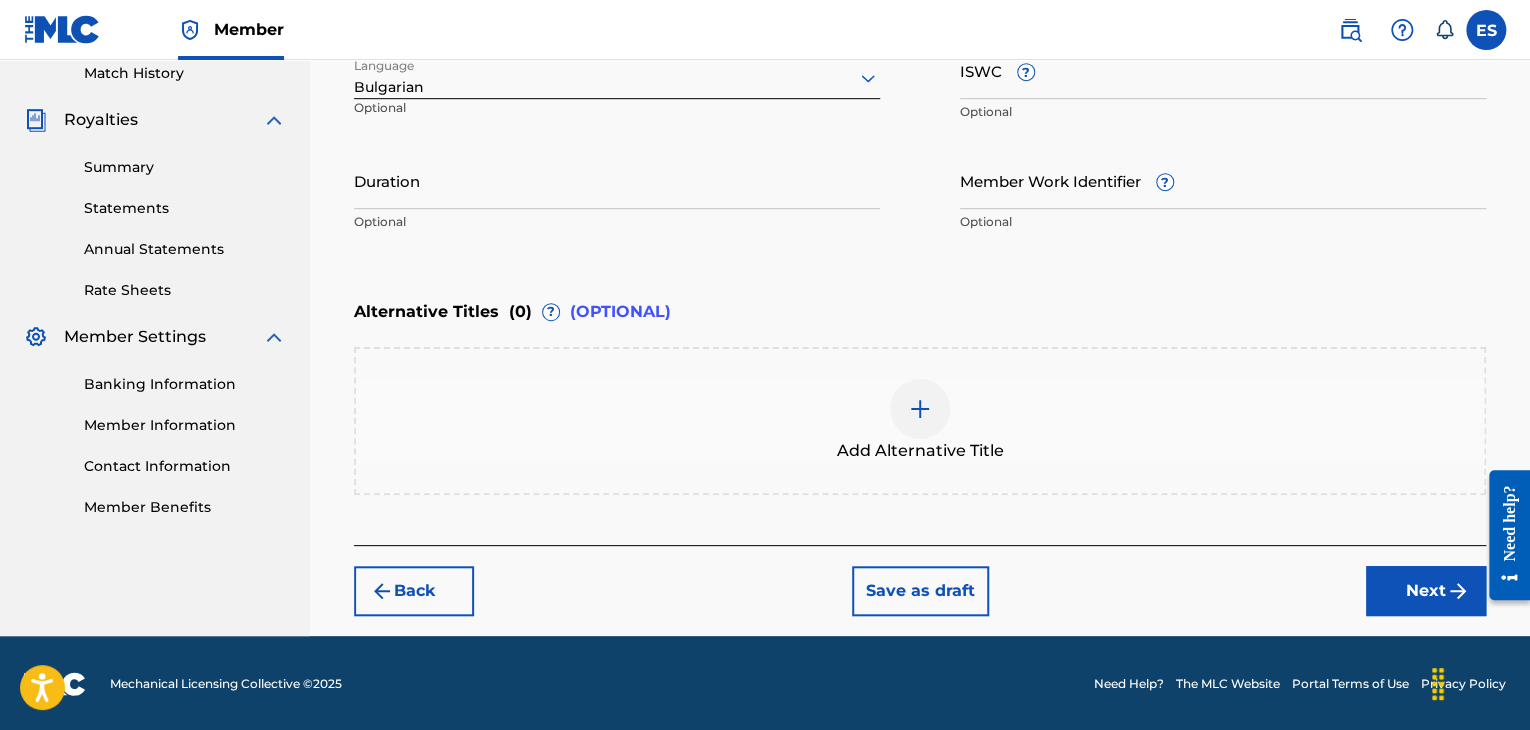 click on "ISWC   ?" at bounding box center (1223, 70) 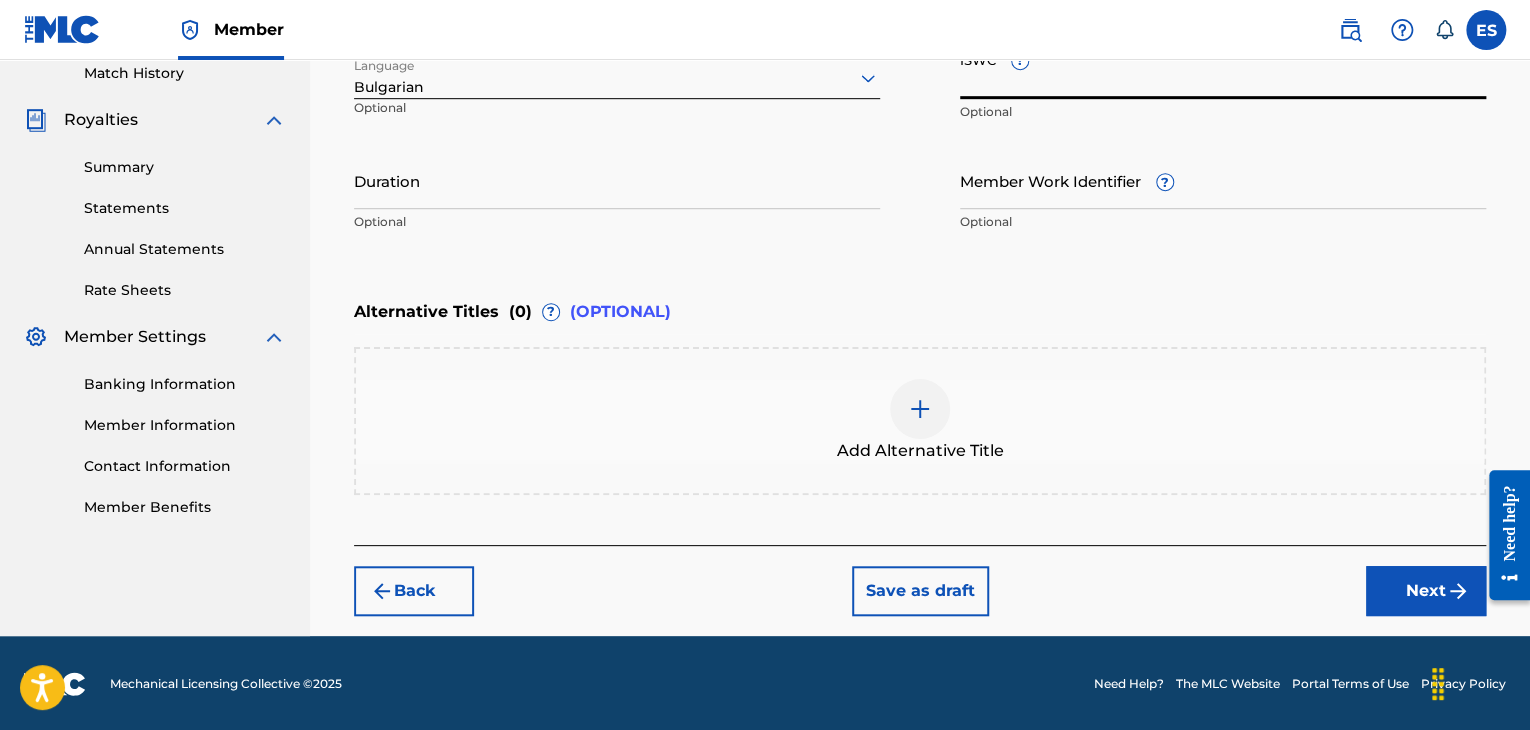 drag, startPoint x: 987, startPoint y: 71, endPoint x: 991, endPoint y: 115, distance: 44.181442 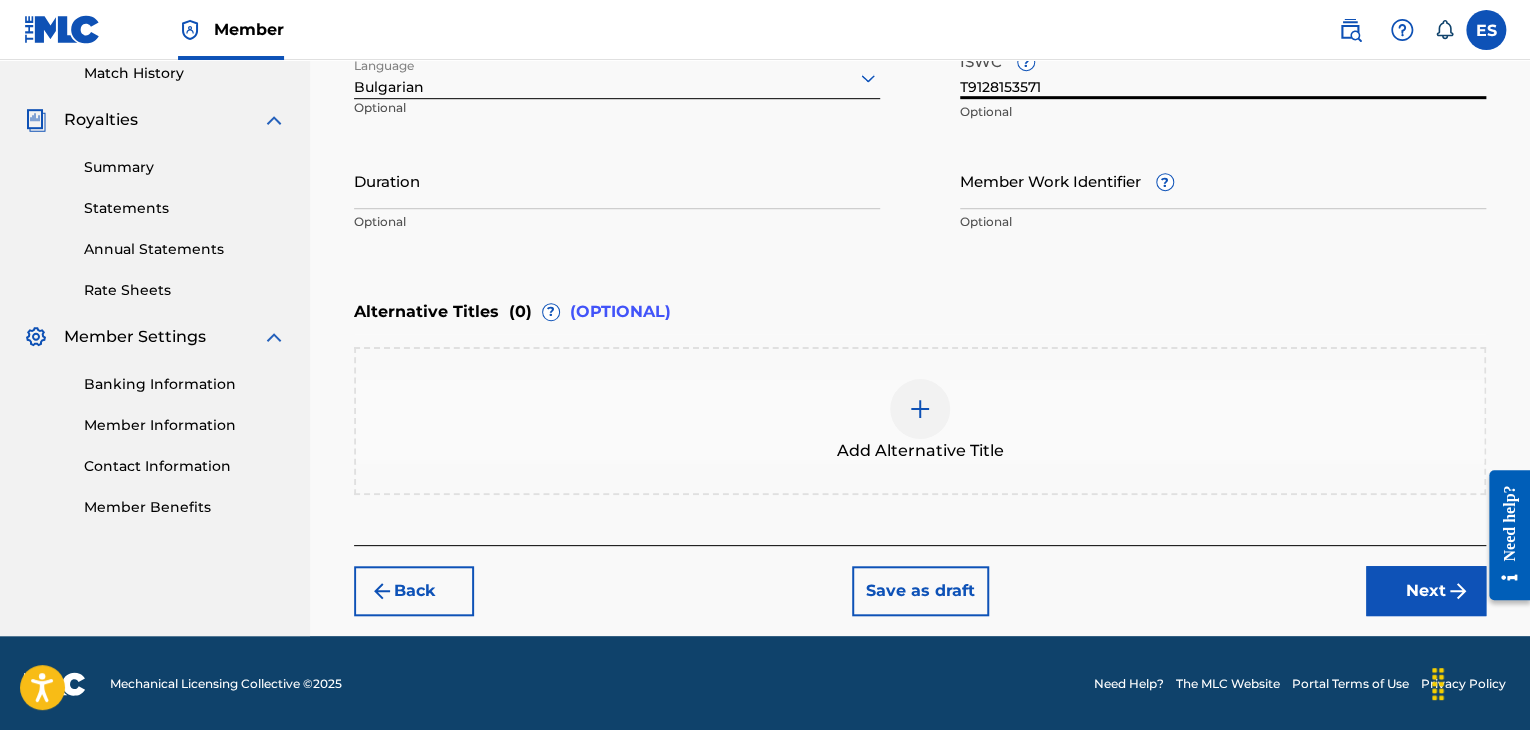 type on "T9128153571" 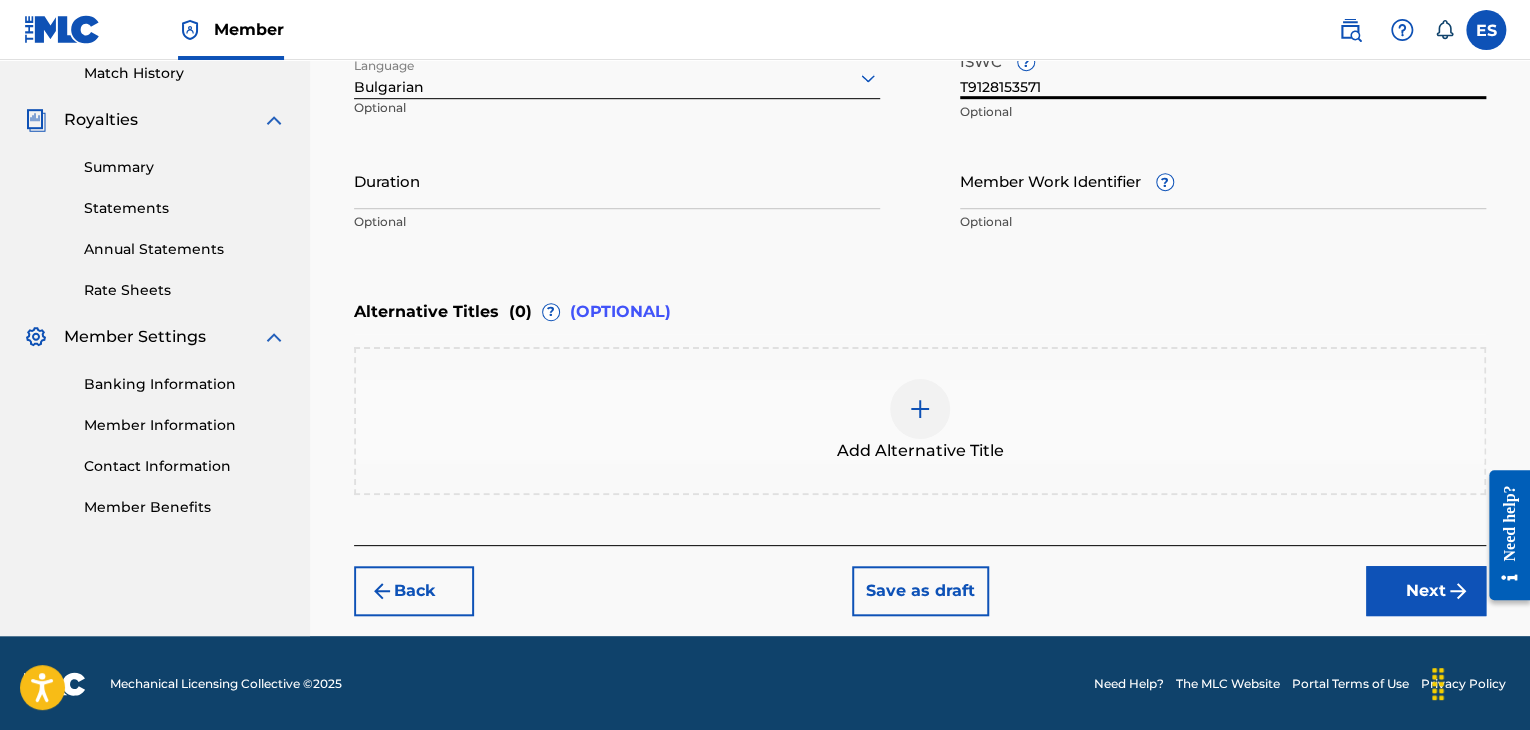 click on "Duration" at bounding box center [617, 180] 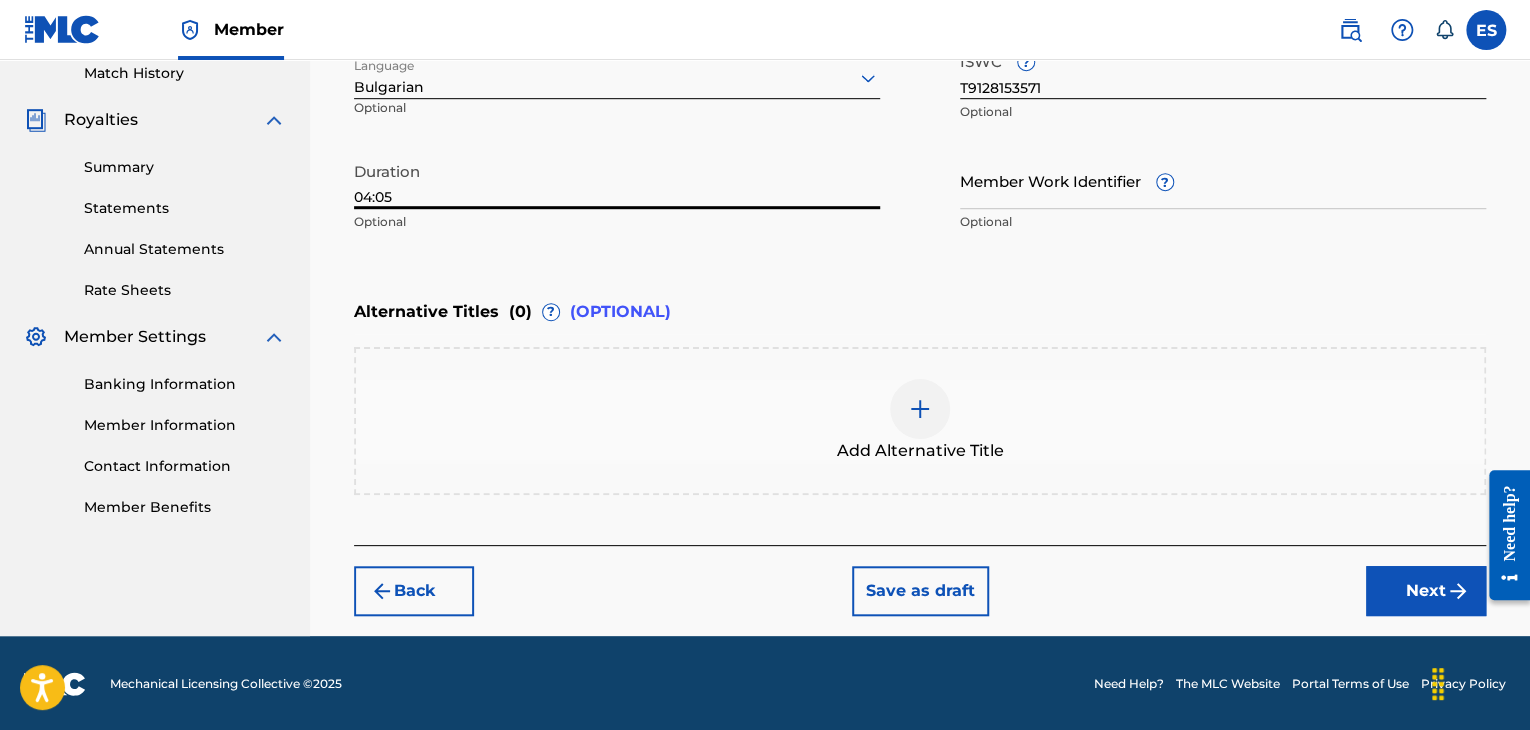 type on "04:05" 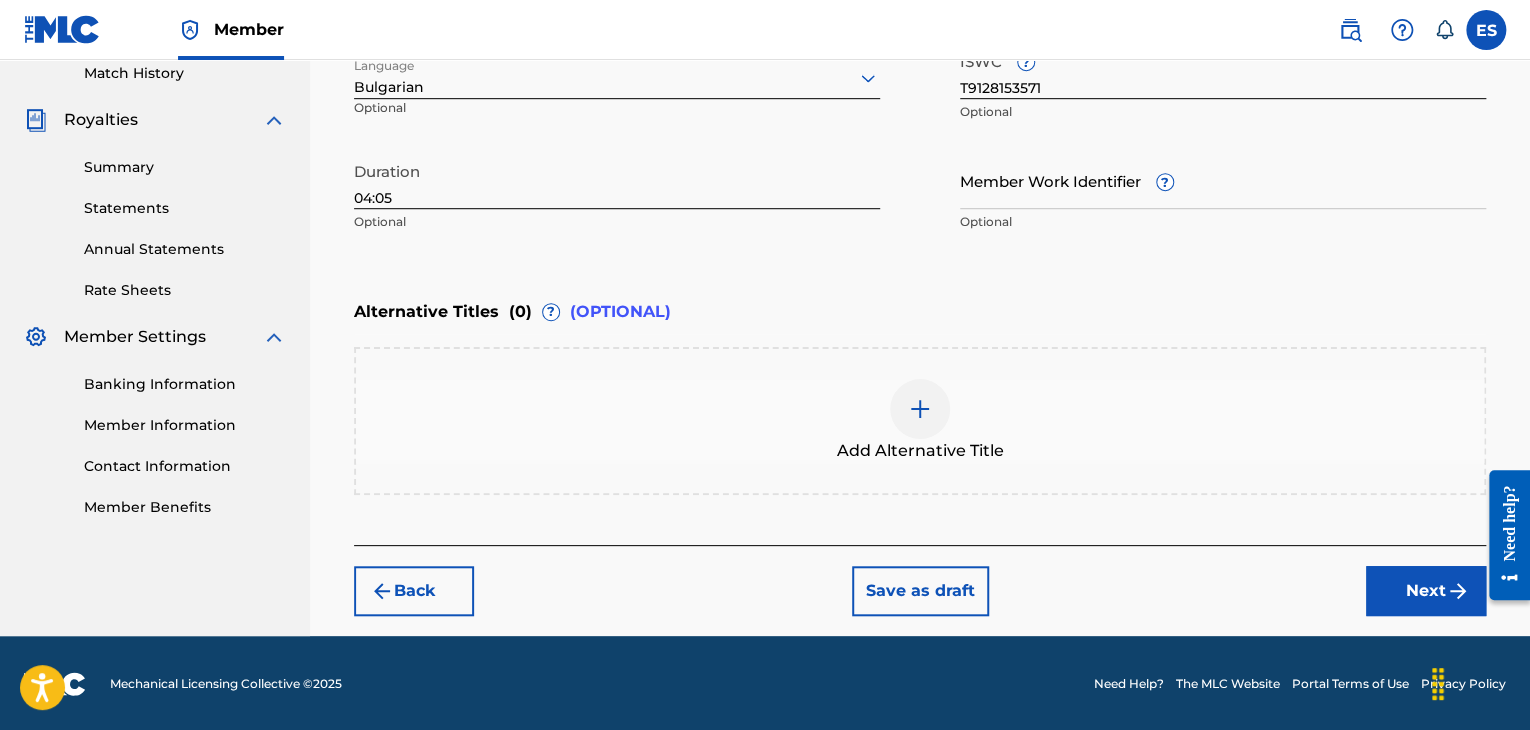 click at bounding box center (920, 409) 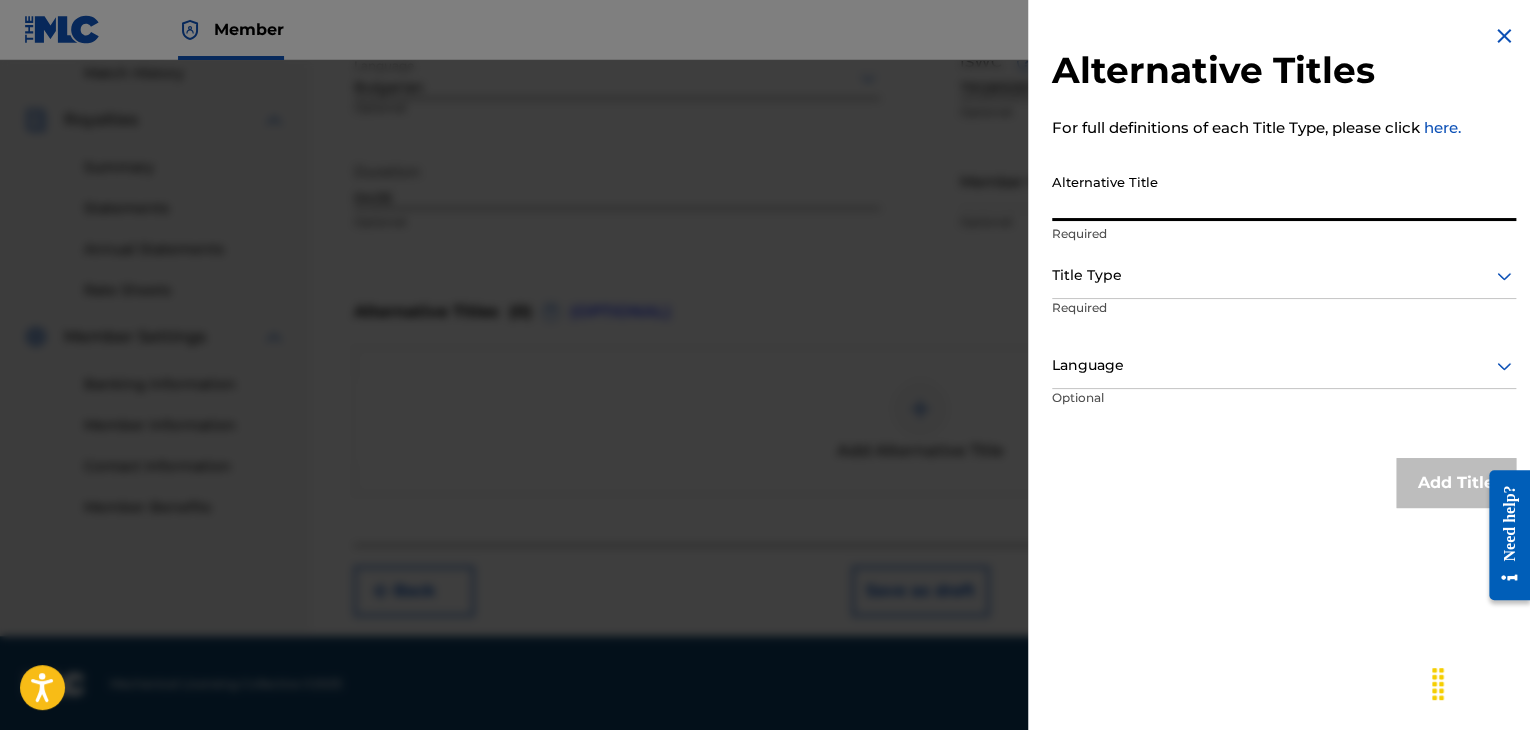 click on "Alternative Title" at bounding box center [1284, 192] 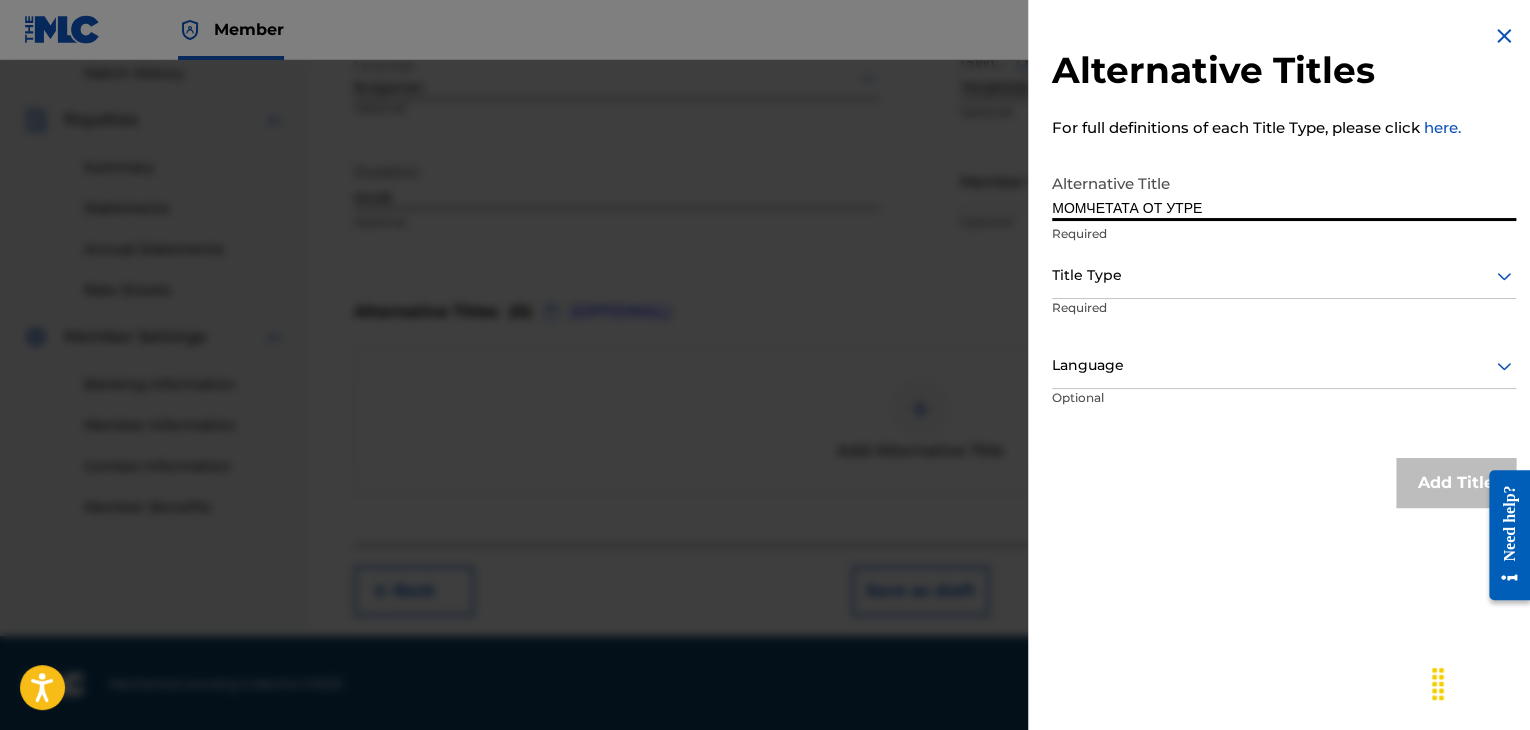 type on "МОМЧЕТАТА ОТ УТРЕ" 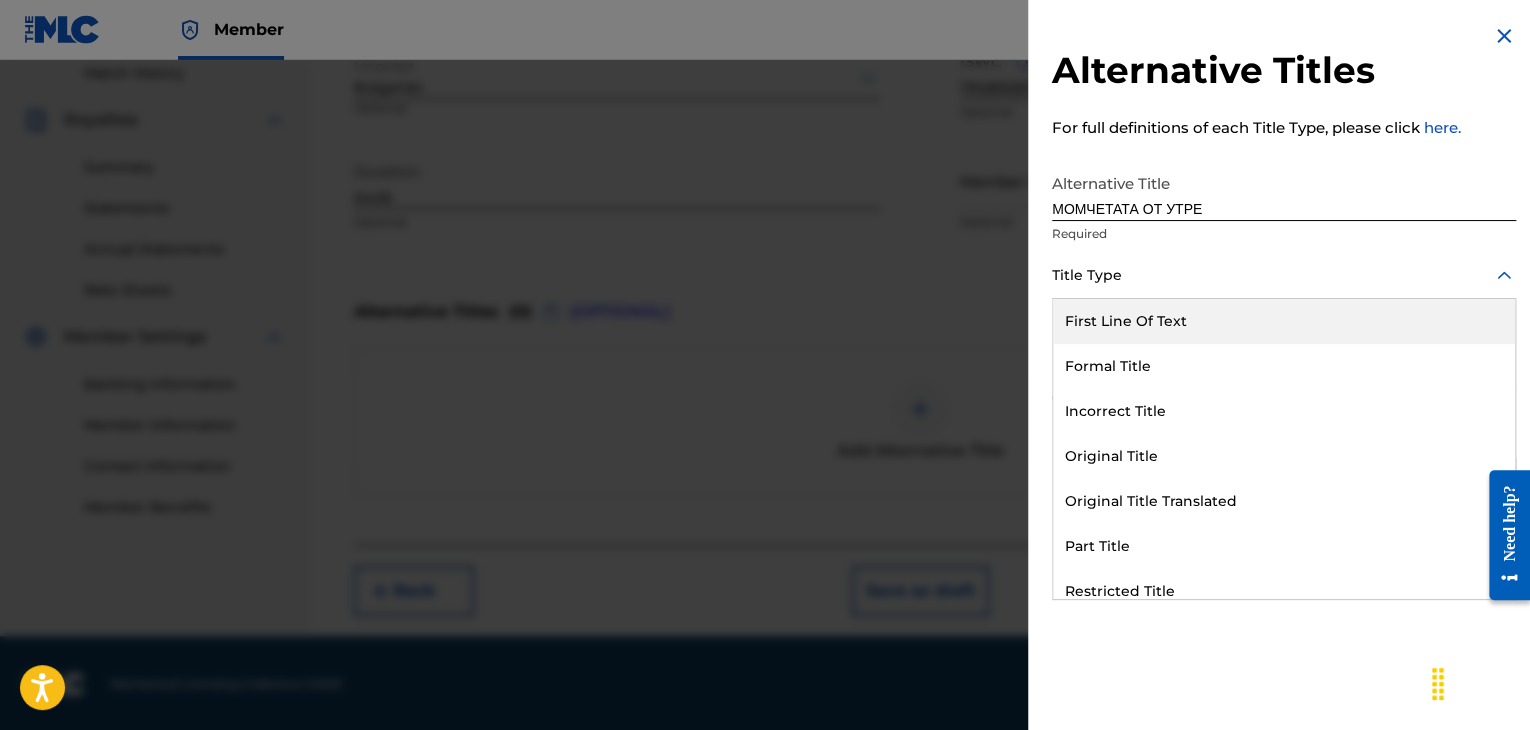 drag, startPoint x: 1102, startPoint y: 278, endPoint x: 1129, endPoint y: 449, distance: 173.11845 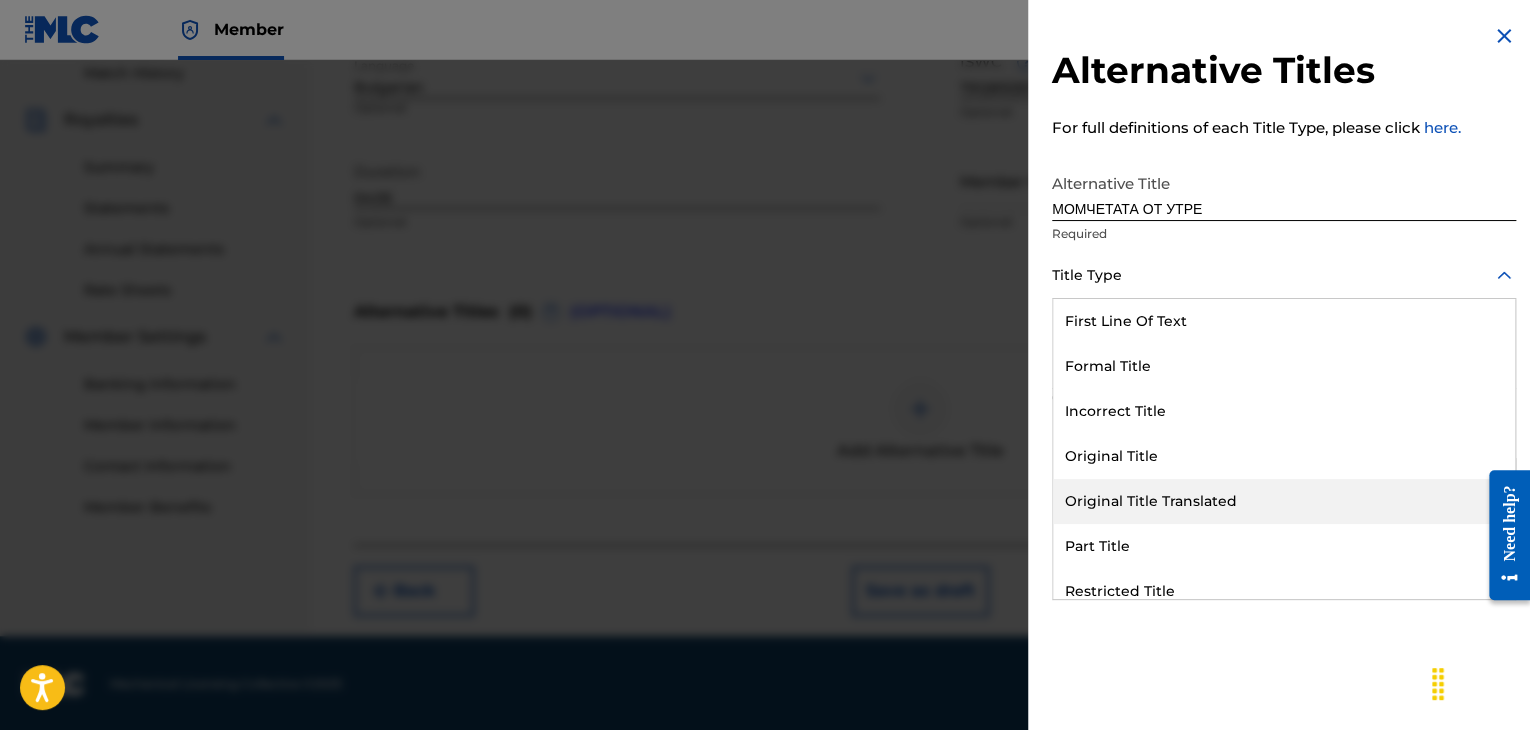 click on "Original Title Translated" at bounding box center [1284, 501] 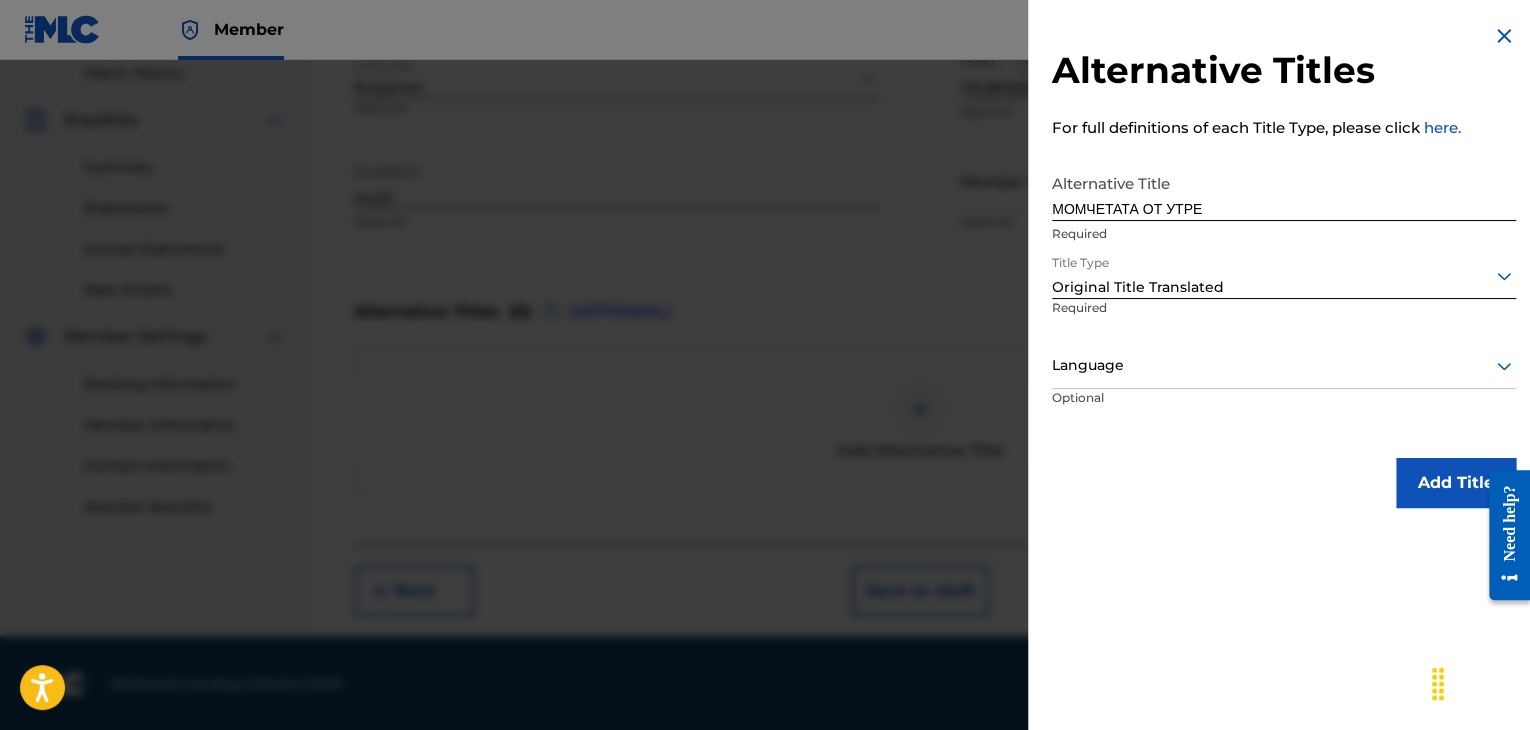 click at bounding box center [1284, 365] 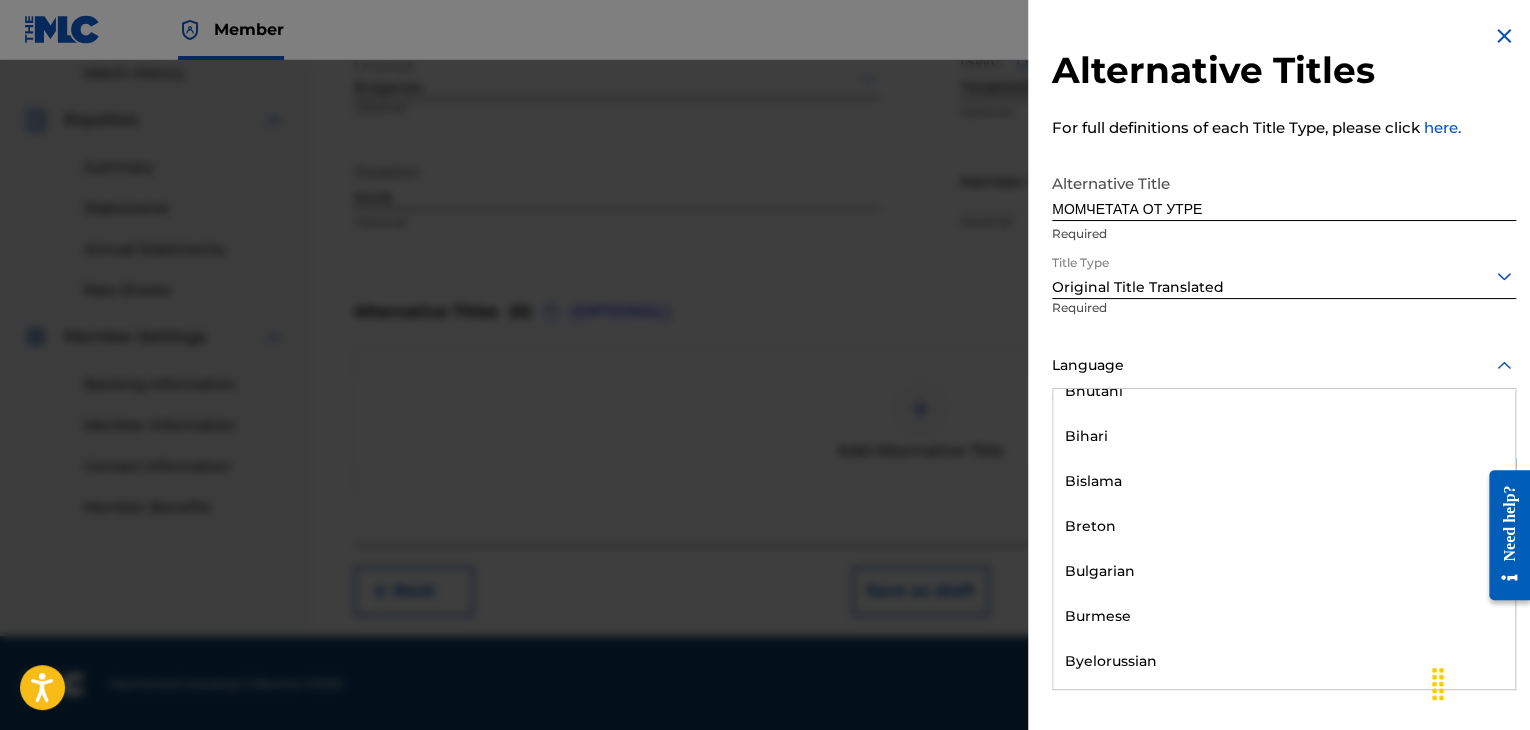 scroll, scrollTop: 800, scrollLeft: 0, axis: vertical 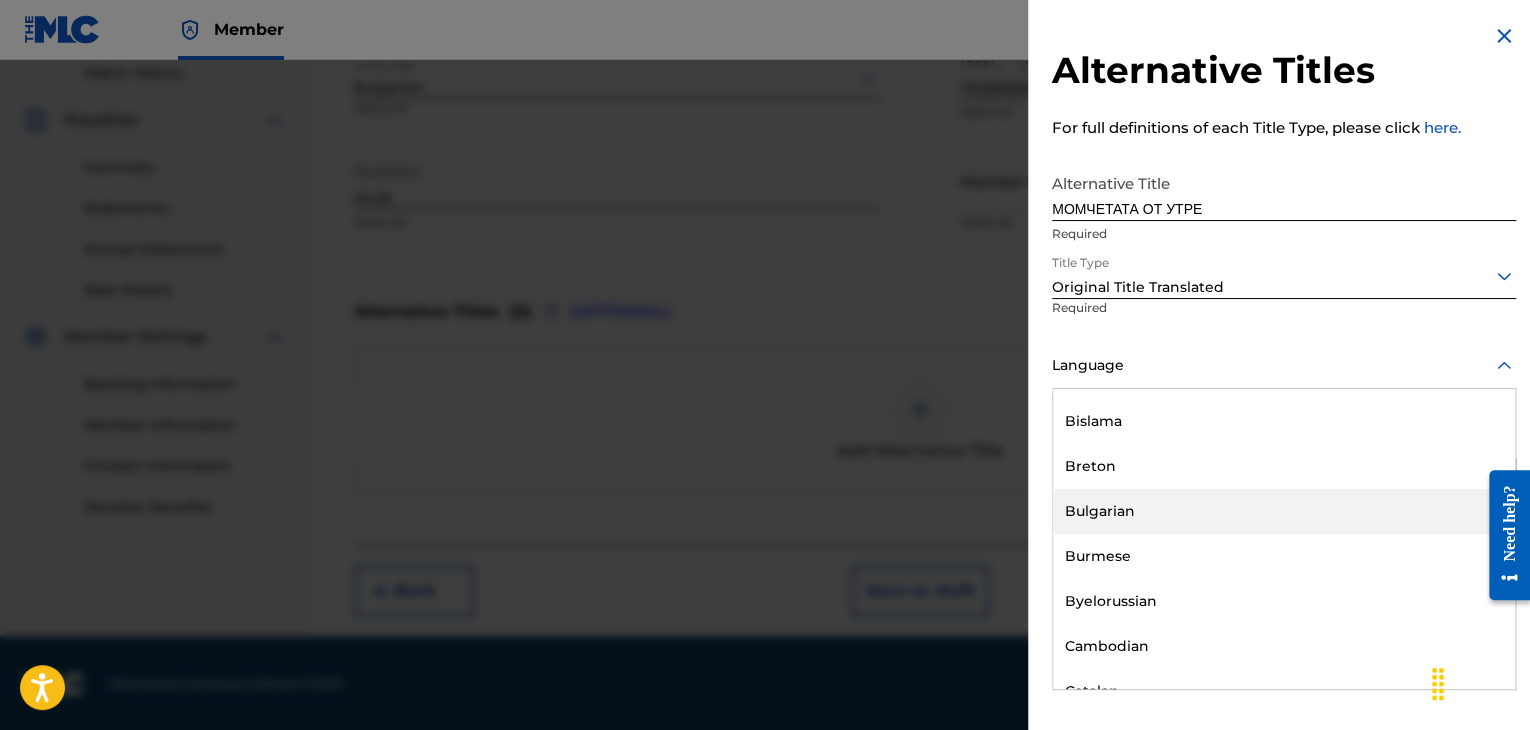 click on "Bulgarian" at bounding box center [1284, 511] 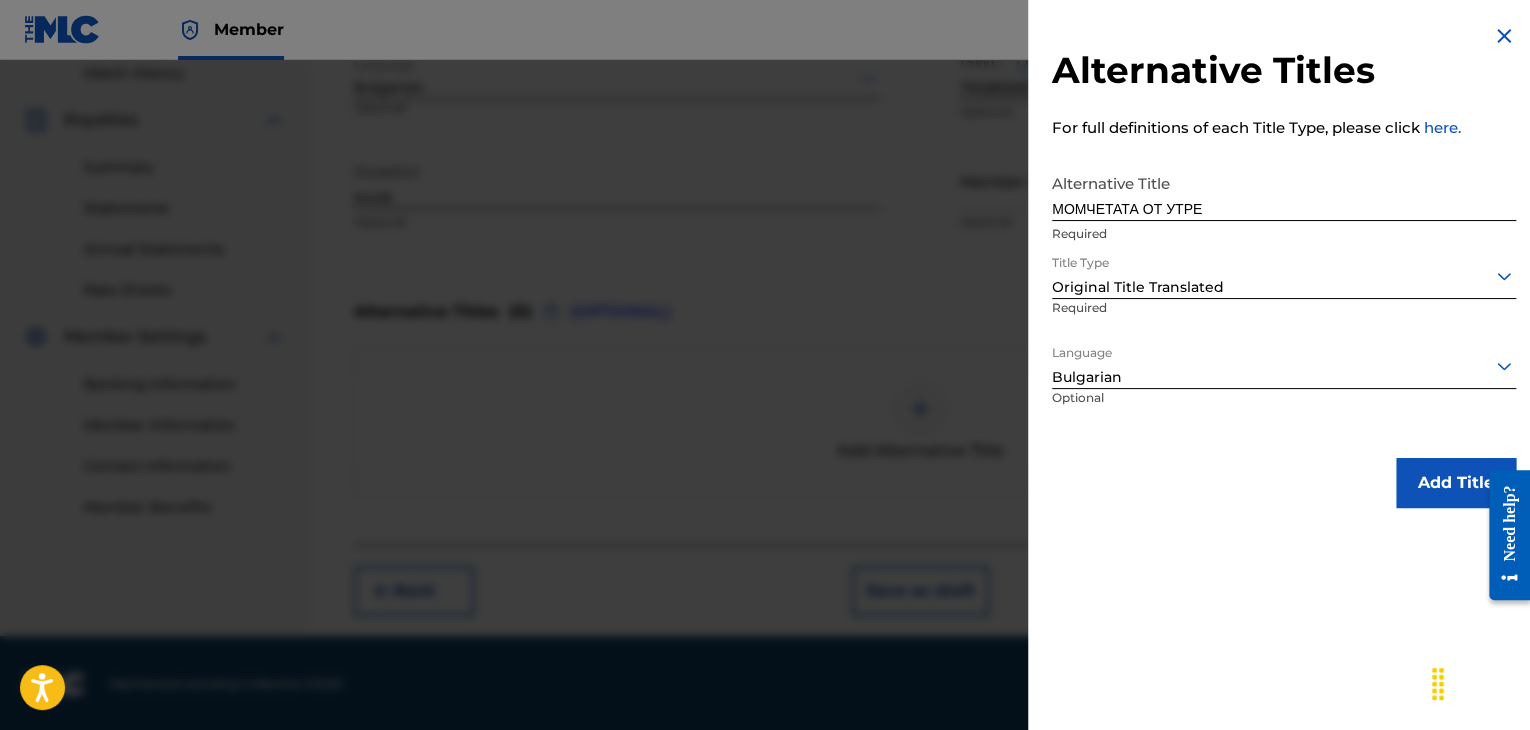 click on "Add Title" at bounding box center (1456, 483) 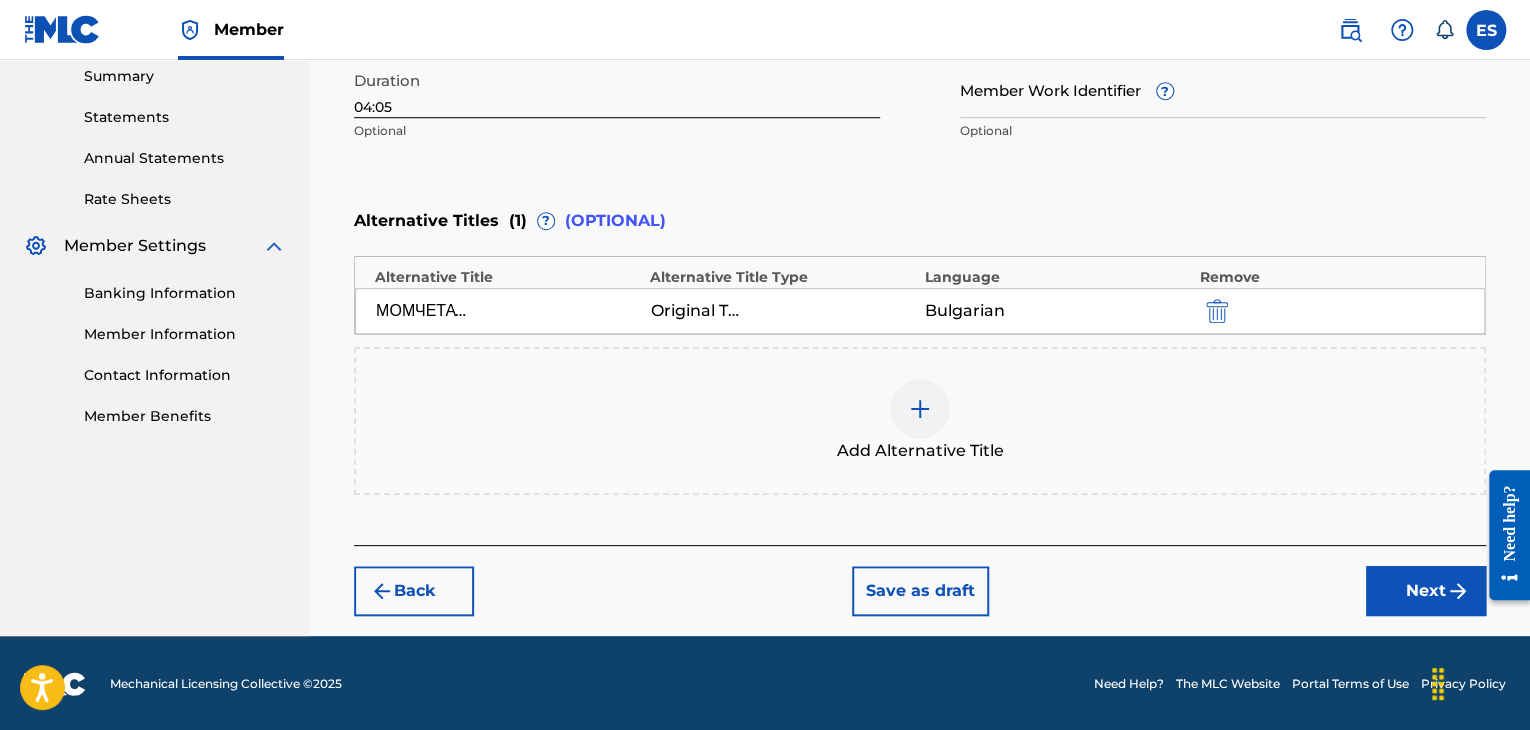 click on "Next" at bounding box center [1426, 591] 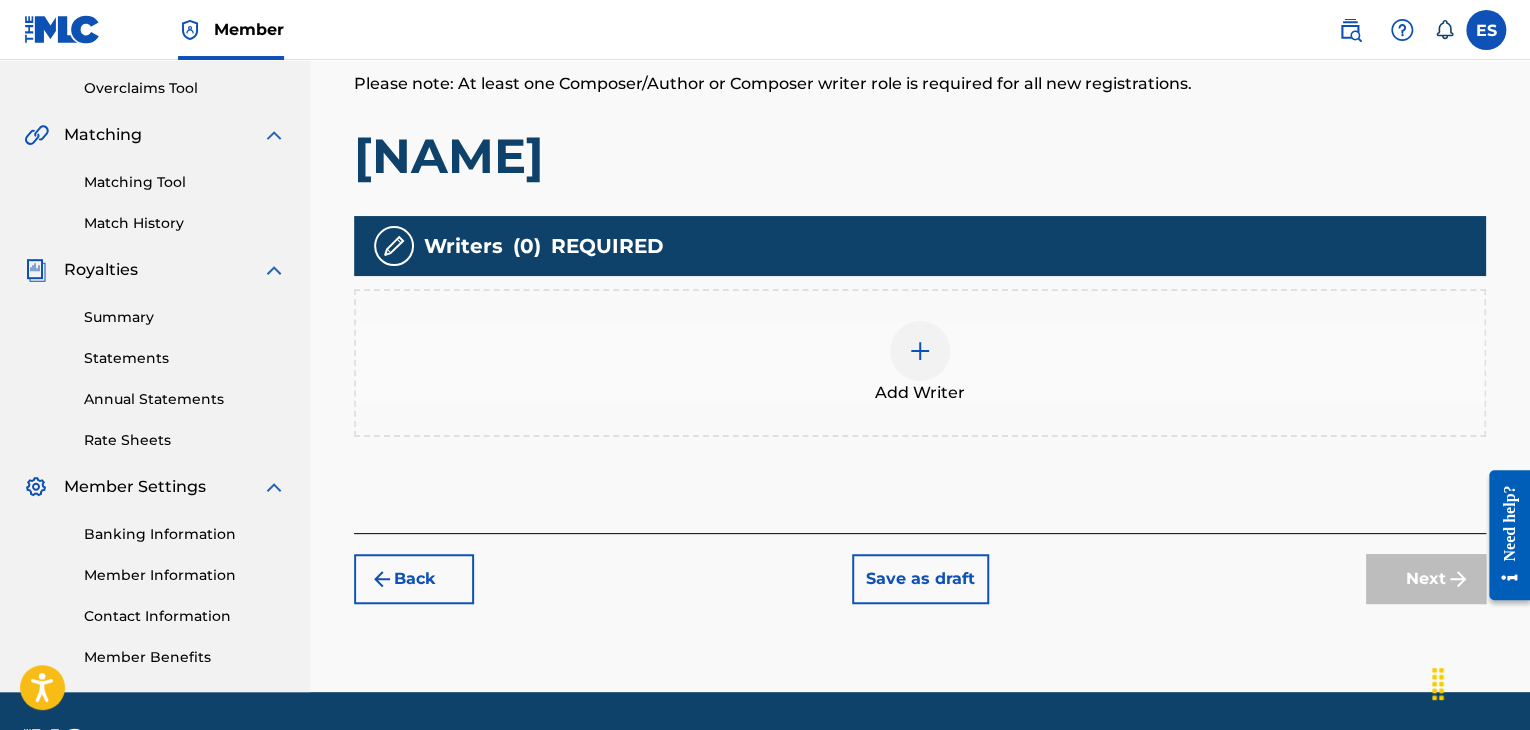 scroll, scrollTop: 413, scrollLeft: 0, axis: vertical 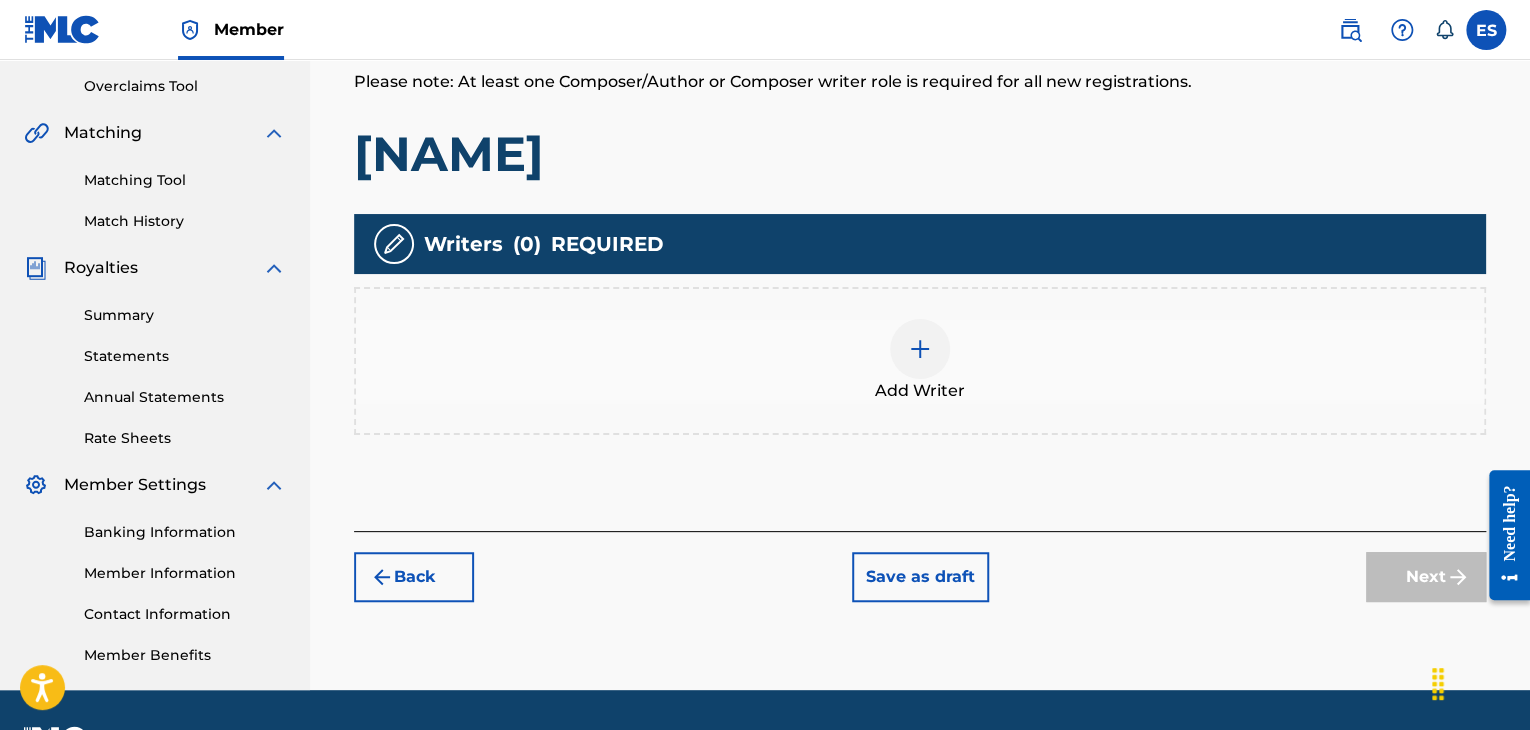 click on "Add Writer" at bounding box center [920, 361] 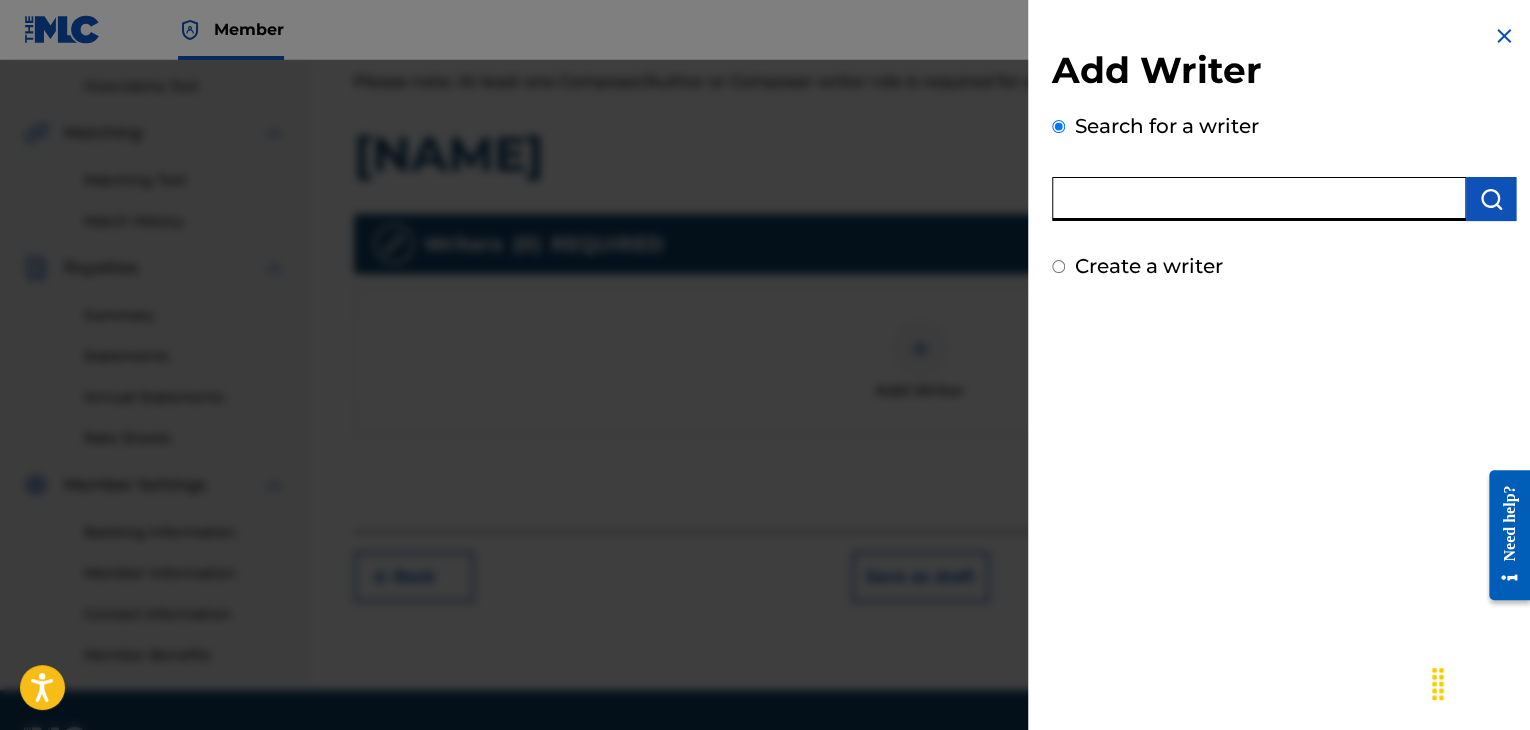 click at bounding box center [1259, 199] 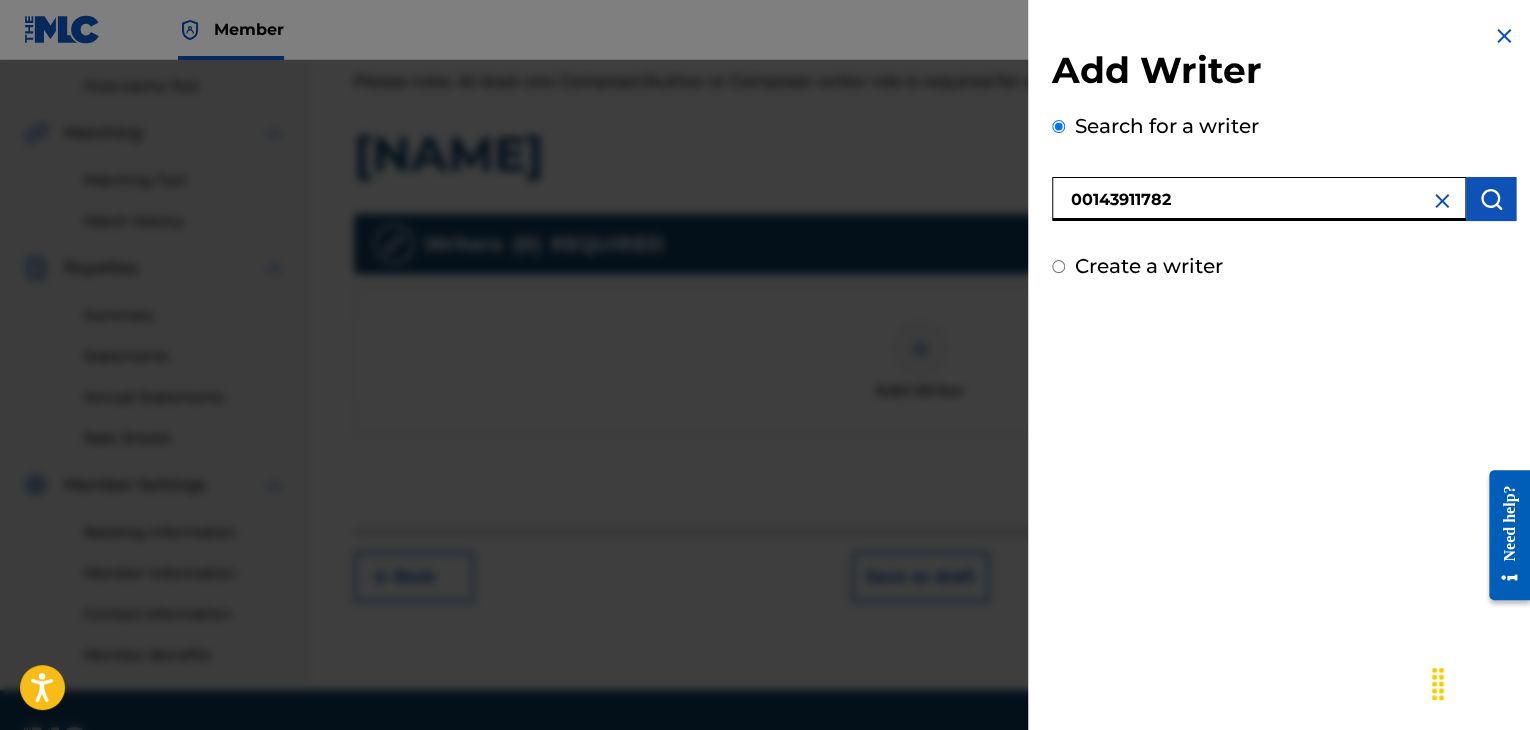 type on "00143911782" 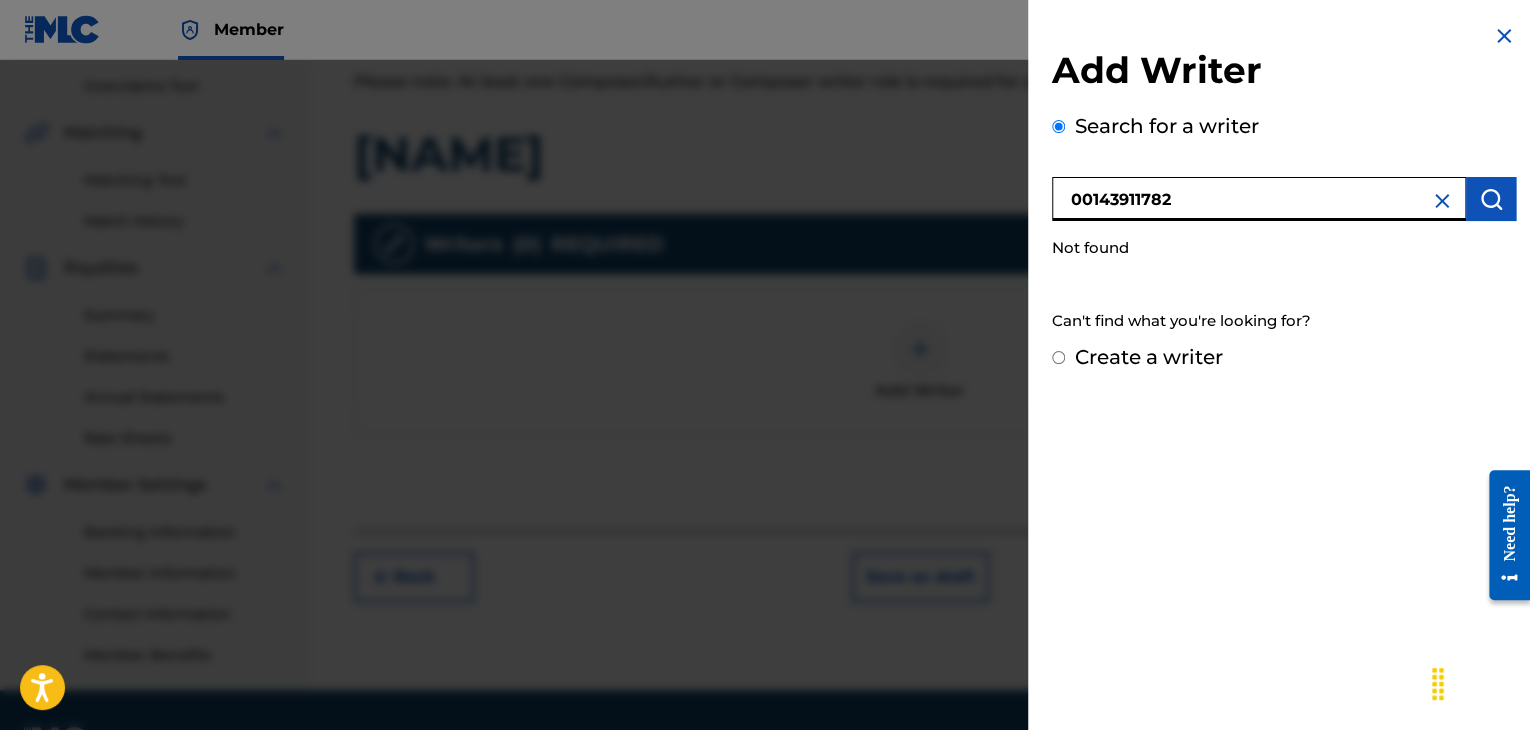 click on "00143911782" at bounding box center (1259, 199) 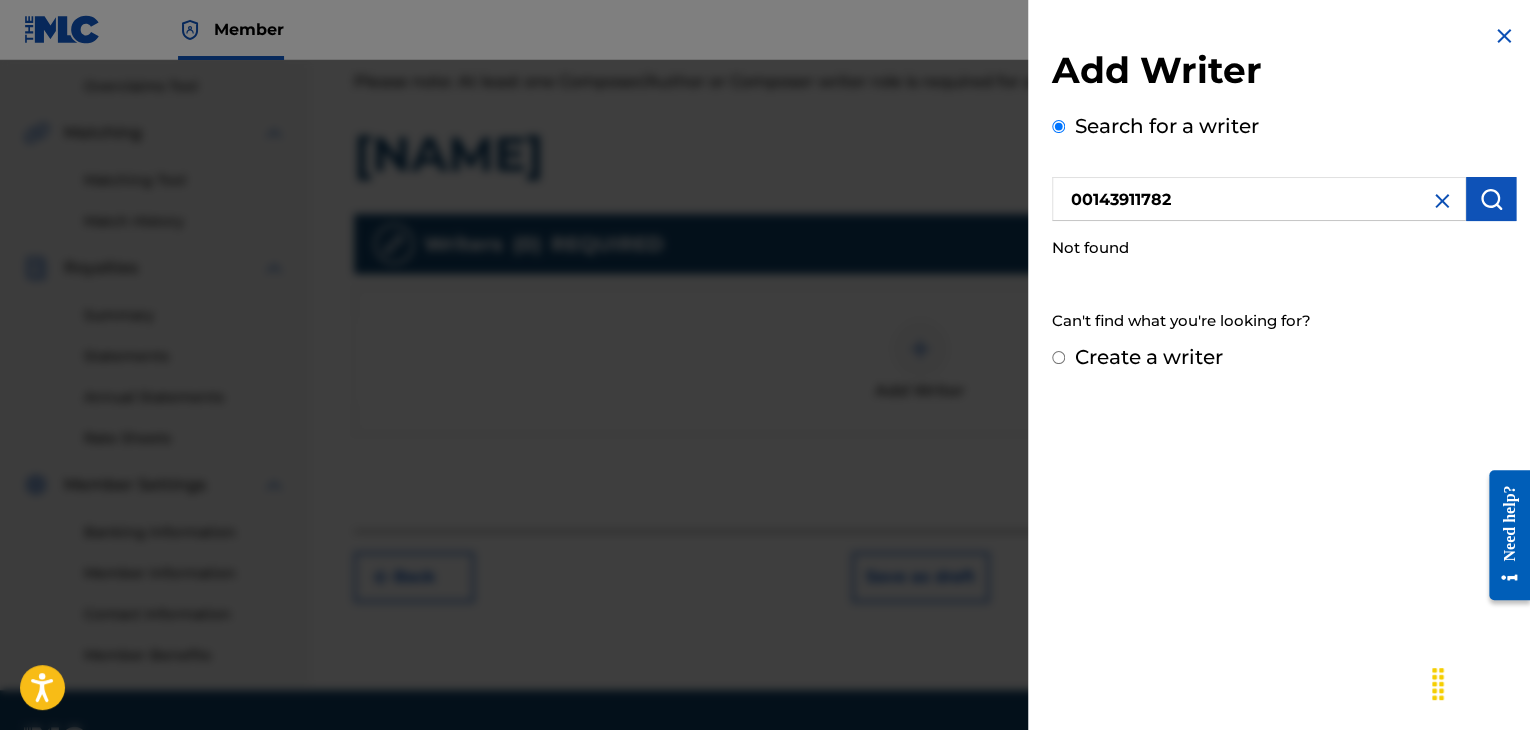 click at bounding box center (1491, 199) 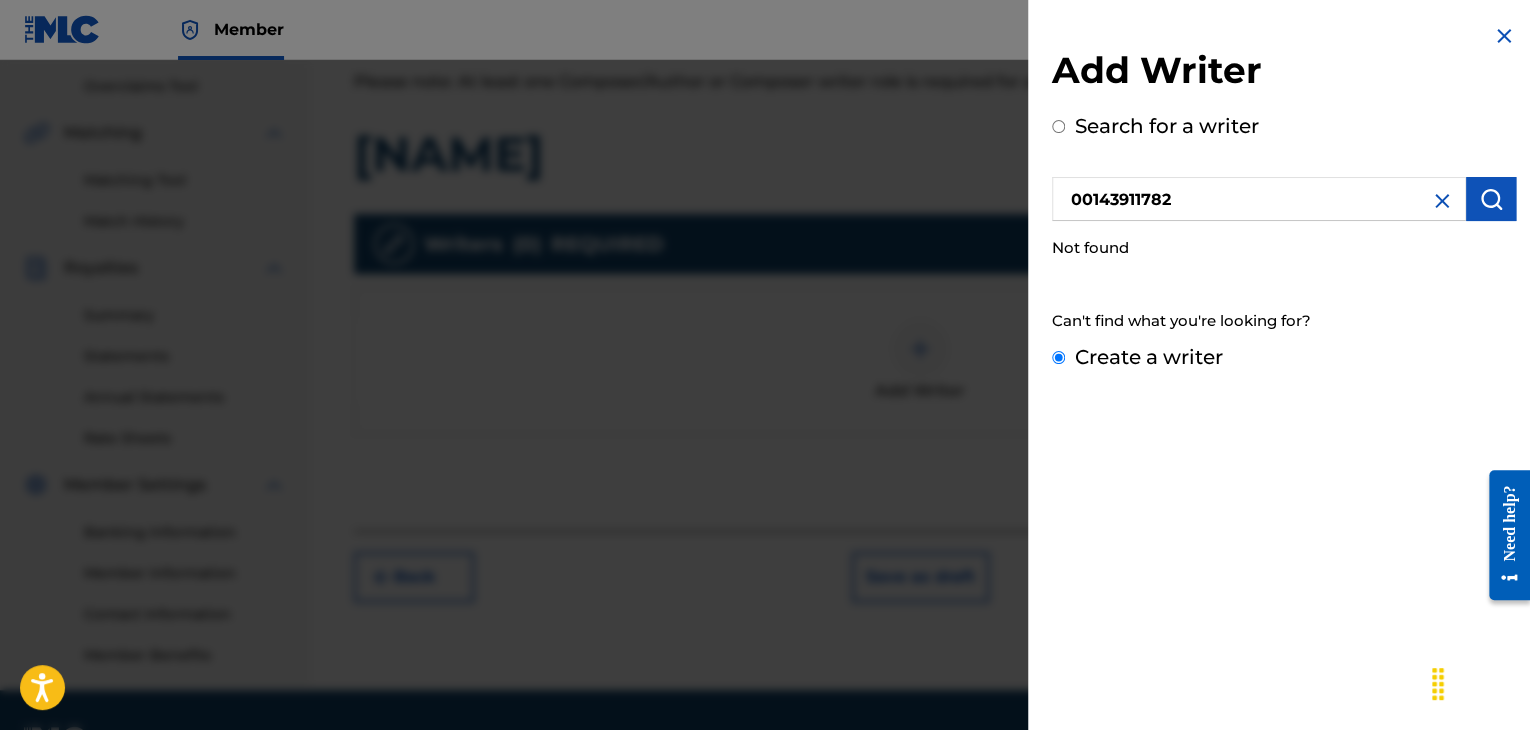 click on "Create a writer" at bounding box center (1058, 357) 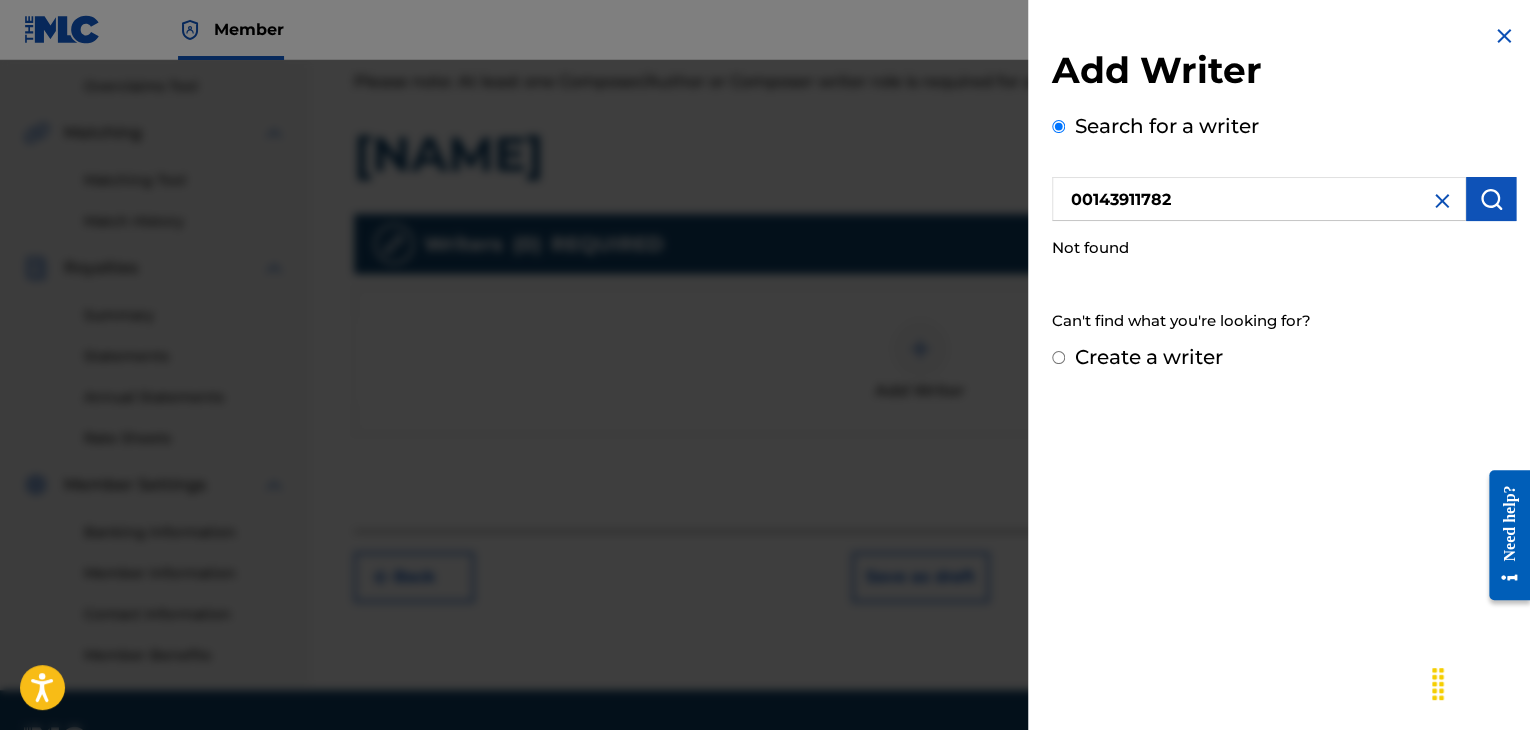 radio on "false" 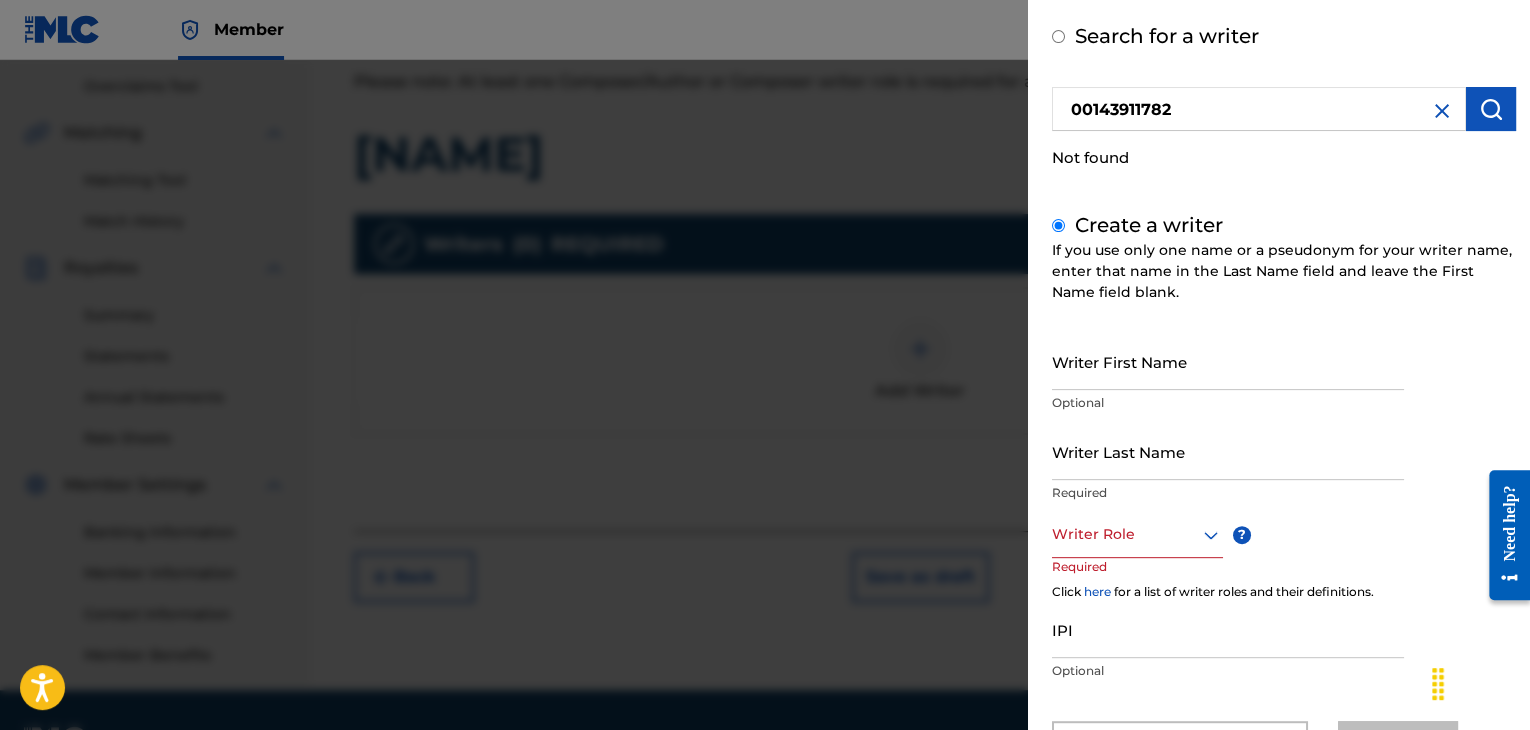 scroll, scrollTop: 184, scrollLeft: 0, axis: vertical 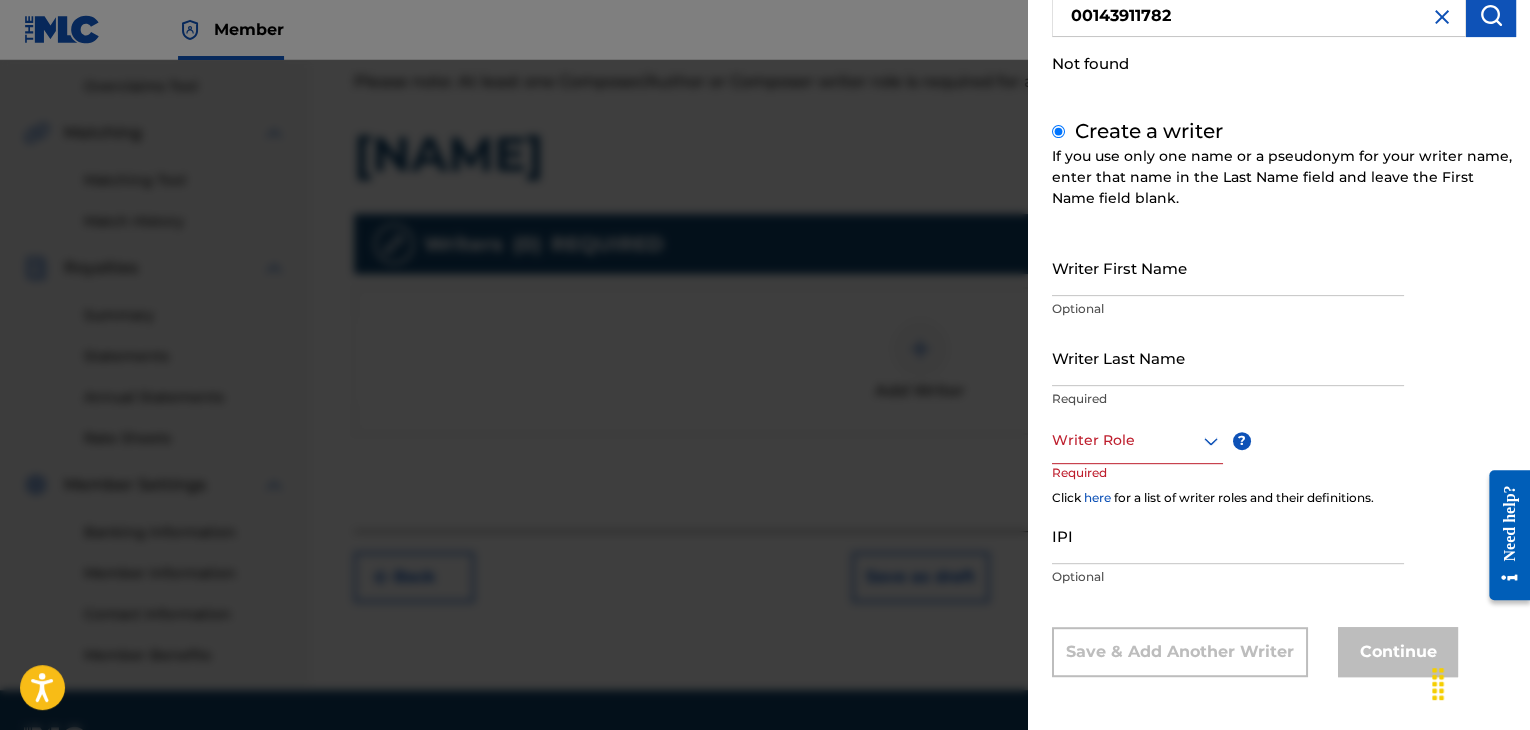 click on "IPI" at bounding box center (1228, 535) 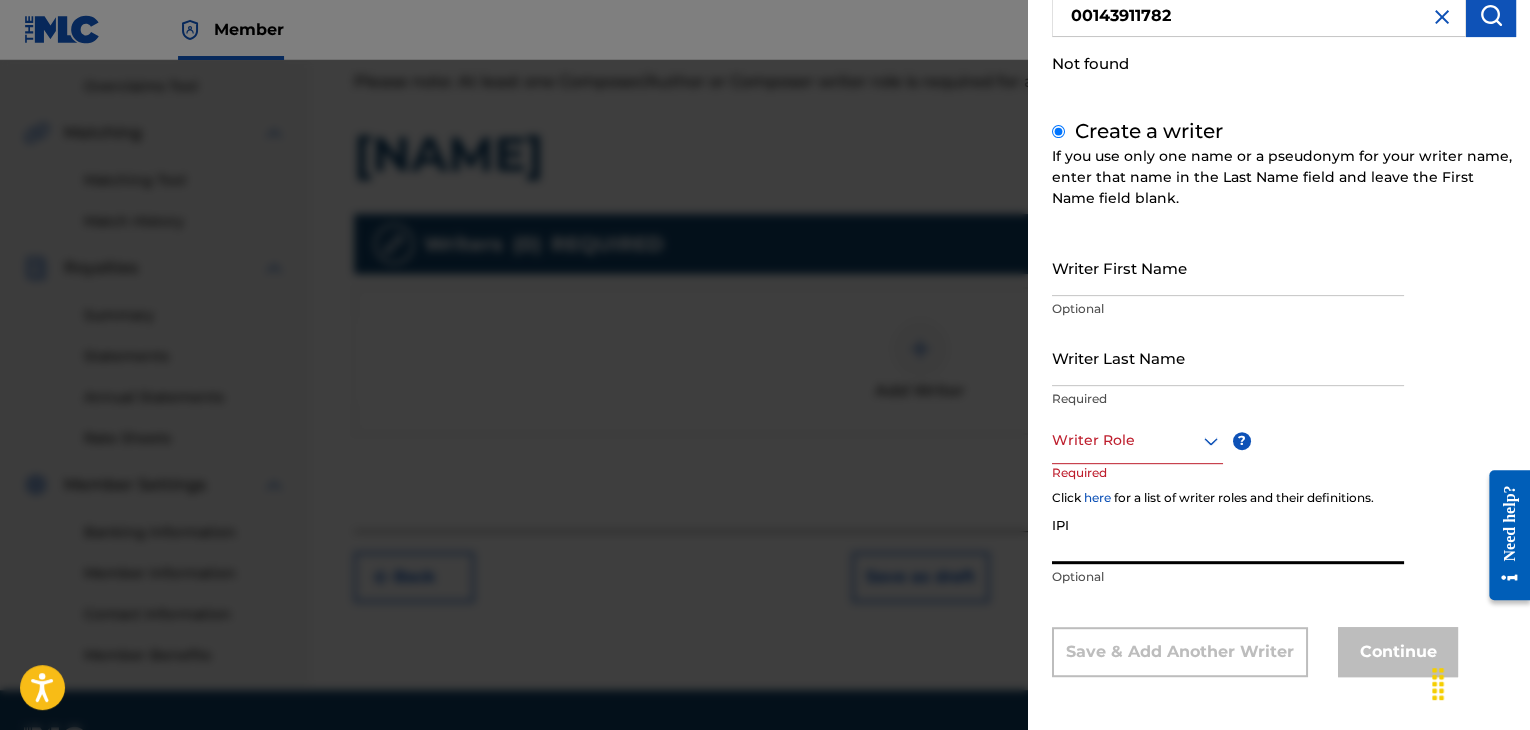paste on "00143911782" 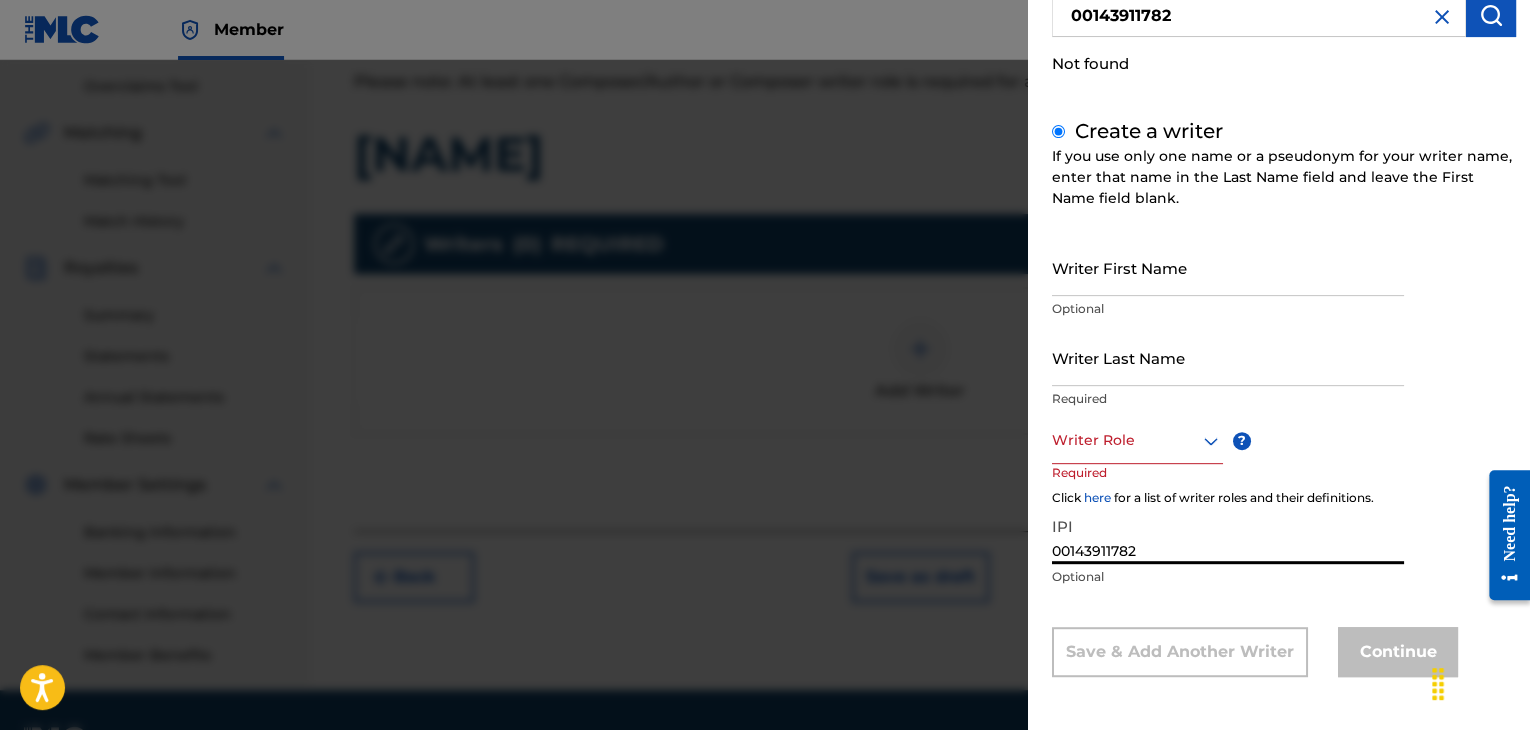 type on "00143911782" 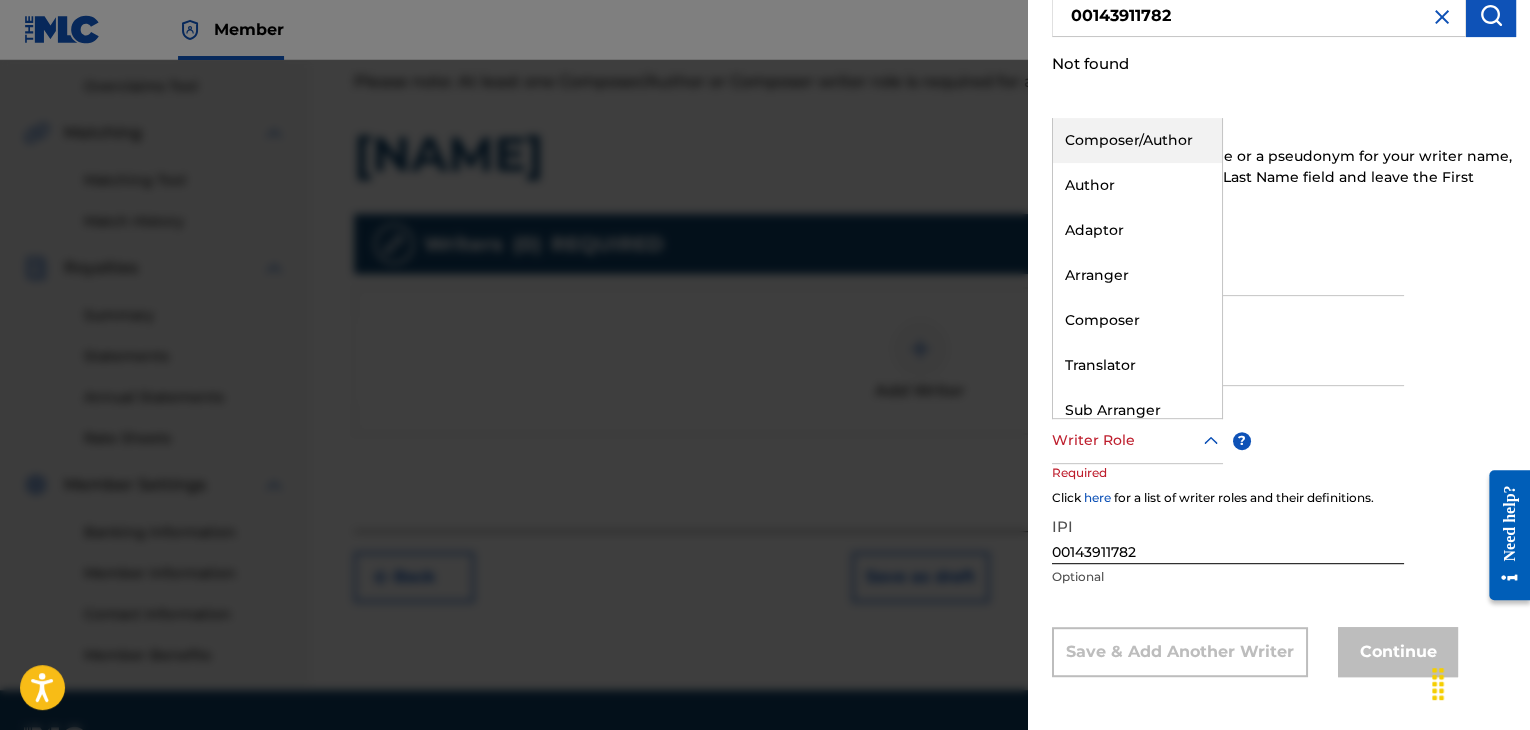 click at bounding box center [1137, 440] 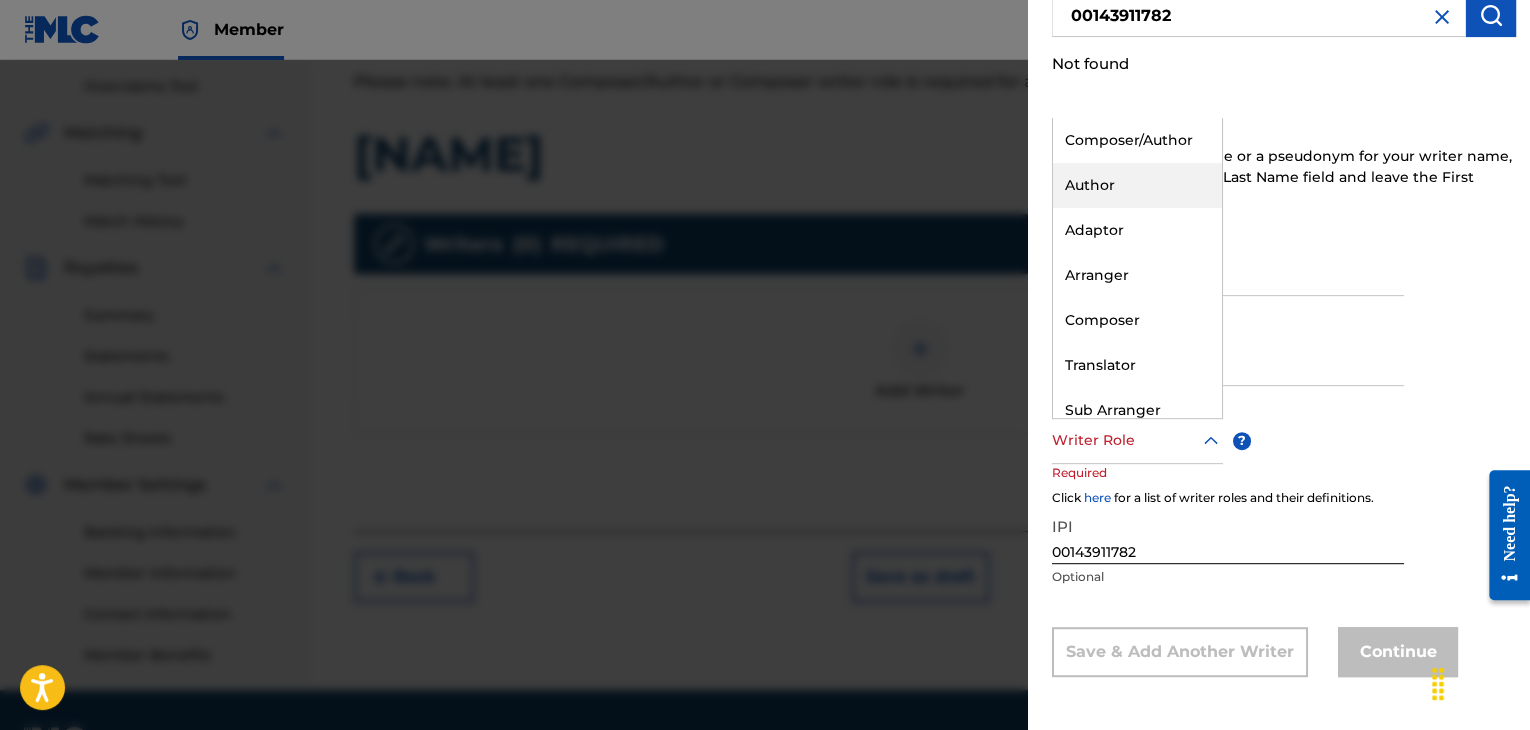 click on "Author" at bounding box center [1137, 185] 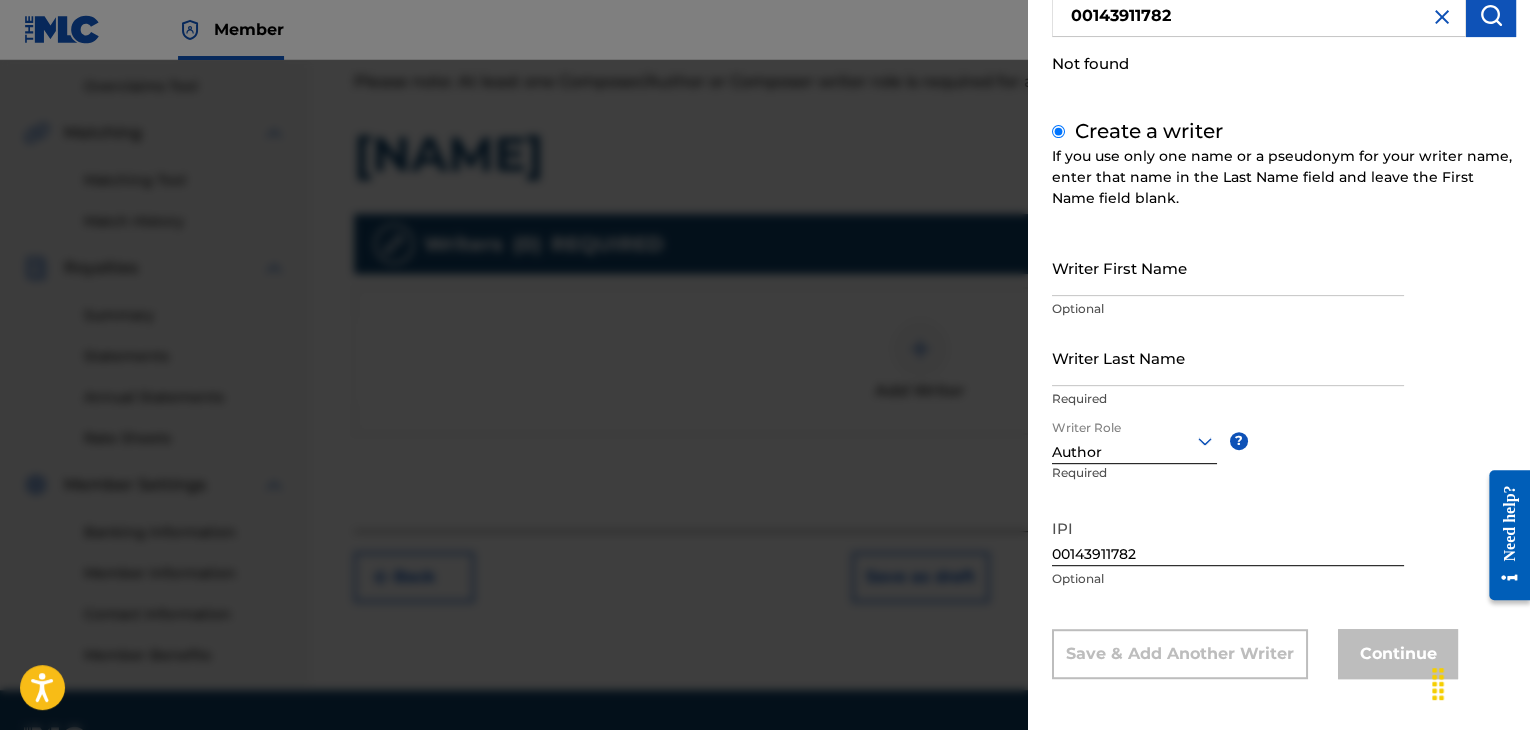 click on "Writer First Name" at bounding box center [1228, 267] 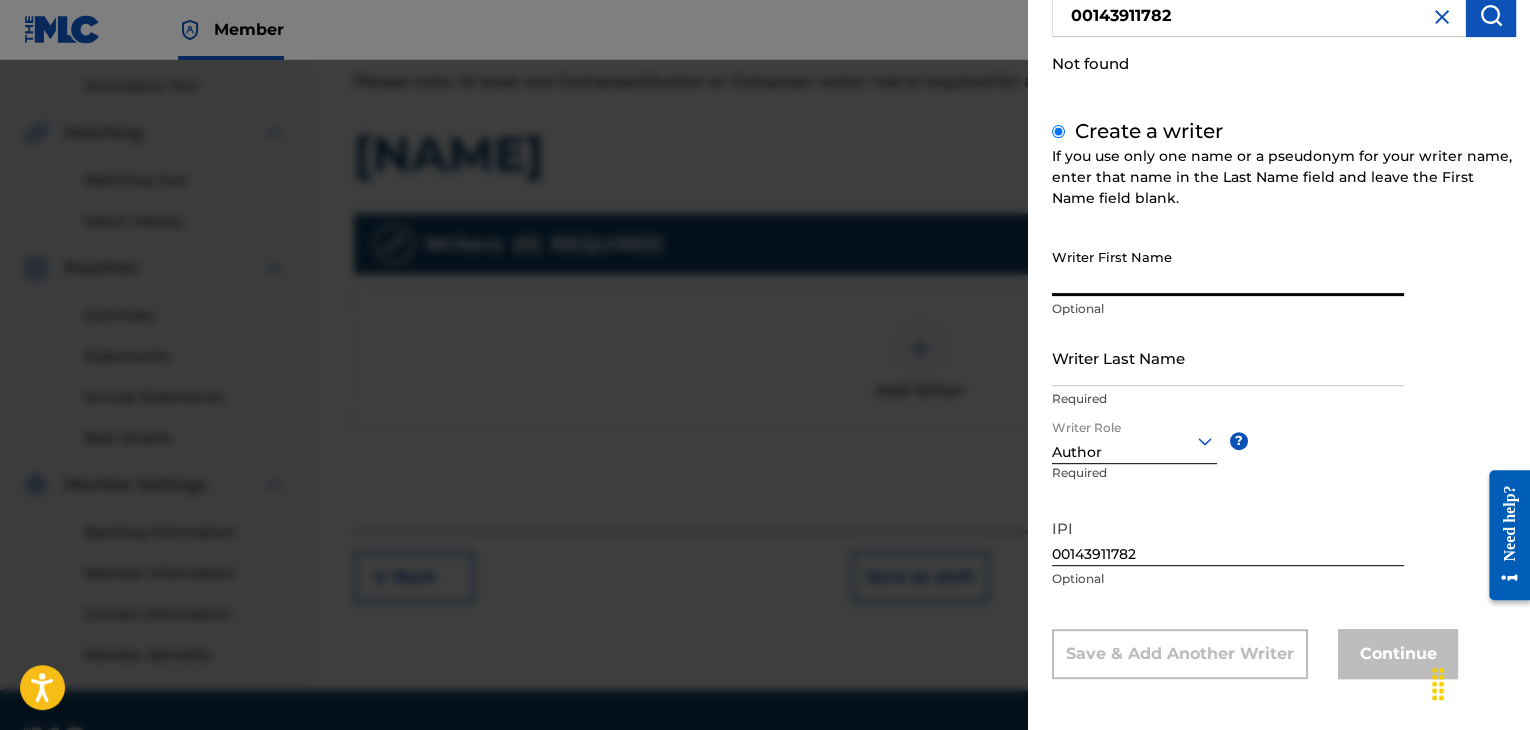 paste on "[FIRST] [LAST]" 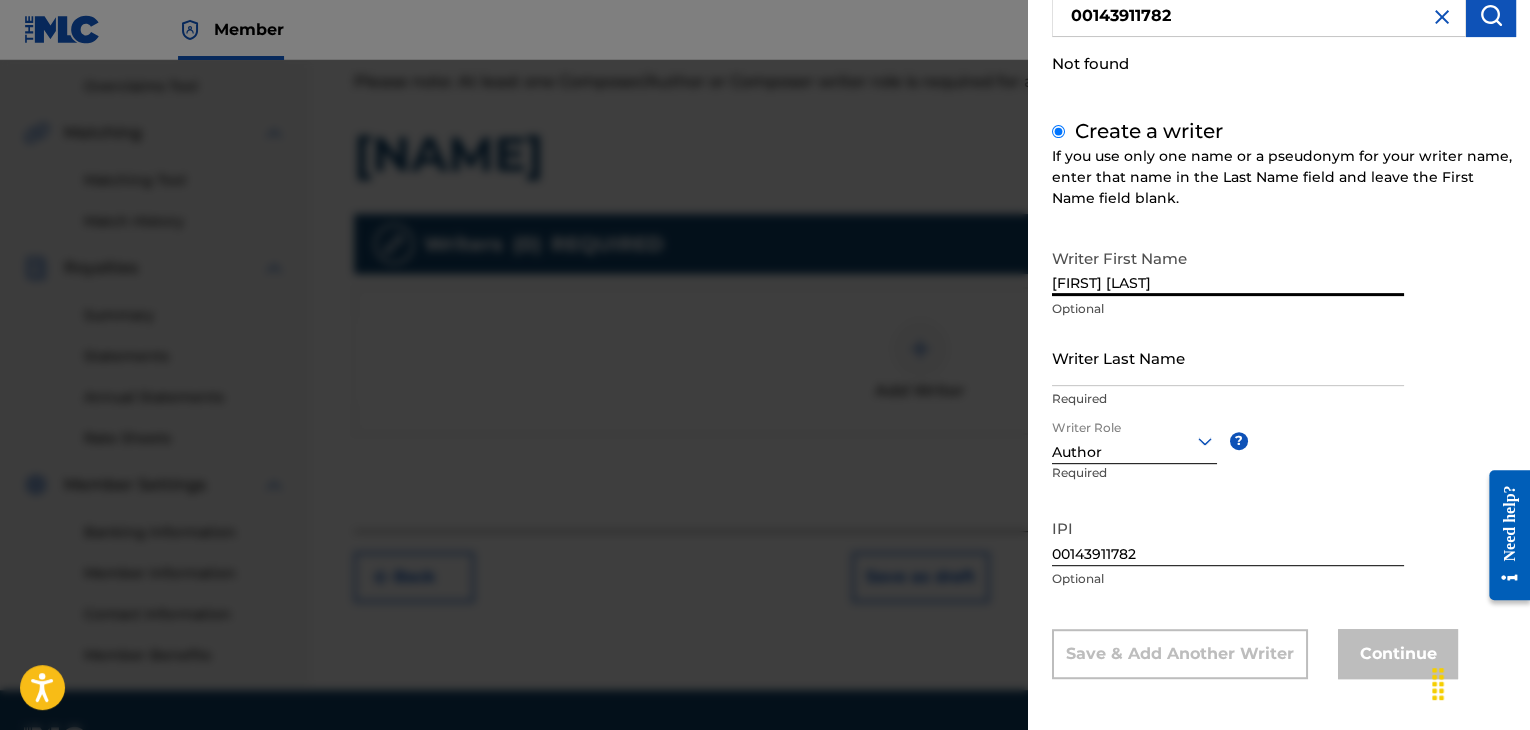 type on "[FIRST] [LAST]" 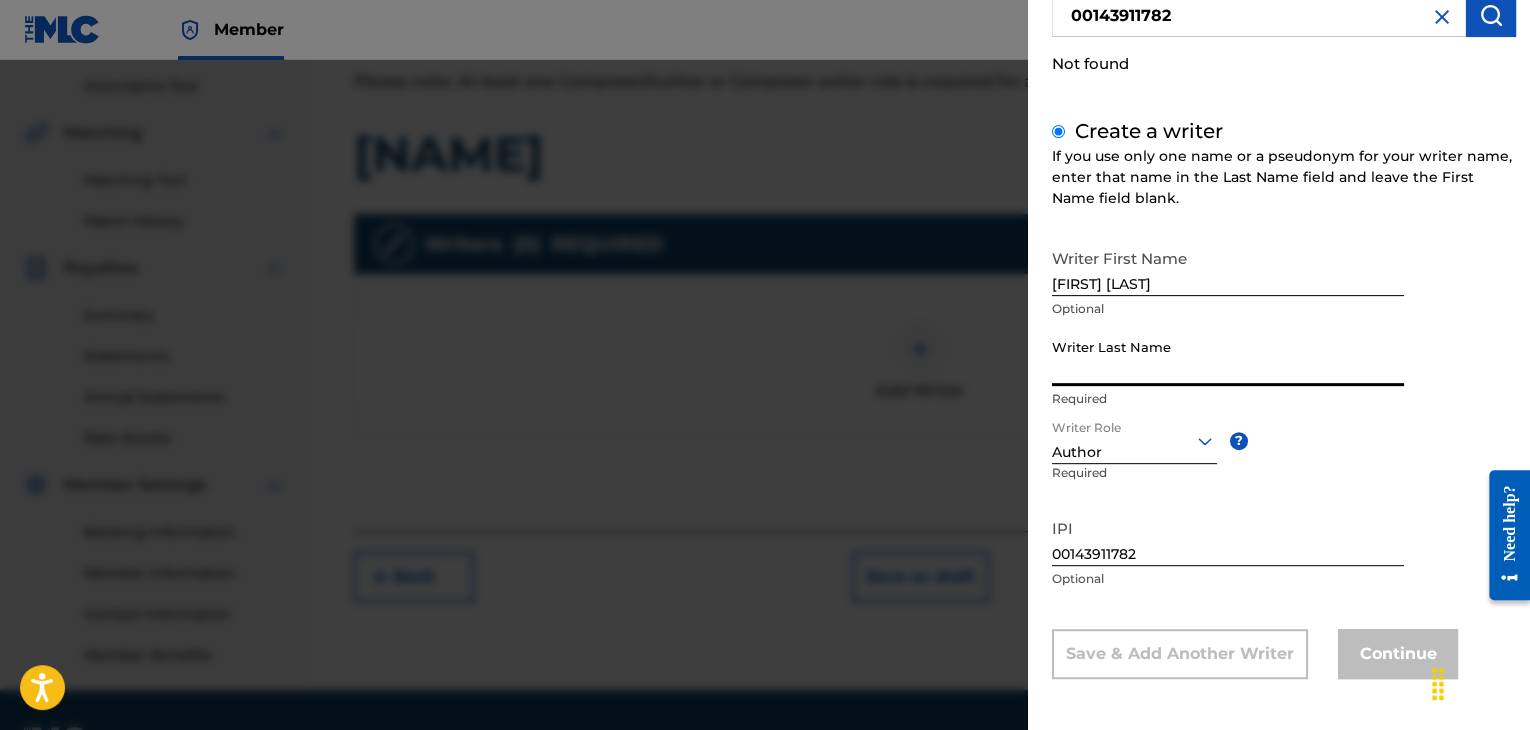 click on "Writer Last Name" at bounding box center (1228, 357) 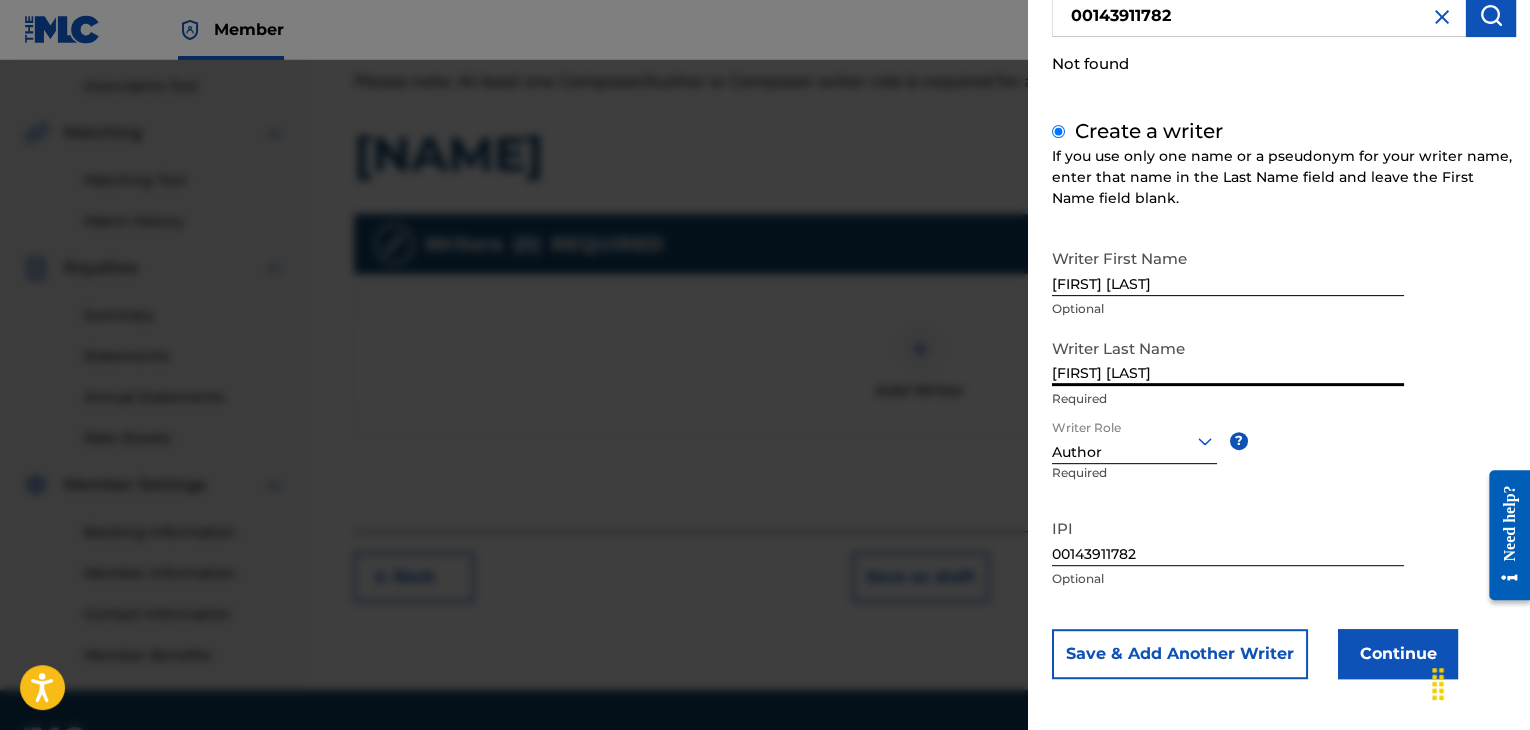 click on "[FIRST] [LAST]" at bounding box center [1228, 357] 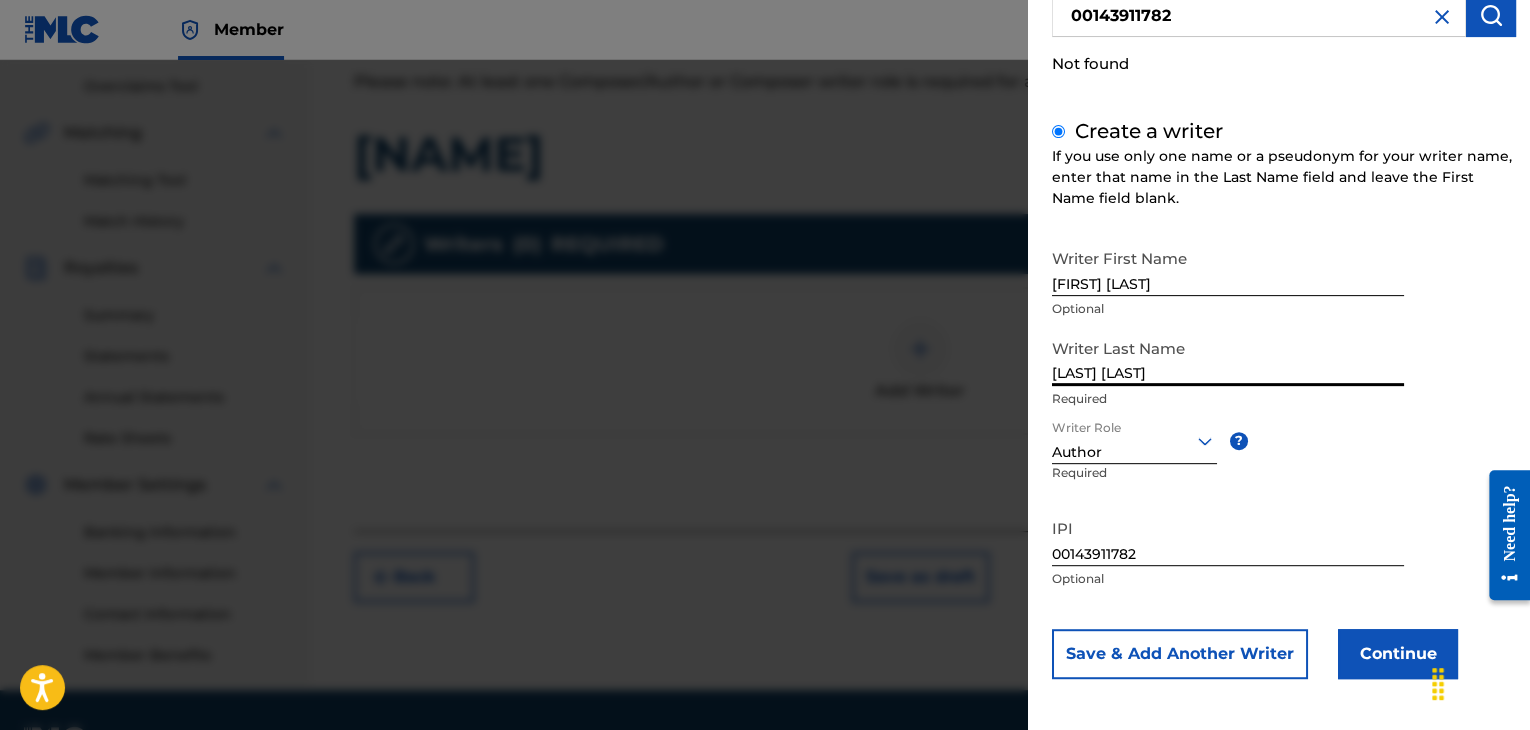 type on "[LAST] [LAST]" 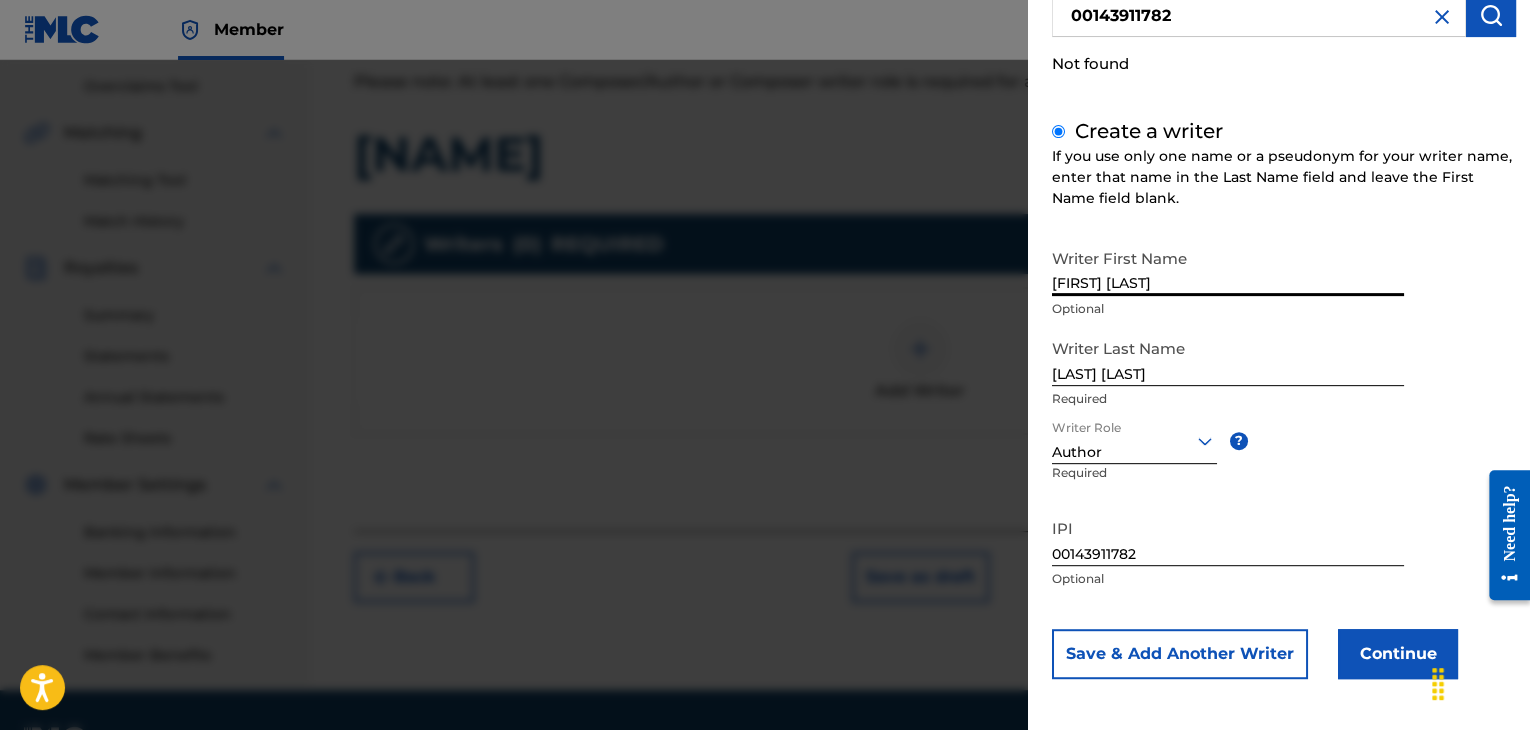 drag, startPoint x: 1109, startPoint y: 273, endPoint x: 1300, endPoint y: 274, distance: 191.00262 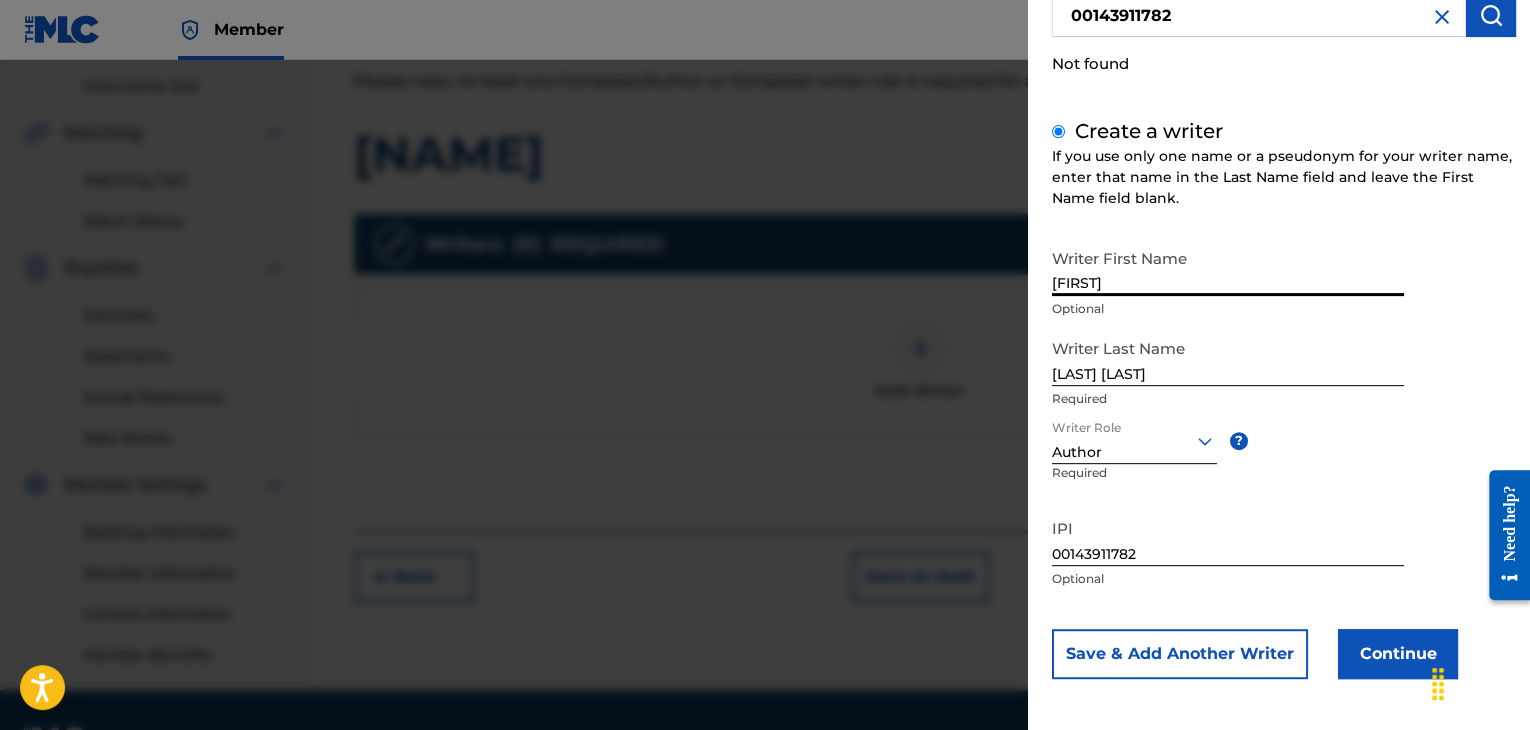 scroll, scrollTop: 187, scrollLeft: 0, axis: vertical 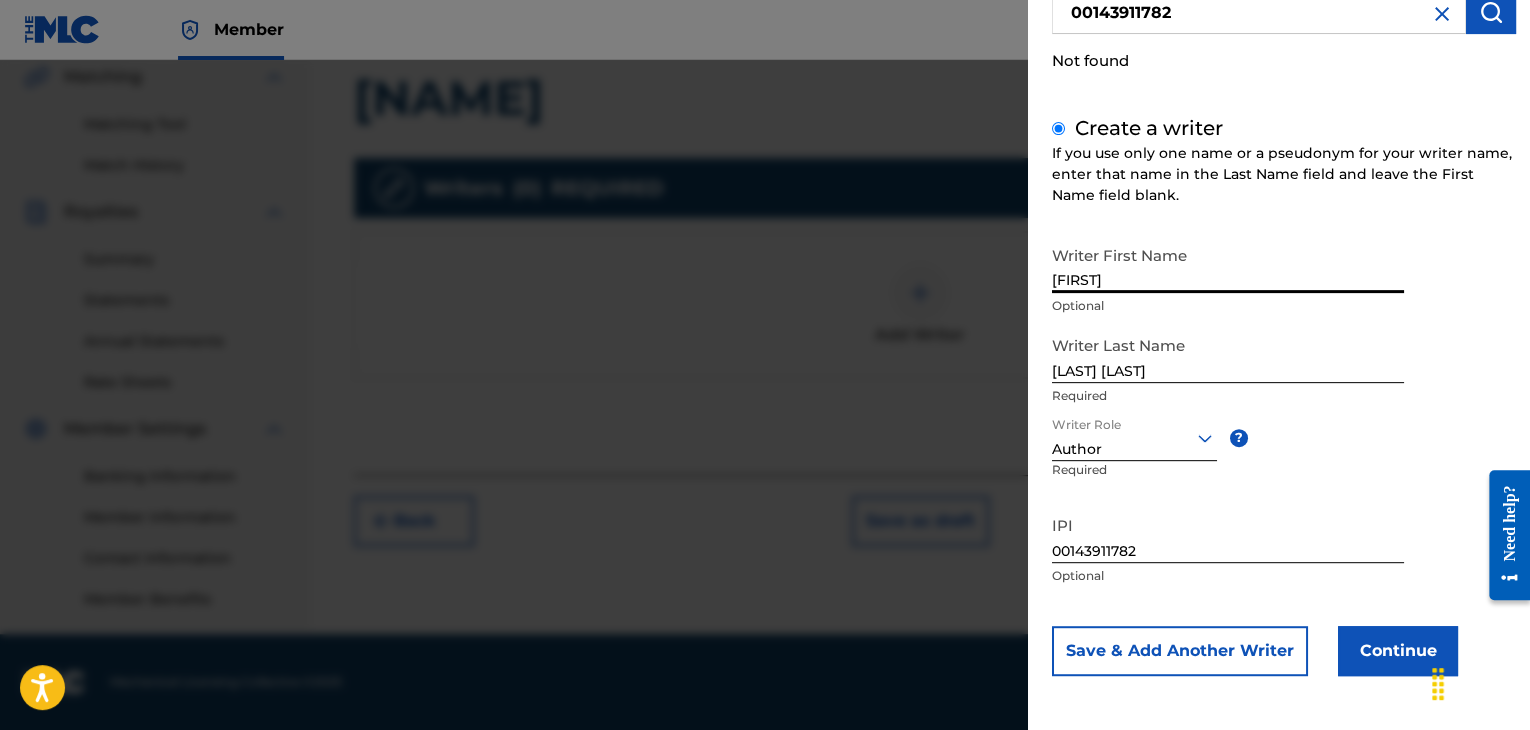 type on "[FIRST]" 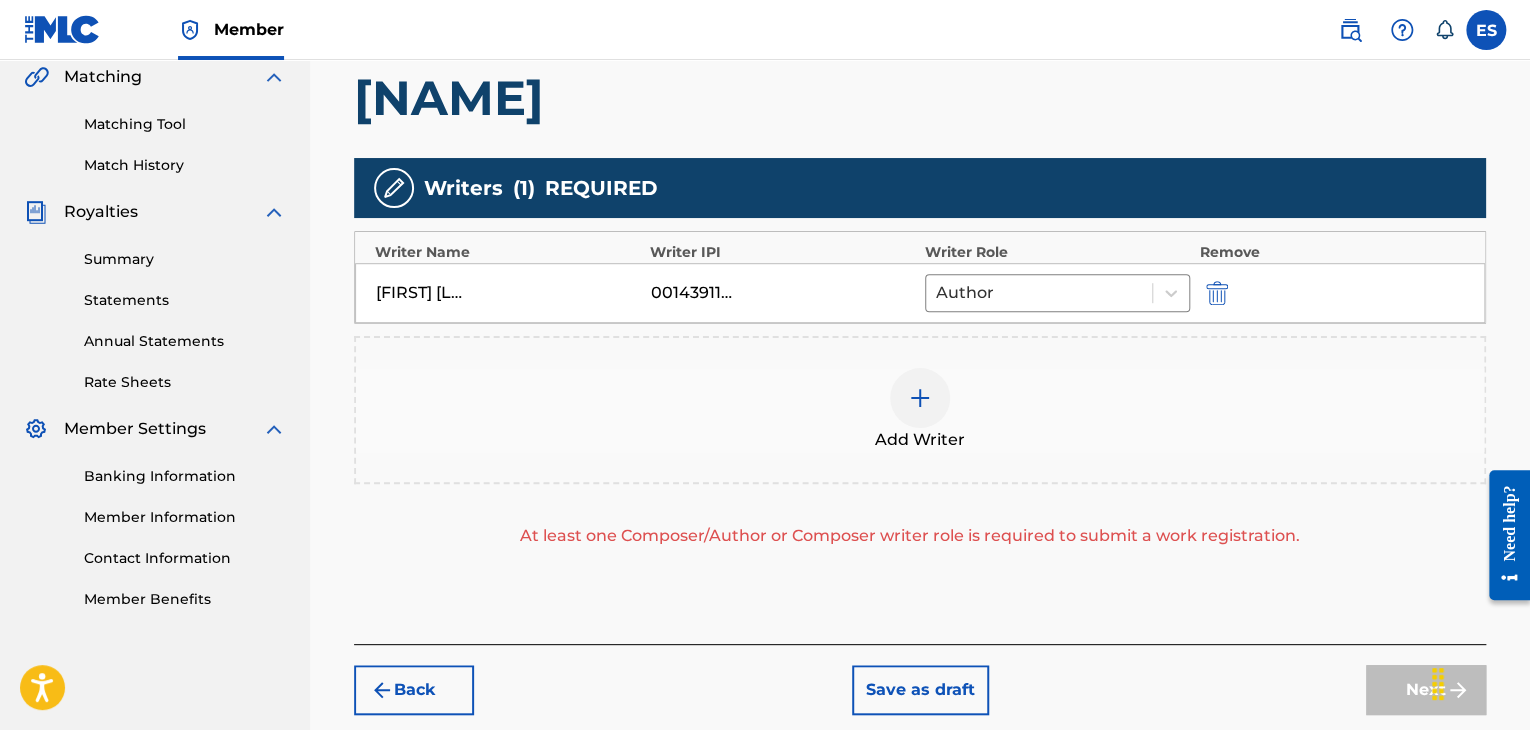 click at bounding box center (920, 398) 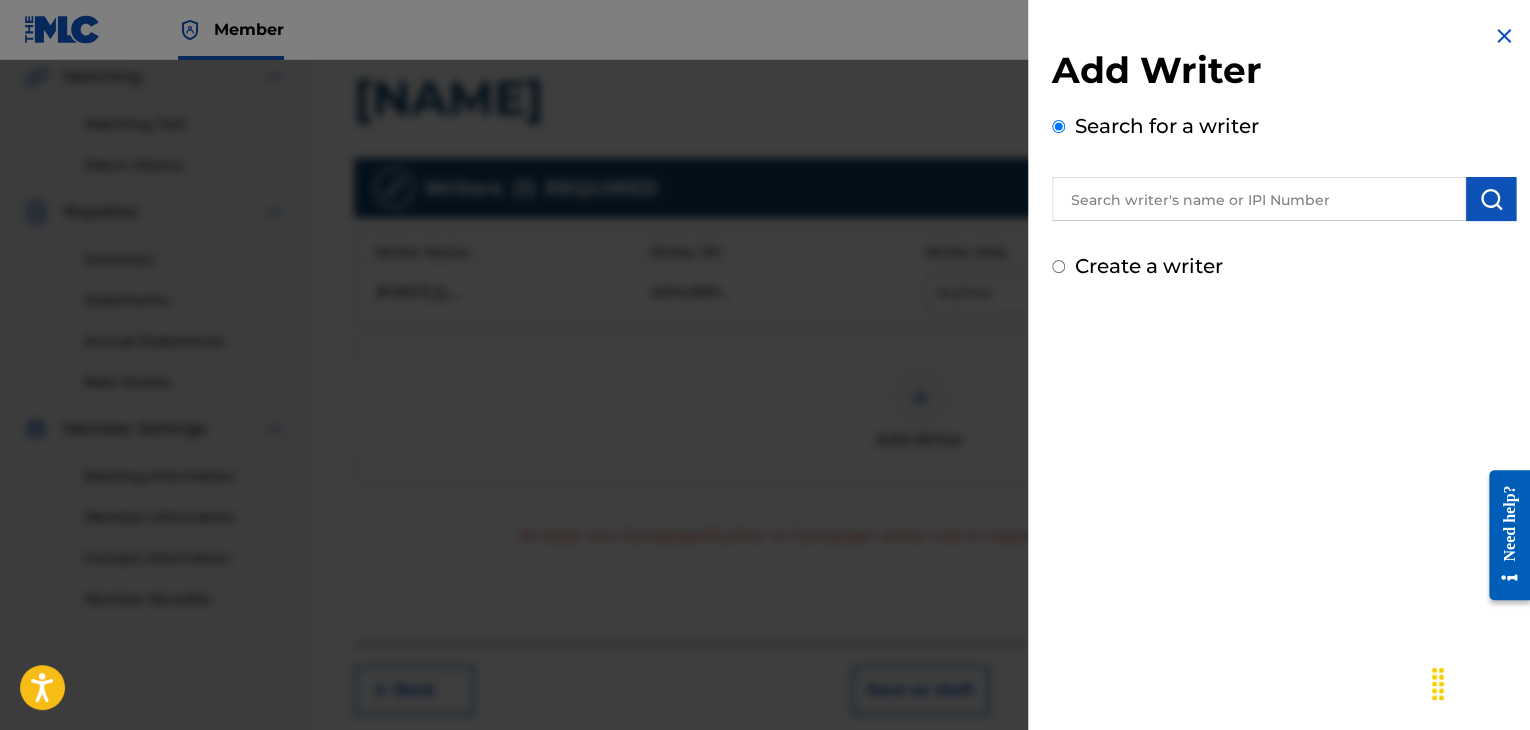 click at bounding box center (1259, 199) 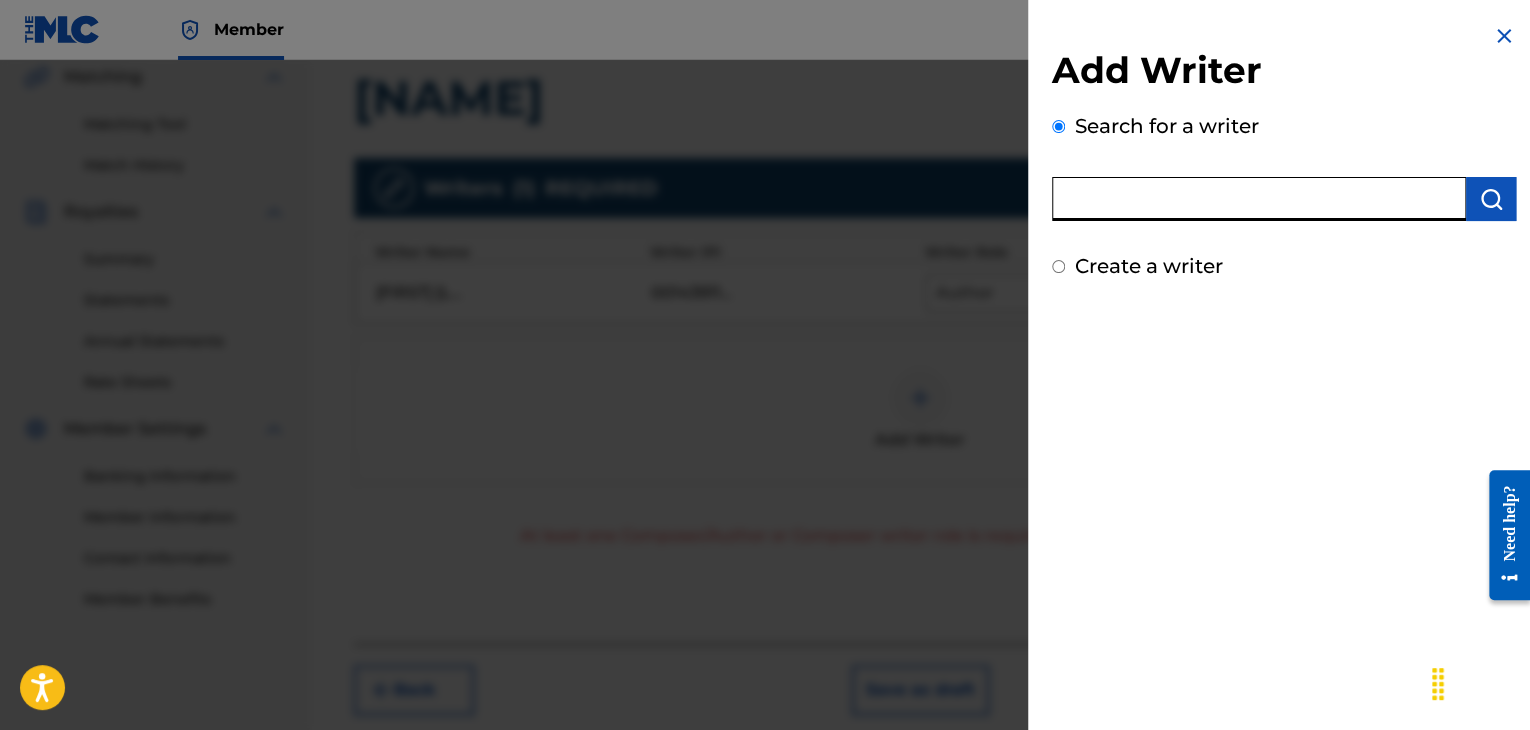 paste on "00088940527" 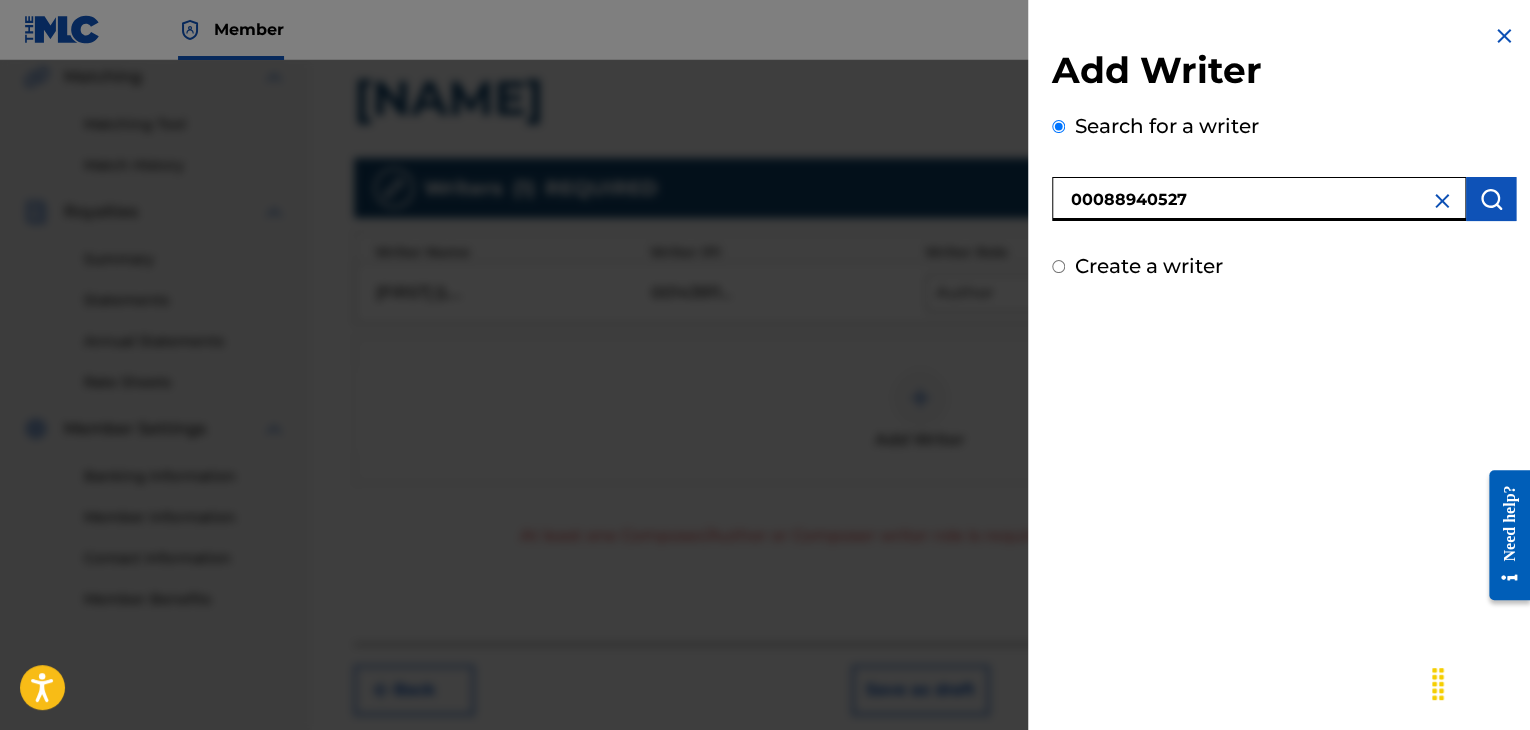 type on "00088940527" 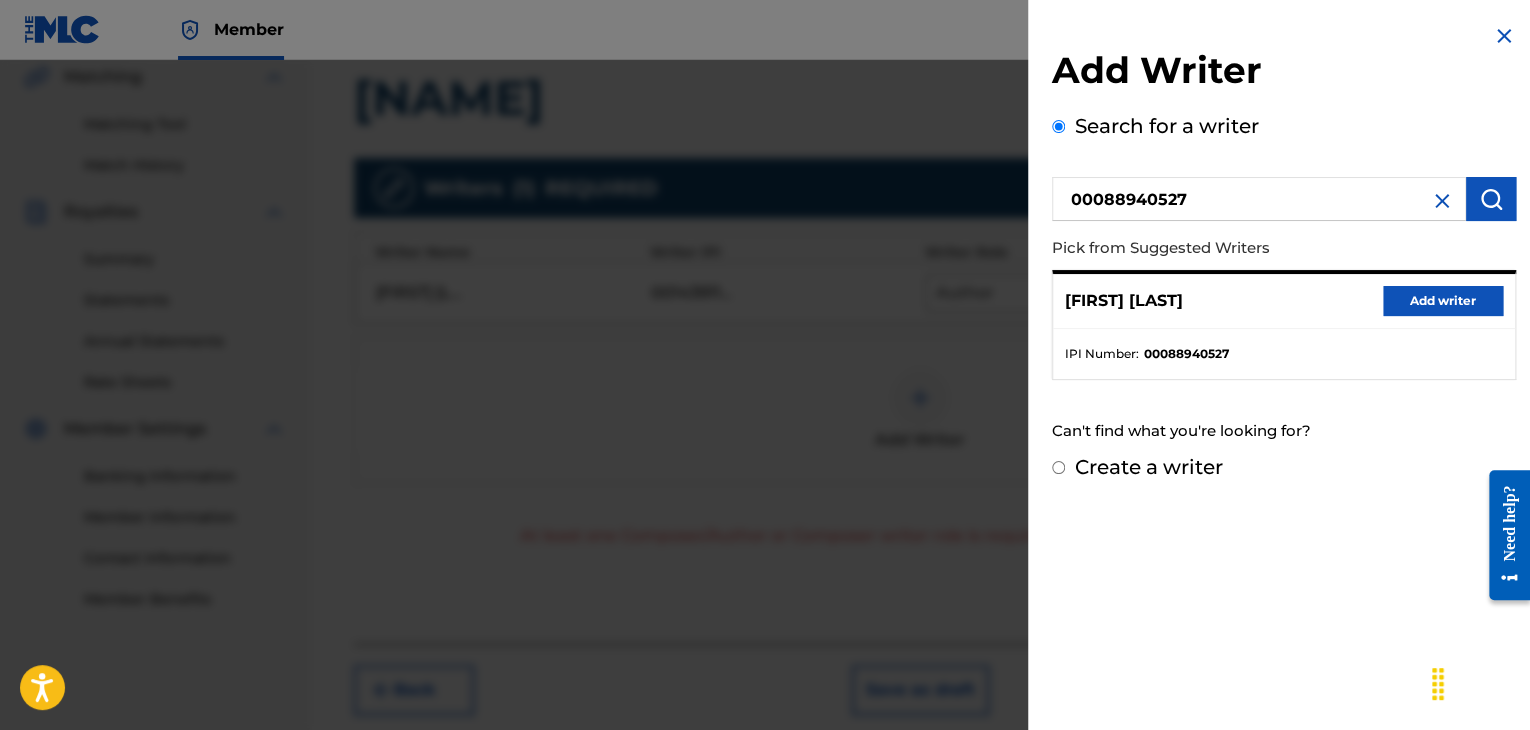click on "Add writer" at bounding box center (1443, 301) 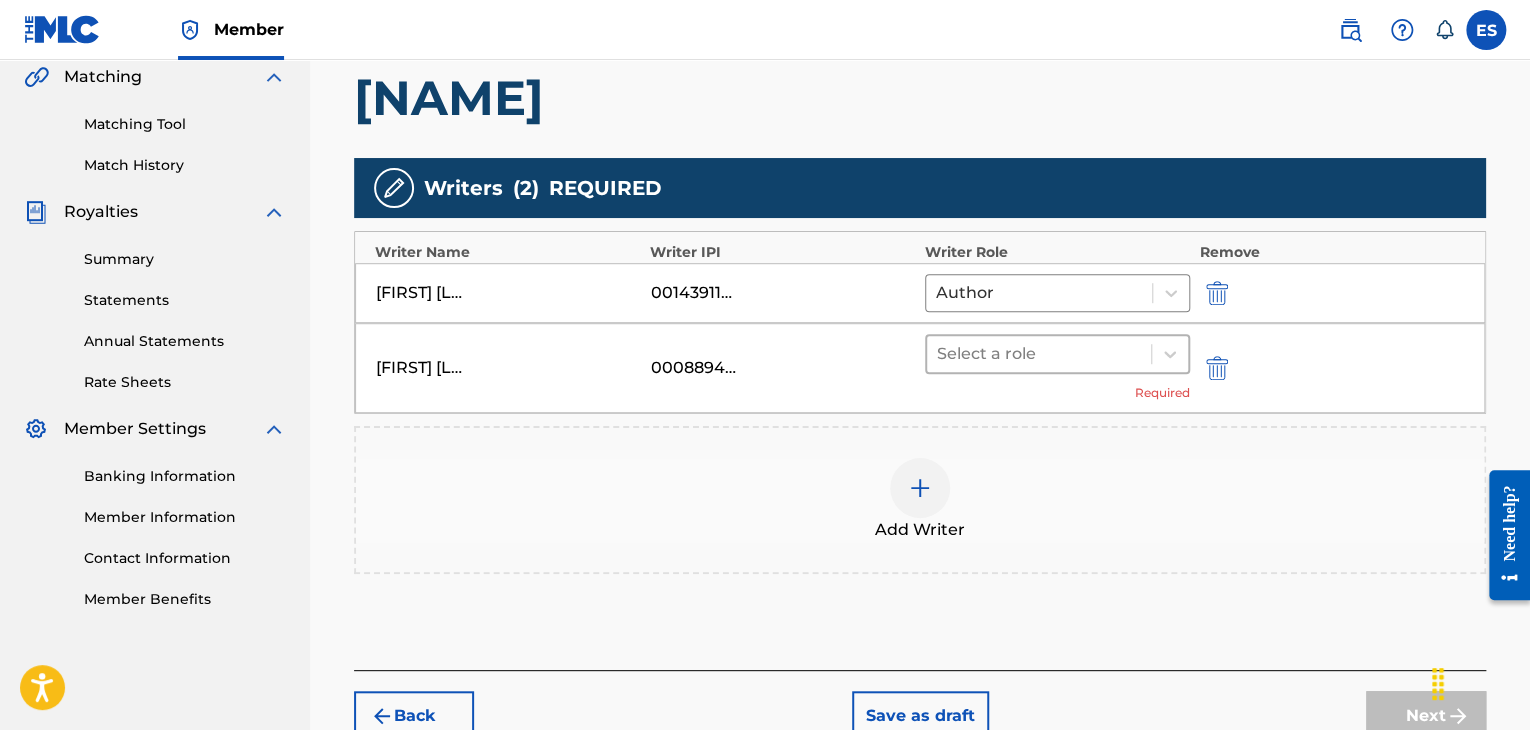 click at bounding box center (1039, 354) 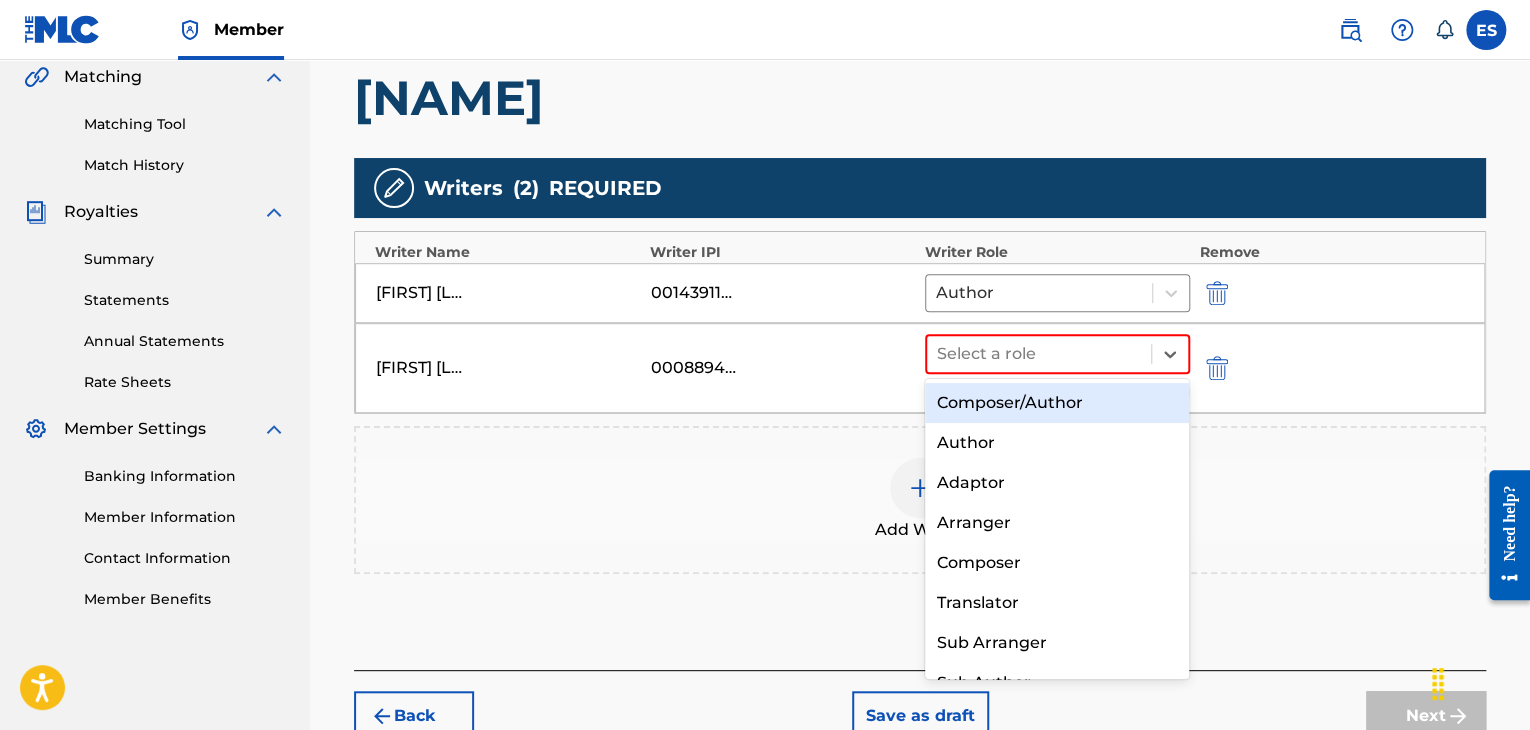 drag, startPoint x: 1013, startPoint y: 338, endPoint x: 1016, endPoint y: 509, distance: 171.0263 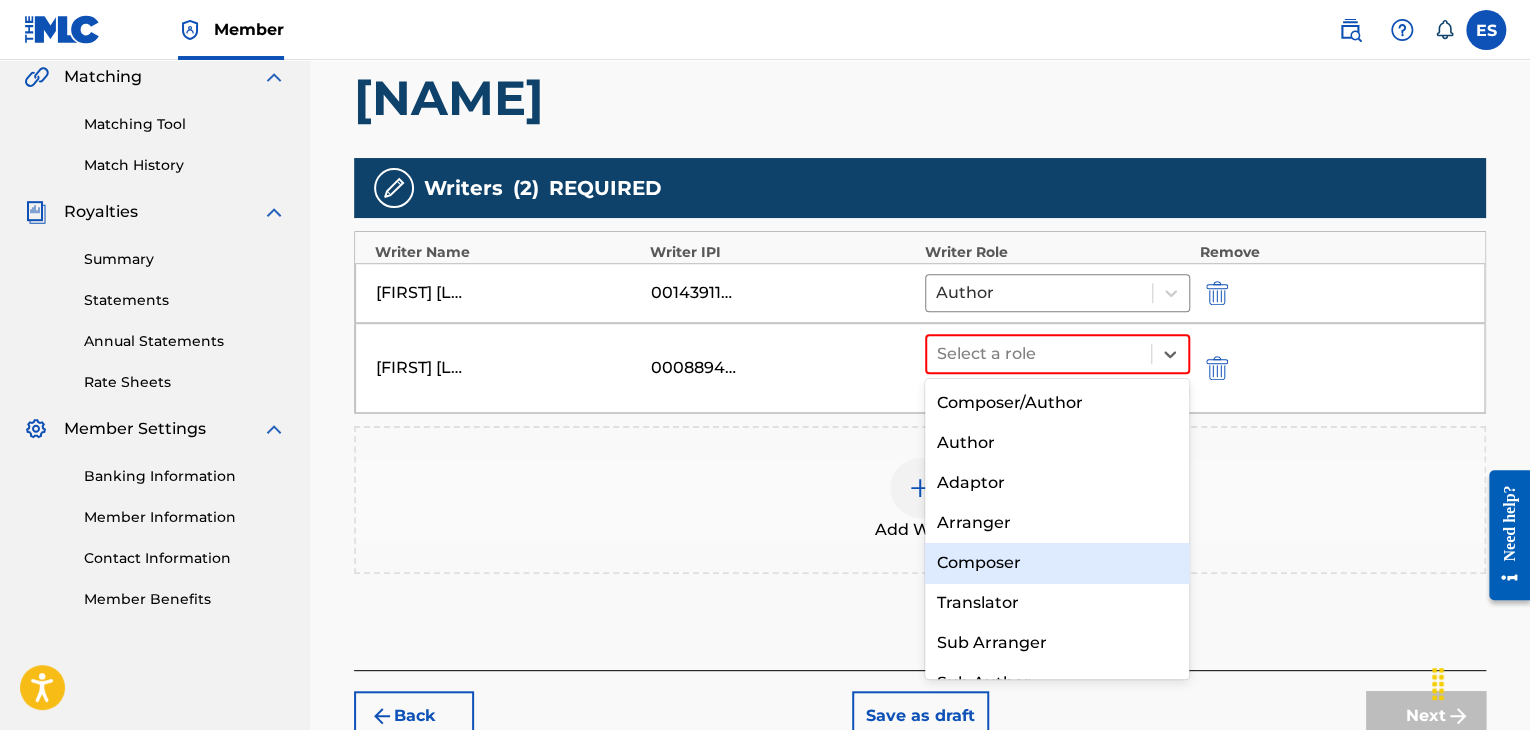 click on "Composer" at bounding box center [1057, 563] 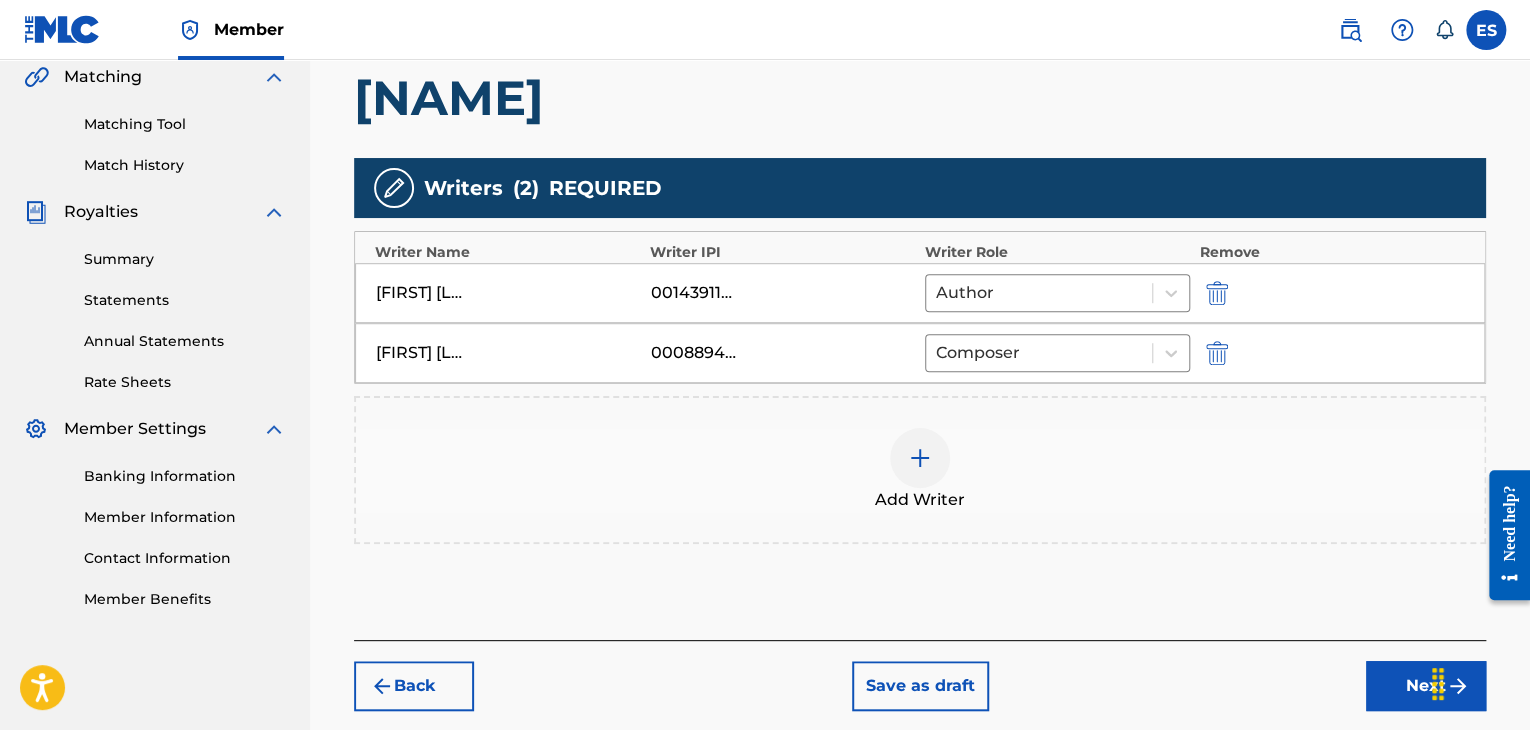 click at bounding box center [920, 458] 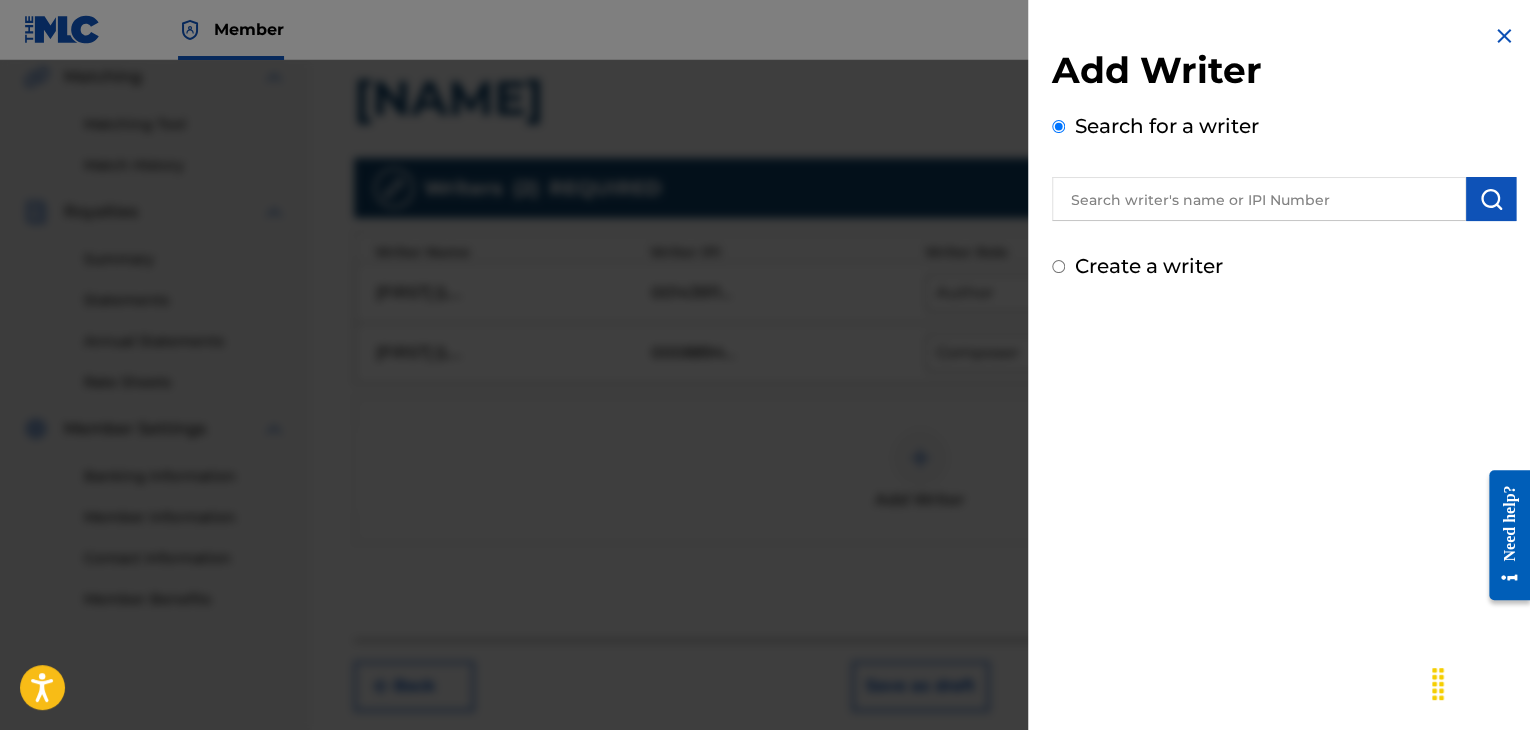 click on "Search for a writer" at bounding box center (1284, 166) 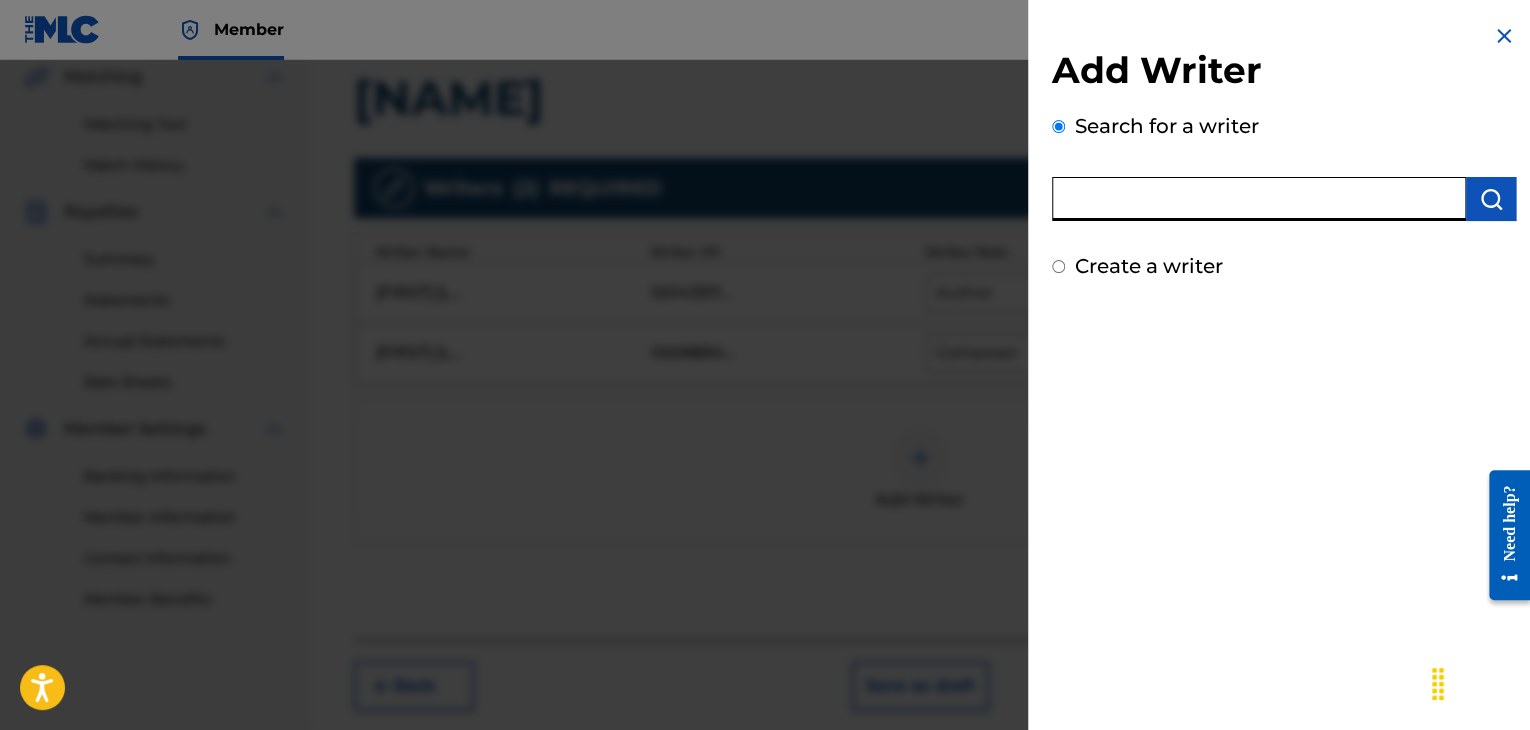 paste on "00258906432" 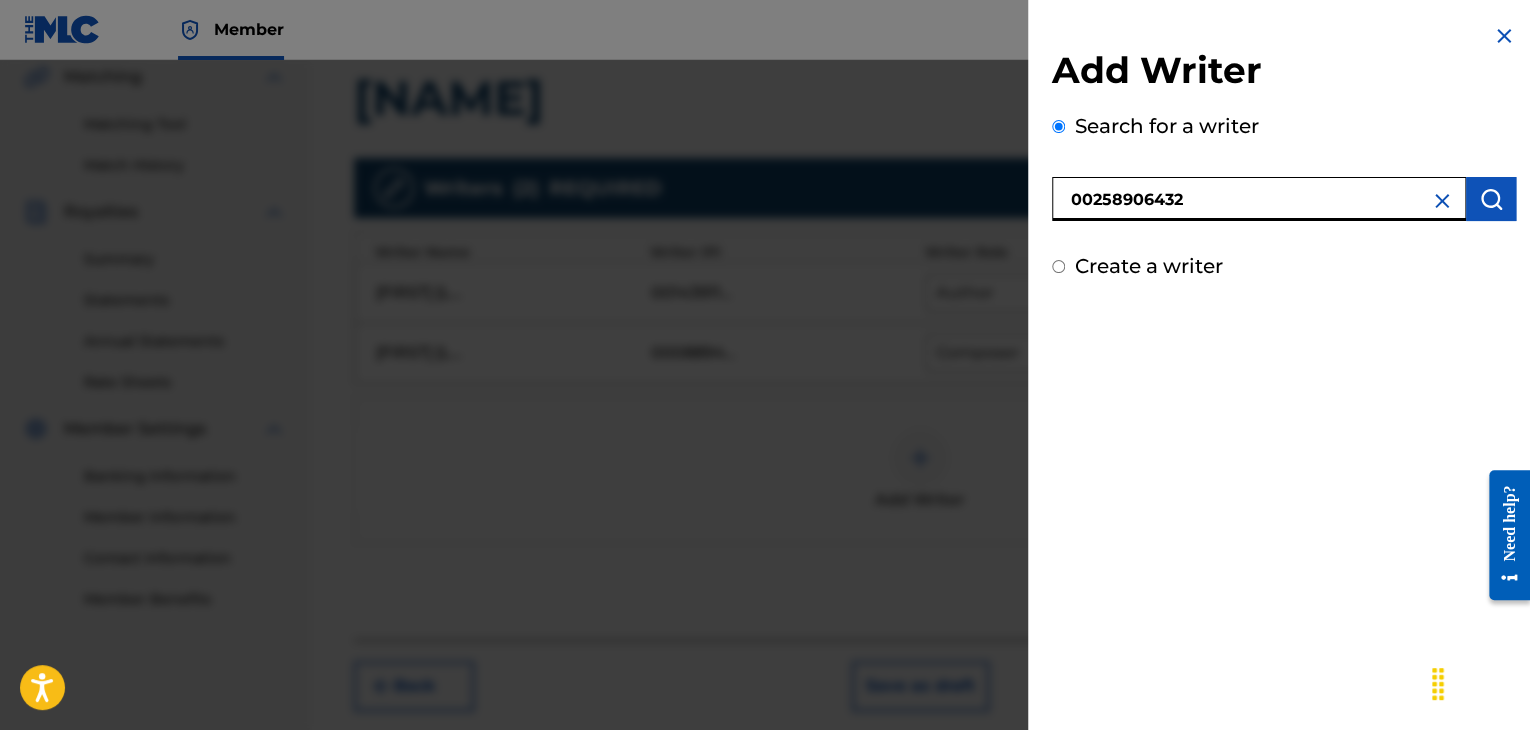 type on "00258906432" 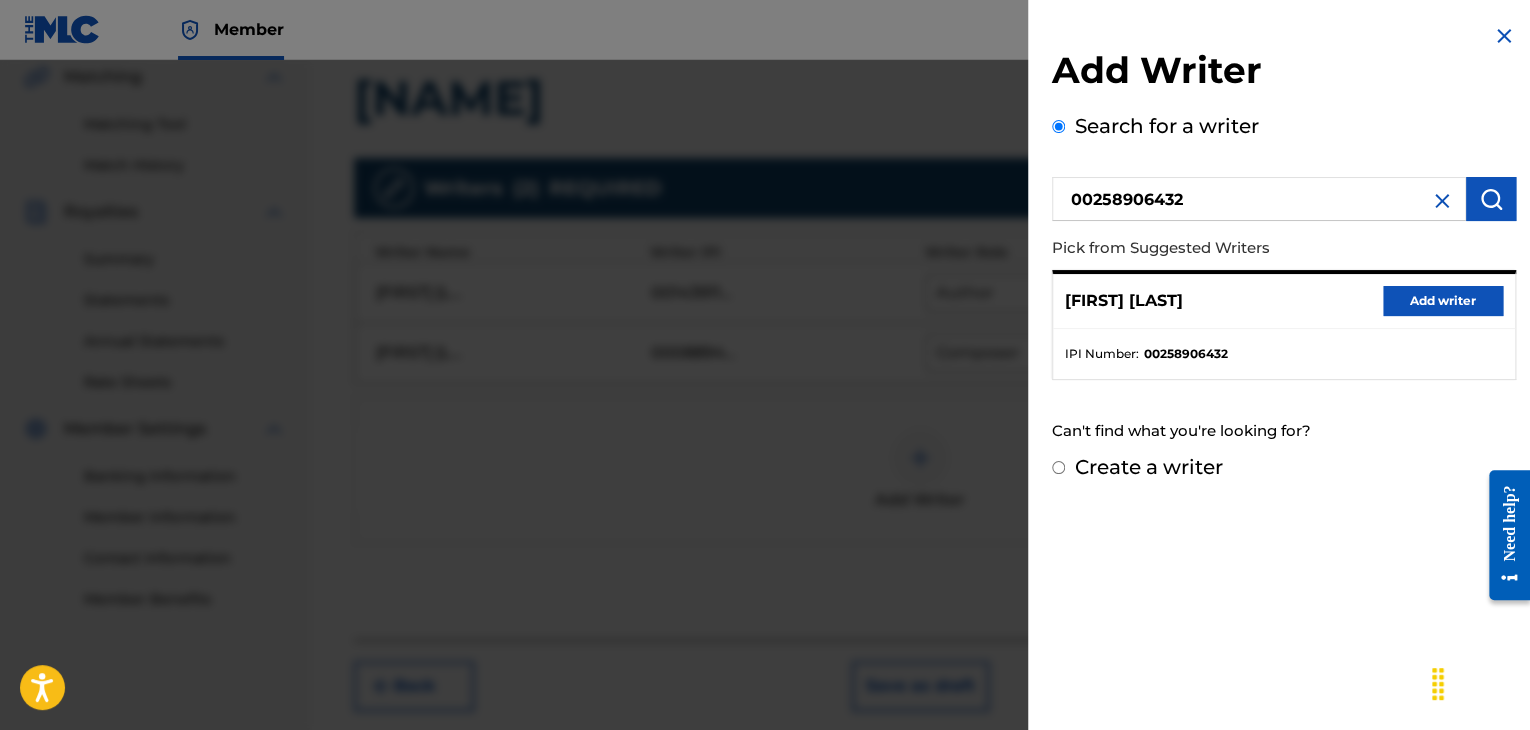 click on "[FIRST] [LAST] Add writer" at bounding box center [1284, 301] 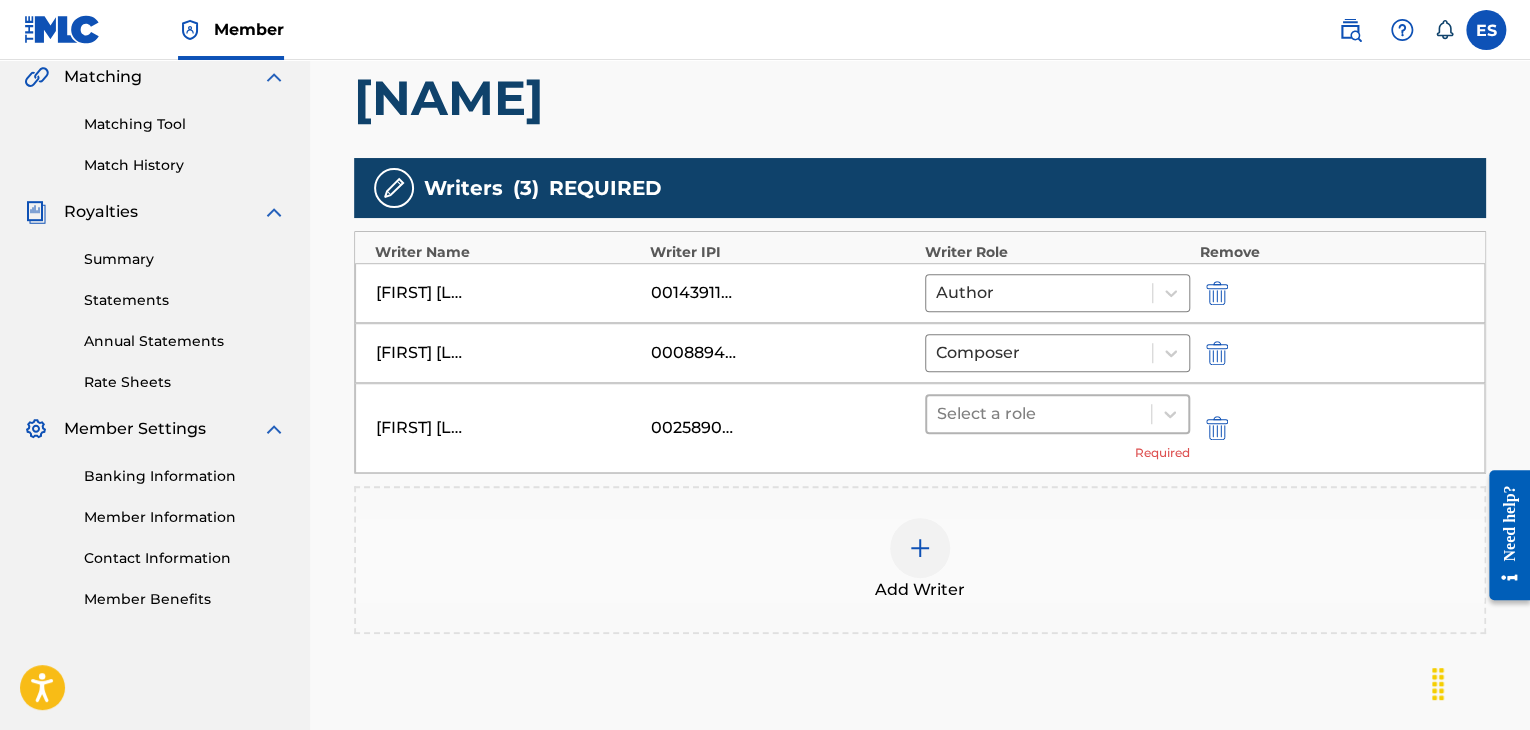 click at bounding box center (1039, 414) 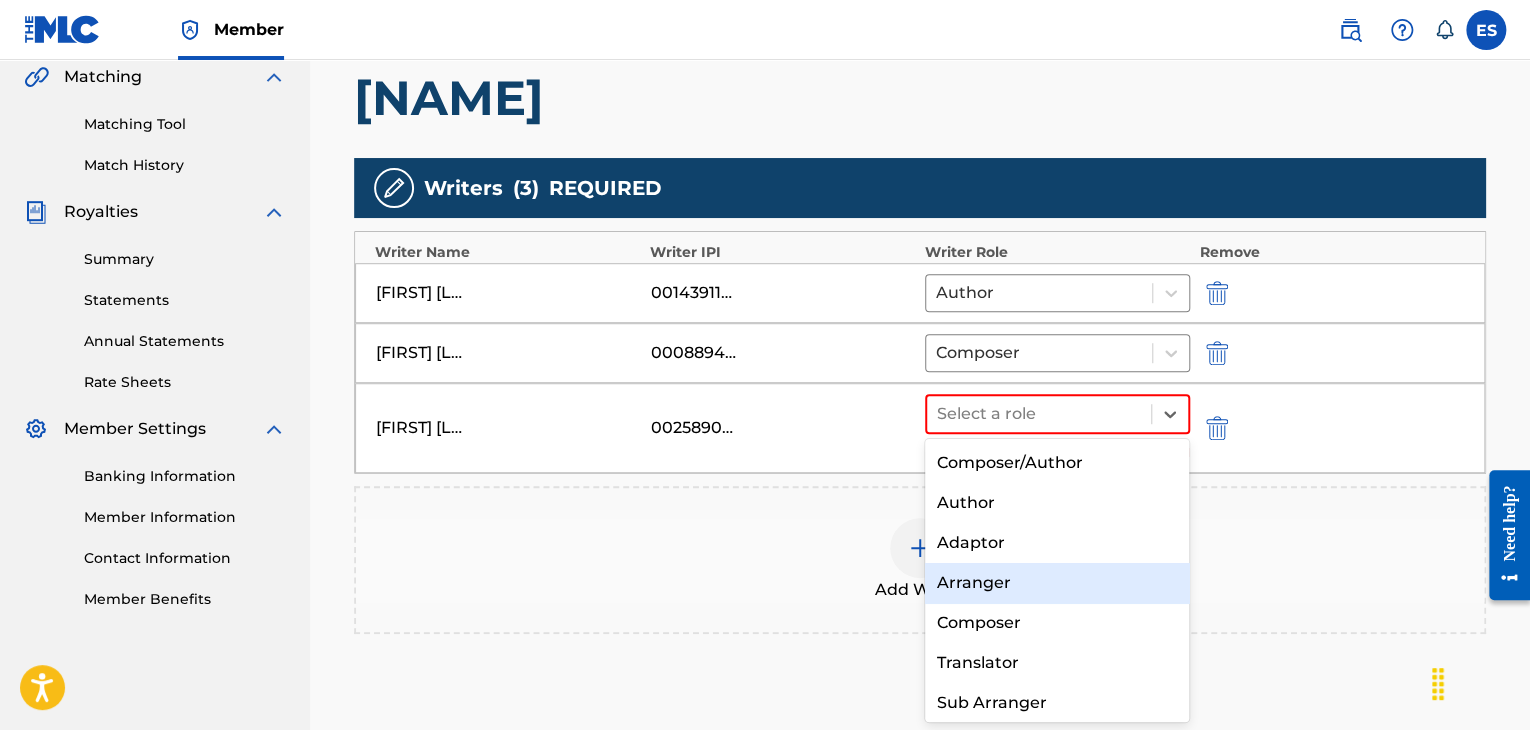 click on "Arranger" at bounding box center (1057, 583) 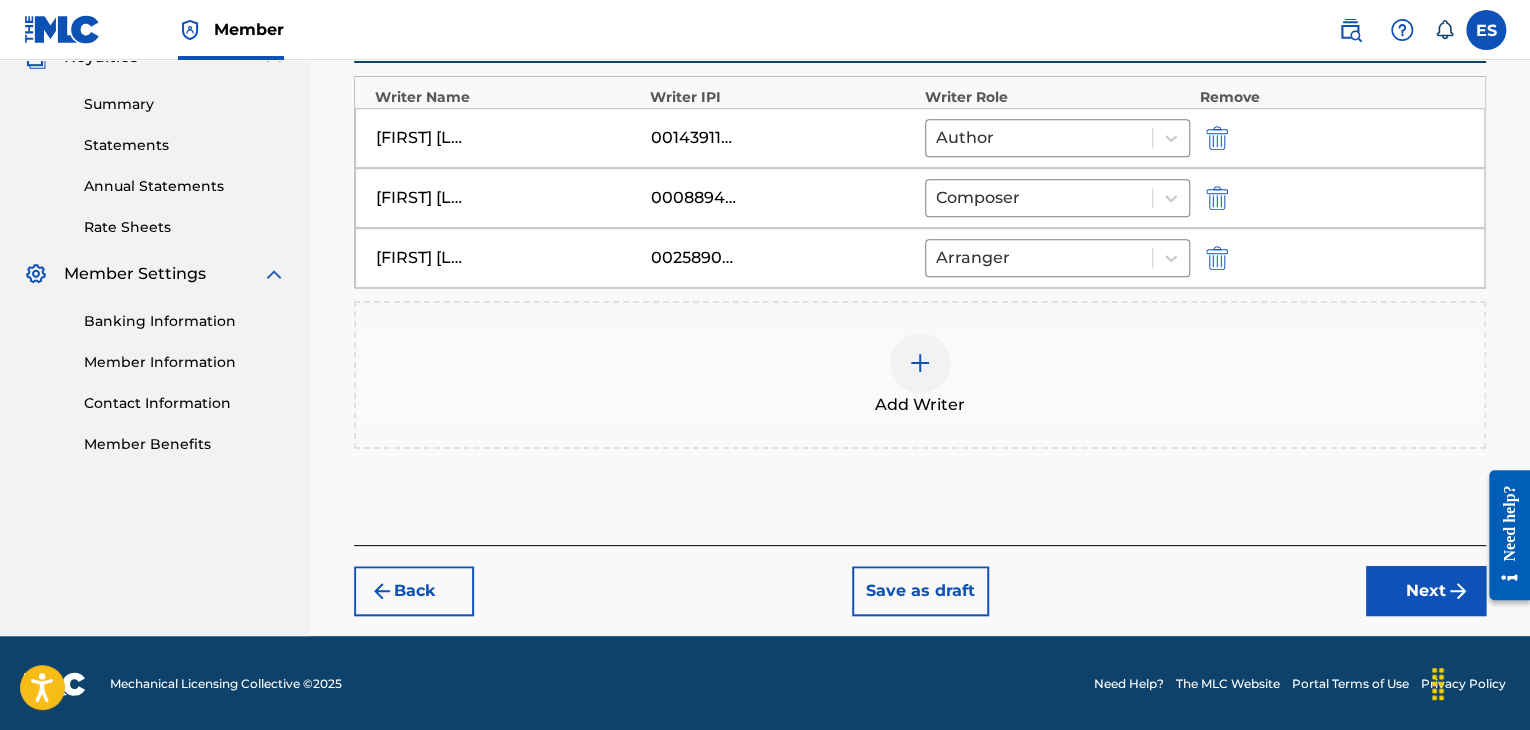 drag, startPoint x: 1409, startPoint y: 595, endPoint x: 1364, endPoint y: 552, distance: 62.241467 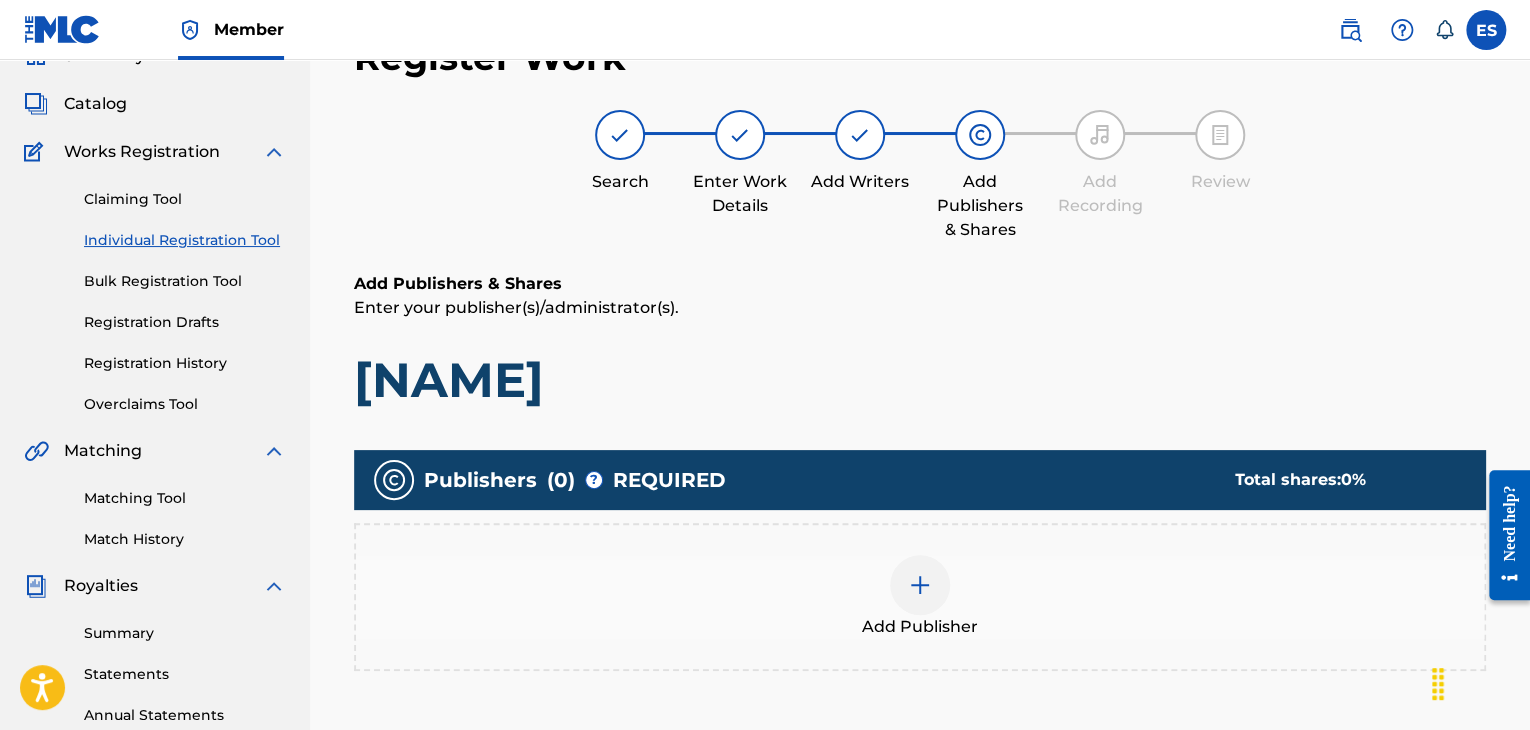 scroll, scrollTop: 469, scrollLeft: 0, axis: vertical 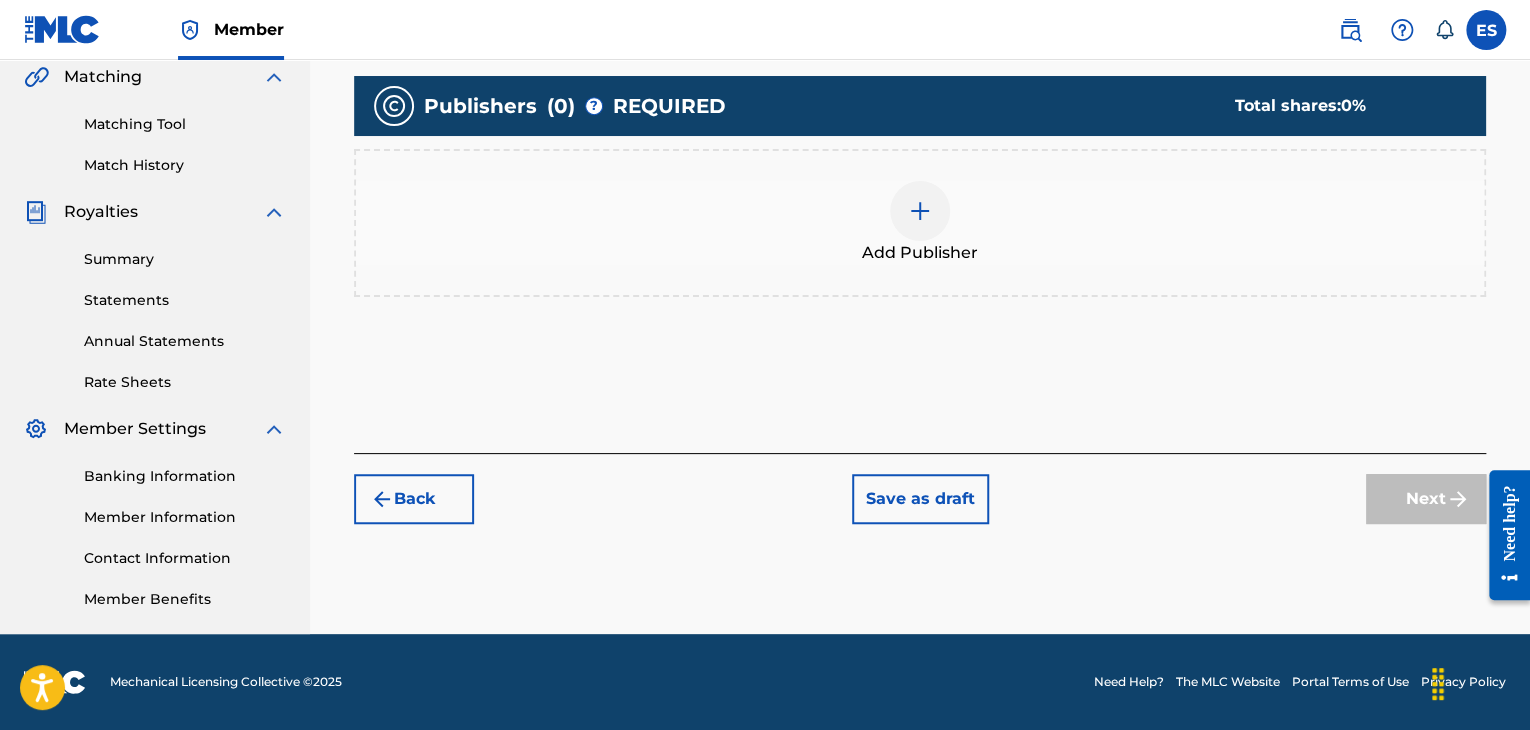 click on "Add Publisher" at bounding box center (920, 253) 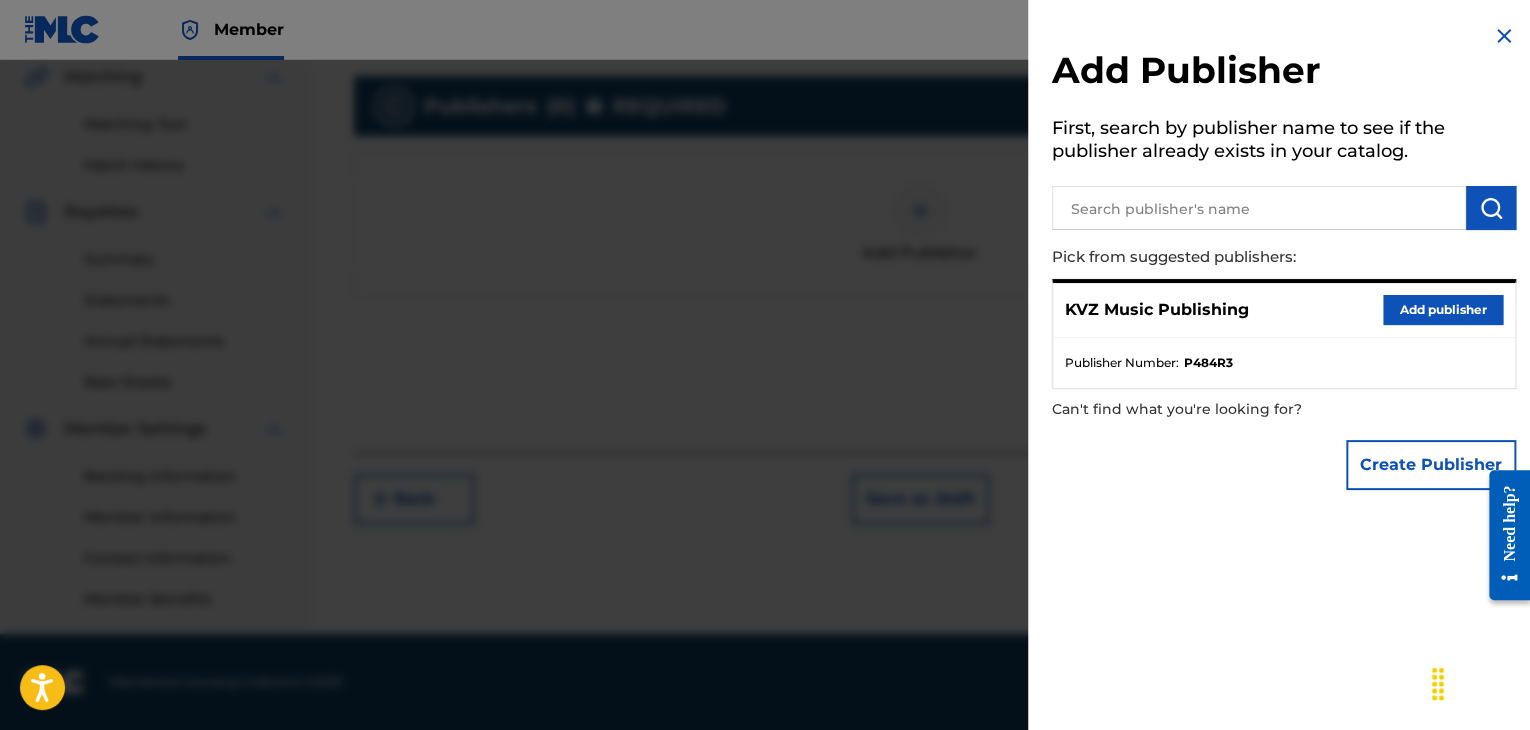 click on "Add publisher" at bounding box center (1443, 310) 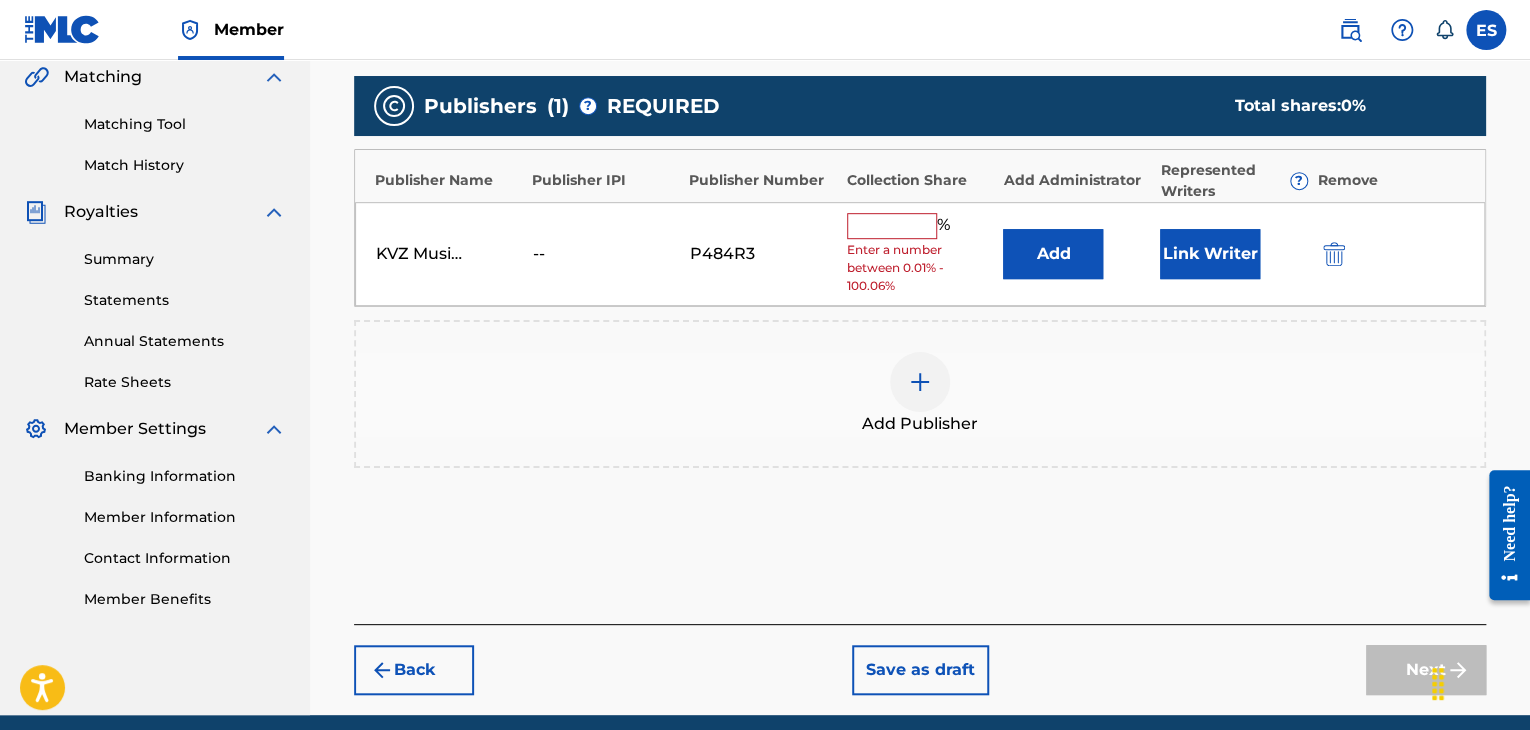 click on "[COMPANY] -- P484R3 % Enter a number between 0.01% - 100.06% Add Link Writer" at bounding box center (920, 254) 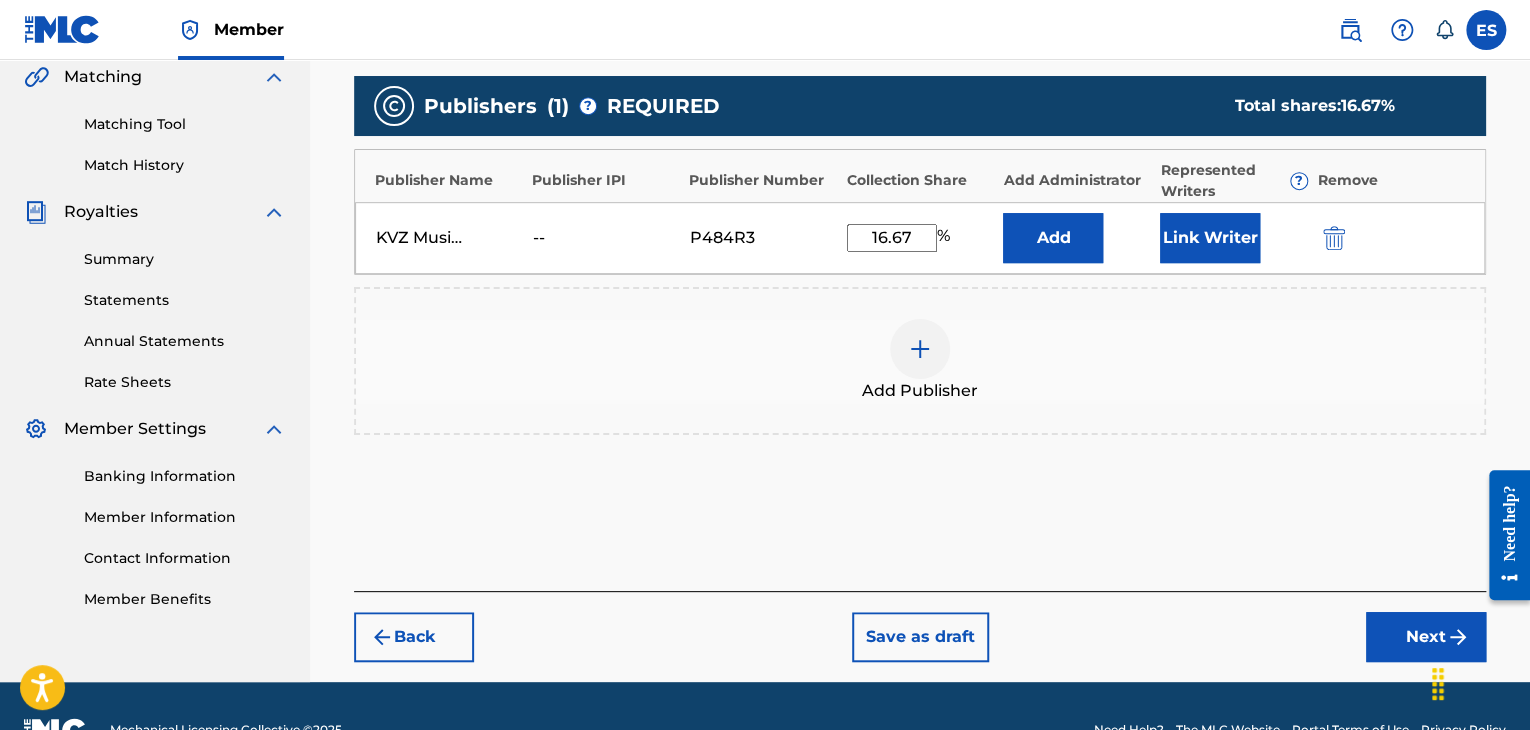 click on "Next" at bounding box center [1426, 637] 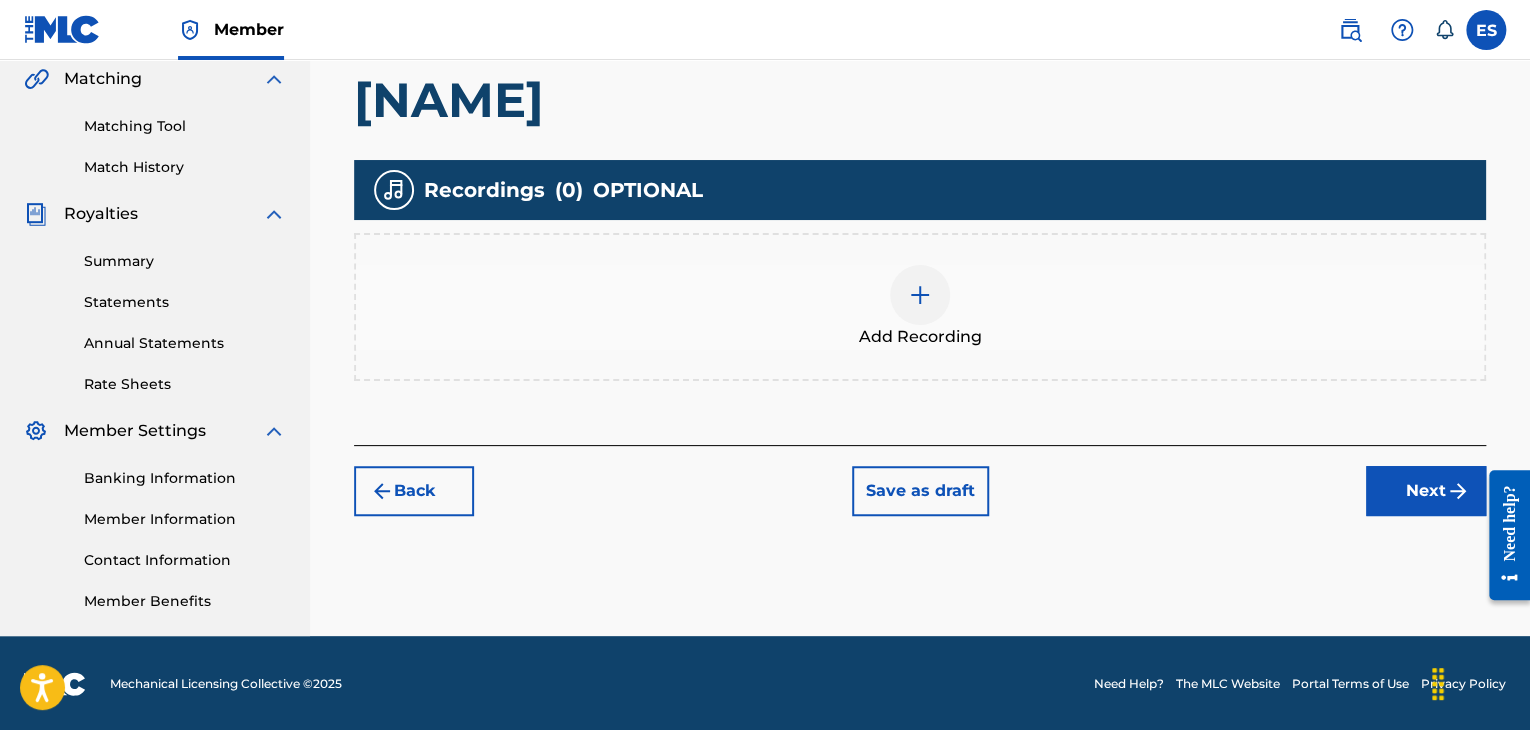 scroll, scrollTop: 469, scrollLeft: 0, axis: vertical 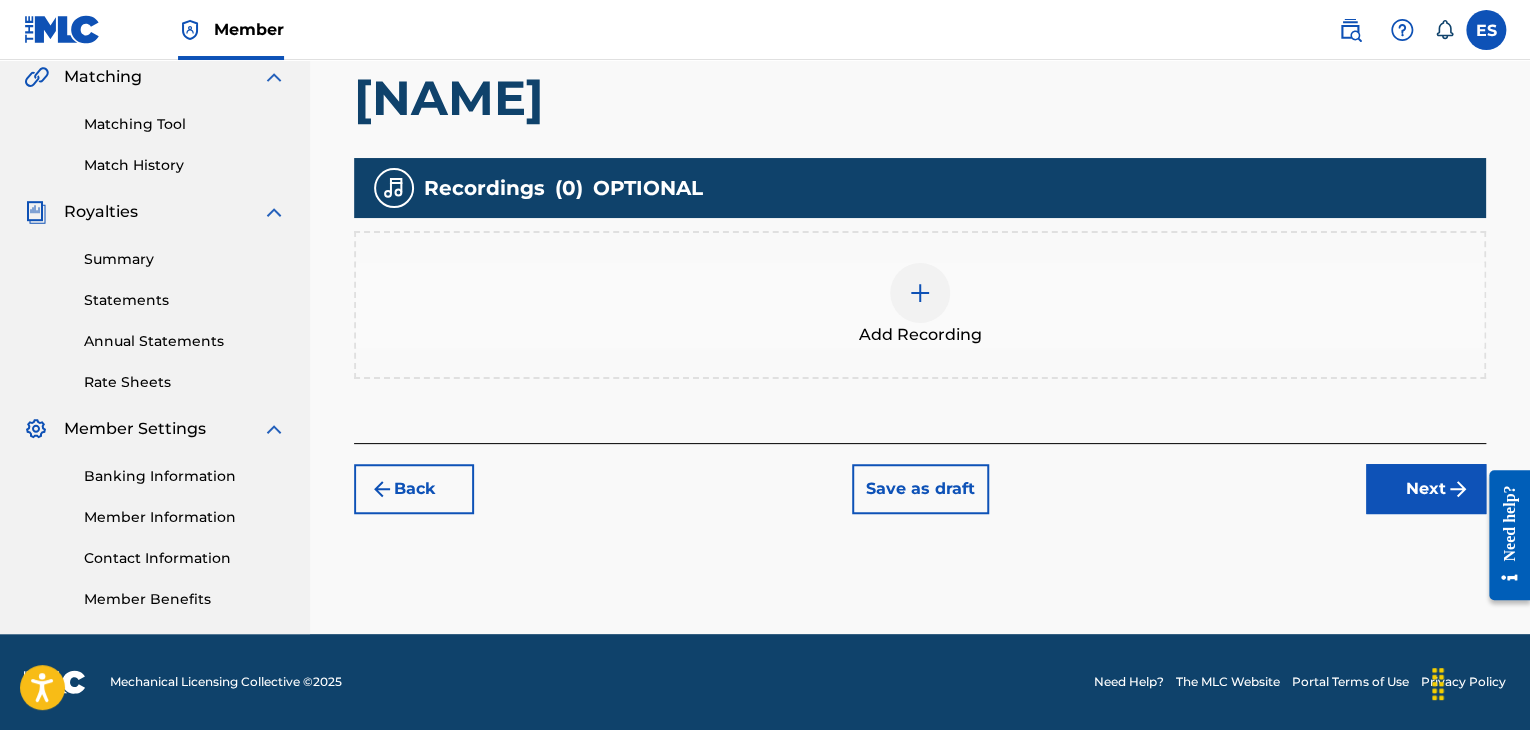 click on "Add Recording" at bounding box center [920, 305] 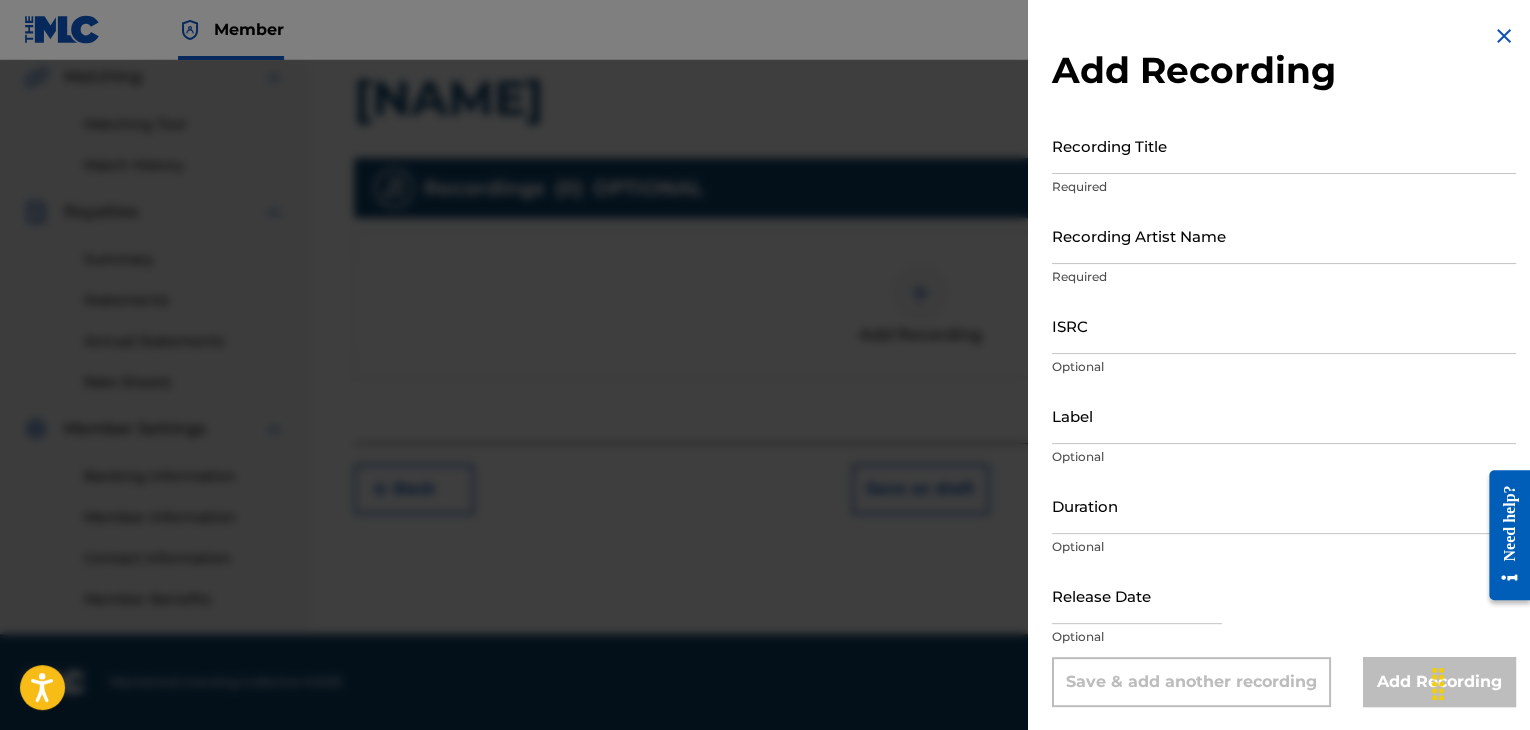 click on "Add Recording" at bounding box center [1284, 70] 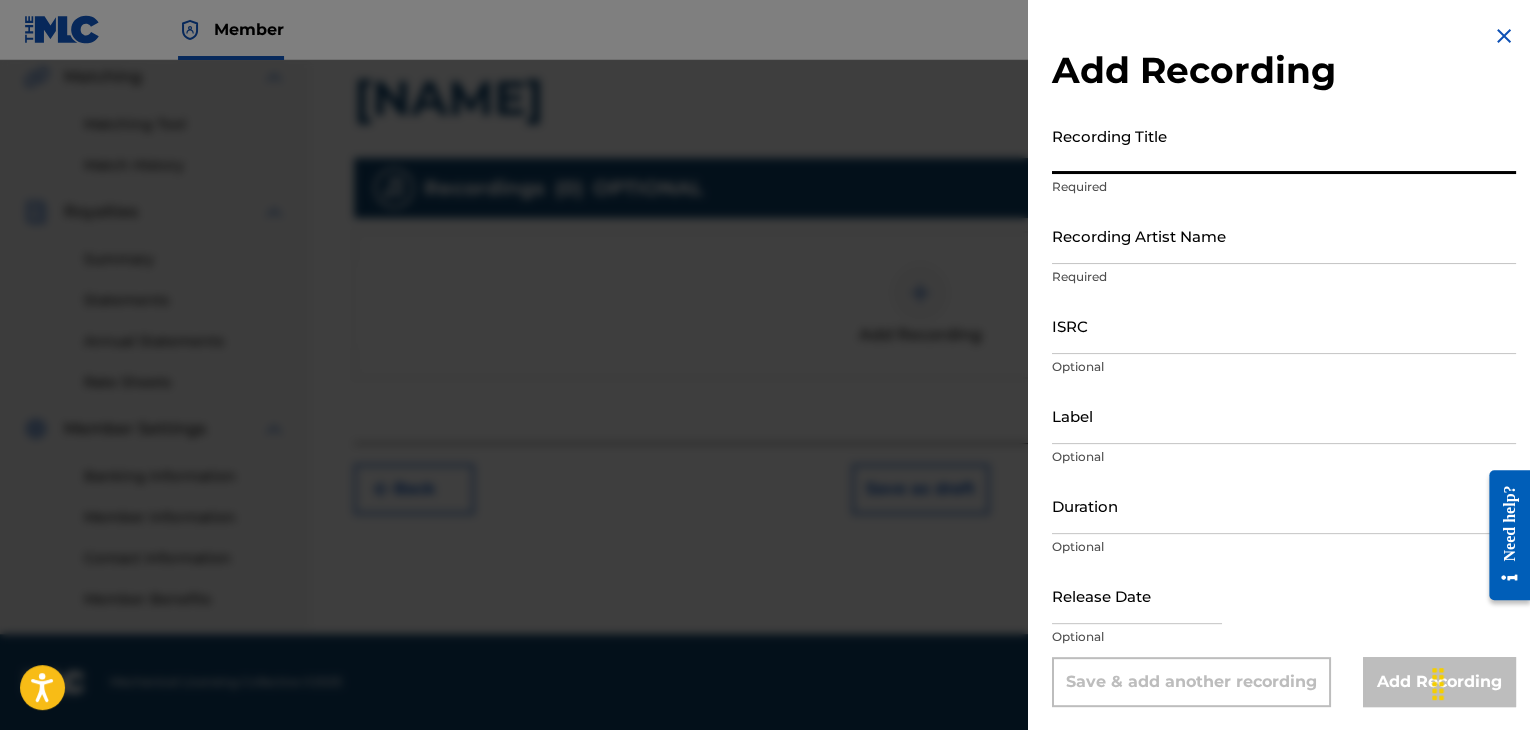 paste on "[NAME]" 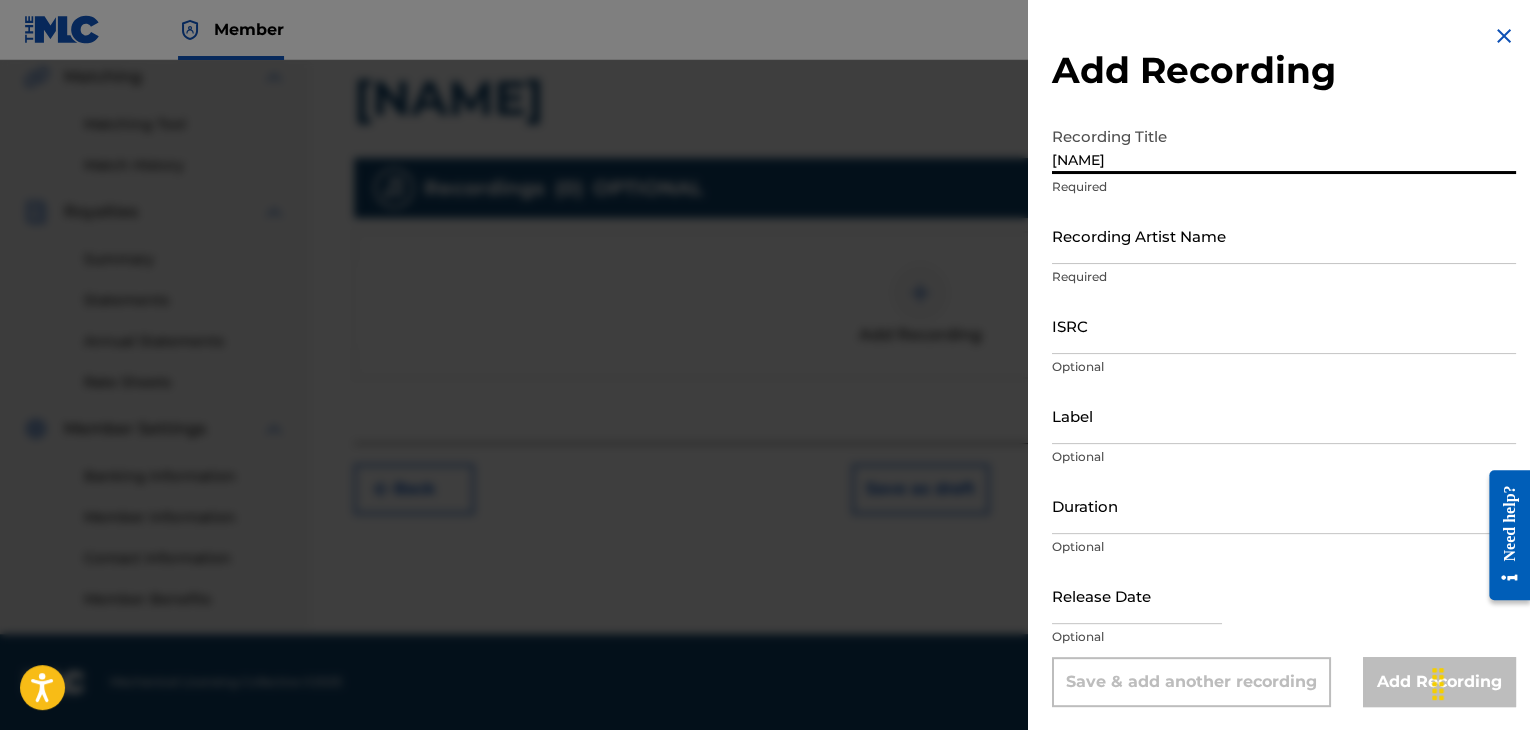 click on "[NAME]" at bounding box center (1284, 145) 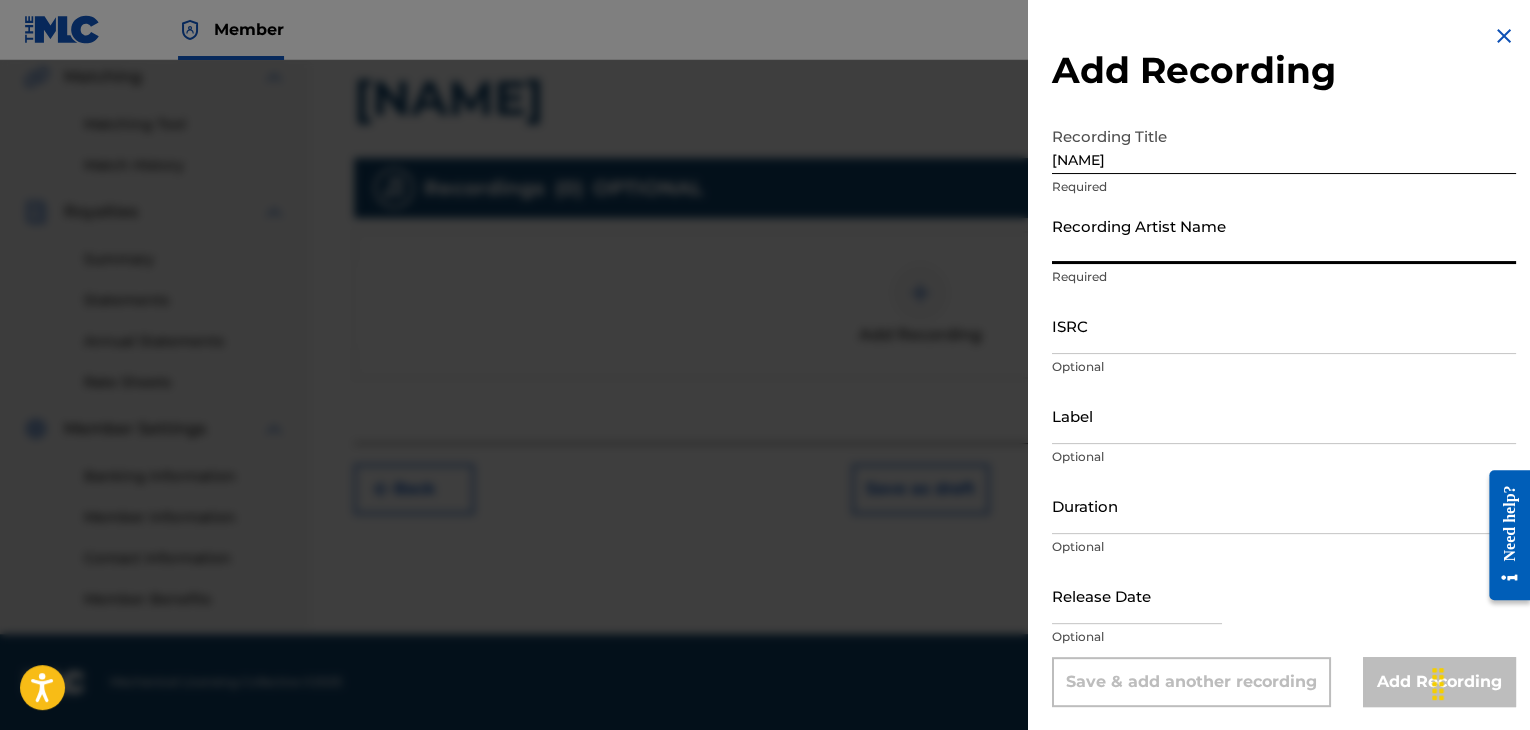 click on "Recording Title [TITLE] Required Recording Artist Name Required ISRC Optional Label Optional Duration Optional Release Date Optional Save & add another recording Add Recording" at bounding box center [1284, 412] 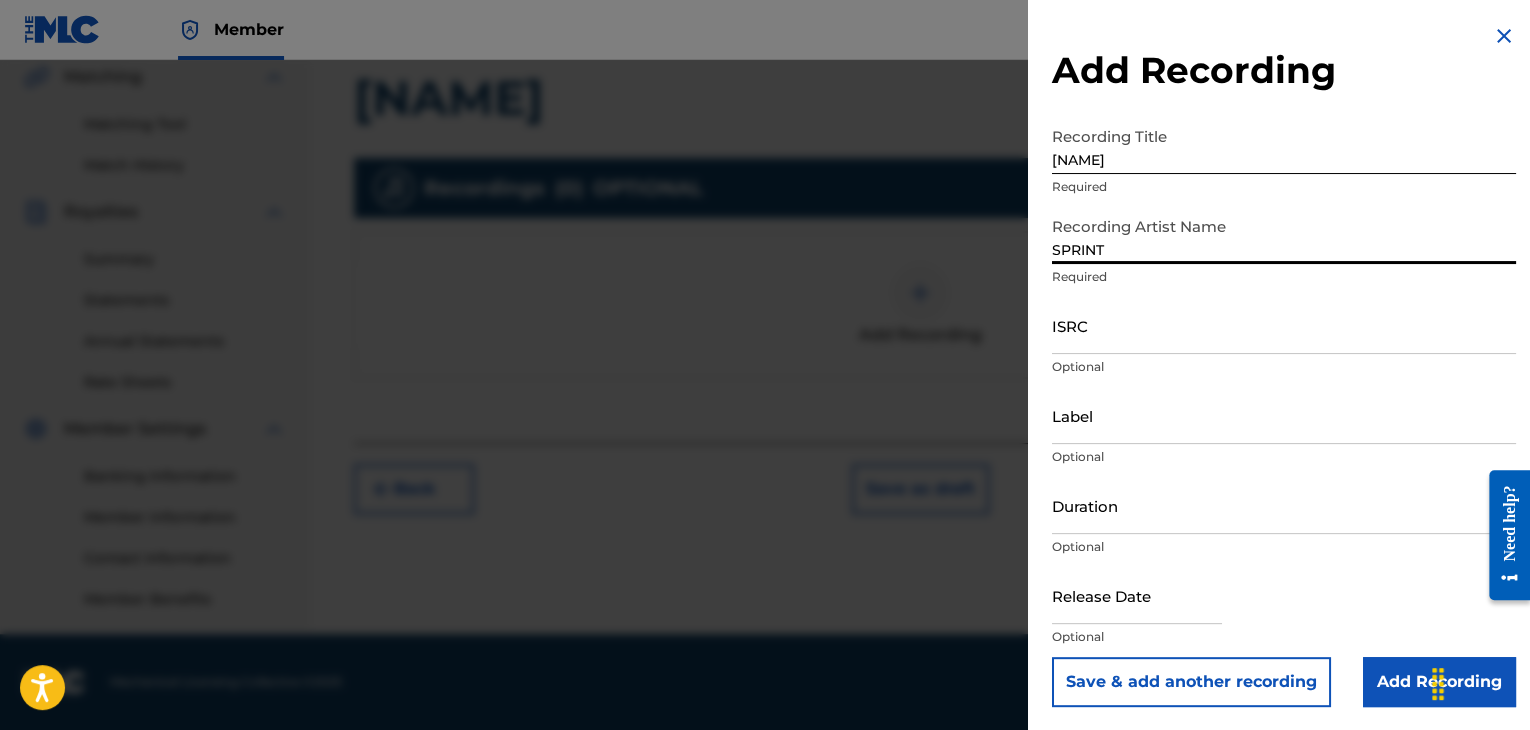 type on "SPRINT" 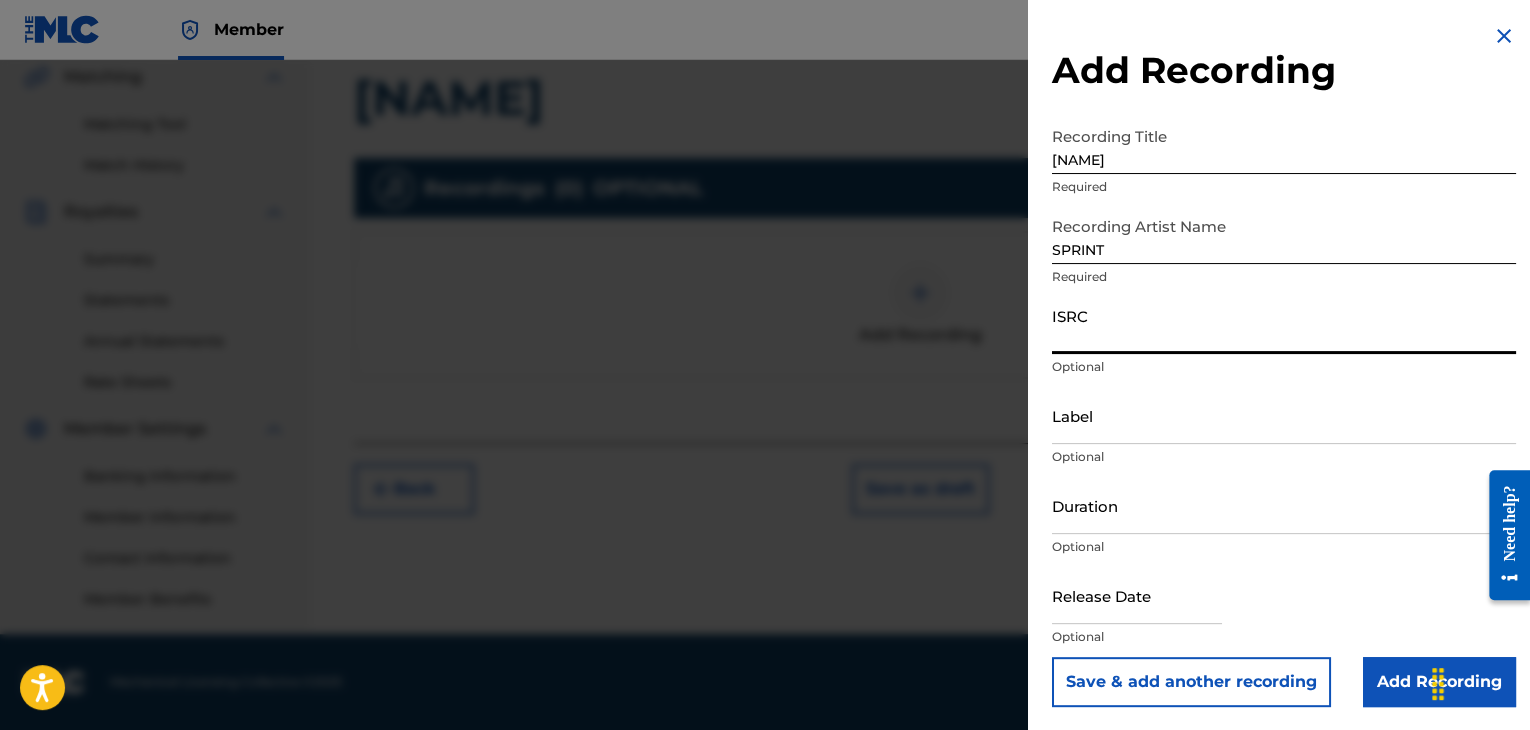 paste on "BGA262193704" 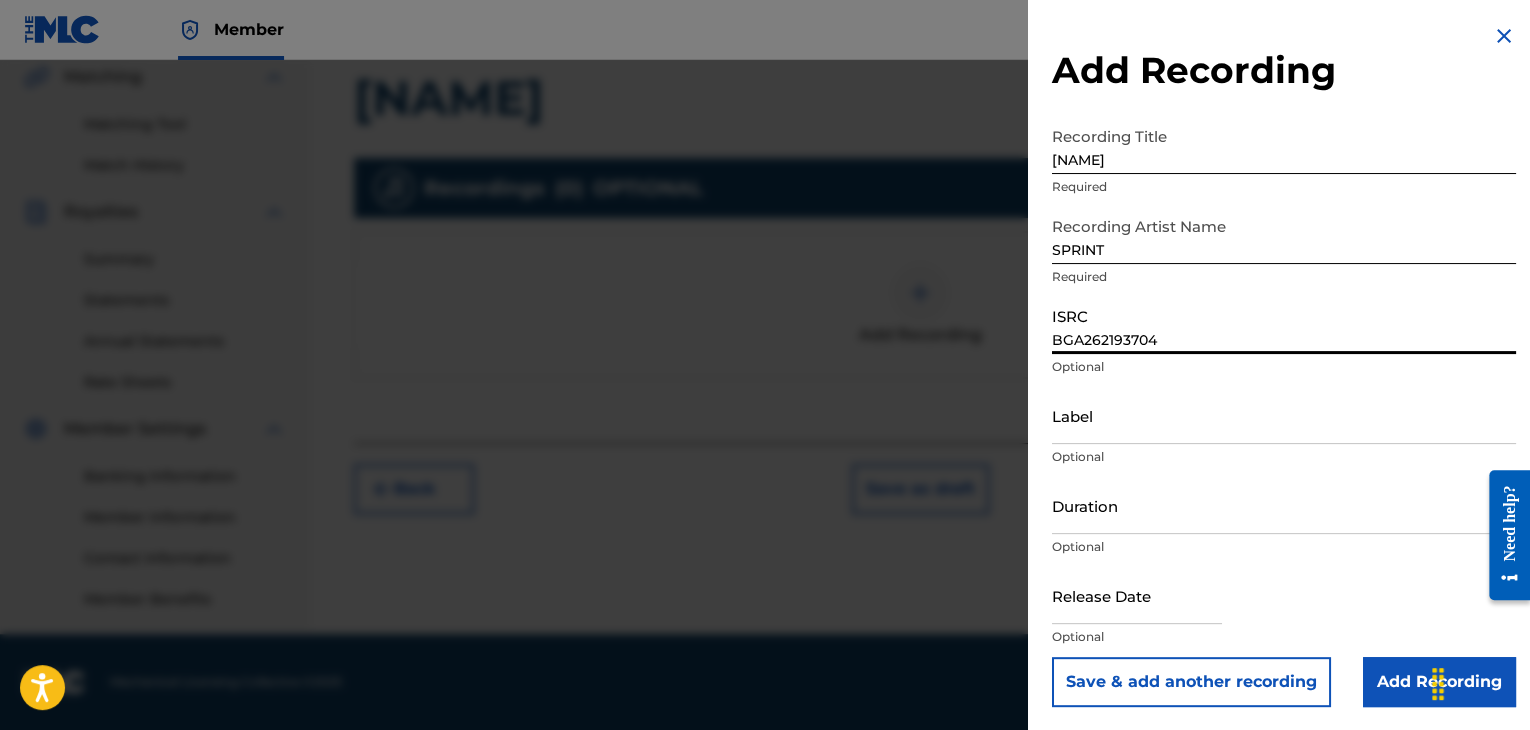 type on "BGA262193704" 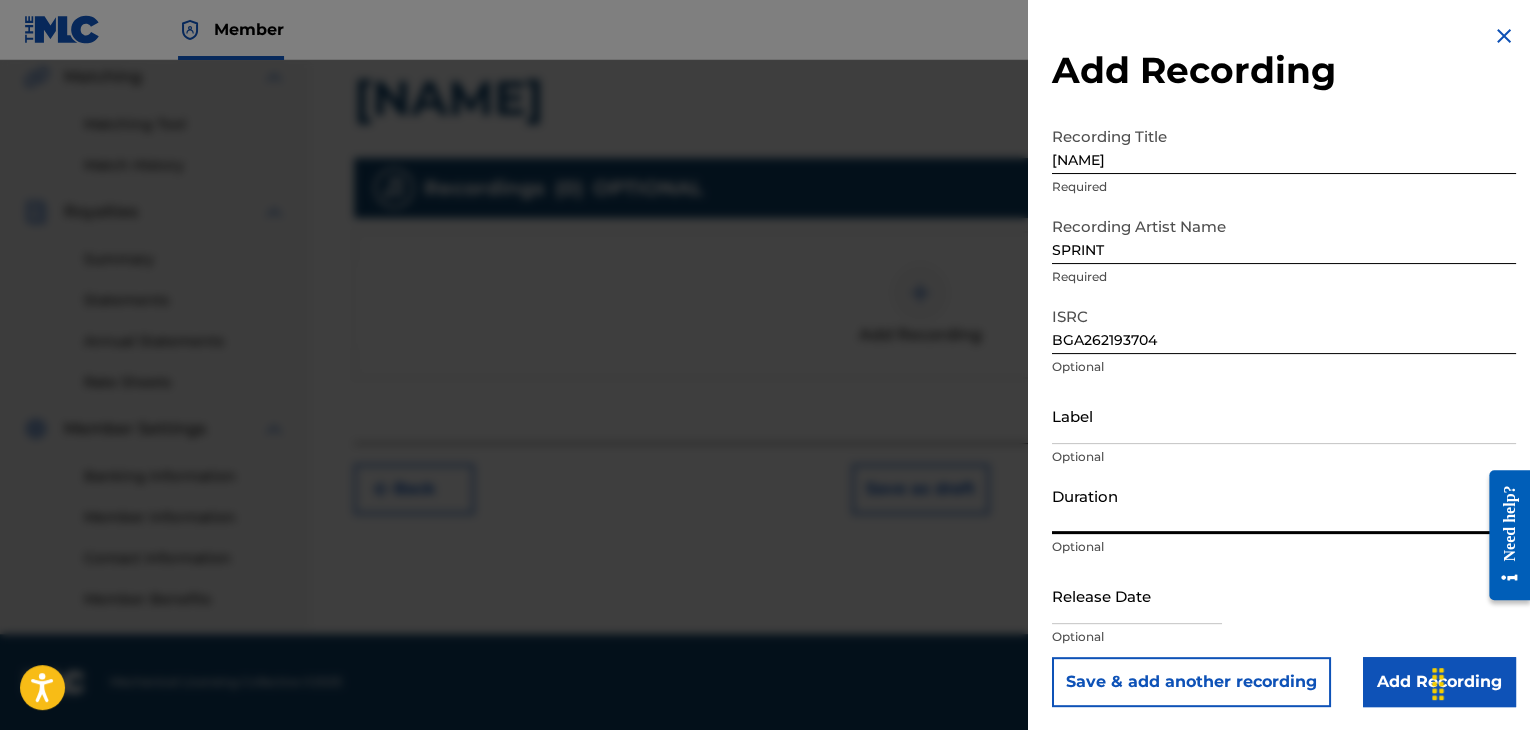 click on "Duration" at bounding box center (1284, 505) 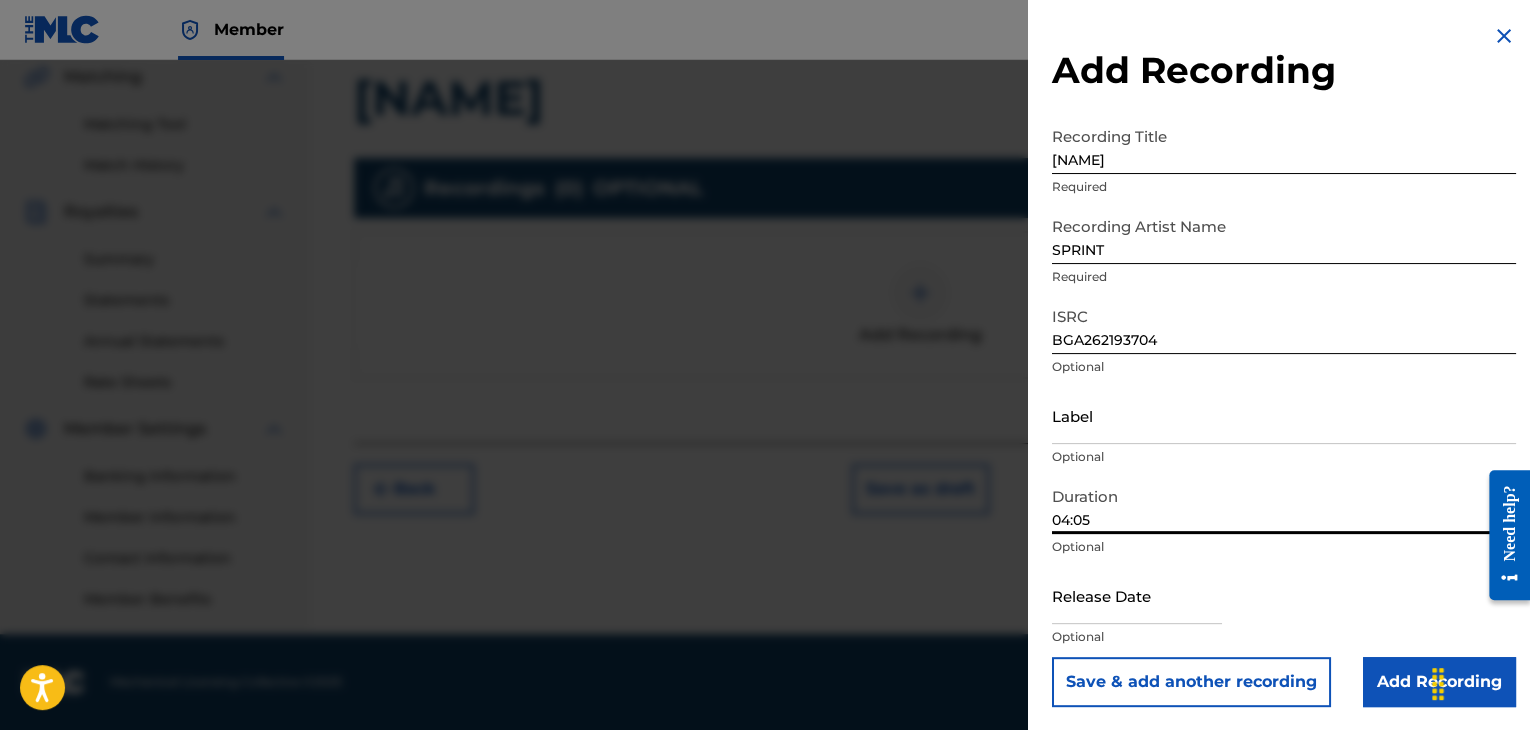 type on "04:05" 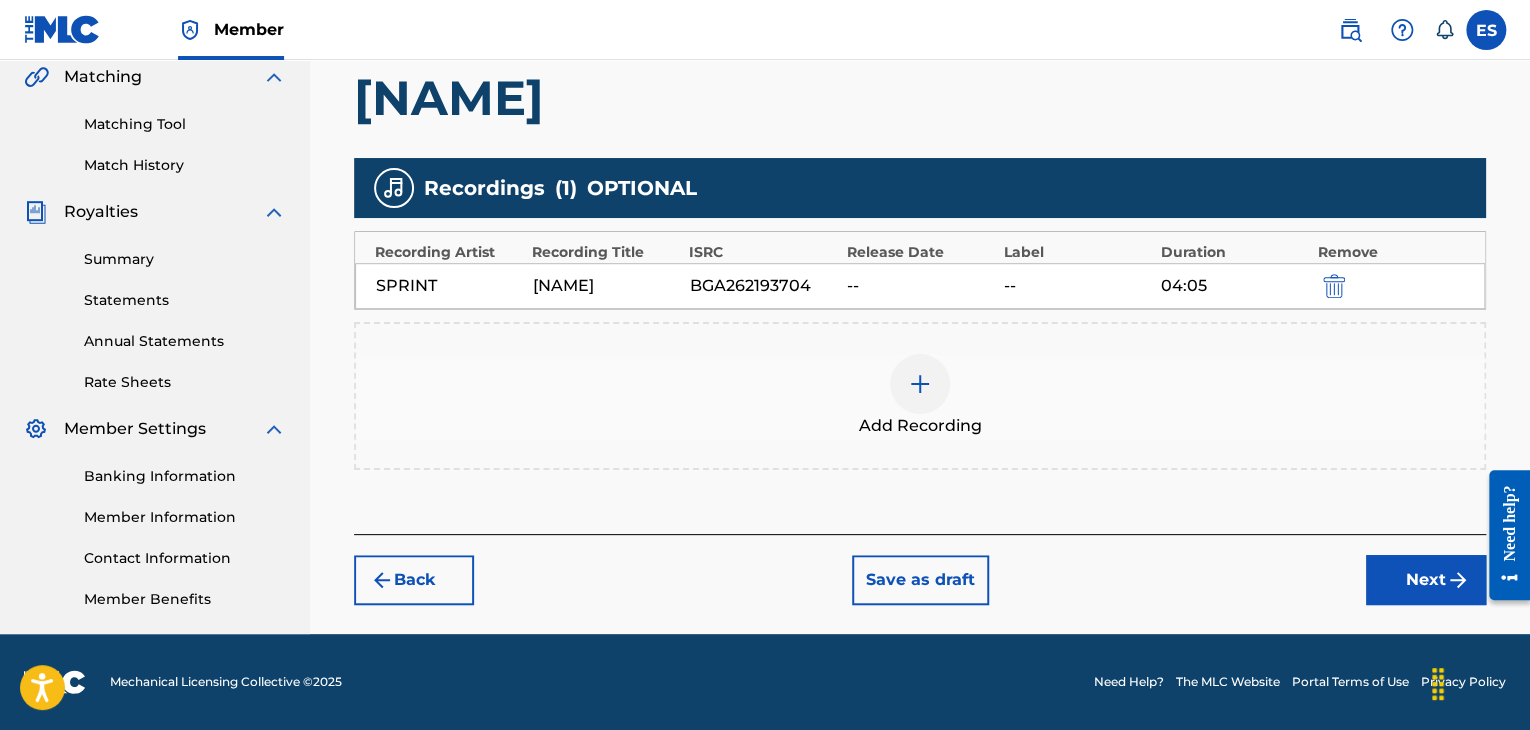 click on "Next" at bounding box center (1426, 580) 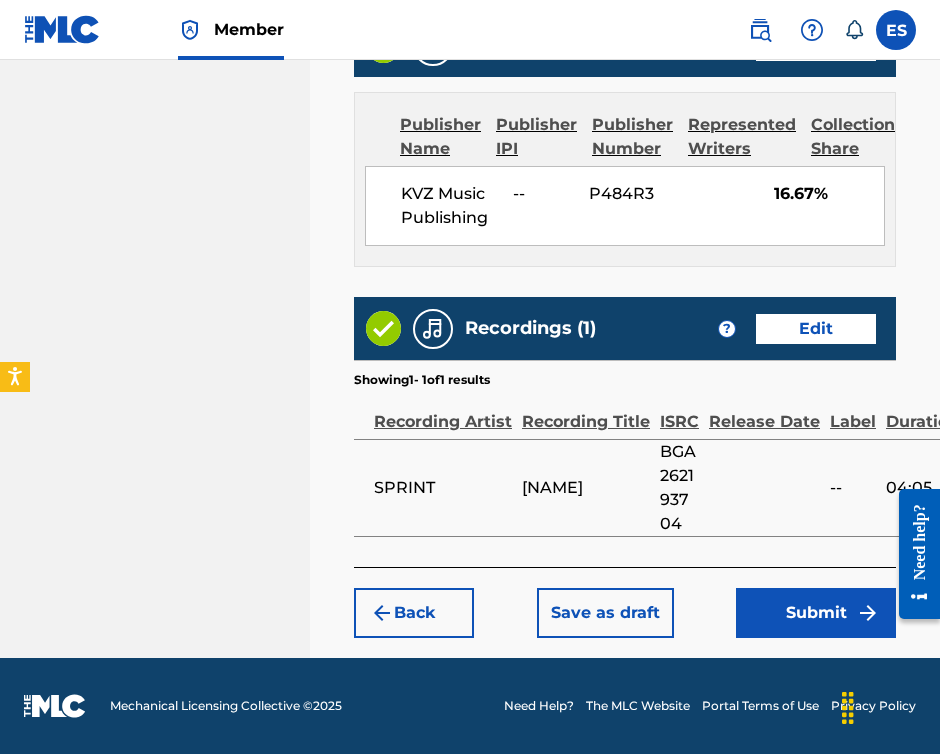 scroll, scrollTop: 1466, scrollLeft: 0, axis: vertical 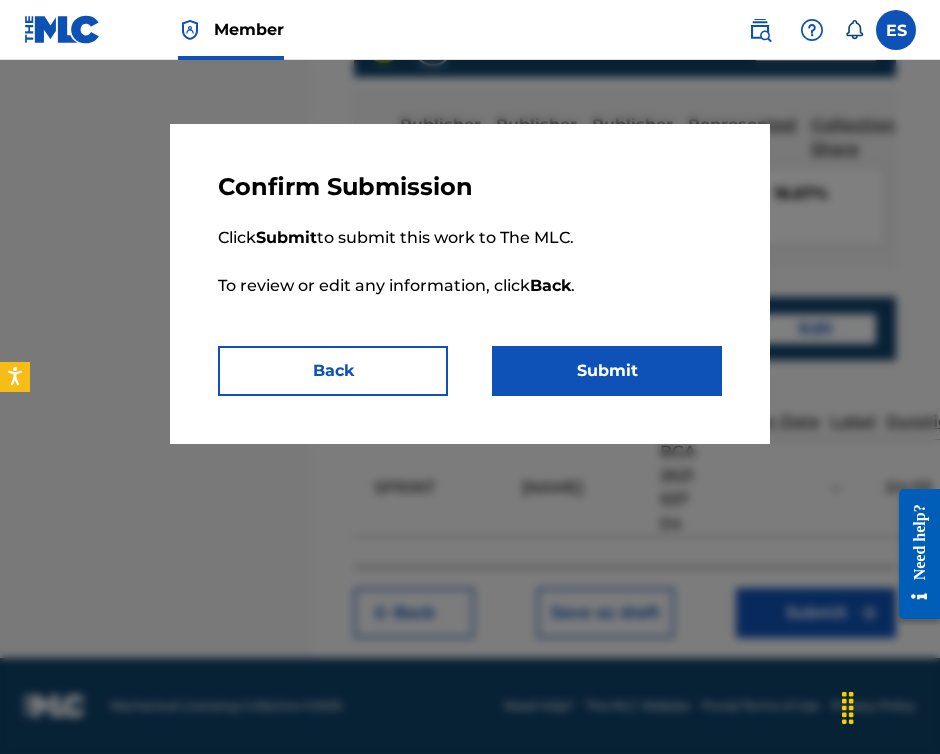 click on "Submit" at bounding box center (607, 371) 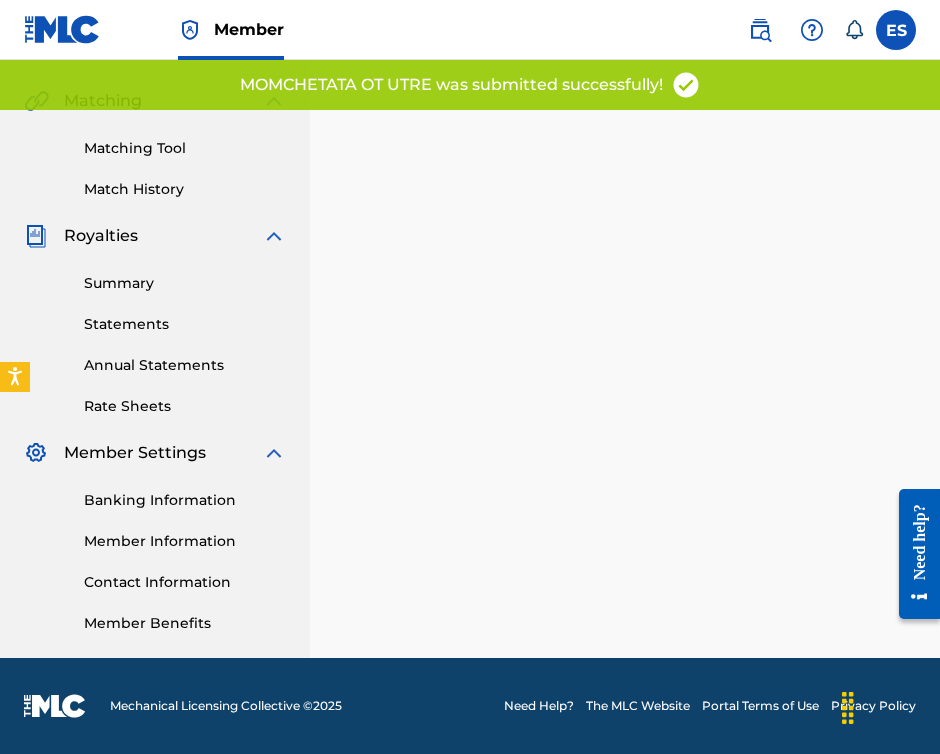 scroll, scrollTop: 0, scrollLeft: 0, axis: both 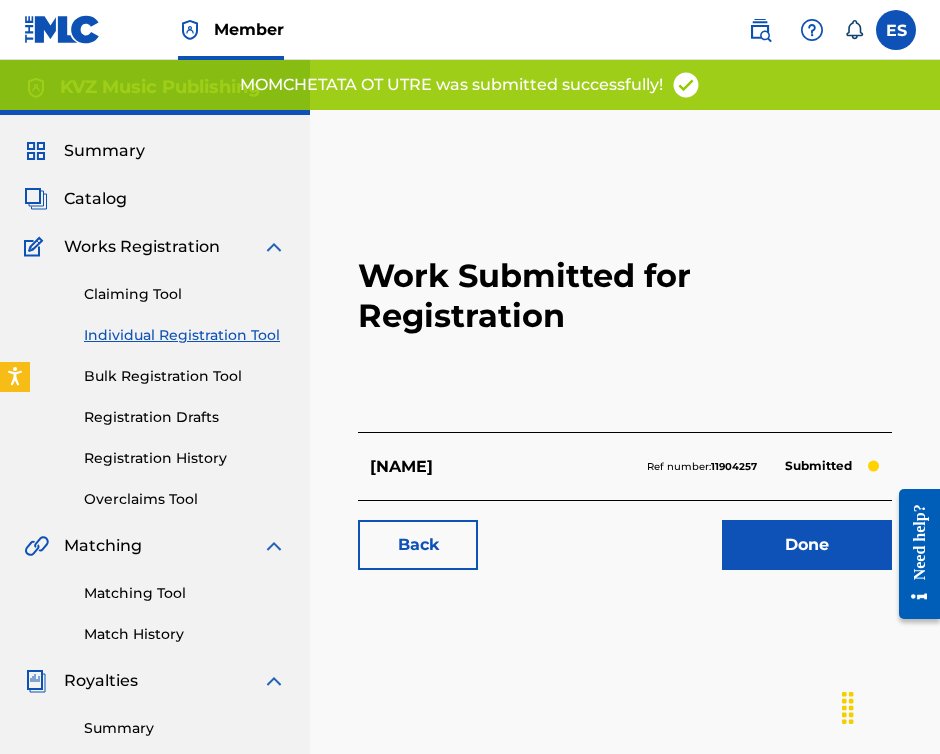 click on "Individual Registration Tool" at bounding box center (185, 335) 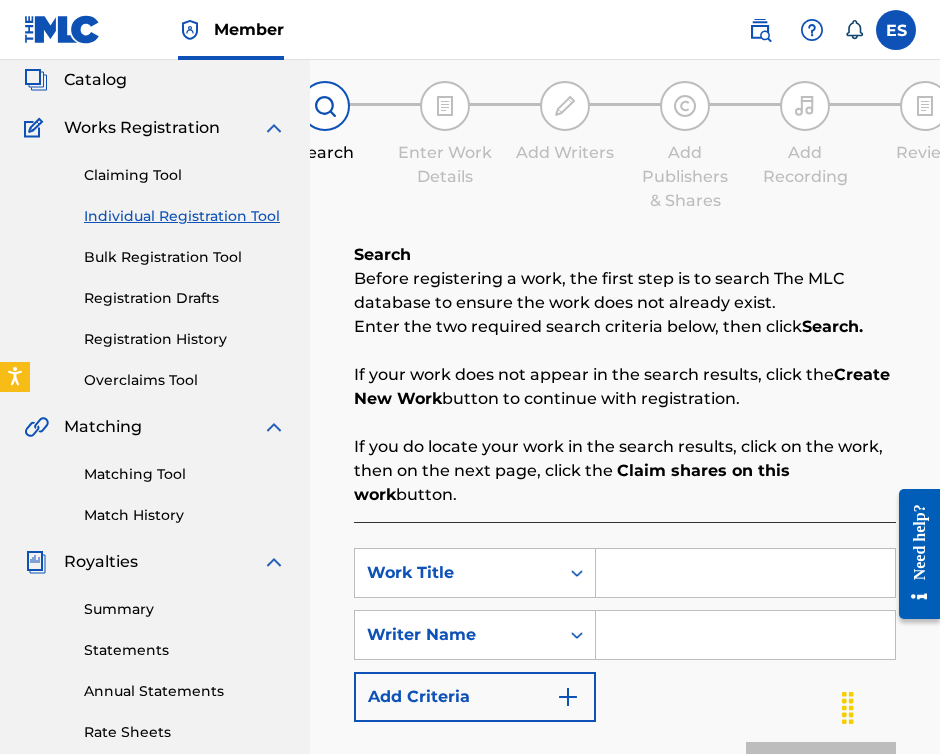 scroll, scrollTop: 200, scrollLeft: 0, axis: vertical 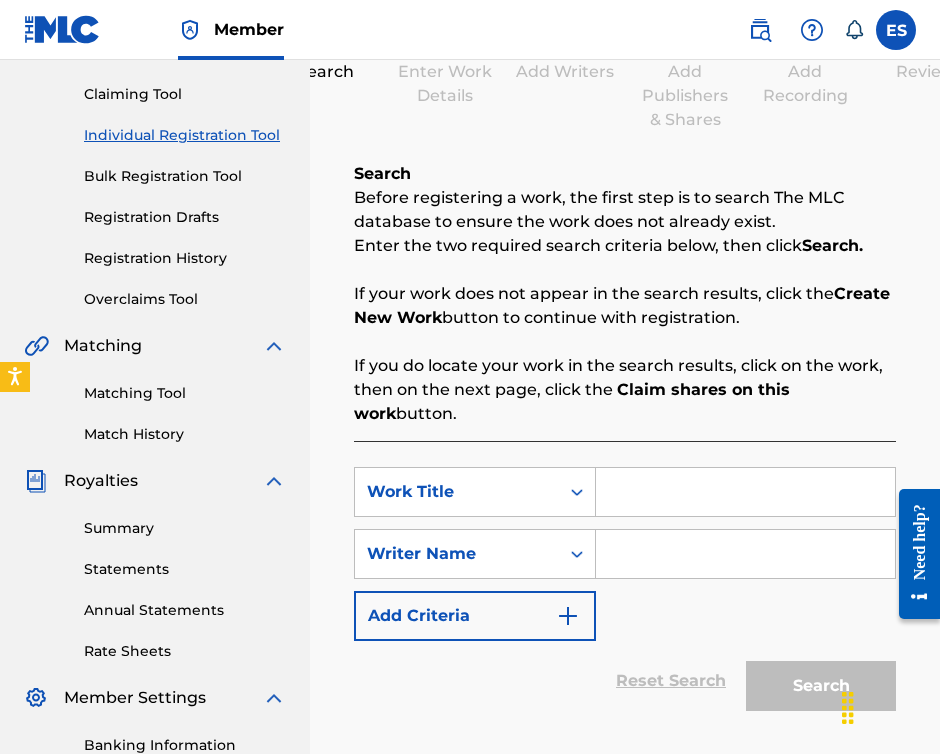click at bounding box center (745, 492) 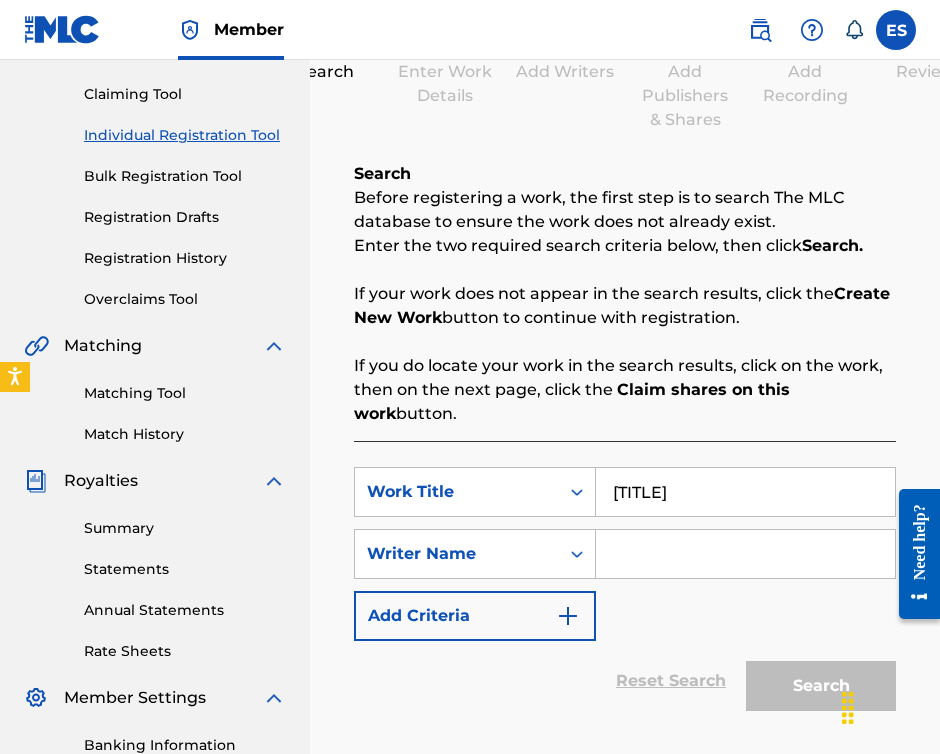 scroll, scrollTop: 0, scrollLeft: 65, axis: horizontal 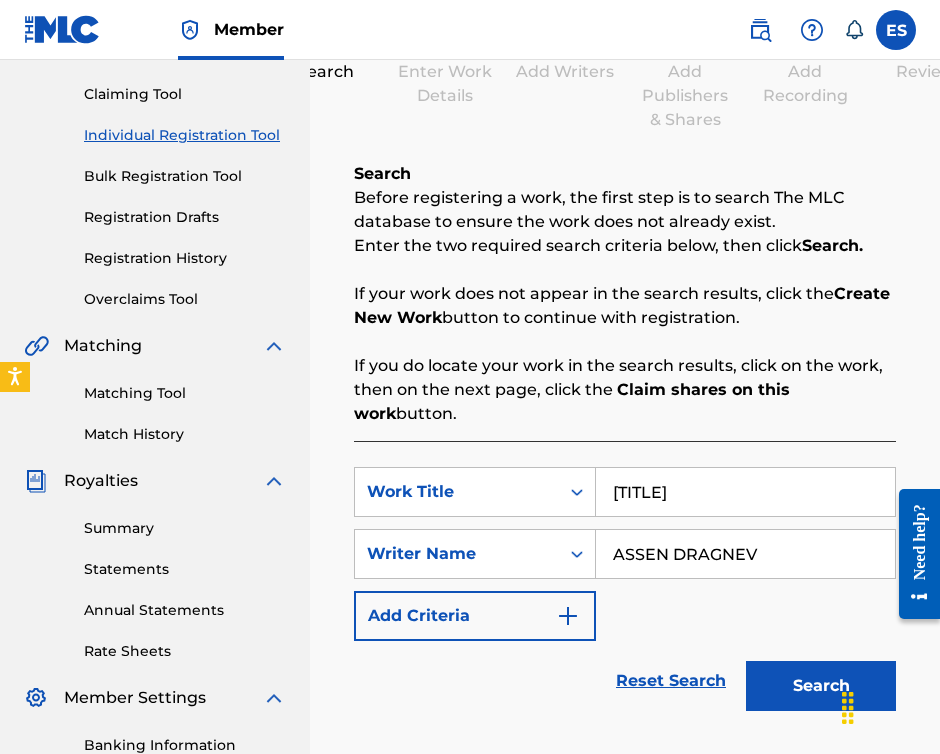 click on "Search" at bounding box center [821, 686] 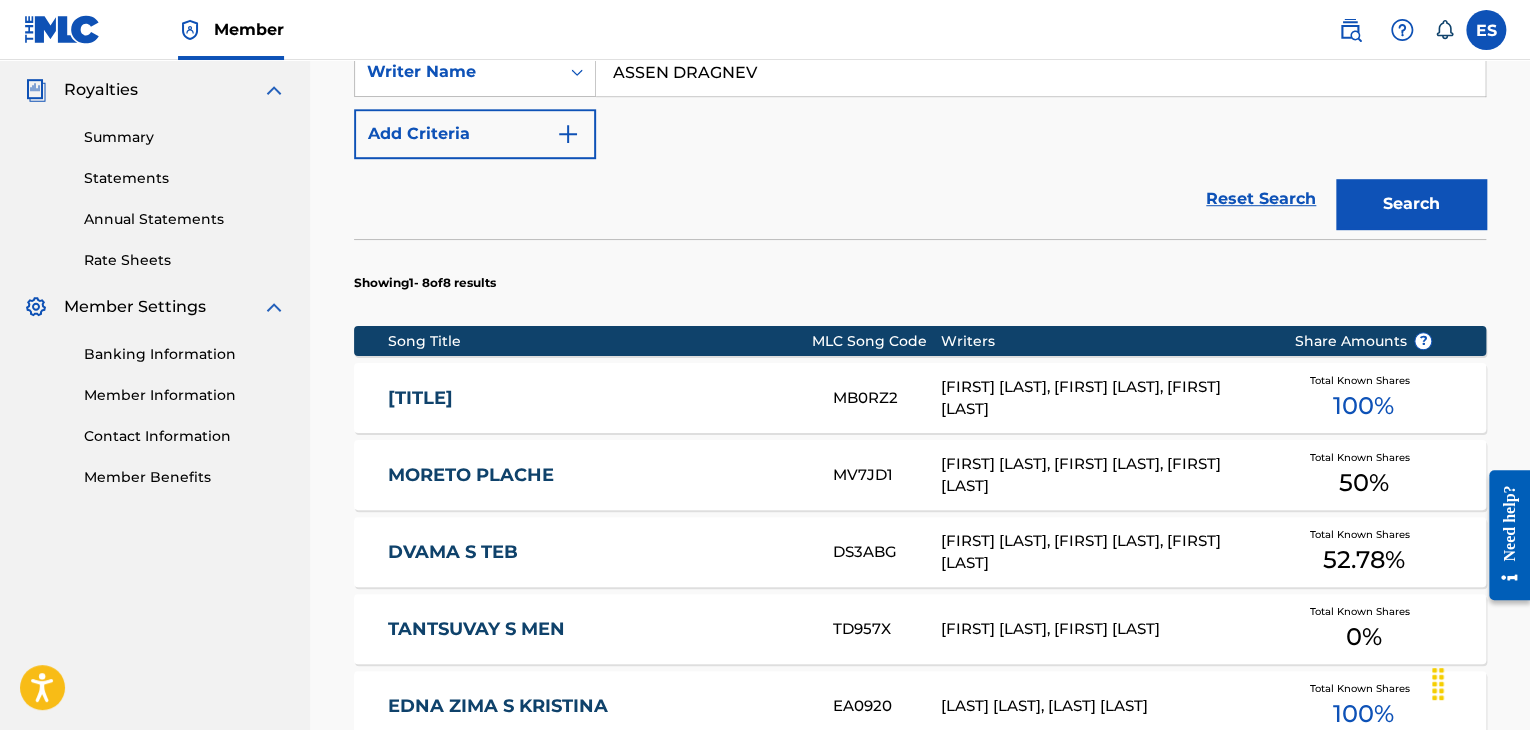scroll, scrollTop: 600, scrollLeft: 0, axis: vertical 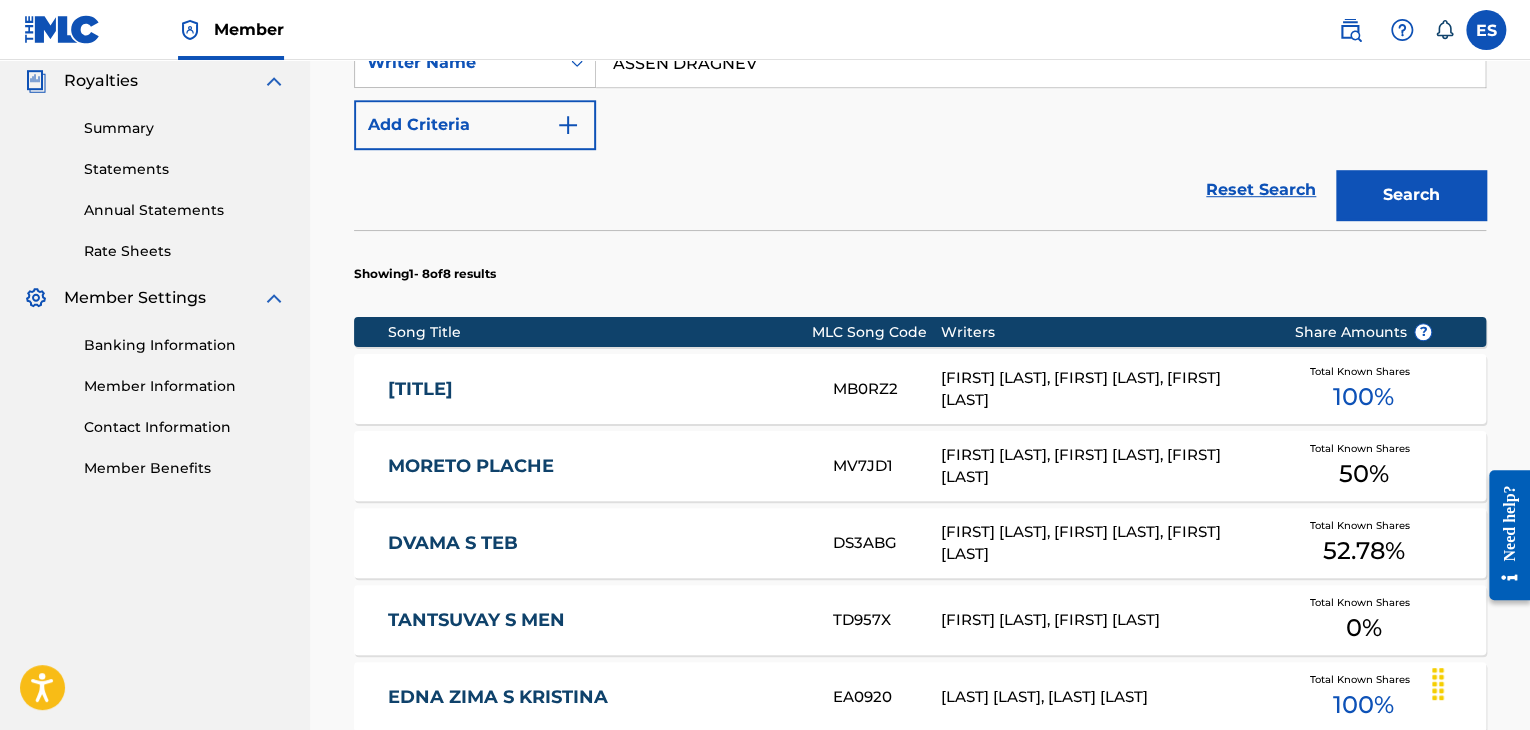 click on "[FIRST] [LAST], [FIRST] [LAST], [FIRST] [LAST]" at bounding box center [1102, 389] 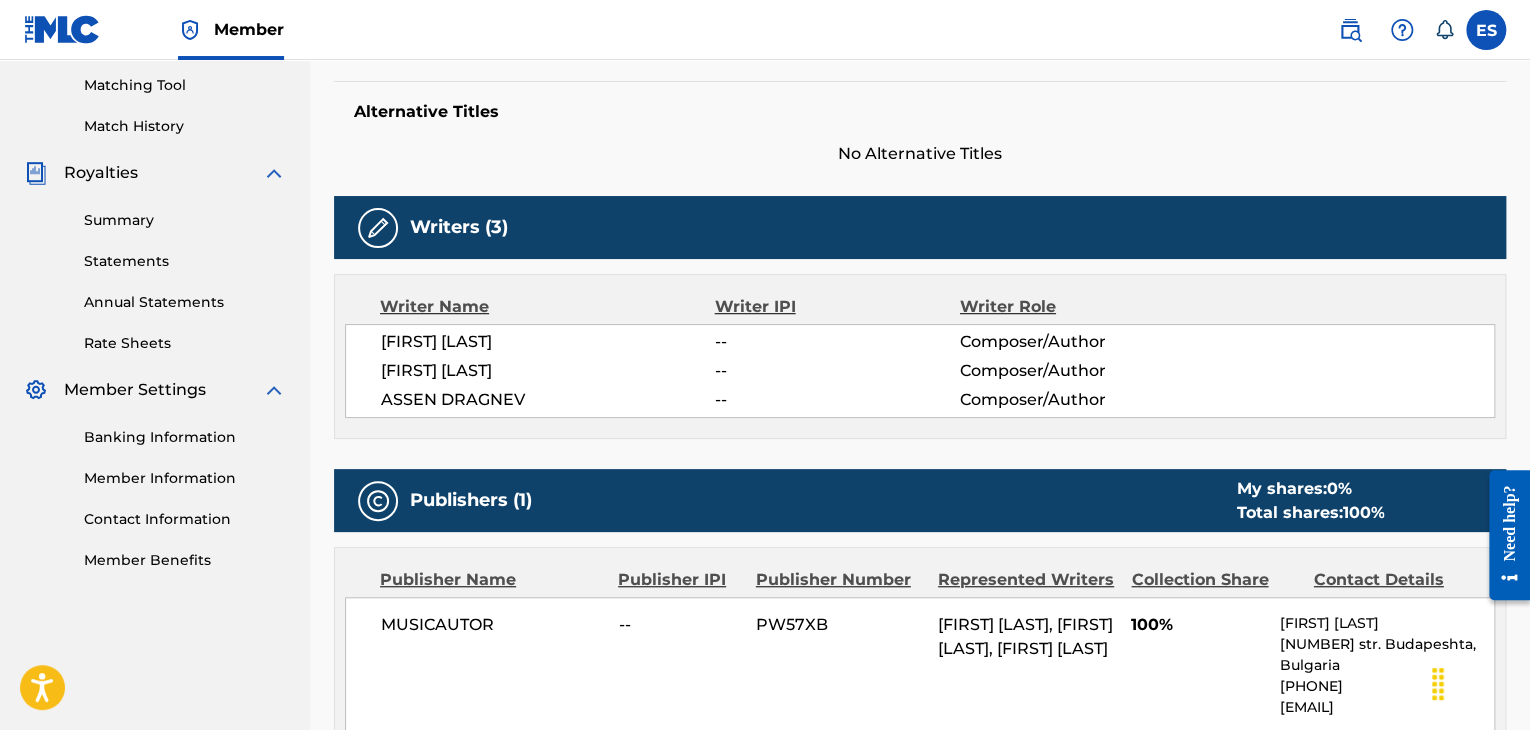 scroll, scrollTop: 600, scrollLeft: 0, axis: vertical 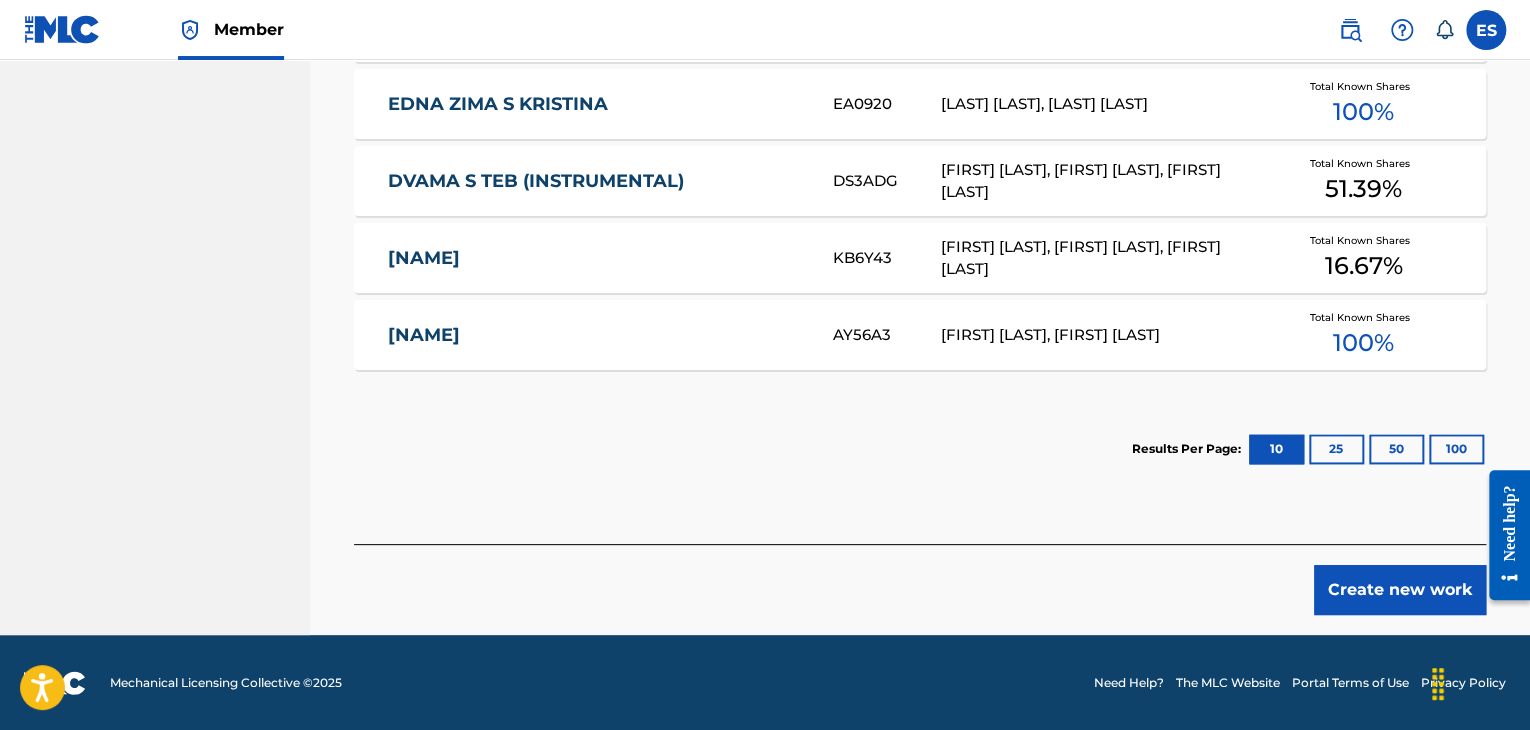 click on "Create new work" at bounding box center [1400, 590] 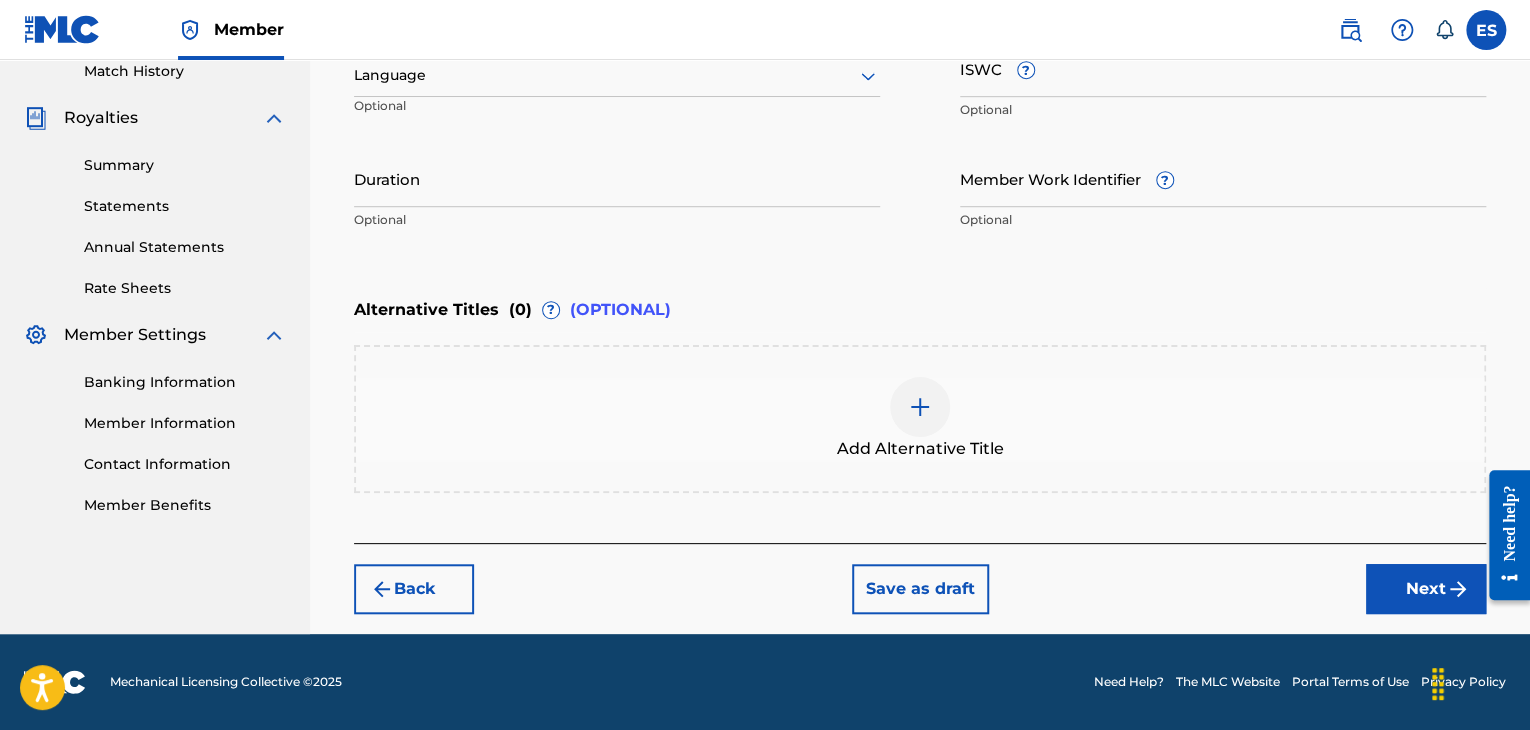 scroll, scrollTop: 561, scrollLeft: 0, axis: vertical 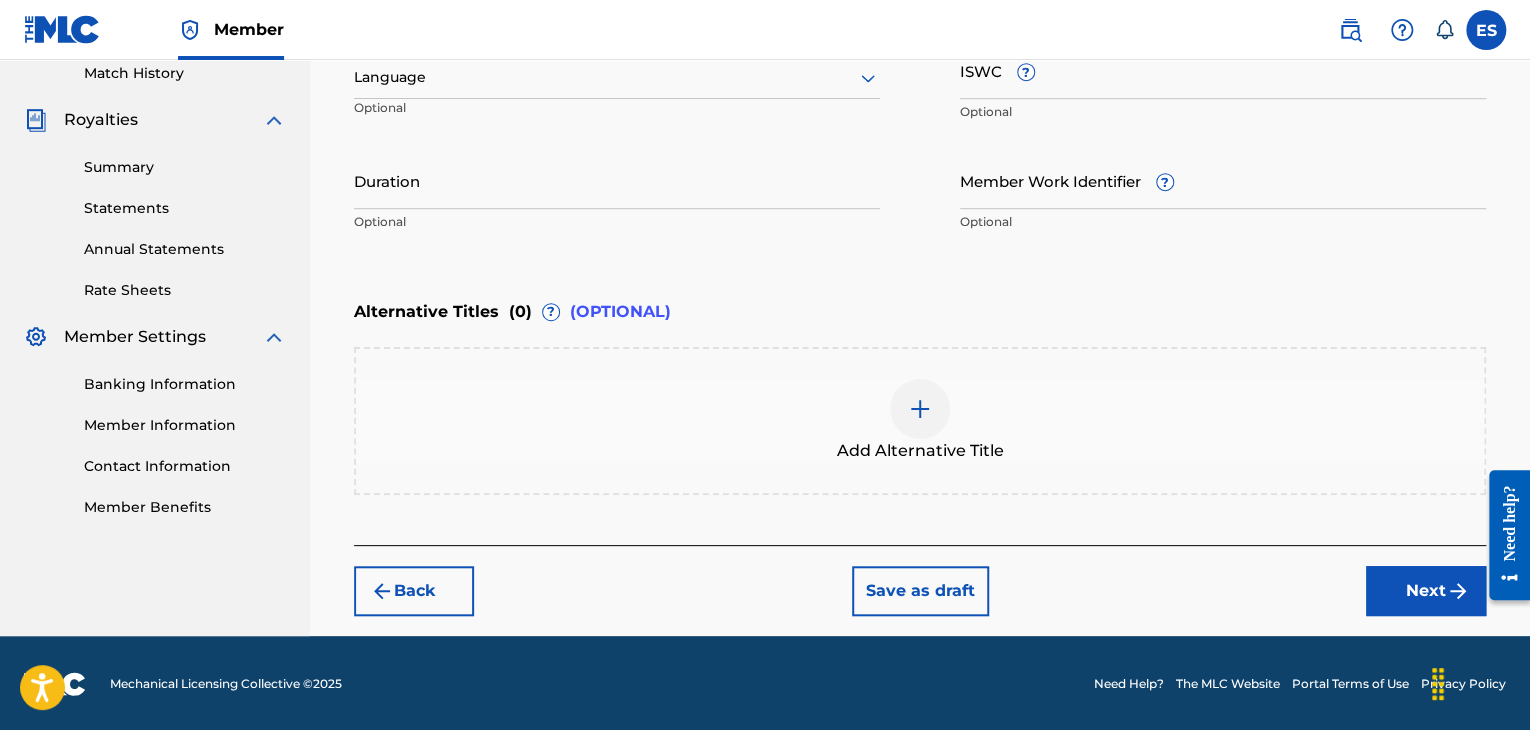 click on "ISWC   ? Optional" at bounding box center [1223, 87] 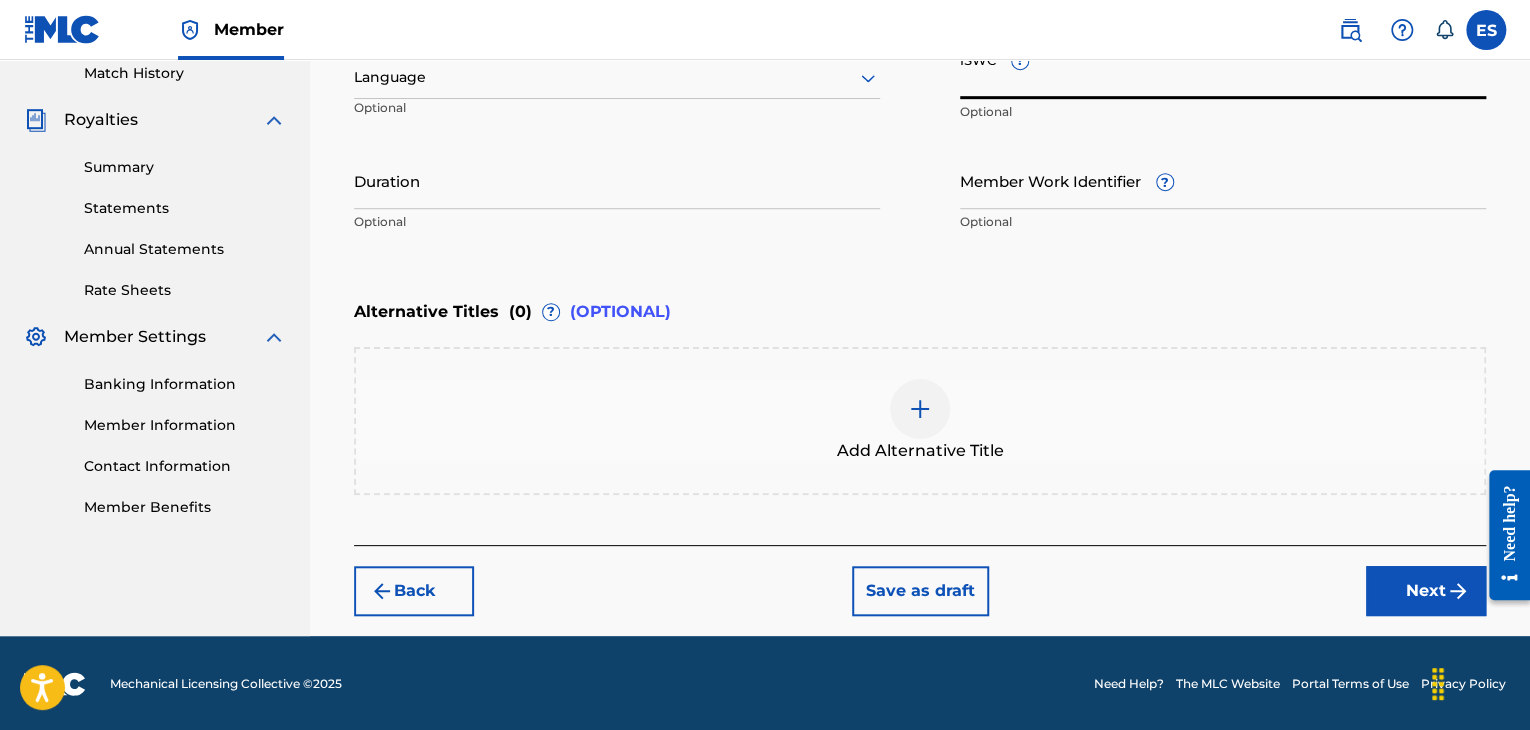 paste on "[PHONE]" 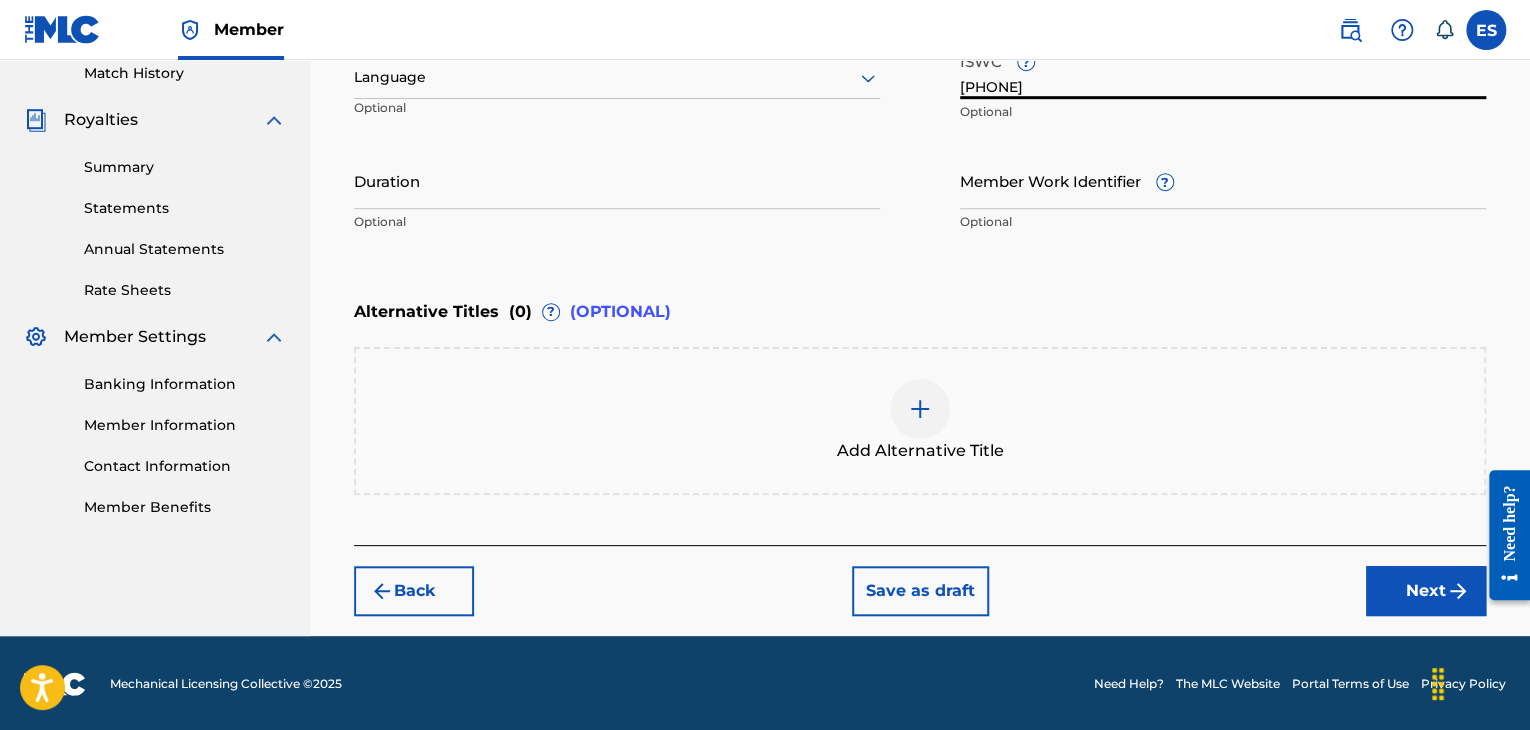 type on "[PHONE]" 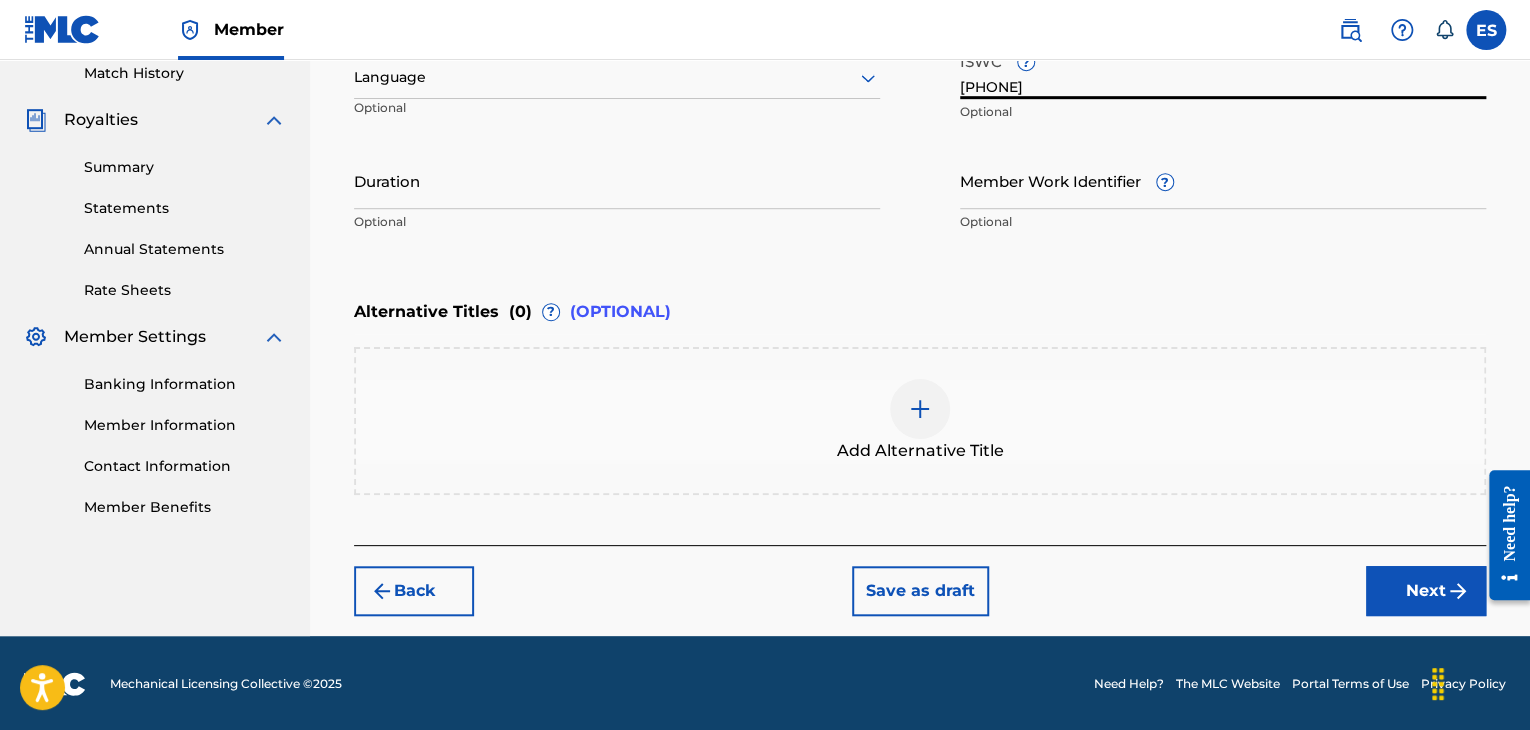click on "Duration" at bounding box center (617, 180) 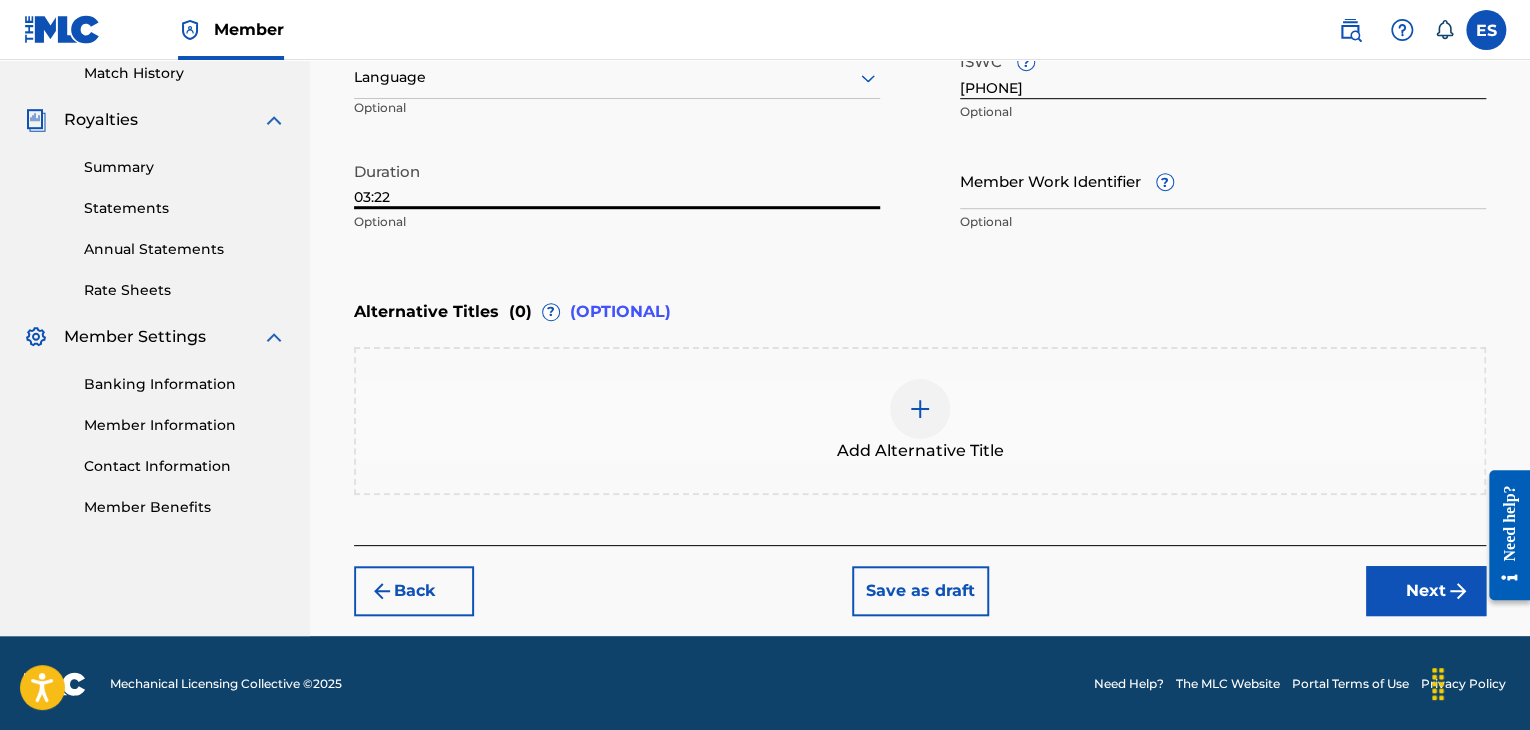 type on "03:22" 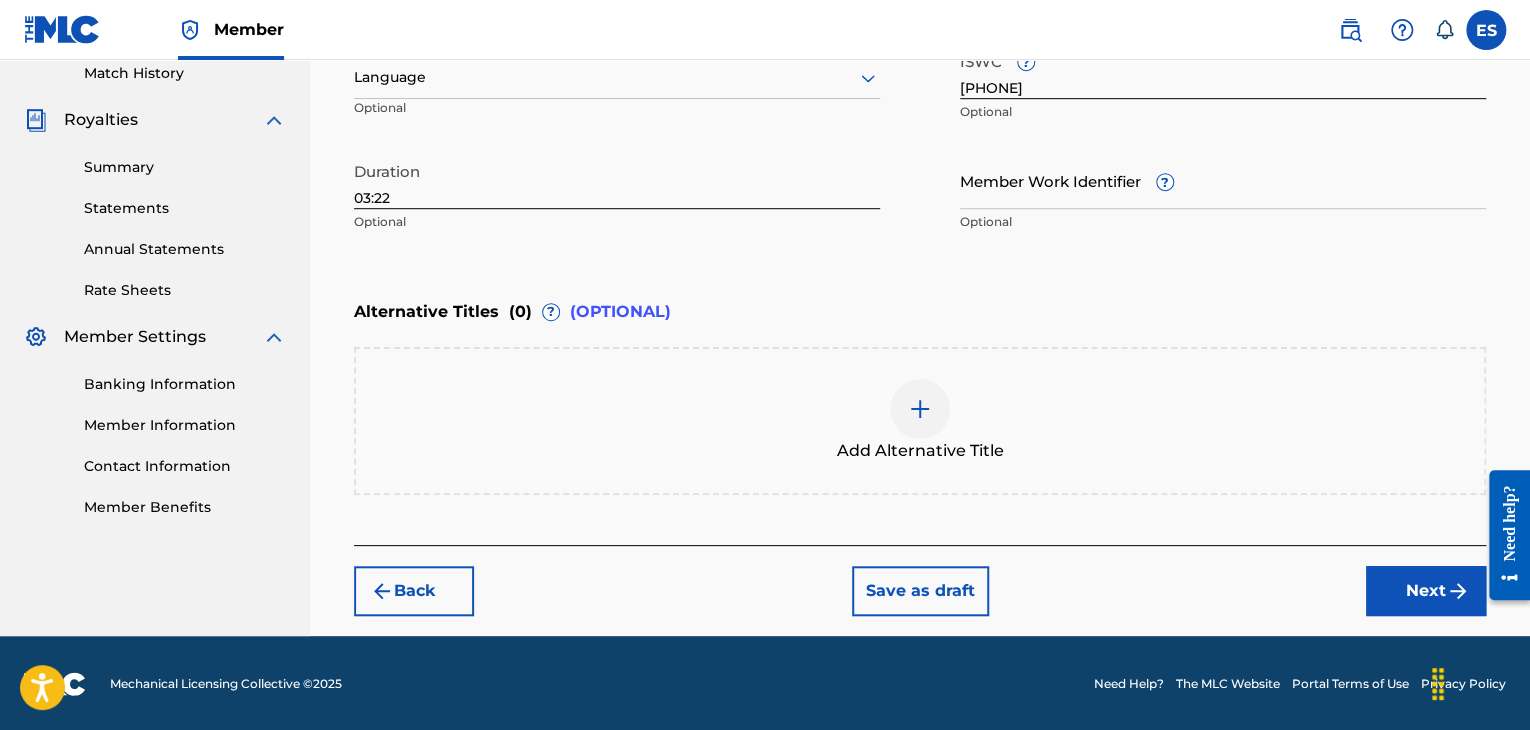 click at bounding box center (920, 409) 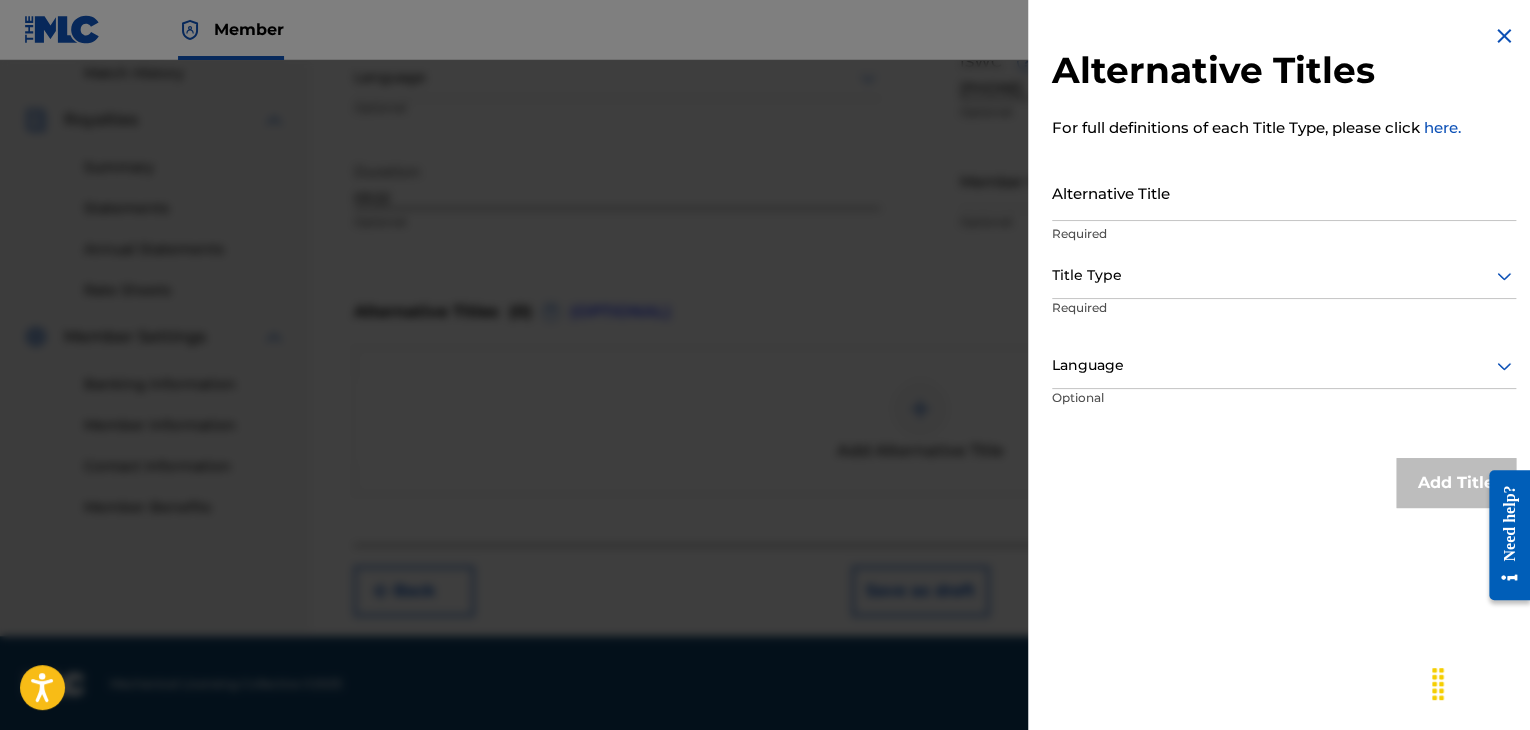click on "Alternative Title" at bounding box center (1284, 192) 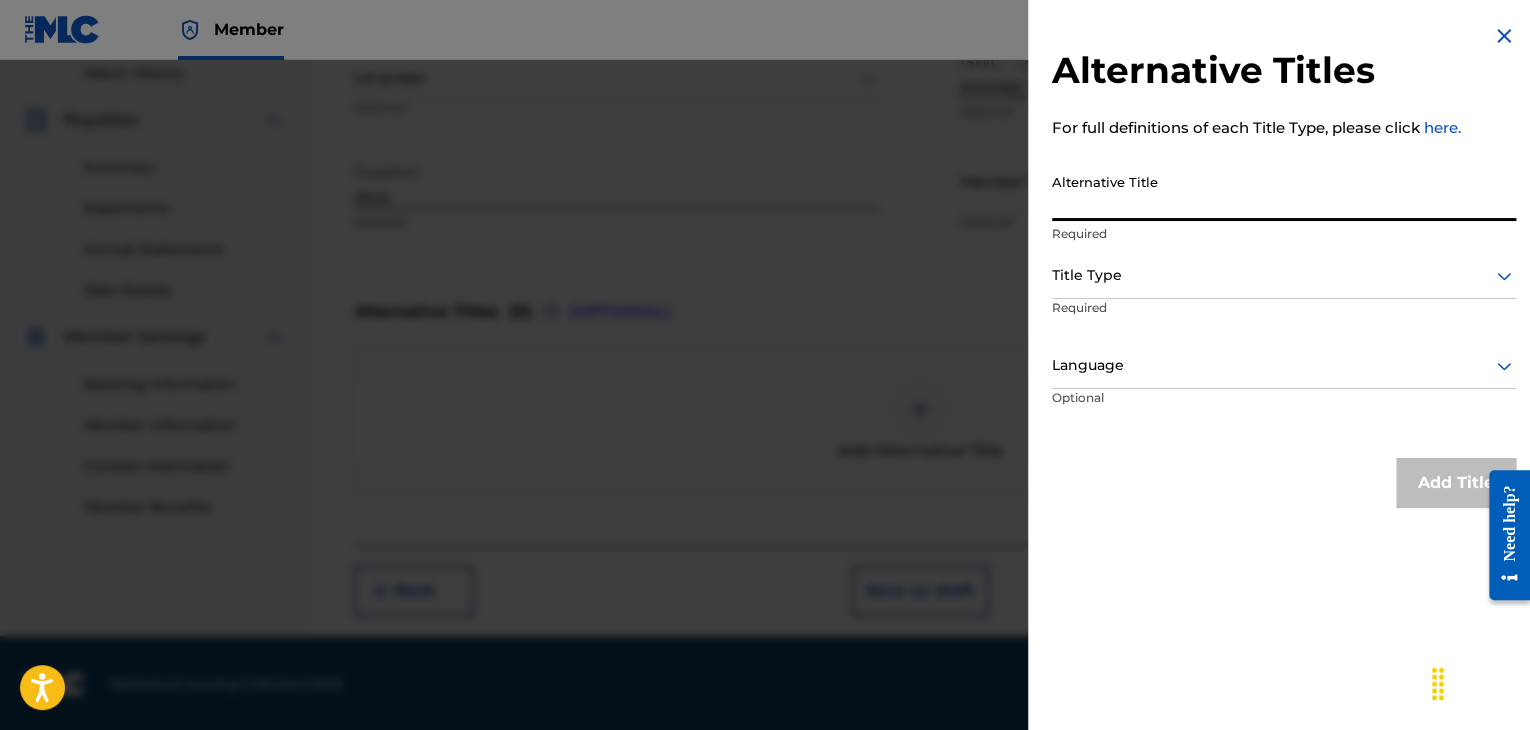paste on "[NAME]" 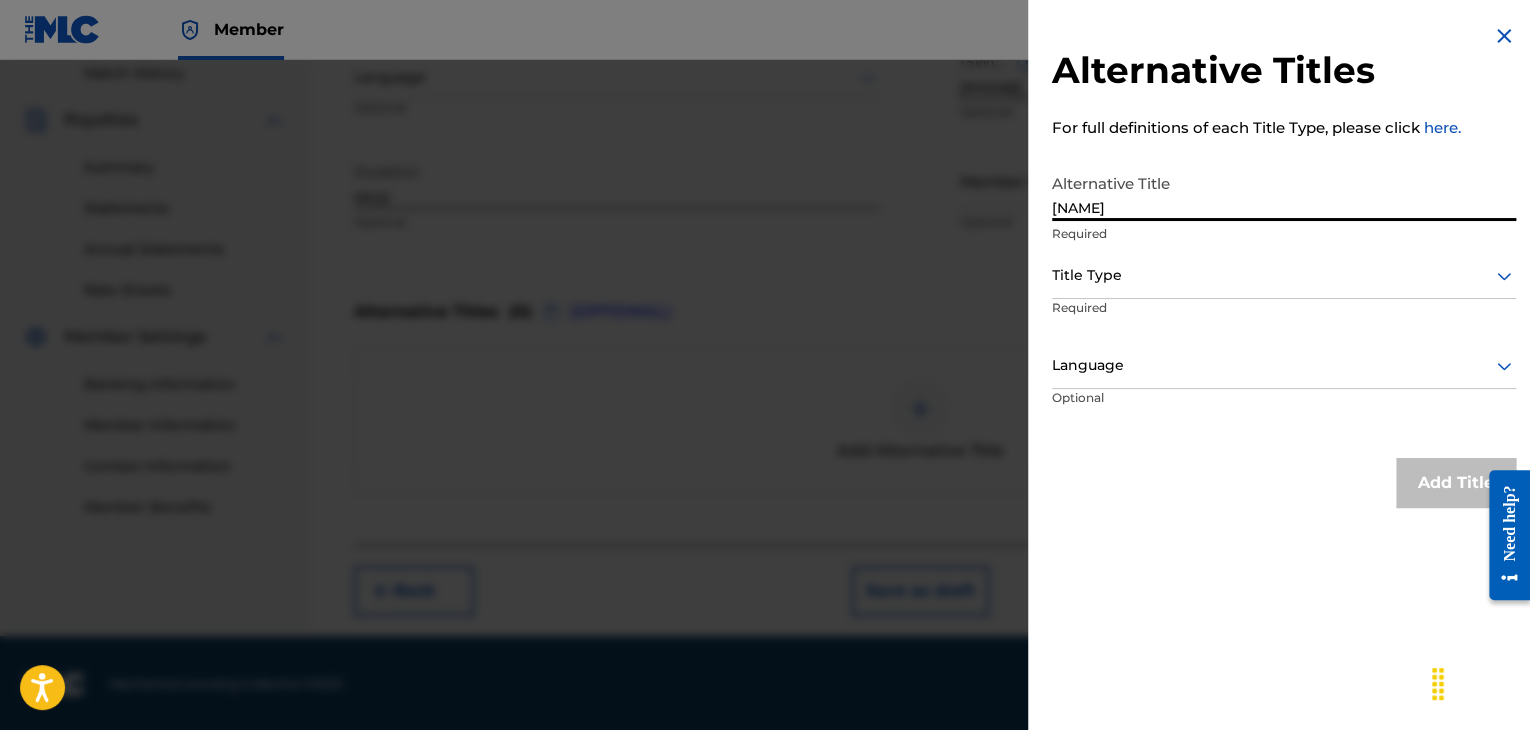 type on "[NAME]" 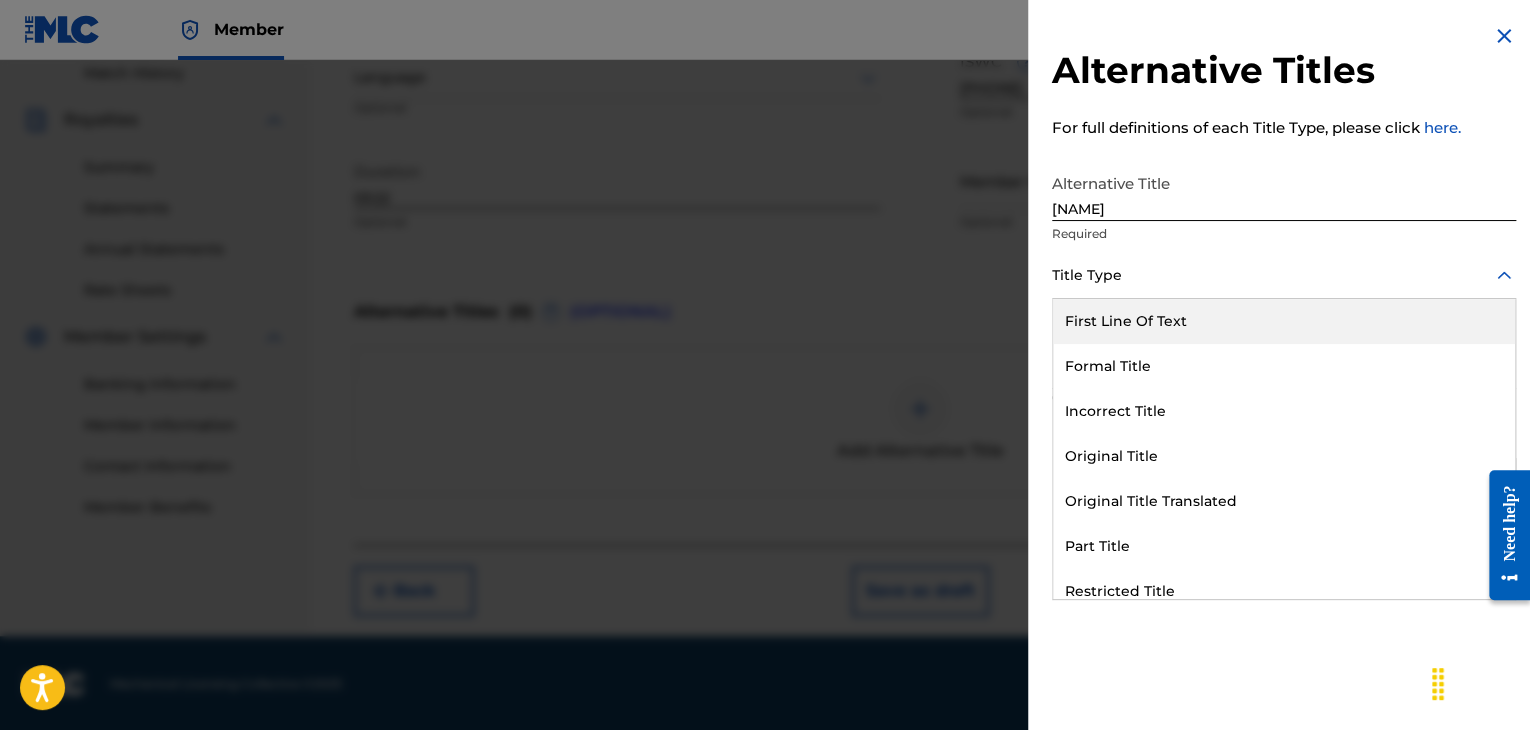 click on "Title Type" at bounding box center [1284, 276] 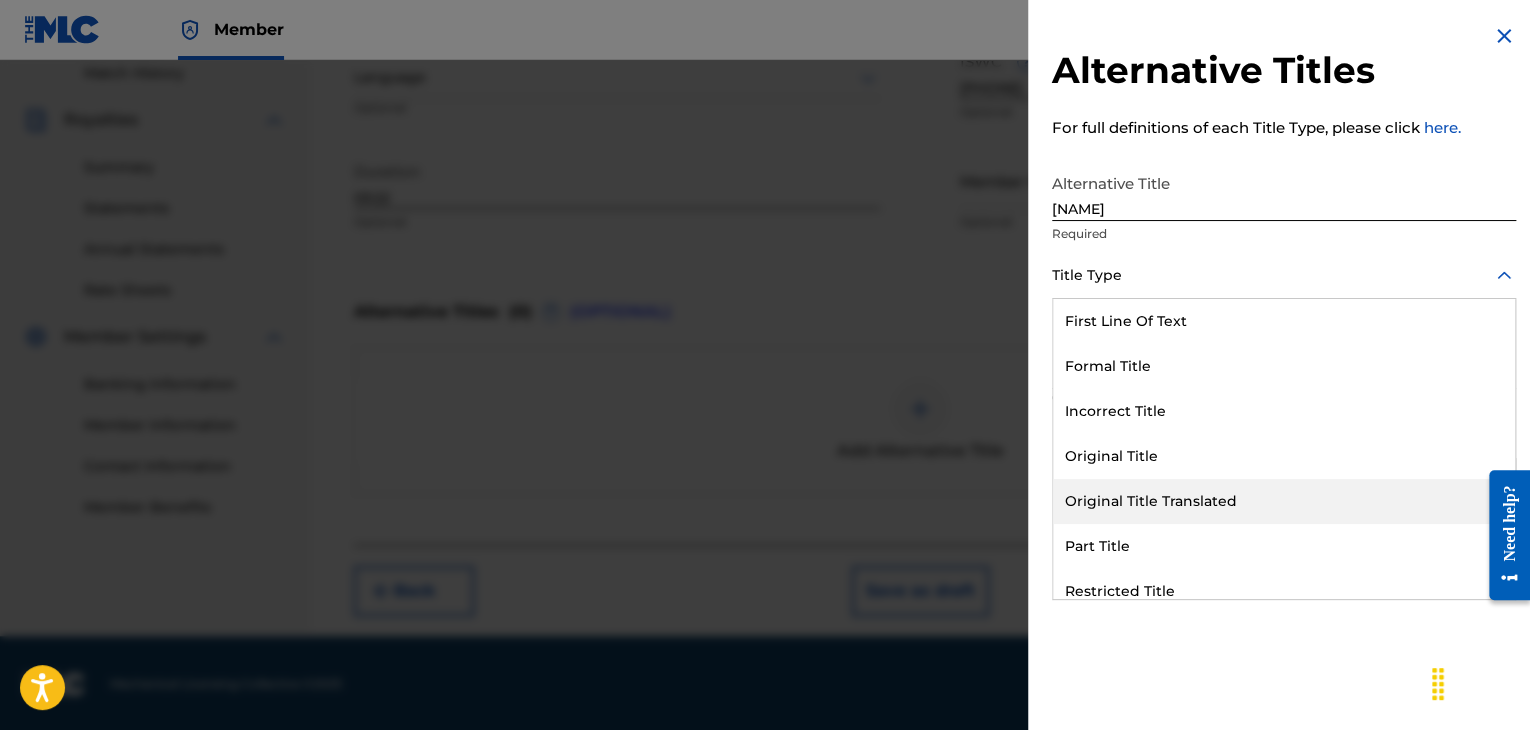 drag, startPoint x: 1136, startPoint y: 511, endPoint x: 1118, endPoint y: 372, distance: 140.16063 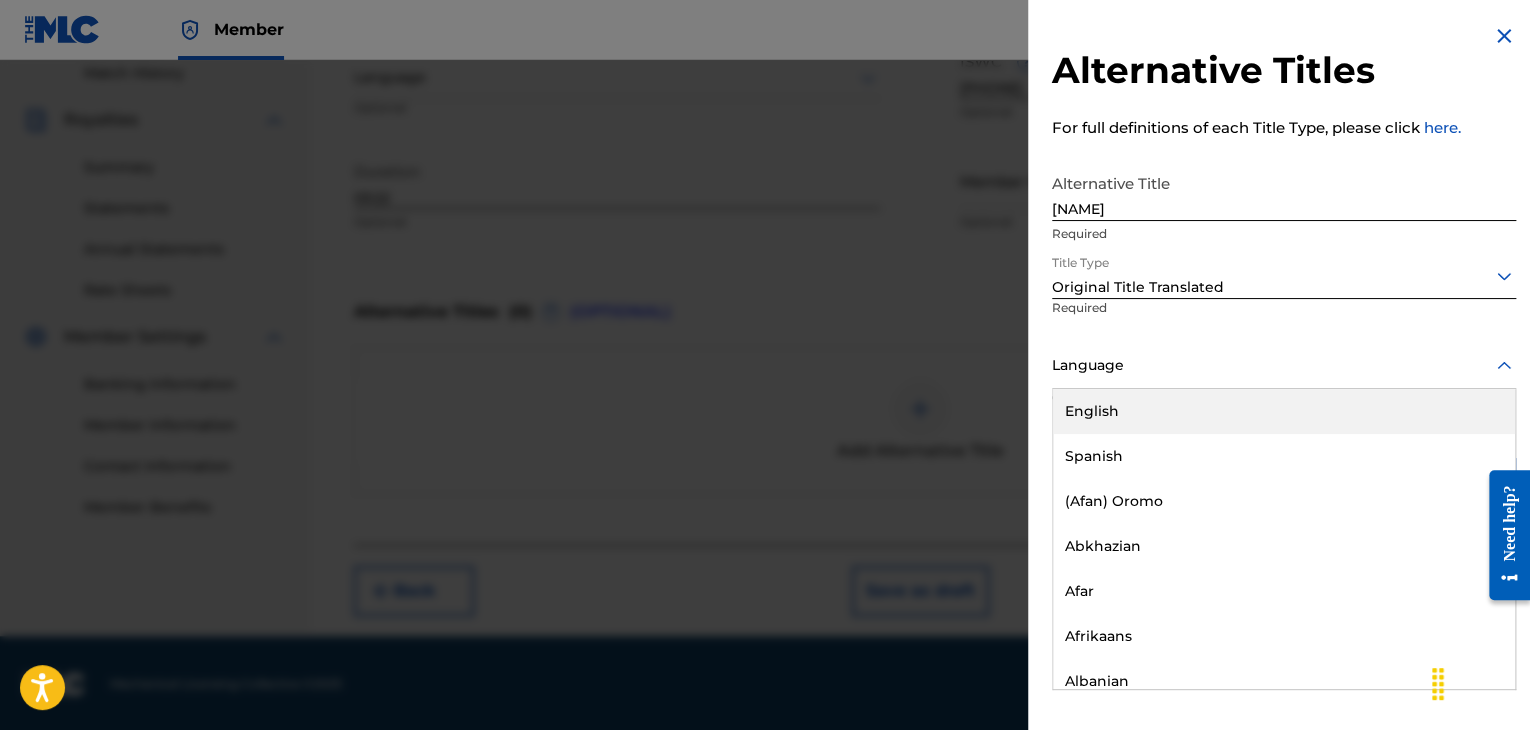 click at bounding box center [1284, 365] 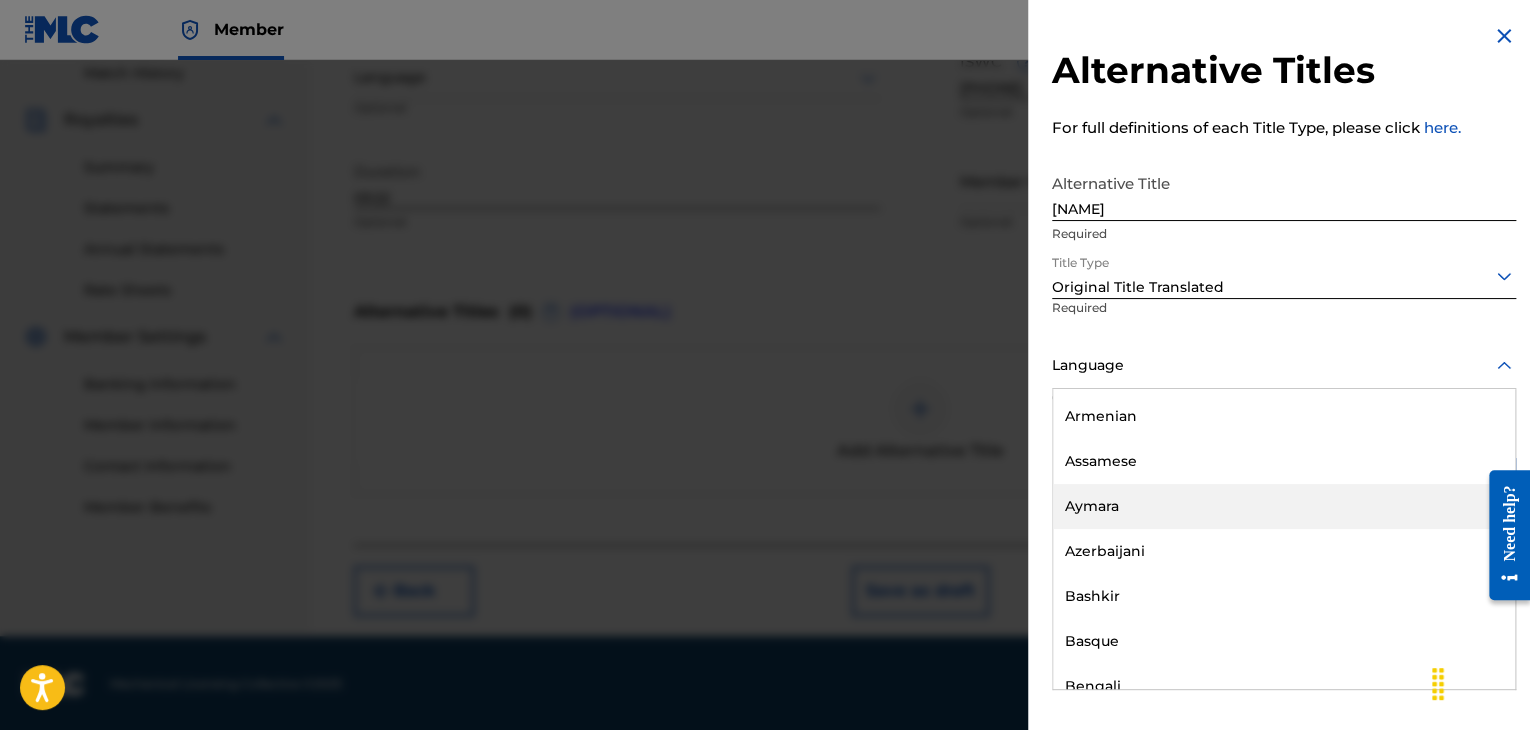 scroll, scrollTop: 700, scrollLeft: 0, axis: vertical 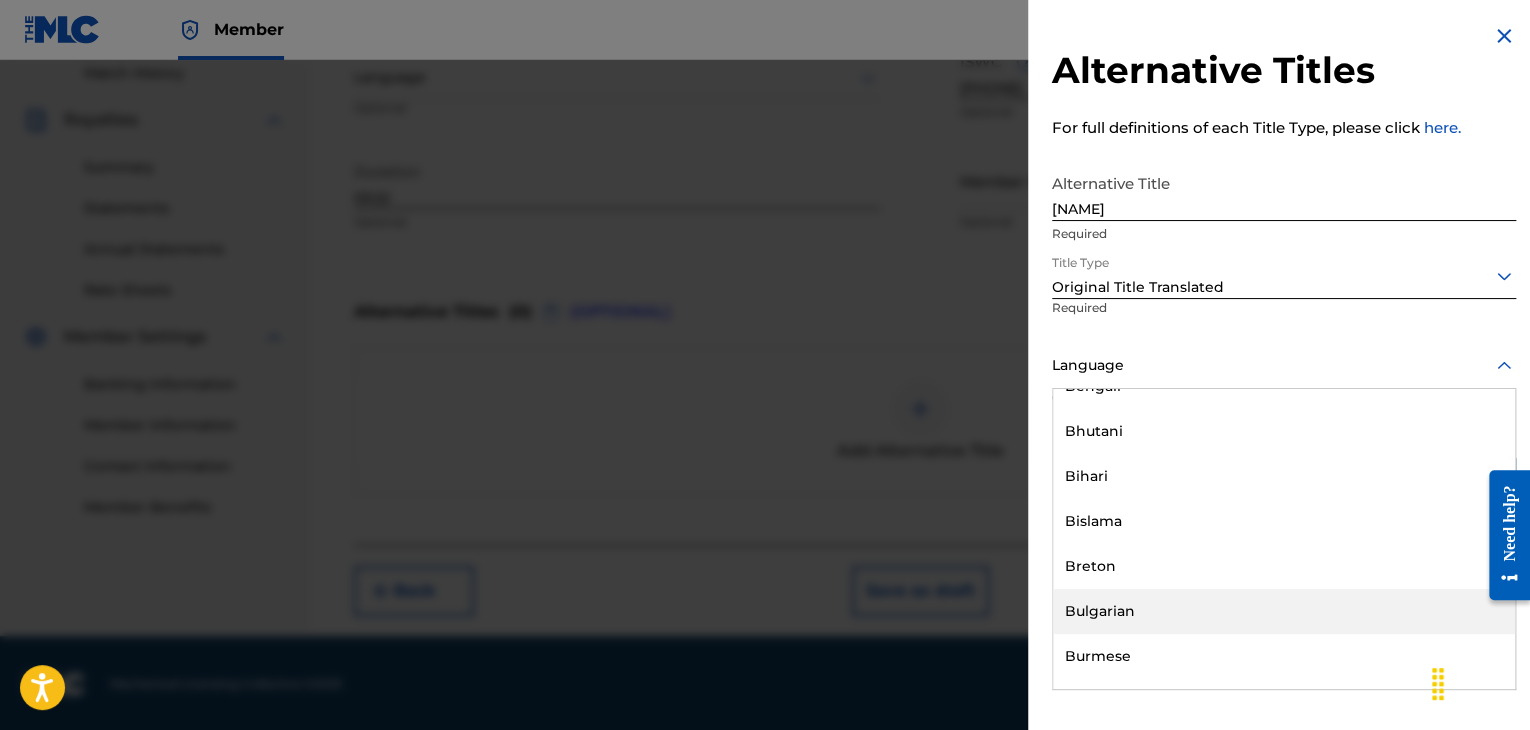 click on "Bulgarian" at bounding box center [1284, 611] 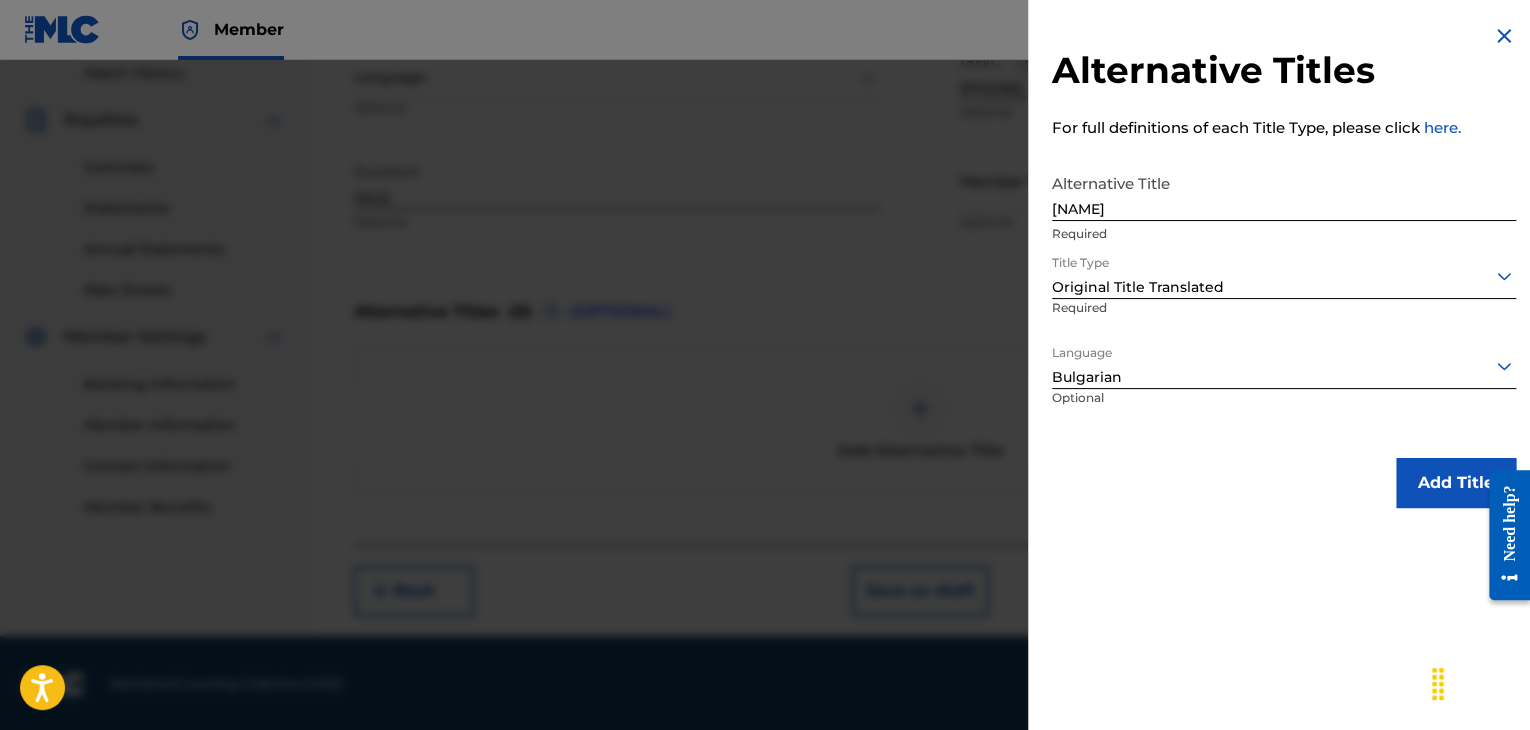 click on "Add Title" at bounding box center (1456, 483) 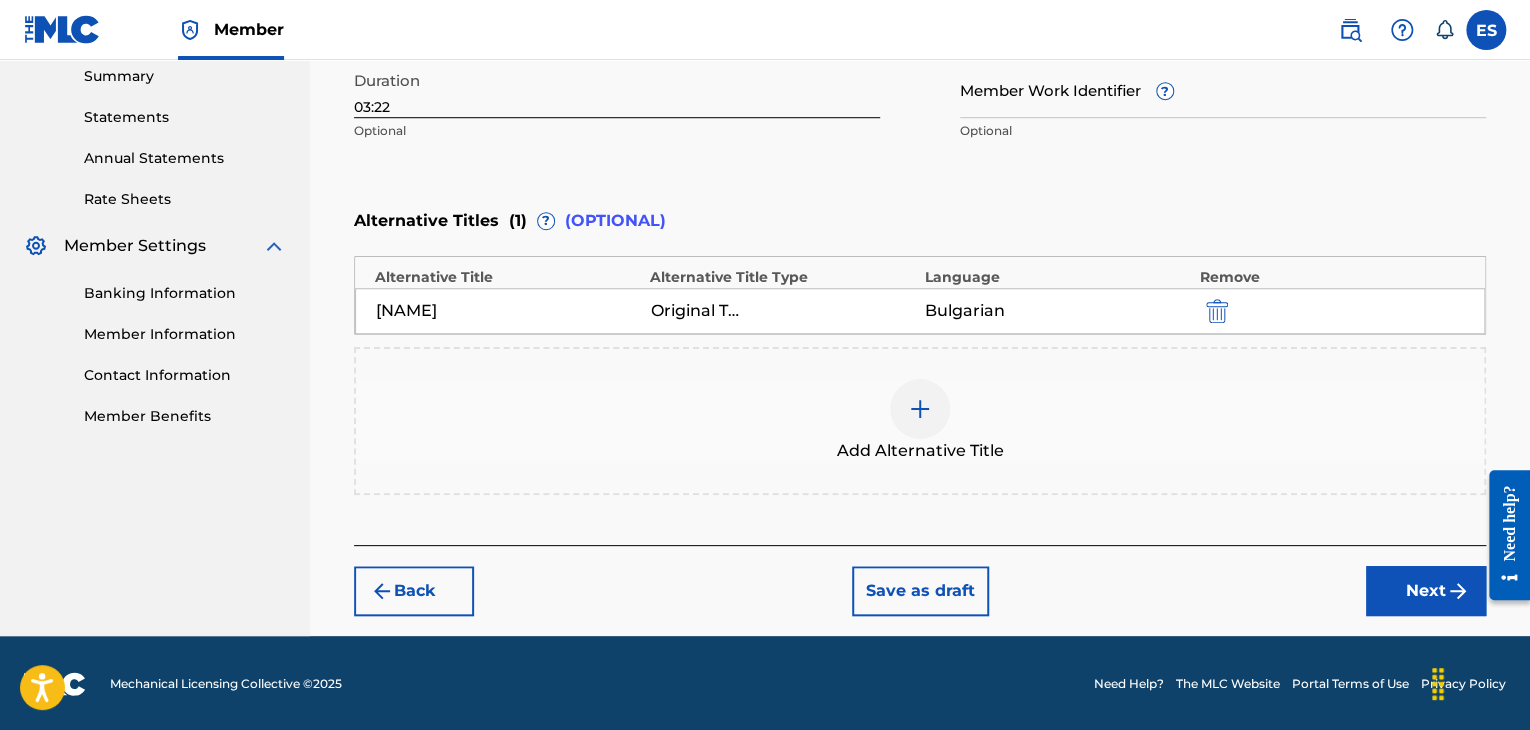 click on "Next" at bounding box center [1426, 591] 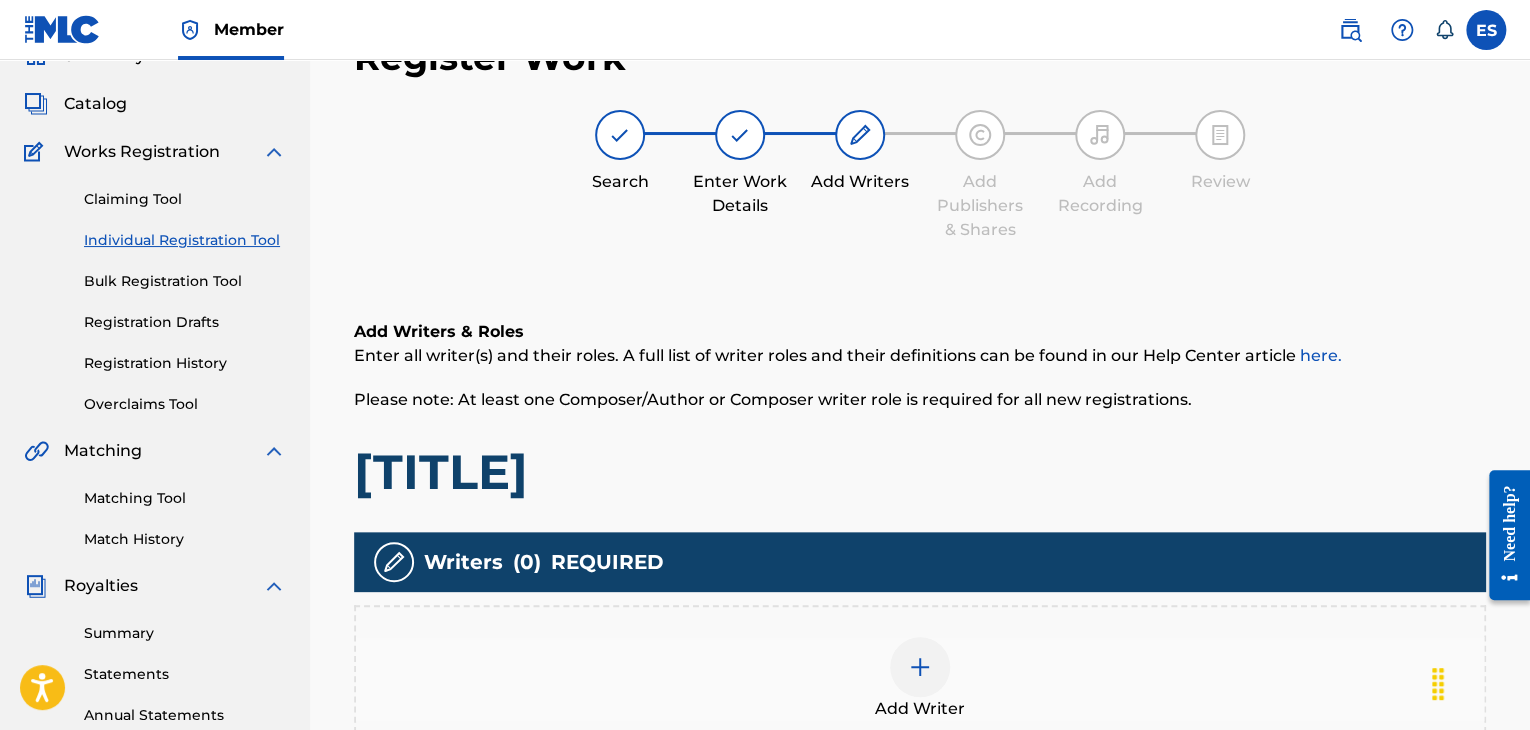 scroll, scrollTop: 469, scrollLeft: 0, axis: vertical 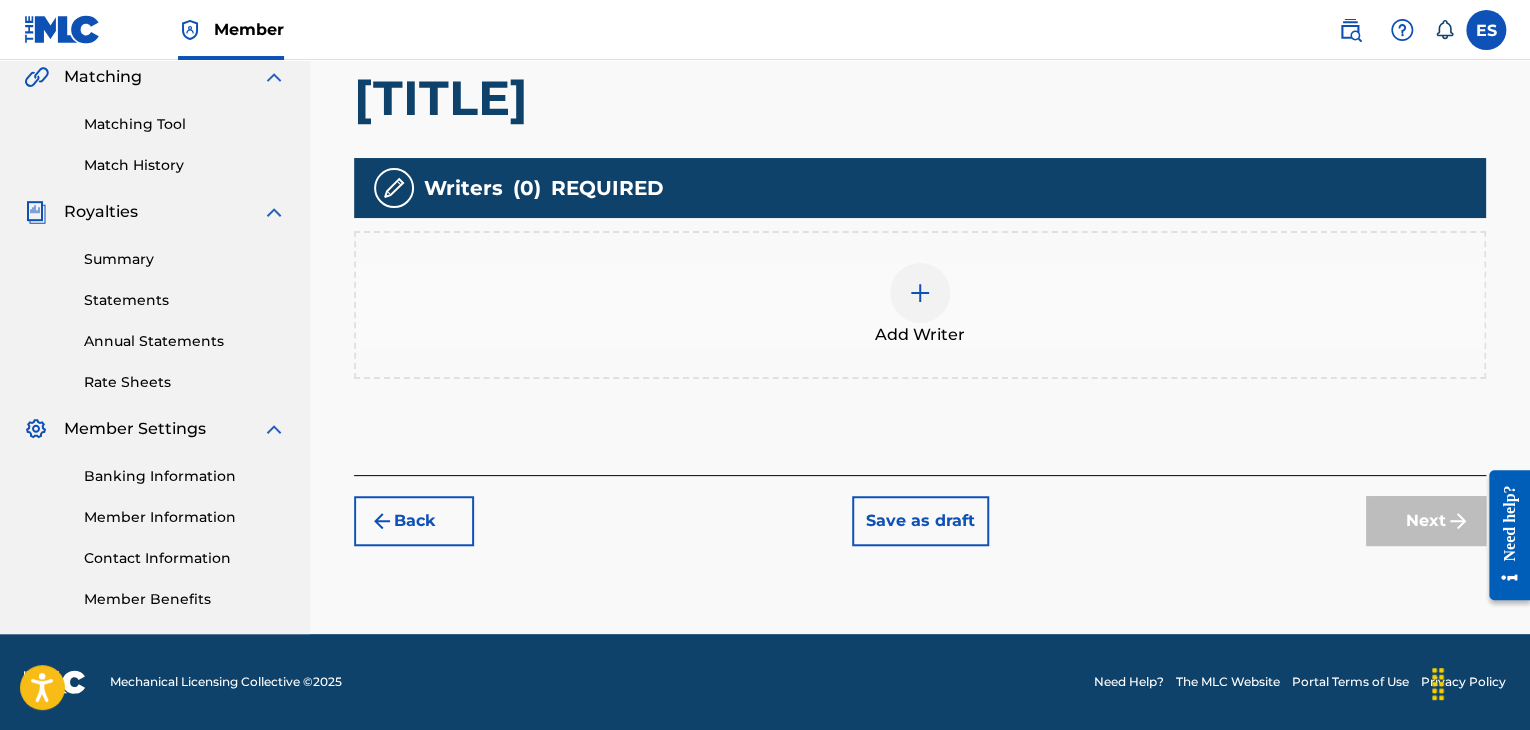 click at bounding box center [920, 293] 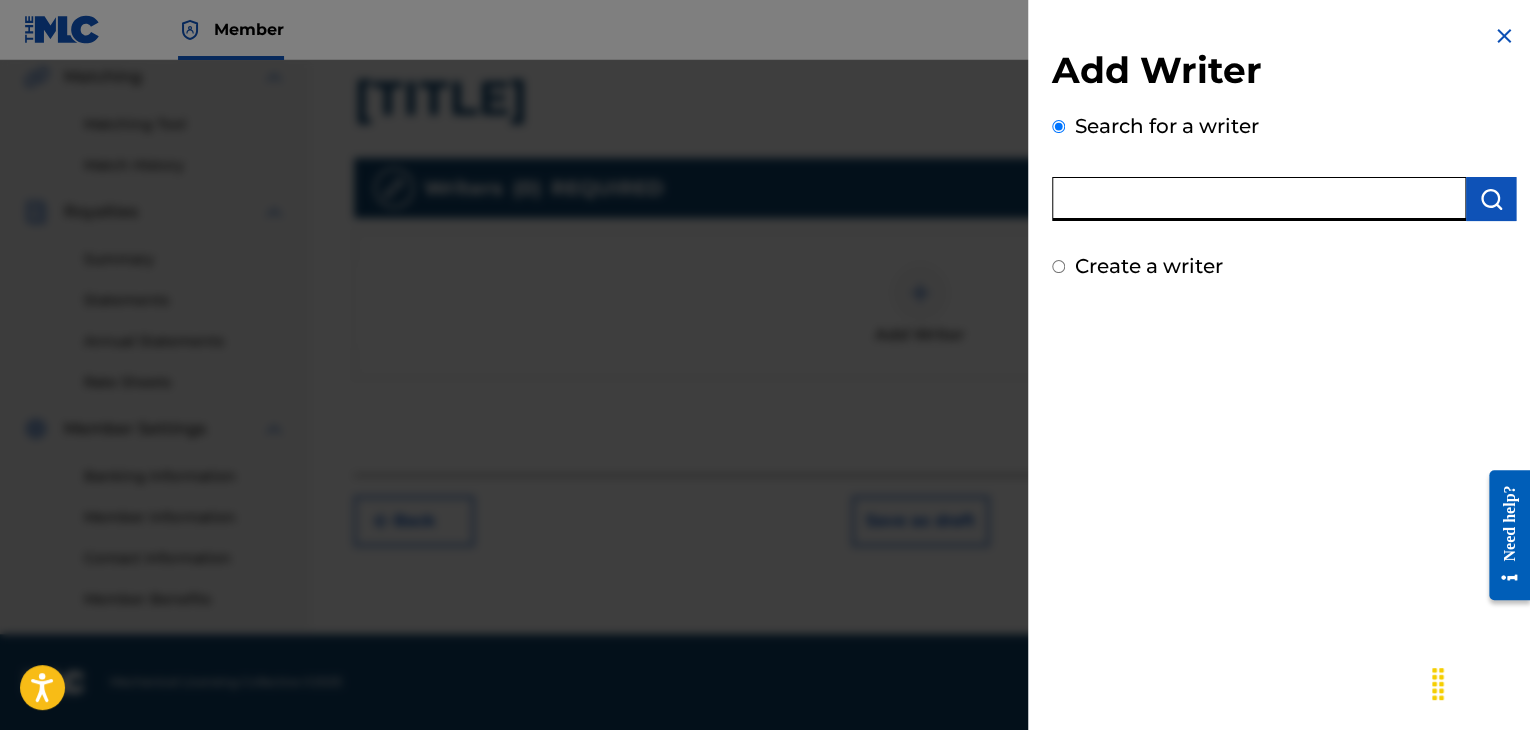 click at bounding box center (1259, 199) 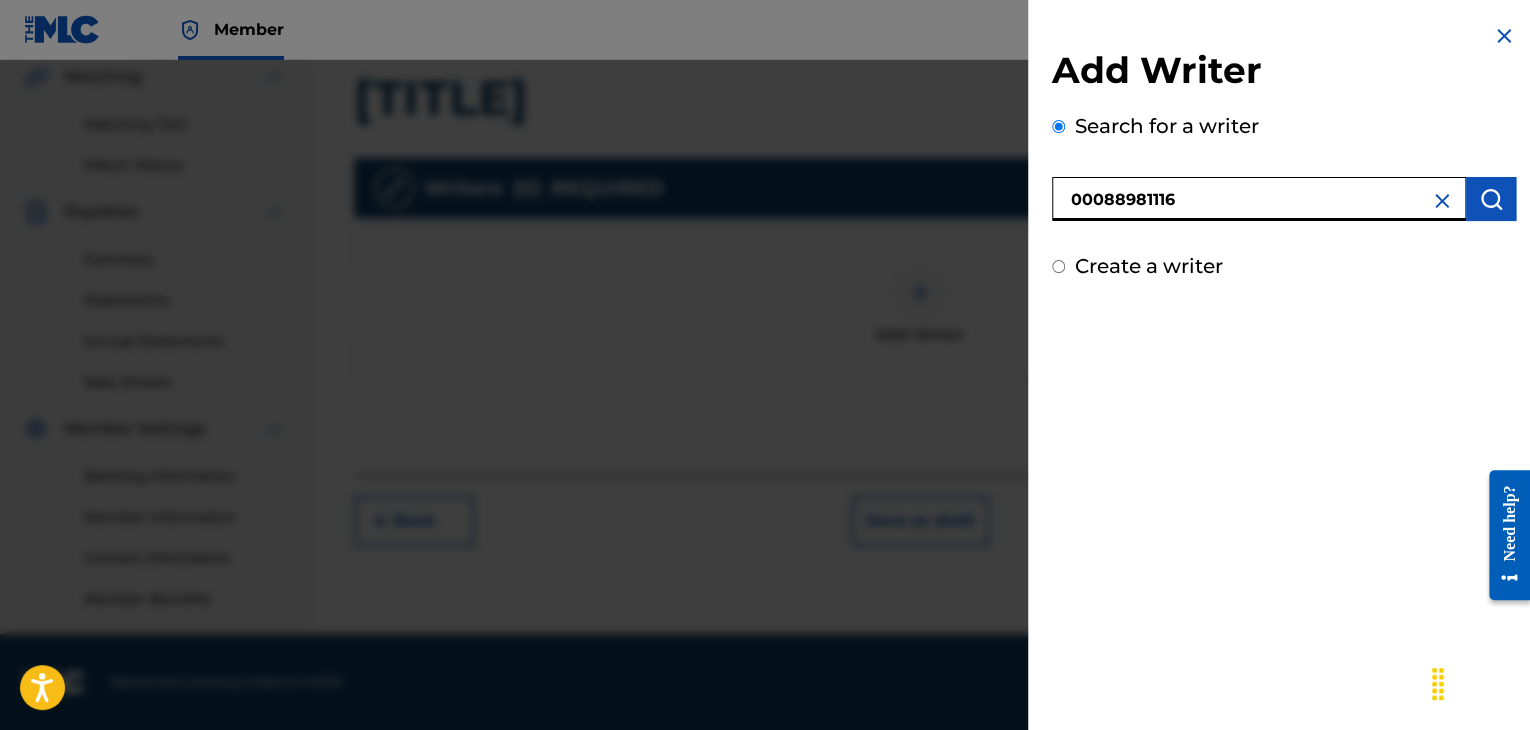 type on "00088981116" 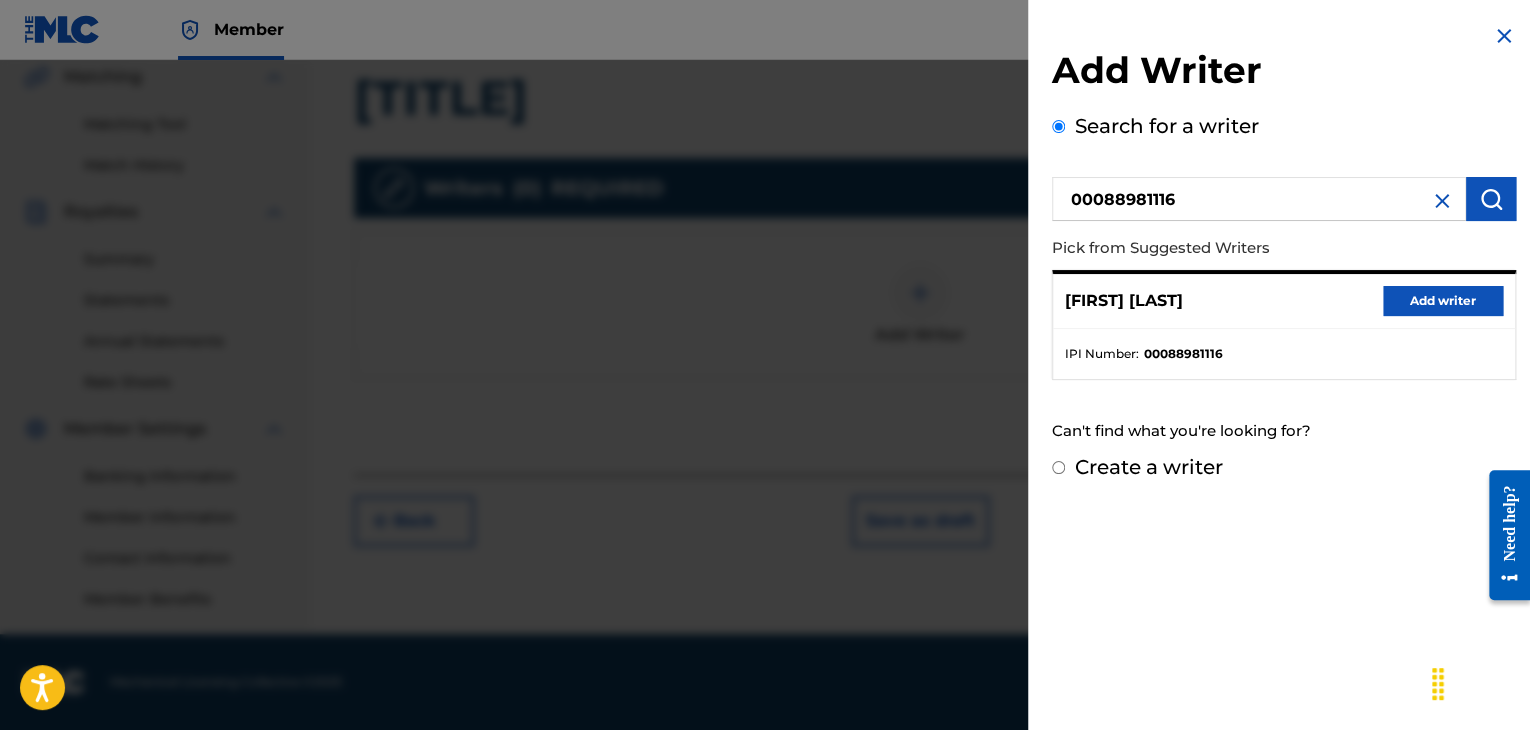 click on "Add writer" at bounding box center [1443, 301] 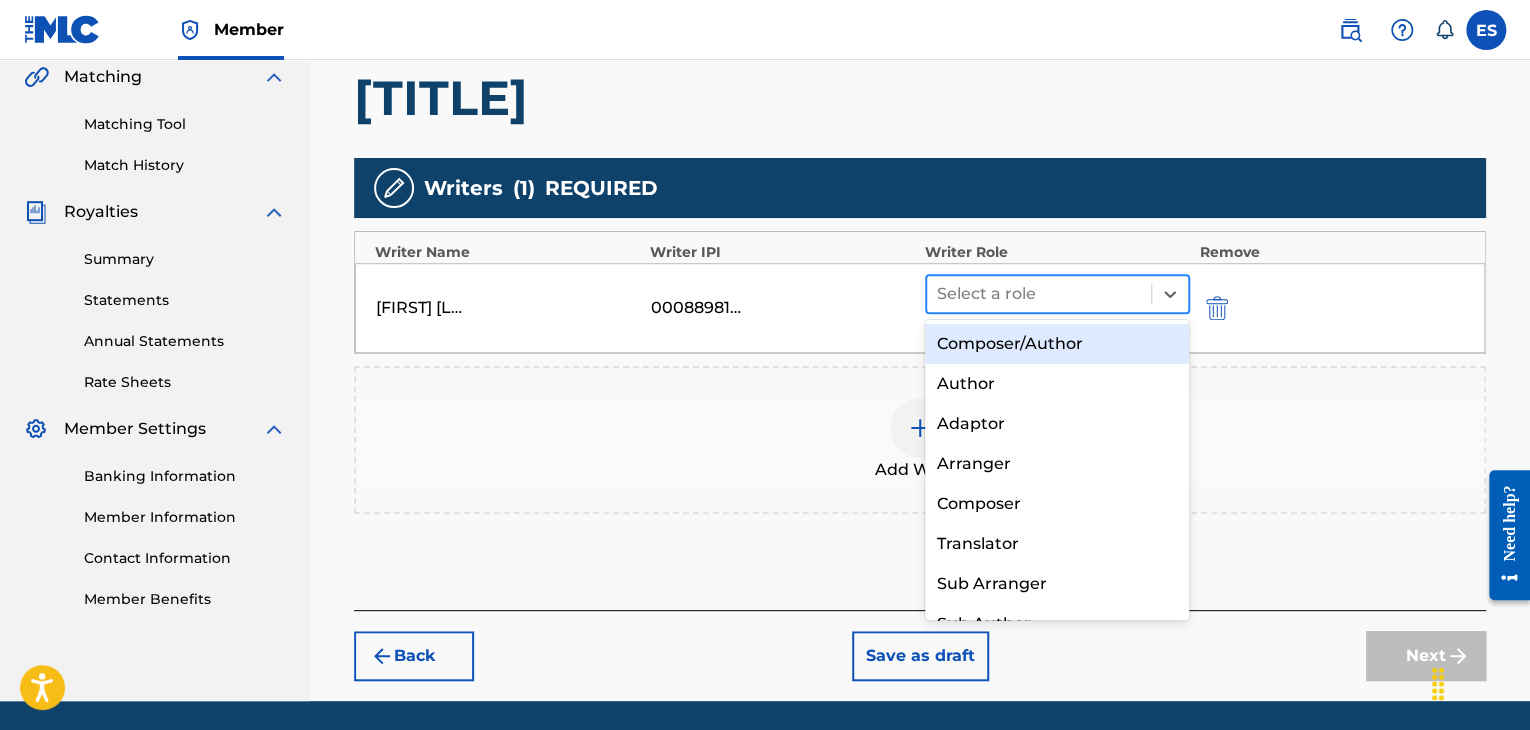 click at bounding box center (1039, 294) 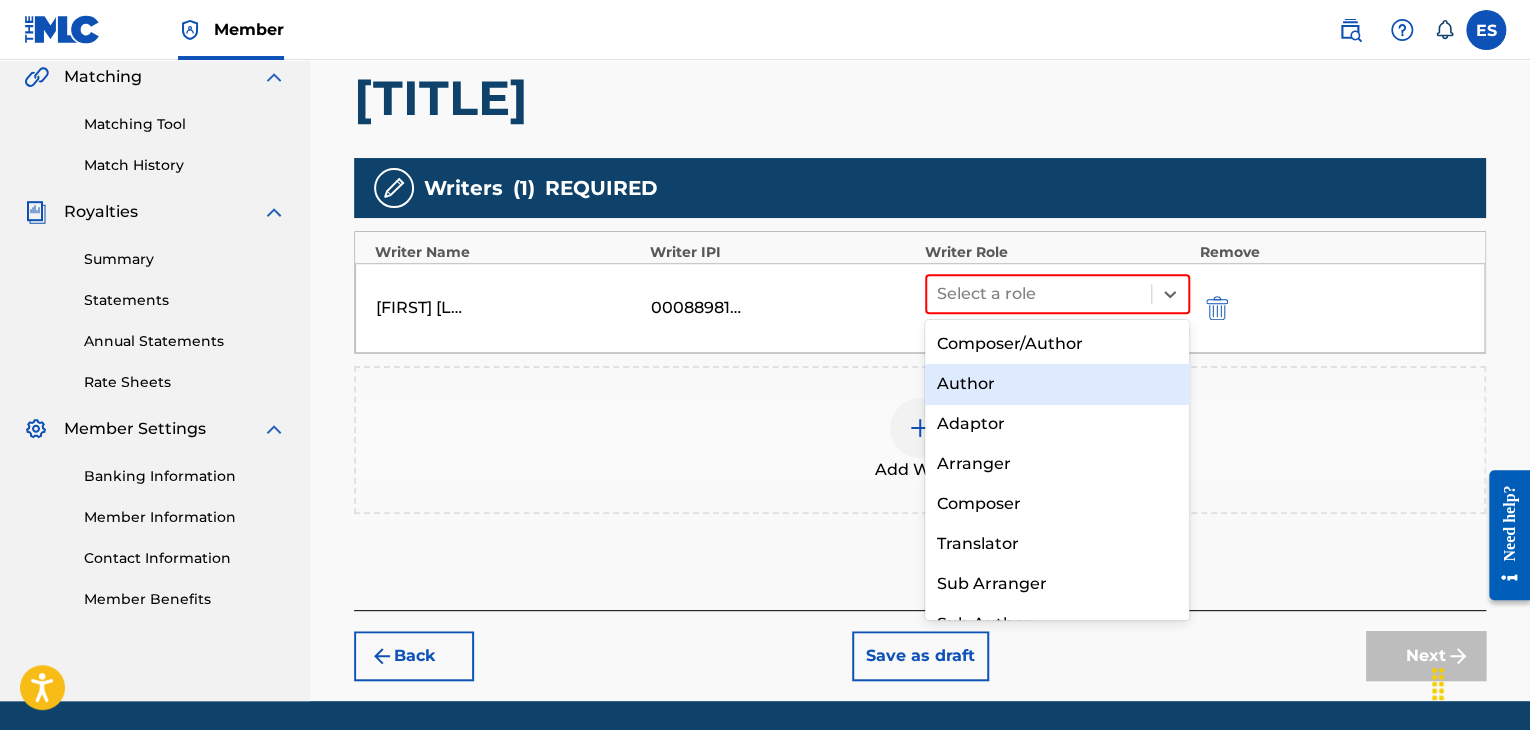 click on "Author" at bounding box center (1057, 384) 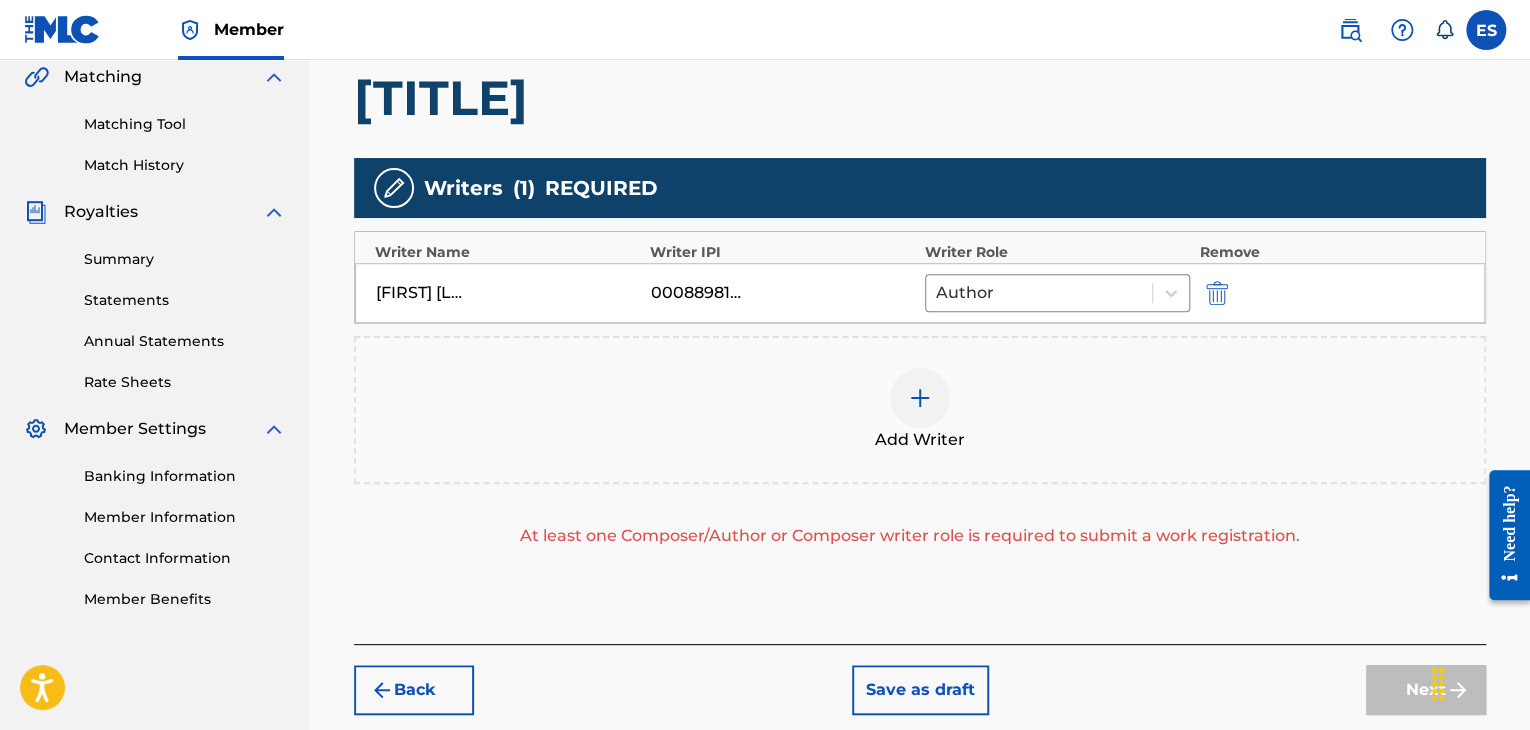 click at bounding box center [920, 398] 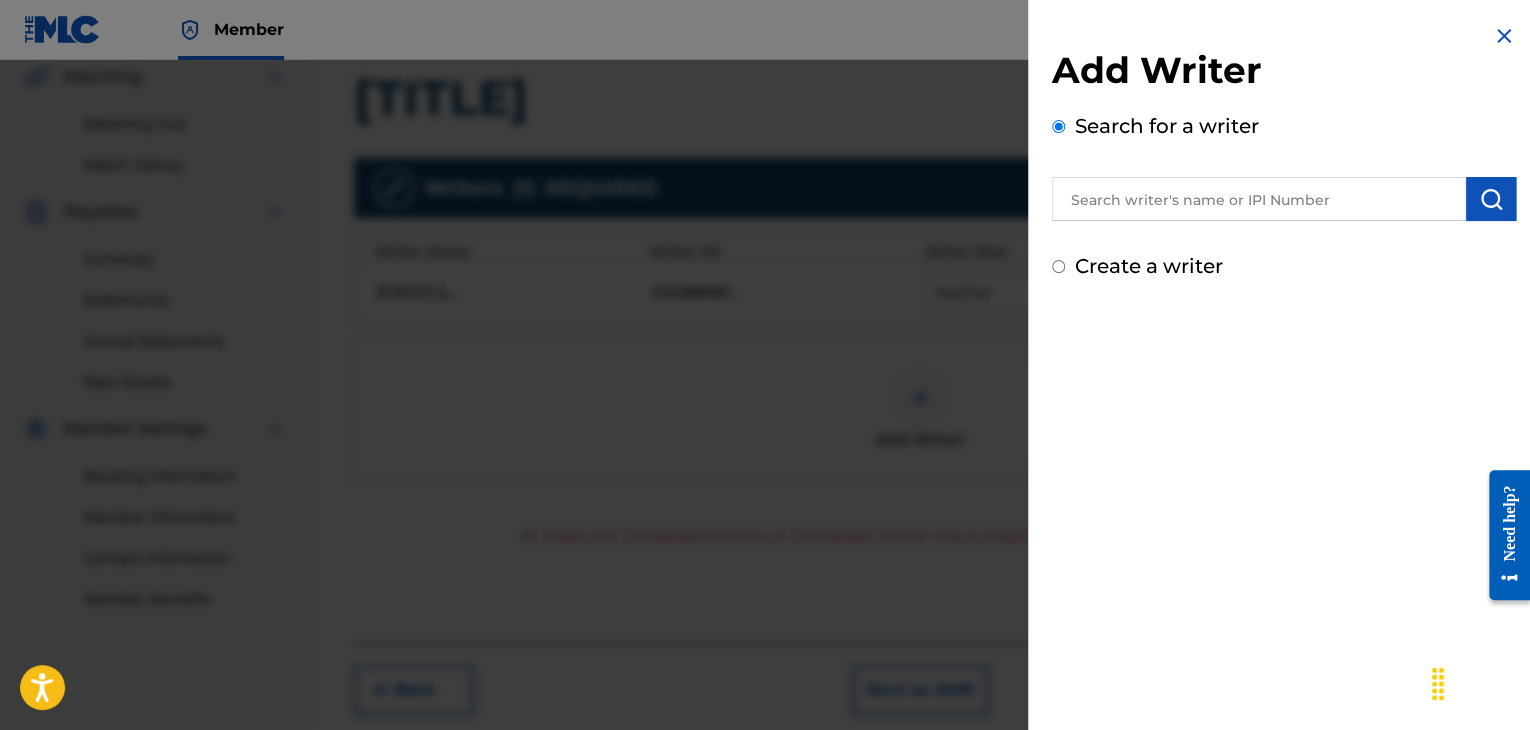 click at bounding box center (1259, 199) 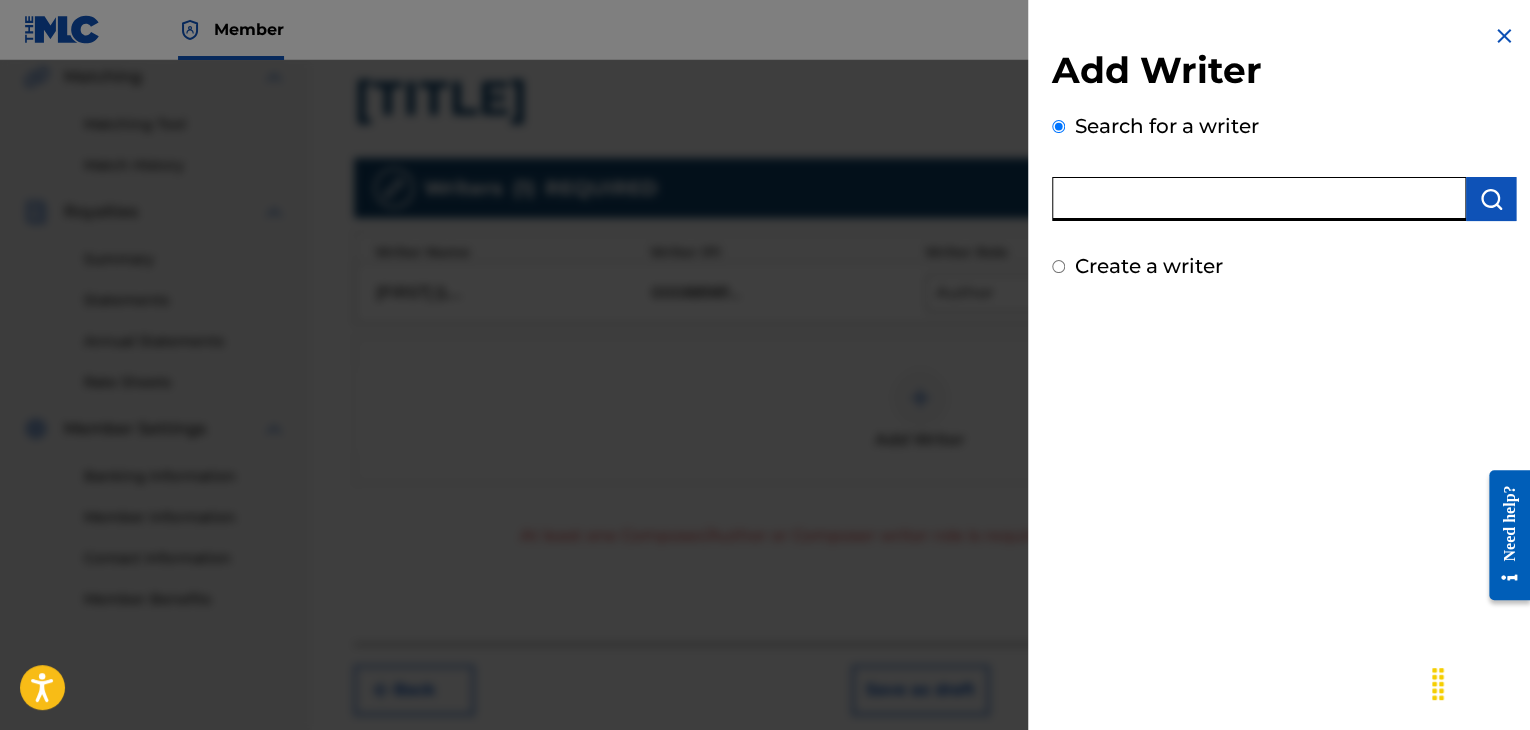 paste on "[NUMBER]" 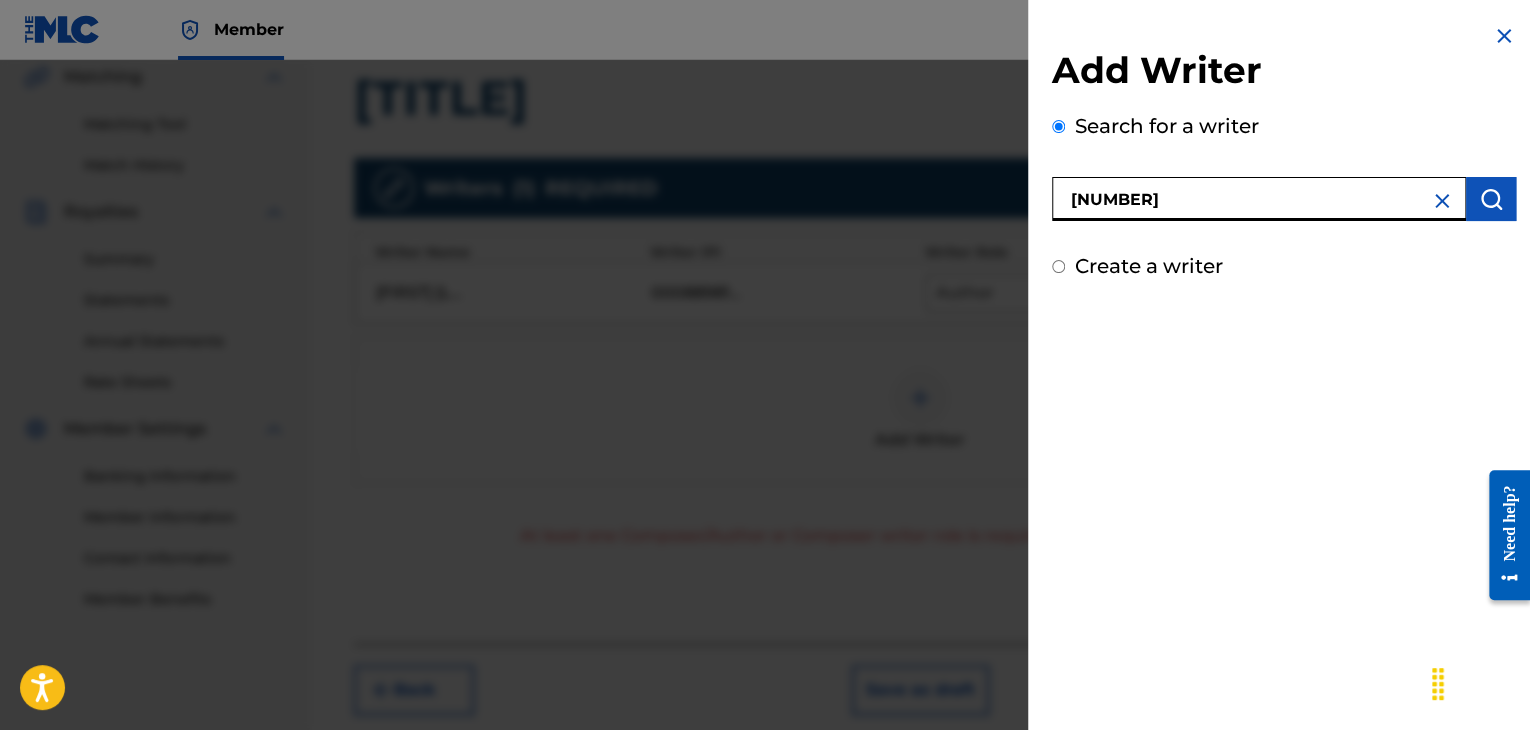 type on "[NUMBER]" 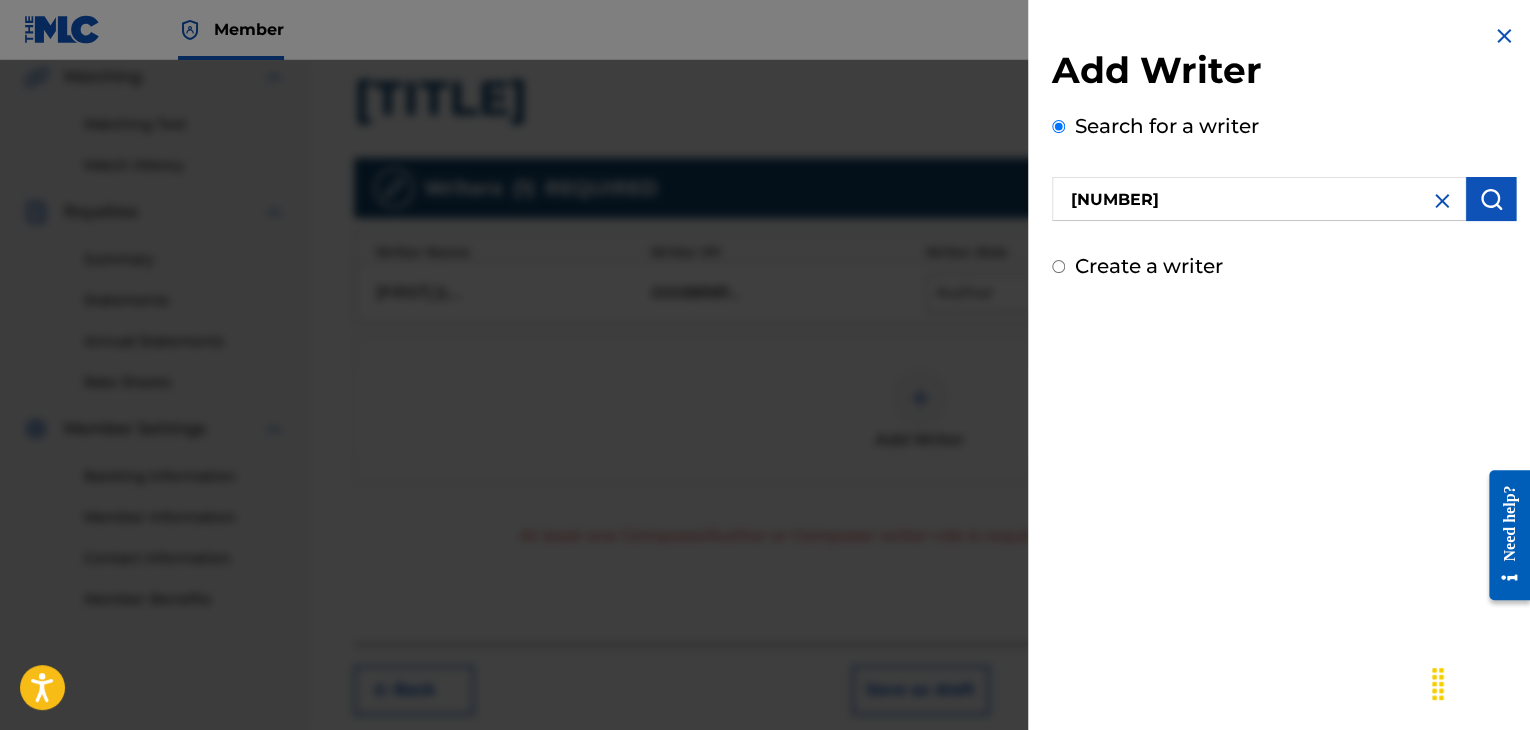 click at bounding box center [1491, 199] 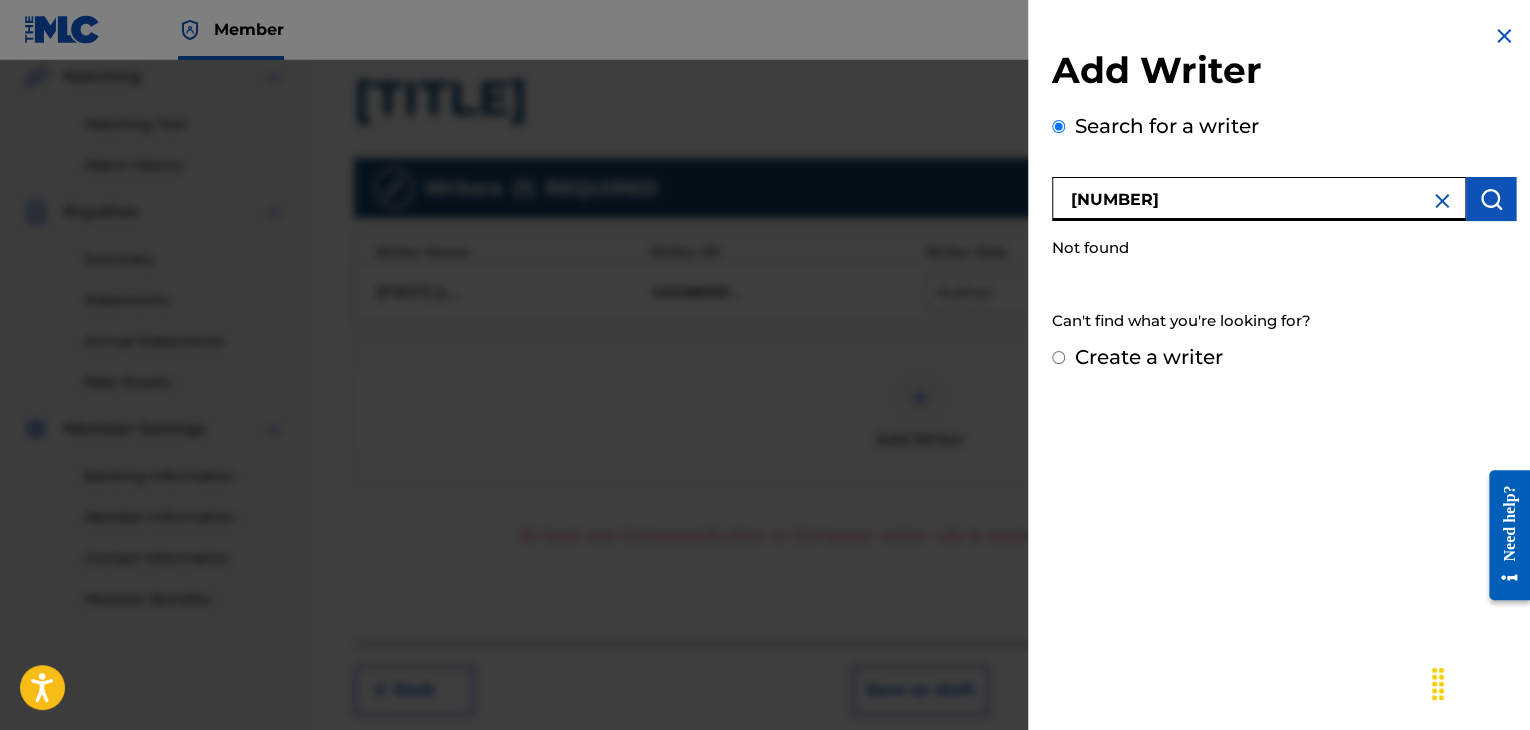 click on "[NUMBER]" at bounding box center [1259, 199] 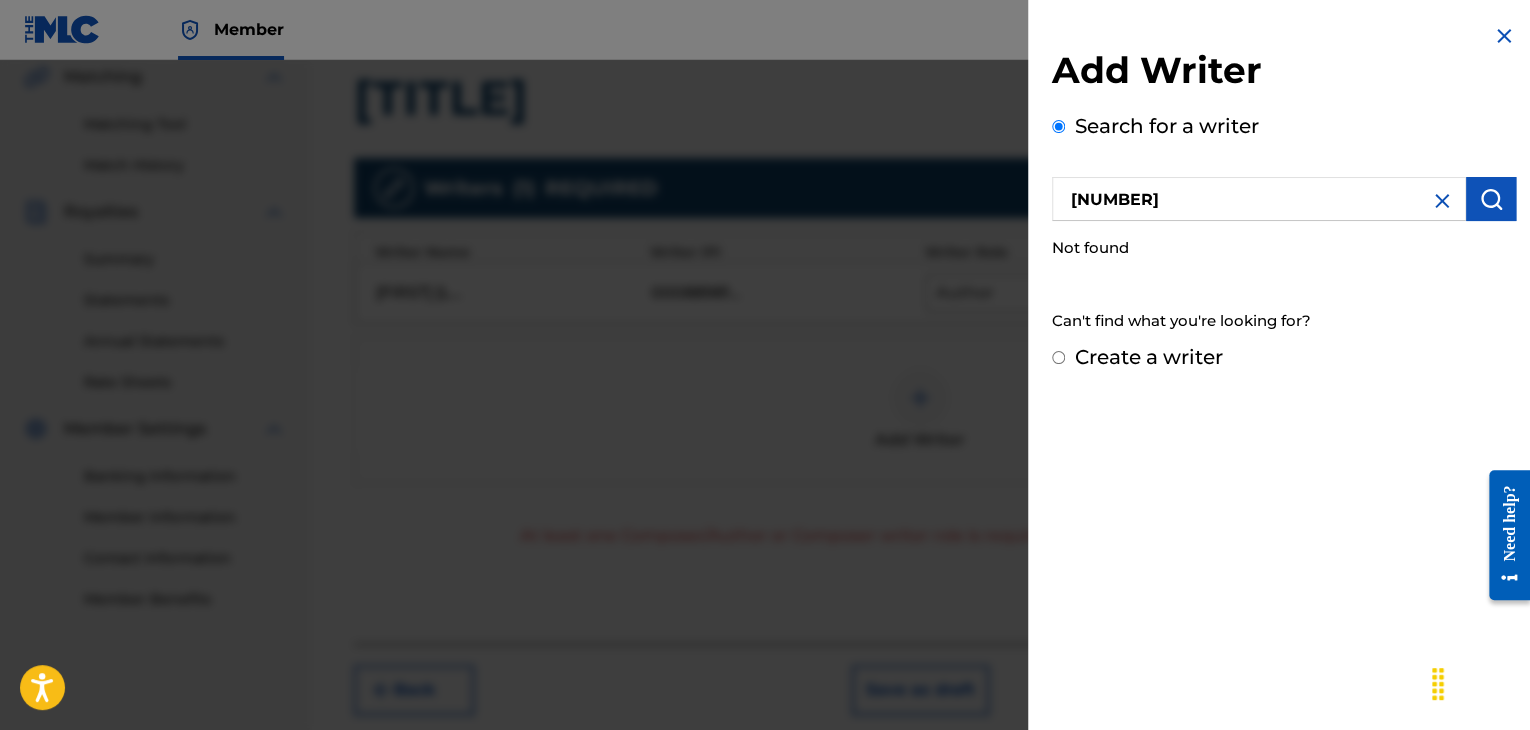 click at bounding box center [1491, 199] 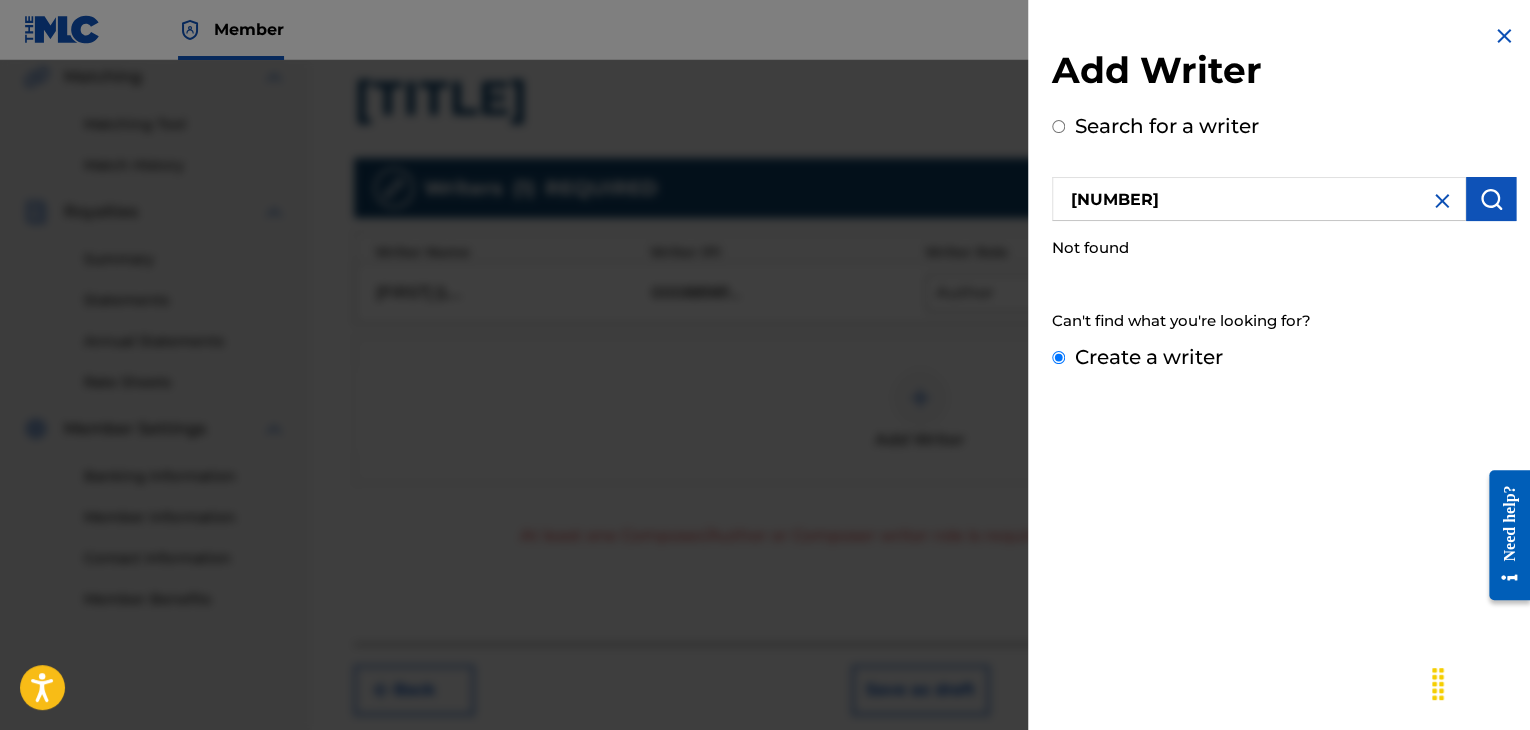 click on "Create a writer" at bounding box center [1058, 357] 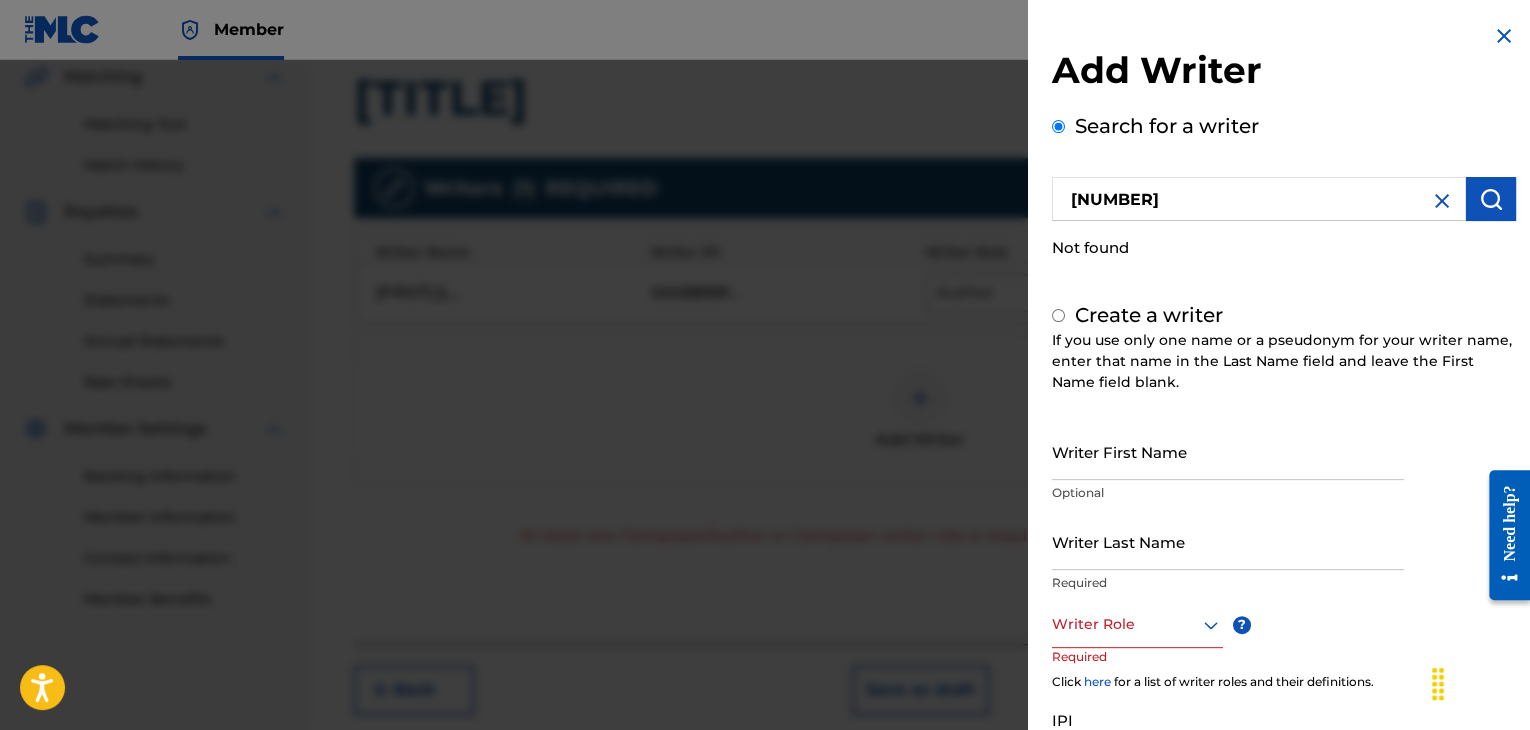 radio on "false" 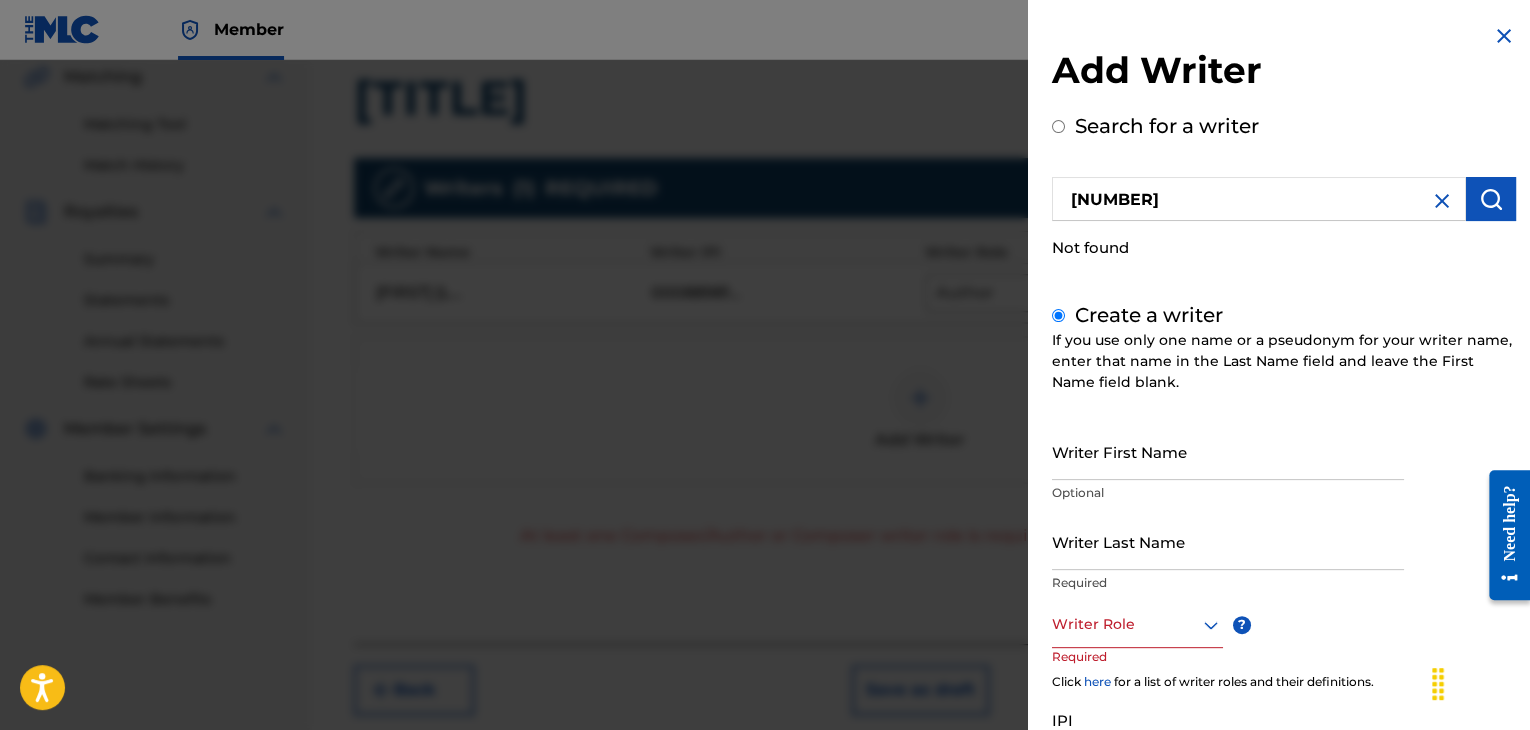 scroll, scrollTop: 184, scrollLeft: 0, axis: vertical 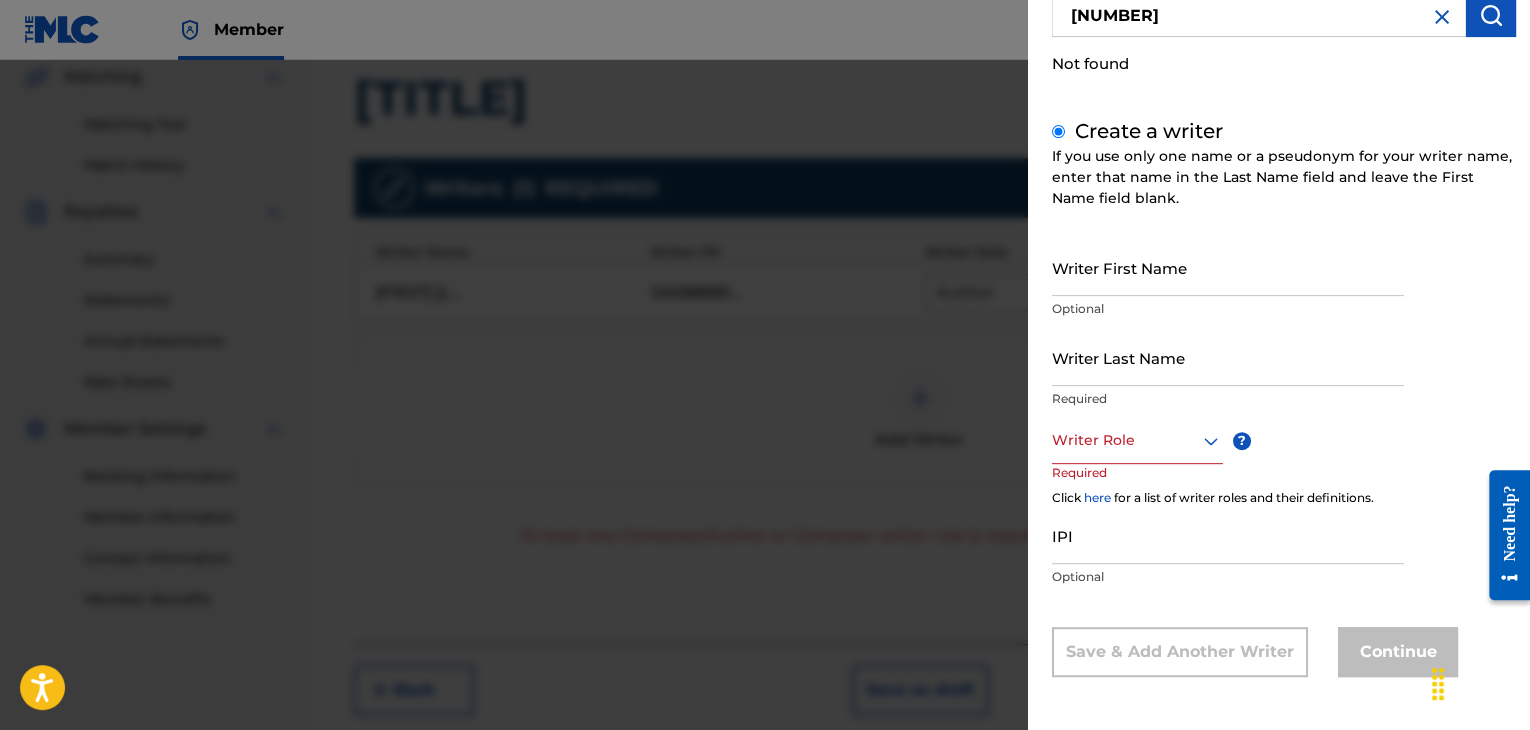 click on "IPI" at bounding box center (1228, 535) 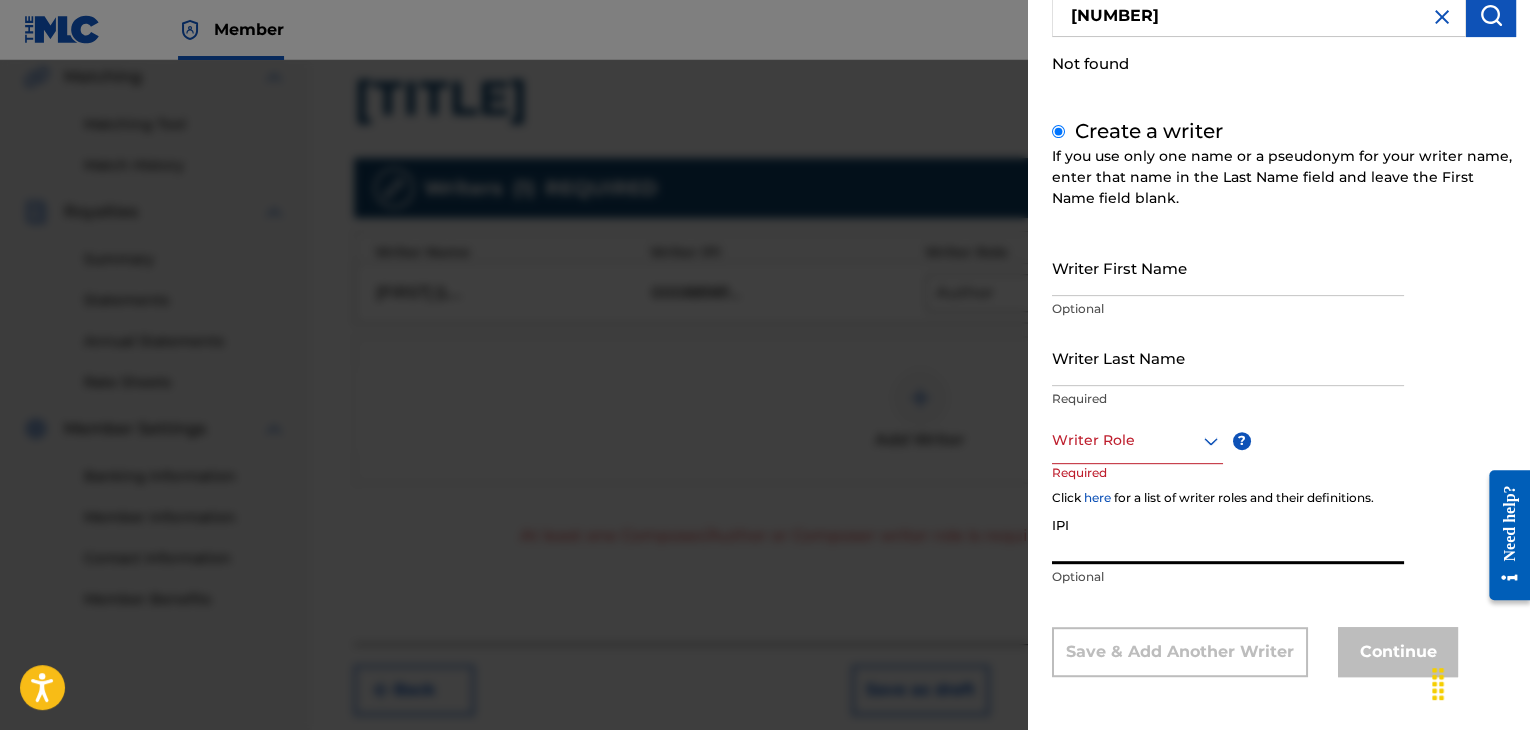 paste on "[NUMBER]" 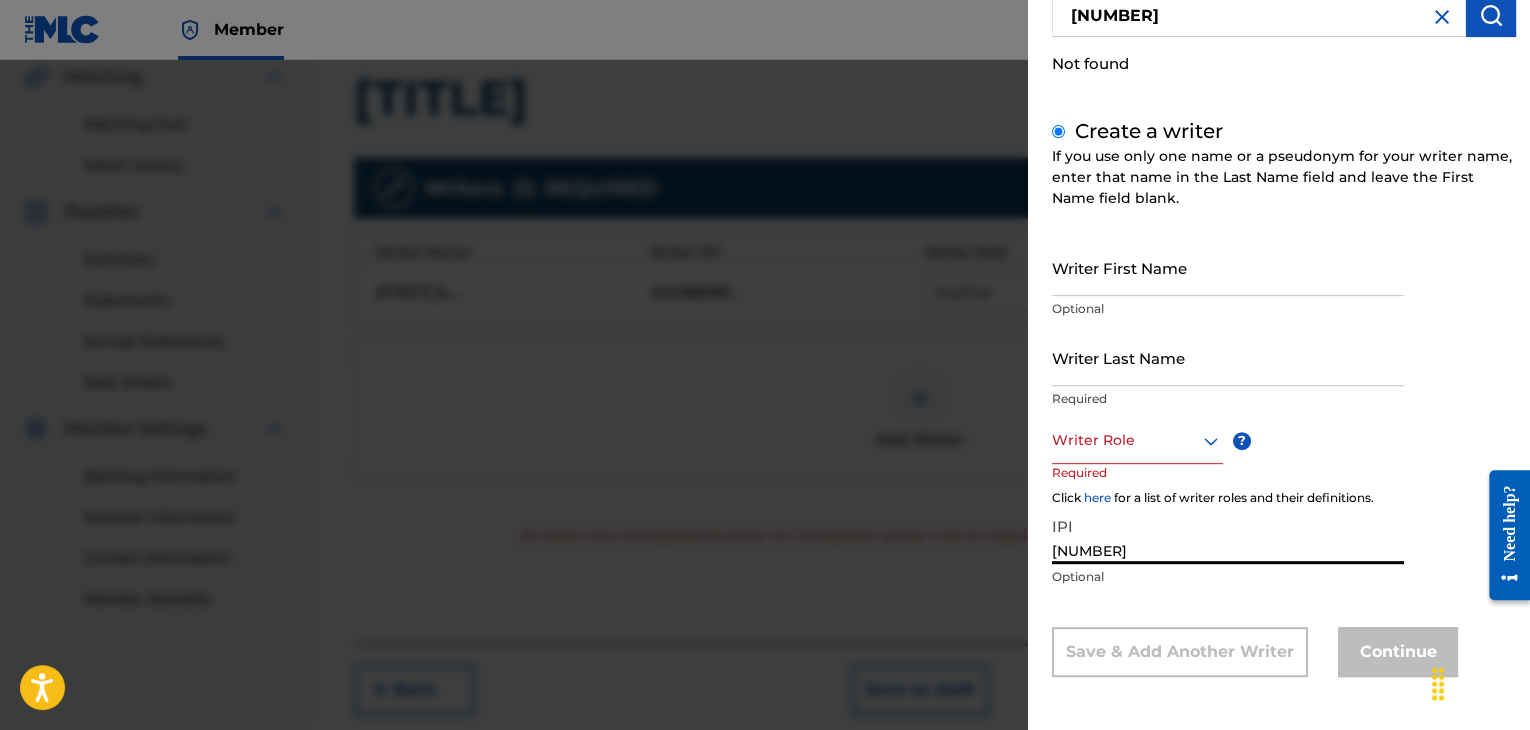 type on "[NUMBER]" 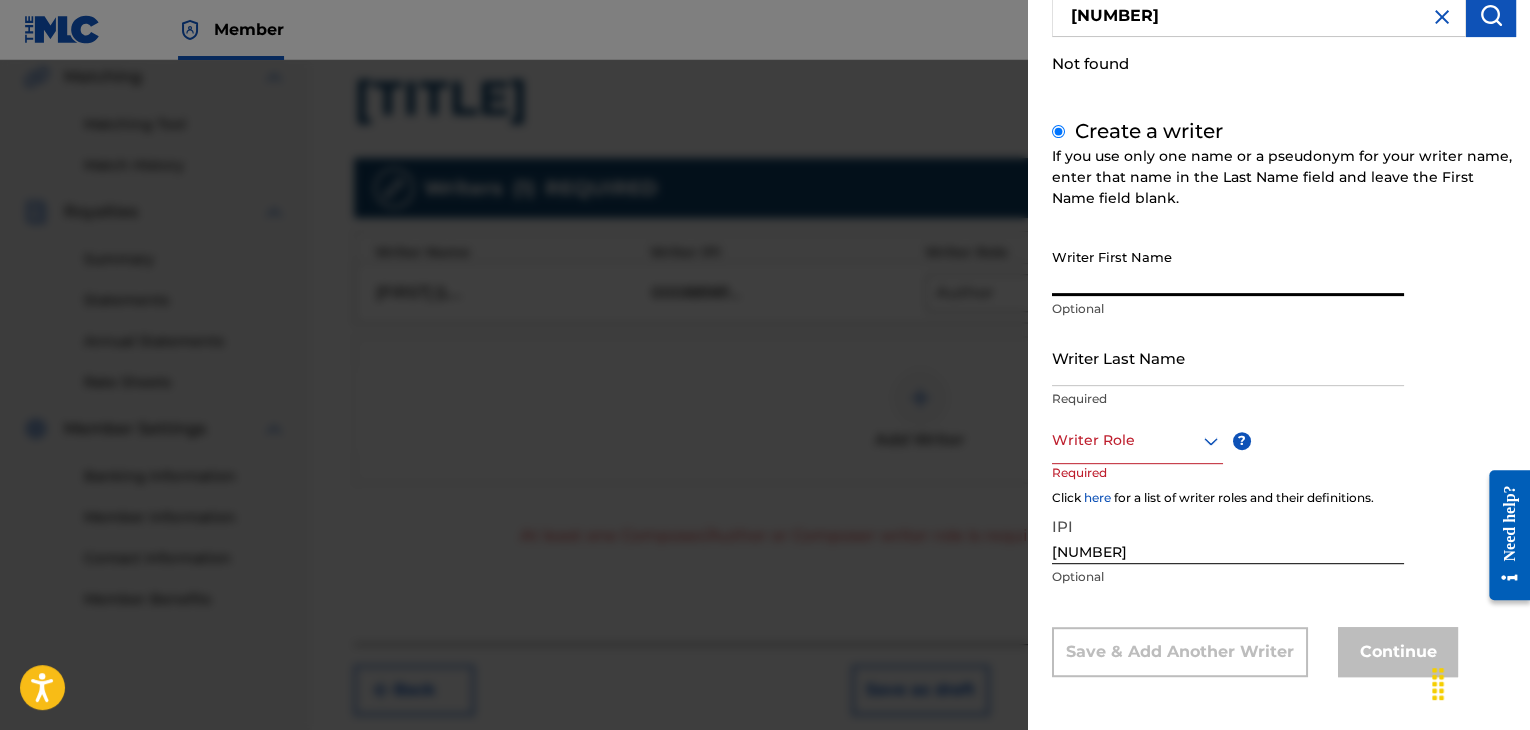 paste on "[FIRST] [LAST]" 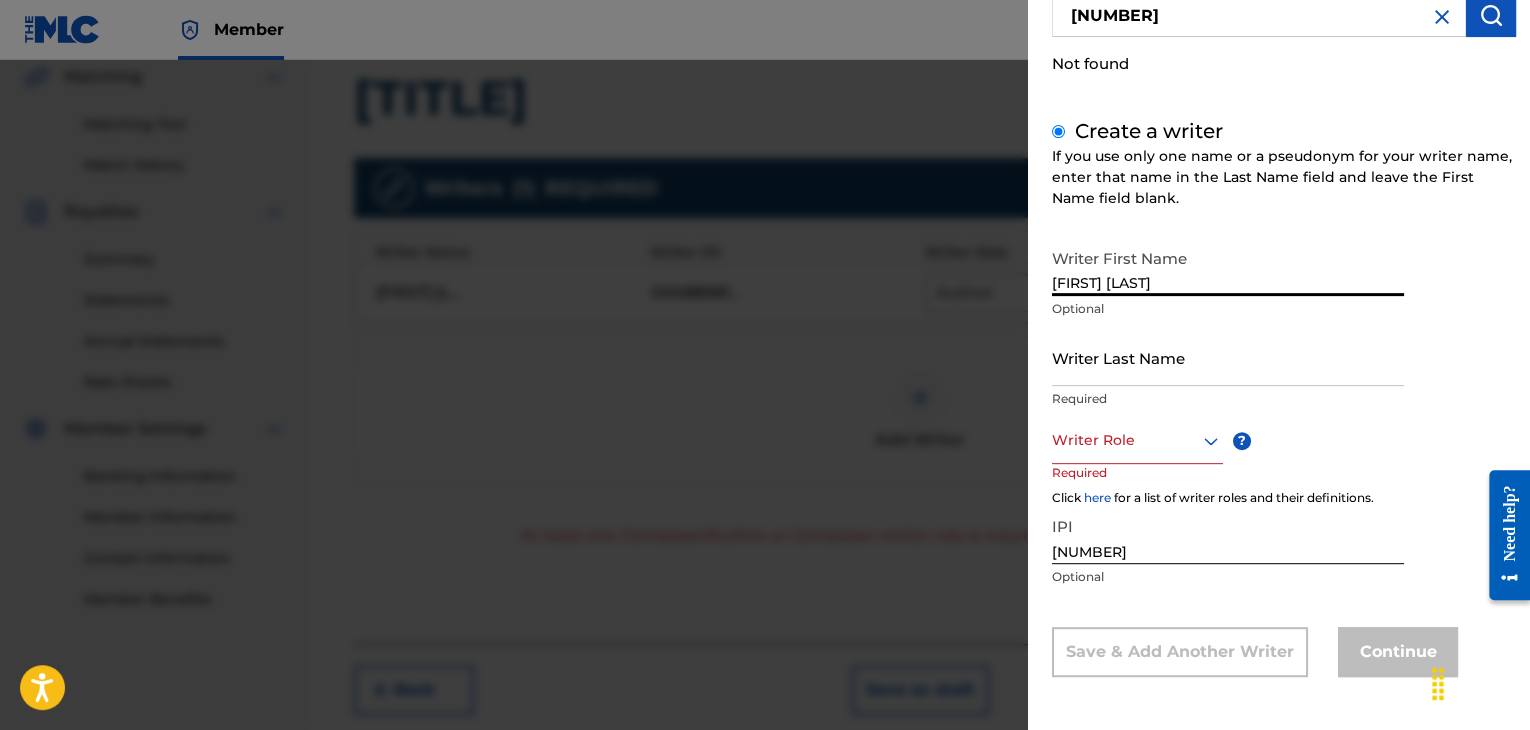 type on "[FIRST] [LAST]" 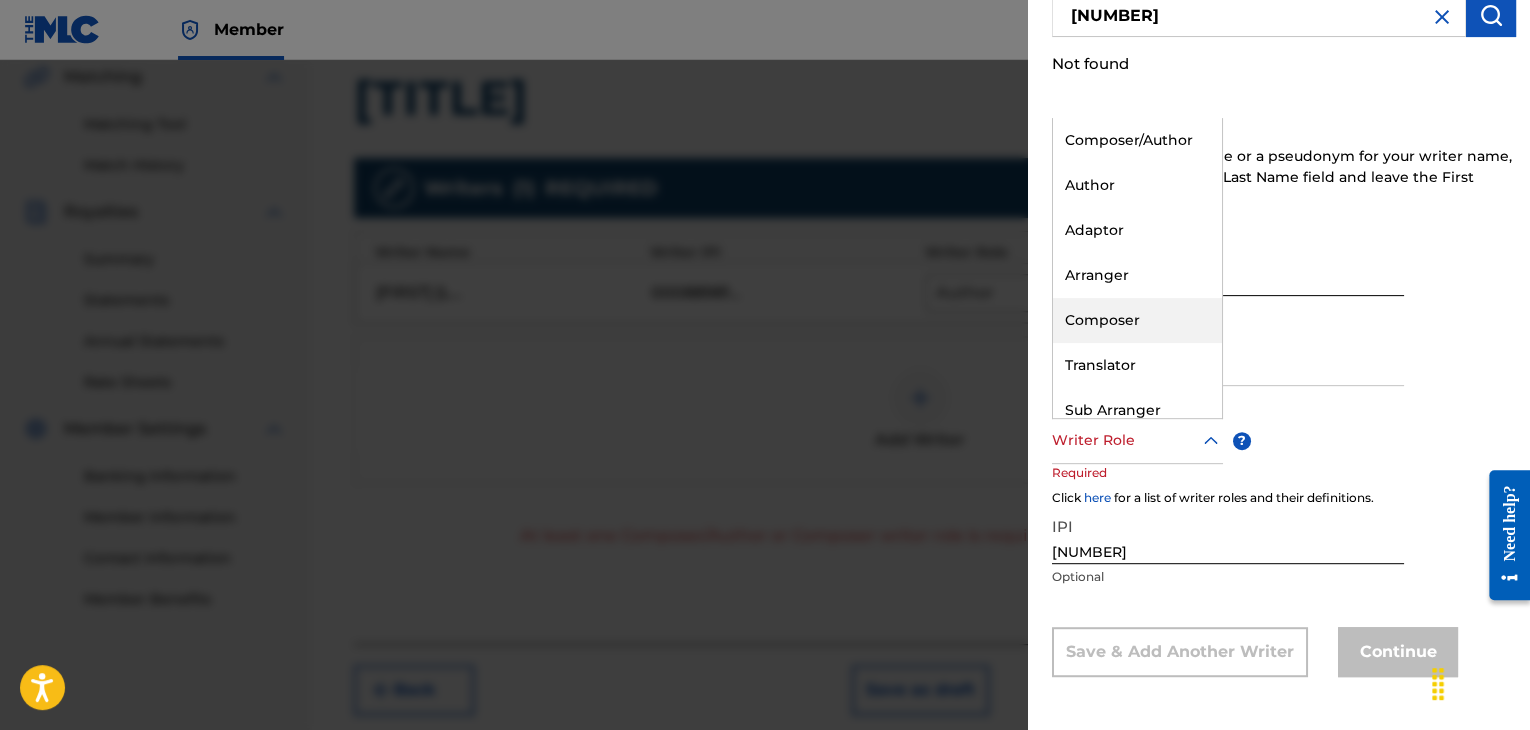 click on "Composer" at bounding box center (1137, 320) 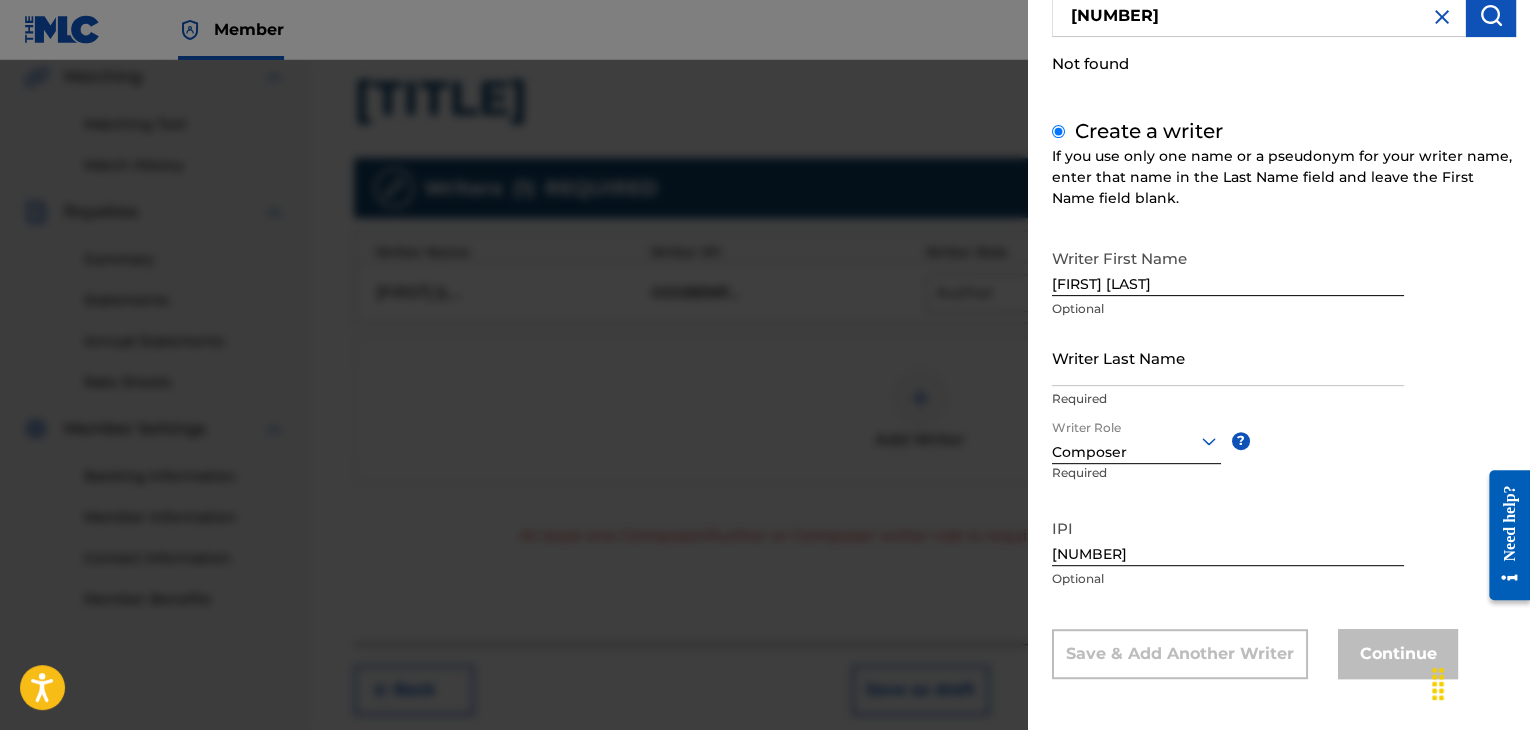 click on "Writer Last Name" at bounding box center (1228, 357) 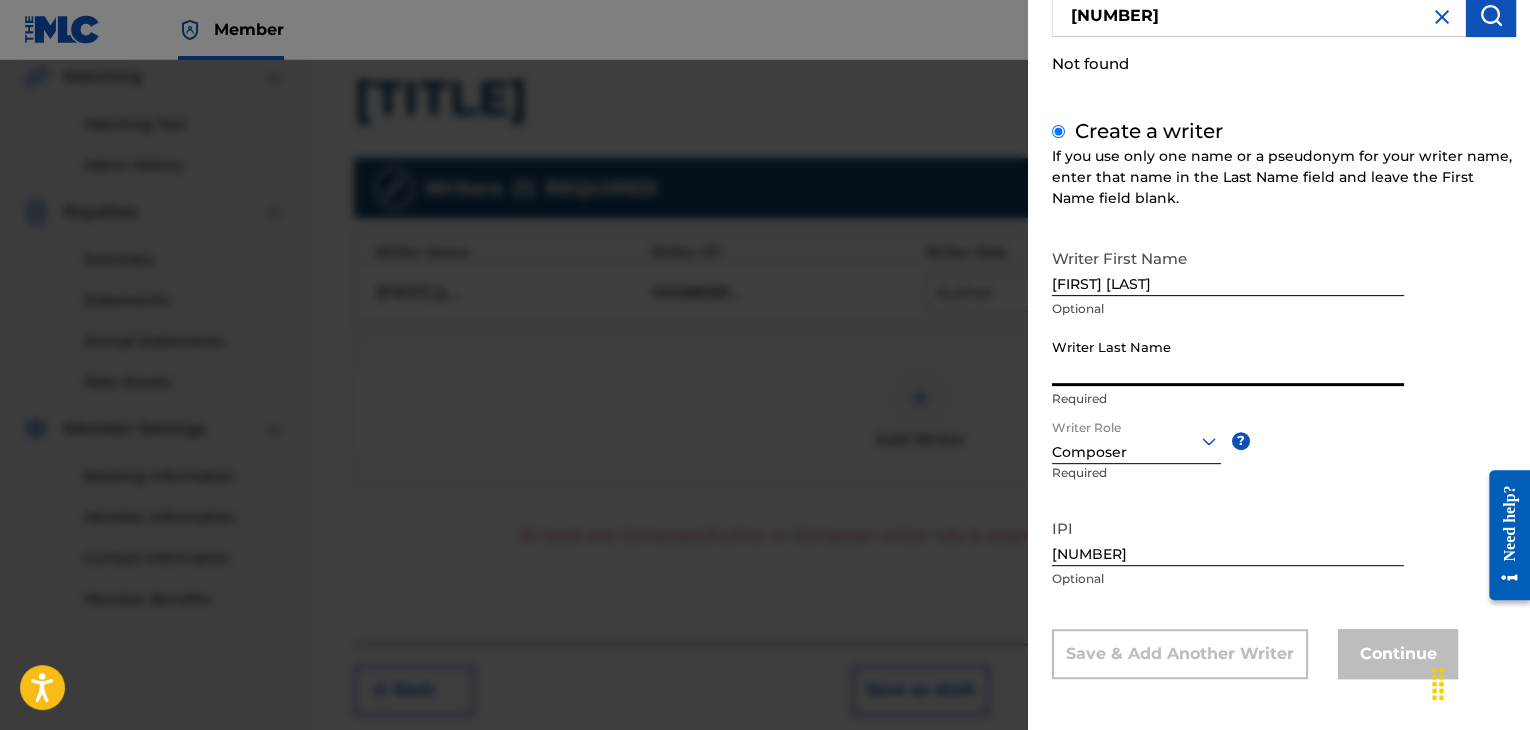 paste on "[FIRST] [LAST]" 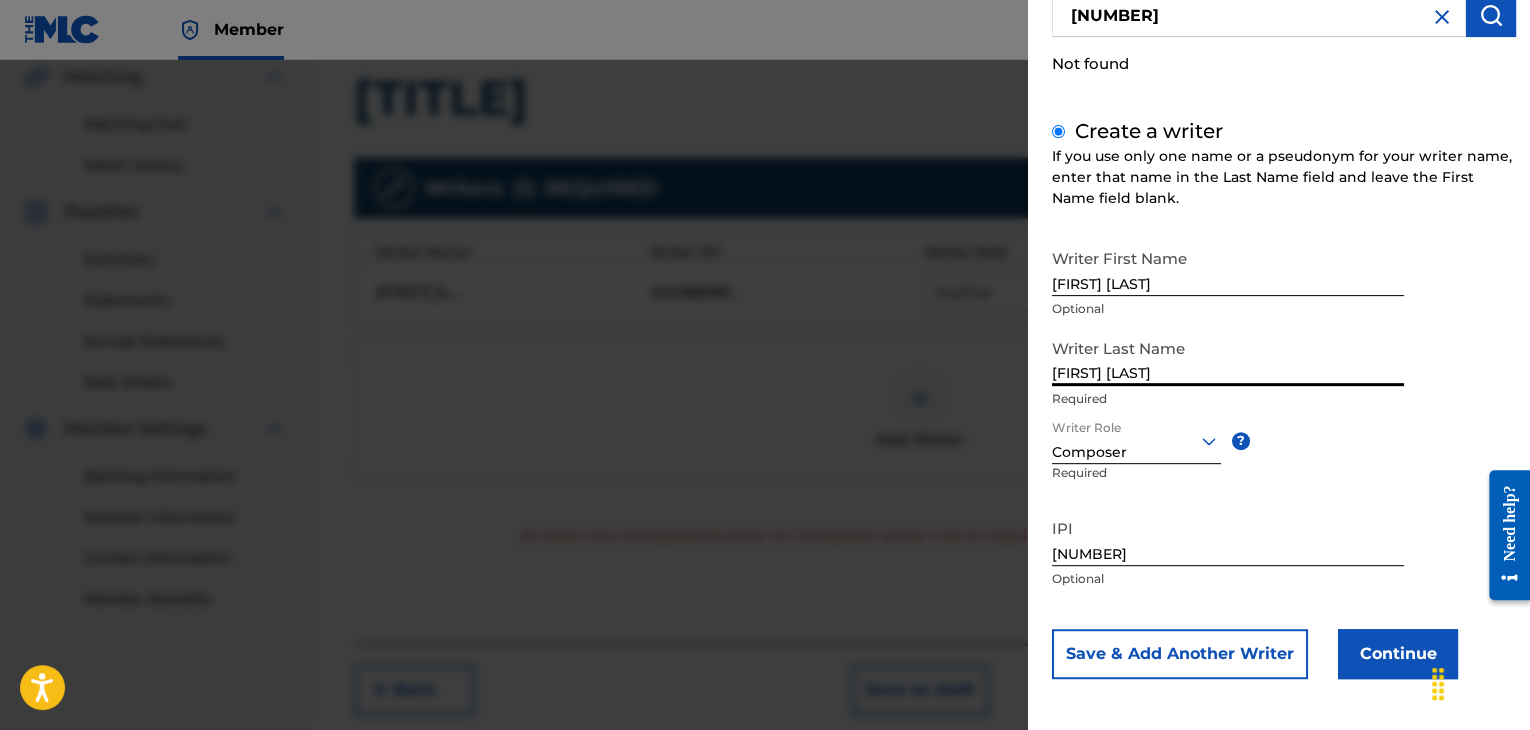type on "[FIRST] [LAST]" 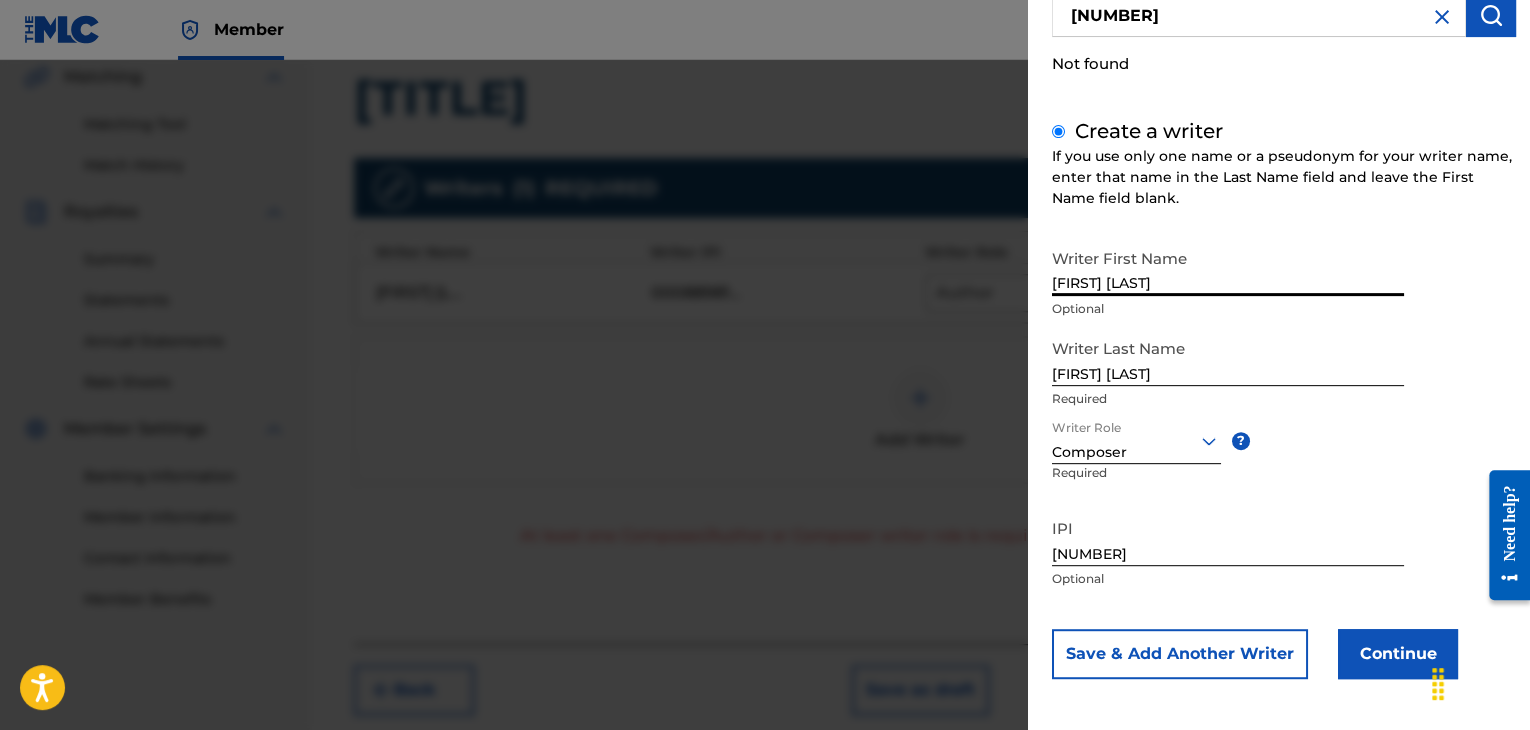 drag, startPoint x: 1158, startPoint y: 275, endPoint x: 1531, endPoint y: 300, distance: 373.83685 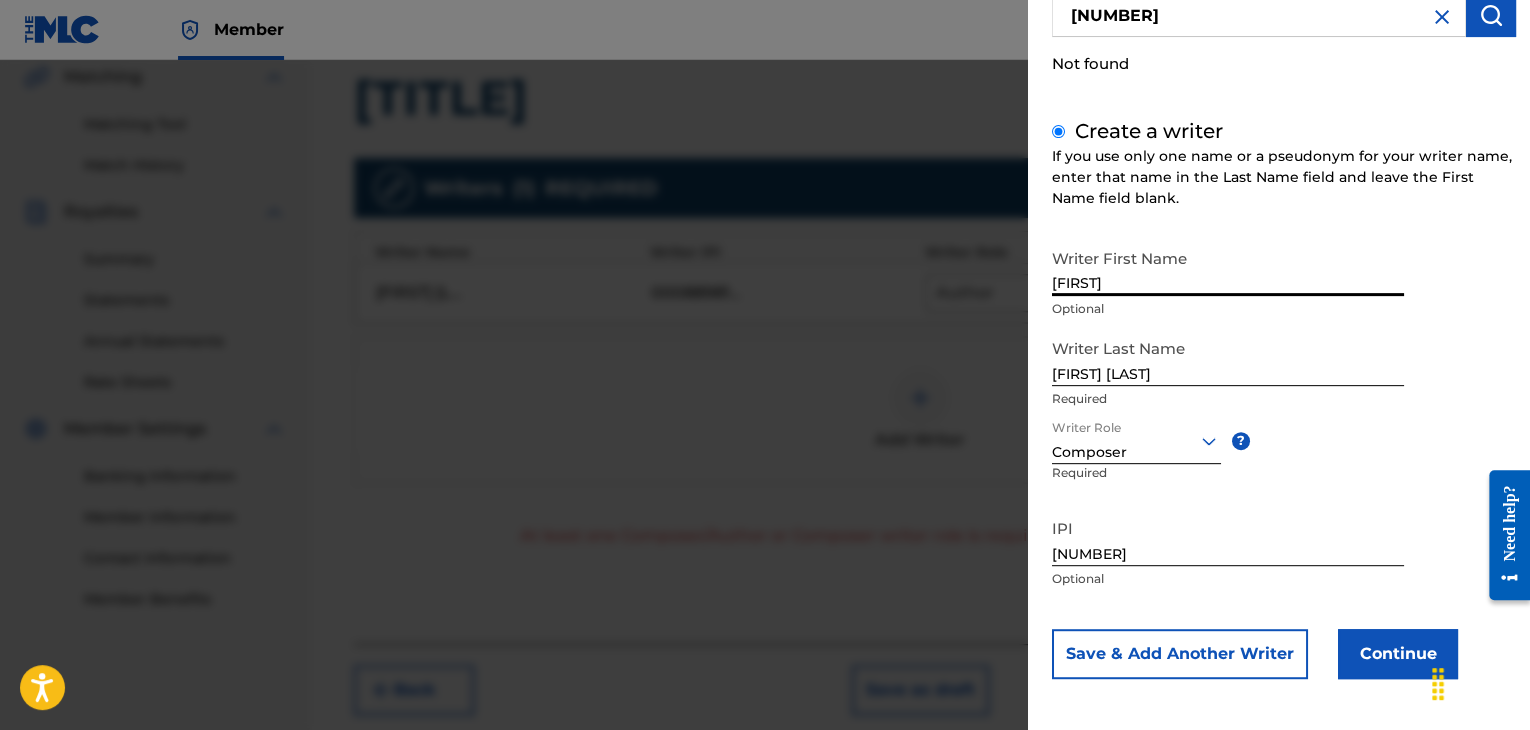 type on "[FIRST]" 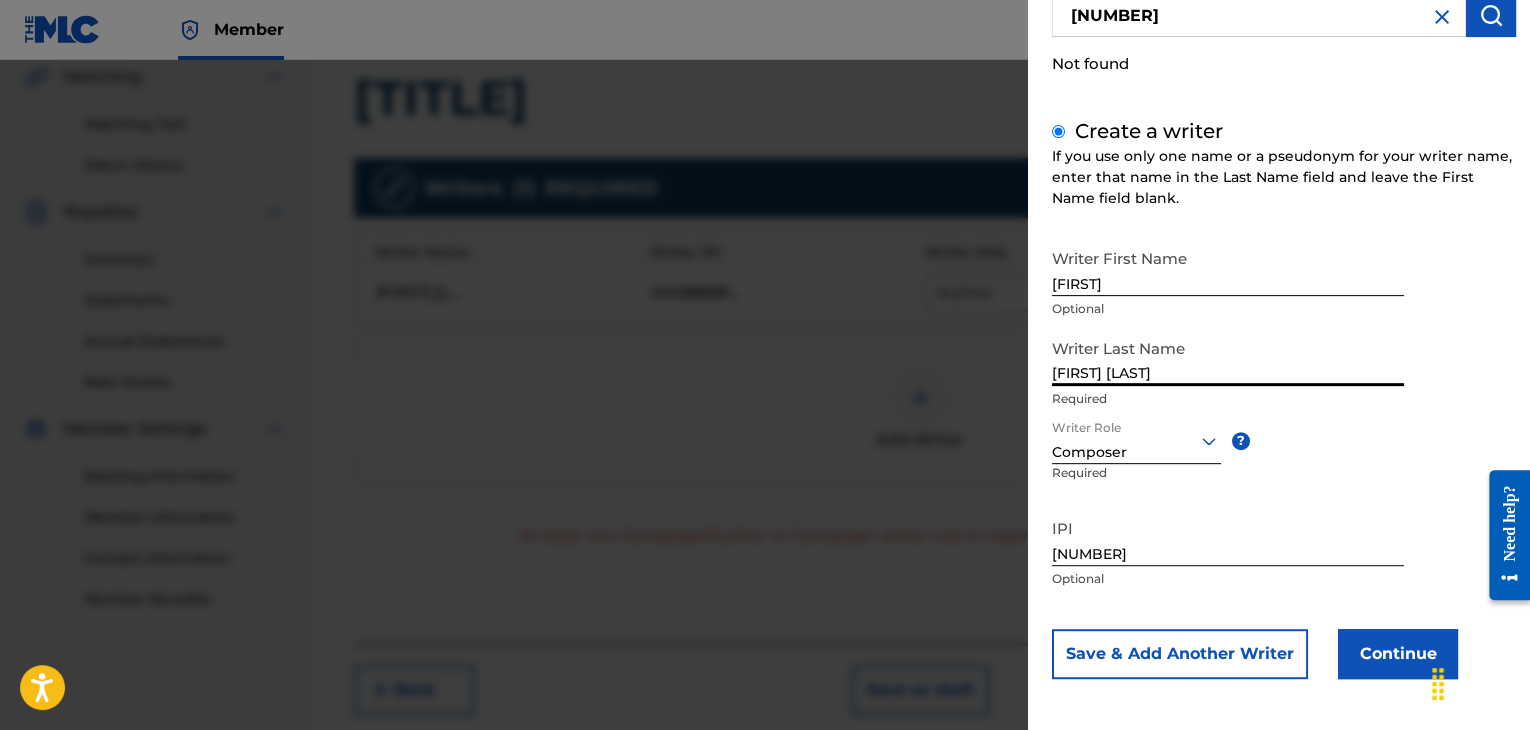 click on "[FIRST] [LAST]" at bounding box center [1228, 357] 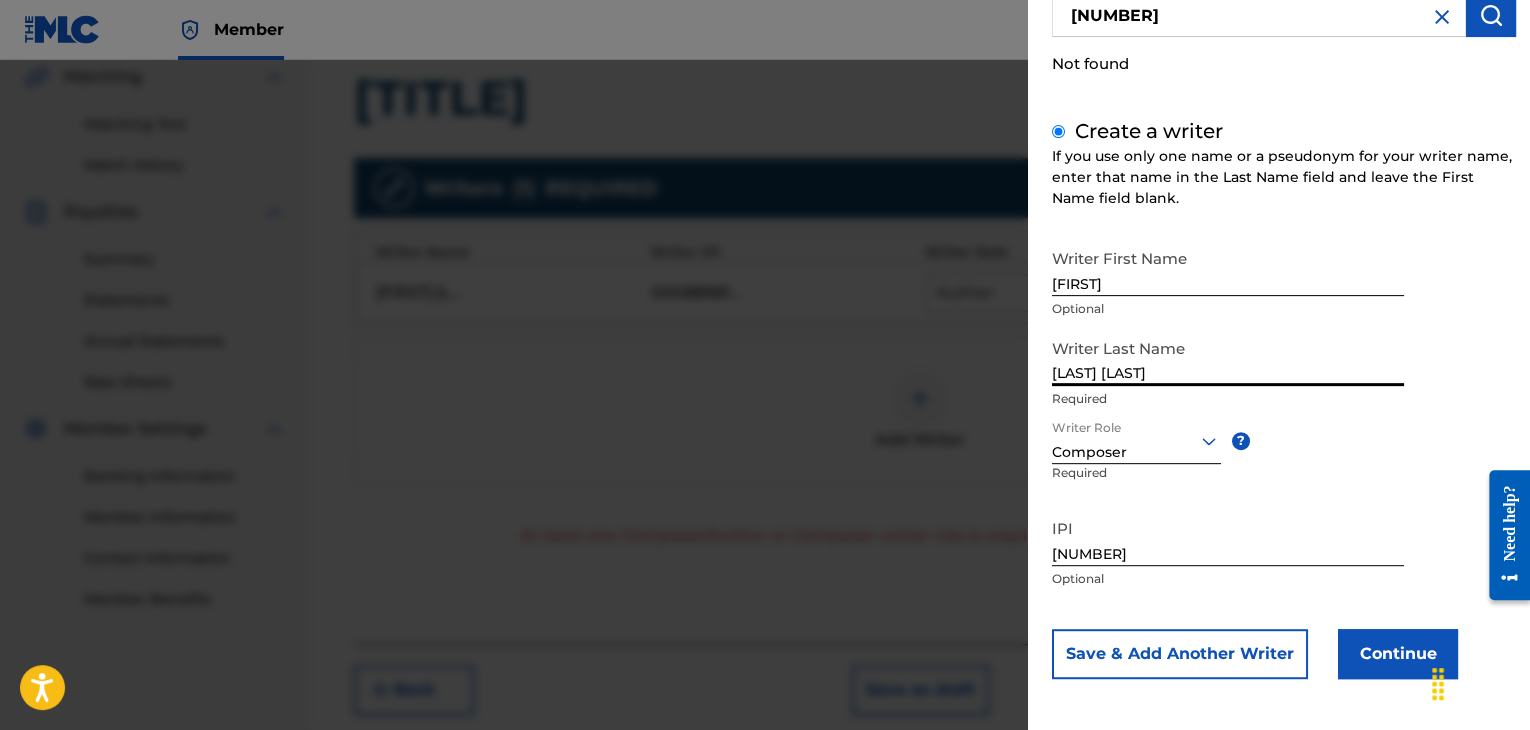 type on "[LAST] [LAST]" 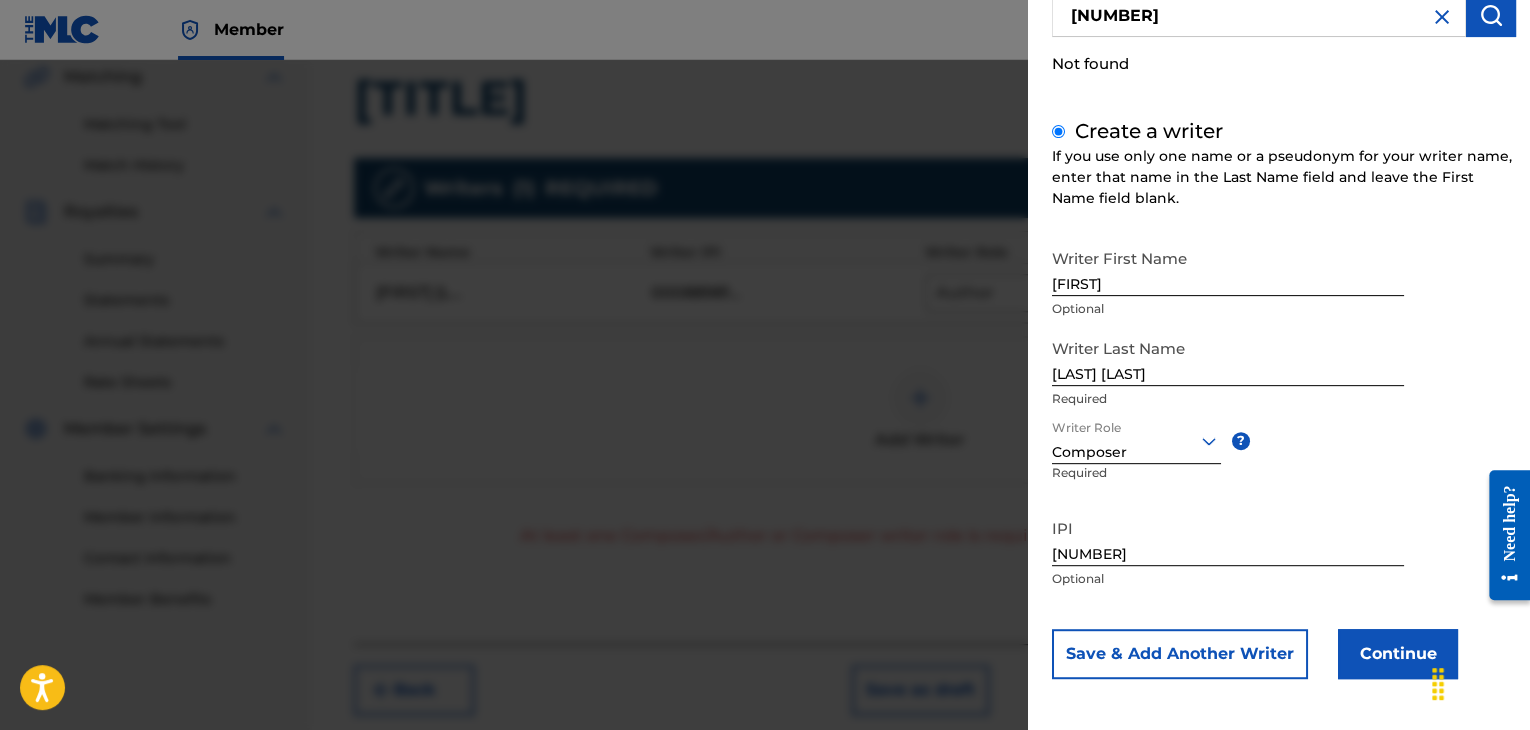 click on "Continue" at bounding box center (1398, 654) 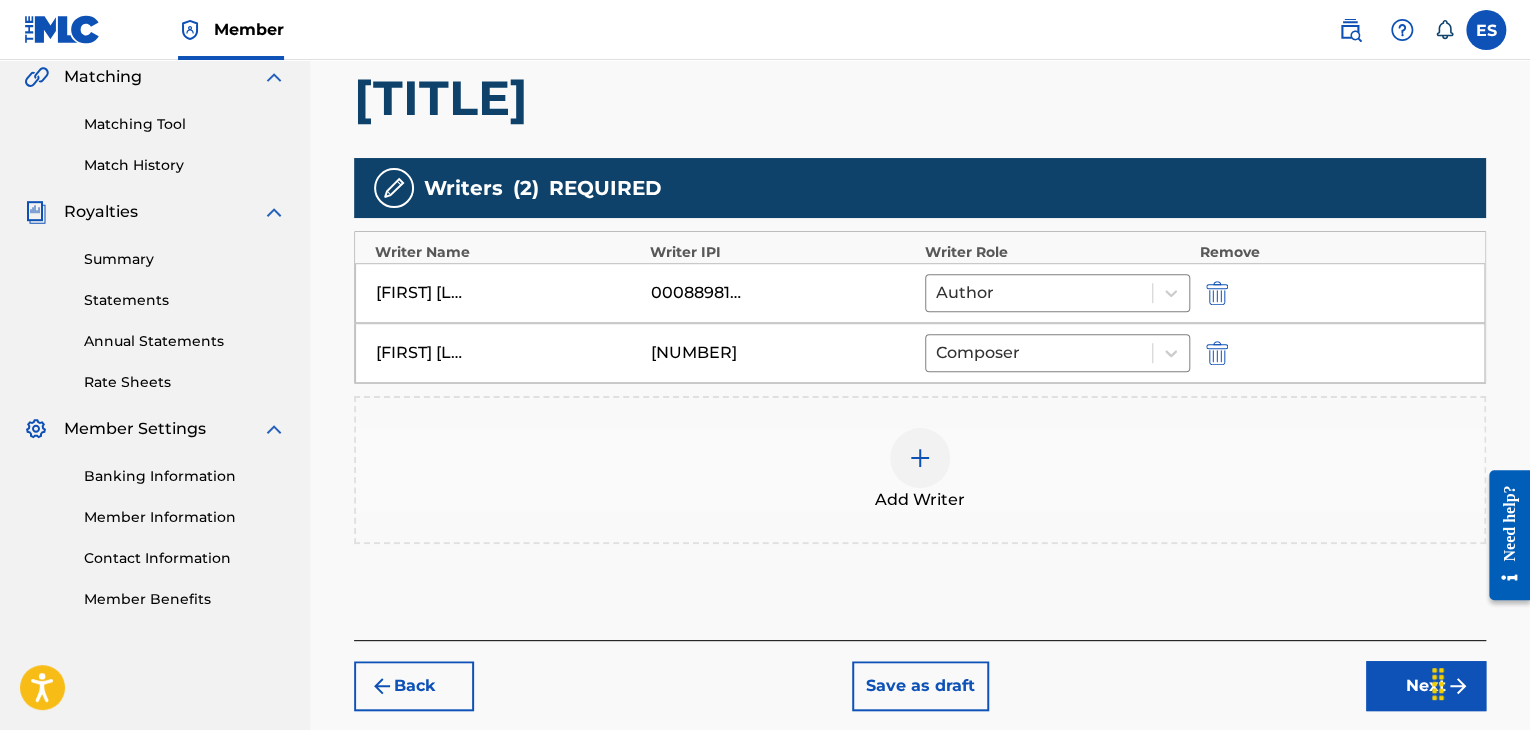 click at bounding box center [920, 458] 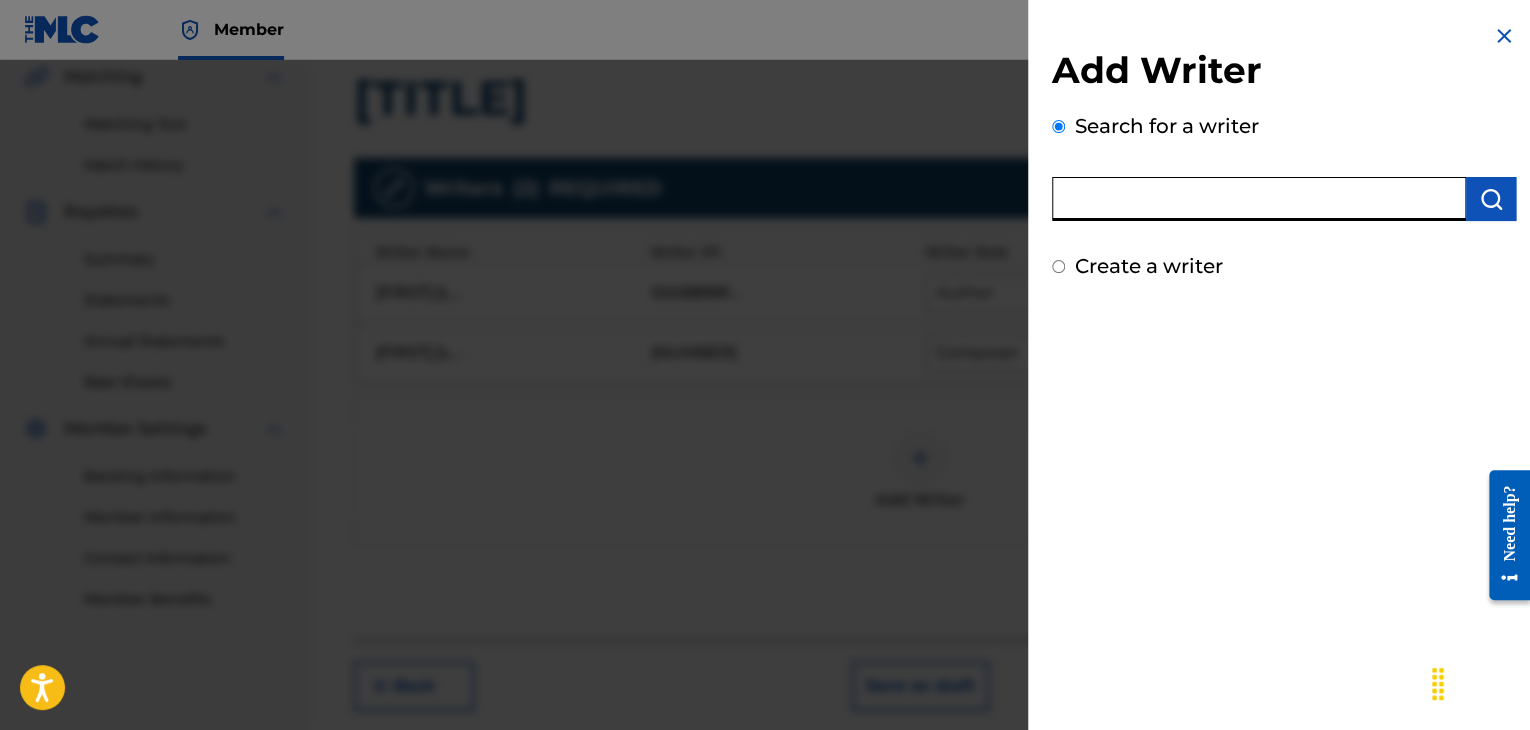 click at bounding box center [1259, 199] 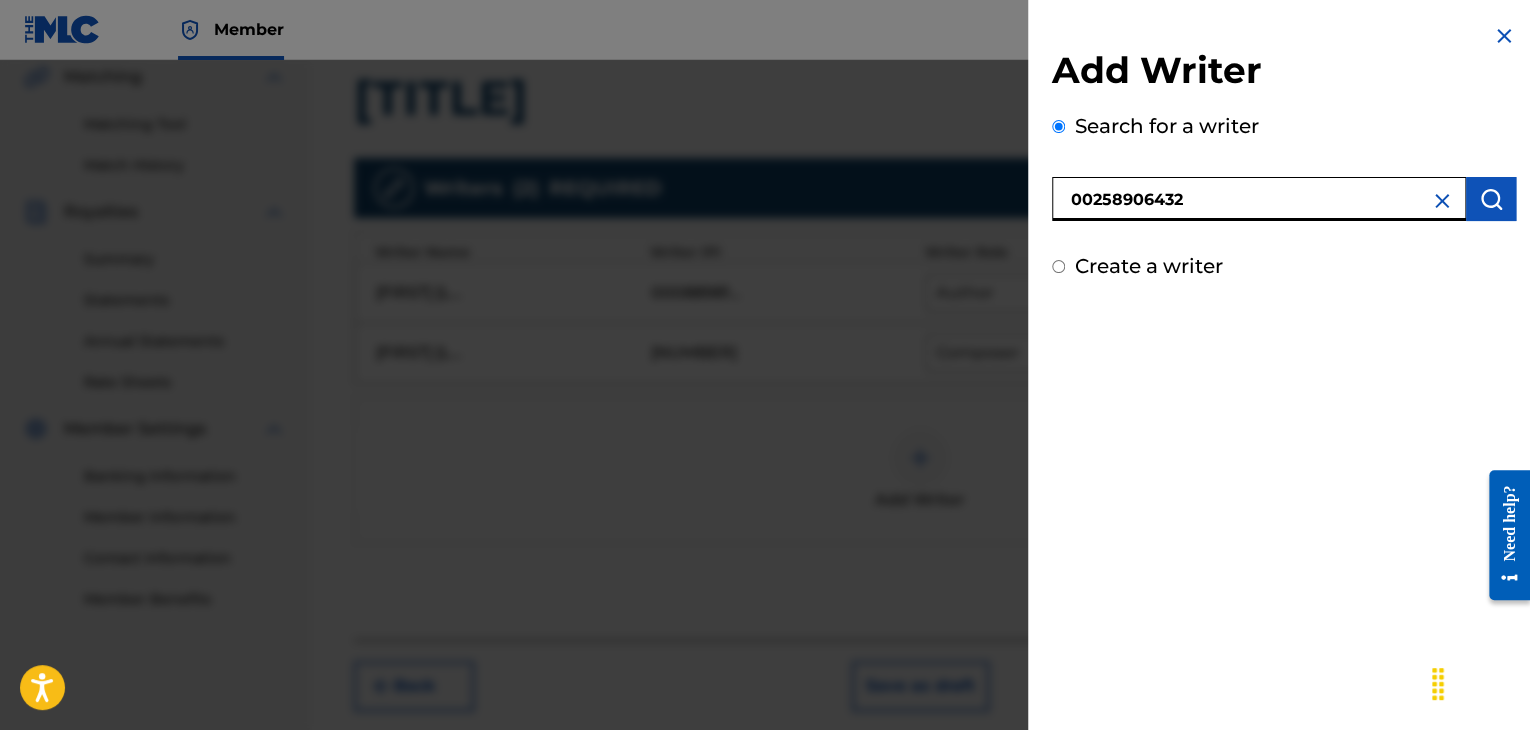 click at bounding box center [1491, 199] 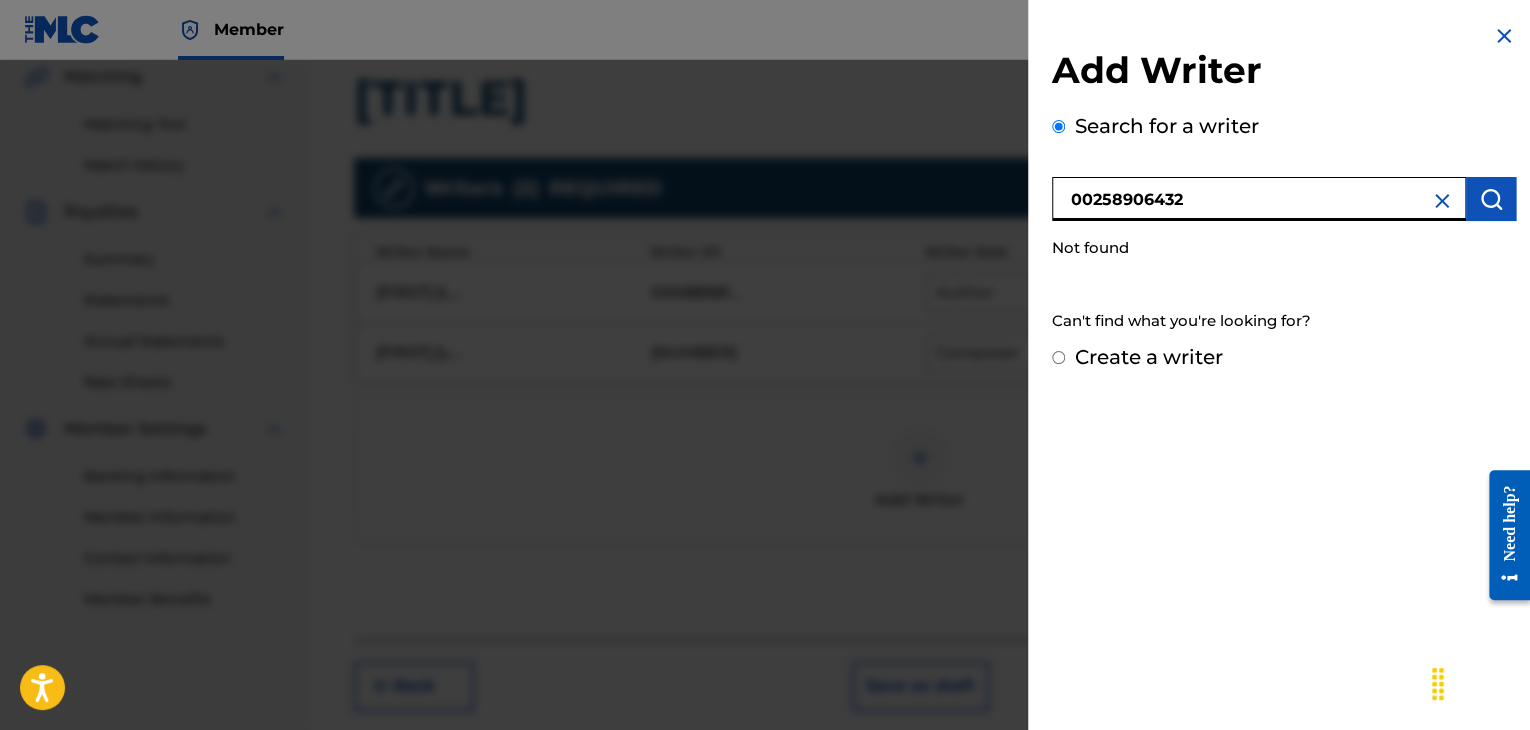 click on "00258906432" at bounding box center (1259, 199) 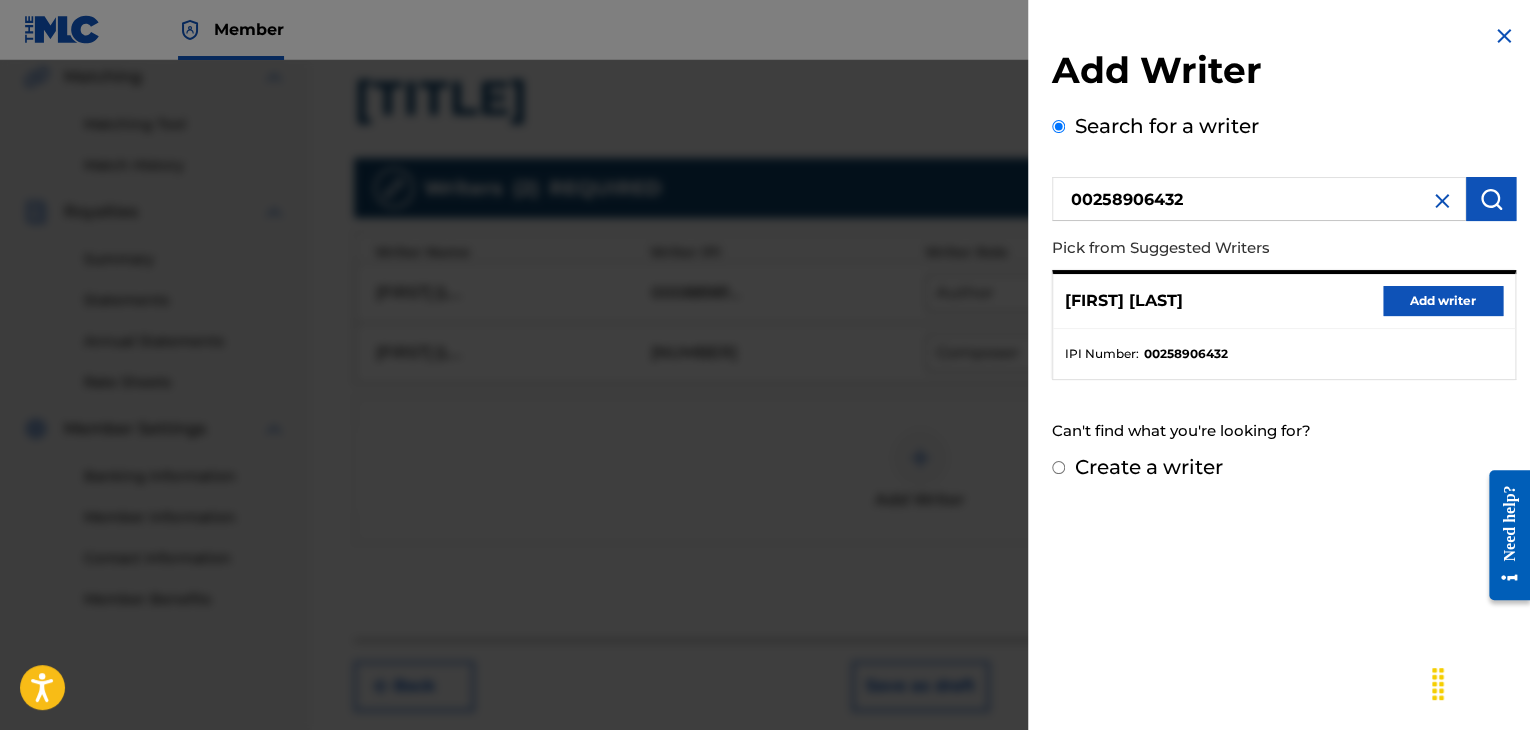 click on "Add writer" at bounding box center [1443, 301] 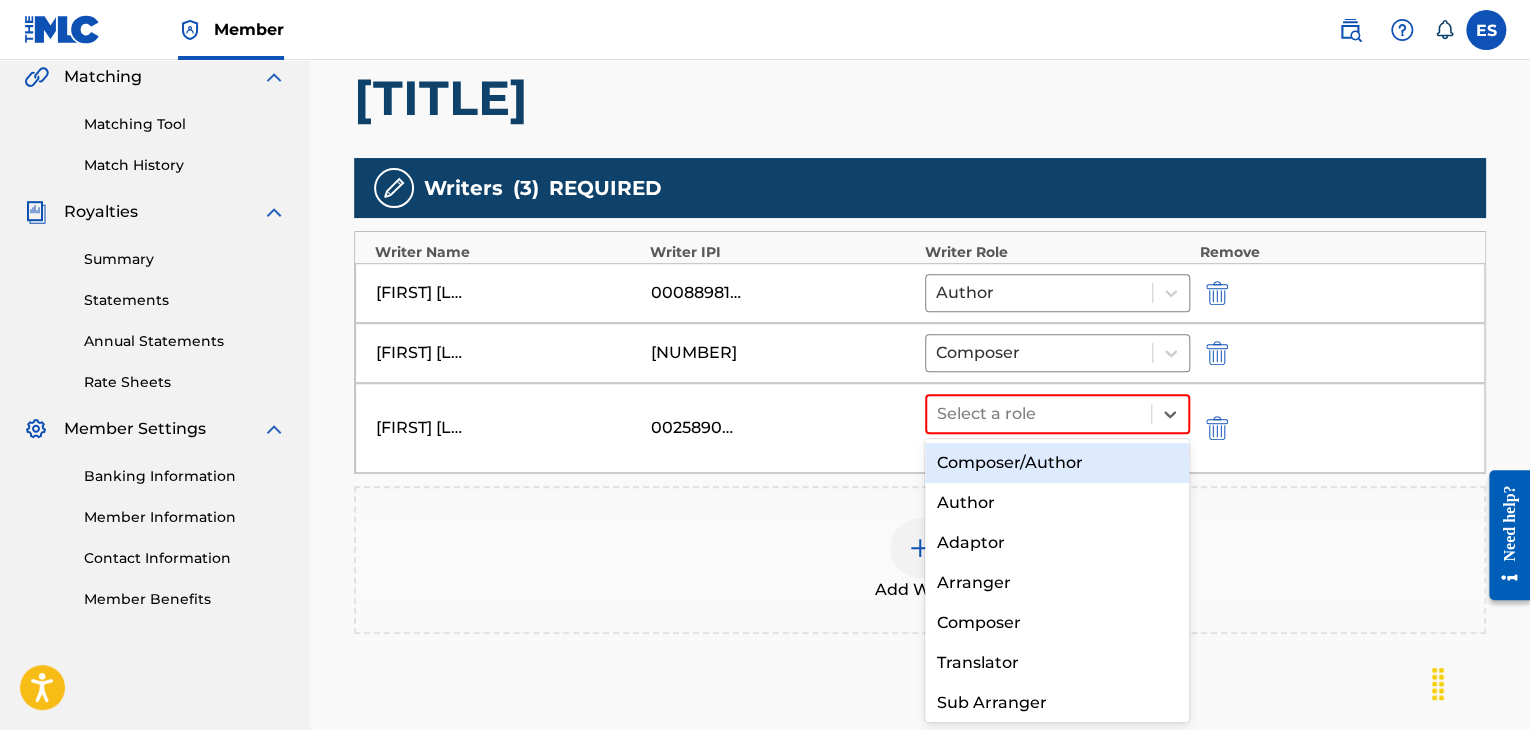 drag, startPoint x: 1024, startPoint y: 421, endPoint x: 1020, endPoint y: 452, distance: 31.257 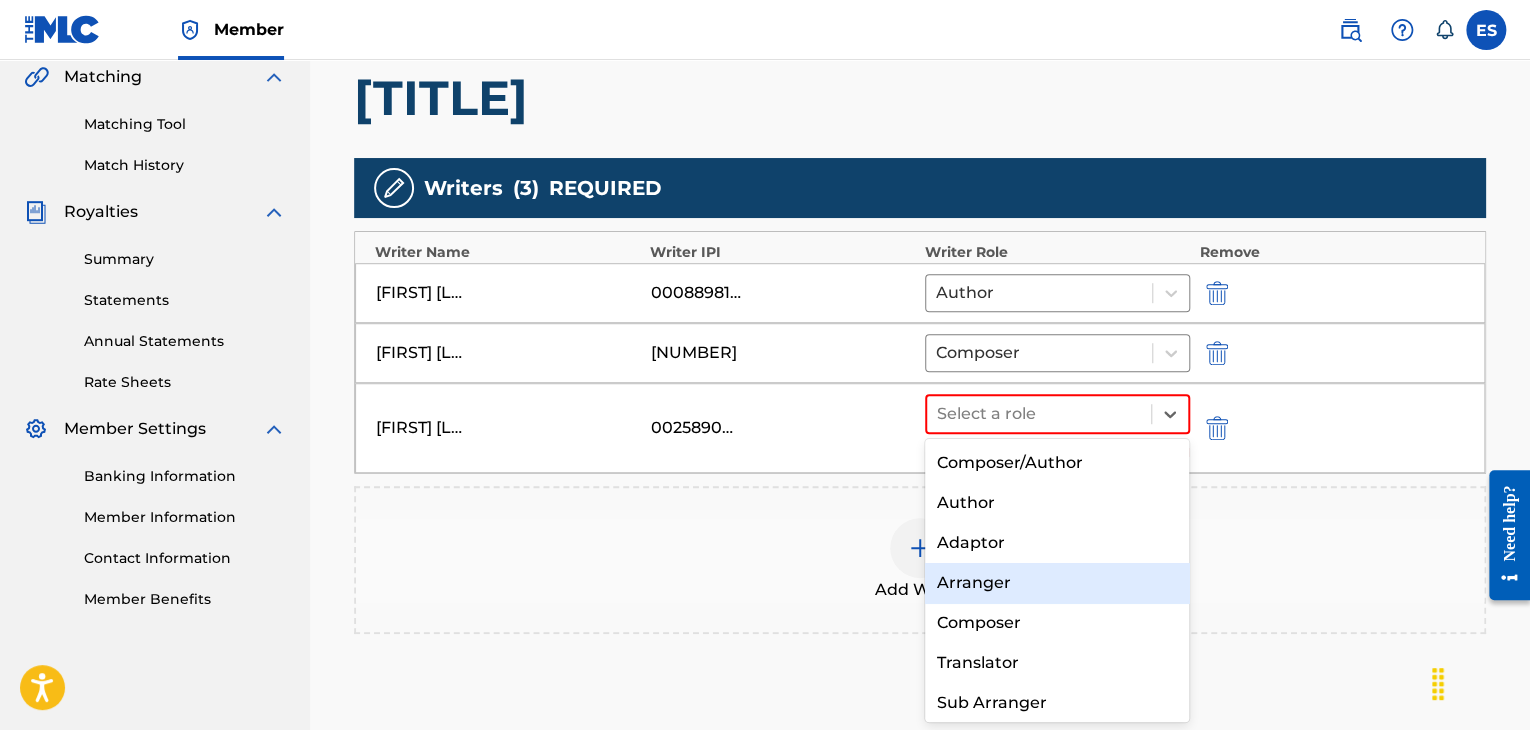 click on "Arranger" at bounding box center [1057, 583] 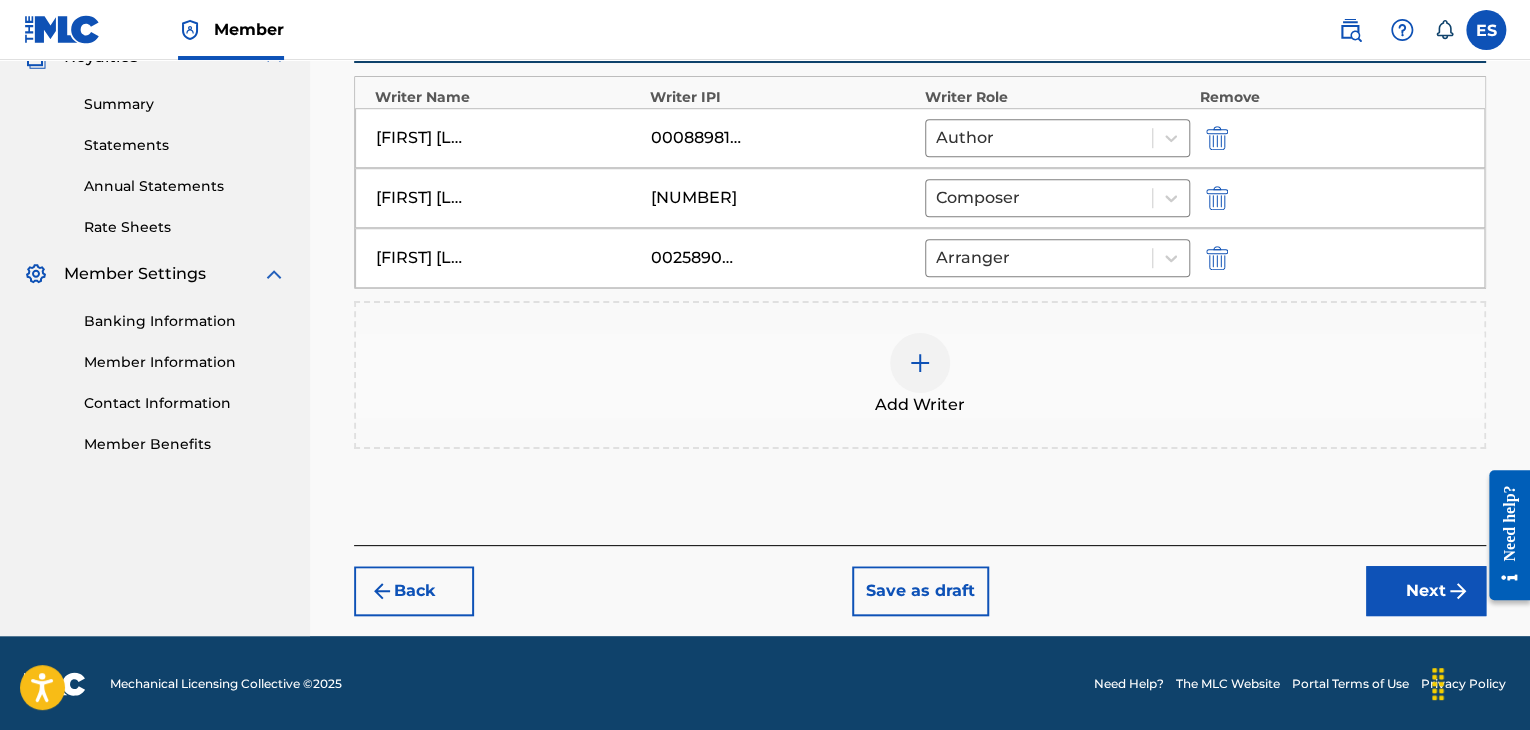 click on "Next" at bounding box center (1426, 591) 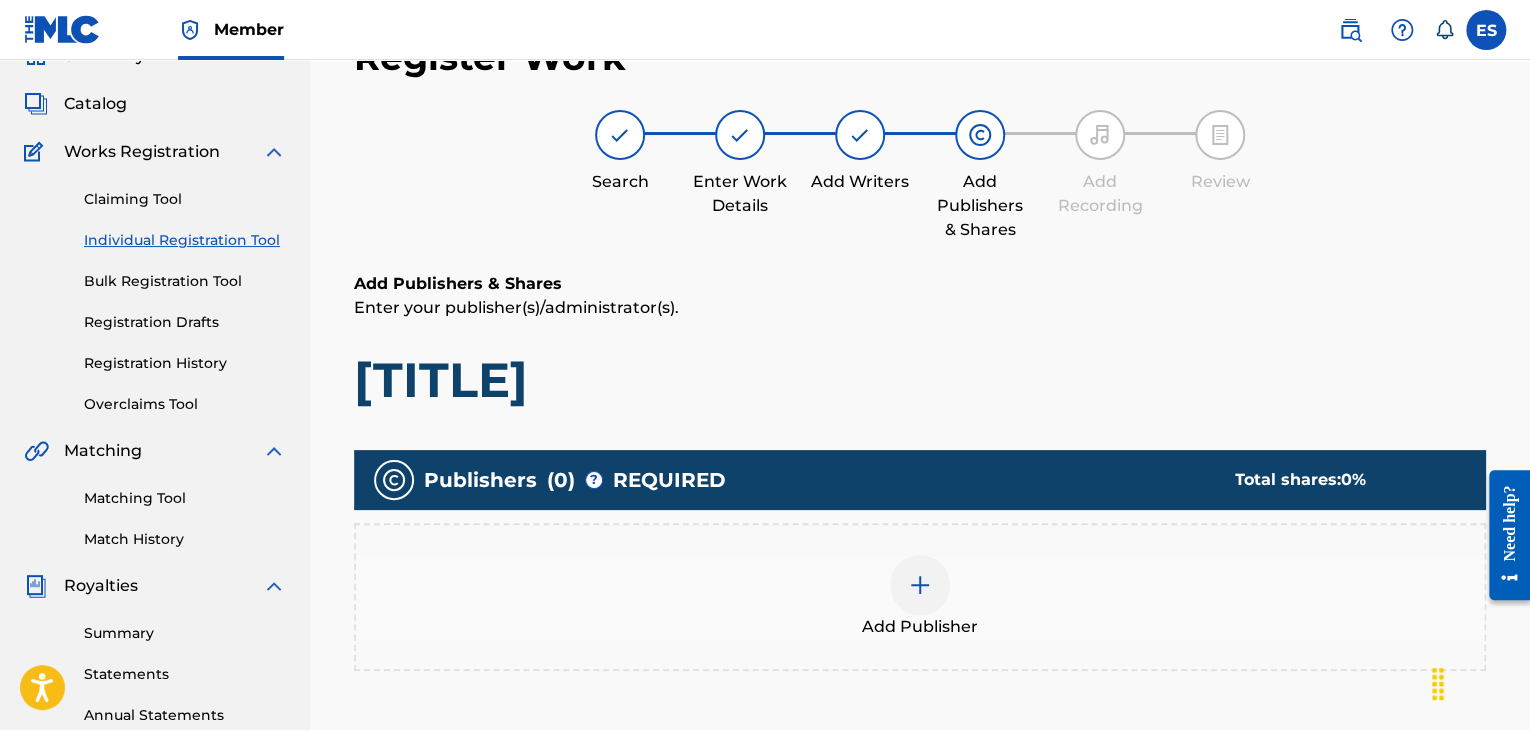 scroll, scrollTop: 469, scrollLeft: 0, axis: vertical 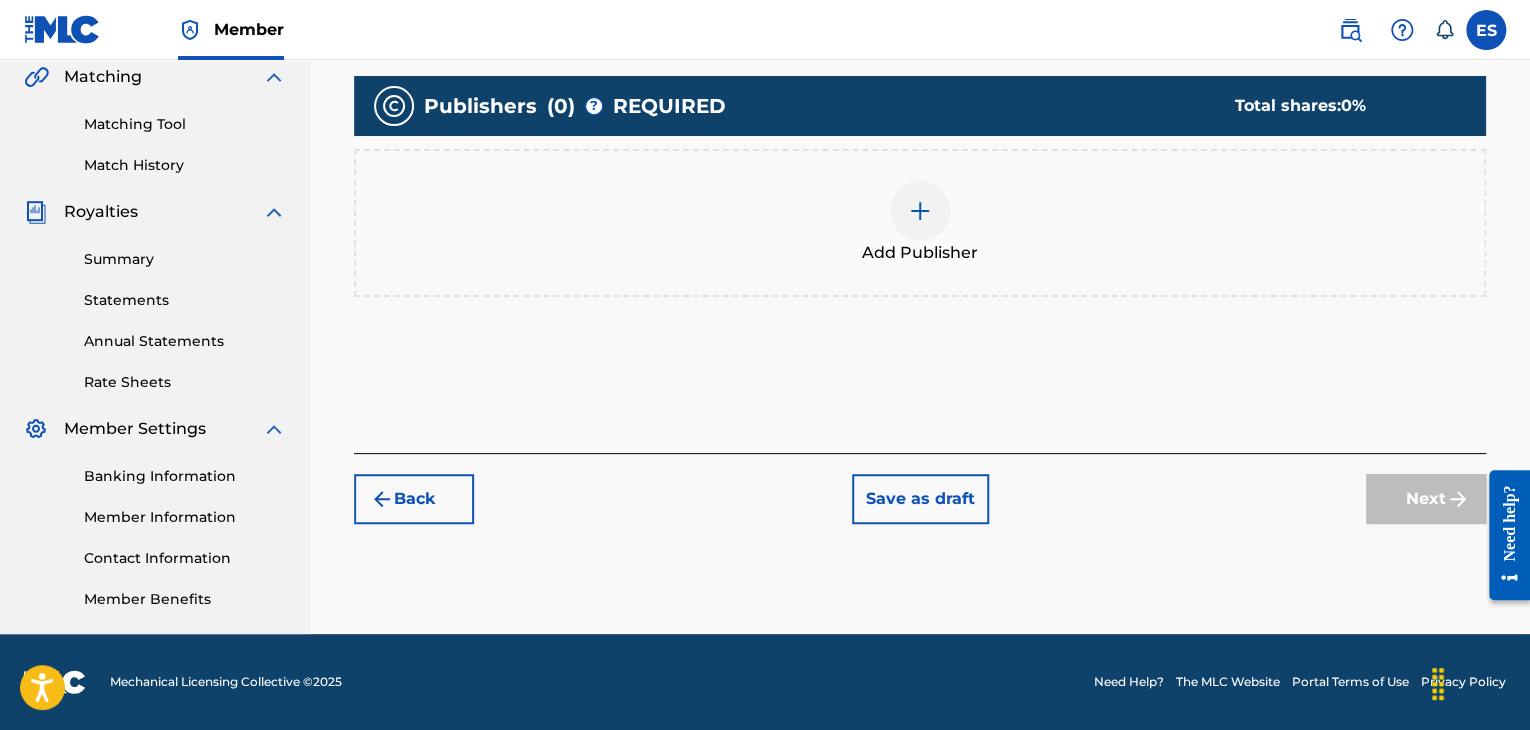 click on "Add Publisher" at bounding box center (920, 253) 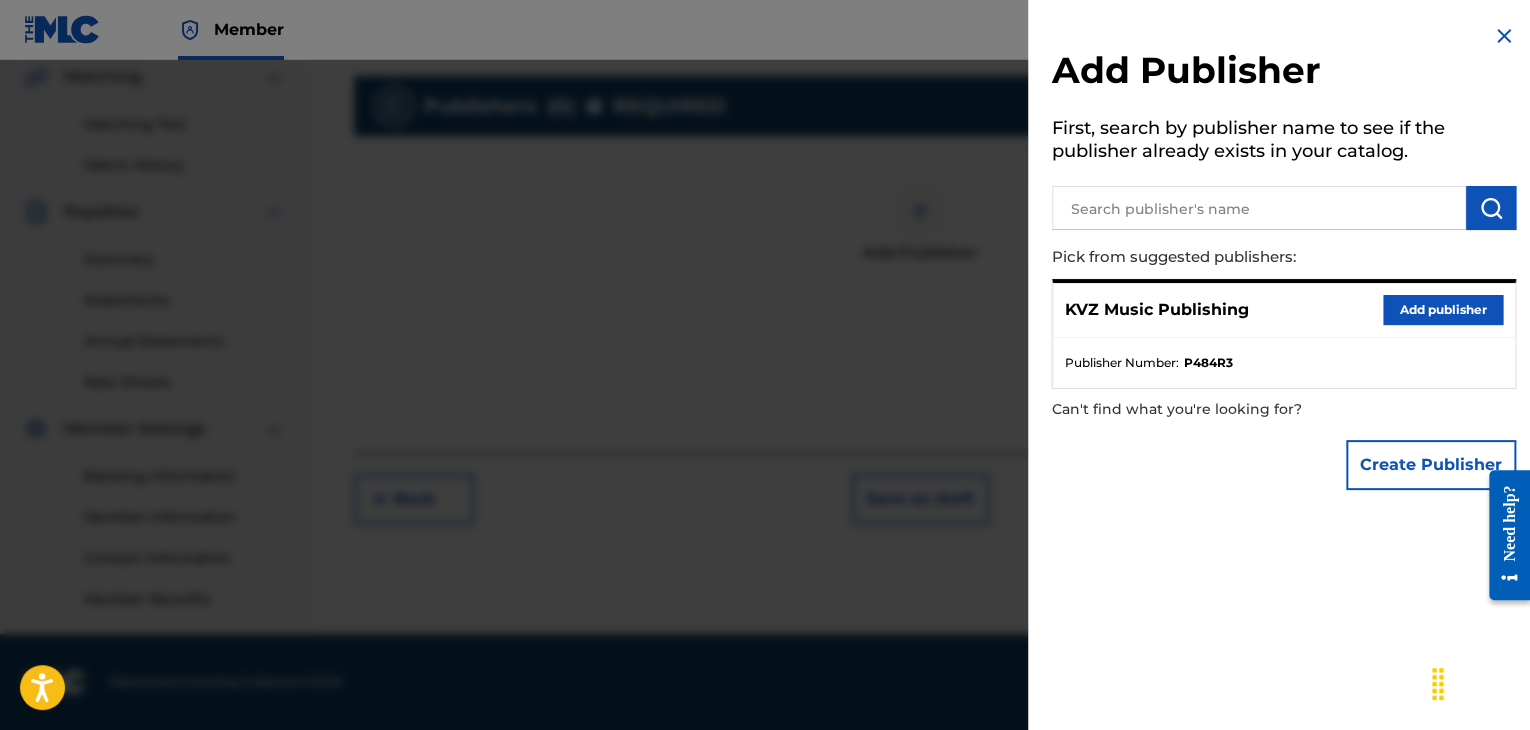 click on "Add publisher" at bounding box center [1443, 310] 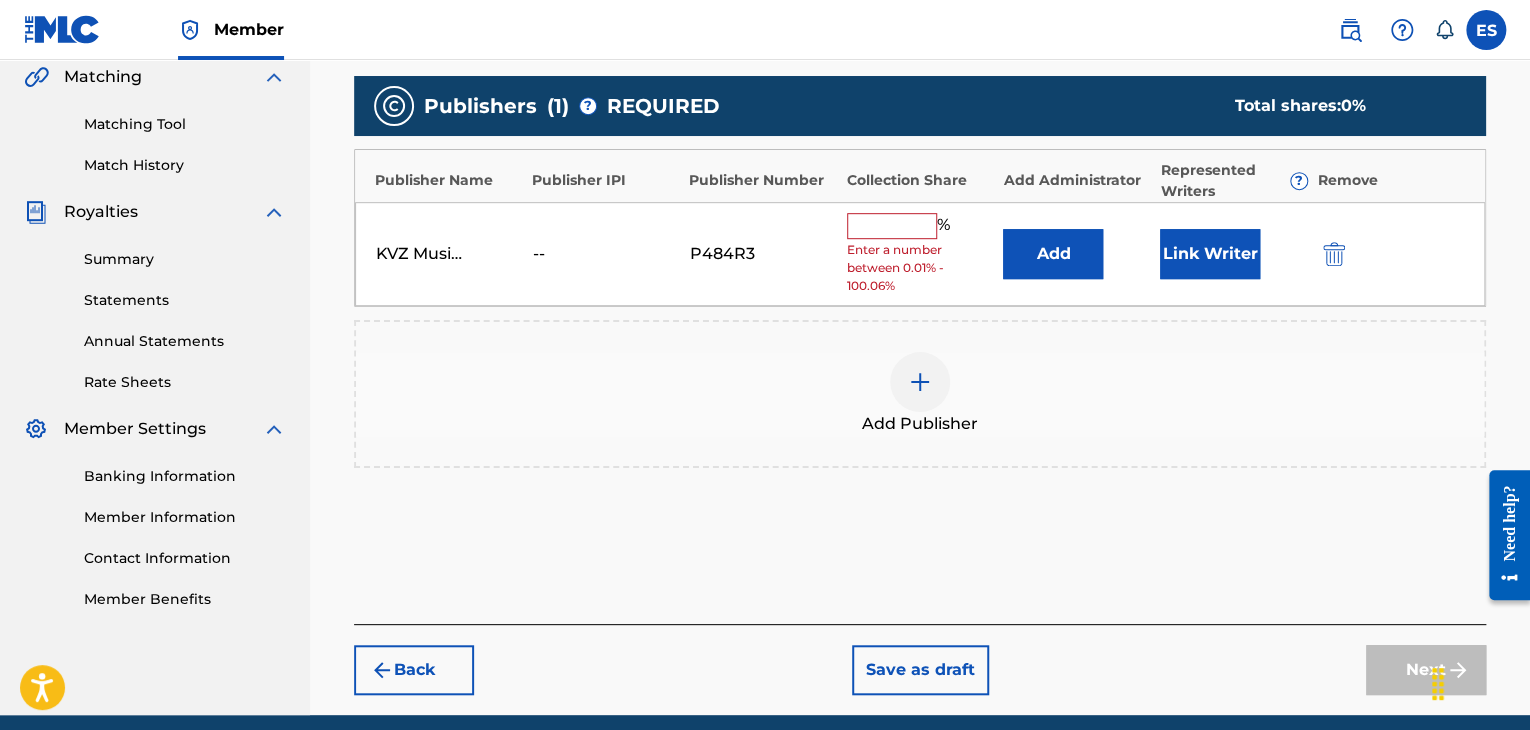 click at bounding box center (892, 226) 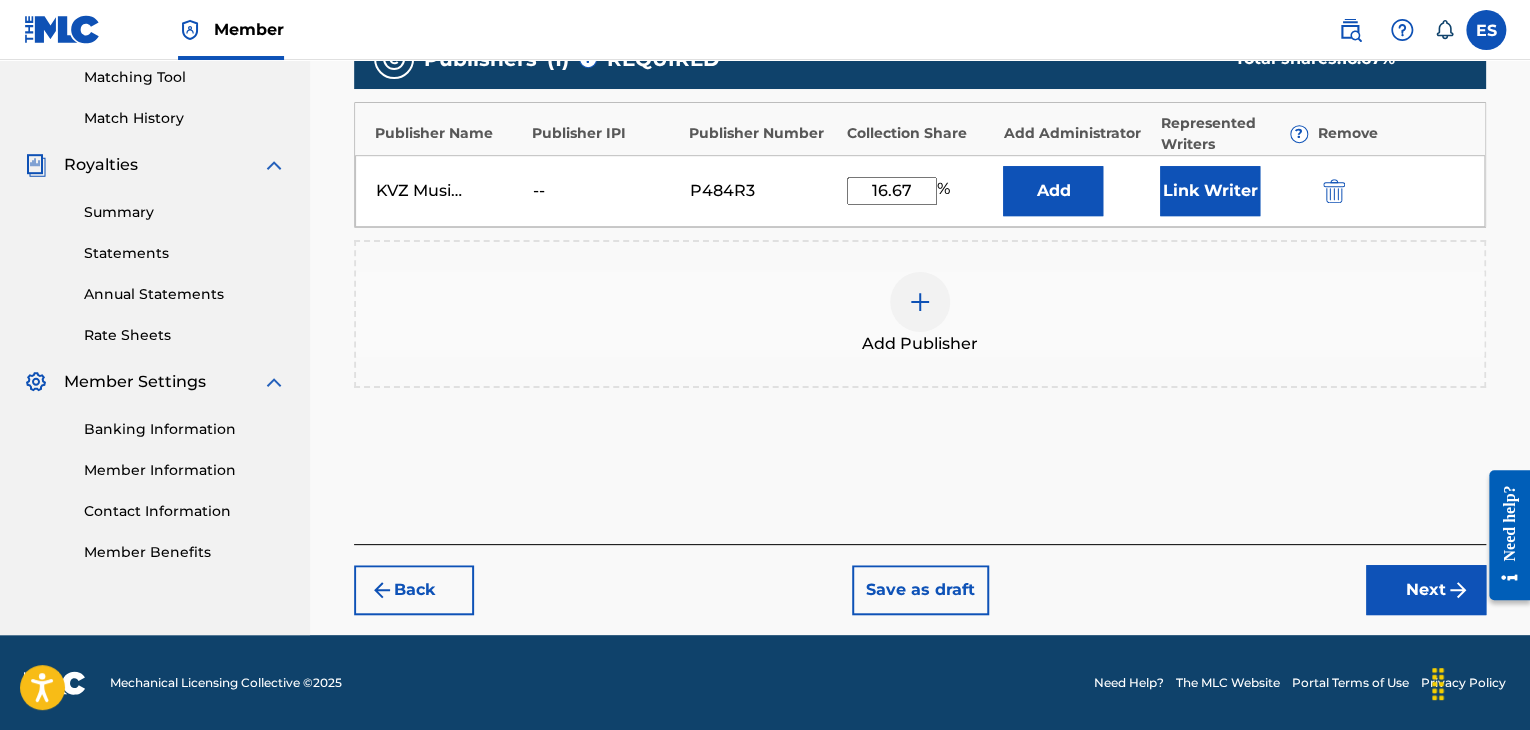 drag, startPoint x: 1380, startPoint y: 588, endPoint x: 1306, endPoint y: 536, distance: 90.44335 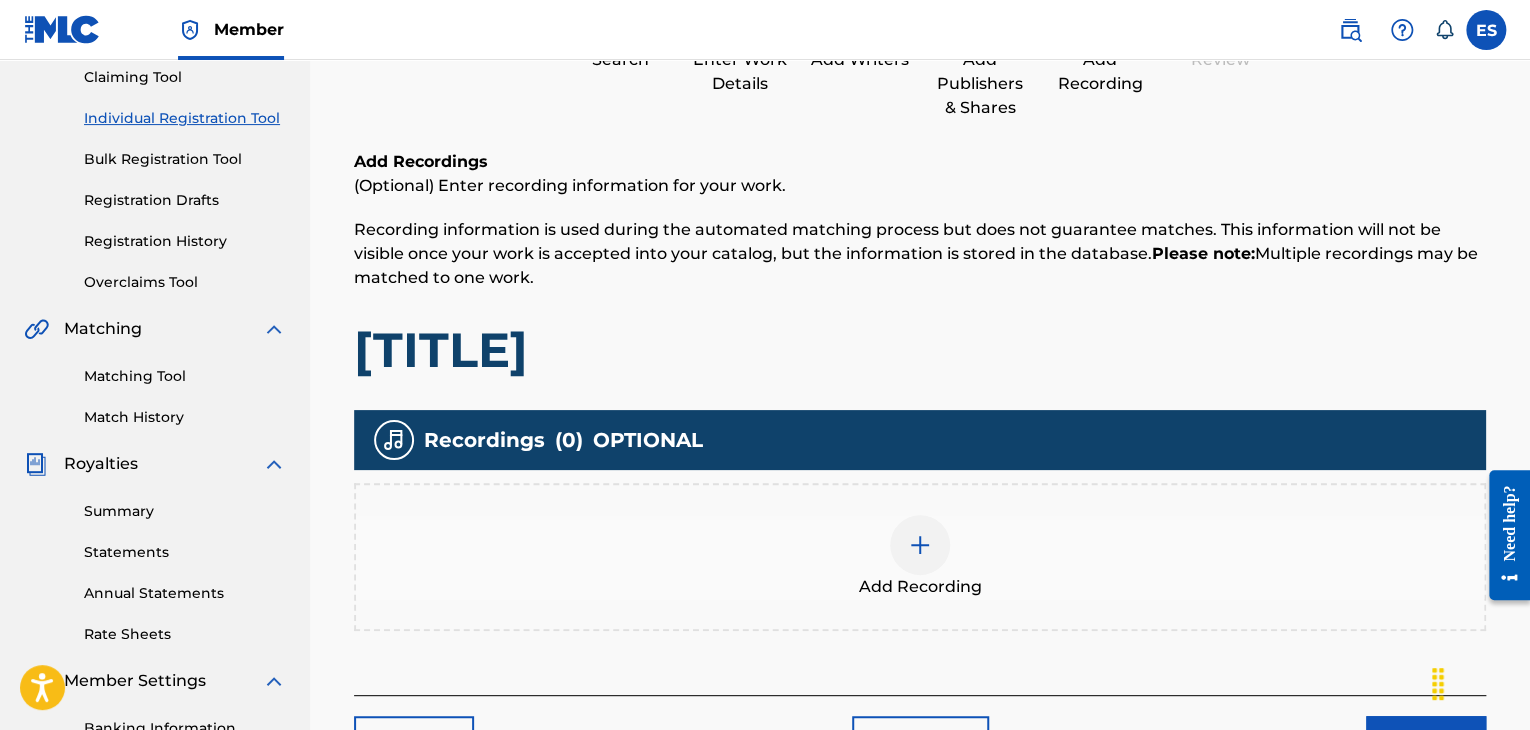 scroll, scrollTop: 469, scrollLeft: 0, axis: vertical 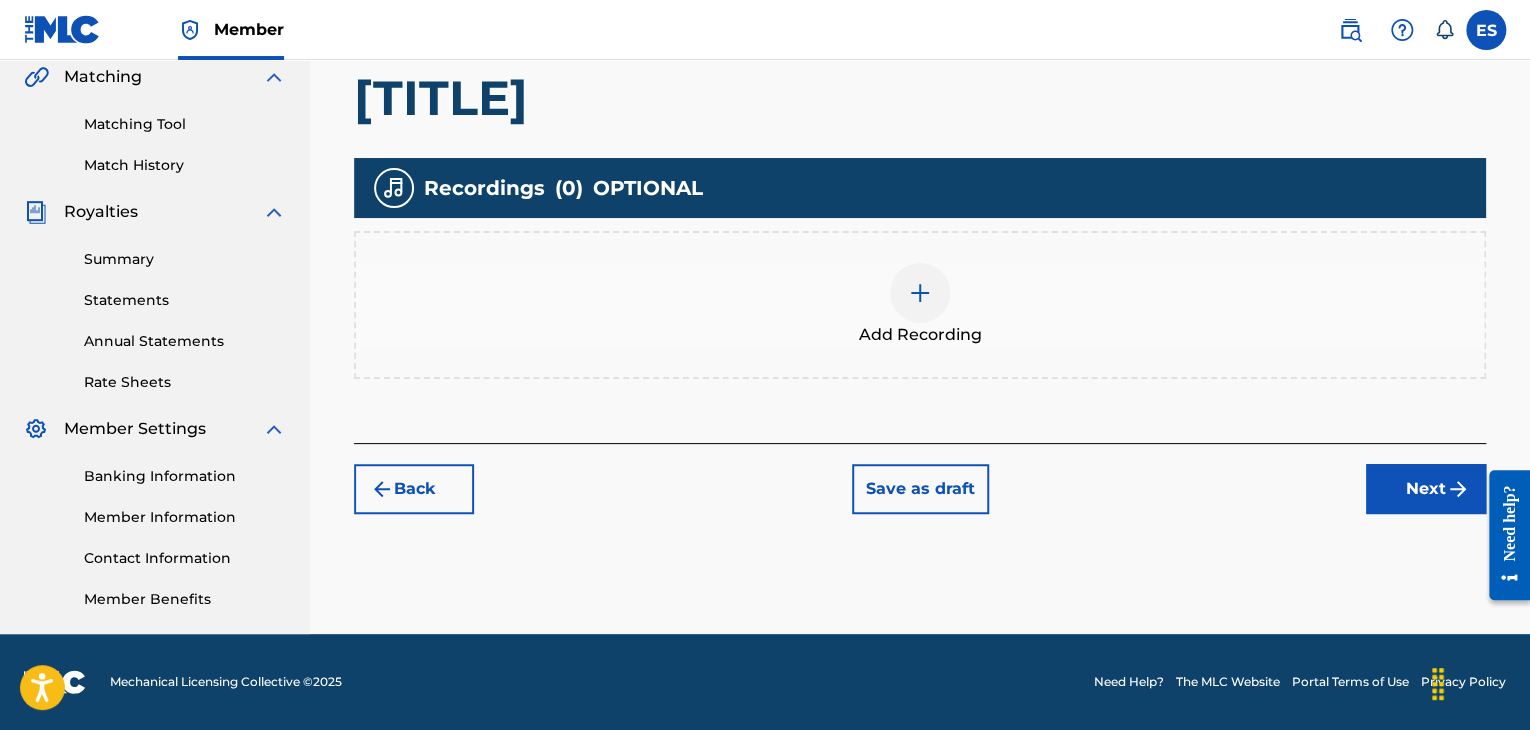click at bounding box center (920, 293) 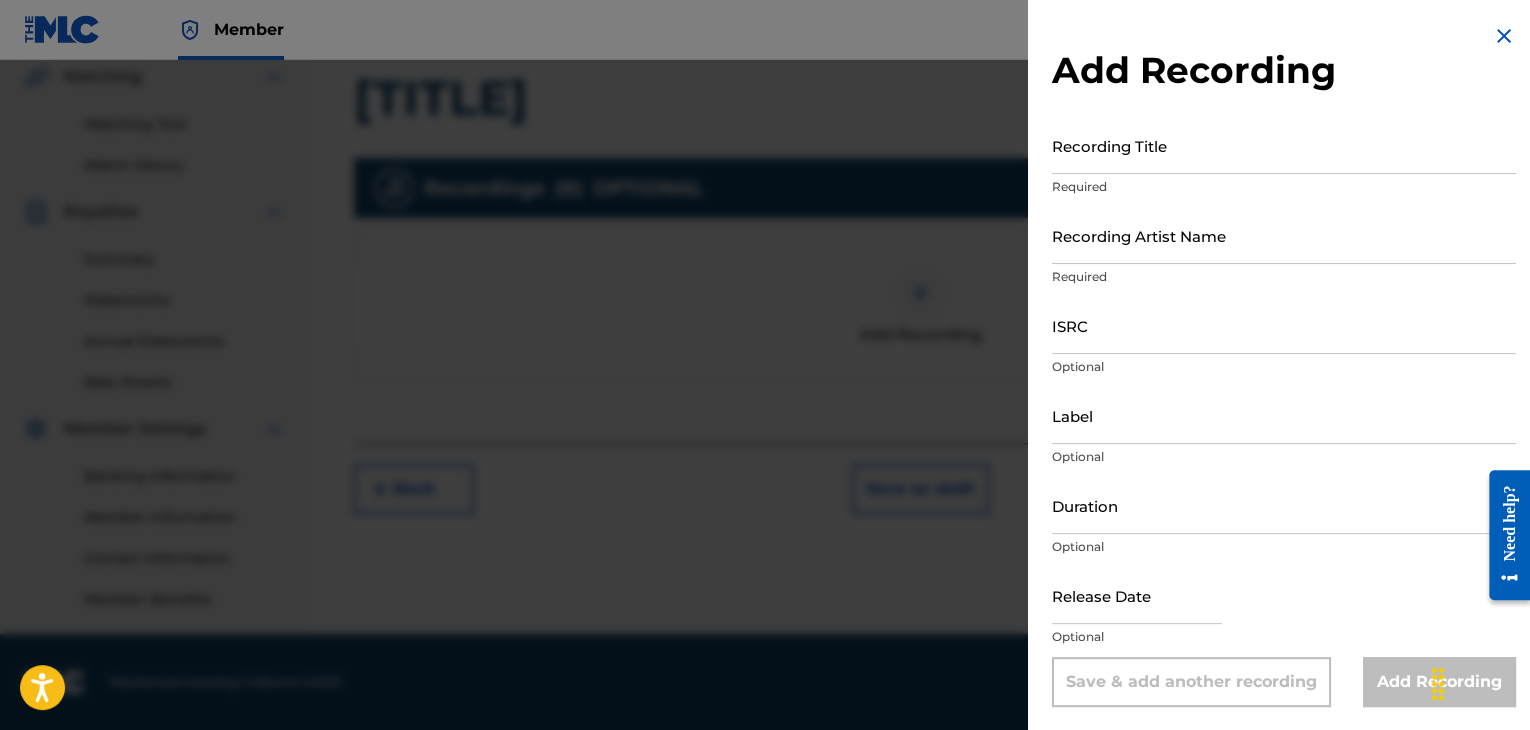 click on "Recording Title" at bounding box center [1284, 145] 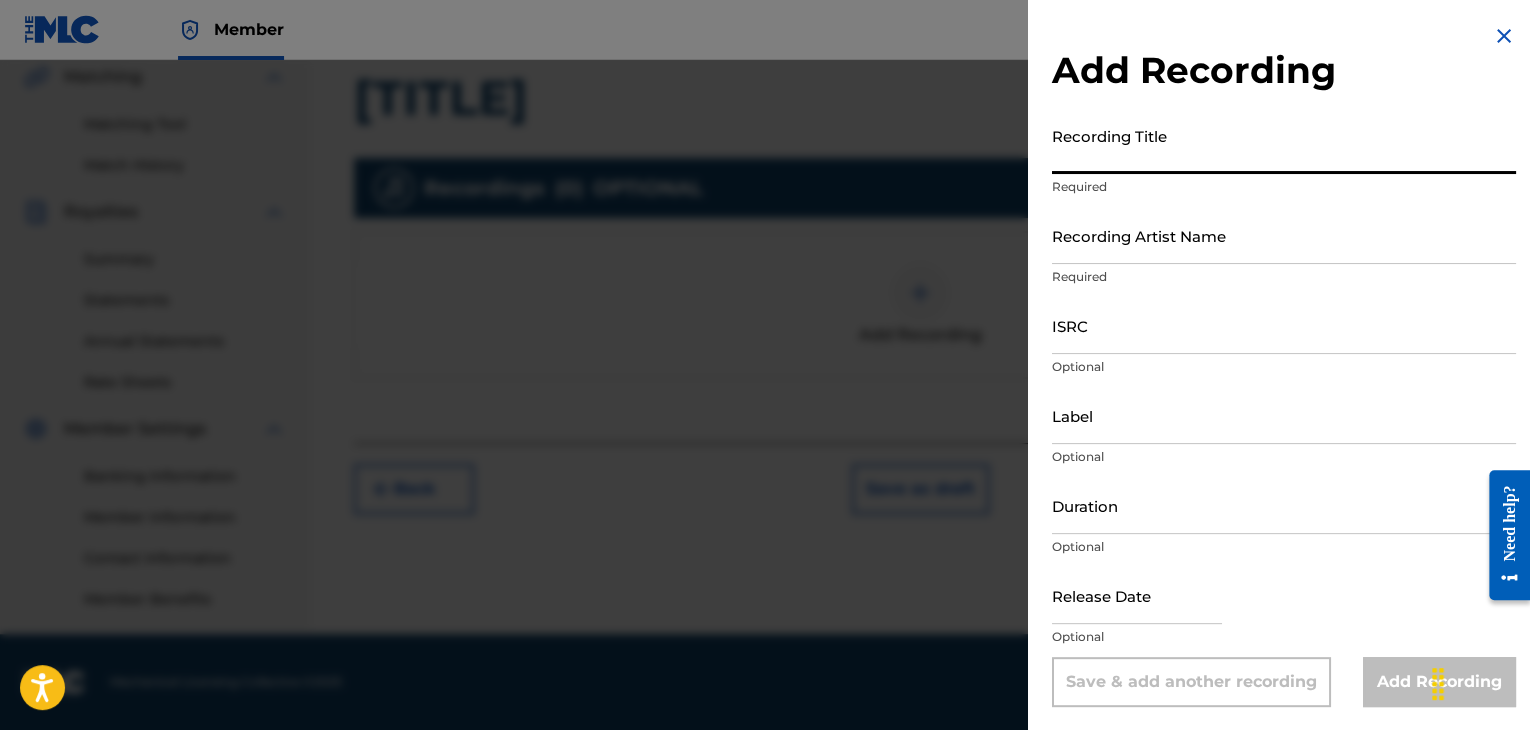 paste on "[TITLE]" 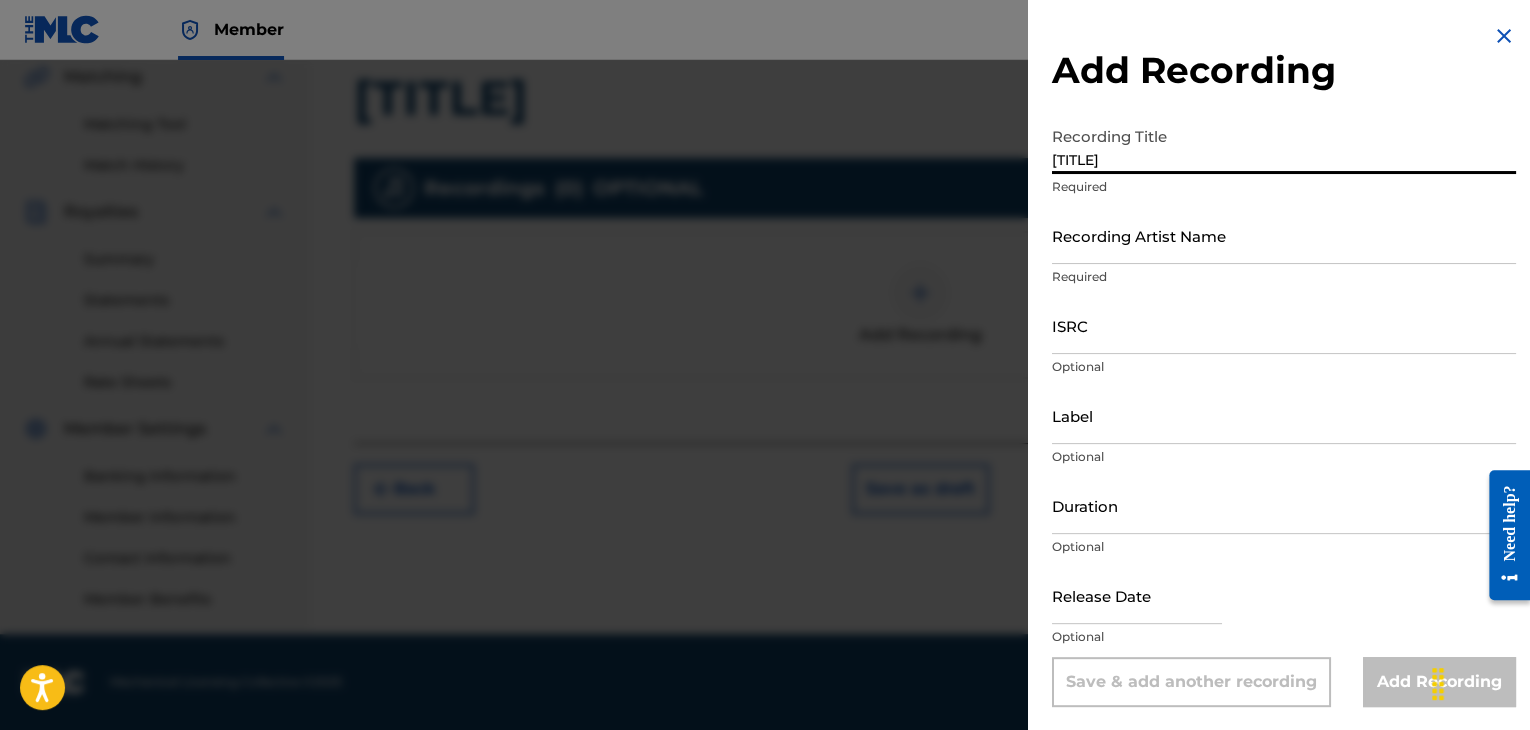 click on "[TITLE]" at bounding box center (1284, 145) 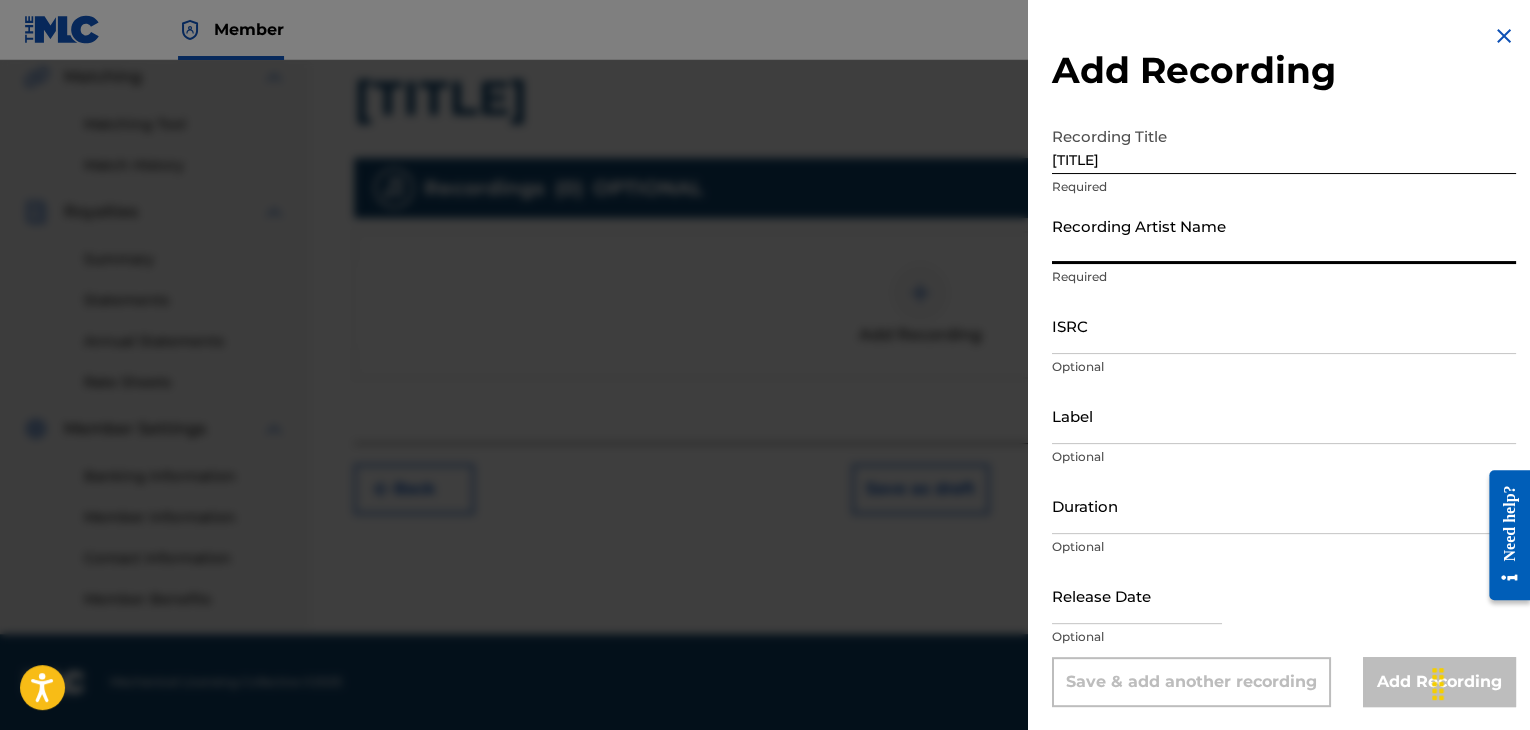 paste on "[FIRST] [LAST]" 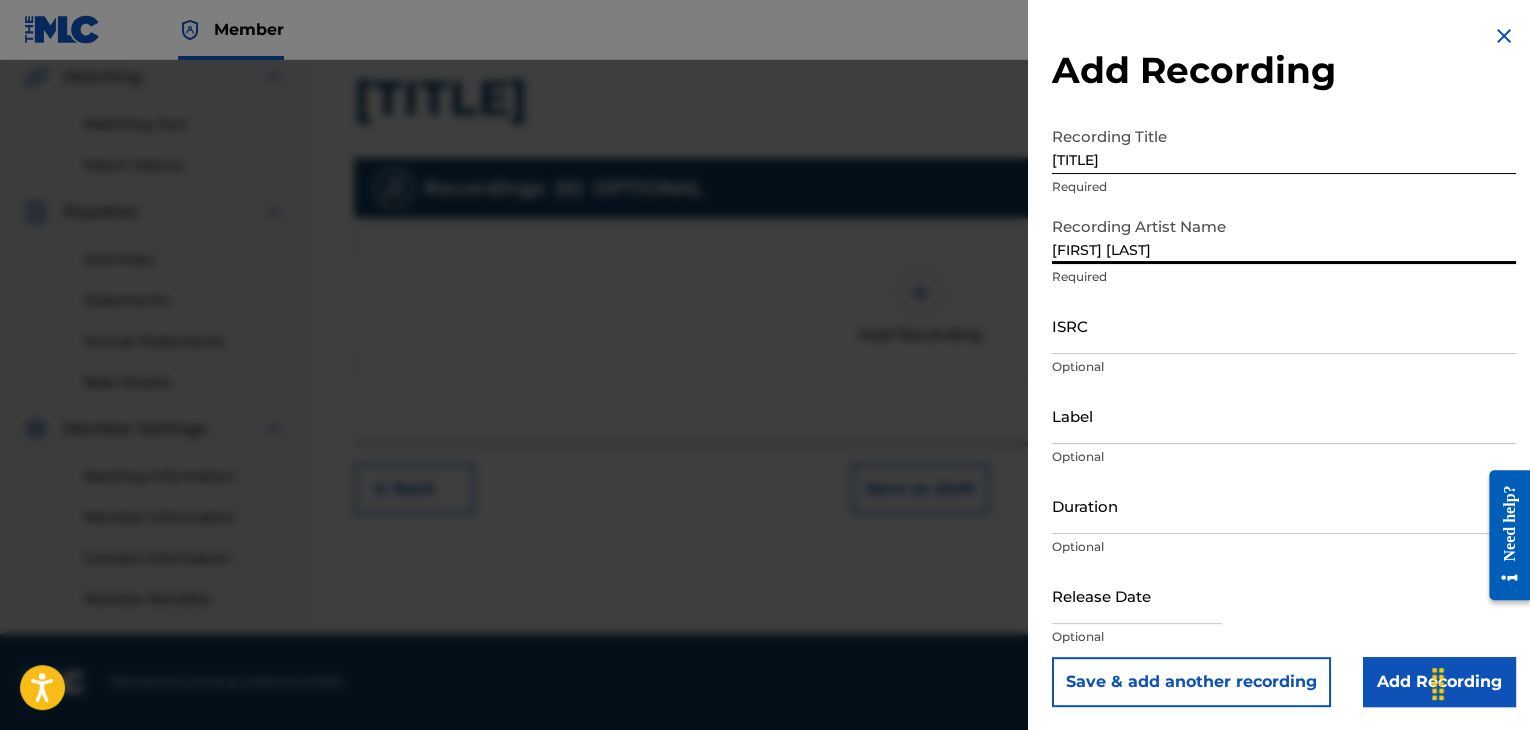 click on "[FIRST] [LAST]" at bounding box center [1284, 235] 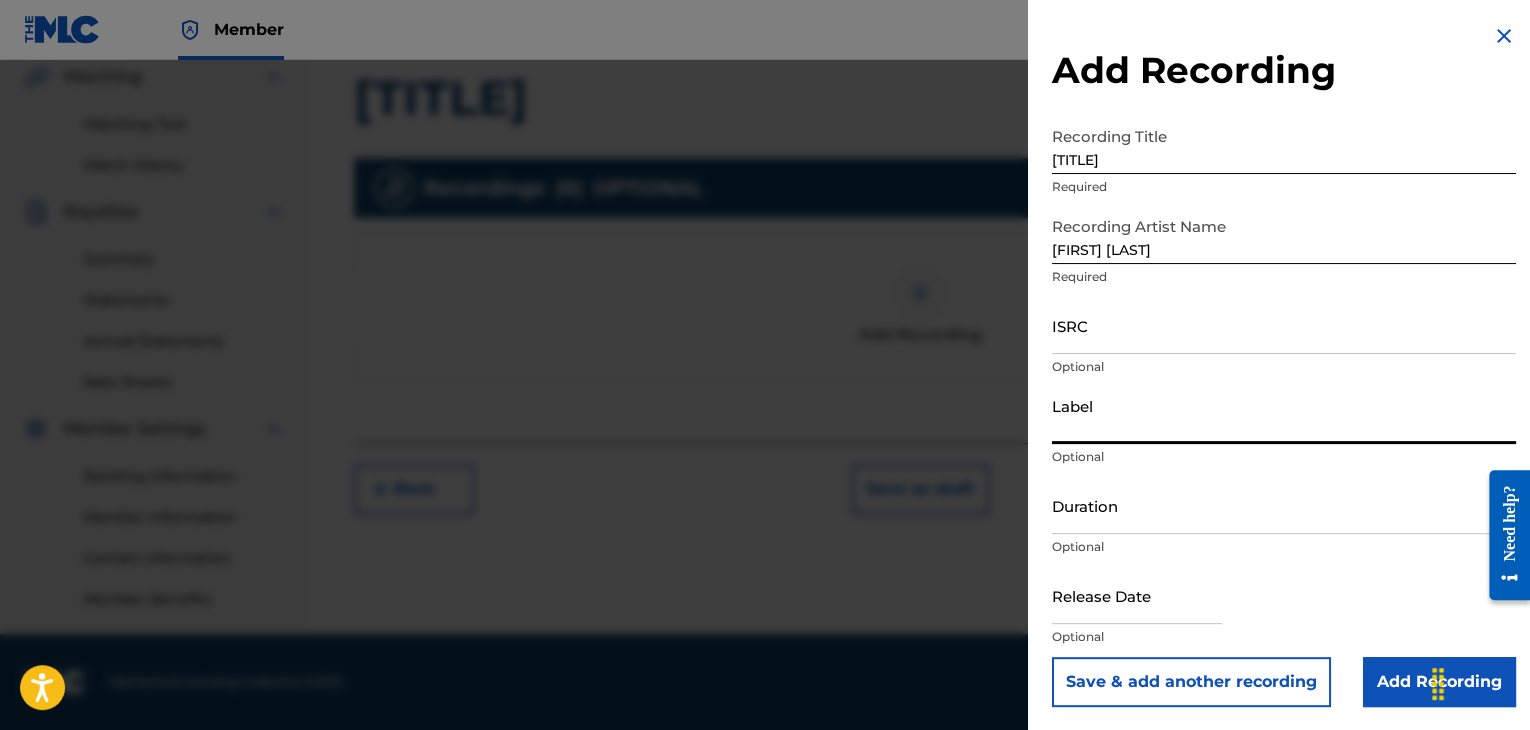 click on "Label" at bounding box center [1284, 415] 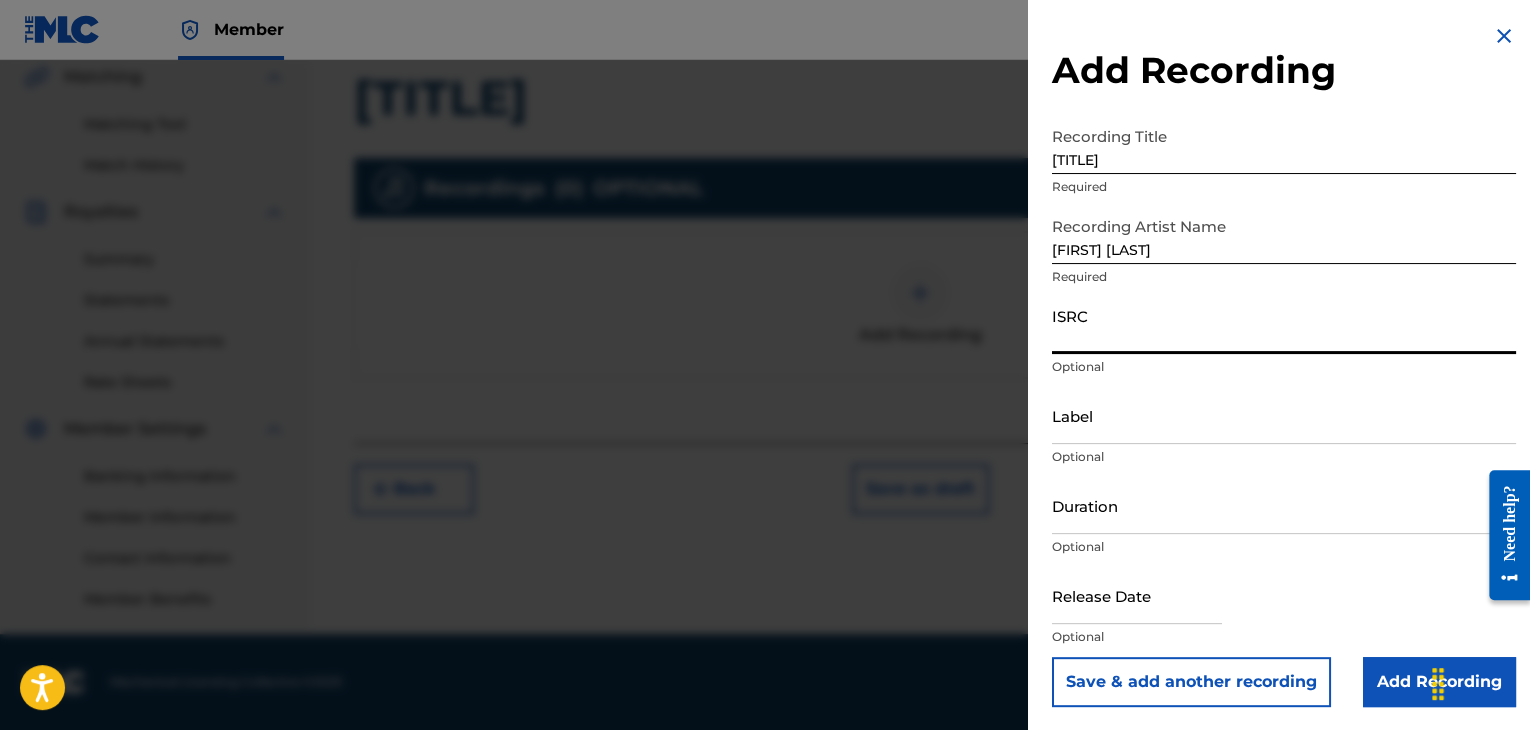 paste on "[NUMBER]" 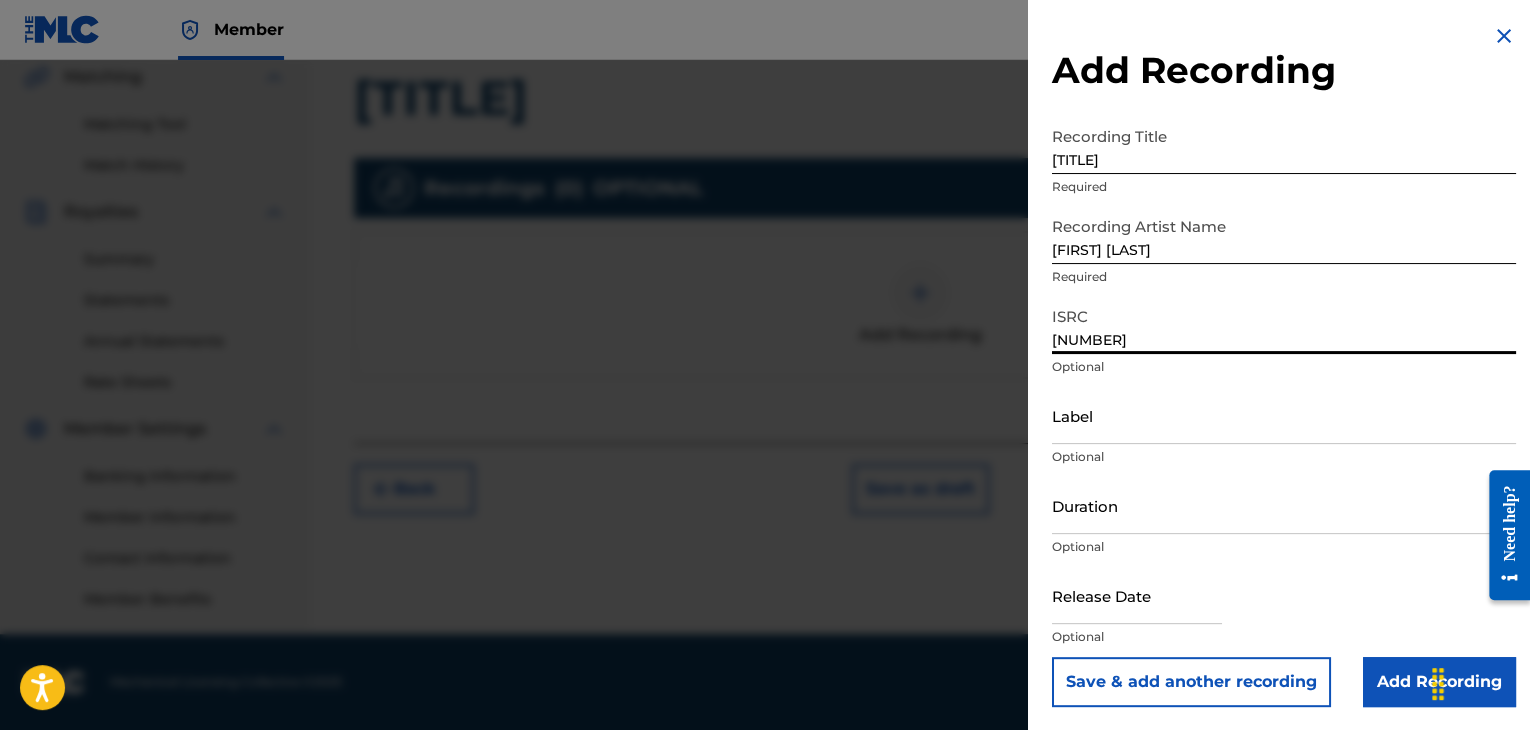 type on "[NUMBER]" 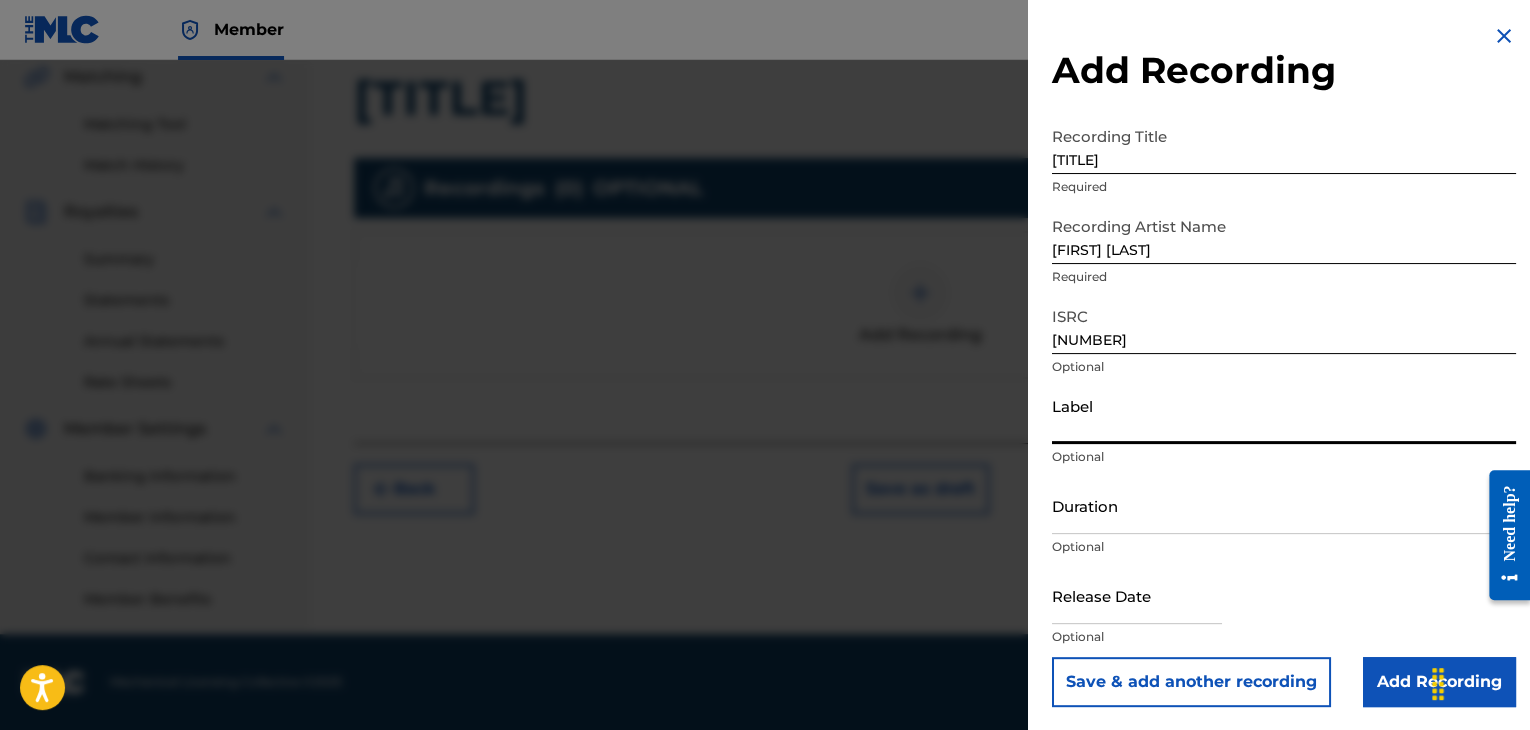 paste on "MIK BALKANTON" 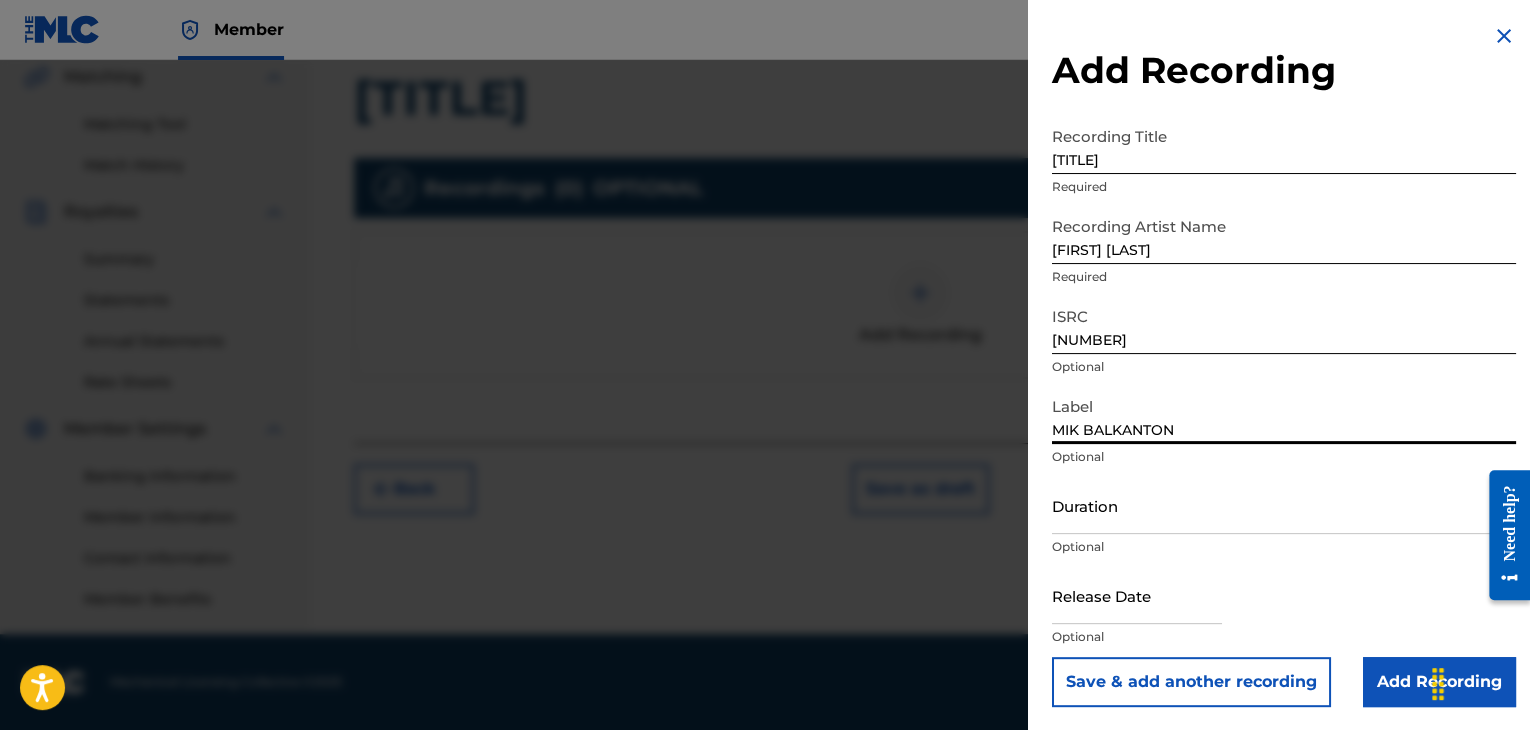 type on "MIK BALKANTON" 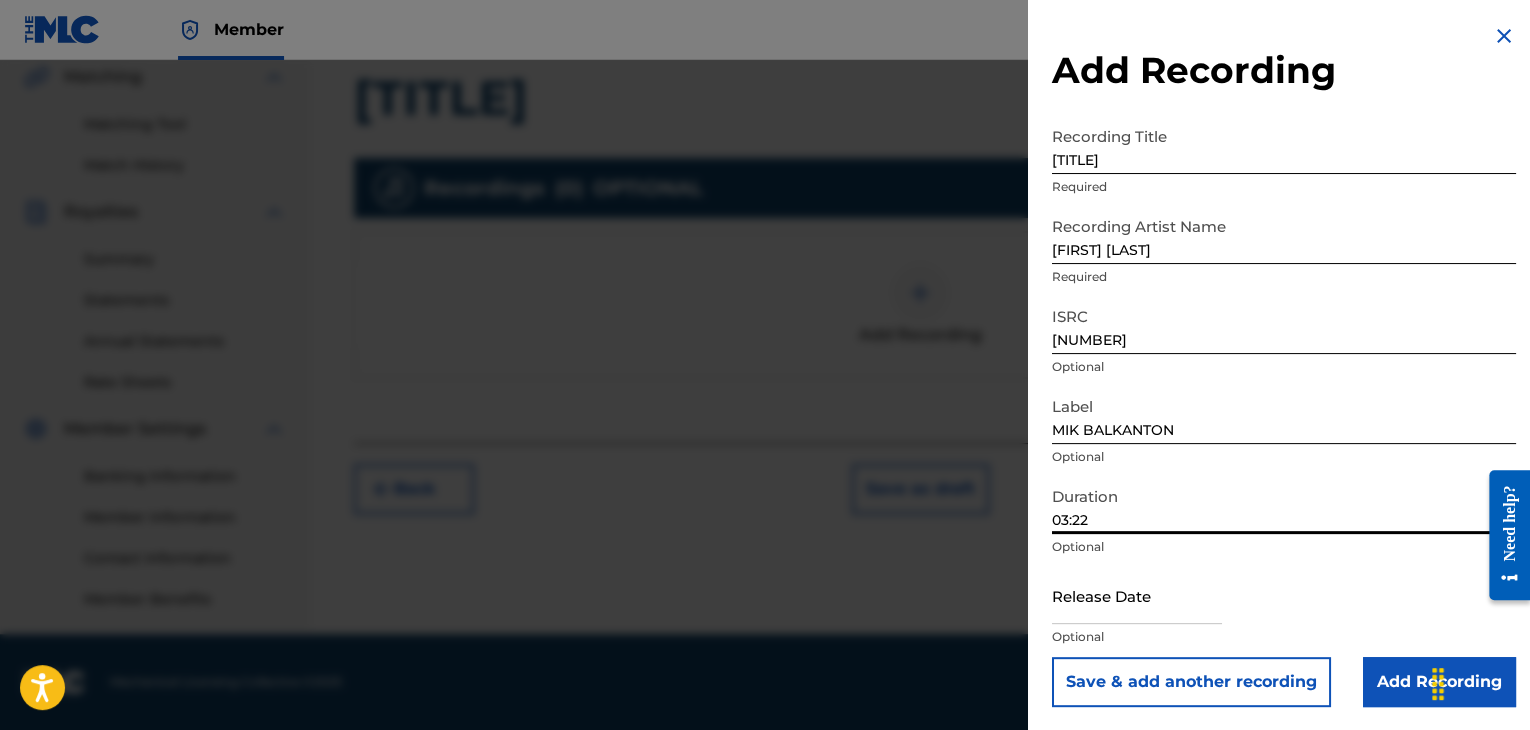type on "03:22" 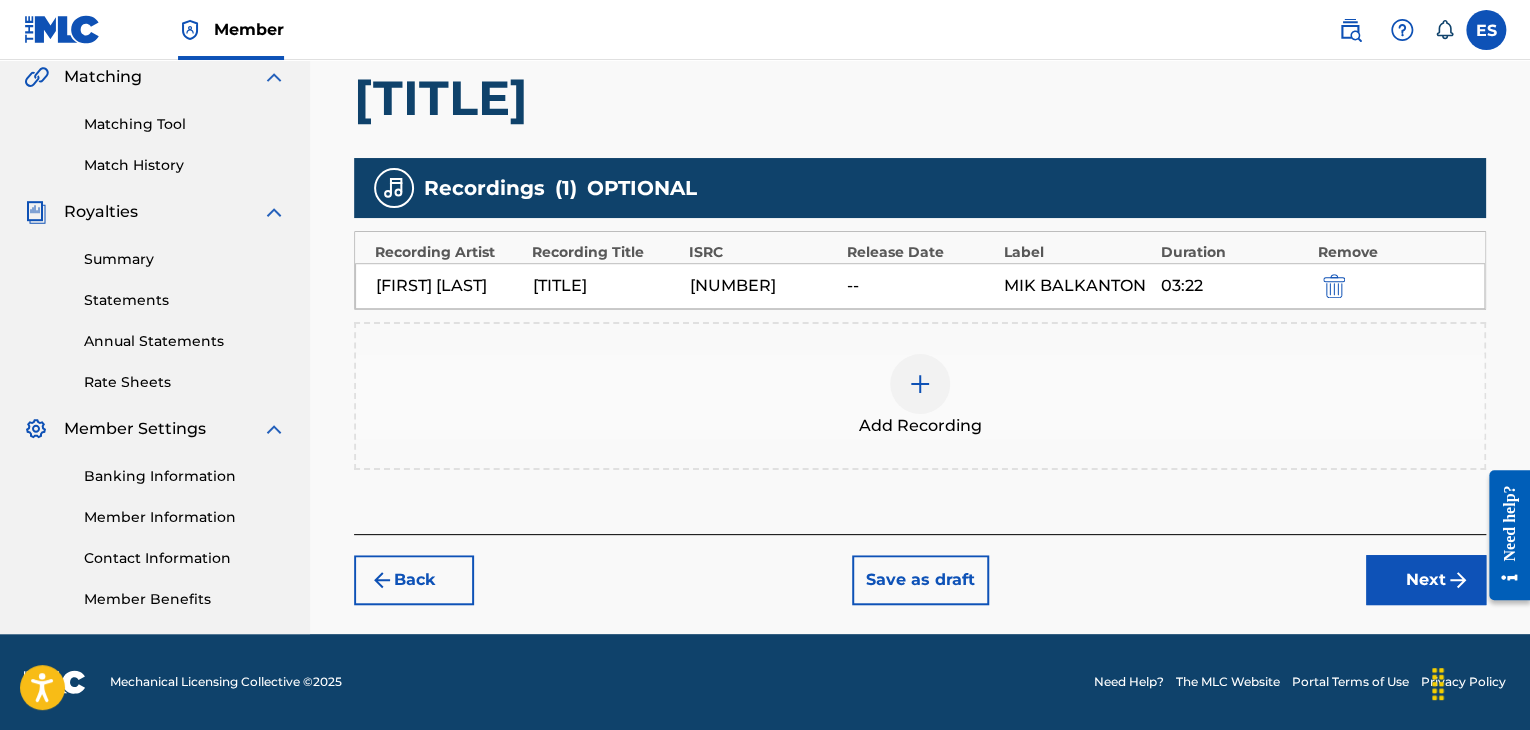 click at bounding box center (920, 384) 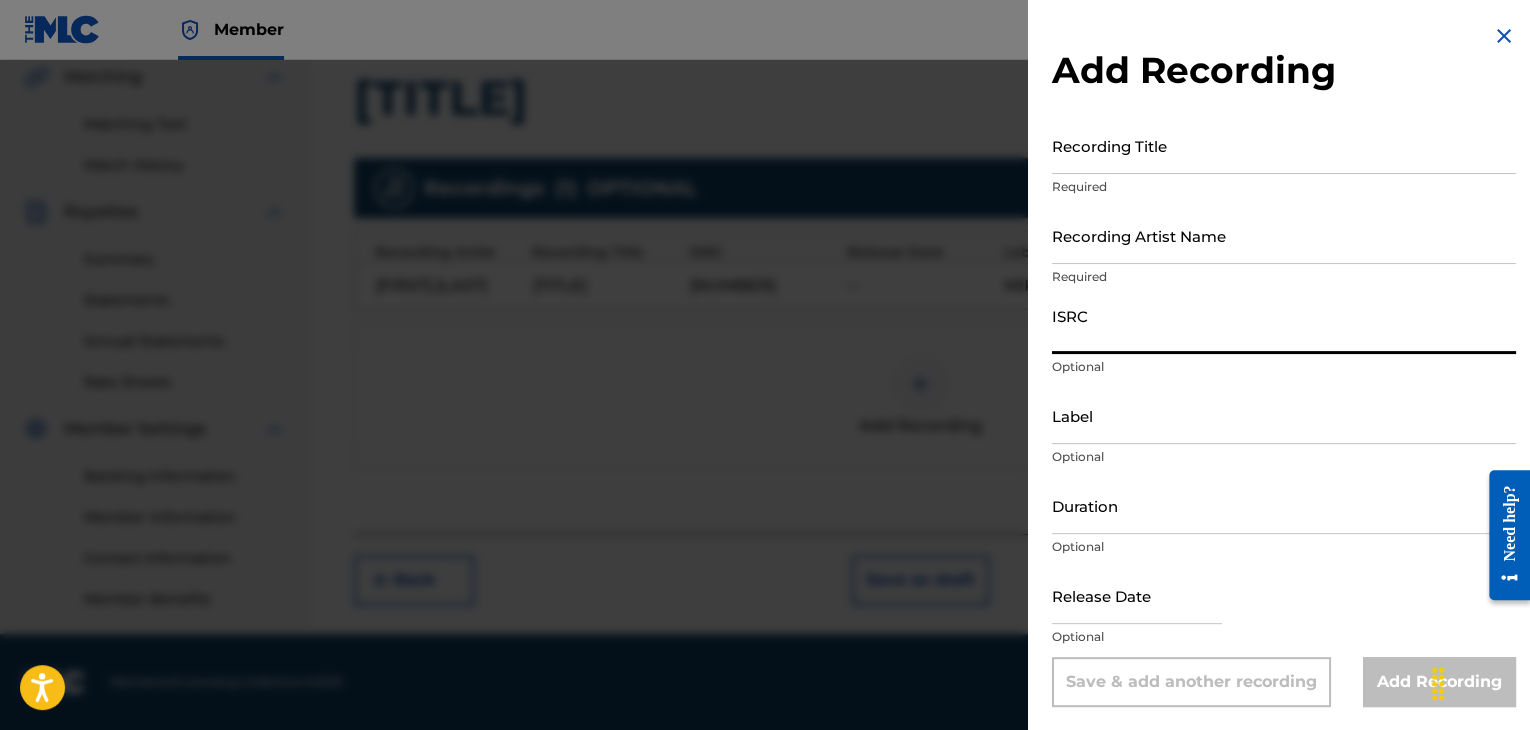 paste on "BGA672162507" 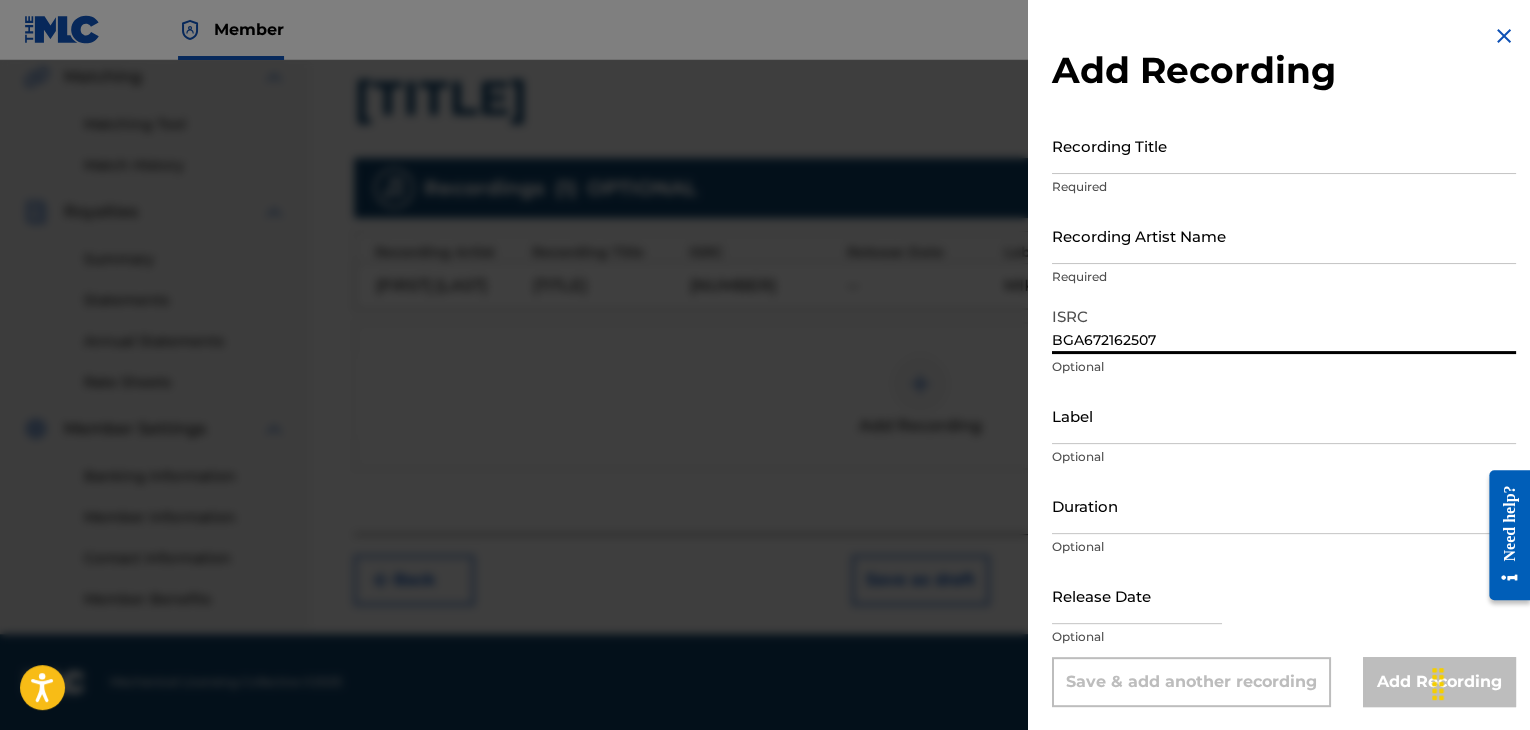 type on "BGA672162507" 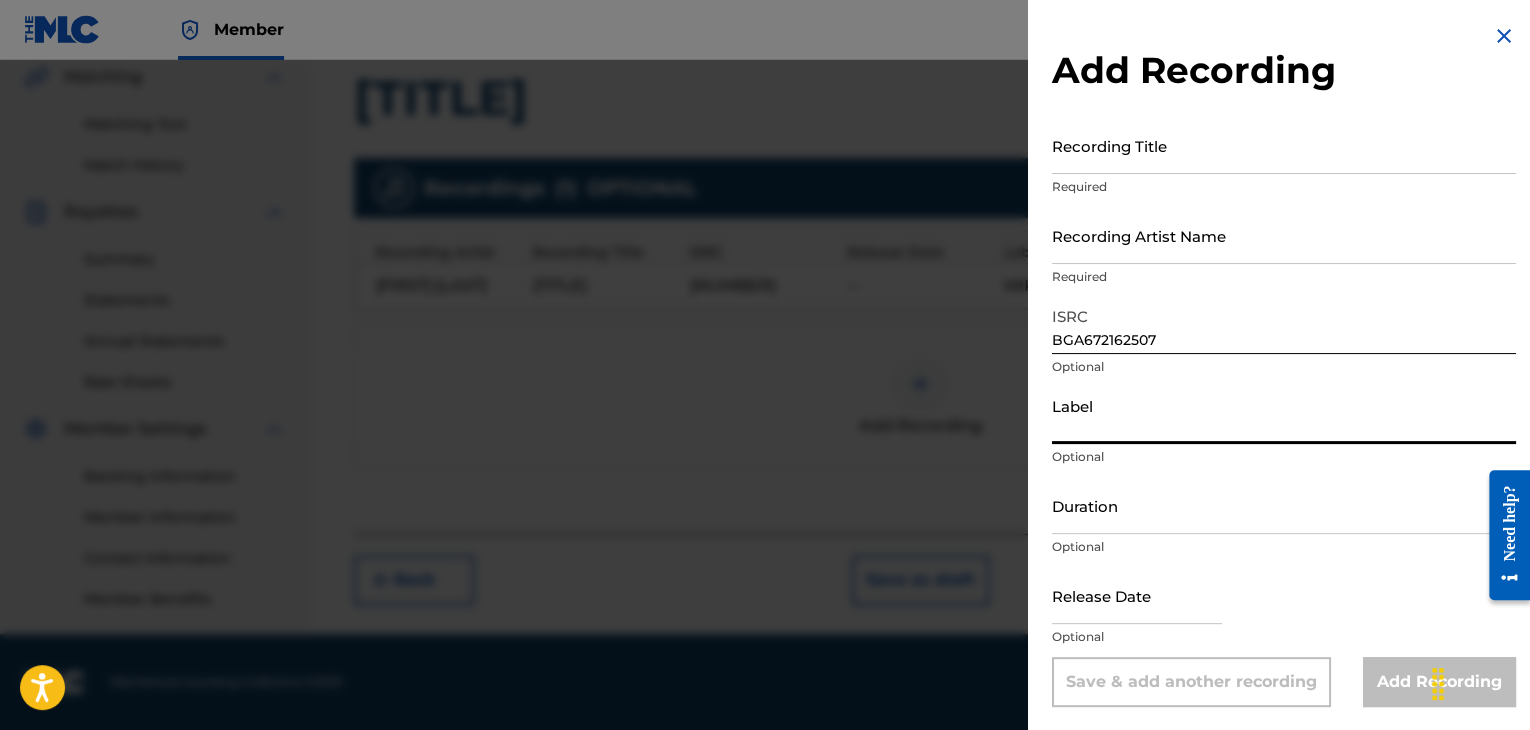 paste on "Riva Sound" 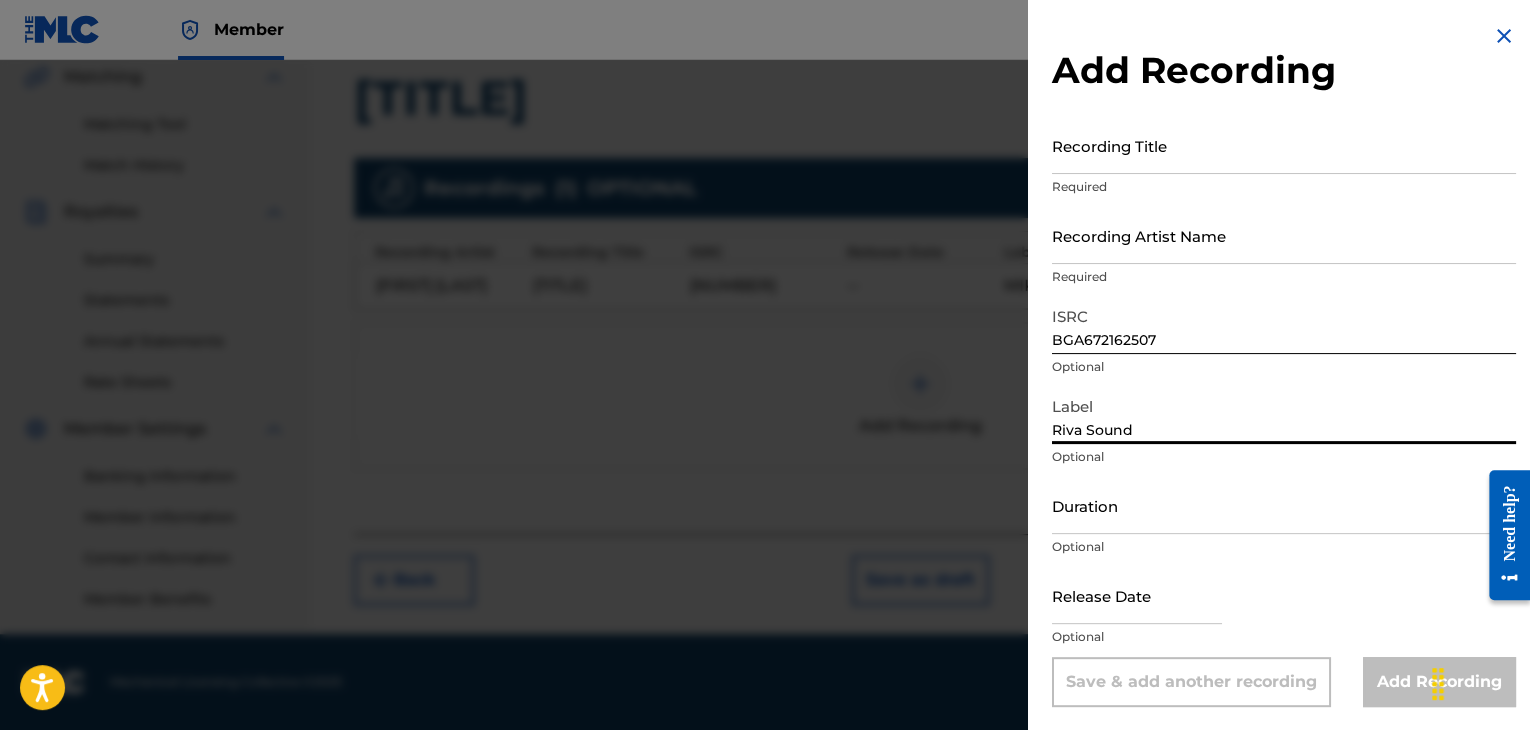 type on "Riva Sound" 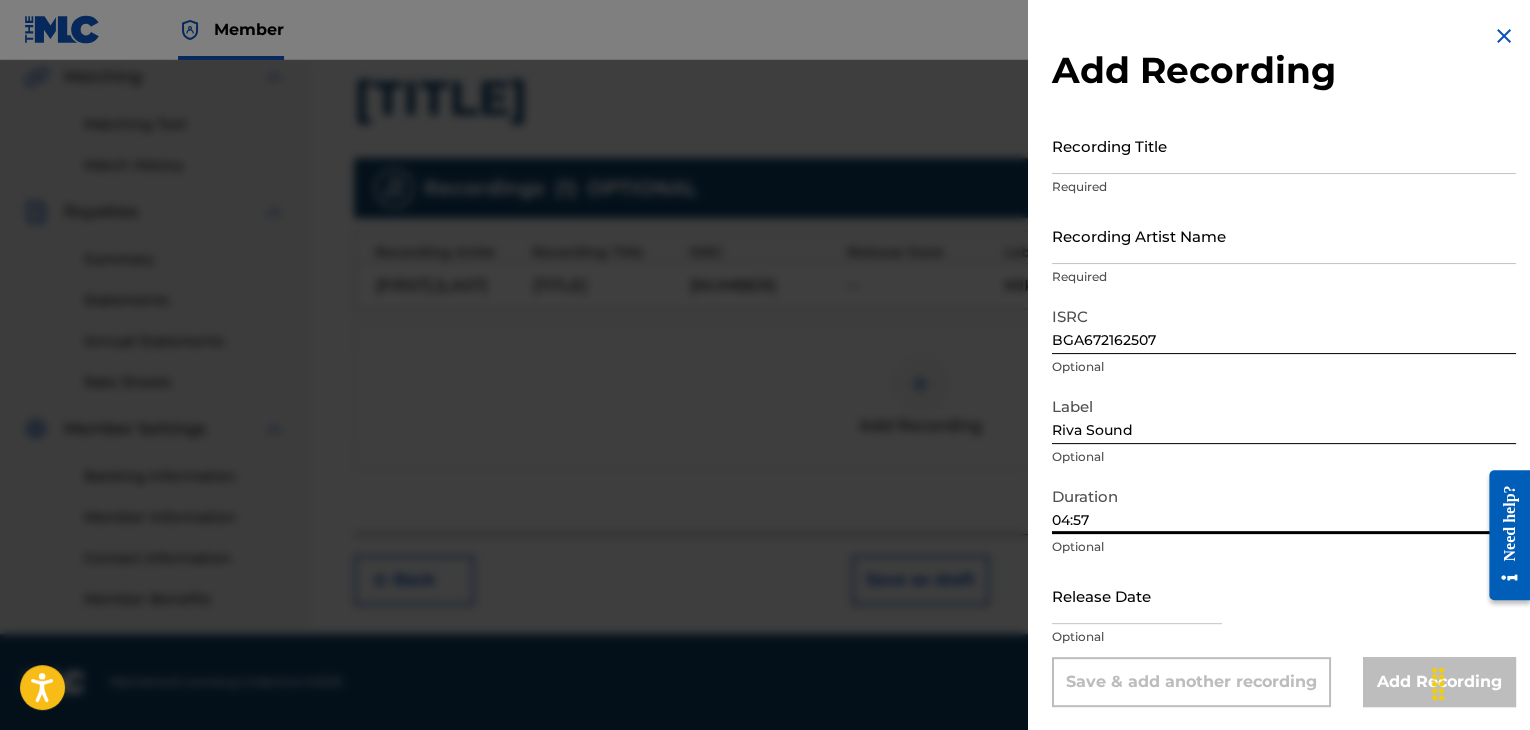 type on "04:57" 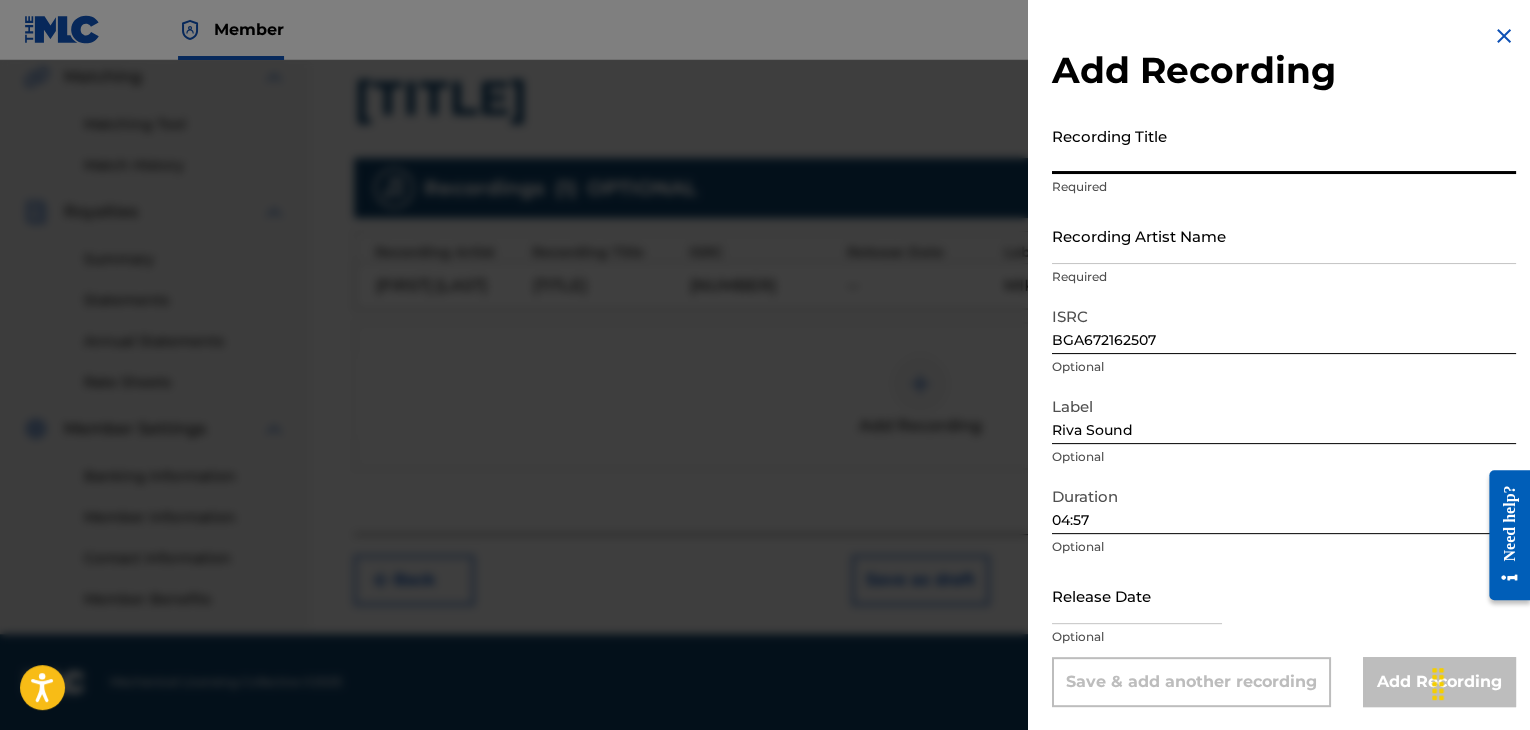 paste on "[TITLE]" 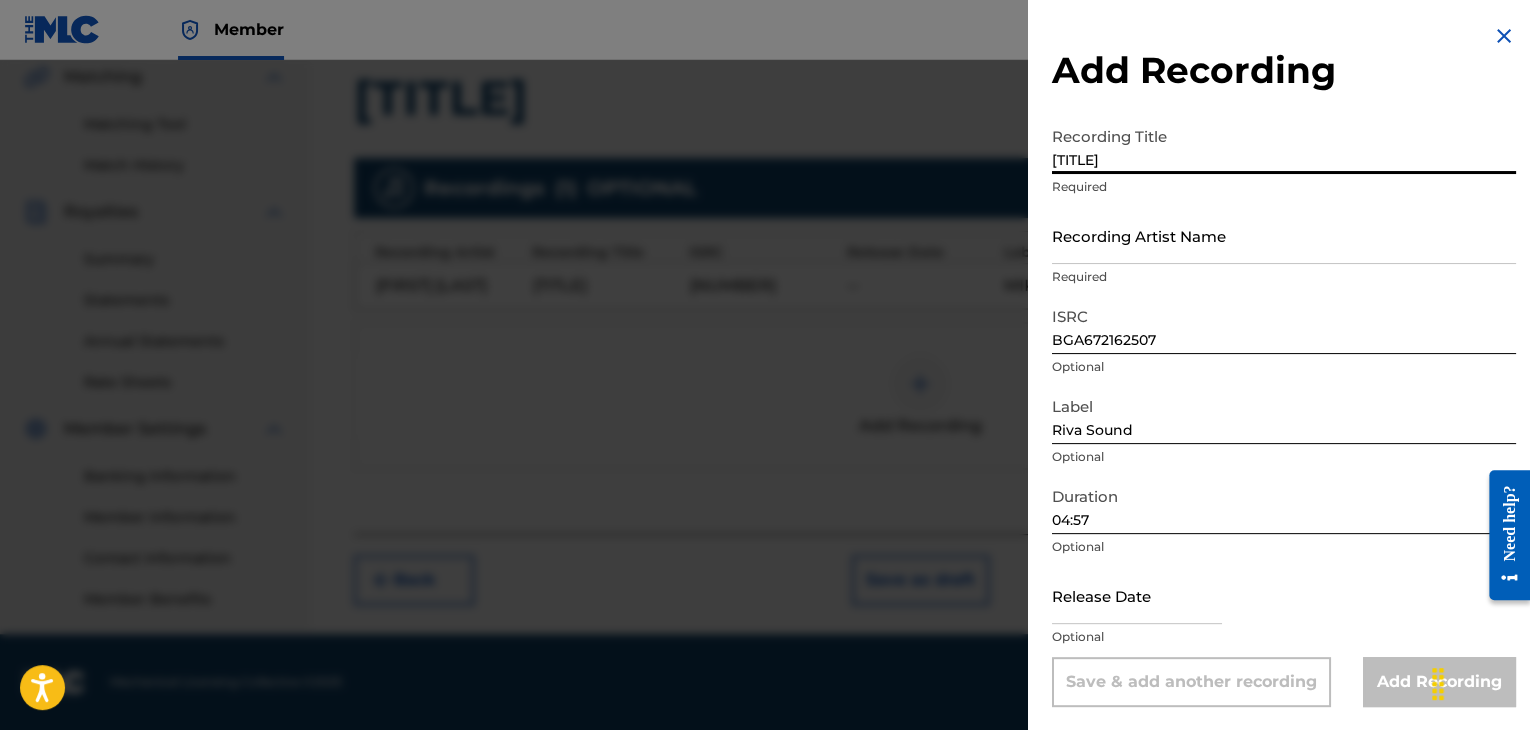 click on "[TITLE]" at bounding box center (1284, 145) 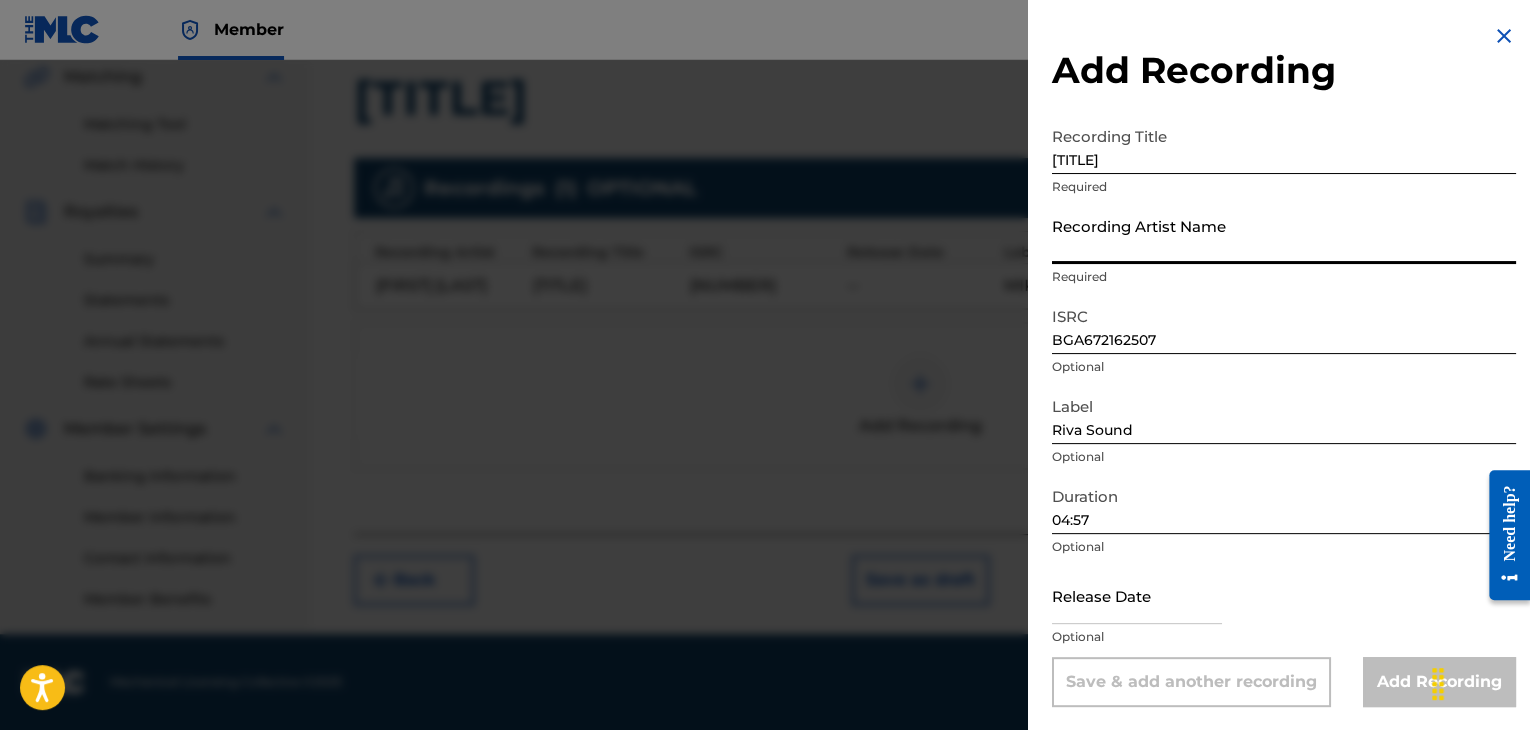 paste on "[FIRST] [LAST]" 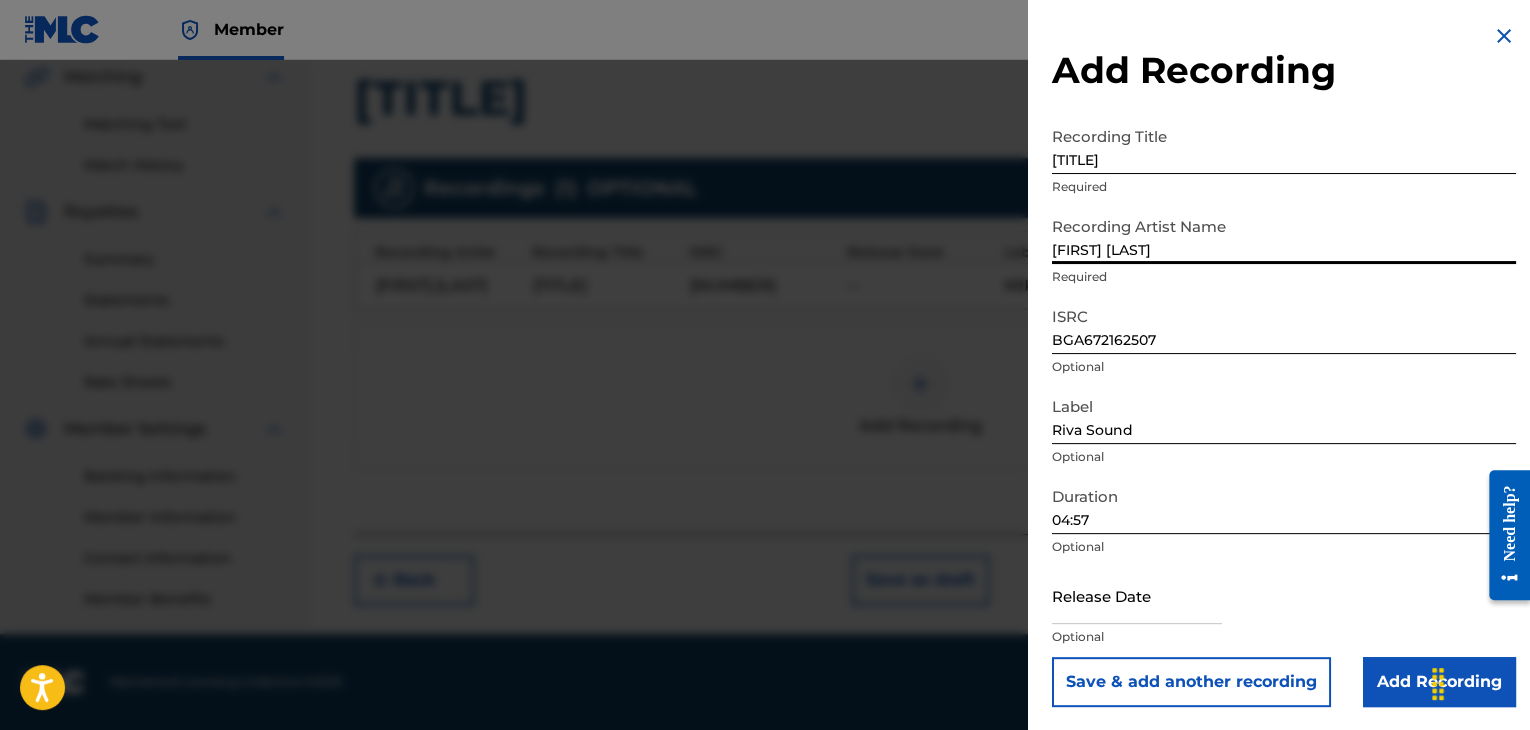 type on "[FIRST] [LAST]" 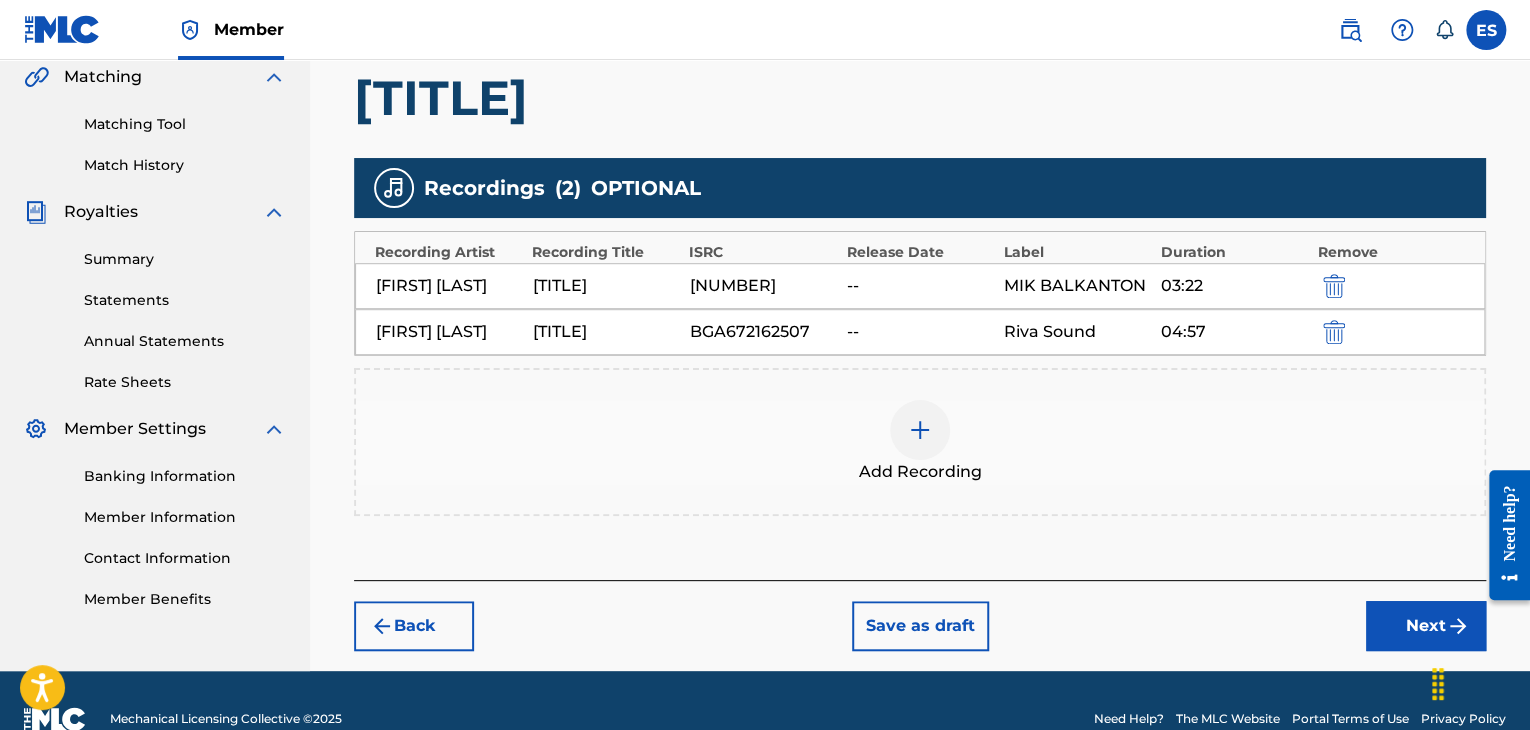 click on "BGA672162507" at bounding box center (763, 332) 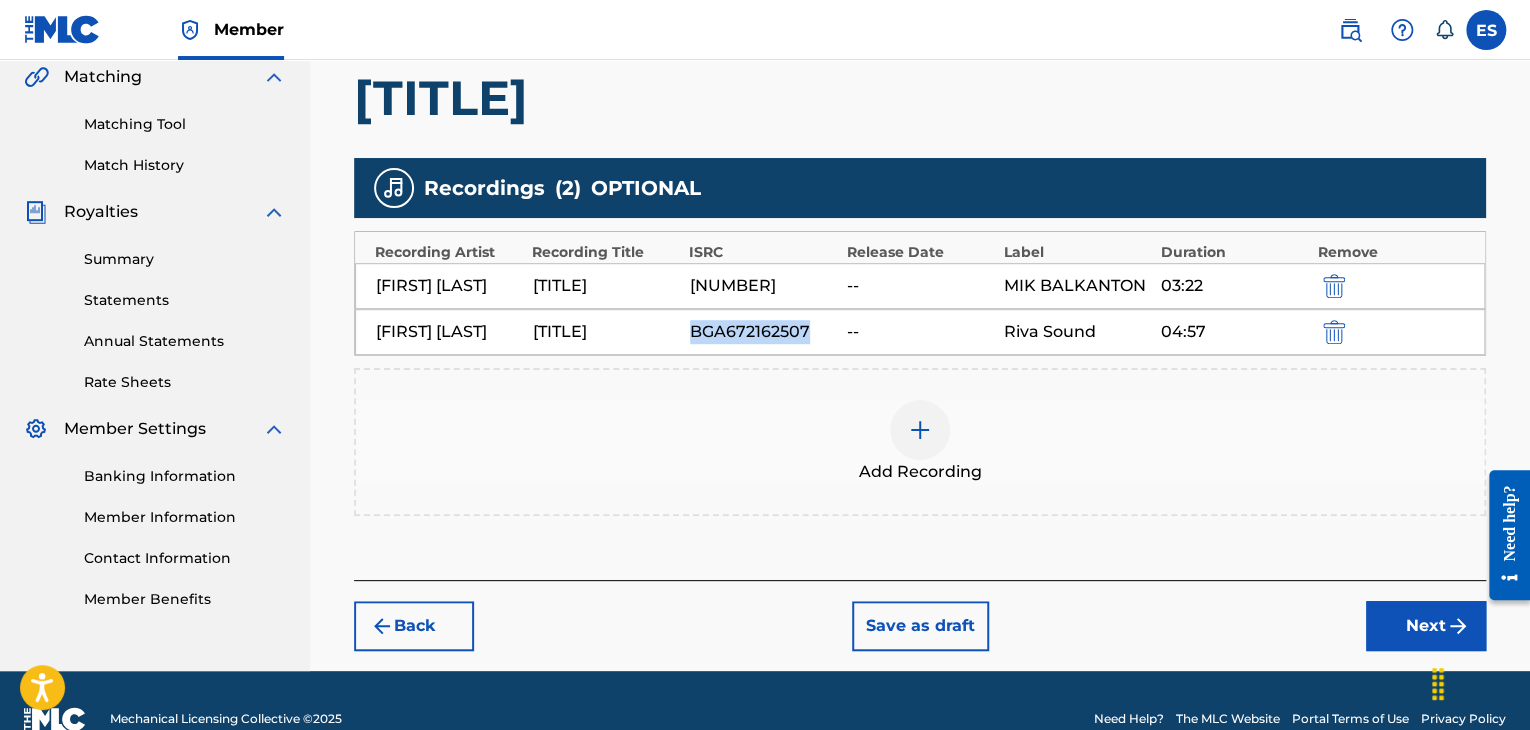click on "BGA672162507" at bounding box center (763, 332) 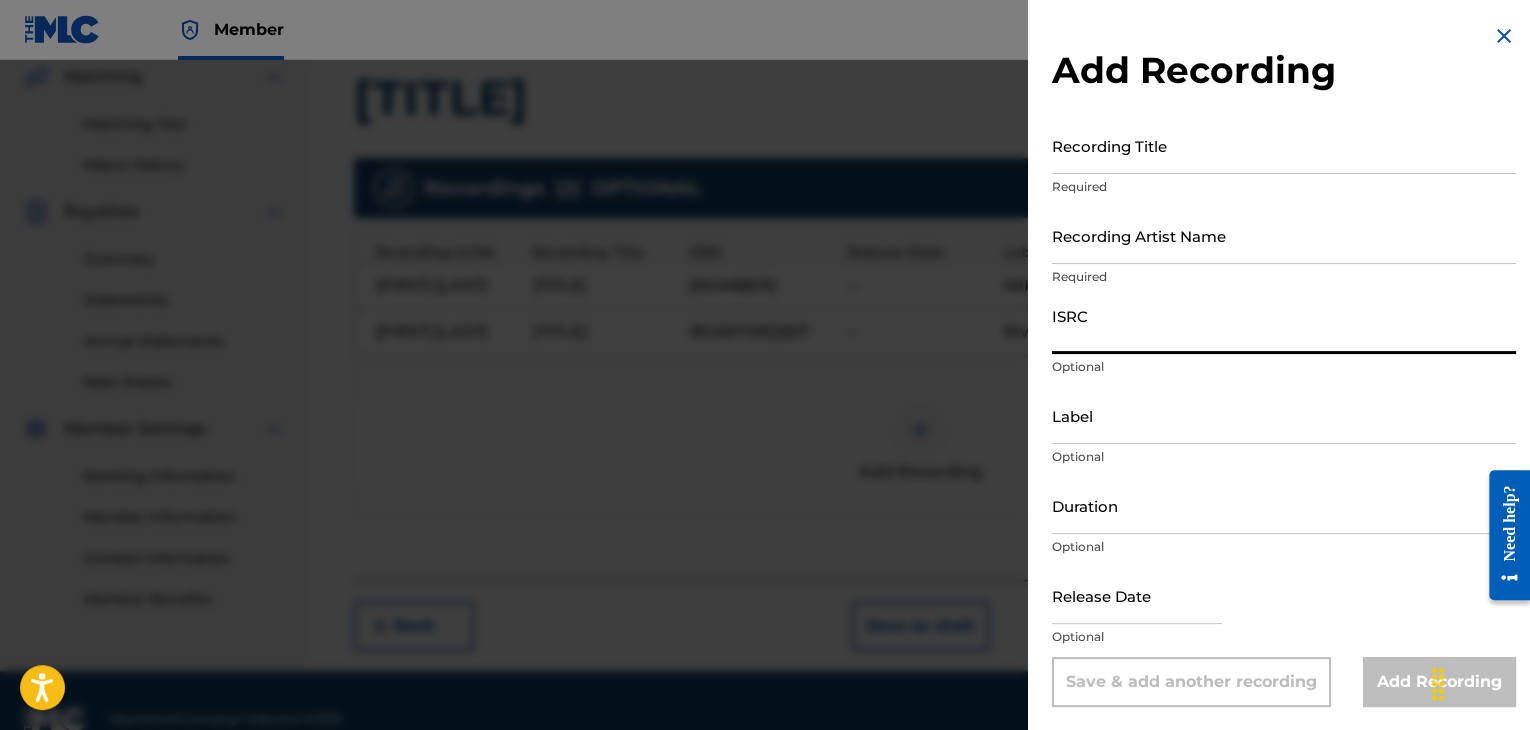 paste on "BGA672152433" 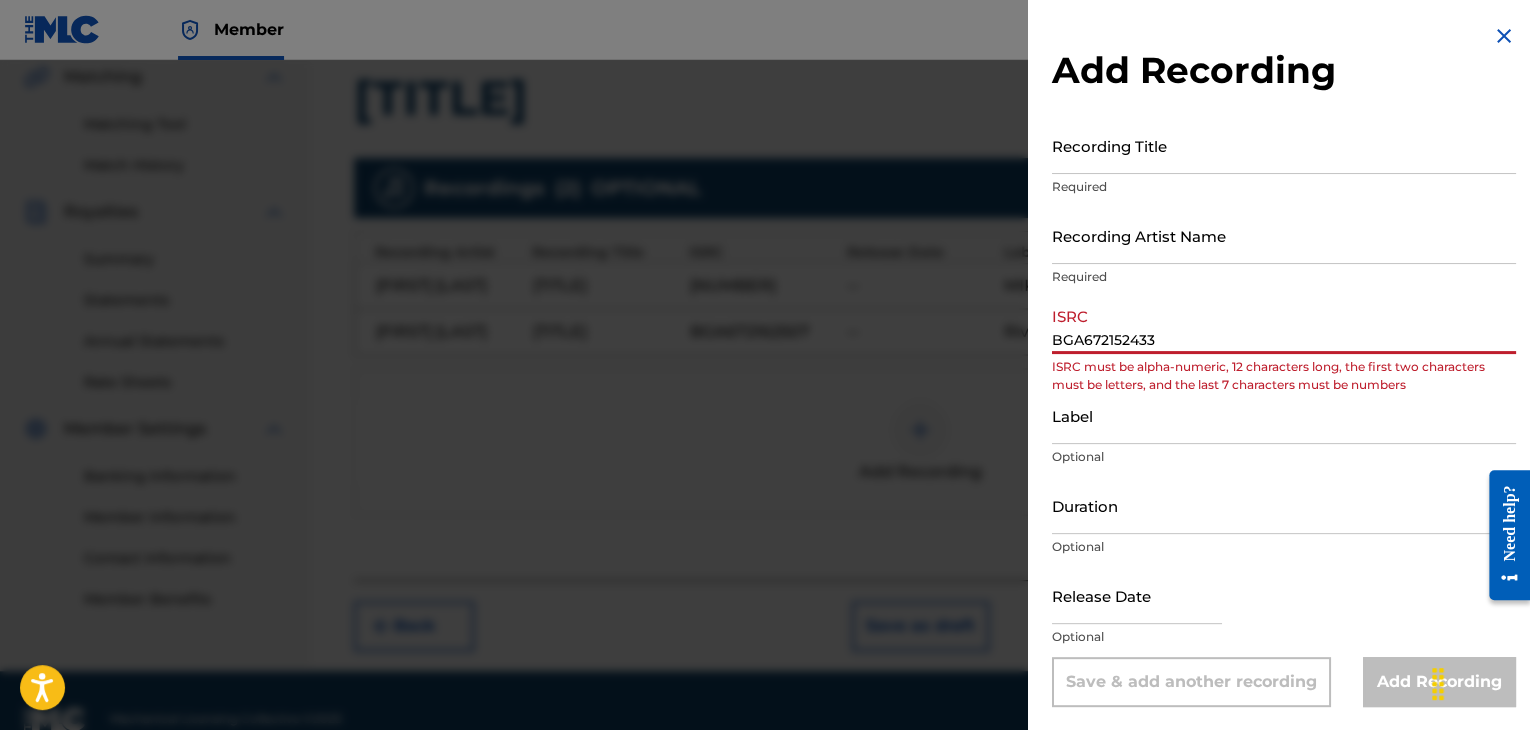 click on "Label" at bounding box center (1284, 415) 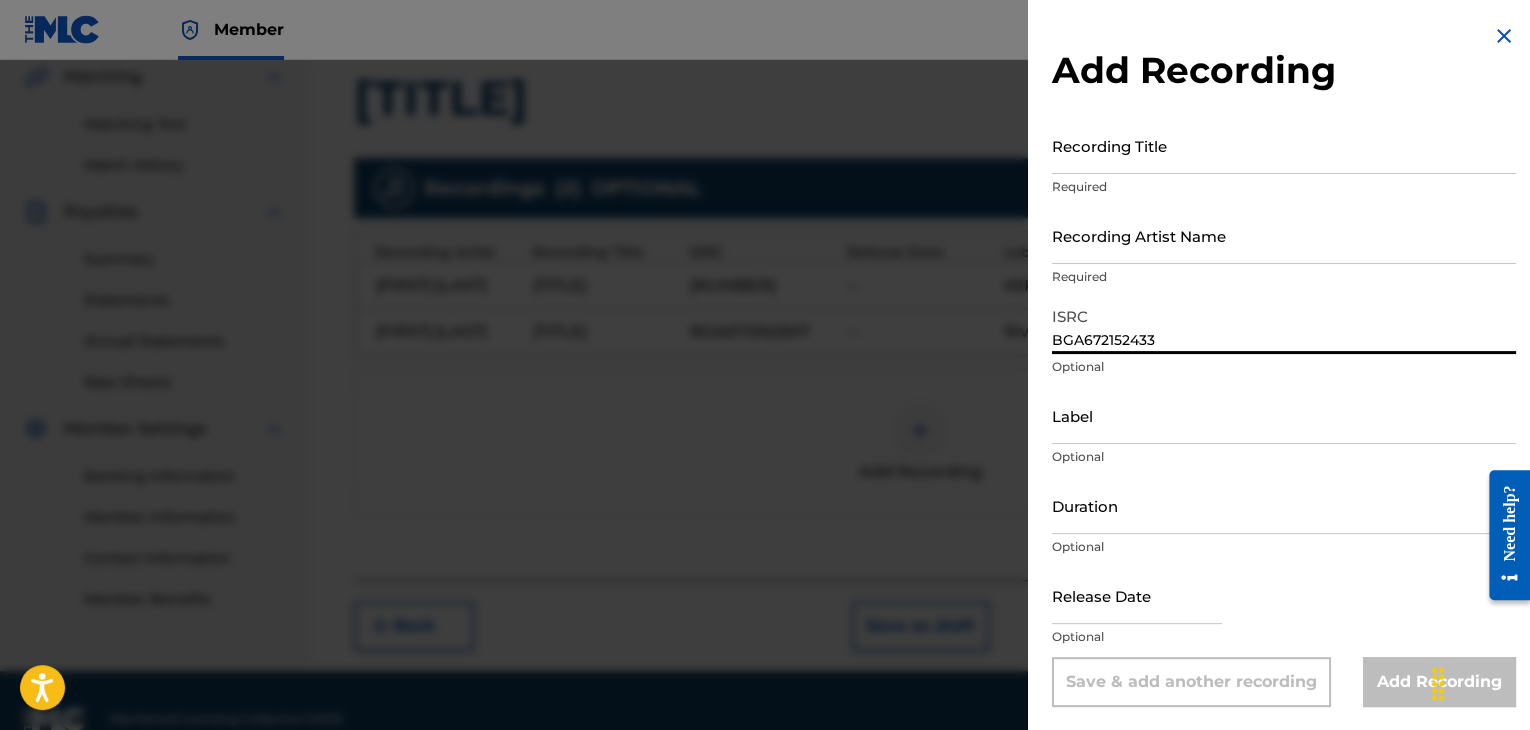 type on "BGA672152433" 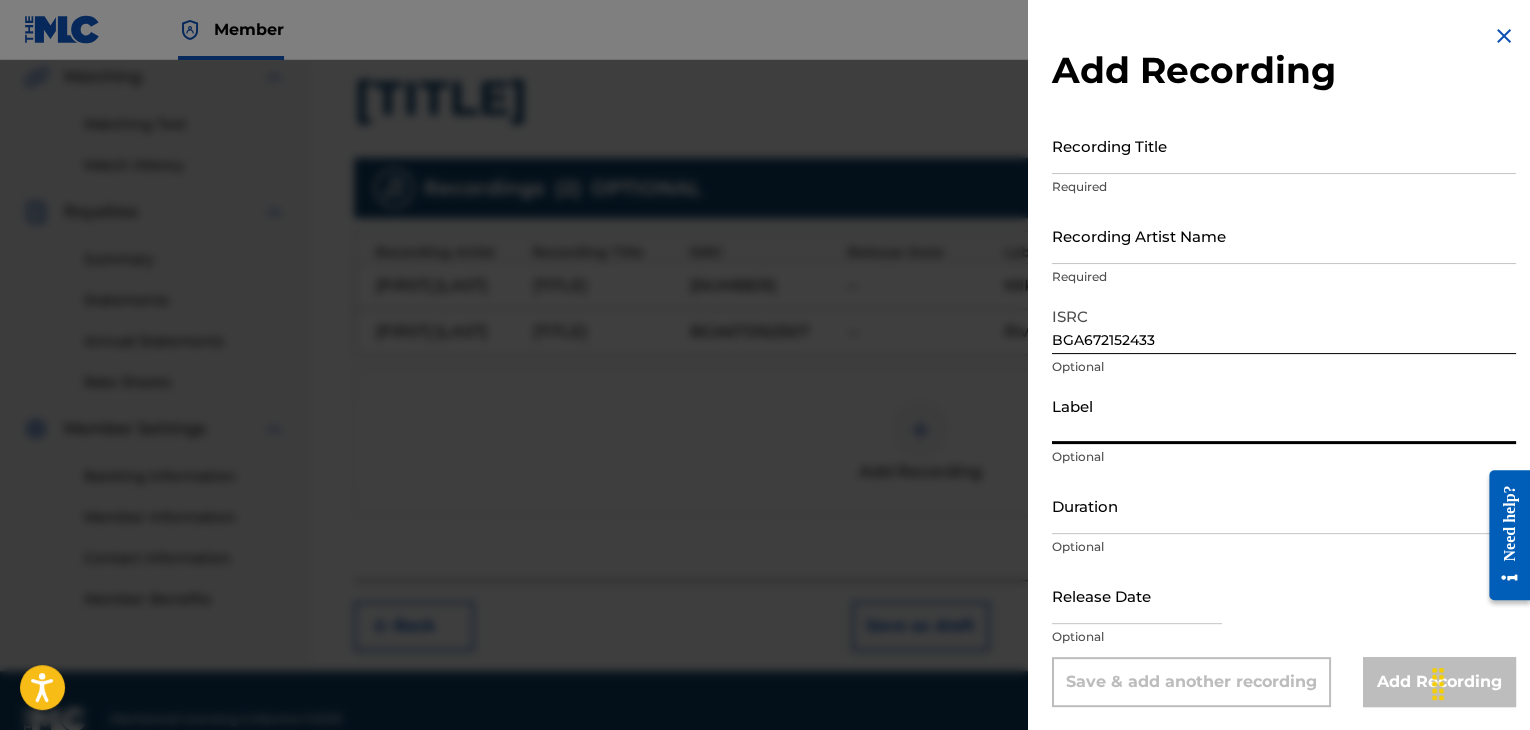 type on "BALKANTON AD" 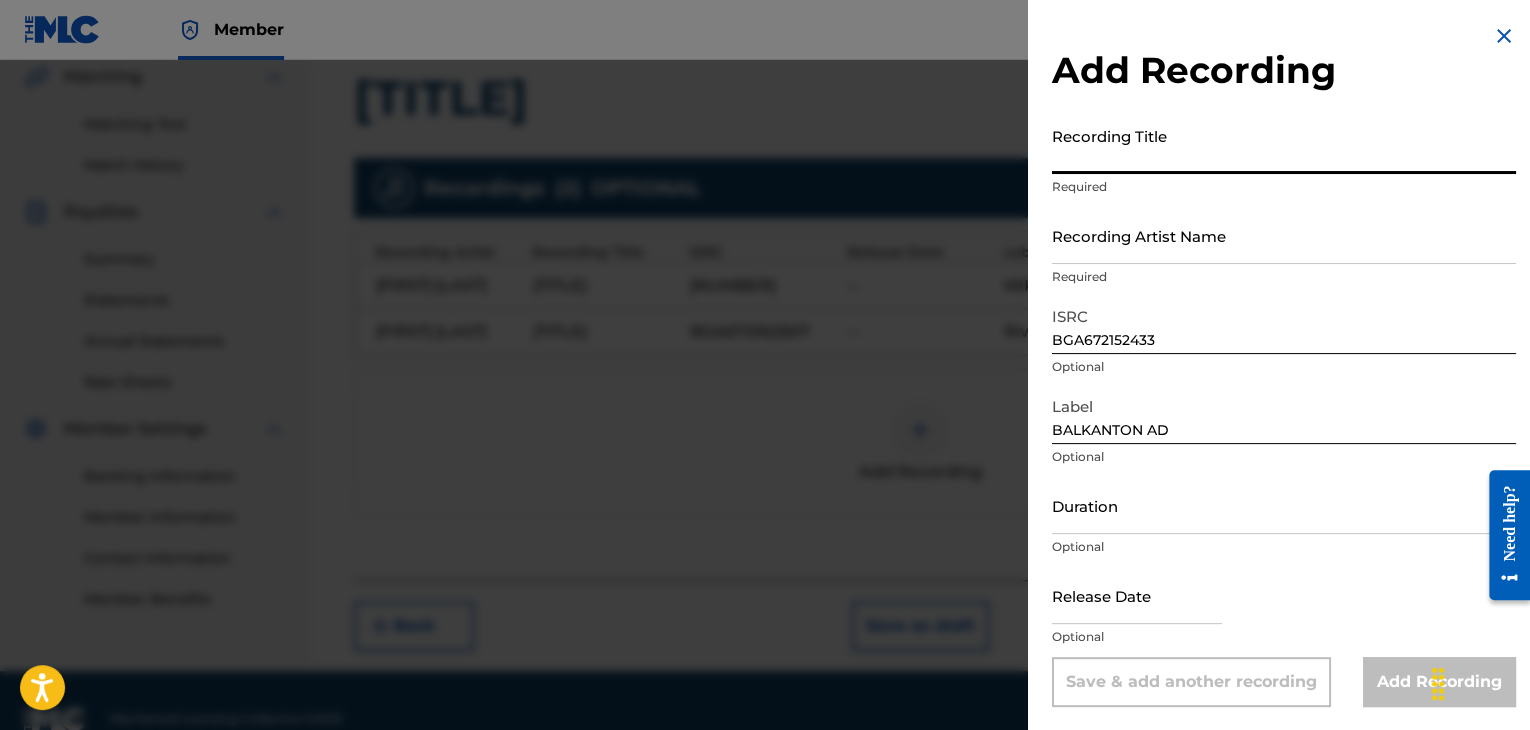click on "Recording Title" at bounding box center (1284, 145) 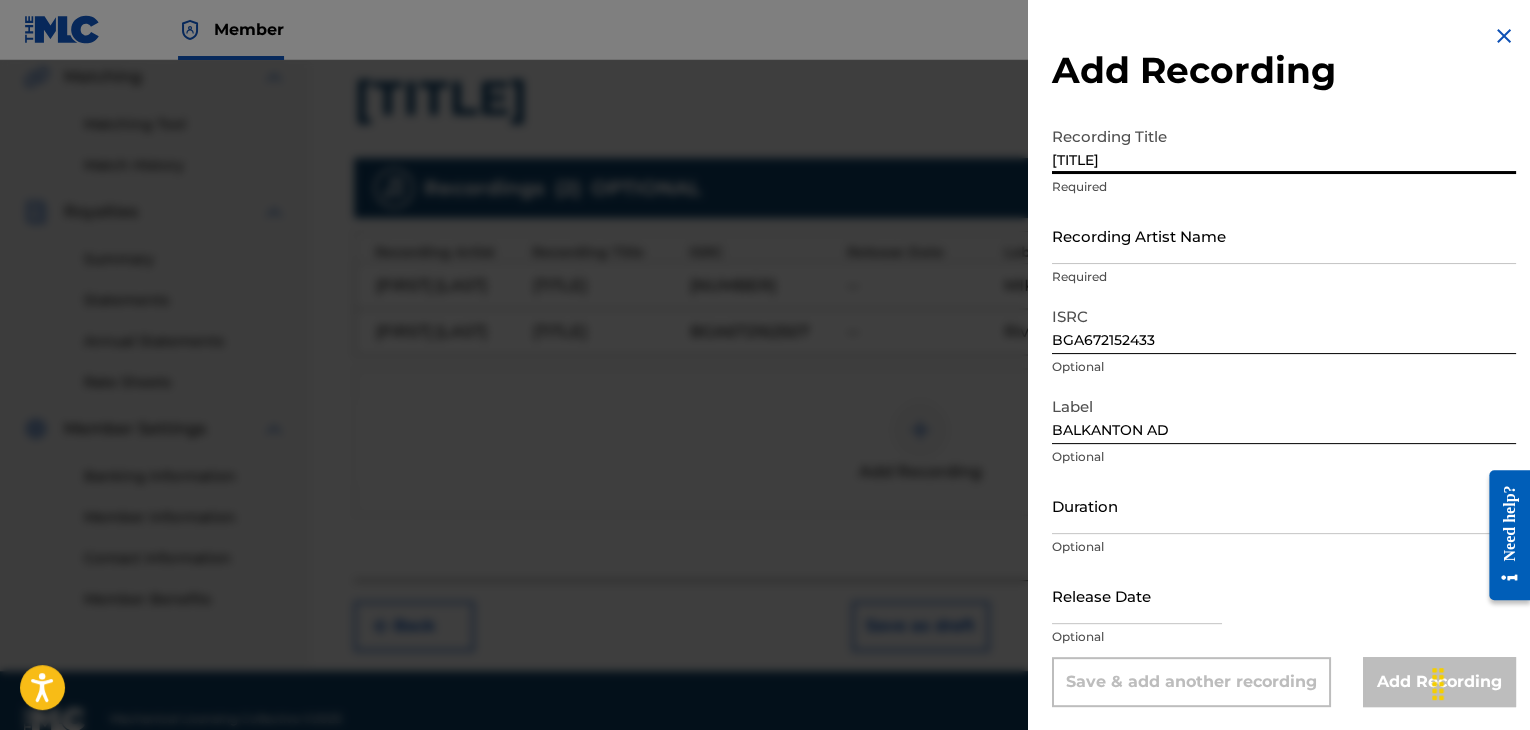 click on "[TITLE]" at bounding box center (1284, 145) 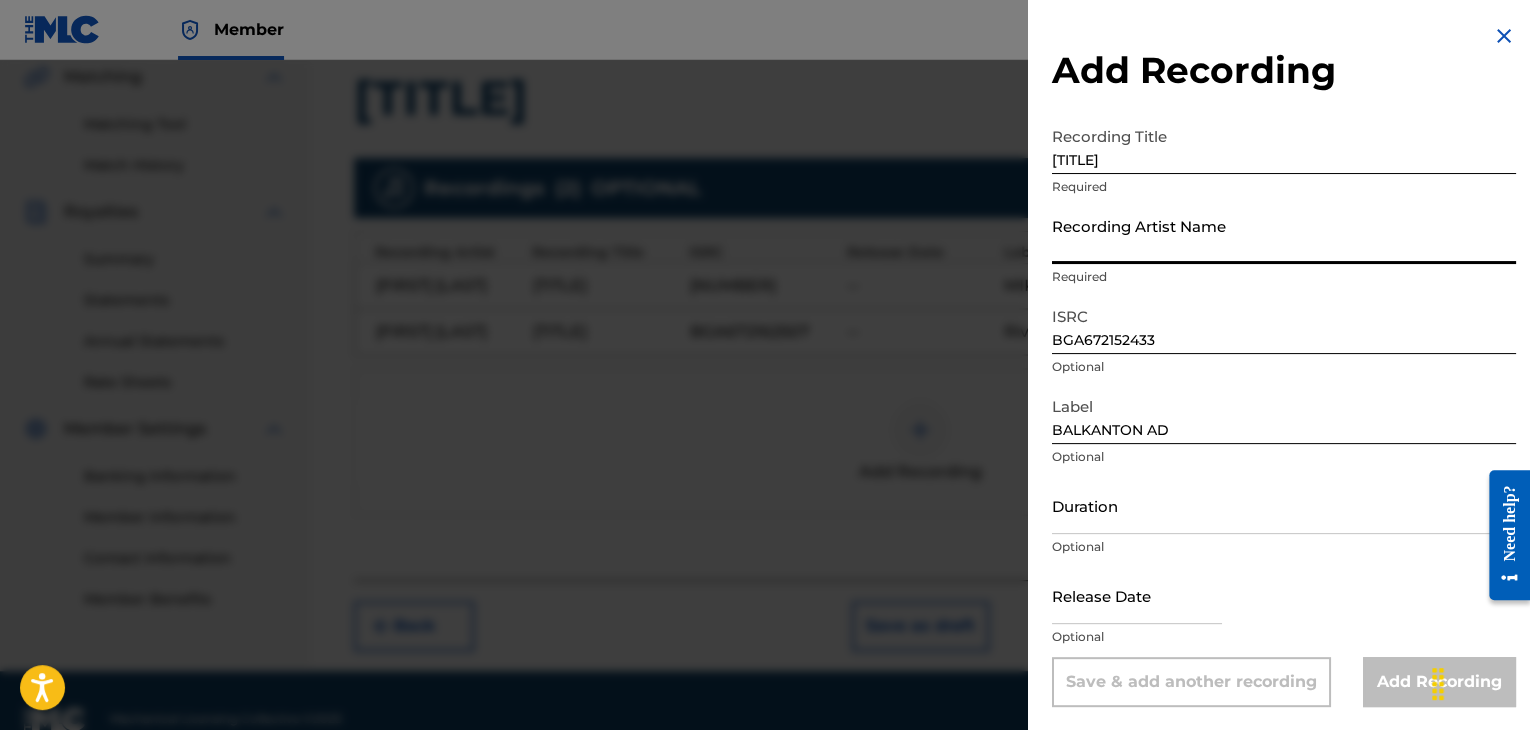 click on "Recording Artist Name" at bounding box center [1284, 235] 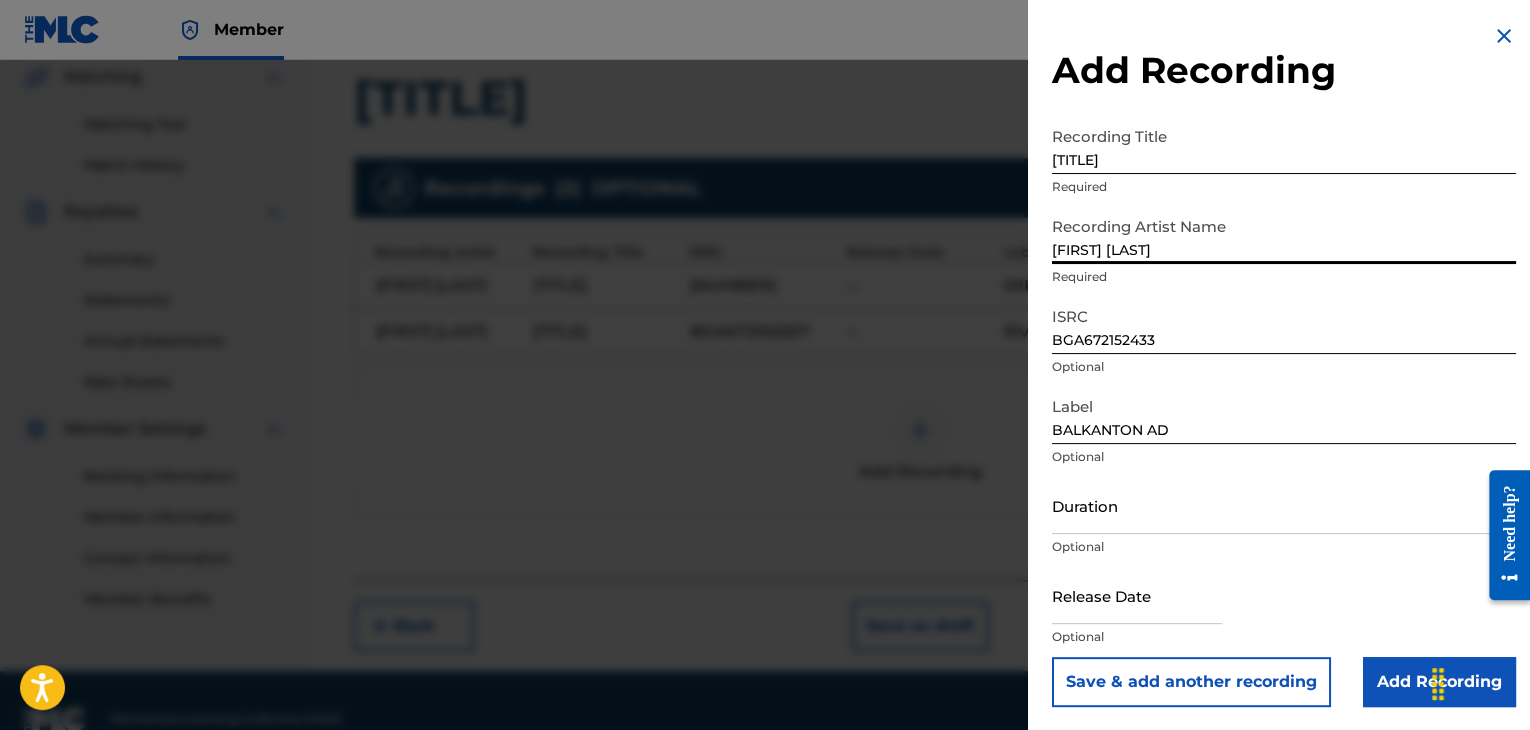 click on "[FIRST] [LAST]" at bounding box center (1284, 235) 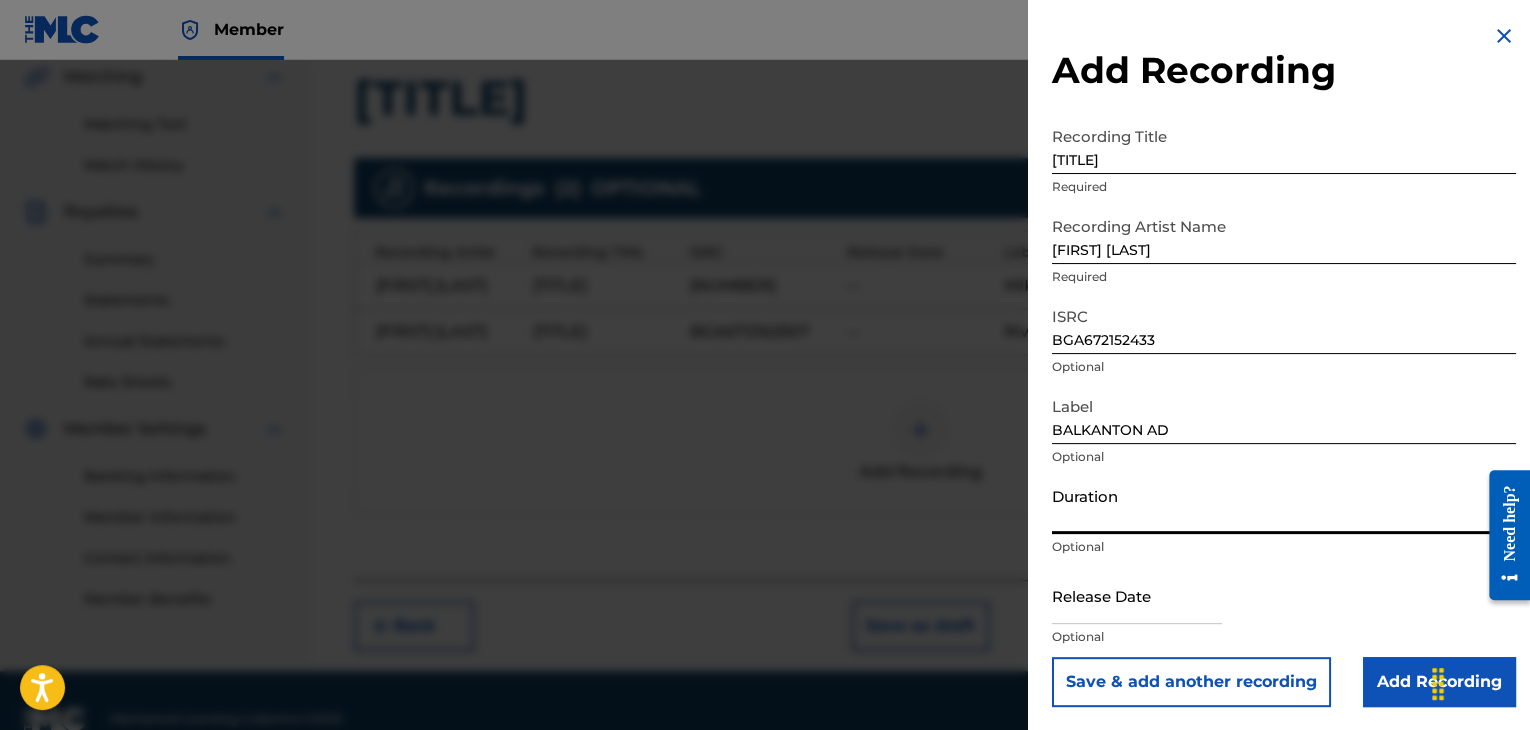click on "Duration" at bounding box center [1284, 505] 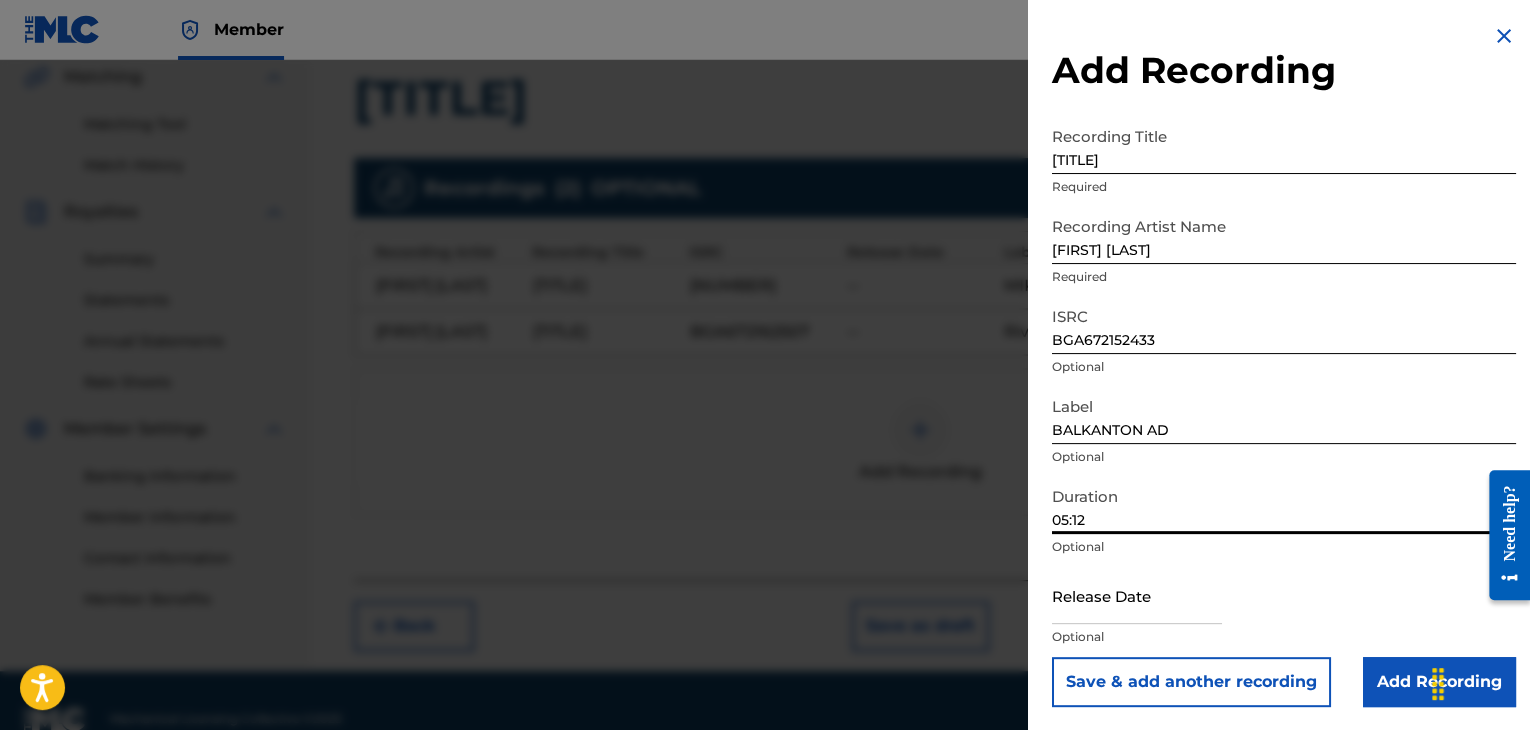 type on "05:12" 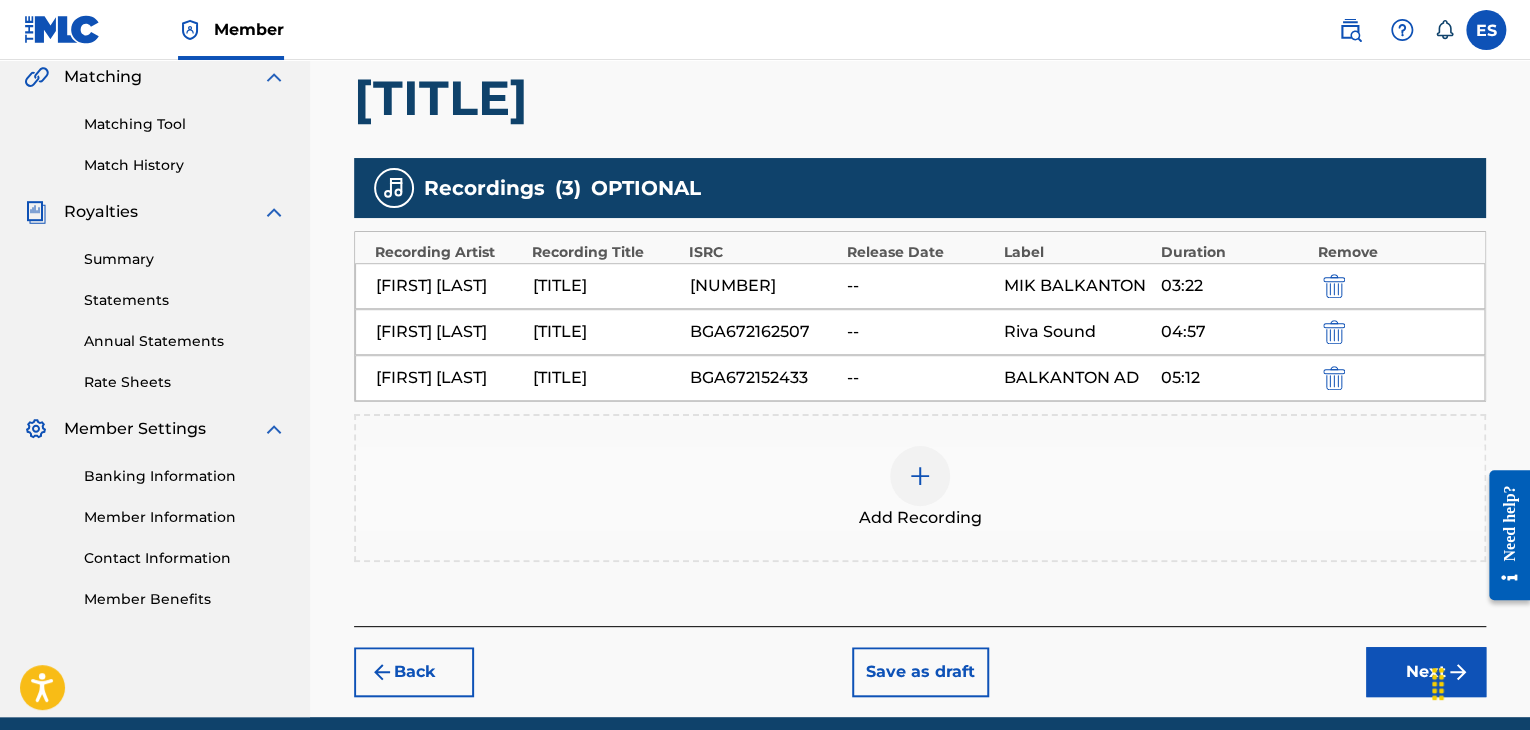 click at bounding box center (920, 476) 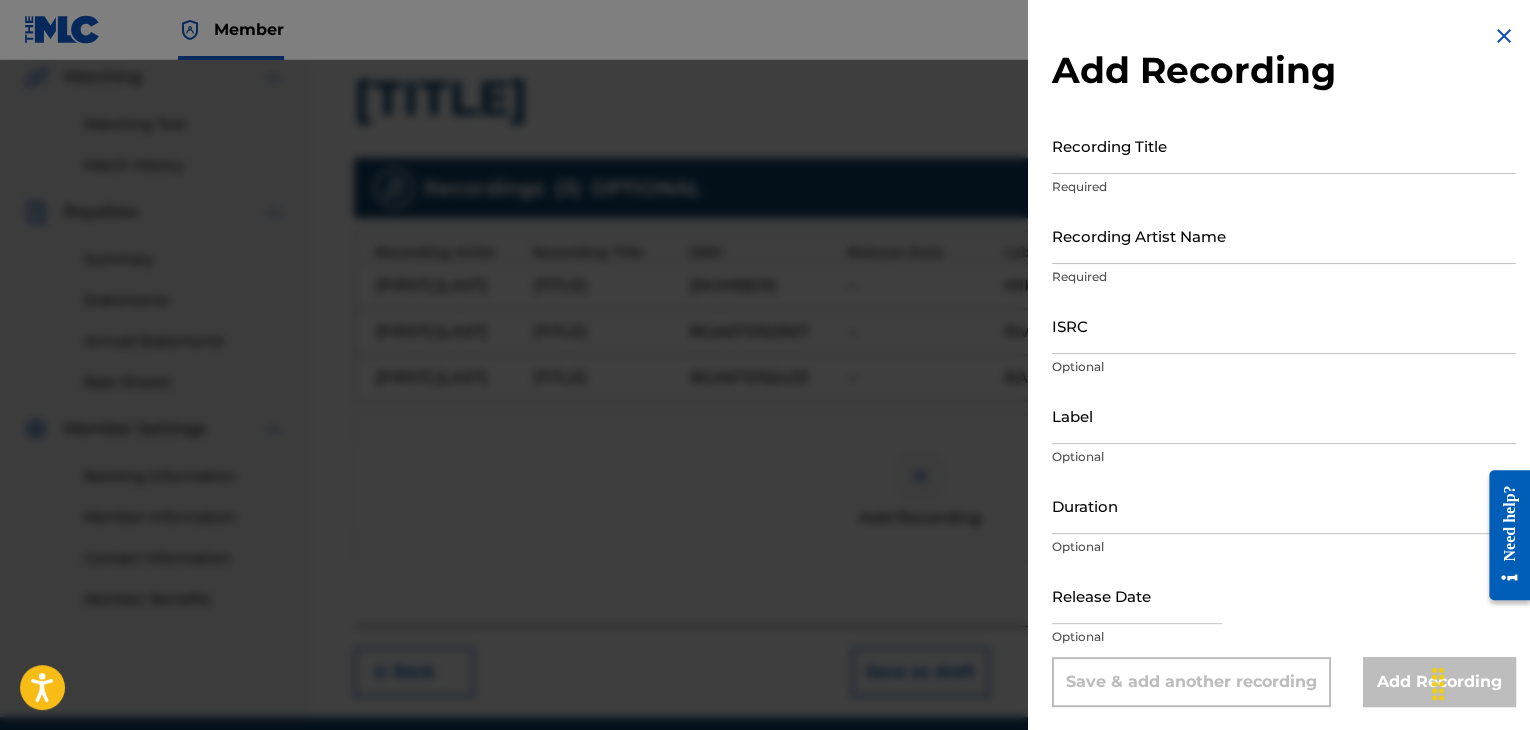 click on "ISRC" at bounding box center [1284, 325] 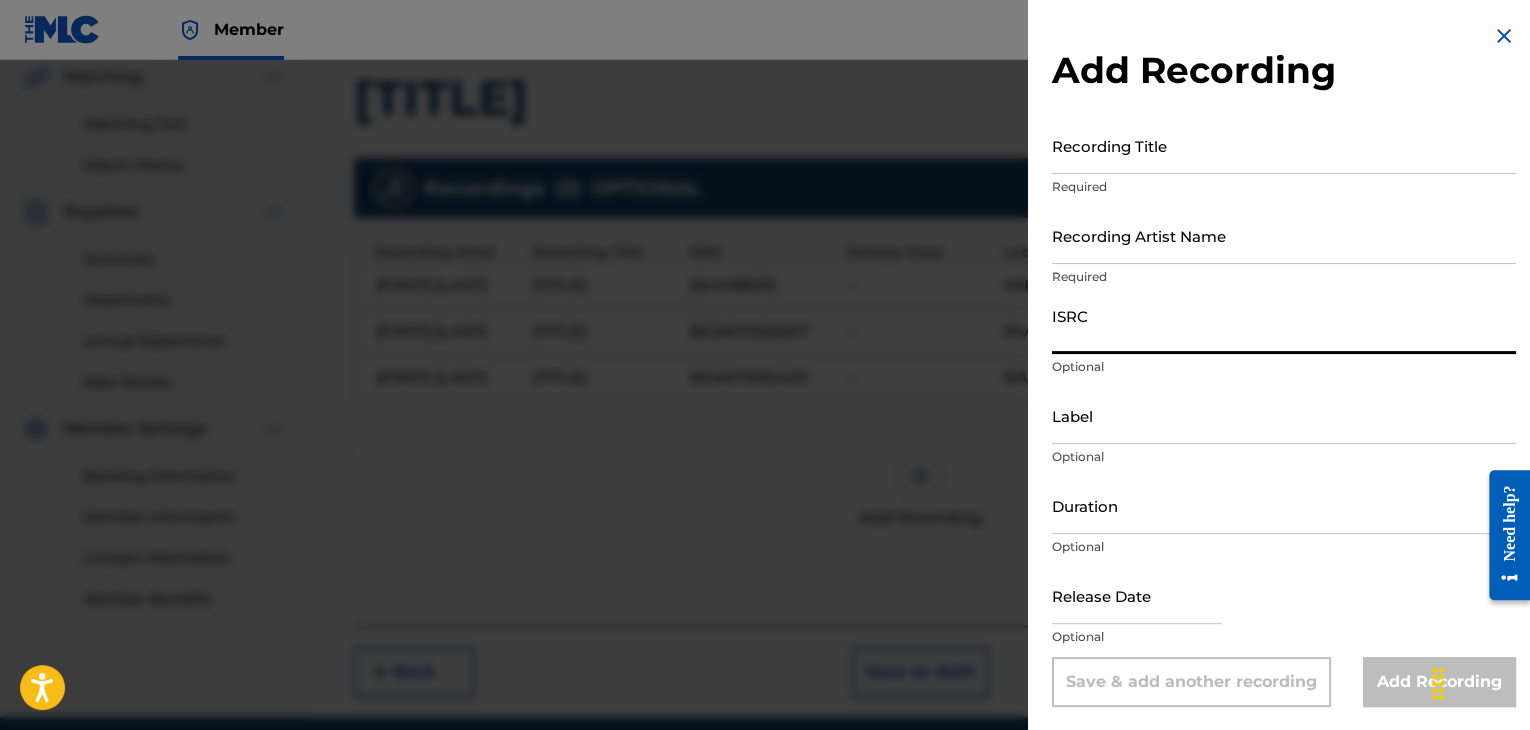 paste on "BGA262152901" 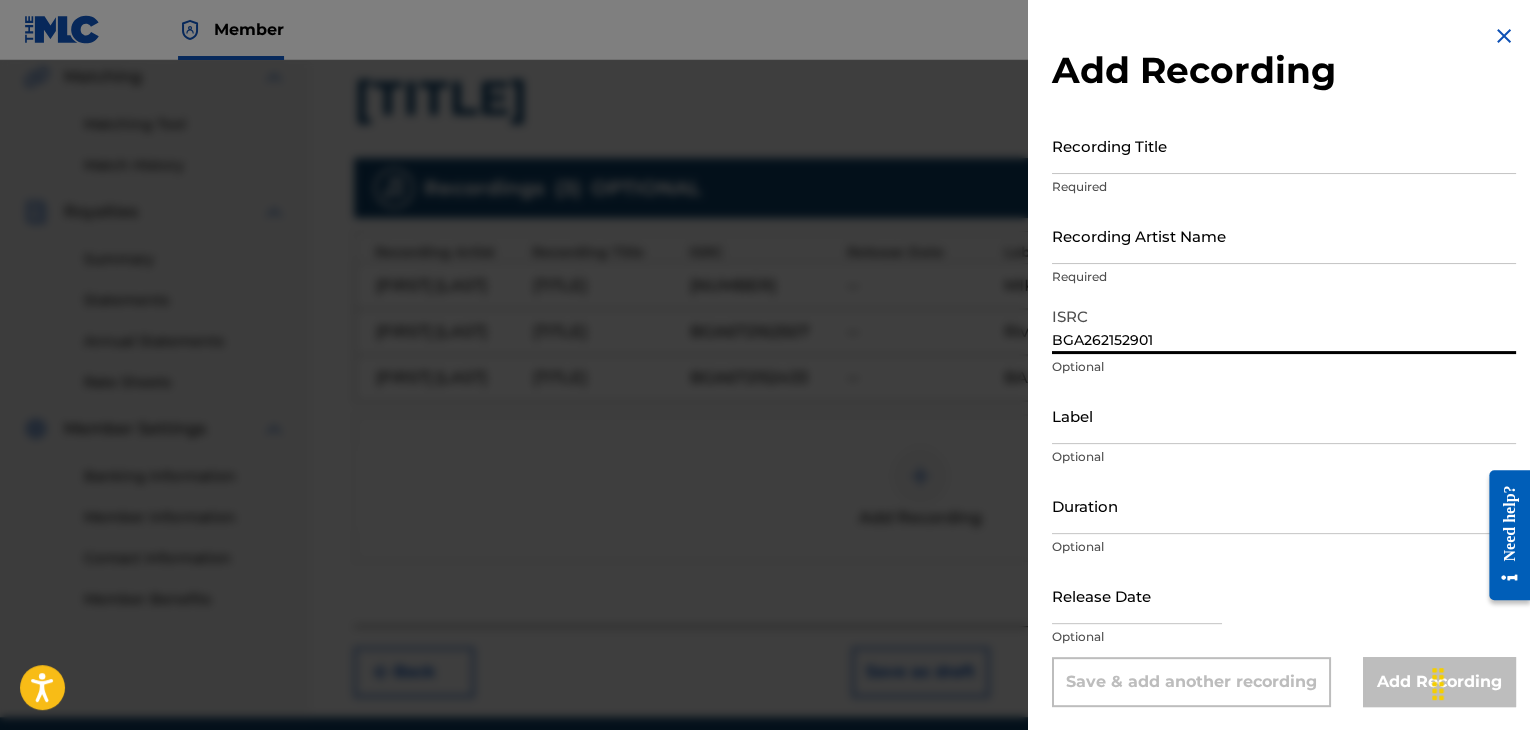type on "BGA262152901" 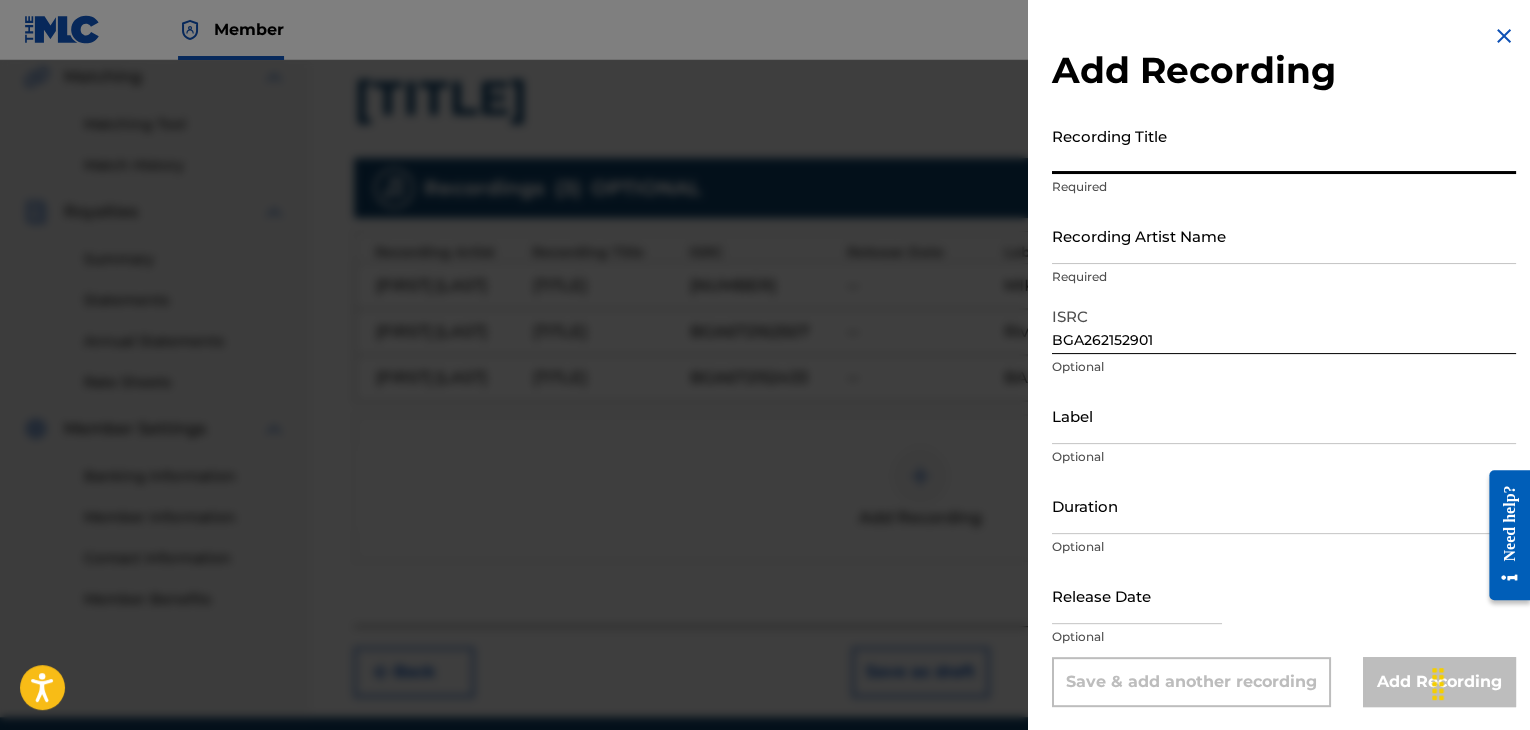 drag, startPoint x: 1192, startPoint y: 137, endPoint x: 1186, endPoint y: 126, distance: 12.529964 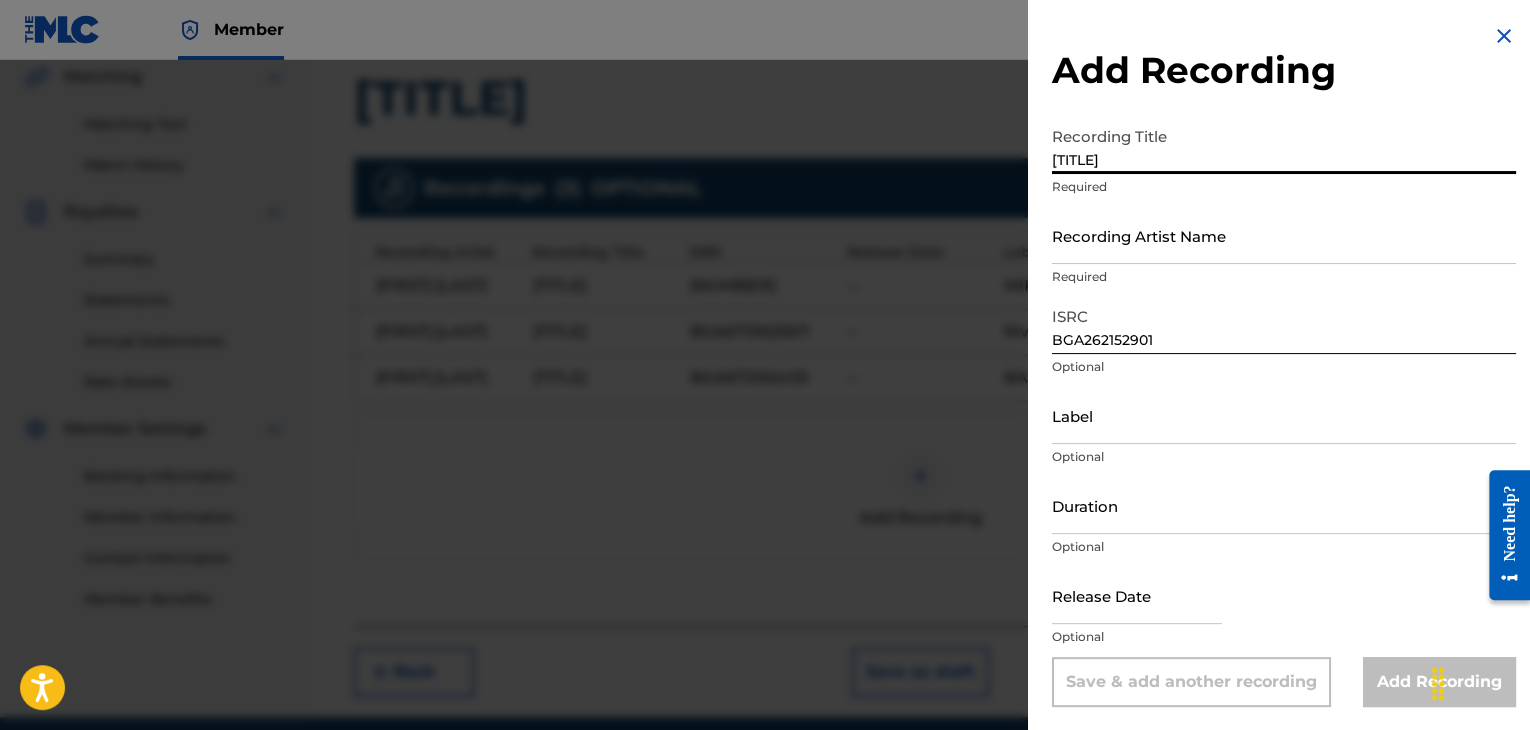 click on "[TITLE]" at bounding box center (1284, 145) 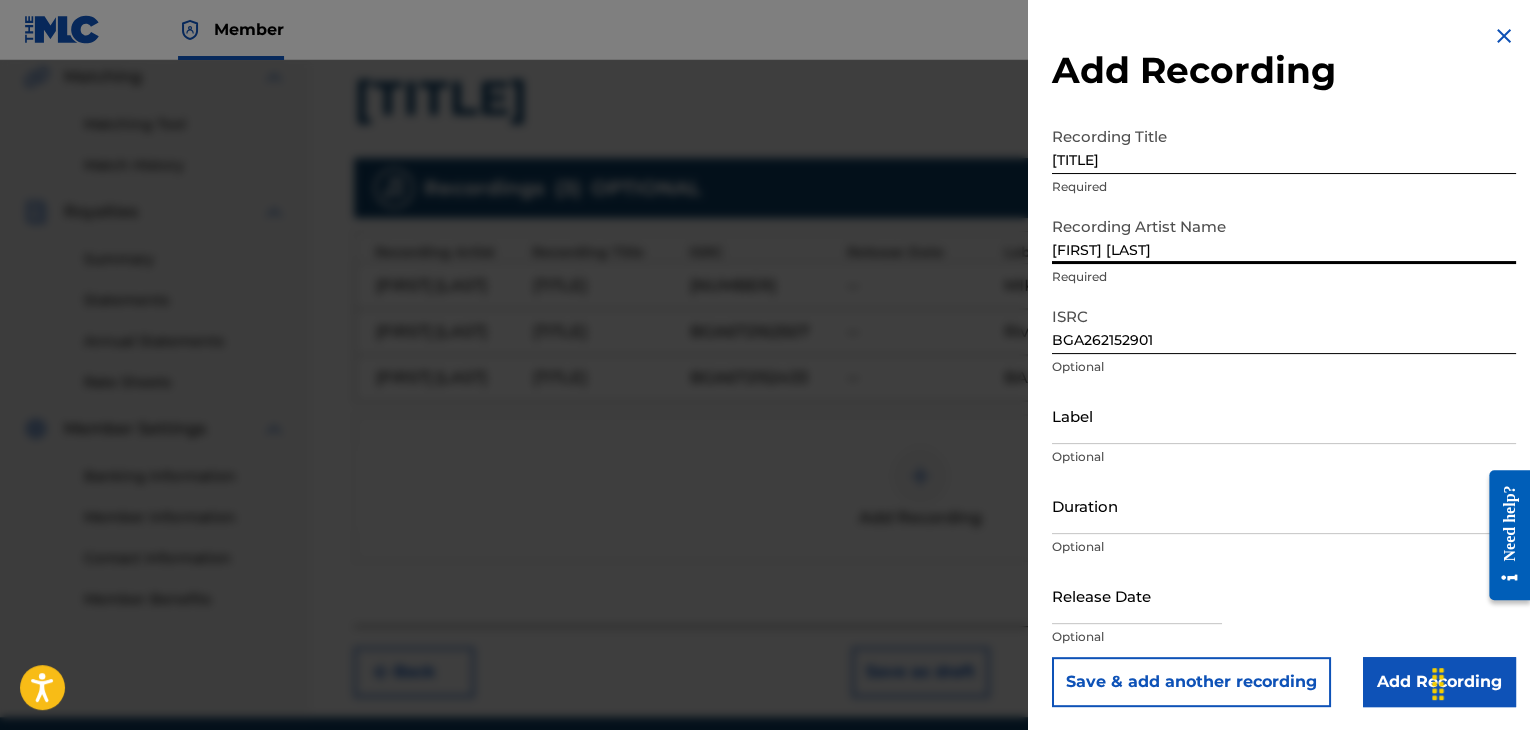 type on "[FIRST] [LAST]" 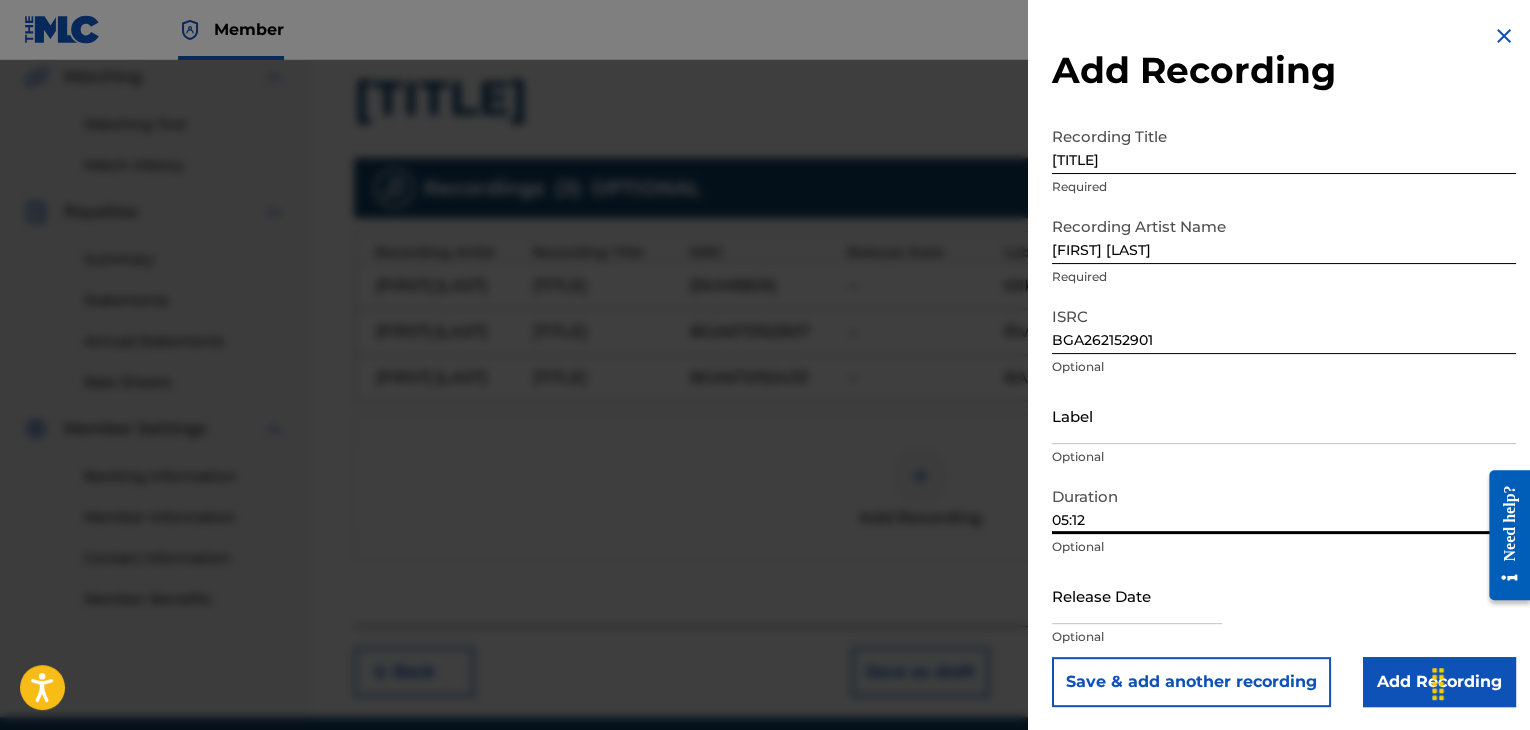 type on "05:12" 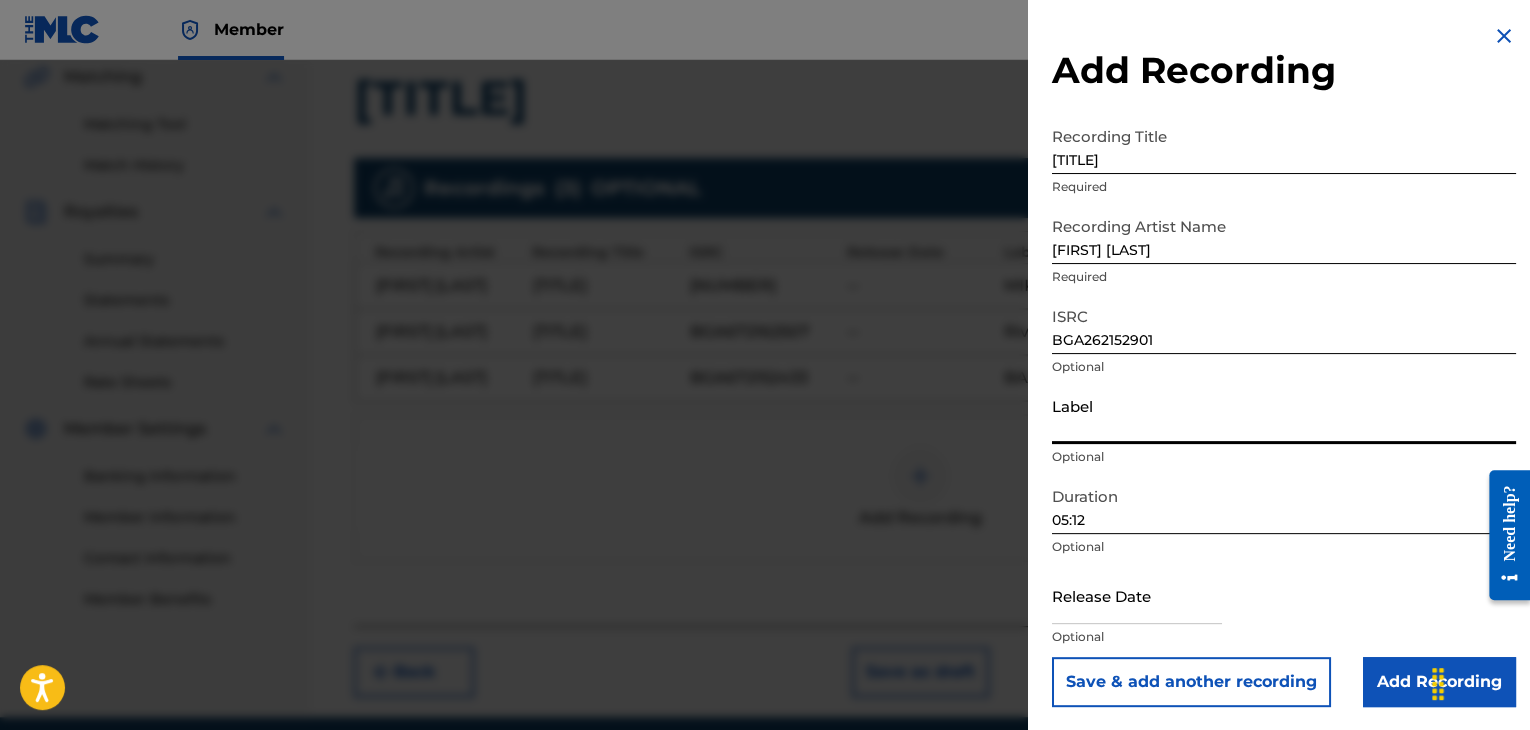 click on "Label" at bounding box center [1284, 415] 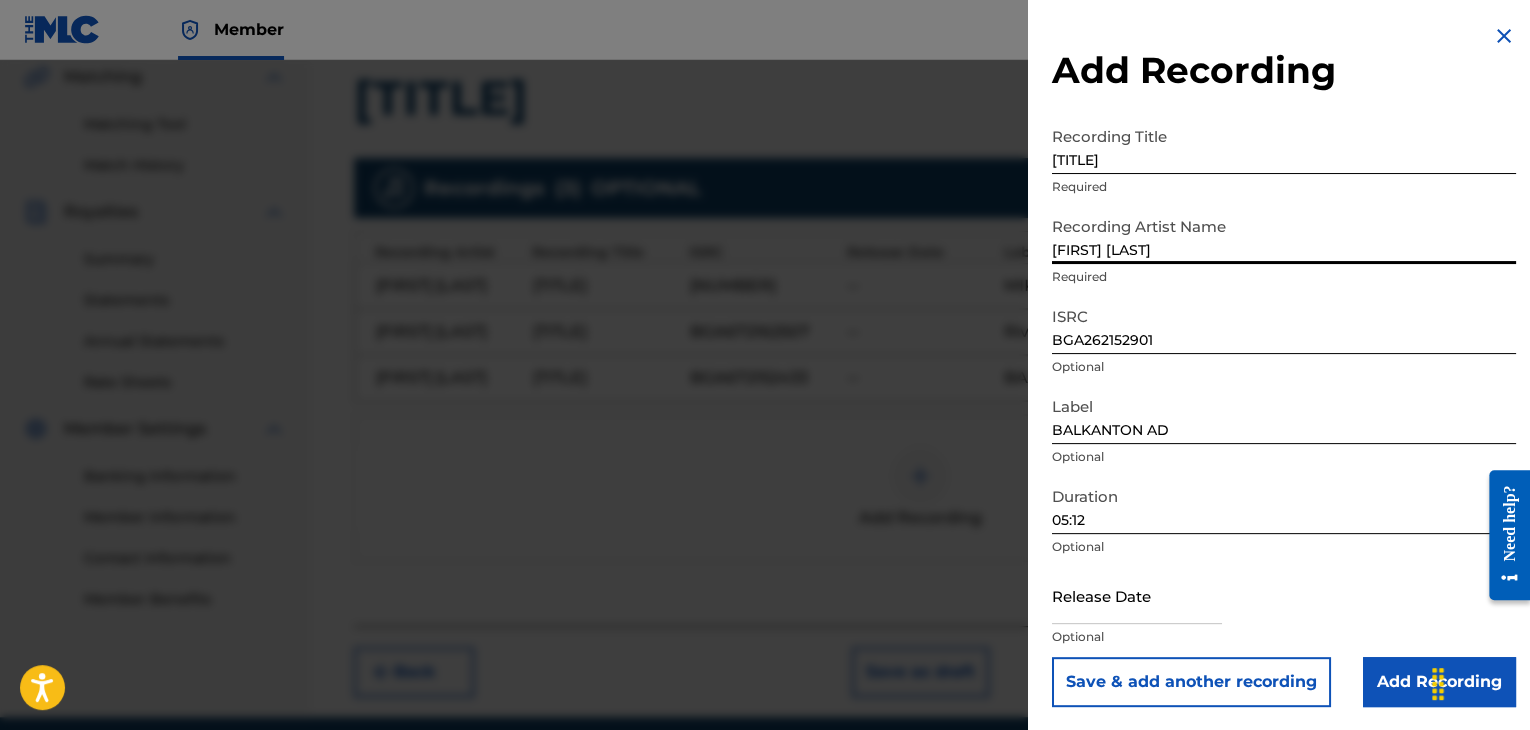 click on "[FIRST] [LAST]" at bounding box center (1284, 235) 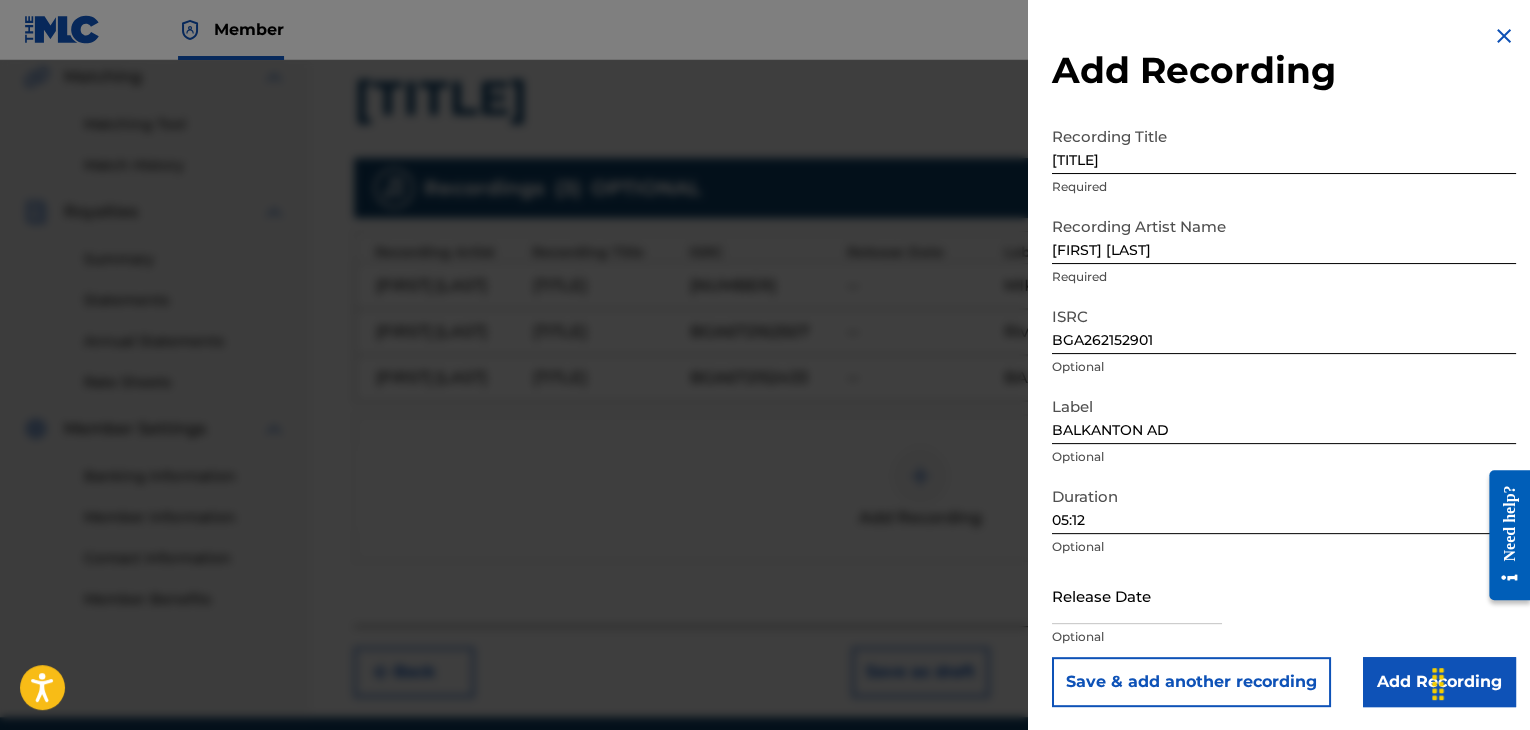 click on "Add Recording" at bounding box center [1439, 682] 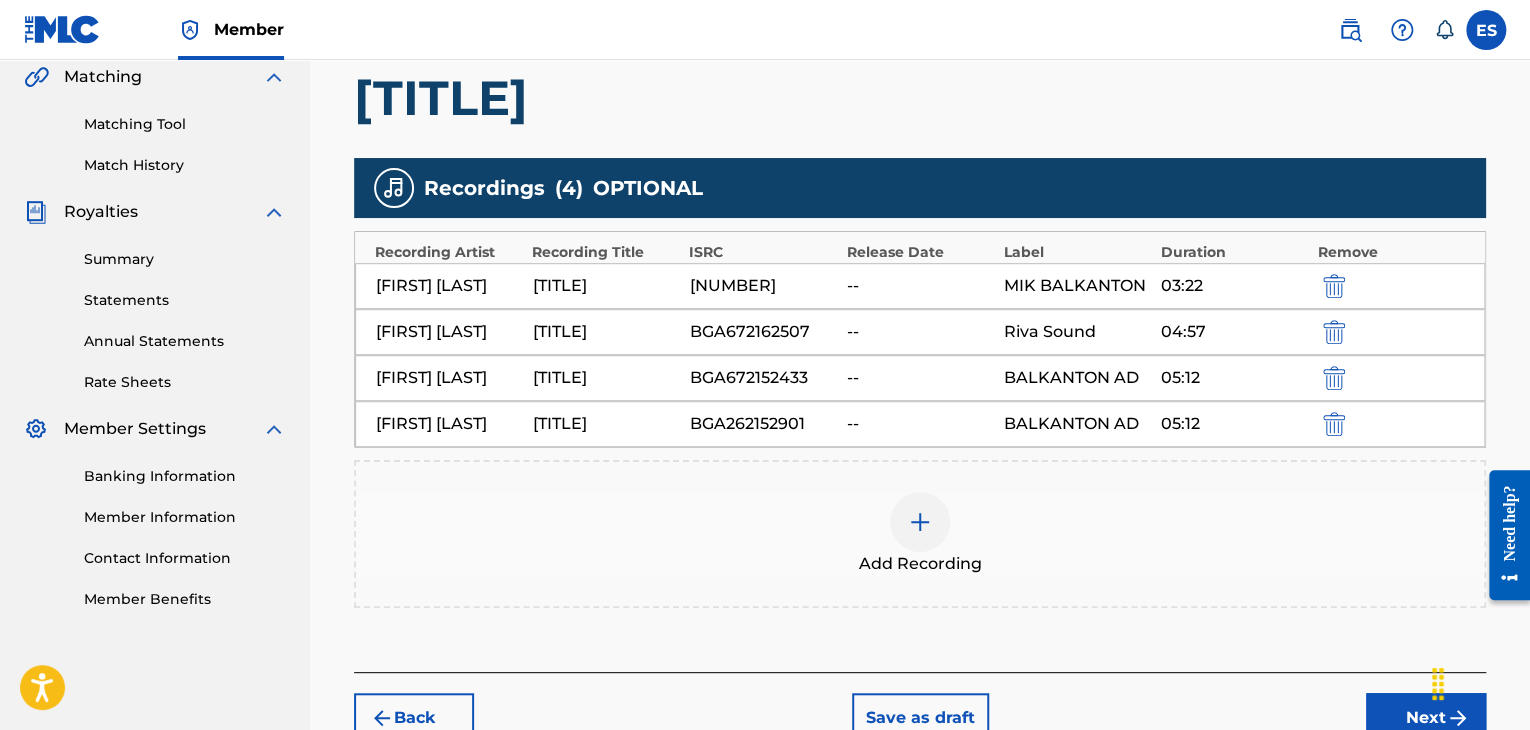 click at bounding box center (920, 522) 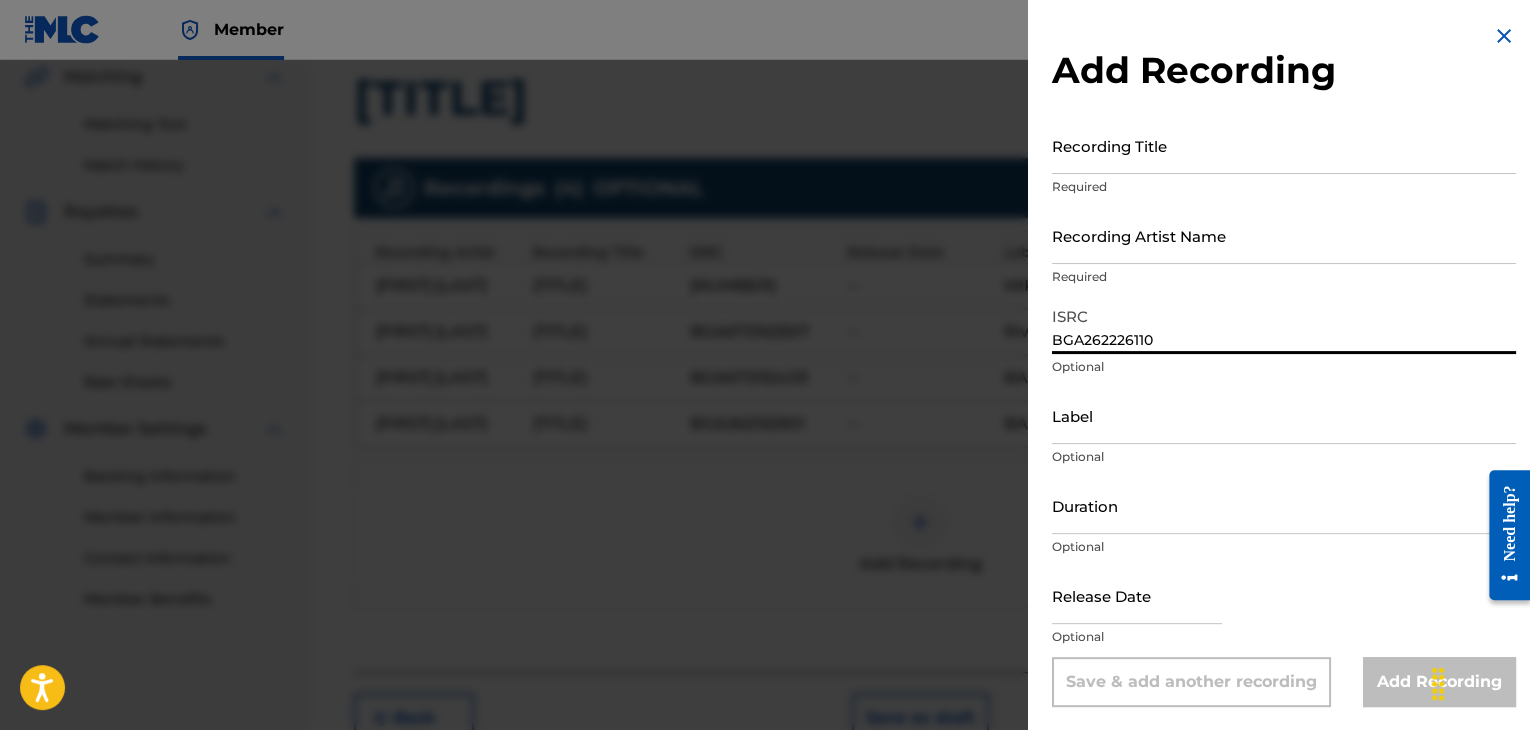 type on "BGA262226110" 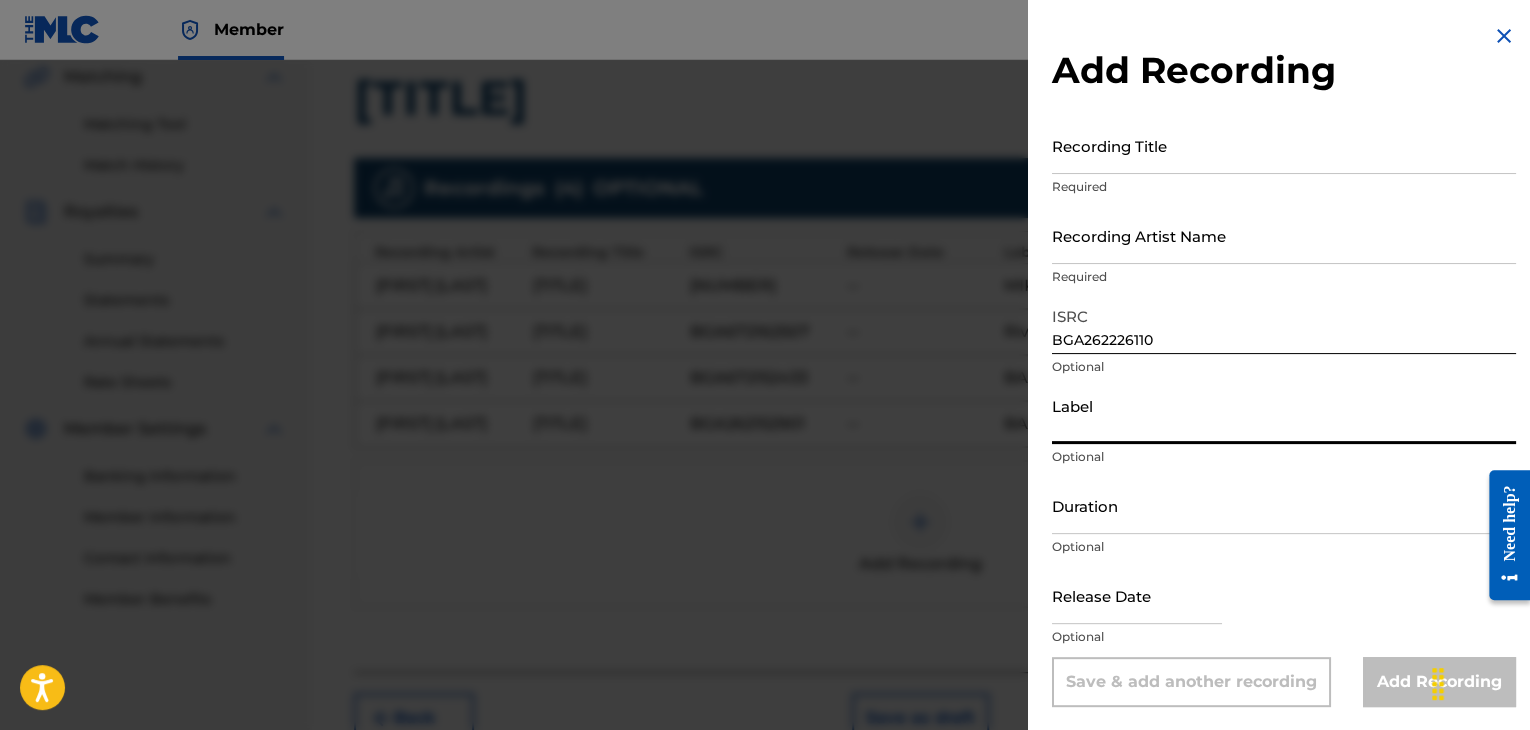 type on "BALKANTON AD" 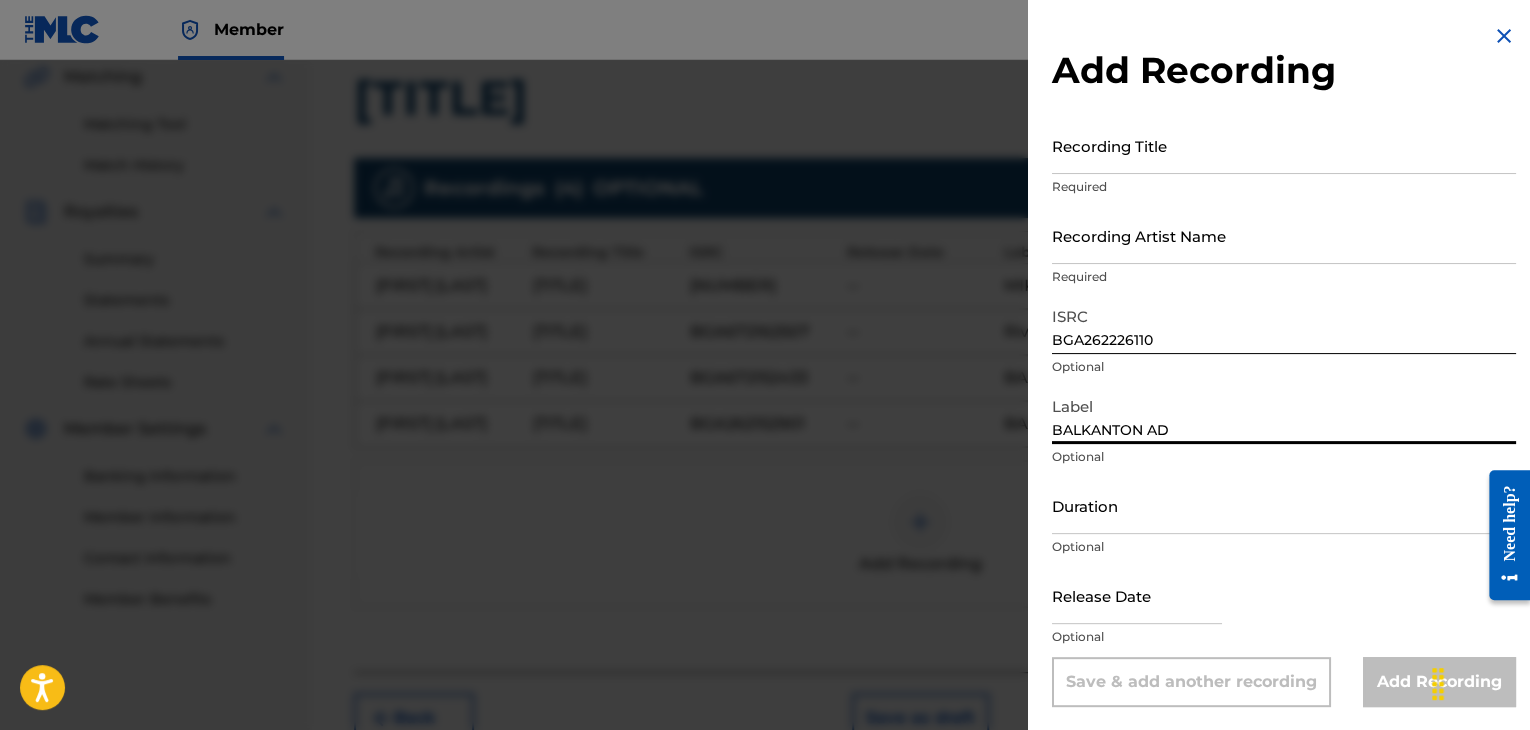 click on "Duration" at bounding box center (1284, 505) 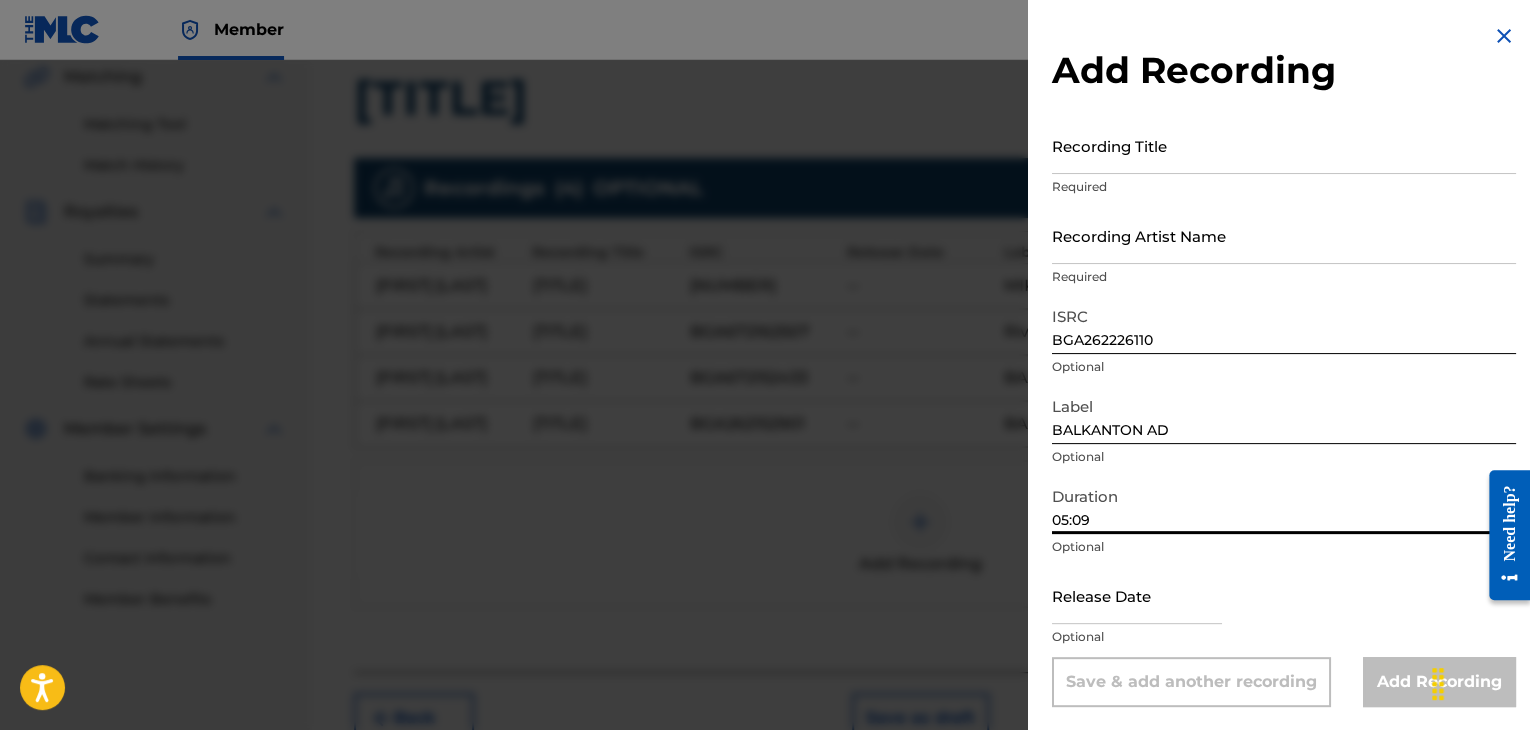 type on "05:09" 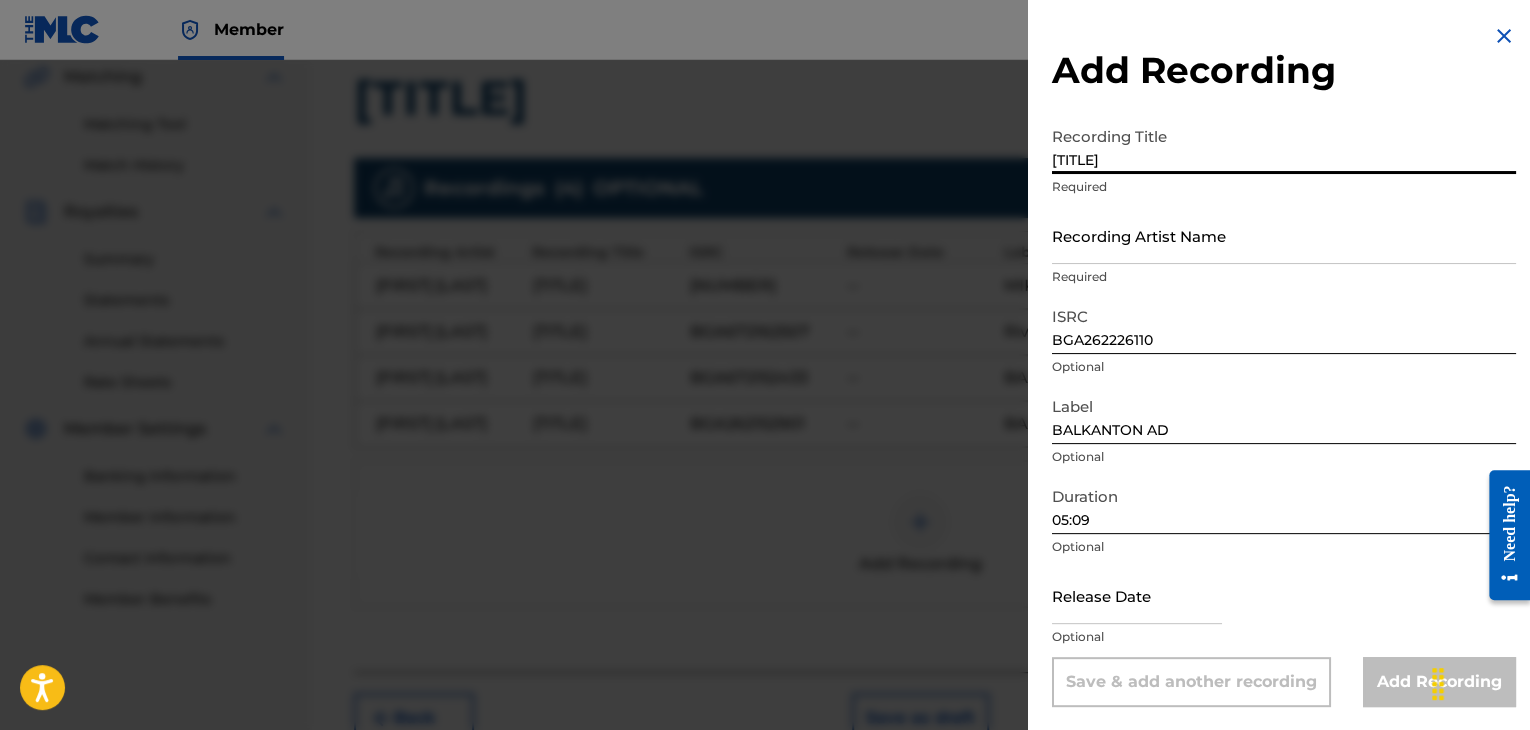 type on "[TITLE]" 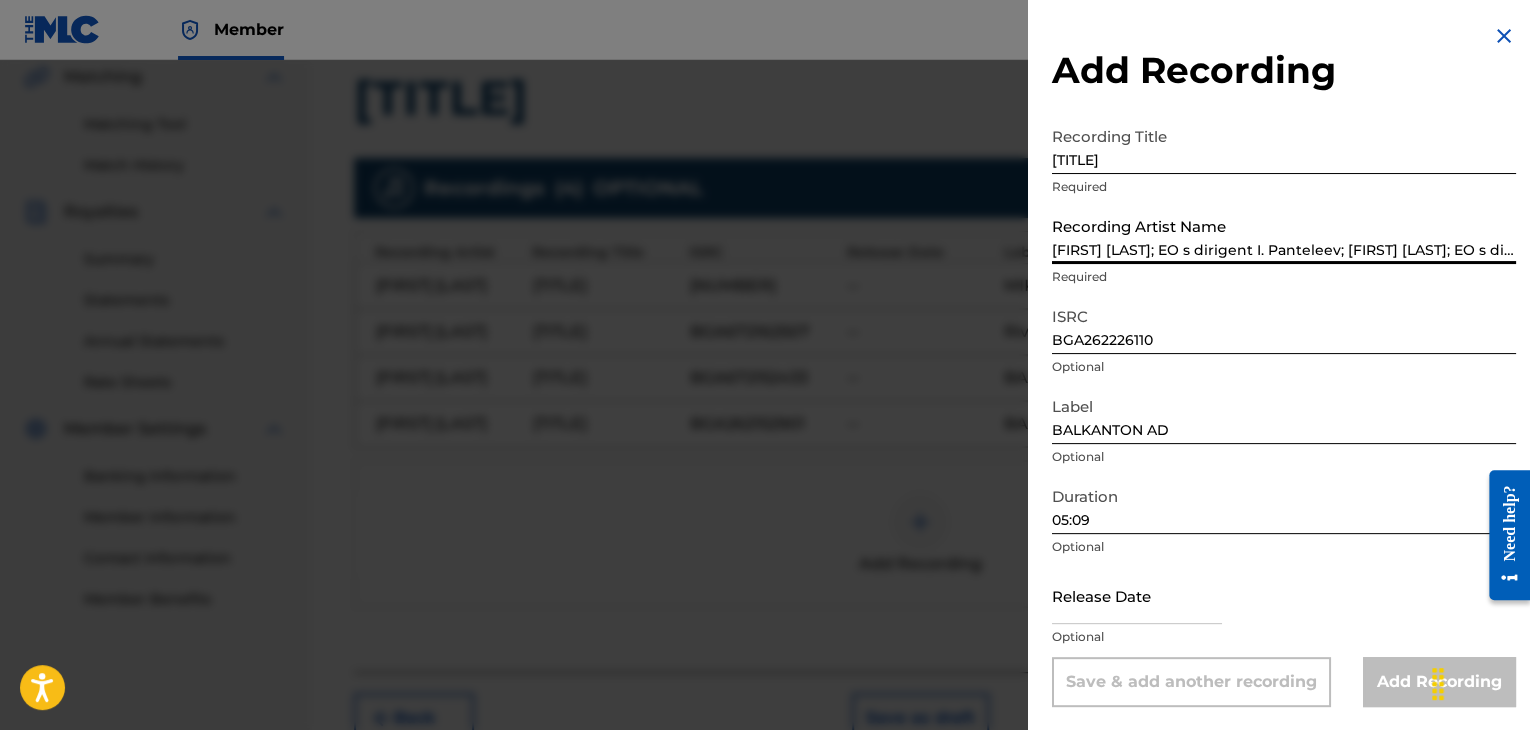 scroll, scrollTop: 0, scrollLeft: 161, axis: horizontal 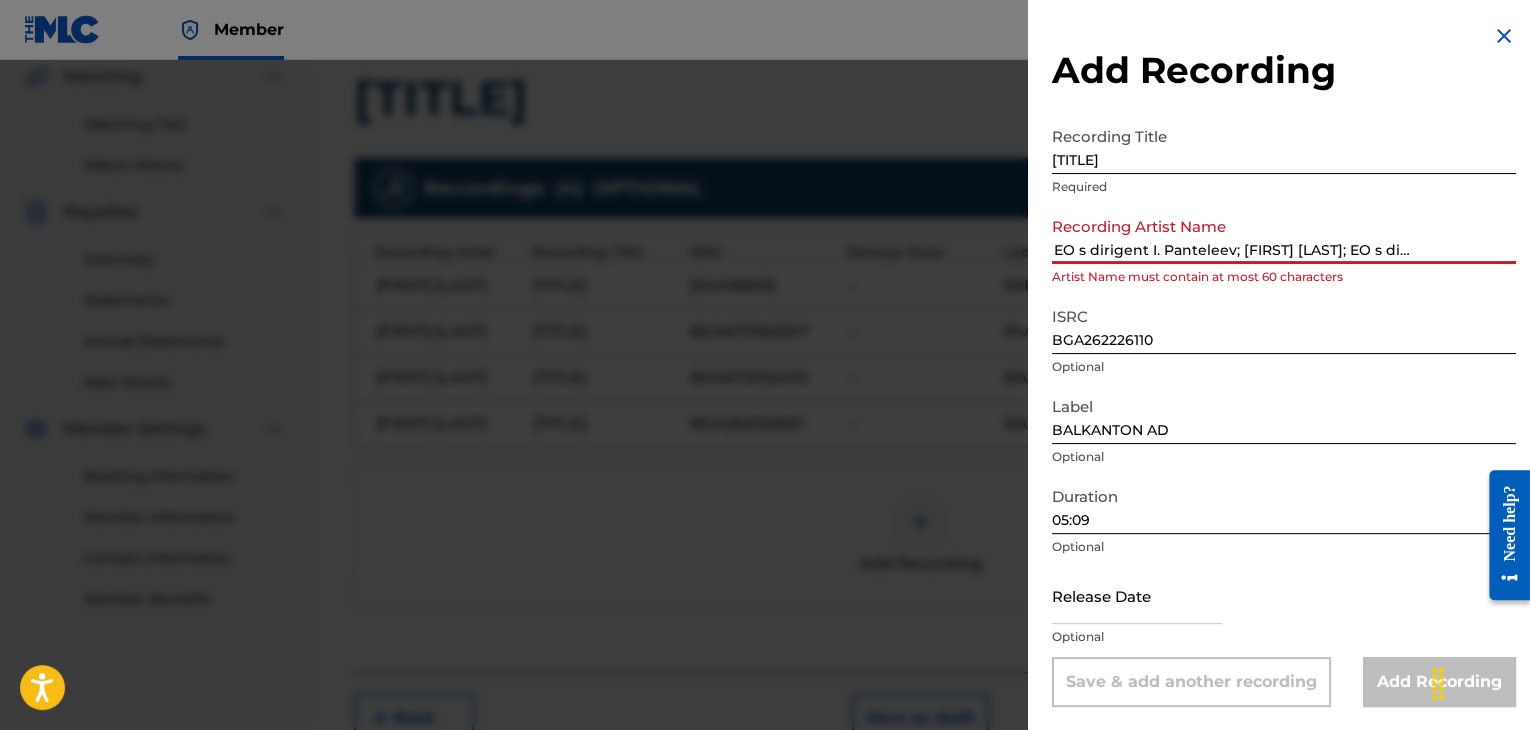 click on "[FIRST] [LAST]; EO s dirigent I. Panteleev; [FIRST] [LAST]; EO s dirigent K. Tashev" at bounding box center [1284, 235] 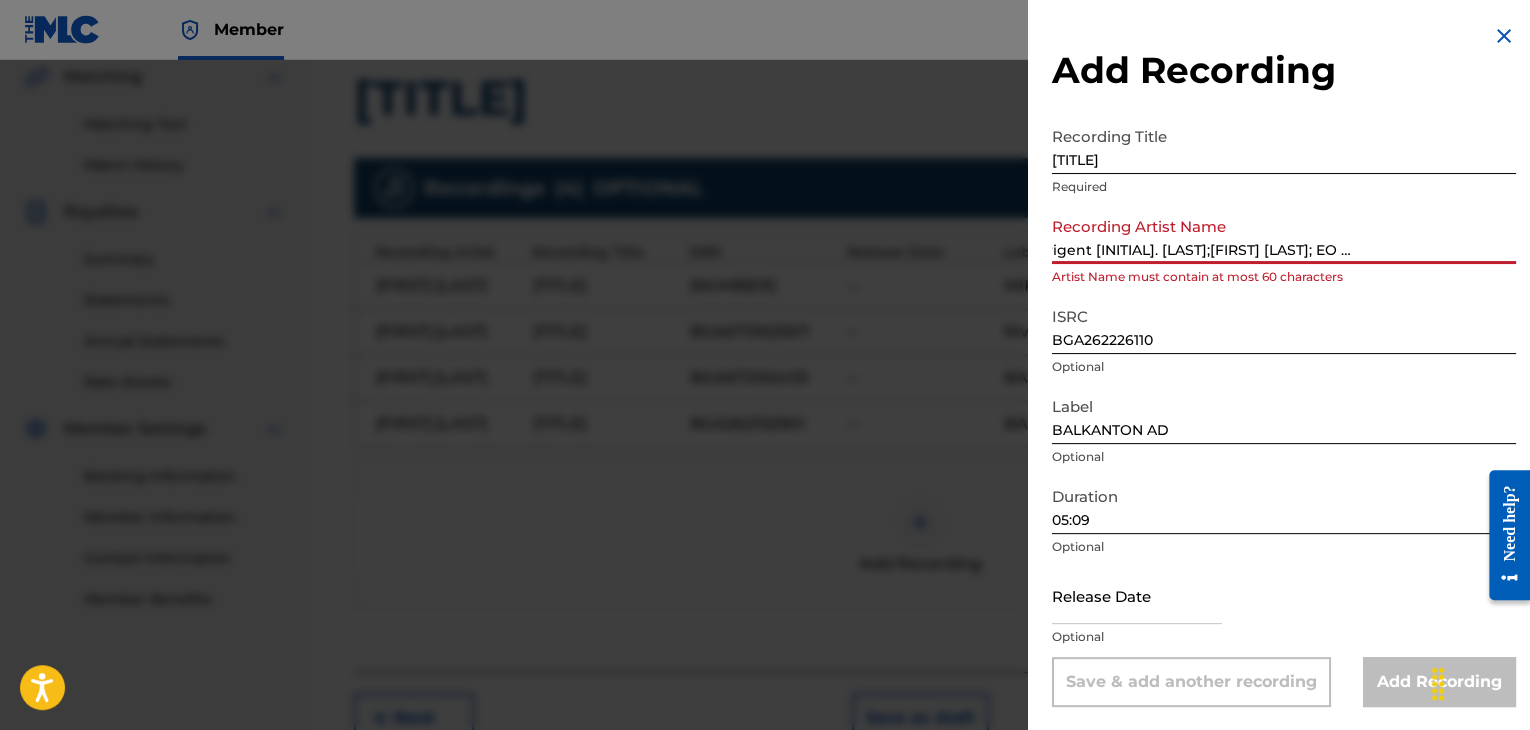 scroll, scrollTop: 0, scrollLeft: 158, axis: horizontal 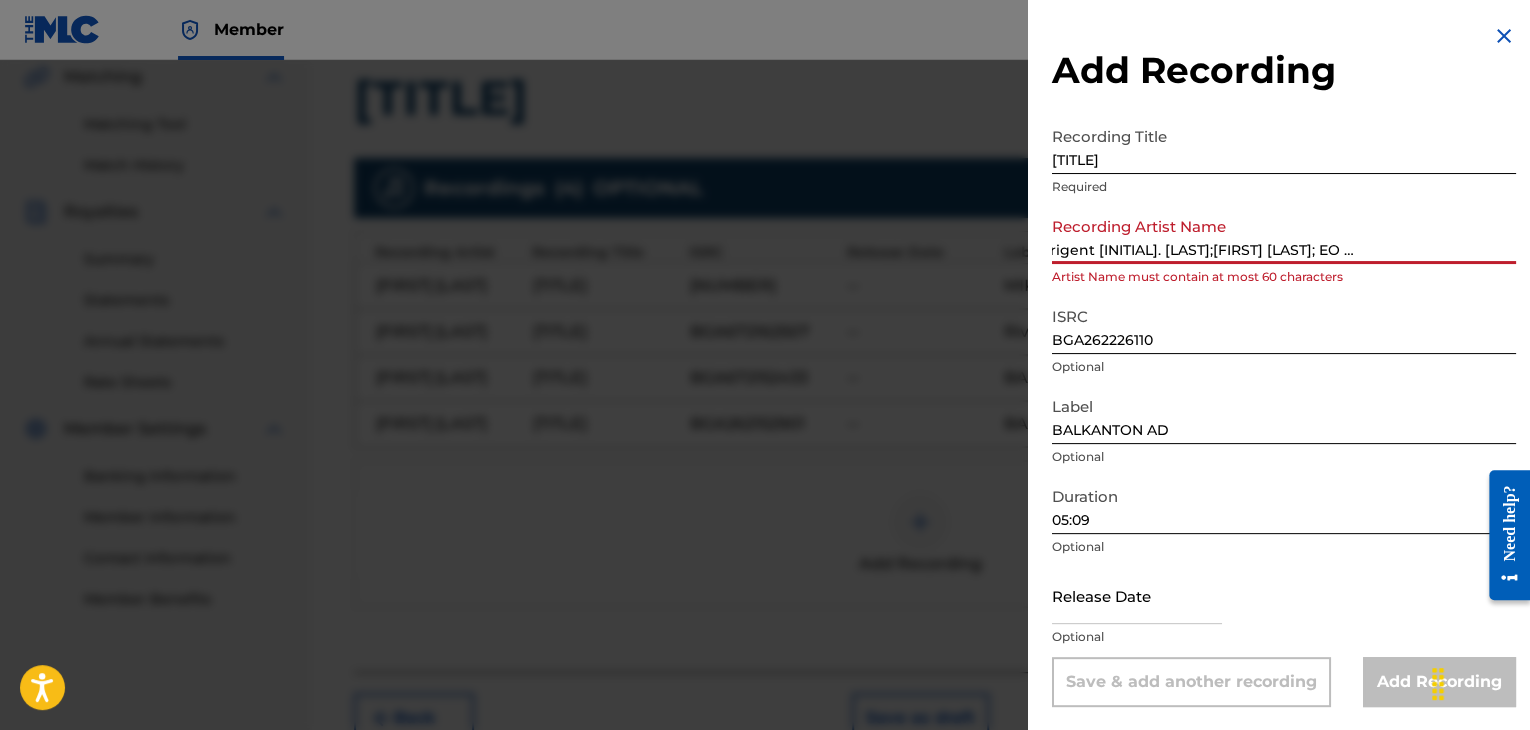 click on "[FIRST] [LAST]; EO s dirigent [INITIAL]. [LAST];[FIRST] [LAST]; EO s dirigent [INITIAL]. [LAST]" at bounding box center (1284, 235) 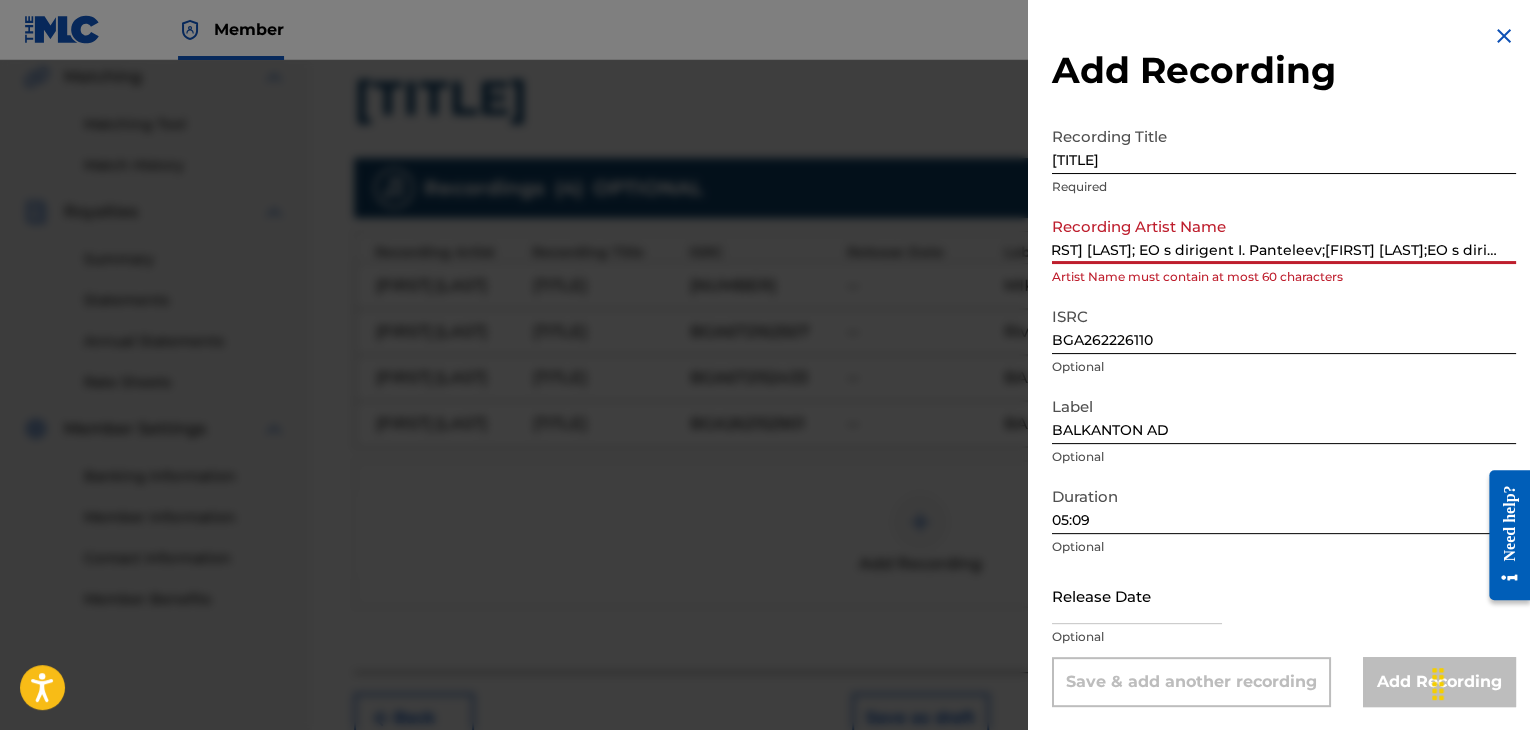 scroll, scrollTop: 0, scrollLeft: 0, axis: both 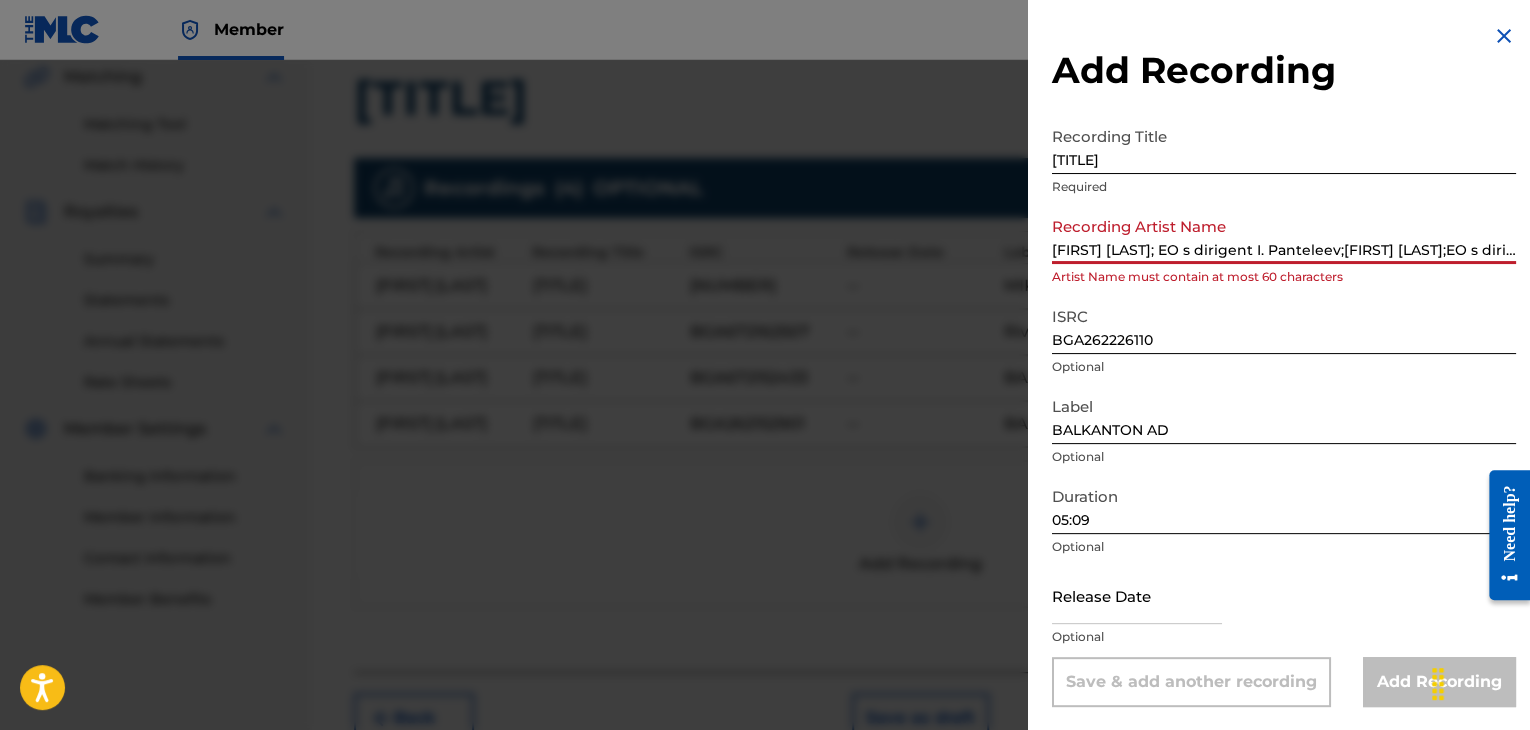 click on "[FIRST] [LAST]; EO s dirigent I. Panteleev;[FIRST] [LAST];EO s dirigent K. Tashev" at bounding box center (1284, 235) 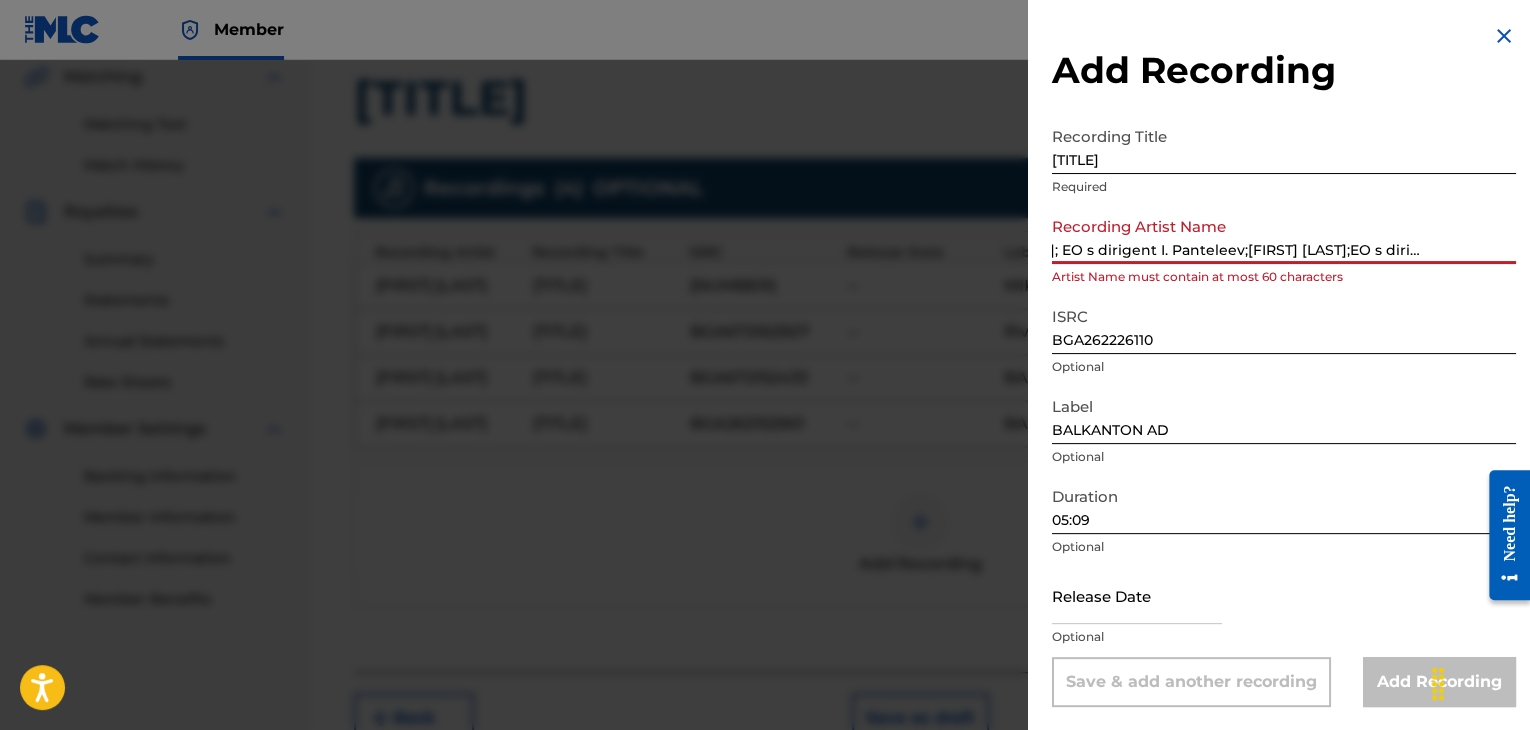 scroll, scrollTop: 0, scrollLeft: 154, axis: horizontal 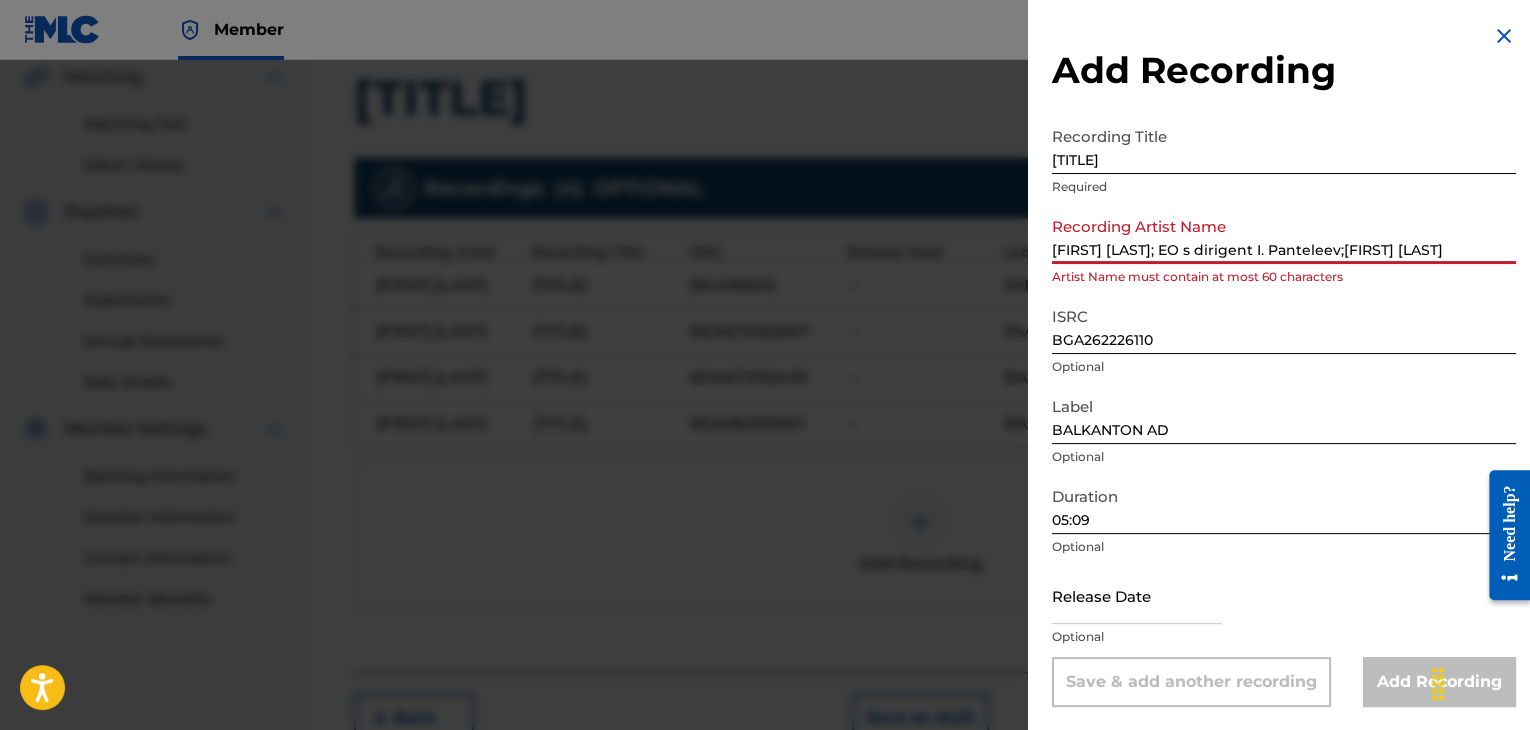 click on "[FIRST] [LAST]; EO s dirigent I. Panteleev;[FIRST] [LAST]" at bounding box center (1284, 235) 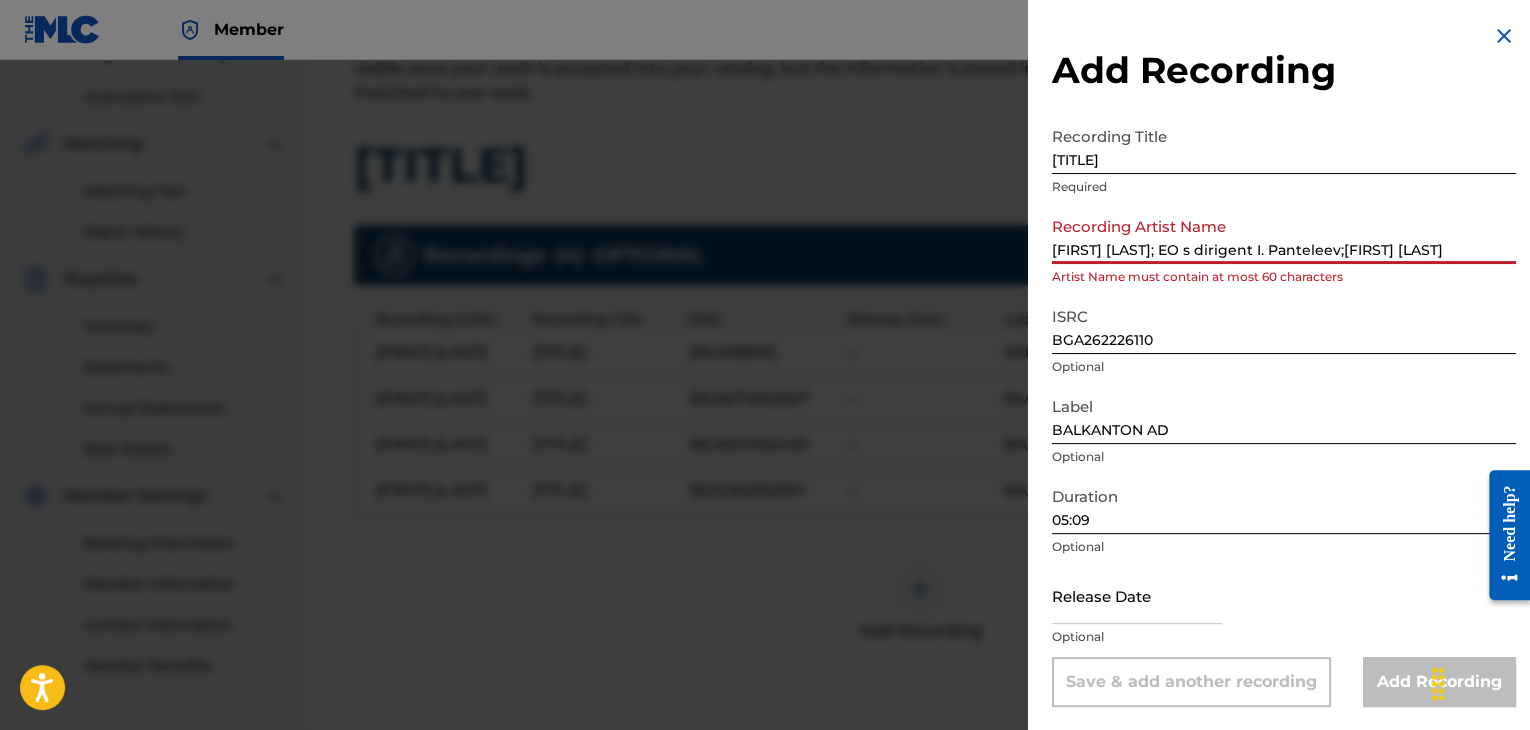scroll, scrollTop: 369, scrollLeft: 0, axis: vertical 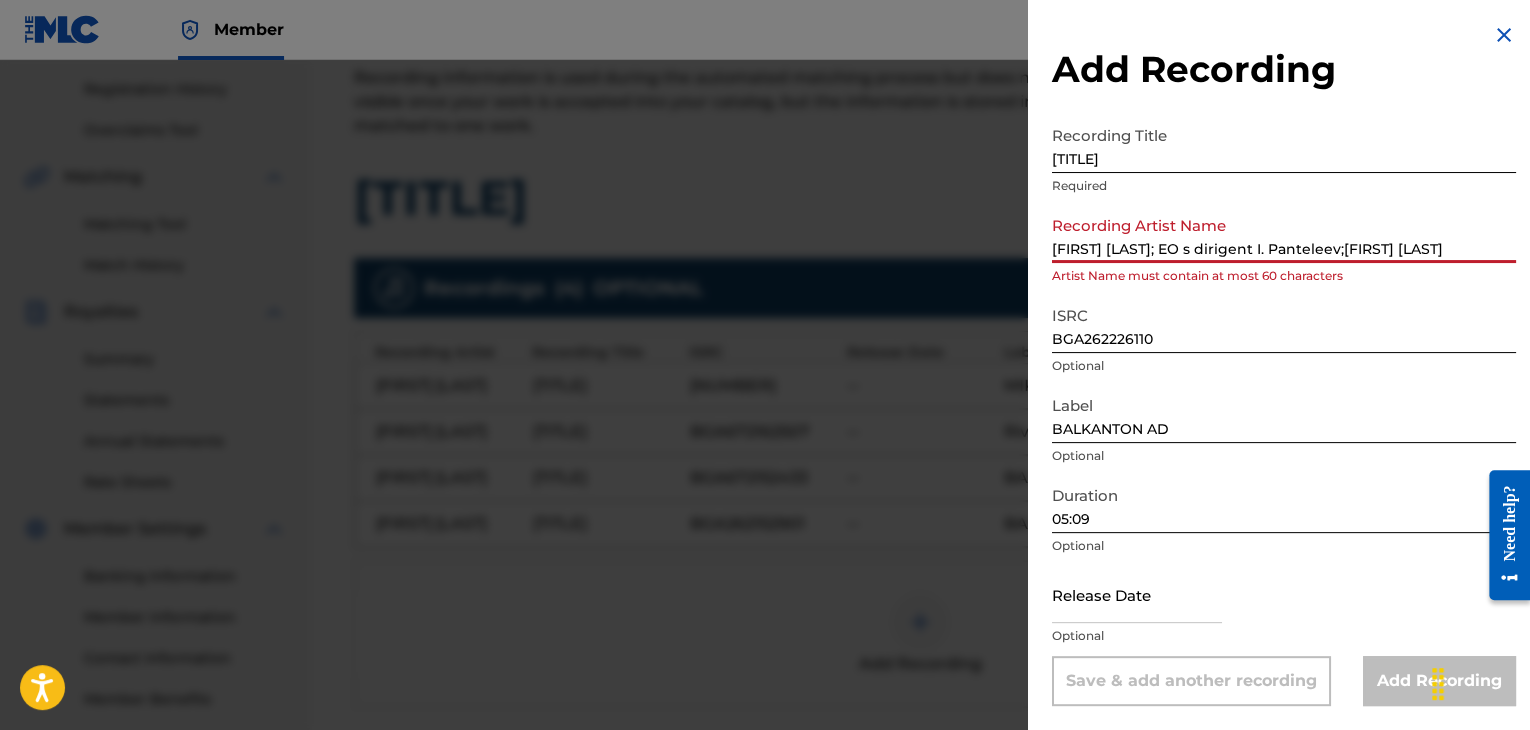 drag, startPoint x: 1207, startPoint y: 247, endPoint x: 1358, endPoint y: 238, distance: 151.26797 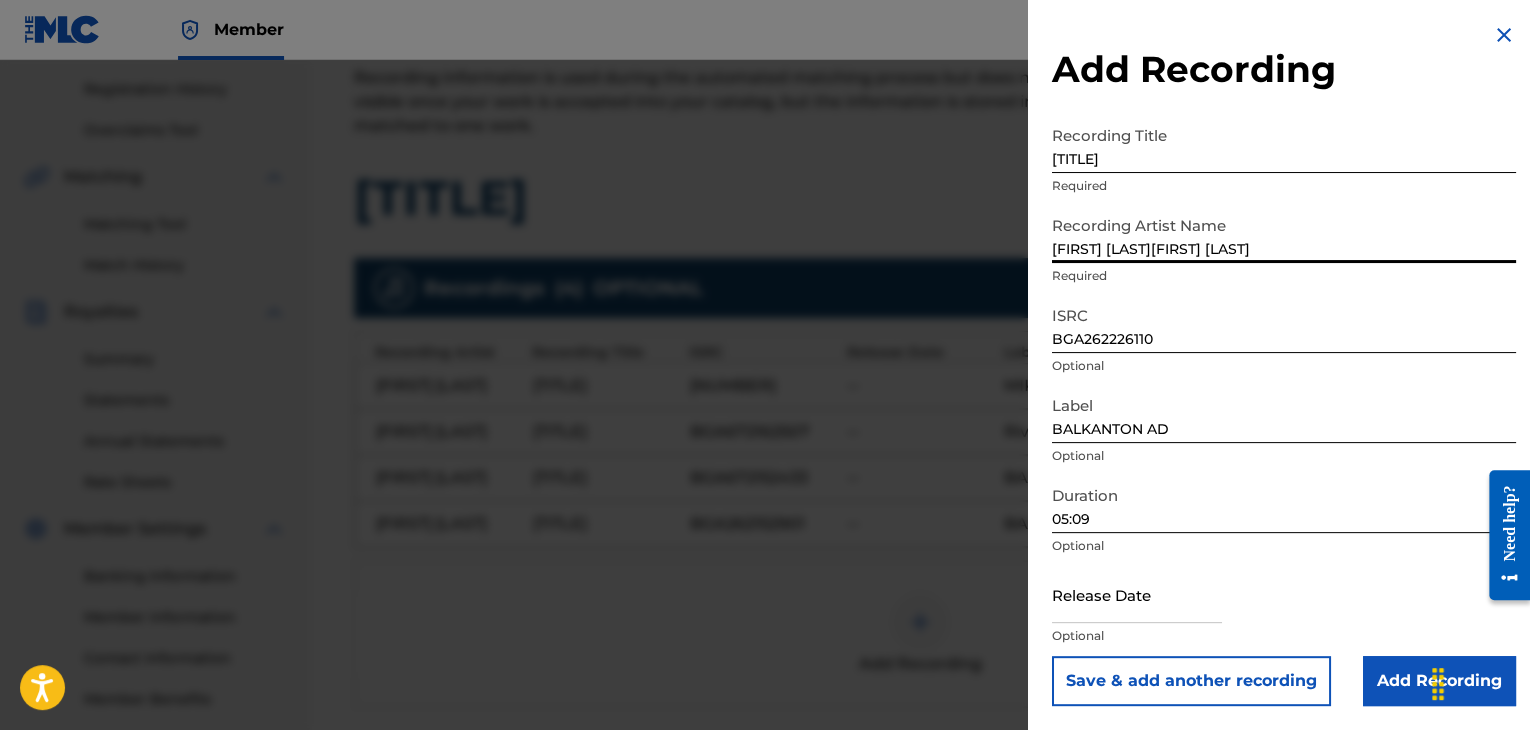 type on "[FIRST] [LAST][FIRST] [LAST]" 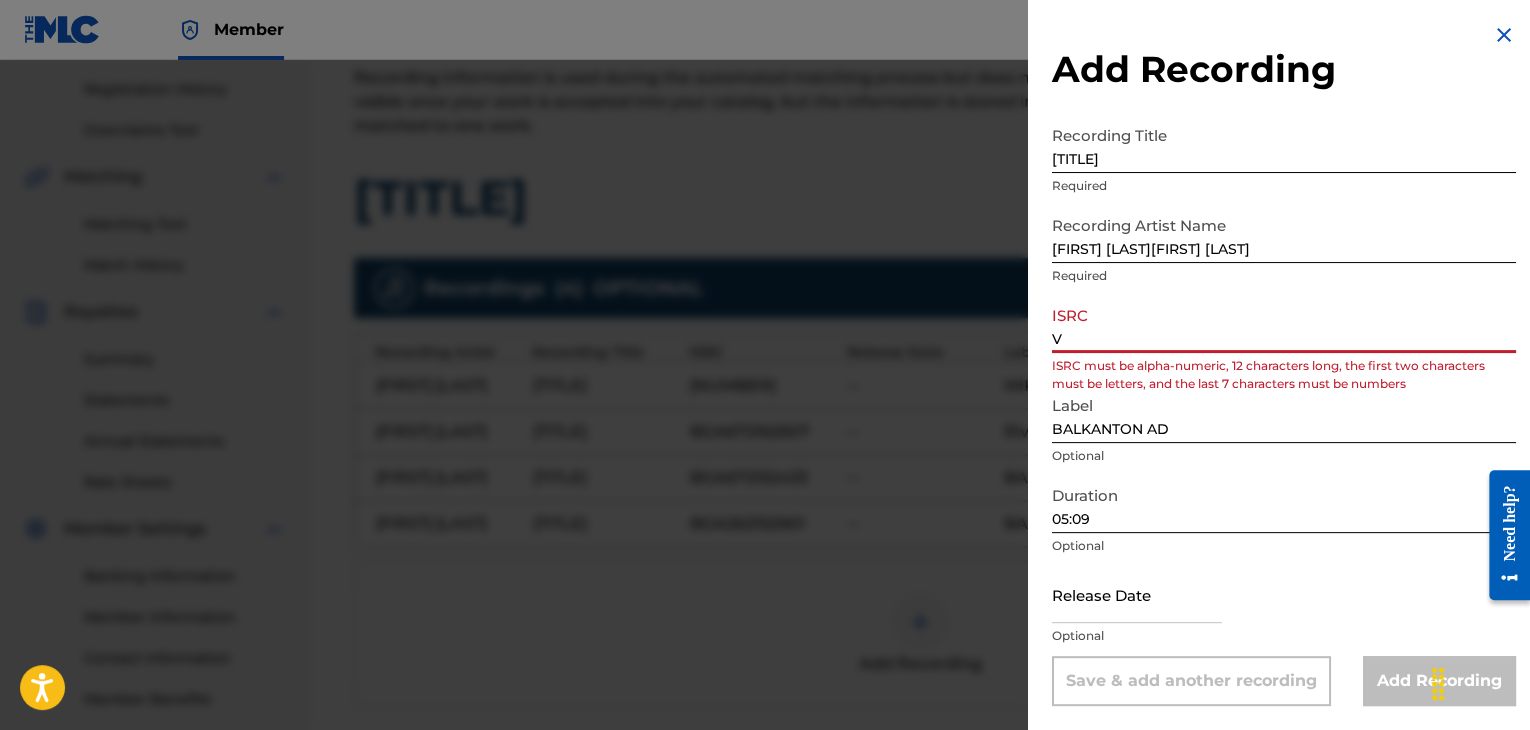 type on "V" 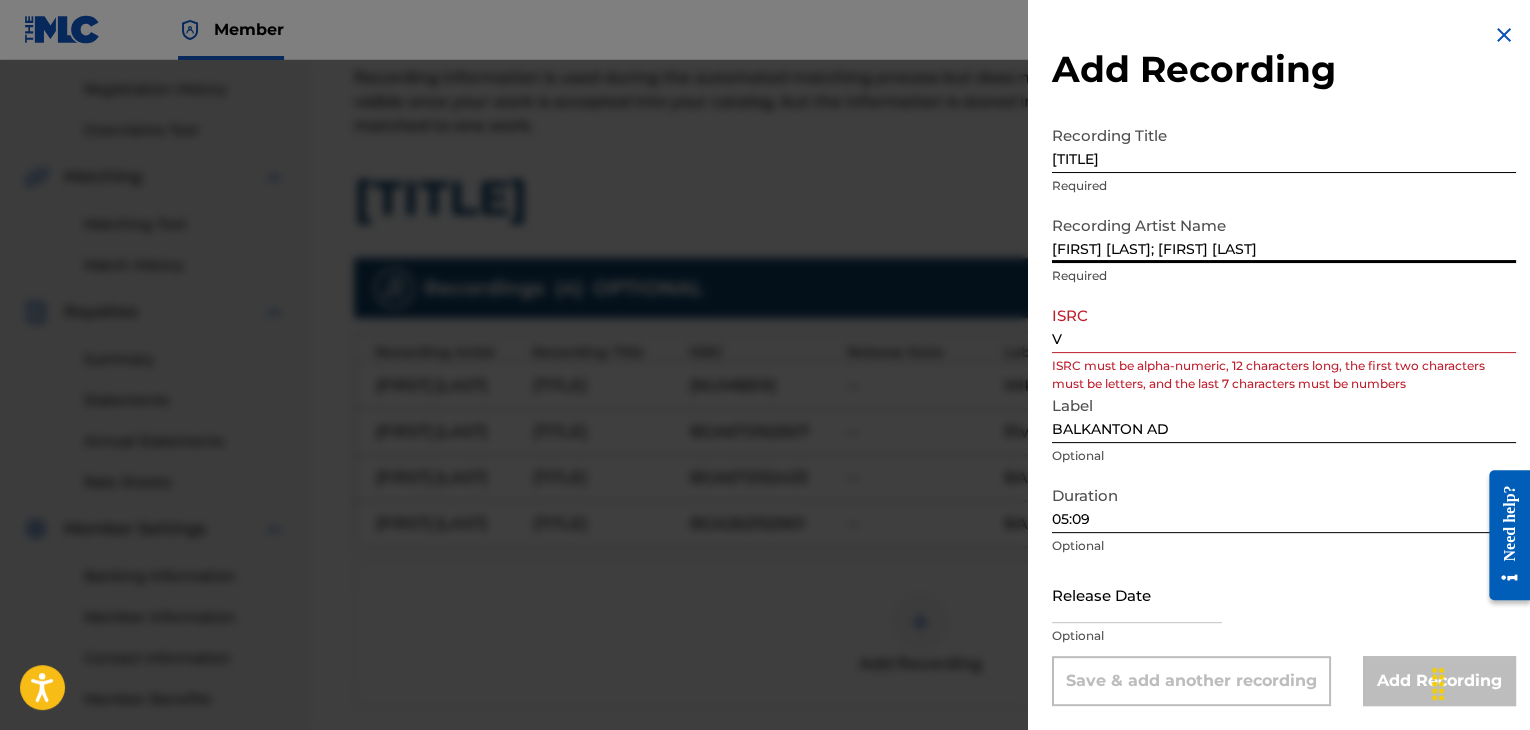 type on "[FIRST] [LAST]; [FIRST] [LAST]" 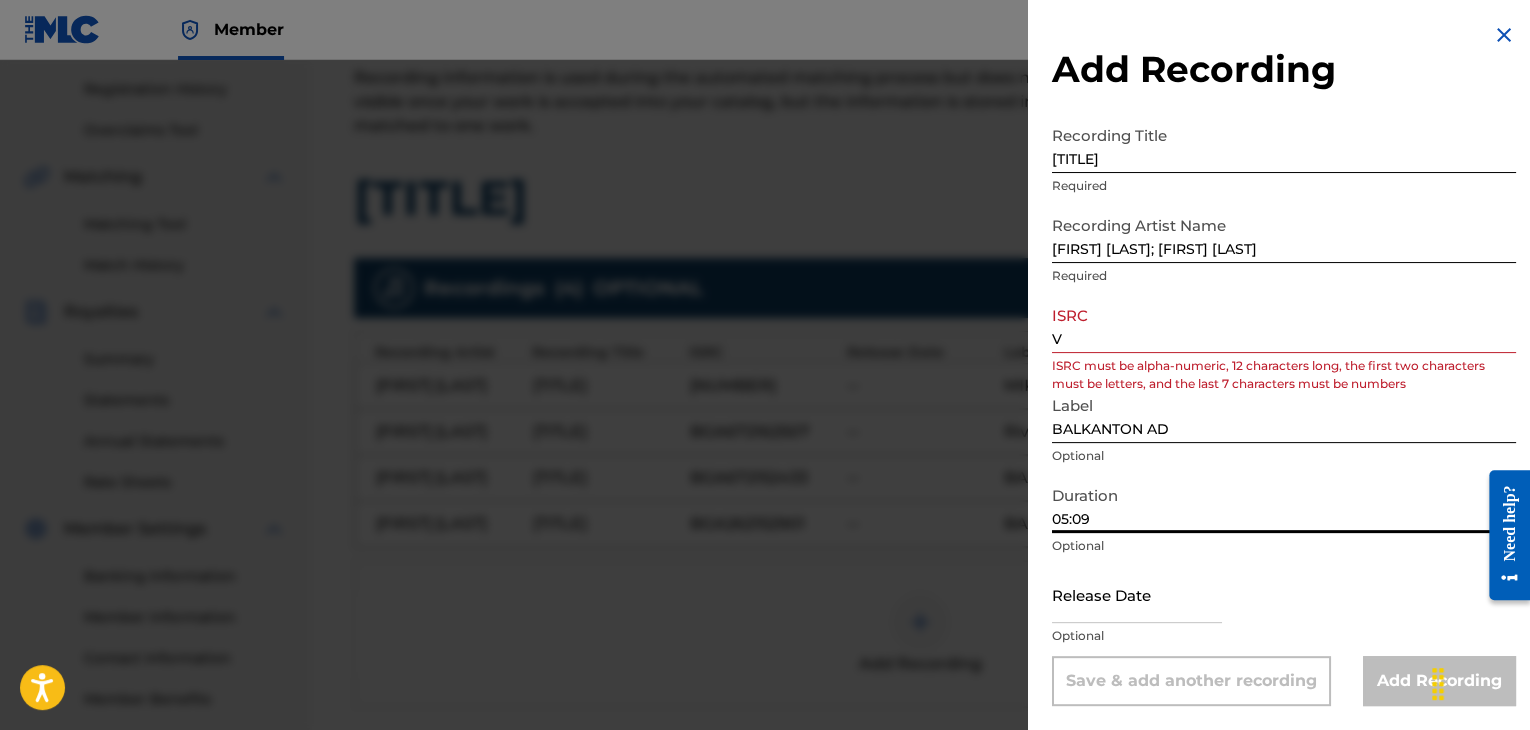 click on "V" at bounding box center (1284, 324) 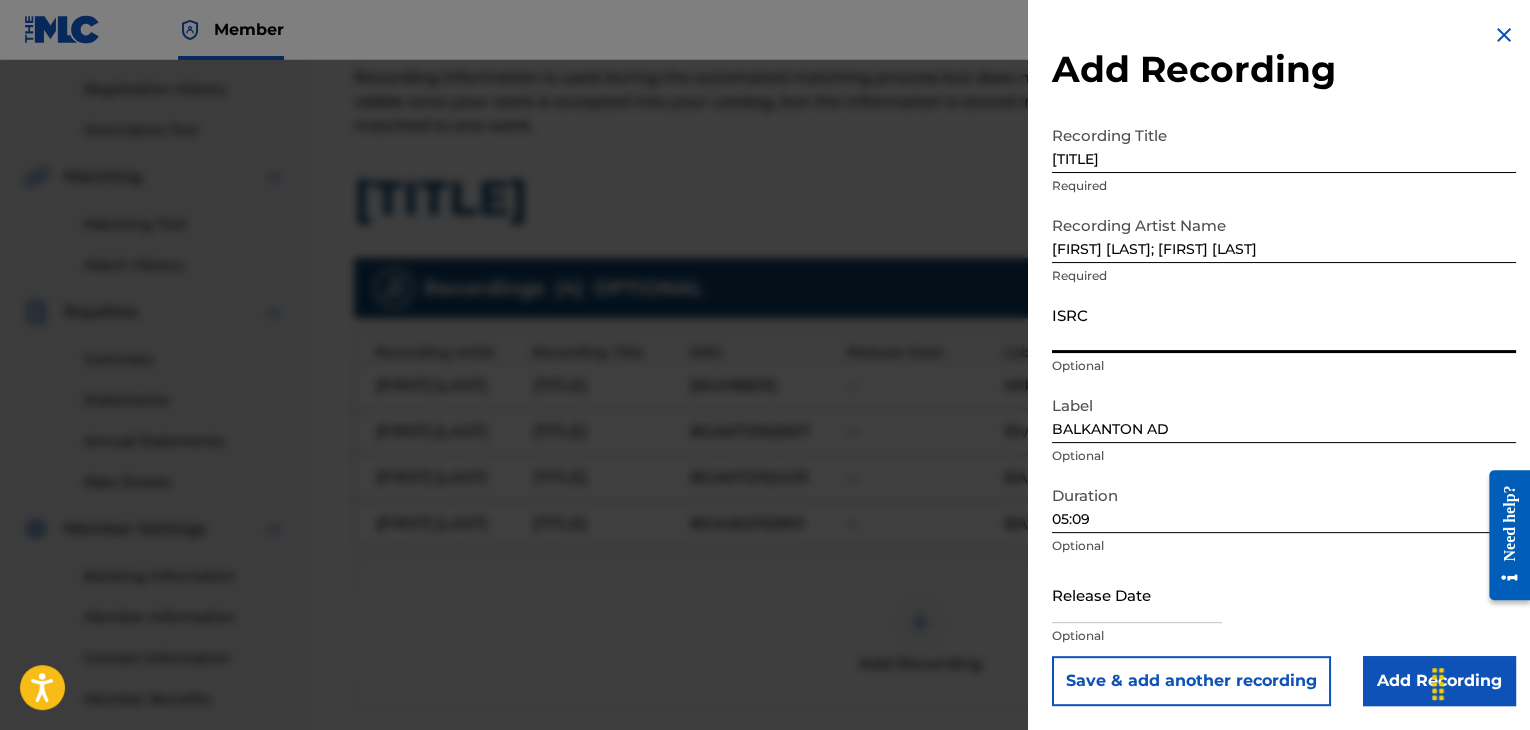 click on "ISRC" at bounding box center (1284, 324) 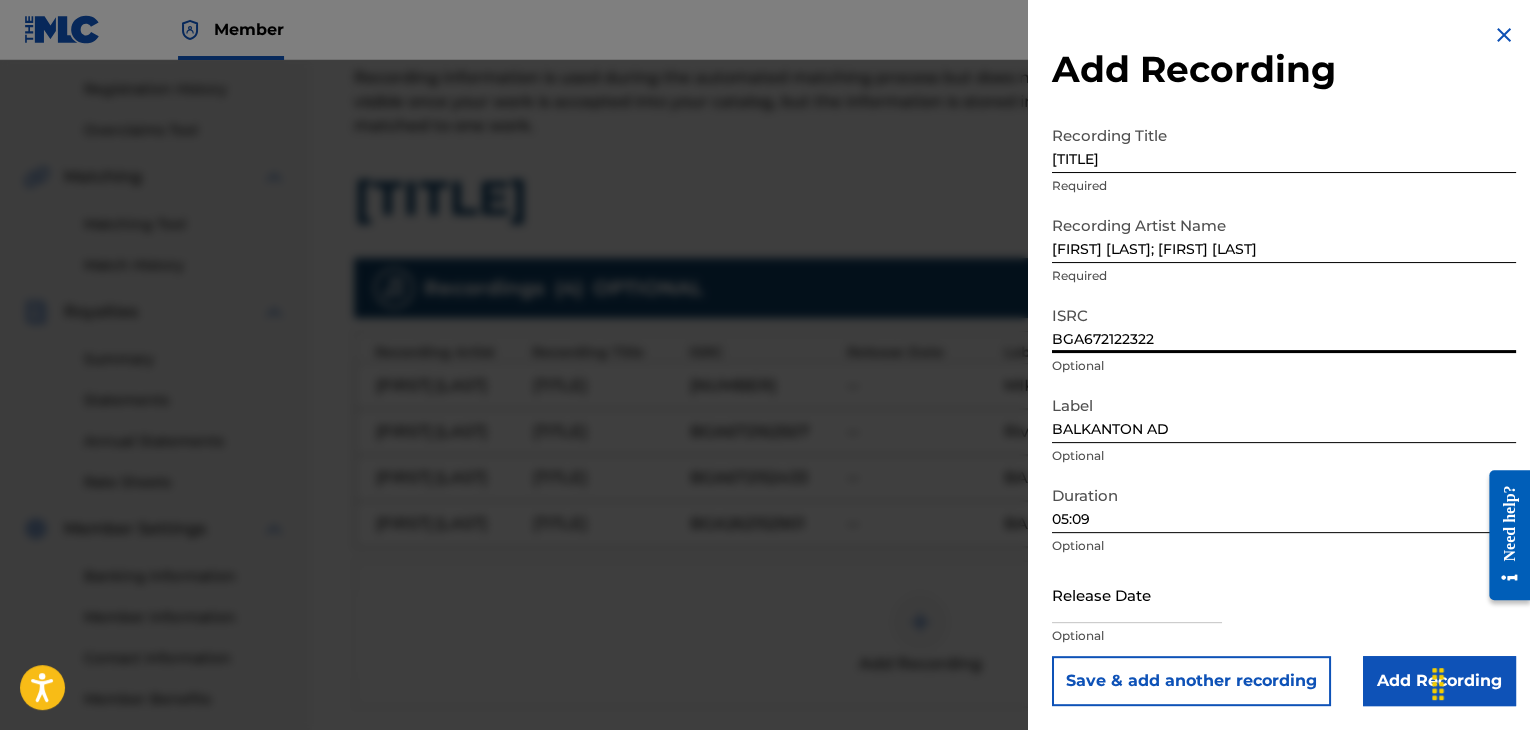 type on "BGA672122322" 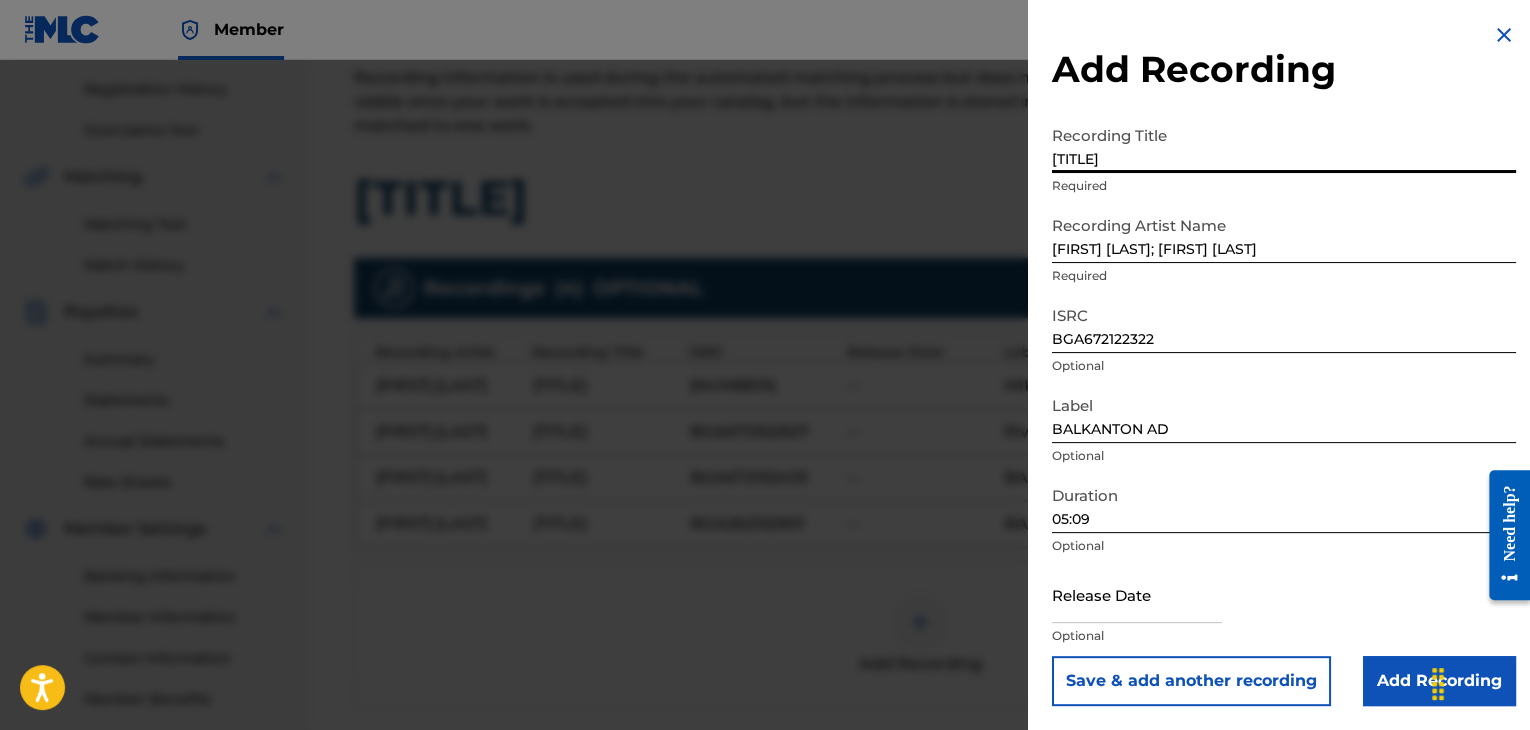 click on "[TITLE]" at bounding box center [1284, 144] 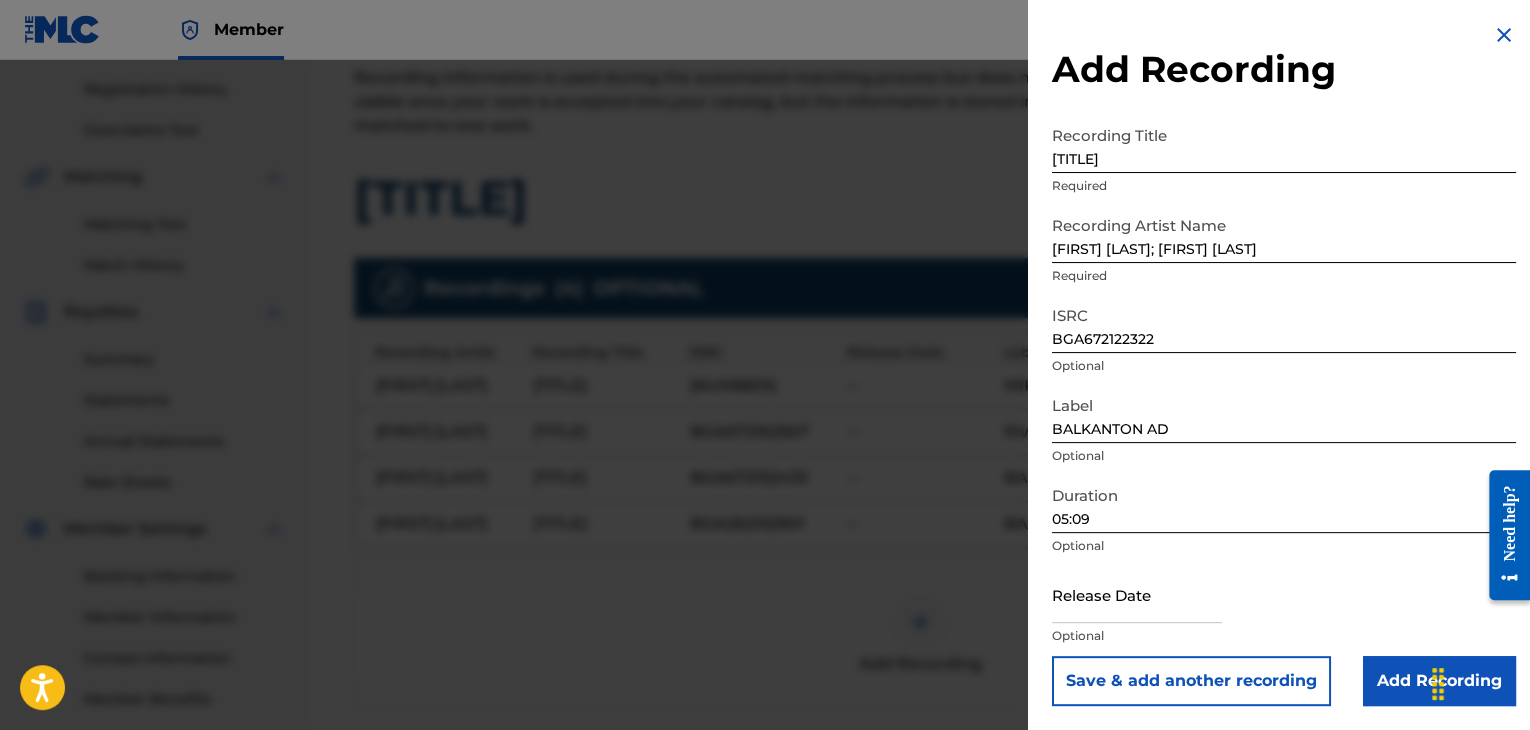 click on "Add Recording" at bounding box center [1439, 681] 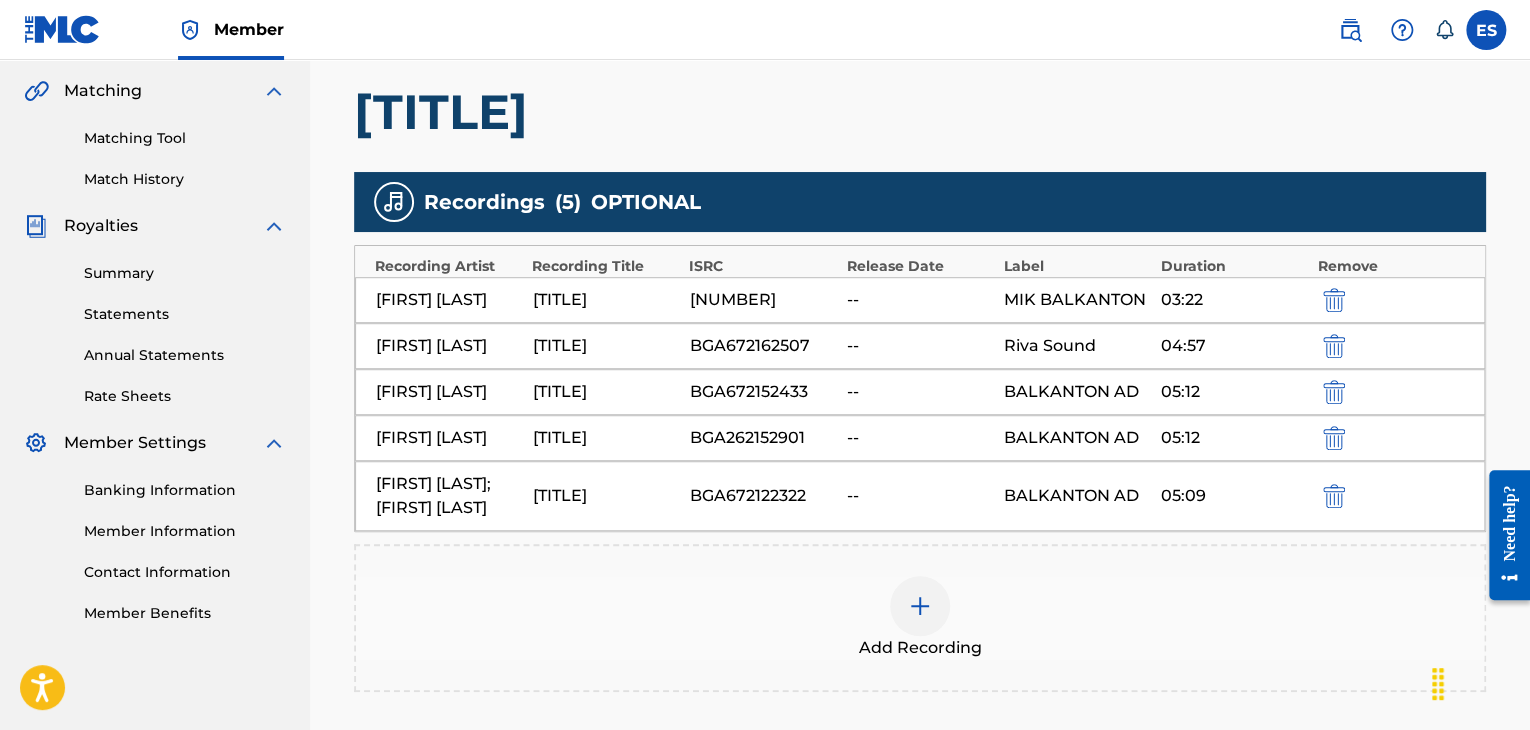 scroll, scrollTop: 569, scrollLeft: 0, axis: vertical 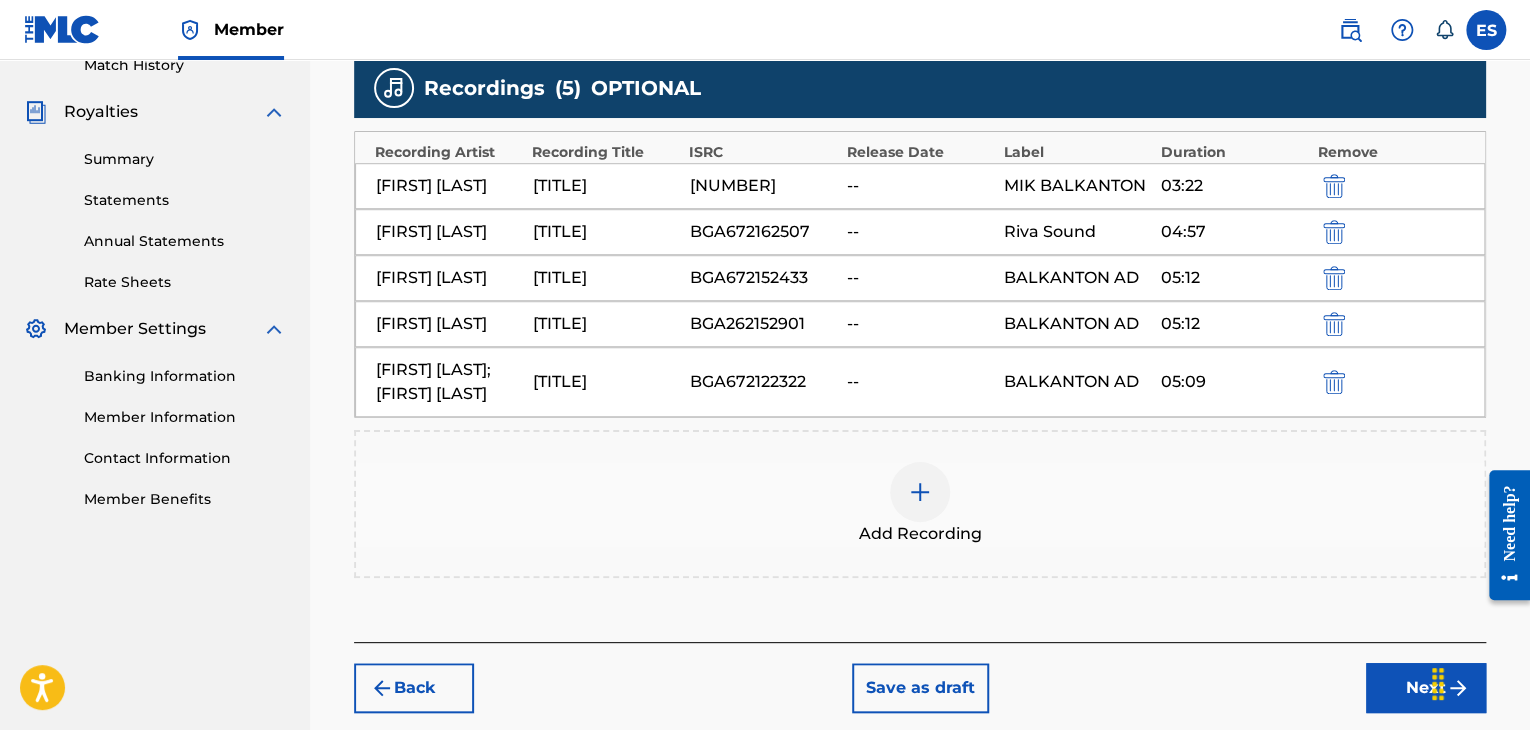 click at bounding box center [920, 492] 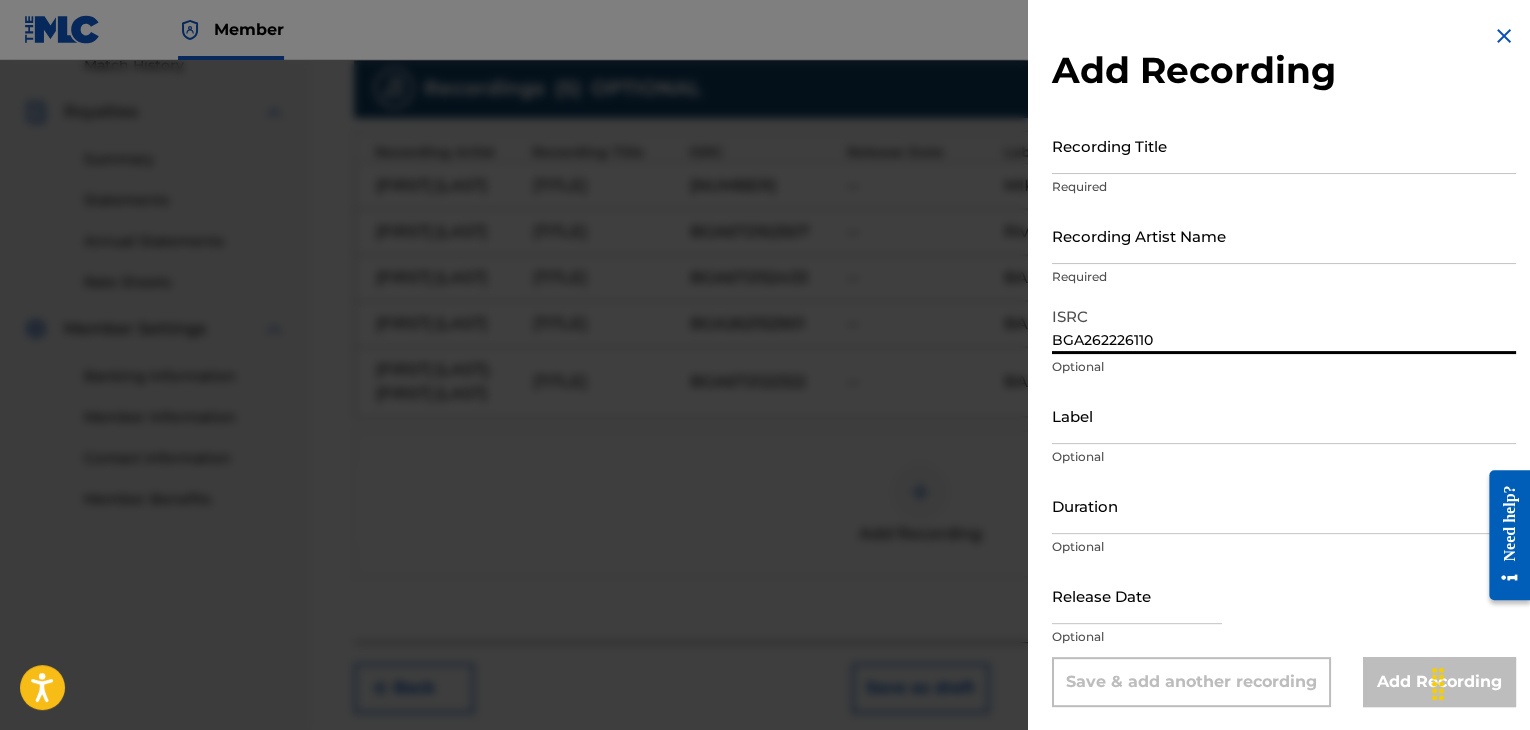 type on "BGA262226110" 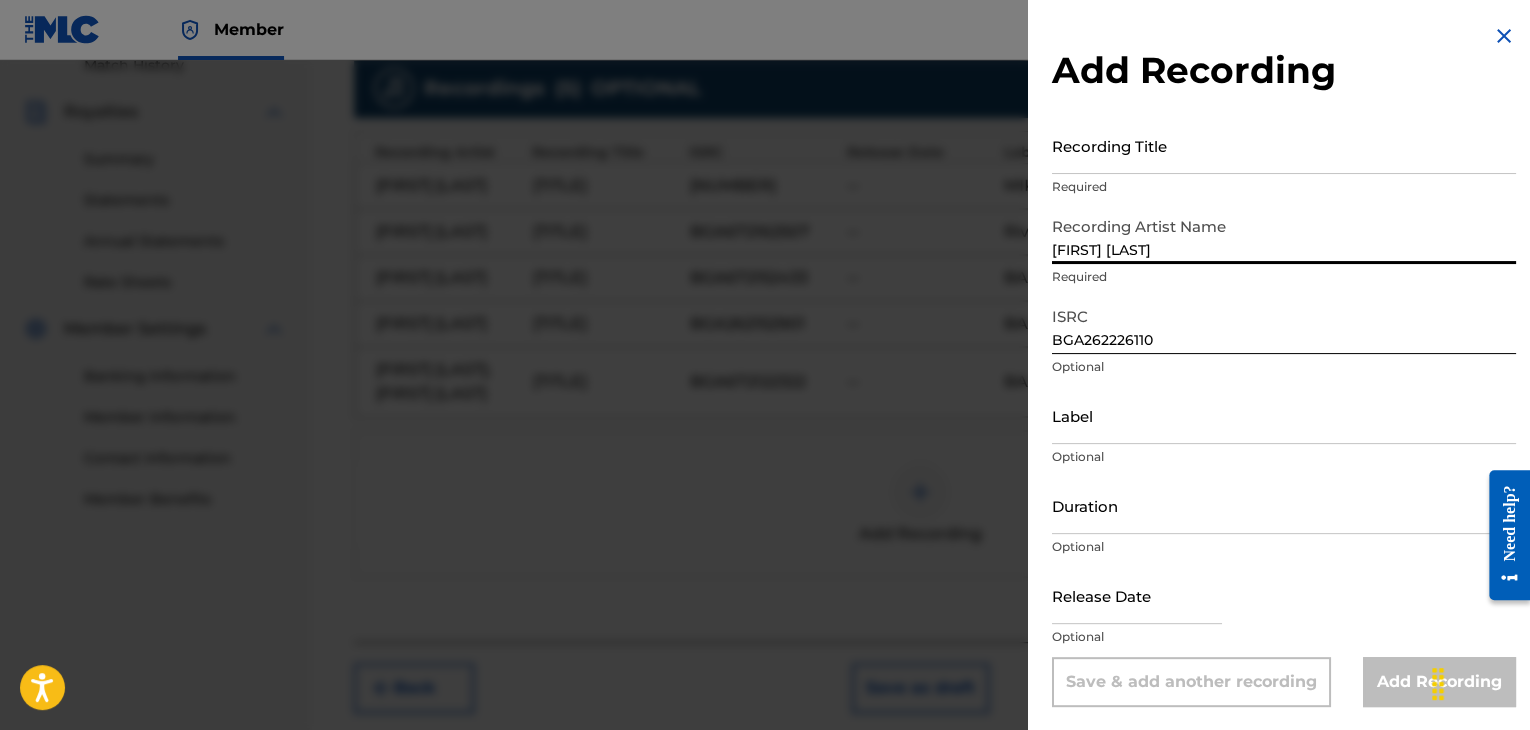 type on "[FIRST] [LAST]; [FIRST] [LAST]" 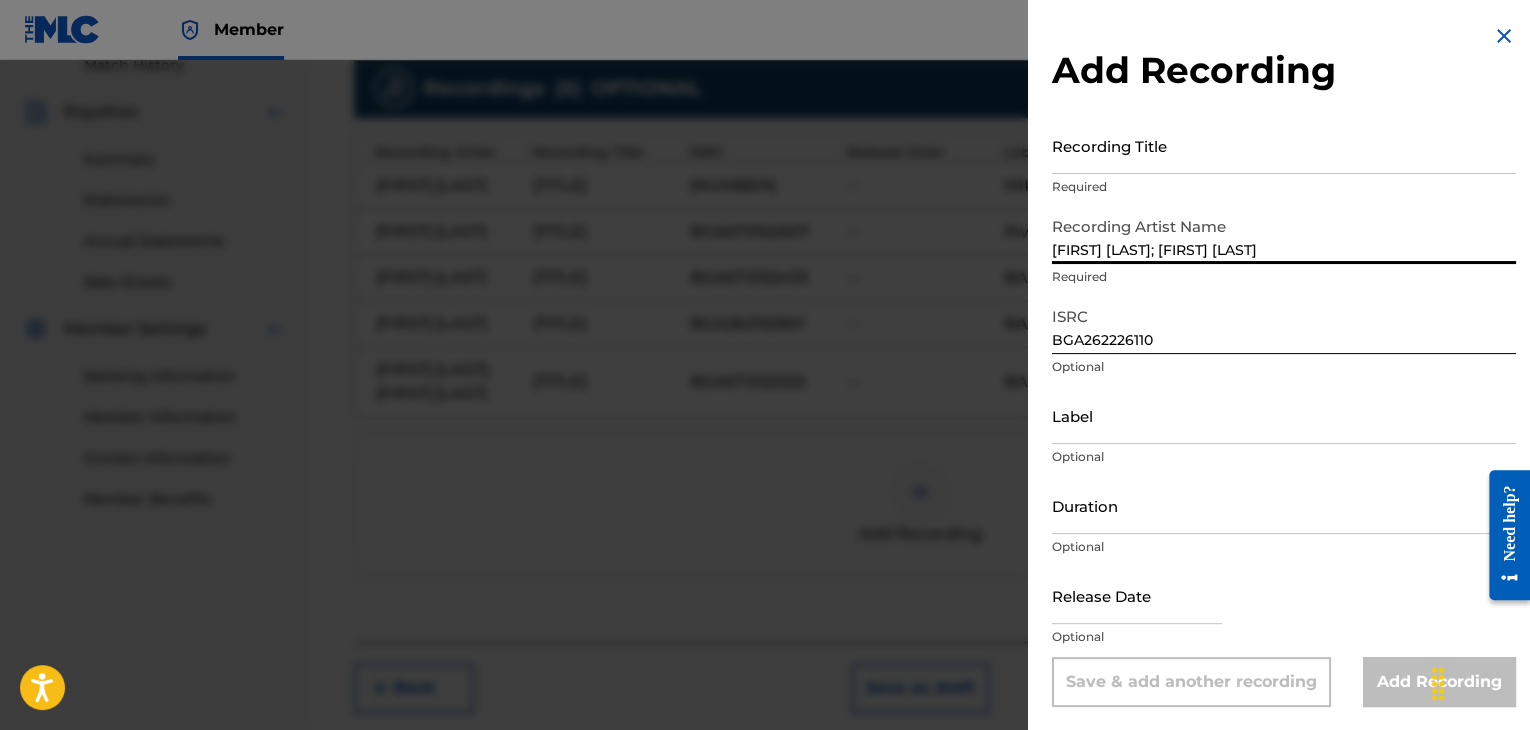 click on "Recording Title" at bounding box center (1284, 145) 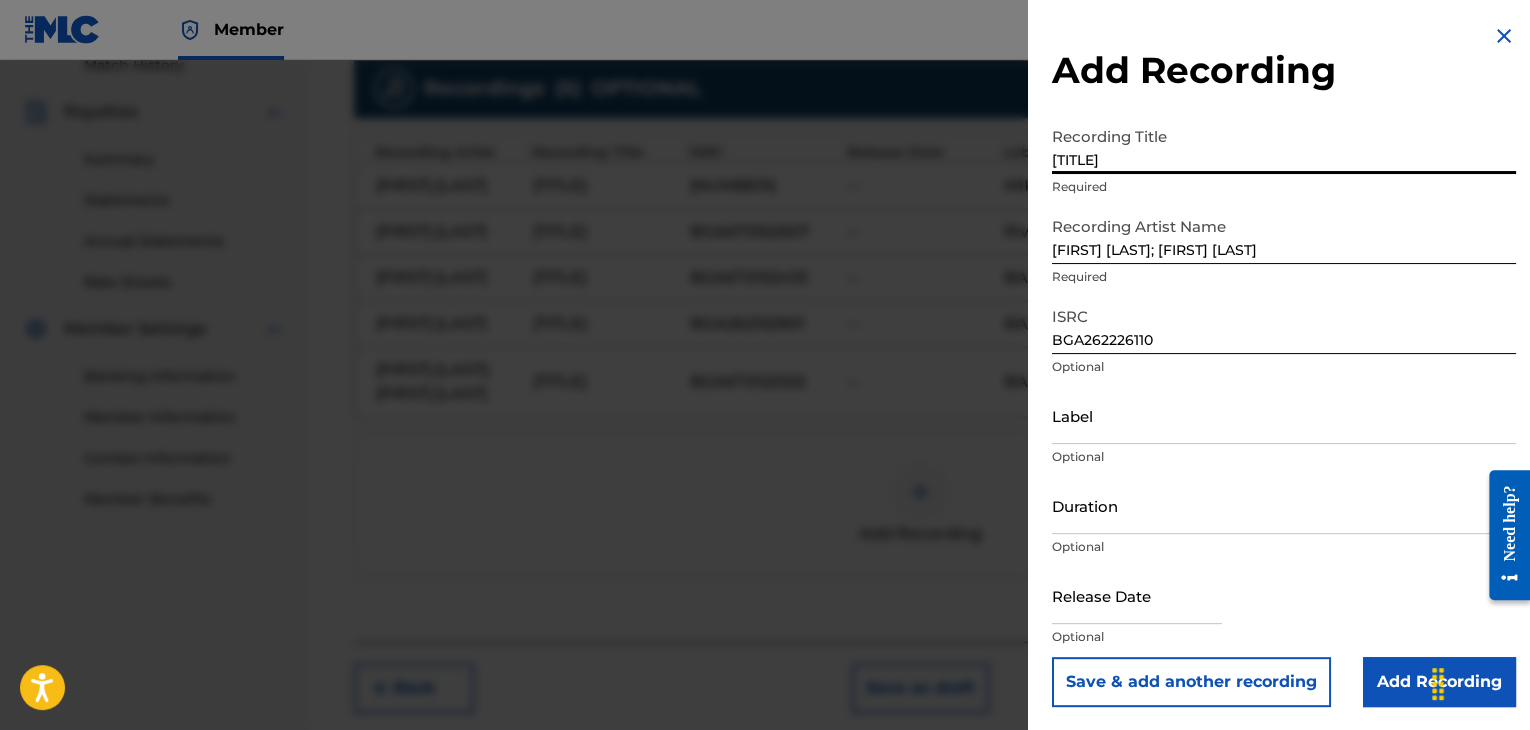 click on "[TITLE]" at bounding box center (1284, 145) 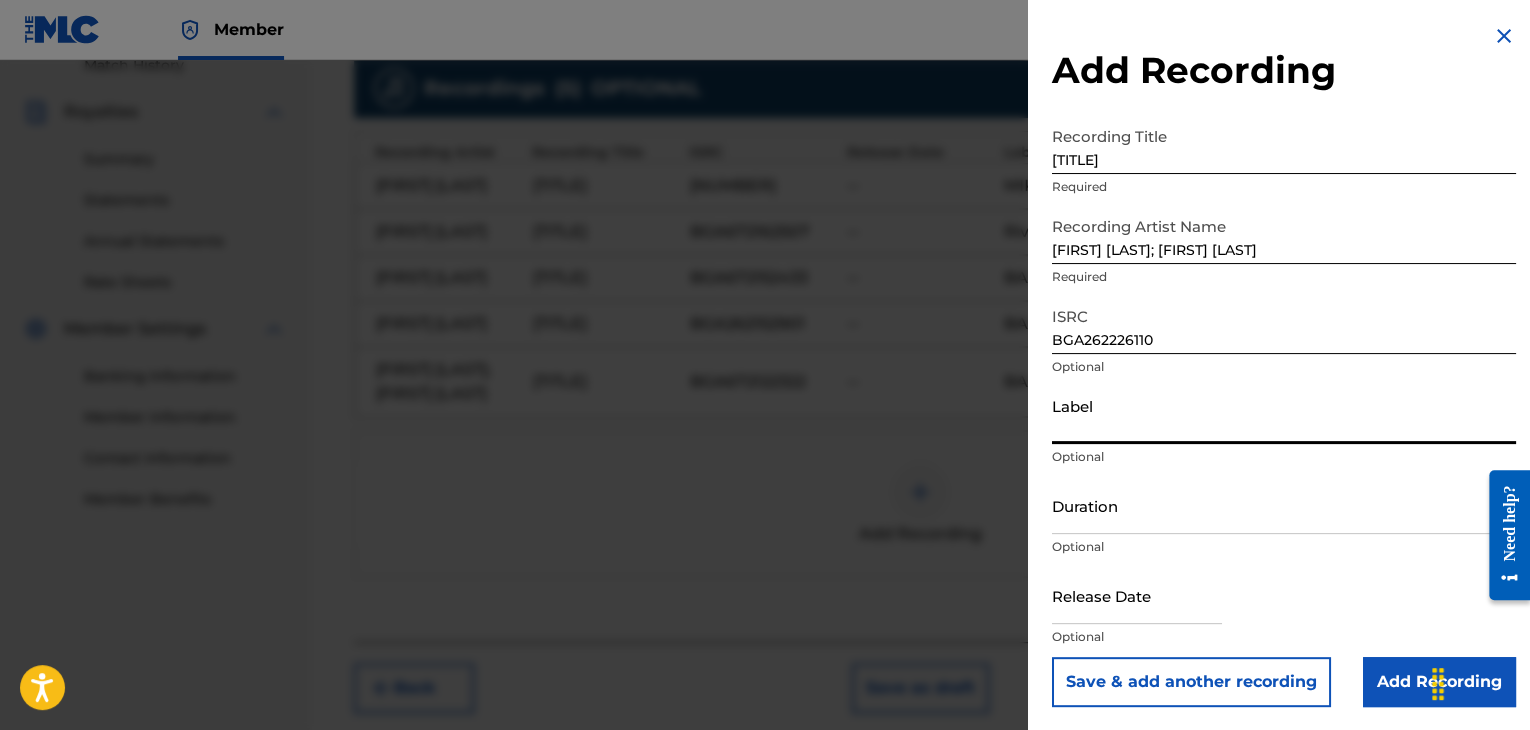 drag, startPoint x: 1138, startPoint y: 425, endPoint x: 1147, endPoint y: 442, distance: 19.235384 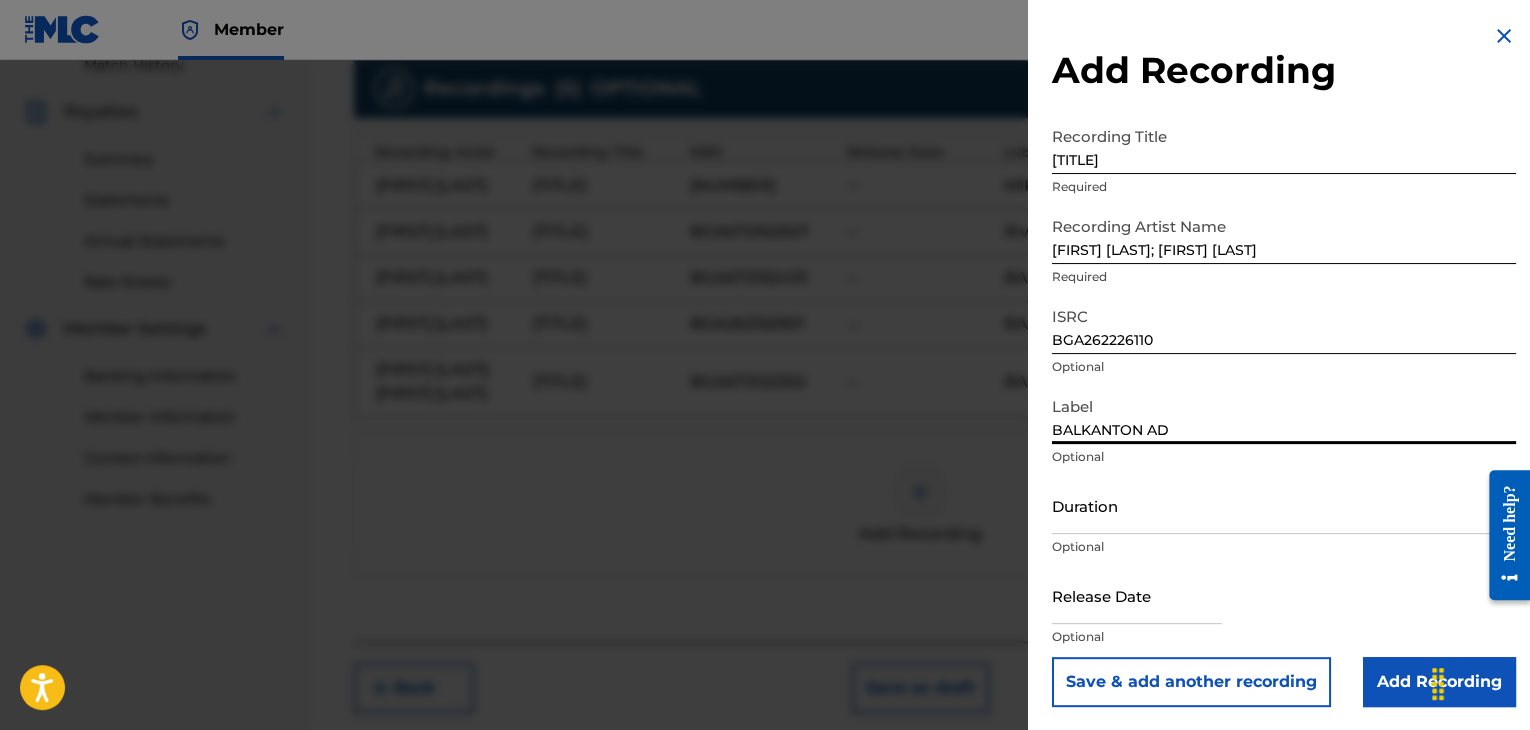 click on "Duration" at bounding box center [1284, 505] 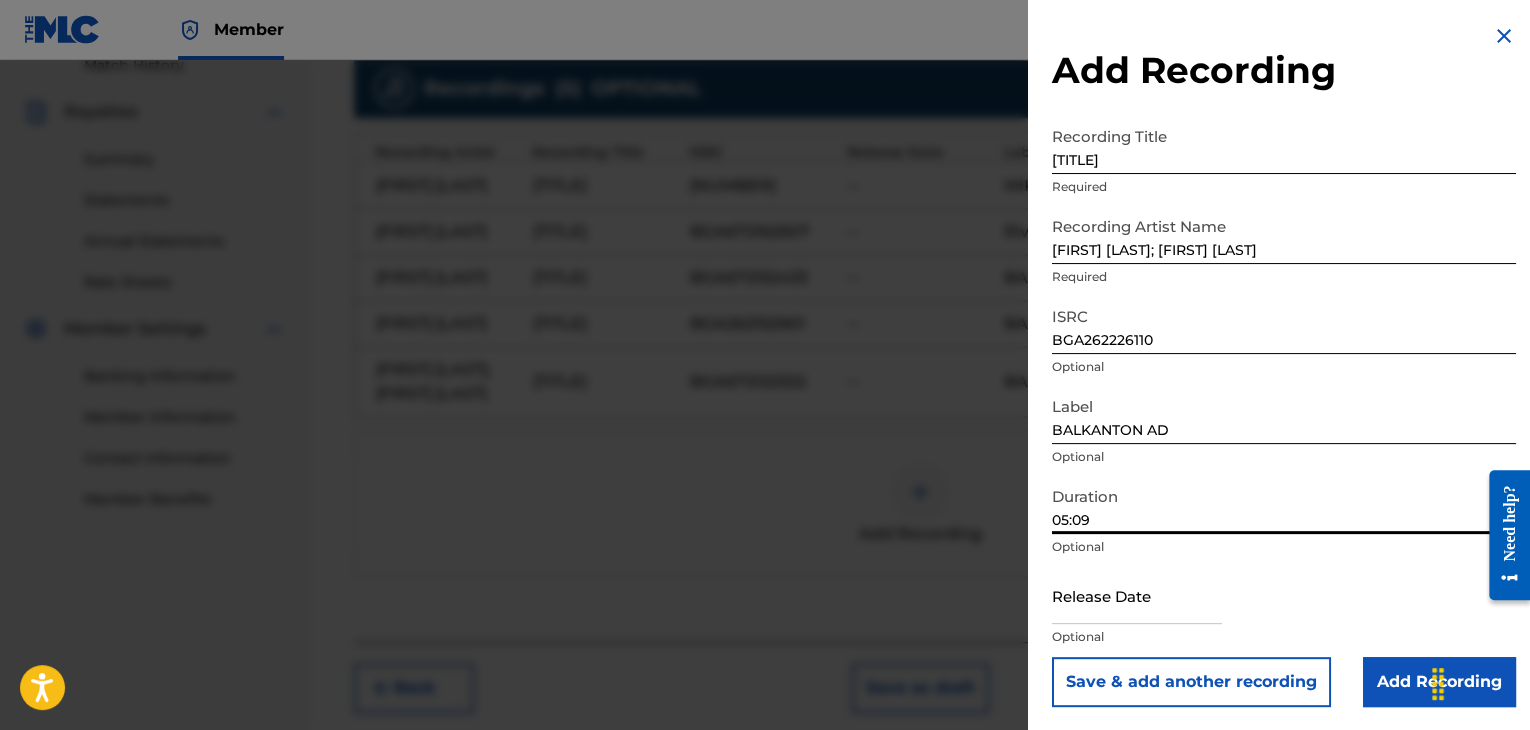 type on "05:09" 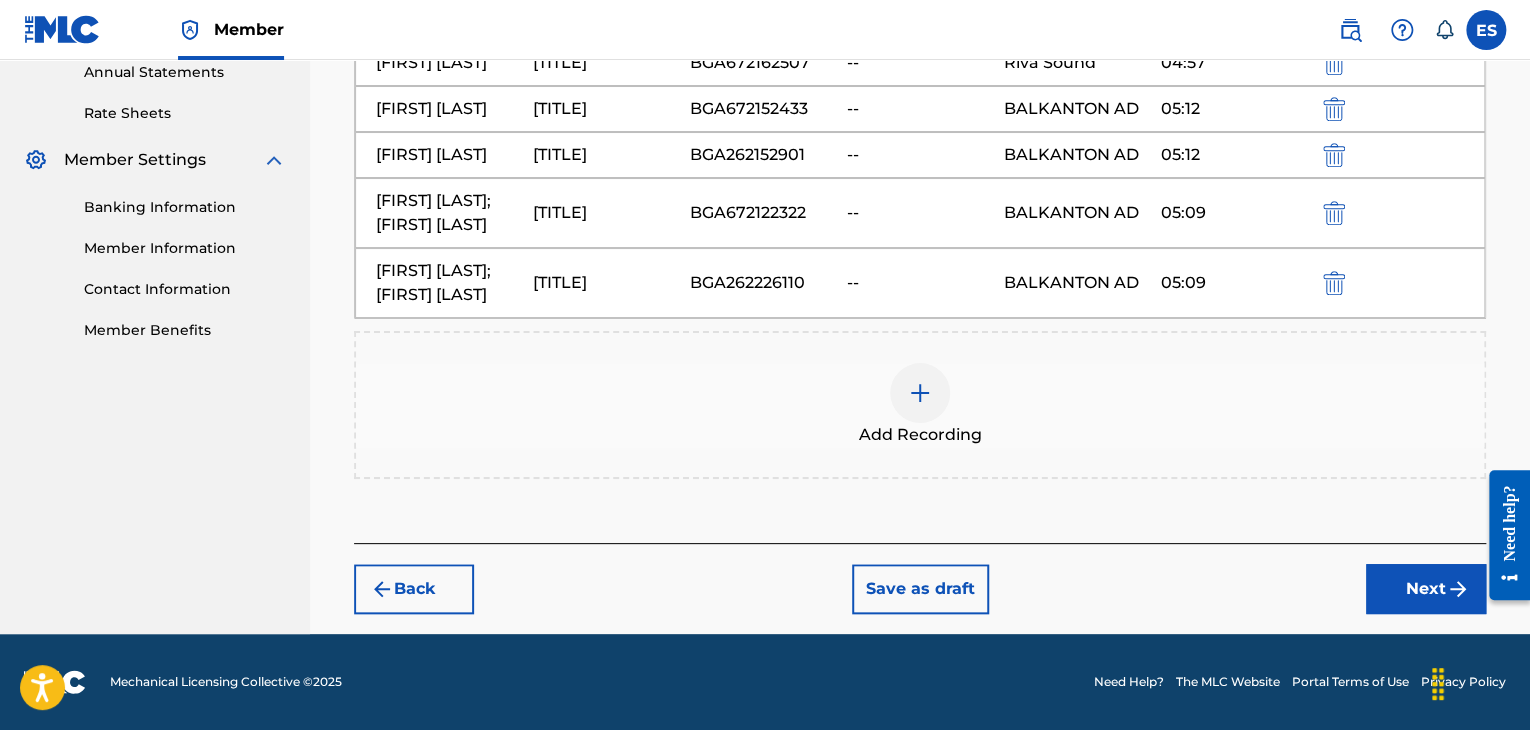 scroll, scrollTop: 969, scrollLeft: 0, axis: vertical 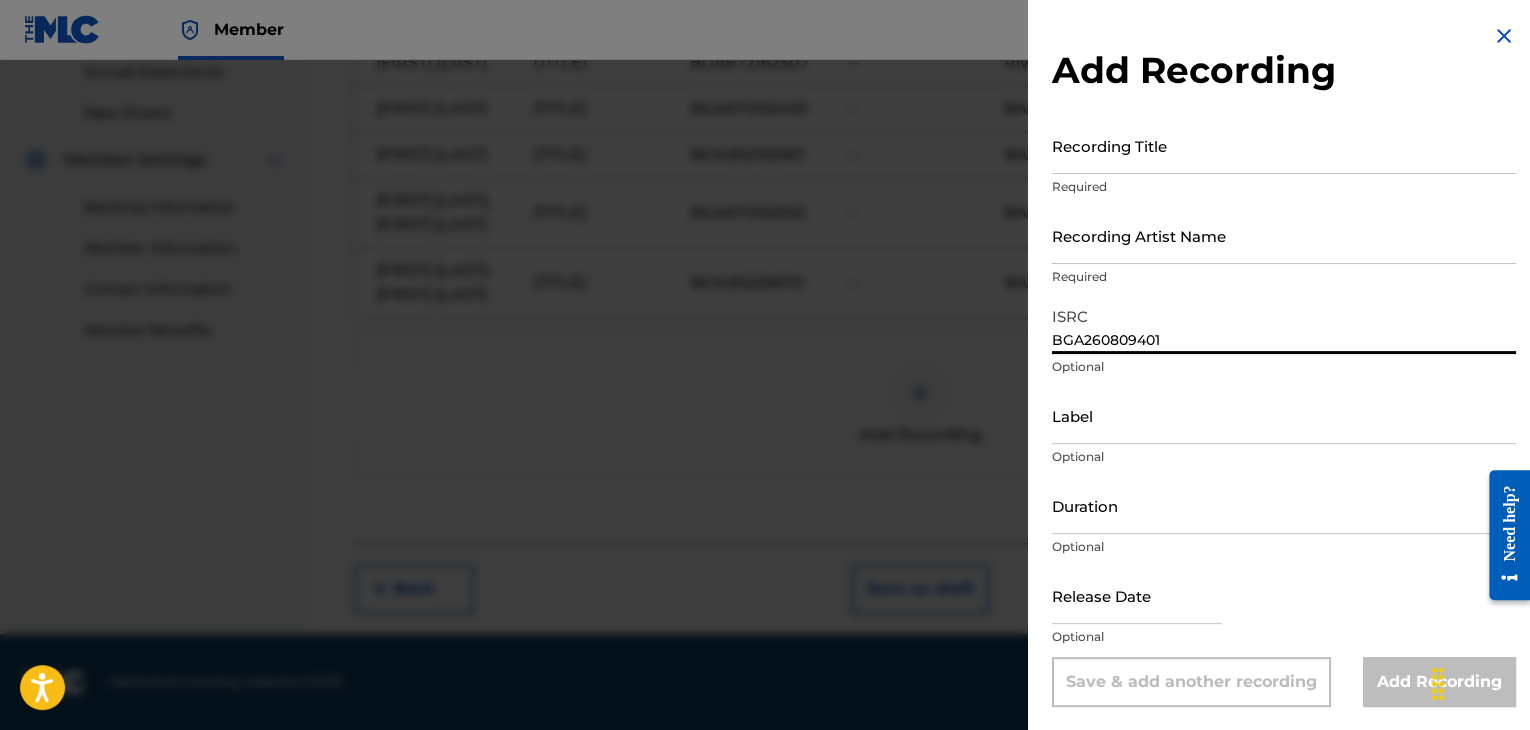 type on "BGA260809401" 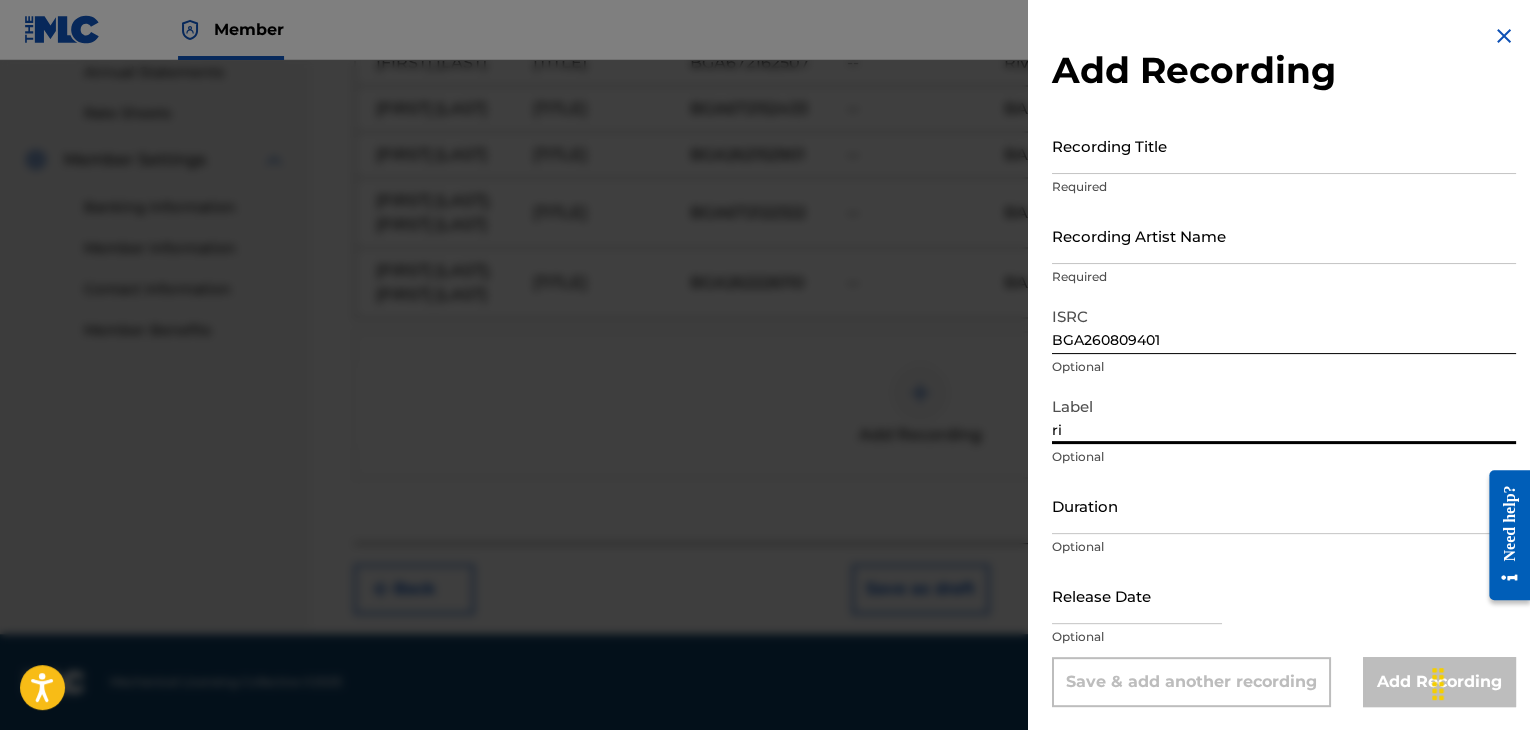 type on "Riva Sound" 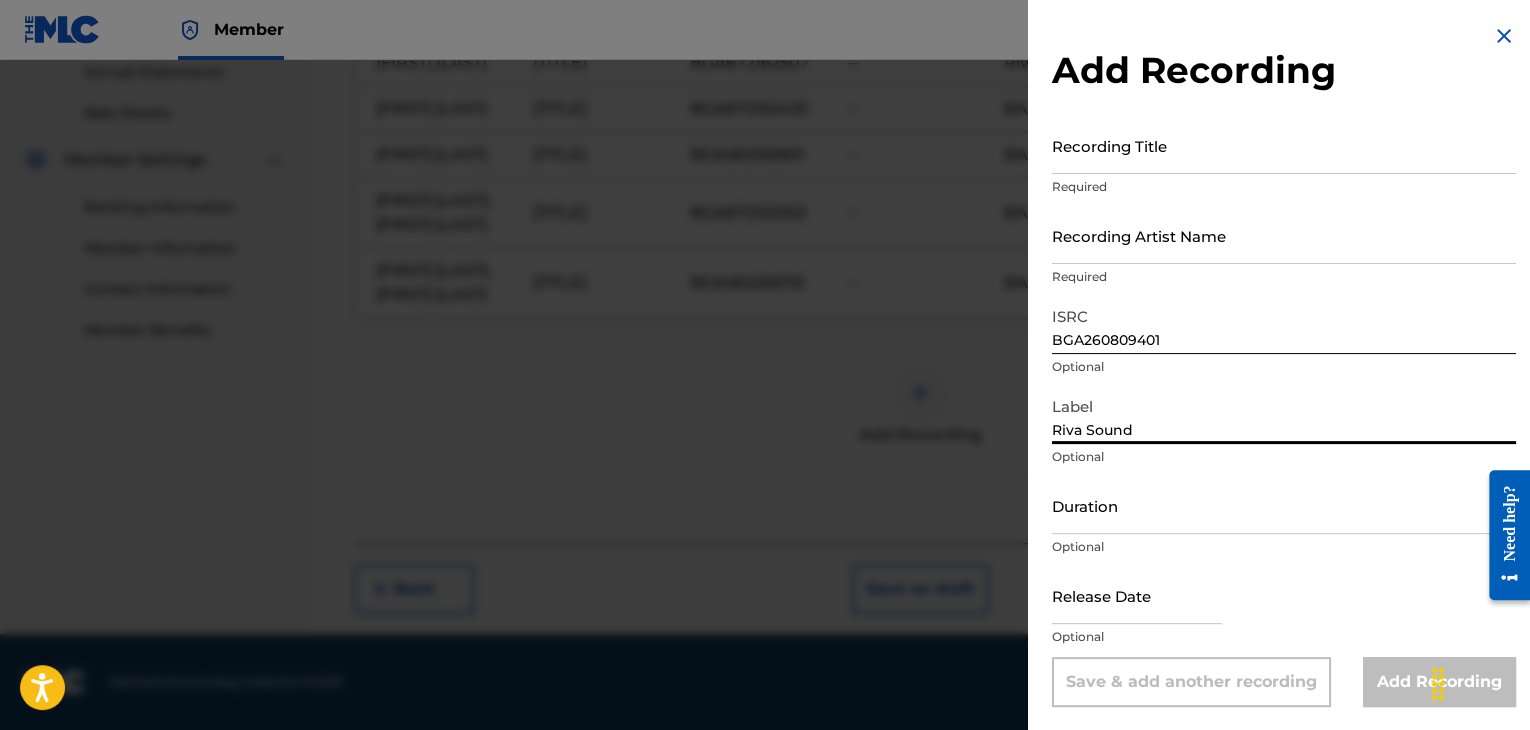 click on "Recording Title" at bounding box center [1284, 145] 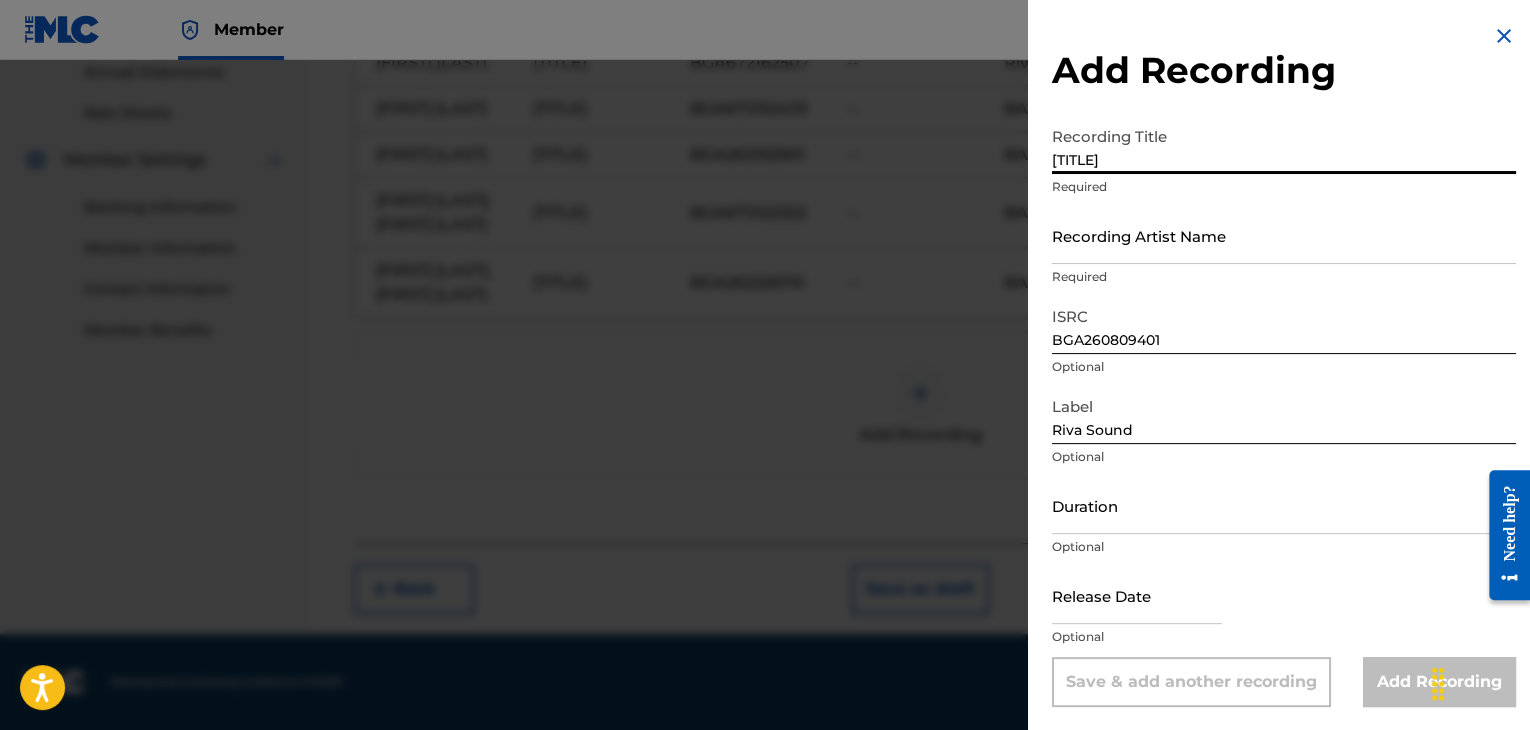 click on "[TITLE]" at bounding box center (1284, 145) 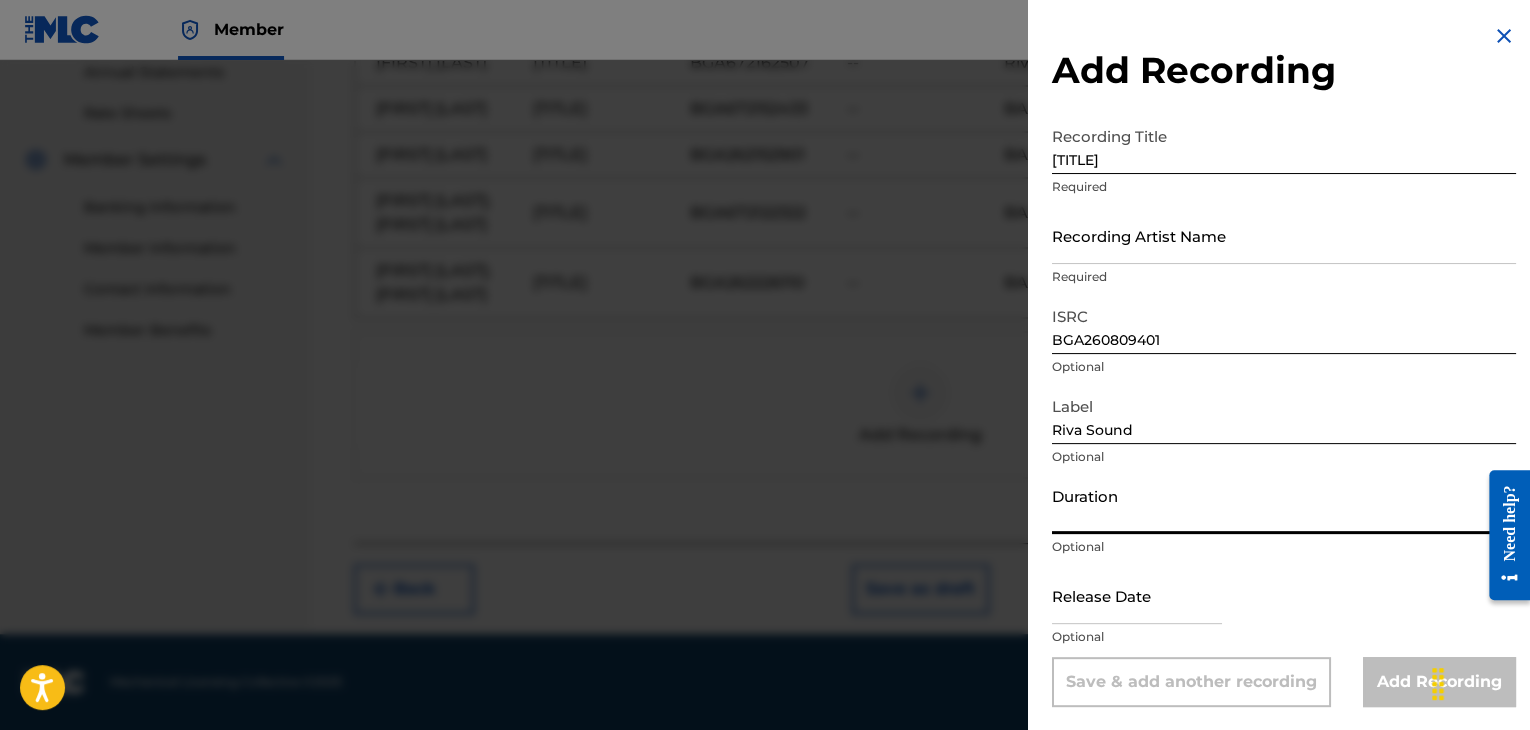 click on "Duration" at bounding box center [1284, 505] 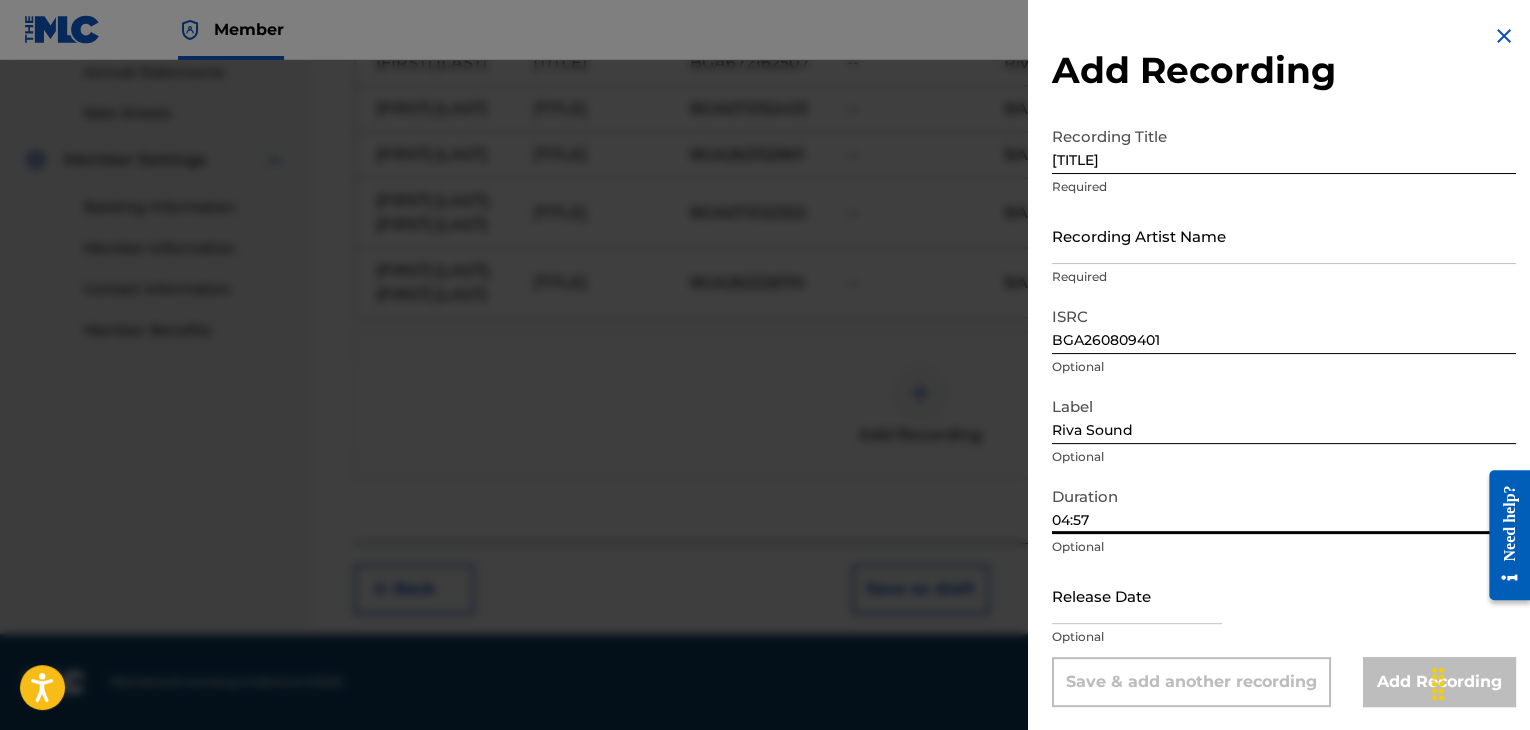 type on "04:57" 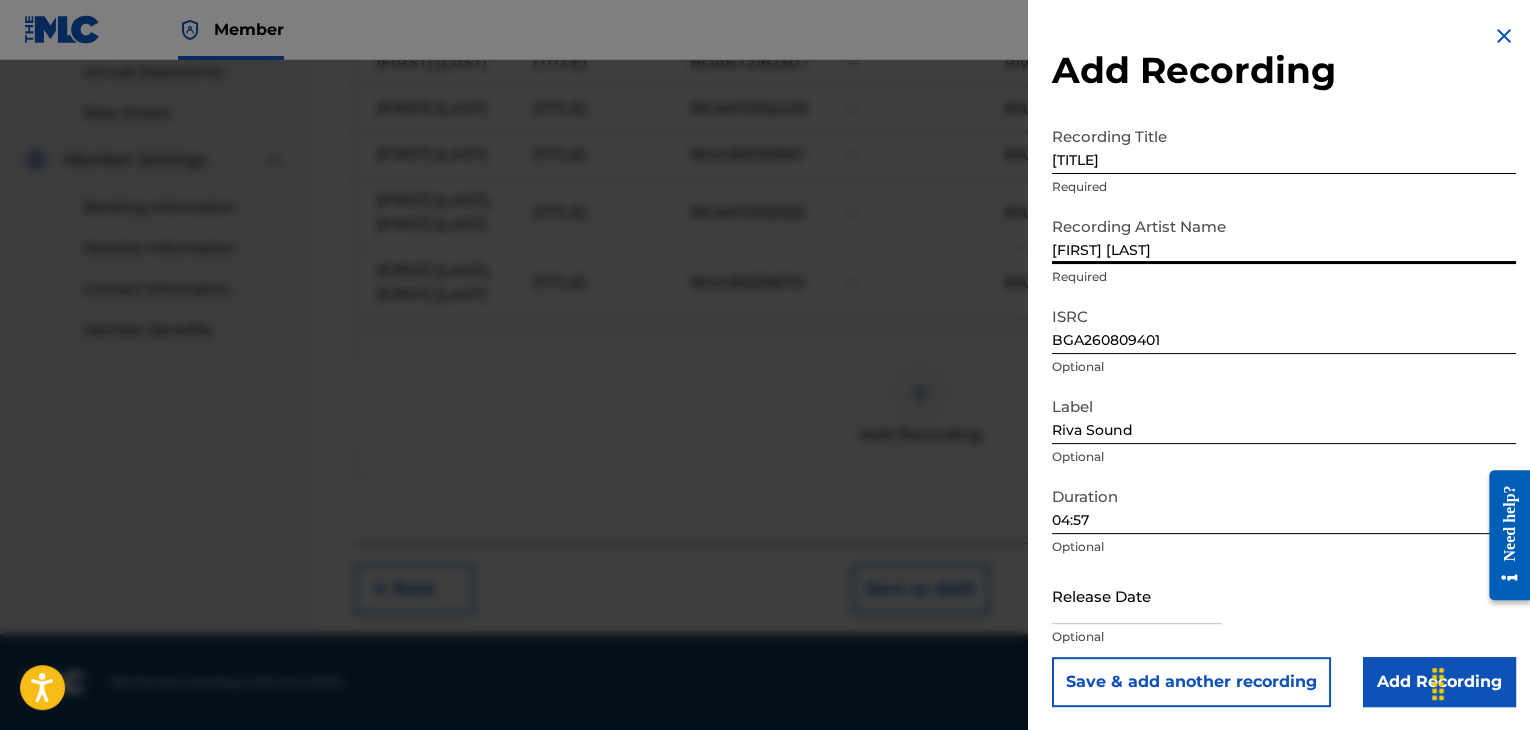 click on "[FIRST] [LAST]" at bounding box center (1284, 235) 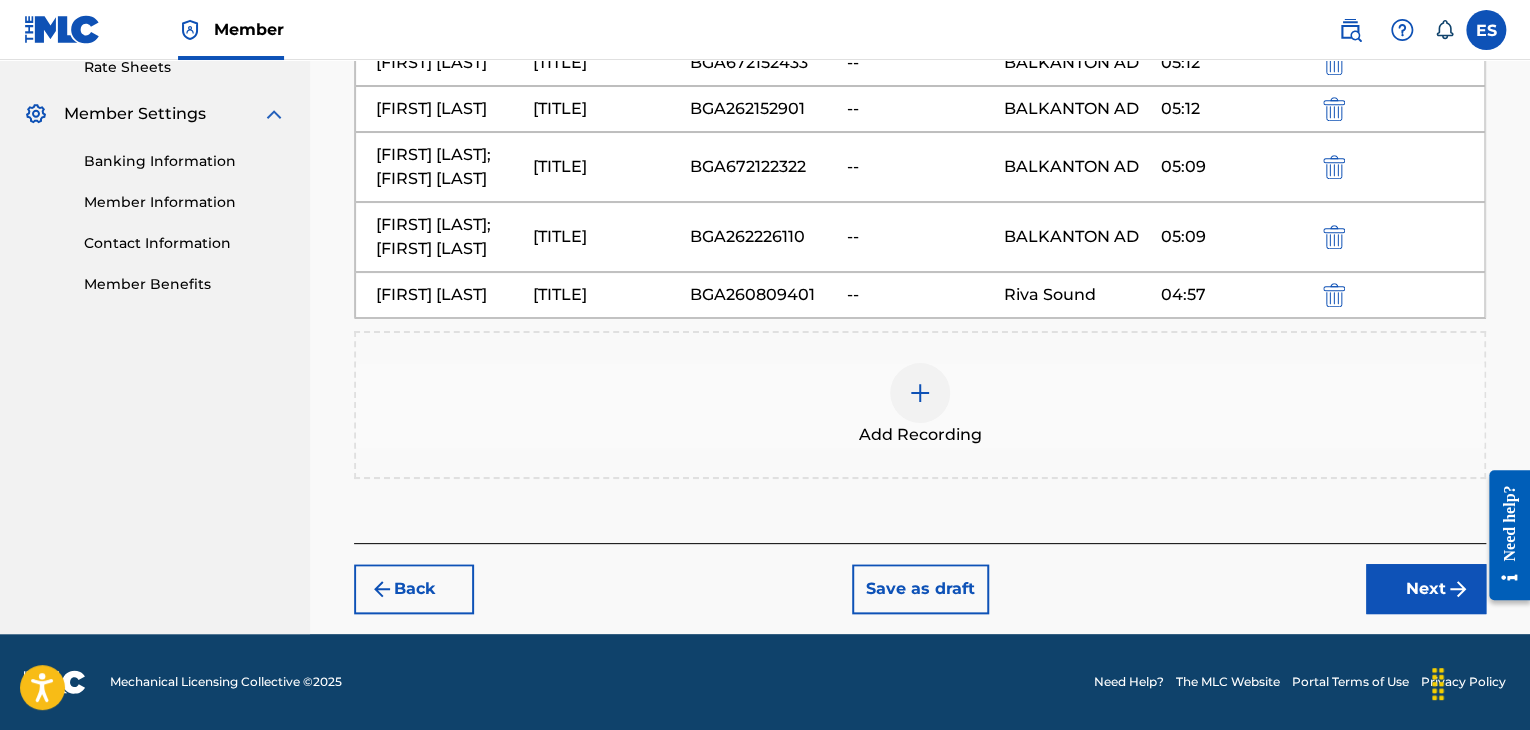 scroll, scrollTop: 1068, scrollLeft: 0, axis: vertical 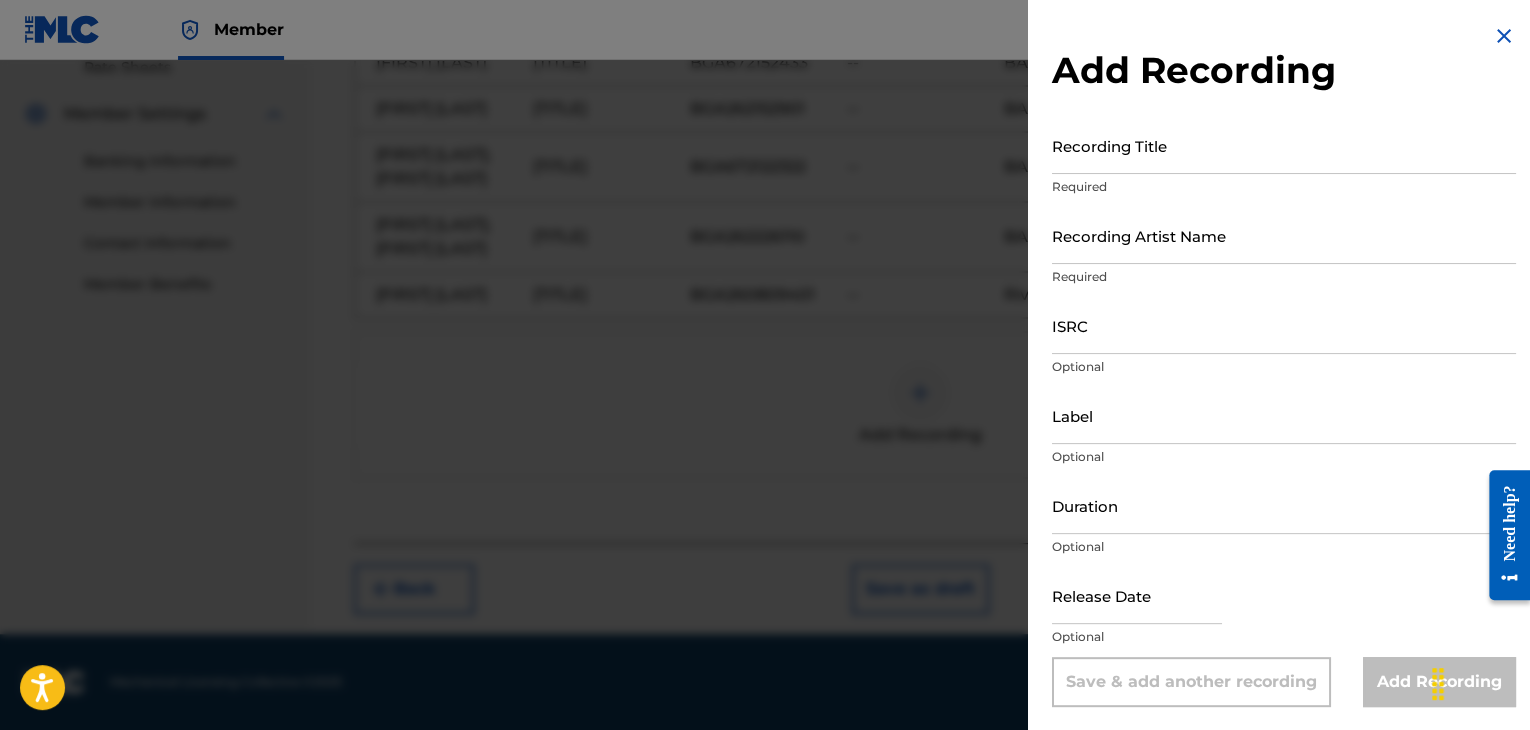 click on "ISRC" at bounding box center [1284, 325] 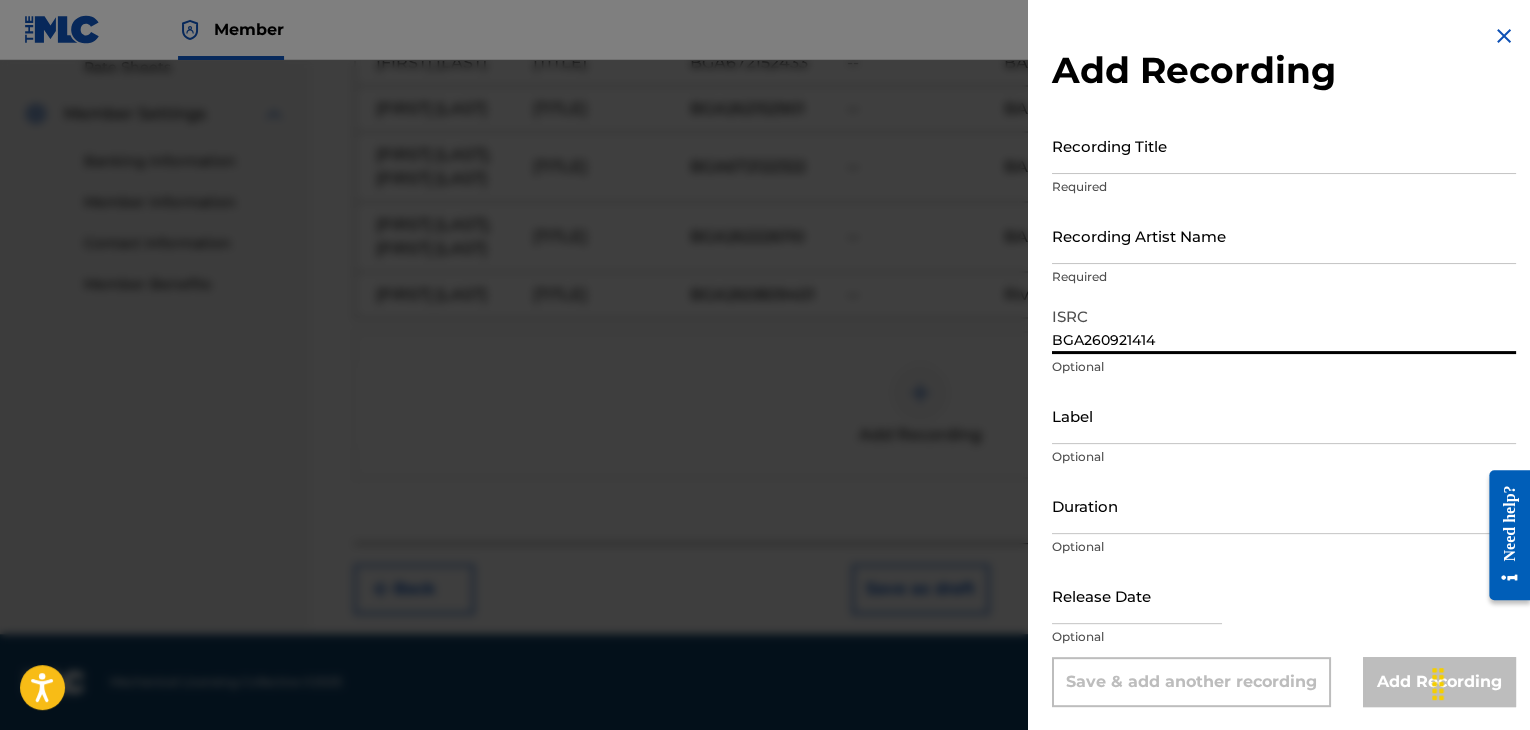 type on "BGA260921414" 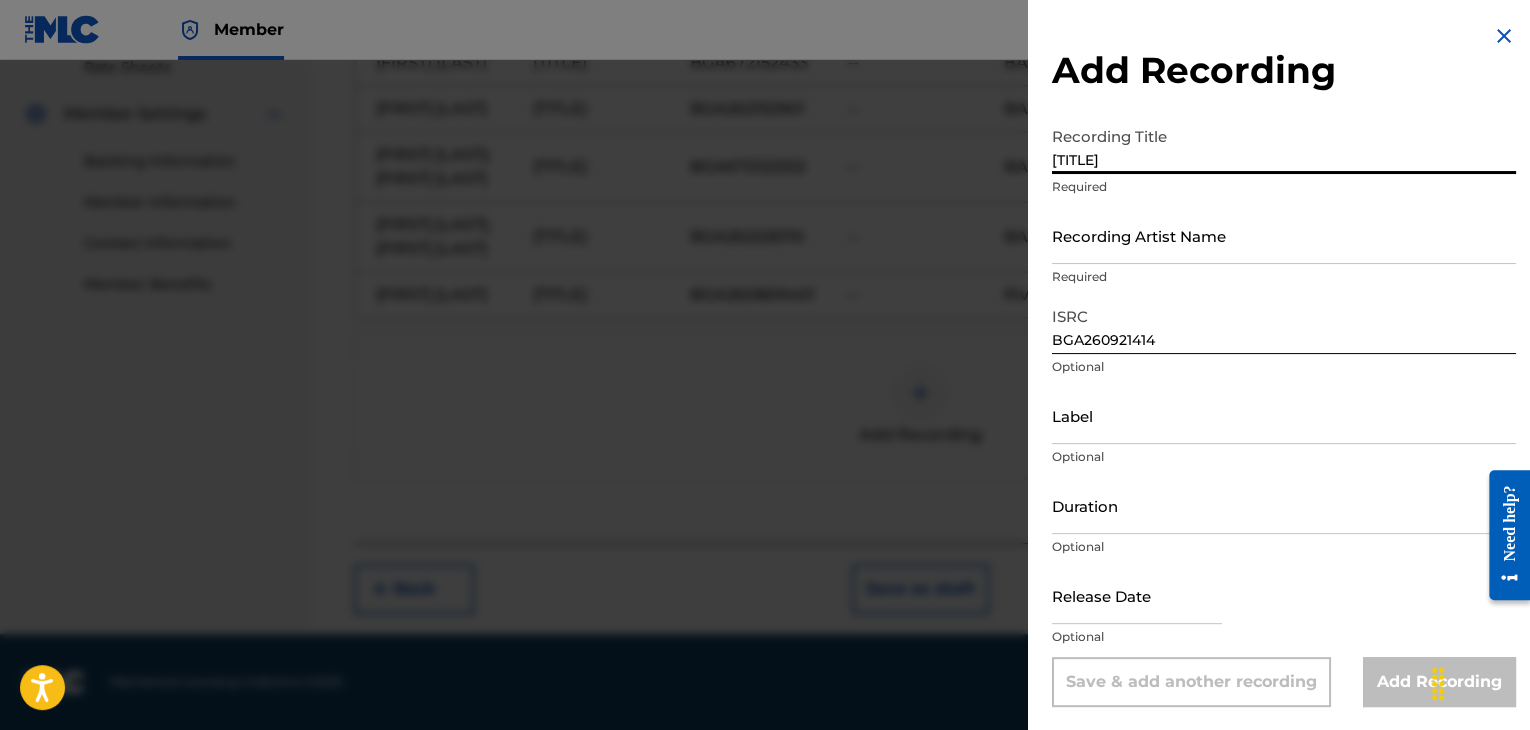 click on "[TITLE]" at bounding box center [1284, 145] 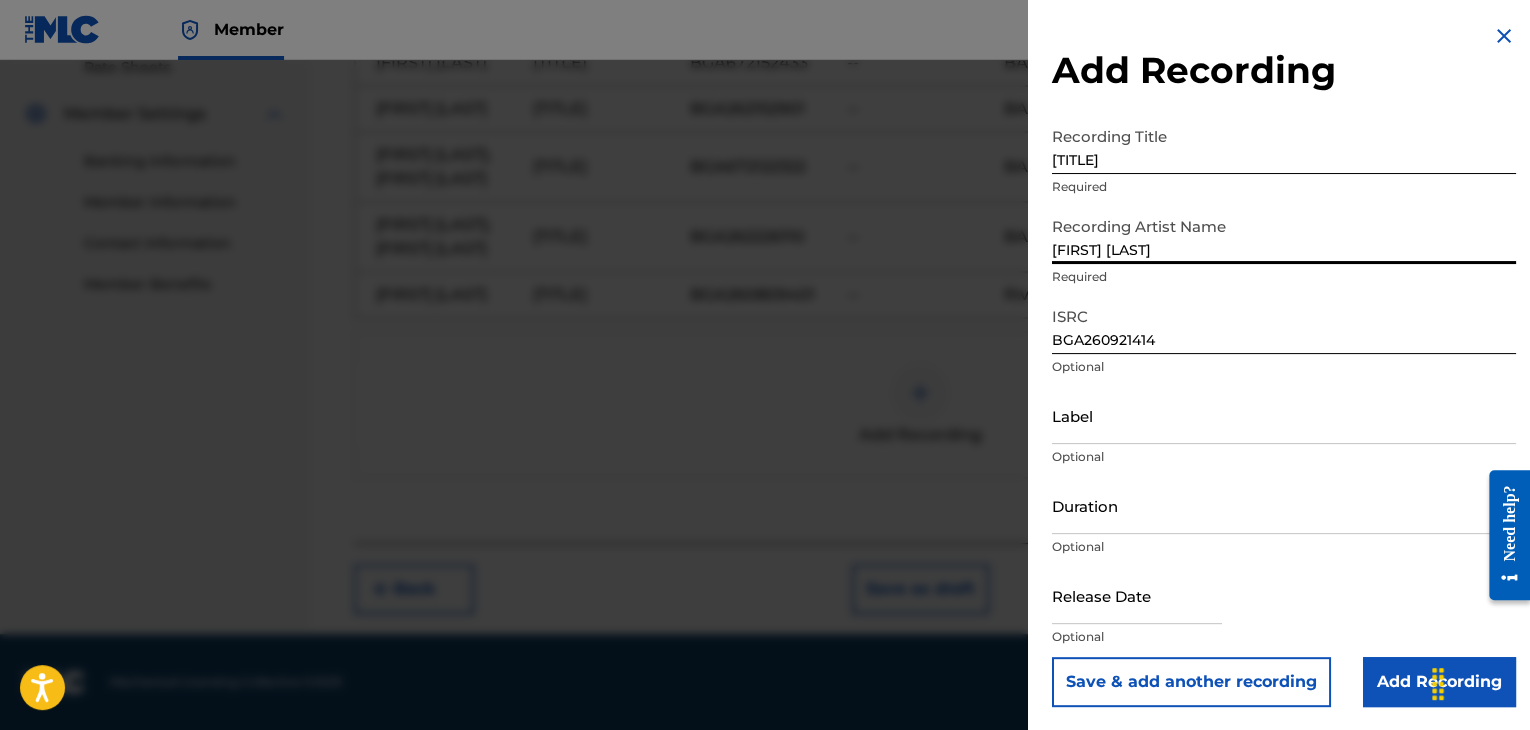 type on "[FIRST] [LAST]" 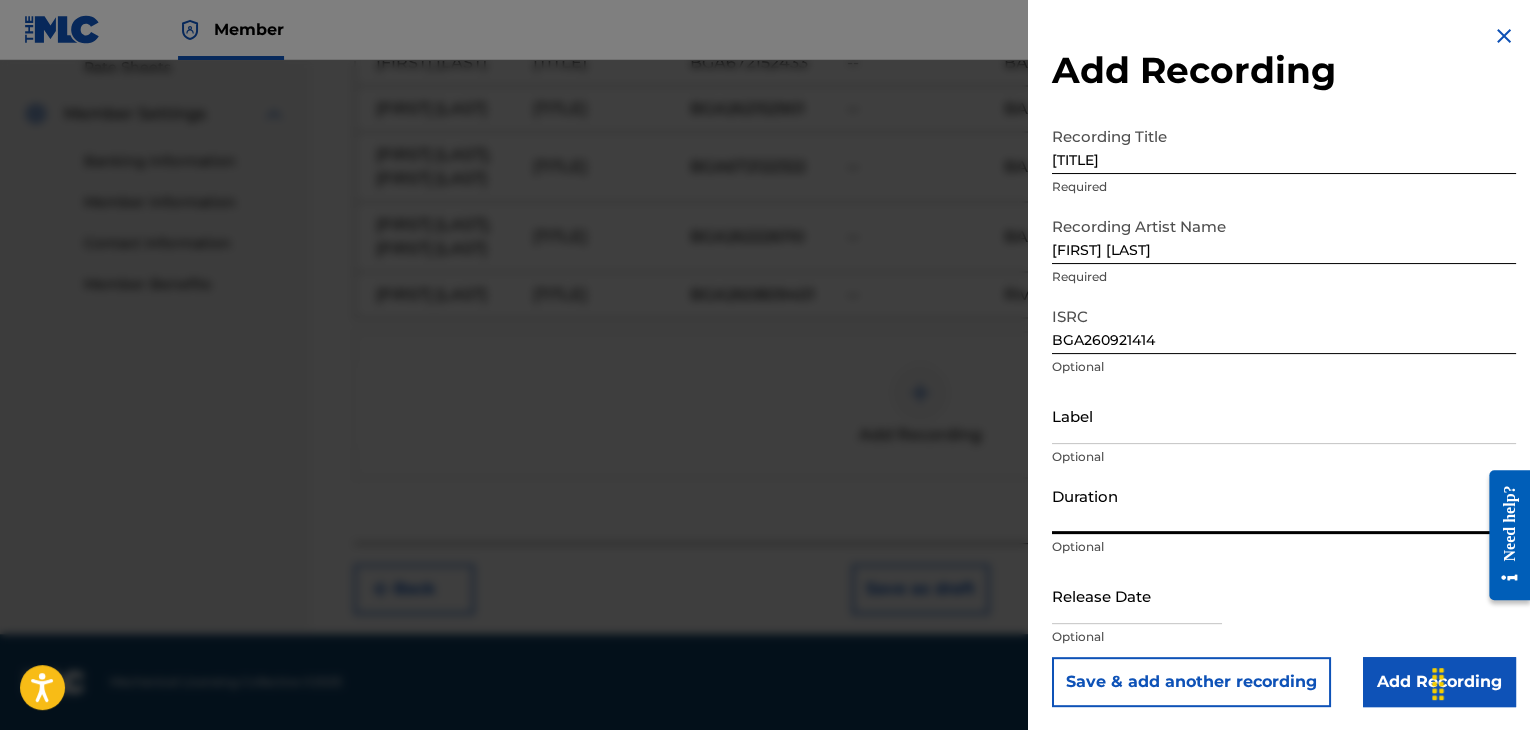 click on "Duration" at bounding box center [1284, 505] 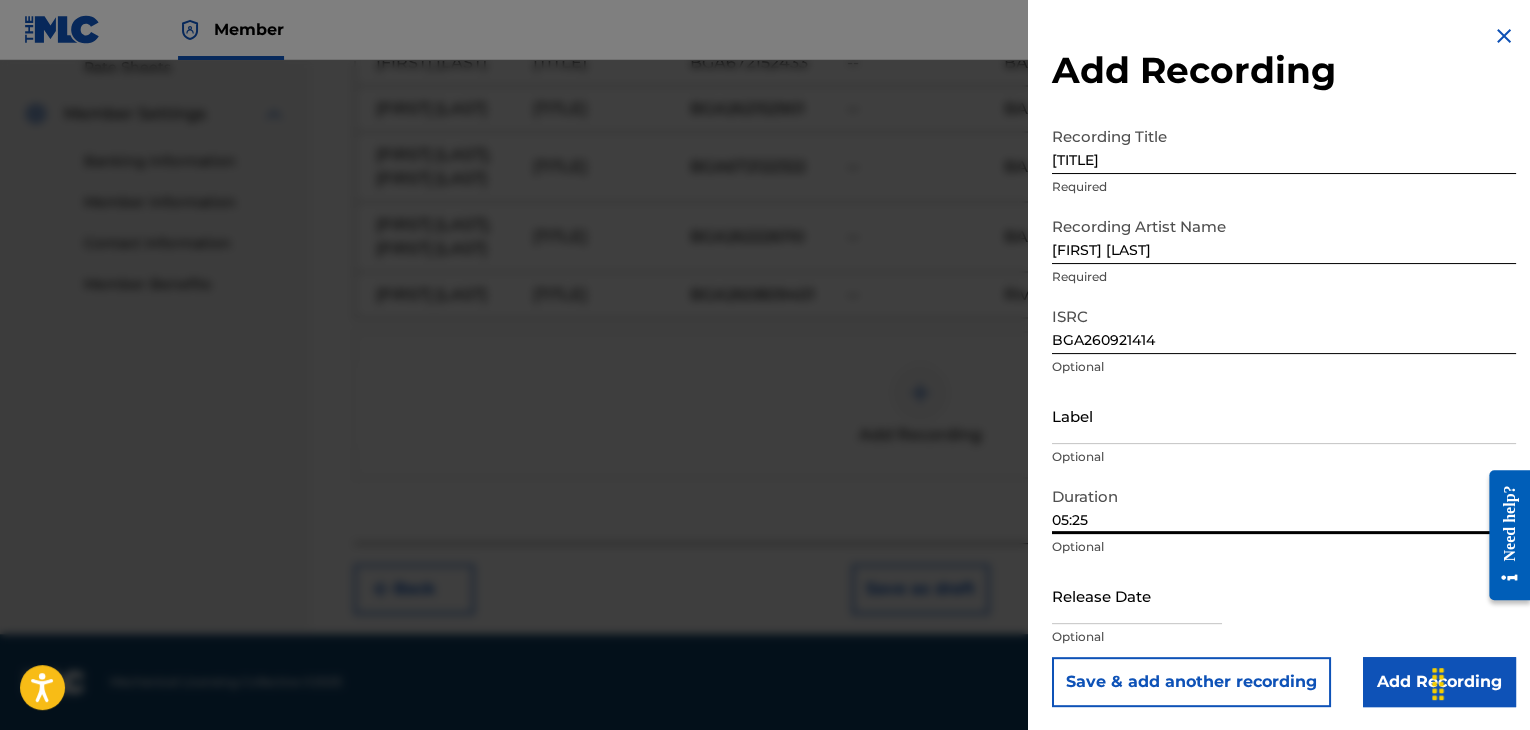type on "05:25" 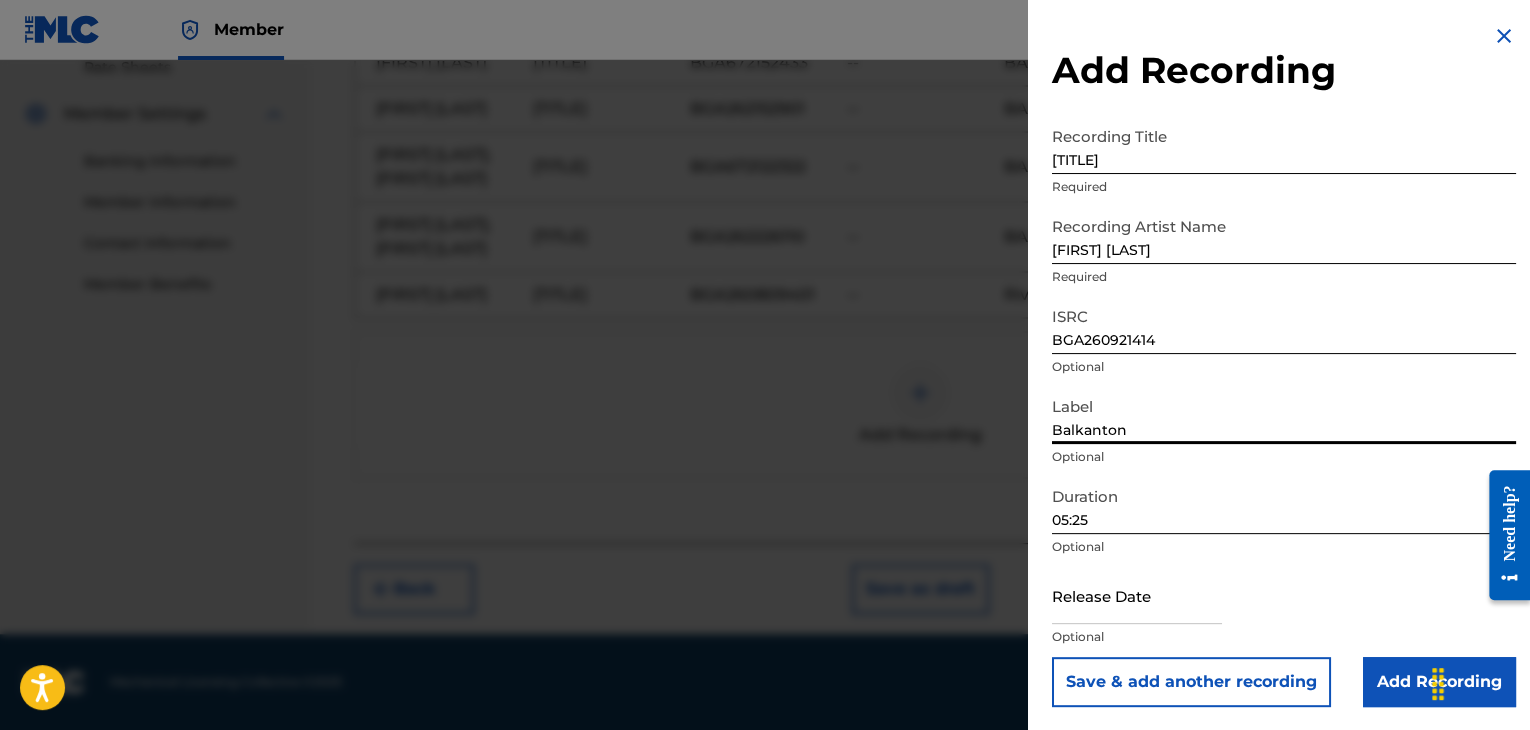 type on "Balkanton" 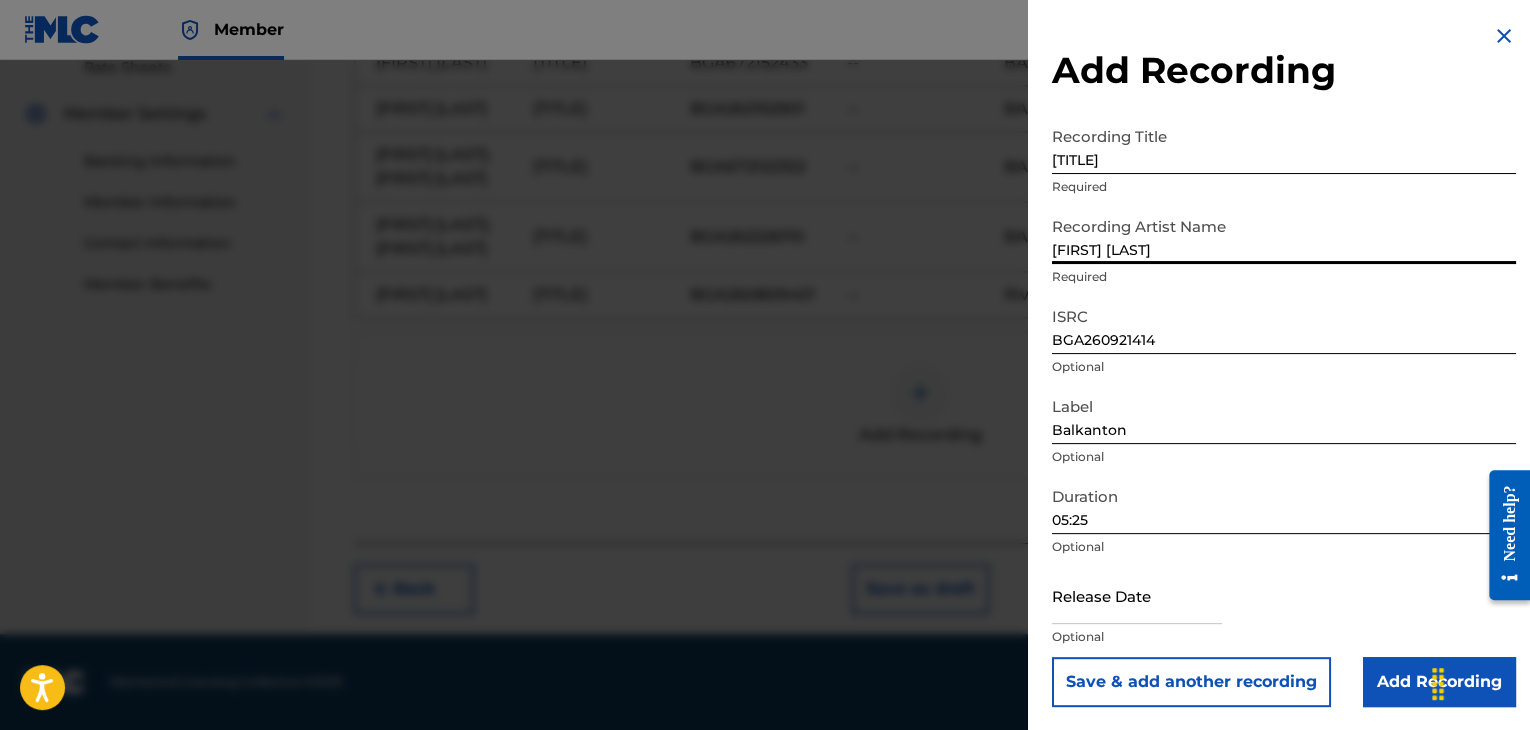 type on "[FIRST] [LAST]" 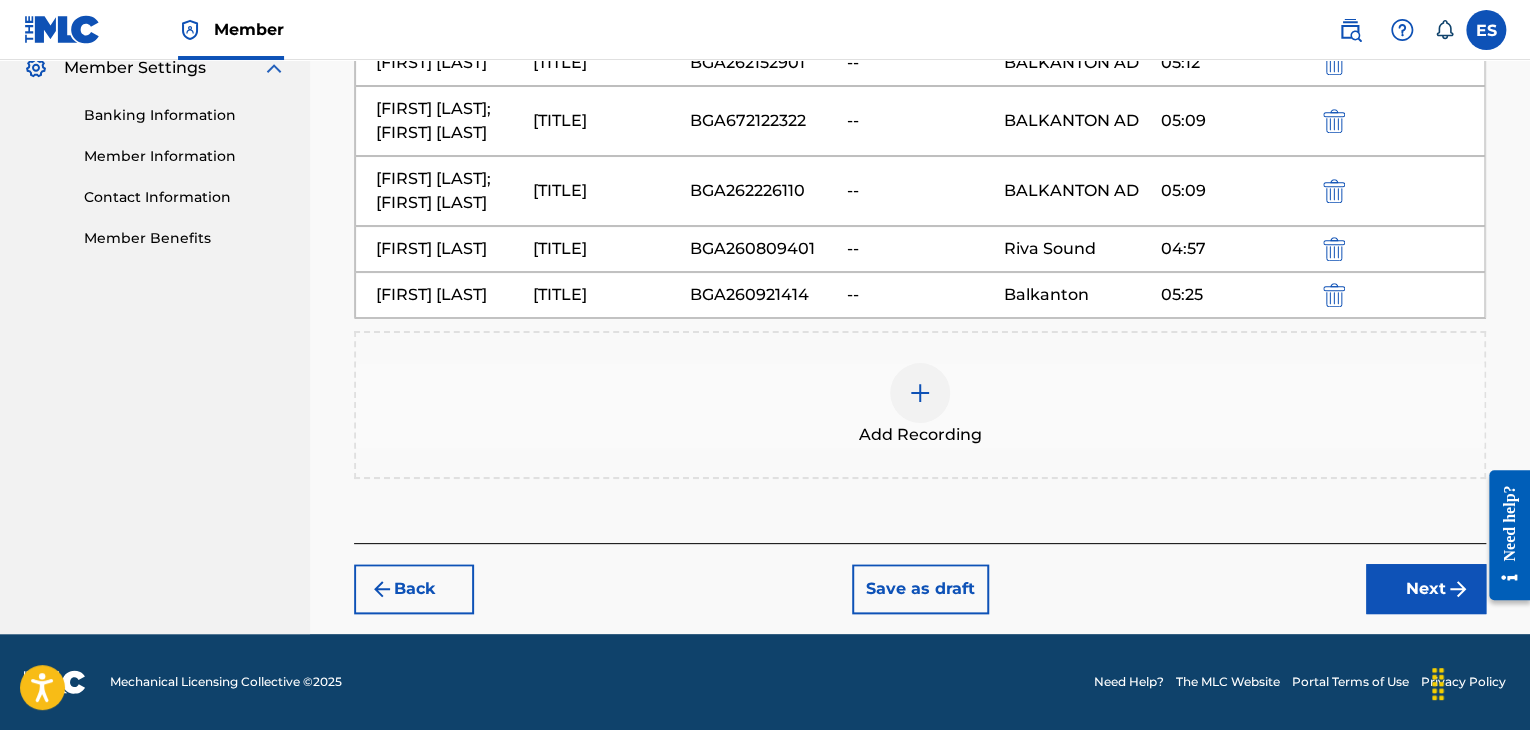 scroll, scrollTop: 1068, scrollLeft: 0, axis: vertical 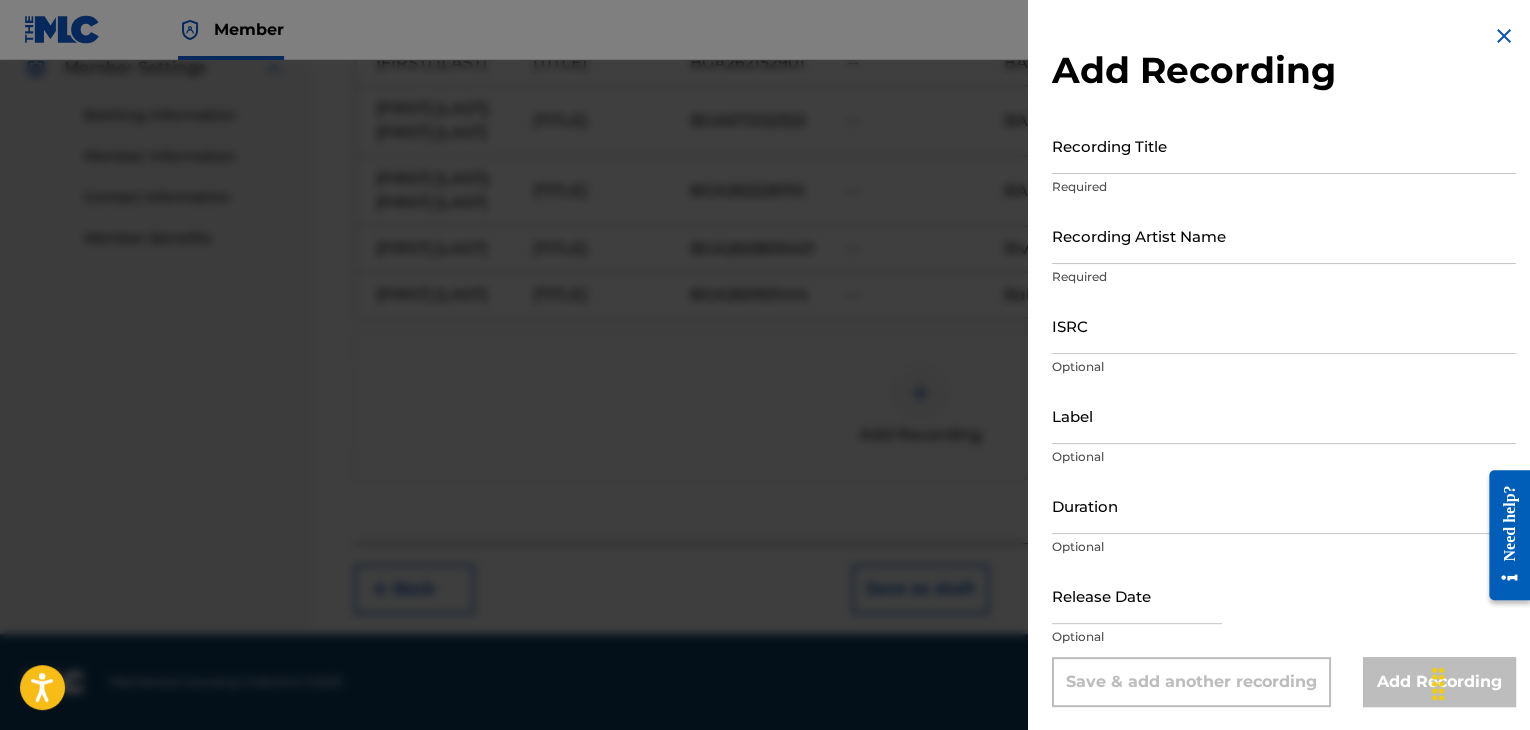drag, startPoint x: 1107, startPoint y: 334, endPoint x: 1104, endPoint y: 321, distance: 13.341664 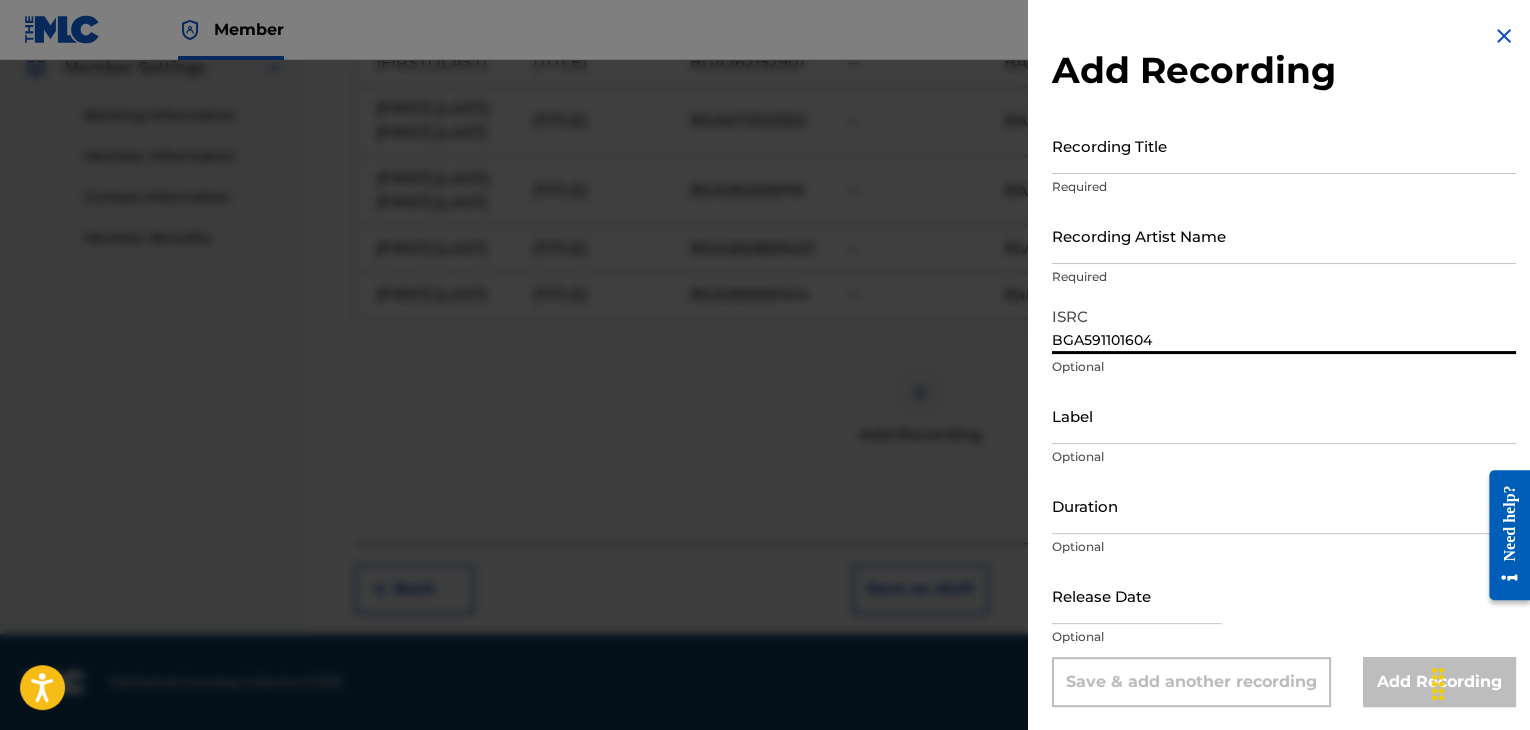type on "BGA591101604" 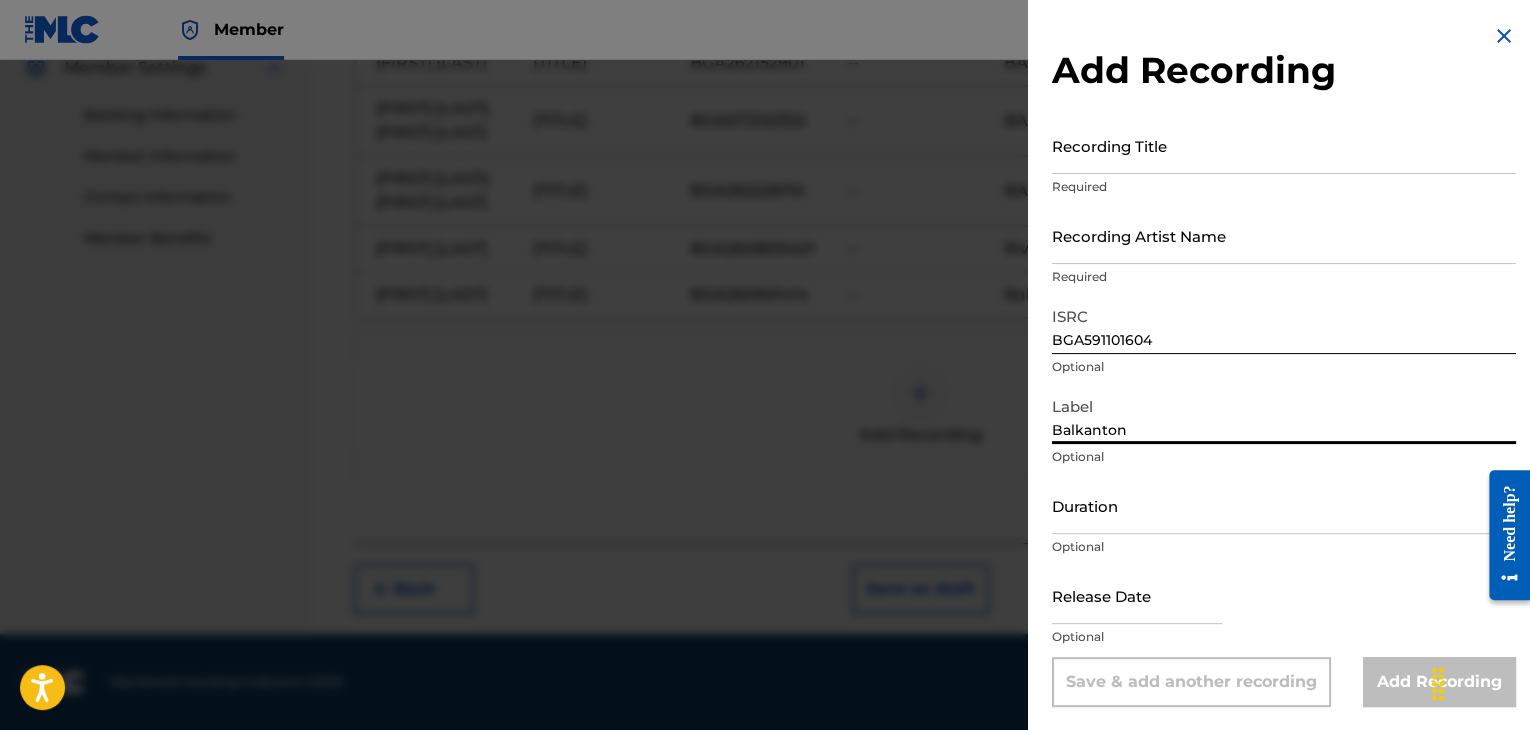 type on "Balkanton" 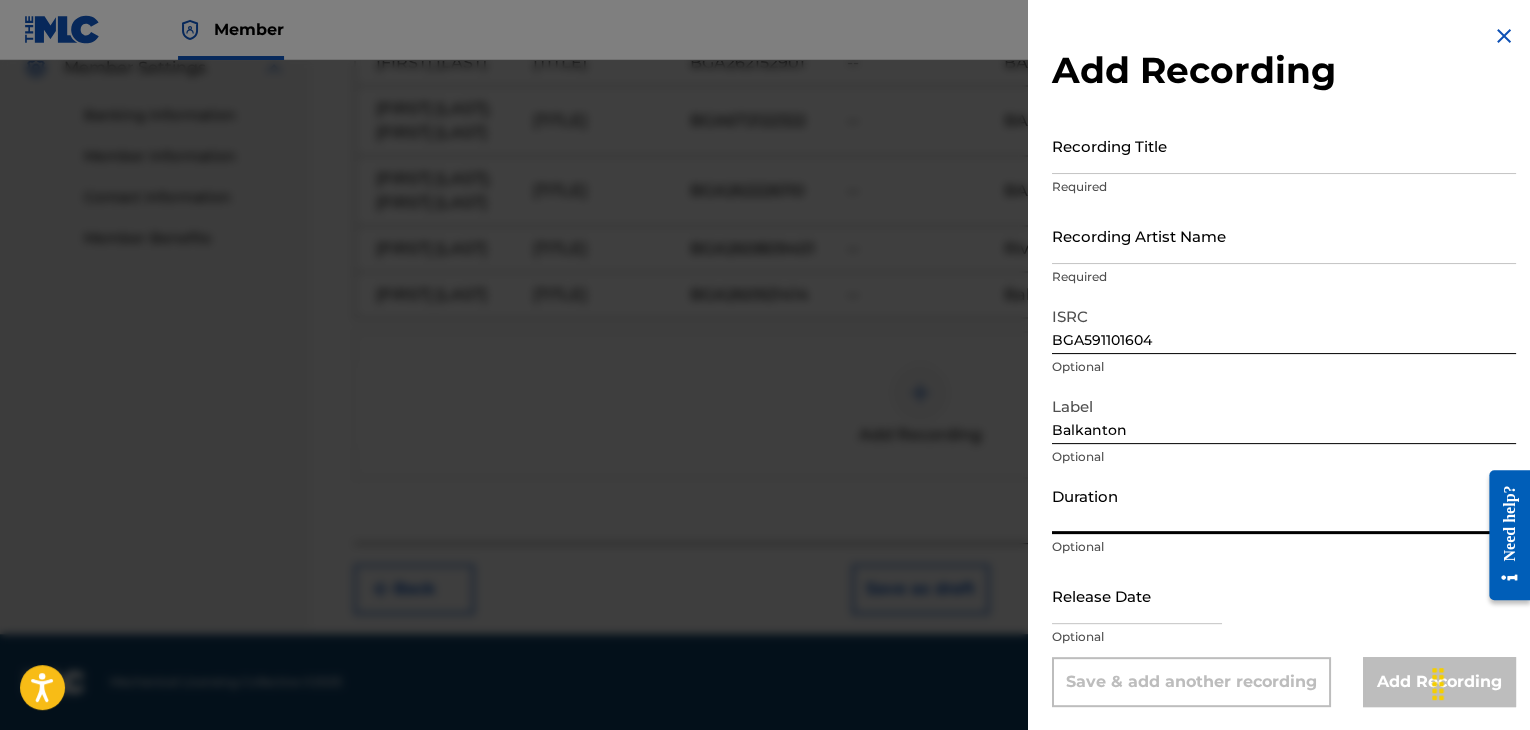 click on "Duration" at bounding box center (1284, 505) 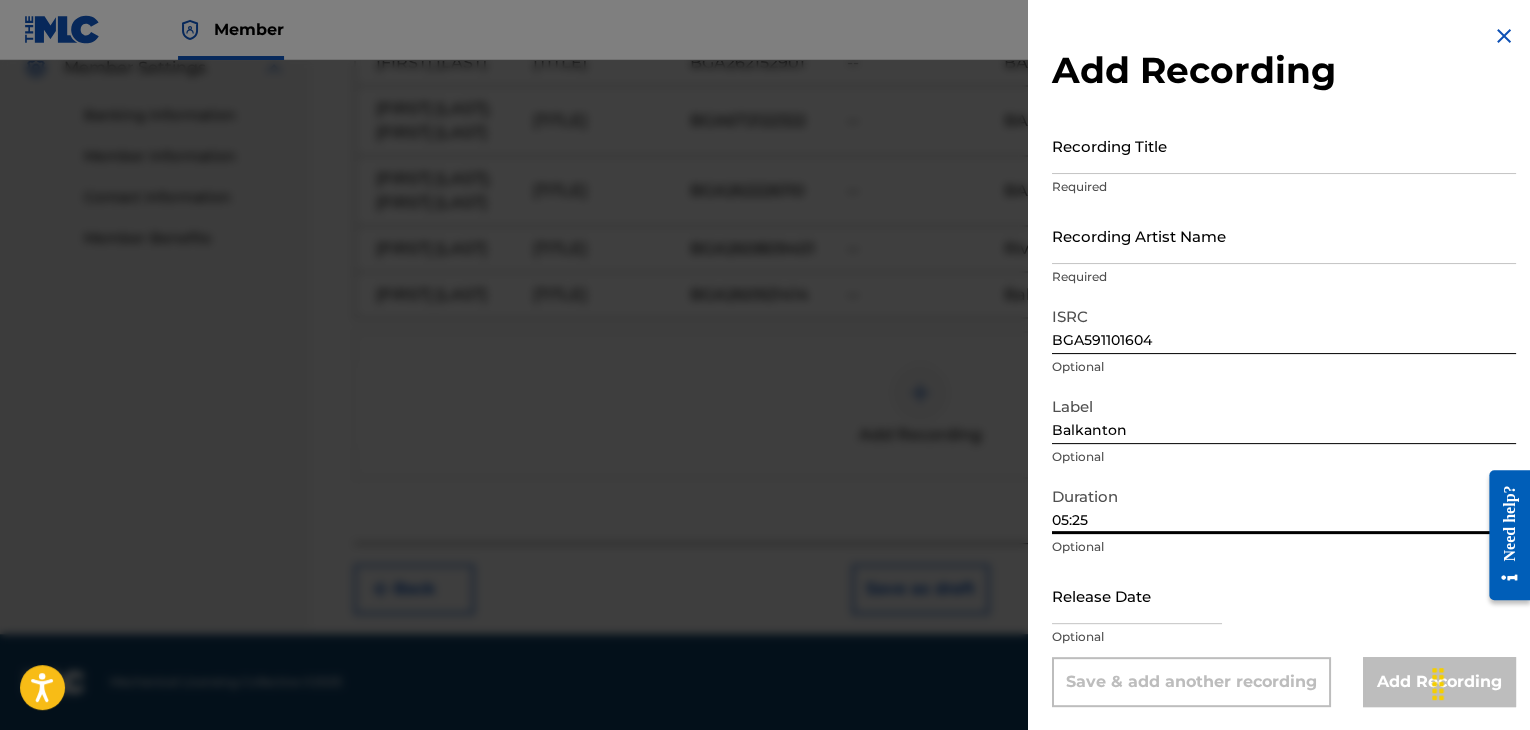 type on "05:25" 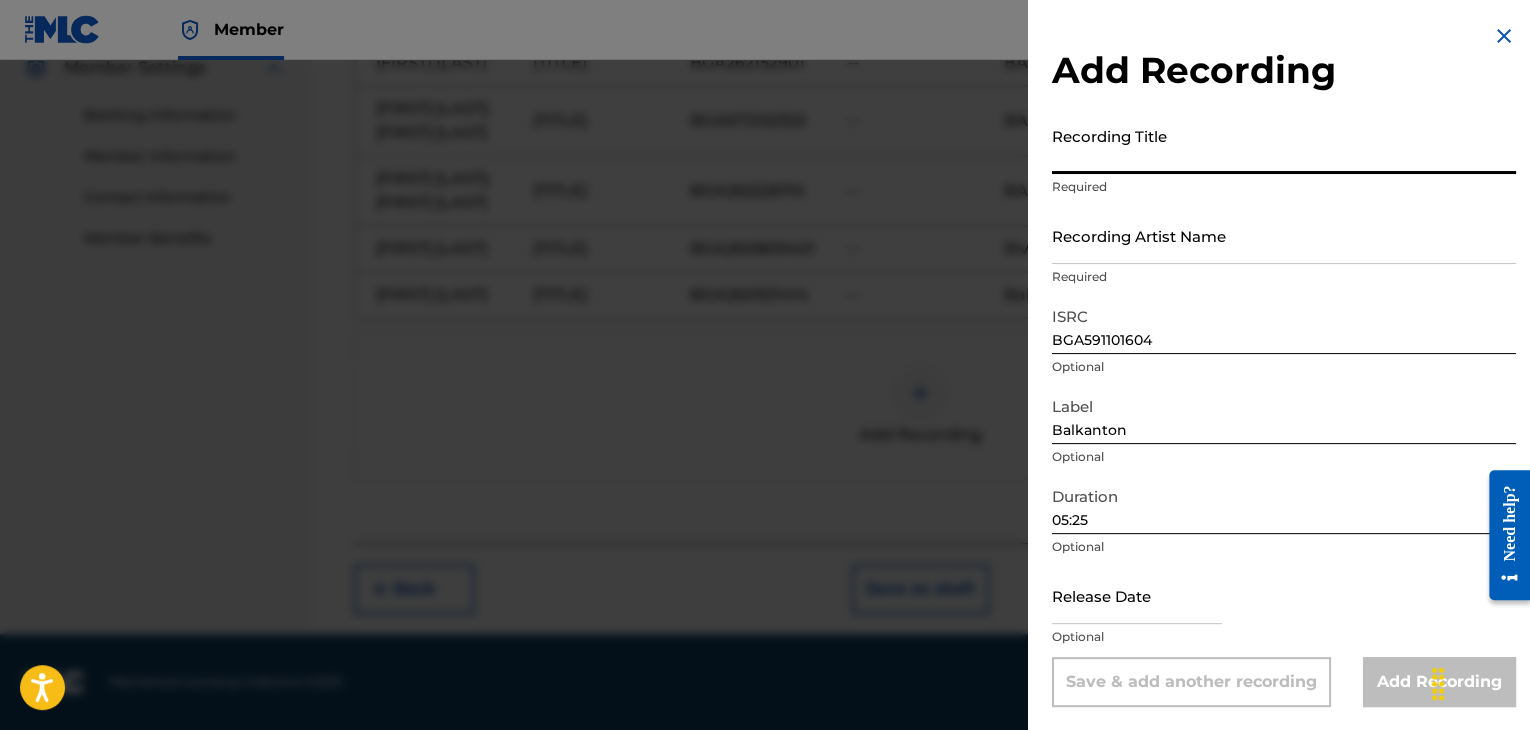 drag, startPoint x: 1180, startPoint y: 137, endPoint x: 1176, endPoint y: 120, distance: 17.464249 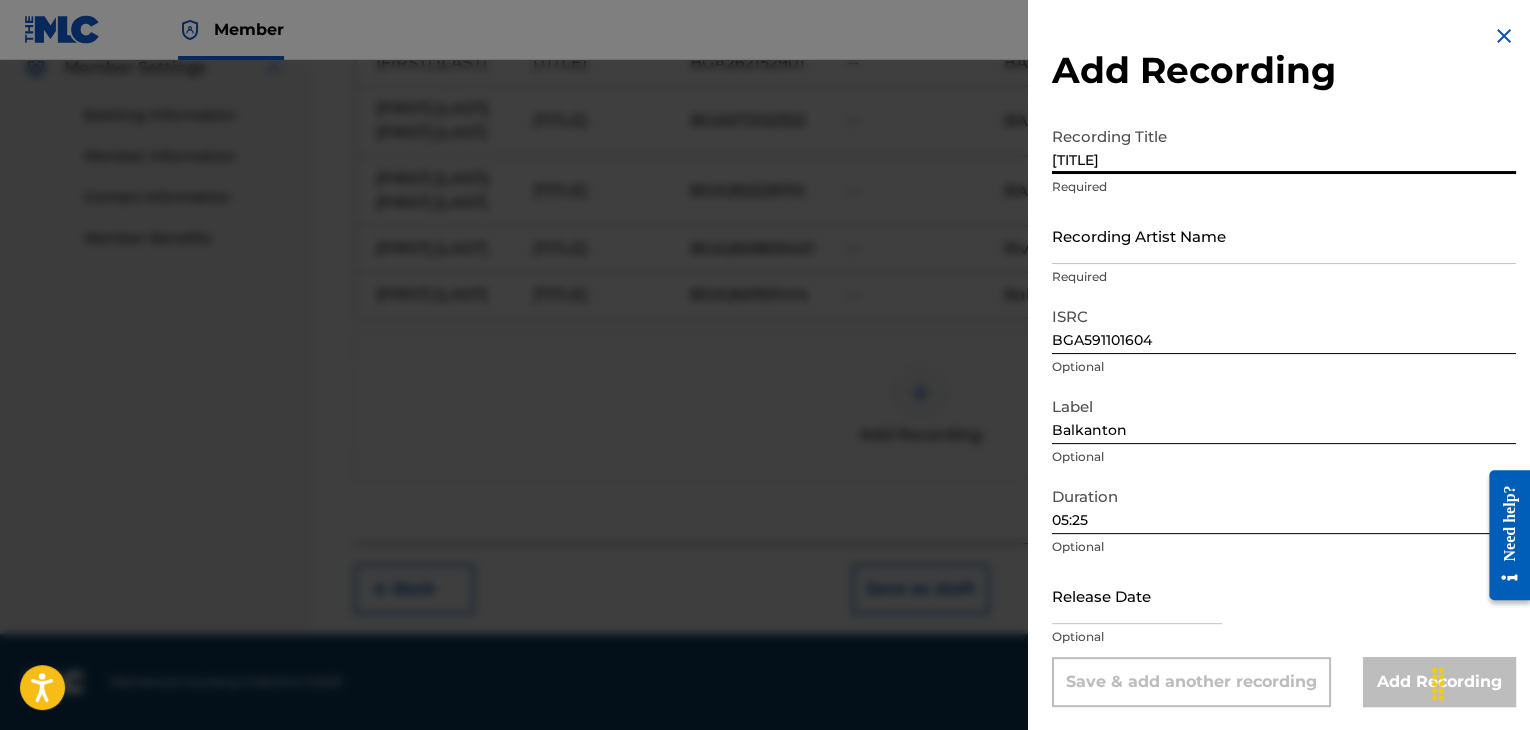 click on "[TITLE]" at bounding box center [1284, 145] 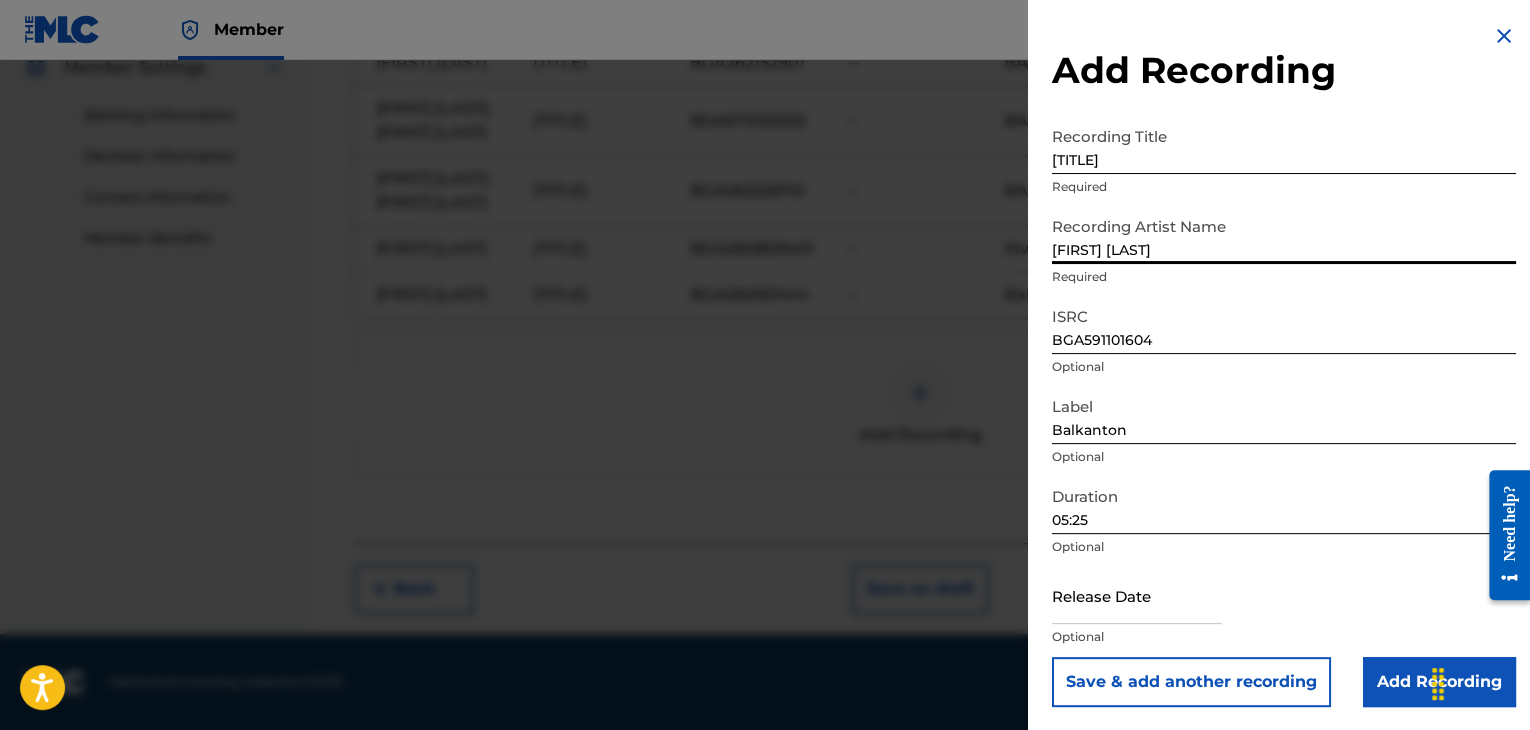 click on "[FIRST] [LAST]" at bounding box center [1284, 235] 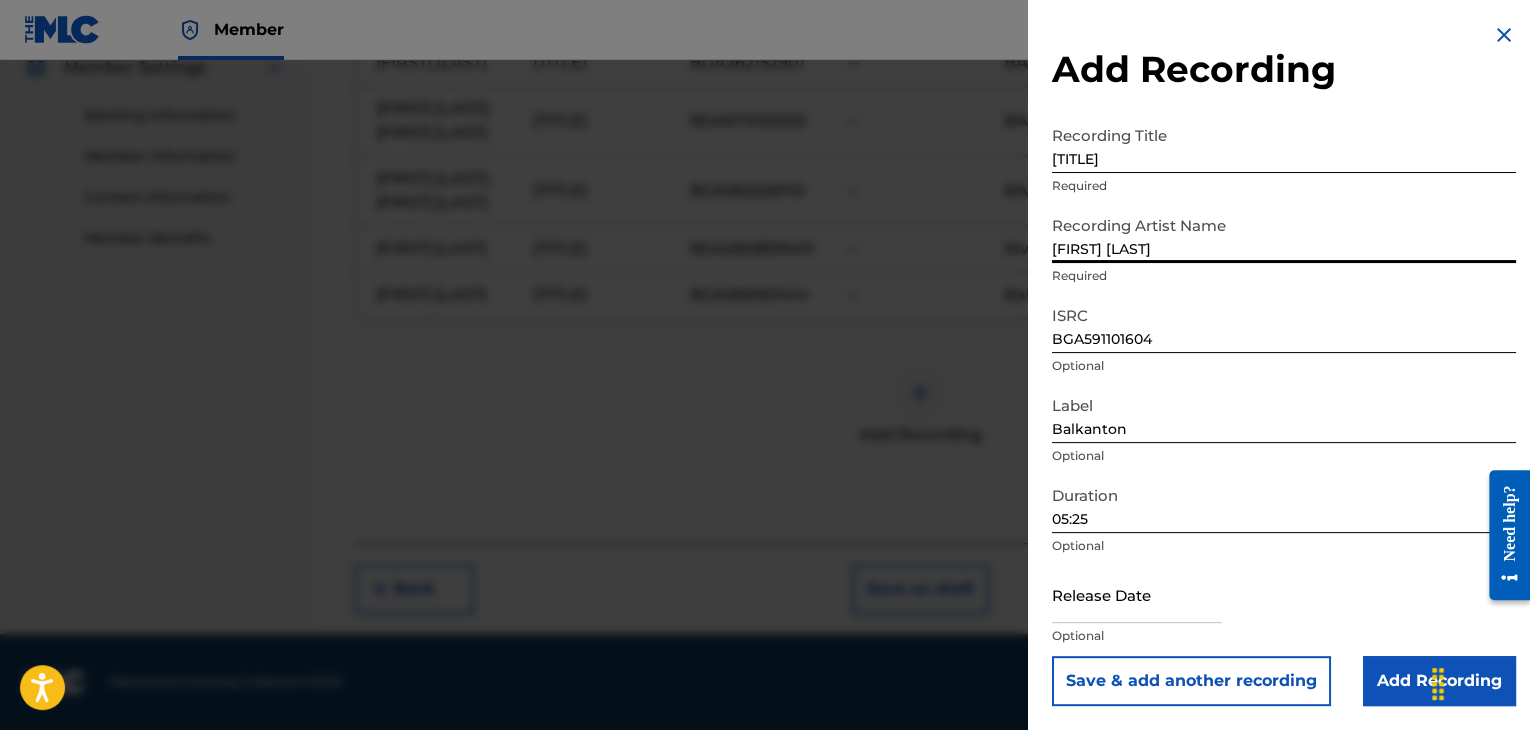 click on "Add Recording" at bounding box center (1439, 681) 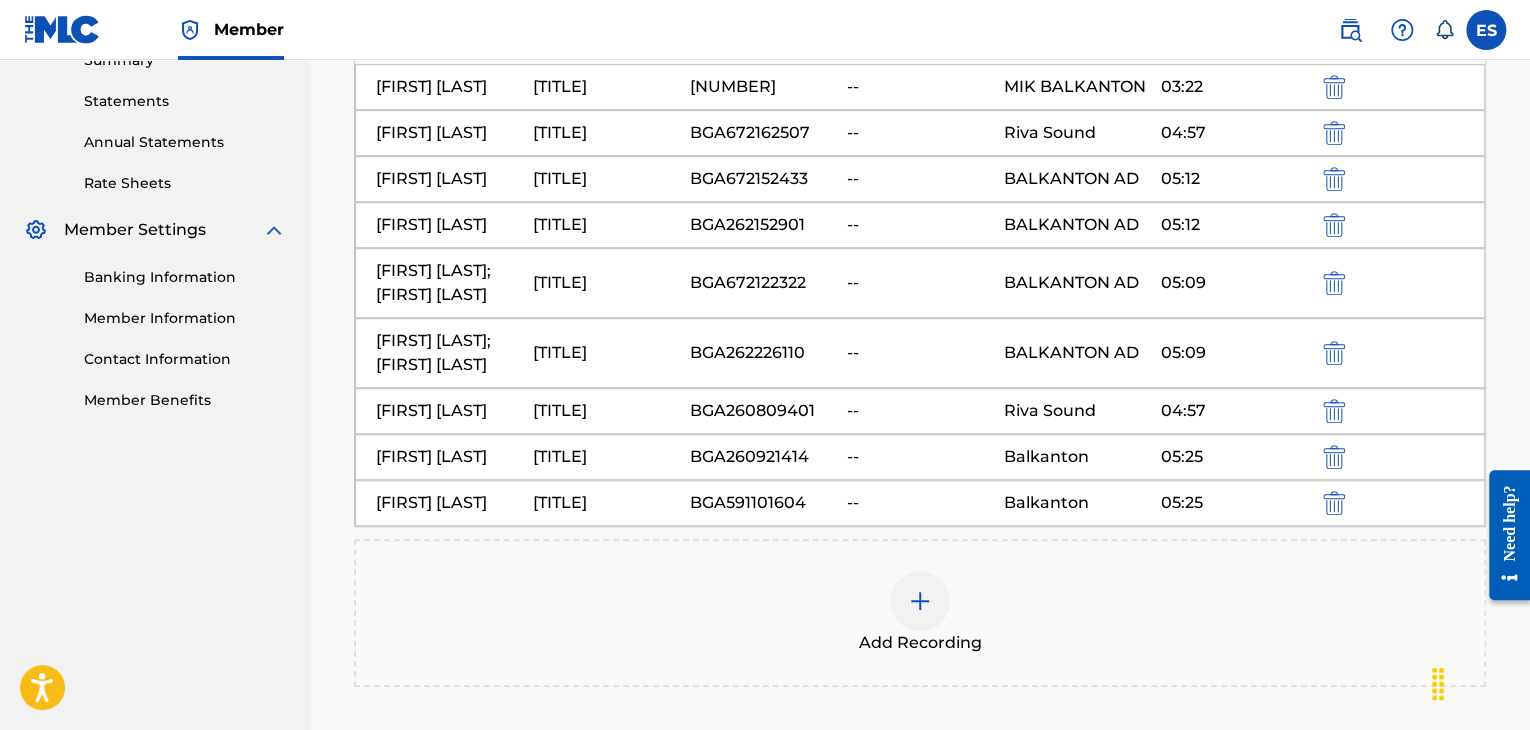 scroll, scrollTop: 968, scrollLeft: 0, axis: vertical 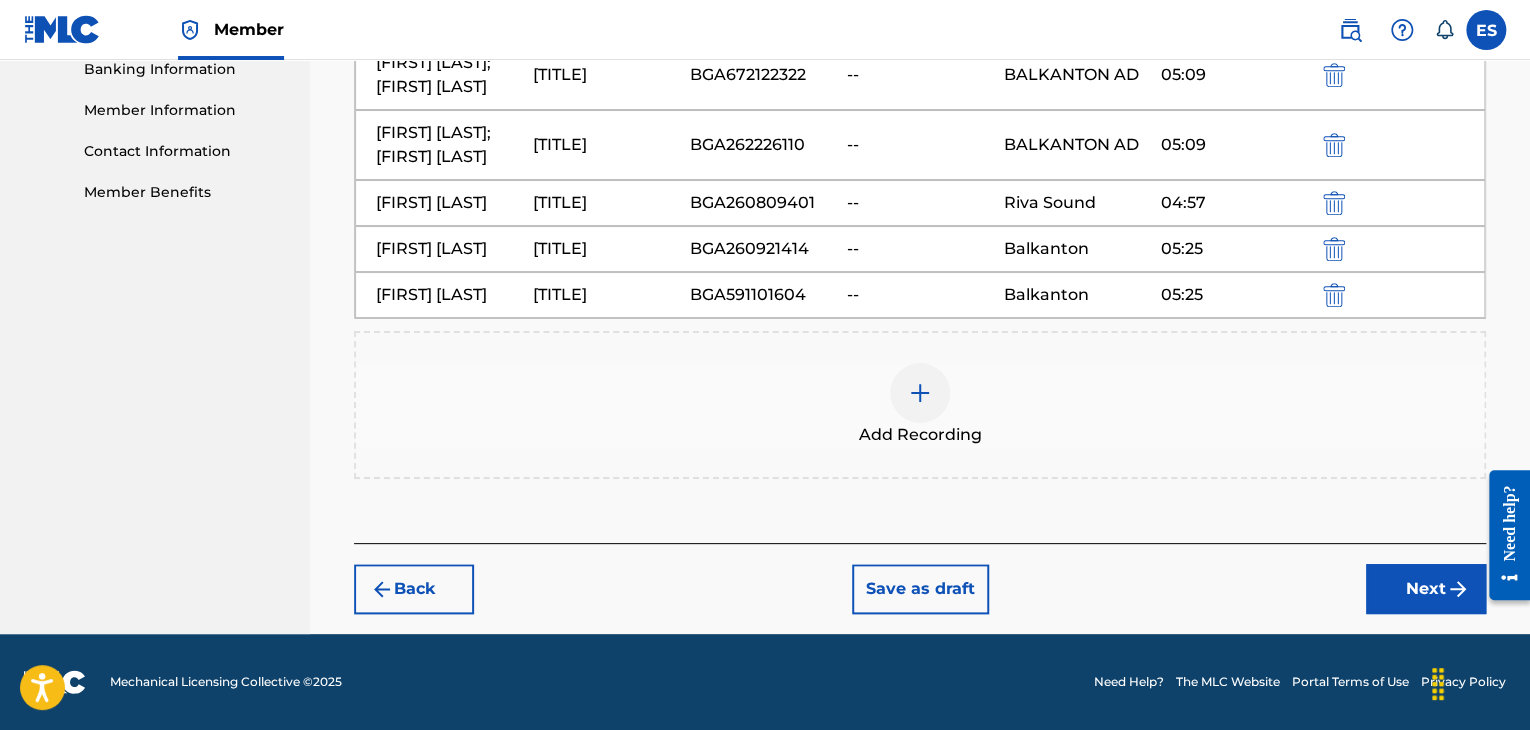 click at bounding box center [920, 393] 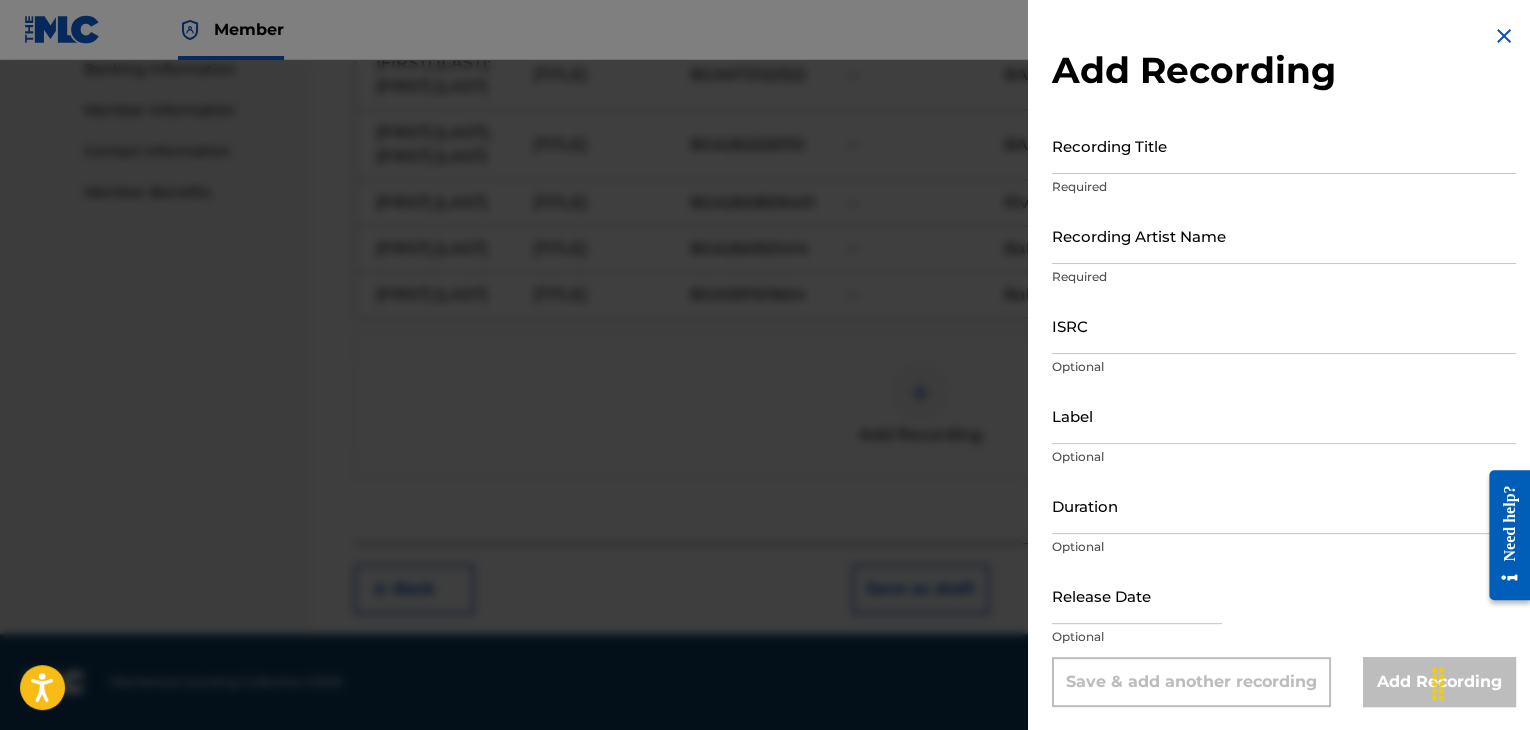 click on "ISRC" at bounding box center (1284, 325) 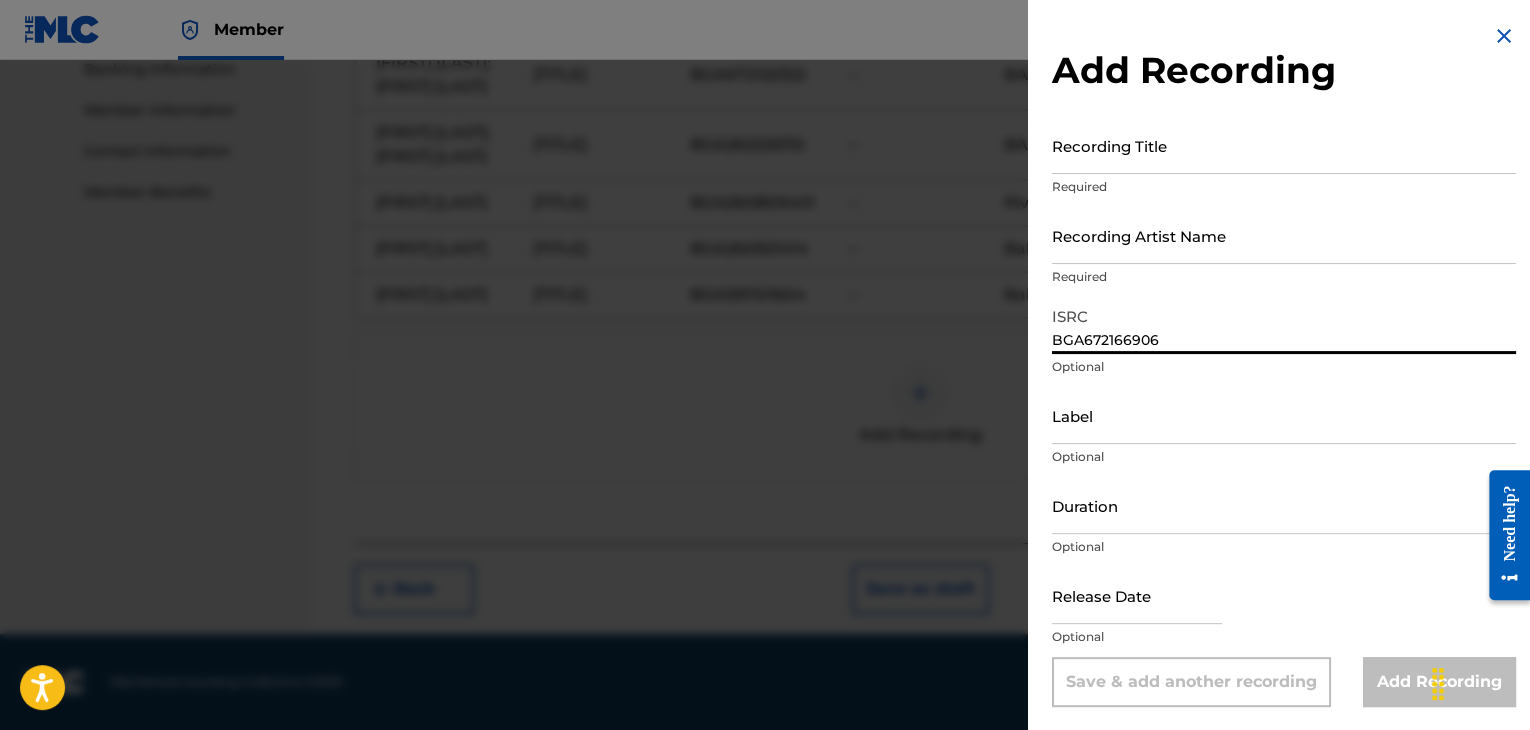type on "BGA672166906" 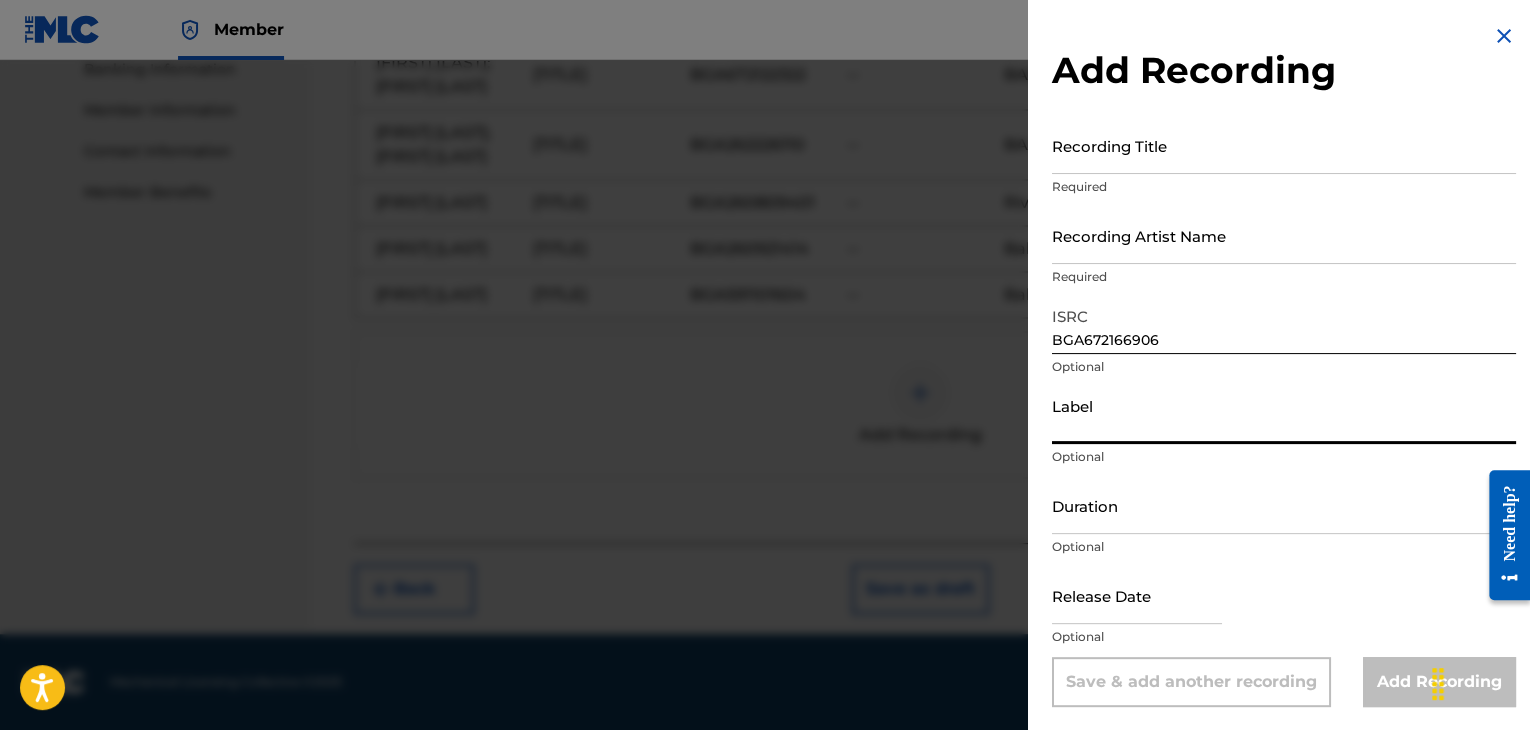 type on "Balkanton" 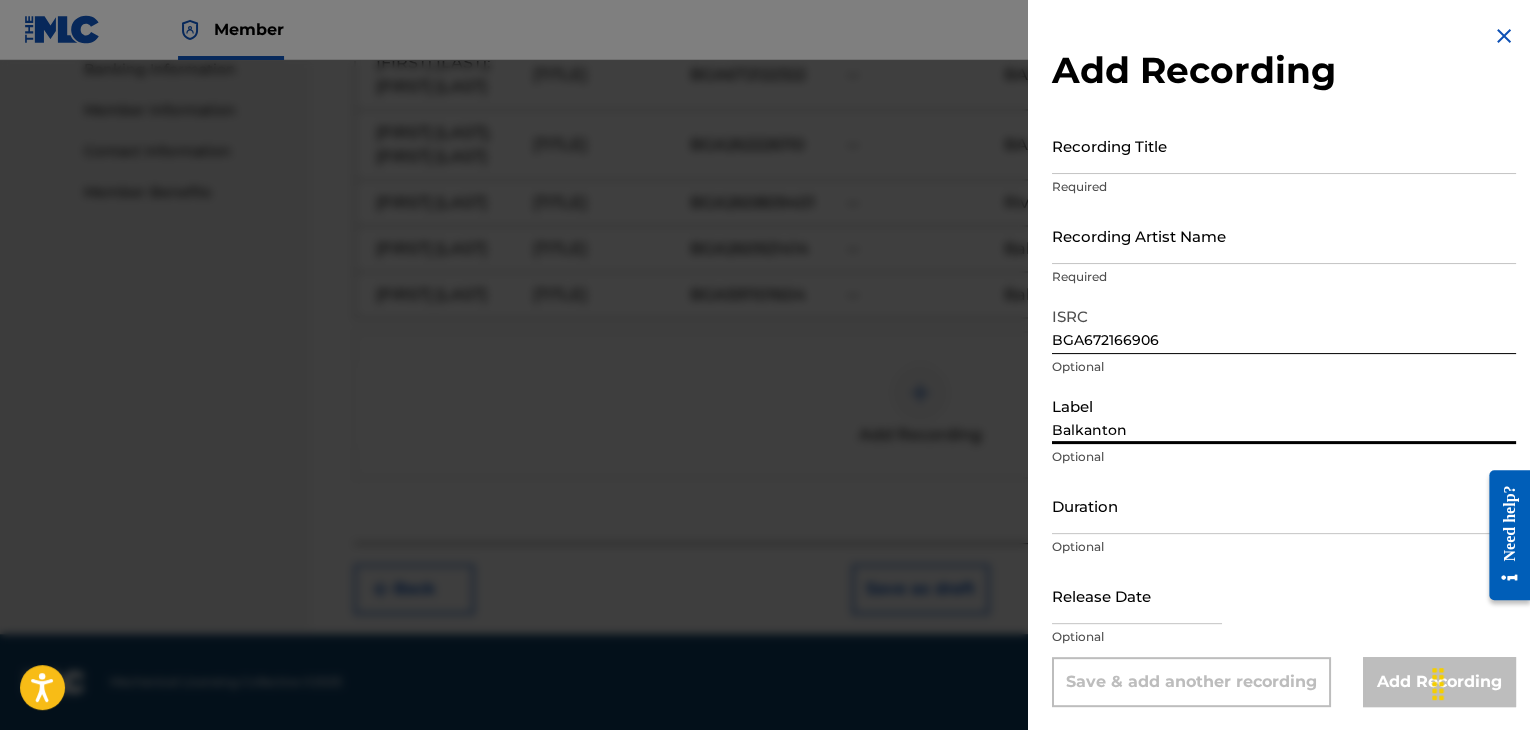 click on "Recording Title" at bounding box center [1284, 145] 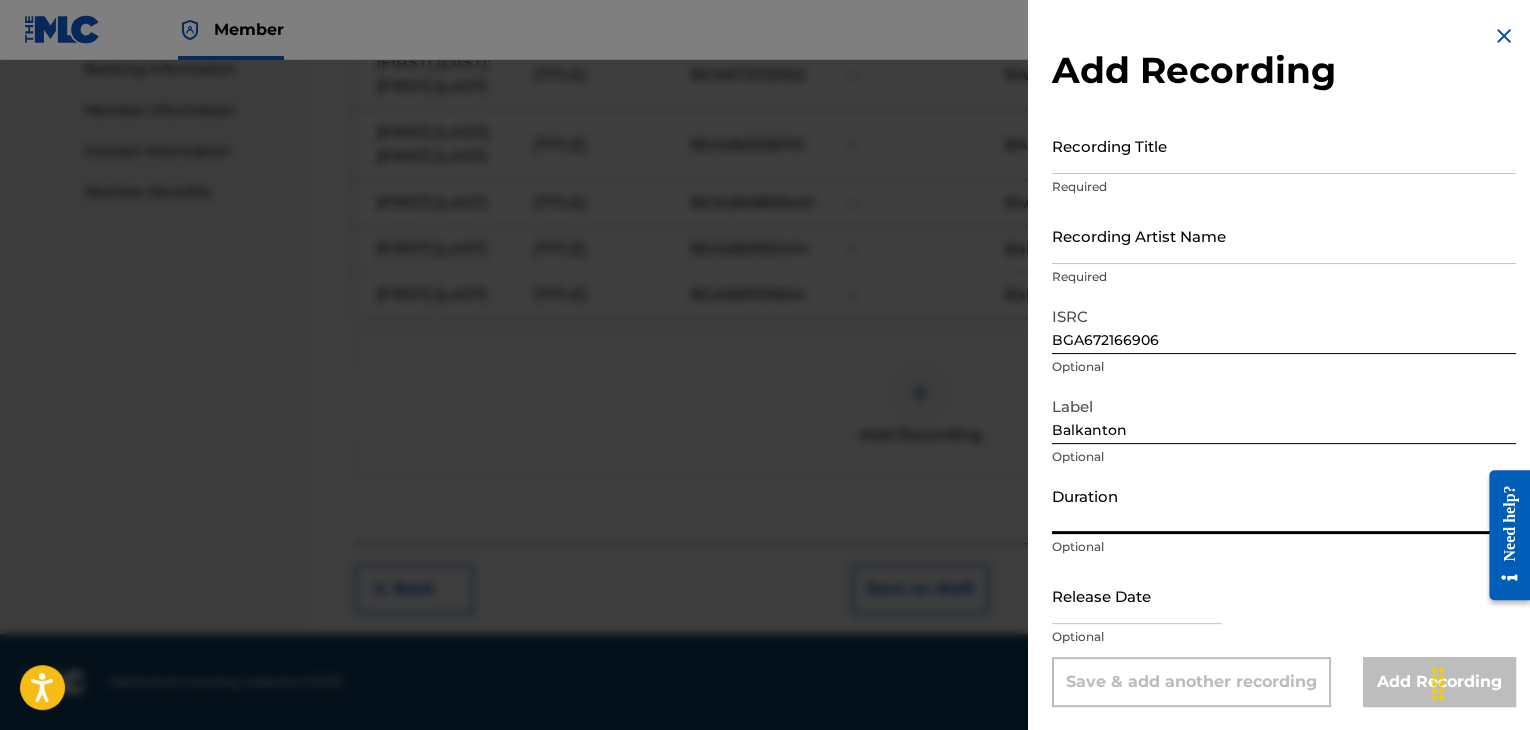 click on "Duration" at bounding box center (1284, 505) 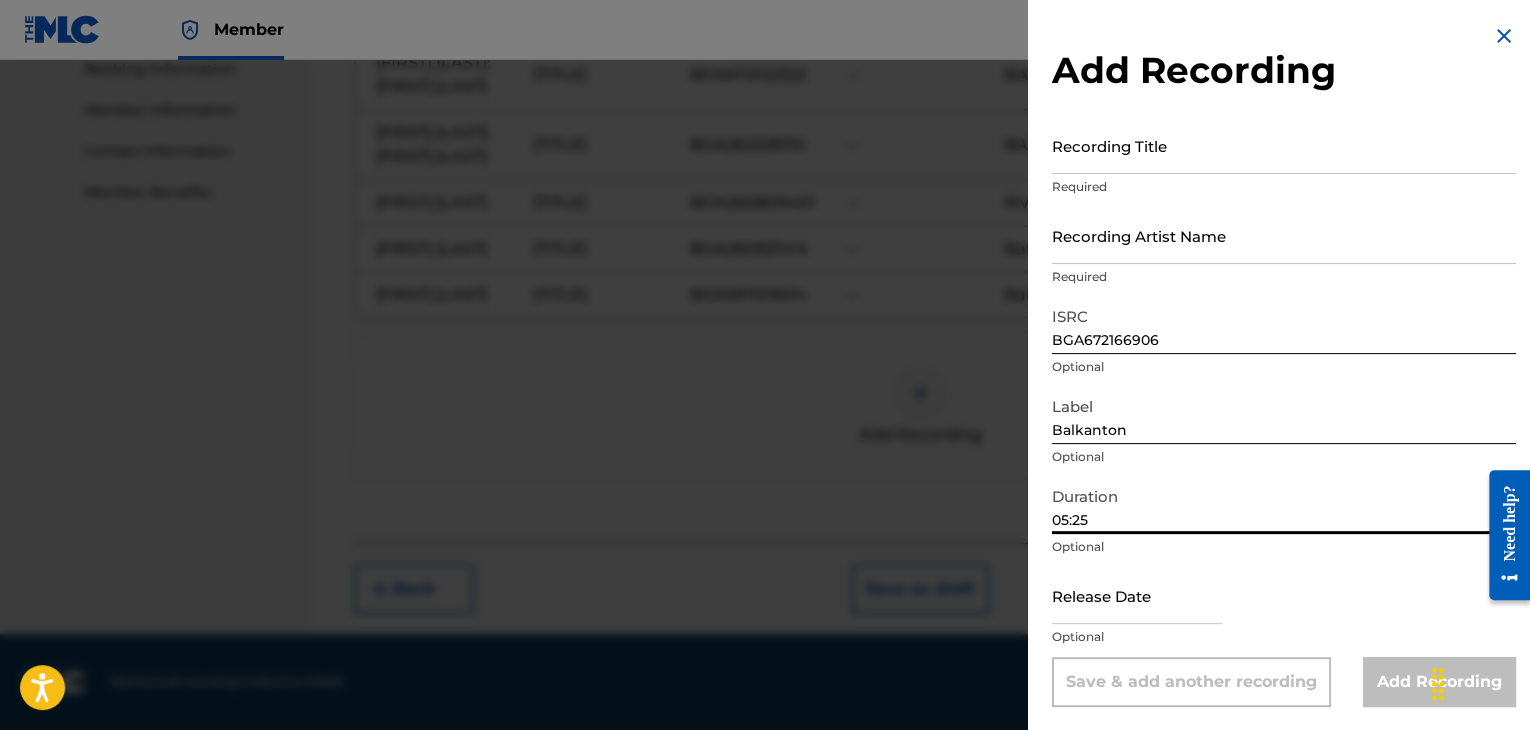 type on "05:25" 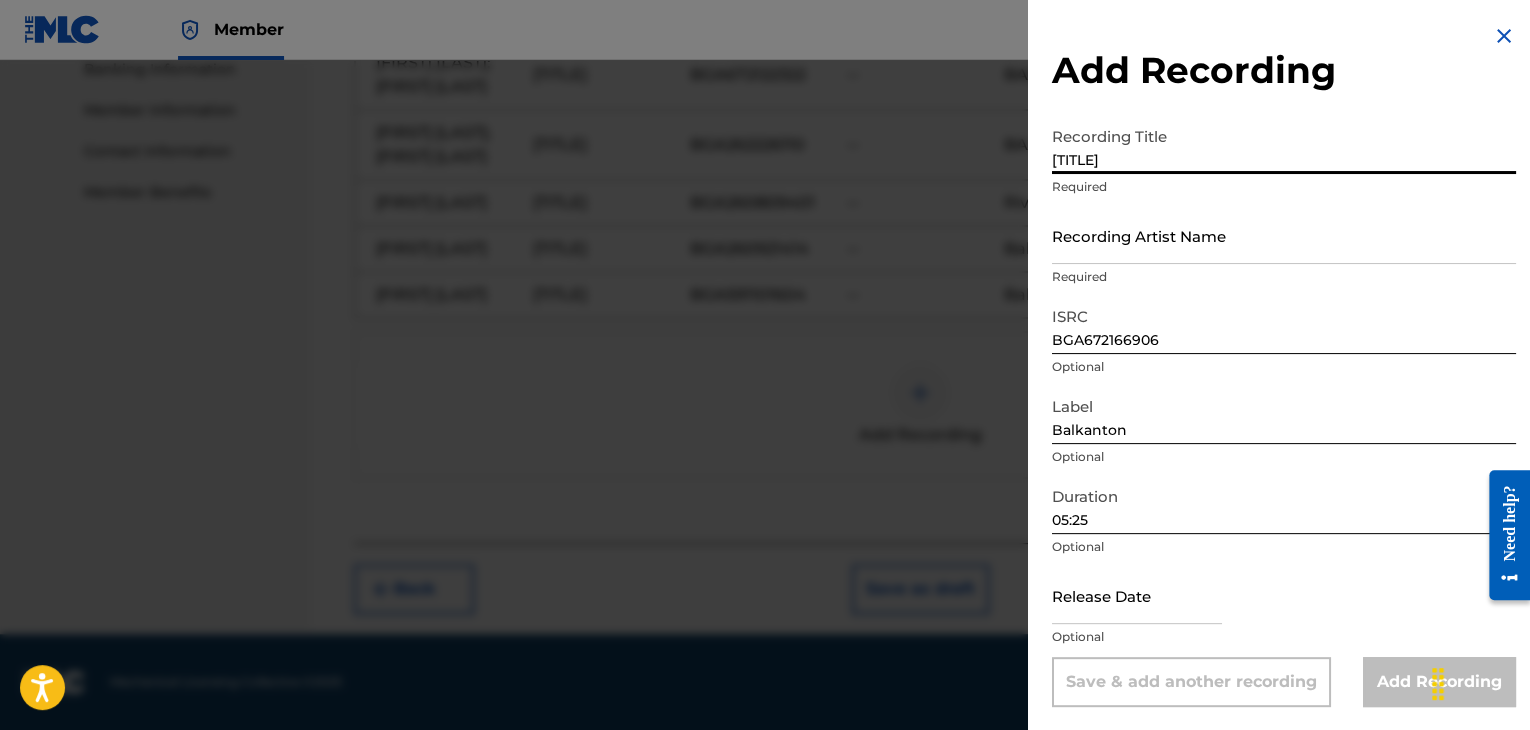 click on "[TITLE]" at bounding box center [1284, 145] 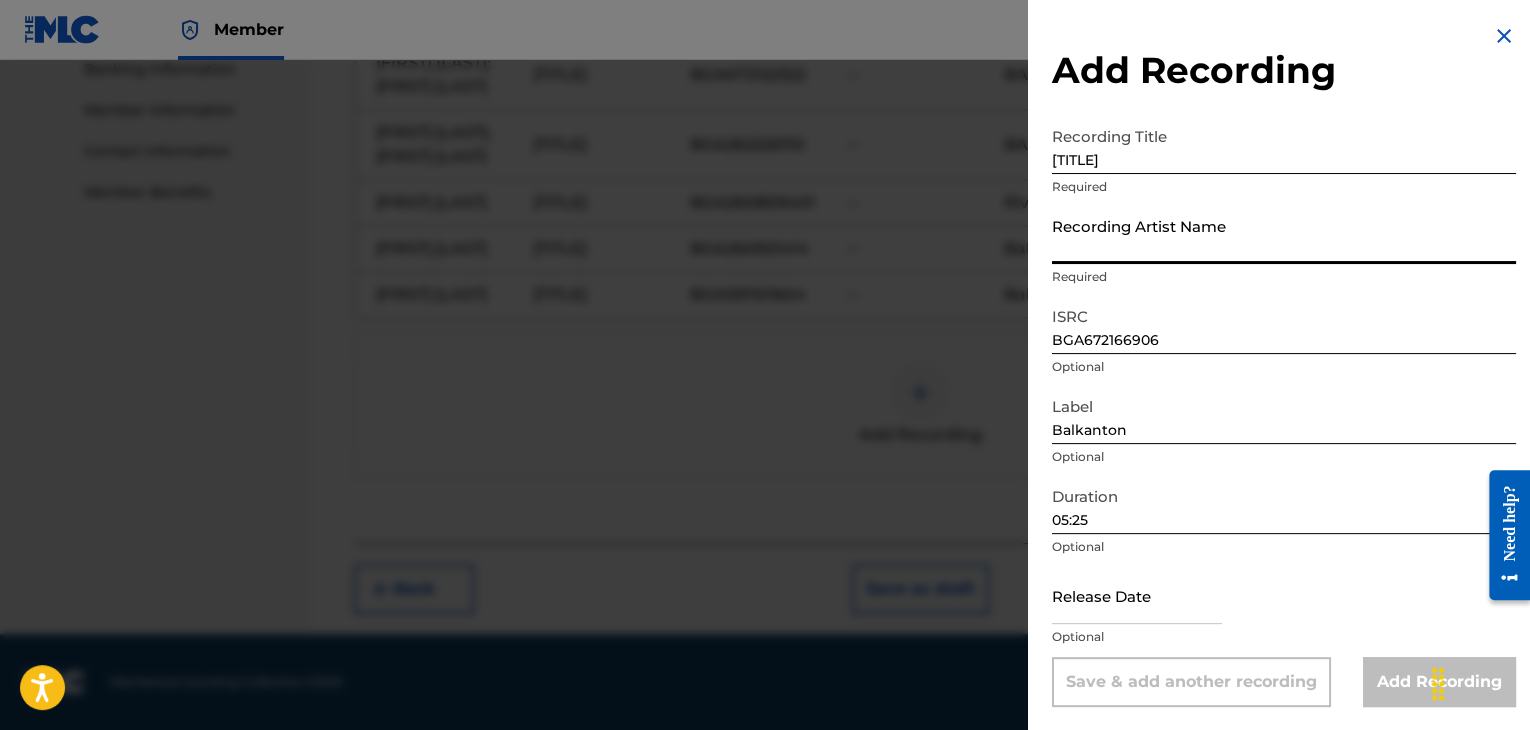 click on "Recording Artist Name" at bounding box center [1284, 235] 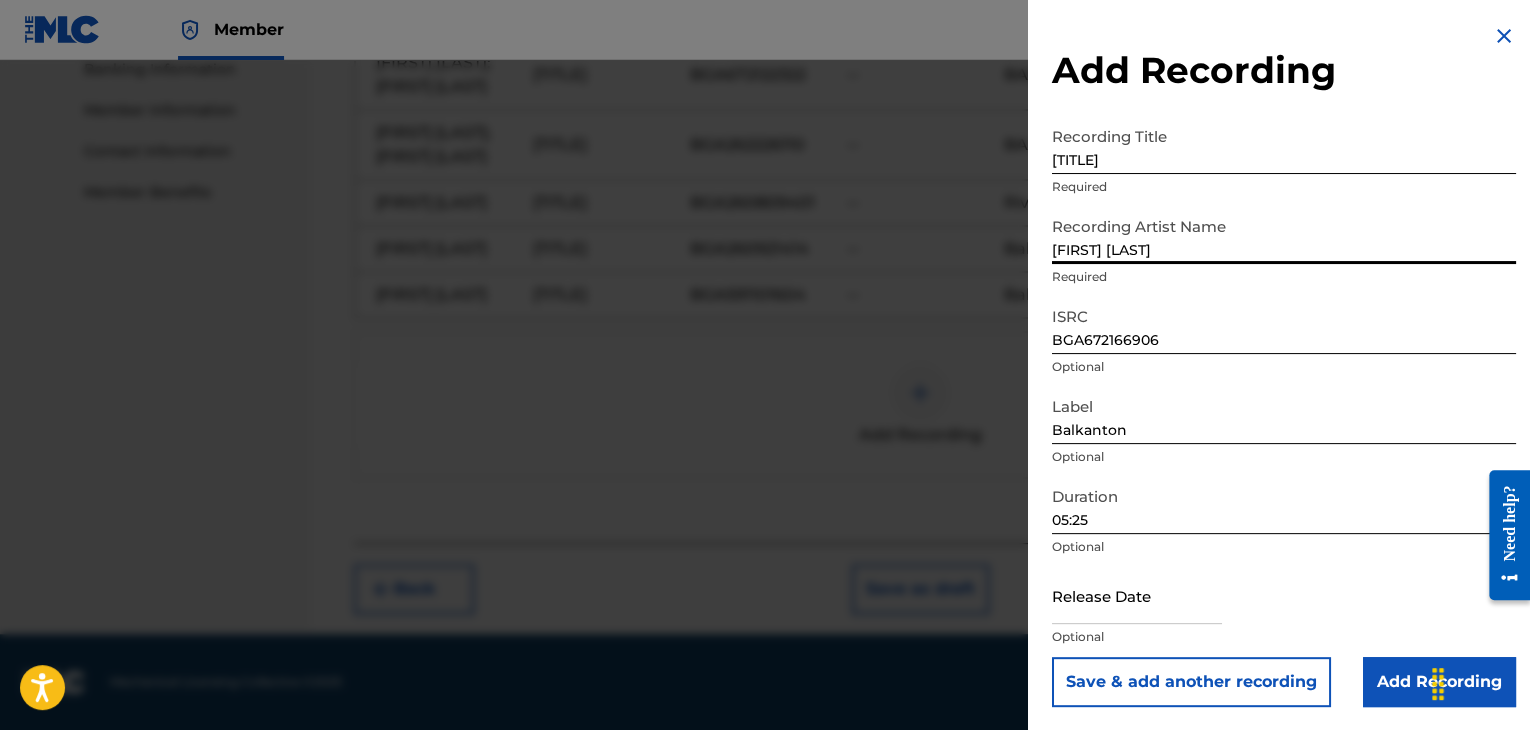 click on "[FIRST] [LAST]" at bounding box center (1284, 235) 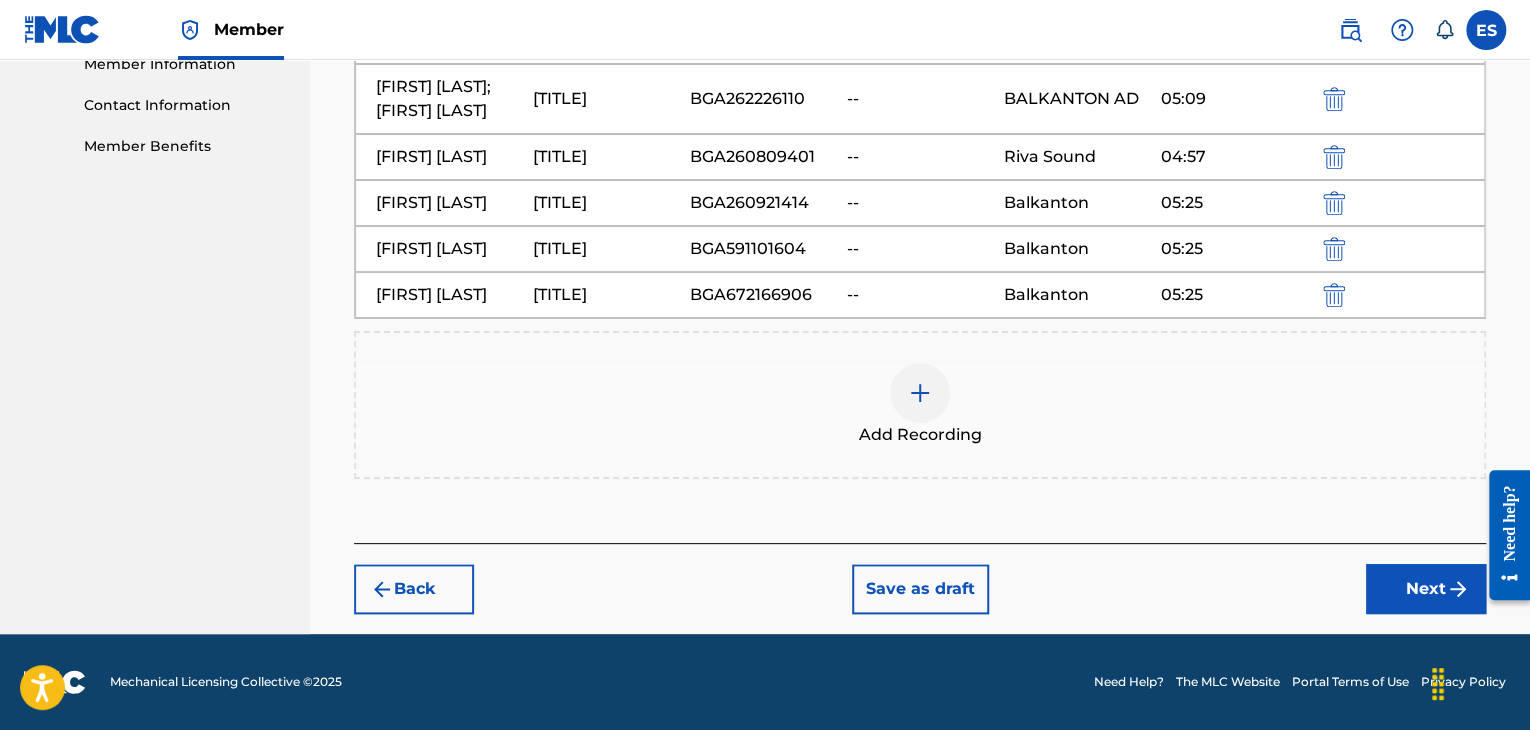 scroll, scrollTop: 1348, scrollLeft: 0, axis: vertical 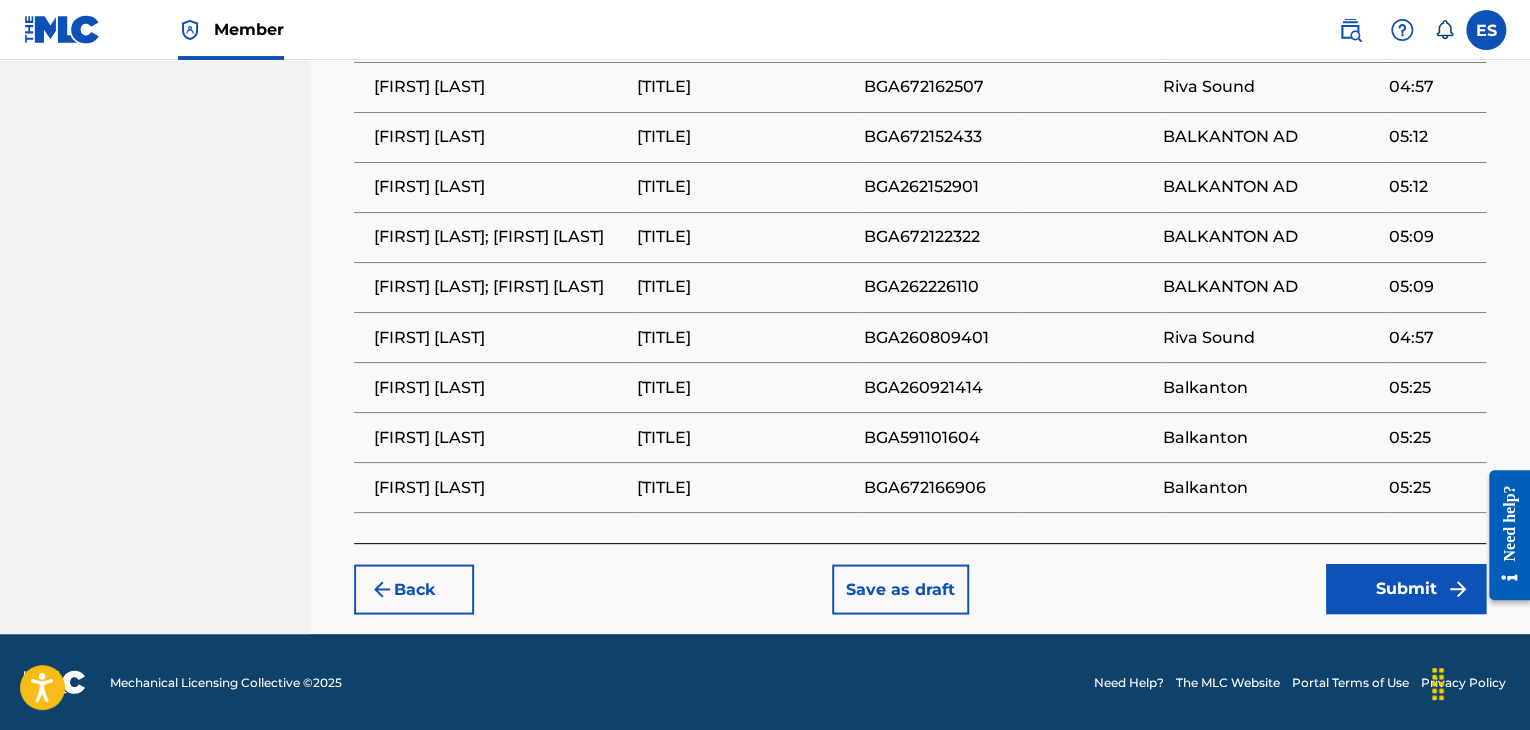 click on "Back" at bounding box center [414, 589] 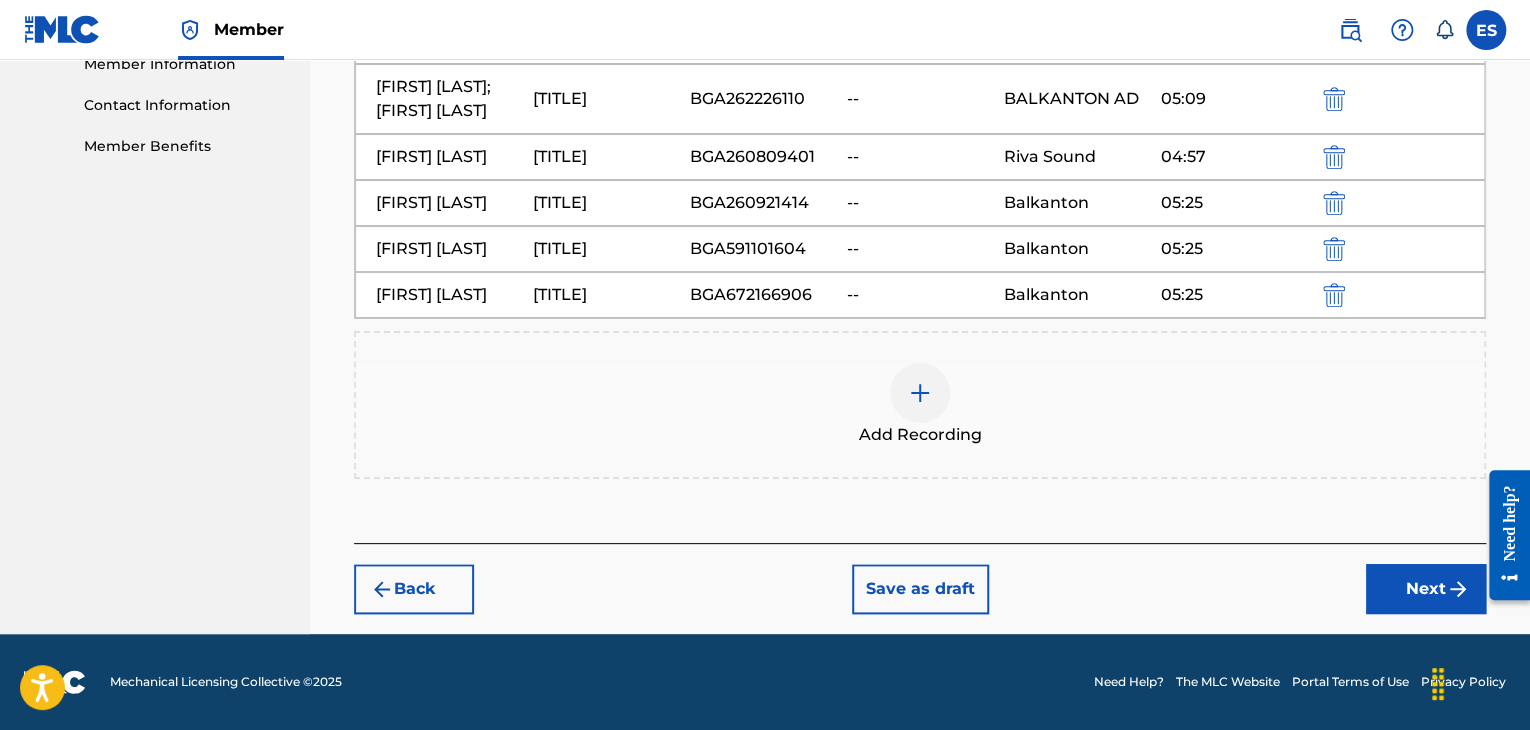 click on "Back" at bounding box center (414, 589) 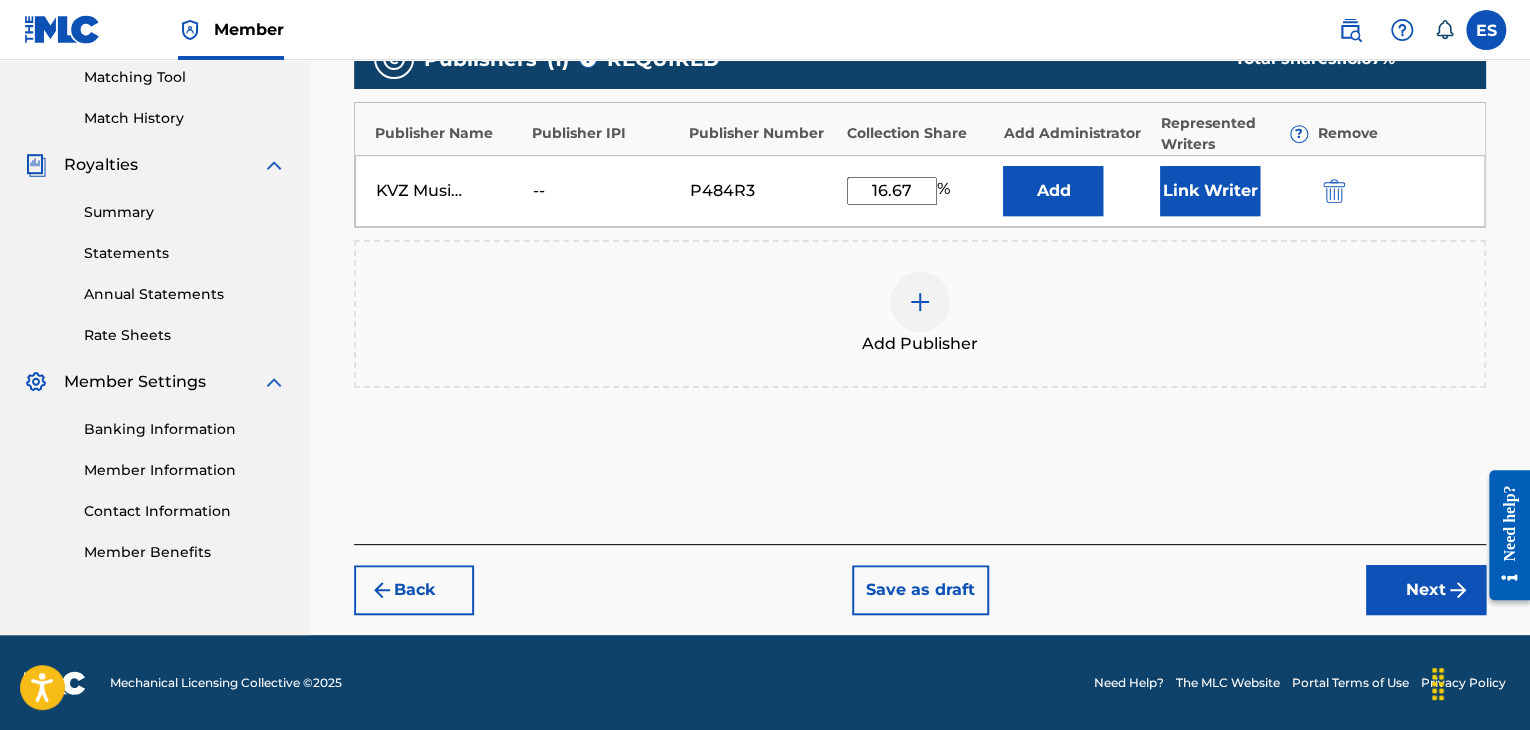 click on "Back" at bounding box center [414, 590] 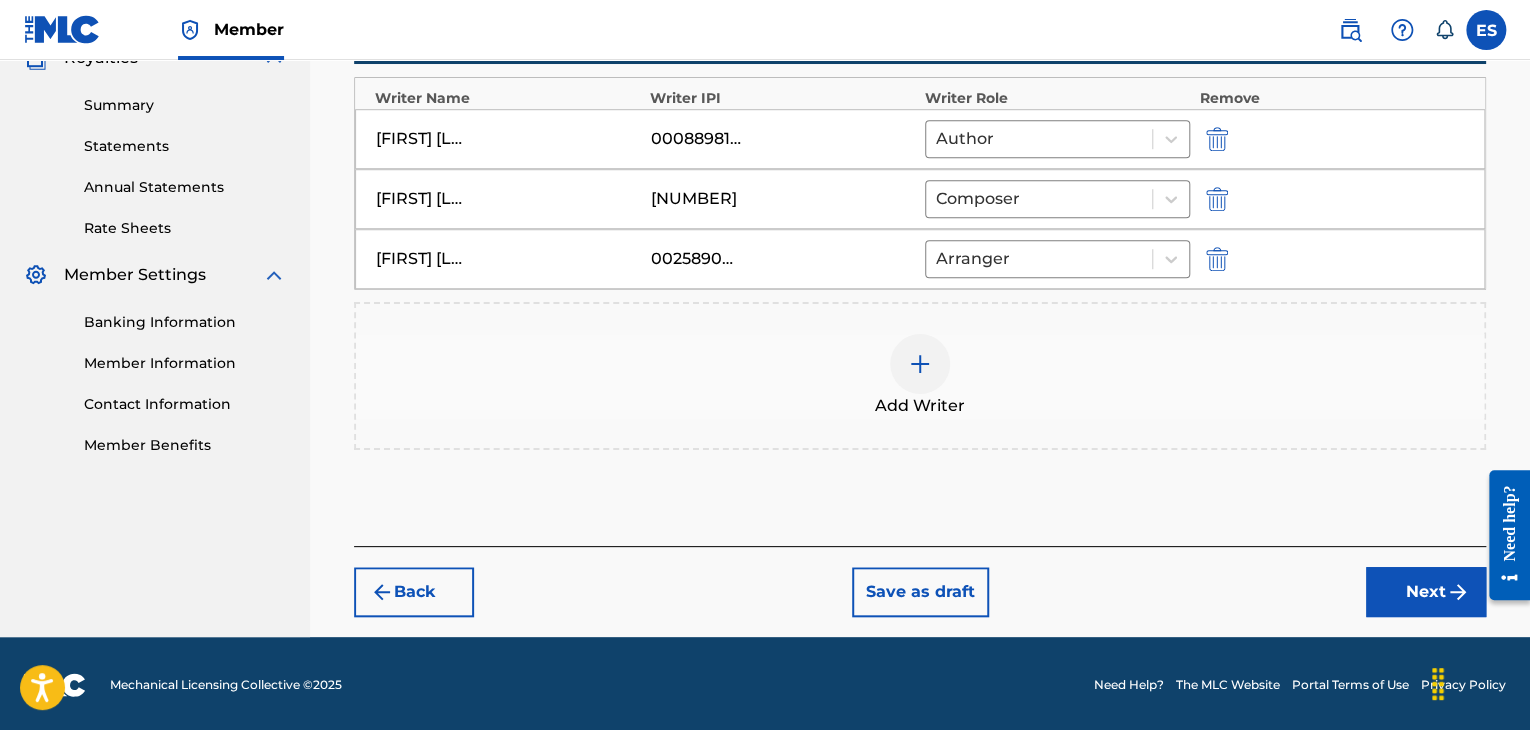 scroll, scrollTop: 624, scrollLeft: 0, axis: vertical 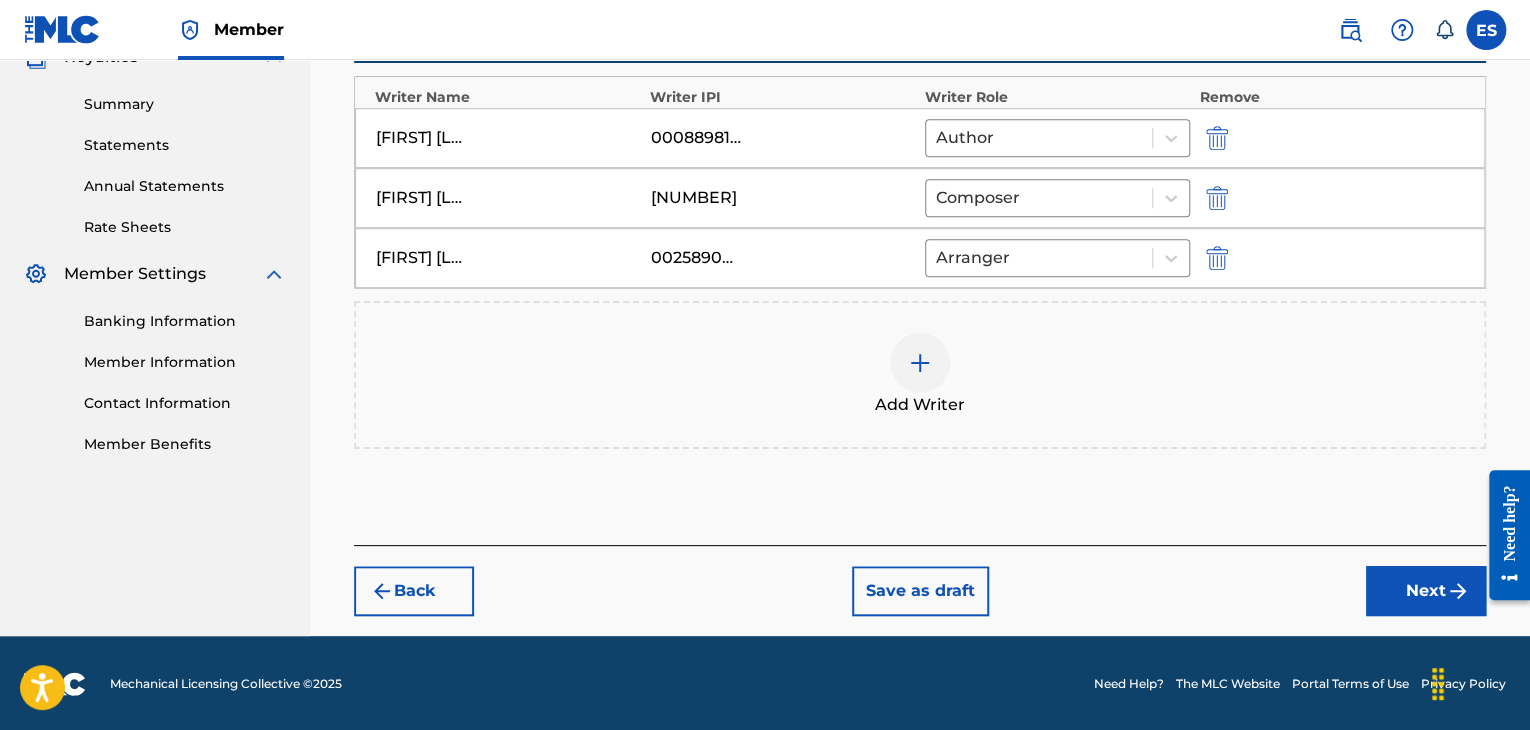 click on "Back" at bounding box center (414, 591) 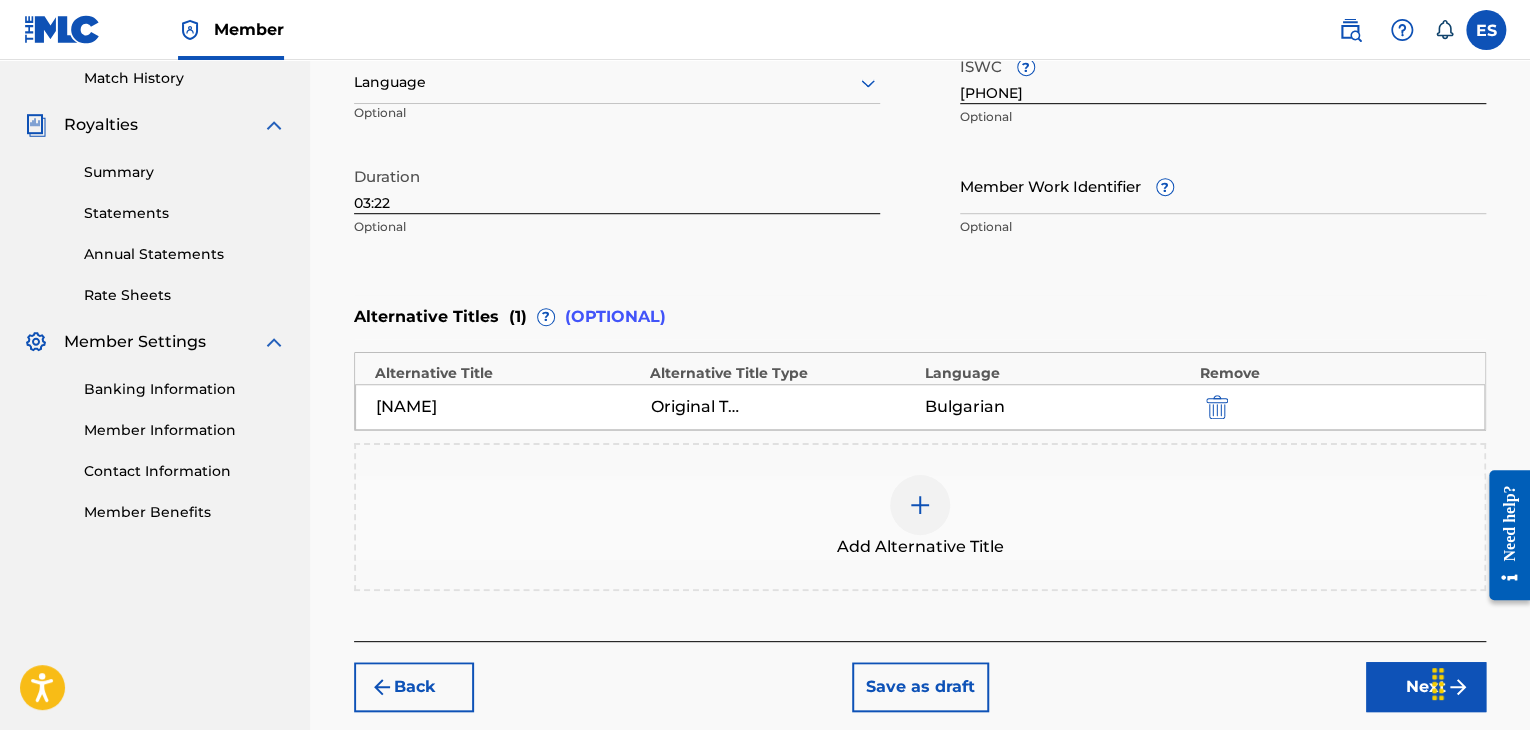 scroll, scrollTop: 524, scrollLeft: 0, axis: vertical 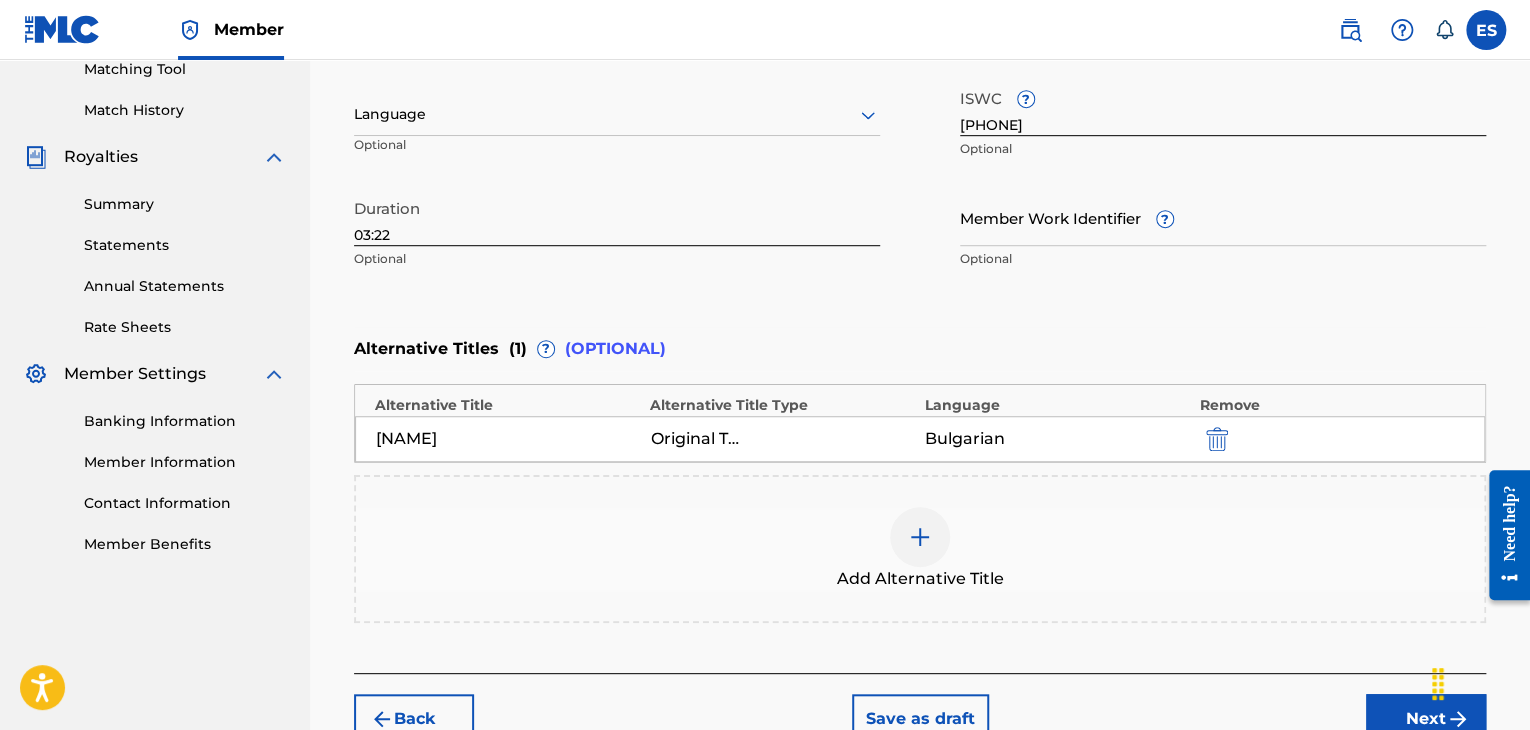 click at bounding box center (617, 114) 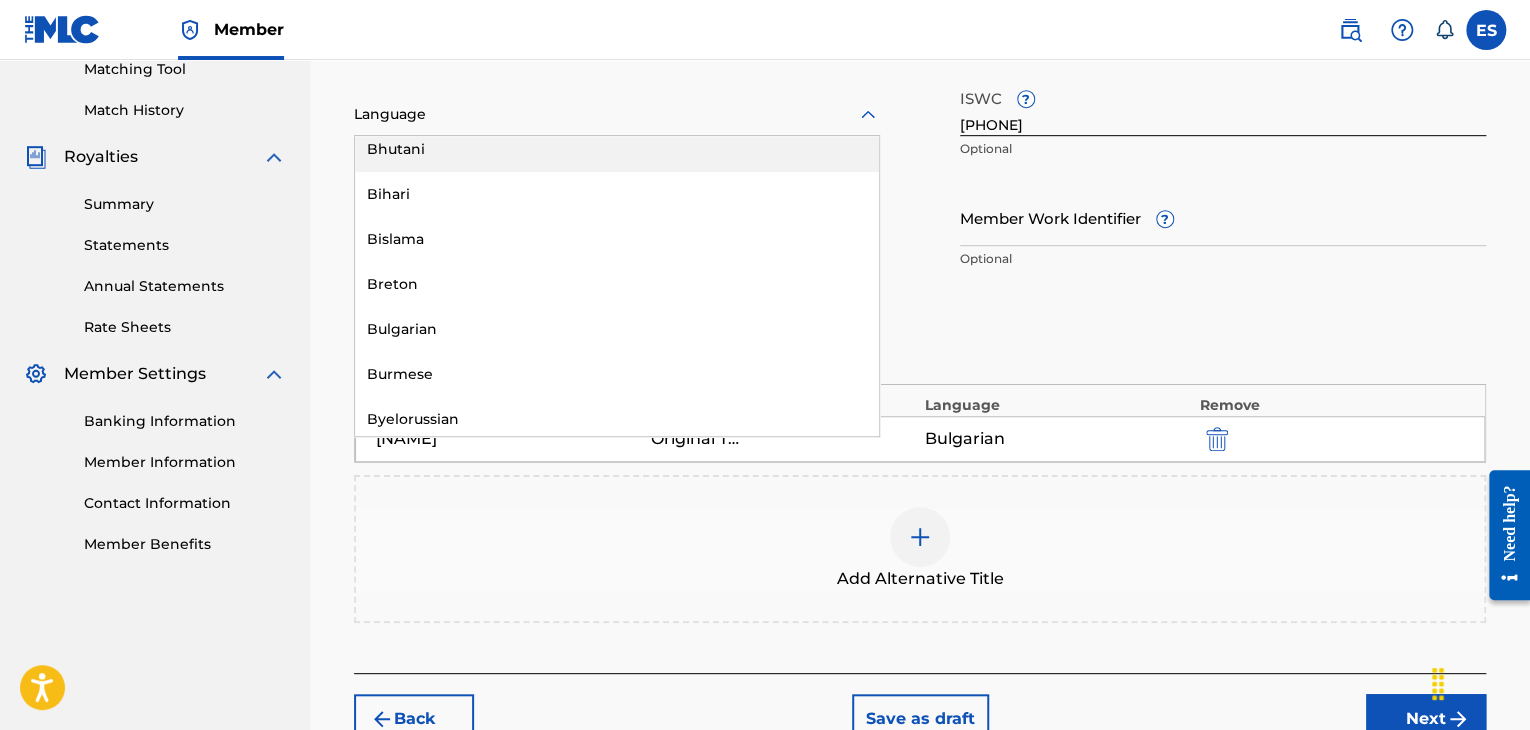 scroll, scrollTop: 800, scrollLeft: 0, axis: vertical 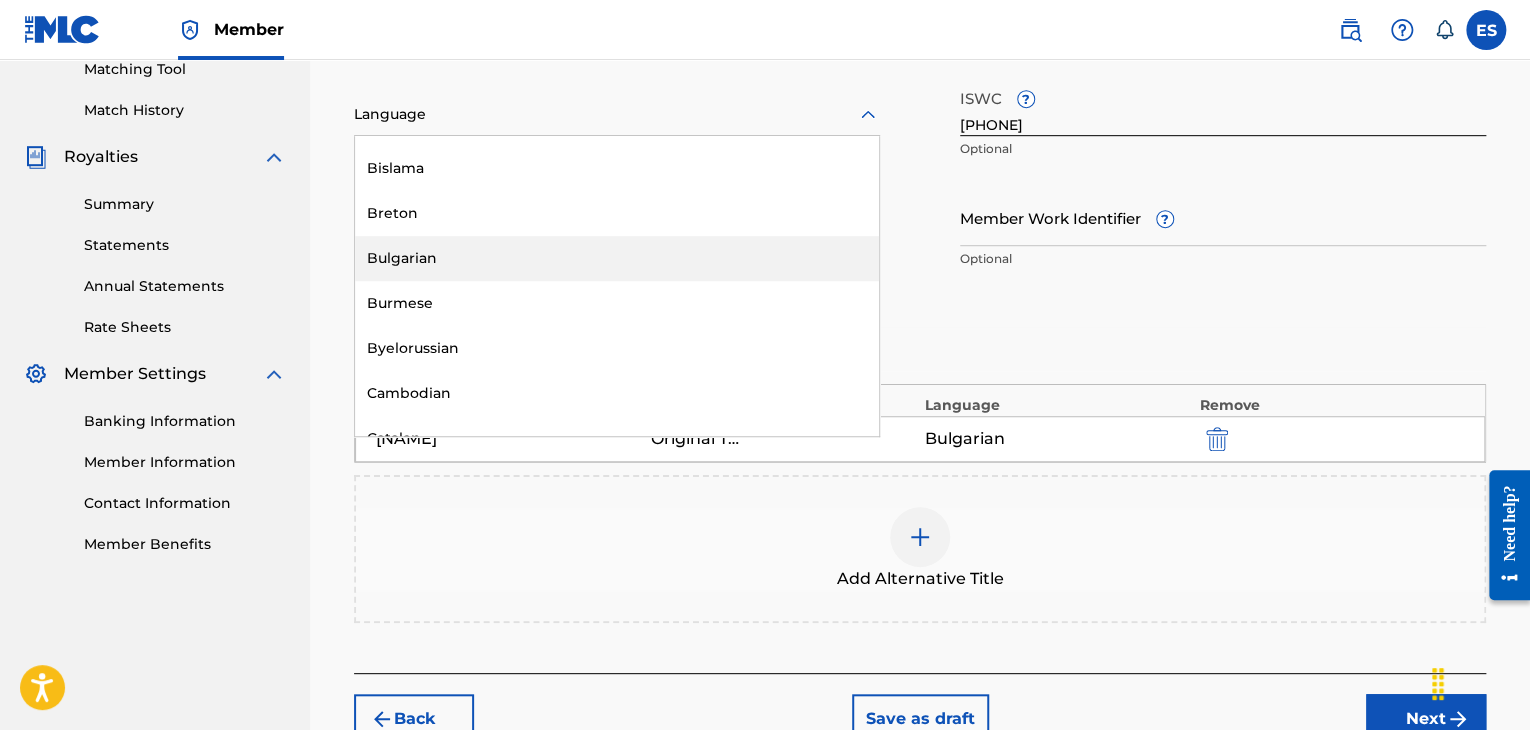 click on "Bulgarian" at bounding box center (617, 258) 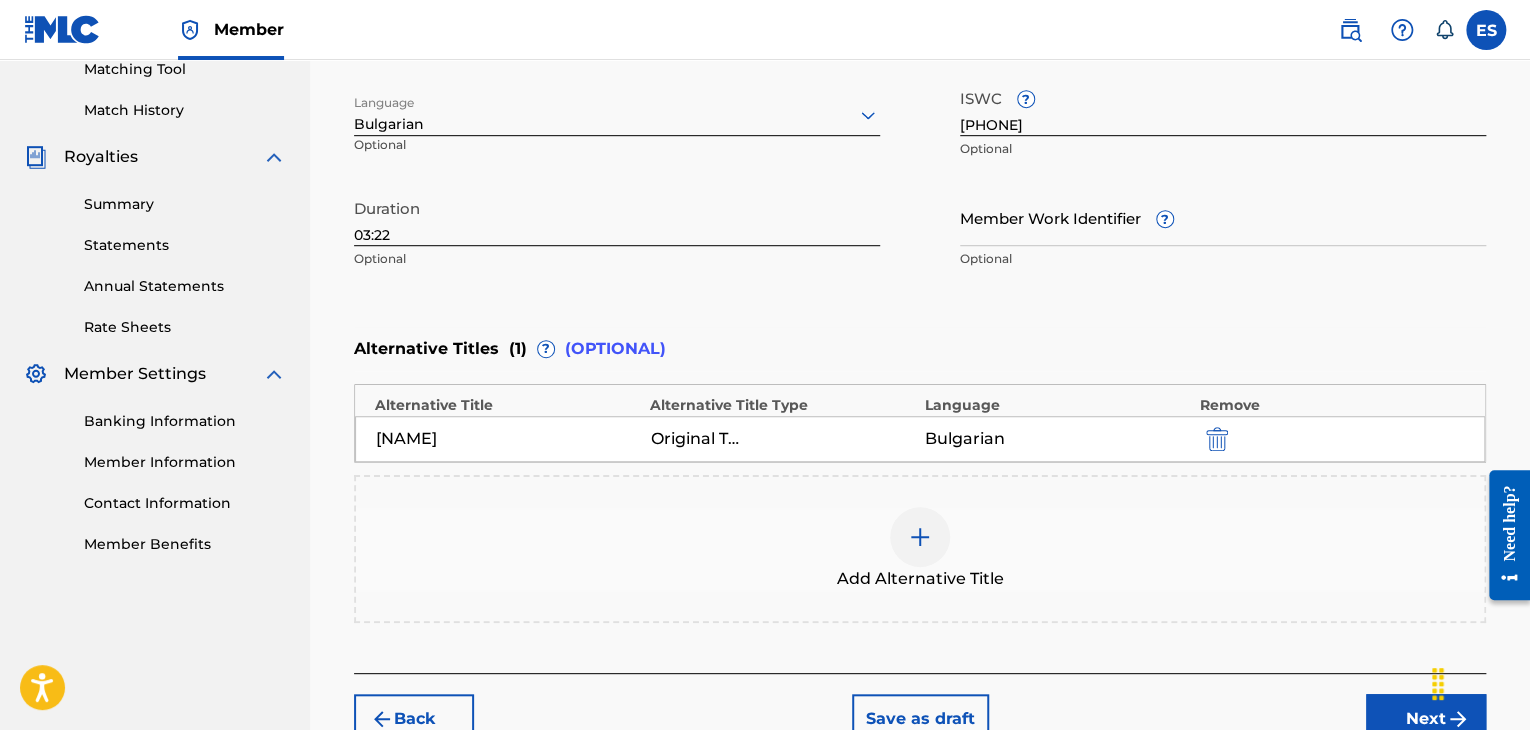 click on "Next" at bounding box center [1426, 719] 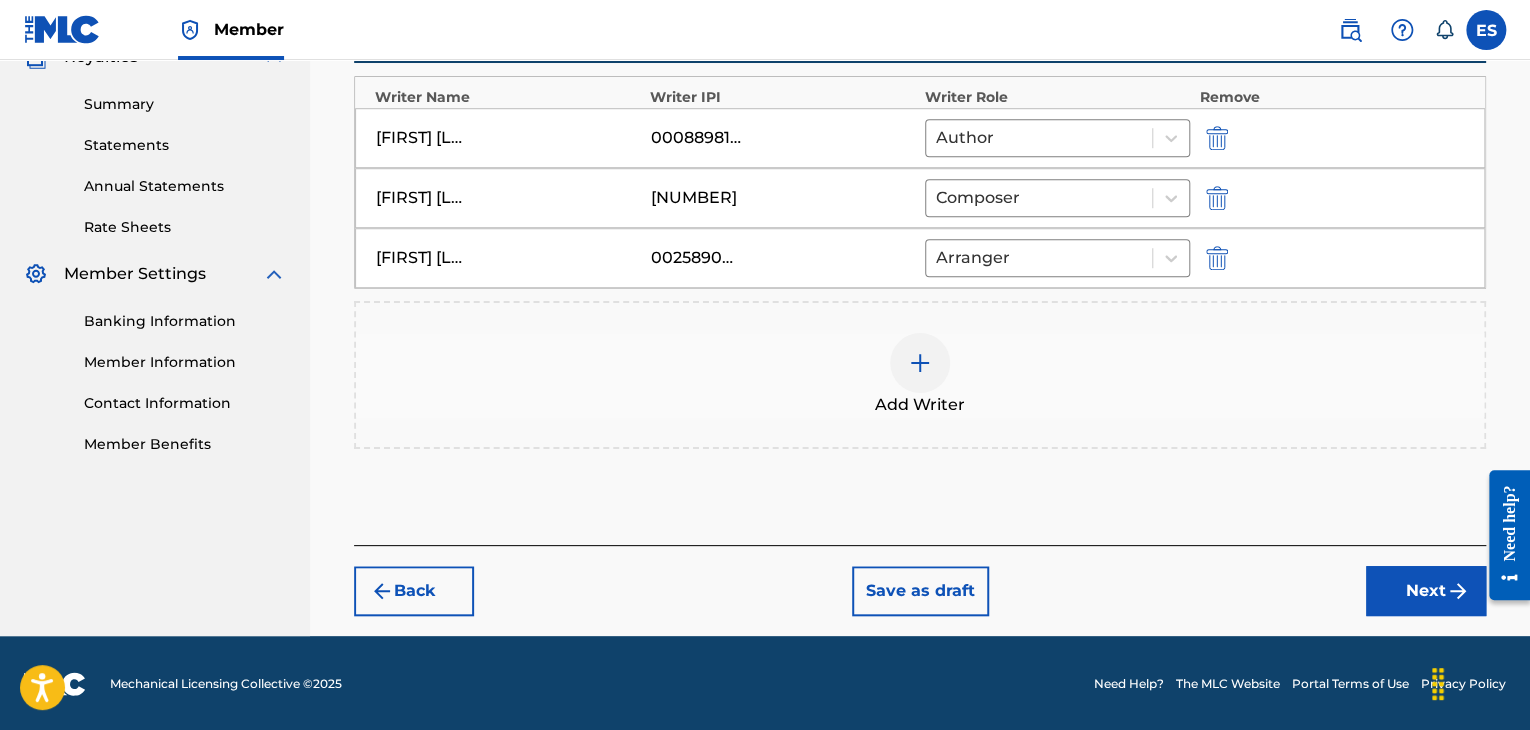click on "Next" at bounding box center (1426, 591) 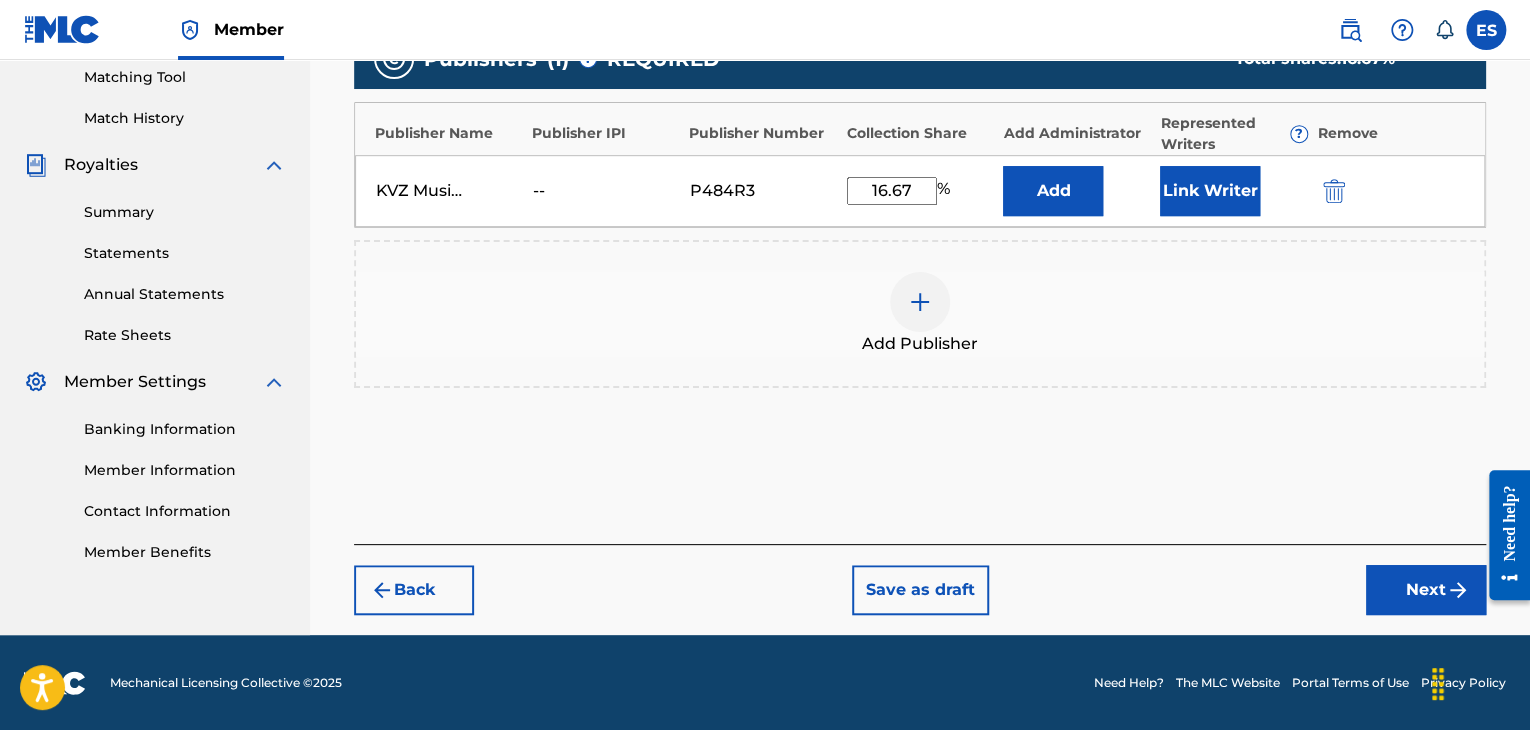 click on "Next" at bounding box center [1426, 590] 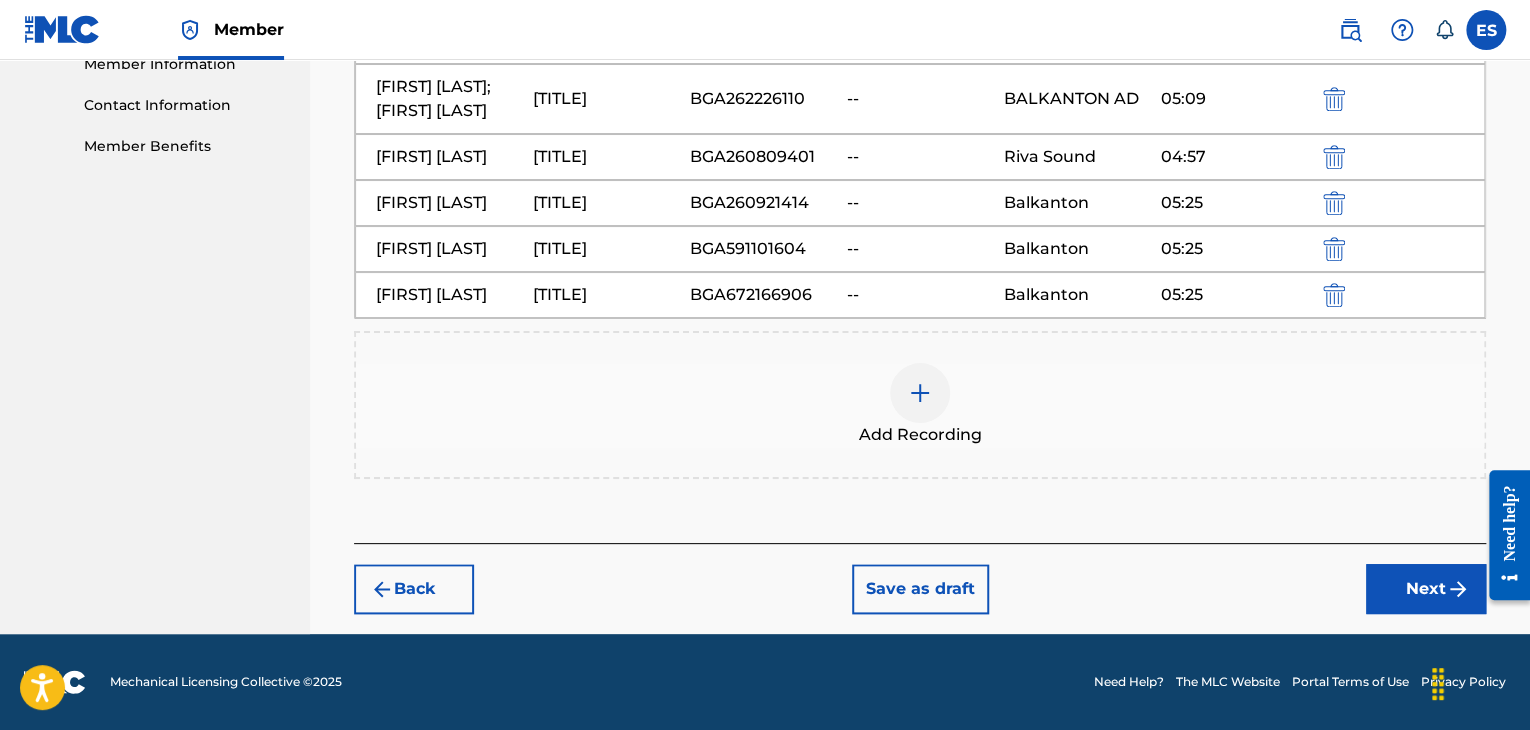 click on "Next" at bounding box center (1426, 589) 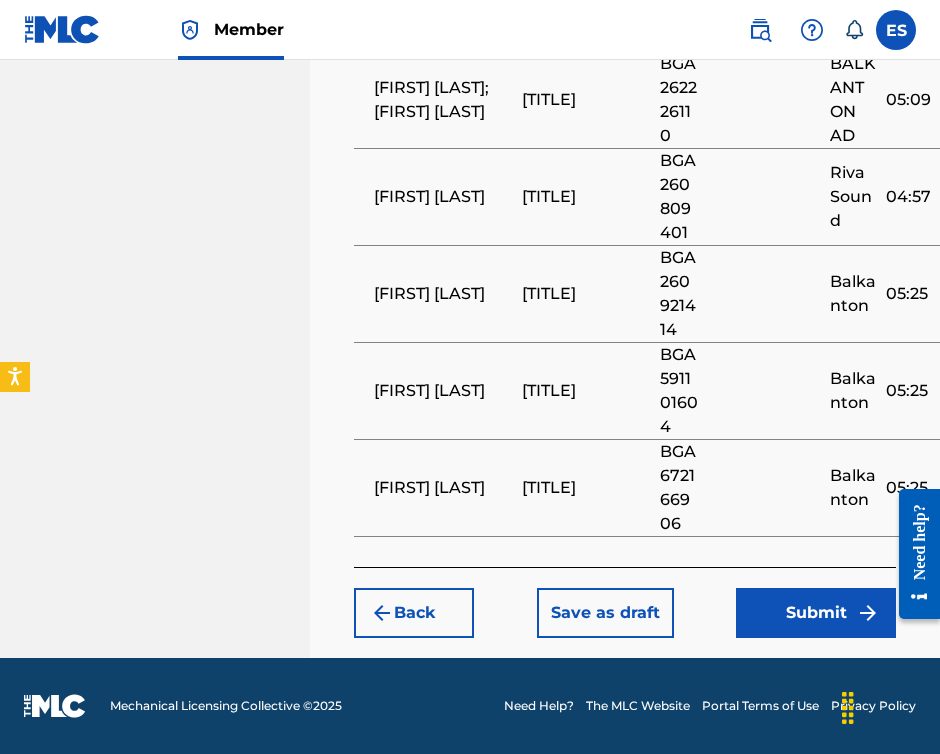 scroll, scrollTop: 2436, scrollLeft: 0, axis: vertical 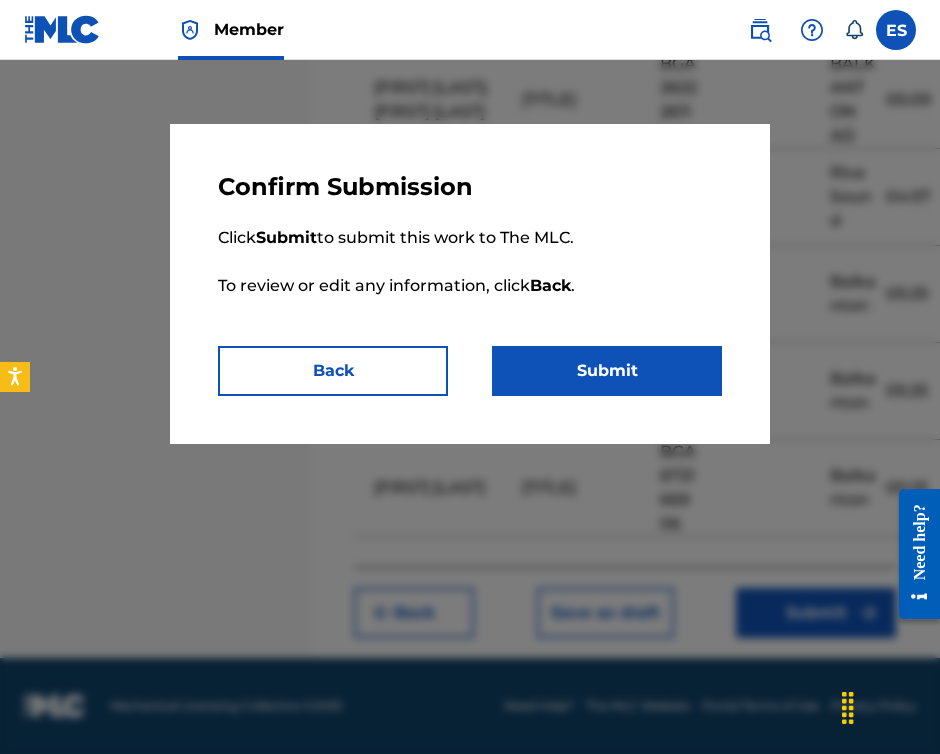 click on "Submit" at bounding box center [607, 371] 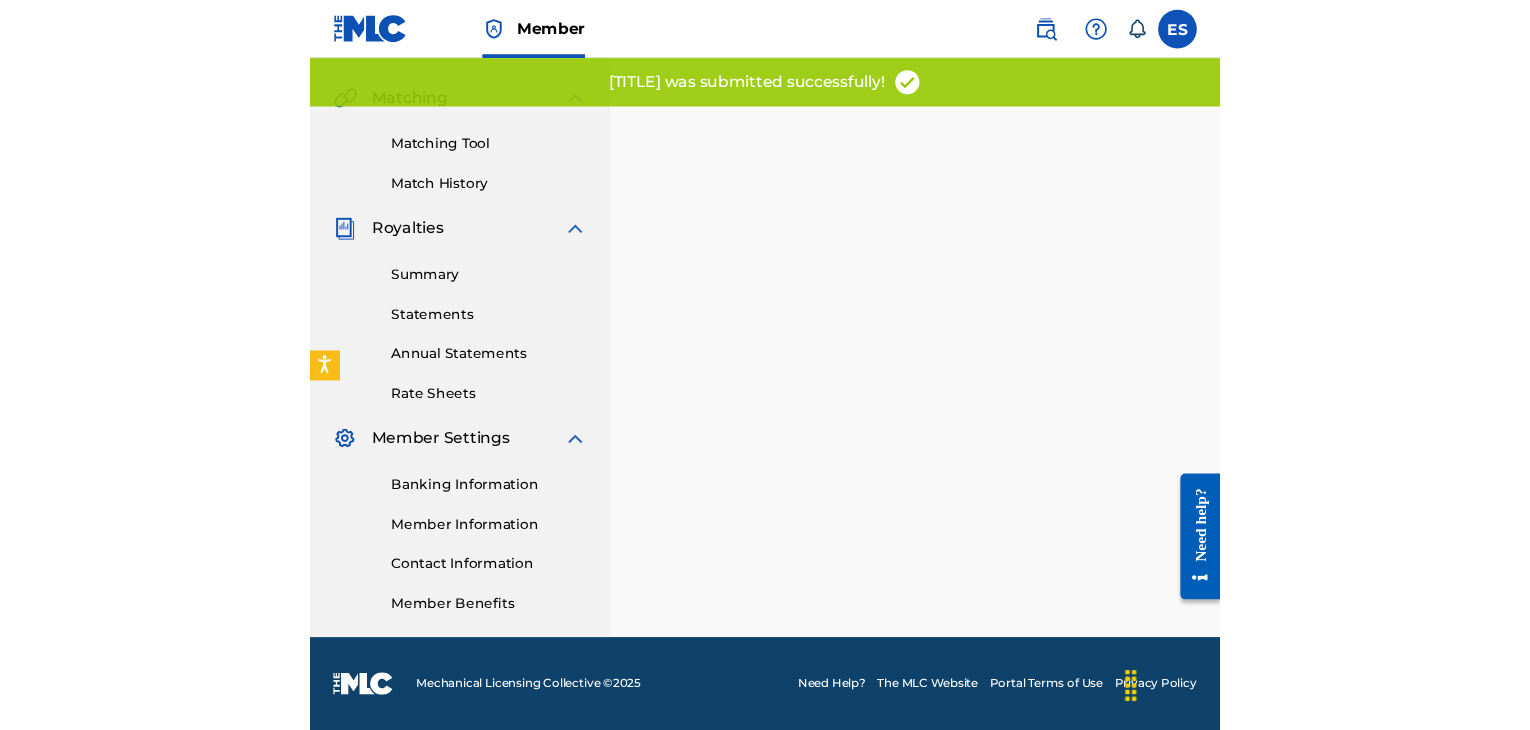 scroll, scrollTop: 0, scrollLeft: 0, axis: both 